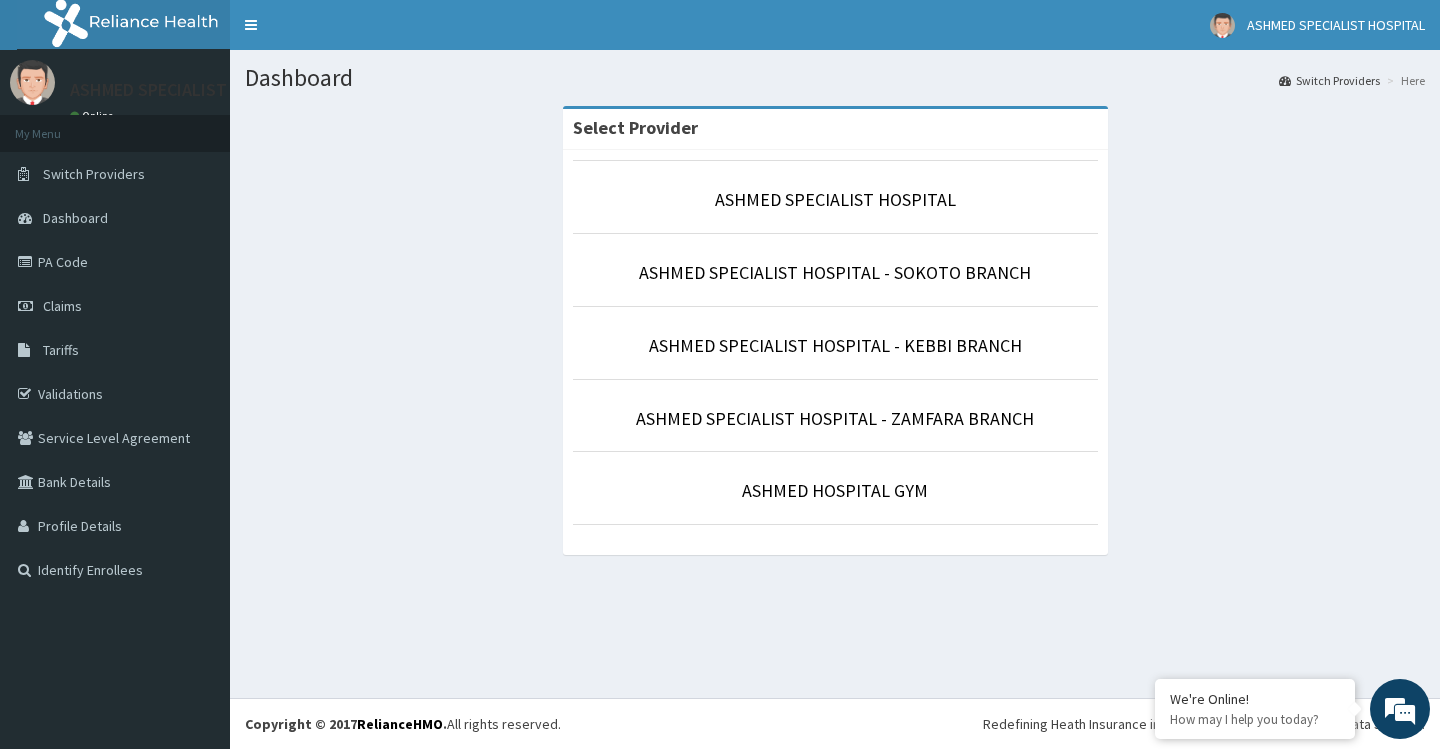 scroll, scrollTop: 0, scrollLeft: 0, axis: both 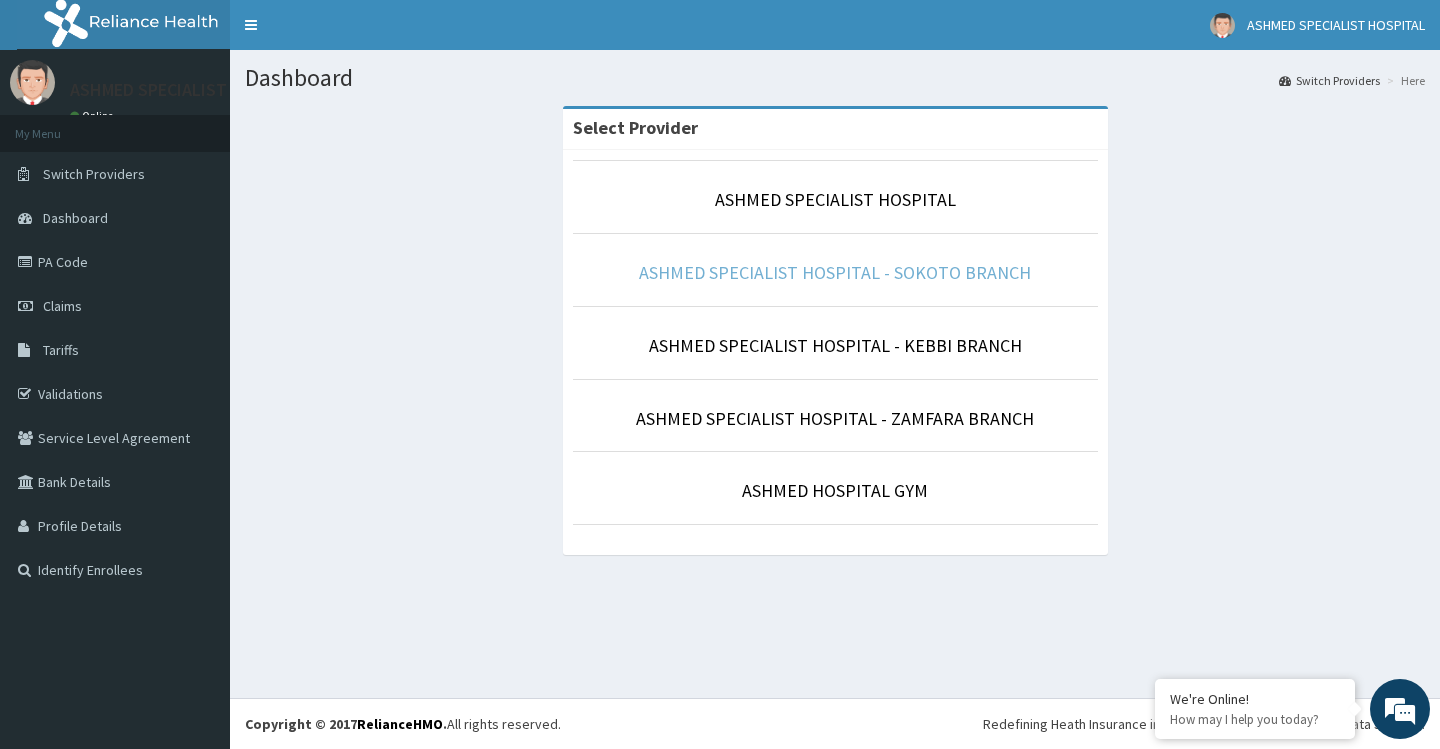 click on "ASHMED SPECIALIST HOSPITAL - SOKOTO BRANCH" at bounding box center [835, 272] 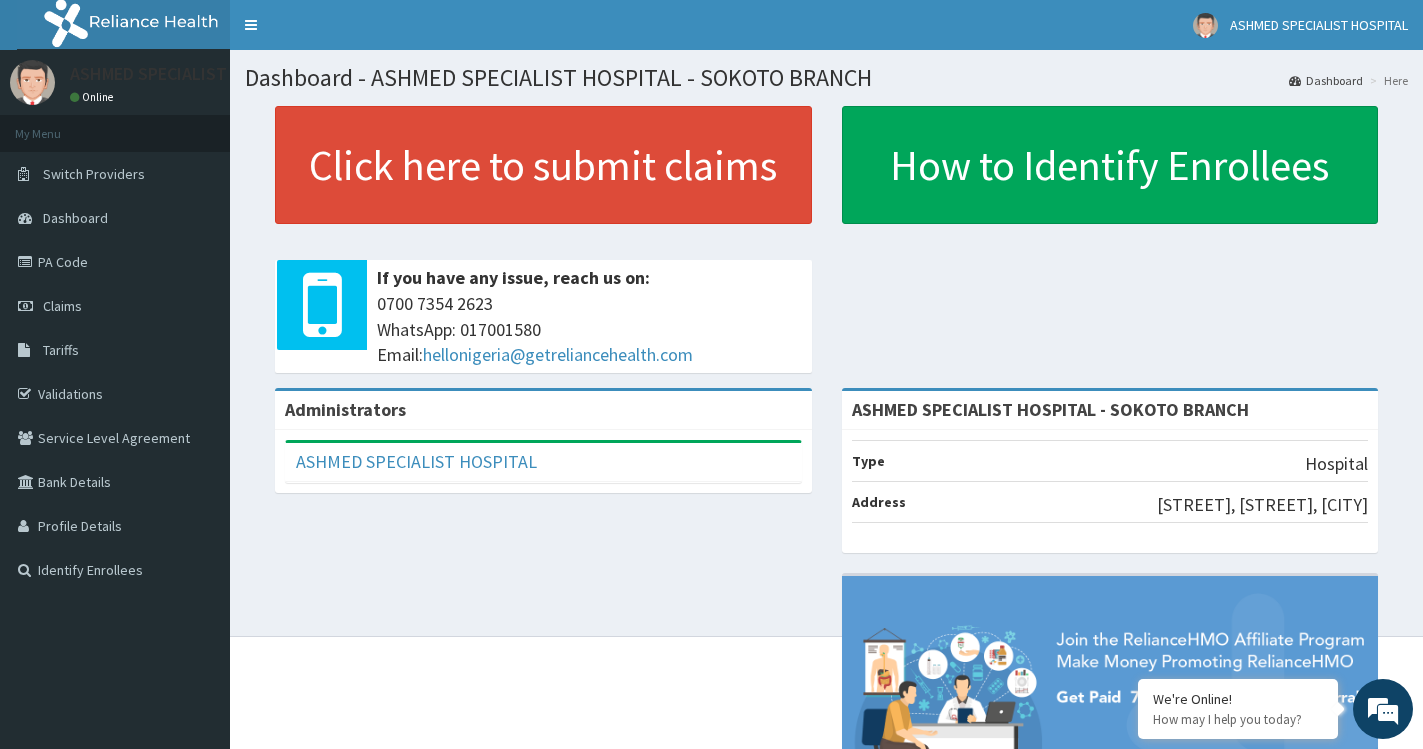 scroll, scrollTop: 0, scrollLeft: 0, axis: both 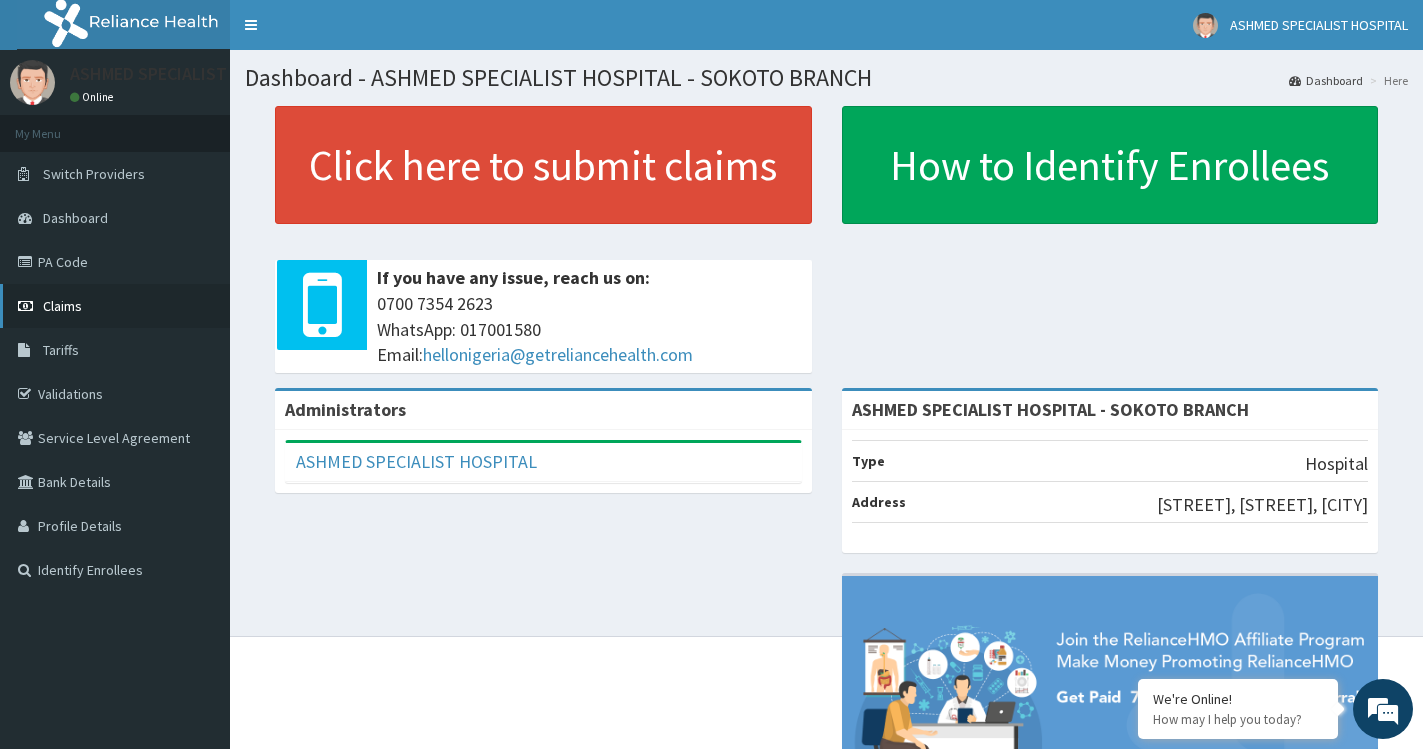 click on "Claims" at bounding box center (62, 306) 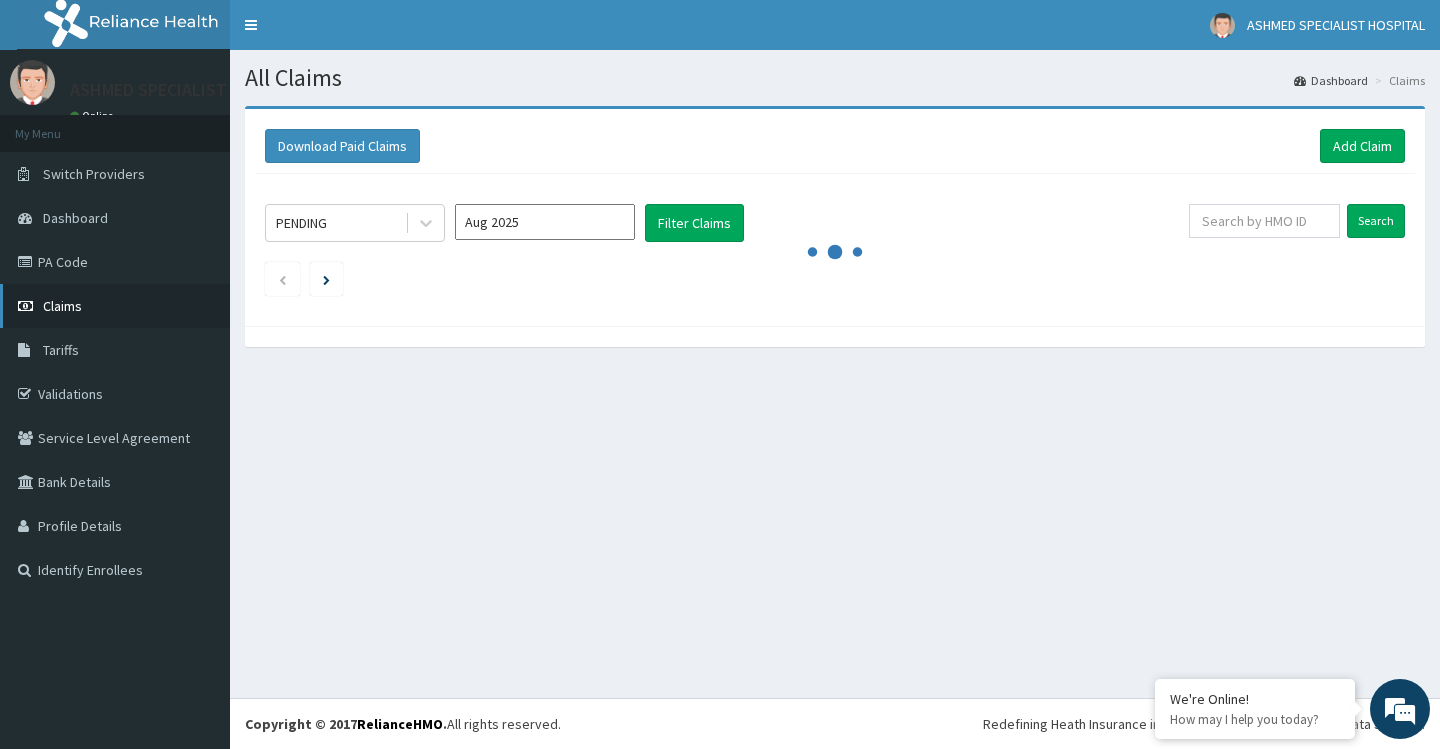 scroll, scrollTop: 0, scrollLeft: 0, axis: both 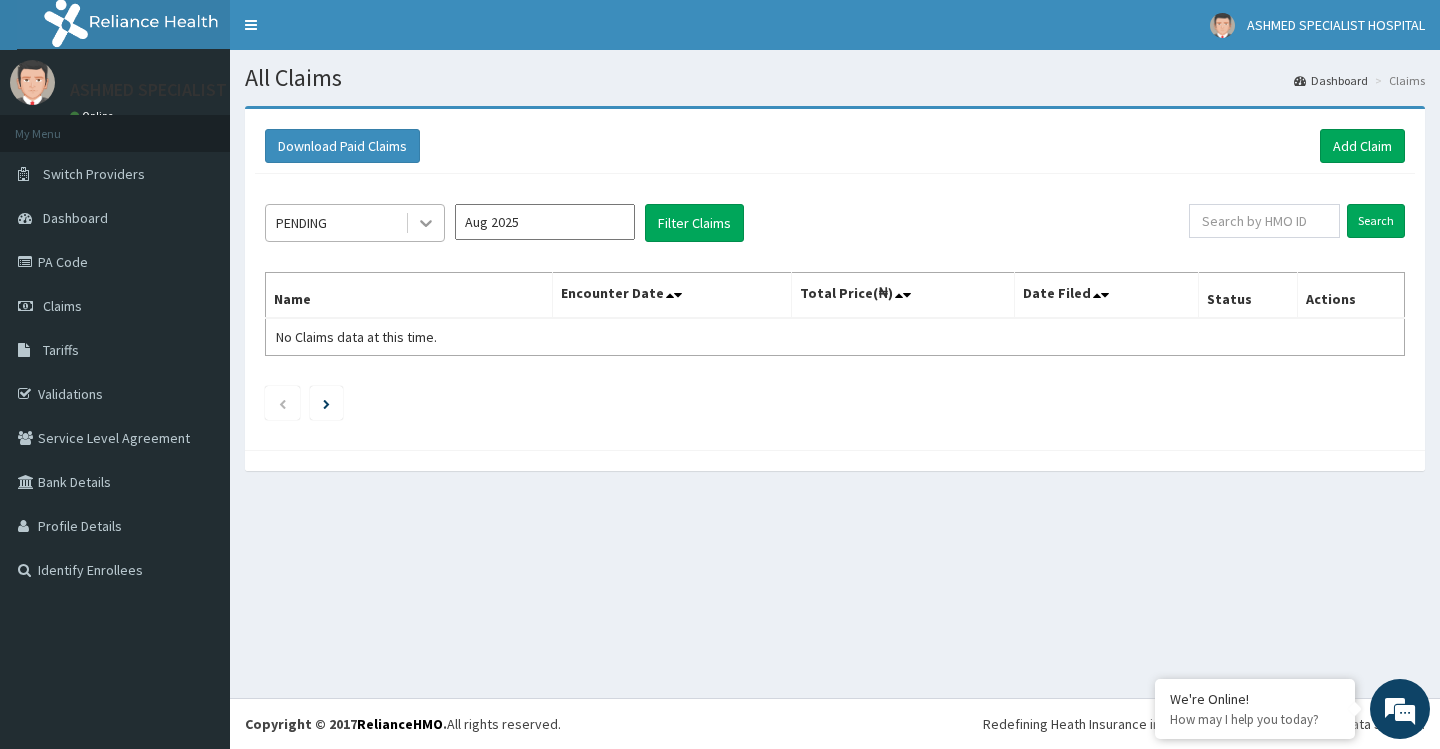 click at bounding box center (426, 223) 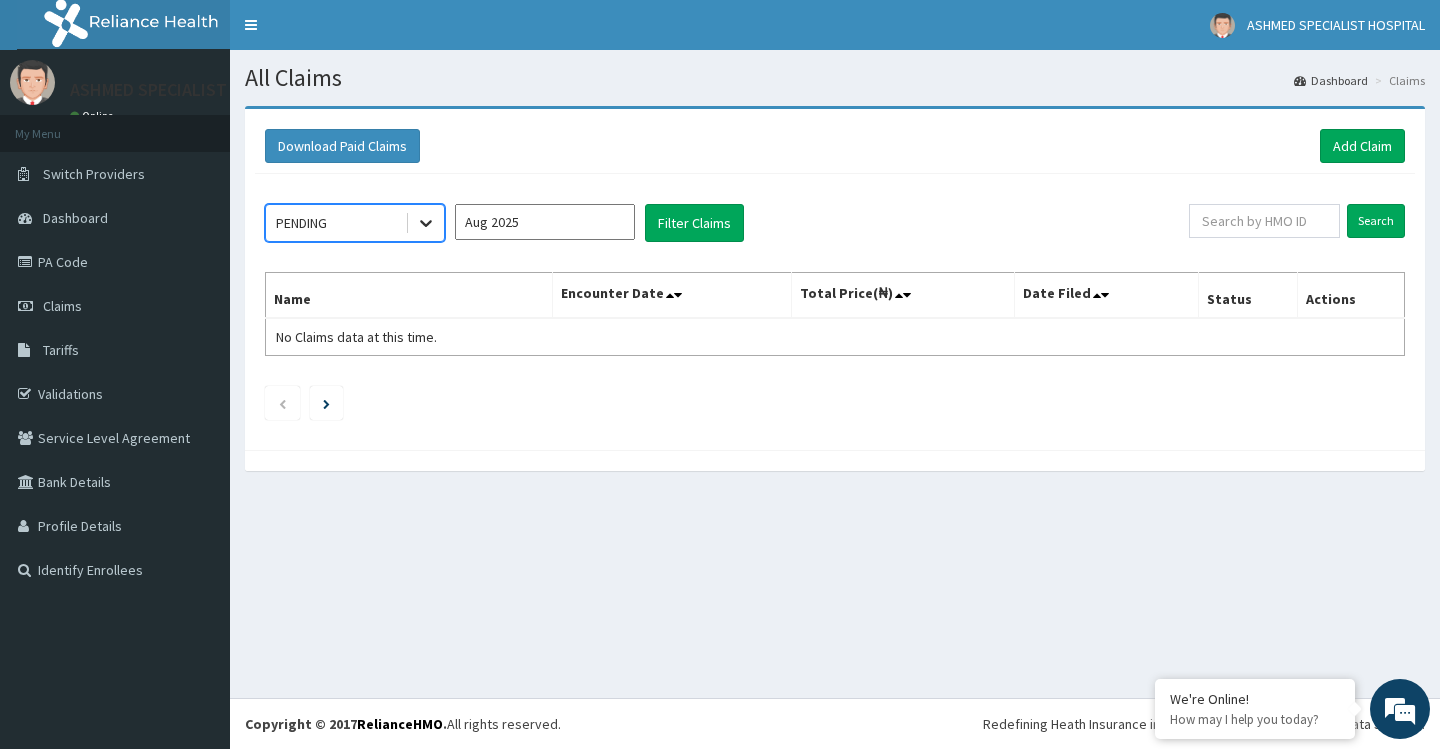 click 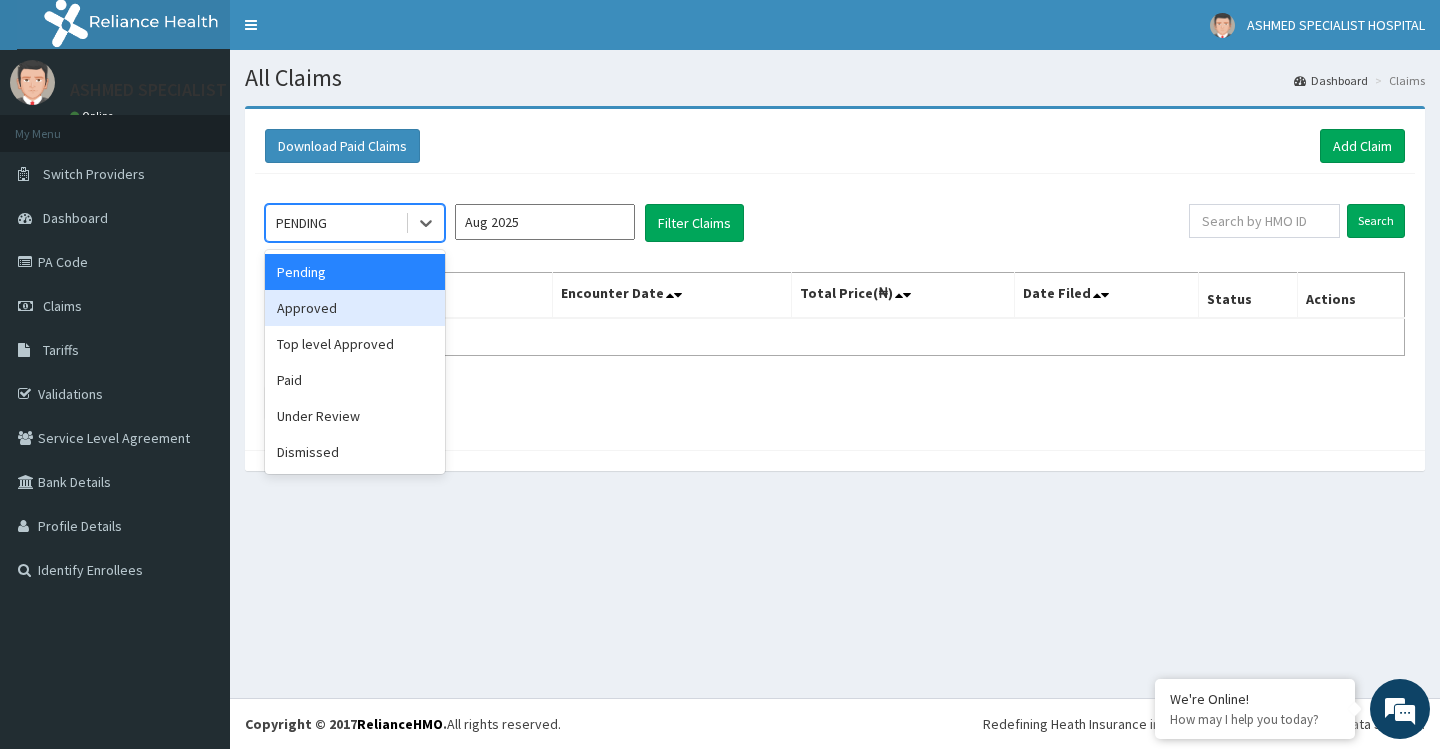 click on "Approved" at bounding box center (355, 308) 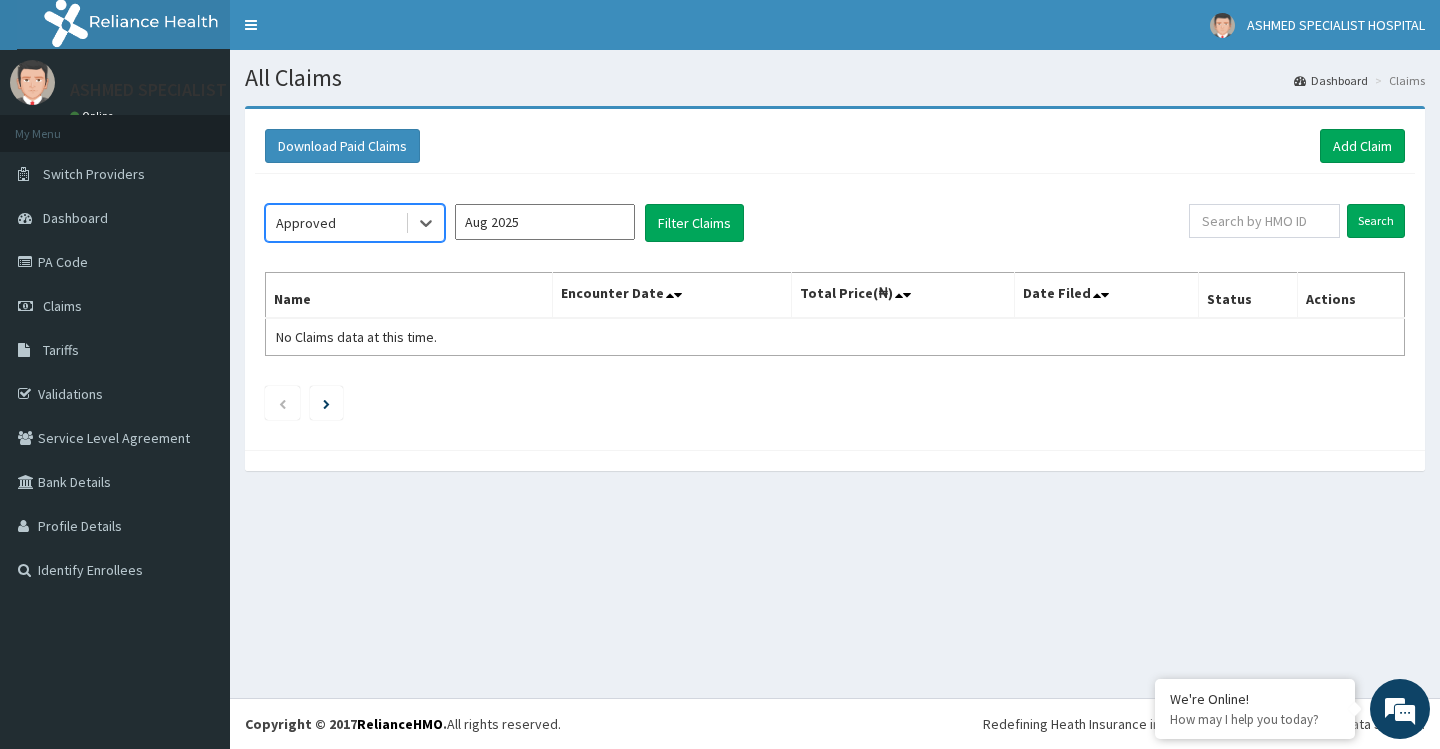 click on "Aug 2025" at bounding box center (545, 222) 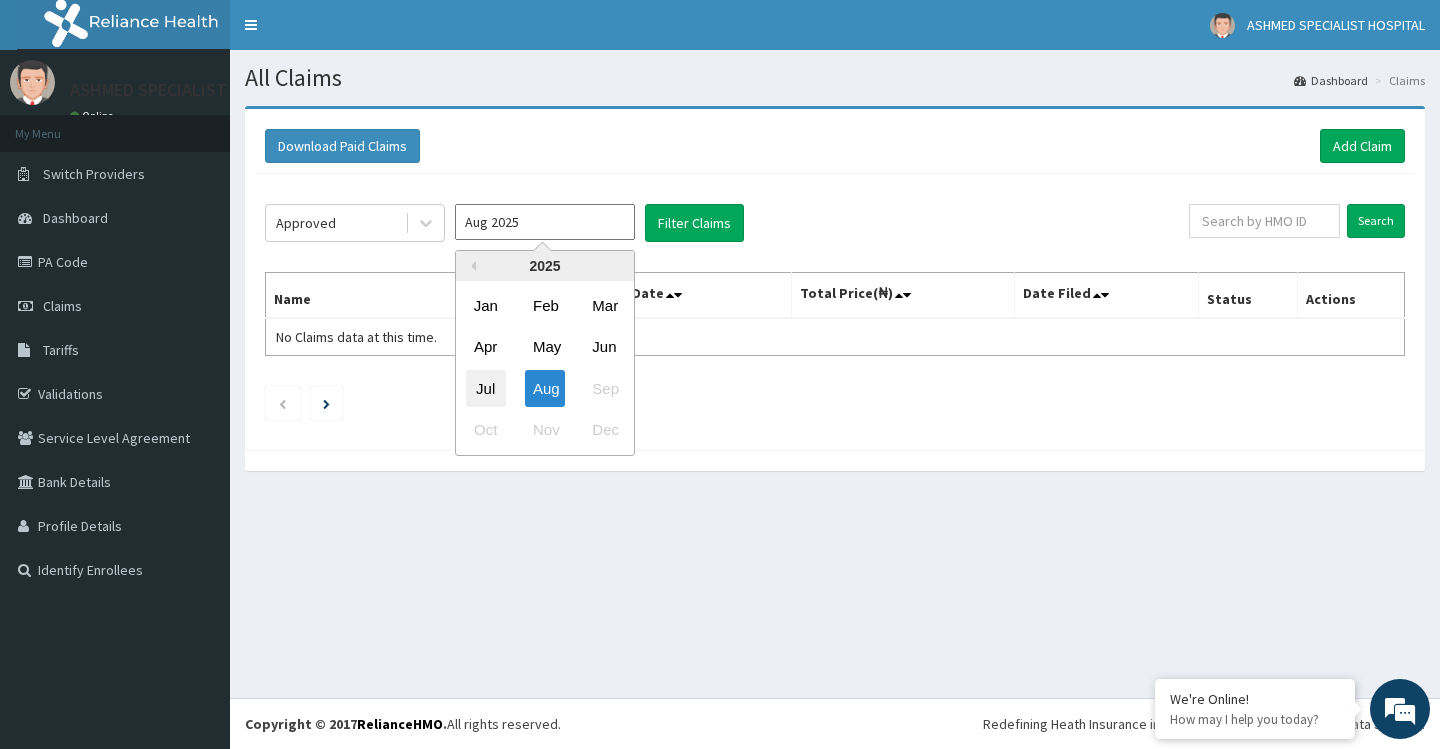 click on "Jul" at bounding box center (486, 388) 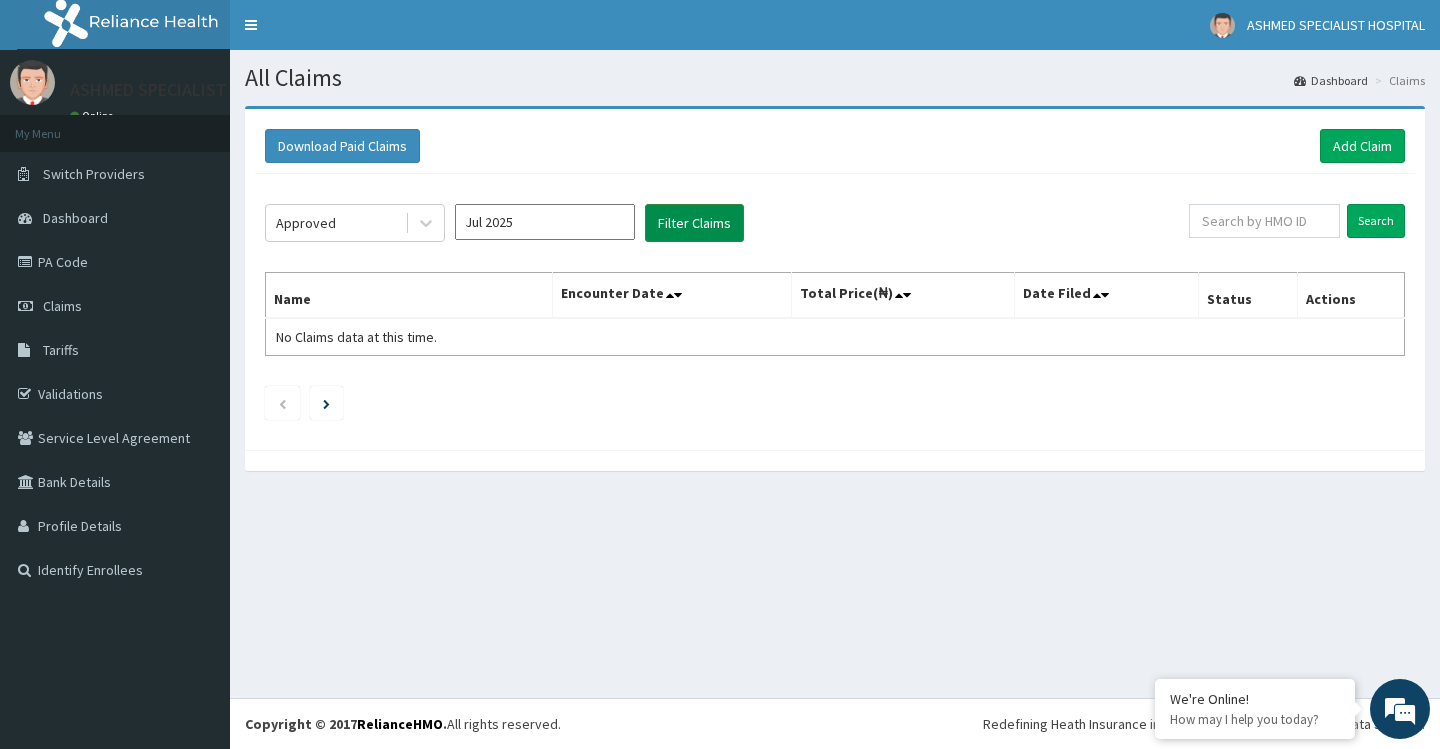 click on "Filter Claims" at bounding box center [694, 223] 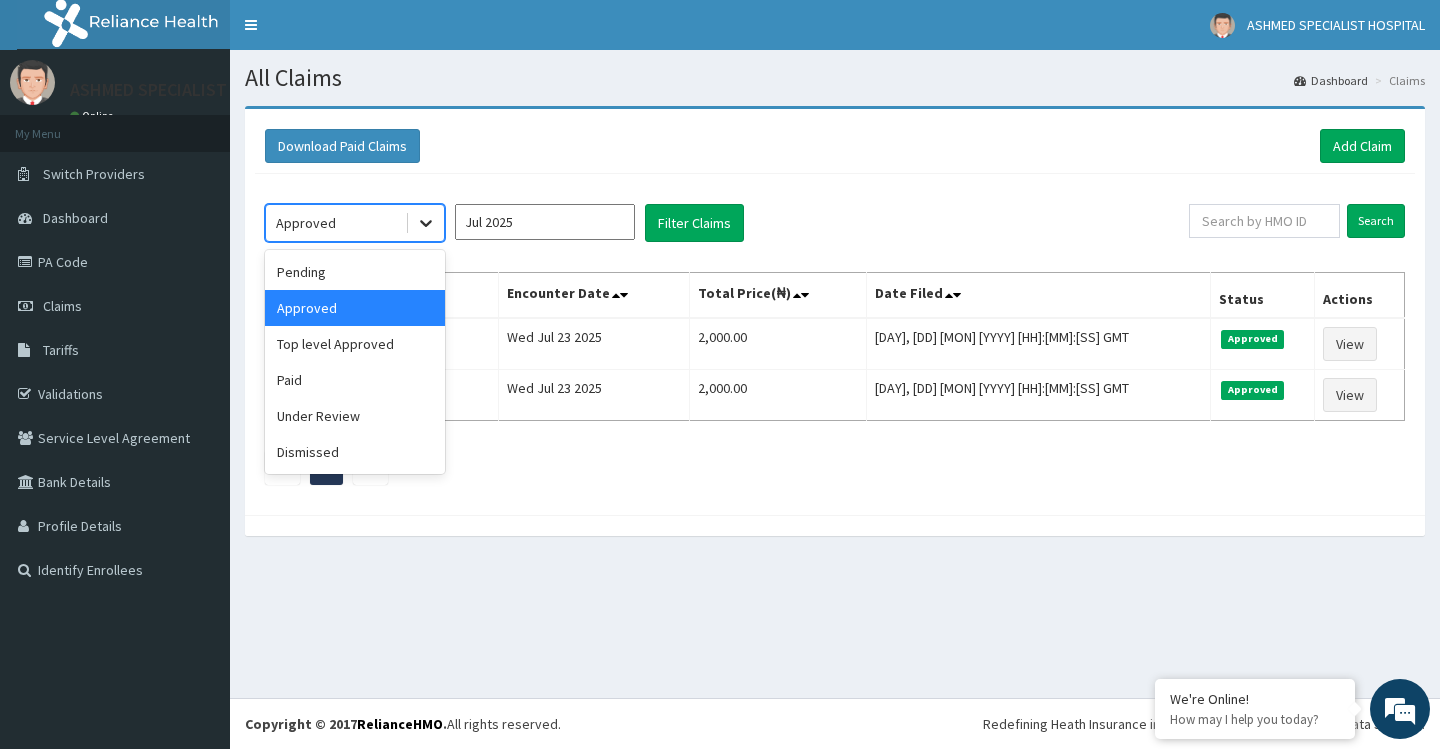 click 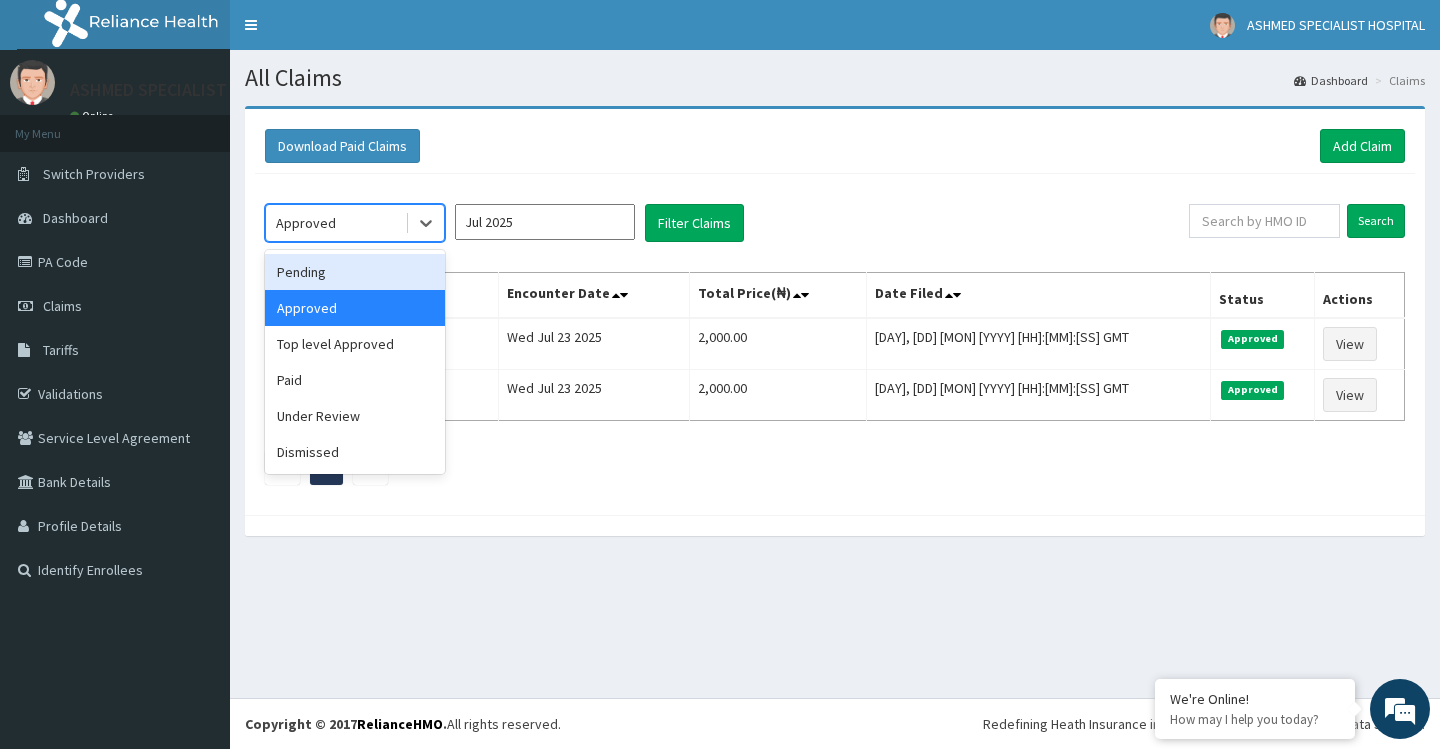 click on "Pending" at bounding box center (355, 272) 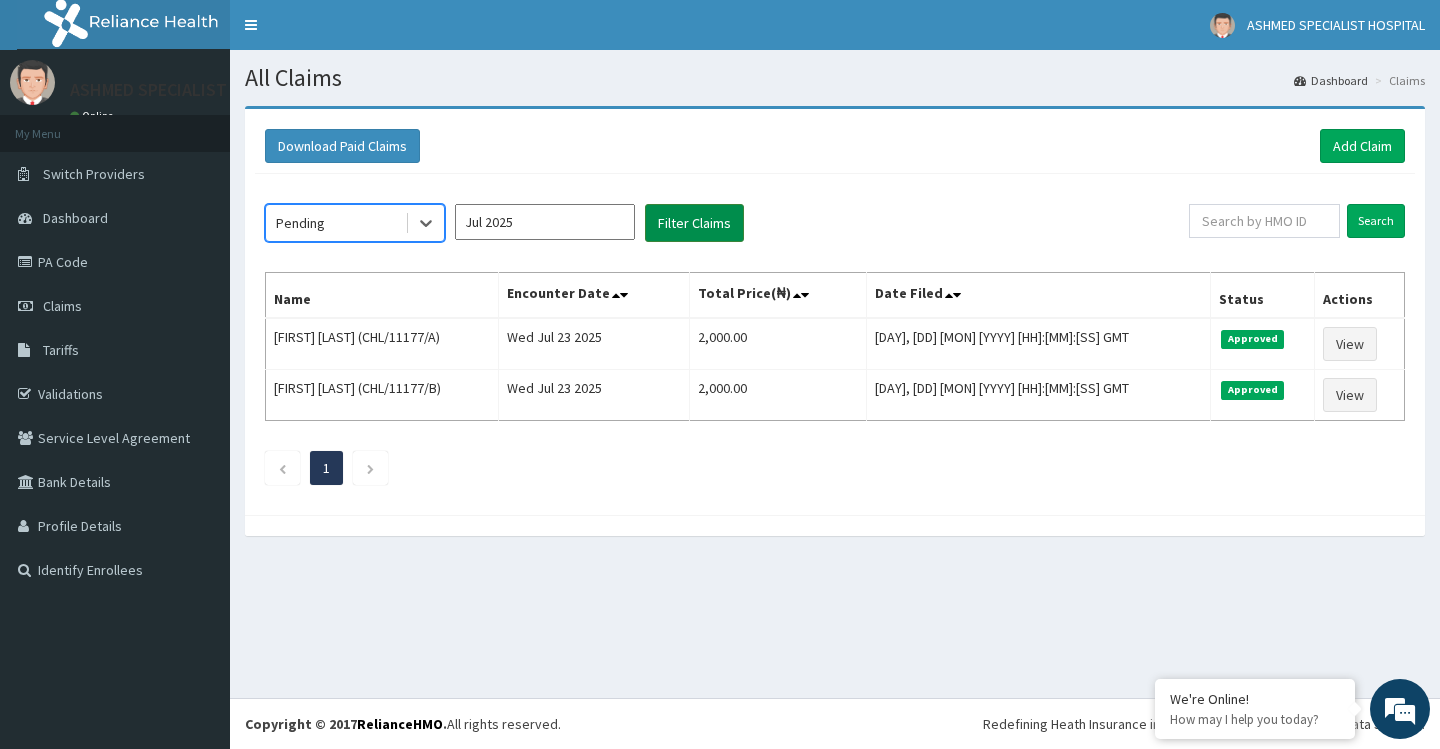 click on "Filter Claims" at bounding box center (694, 223) 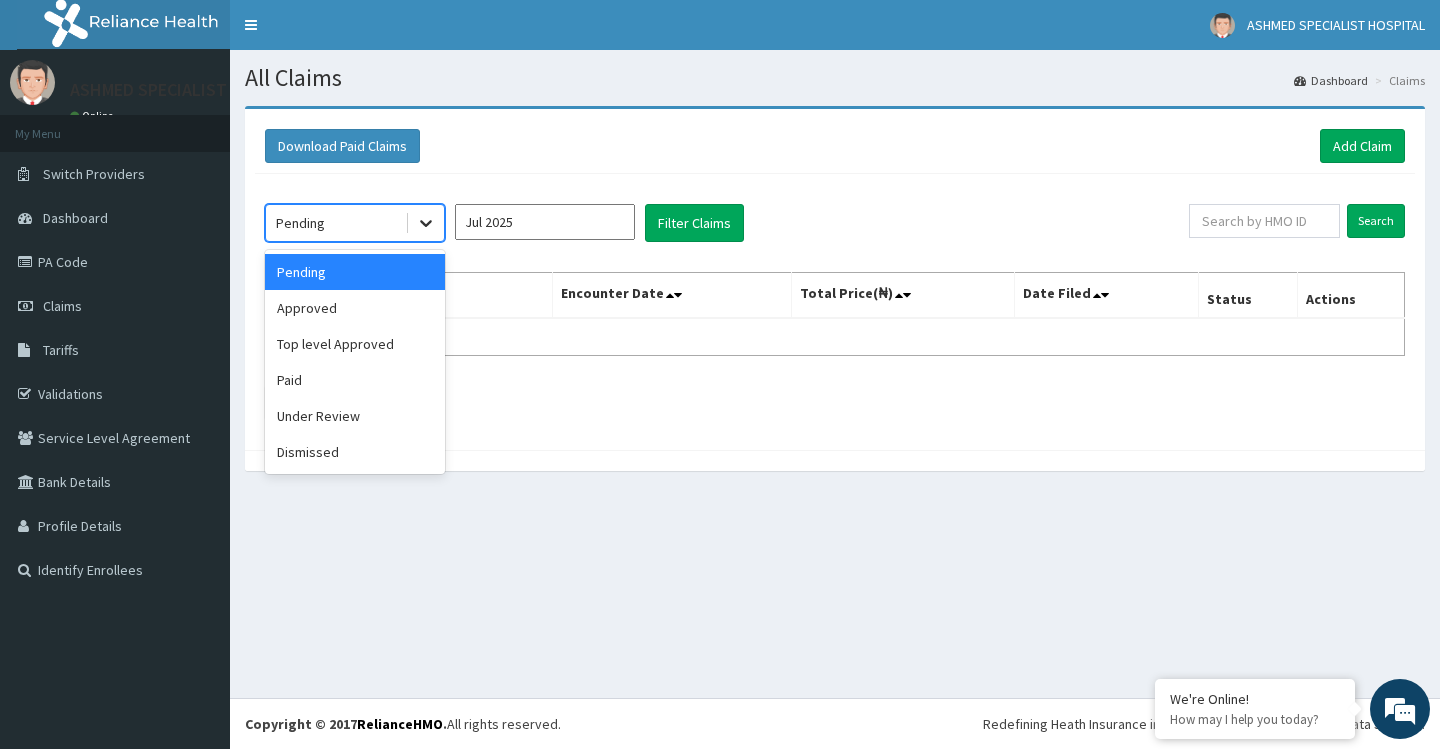 click 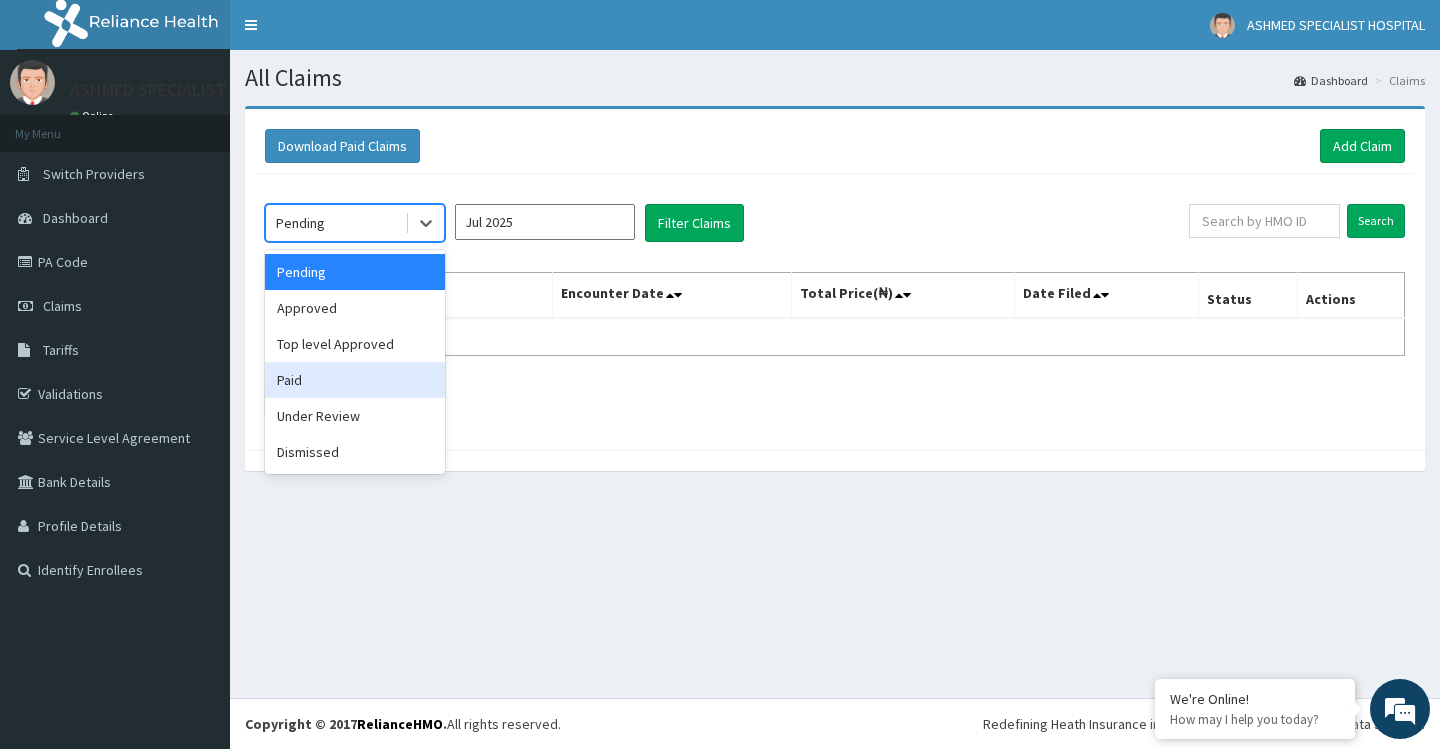 click on "Paid" at bounding box center (355, 380) 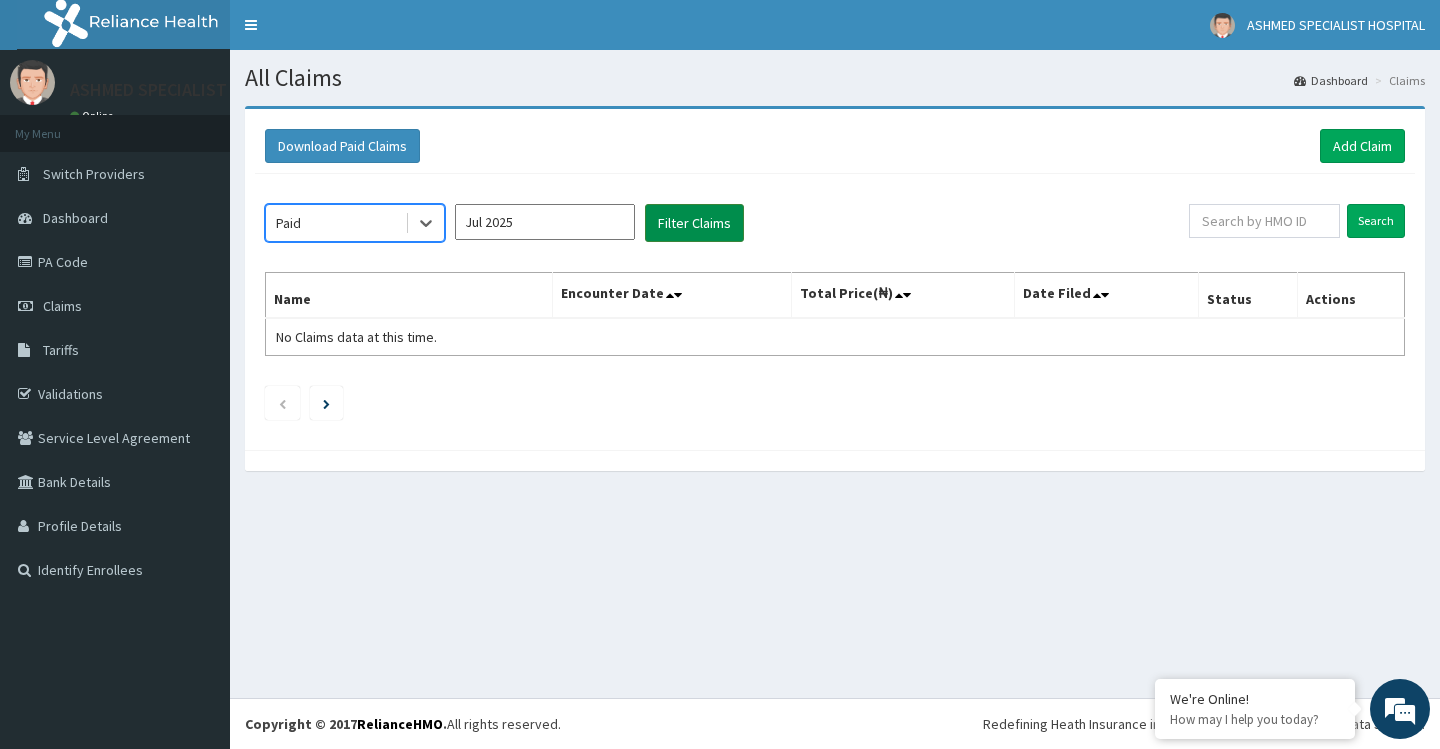 click on "Filter Claims" at bounding box center [694, 223] 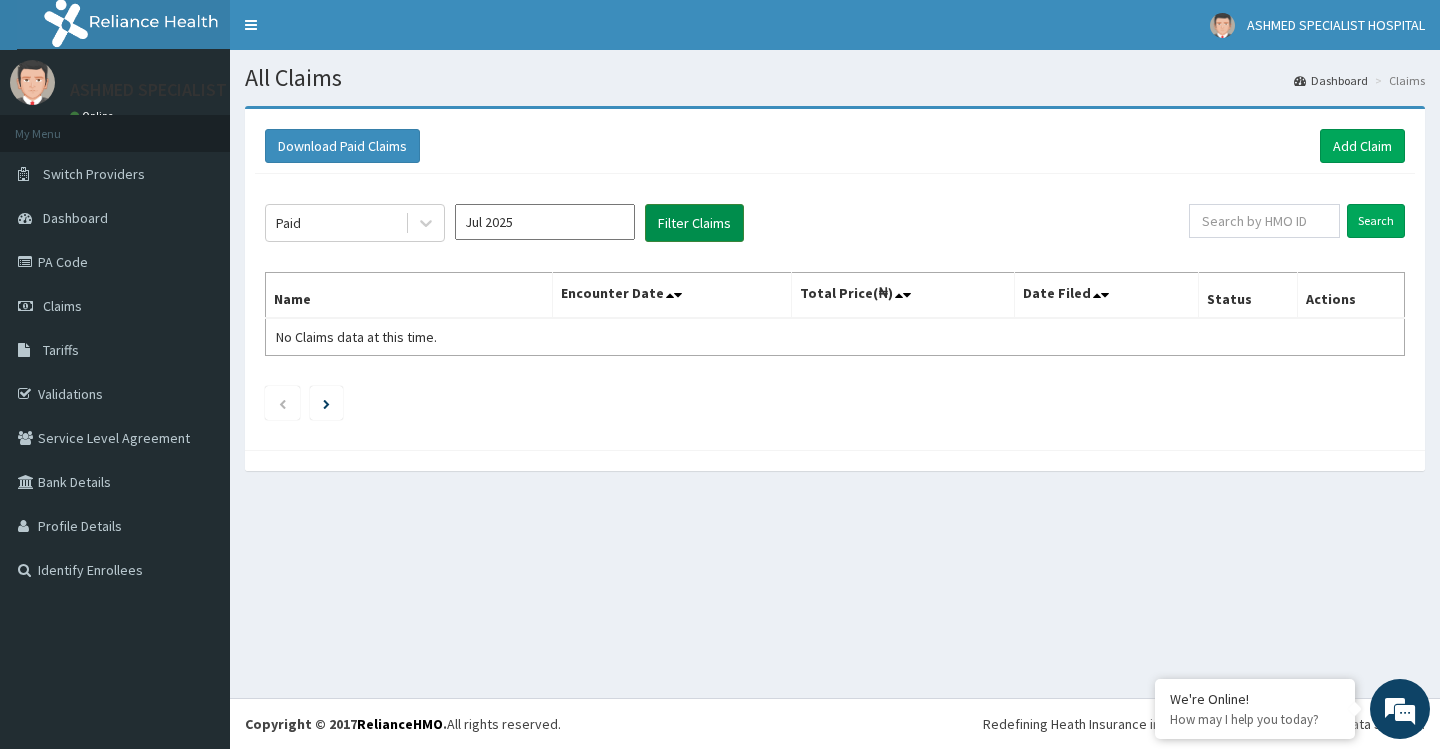click on "Filter Claims" at bounding box center [694, 223] 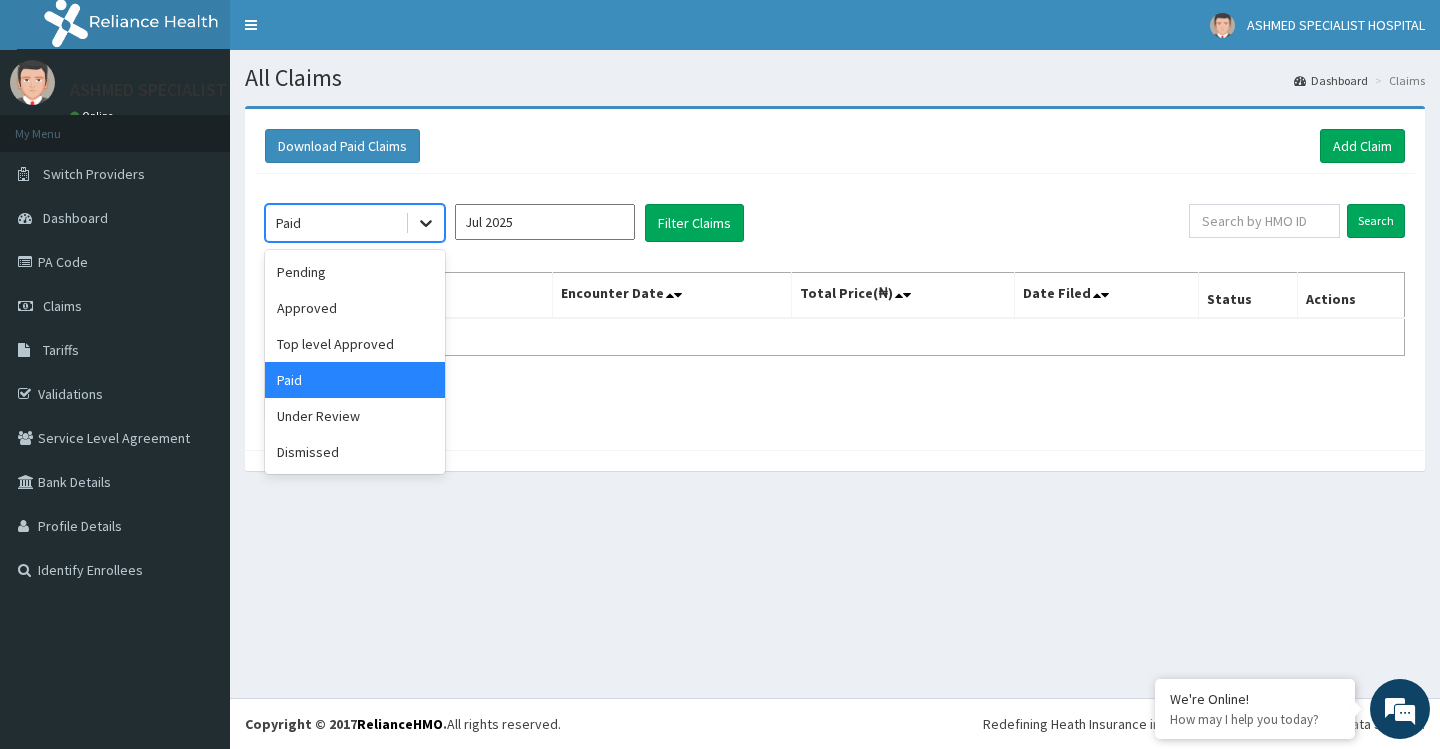 click at bounding box center (426, 223) 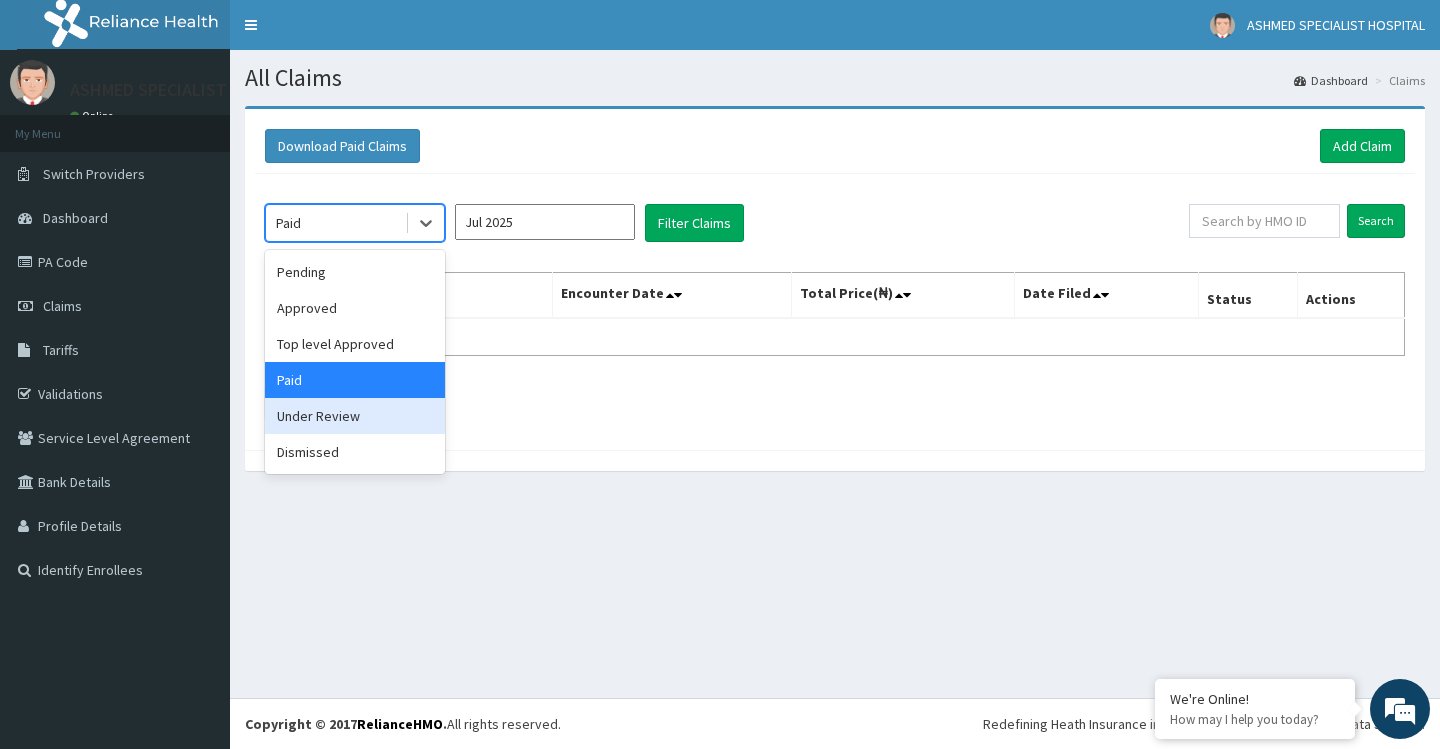 click on "Under Review" at bounding box center (355, 416) 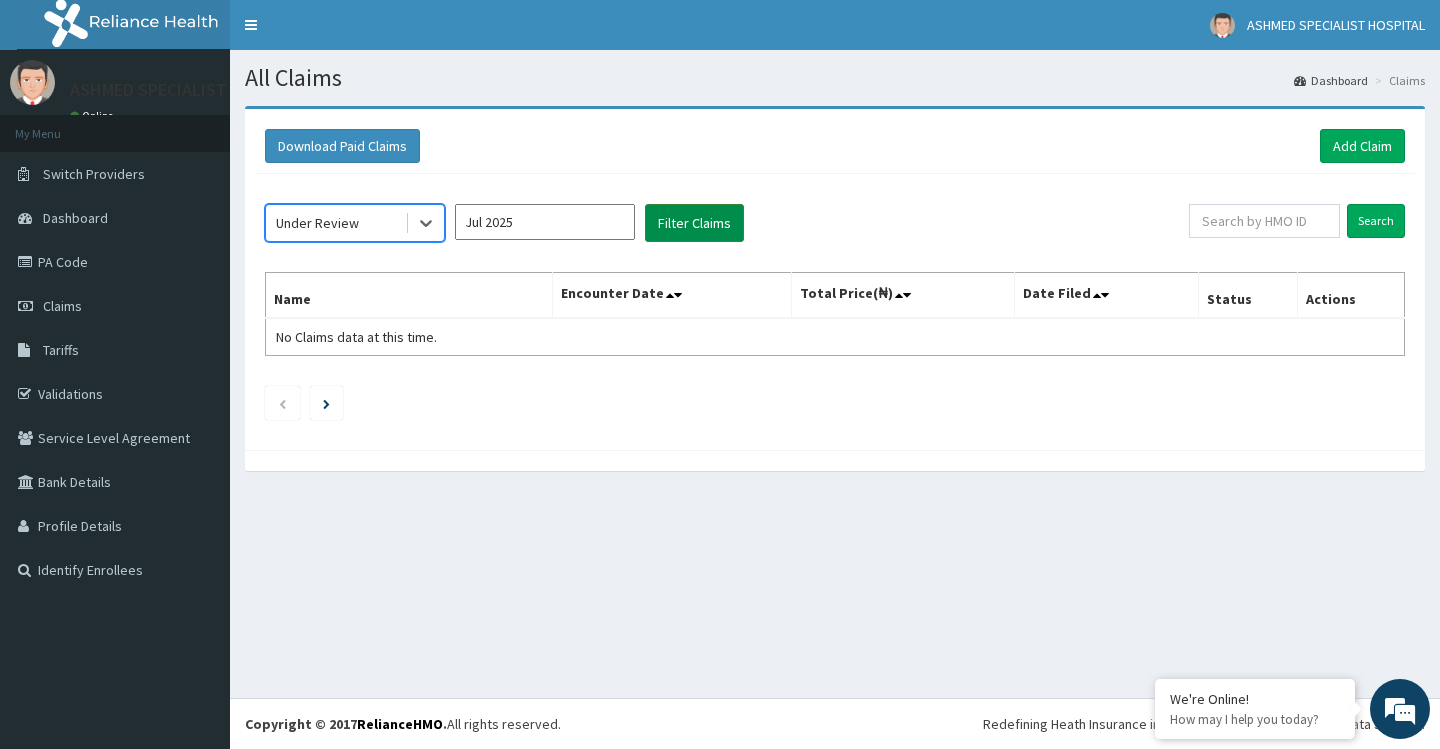 click on "Filter Claims" at bounding box center [694, 223] 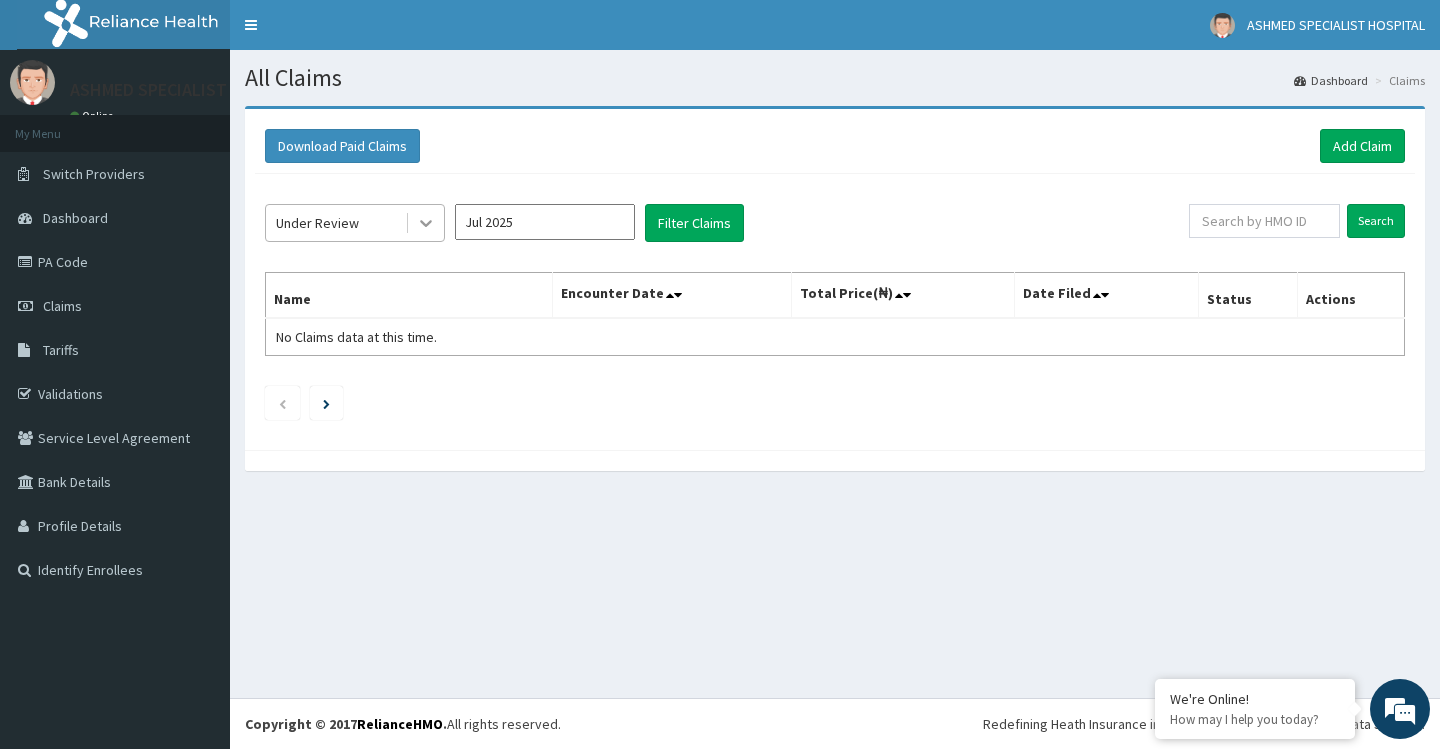 click 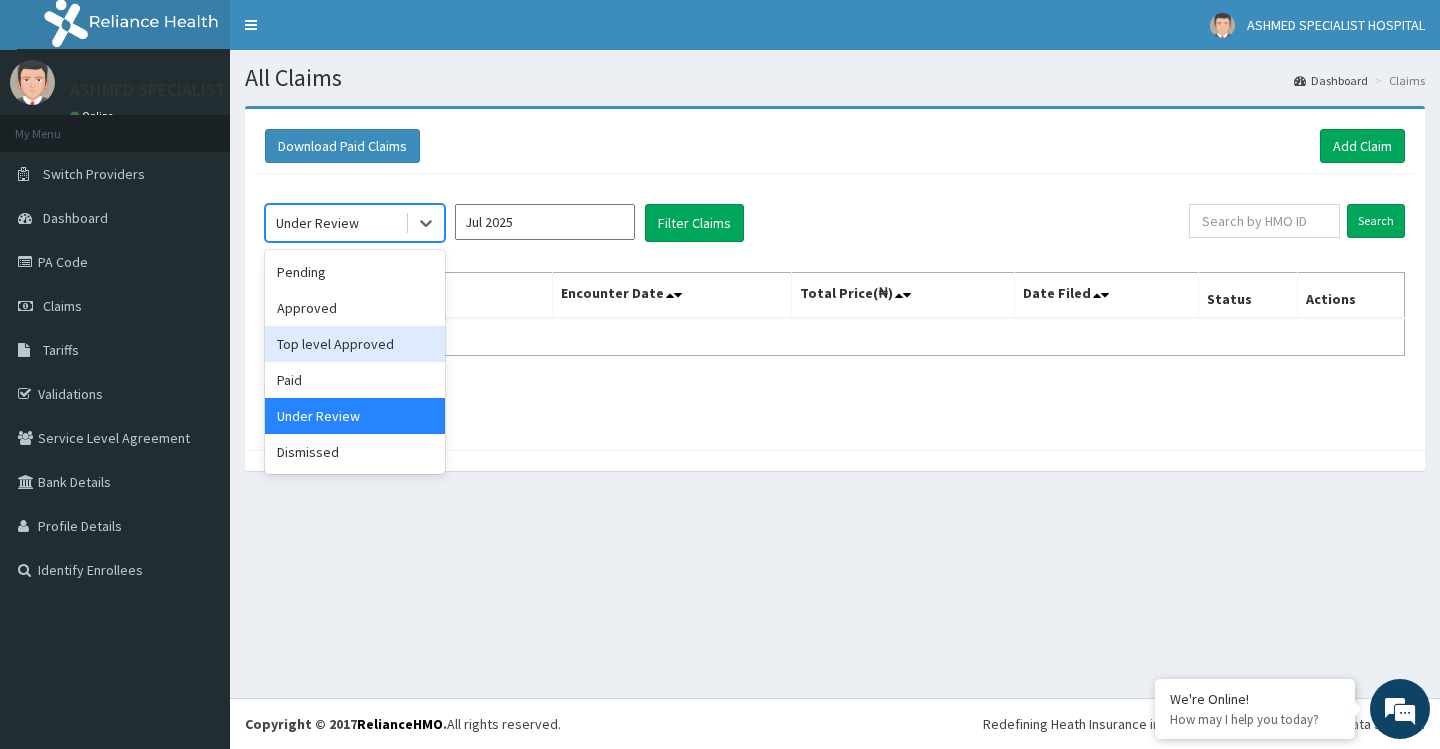 click on "Top level Approved" at bounding box center (355, 344) 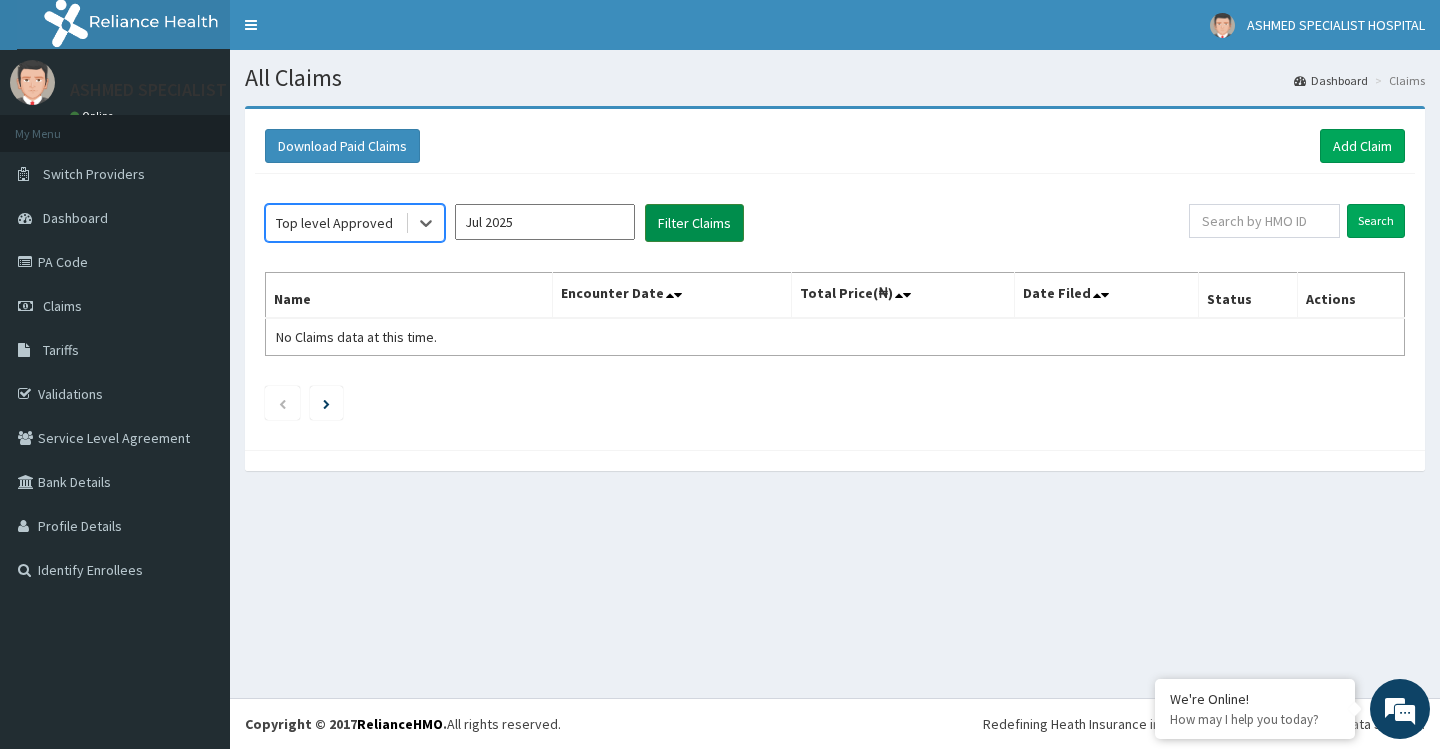 click on "Filter Claims" at bounding box center (694, 223) 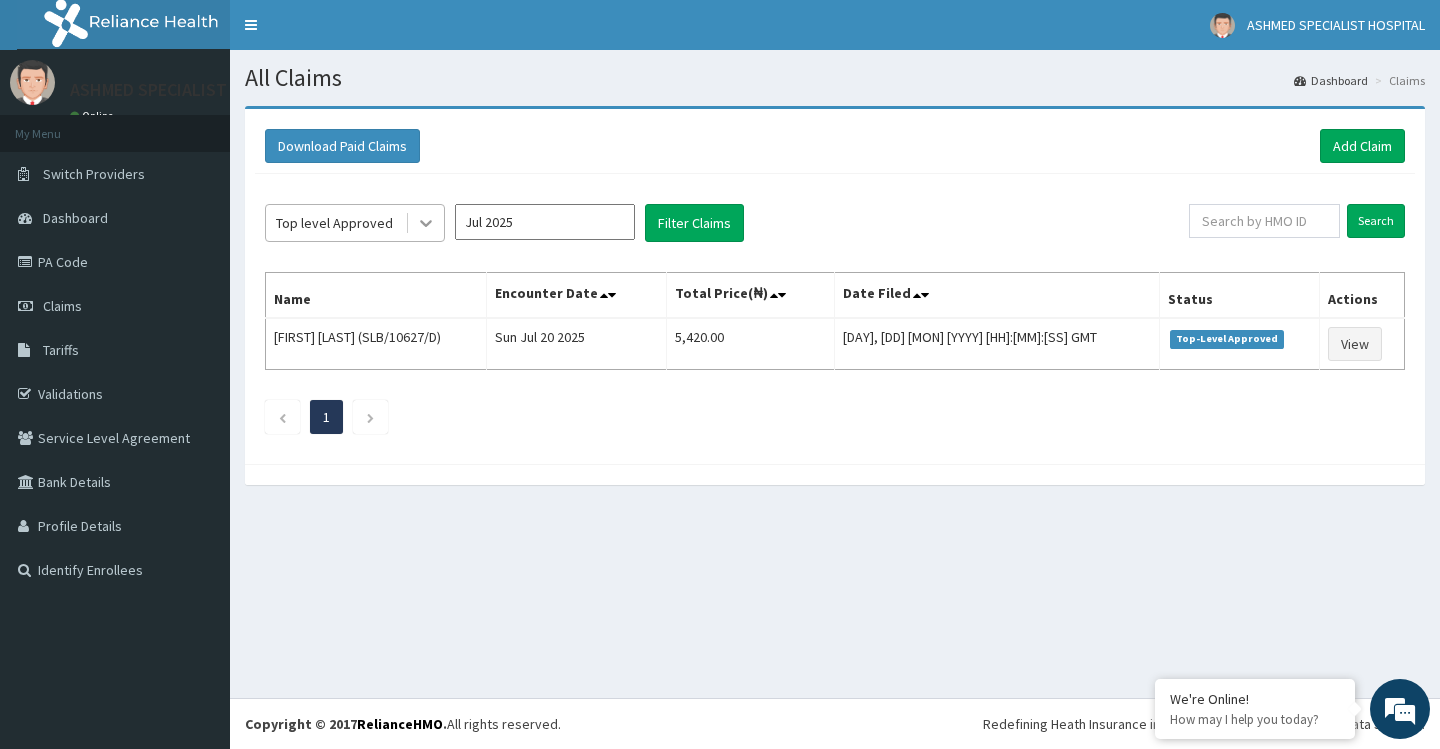 click 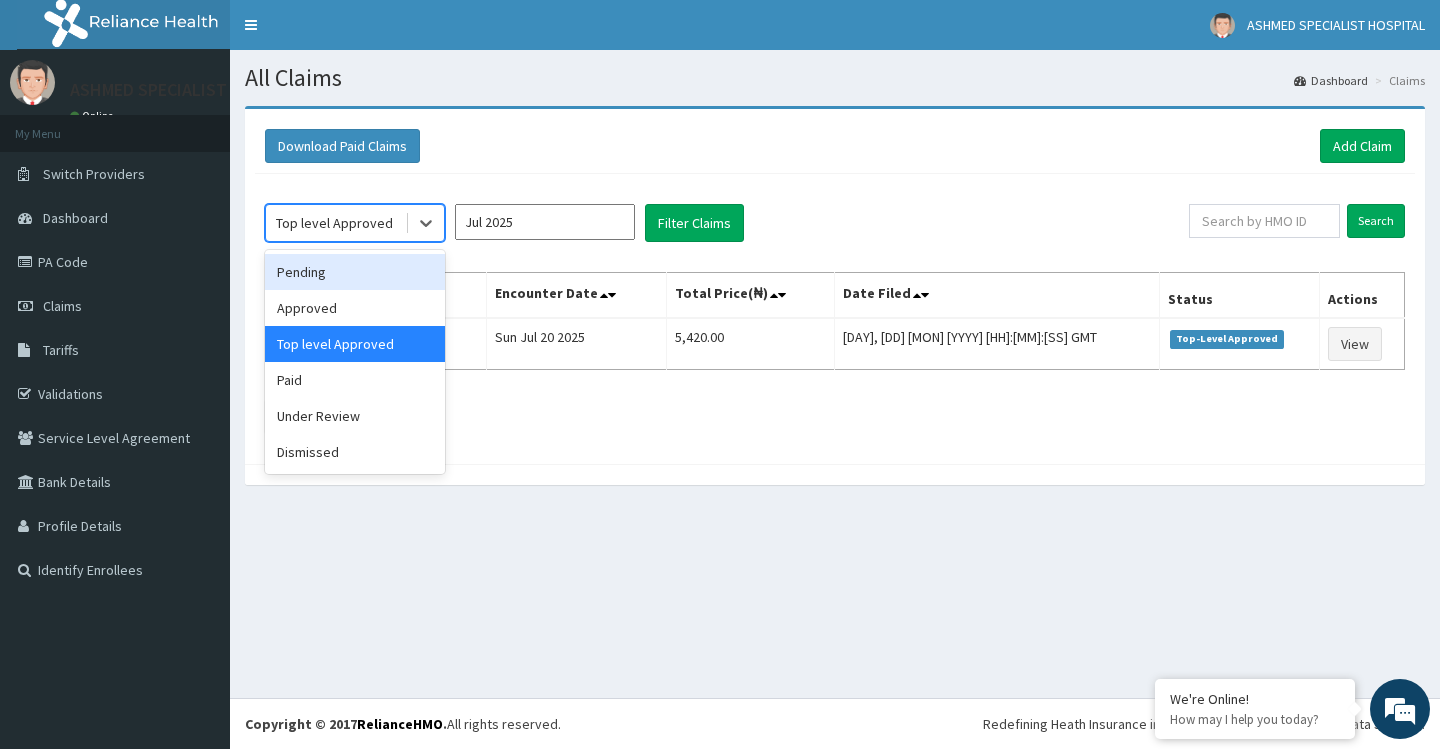 click on "Pending" at bounding box center [355, 272] 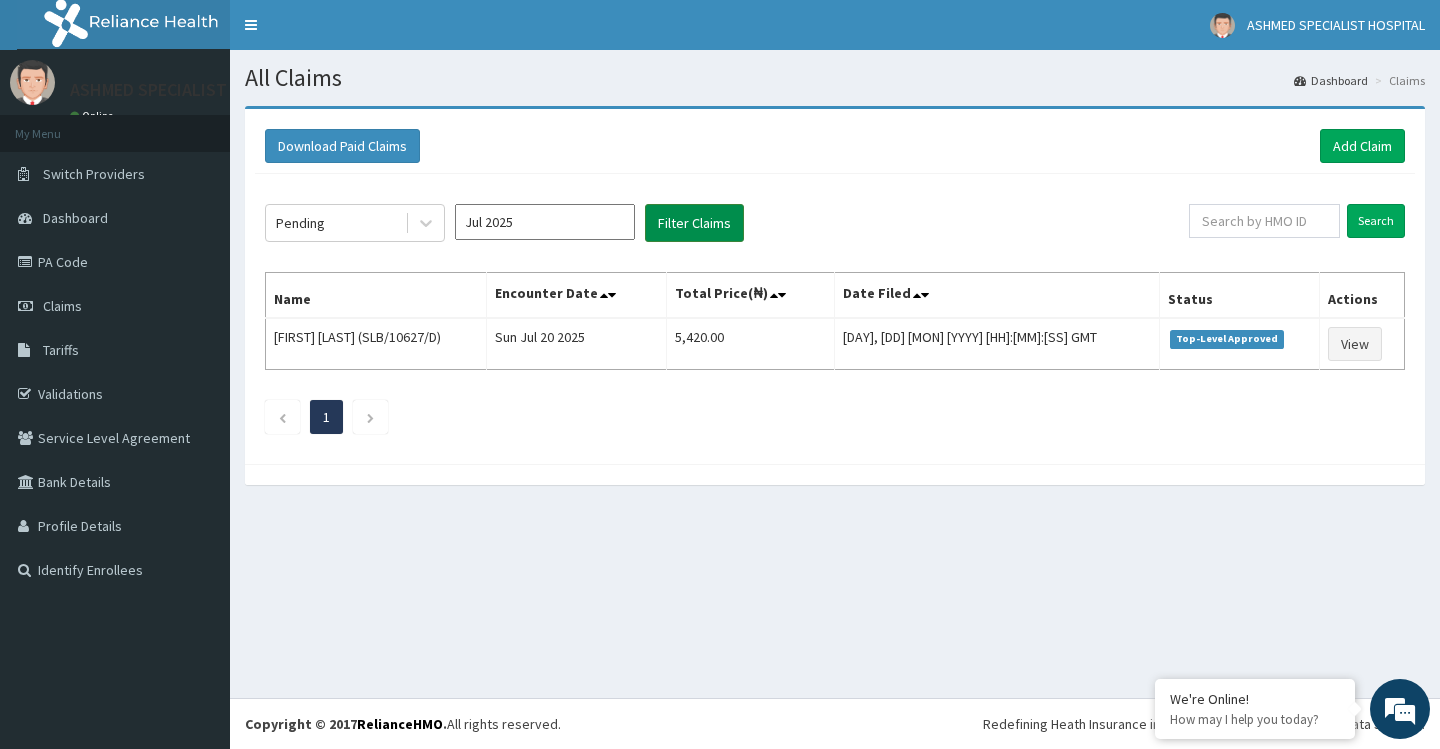 click on "Filter Claims" at bounding box center (694, 223) 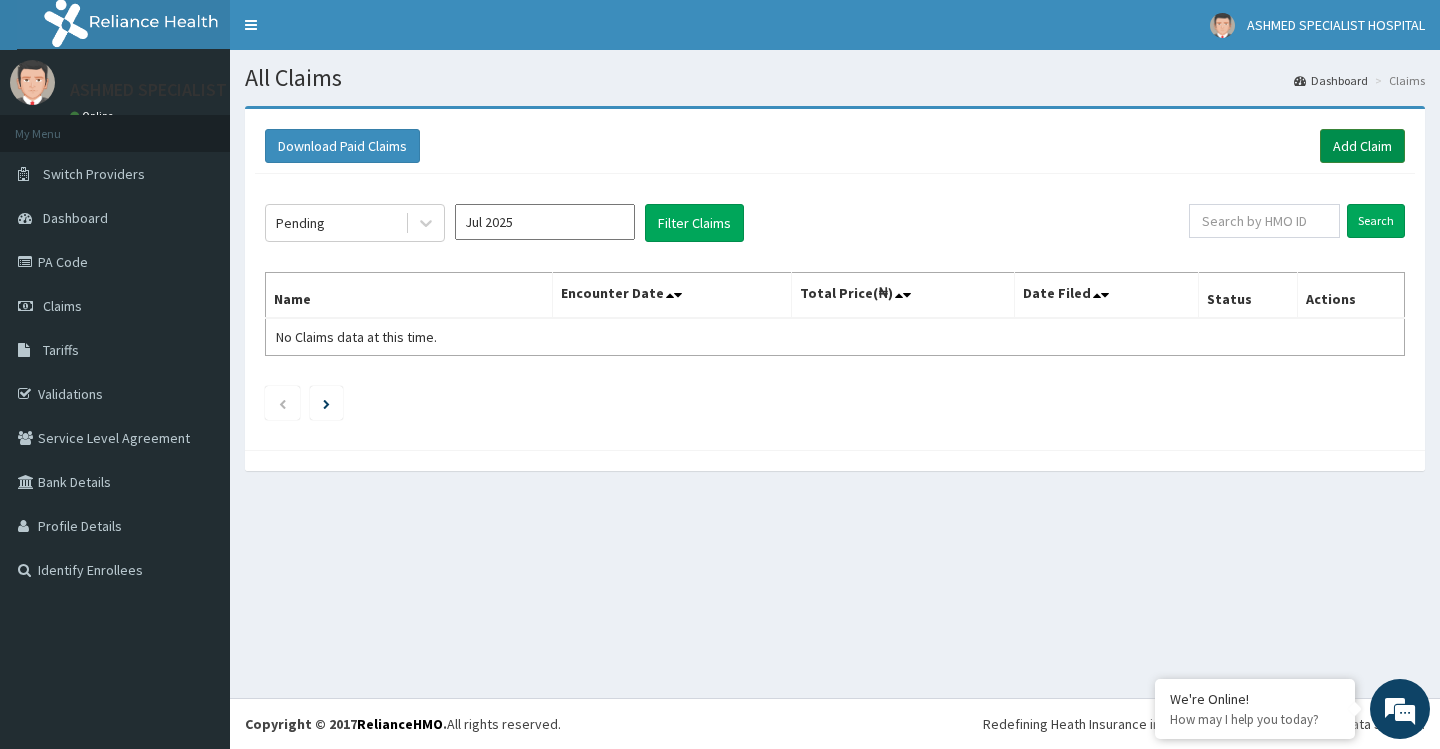 click on "Add Claim" at bounding box center [1362, 146] 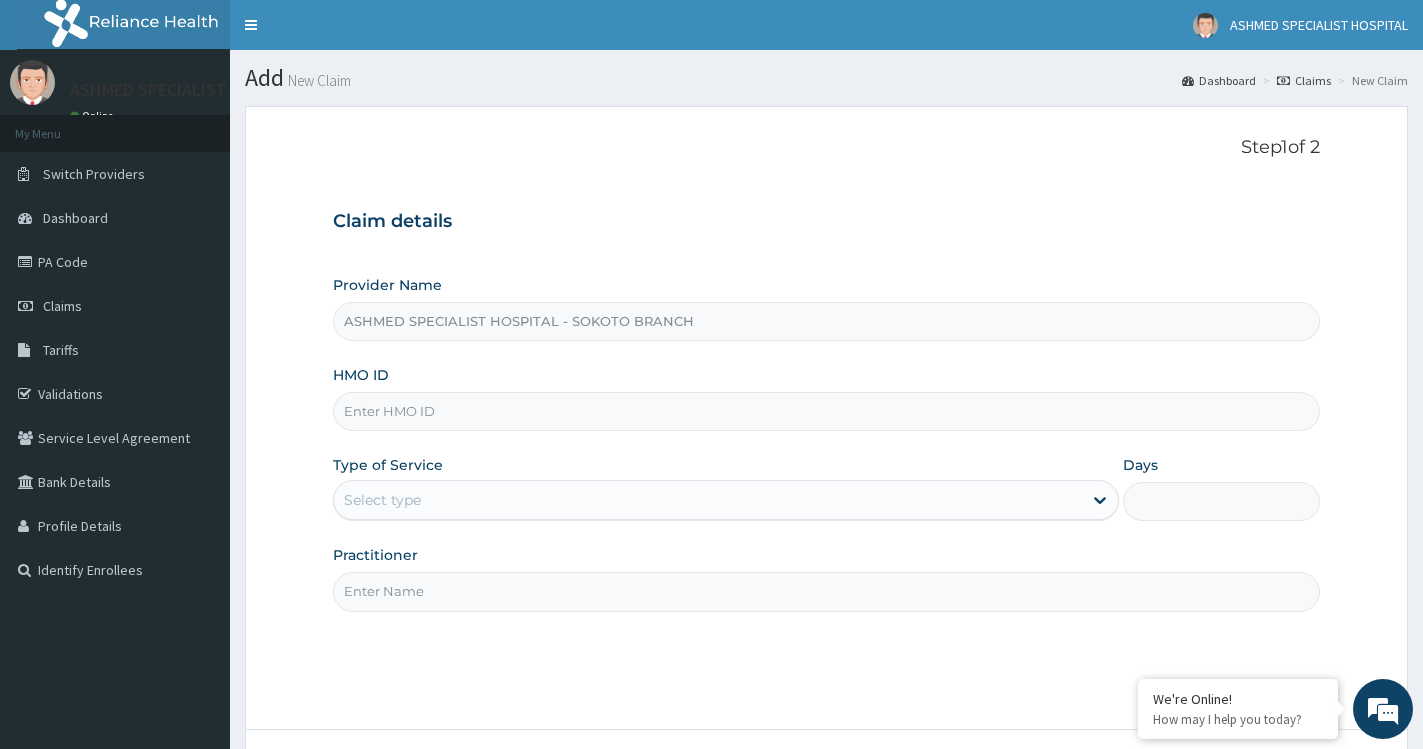 scroll, scrollTop: 0, scrollLeft: 0, axis: both 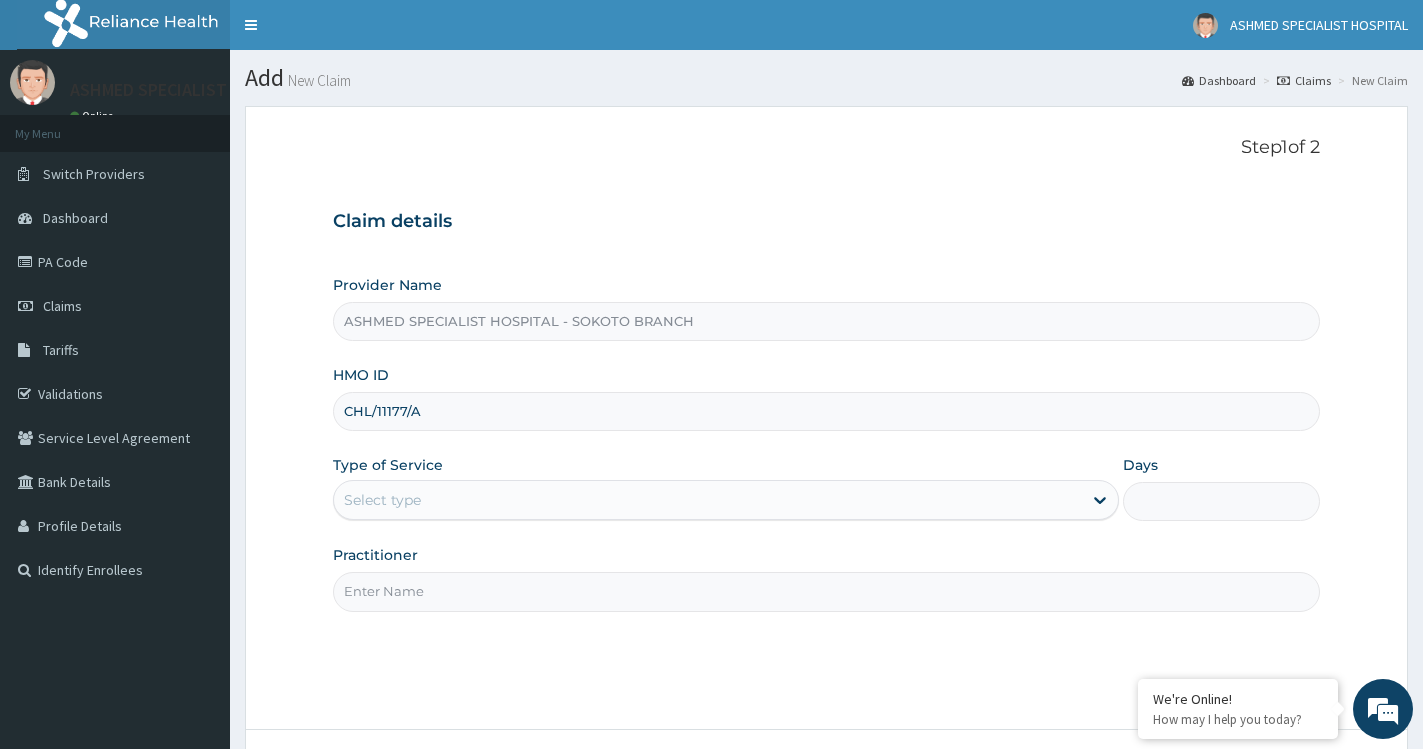 type on "CHL/11177/A" 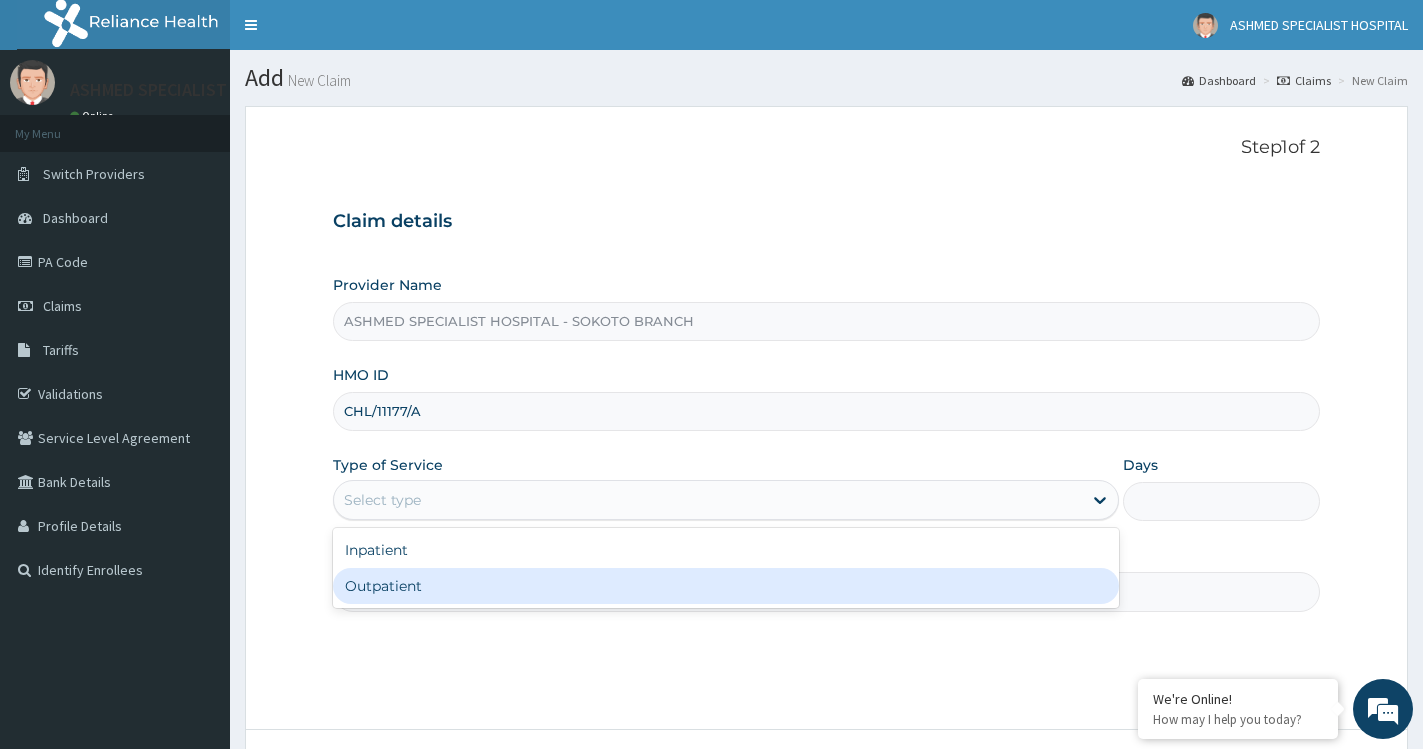 click on "Outpatient" at bounding box center (726, 586) 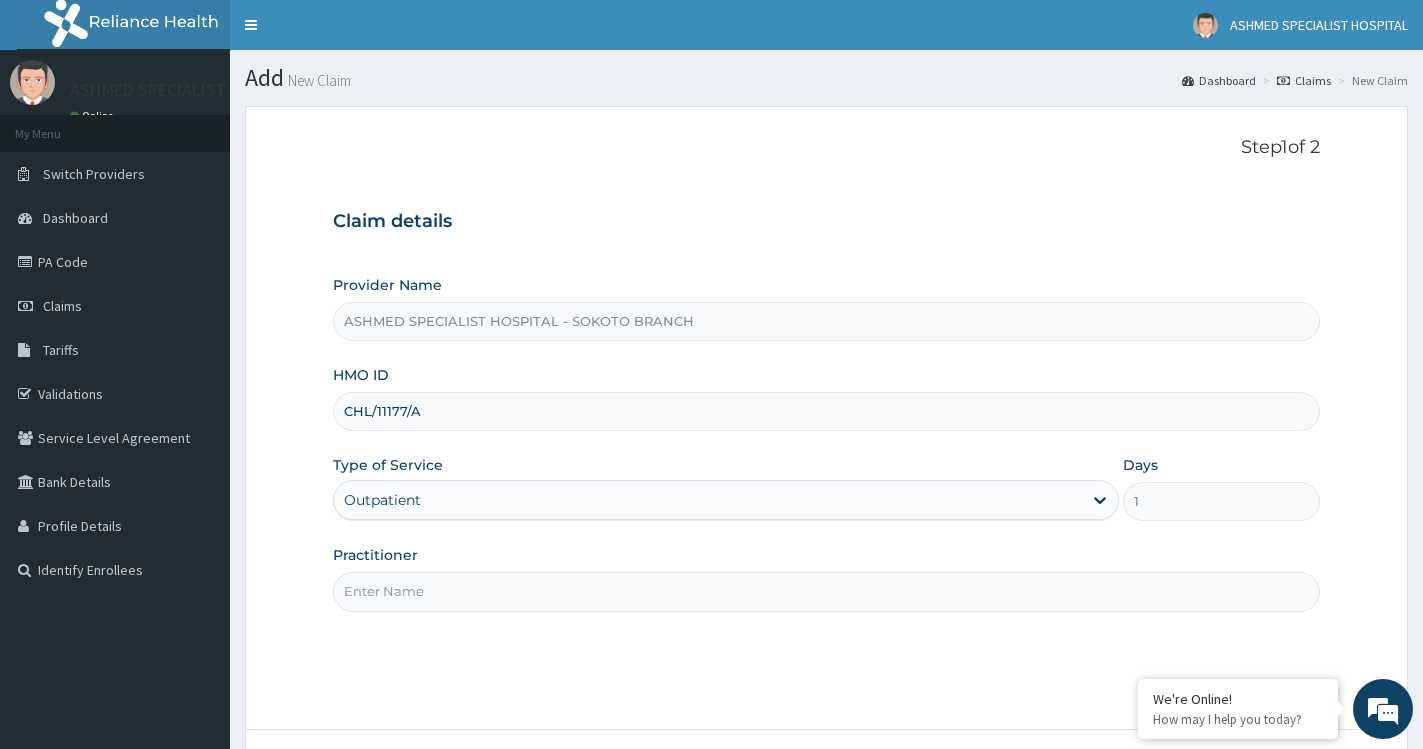 click on "Practitioner" at bounding box center (826, 591) 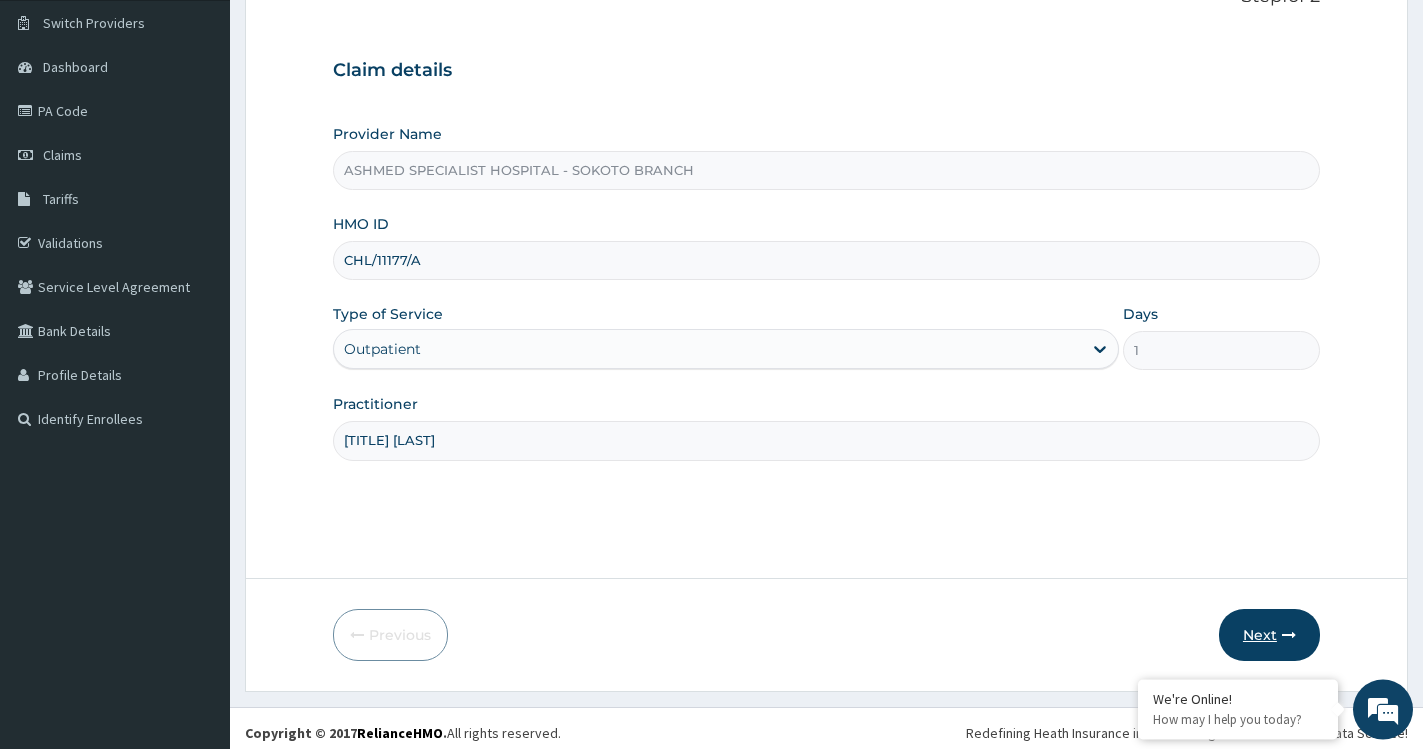 scroll, scrollTop: 160, scrollLeft: 0, axis: vertical 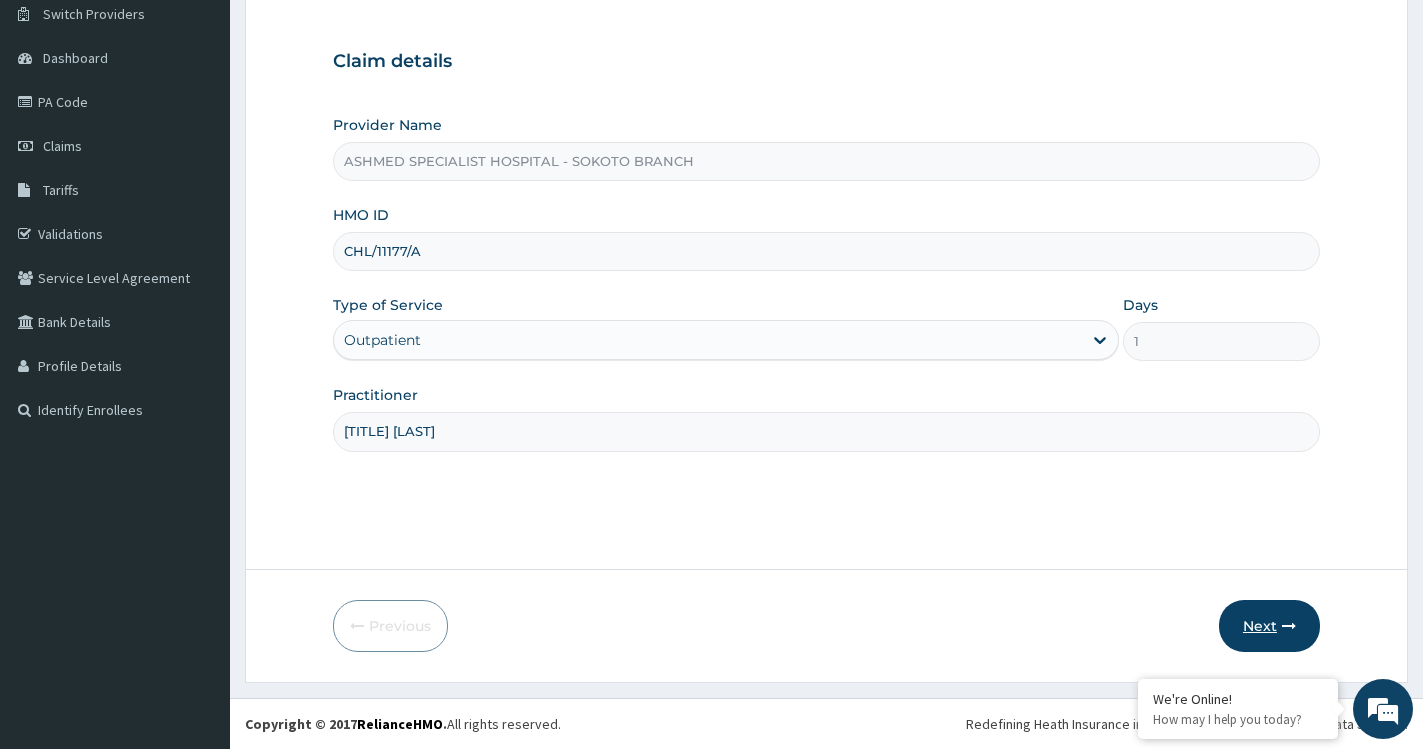 type on "dr minu" 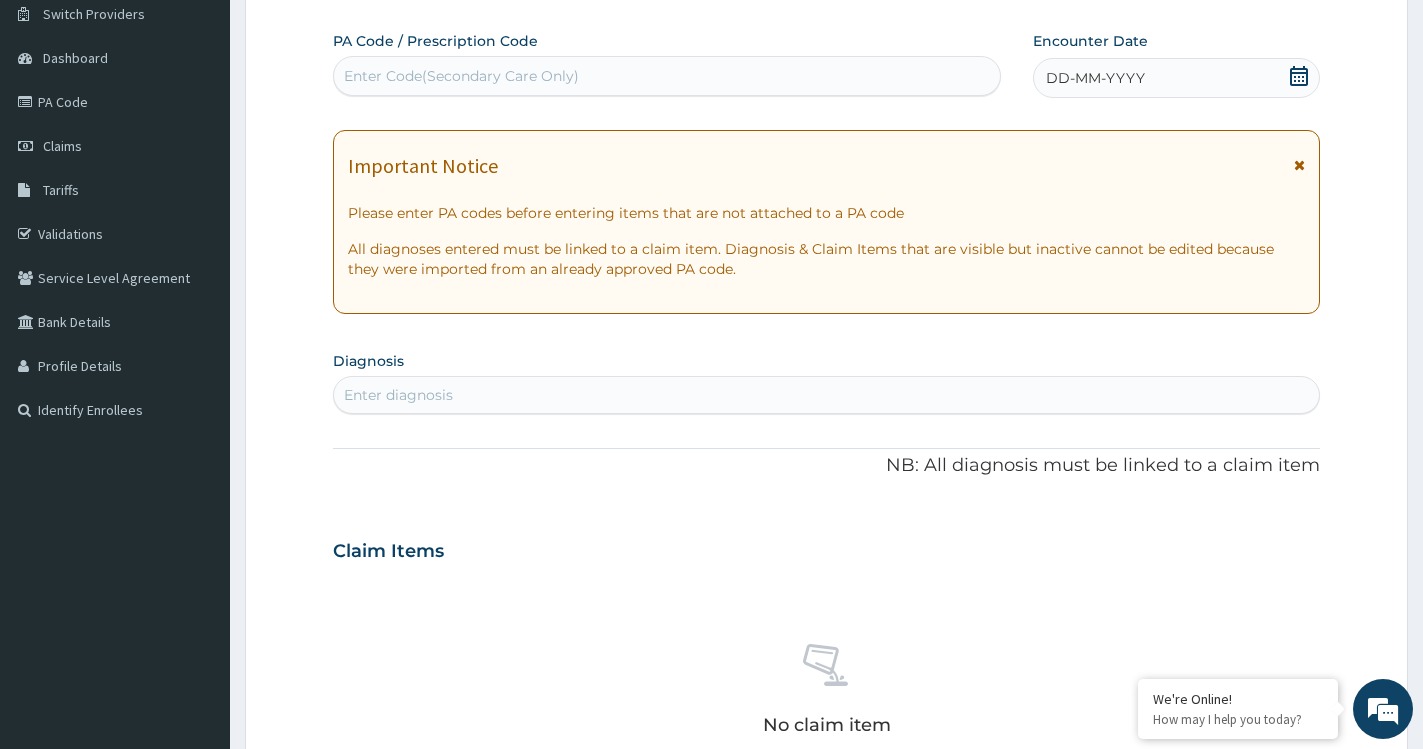 click 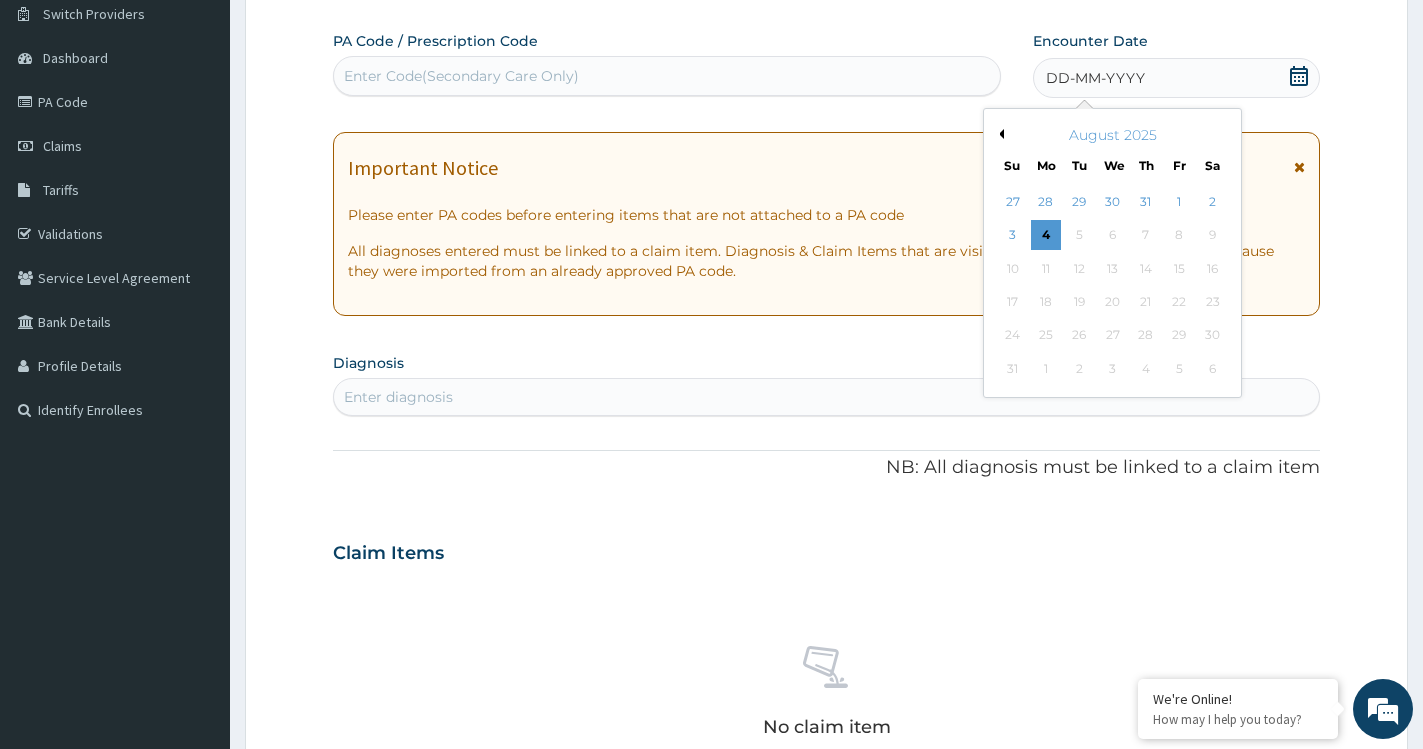 click on "August 2025" at bounding box center (1112, 135) 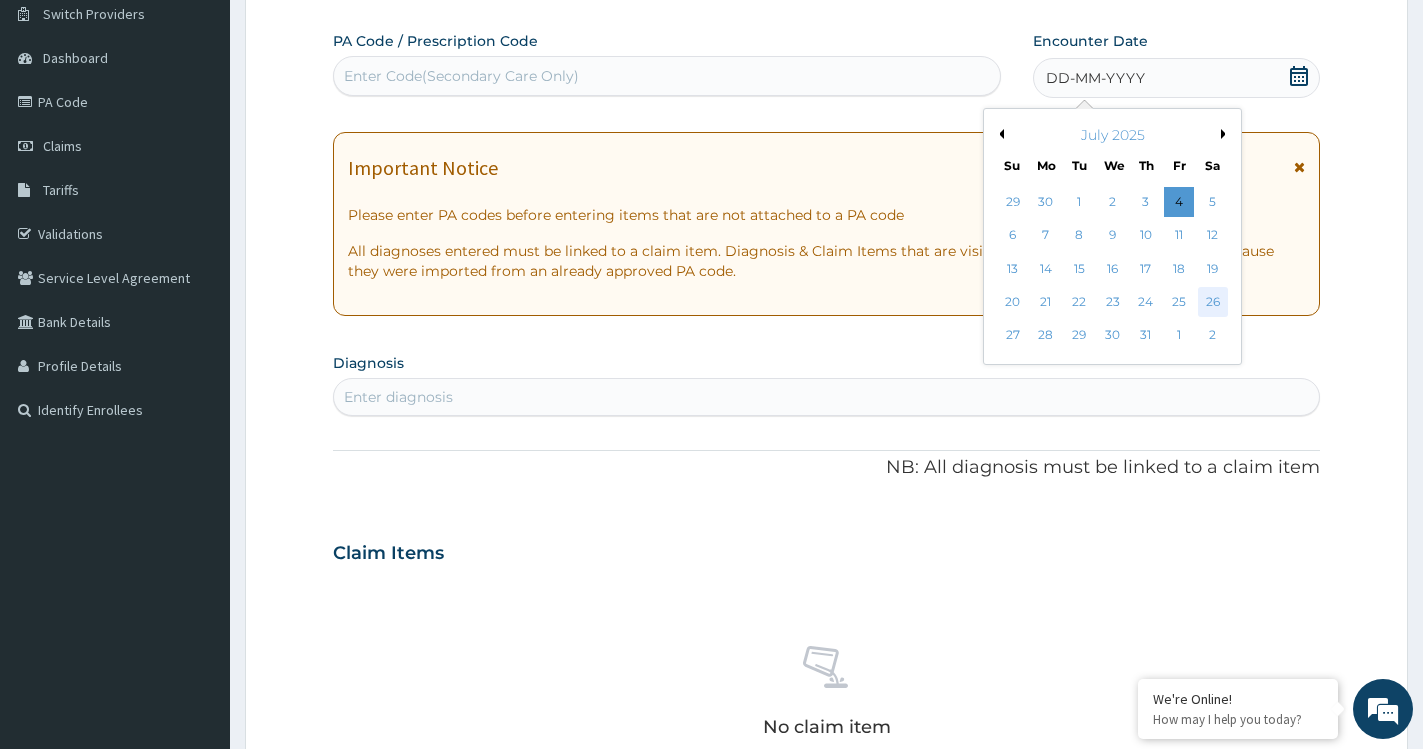 click on "26" at bounding box center [1213, 302] 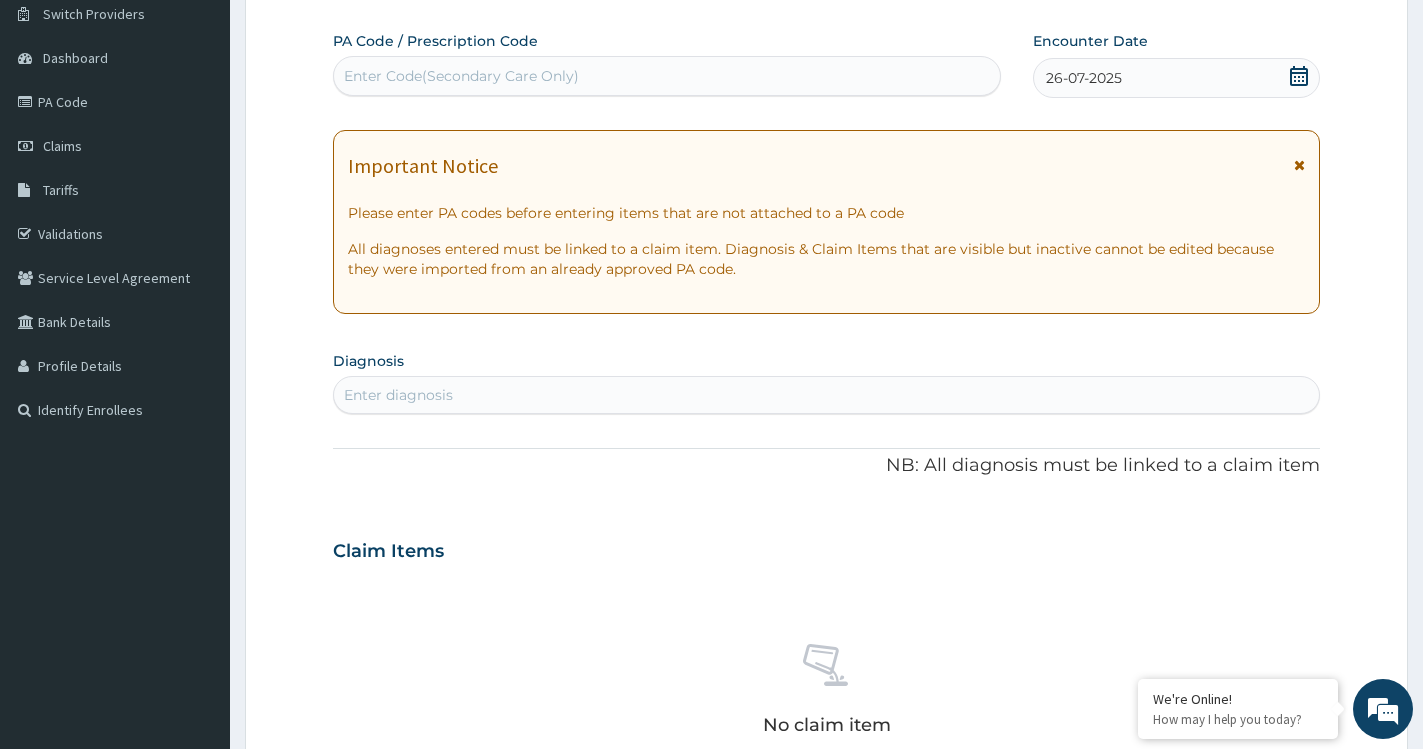 click on "Enter diagnosis" at bounding box center [826, 395] 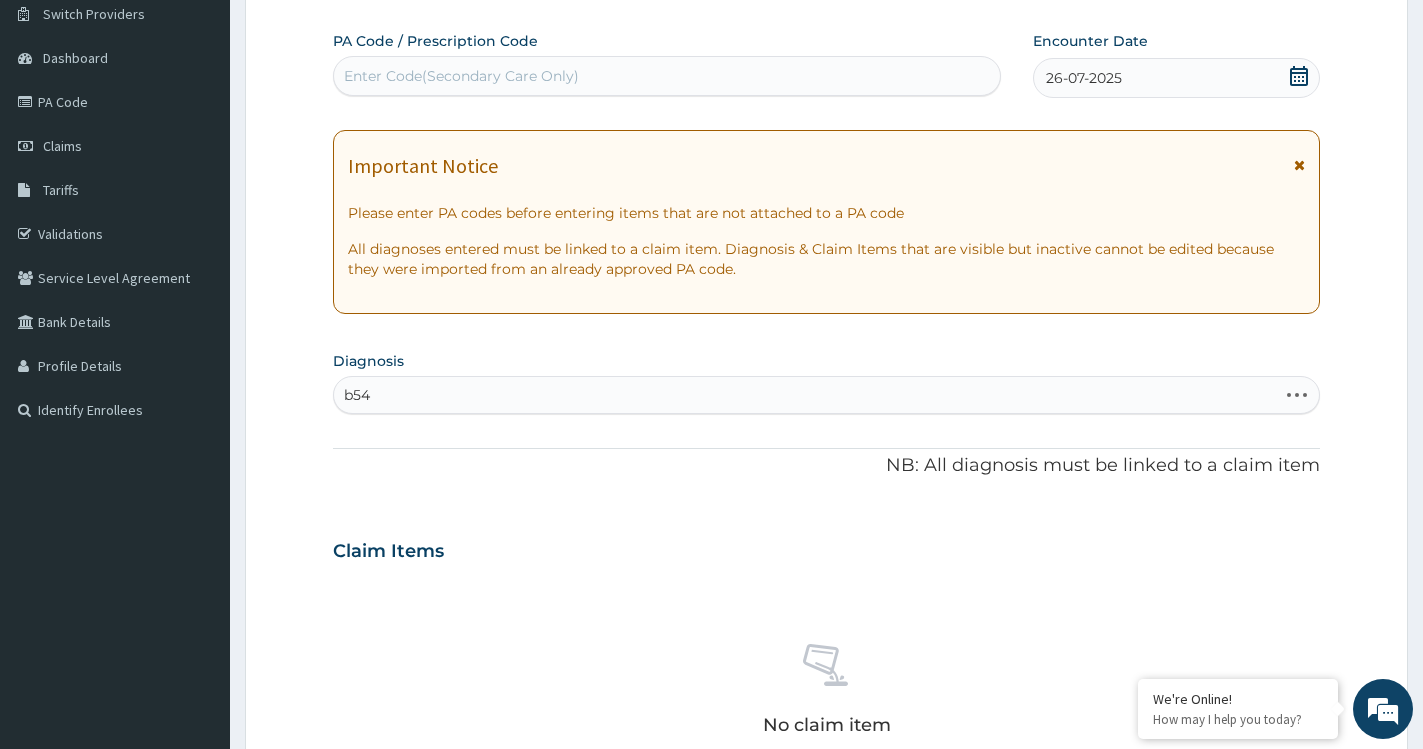 scroll, scrollTop: 228, scrollLeft: 0, axis: vertical 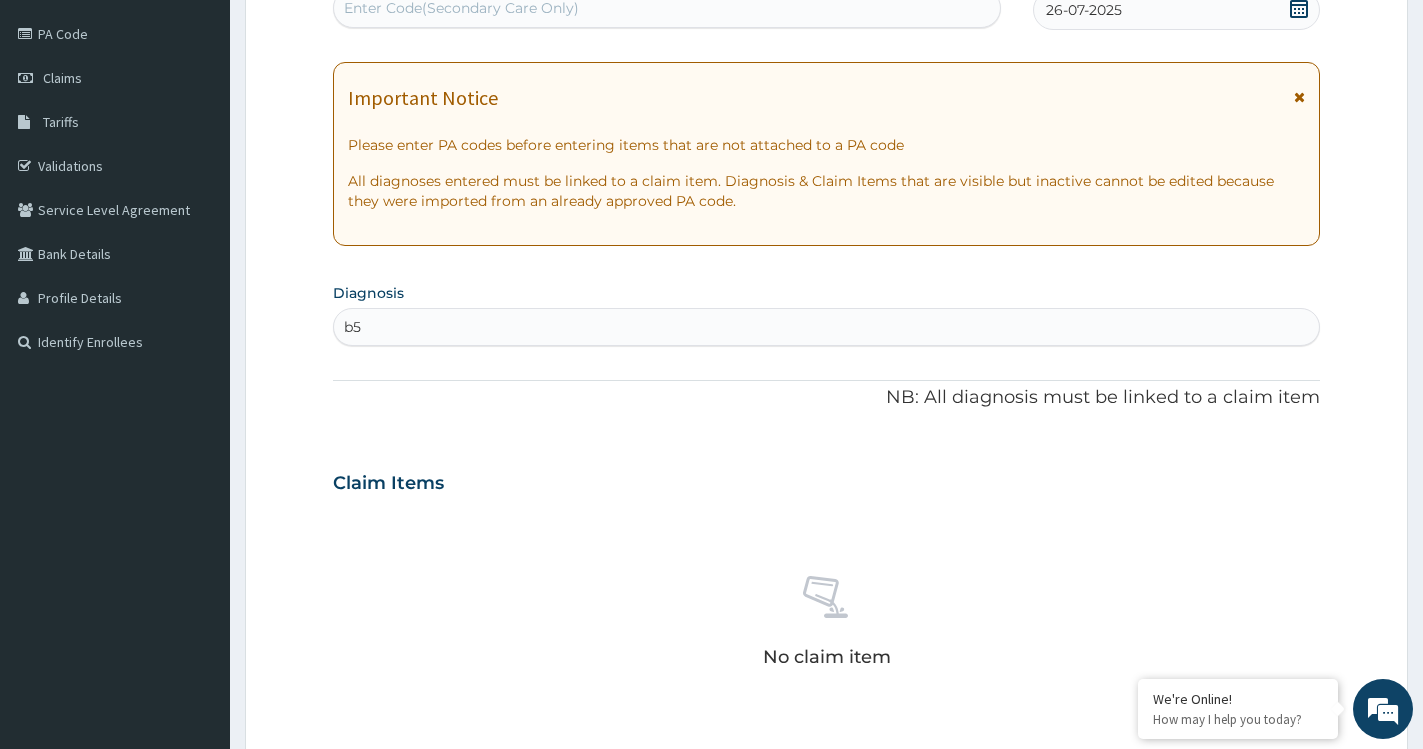 type on "b" 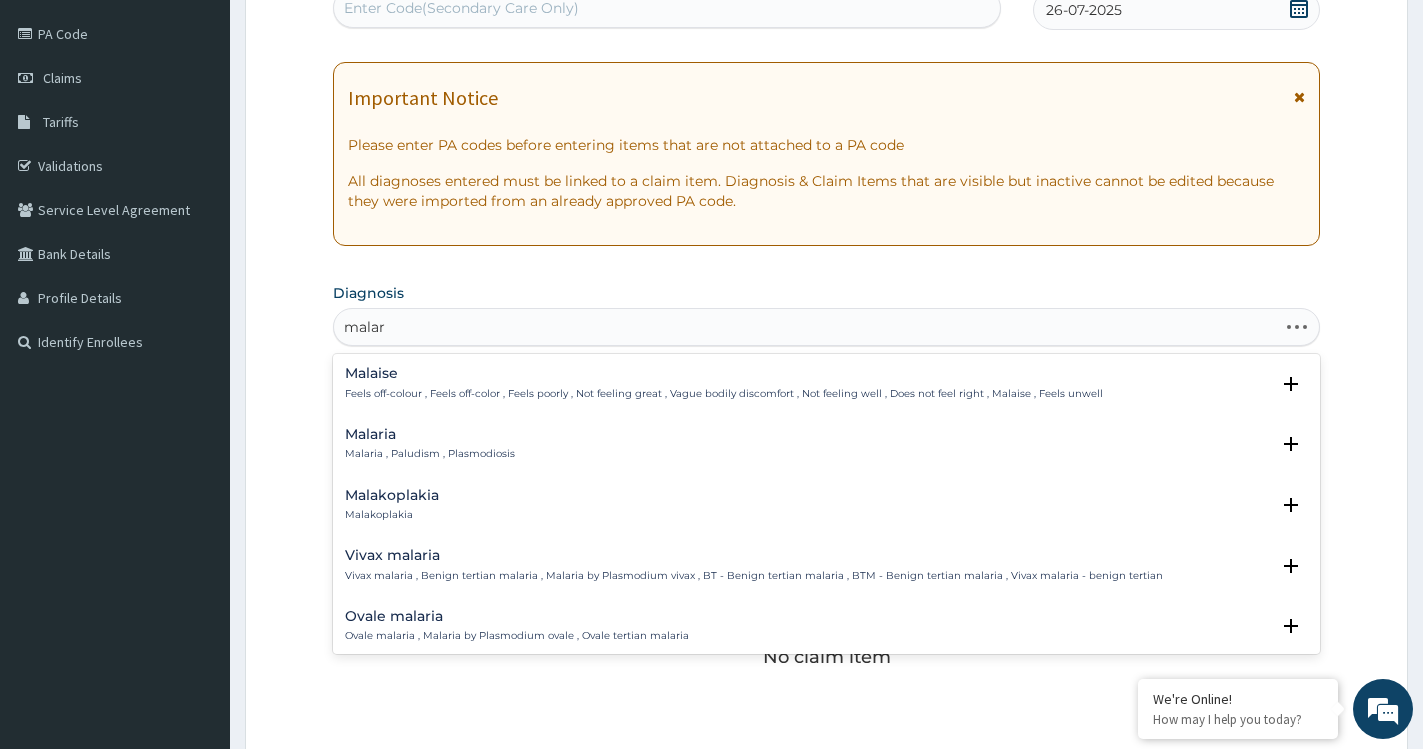 type on "malari" 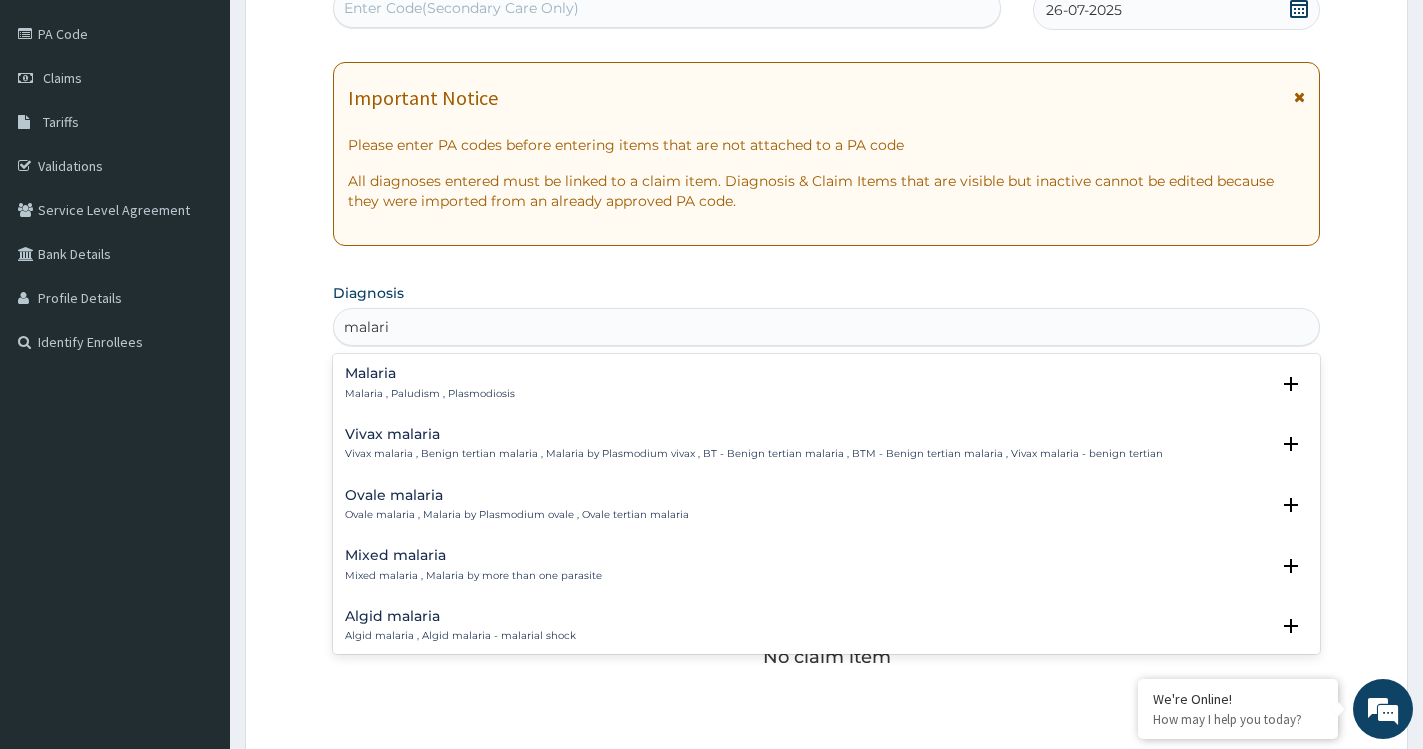 click on "Malaria" at bounding box center [430, 373] 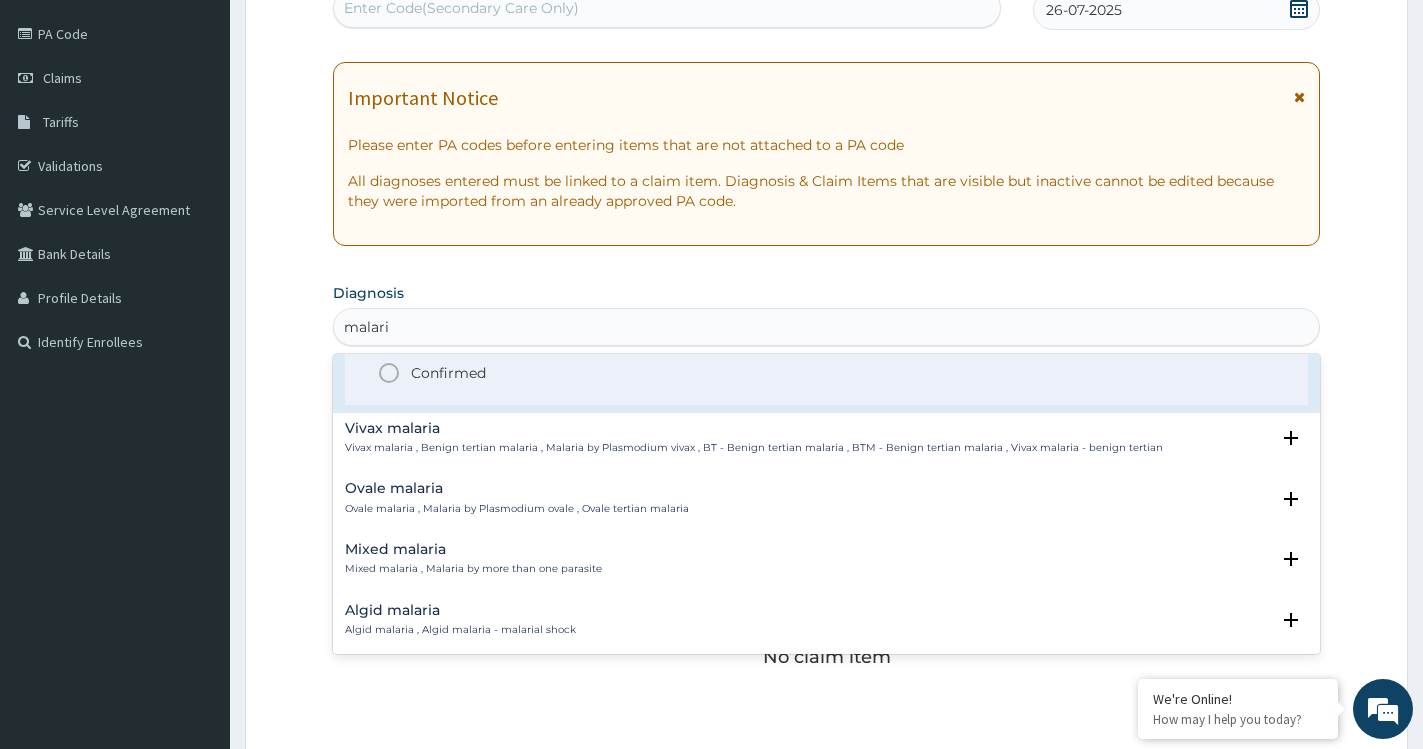 scroll, scrollTop: 72, scrollLeft: 0, axis: vertical 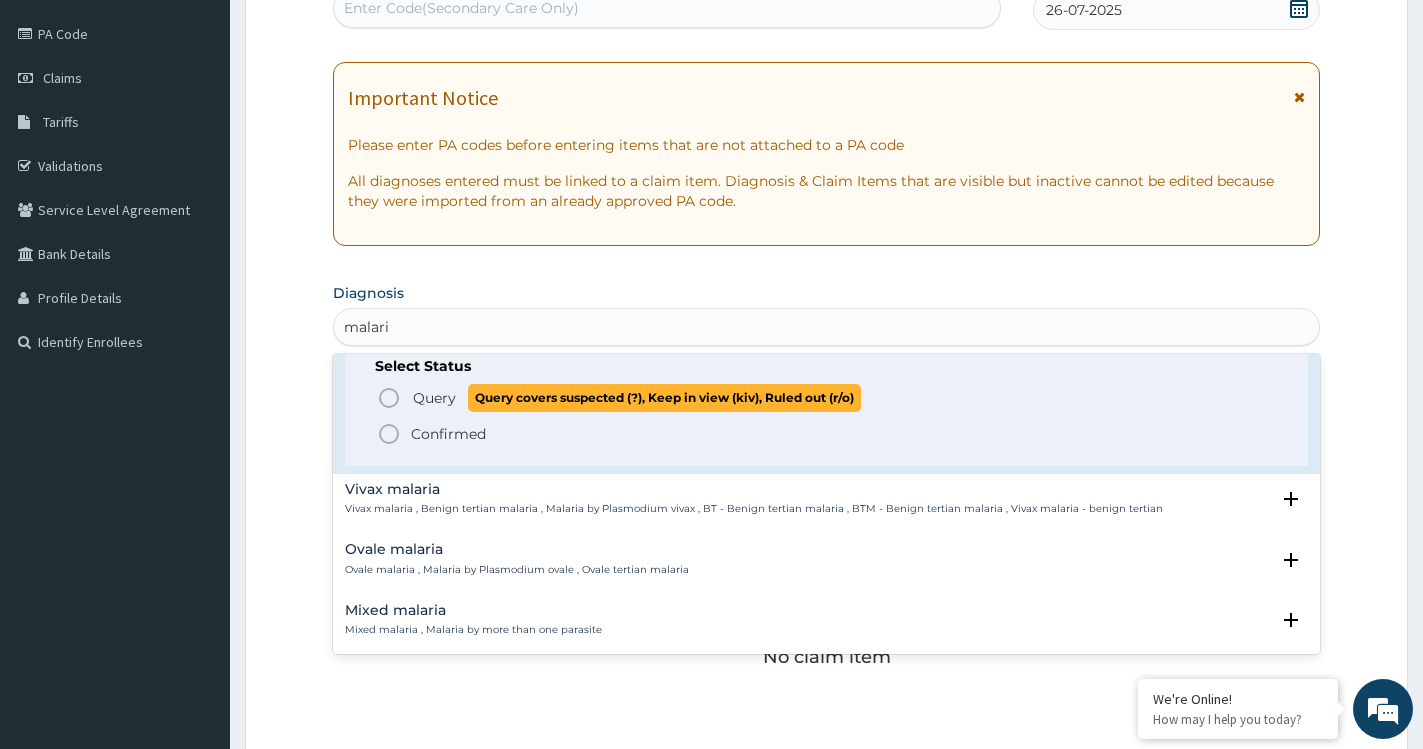 click on "Query" at bounding box center [434, 398] 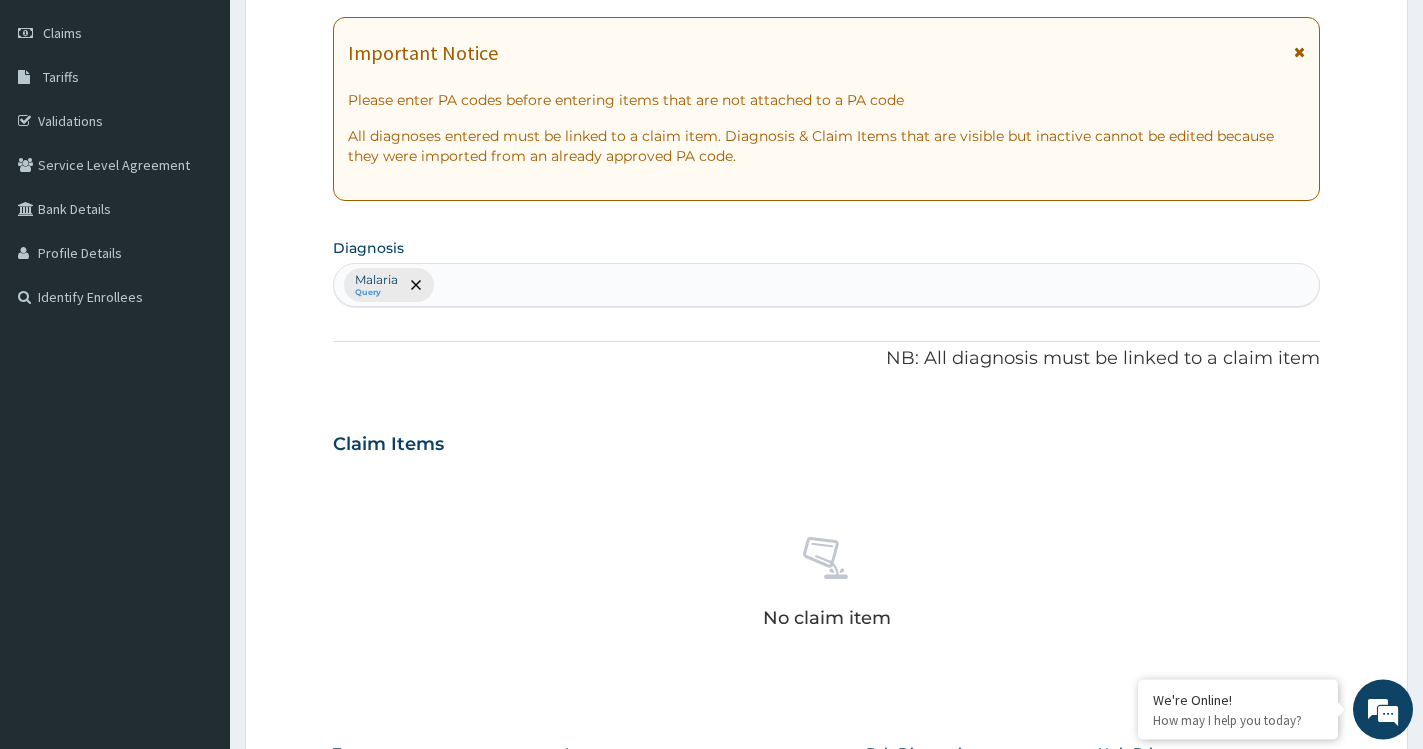 scroll, scrollTop: 296, scrollLeft: 0, axis: vertical 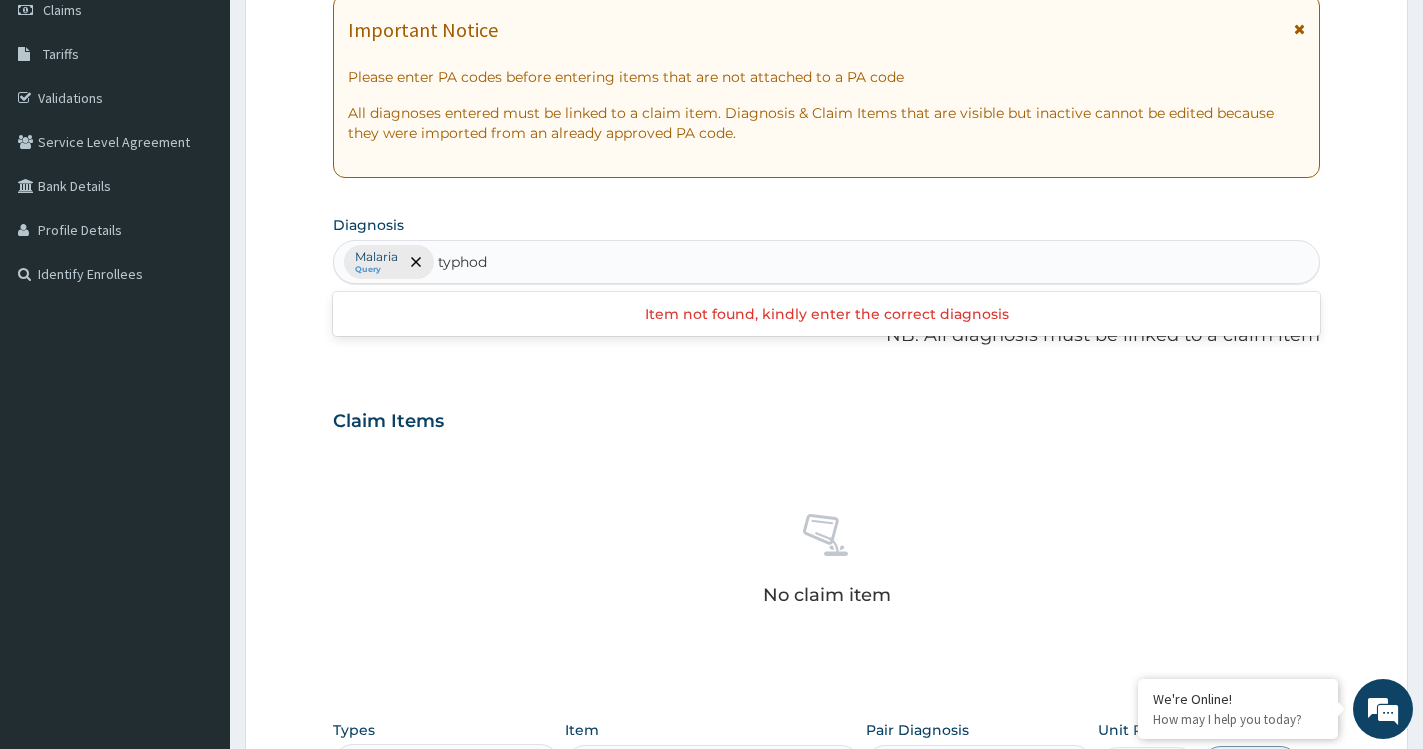 type on "typho" 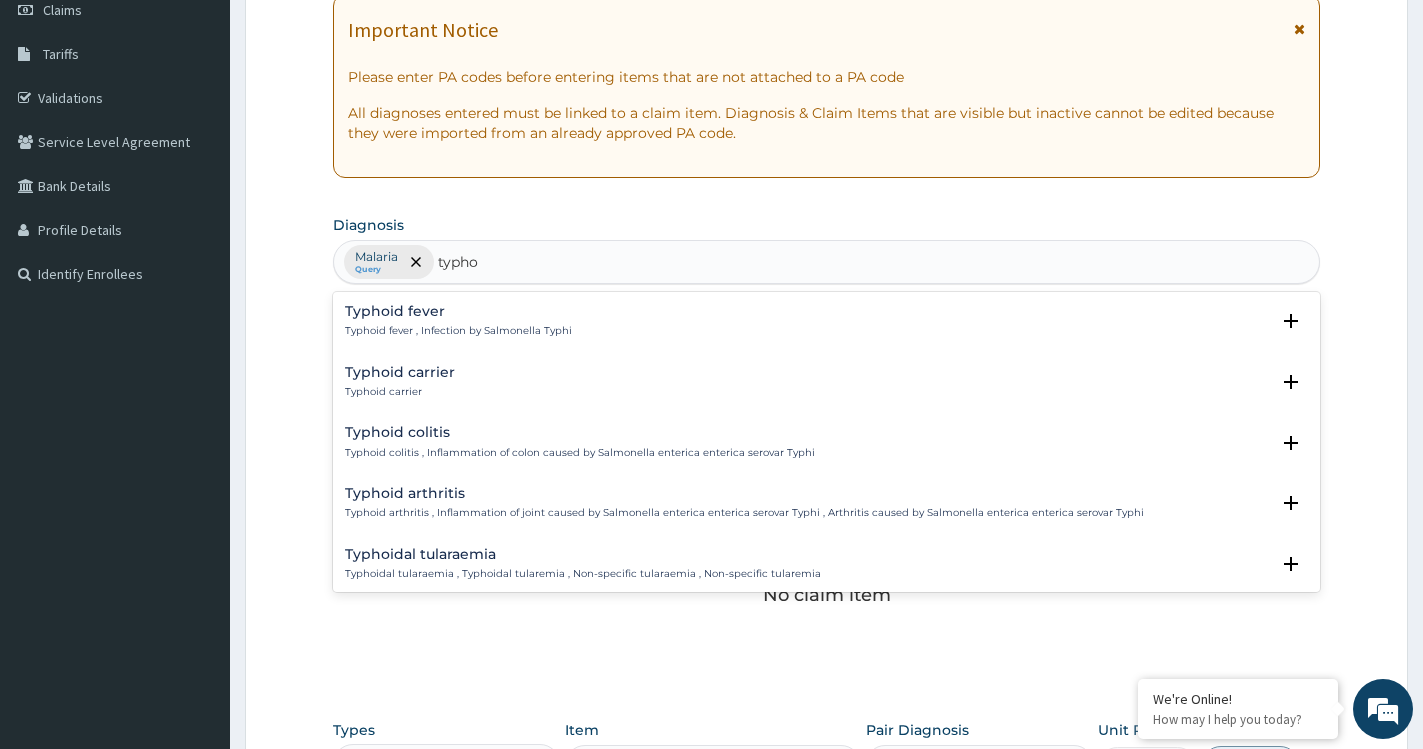 click on "Typhoid fever Typhoid fever , Infection by Salmonella Typhi" at bounding box center (458, 321) 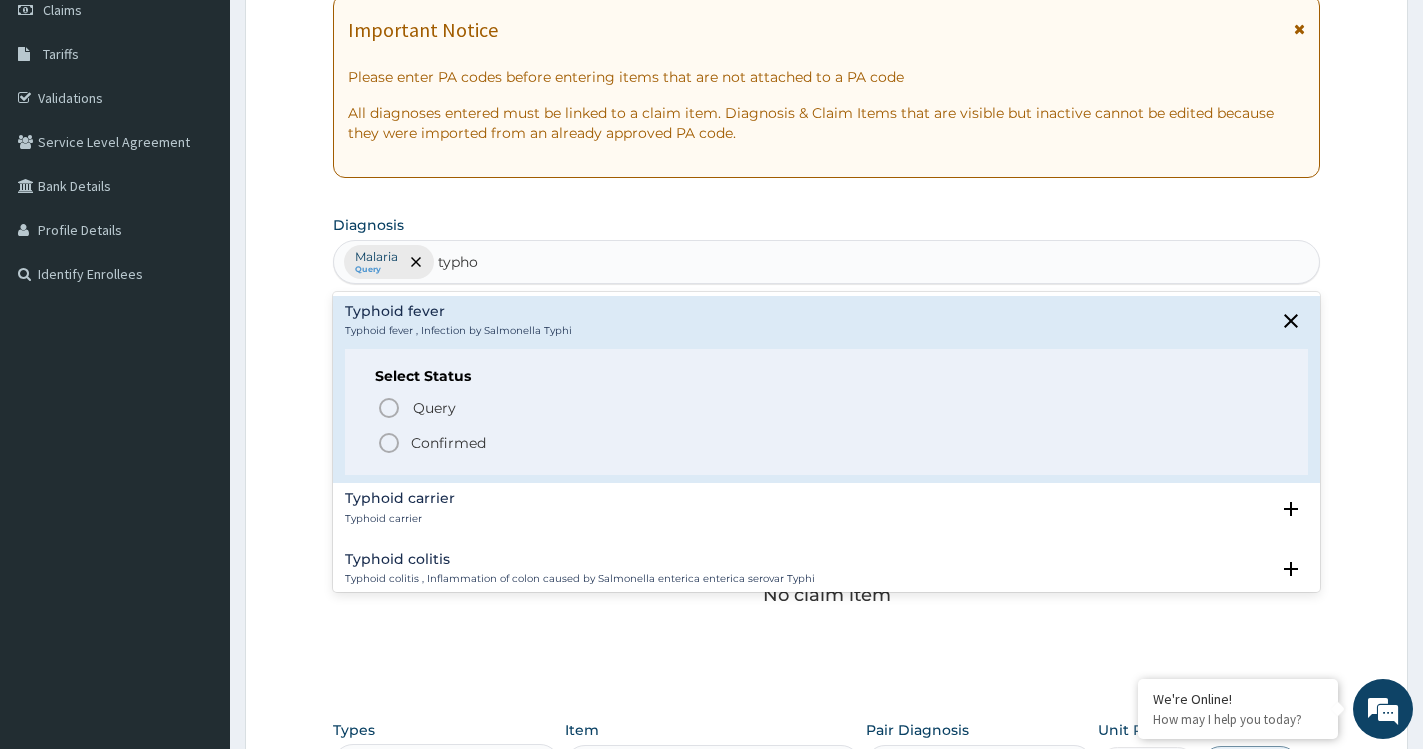 click on "Confirmed" at bounding box center [448, 443] 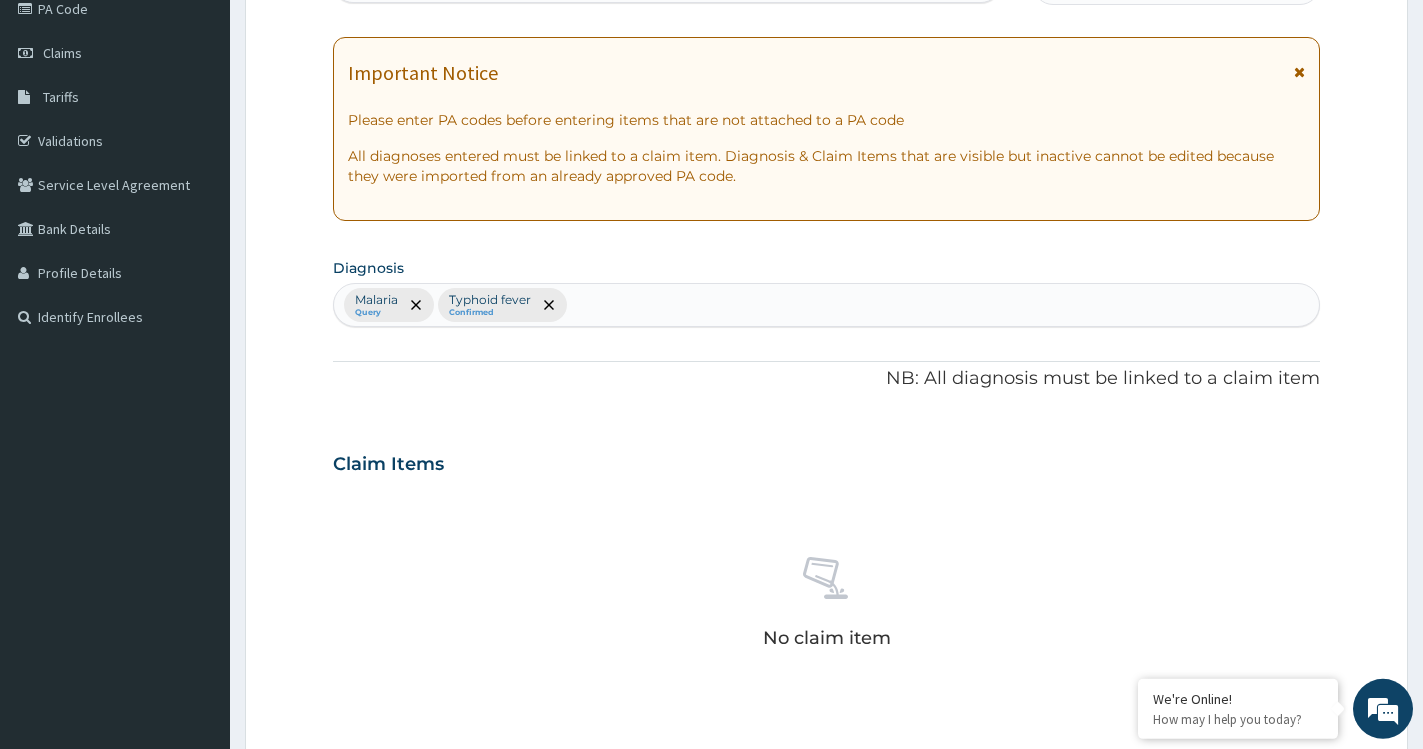 scroll, scrollTop: 217, scrollLeft: 0, axis: vertical 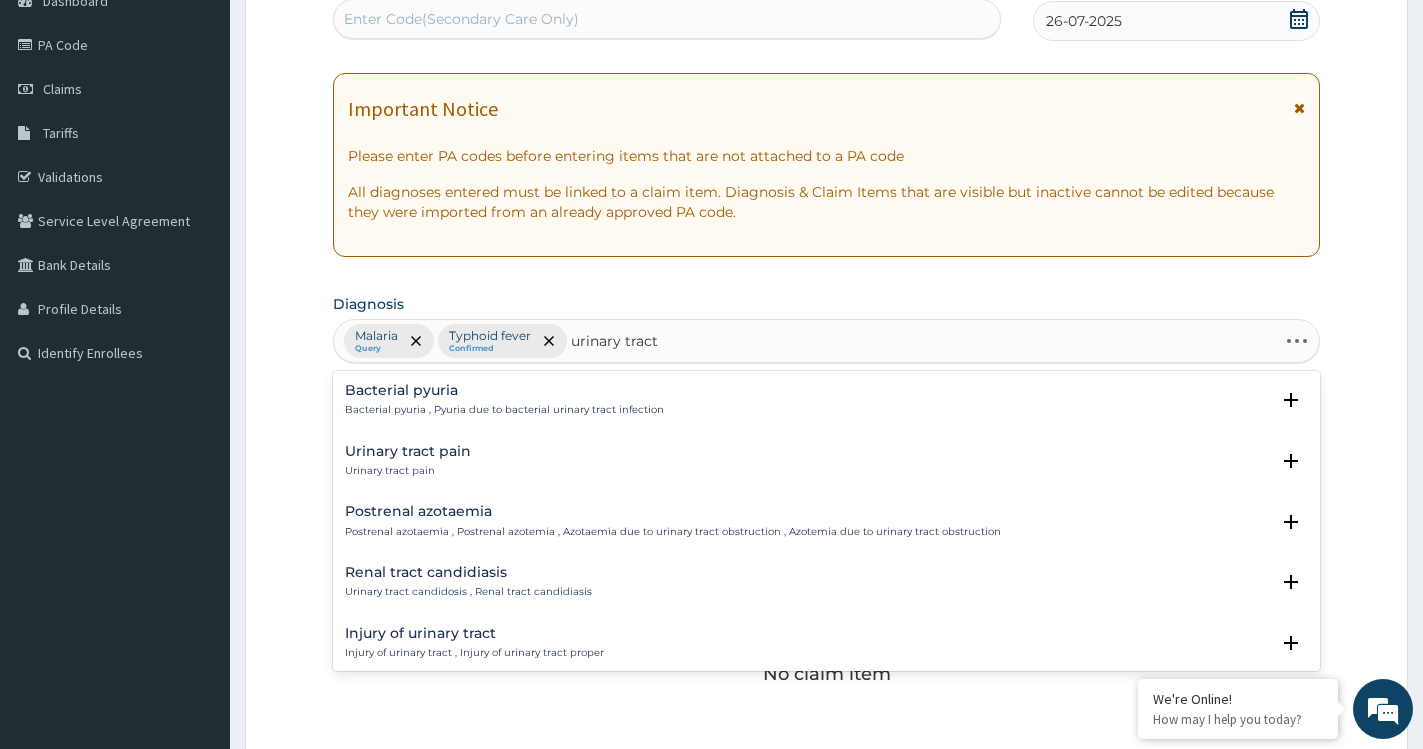 type on "urinary tract i" 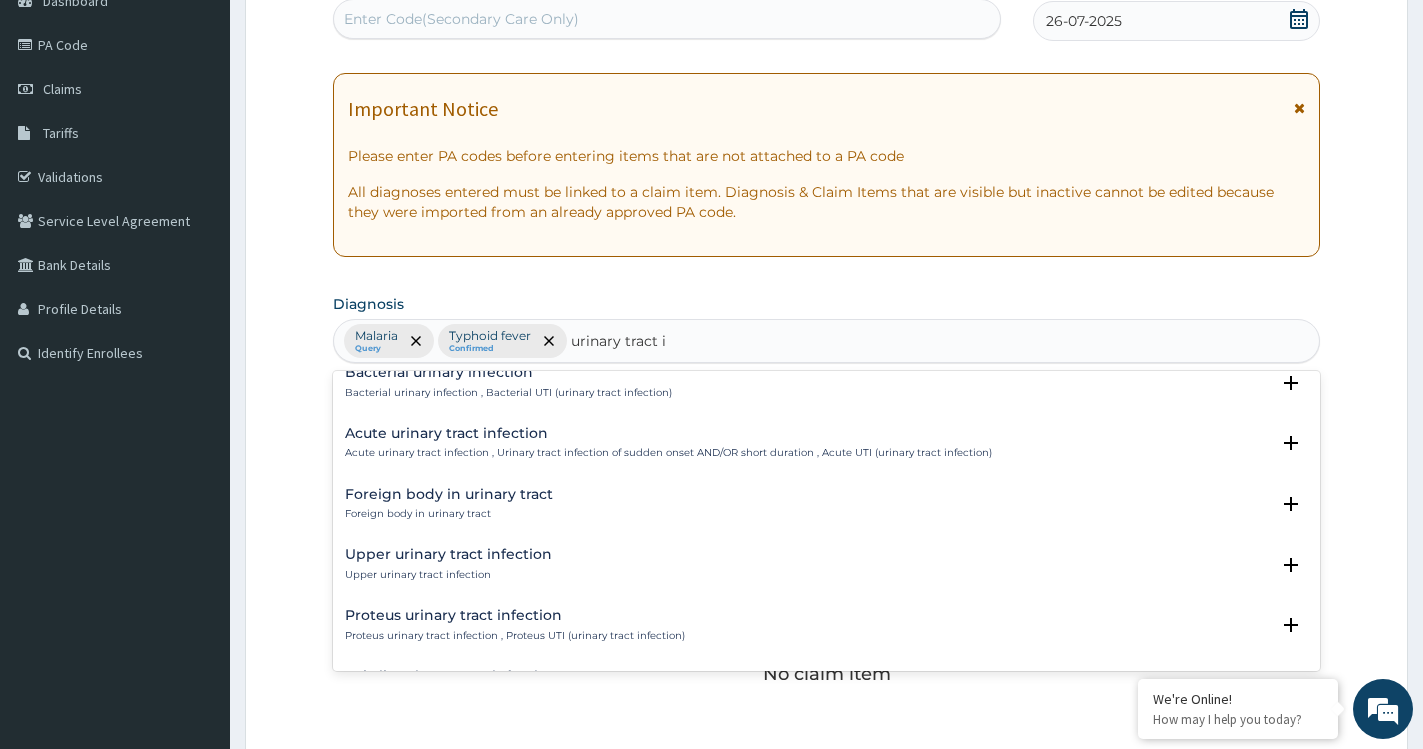 scroll, scrollTop: 144, scrollLeft: 0, axis: vertical 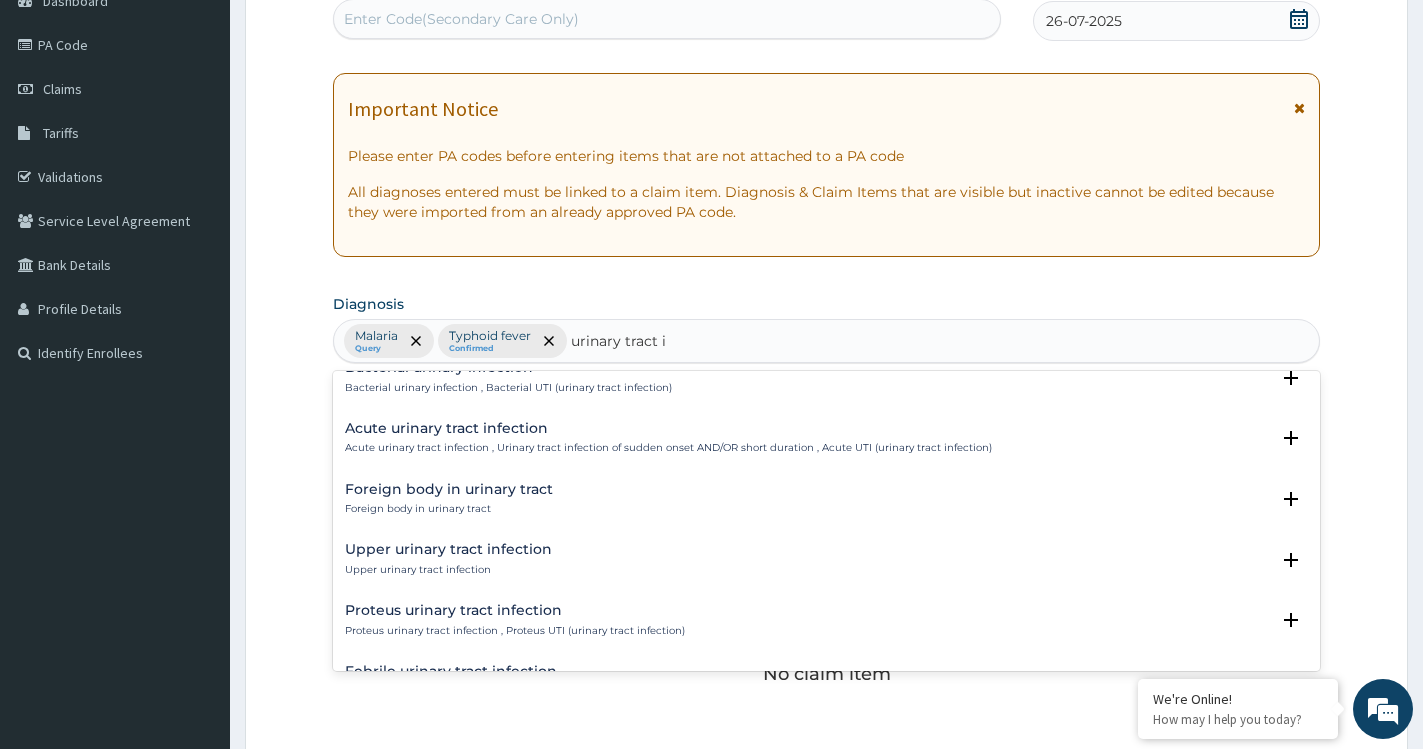 click on "Upper urinary tract infection Upper urinary tract infection" at bounding box center [448, 559] 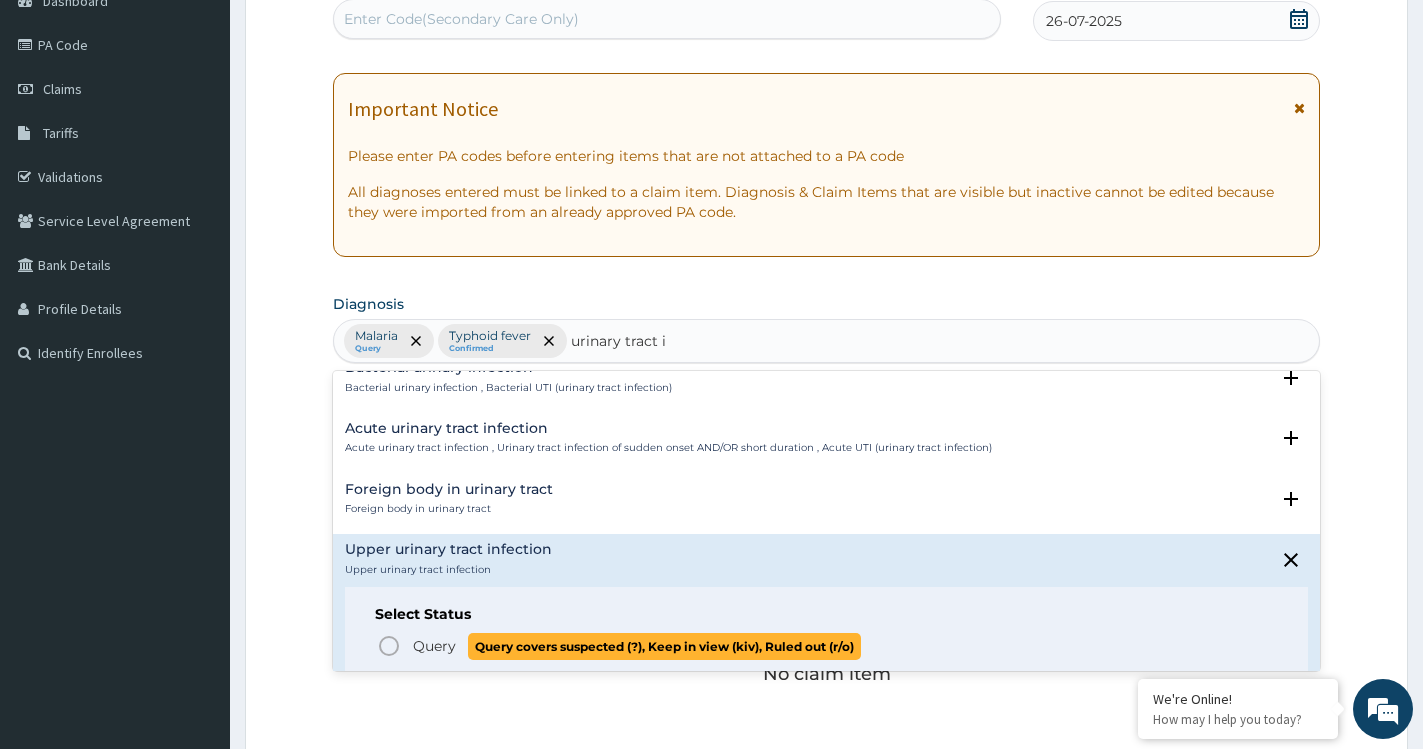 click on "Query" at bounding box center [434, 646] 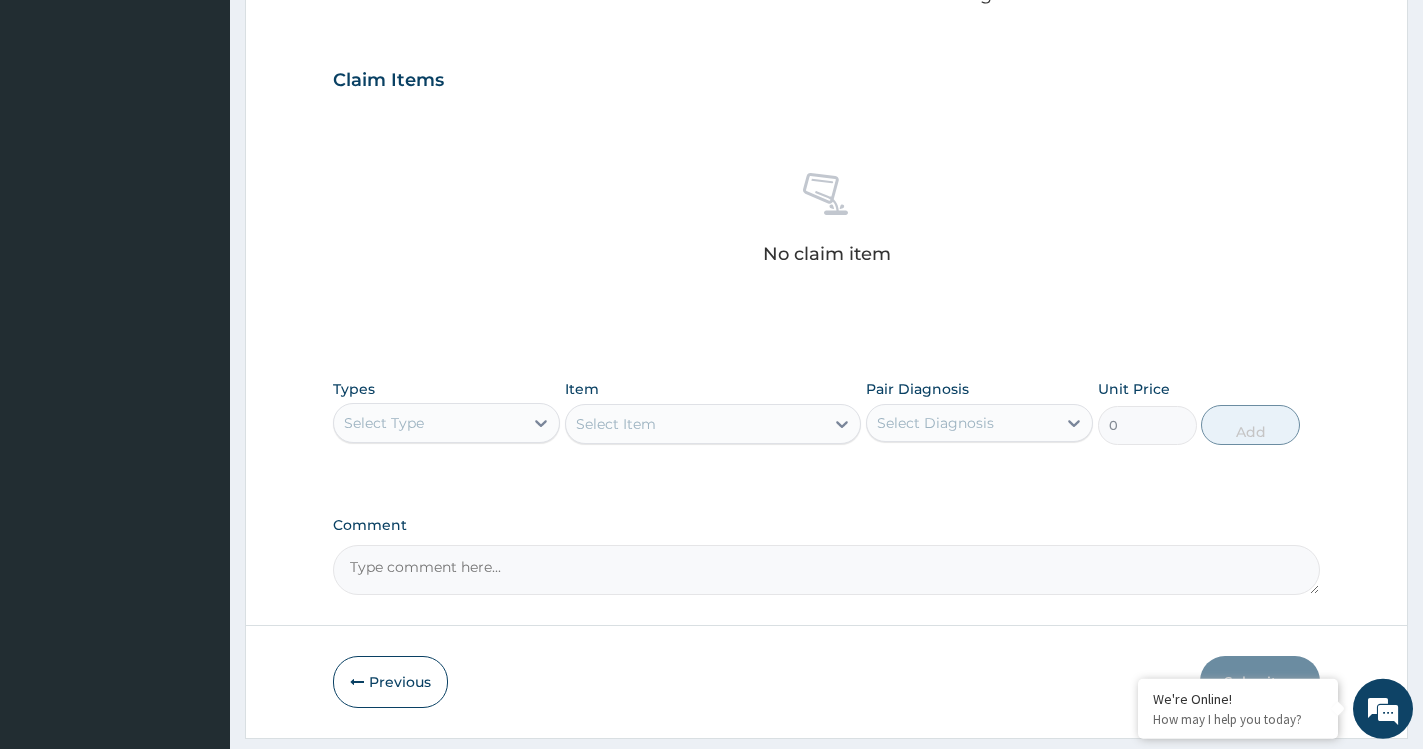 scroll, scrollTop: 693, scrollLeft: 0, axis: vertical 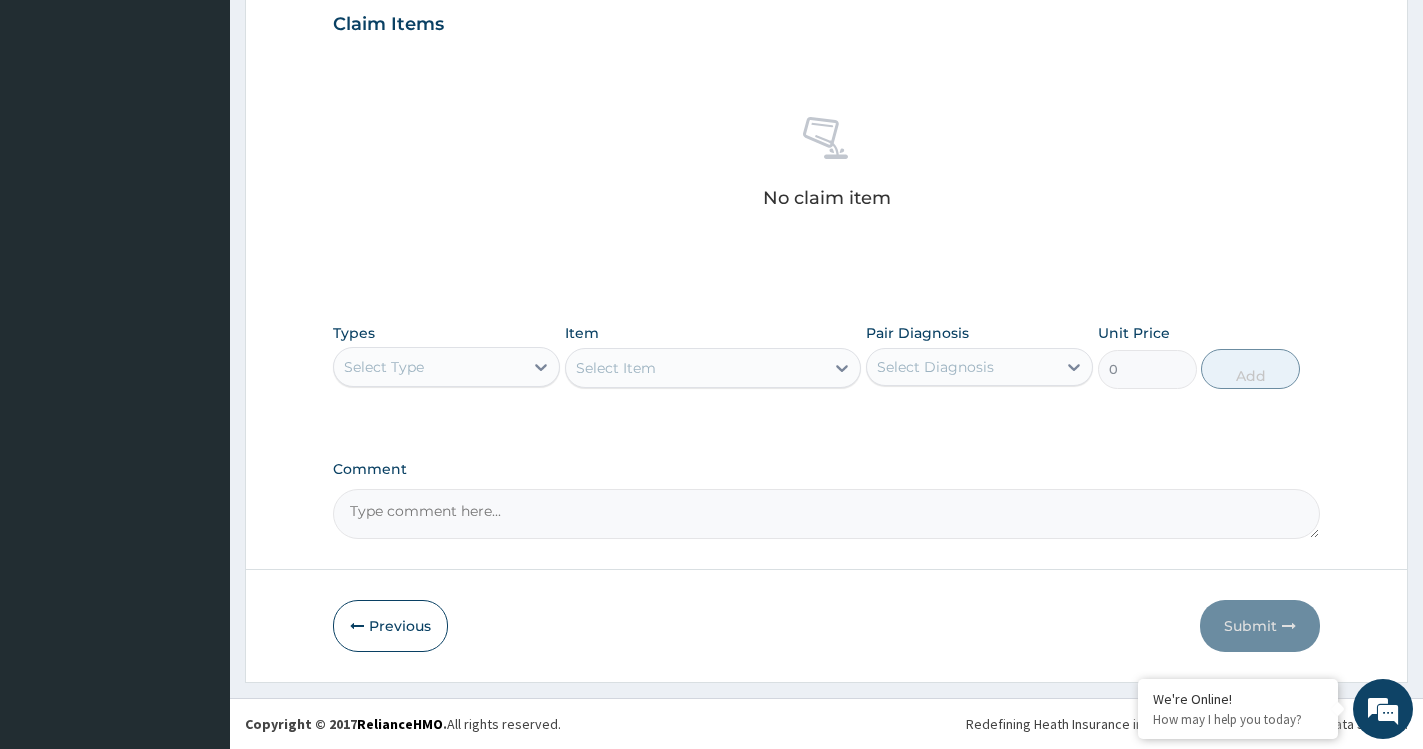 click on "Select Type" at bounding box center (446, 367) 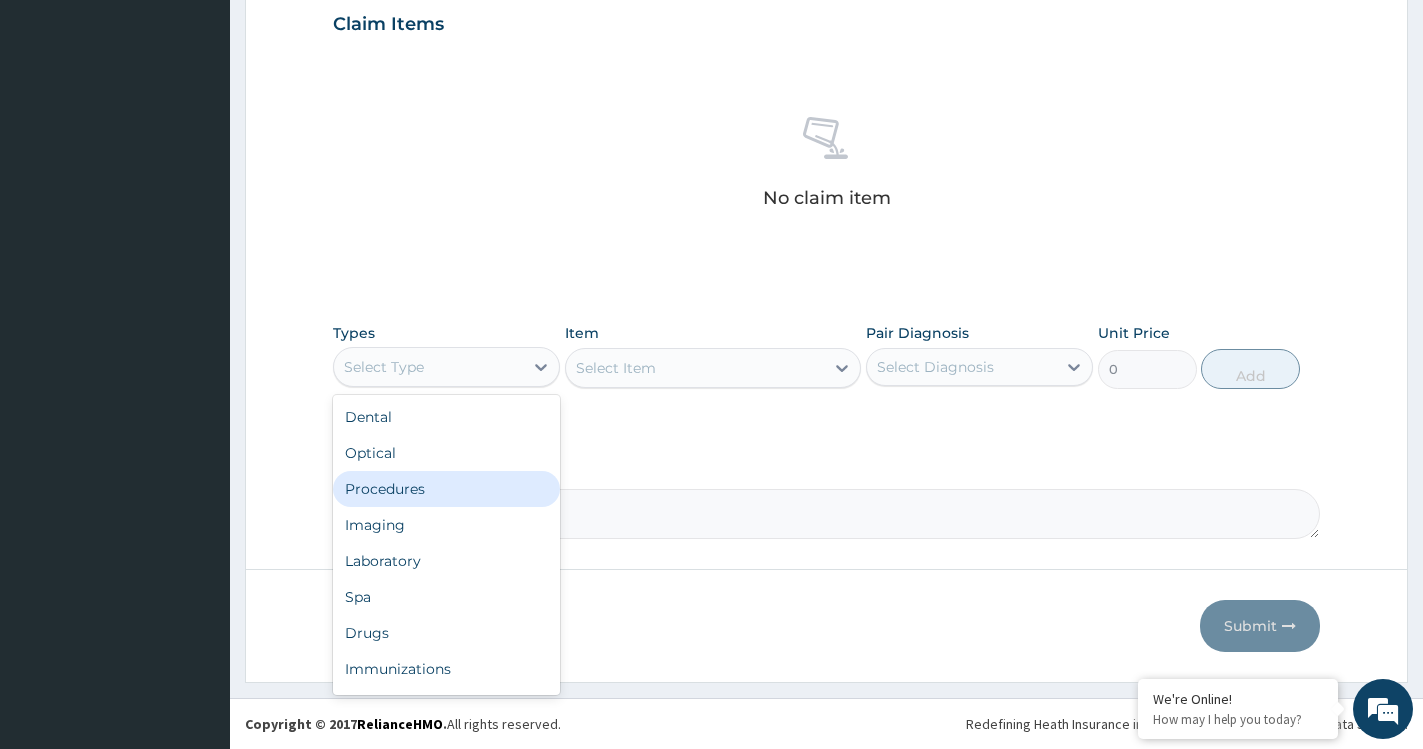 click on "Procedures" at bounding box center (446, 489) 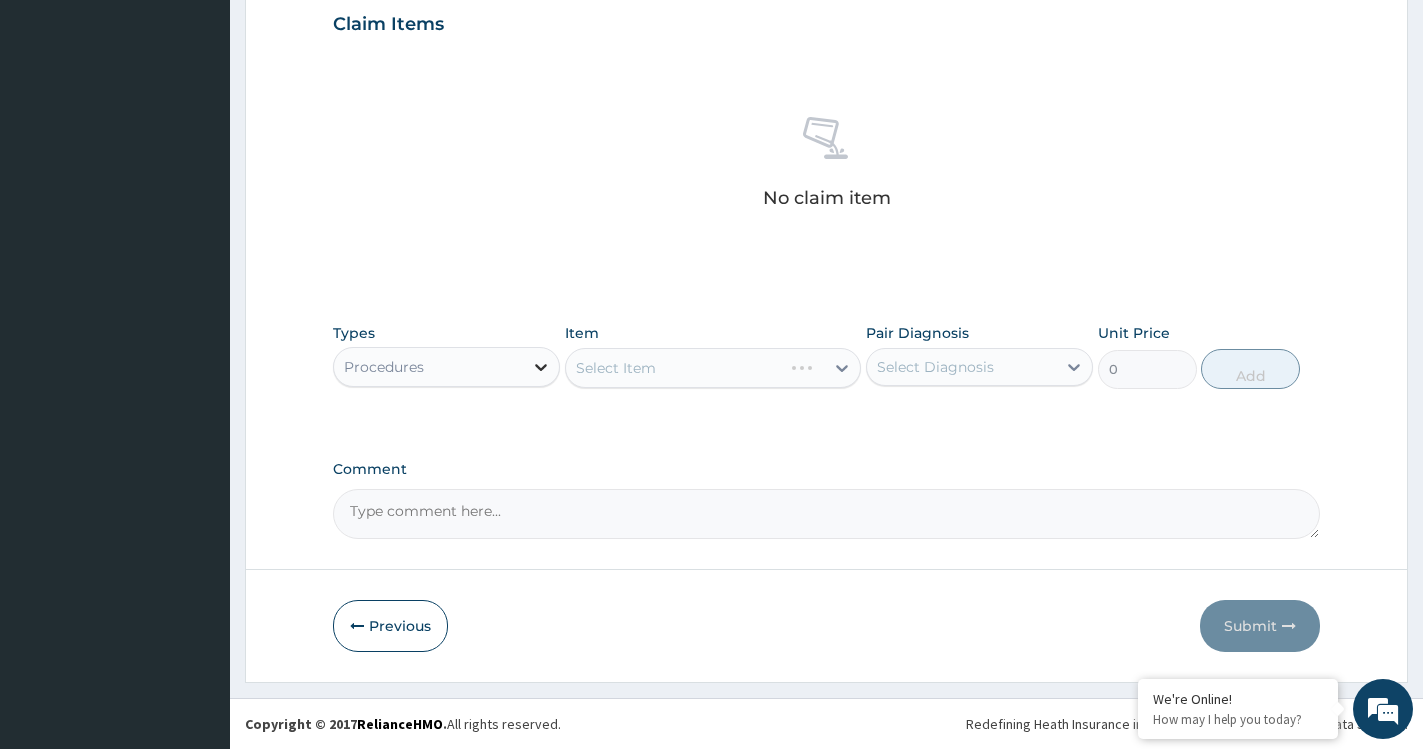 click at bounding box center (541, 367) 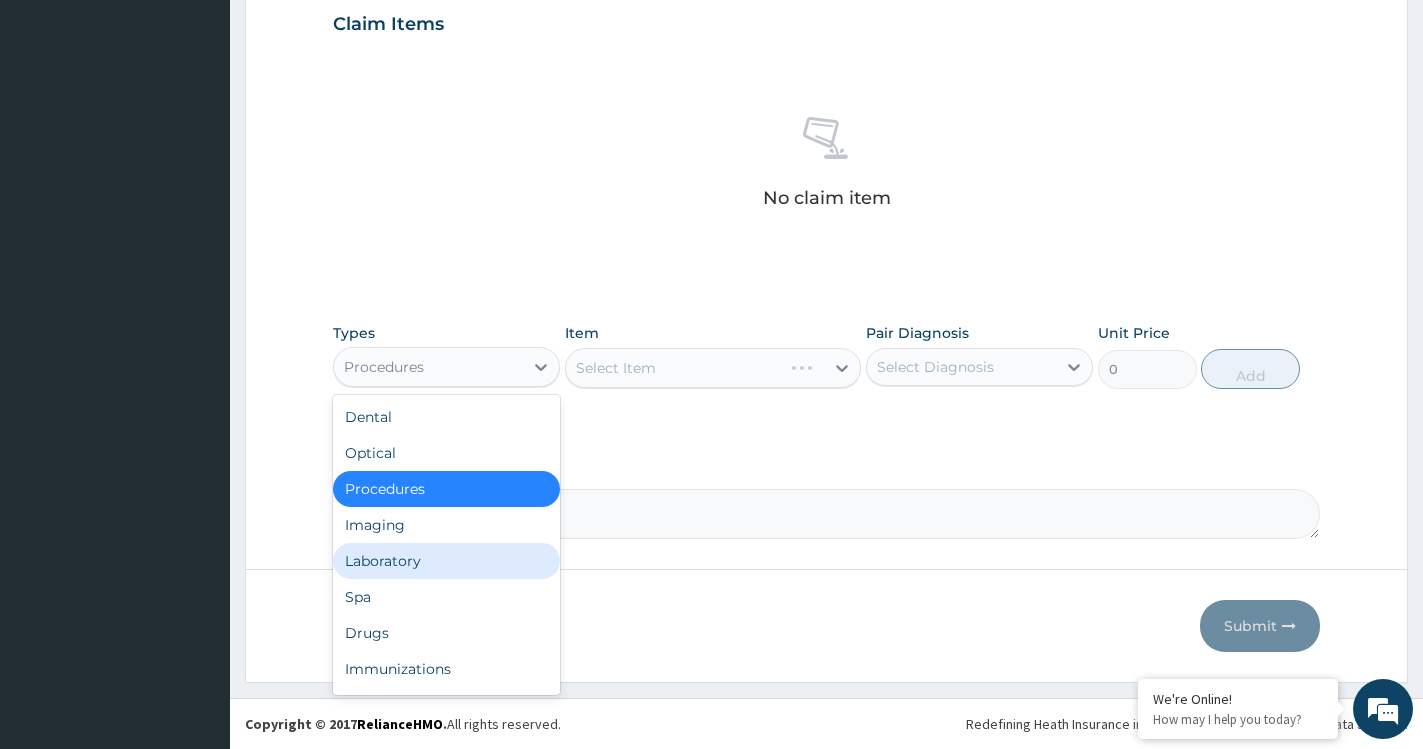 click on "Laboratory" at bounding box center (446, 561) 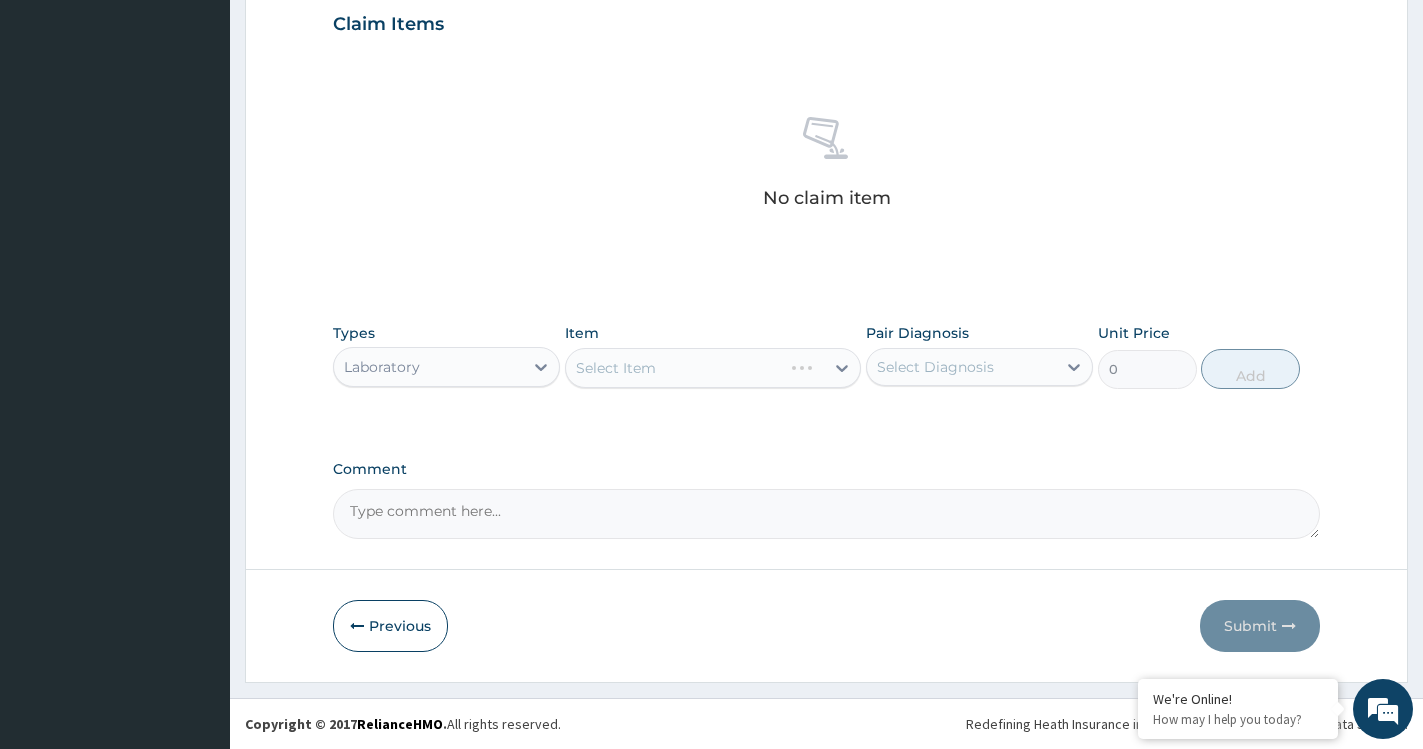 click on "Select Item" at bounding box center (713, 368) 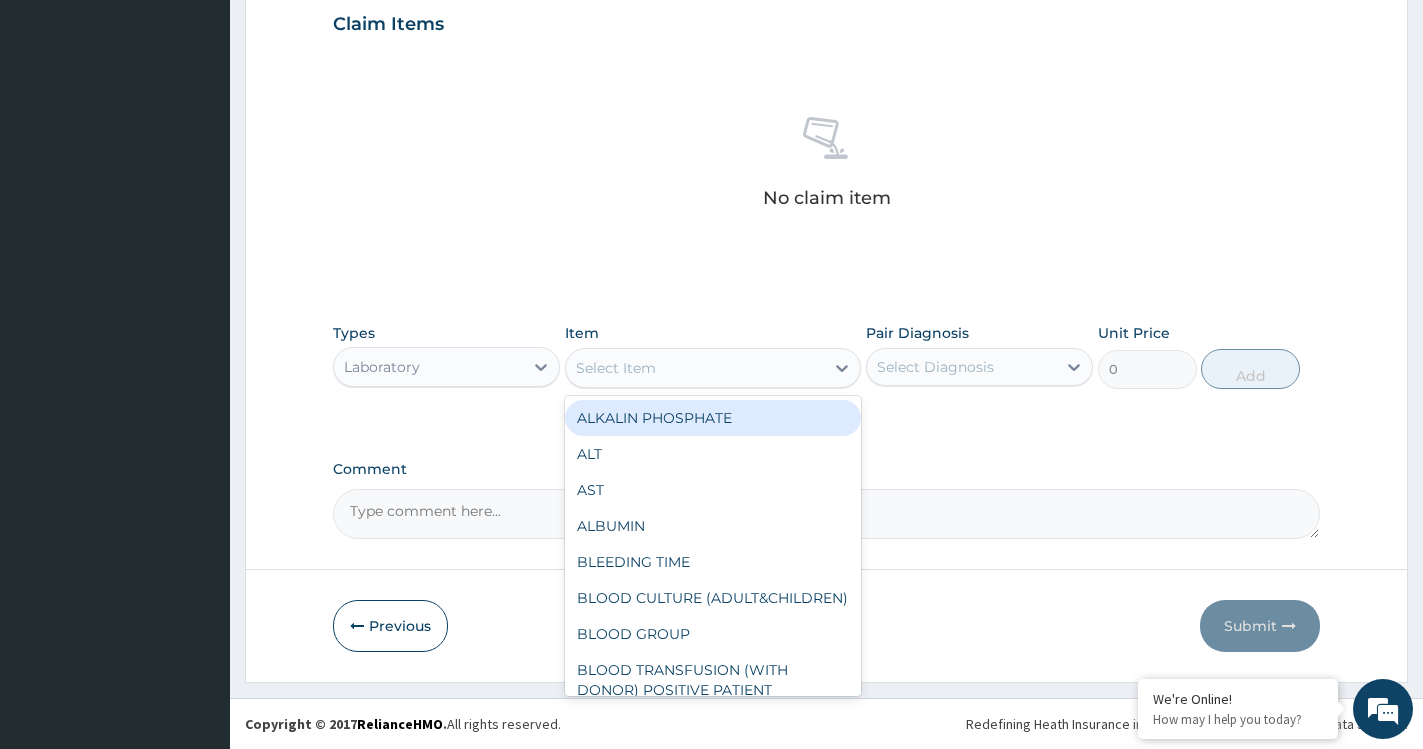 click on "Select Item" at bounding box center [695, 368] 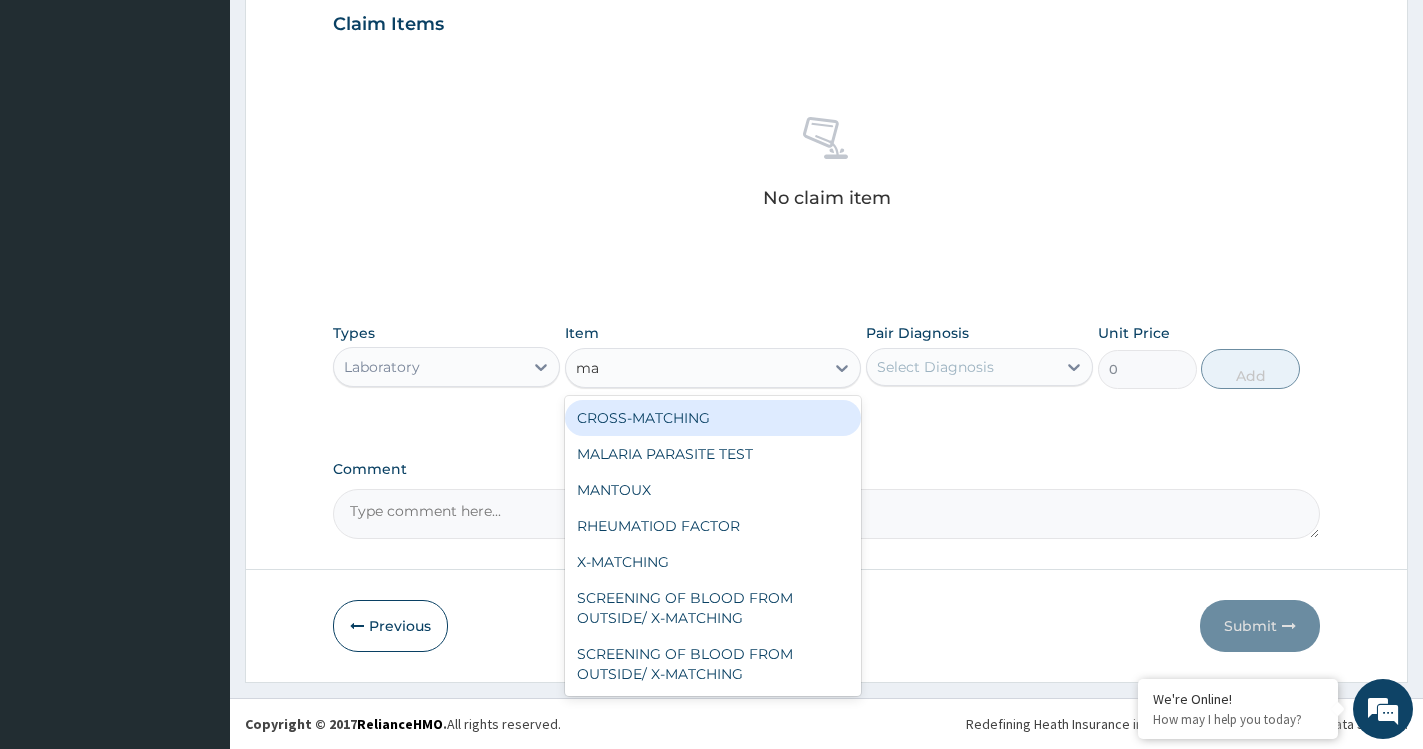type on "mal" 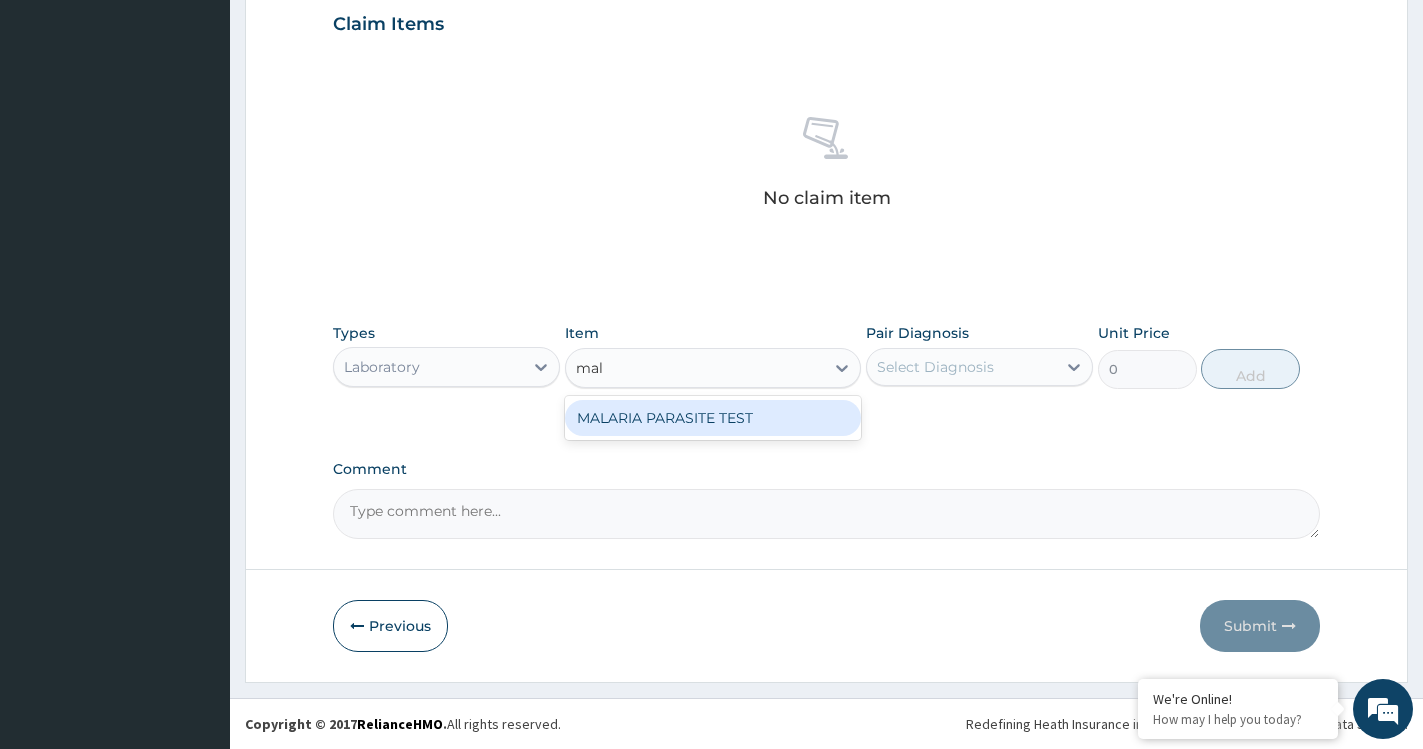 click on "MALARIA PARASITE TEST" at bounding box center [713, 418] 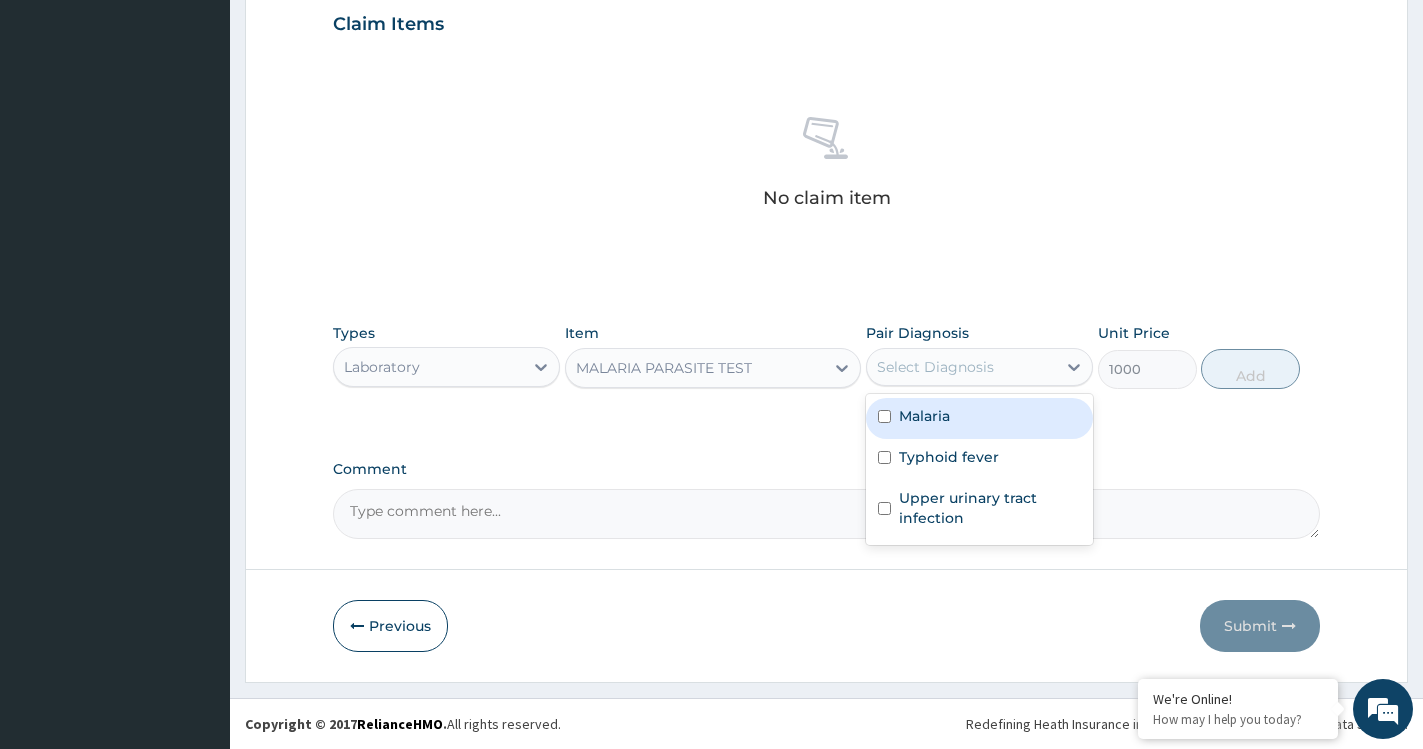 drag, startPoint x: 919, startPoint y: 376, endPoint x: 911, endPoint y: 430, distance: 54.589375 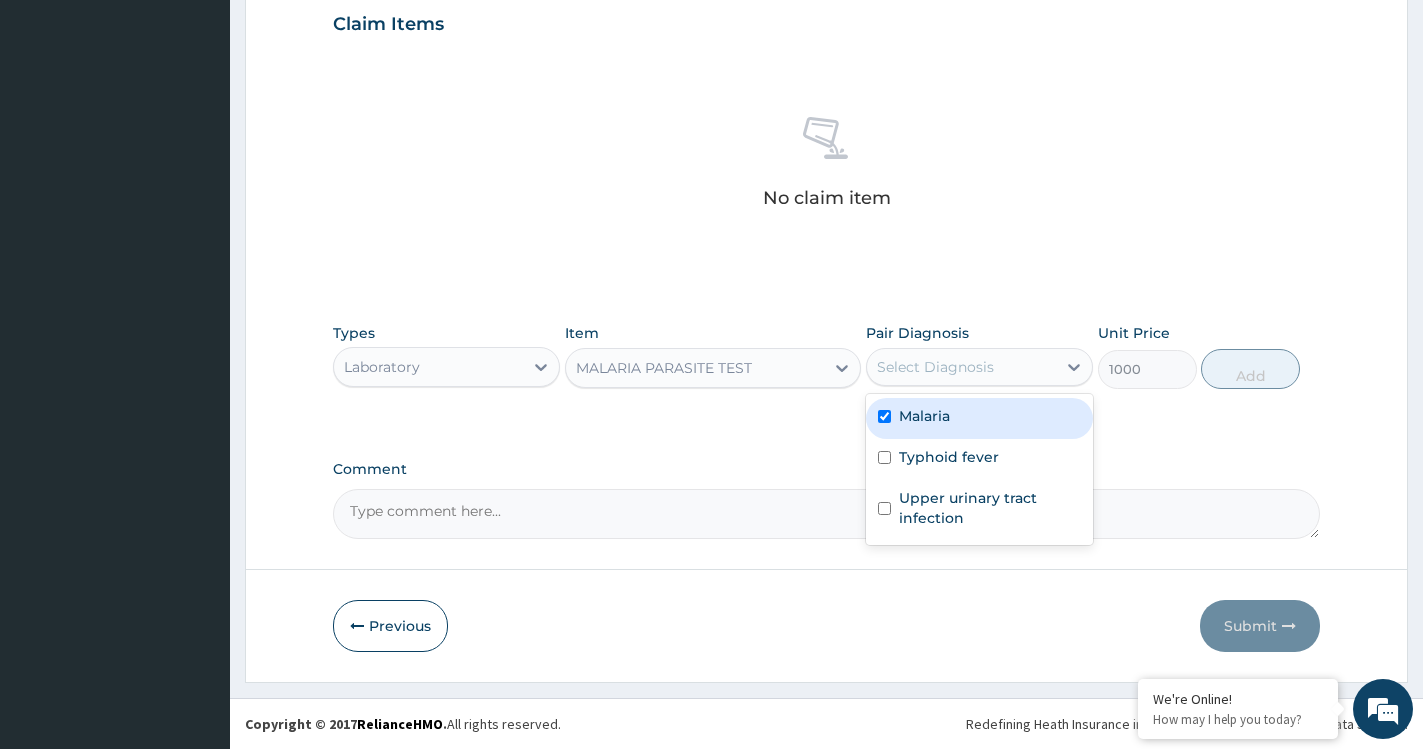 checkbox on "true" 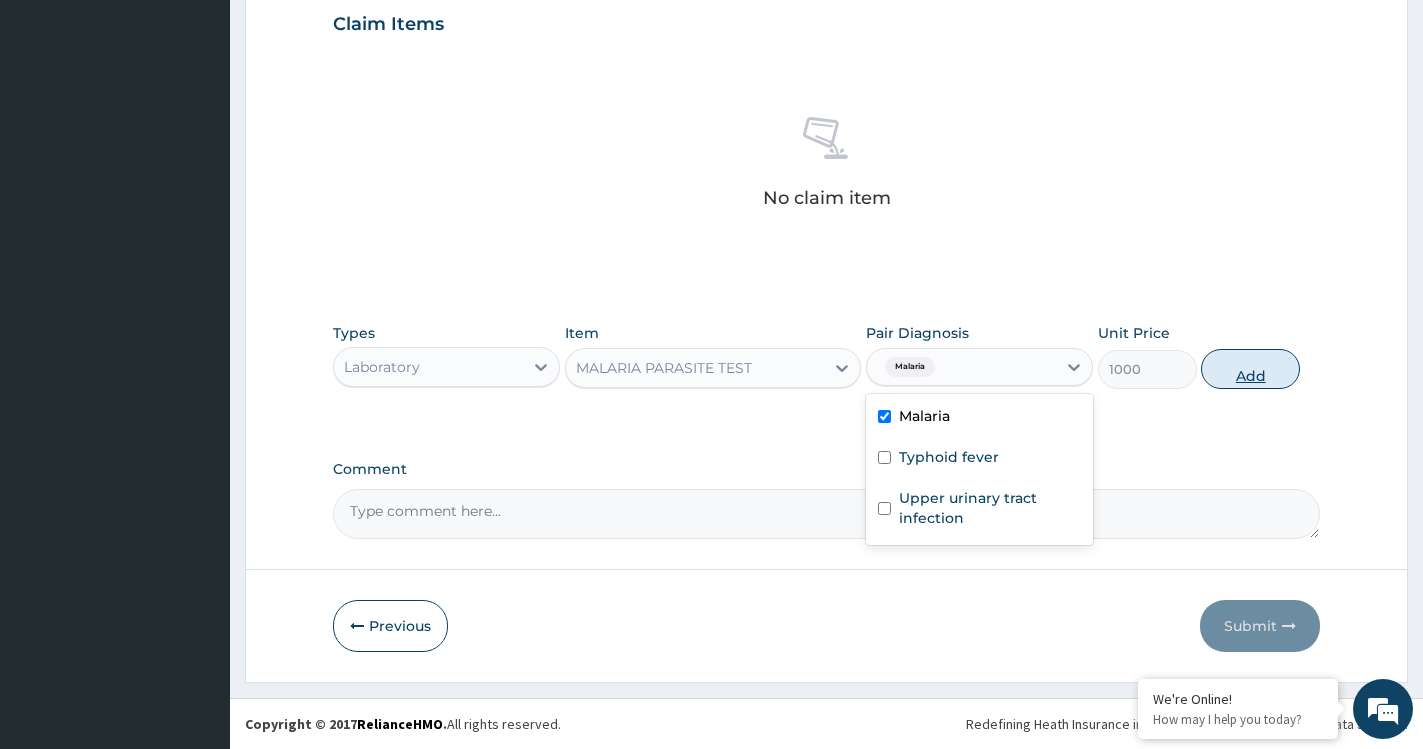 click on "Add" at bounding box center (1250, 369) 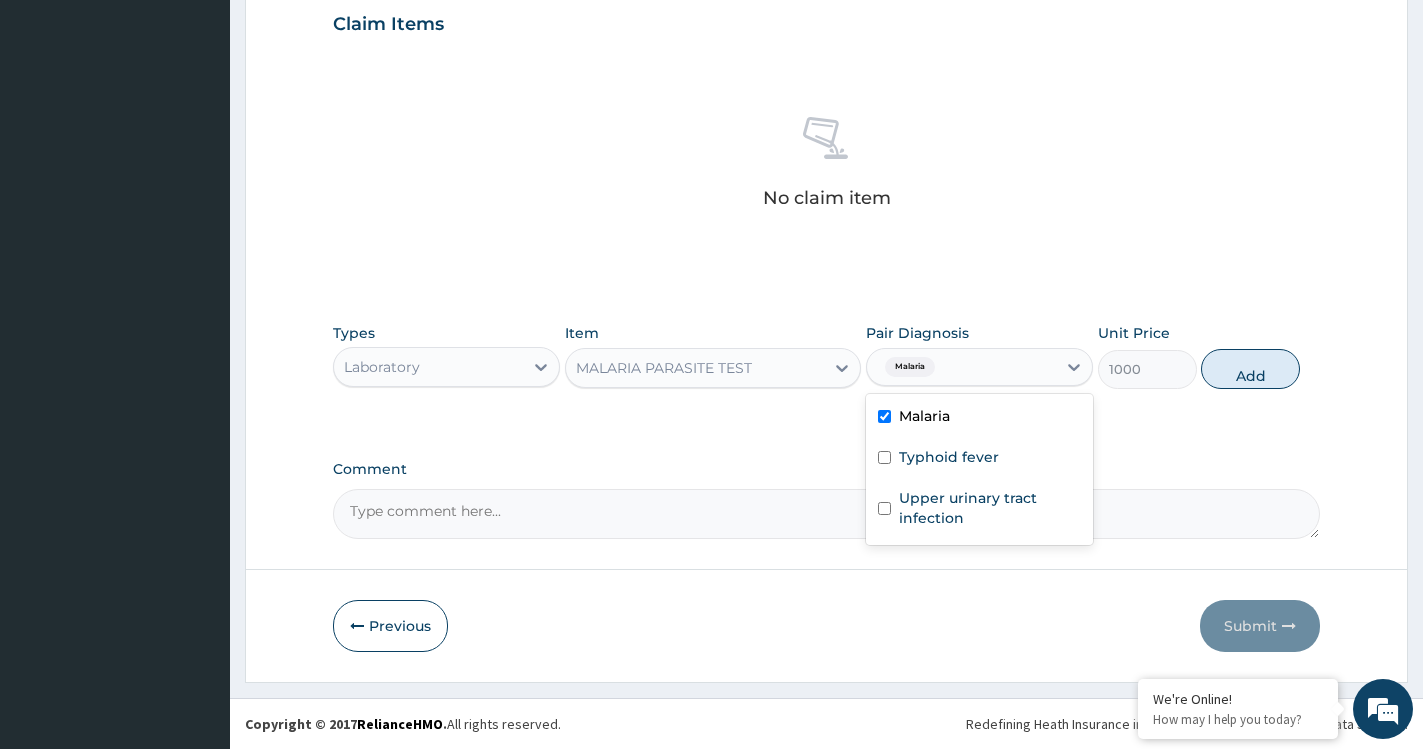 type on "0" 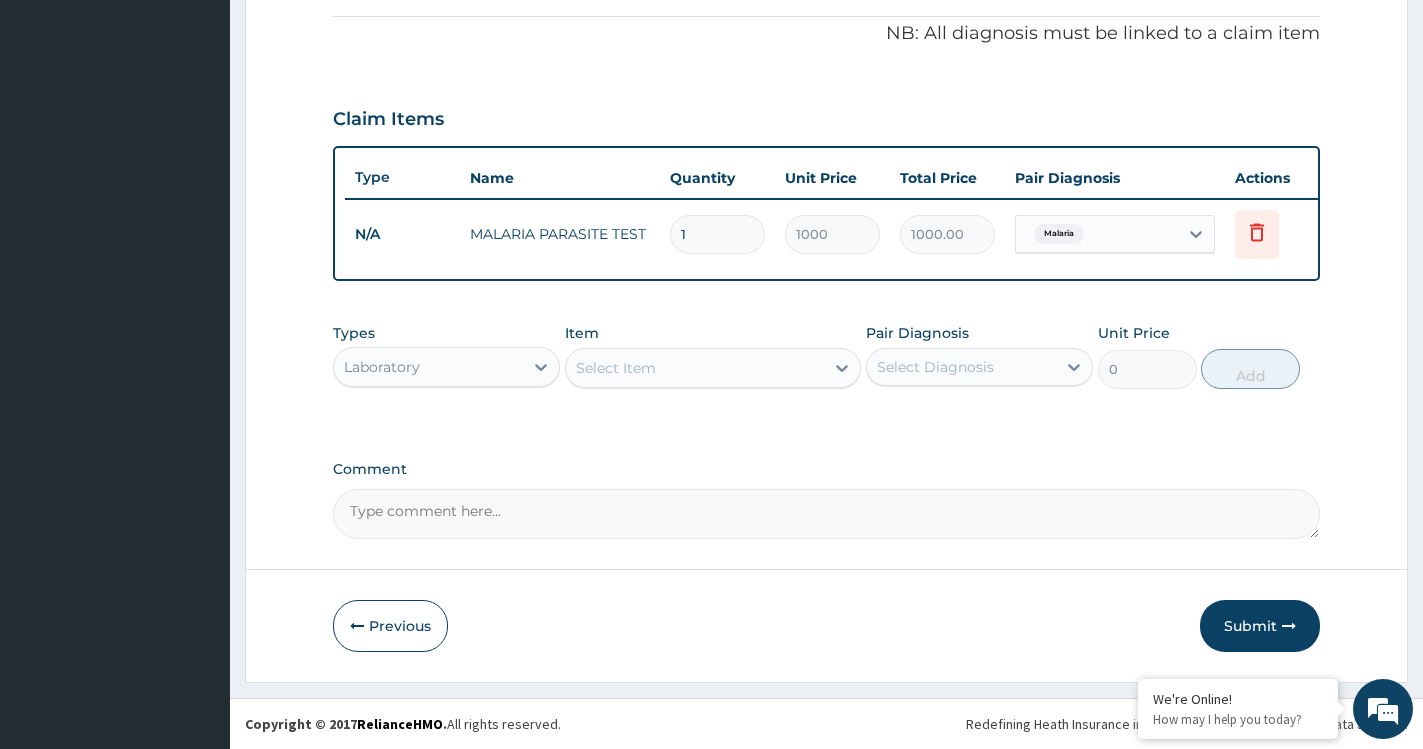 scroll, scrollTop: 615, scrollLeft: 0, axis: vertical 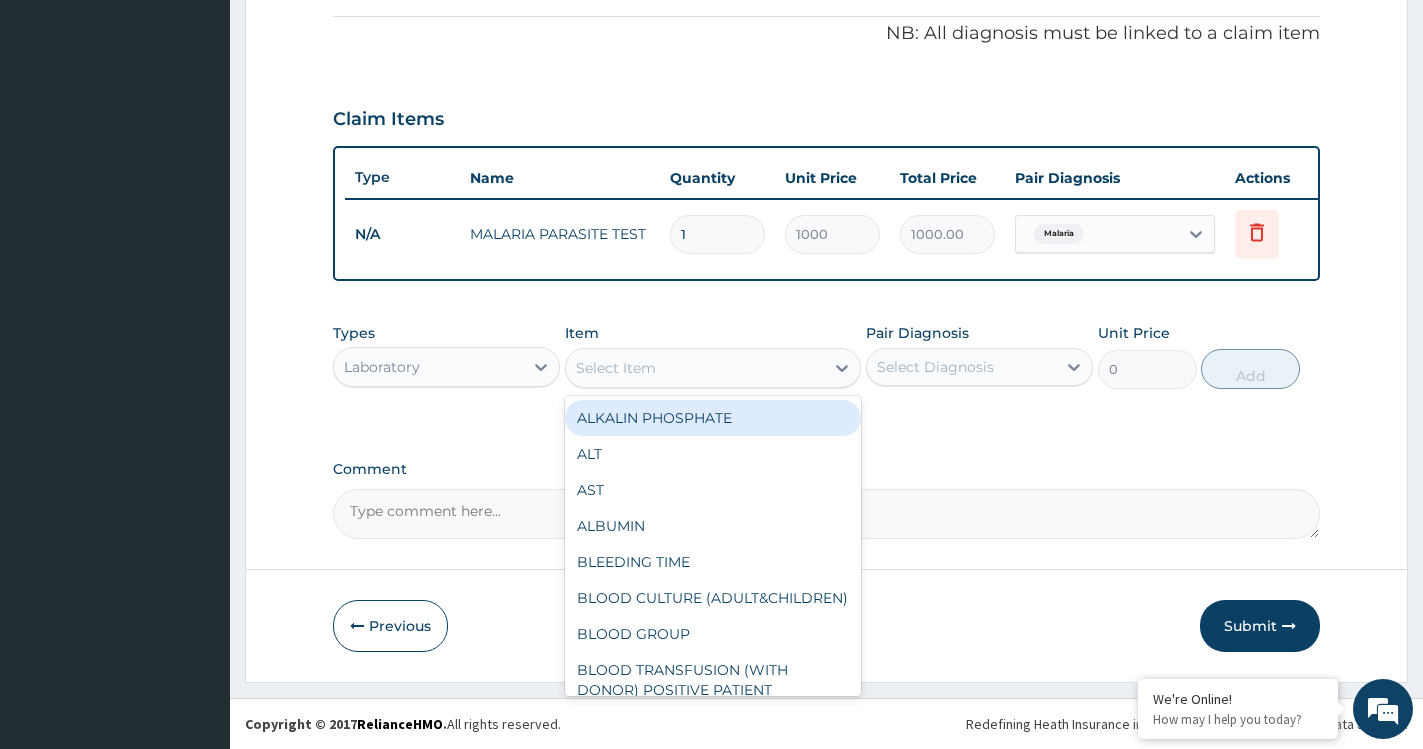 click on "Select Item" at bounding box center [695, 368] 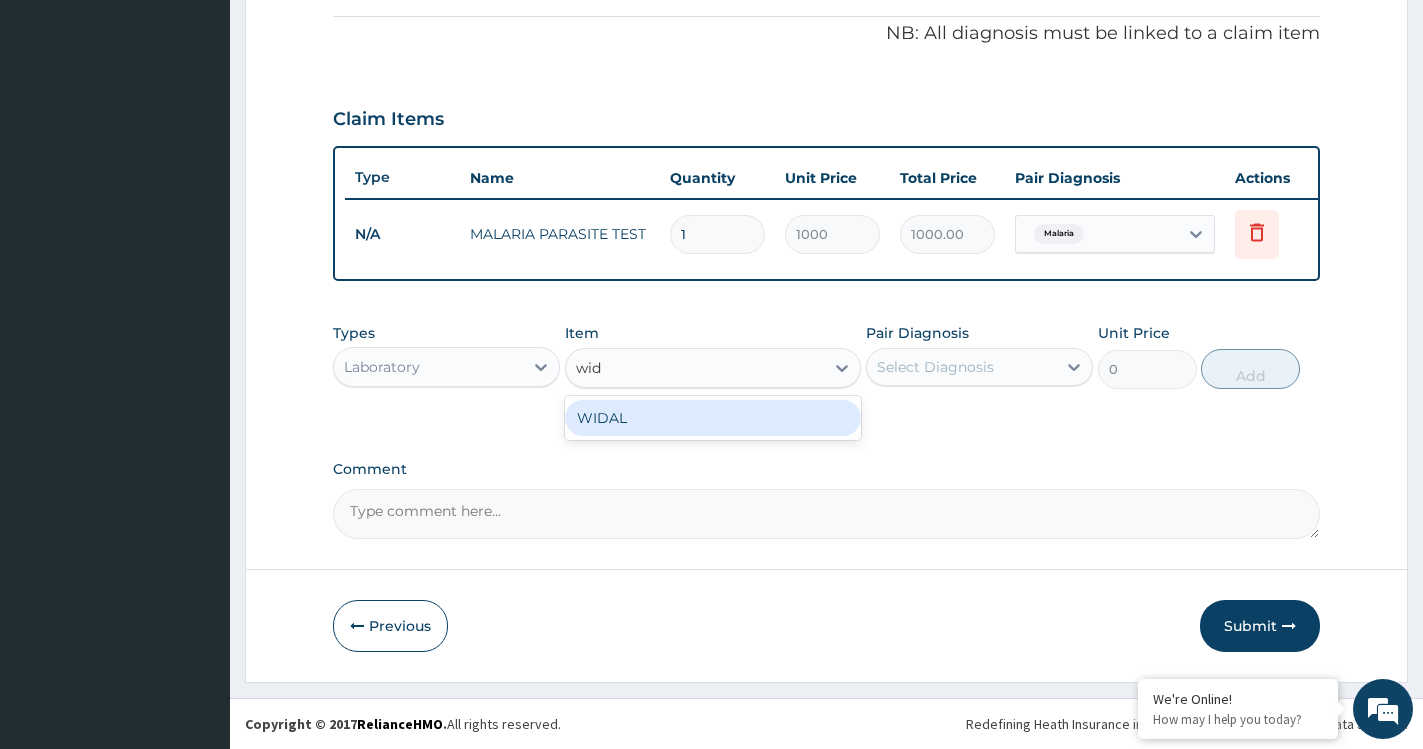 type on "wida" 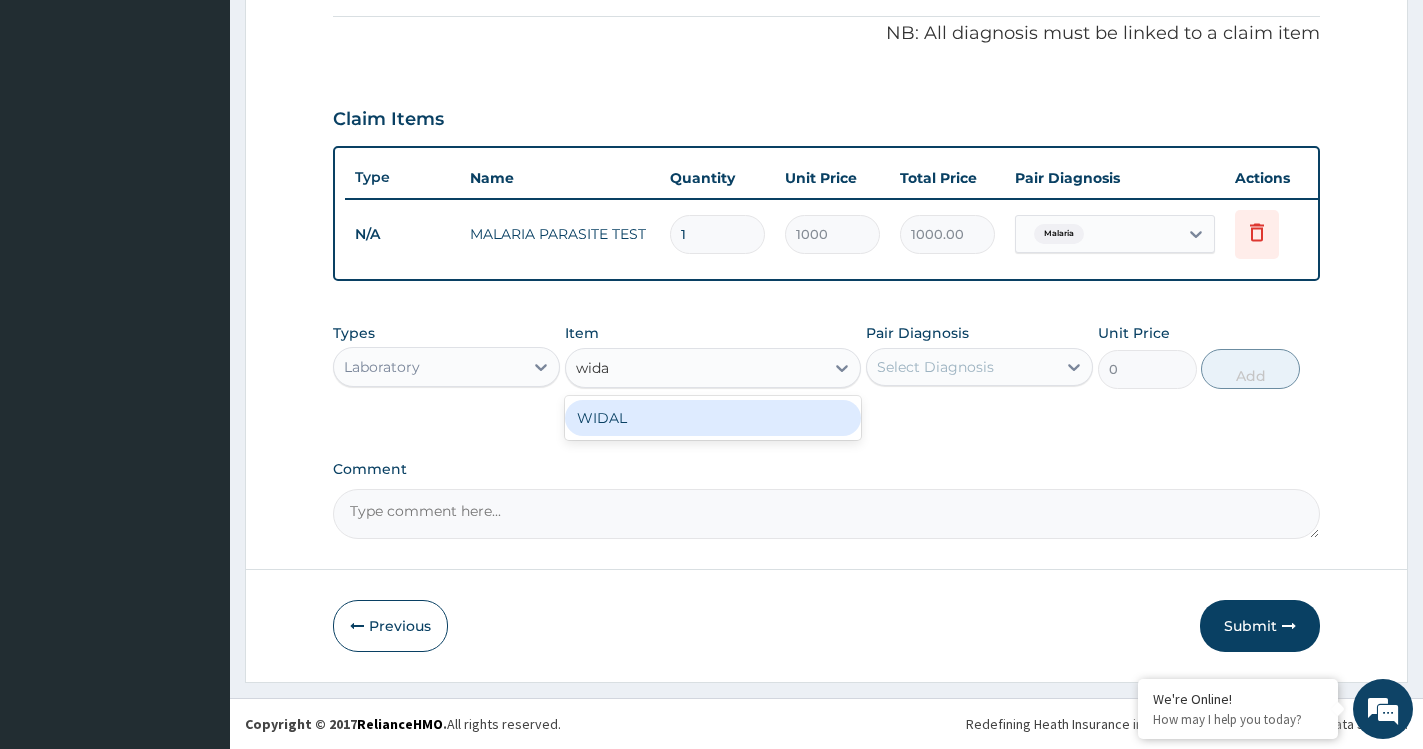 click on "WIDAL" at bounding box center (713, 418) 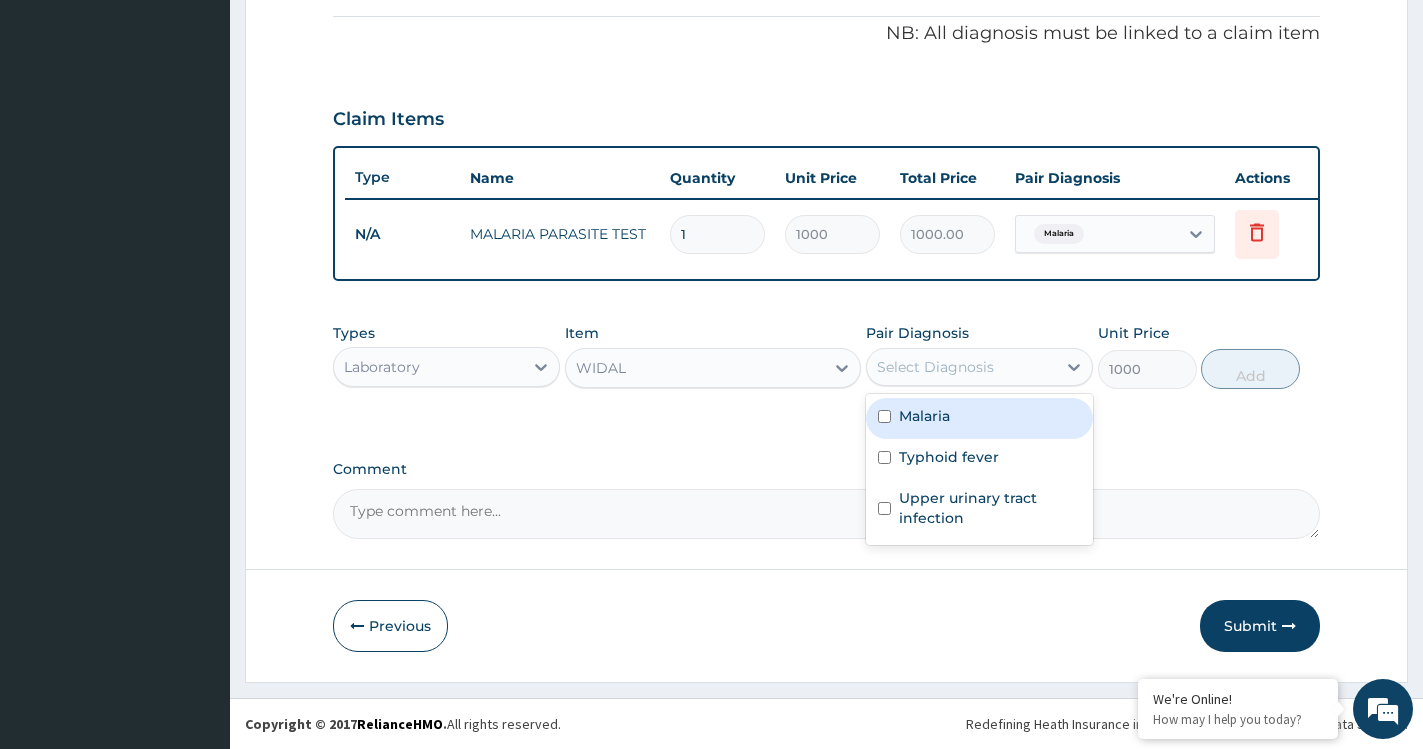 click on "Select Diagnosis" at bounding box center [935, 367] 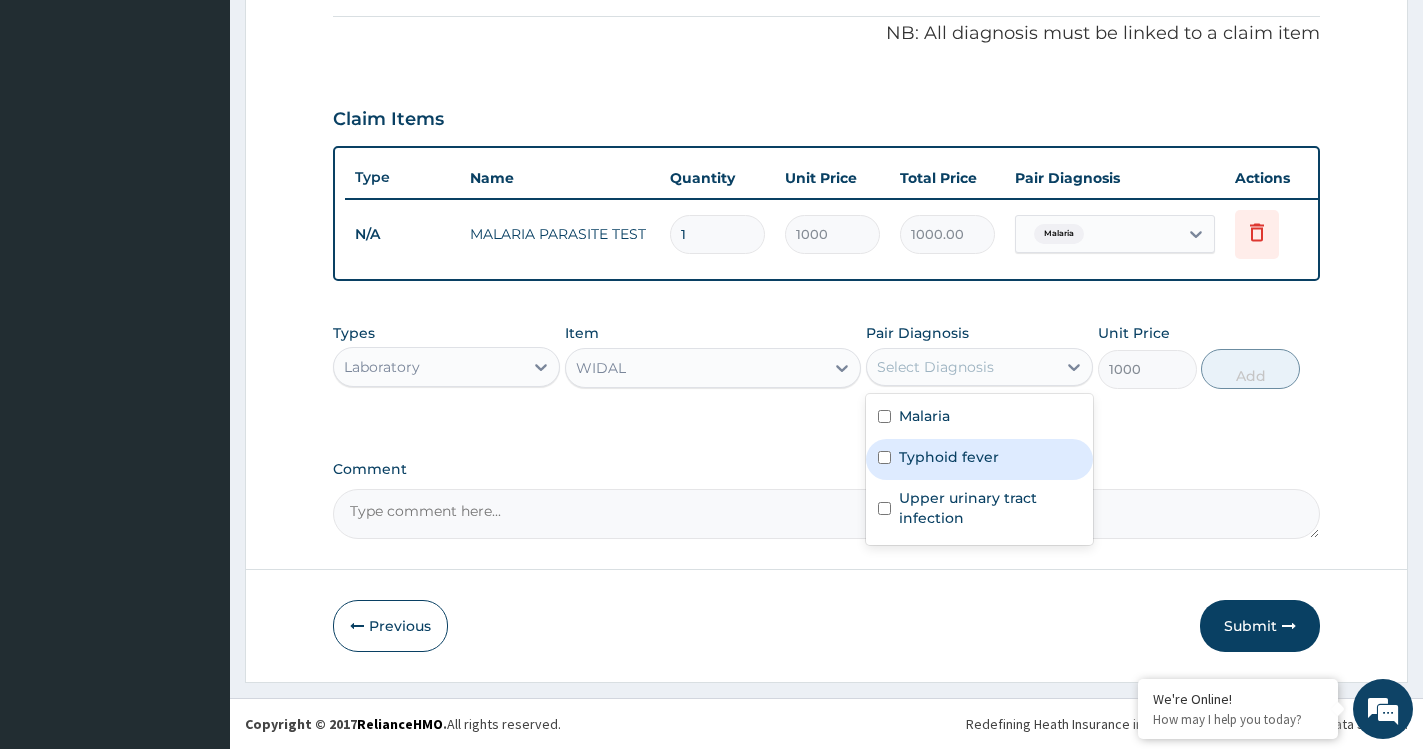 click on "Typhoid fever" at bounding box center (949, 457) 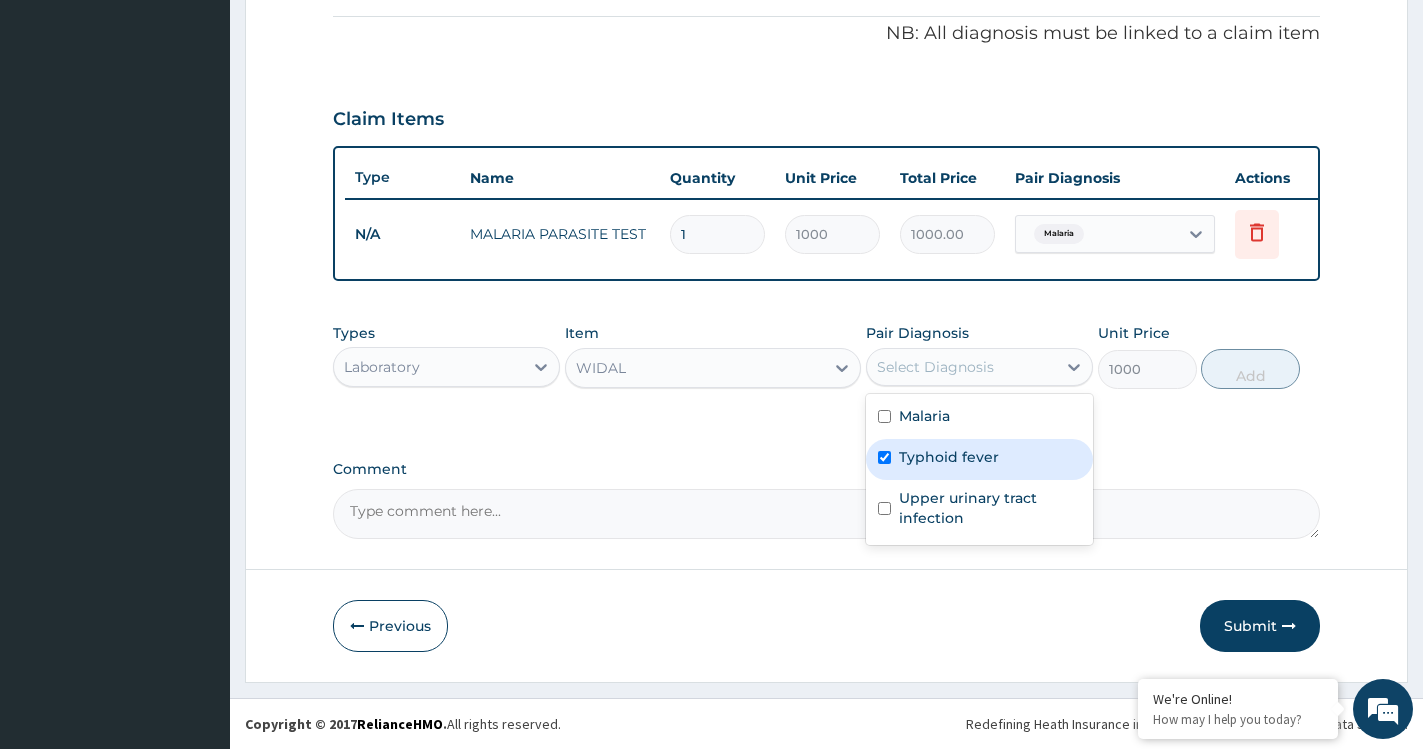 checkbox on "true" 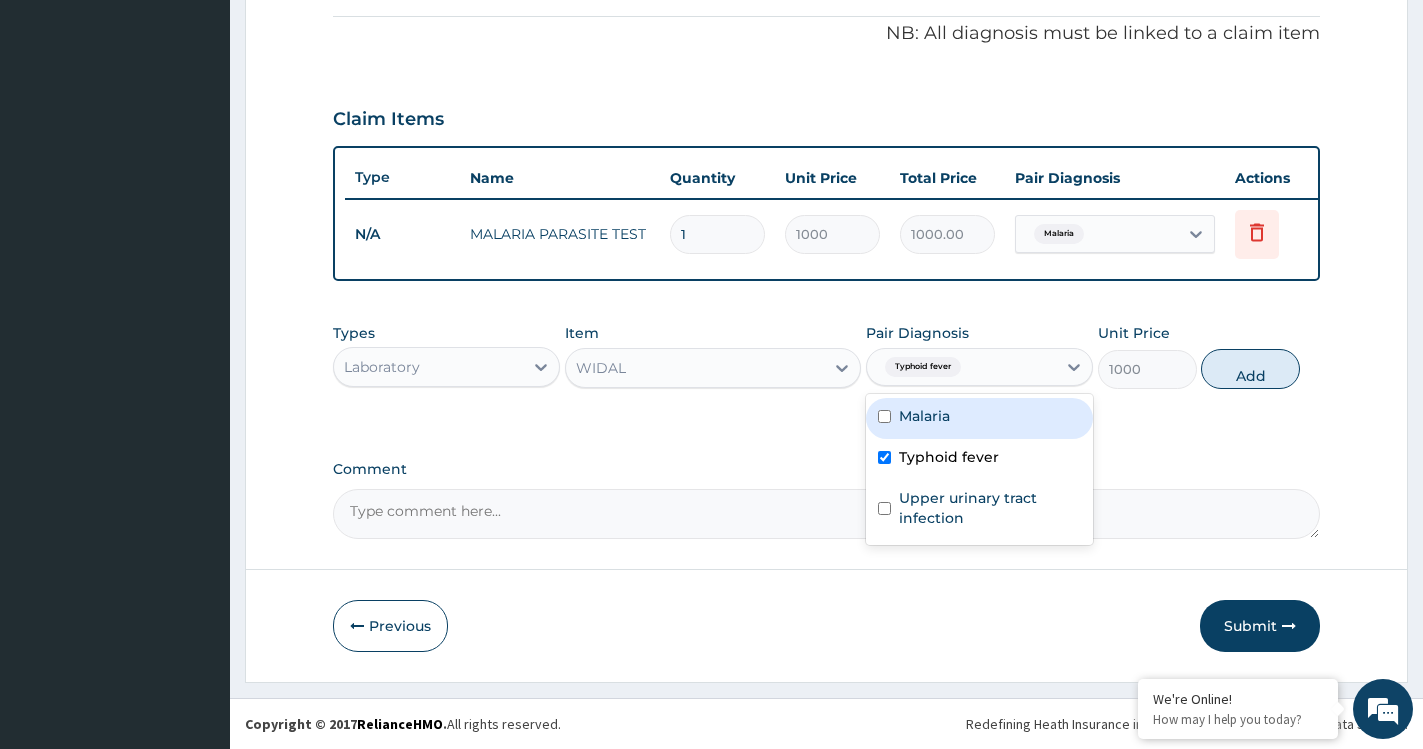 drag, startPoint x: 1265, startPoint y: 382, endPoint x: 1100, endPoint y: 404, distance: 166.4602 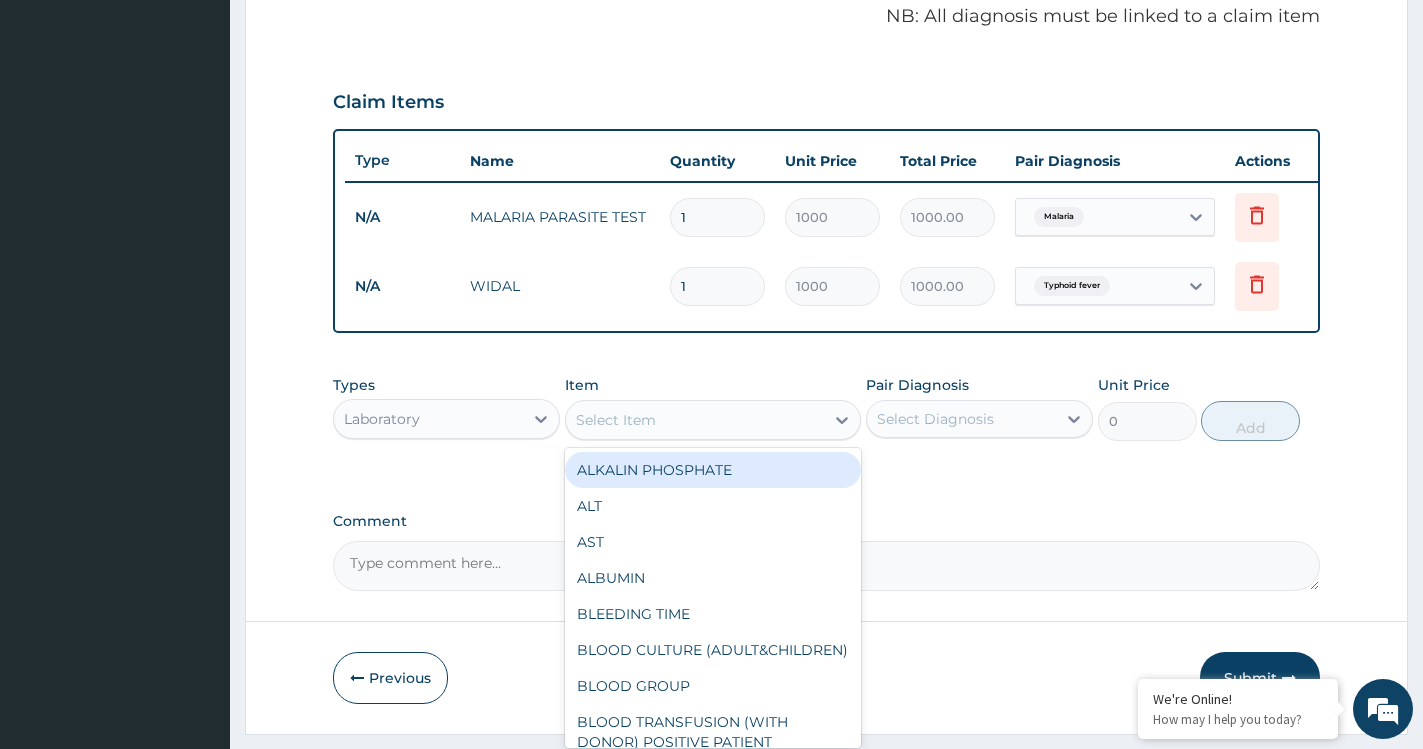 click on "Select Item" at bounding box center (695, 420) 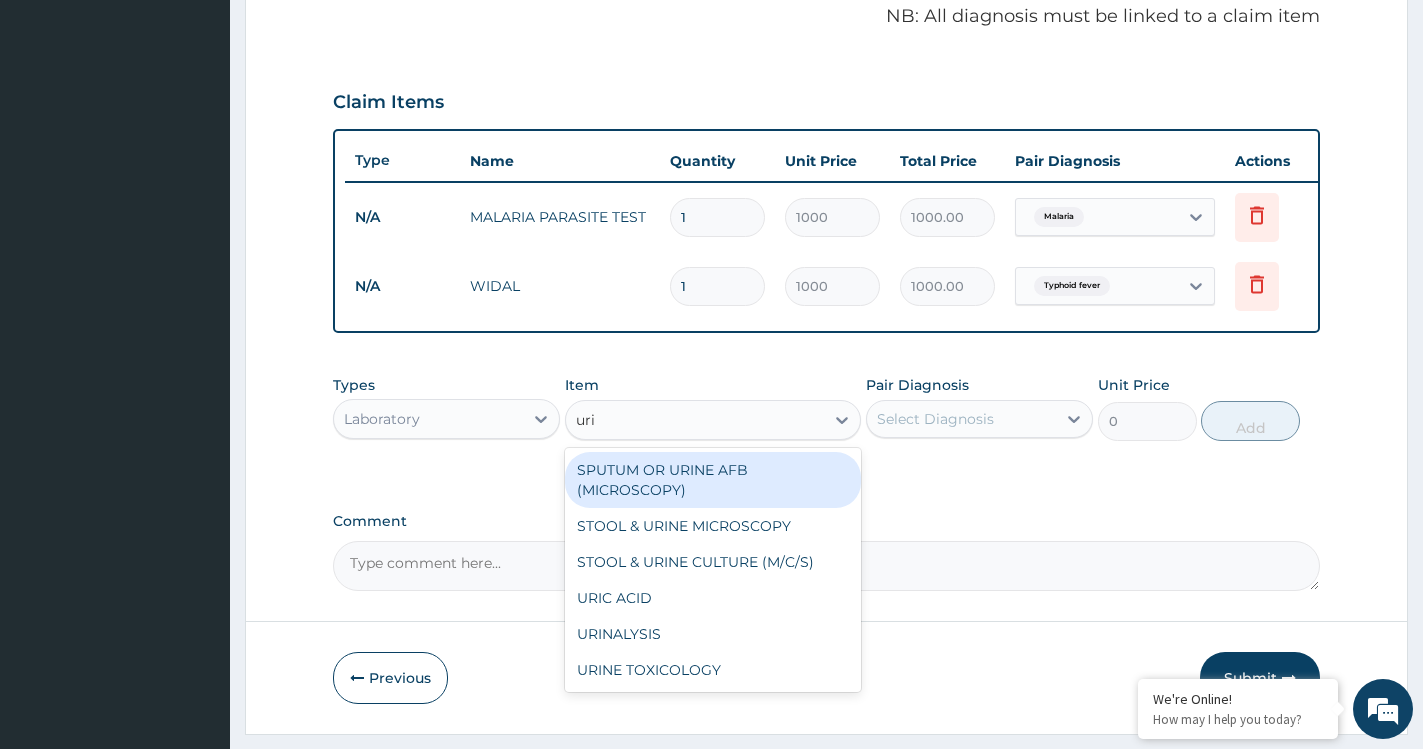 type on "urin" 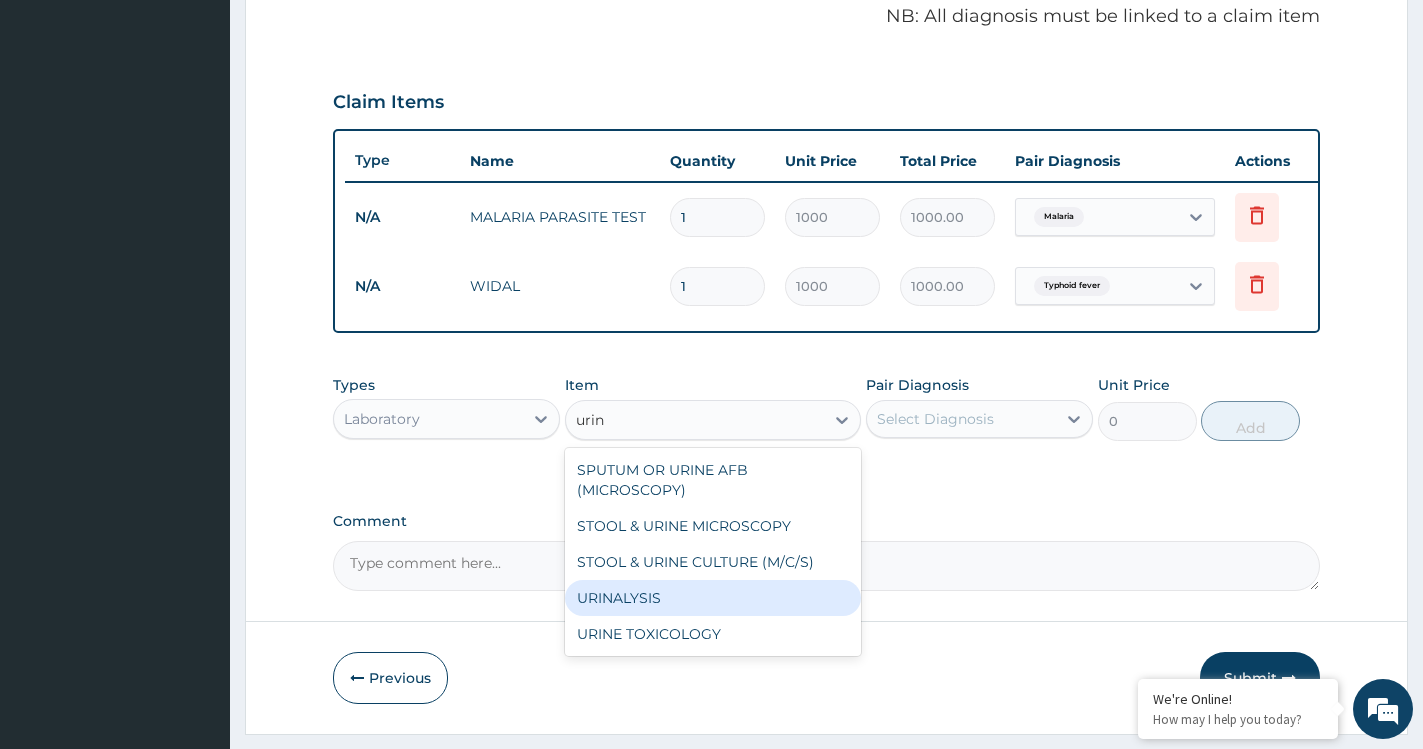 click on "URINALYSIS" at bounding box center (713, 598) 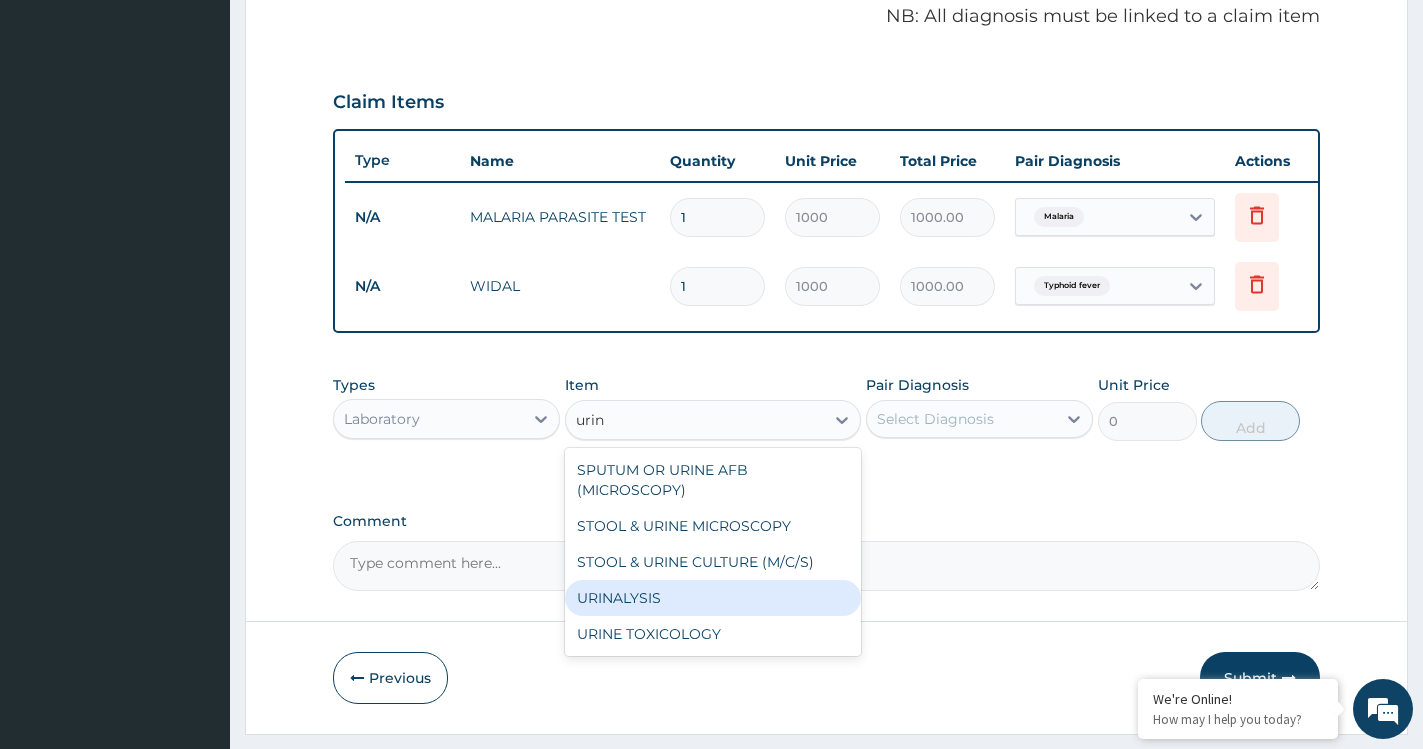 type 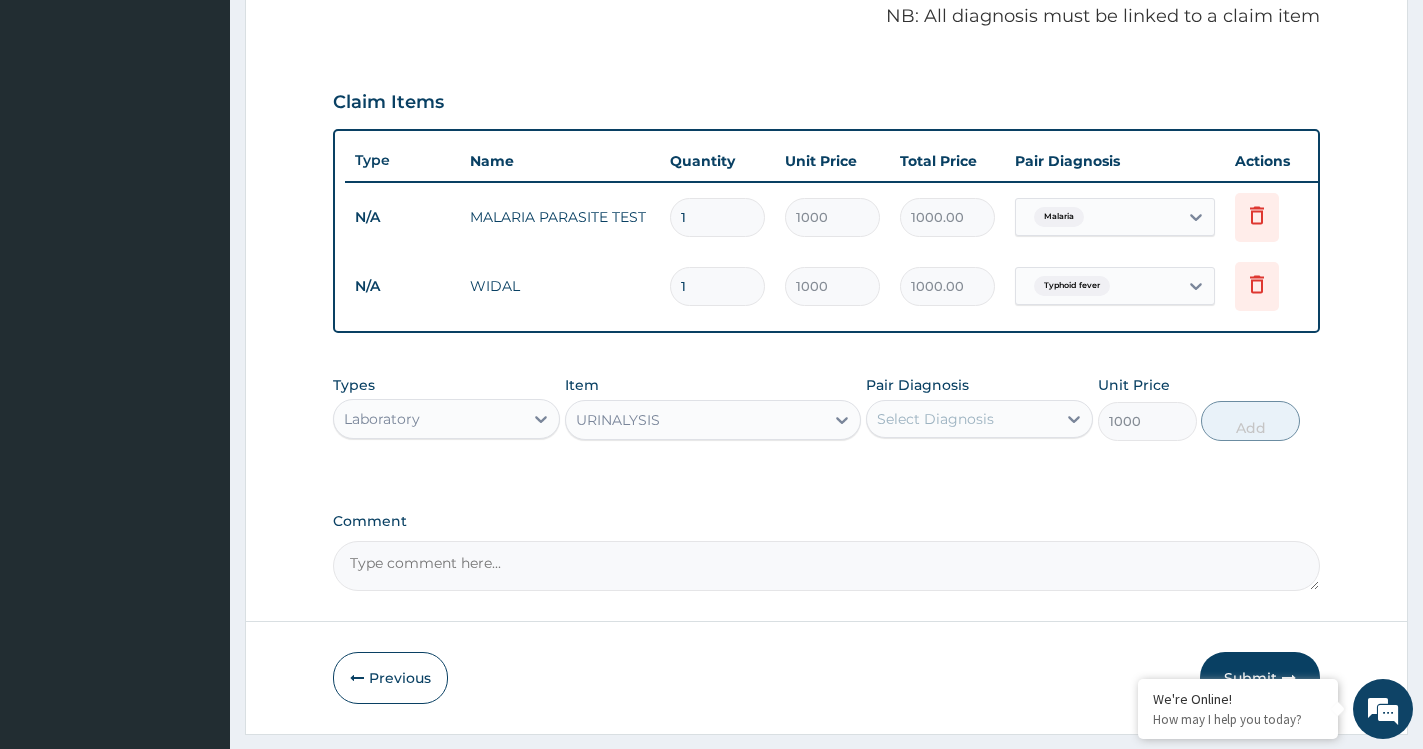 drag, startPoint x: 978, startPoint y: 441, endPoint x: 969, endPoint y: 460, distance: 21.023796 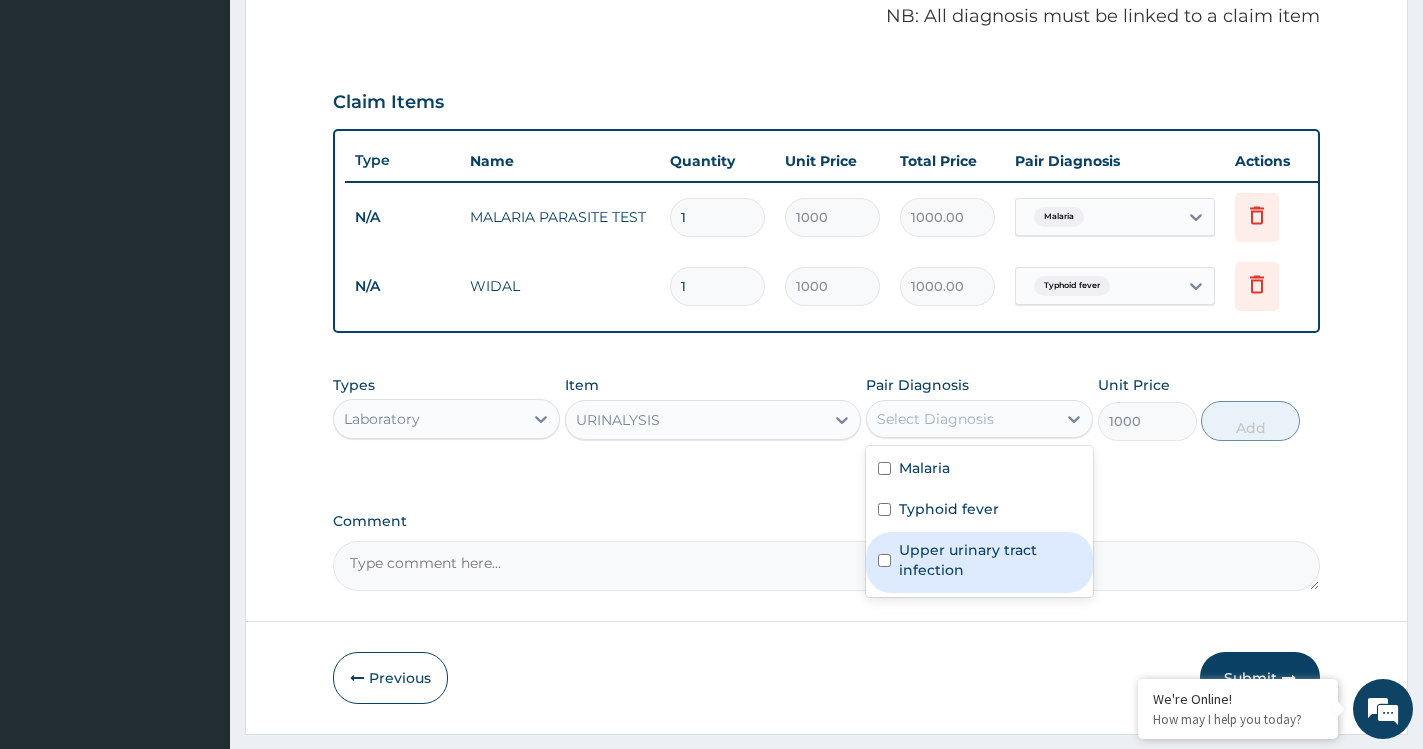 click on "Upper urinary tract infection" at bounding box center [990, 560] 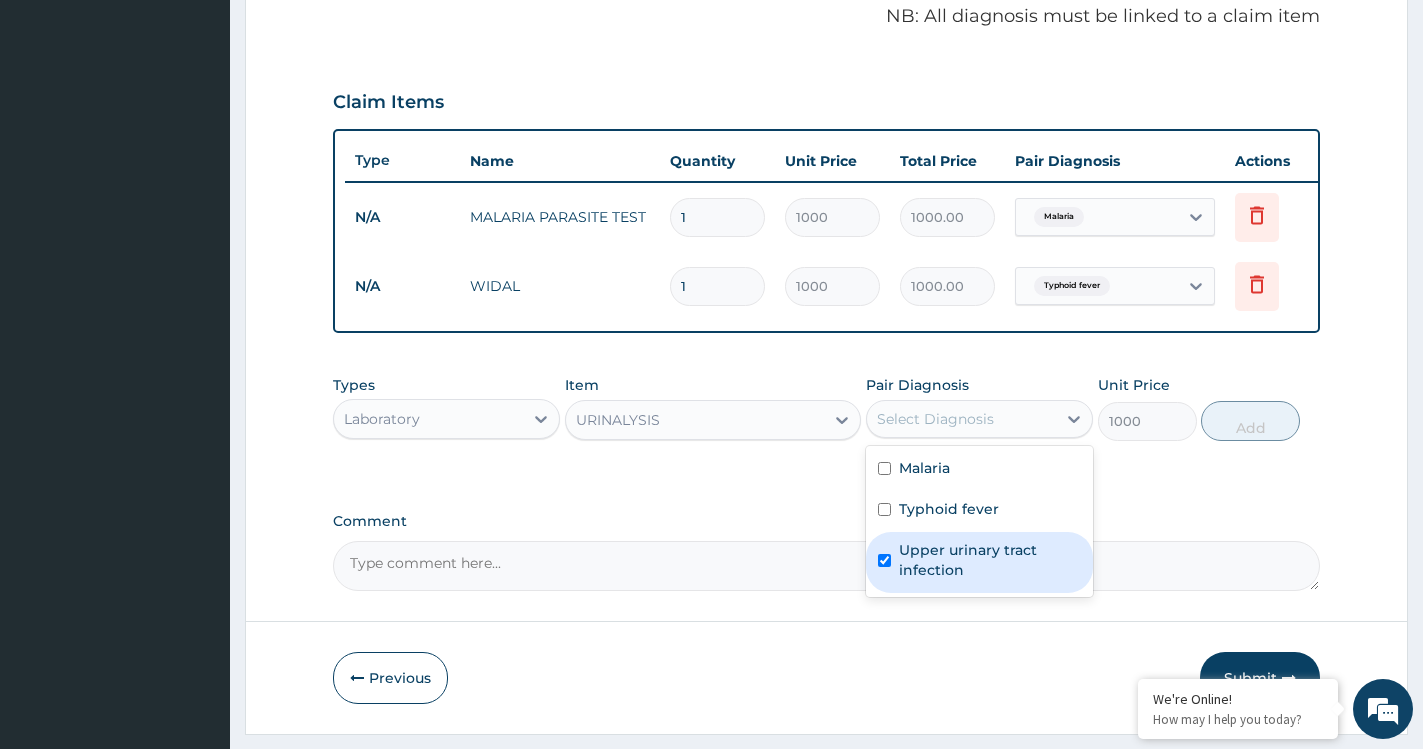 checkbox on "true" 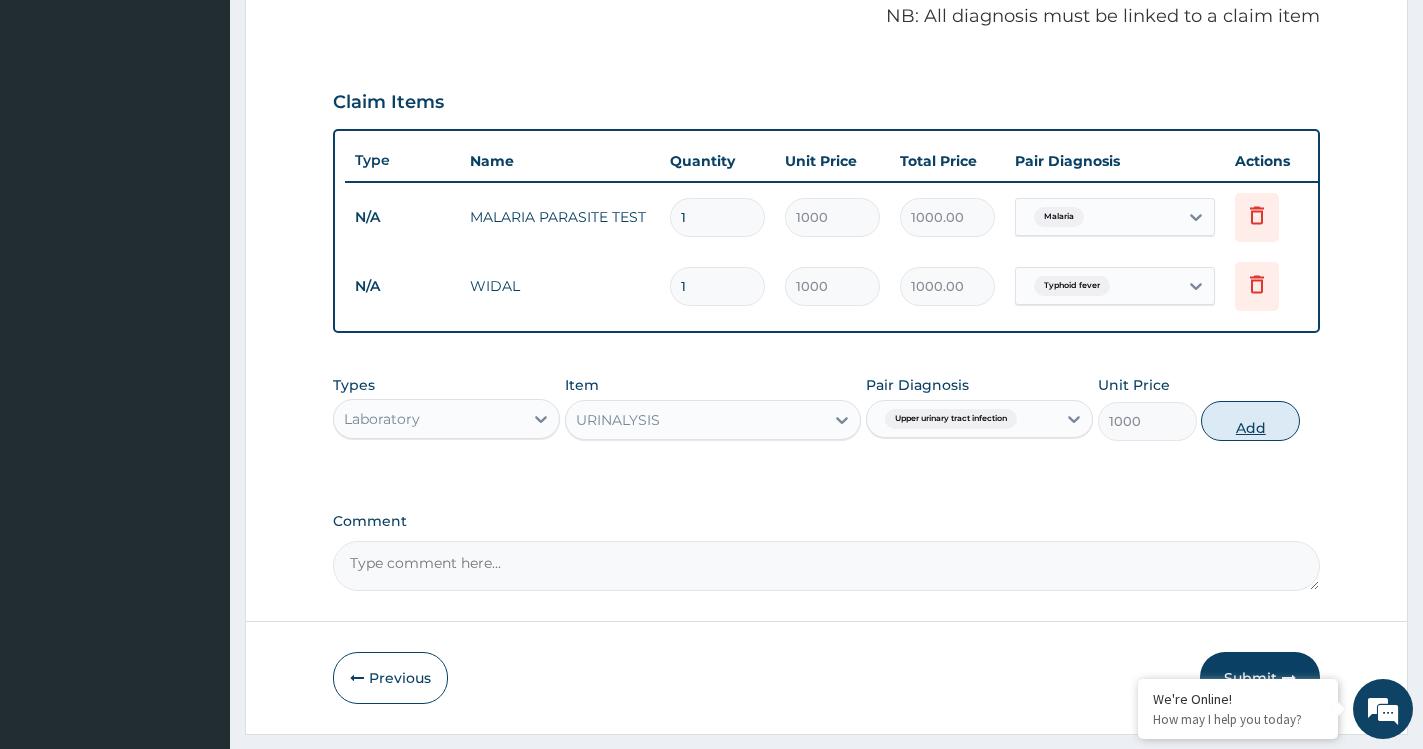 click on "Add" at bounding box center [1250, 421] 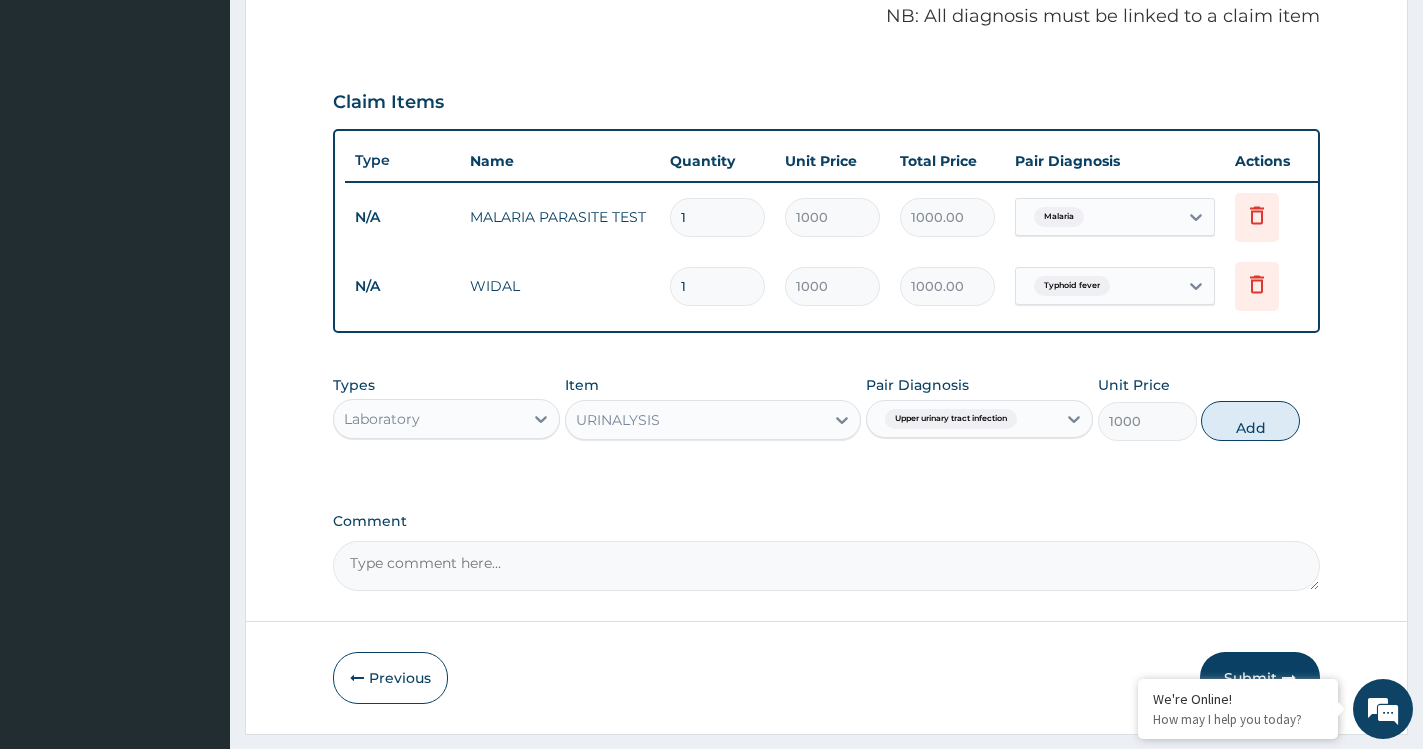 type on "0" 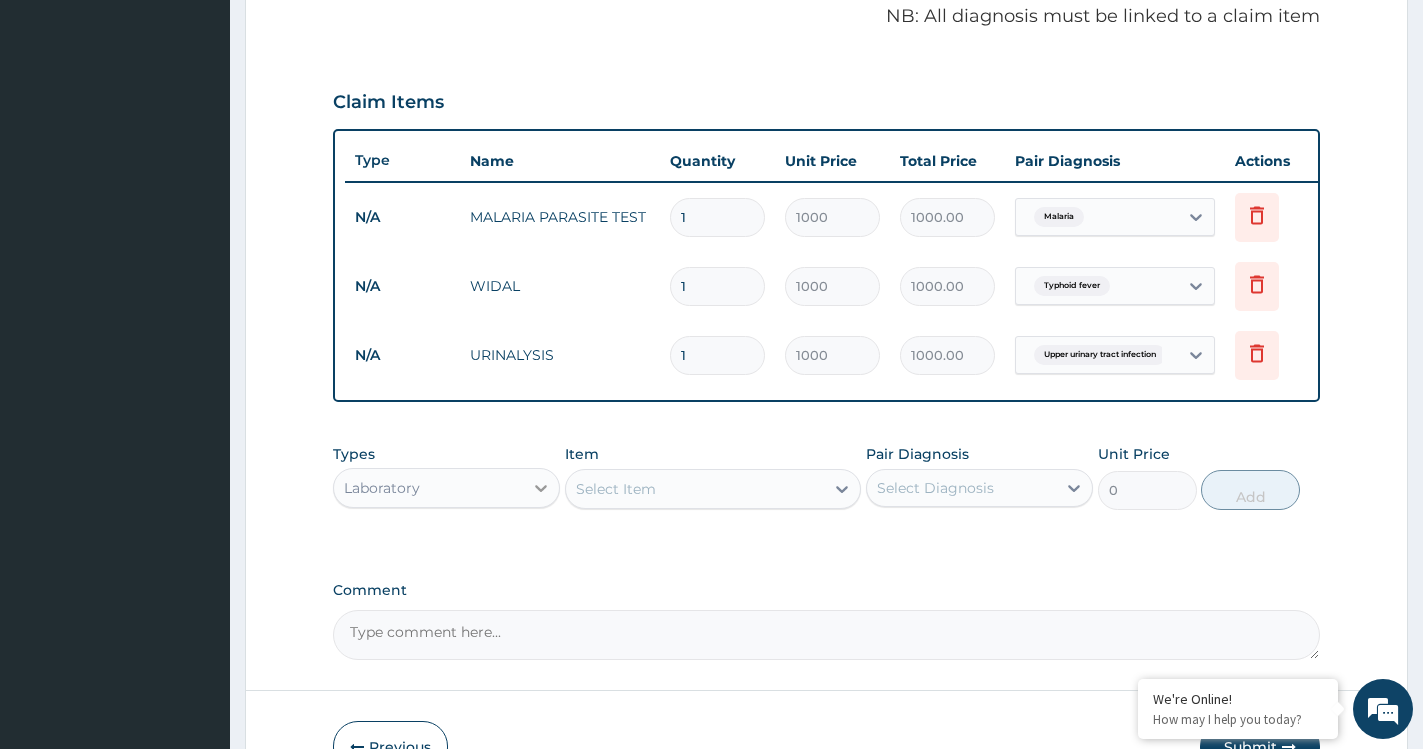 click 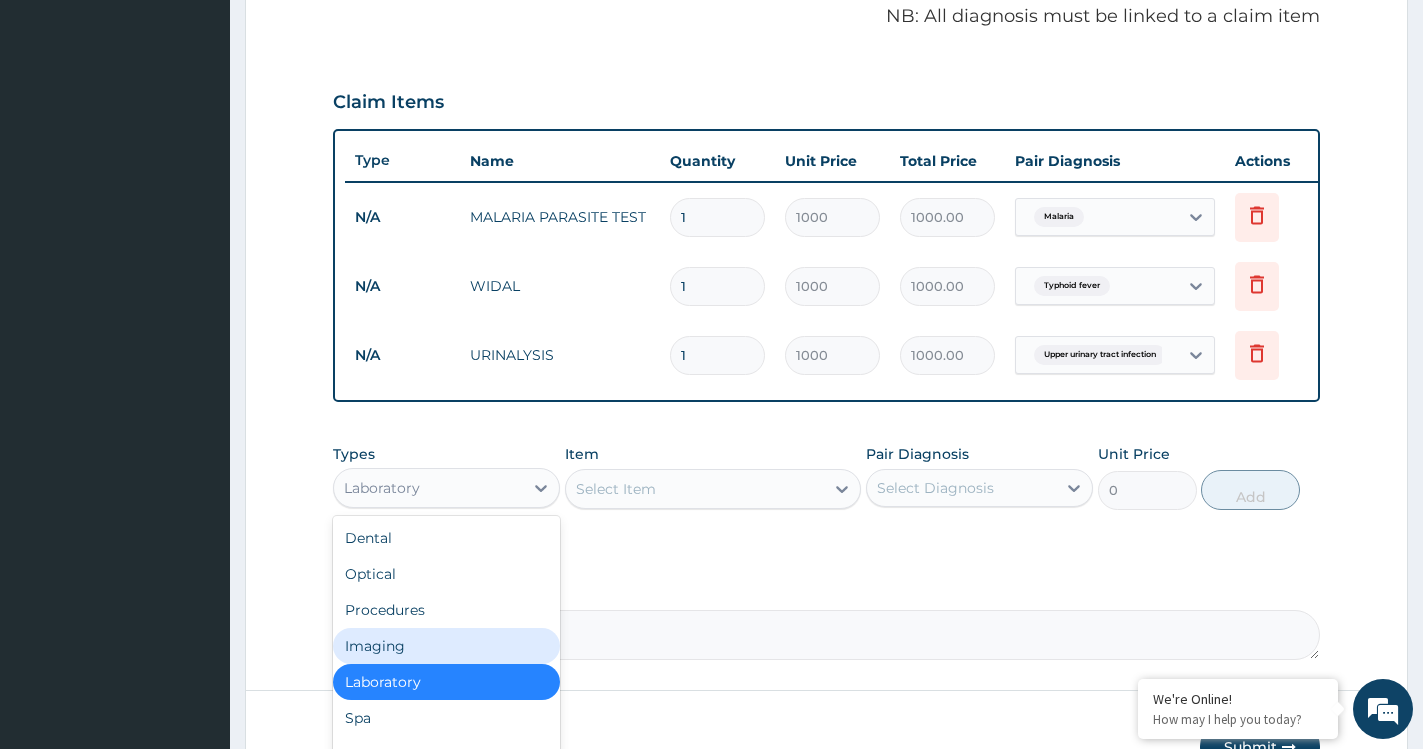 scroll, scrollTop: 68, scrollLeft: 0, axis: vertical 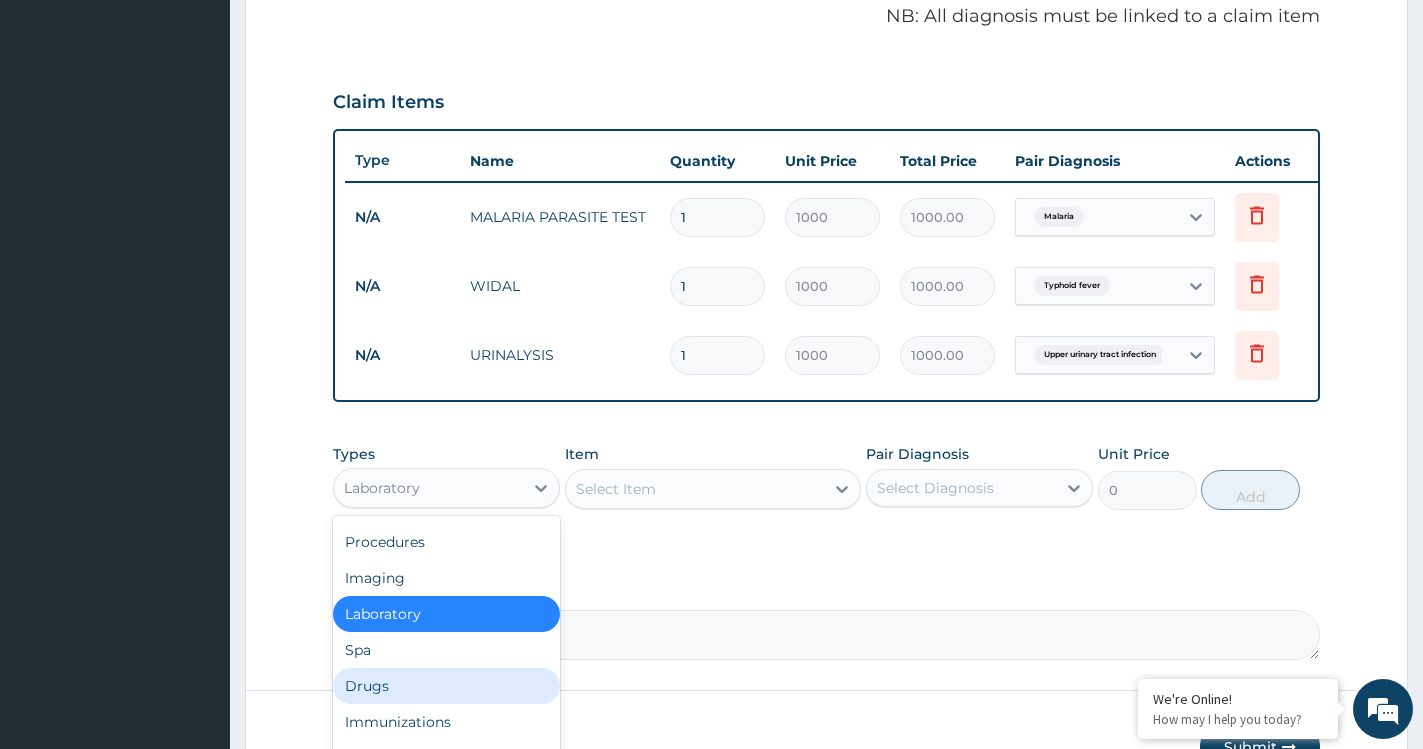 click on "Drugs" at bounding box center [446, 686] 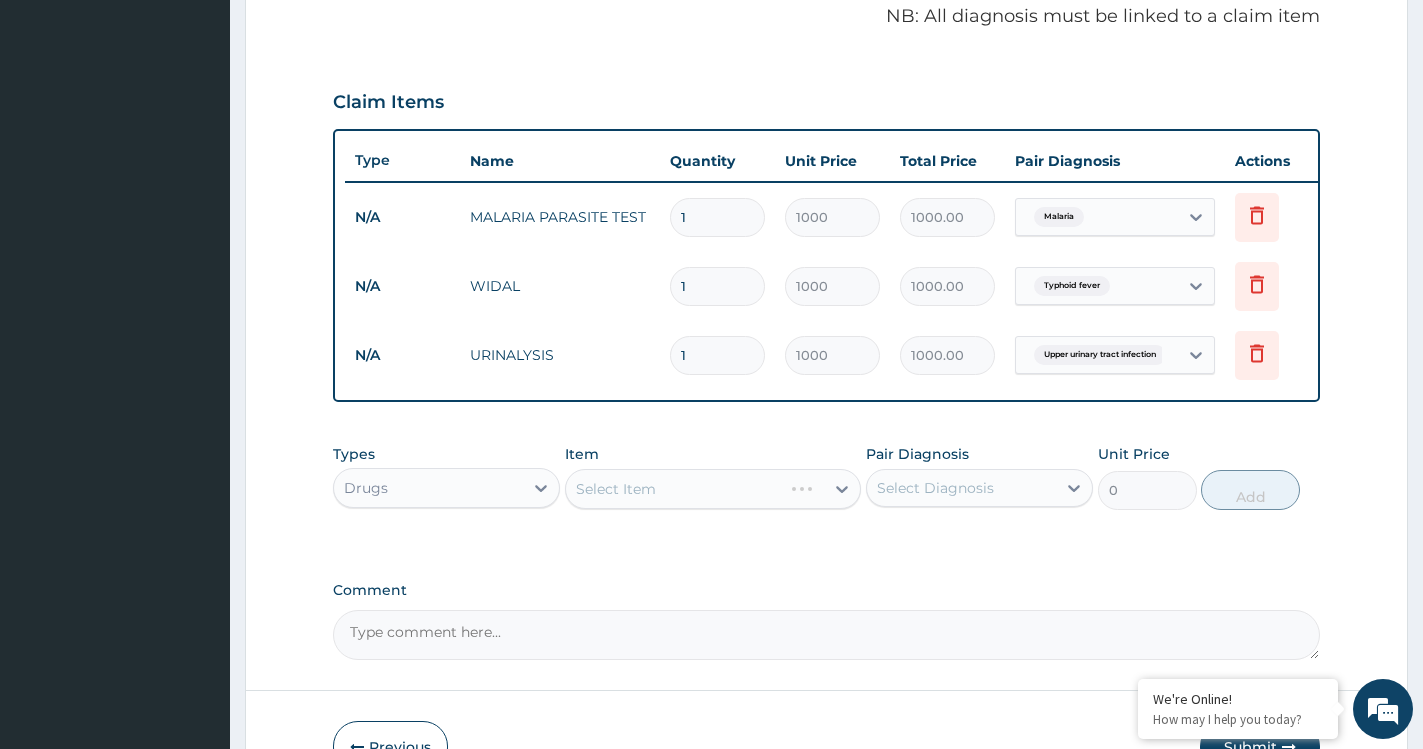 click on "Select Item" at bounding box center [713, 489] 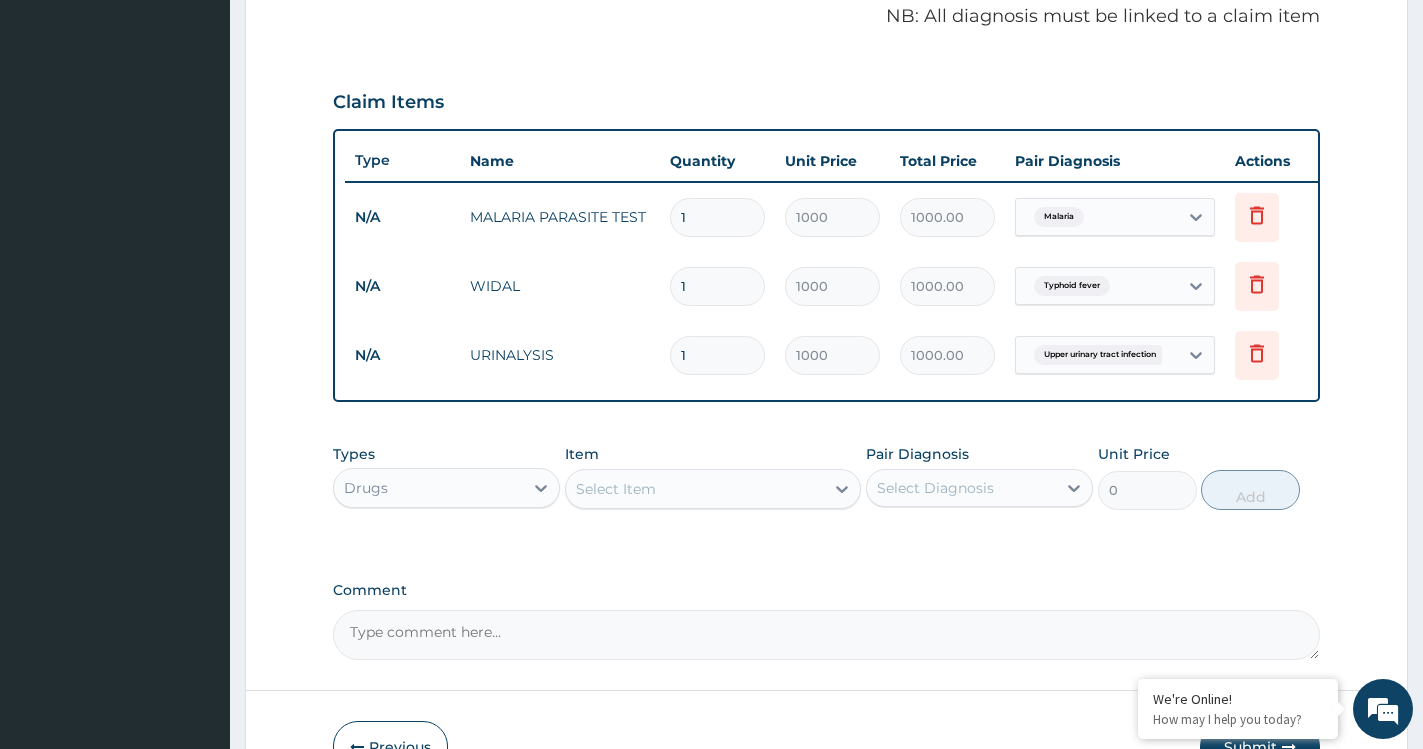 click on "Item Select Item" at bounding box center (713, 477) 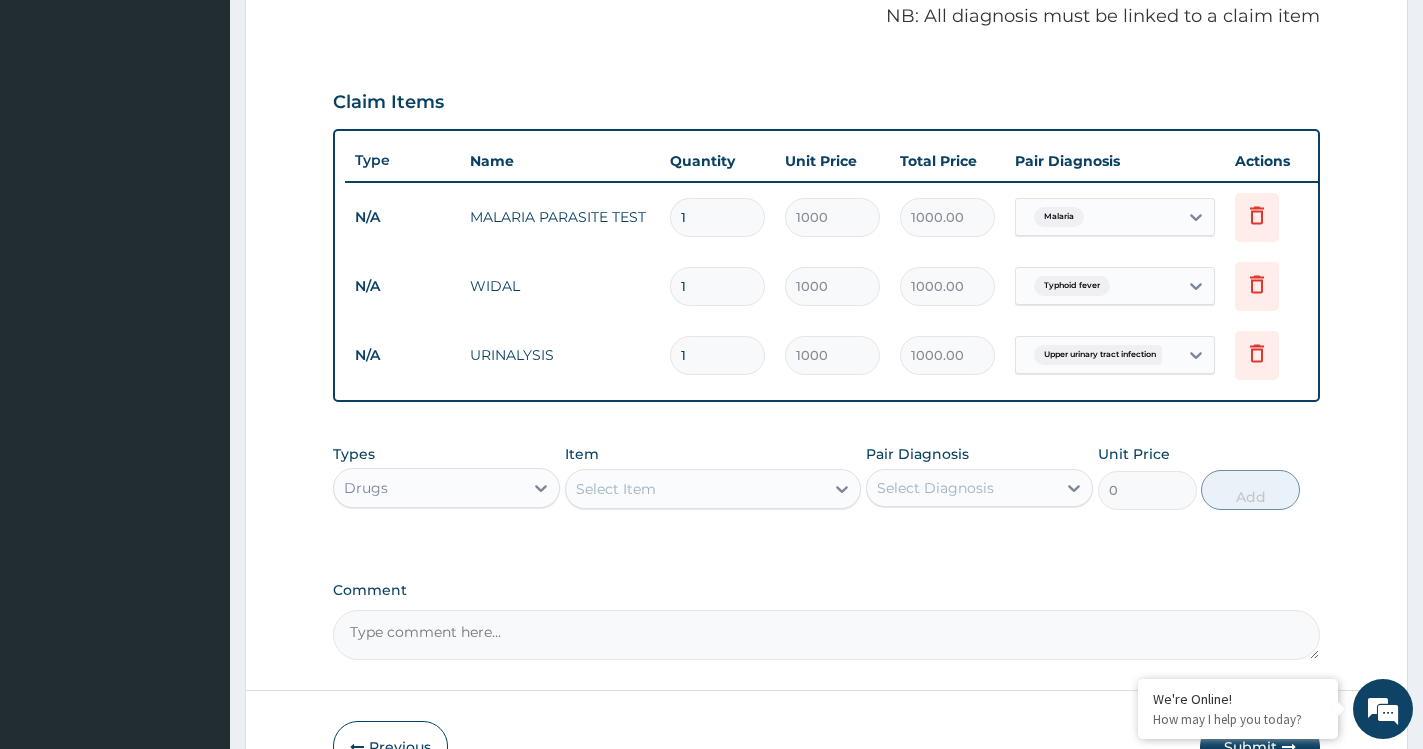 click on "Select Item" at bounding box center [616, 489] 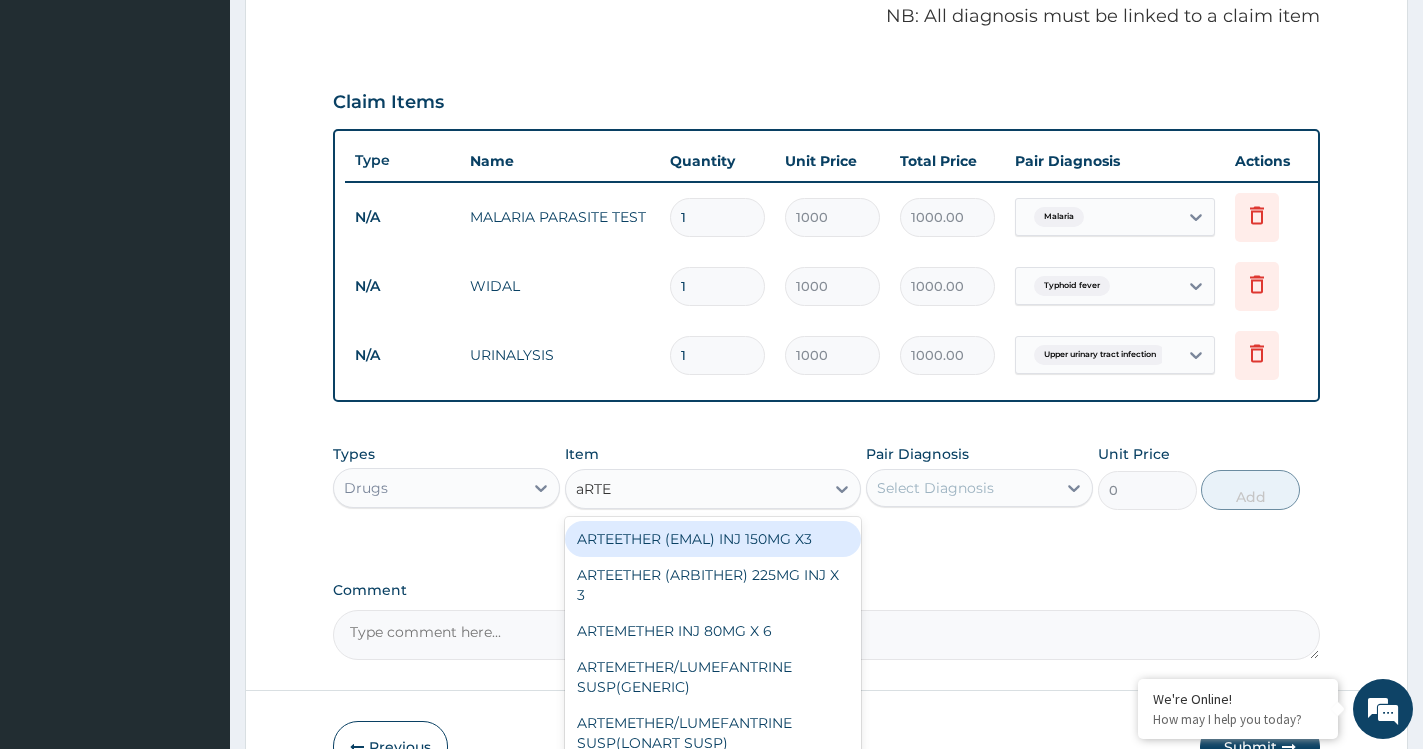 type on "aRTES" 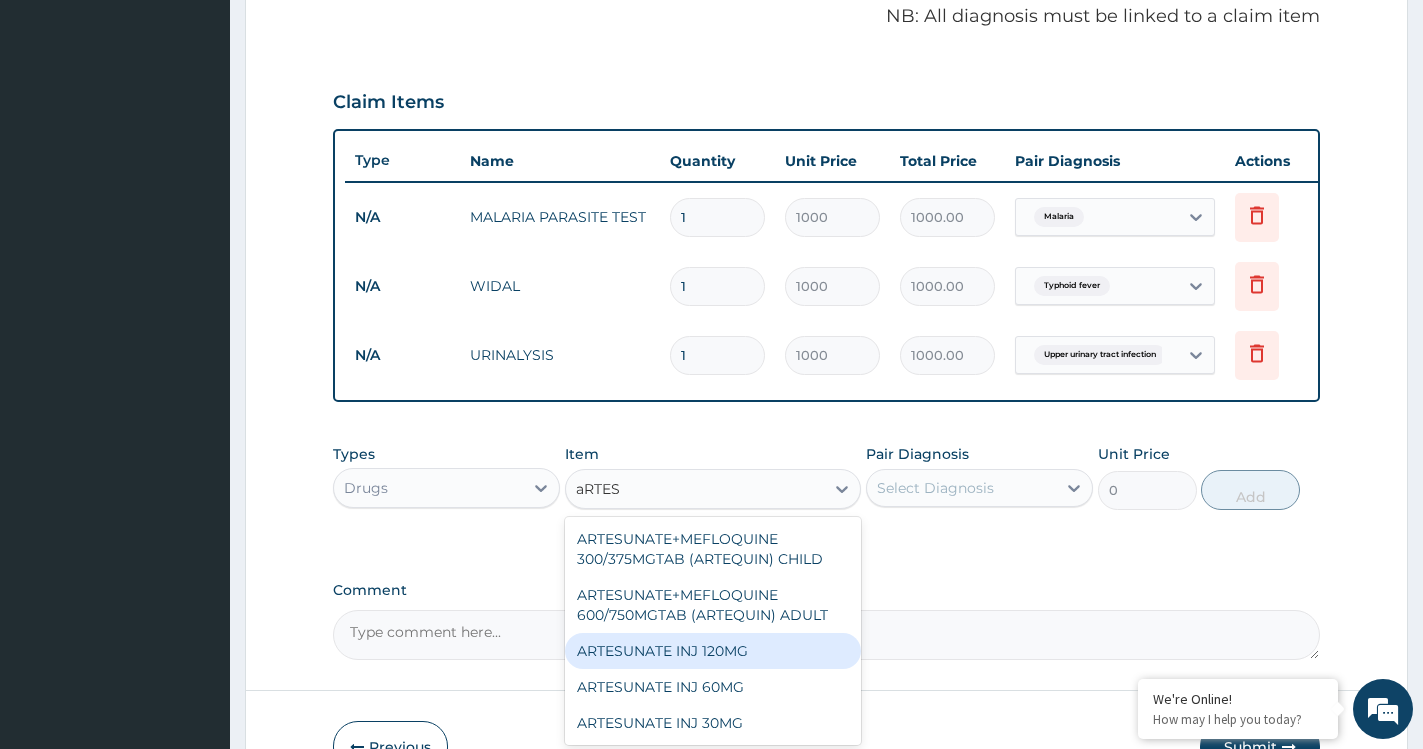 click on "ARTESUNATE INJ 120MG" at bounding box center [713, 651] 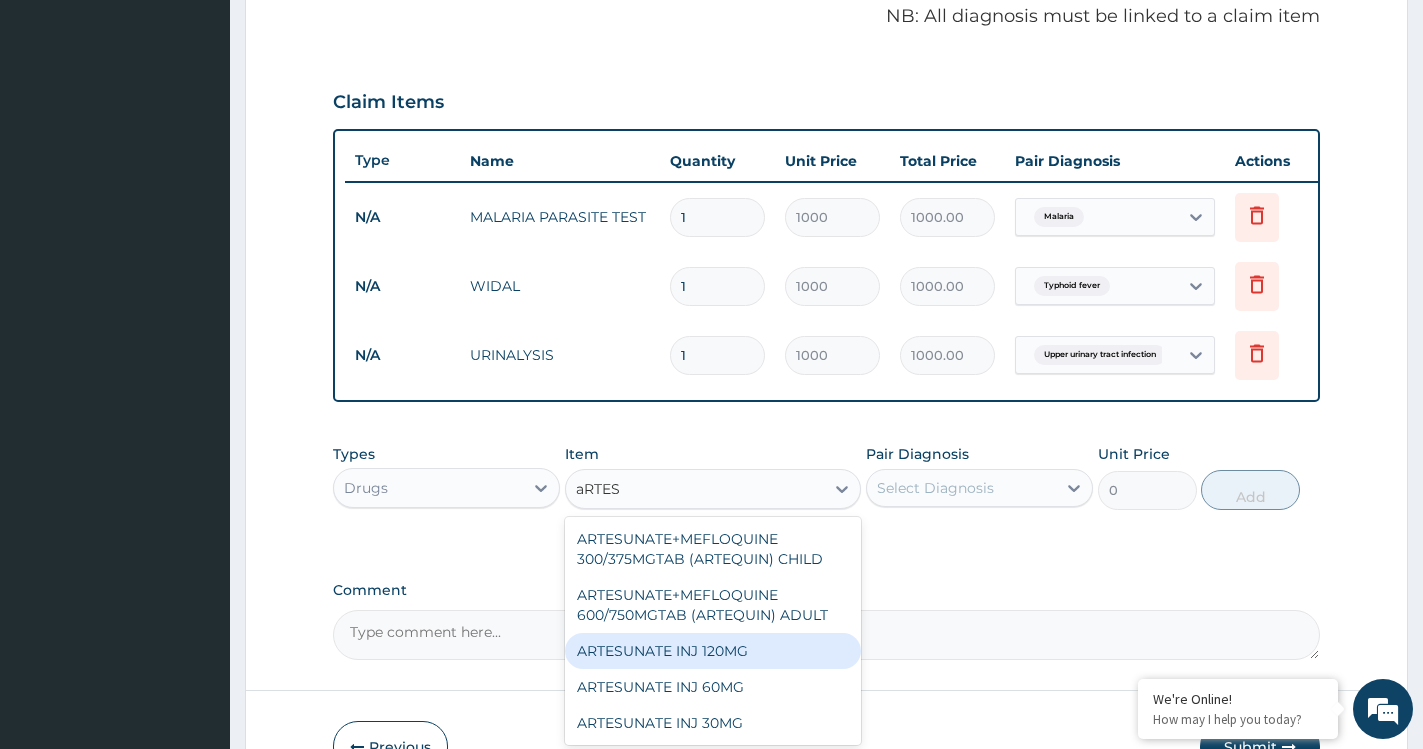 type 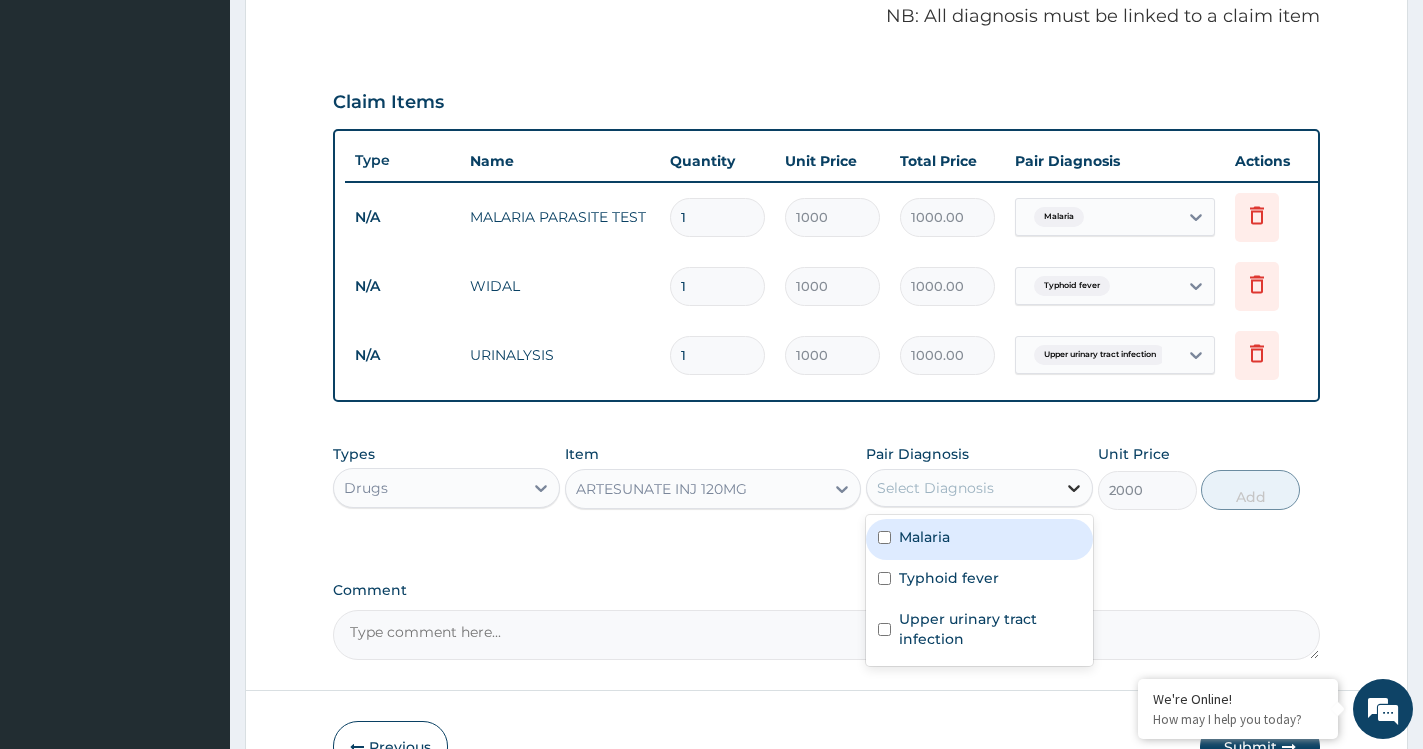 click at bounding box center (1074, 488) 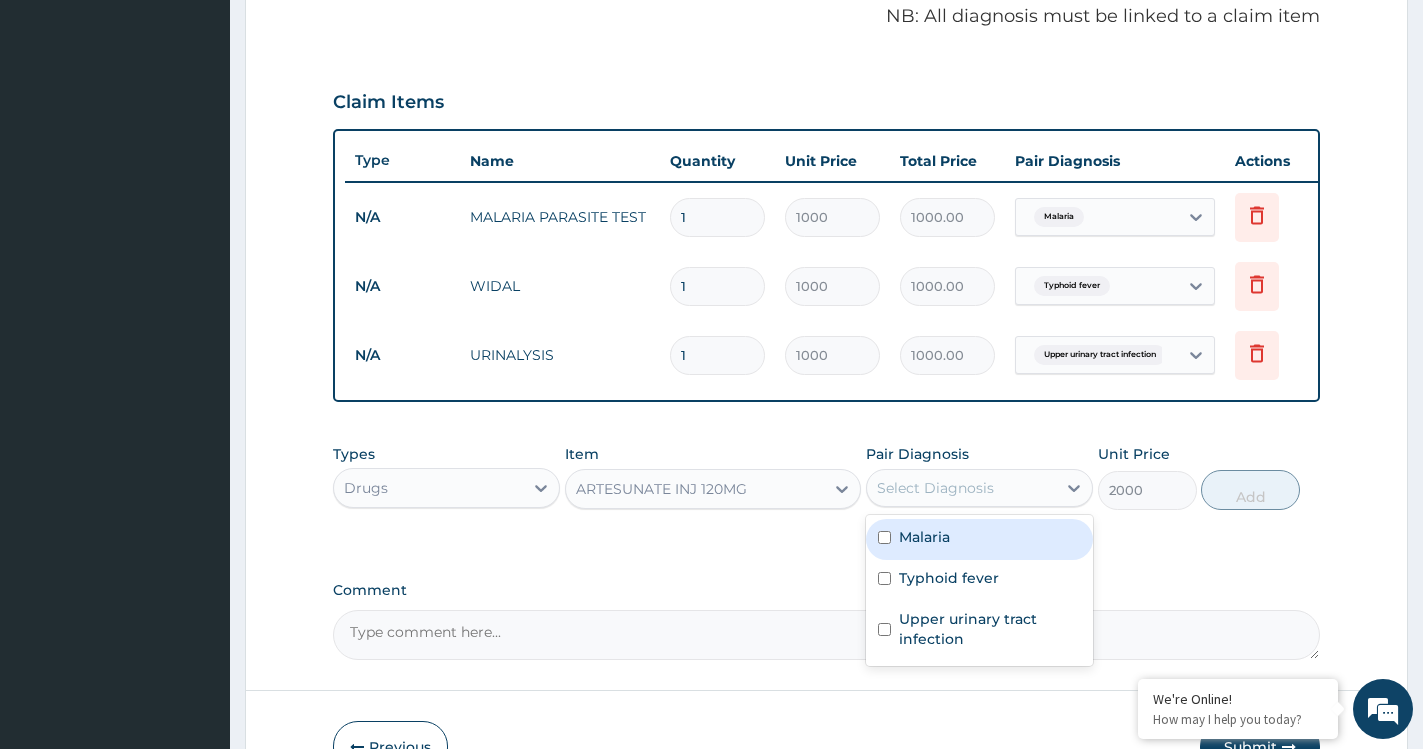 click on "Malaria" at bounding box center (979, 539) 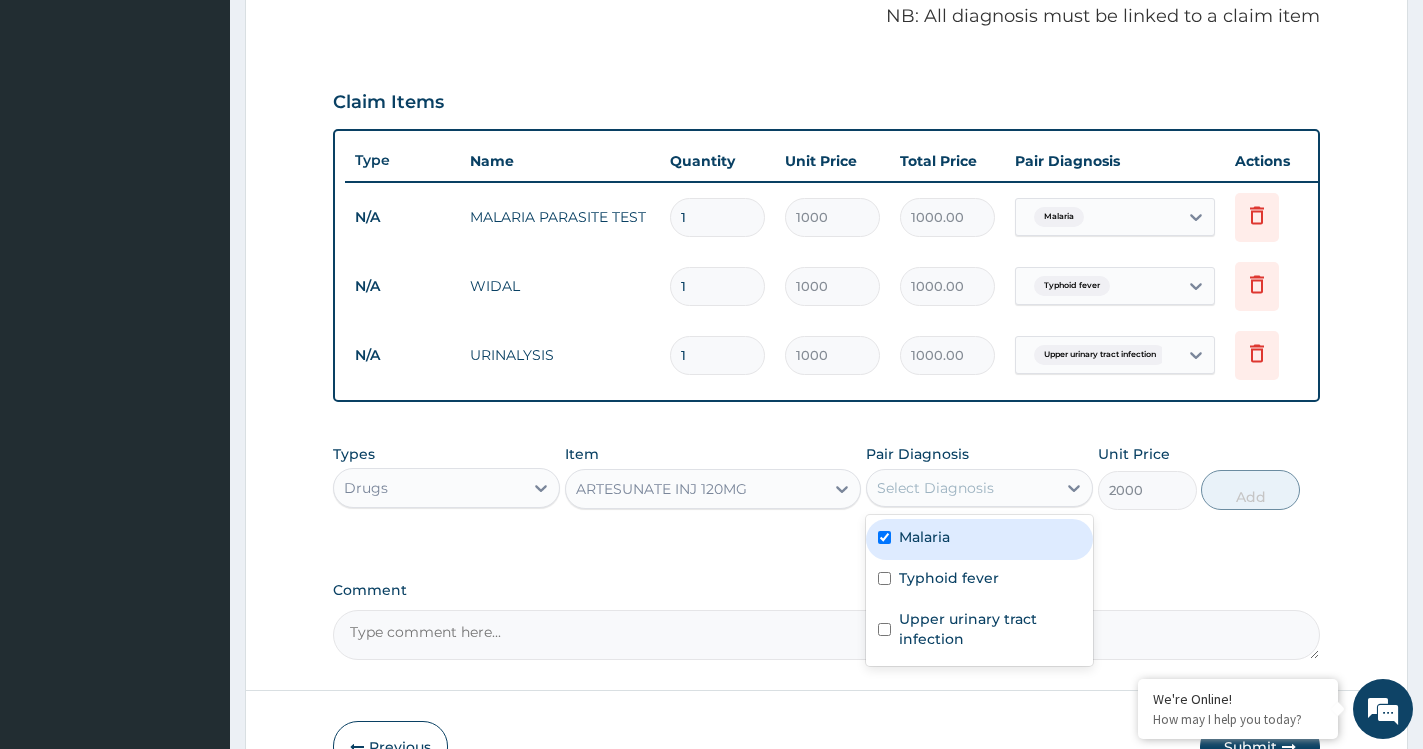 checkbox on "true" 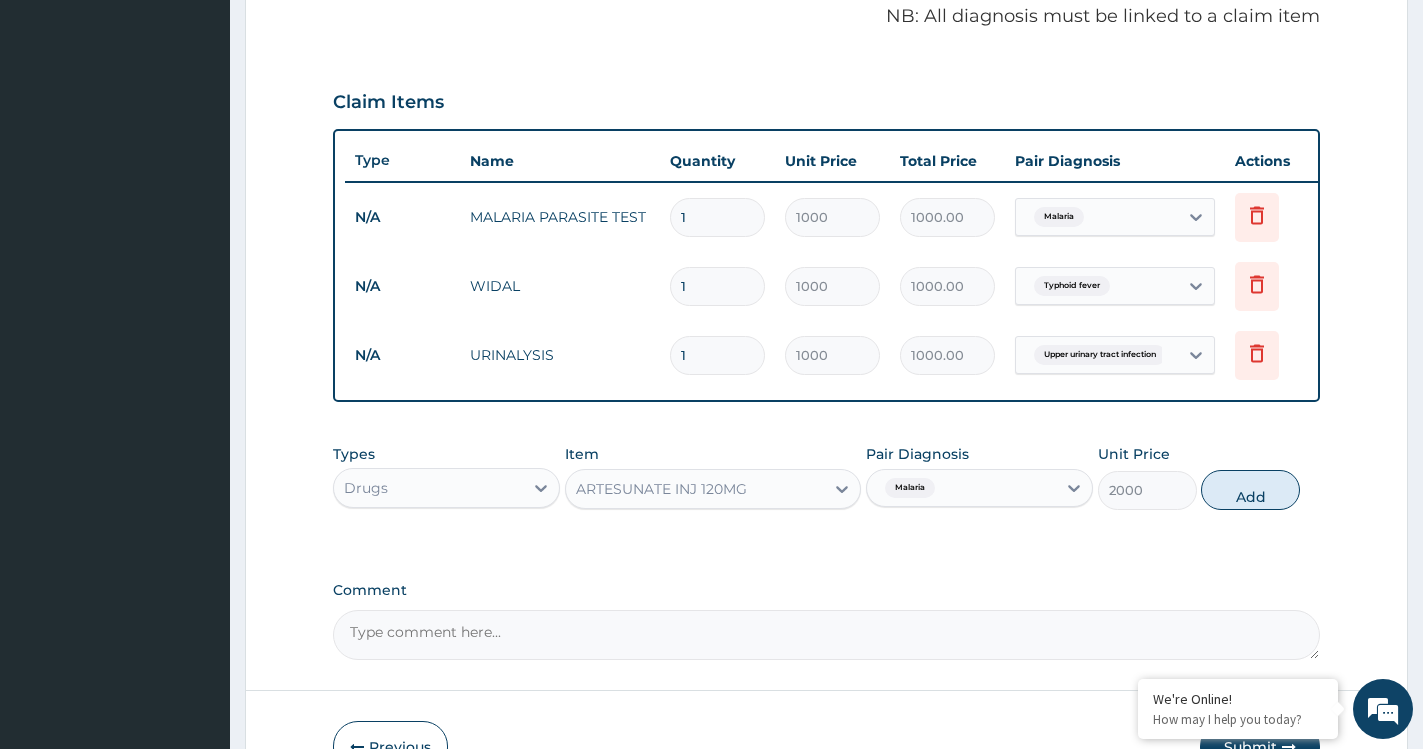 drag, startPoint x: 1250, startPoint y: 504, endPoint x: 1199, endPoint y: 516, distance: 52.392746 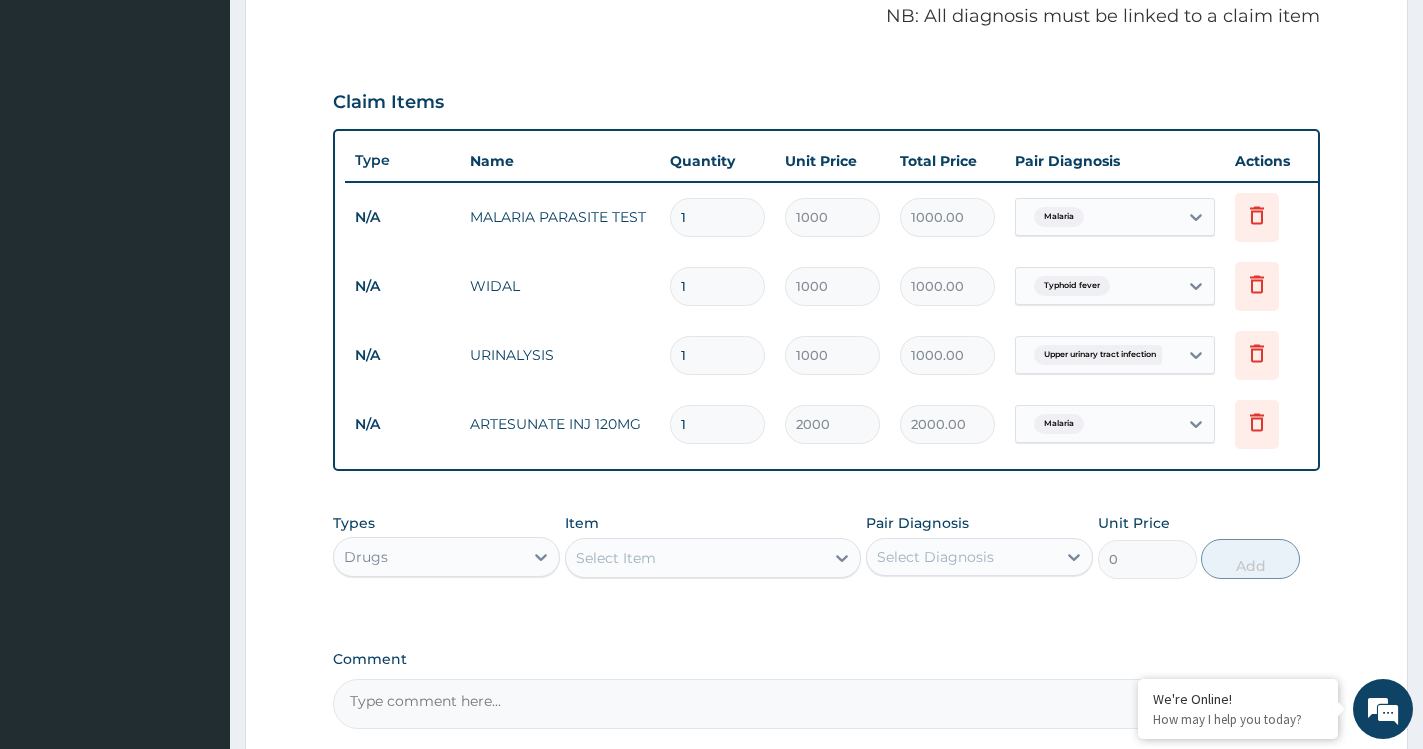 type 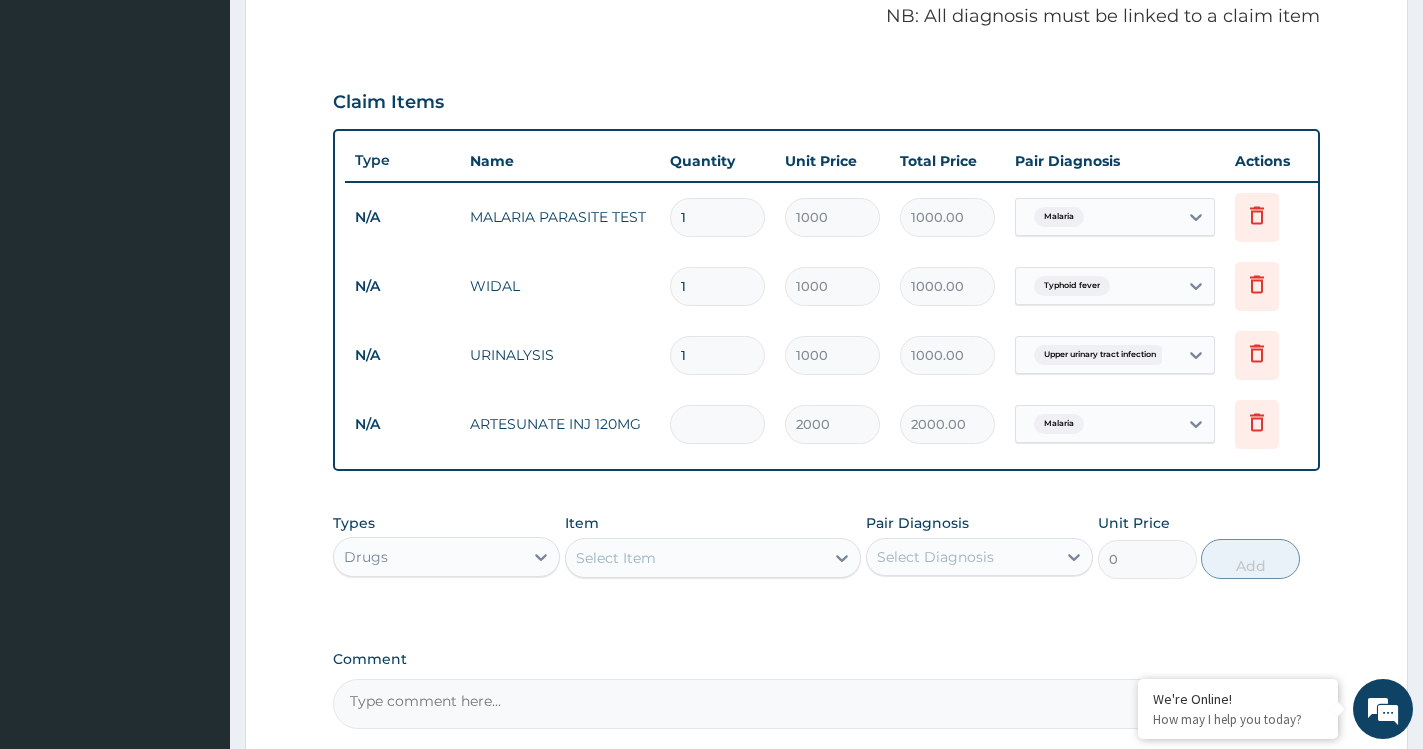 type on "0.00" 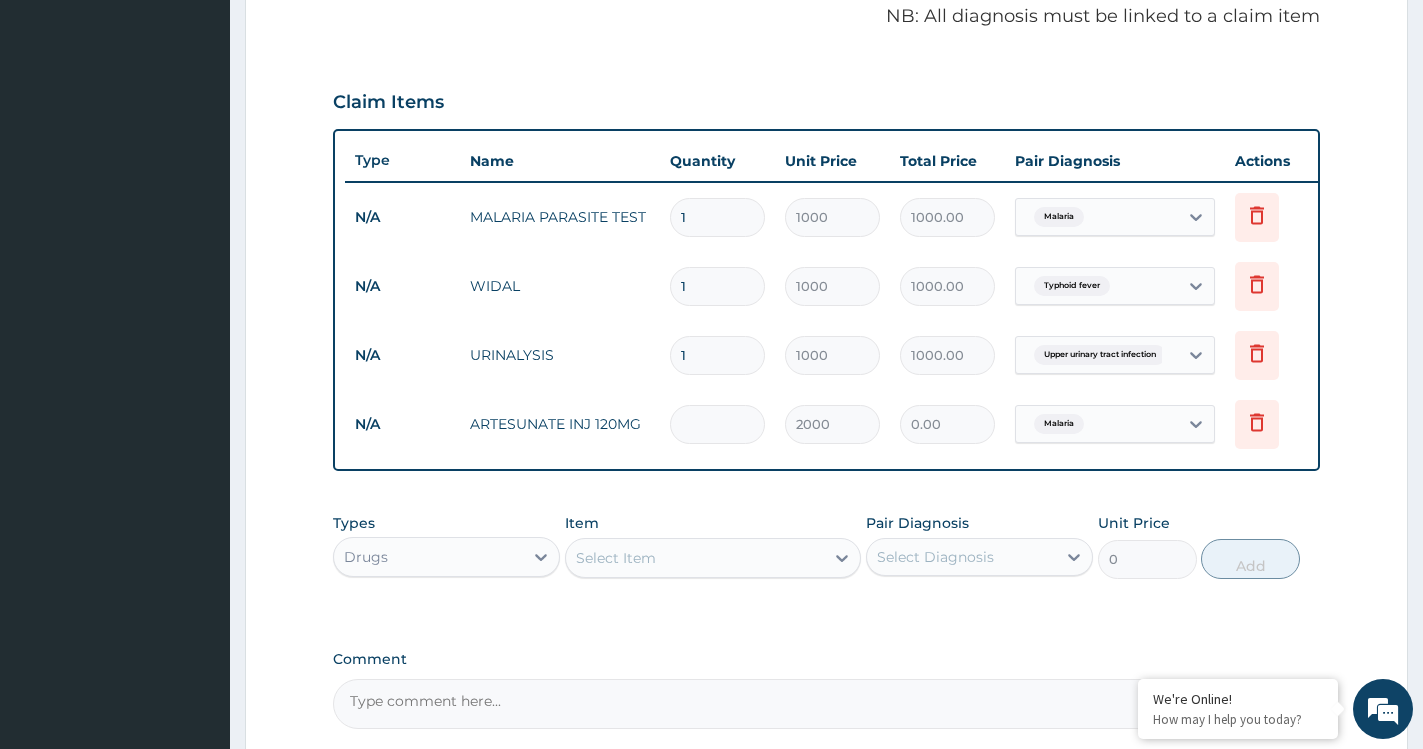 type on "3" 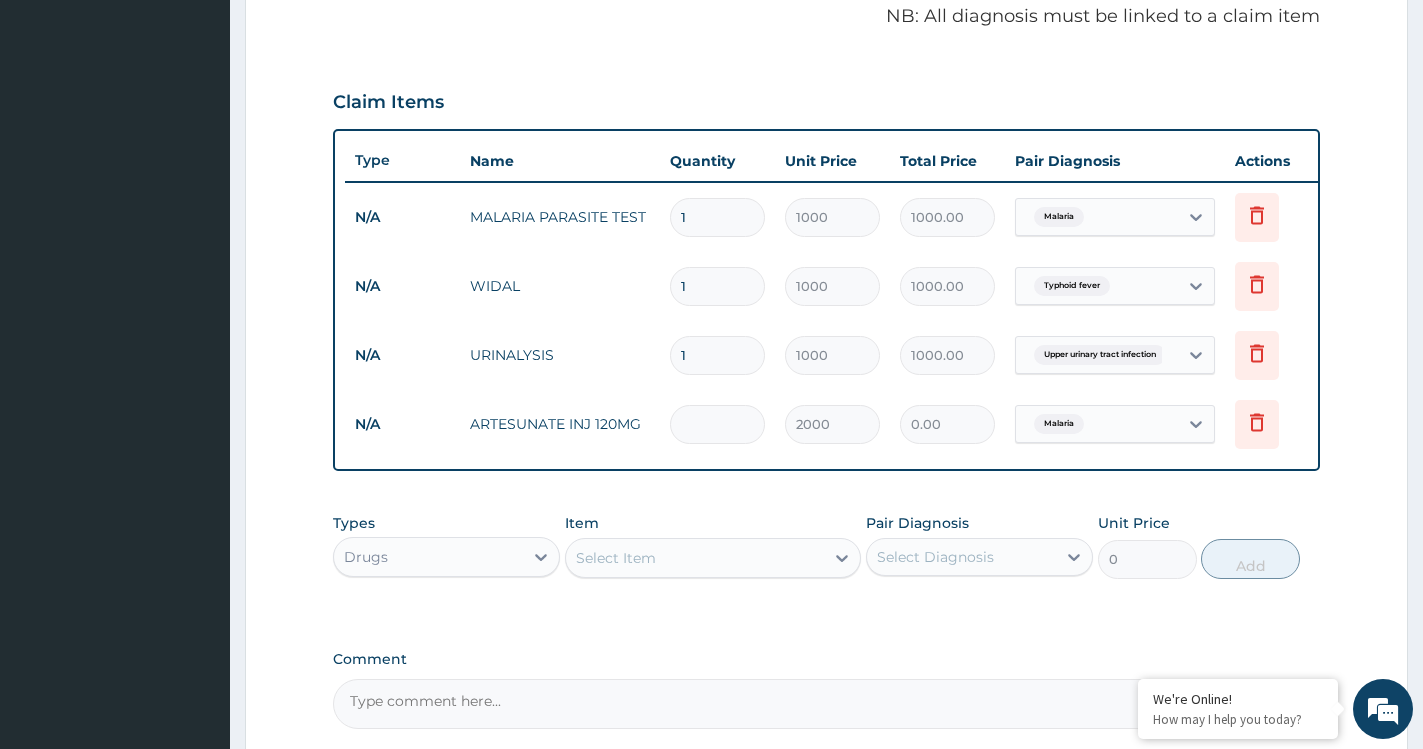 type on "6000.00" 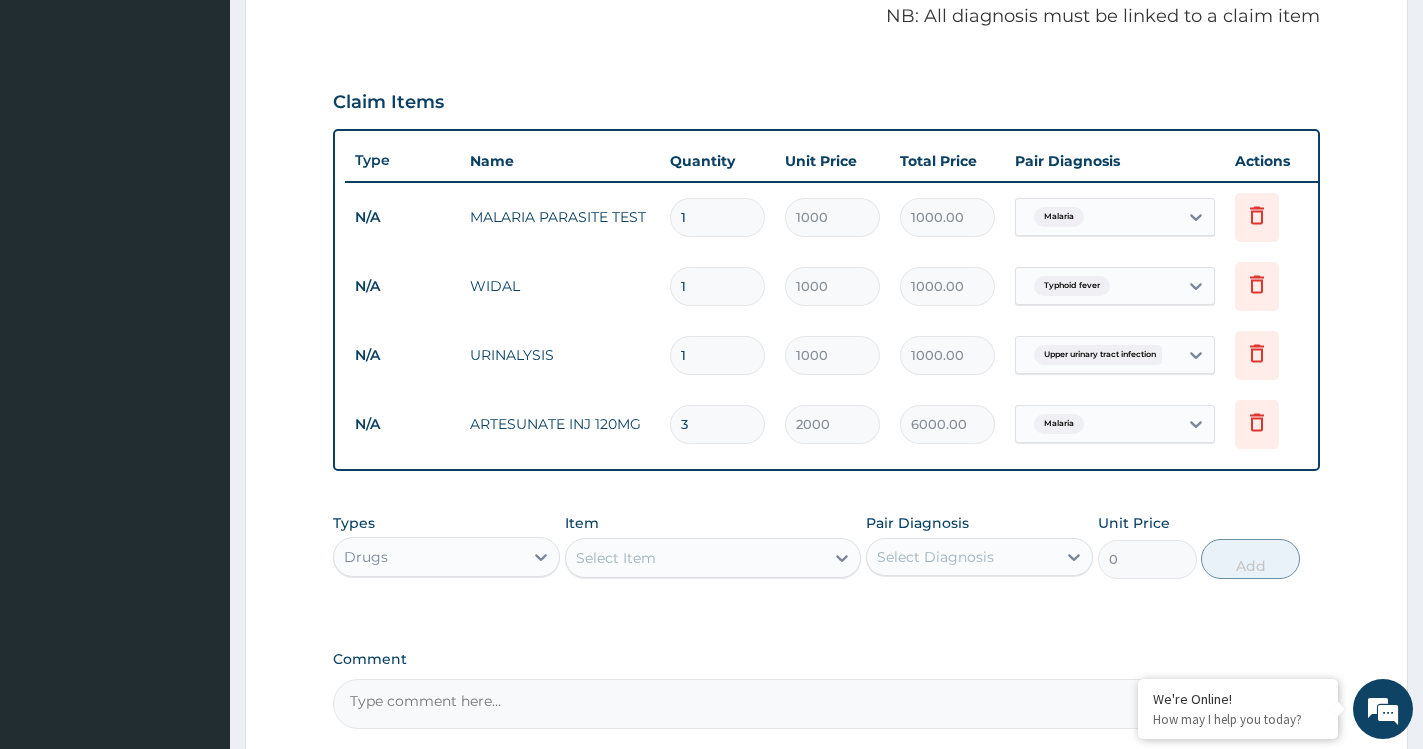 type on "3" 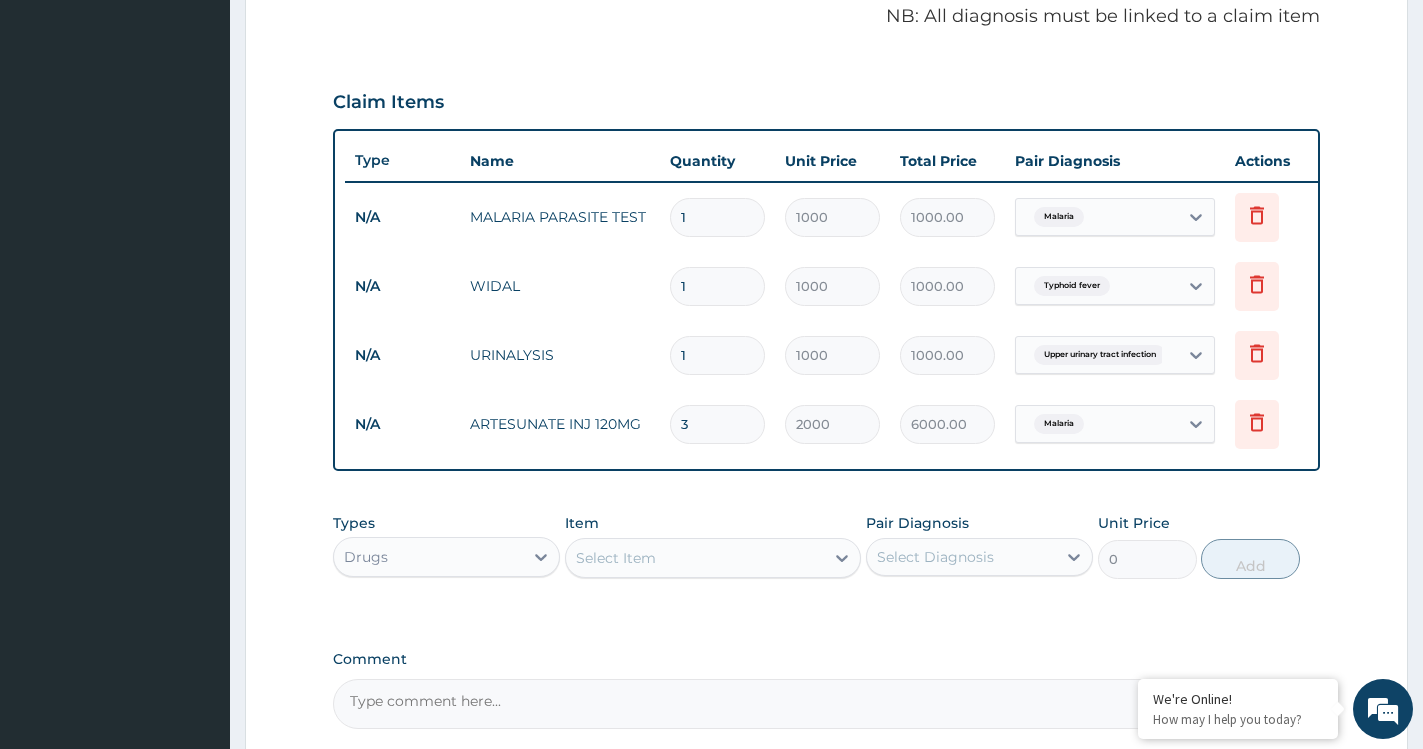 click on "Select Item" at bounding box center [695, 558] 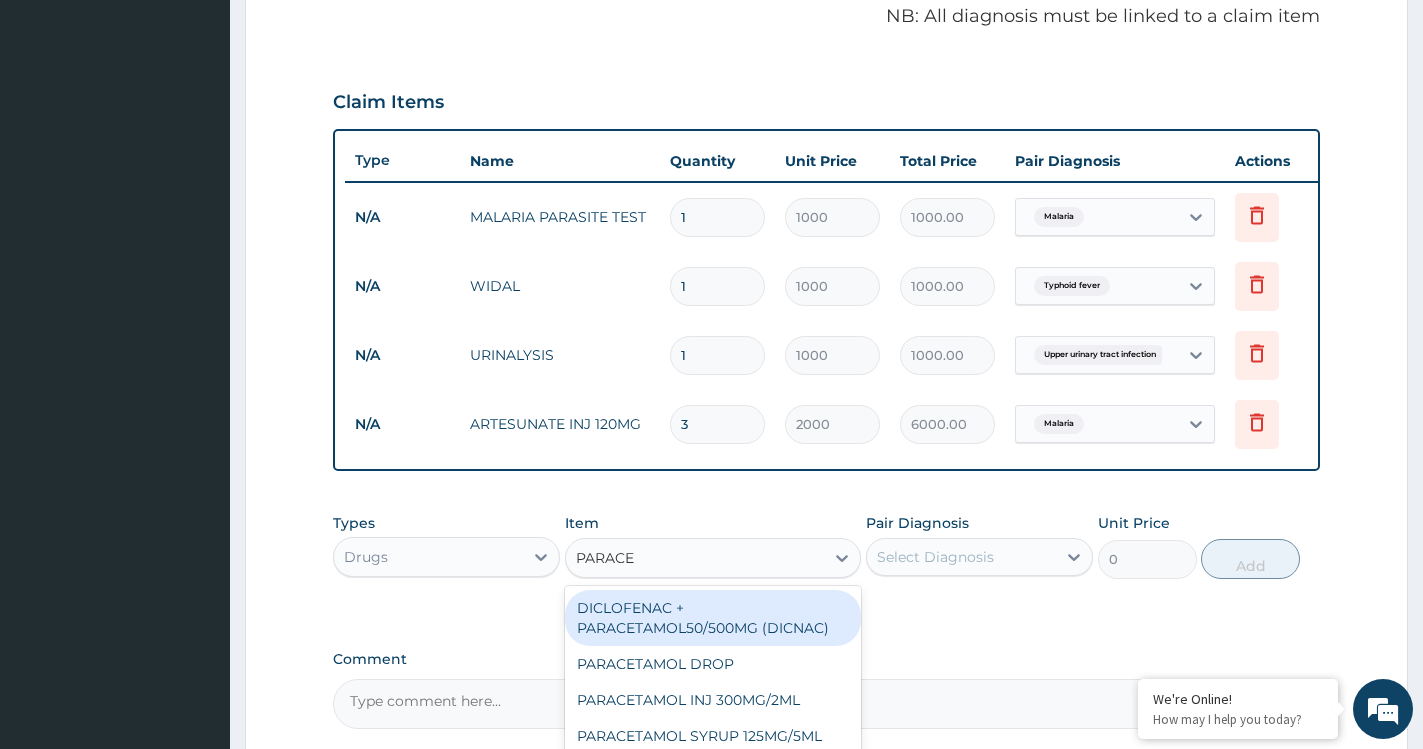 type on "PARACET" 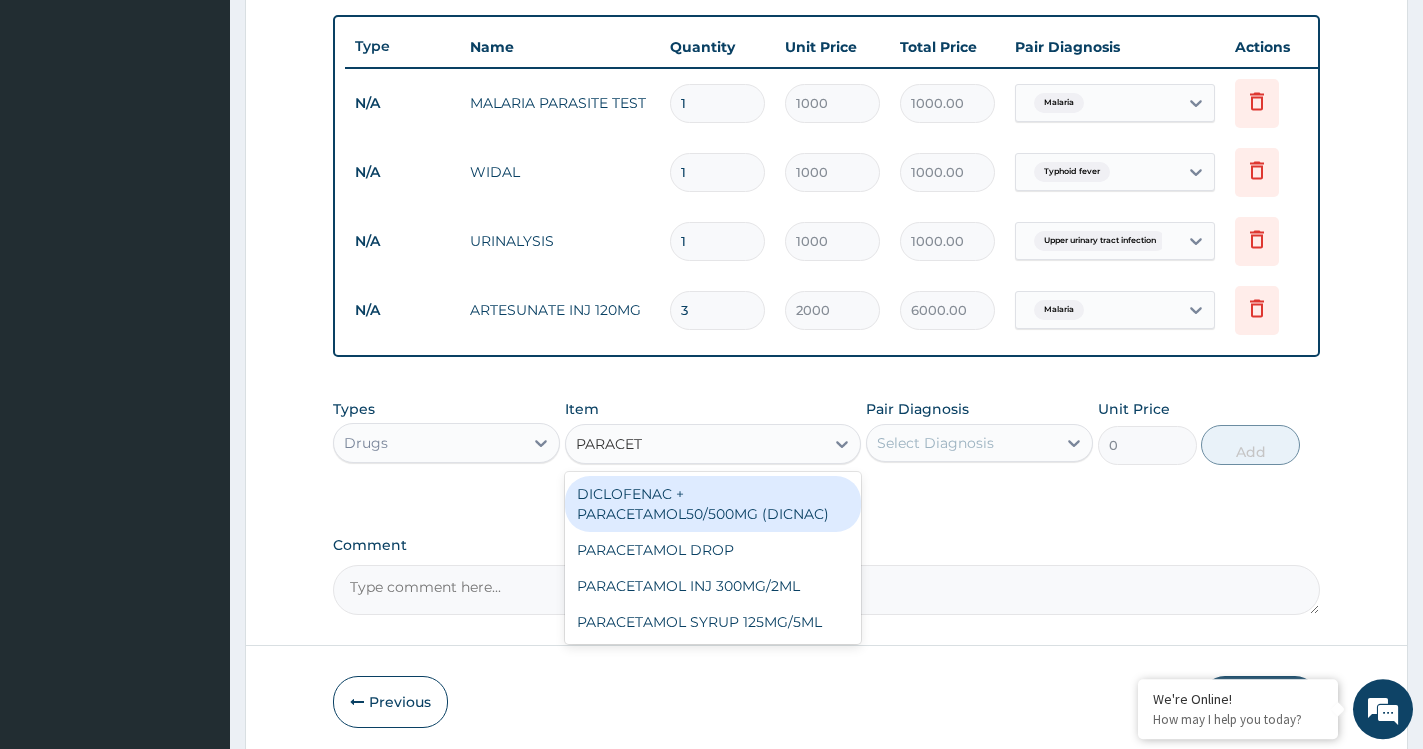 scroll, scrollTop: 819, scrollLeft: 0, axis: vertical 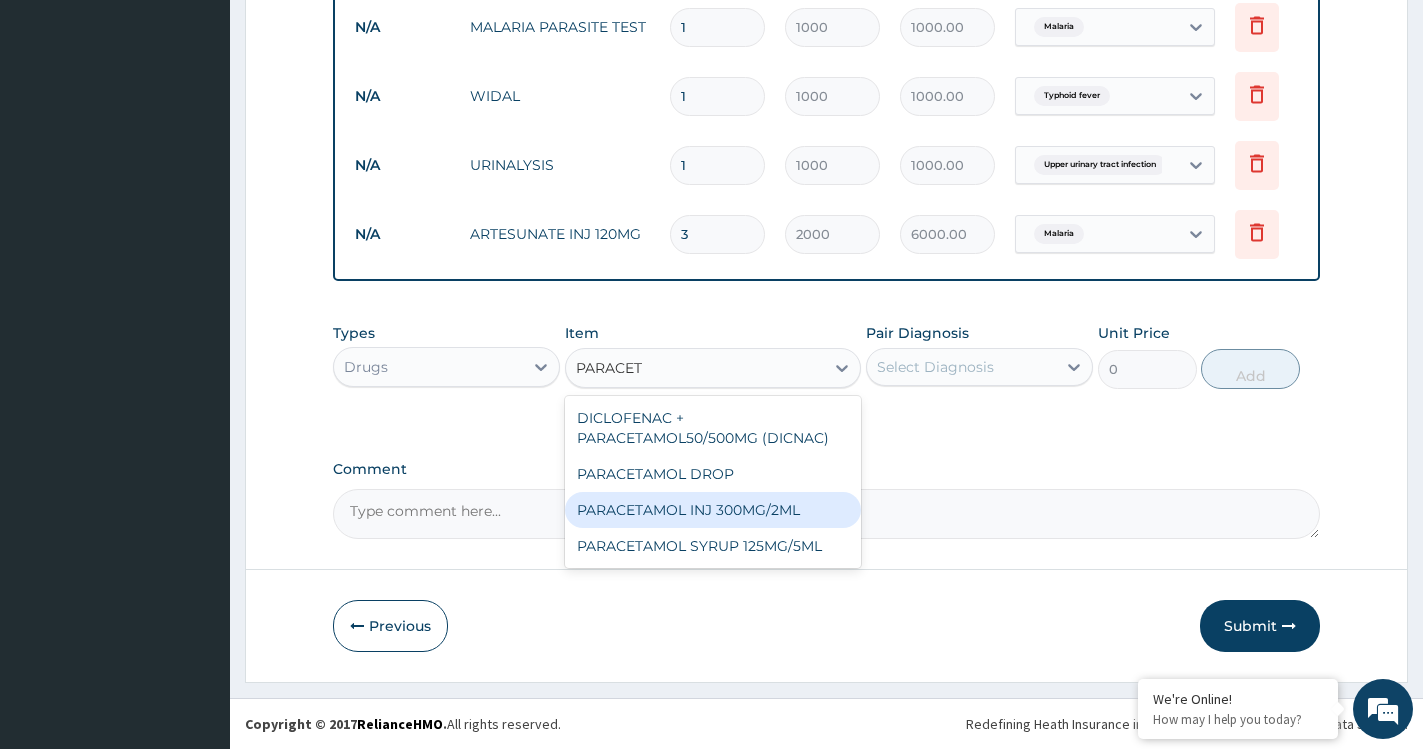click on "PARACETAMOL INJ 300MG/2ML" at bounding box center (713, 510) 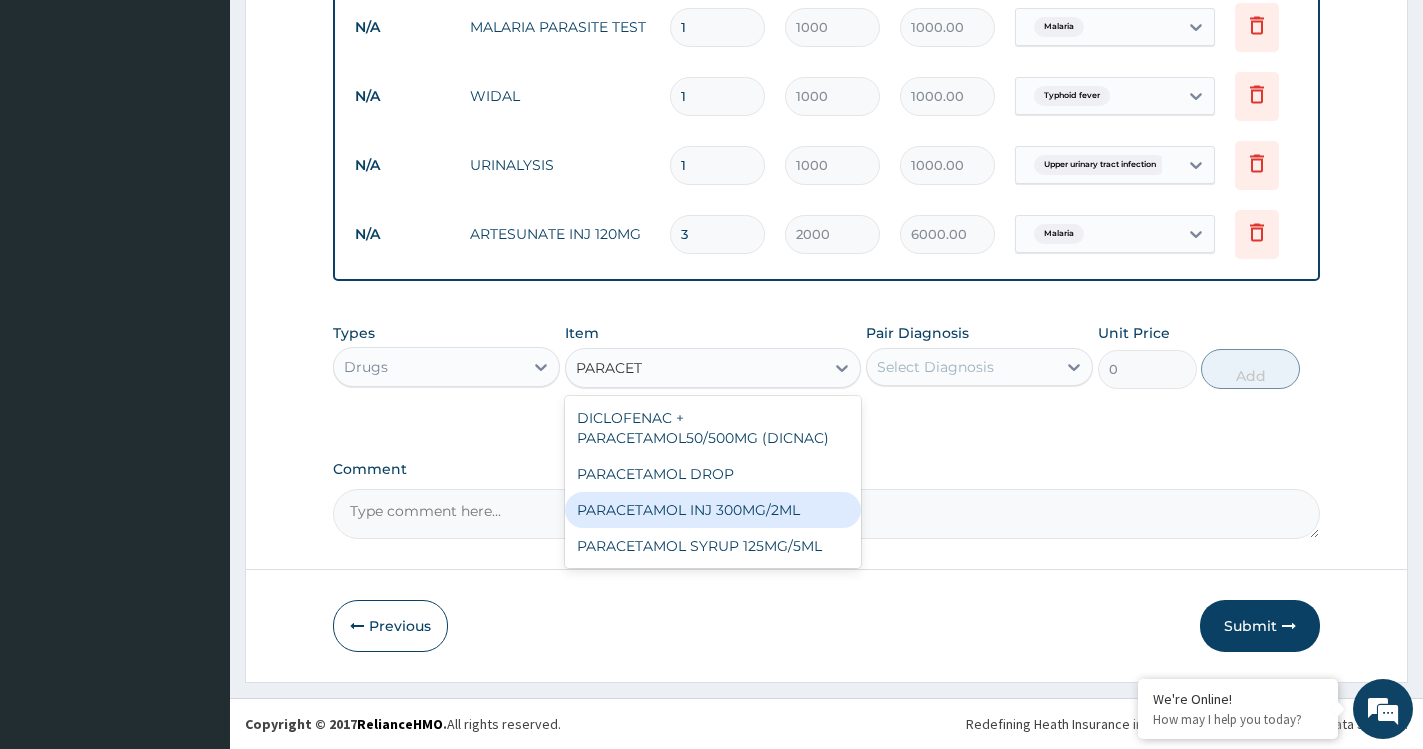 type 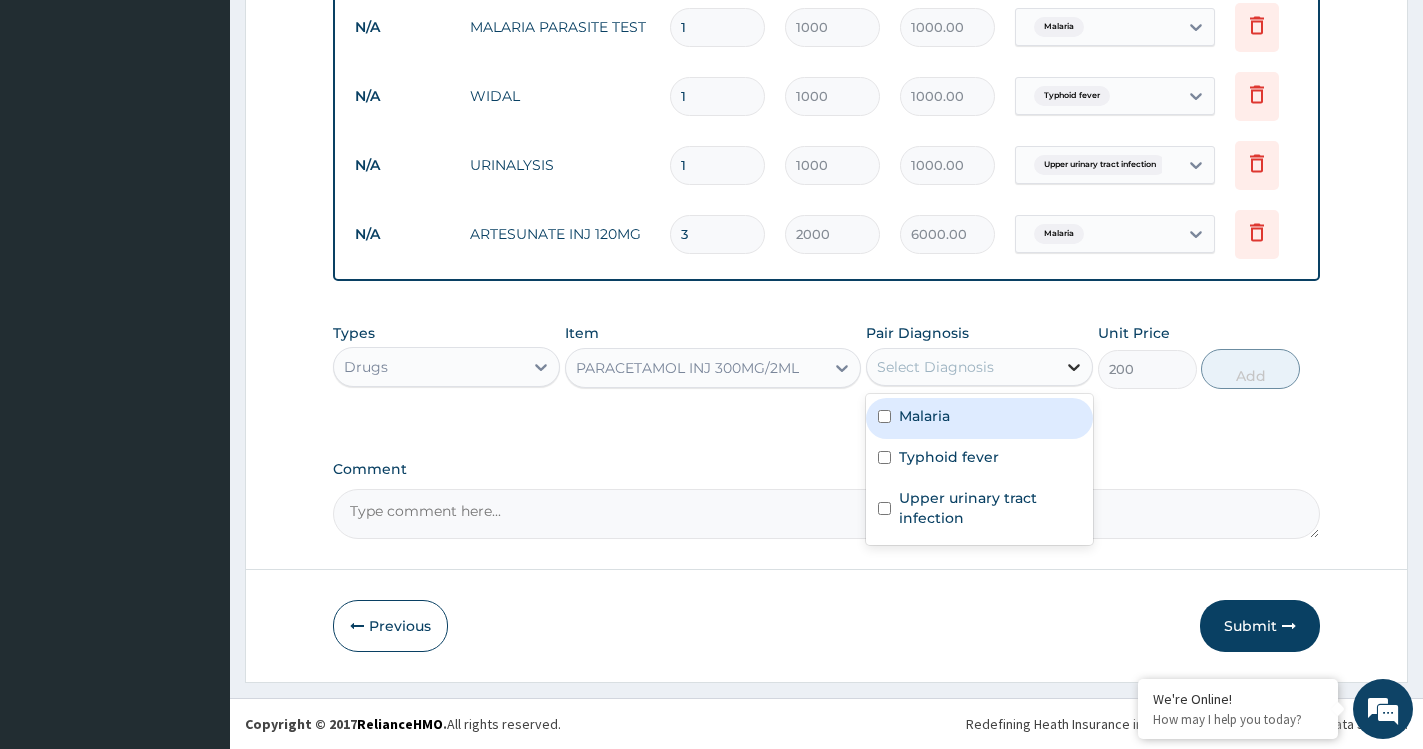 click 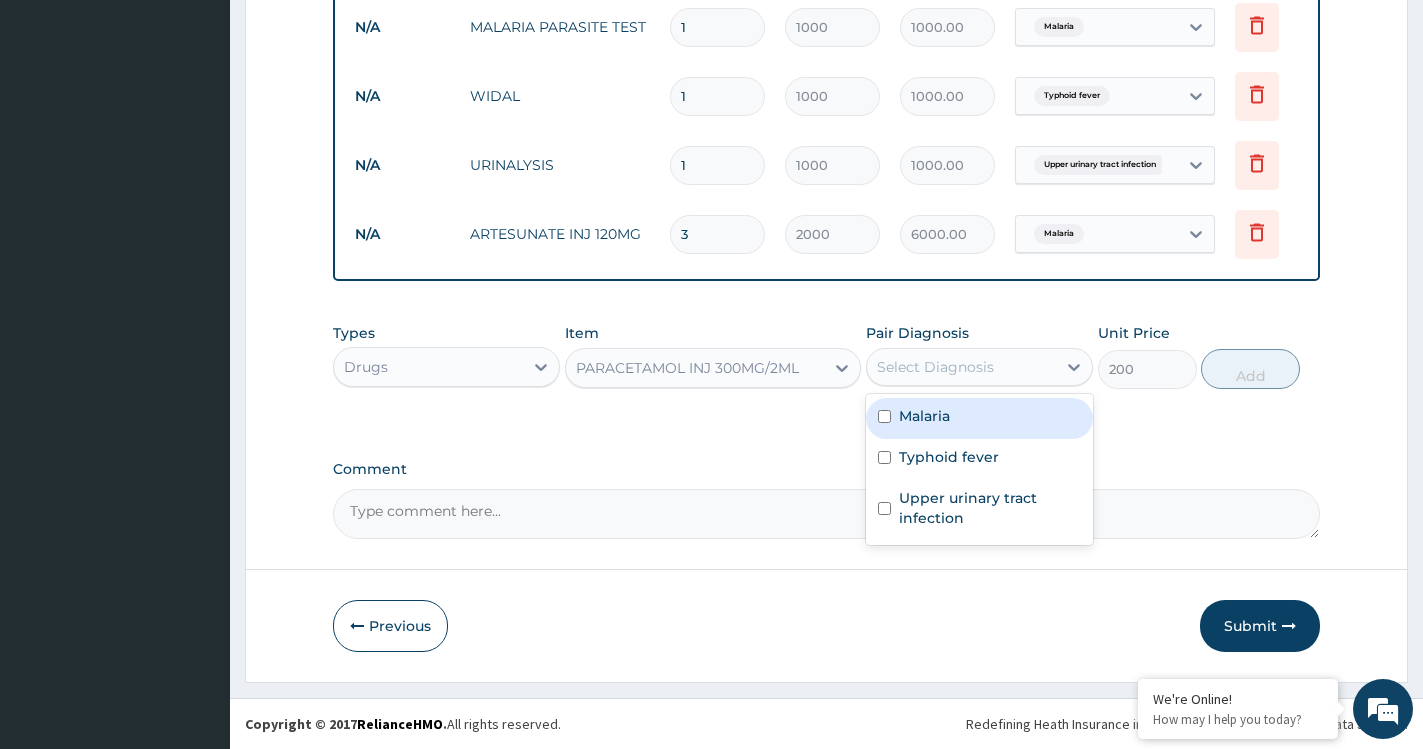 click on "Malaria" at bounding box center [979, 418] 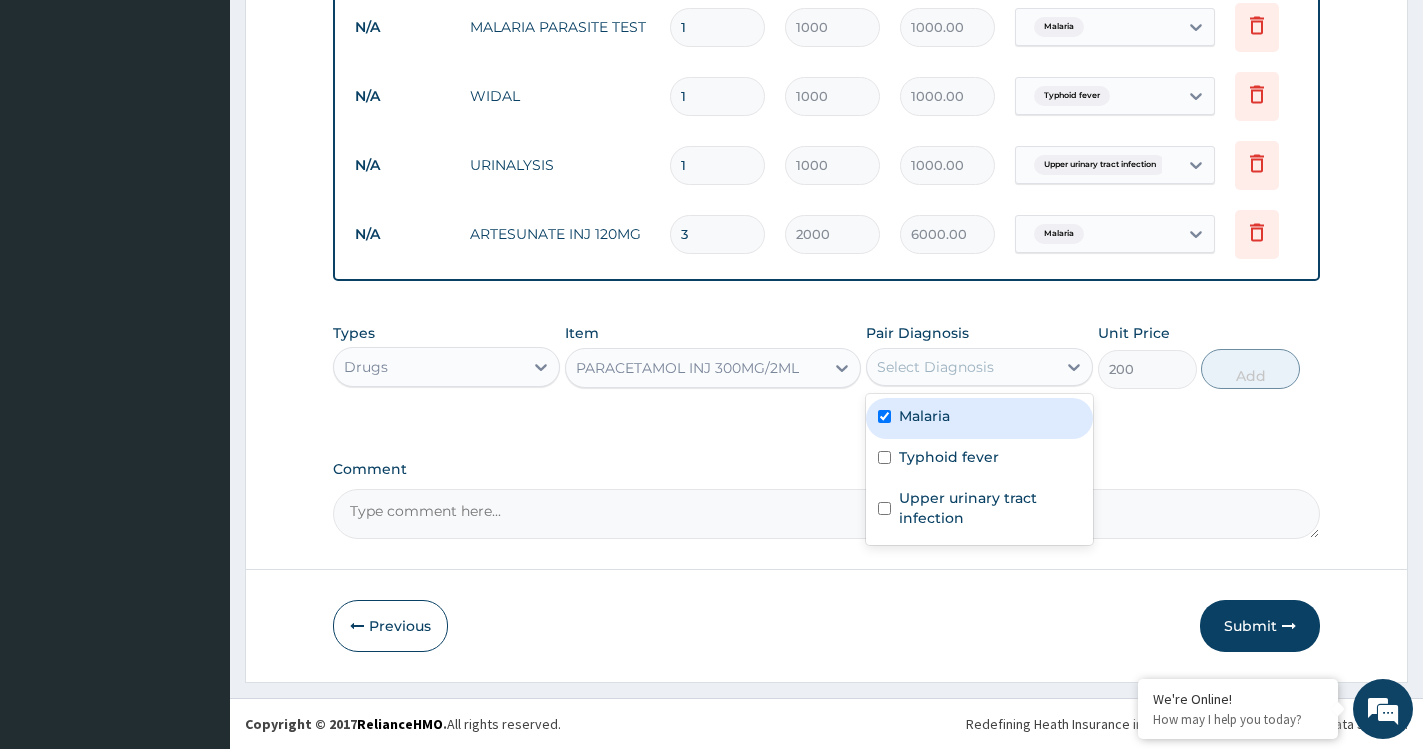 checkbox on "true" 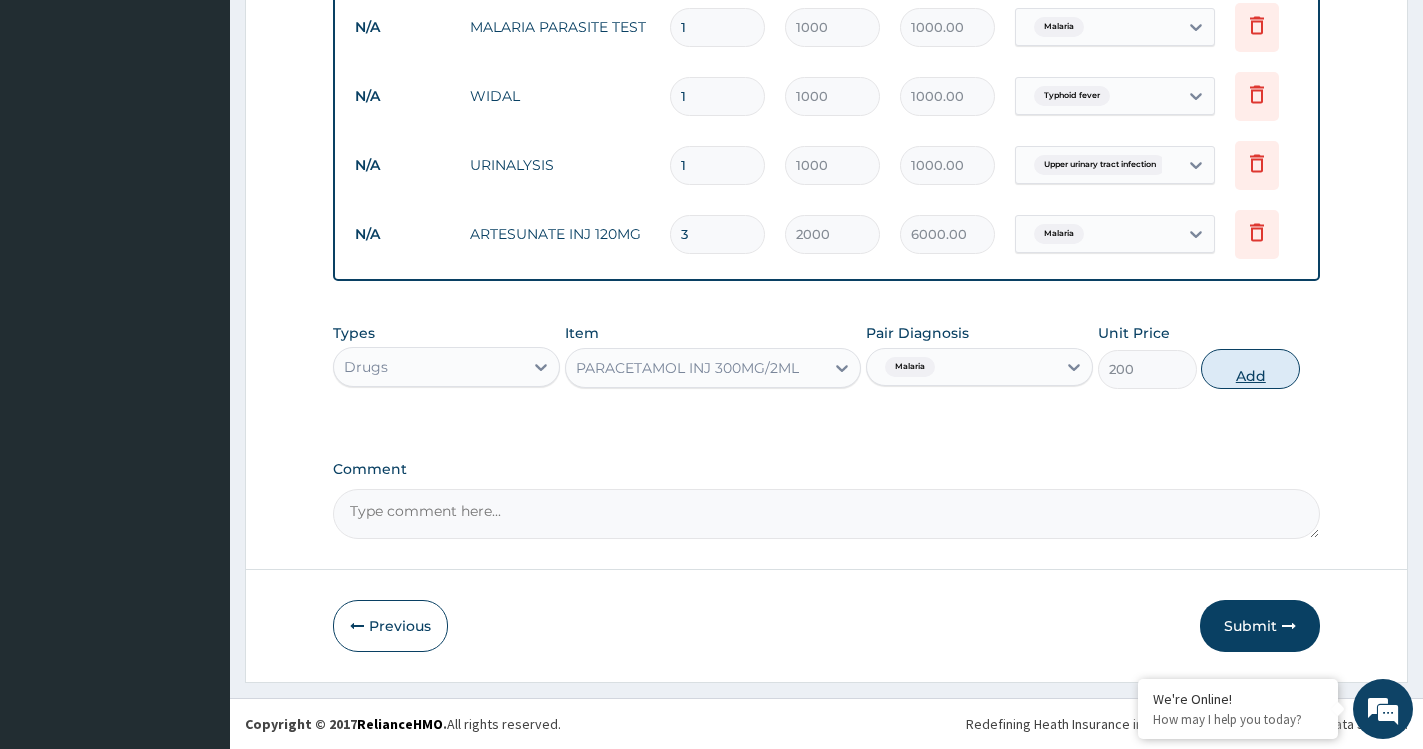 click on "Add" at bounding box center (1250, 369) 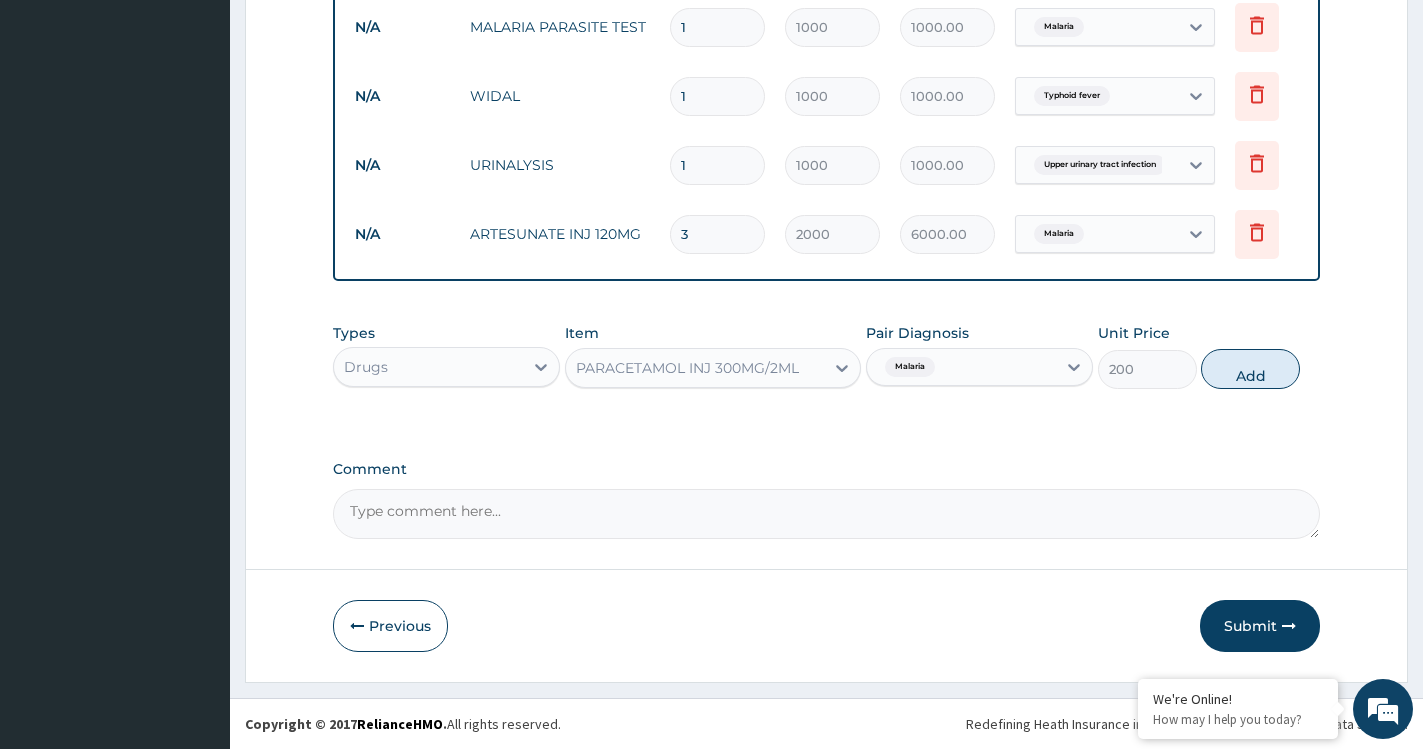 type on "0" 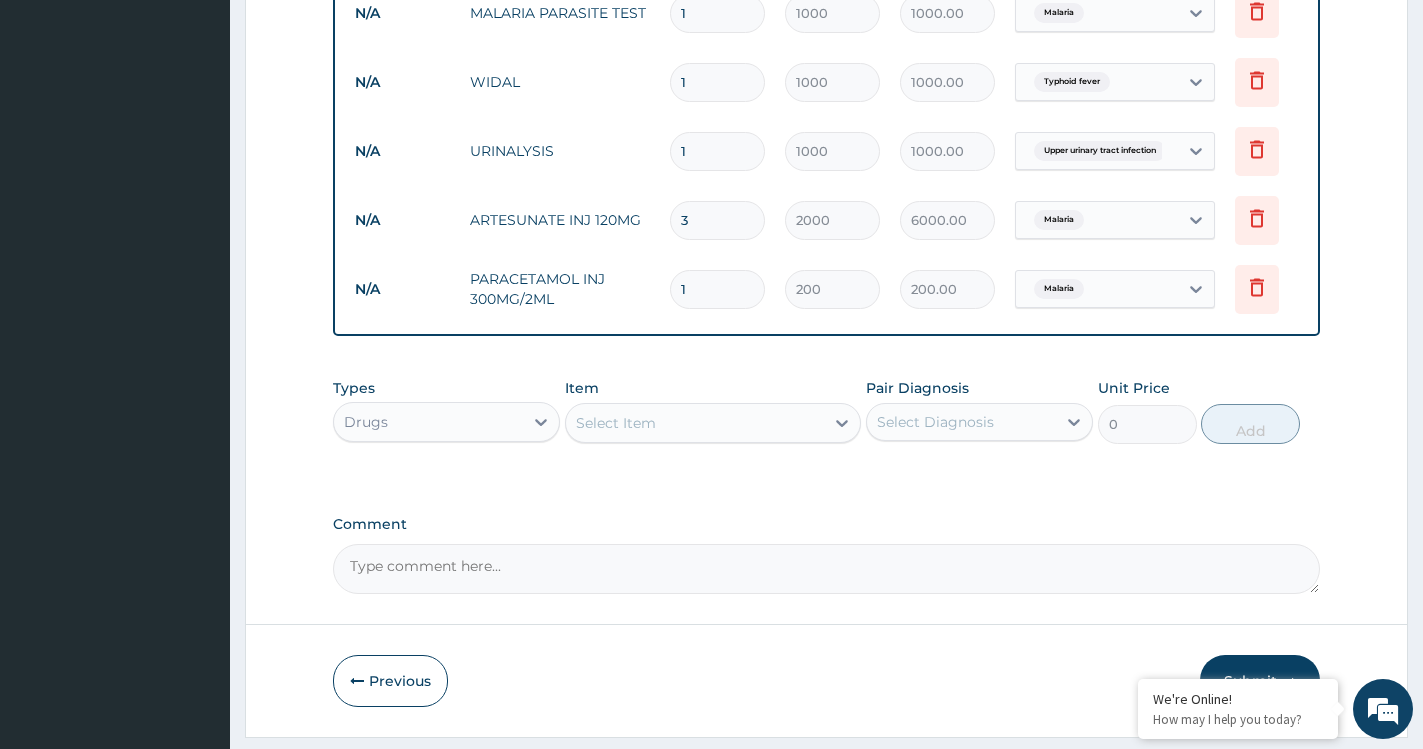 type 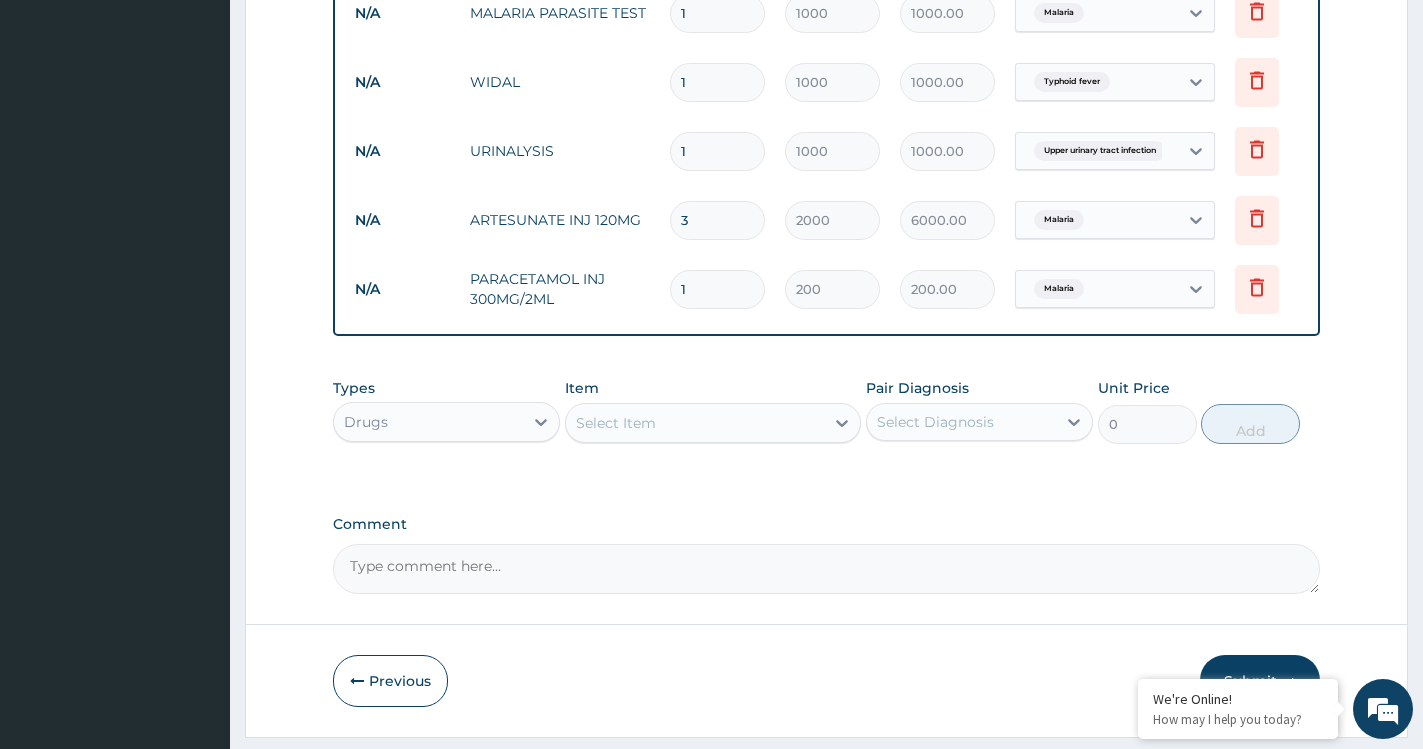 type on "0.00" 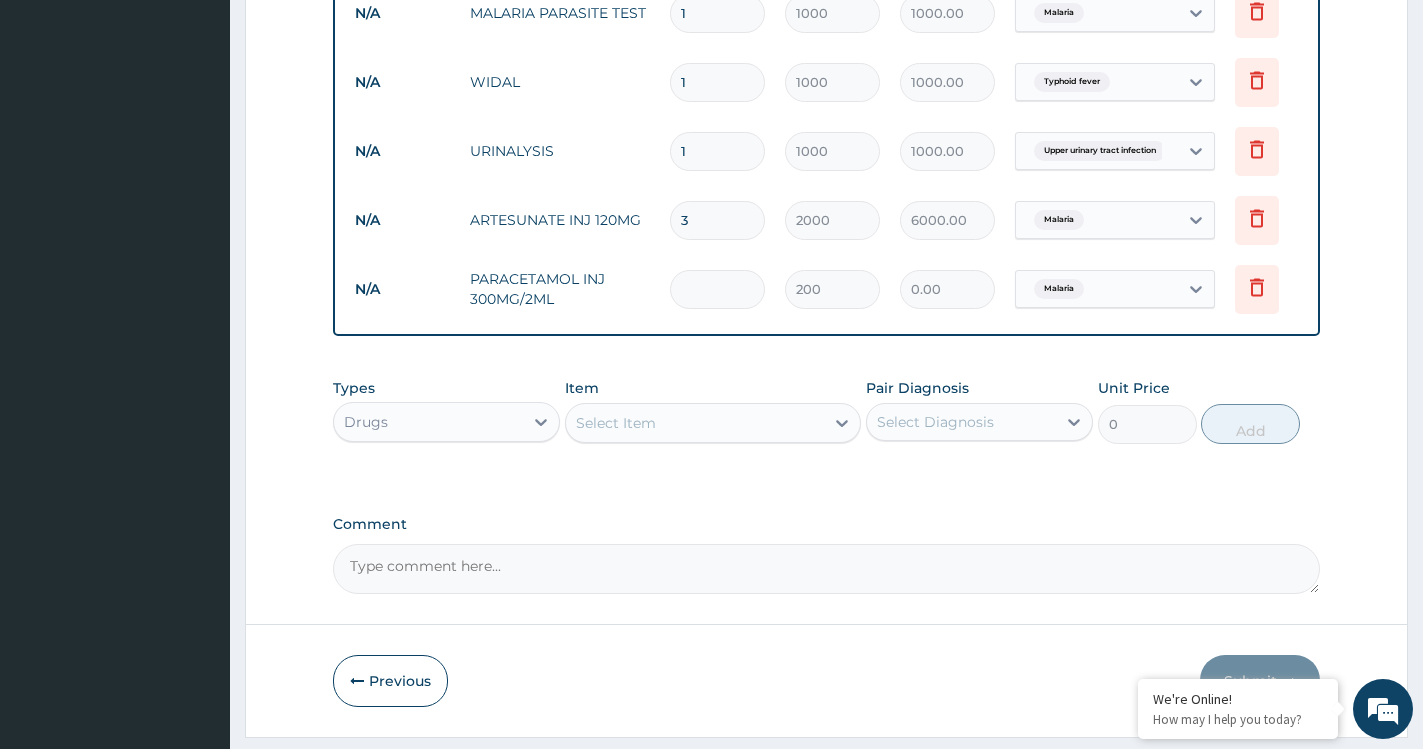 type on "3" 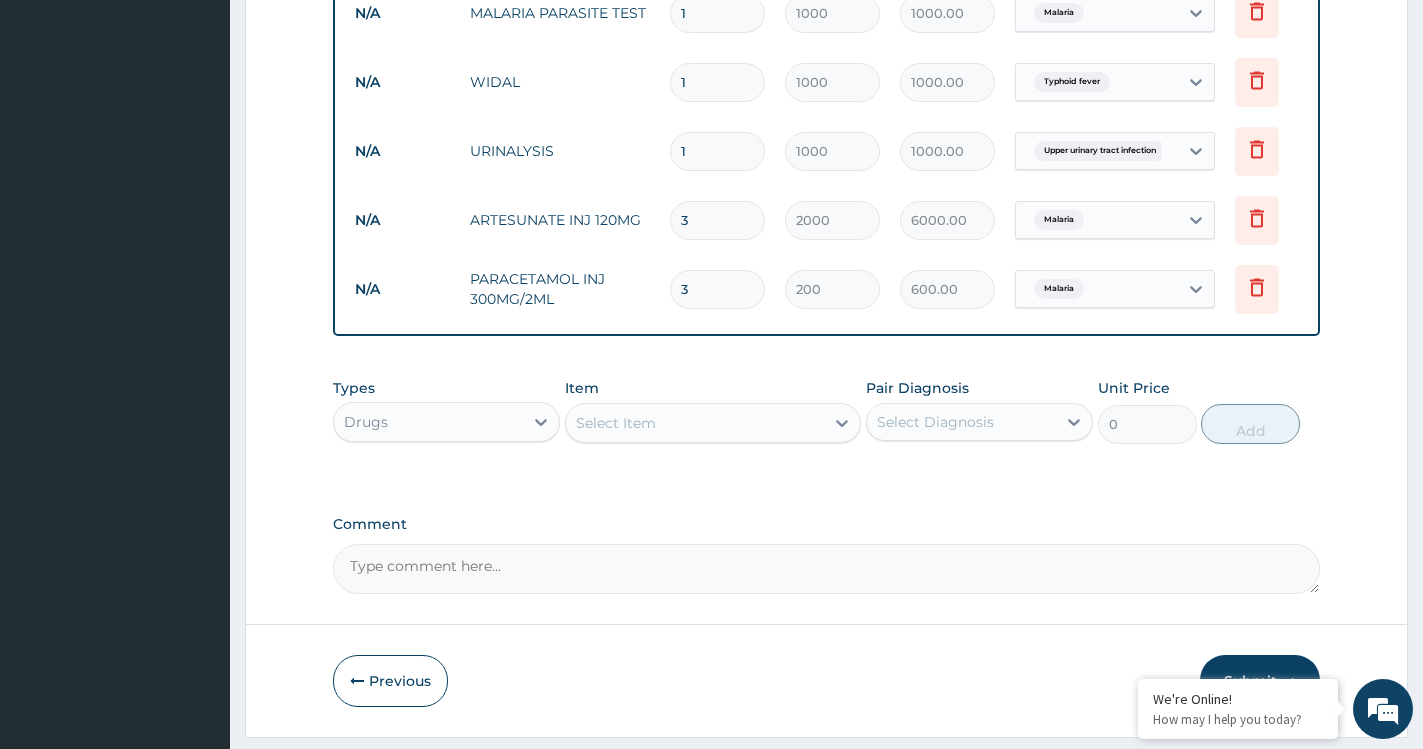 type on "3" 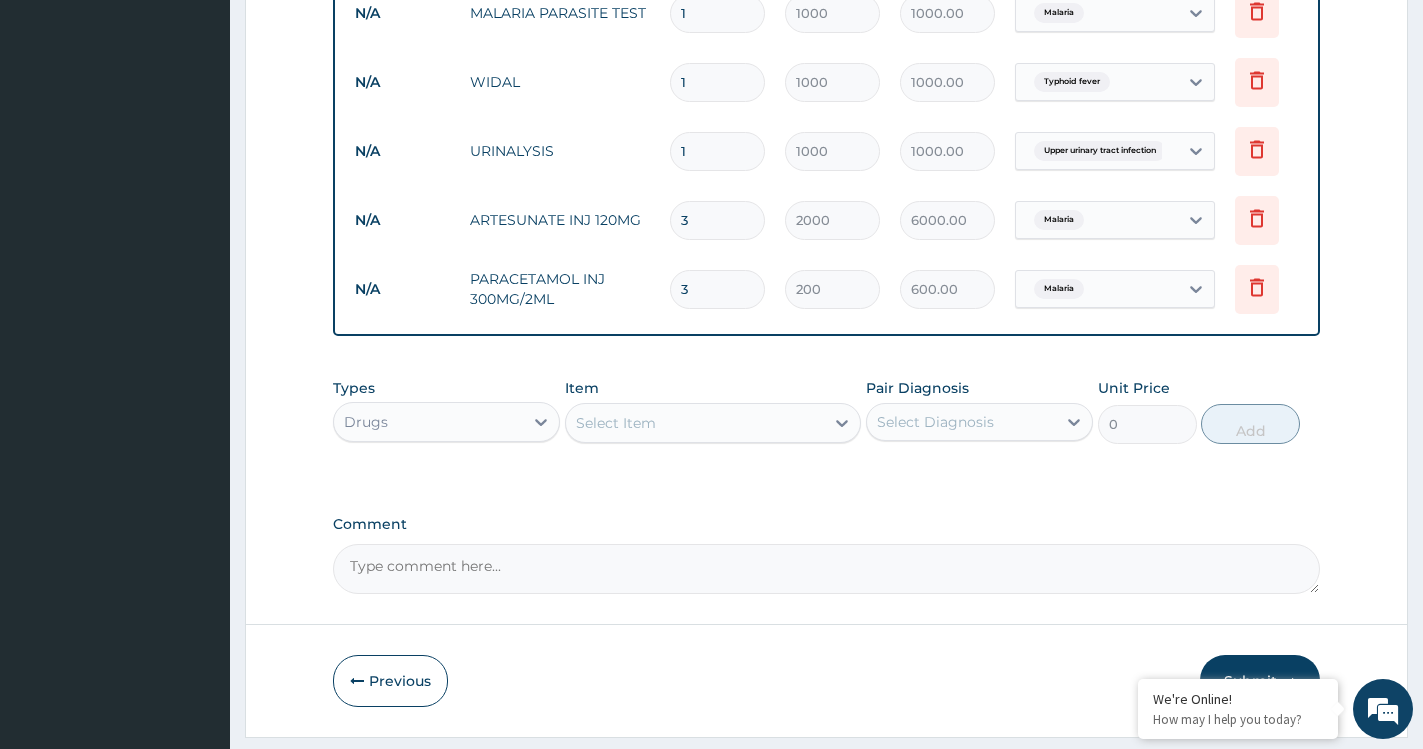 click on "Select Item" at bounding box center (695, 423) 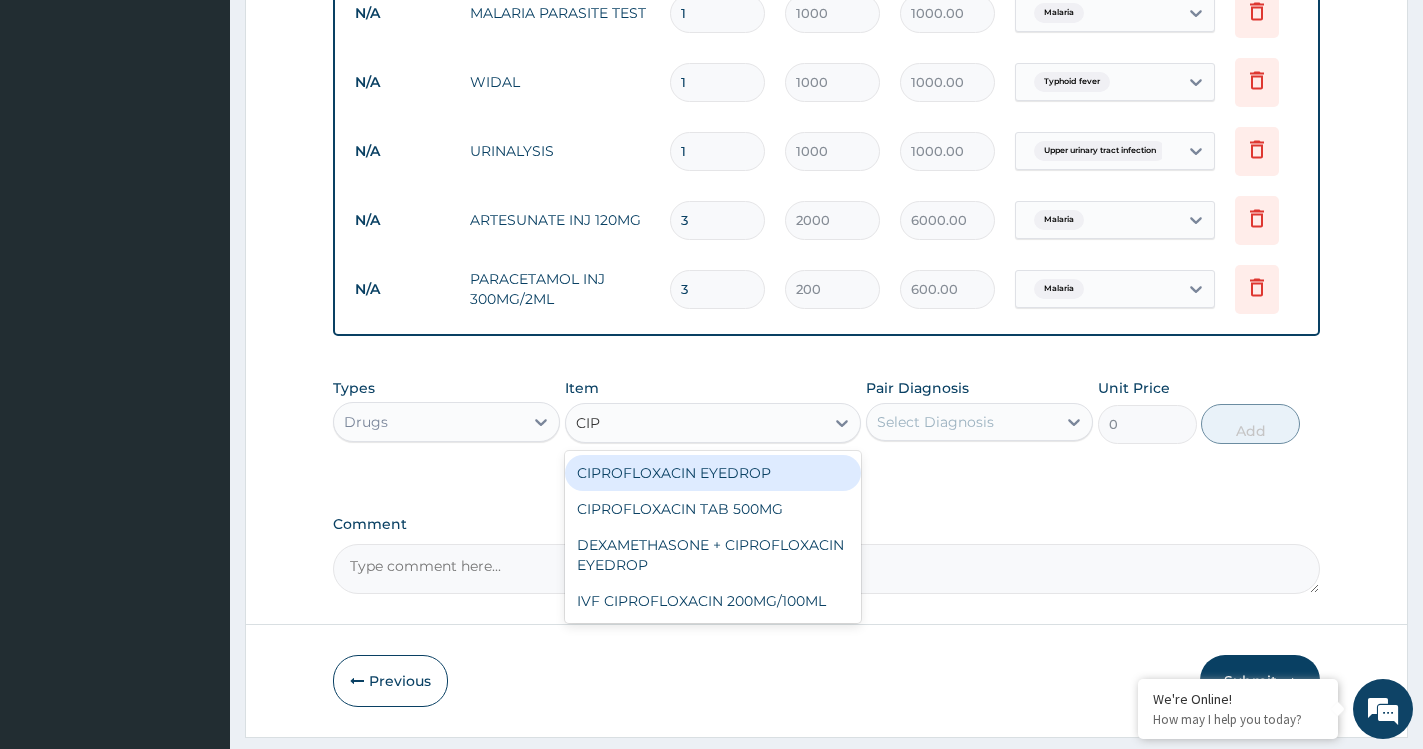type on "CIPR" 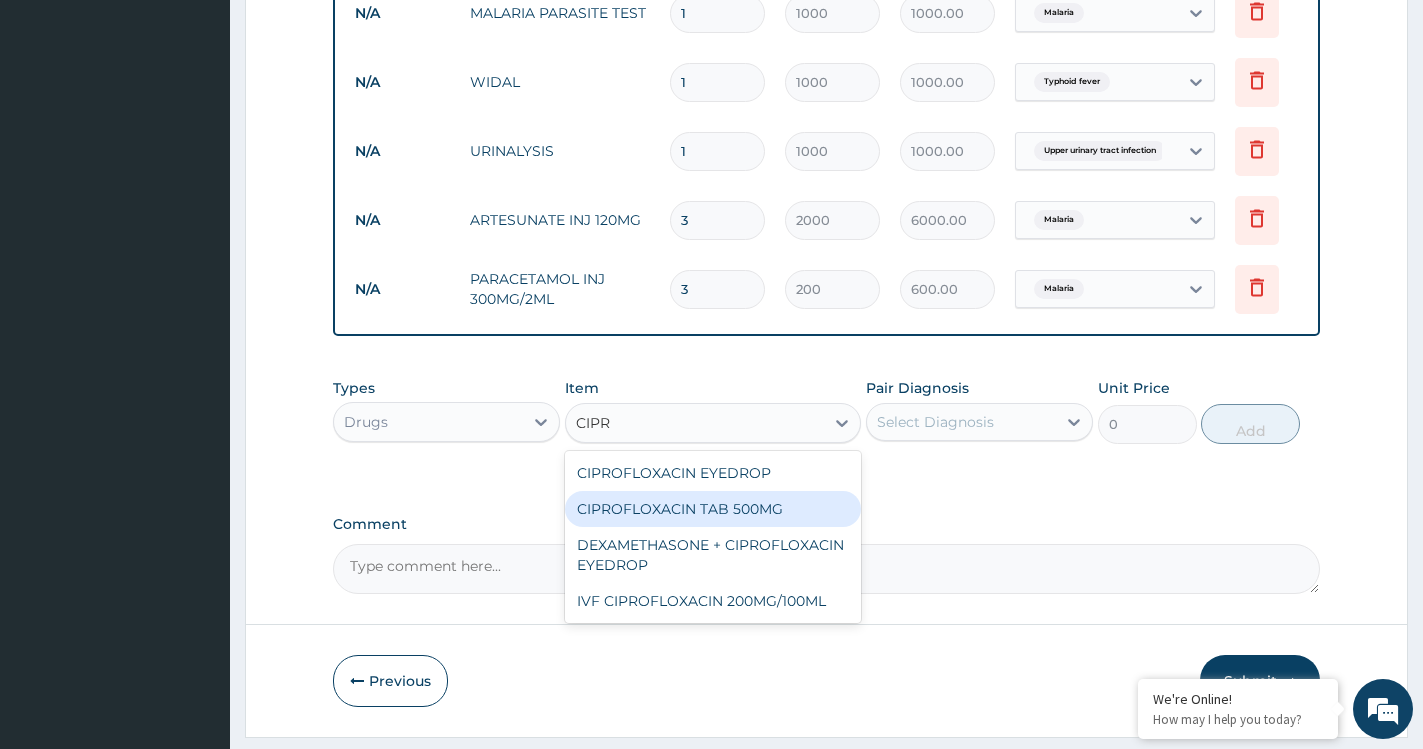 click on "CIPROFLOXACIN TAB 500MG" at bounding box center (713, 509) 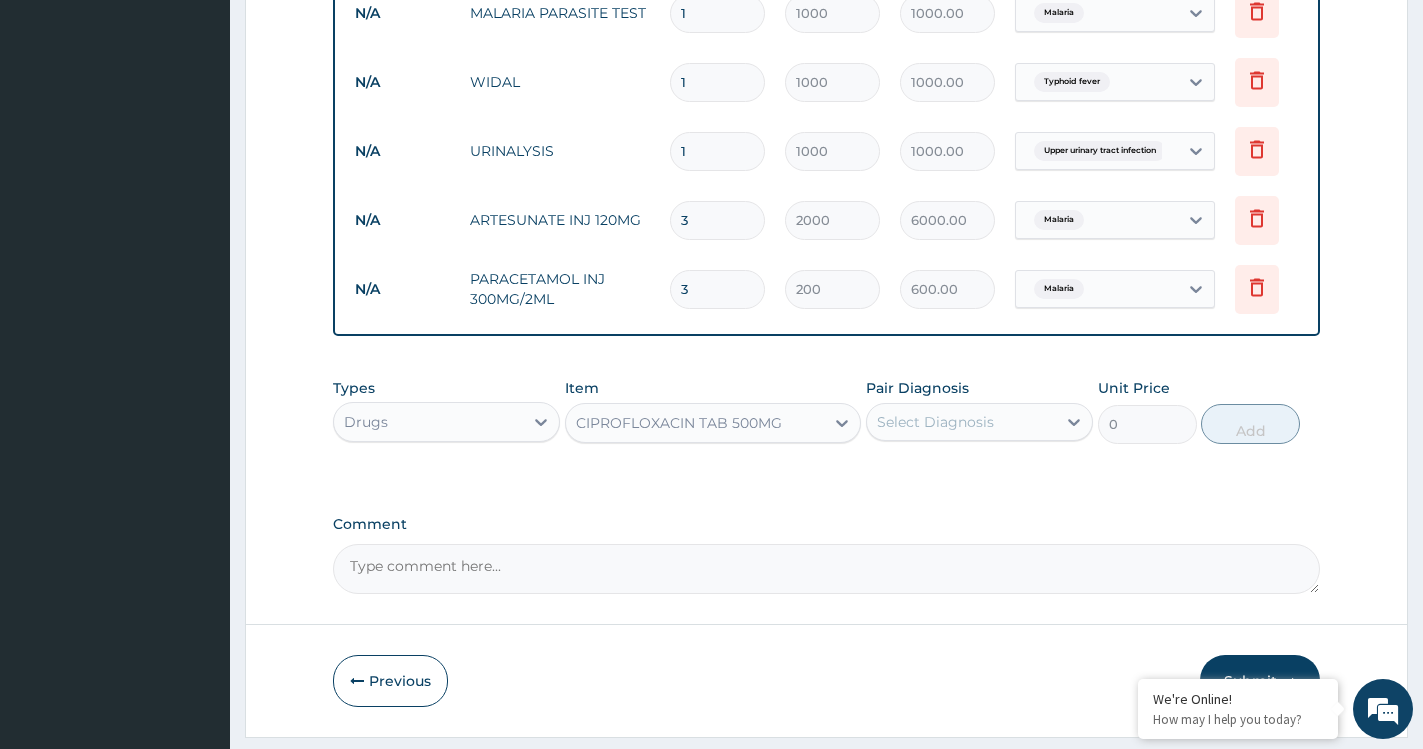 type 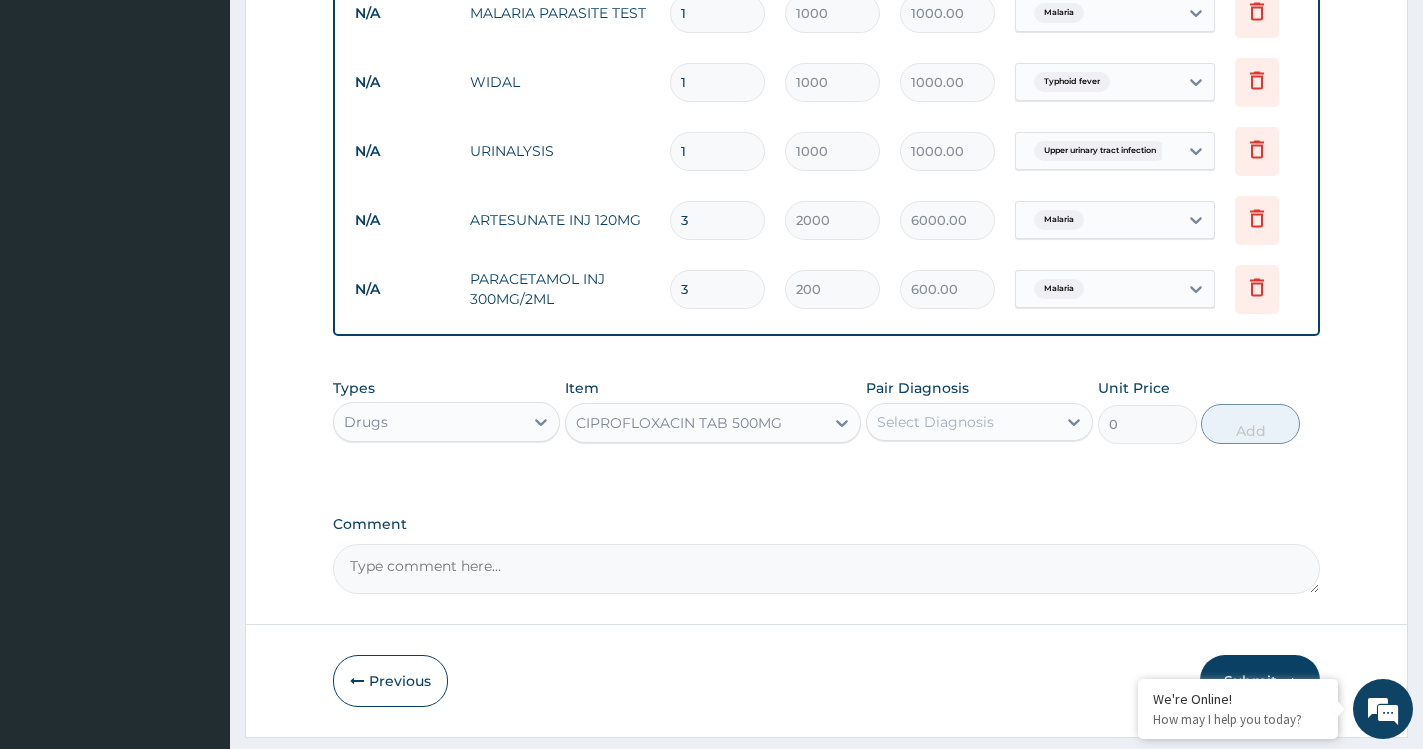 type on "50" 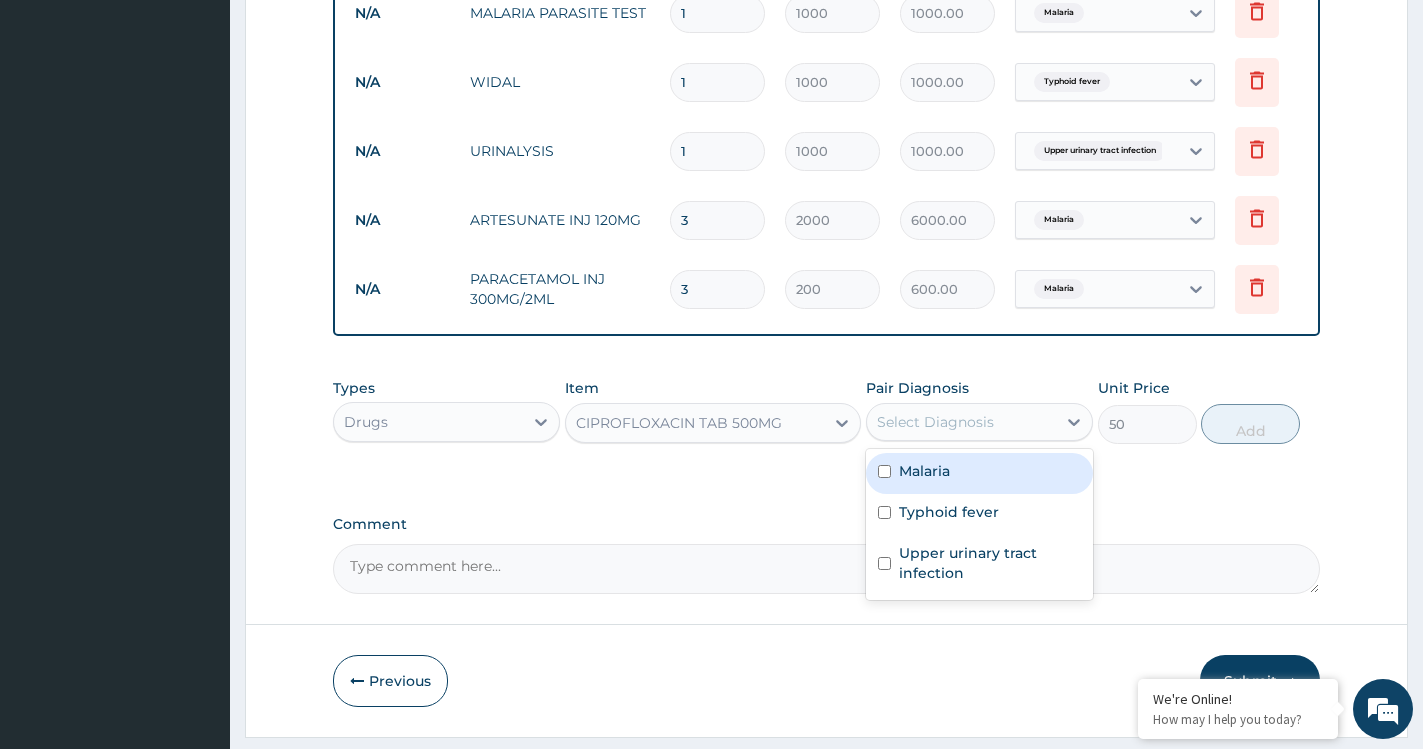 click on "Select Diagnosis" at bounding box center (935, 422) 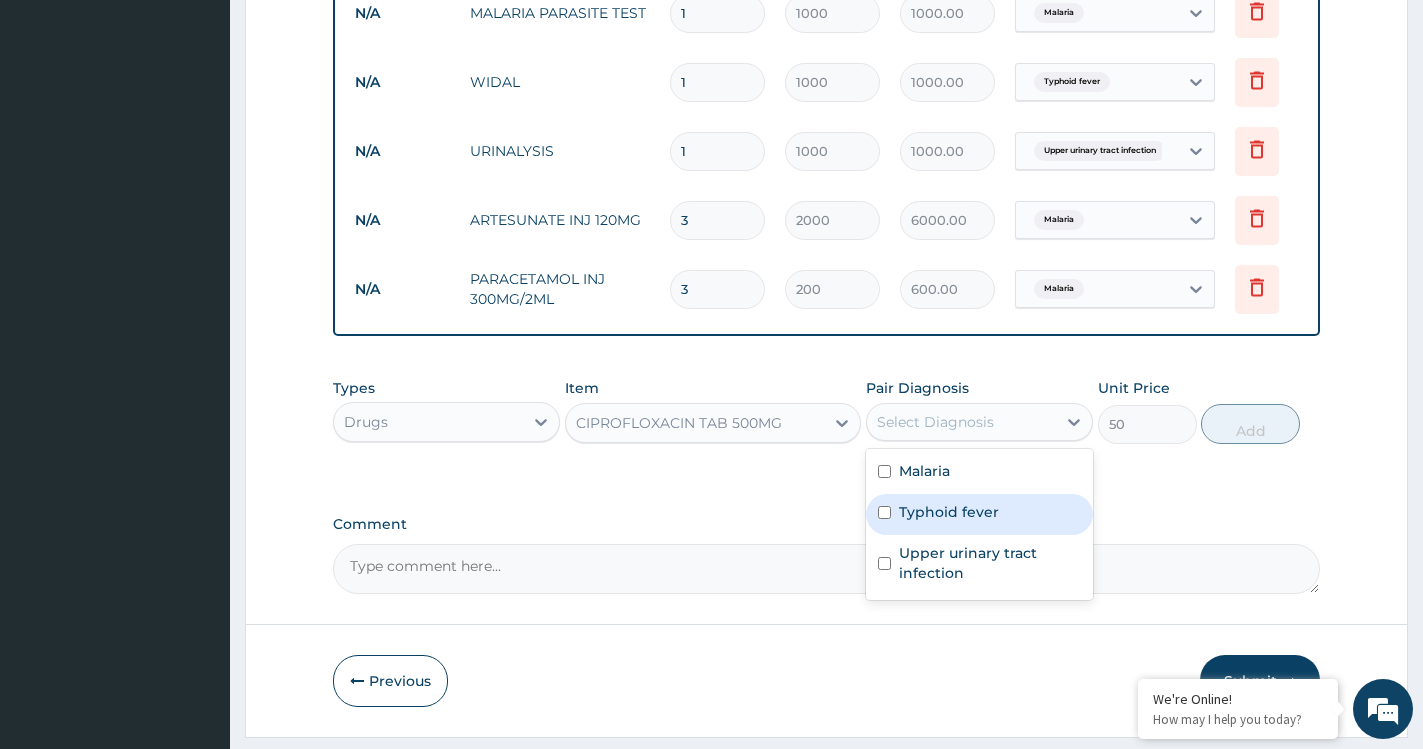 click on "Typhoid fever" at bounding box center (979, 514) 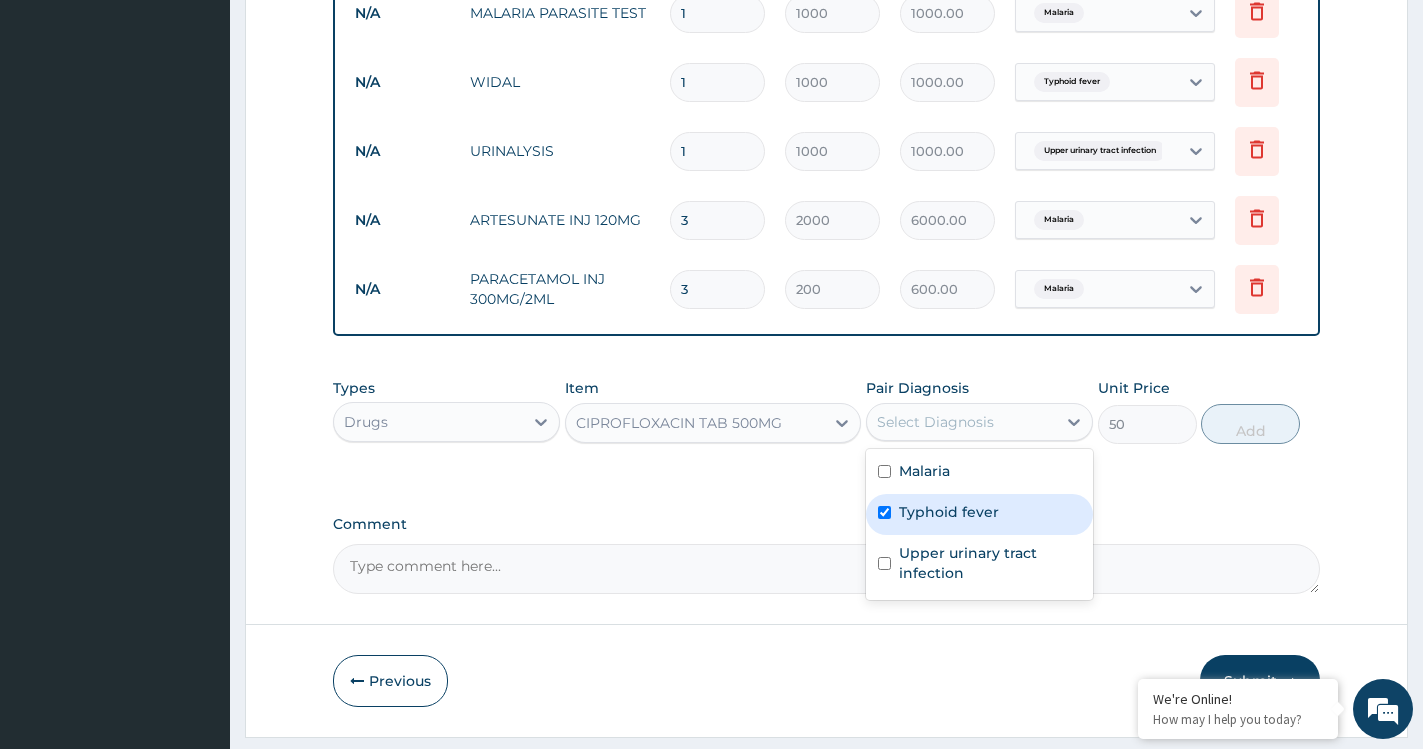 checkbox on "true" 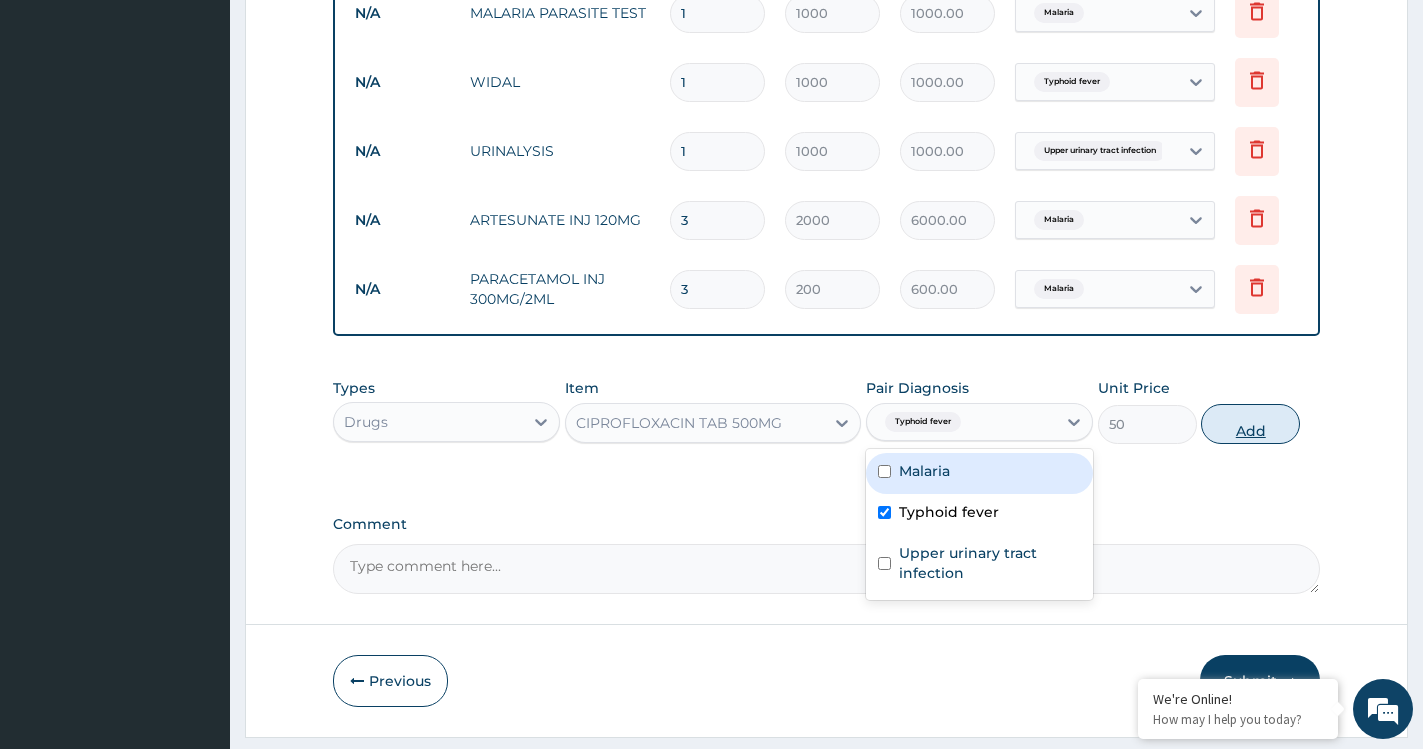 click on "Add" at bounding box center (1250, 424) 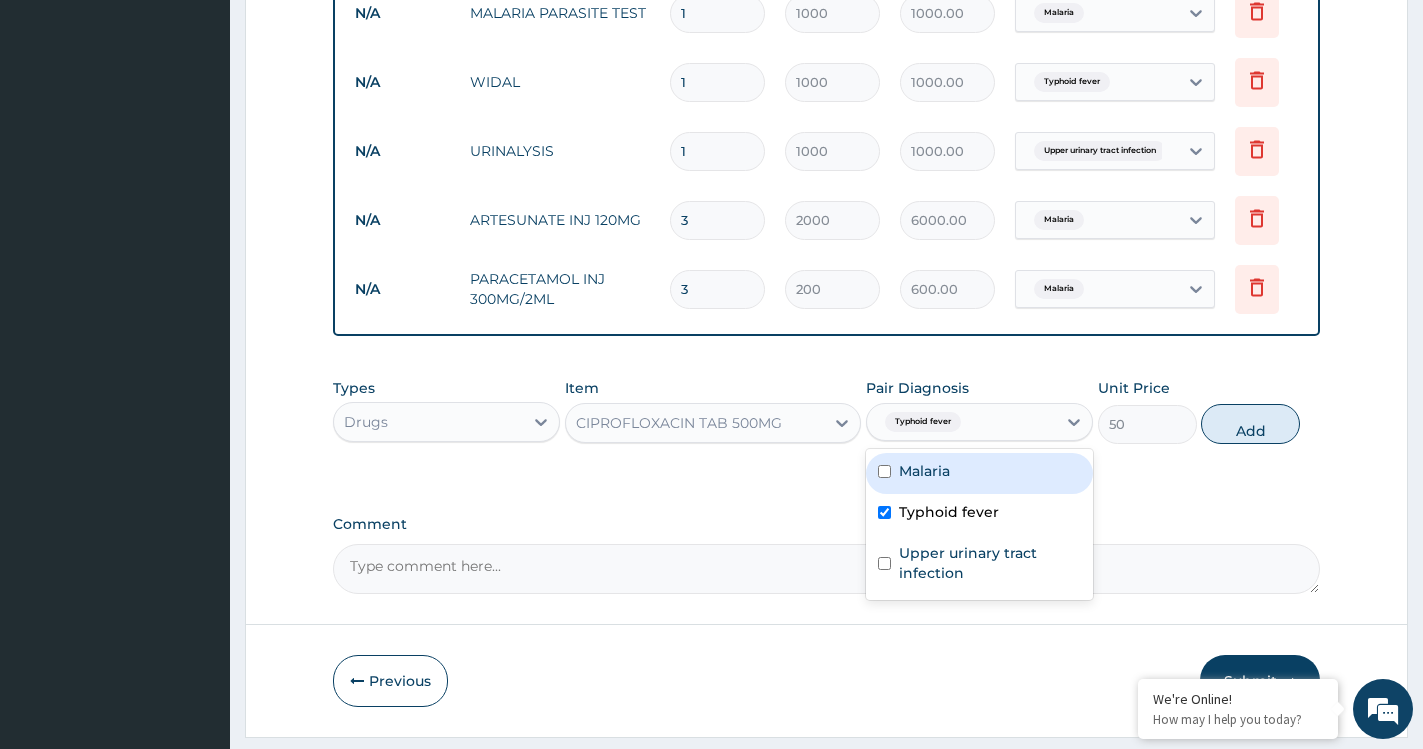type on "0" 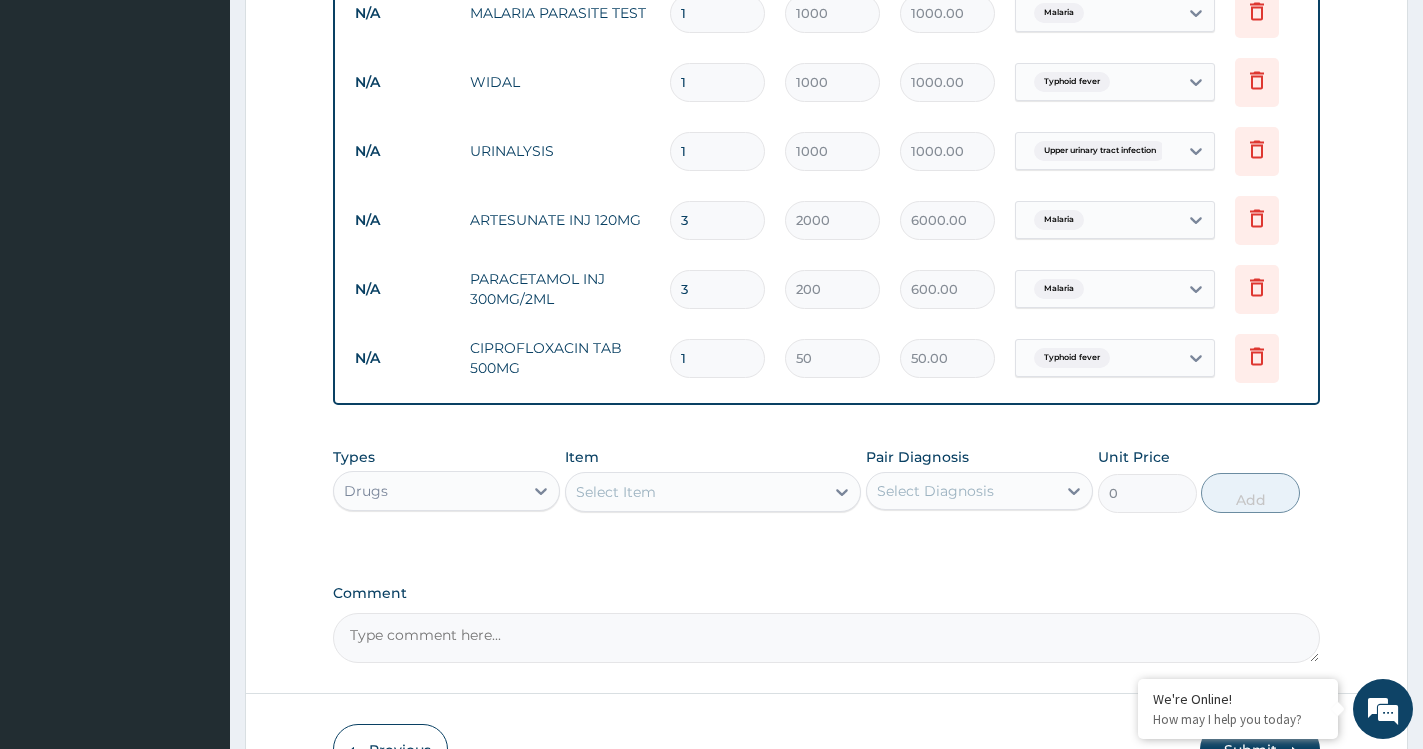 type on "10" 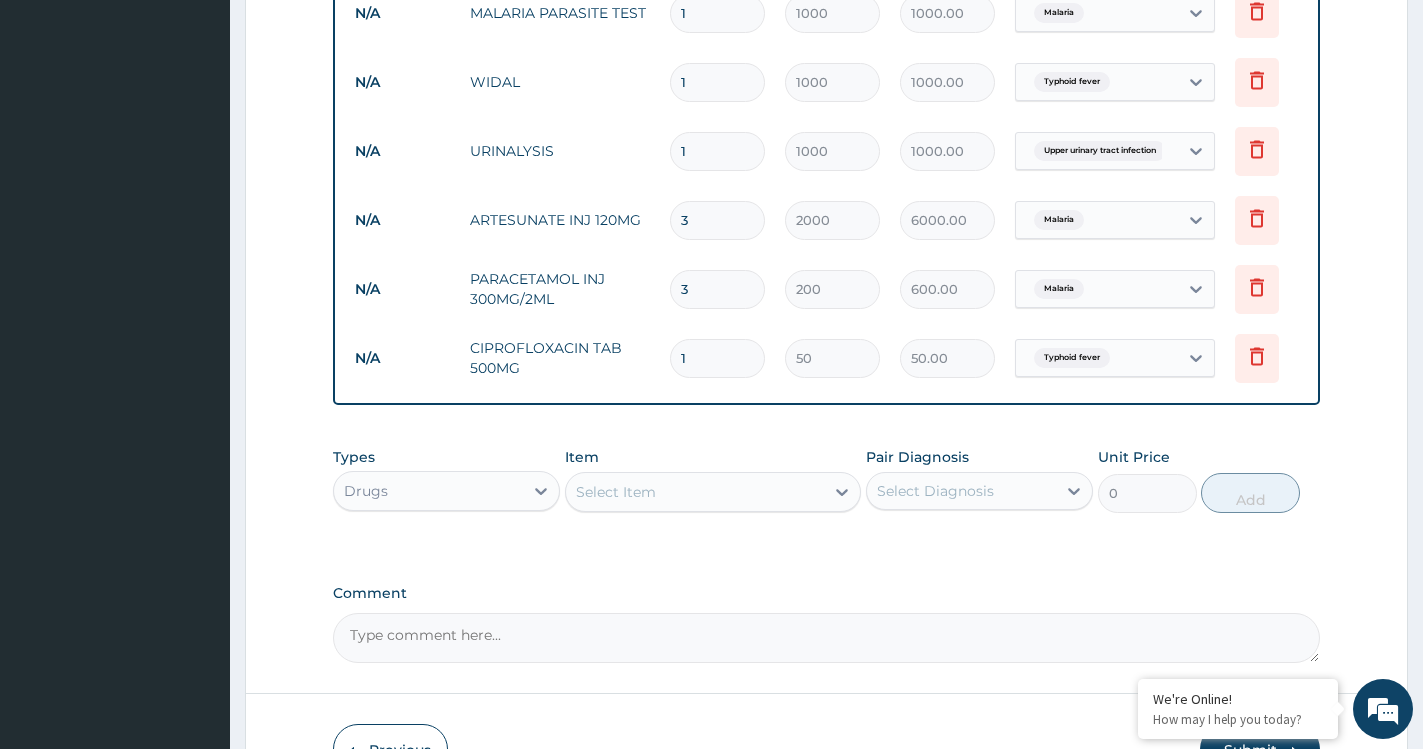 type on "500.00" 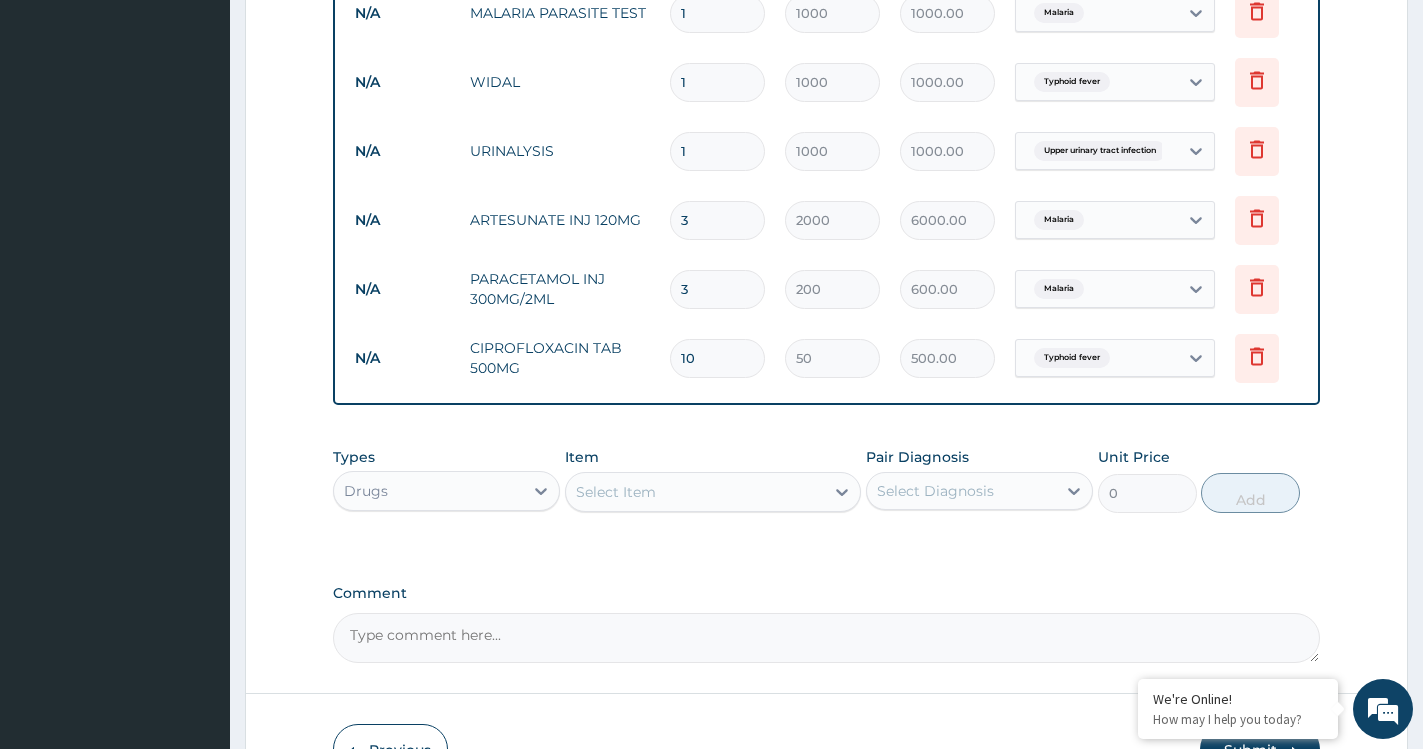 type on "10" 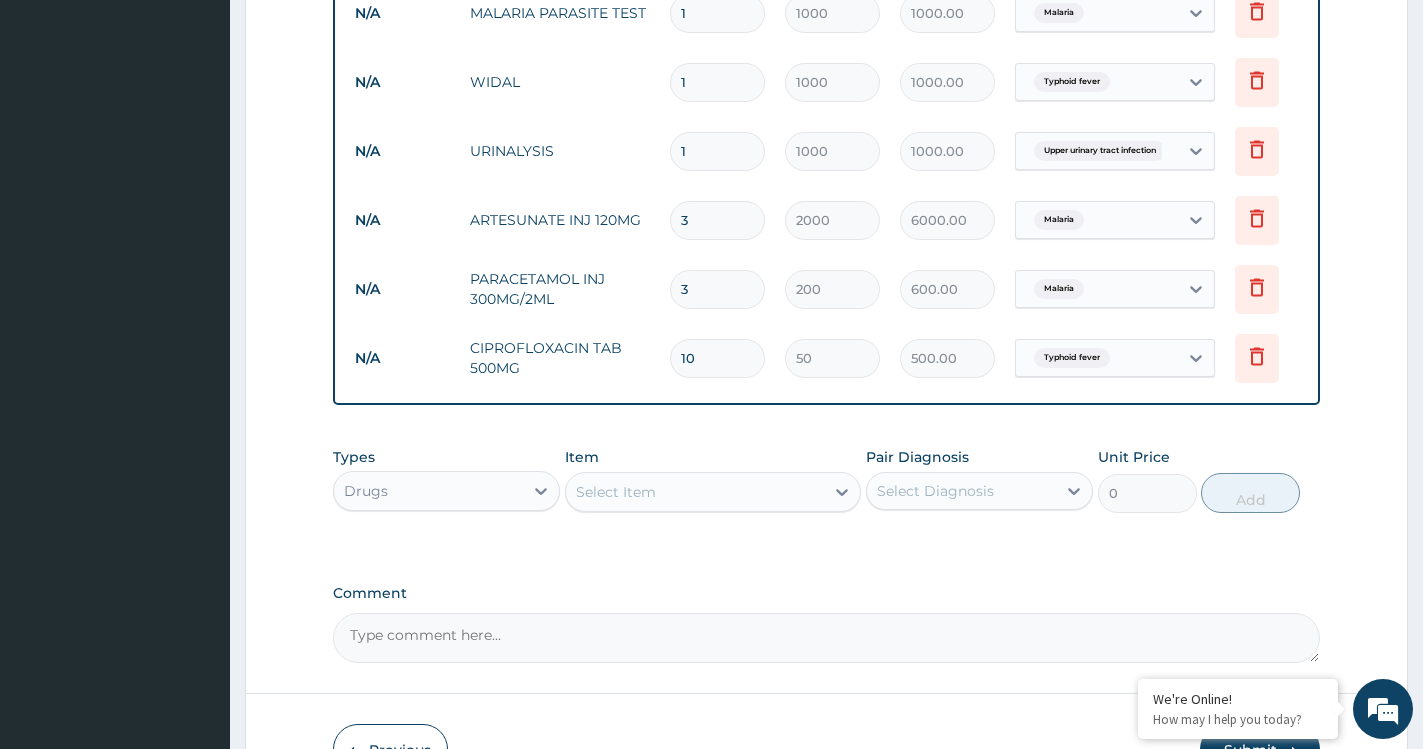 click on "Select Item" at bounding box center [695, 492] 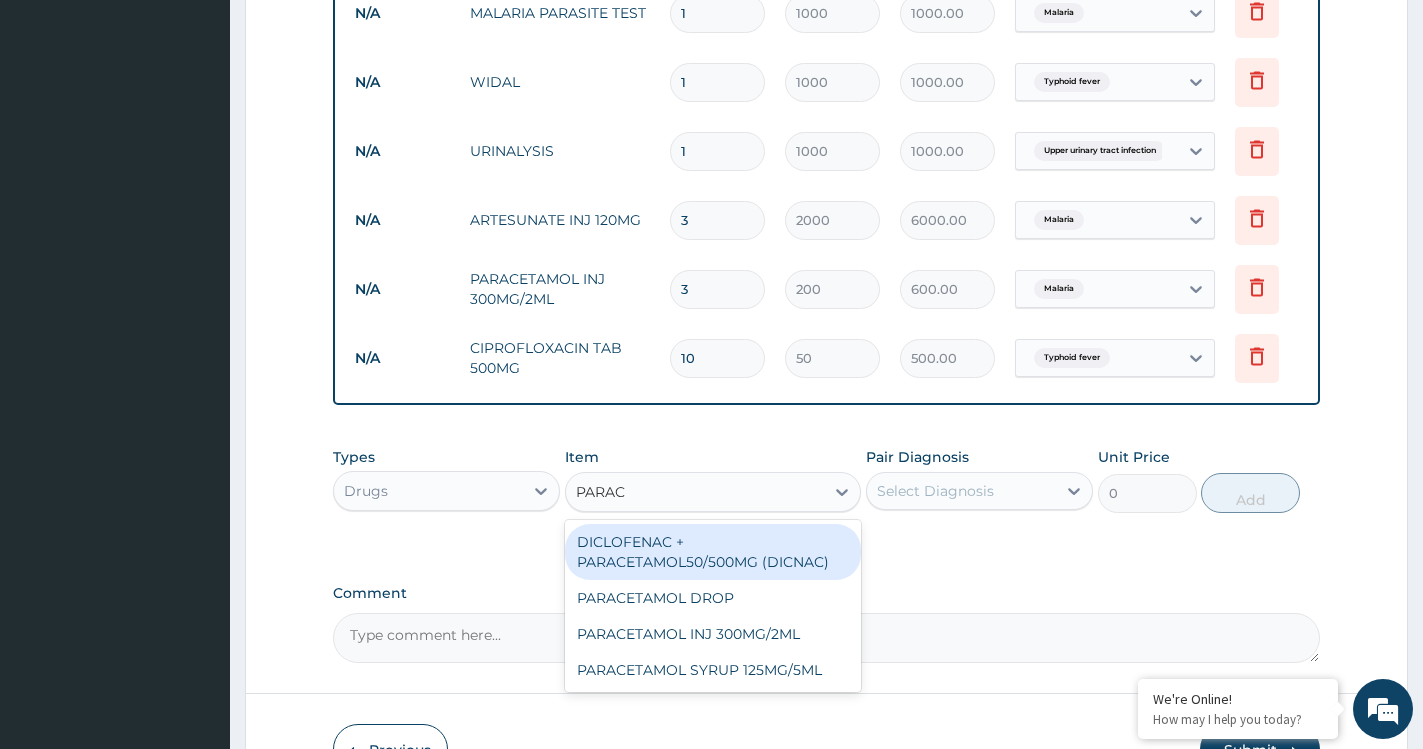 type on "PARACE" 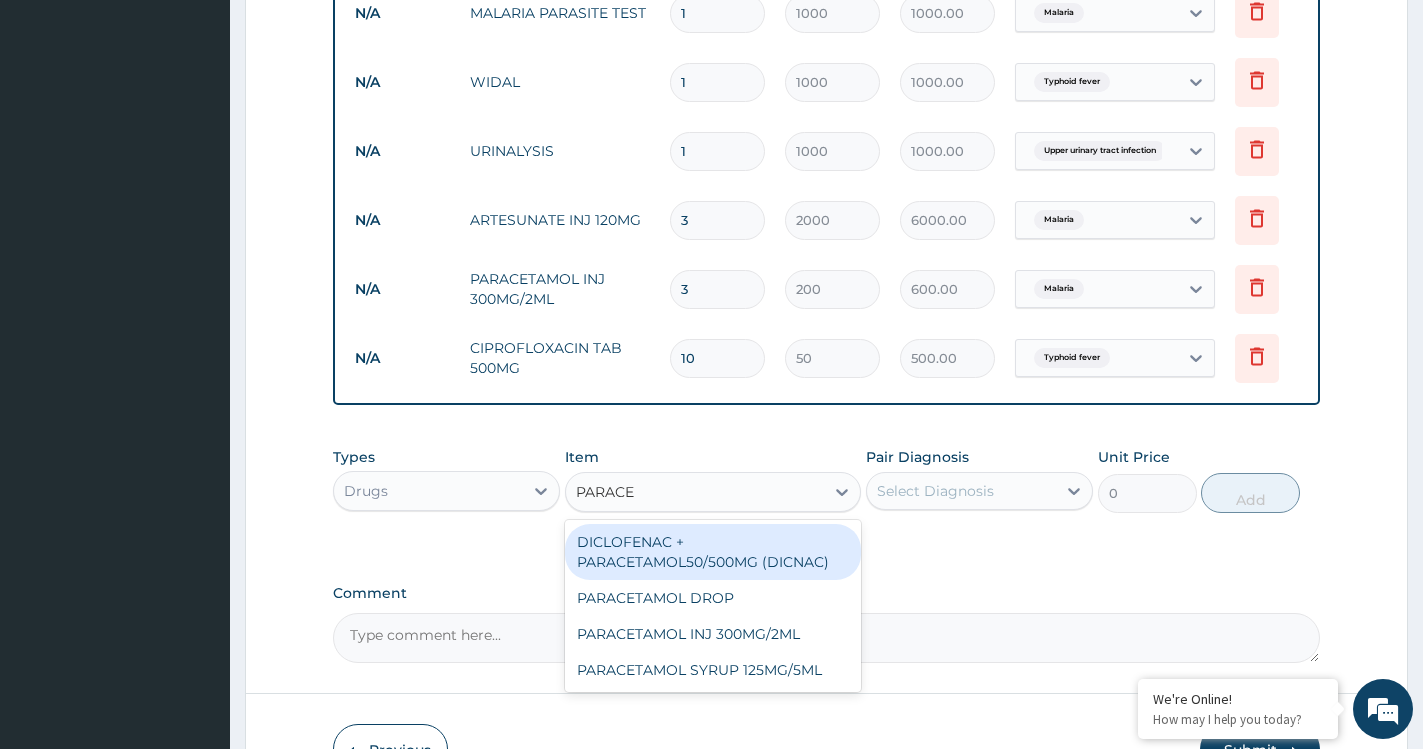 click on "DICLOFENAC + PARACETAMOL50/500MG (DICNAC)" at bounding box center (713, 552) 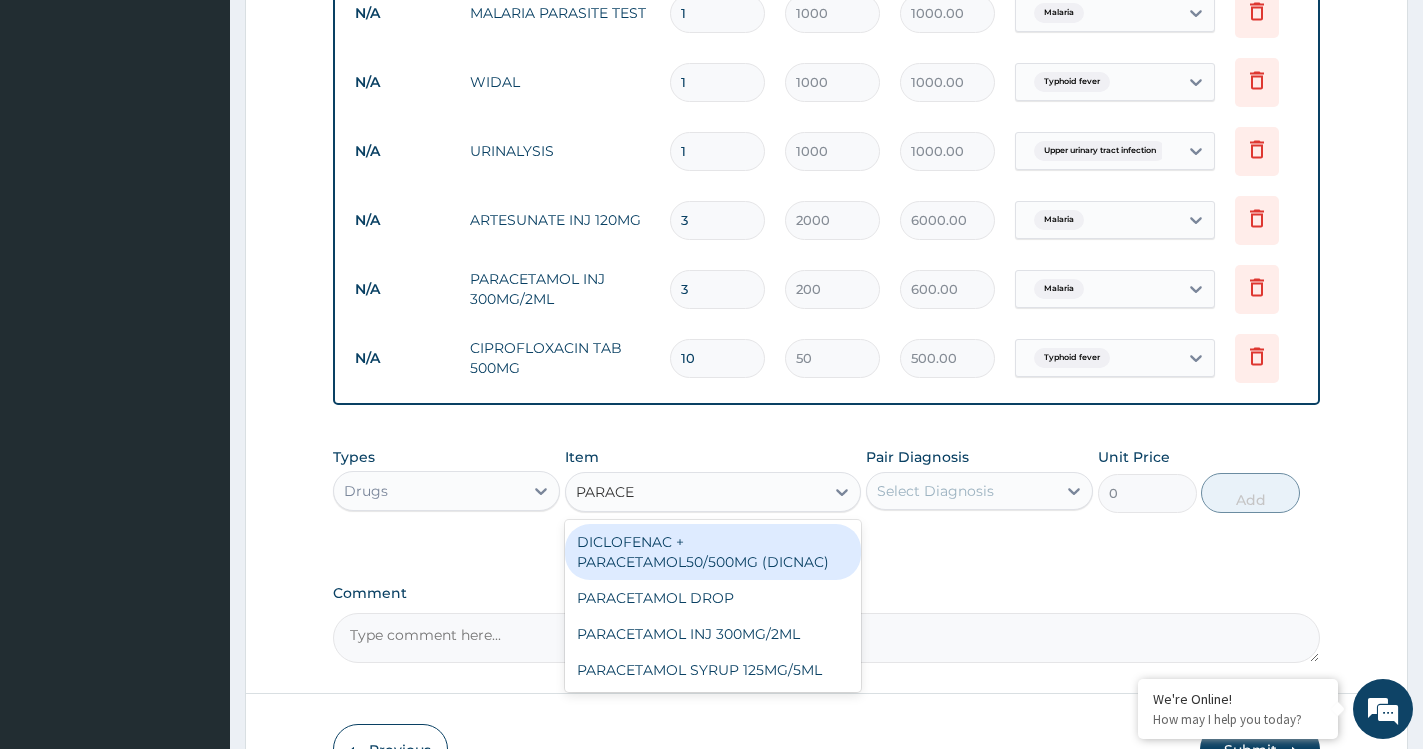 type 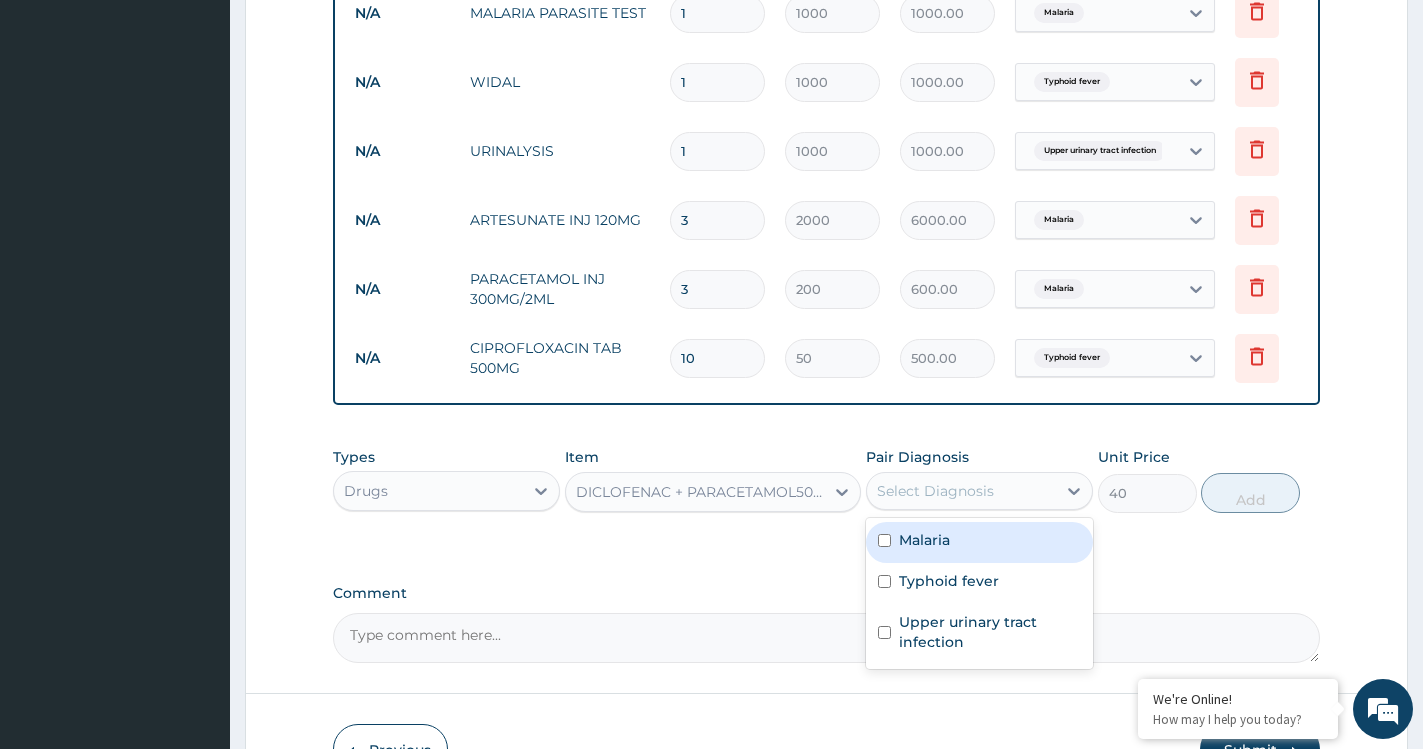 click on "Select Diagnosis" at bounding box center [935, 491] 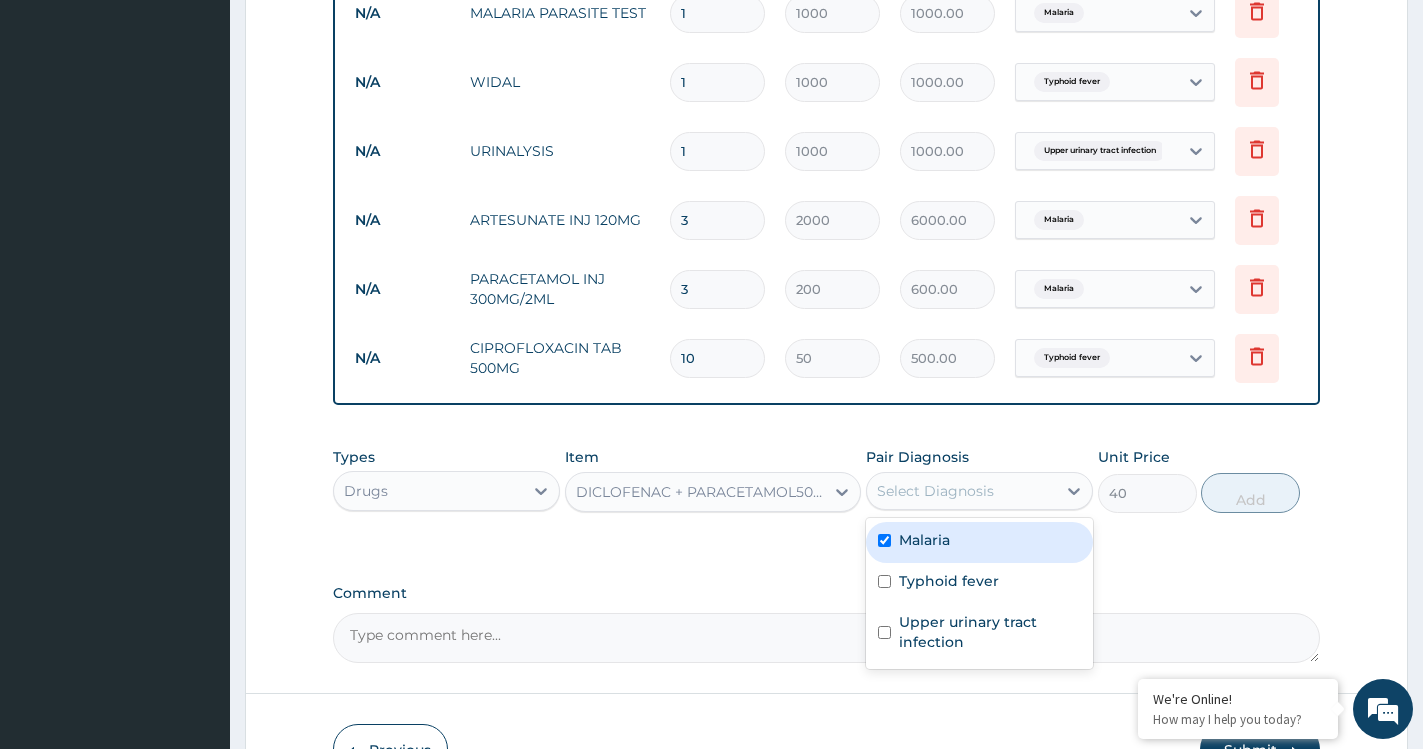 checkbox on "true" 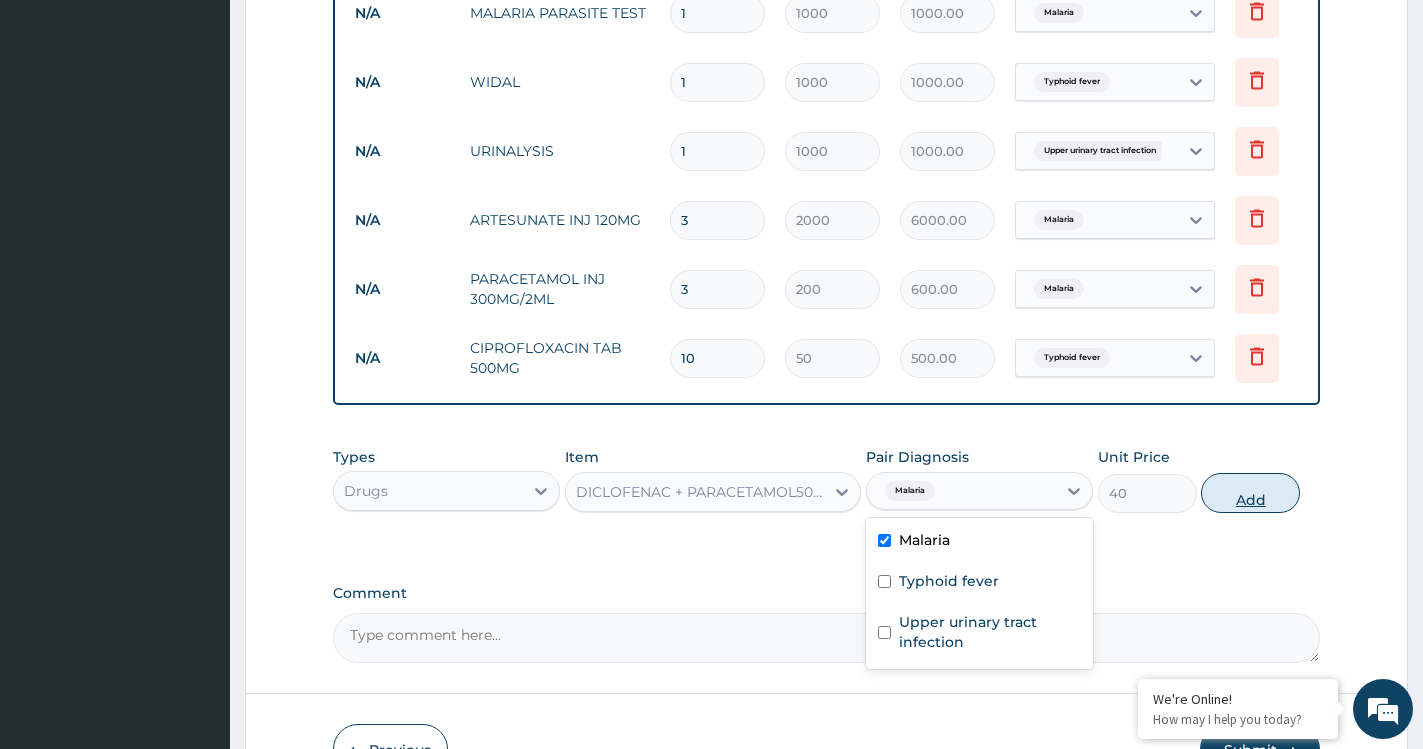 click on "Add" at bounding box center (1250, 493) 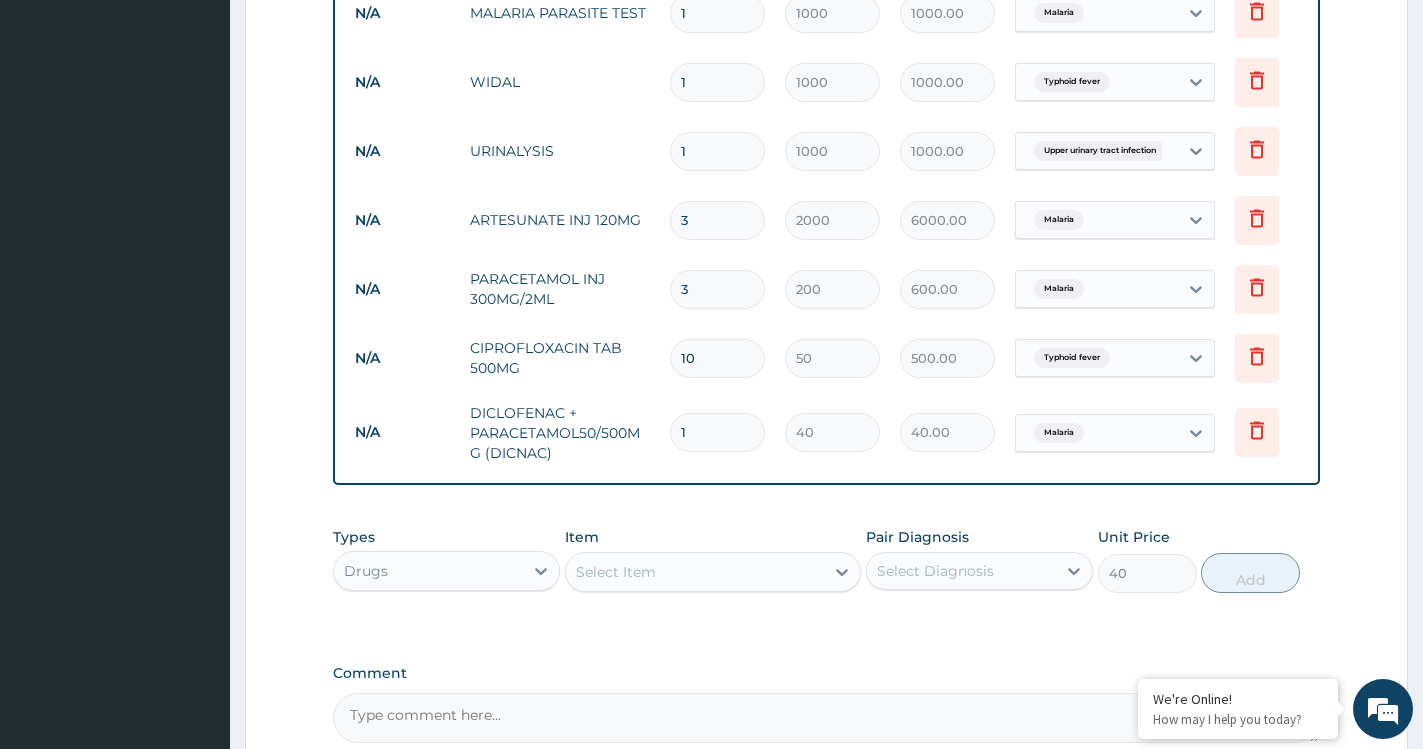 type on "0" 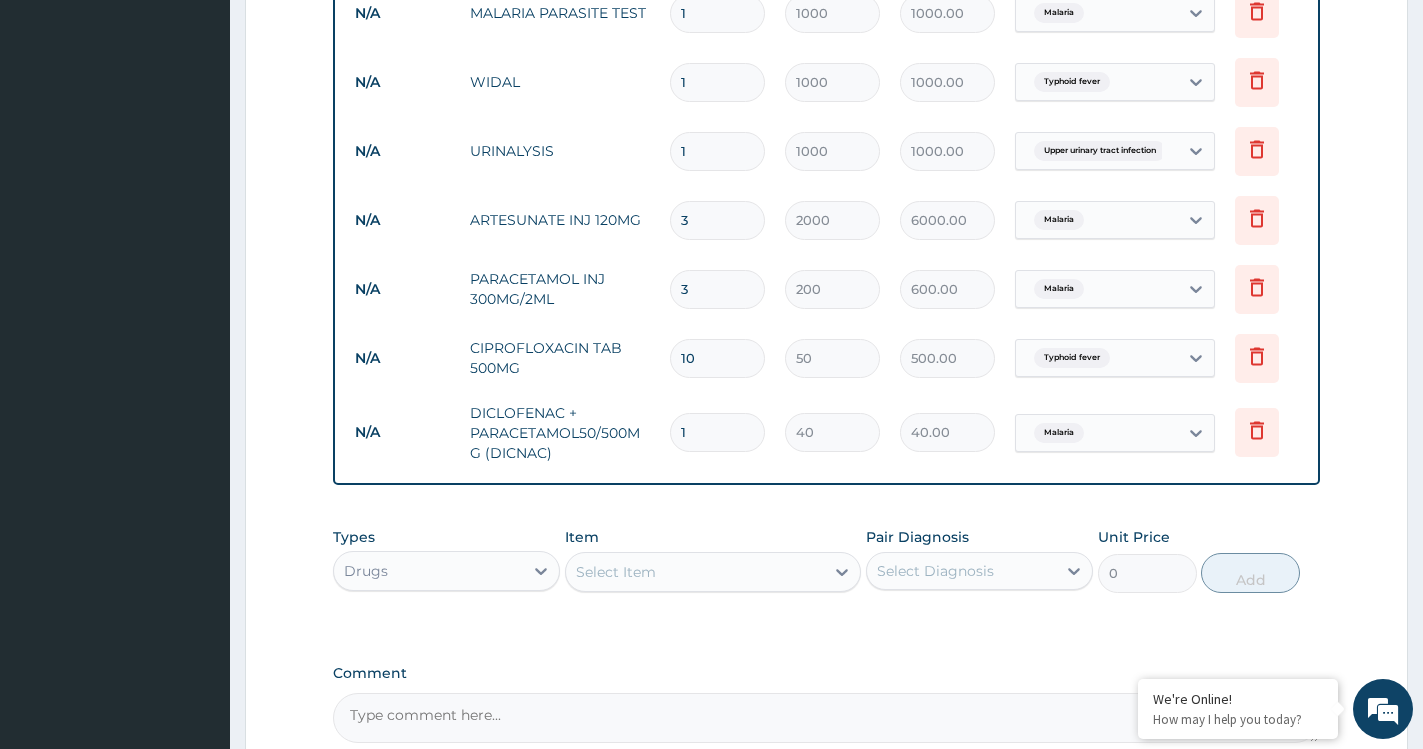 type on "18" 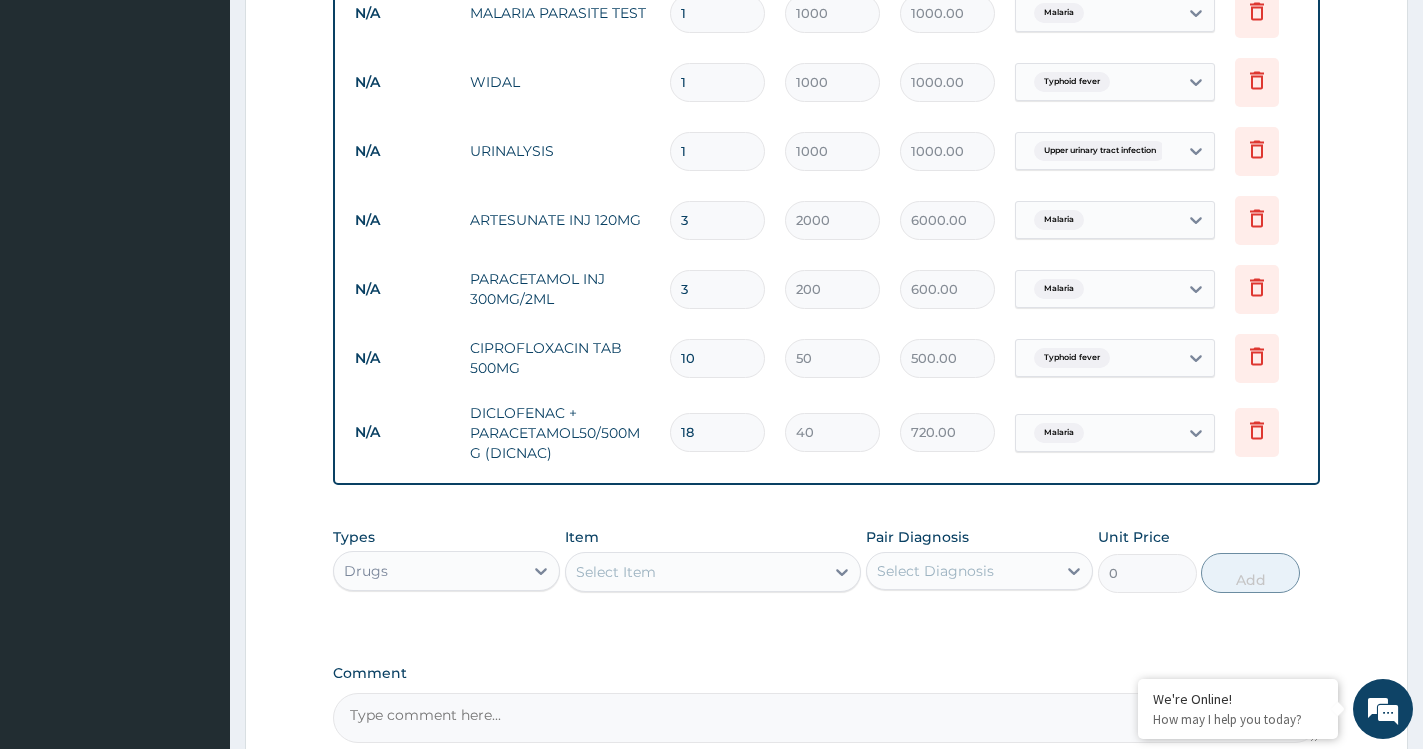 type on "18" 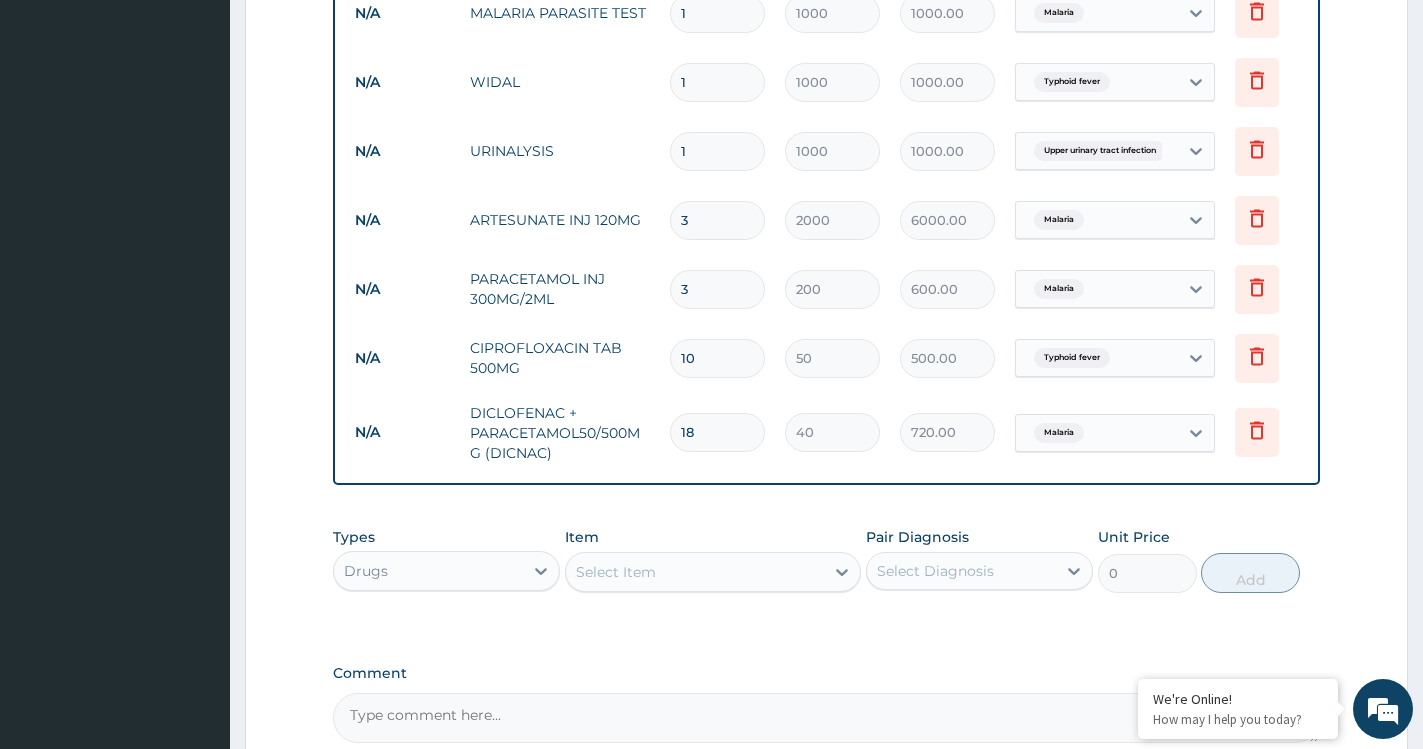 click on "Select Item" at bounding box center [695, 572] 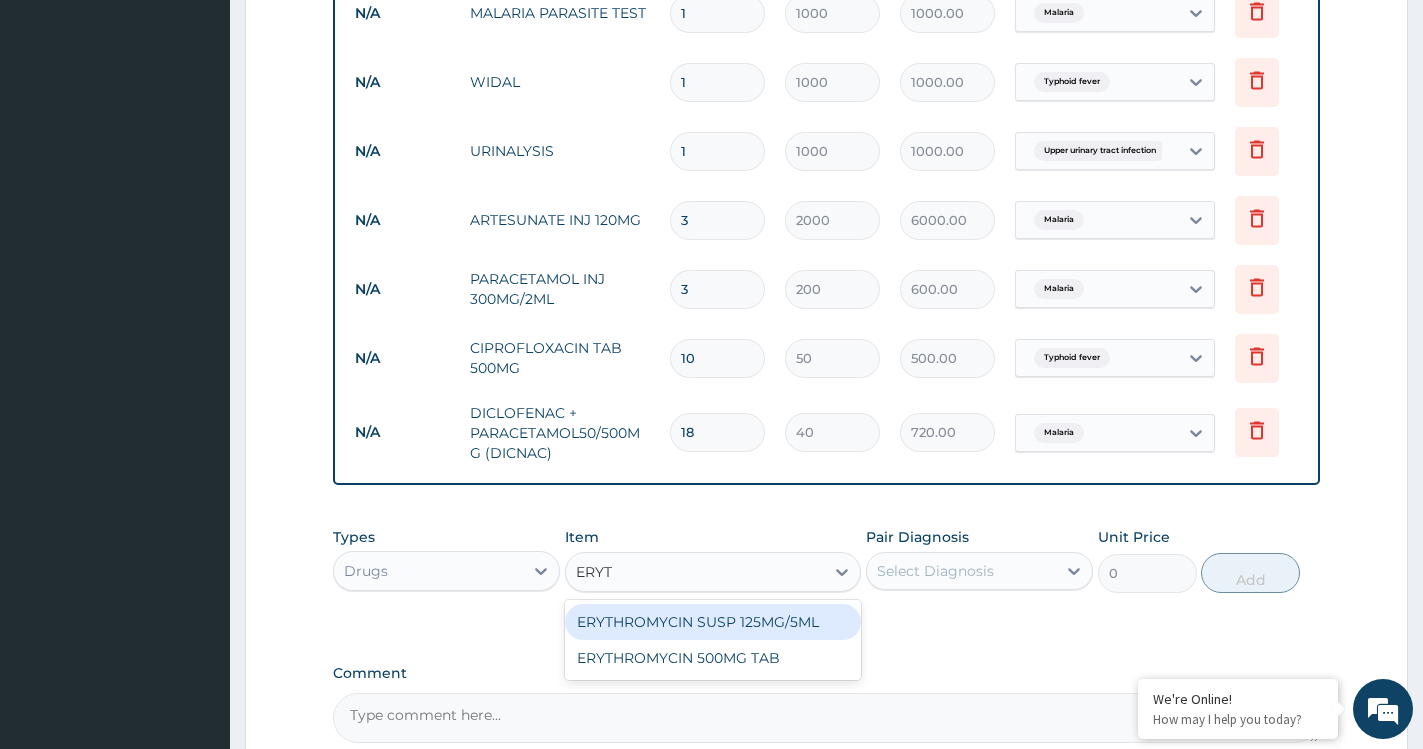type on "ERYTH" 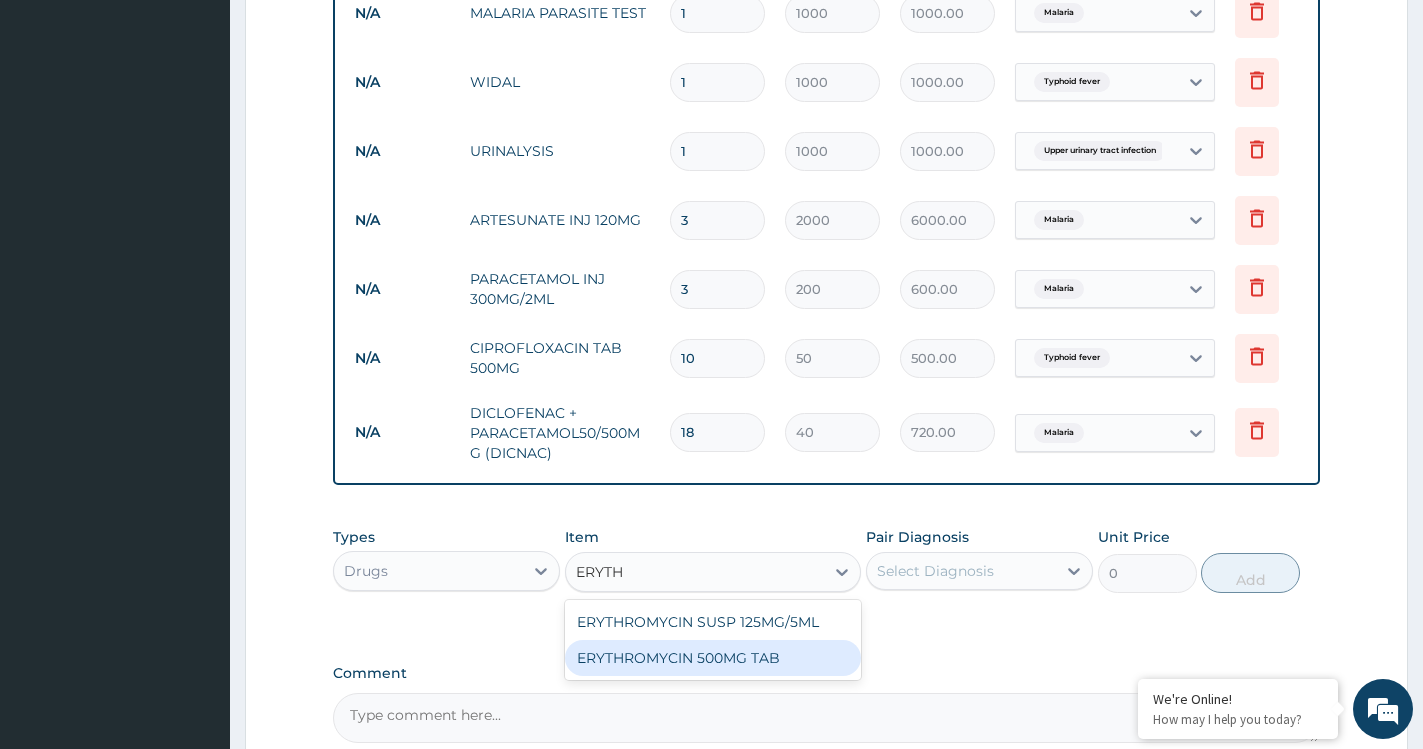 drag, startPoint x: 760, startPoint y: 680, endPoint x: 811, endPoint y: 688, distance: 51.62364 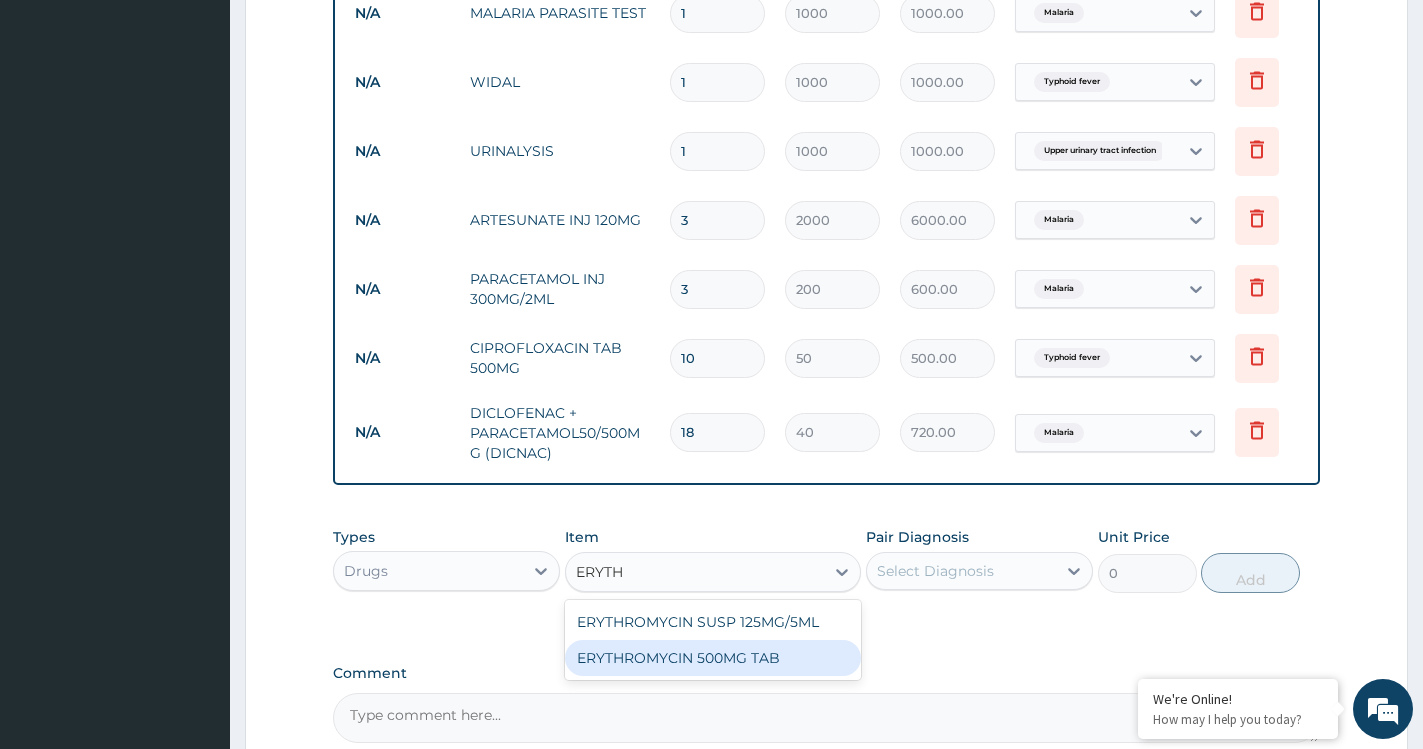 click on "ERYTHROMYCIN 500MG TAB" at bounding box center (713, 658) 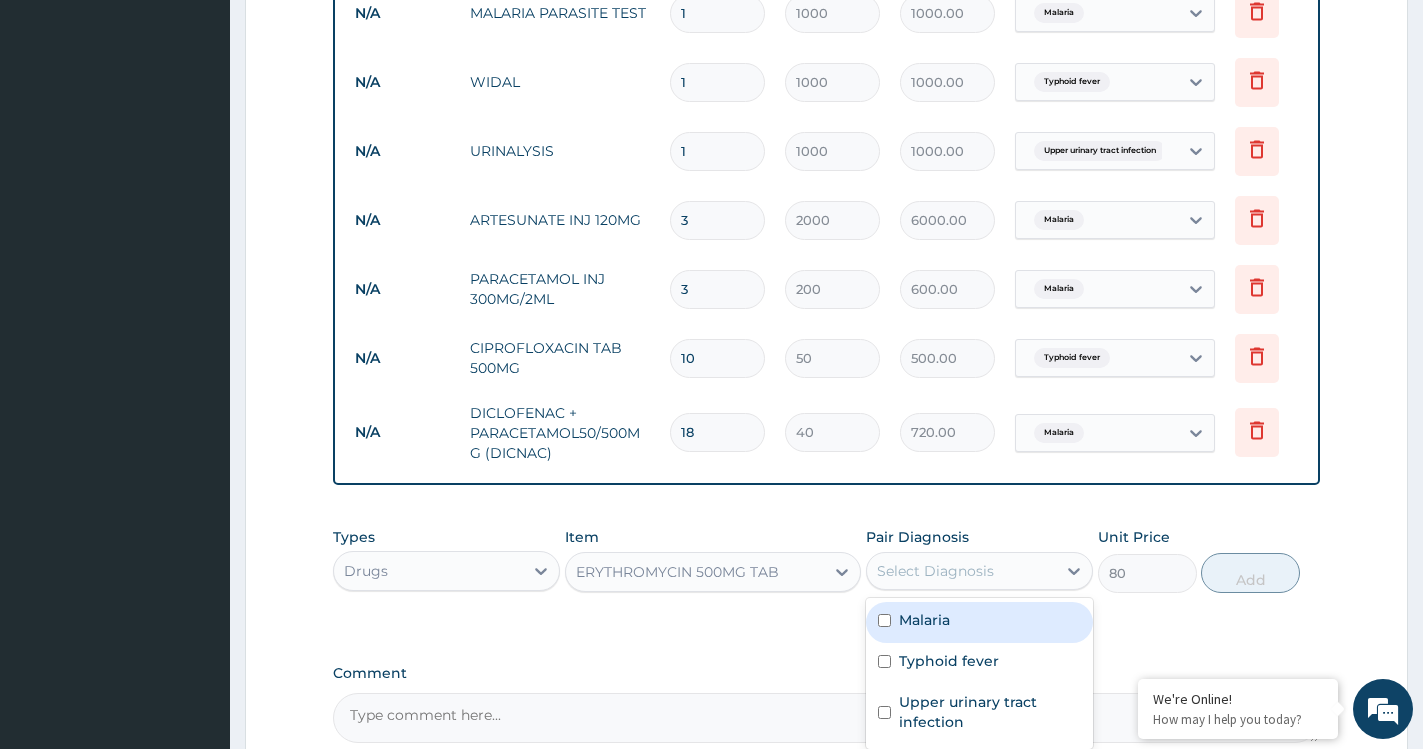 drag, startPoint x: 988, startPoint y: 580, endPoint x: 982, endPoint y: 606, distance: 26.683329 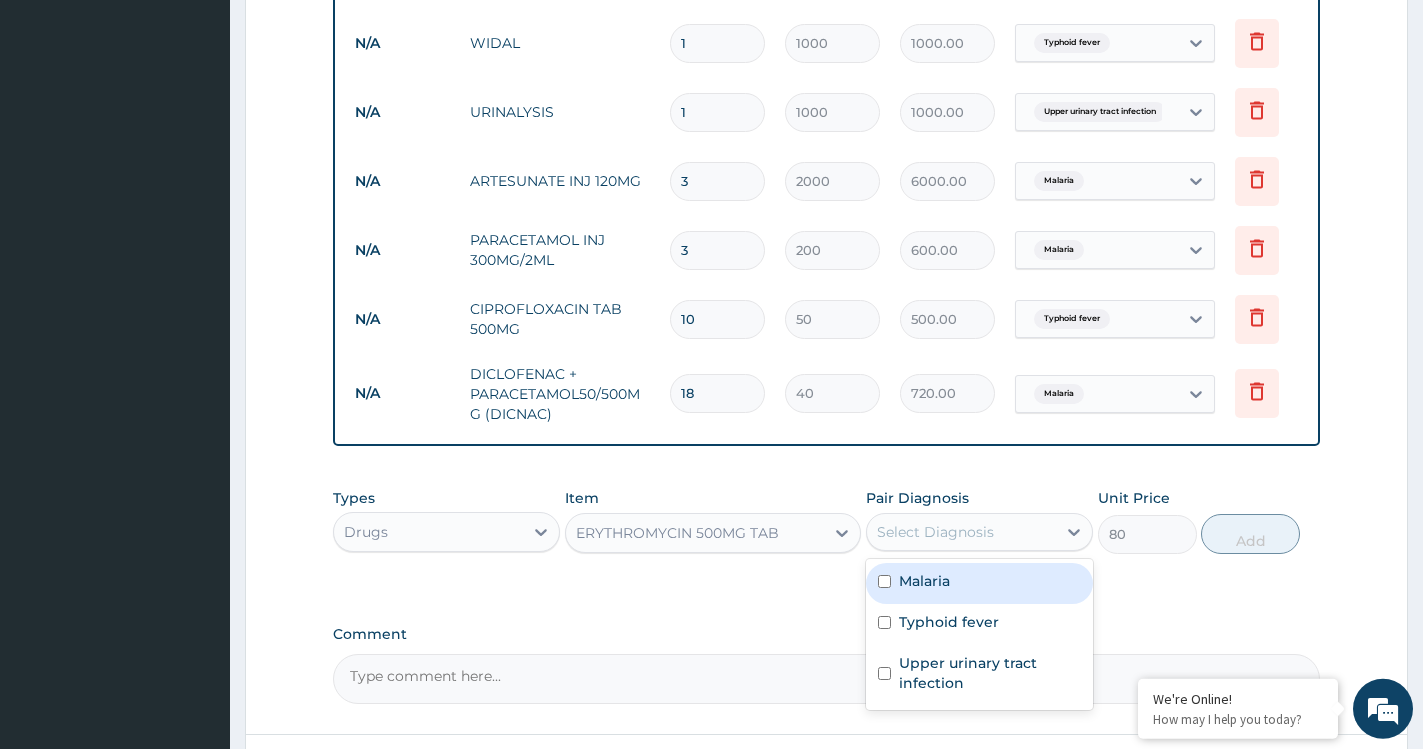 scroll, scrollTop: 955, scrollLeft: 0, axis: vertical 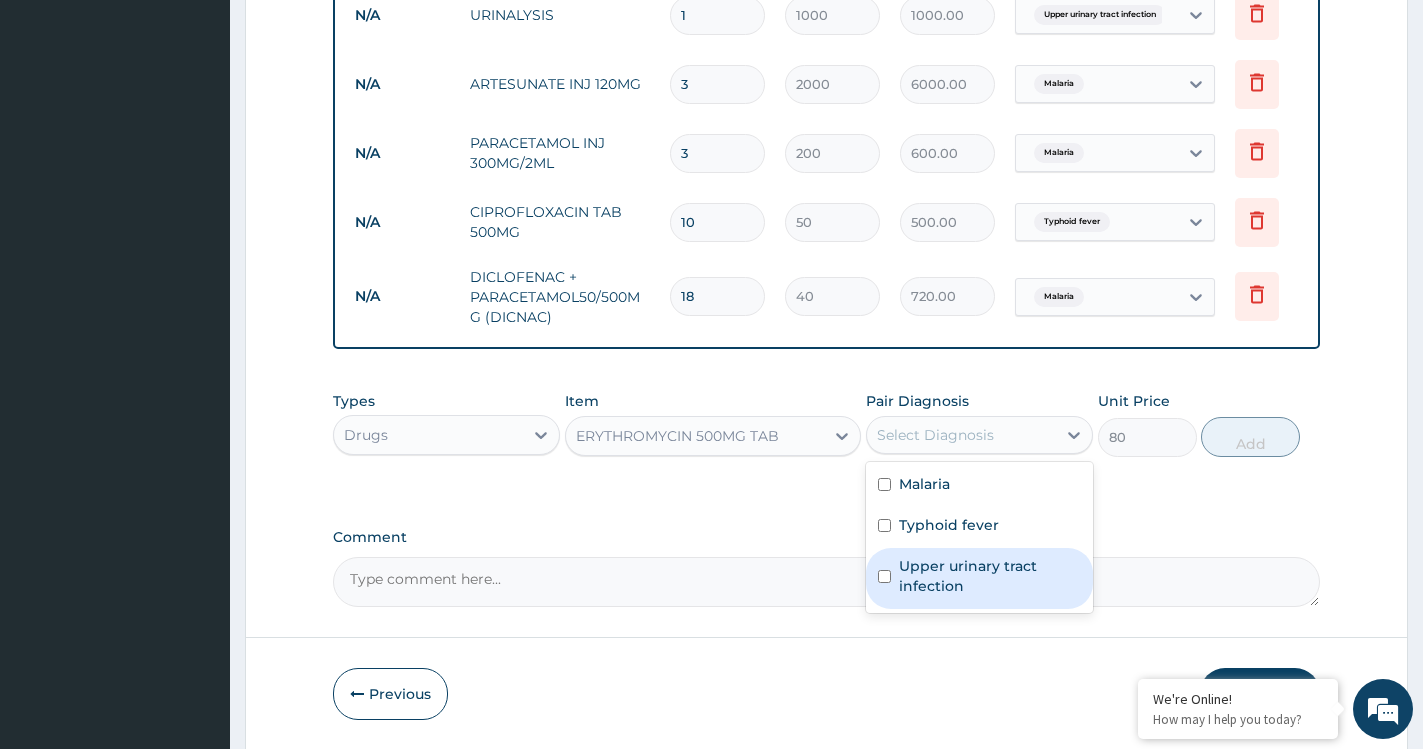 click on "Upper urinary tract infection" at bounding box center [990, 576] 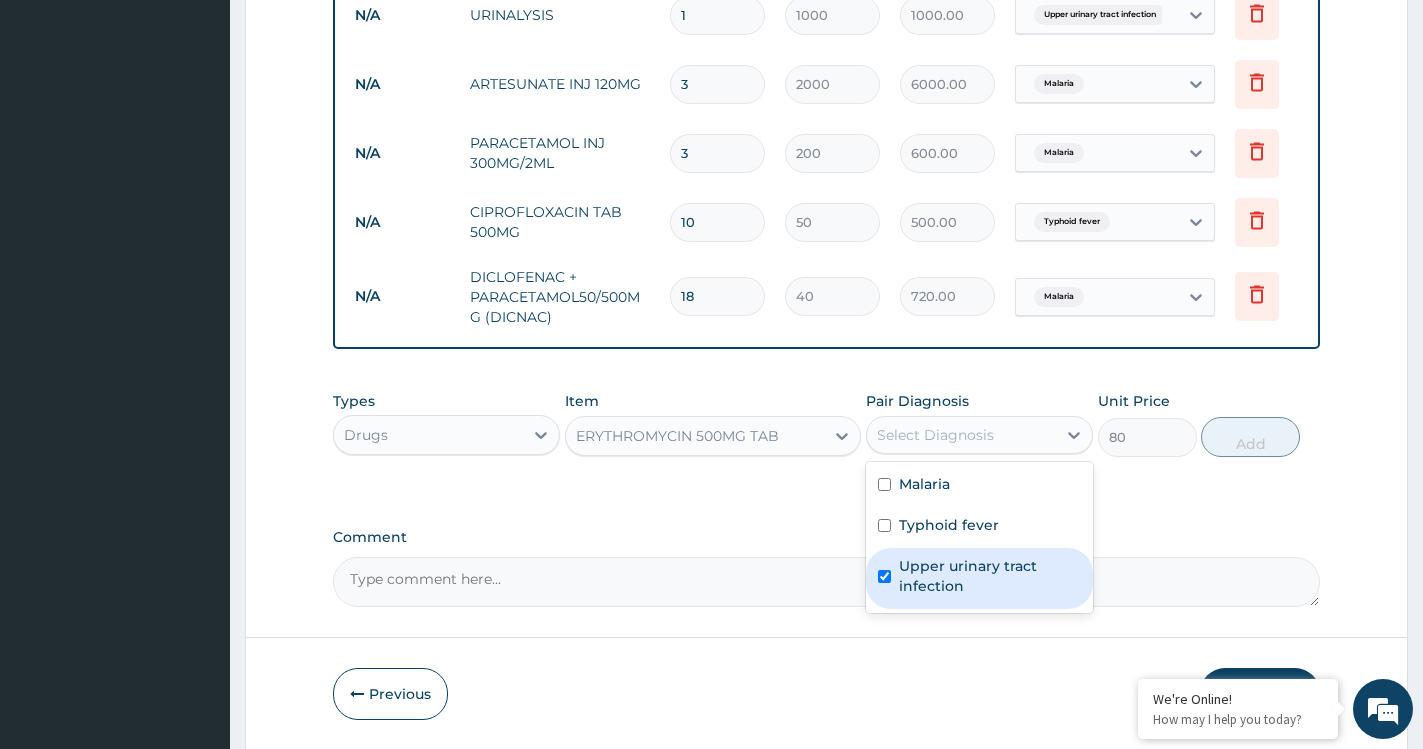checkbox on "true" 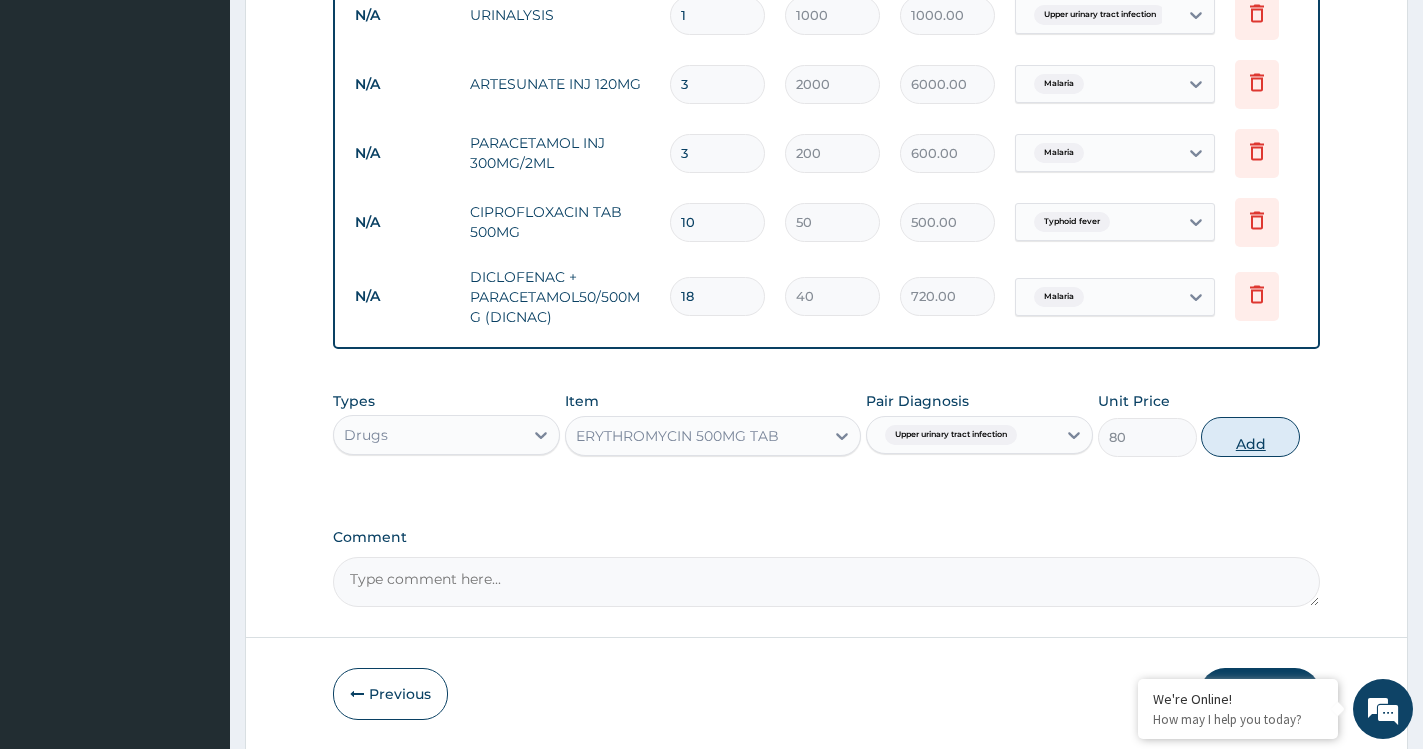 click on "Add" at bounding box center [1250, 437] 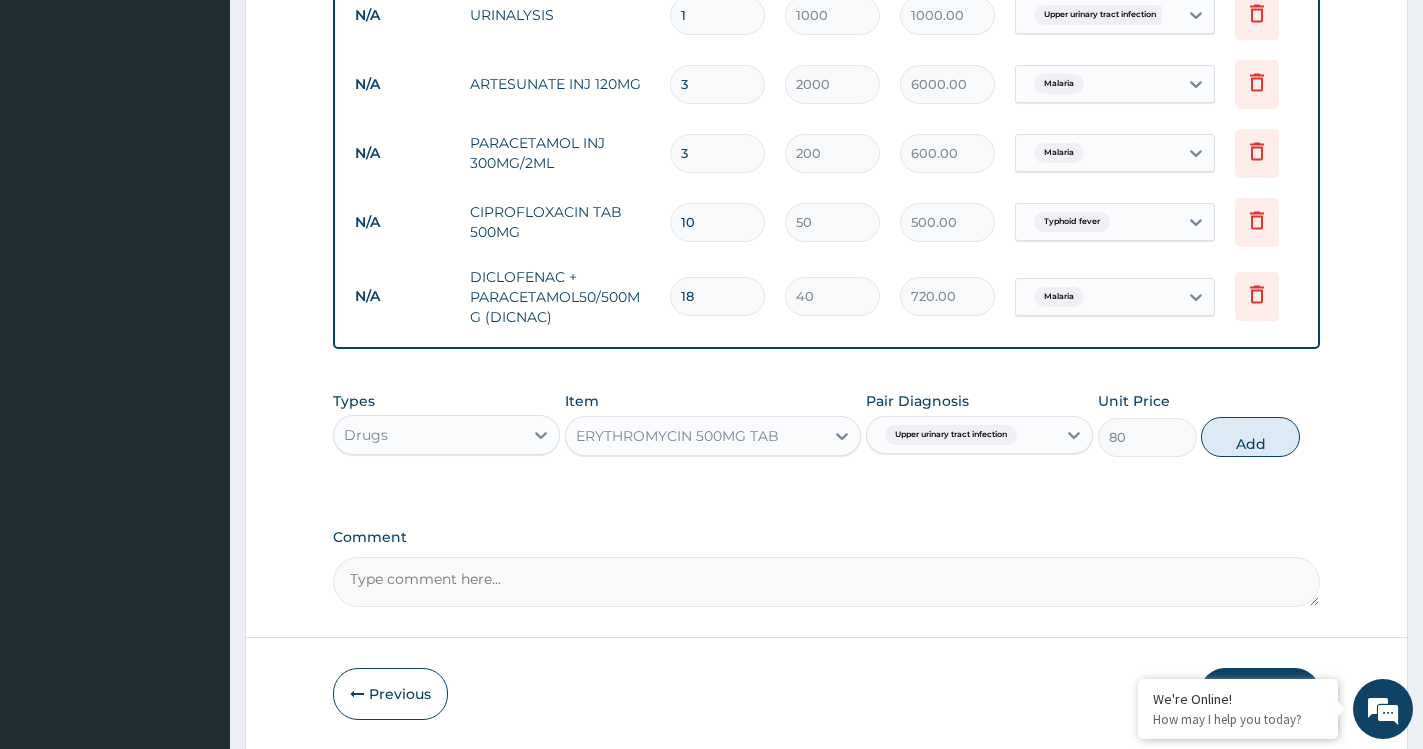 type on "0" 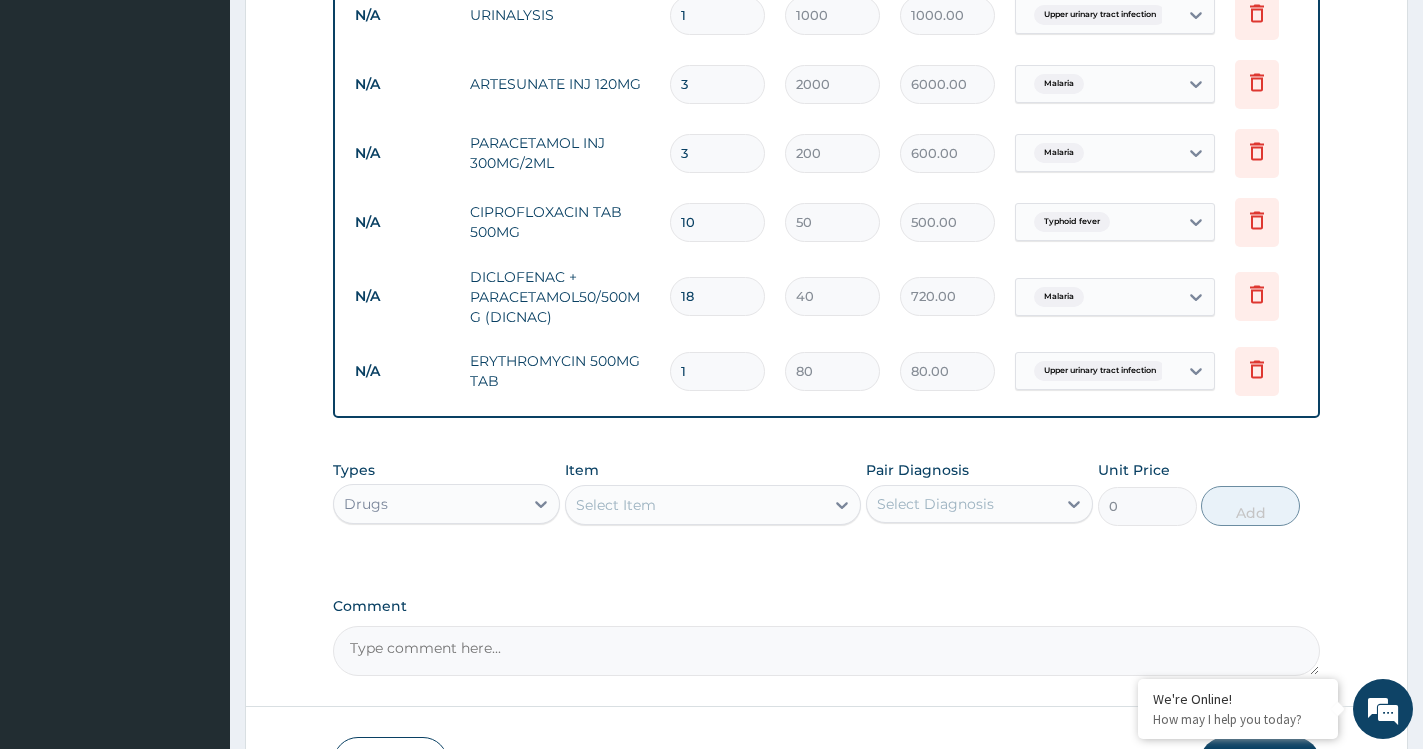 type on "11" 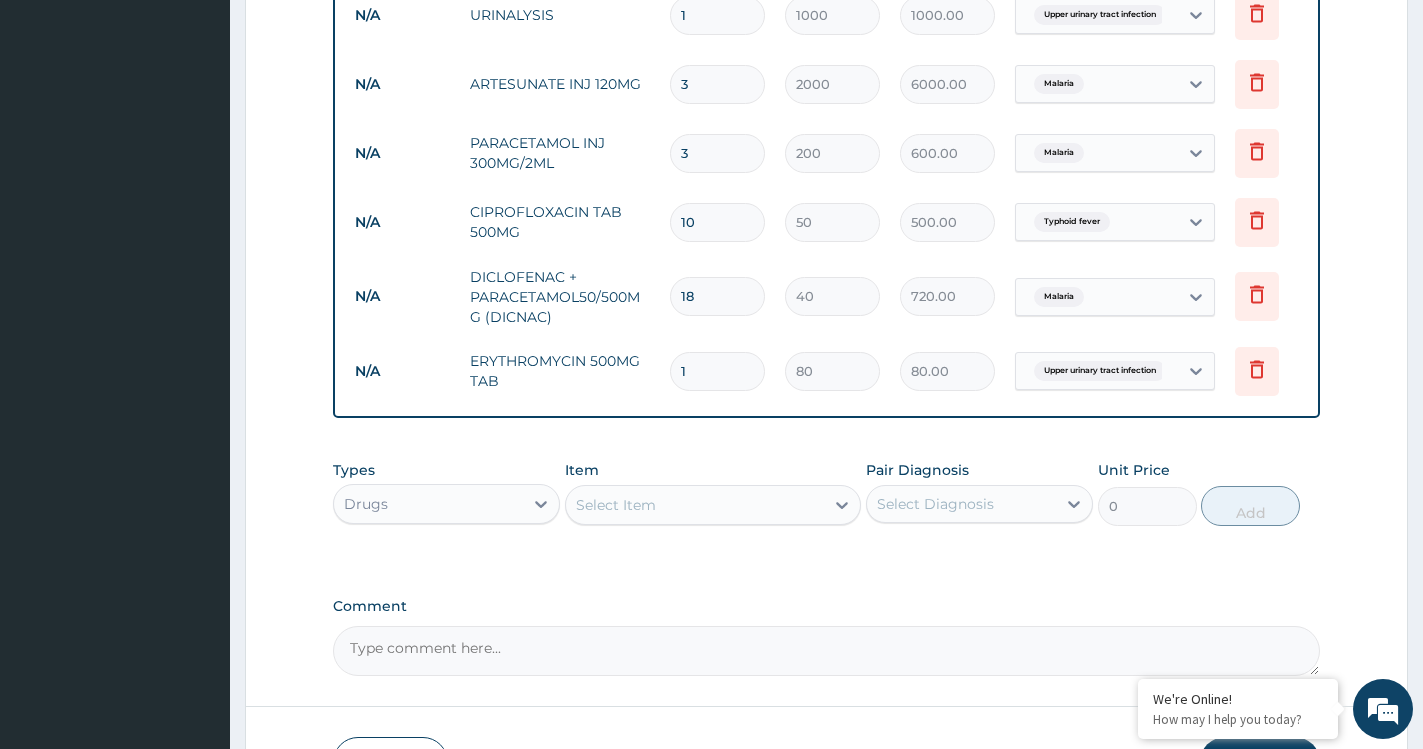 type on "880.00" 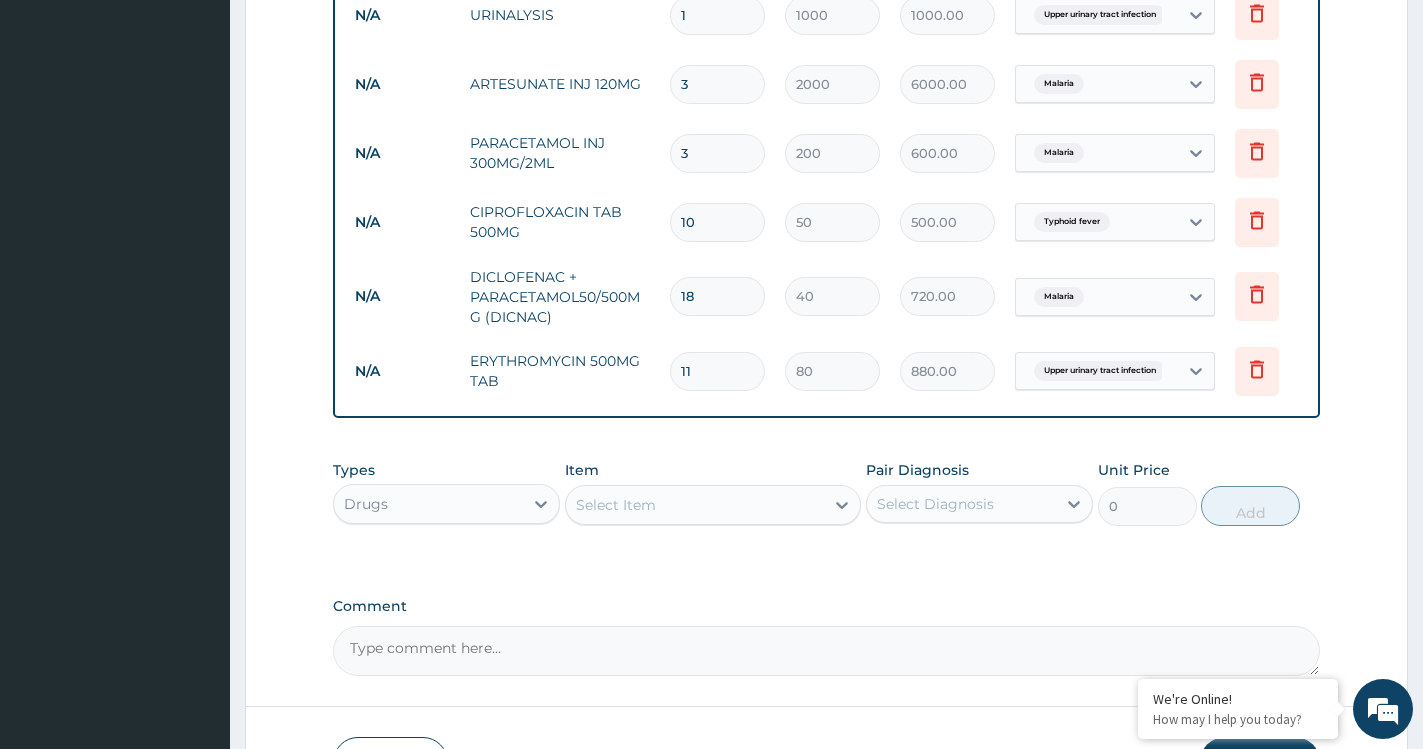 type on "1" 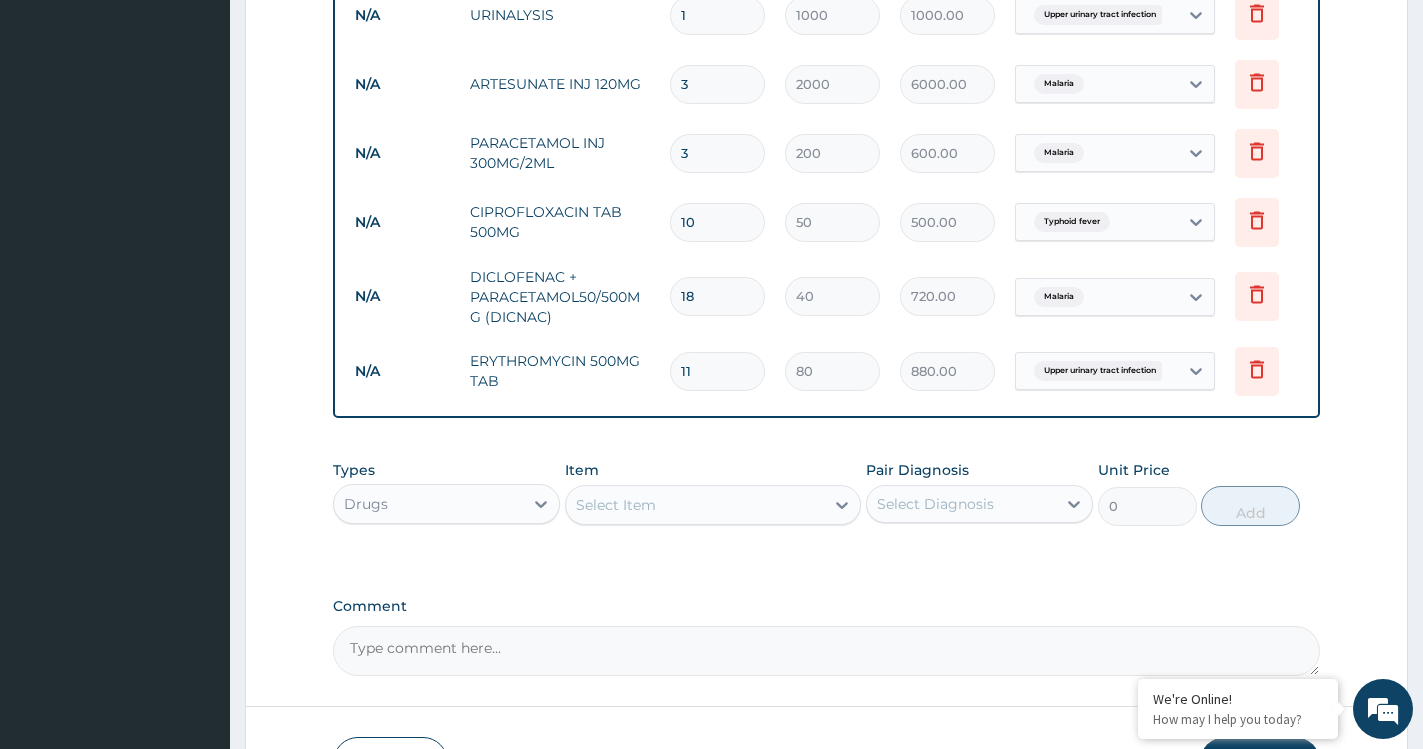 type on "80.00" 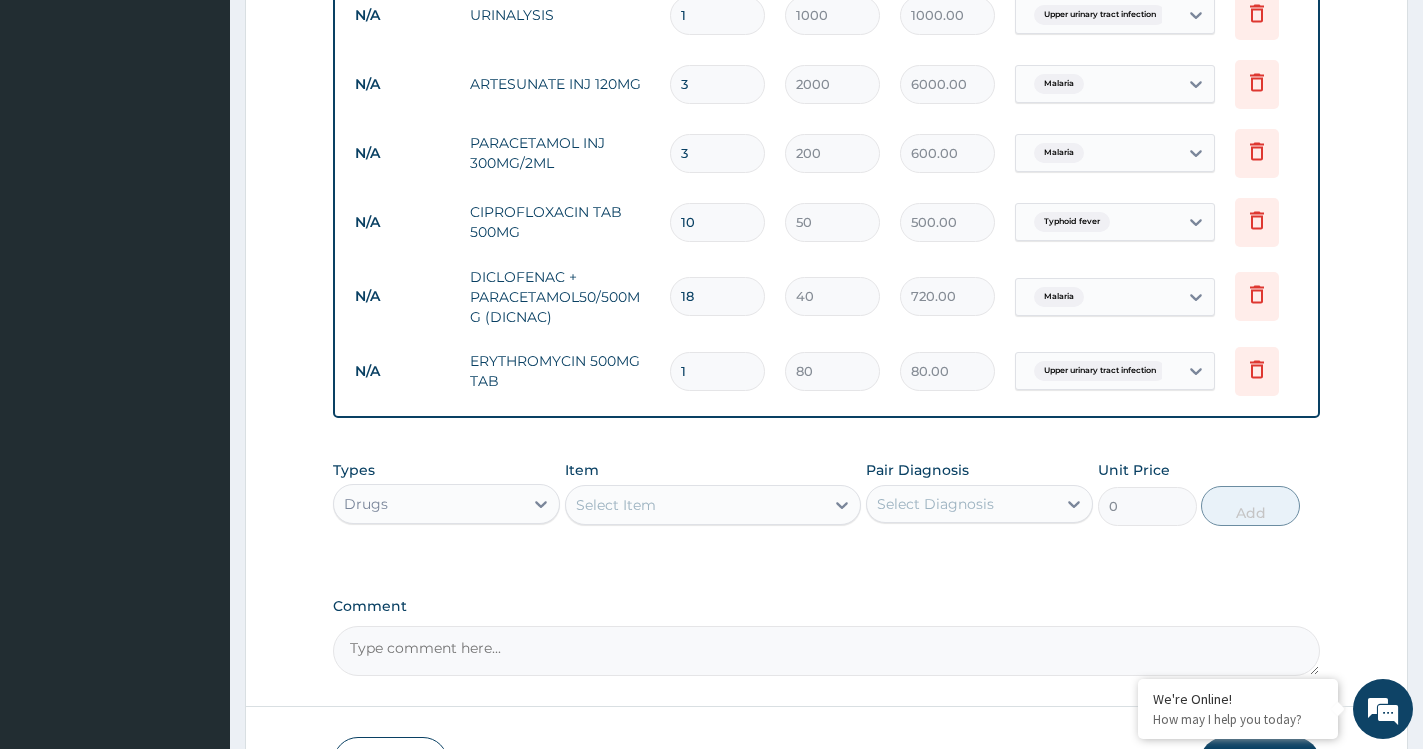 type on "10" 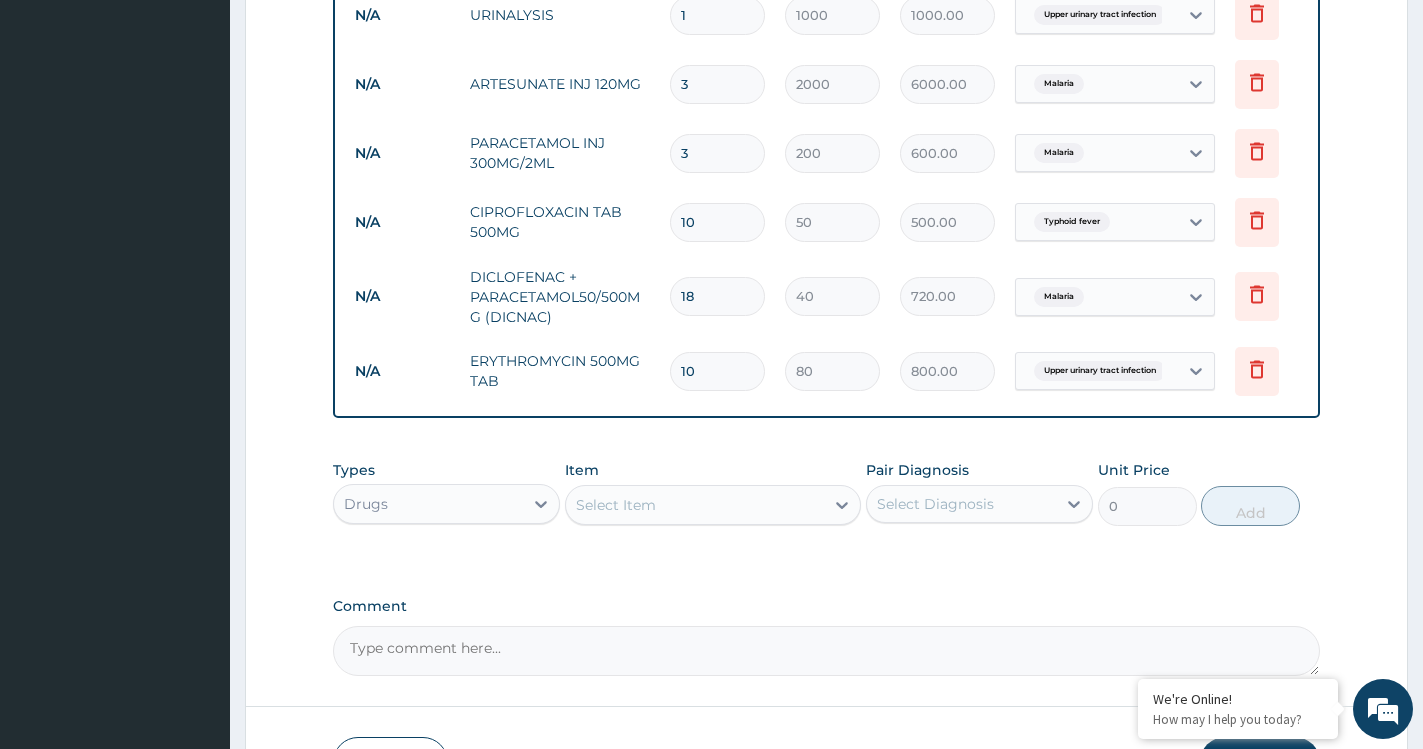 type on "10" 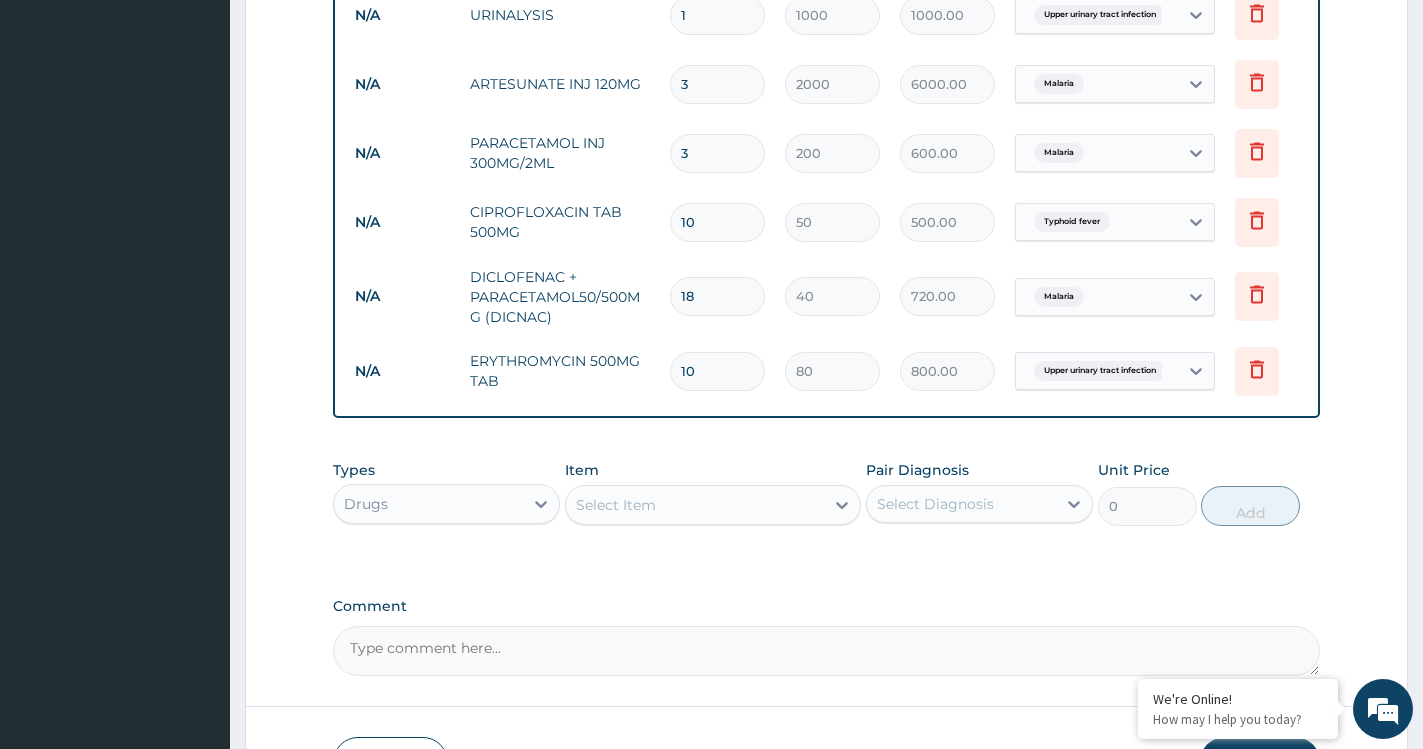 click on "Select Item" at bounding box center (616, 505) 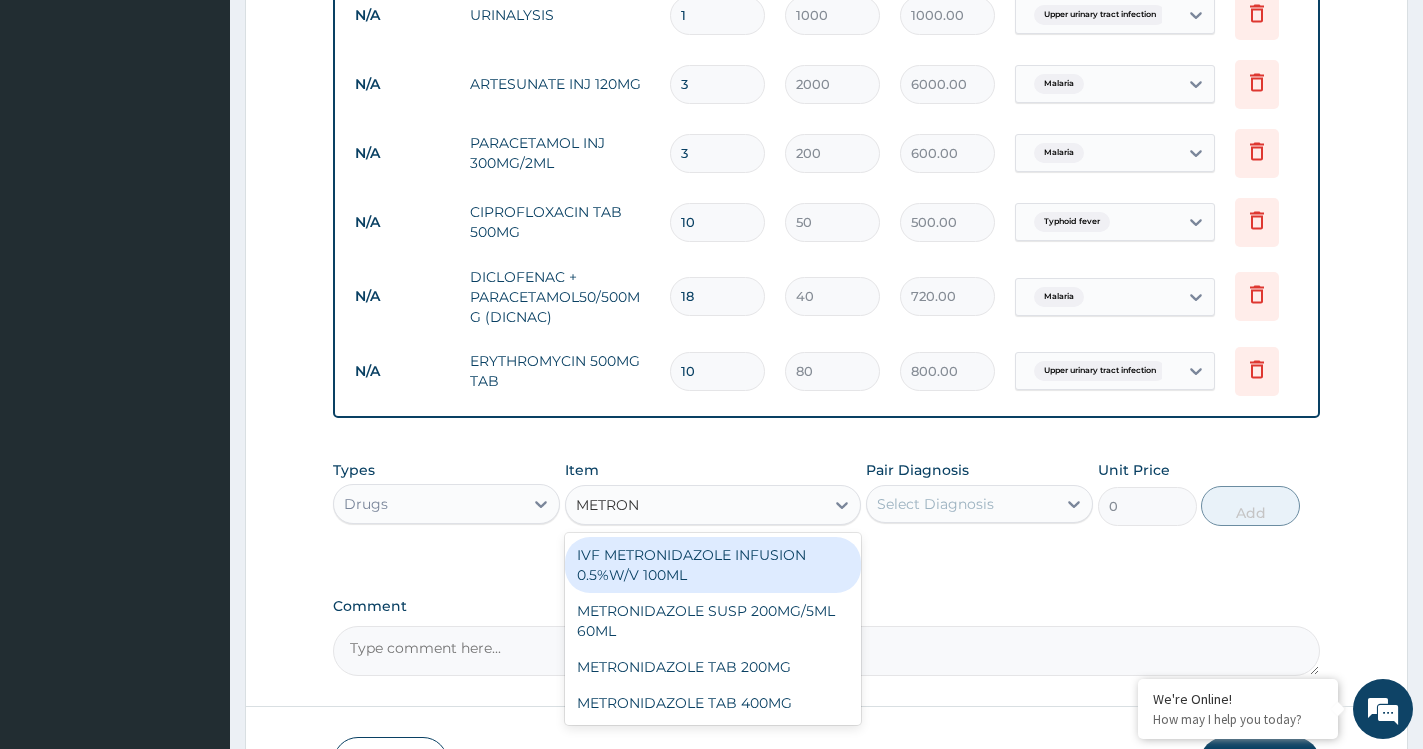 type on "METRONI" 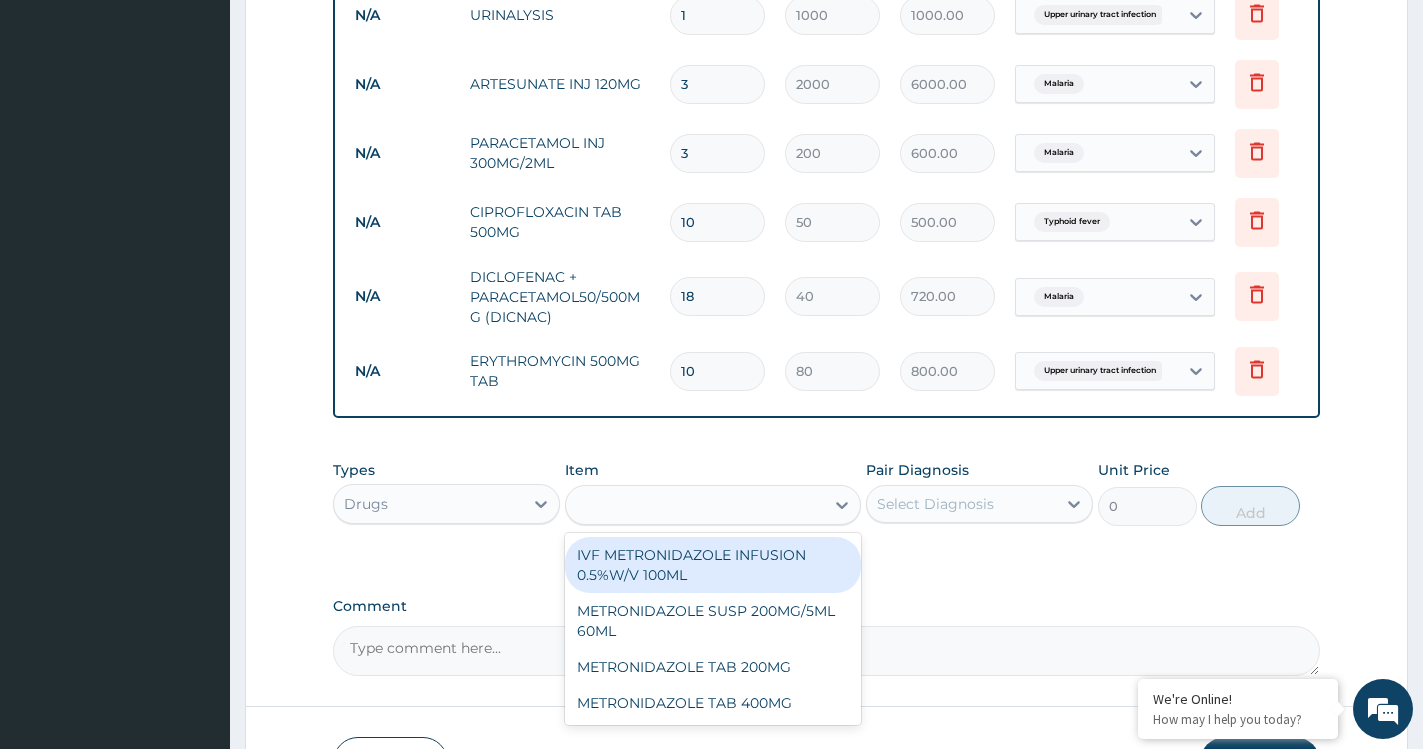 click on "METRONI" at bounding box center (695, 505) 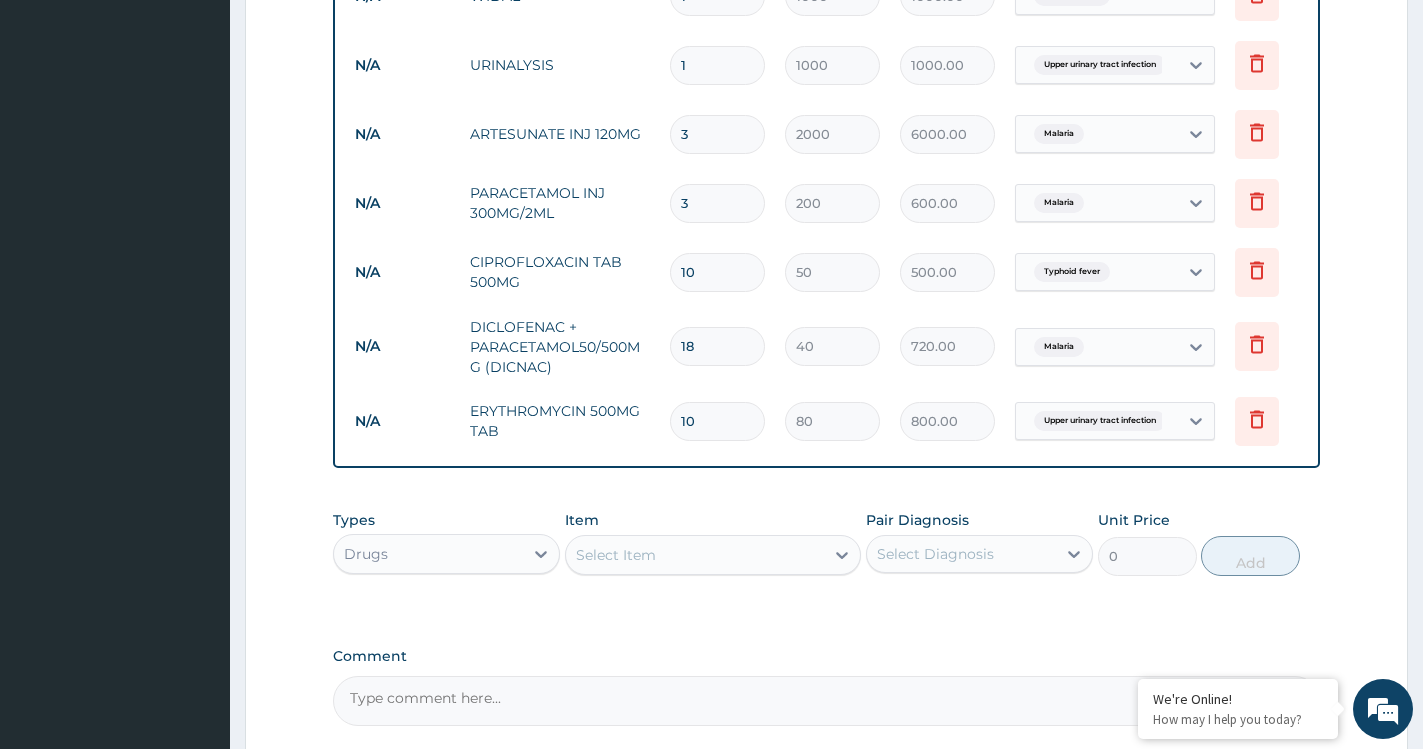 scroll, scrollTop: 1109, scrollLeft: 0, axis: vertical 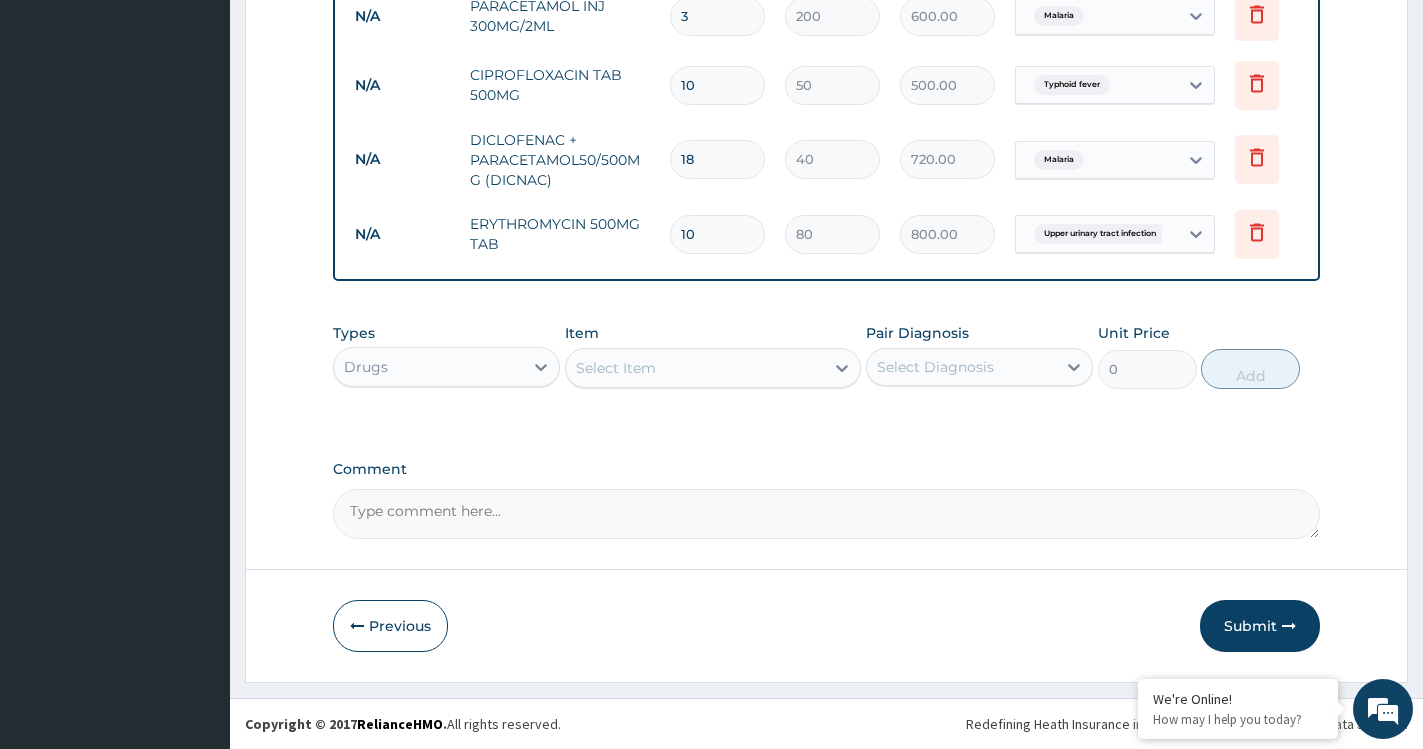 click on "Select Item" at bounding box center (616, 368) 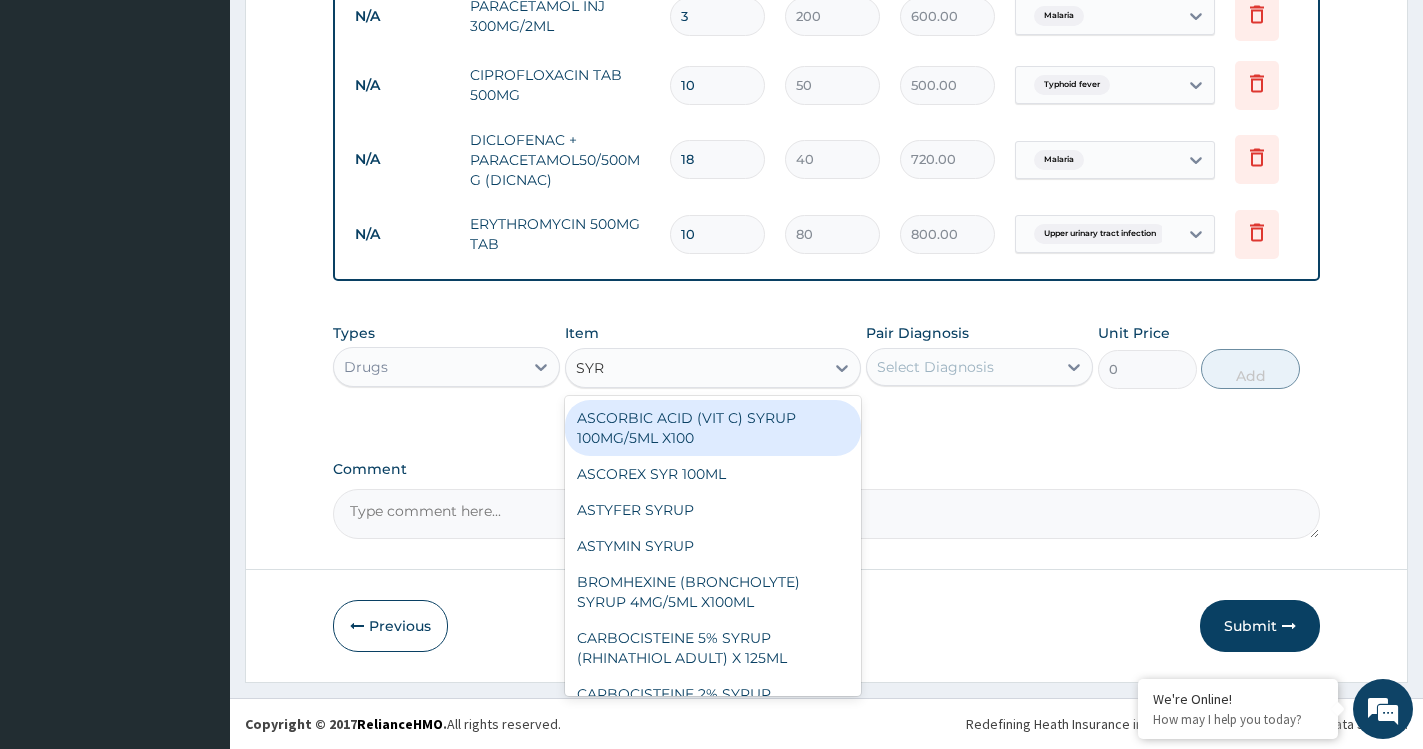 type on "SYRI" 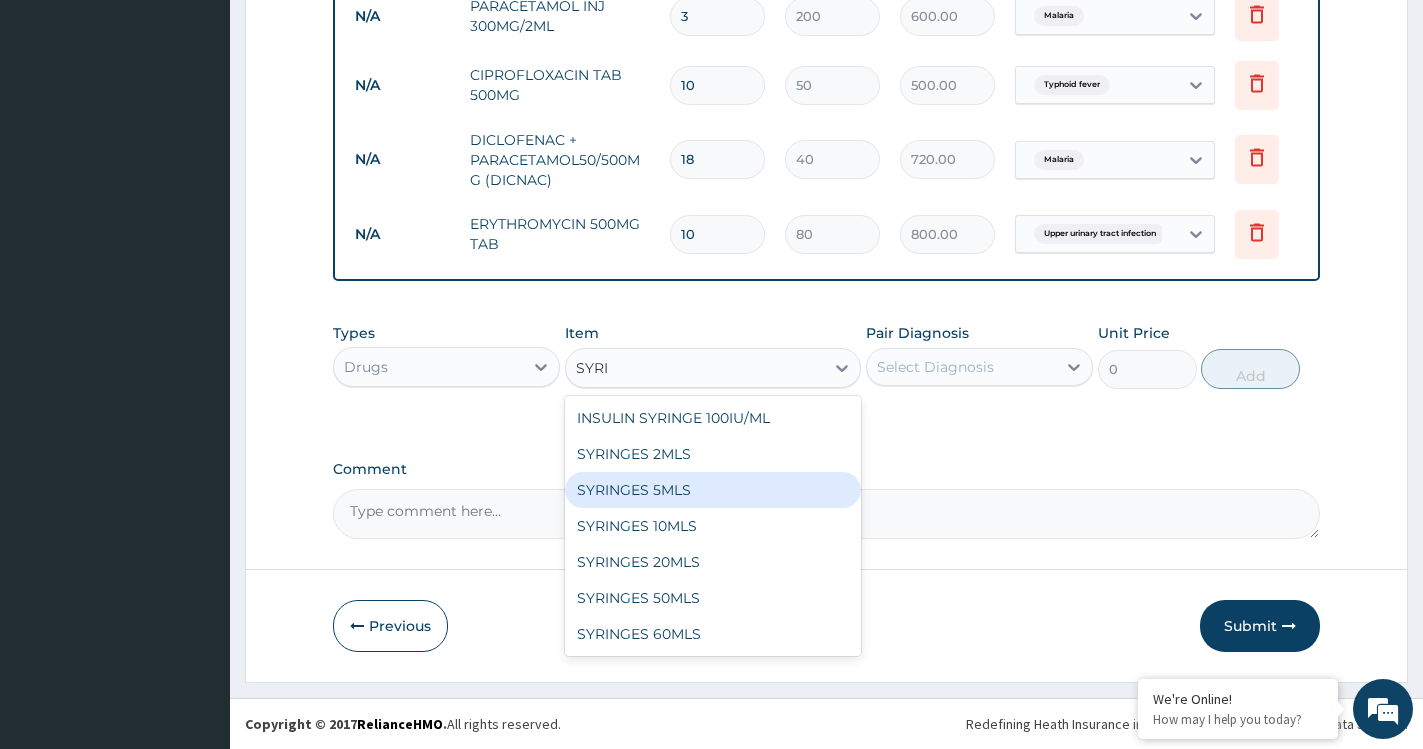 click on "SYRINGES 5MLS" at bounding box center [713, 490] 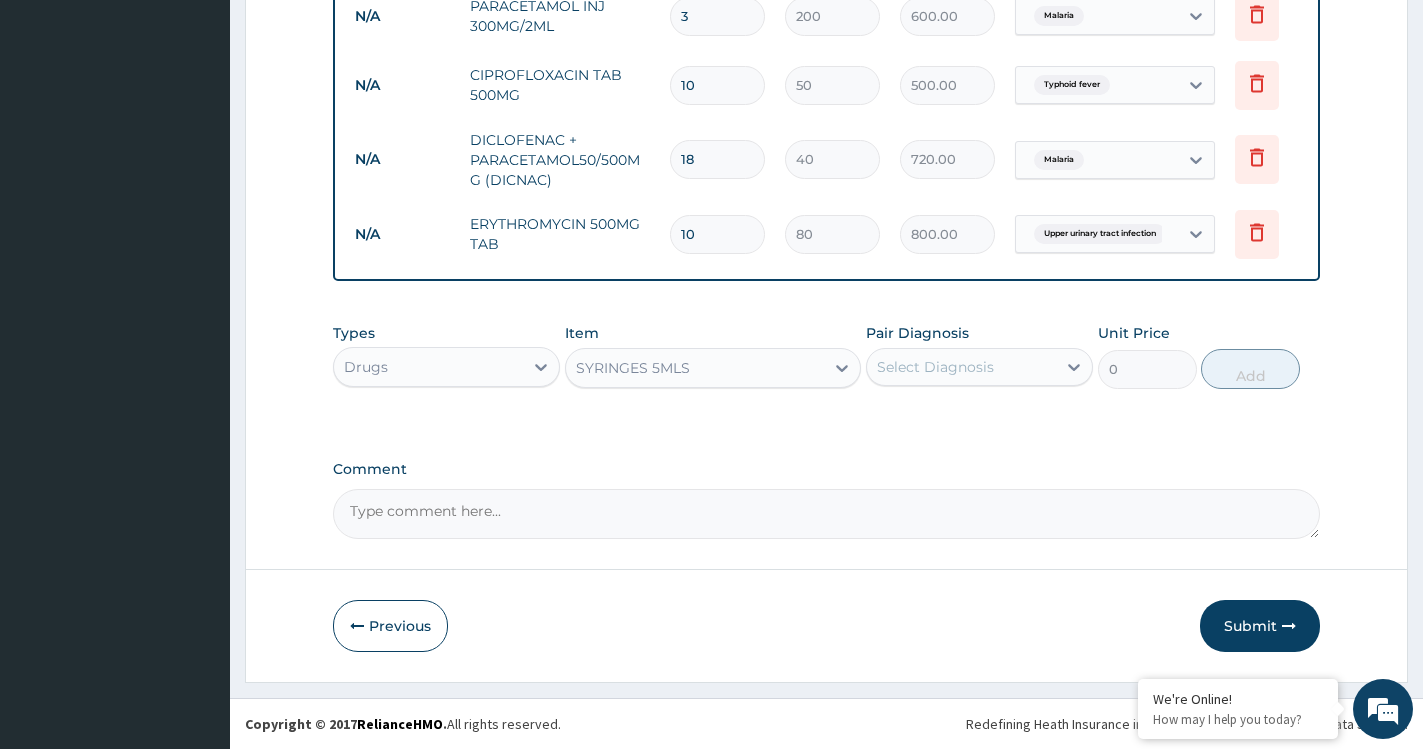 type 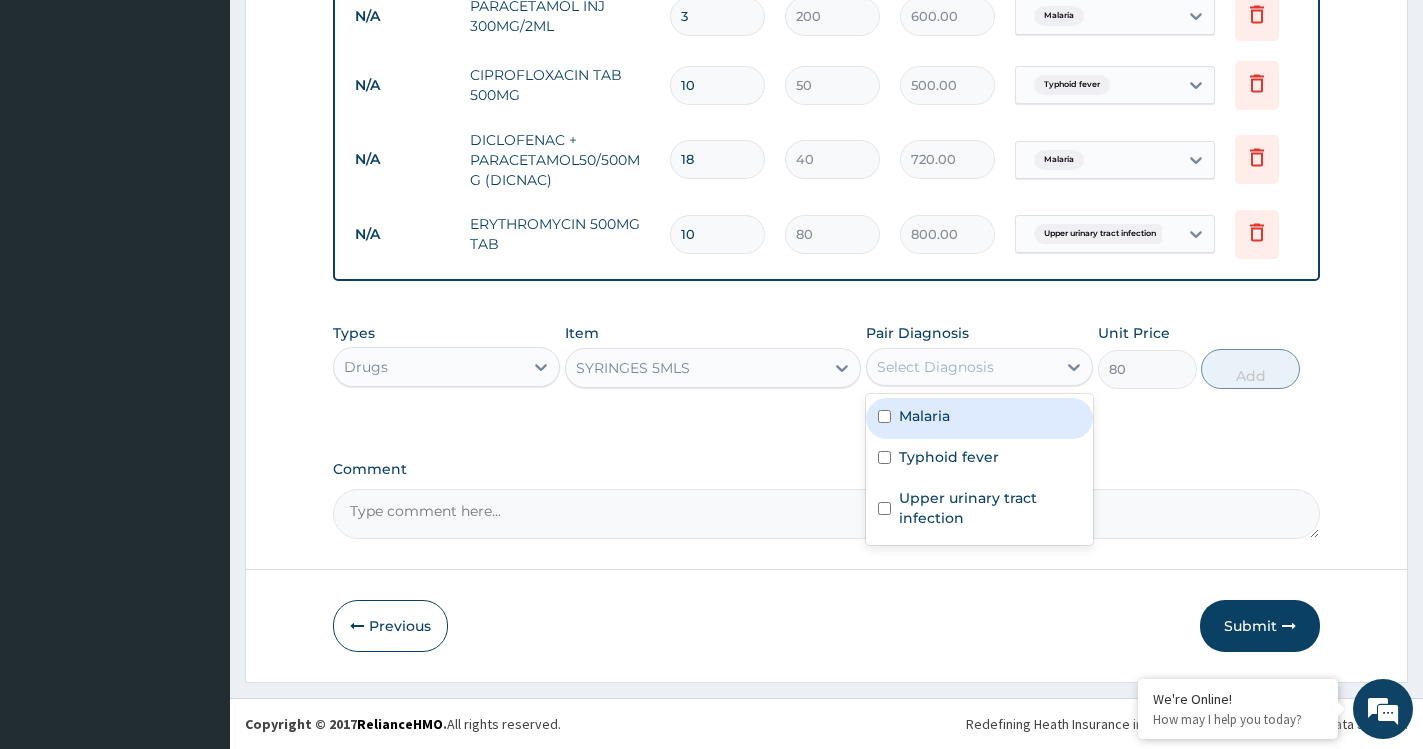 click on "Select Diagnosis" at bounding box center [961, 367] 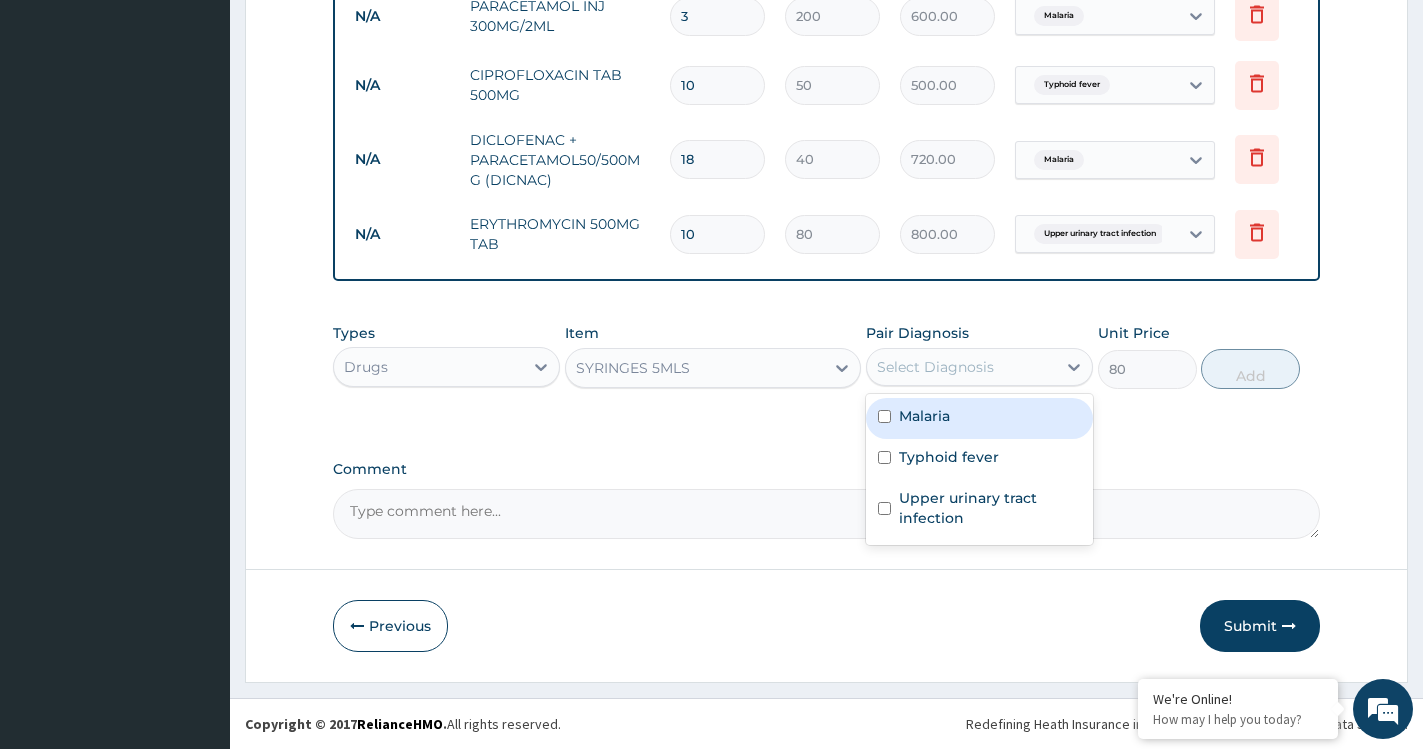 click on "Malaria" at bounding box center (979, 418) 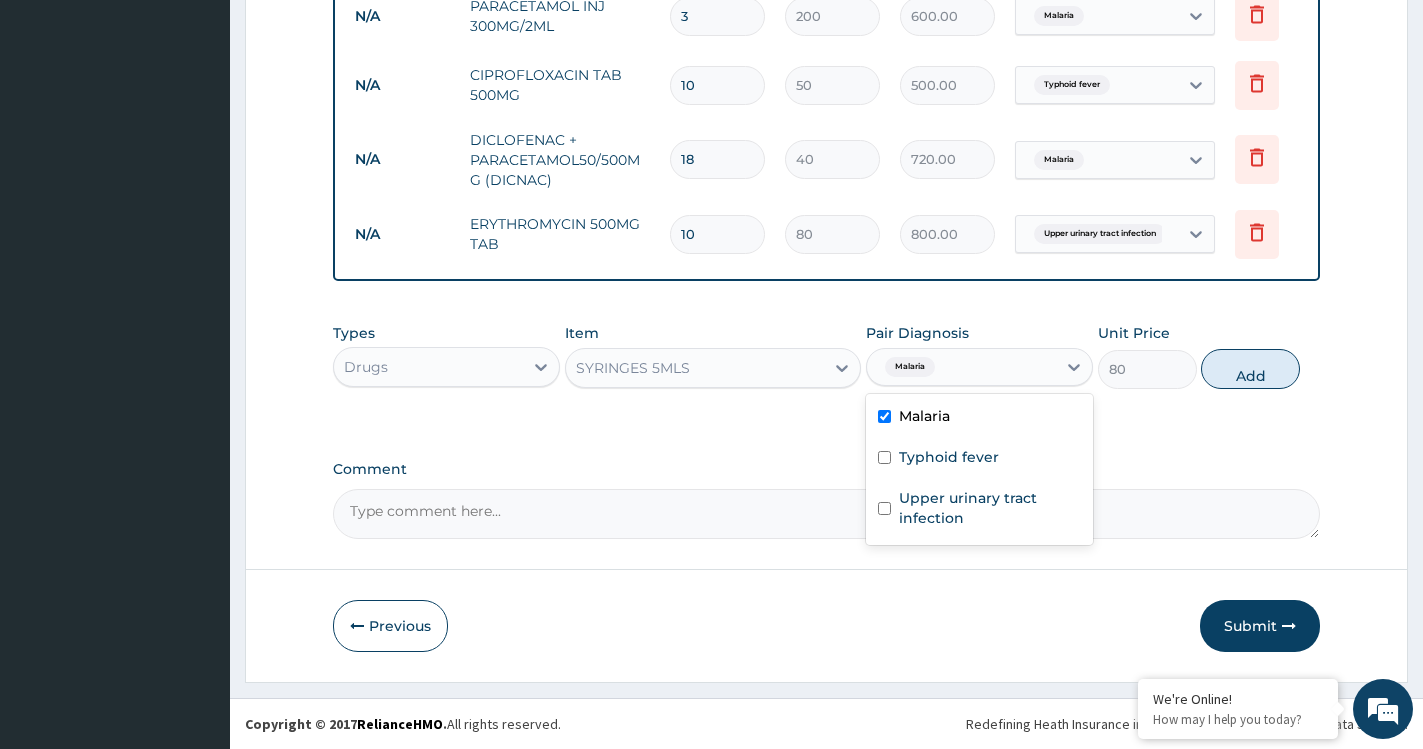 checkbox on "true" 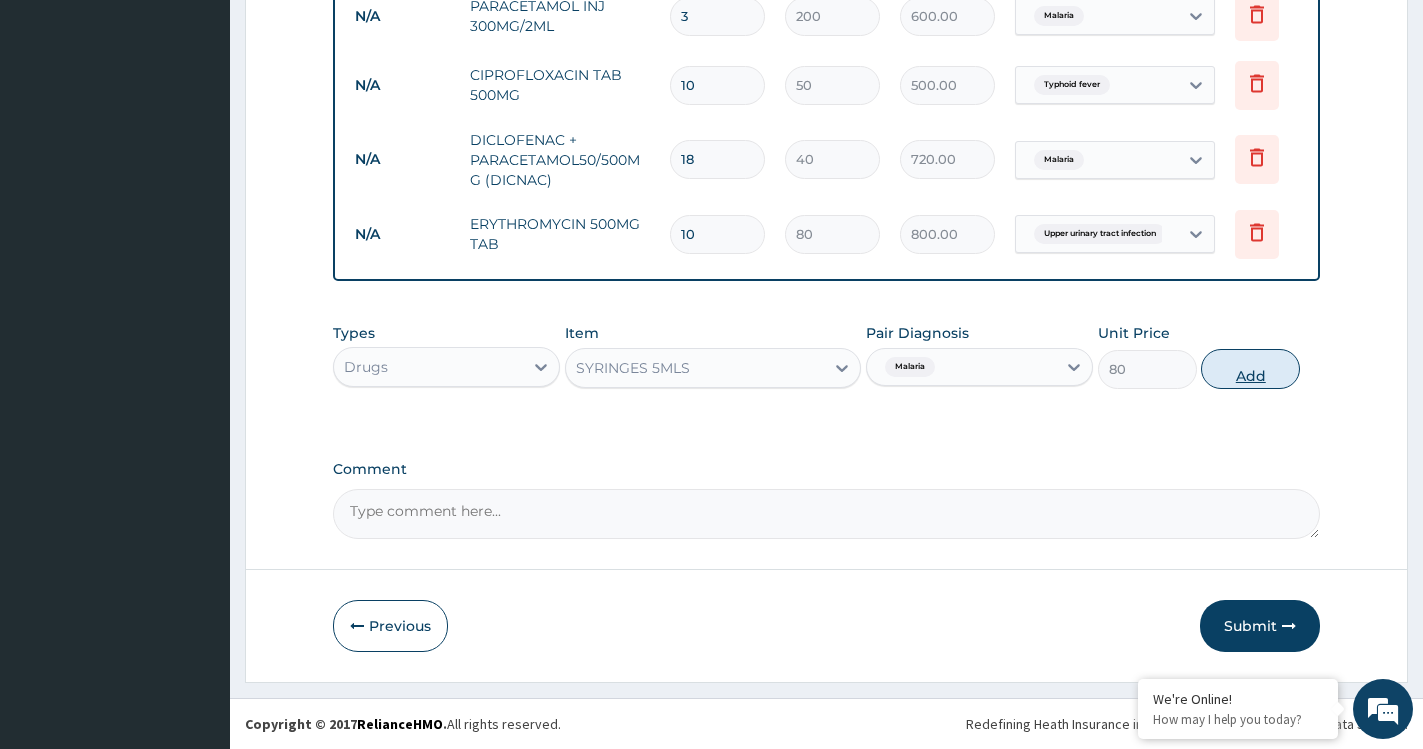 click on "Add" at bounding box center (1250, 369) 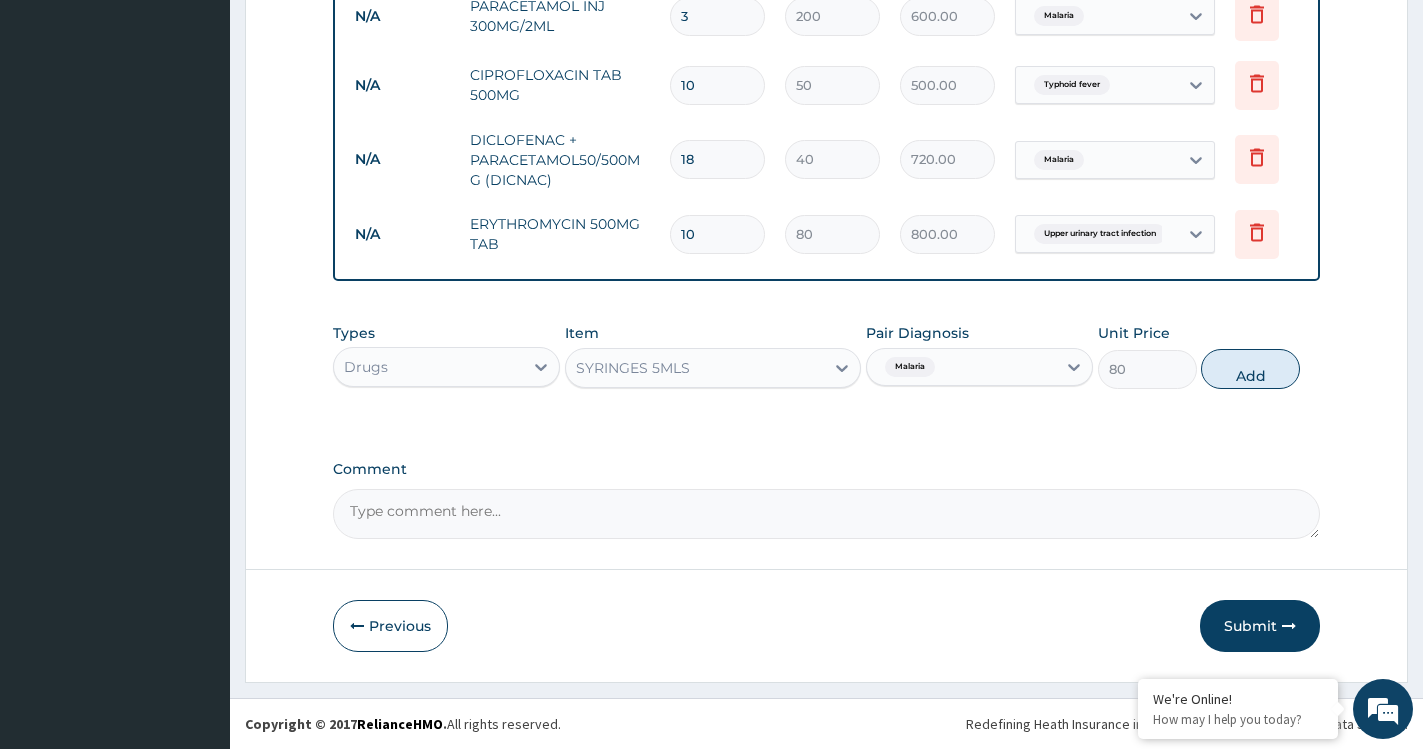 type on "0" 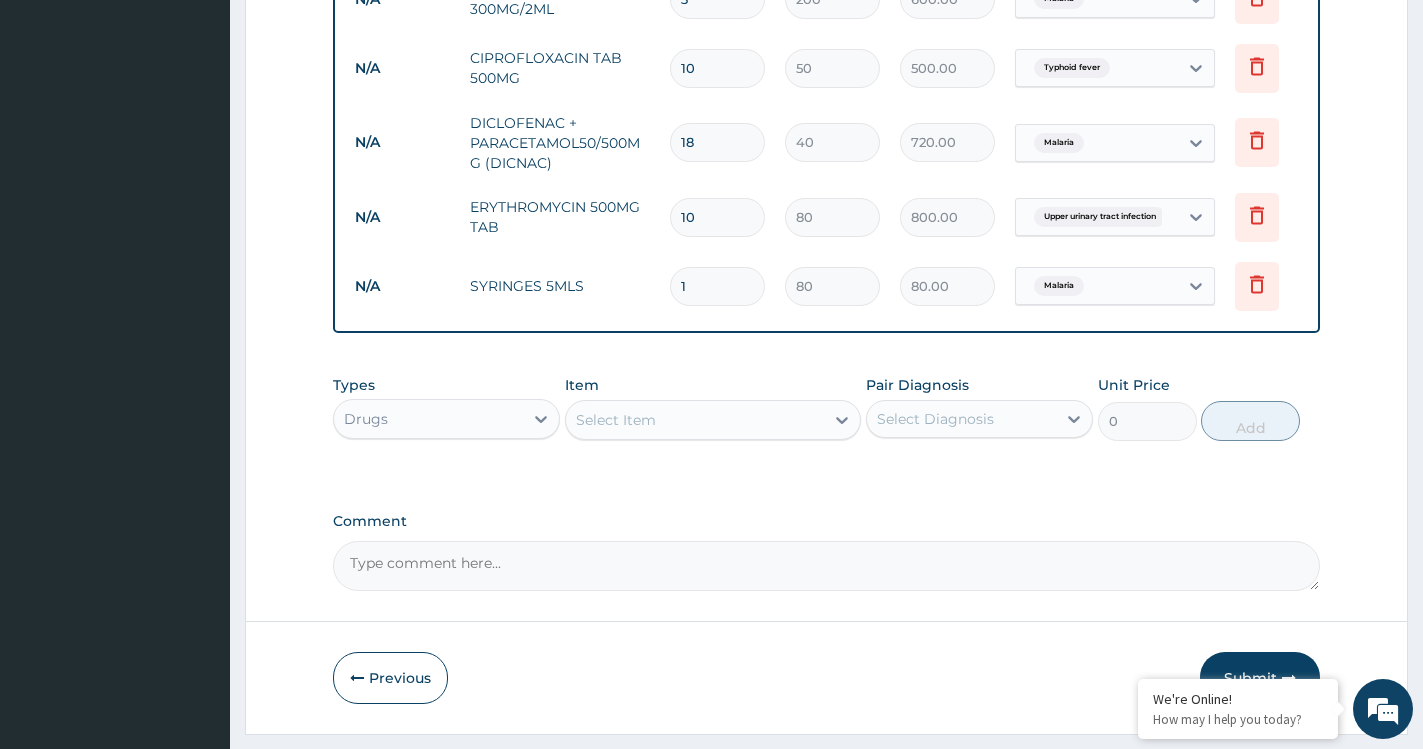 type 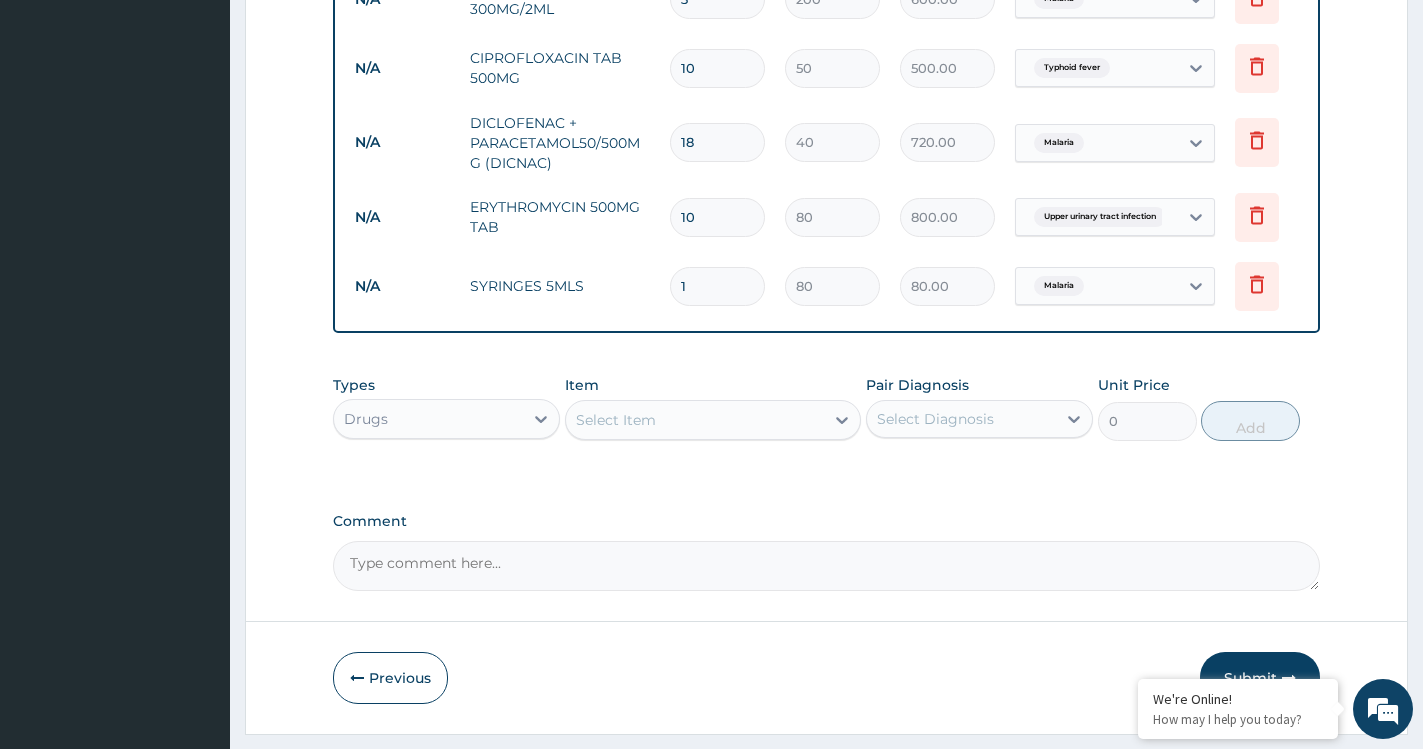 type on "0.00" 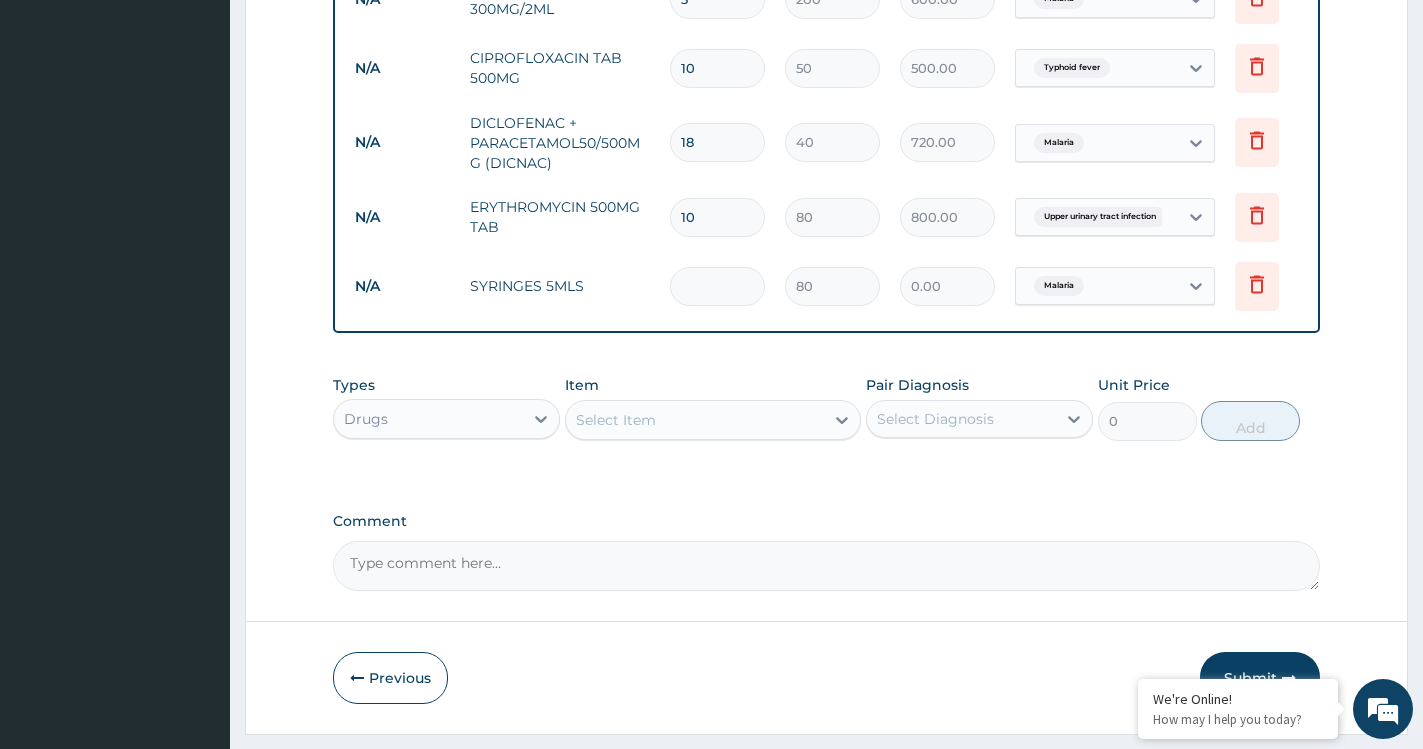 type on "3" 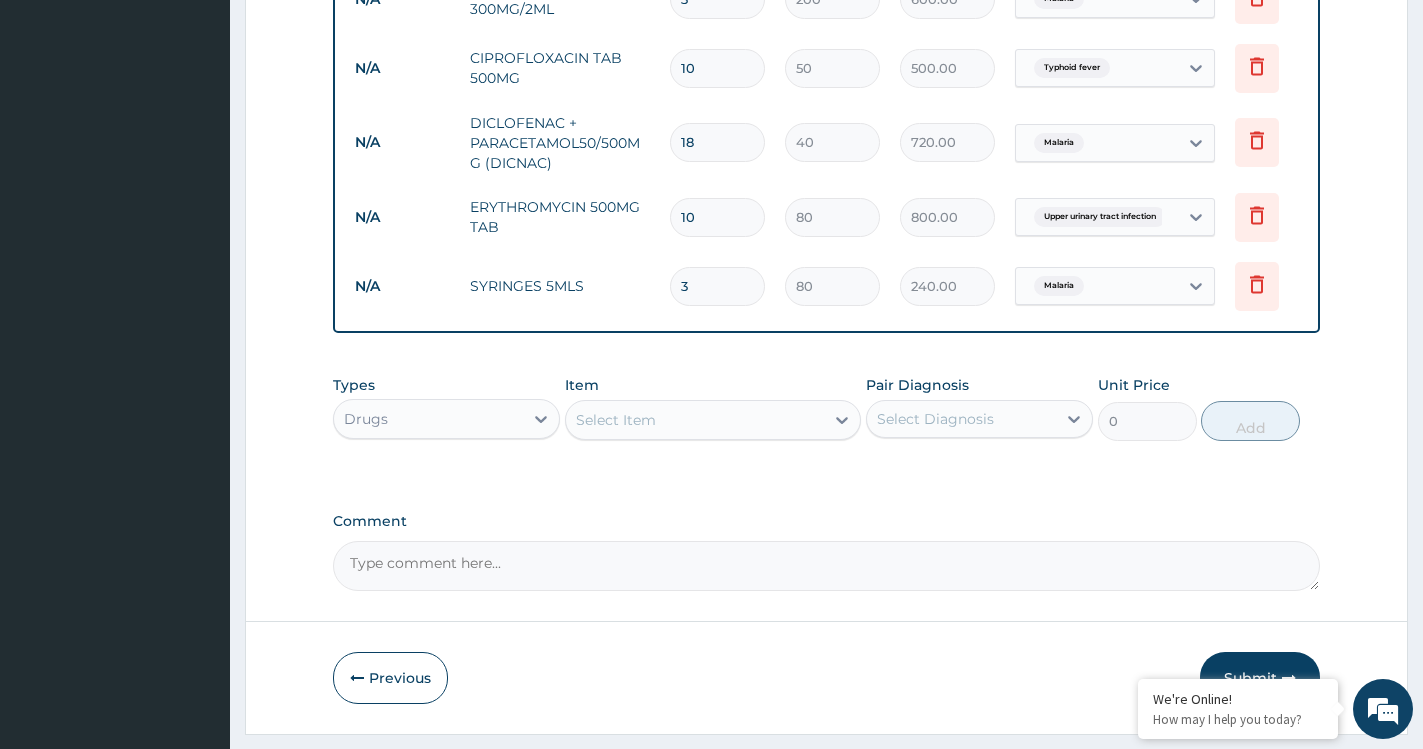 type on "3" 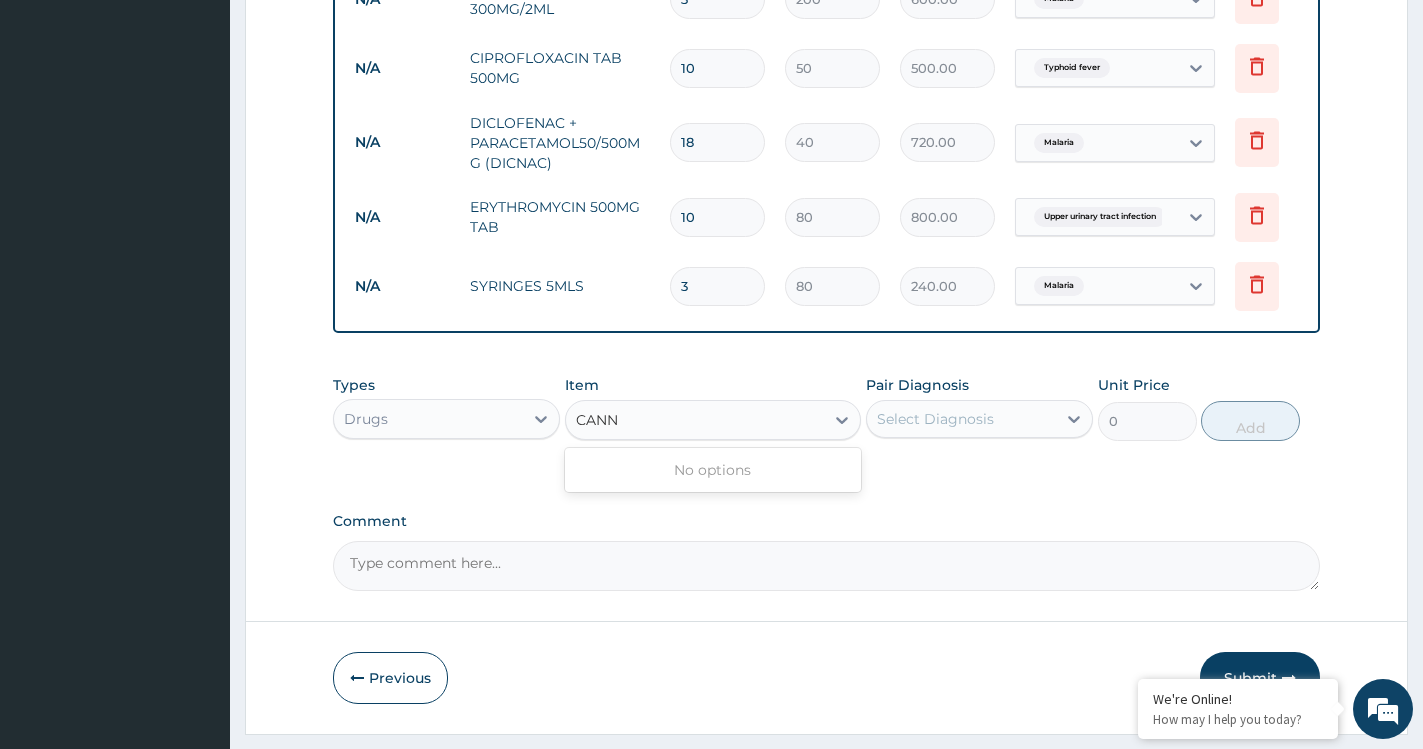 type on "CAN" 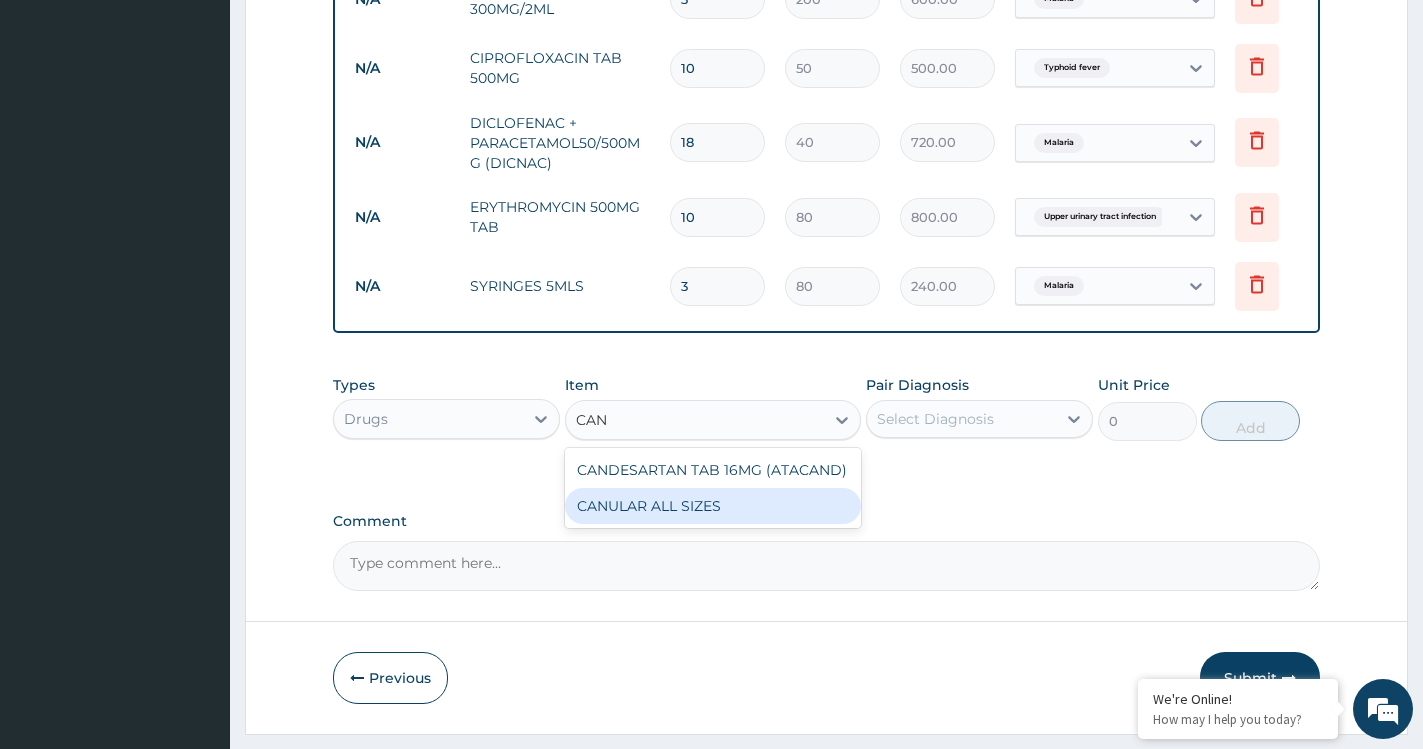 click on "CANULAR ALL SIZES" at bounding box center [713, 506] 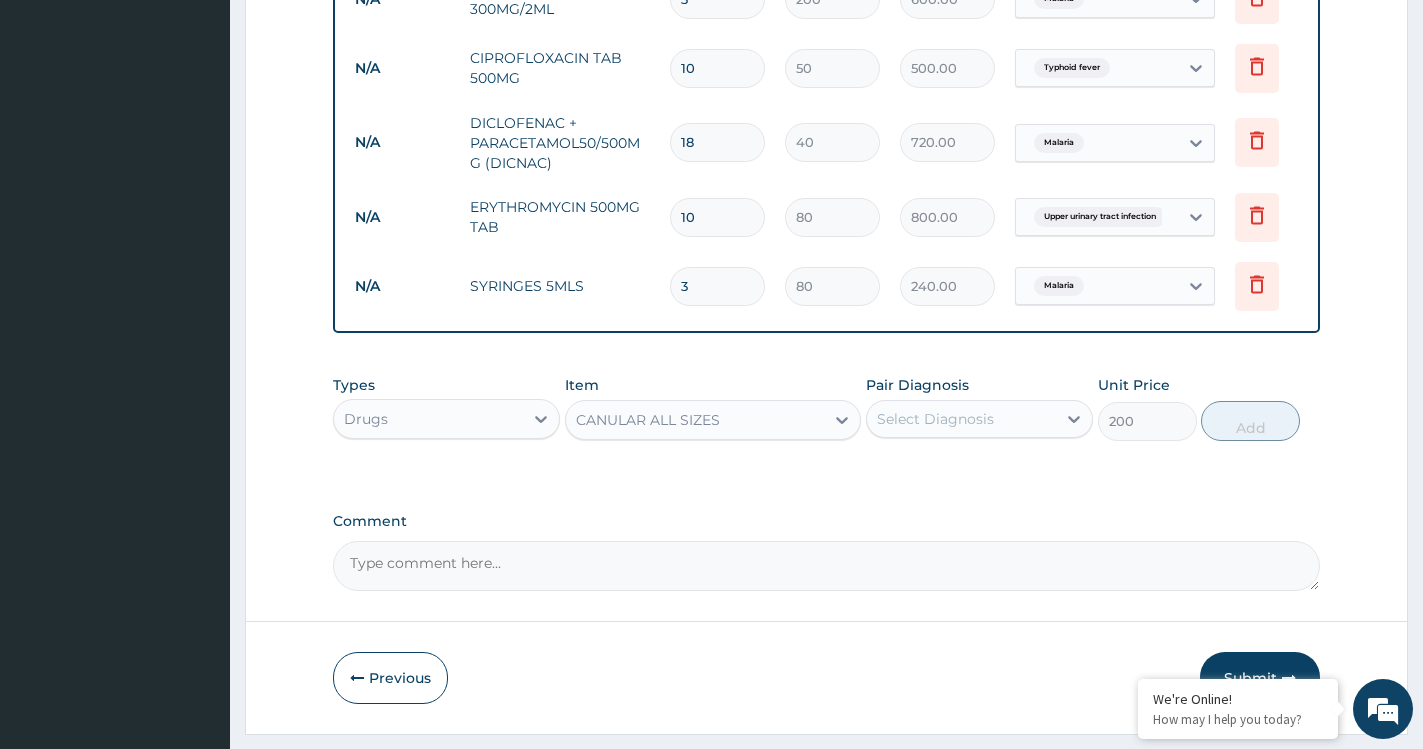 drag, startPoint x: 997, startPoint y: 415, endPoint x: 998, endPoint y: 439, distance: 24.020824 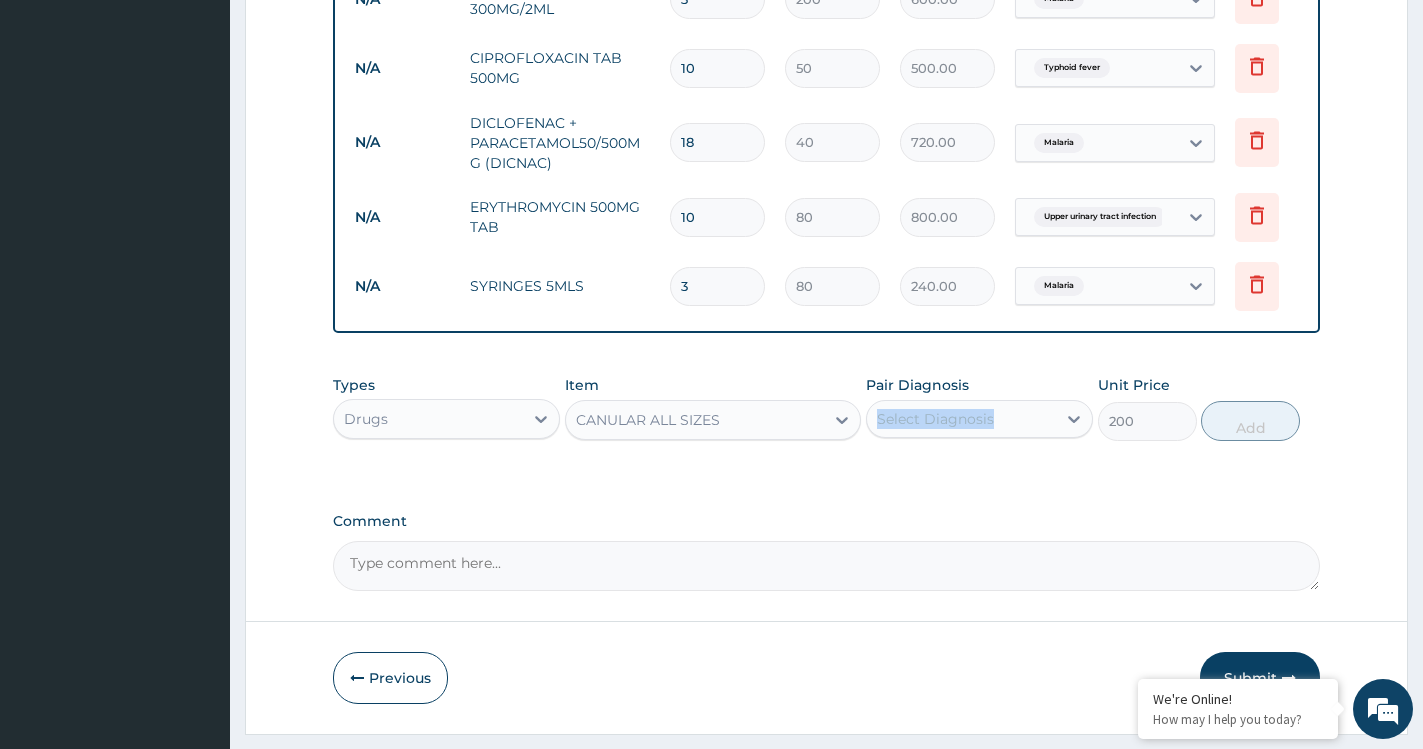 click on "Select Diagnosis" at bounding box center [961, 419] 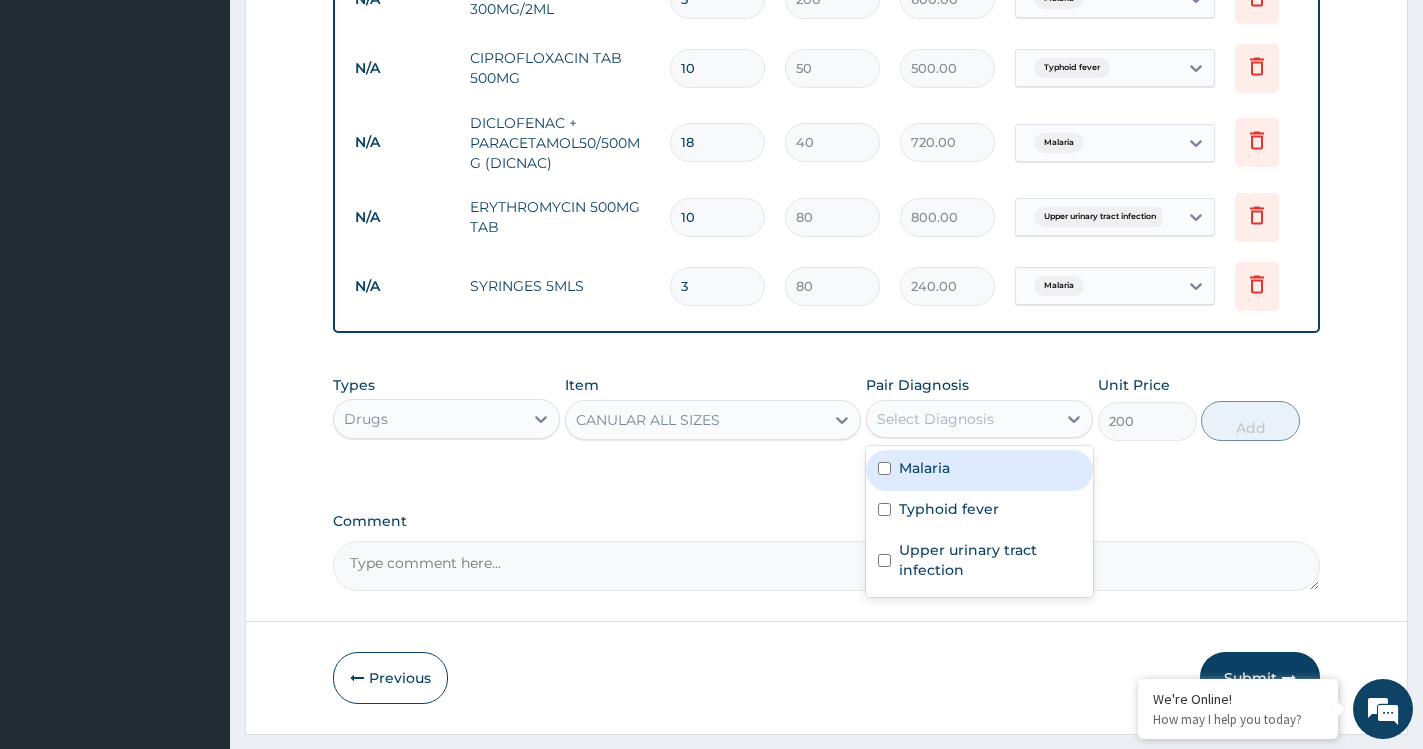 click on "Malaria" at bounding box center (979, 470) 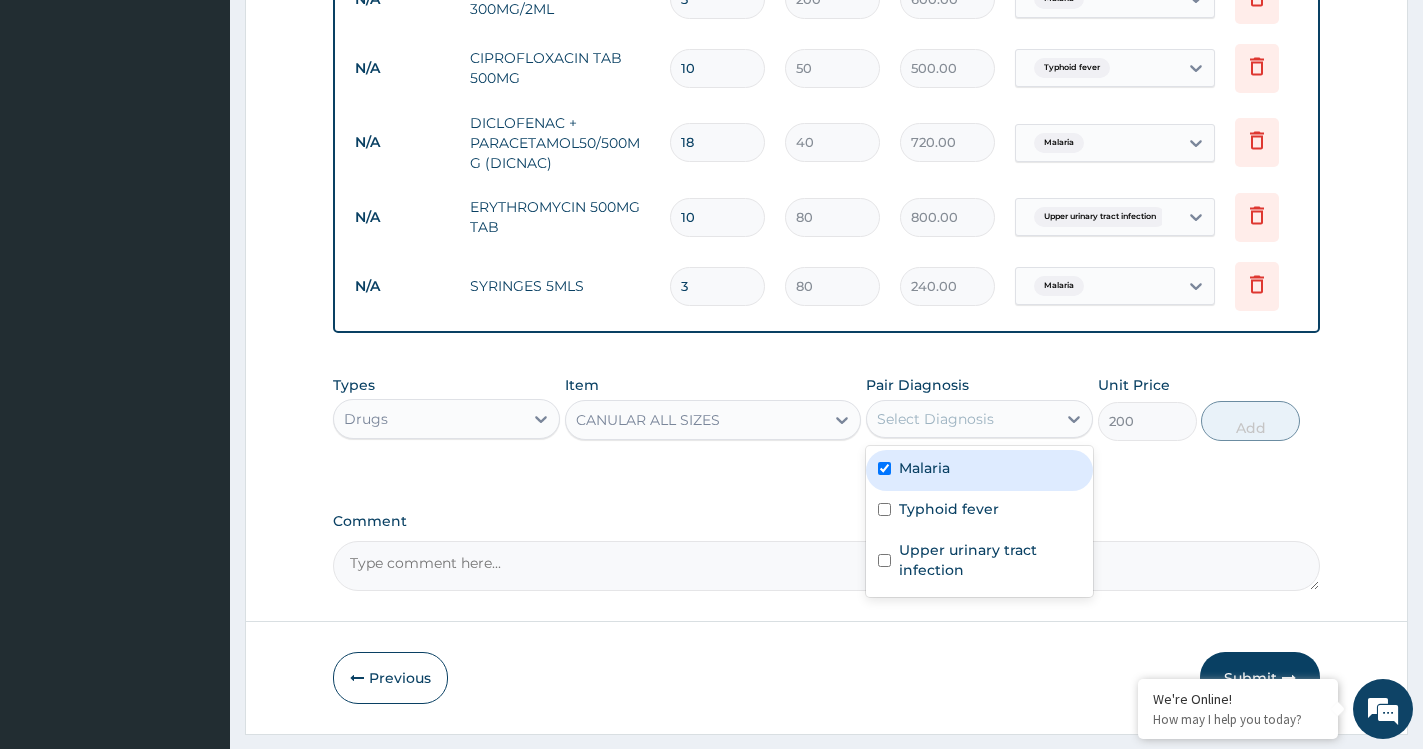 checkbox on "true" 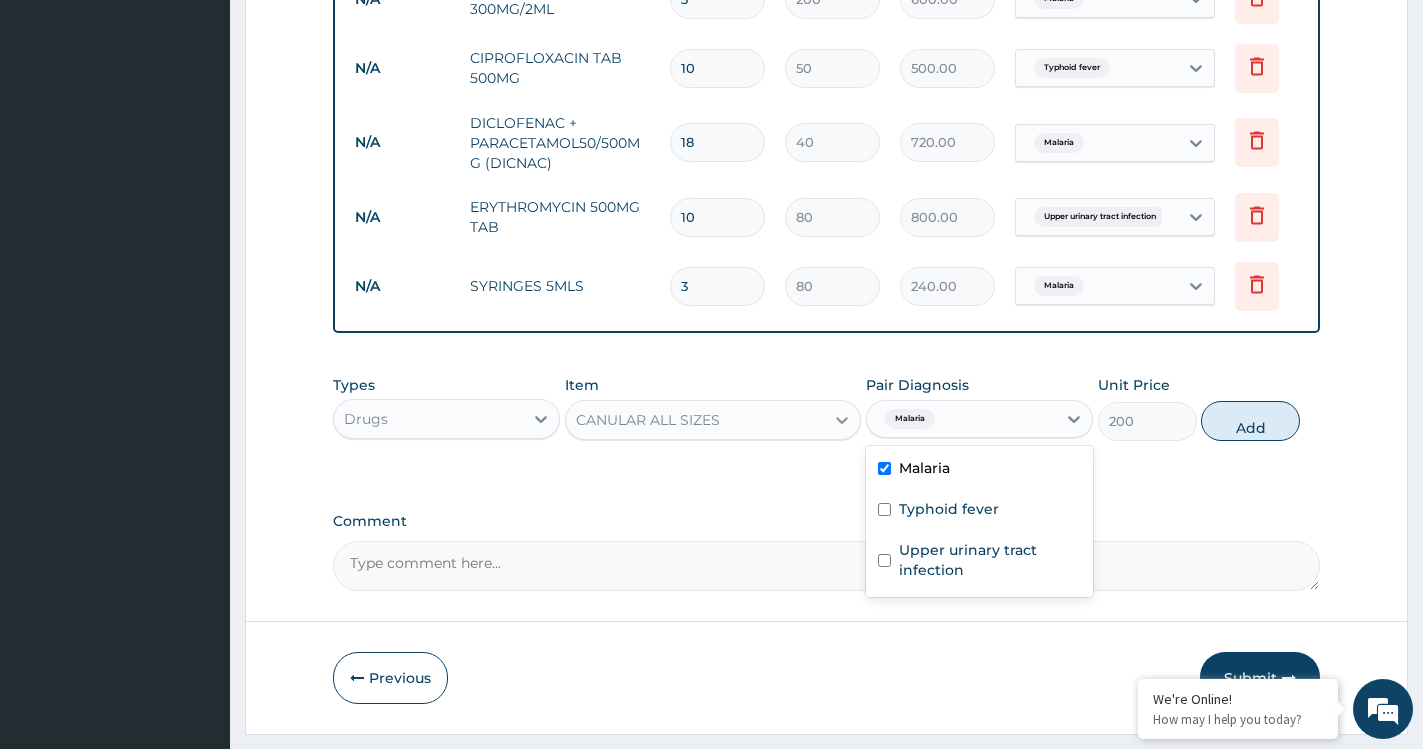 click 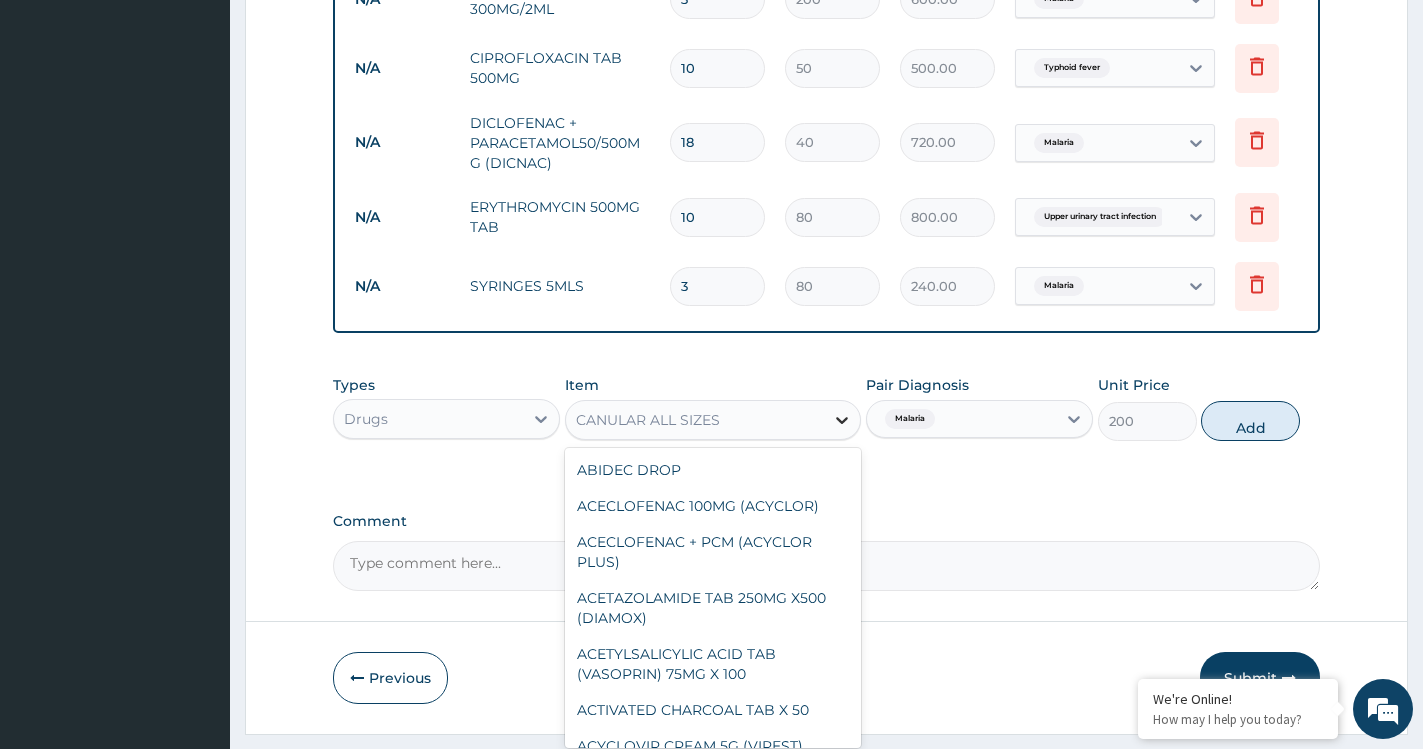 scroll, scrollTop: 4704, scrollLeft: 0, axis: vertical 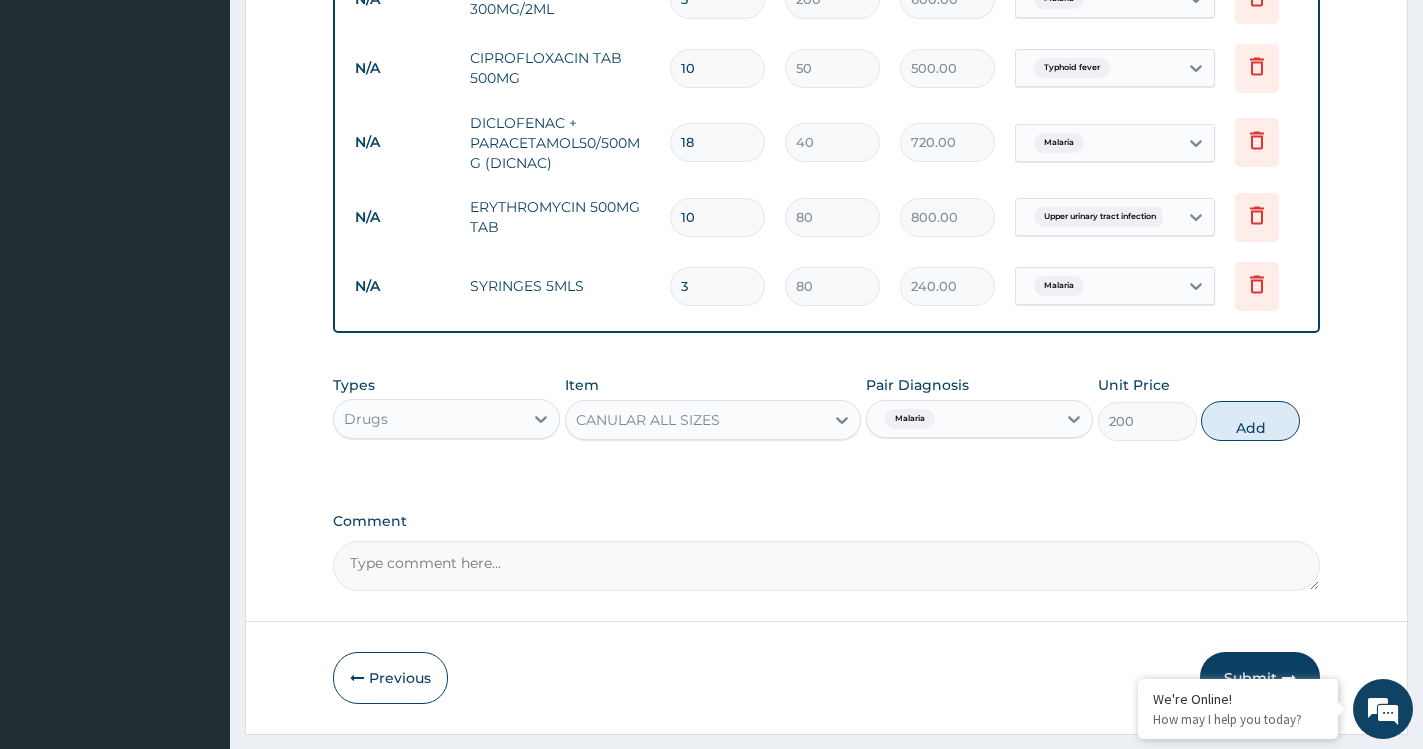 click on "PA Code / Prescription Code Enter Code(Secondary Care Only) Encounter Date 26-07-2025 Important Notice Please enter PA codes before entering items that are not attached to a PA code   All diagnoses entered must be linked to a claim item. Diagnosis & Claim Items that are visible but inactive cannot be edited because they were imported from an already approved PA code. Diagnosis Malaria Query Typhoid fever Confirmed Upper urinary tract infection Query NB: All diagnosis must be linked to a claim item Claim Items Type Name Quantity Unit Price Total Price Pair Diagnosis Actions N/A MALARIA PARASITE TEST 1 1000 1000.00 Malaria Delete N/A WIDAL  1 1000 1000.00 Typhoid fever Delete N/A URINALYSIS 1 1000 1000.00 Upper urinary tract infection Delete N/A ARTESUNATE INJ 120MG  3 2000 6000.00 Malaria Delete N/A PARACETAMOL INJ 300MG/2ML 3 200 600.00 Malaria Delete N/A CIPROFLOXACIN TAB 500MG 10 50 500.00 Typhoid fever Delete N/A DICLOFENAC + PARACETAMOL50/500MG (DICNAC) 18 40 720.00 Malaria Delete N/A 10 80 800.00 Delete" at bounding box center (826, -164) 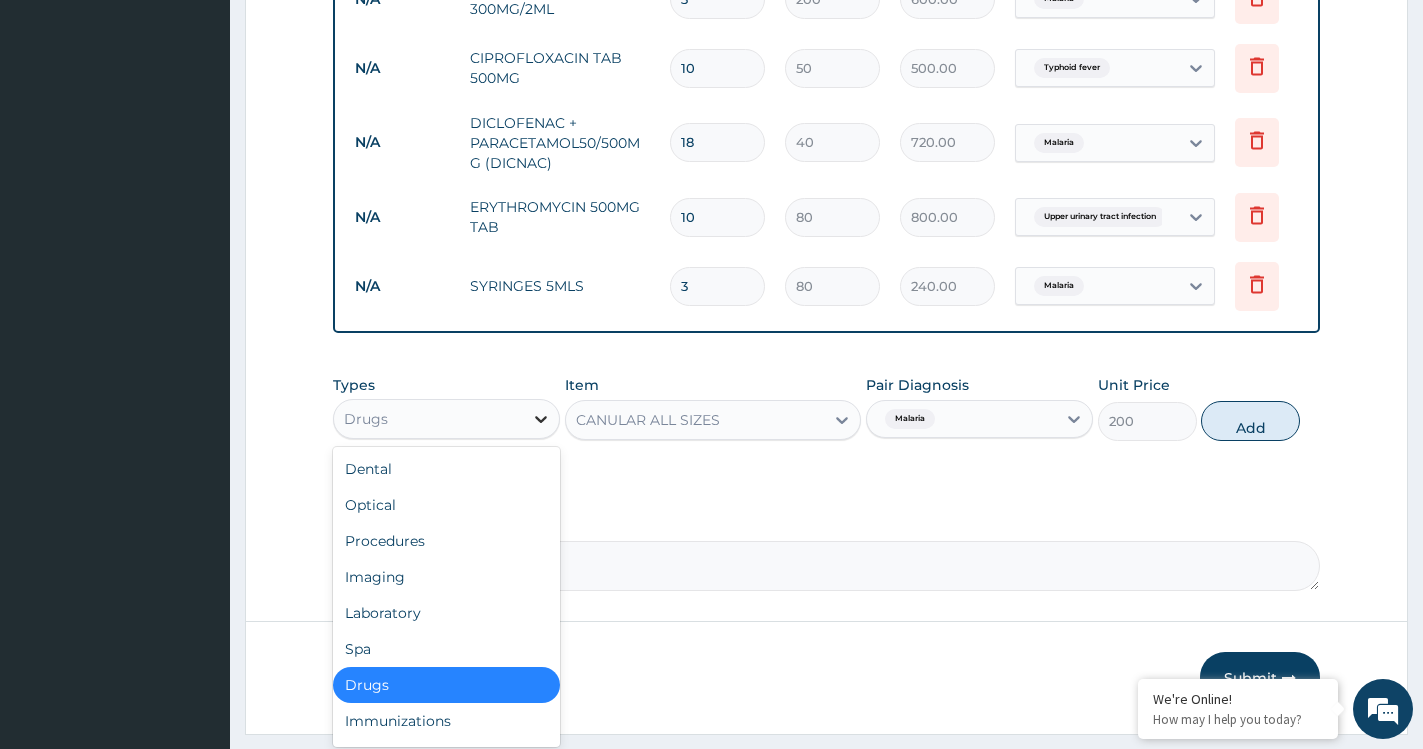 click 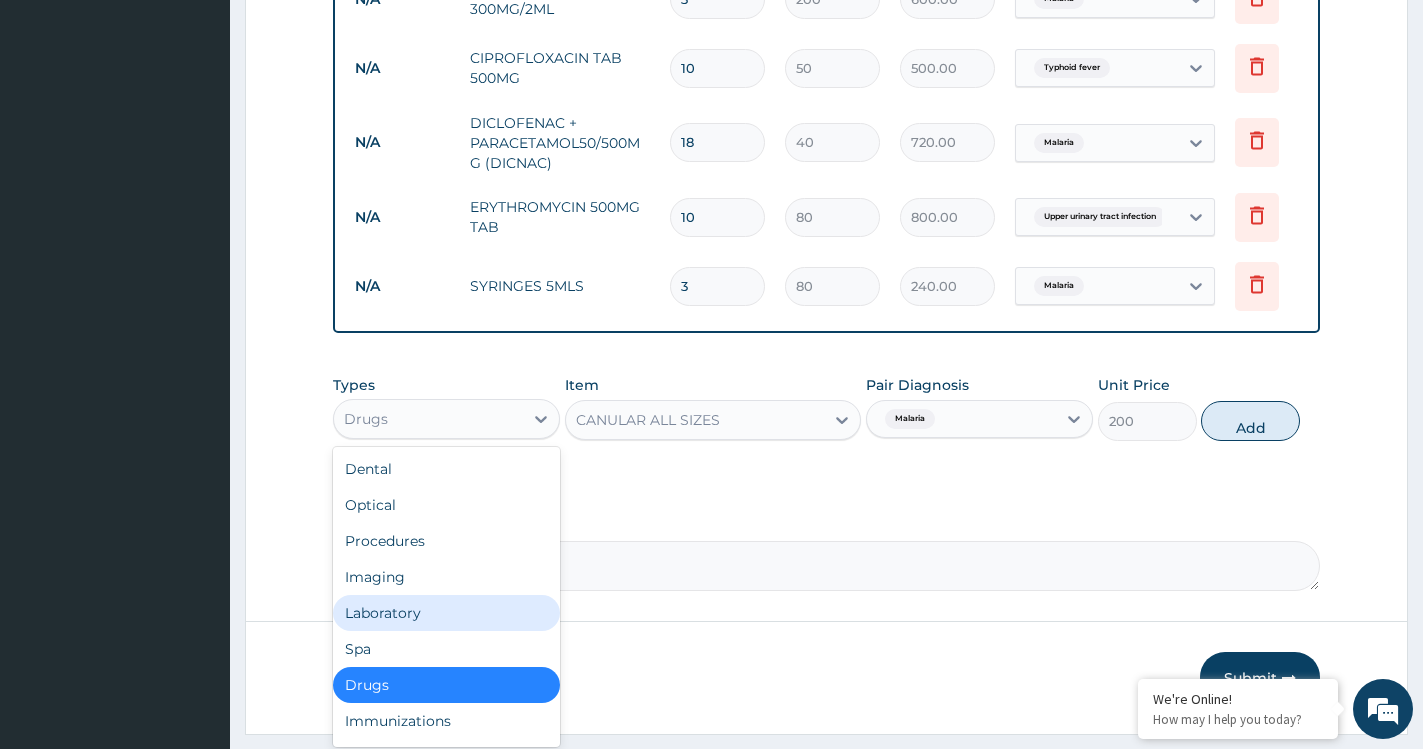 click on "Laboratory" at bounding box center (446, 613) 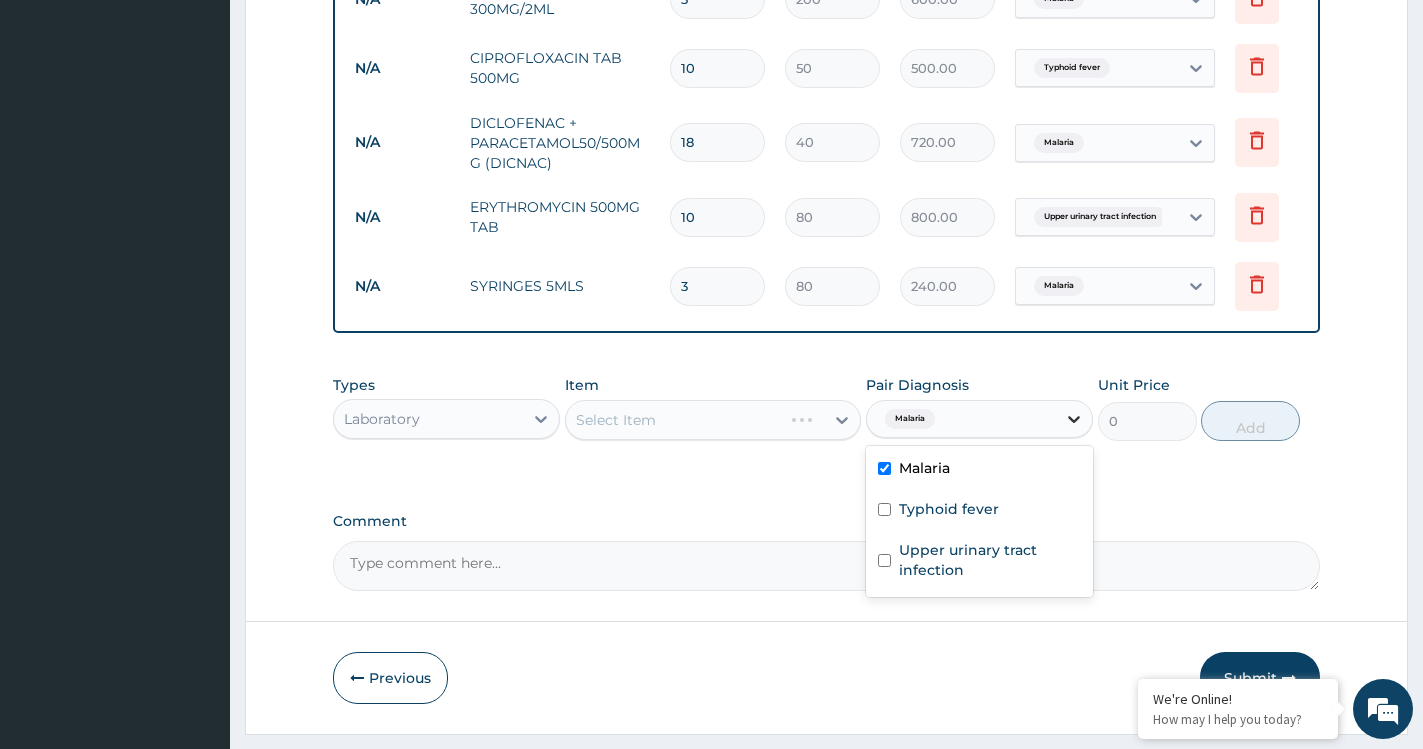 click at bounding box center [1074, 419] 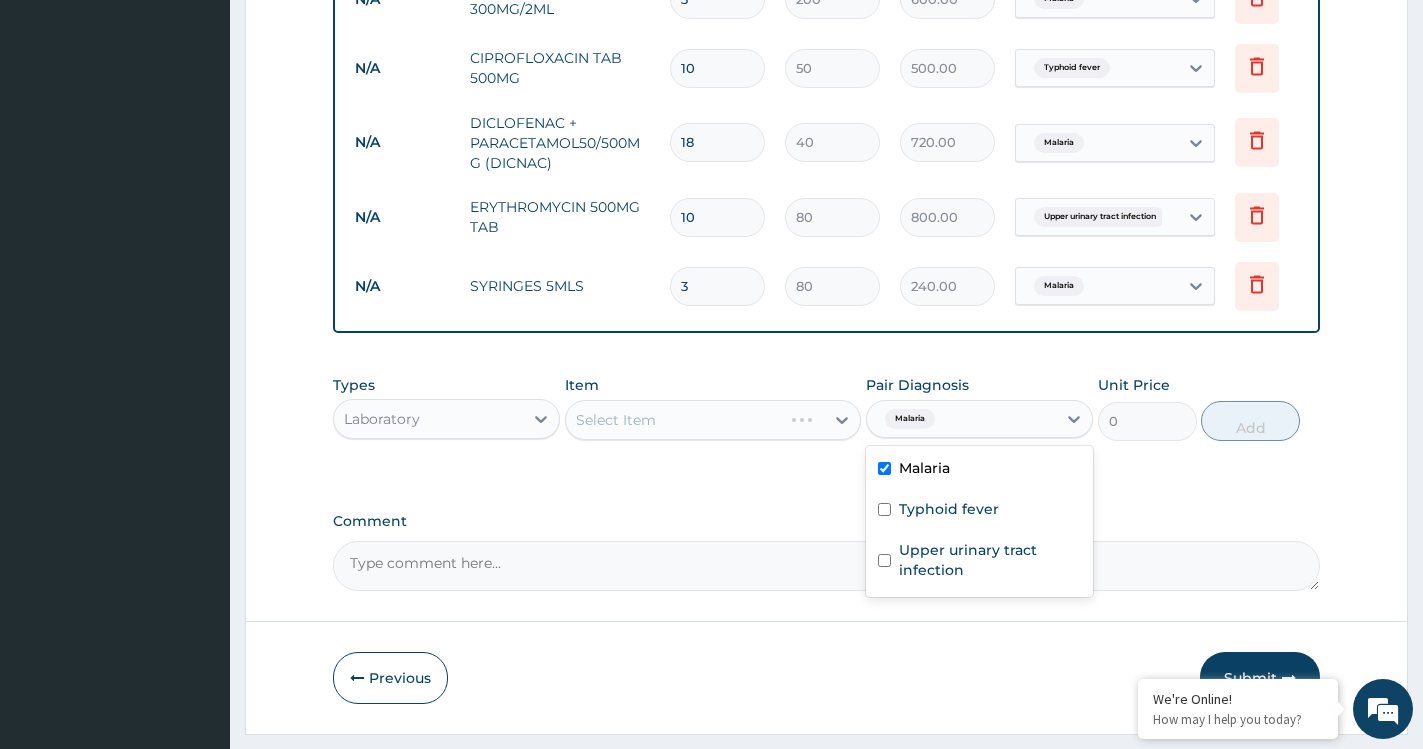 click on "Malaria" at bounding box center (979, 470) 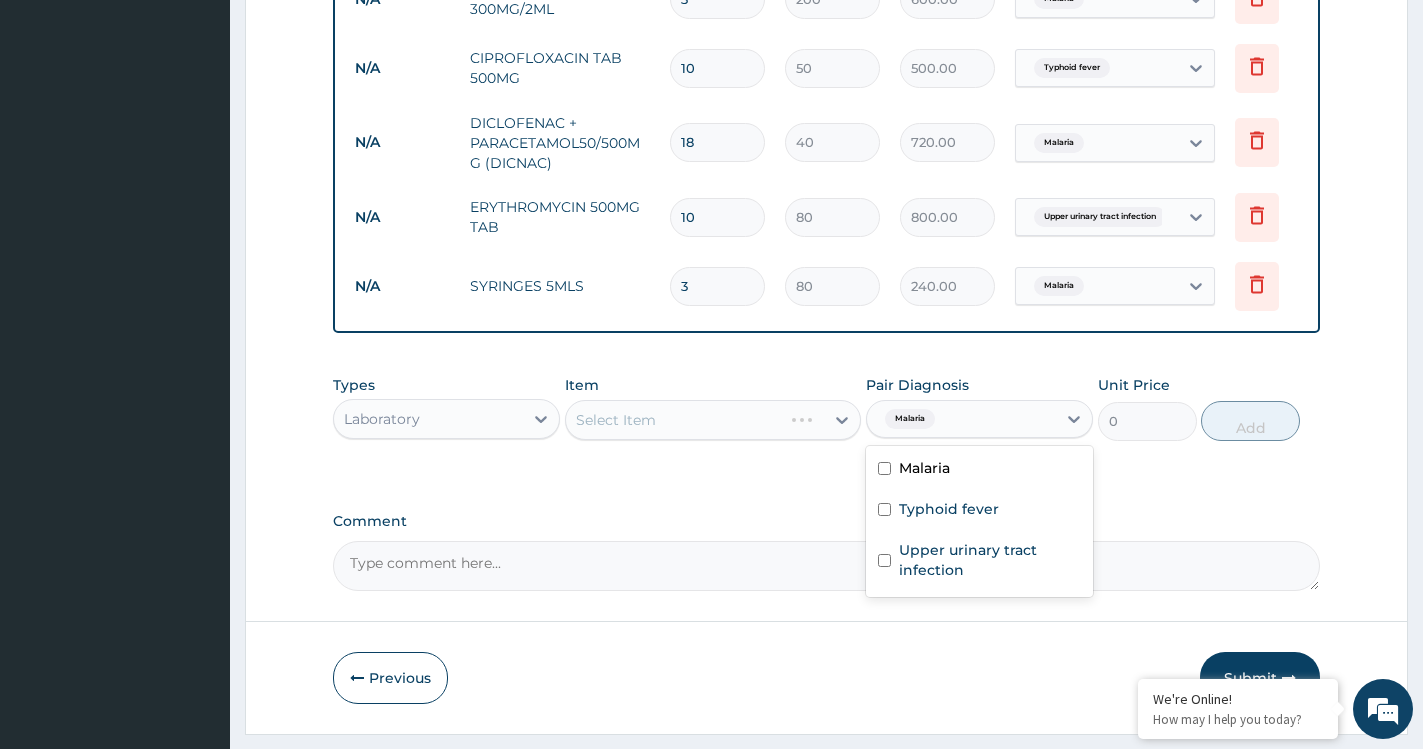 checkbox on "false" 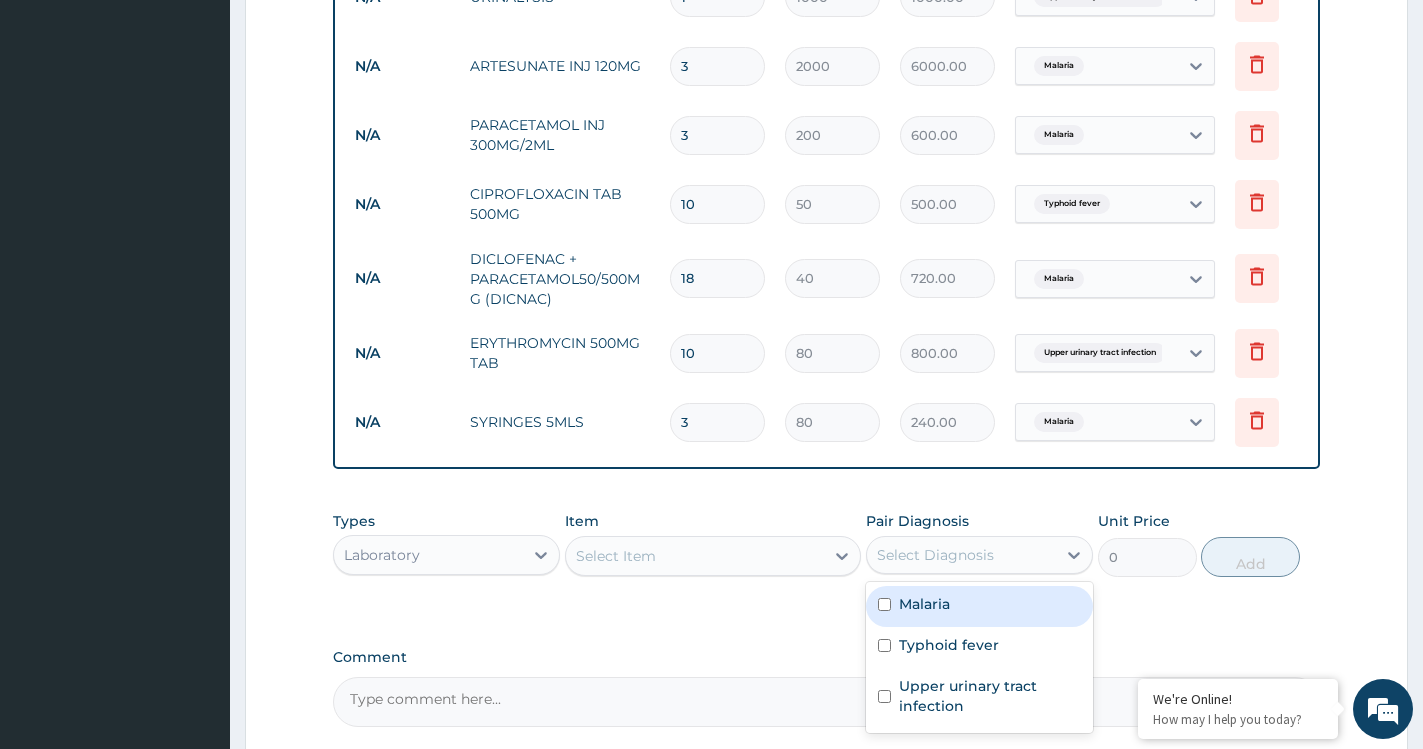scroll, scrollTop: 1178, scrollLeft: 0, axis: vertical 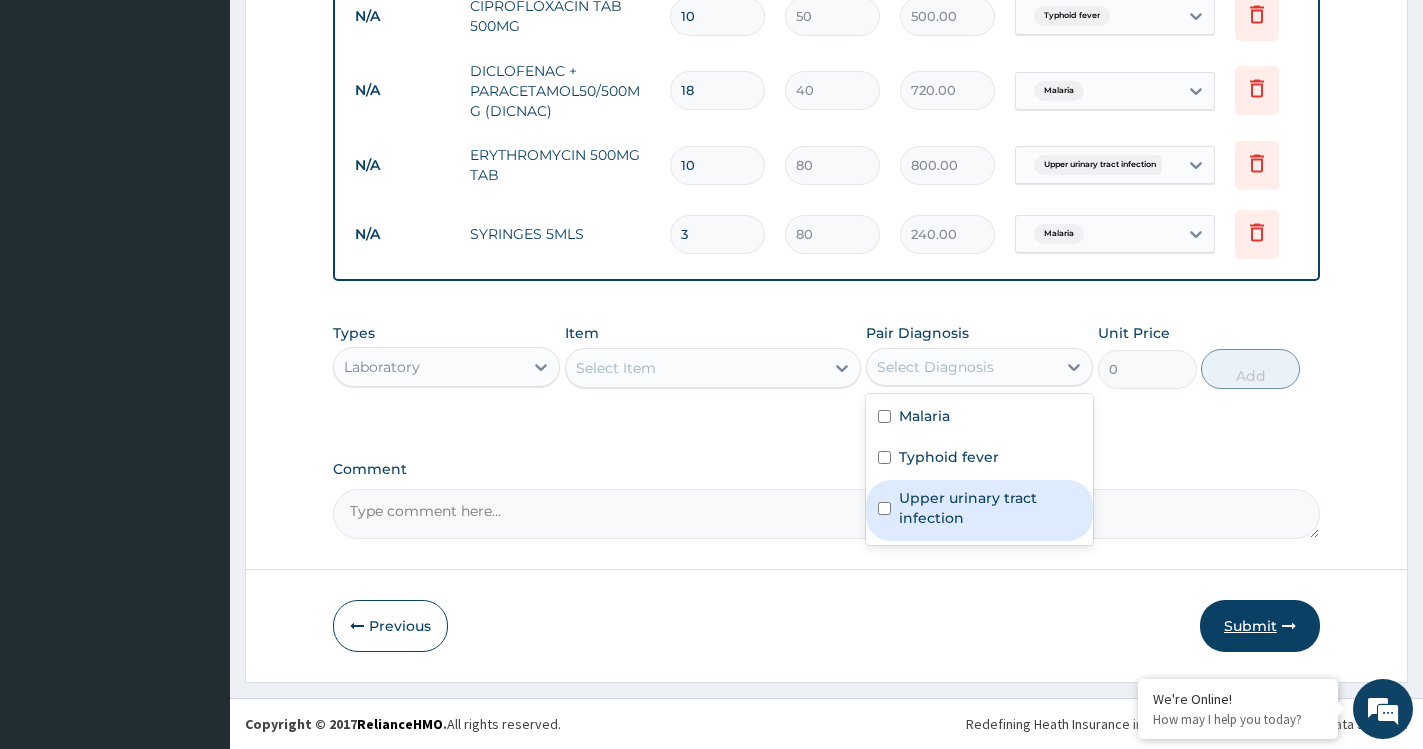 click on "Submit" at bounding box center (1260, 626) 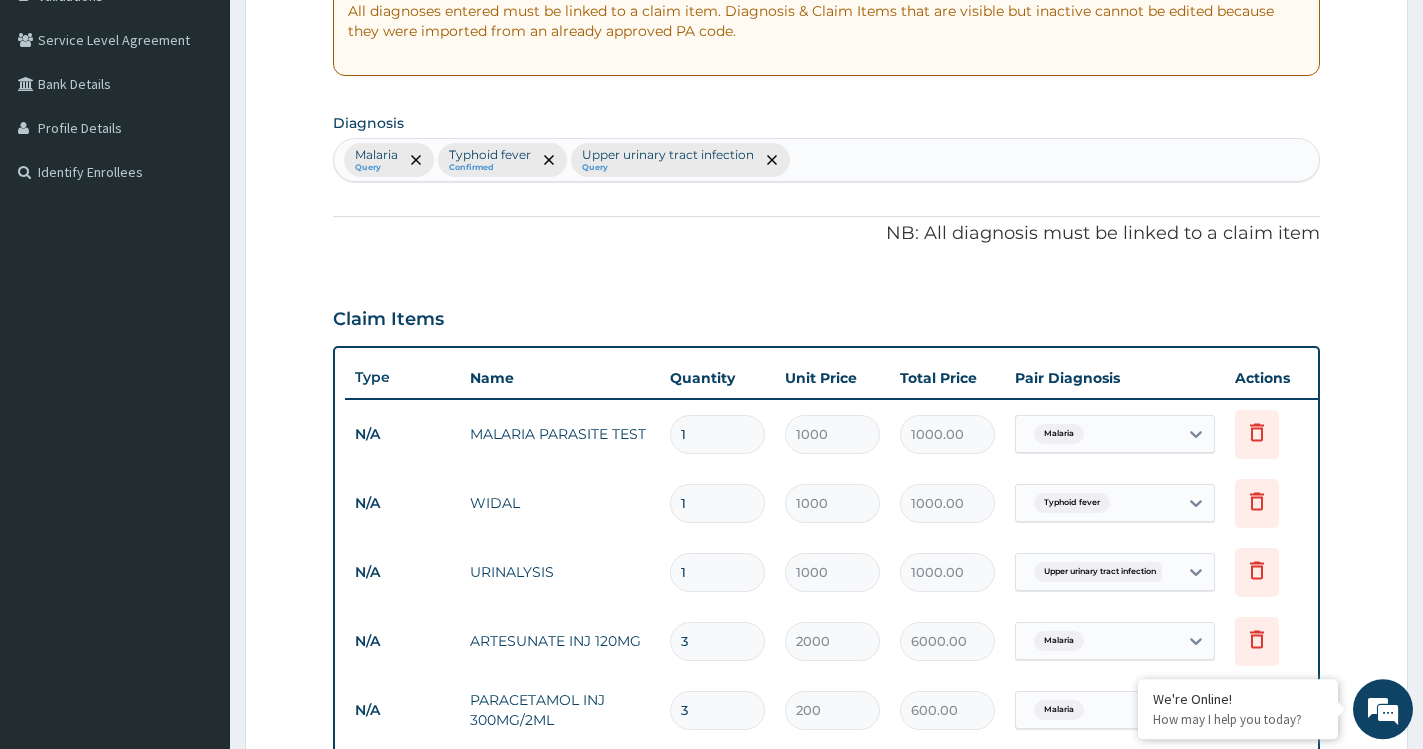 scroll, scrollTop: 408, scrollLeft: 0, axis: vertical 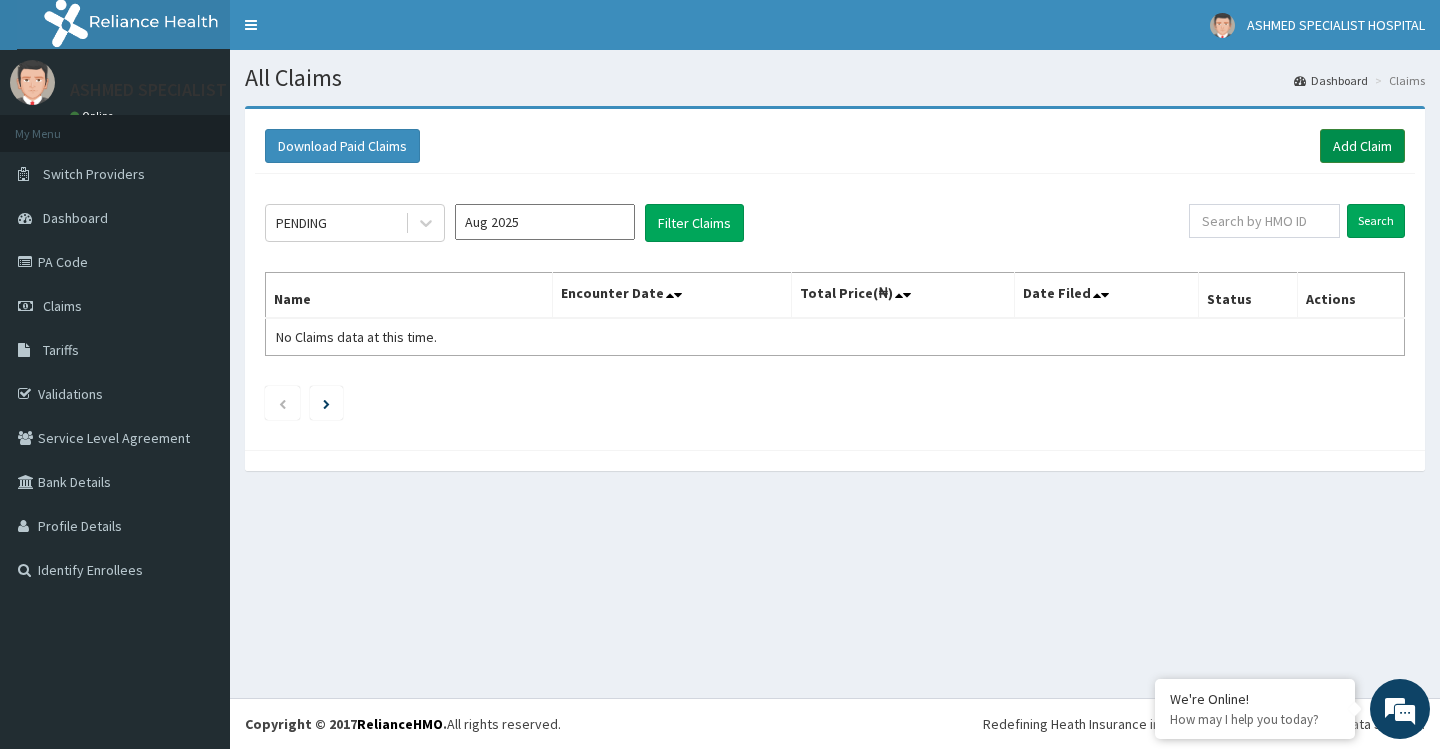 click on "Add Claim" at bounding box center [1362, 146] 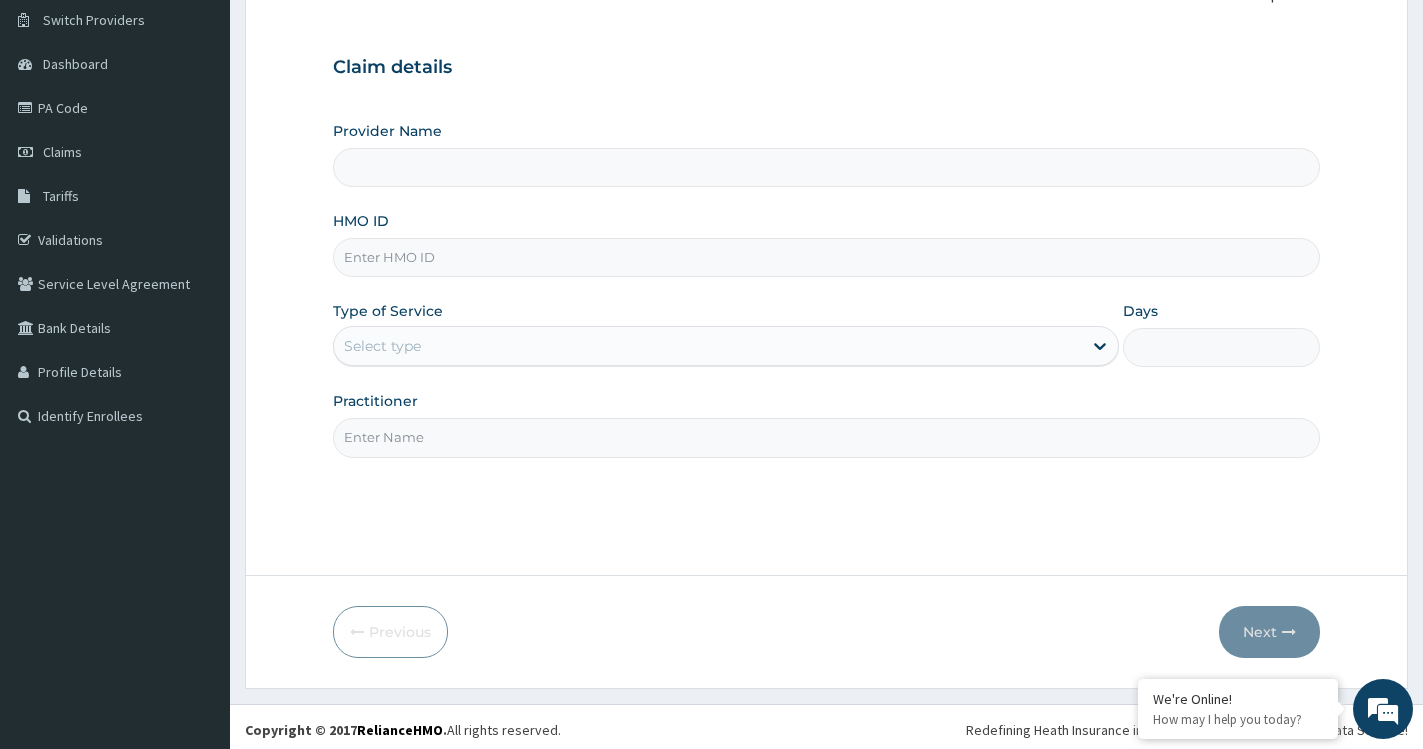 scroll, scrollTop: 160, scrollLeft: 0, axis: vertical 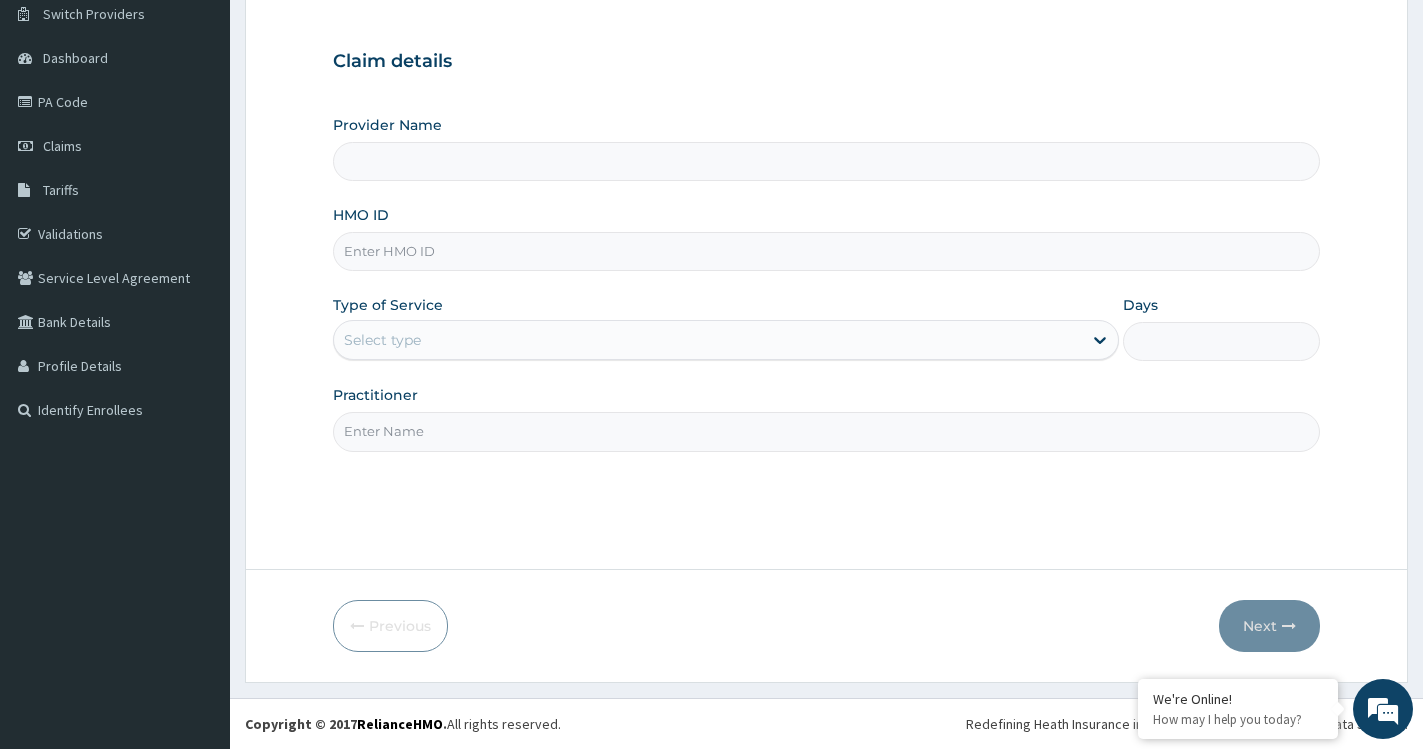 click on "HMO ID" at bounding box center (826, 251) 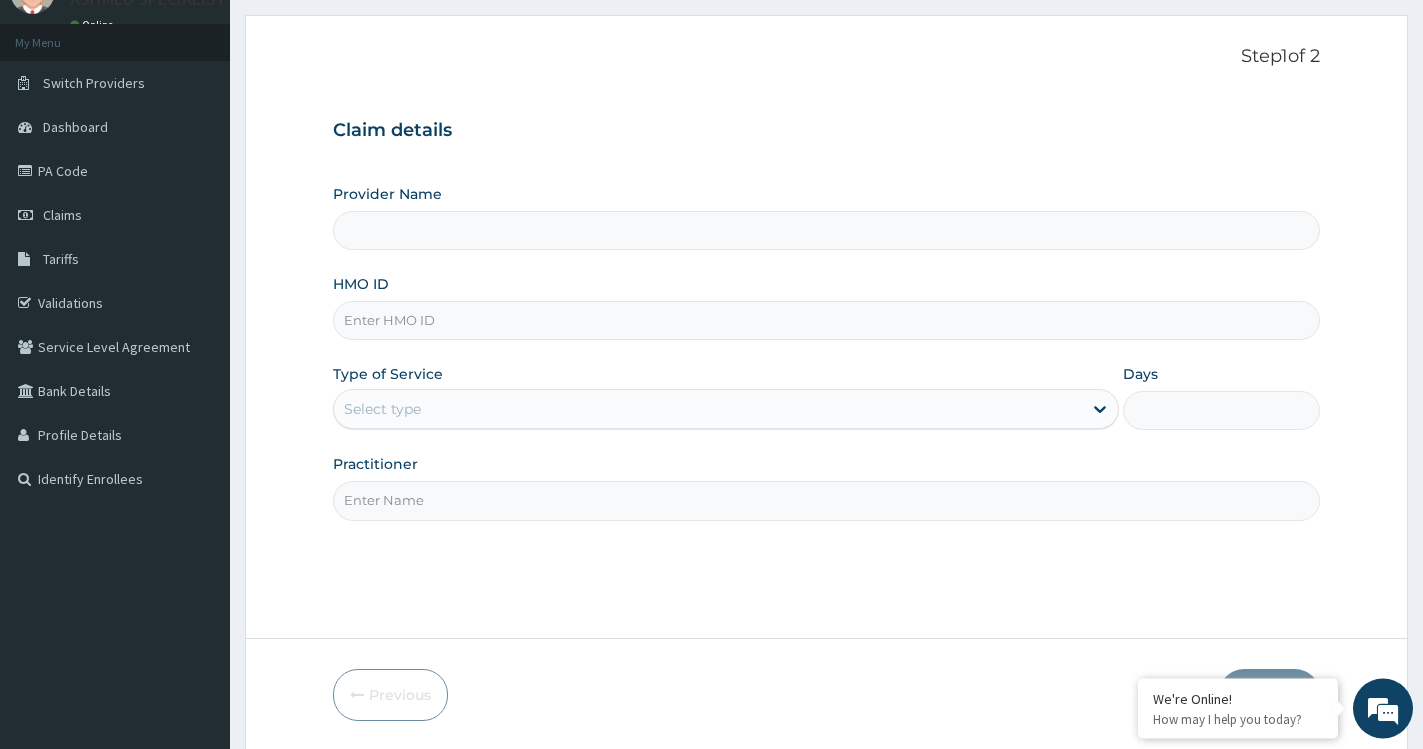 scroll, scrollTop: 136, scrollLeft: 0, axis: vertical 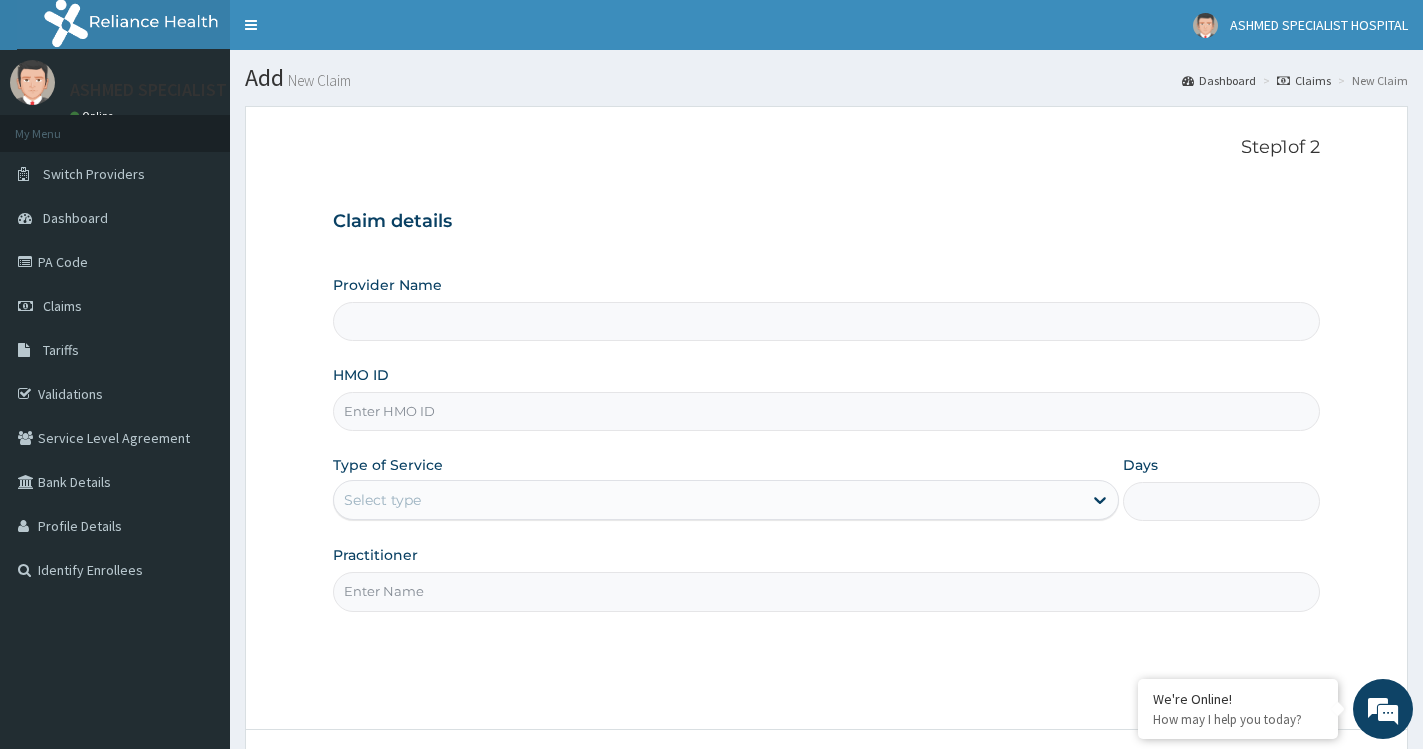type on "ASHMED SPECIALIST HOSPITAL - SOKOTO BRANCH" 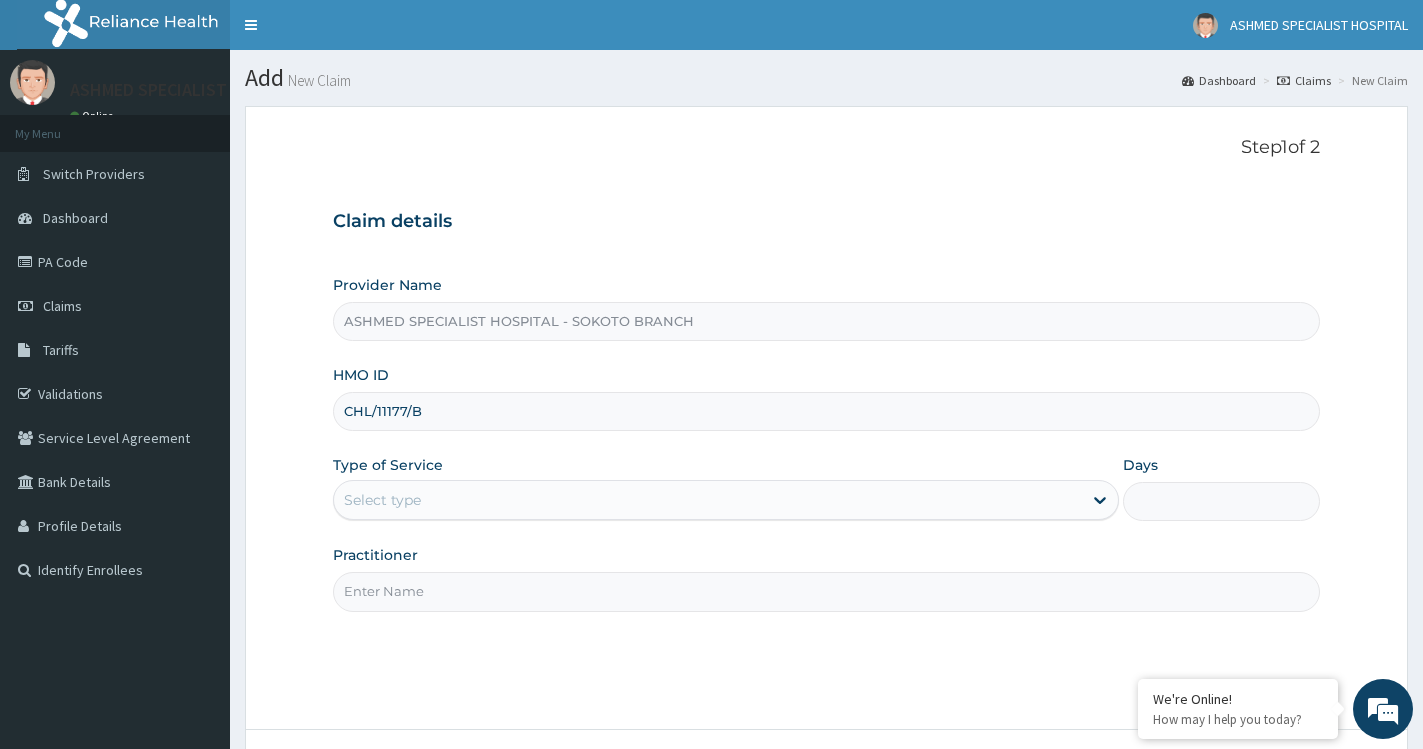 type on "CHL/11177/B" 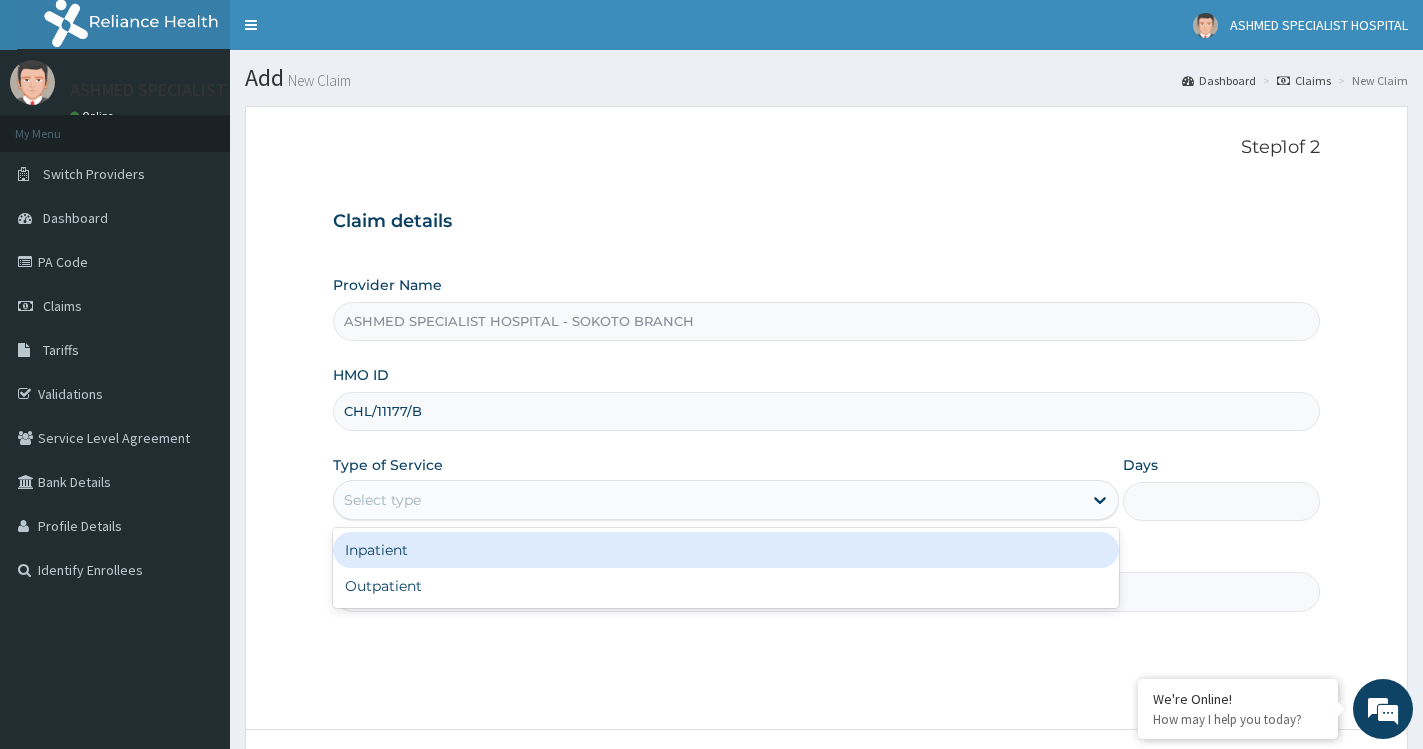 click on "Select type" at bounding box center (708, 500) 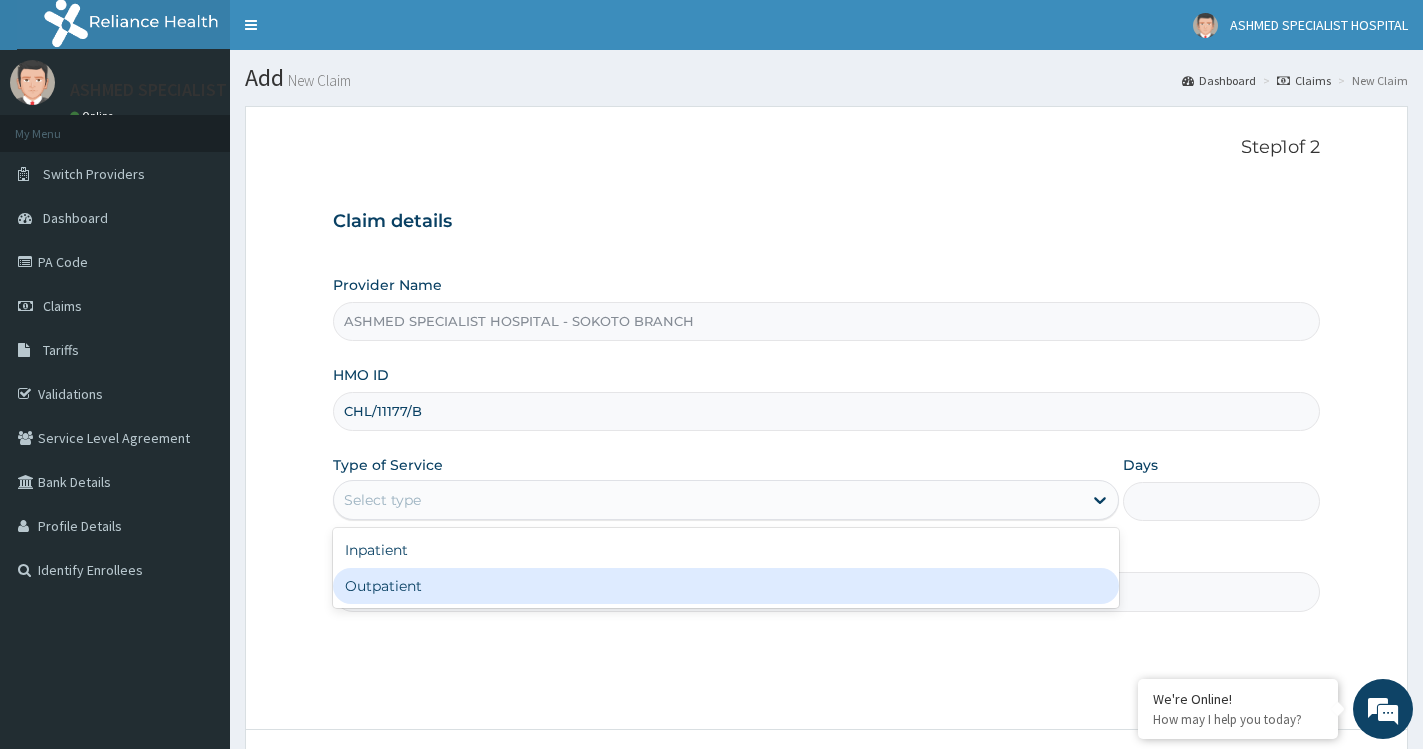 click on "Outpatient" at bounding box center (726, 586) 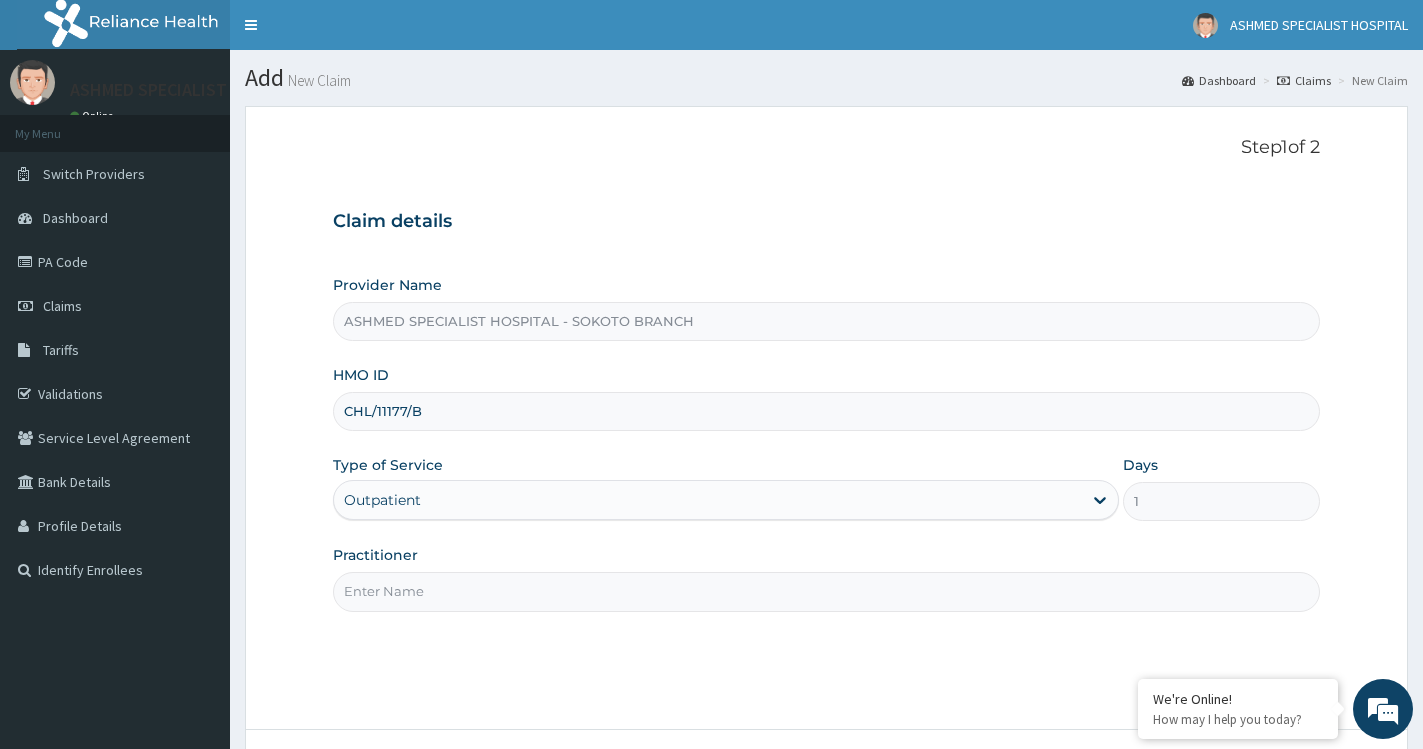 click on "Practitioner" at bounding box center [826, 591] 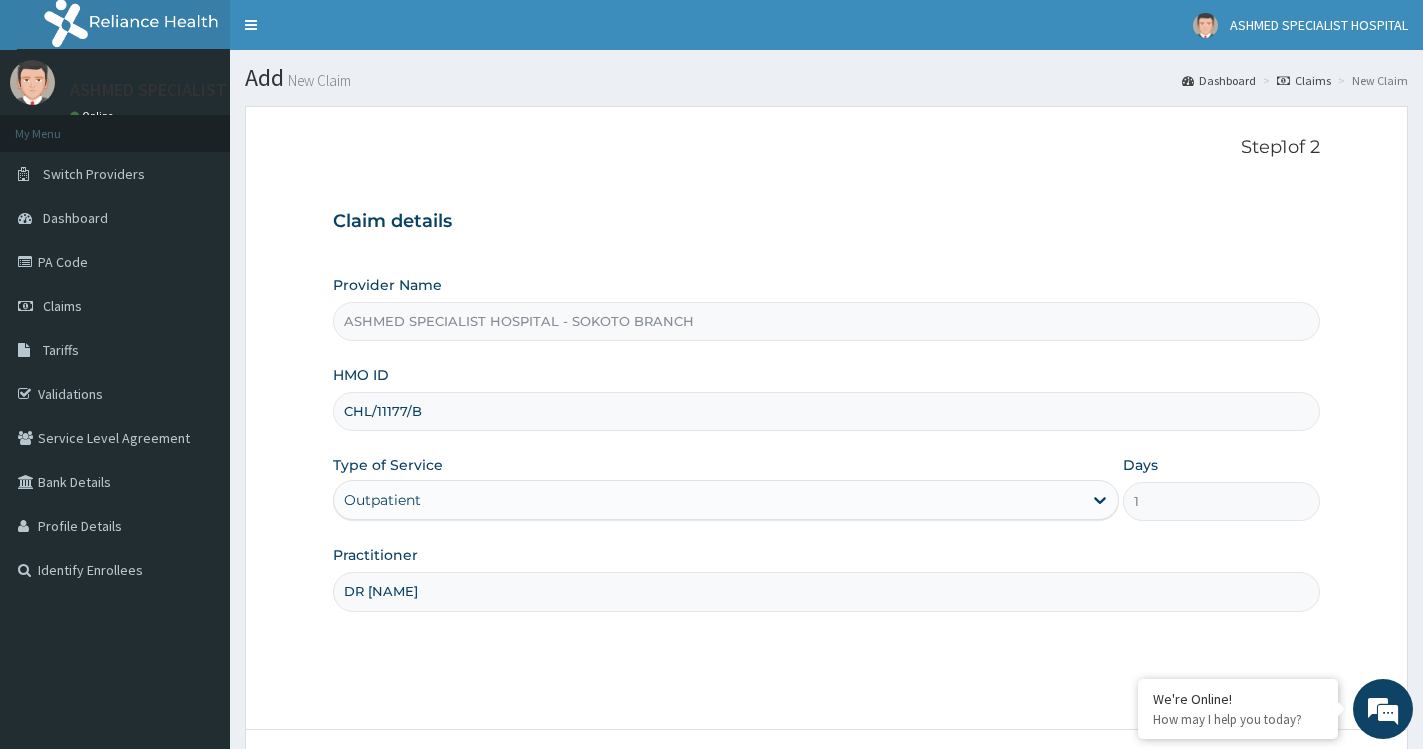 scroll, scrollTop: 160, scrollLeft: 0, axis: vertical 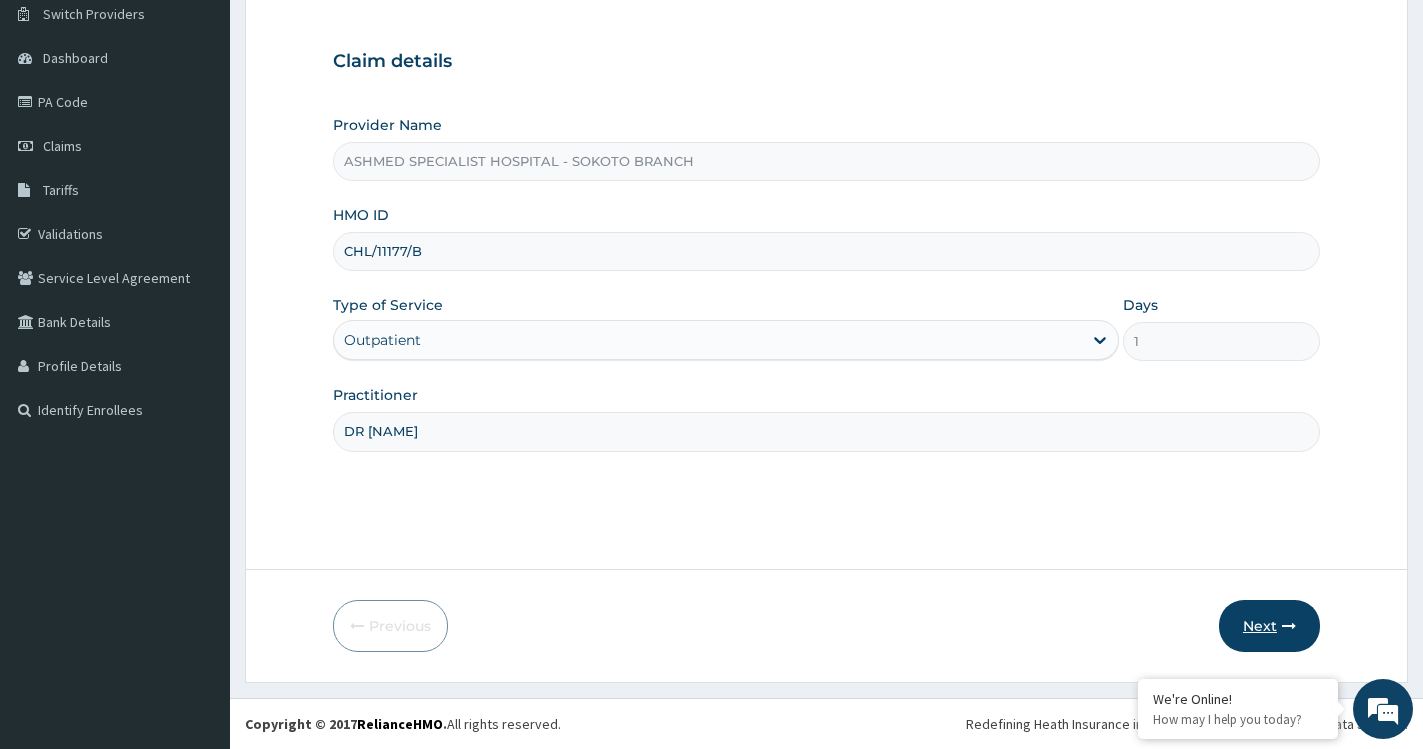 type on "DR HADIZA" 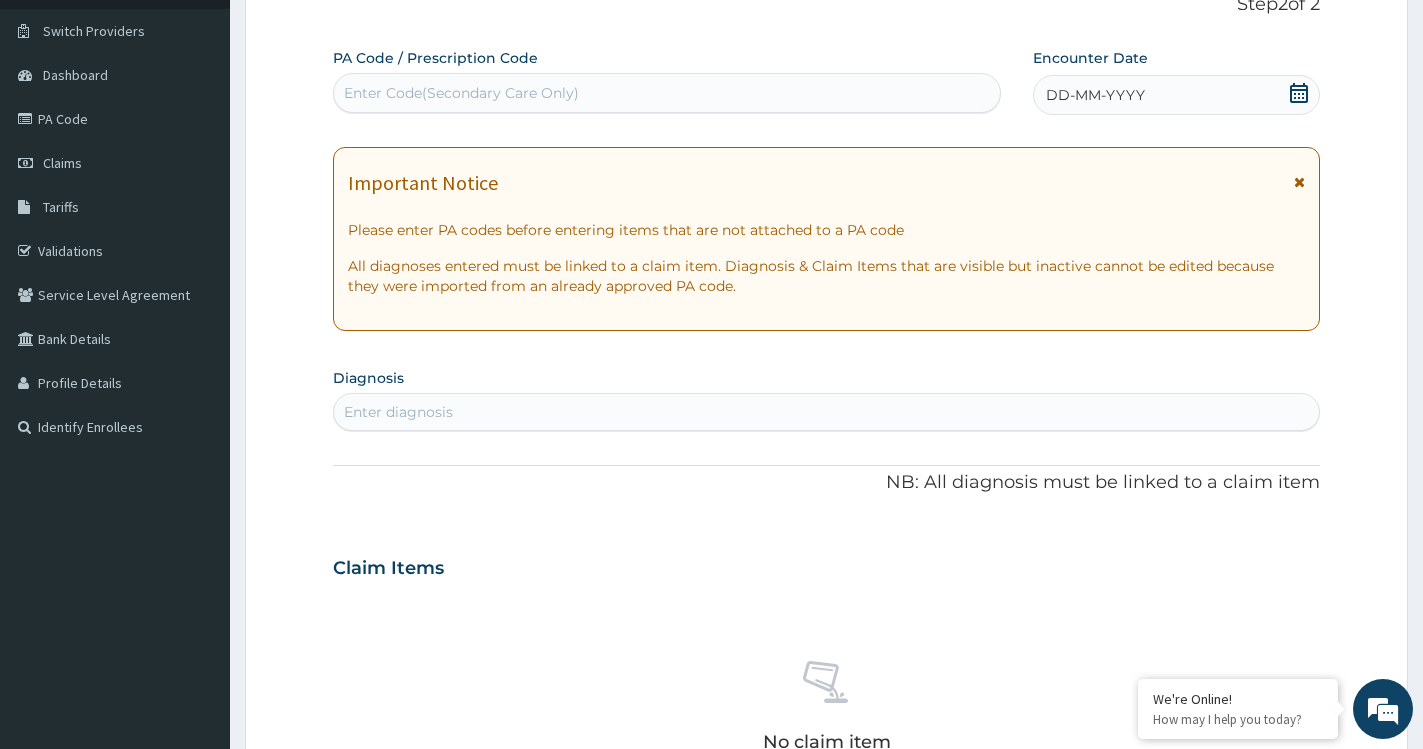 scroll, scrollTop: 0, scrollLeft: 0, axis: both 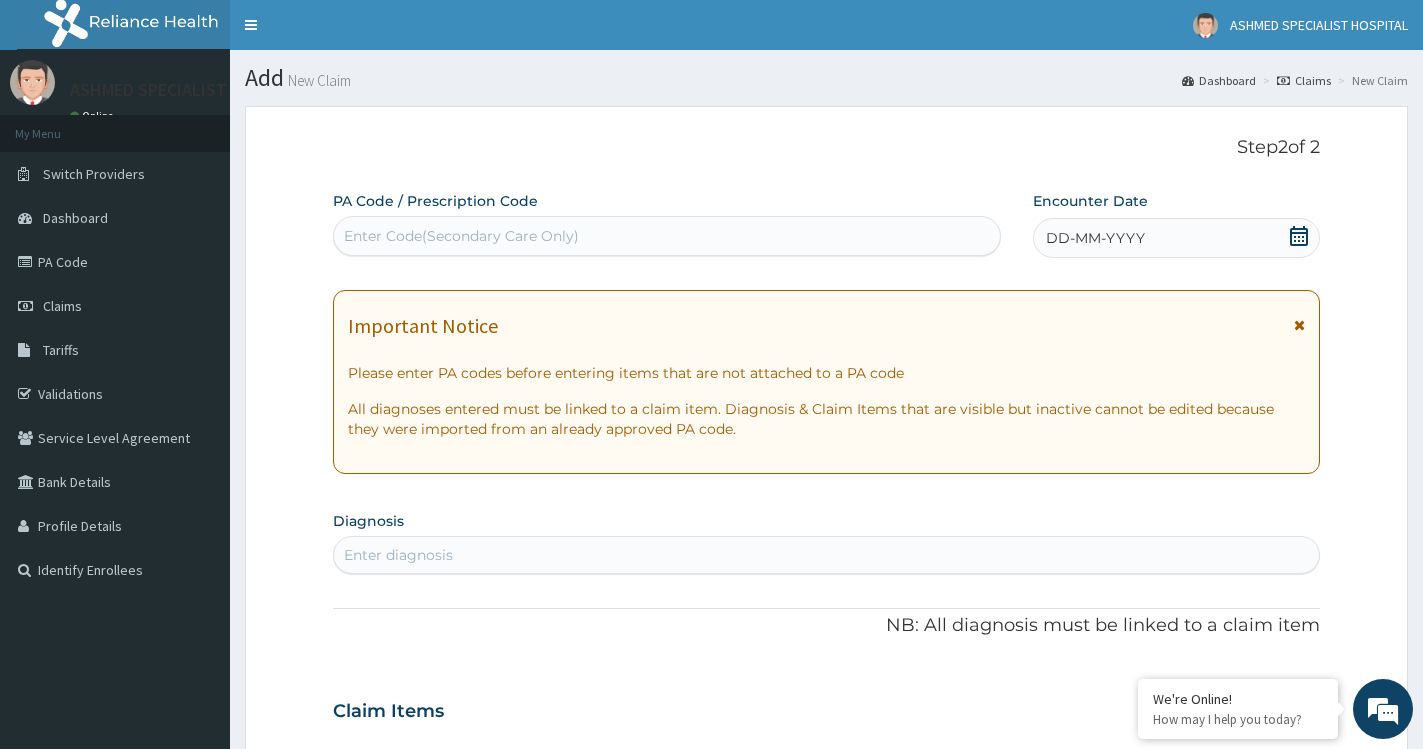 click 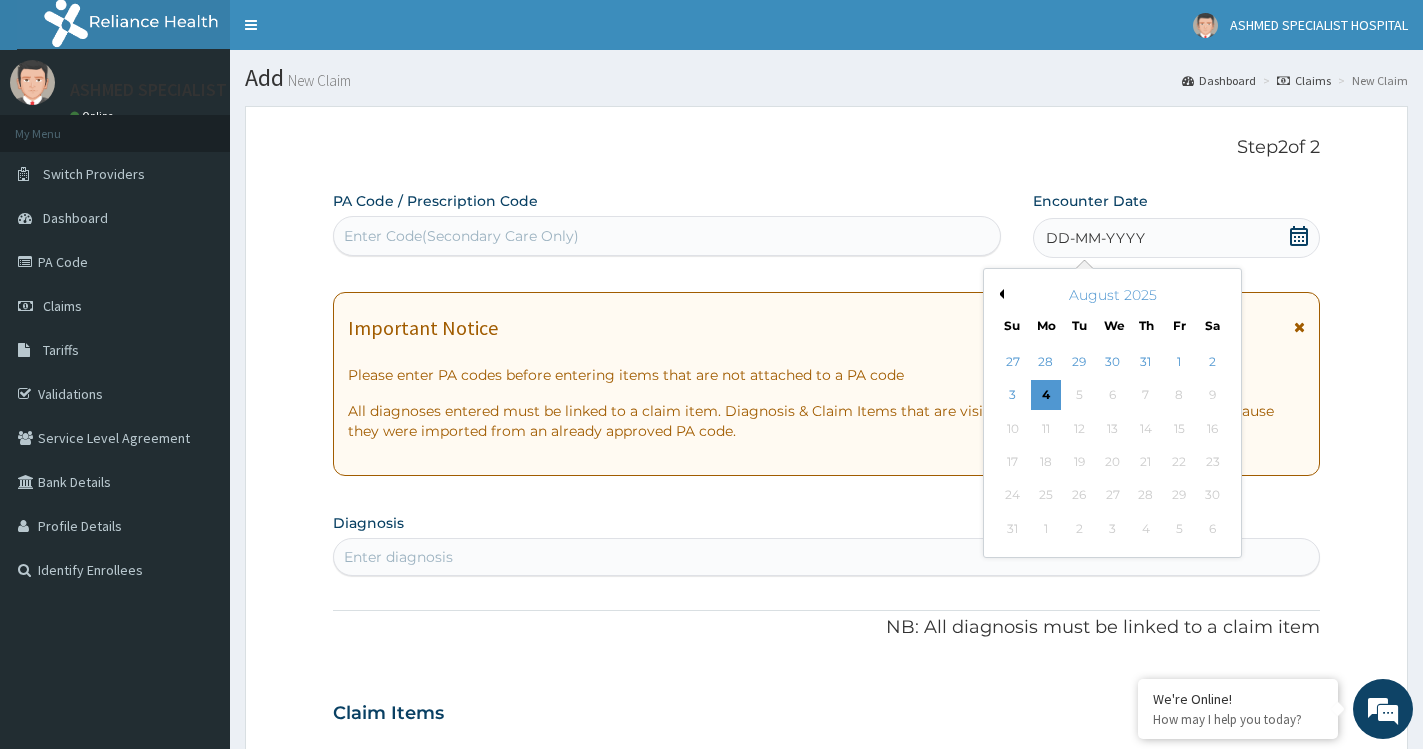 click on "Previous Month" at bounding box center [999, 294] 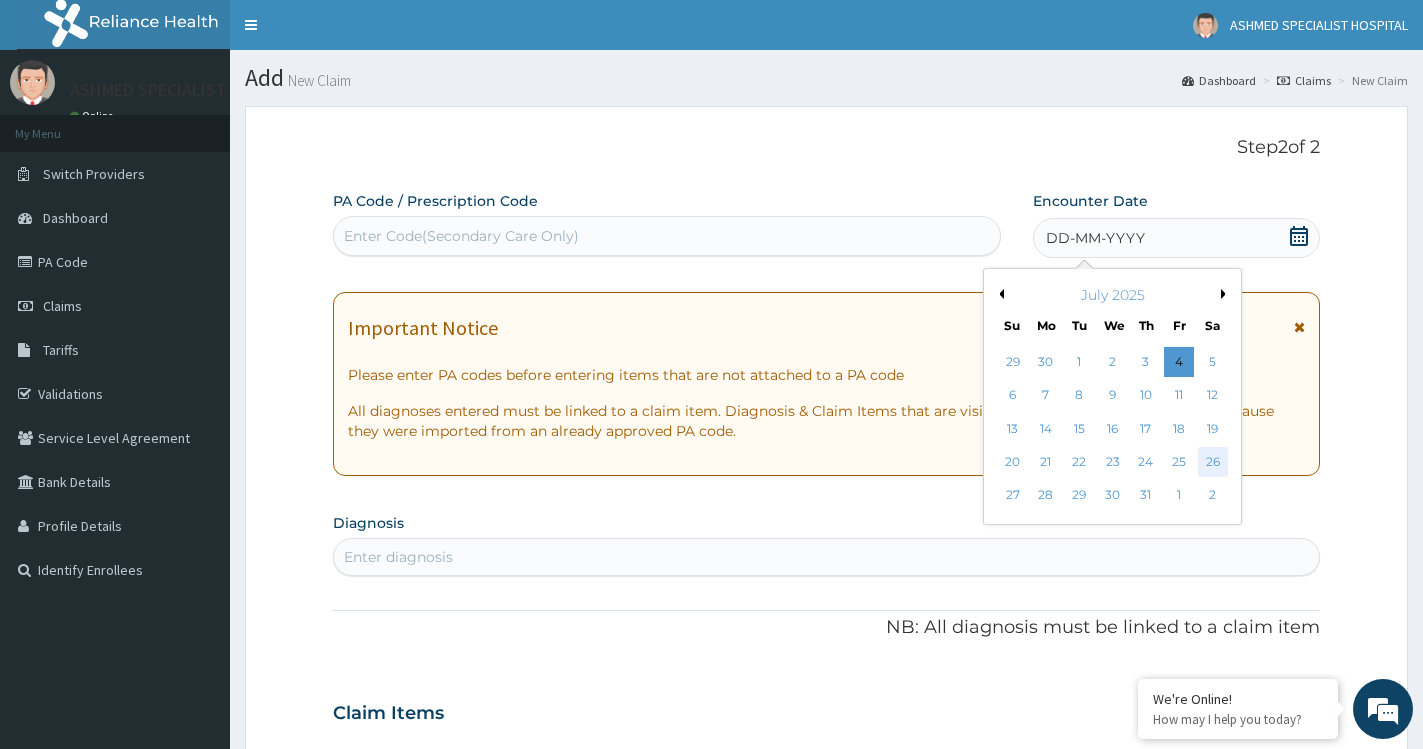 click on "26" at bounding box center [1213, 462] 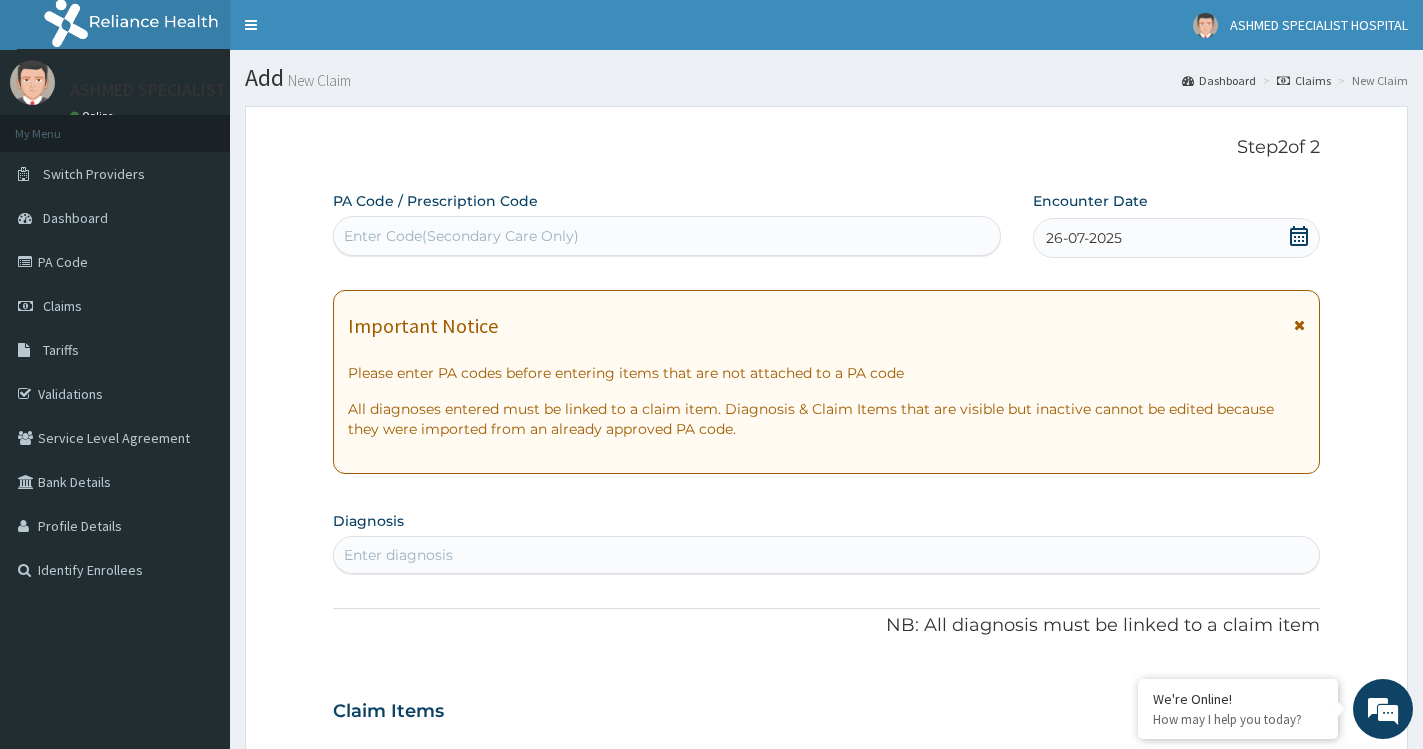 click on "Enter diagnosis" at bounding box center (826, 555) 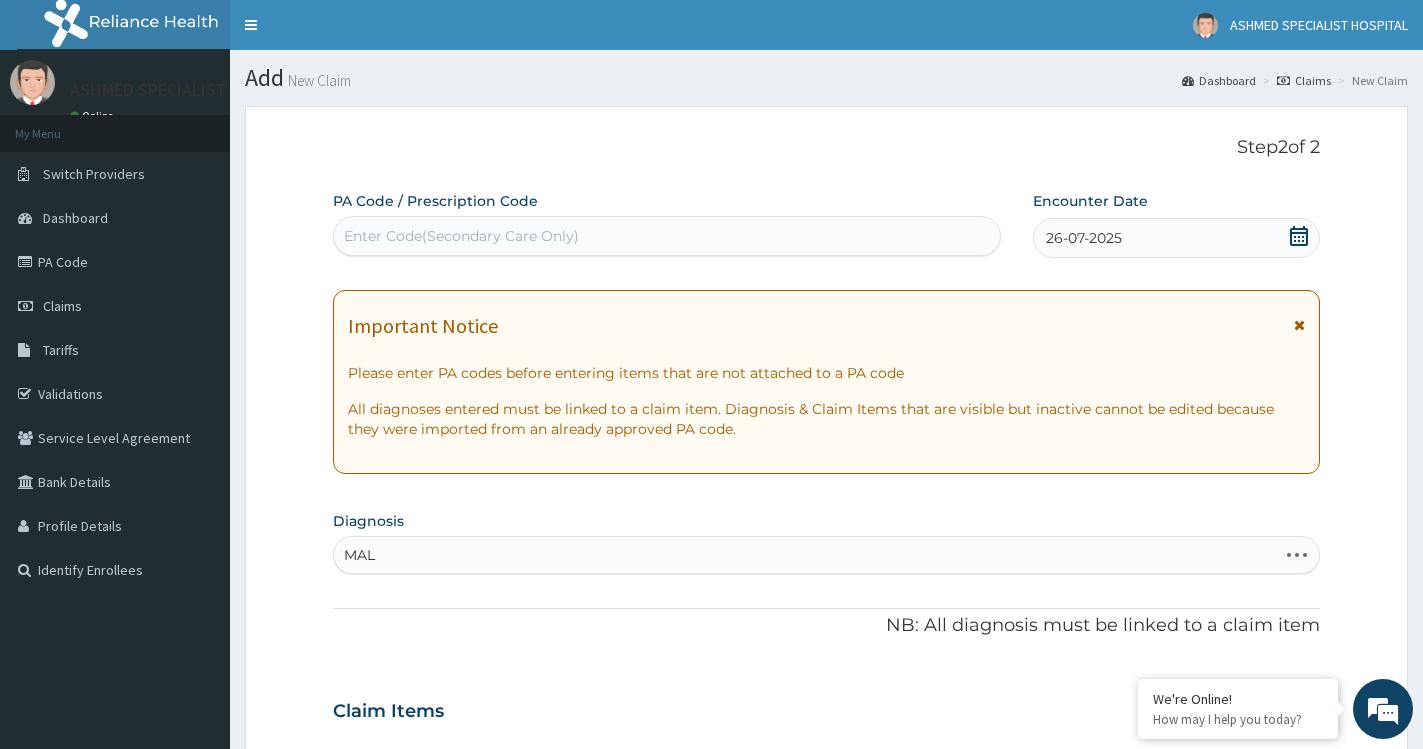 type on "MALA" 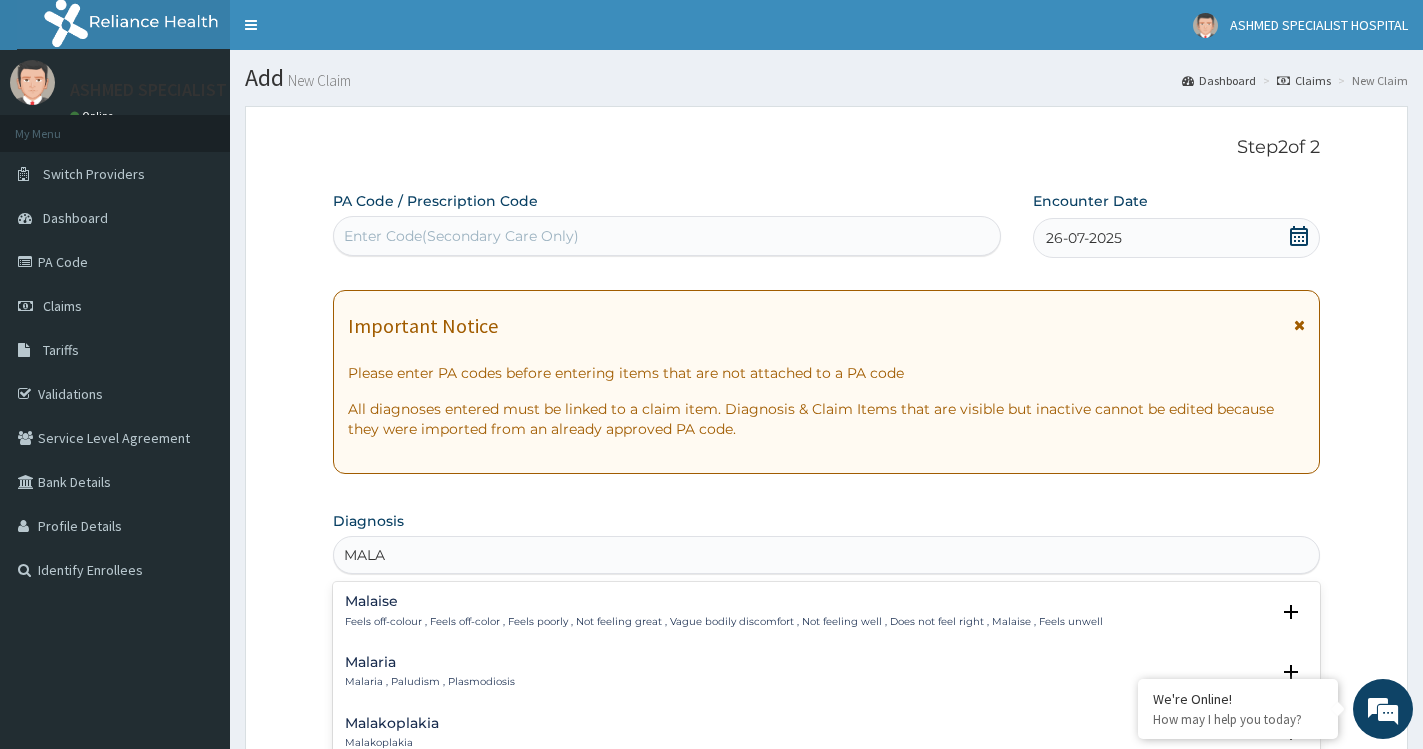 click on "Malaria" at bounding box center [430, 662] 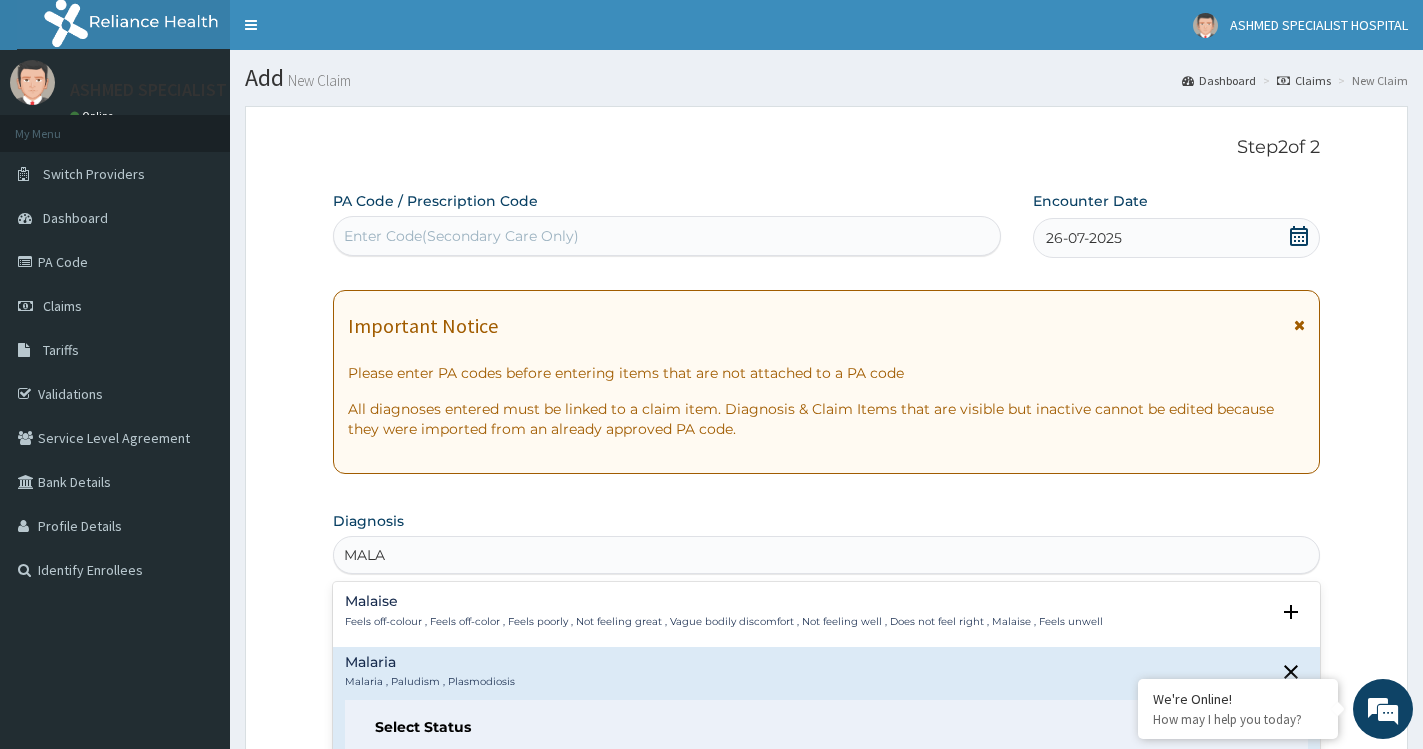 scroll, scrollTop: 144, scrollLeft: 0, axis: vertical 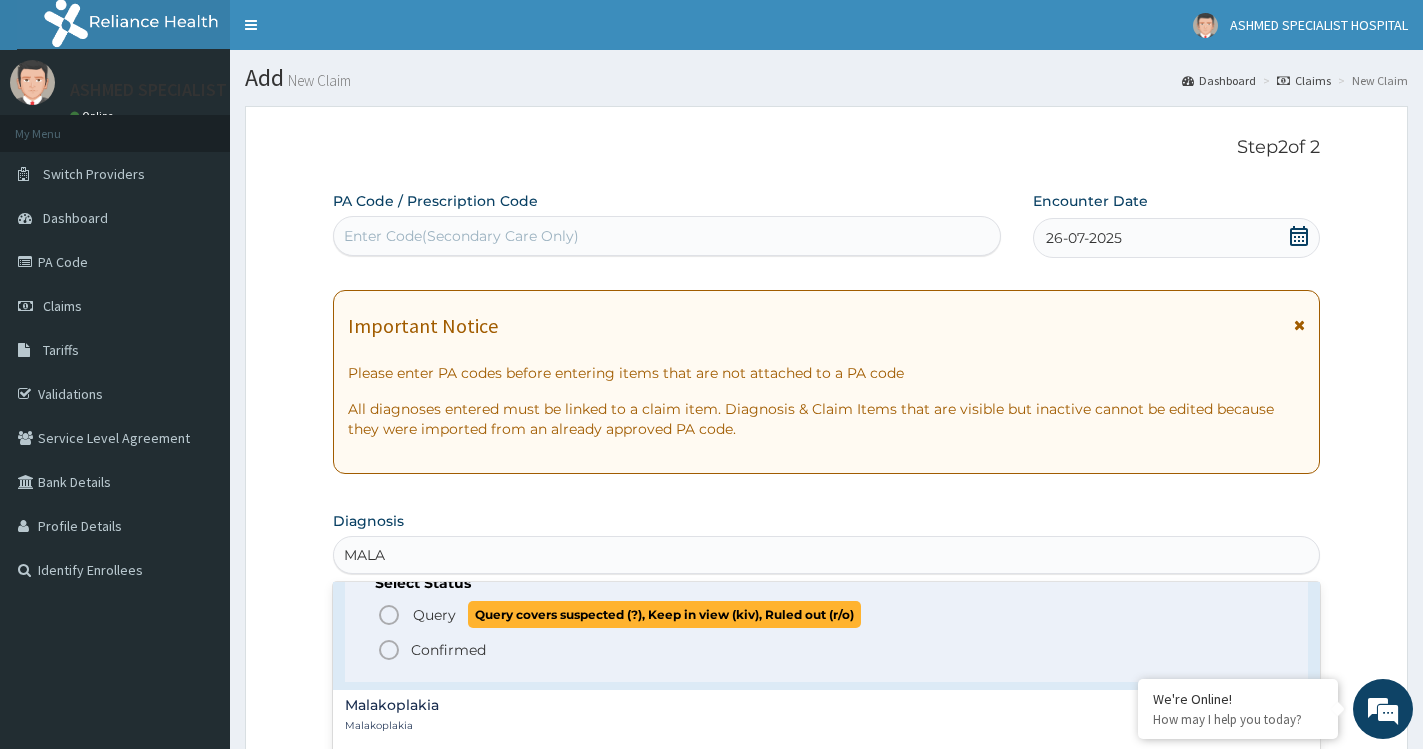 click on "Query covers suspected (?), Keep in view (kiv), Ruled out (r/o)" at bounding box center [664, 614] 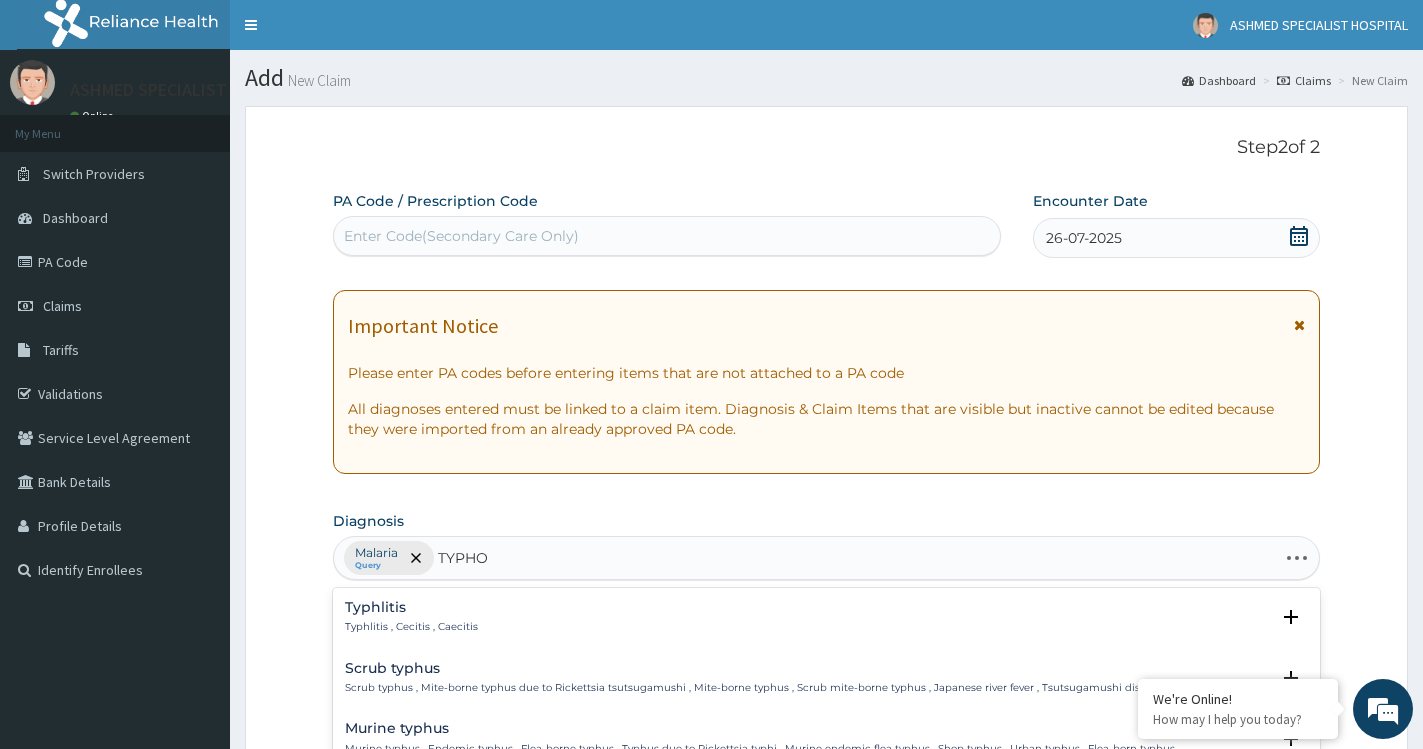 type on "TYPHOI" 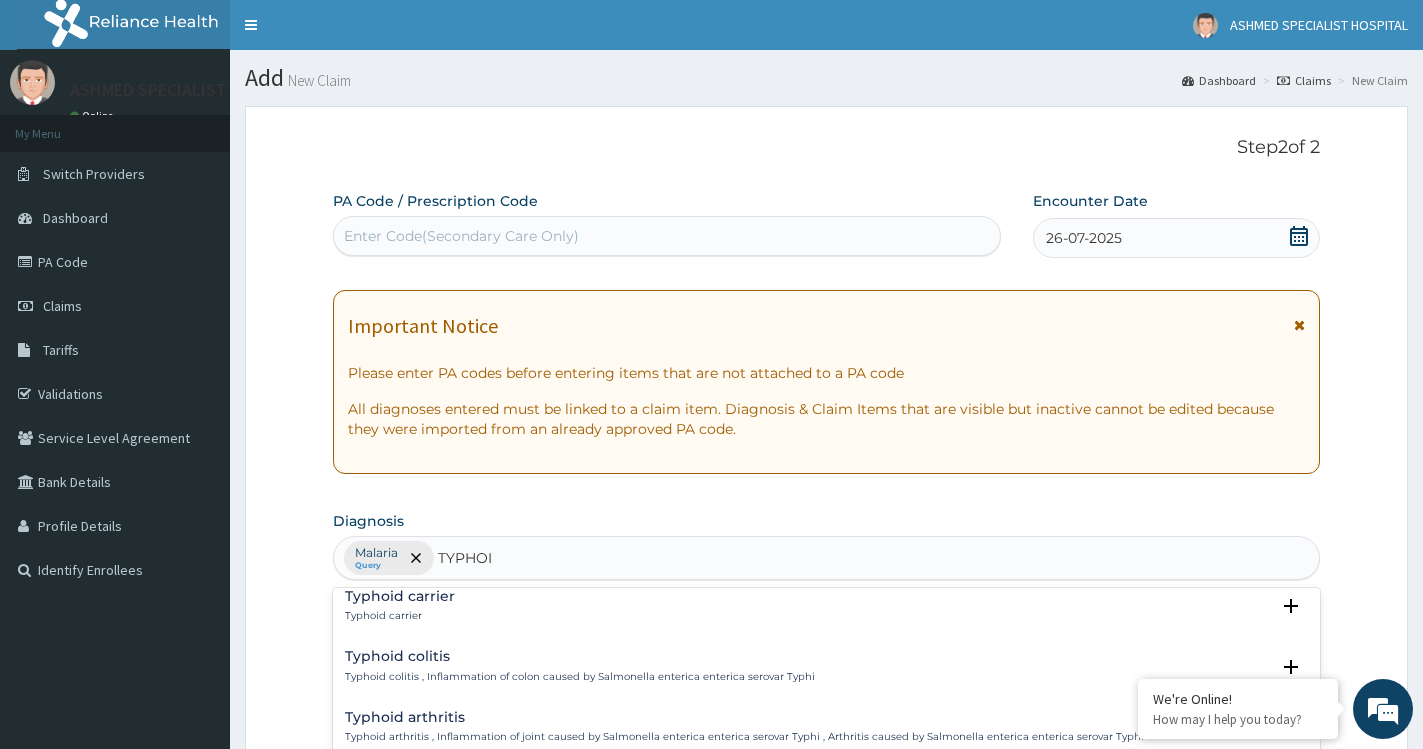 scroll, scrollTop: 0, scrollLeft: 0, axis: both 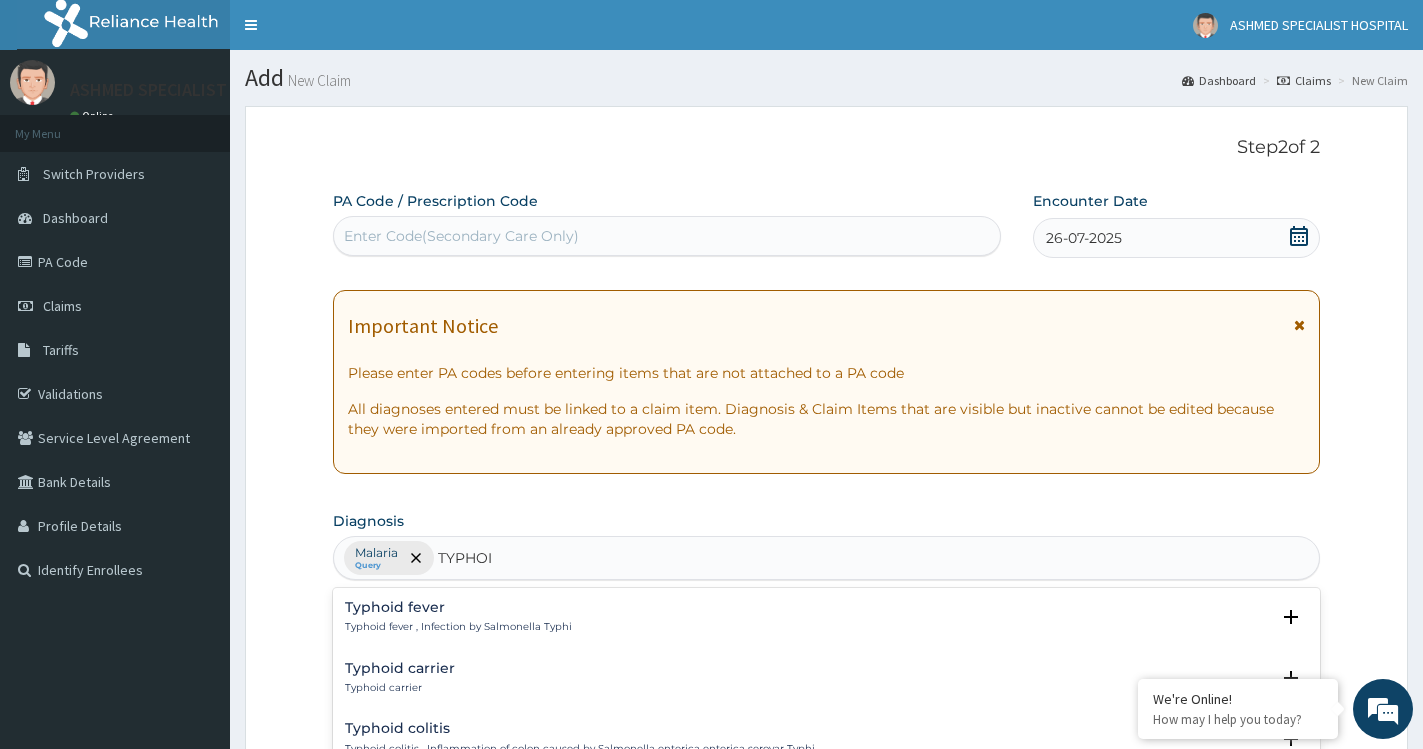 click on "Typhoid fever , Infection by Salmonella Typhi" at bounding box center [458, 627] 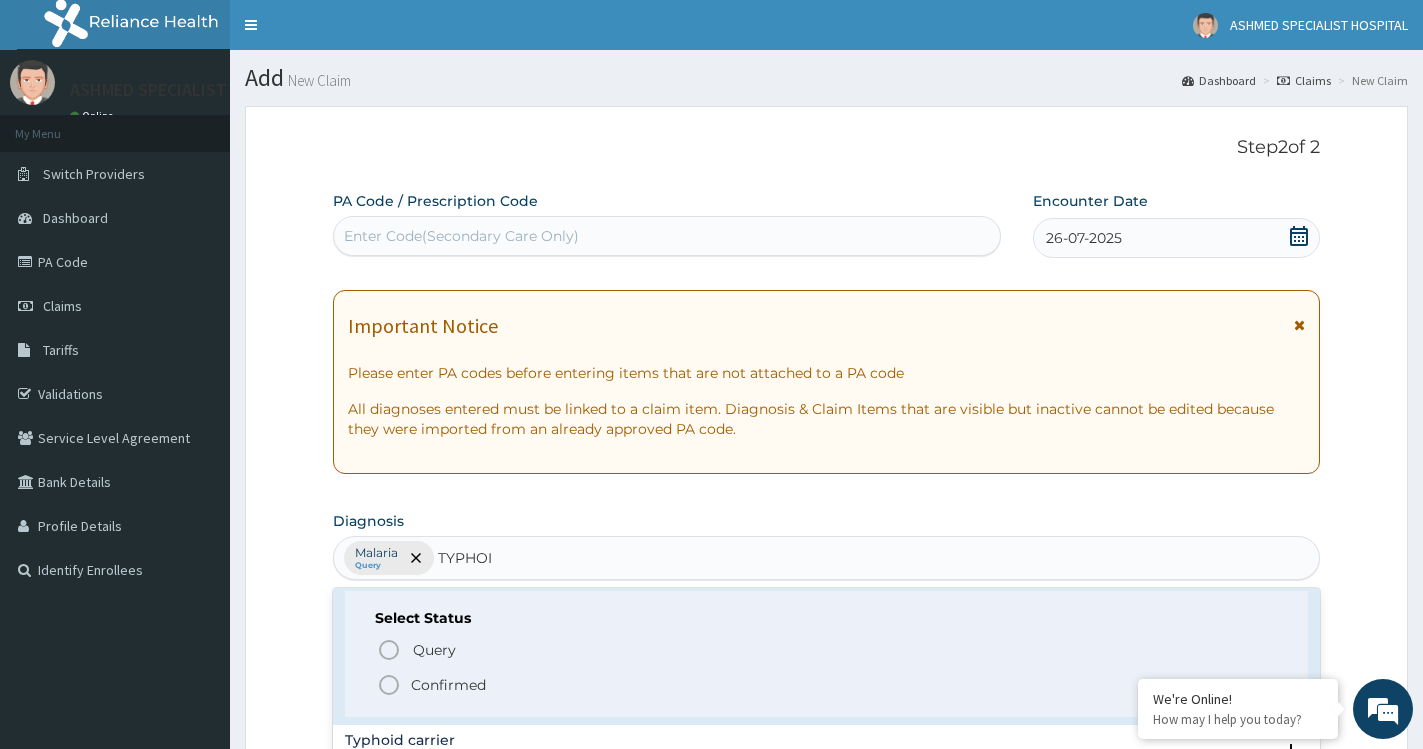 scroll, scrollTop: 0, scrollLeft: 0, axis: both 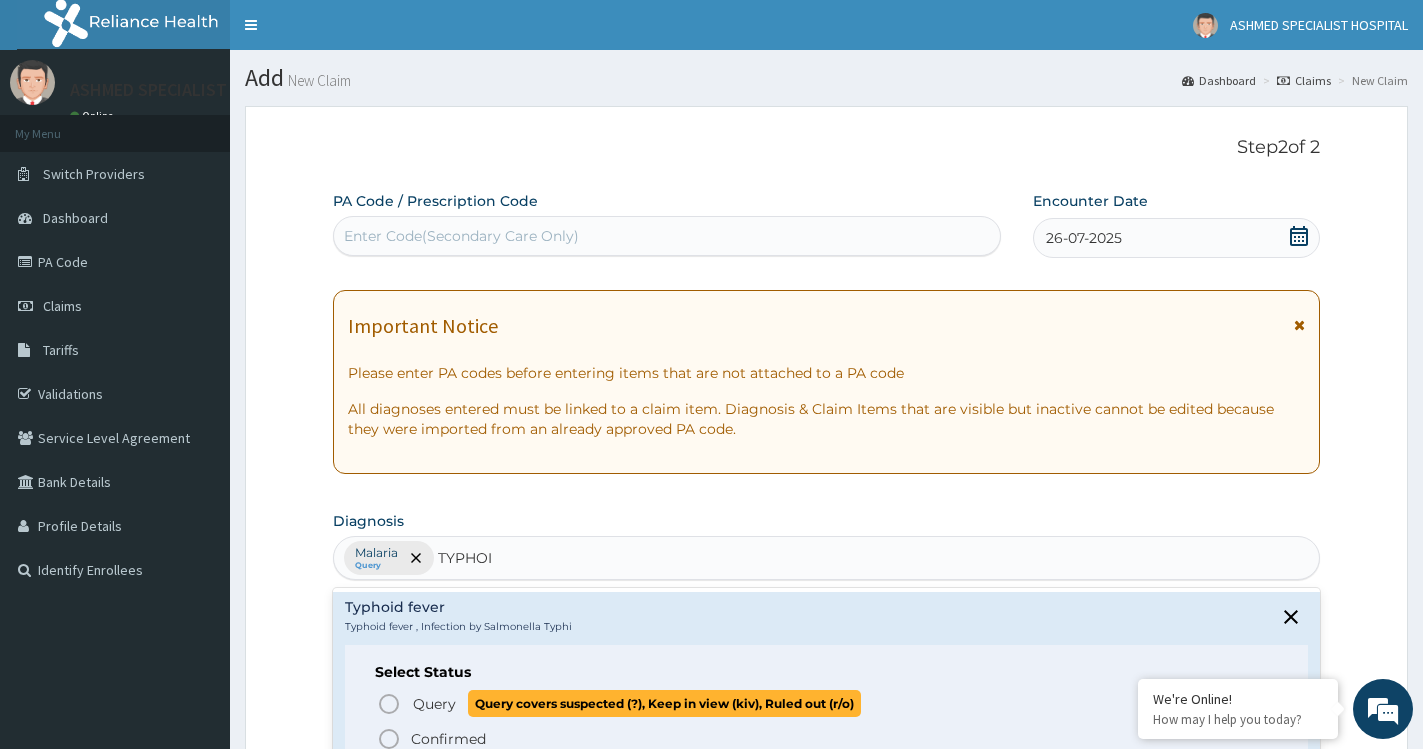 click on "Query Query covers suspected (?), Keep in view (kiv), Ruled out (r/o)" at bounding box center (636, 703) 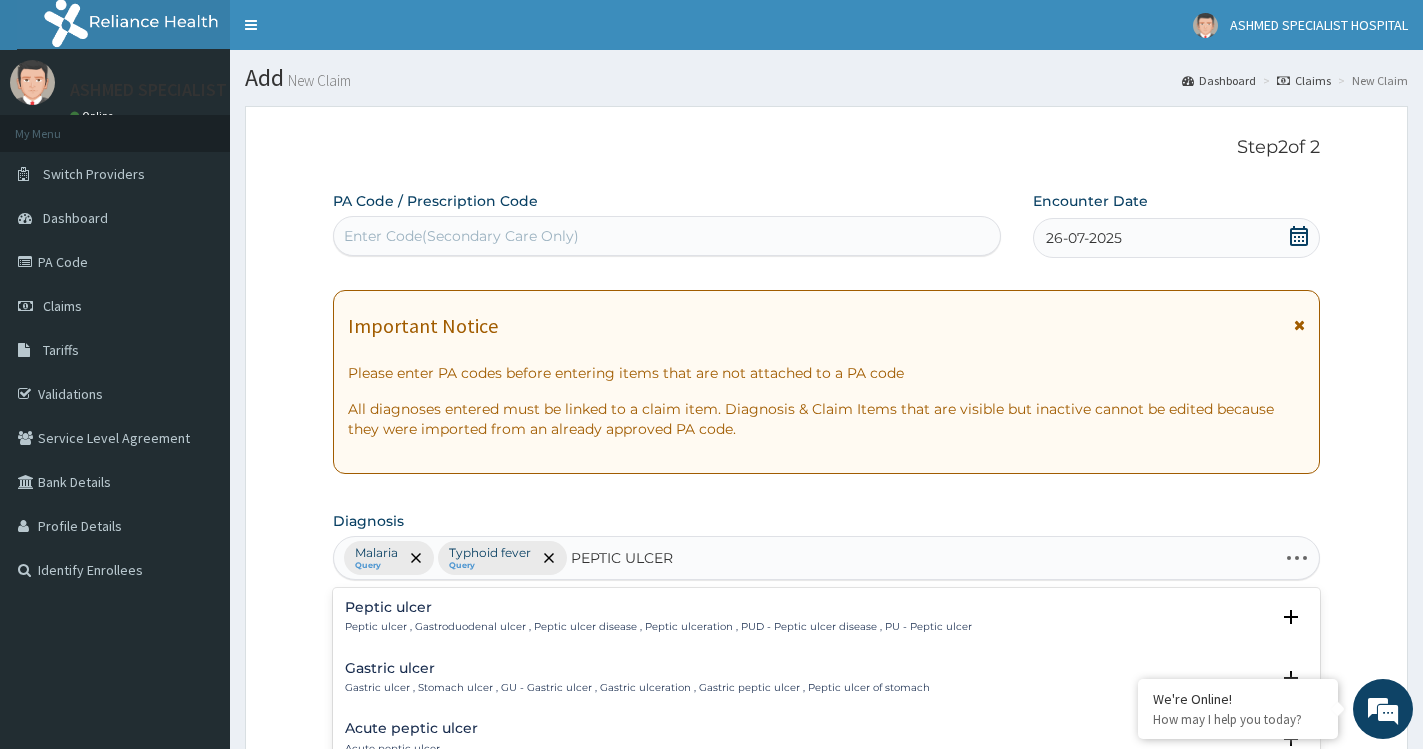 type on "PEPTIC ULCER D" 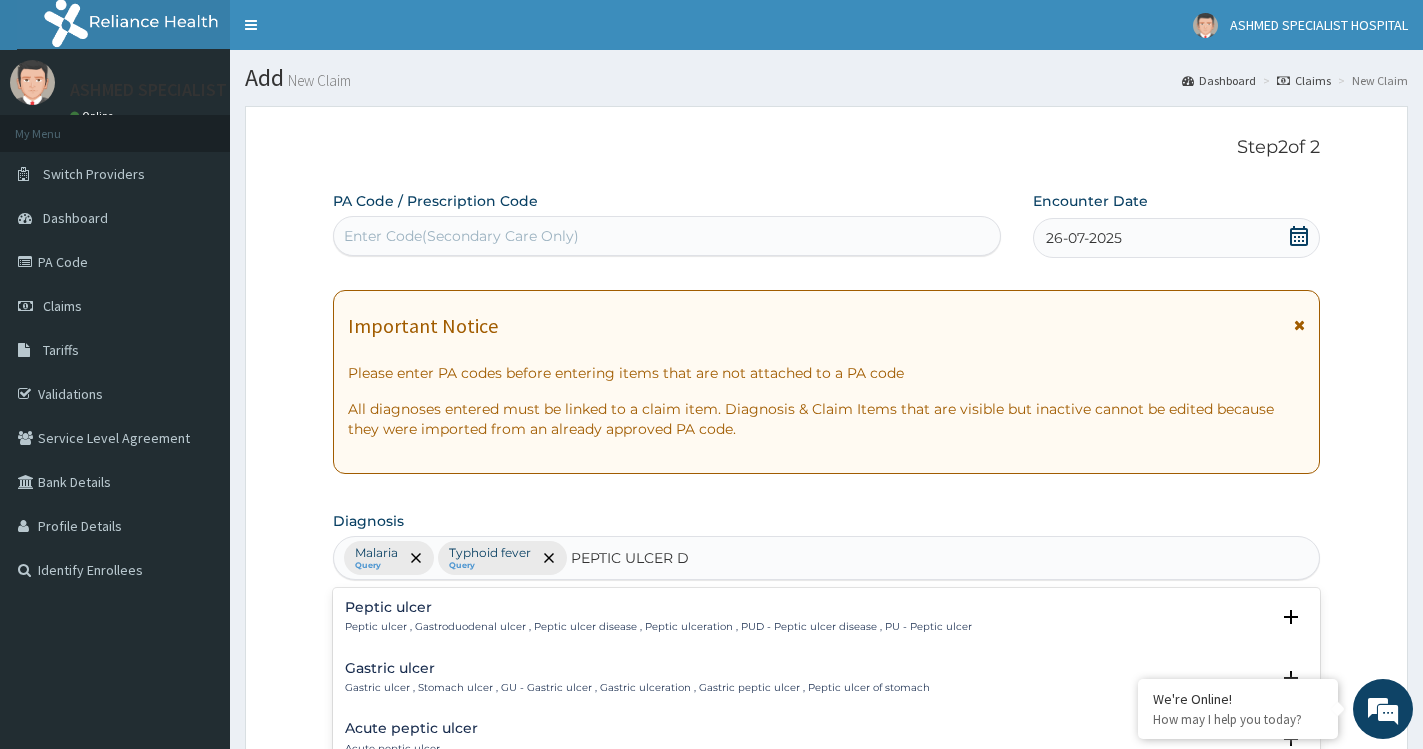 scroll, scrollTop: 408, scrollLeft: 0, axis: vertical 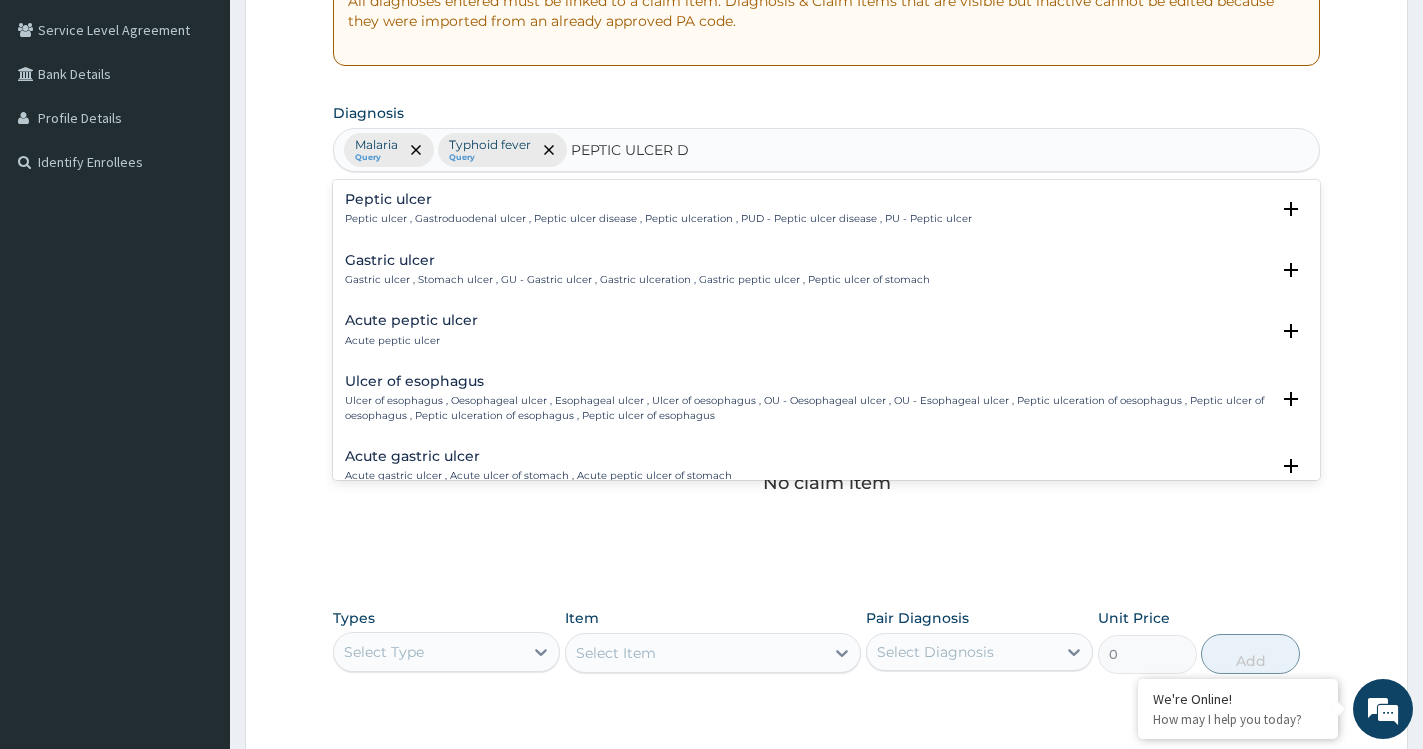 click on "Peptic ulcer , Gastroduodenal ulcer , Peptic ulcer disease , Peptic ulceration , PUD - Peptic ulcer disease , PU - Peptic ulcer" at bounding box center [658, 219] 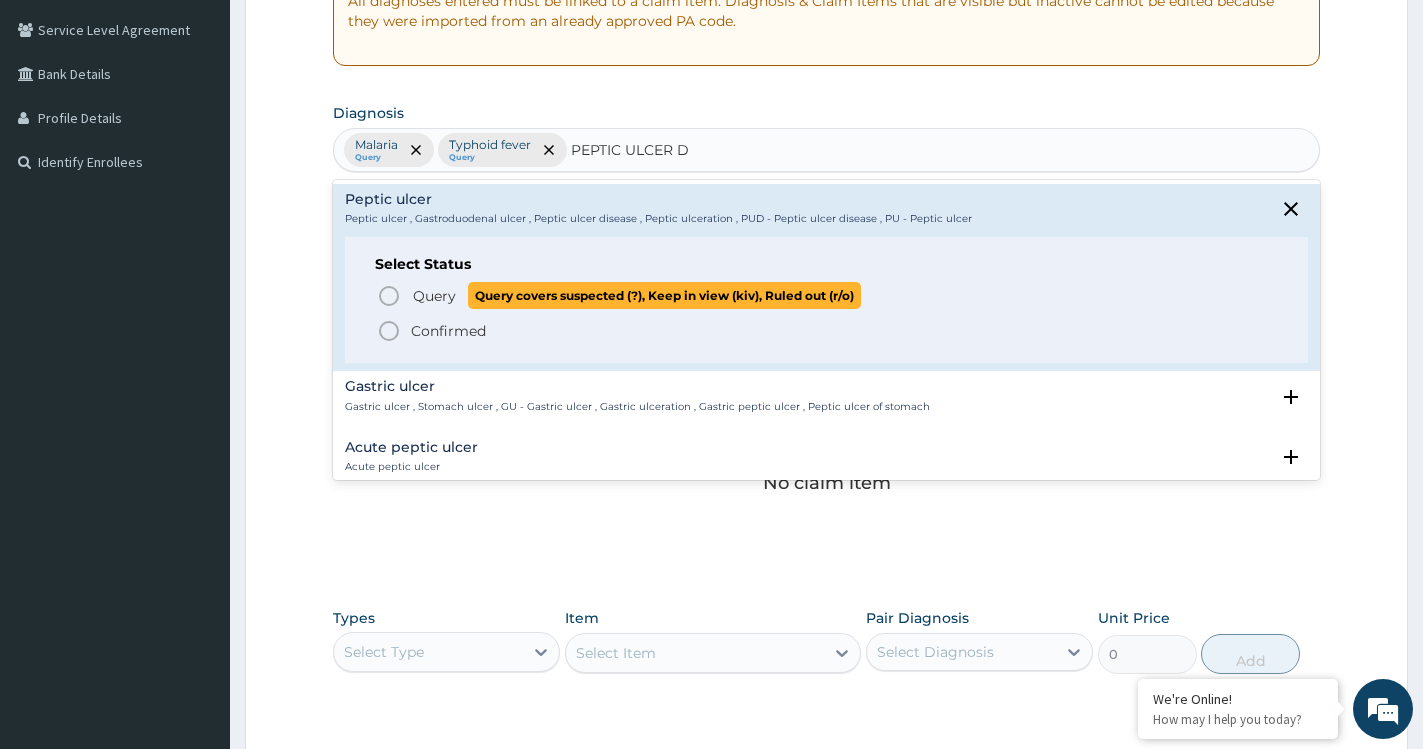 click on "Query Query covers suspected (?), Keep in view (kiv), Ruled out (r/o)" at bounding box center [636, 295] 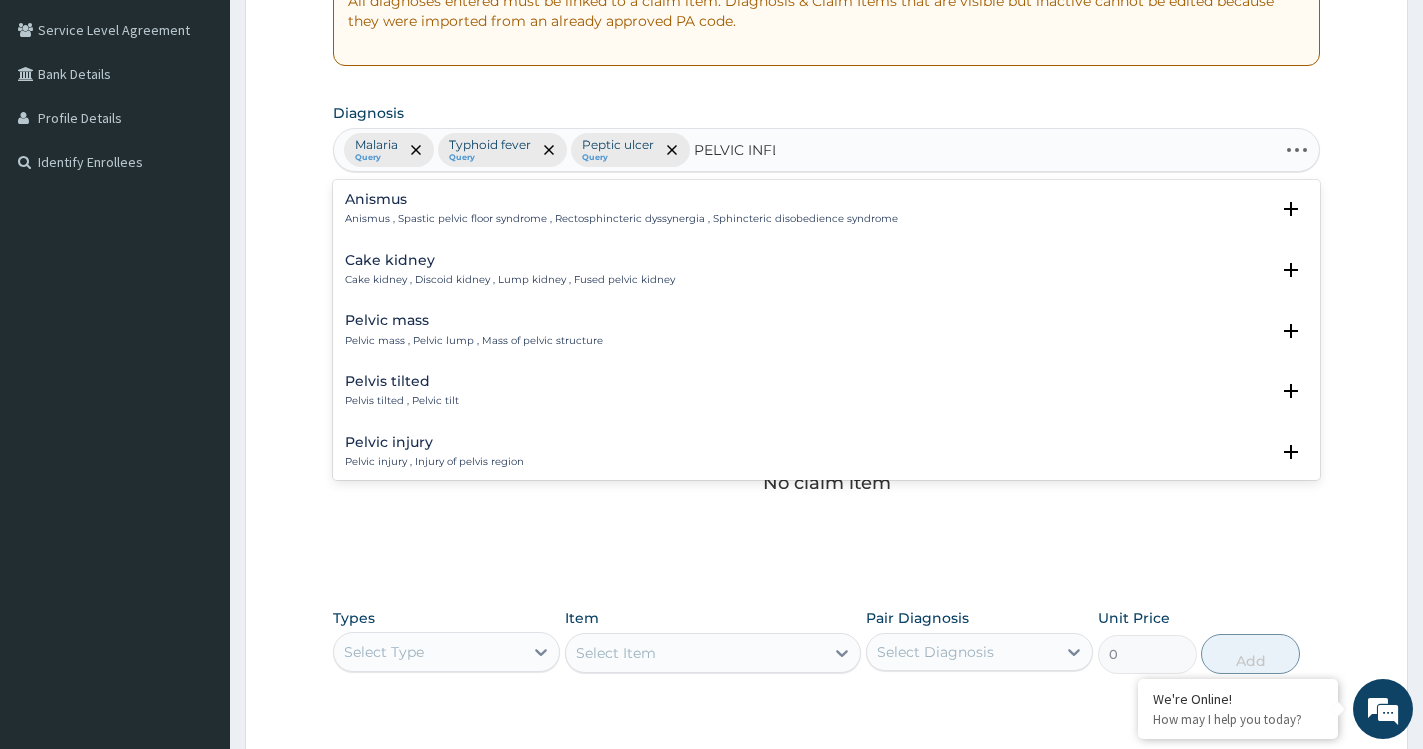 type on "PELVIC INFLA" 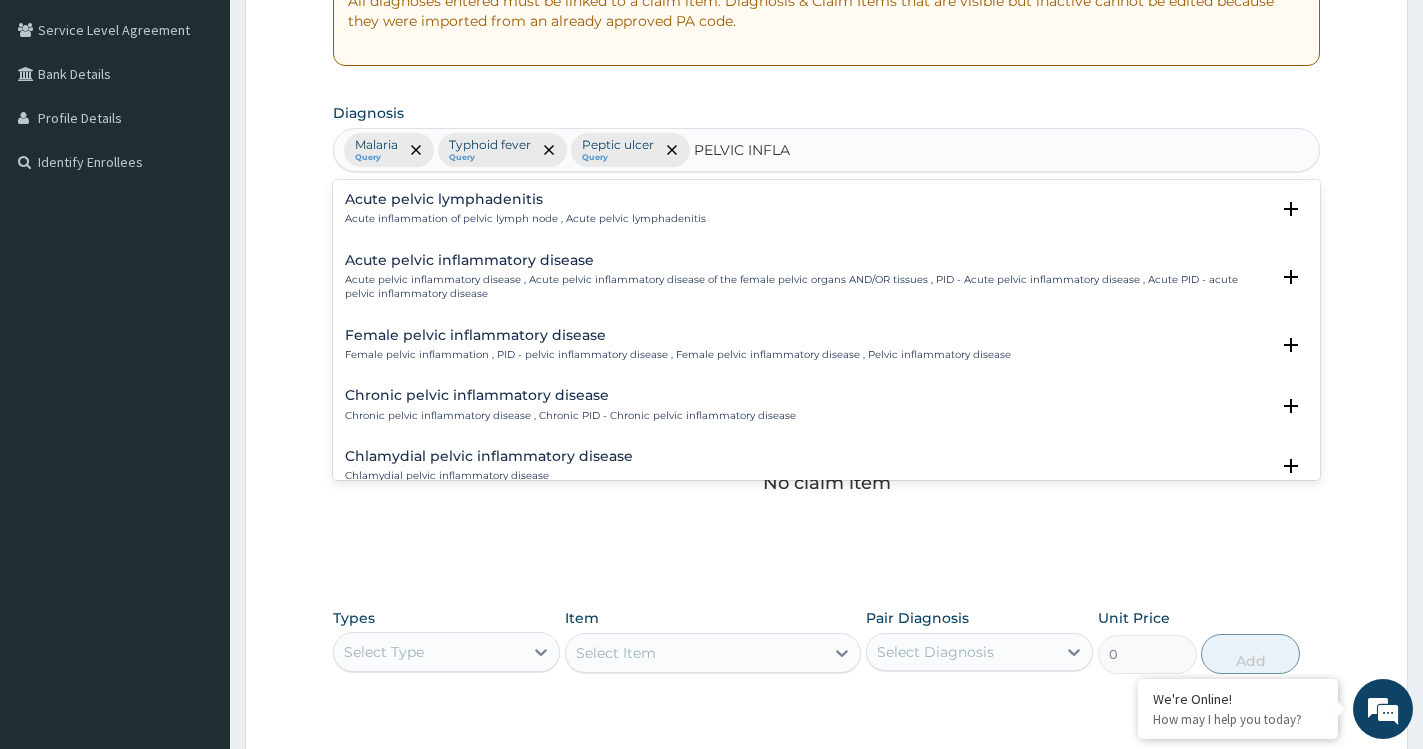 click on "Female pelvic inflammatory disease" at bounding box center [678, 335] 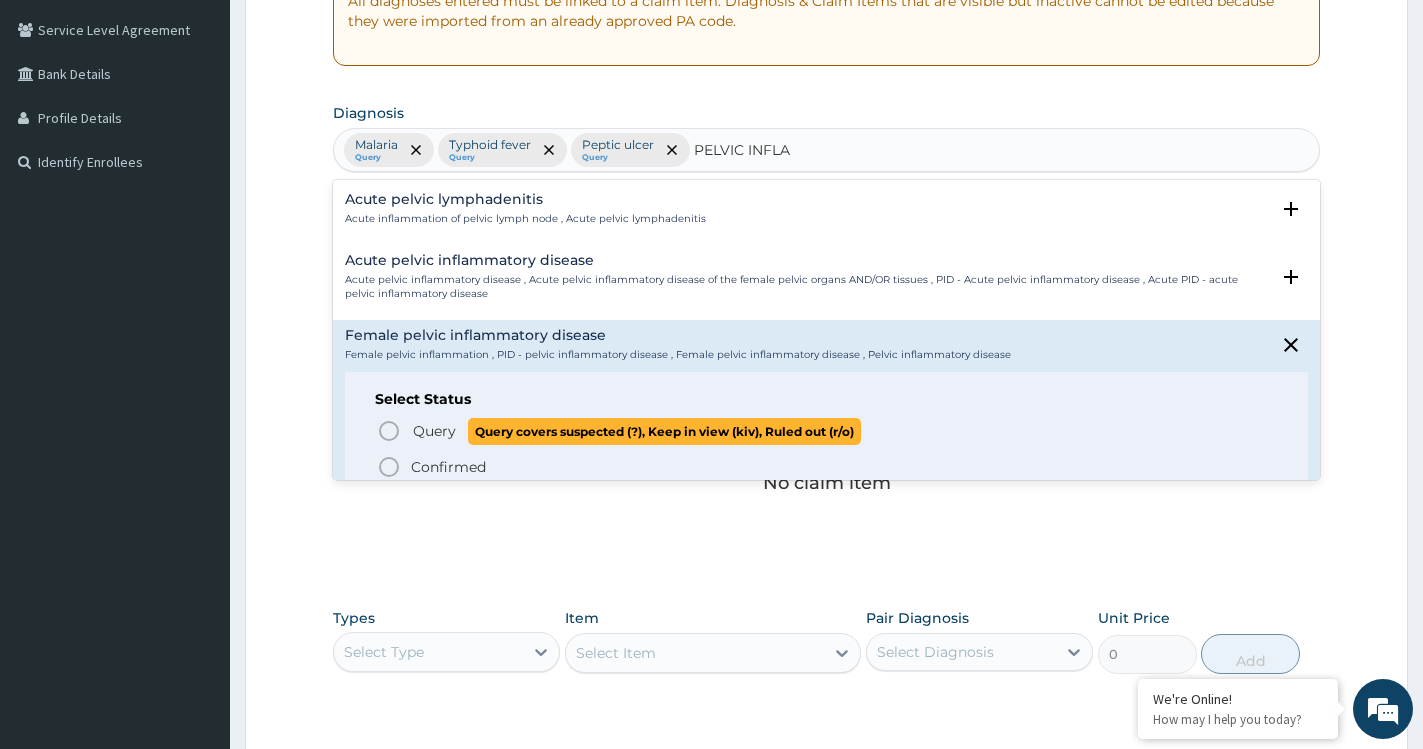 click on "Query" at bounding box center [434, 431] 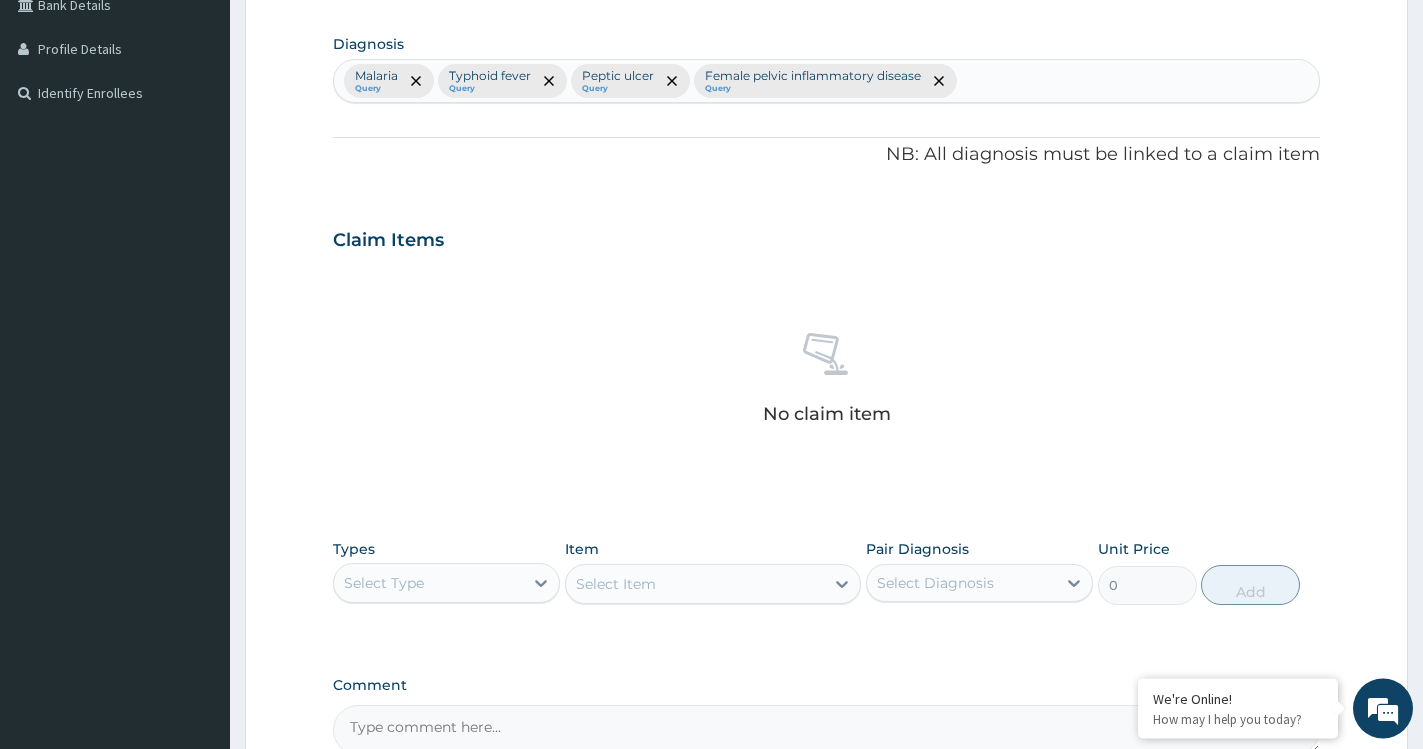 scroll, scrollTop: 476, scrollLeft: 0, axis: vertical 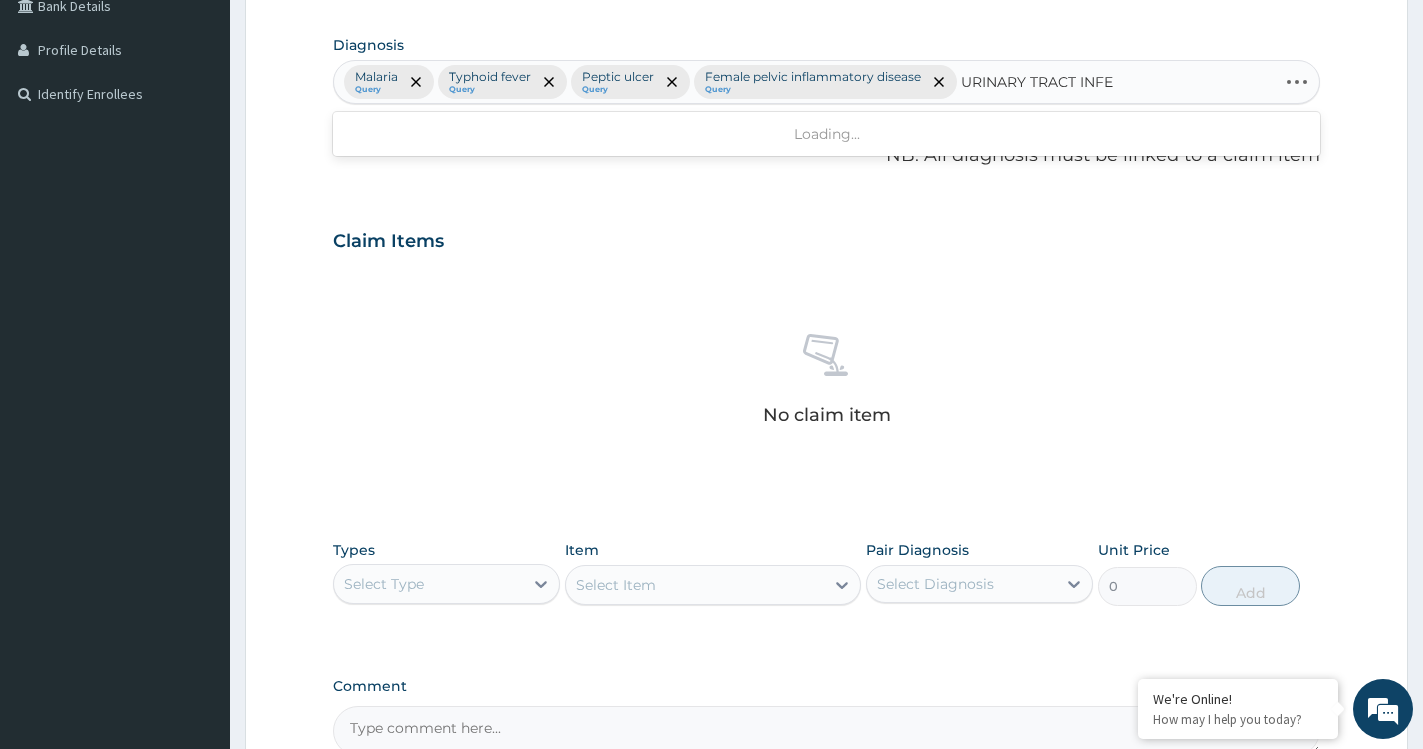 type on "URINARY TRACT INFEC" 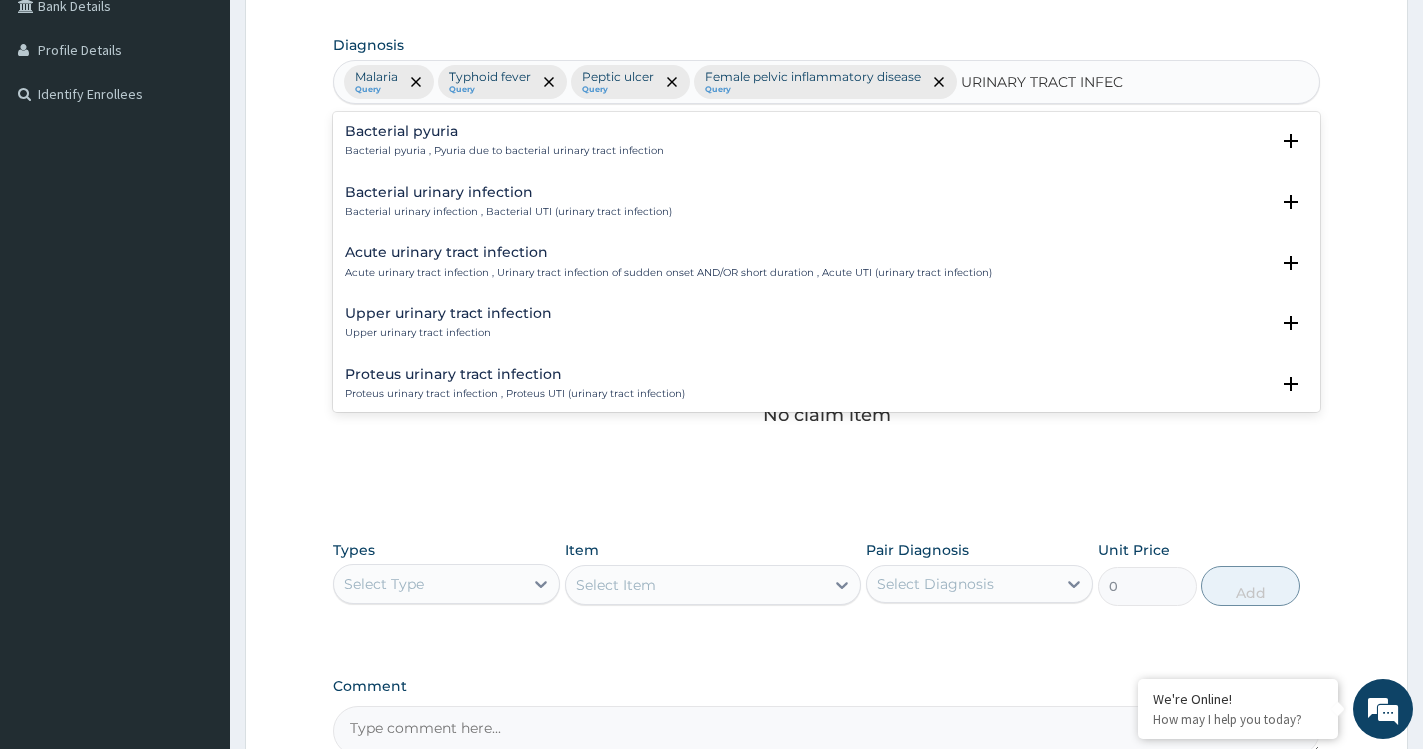 click on "Upper urinary tract infection" at bounding box center (448, 333) 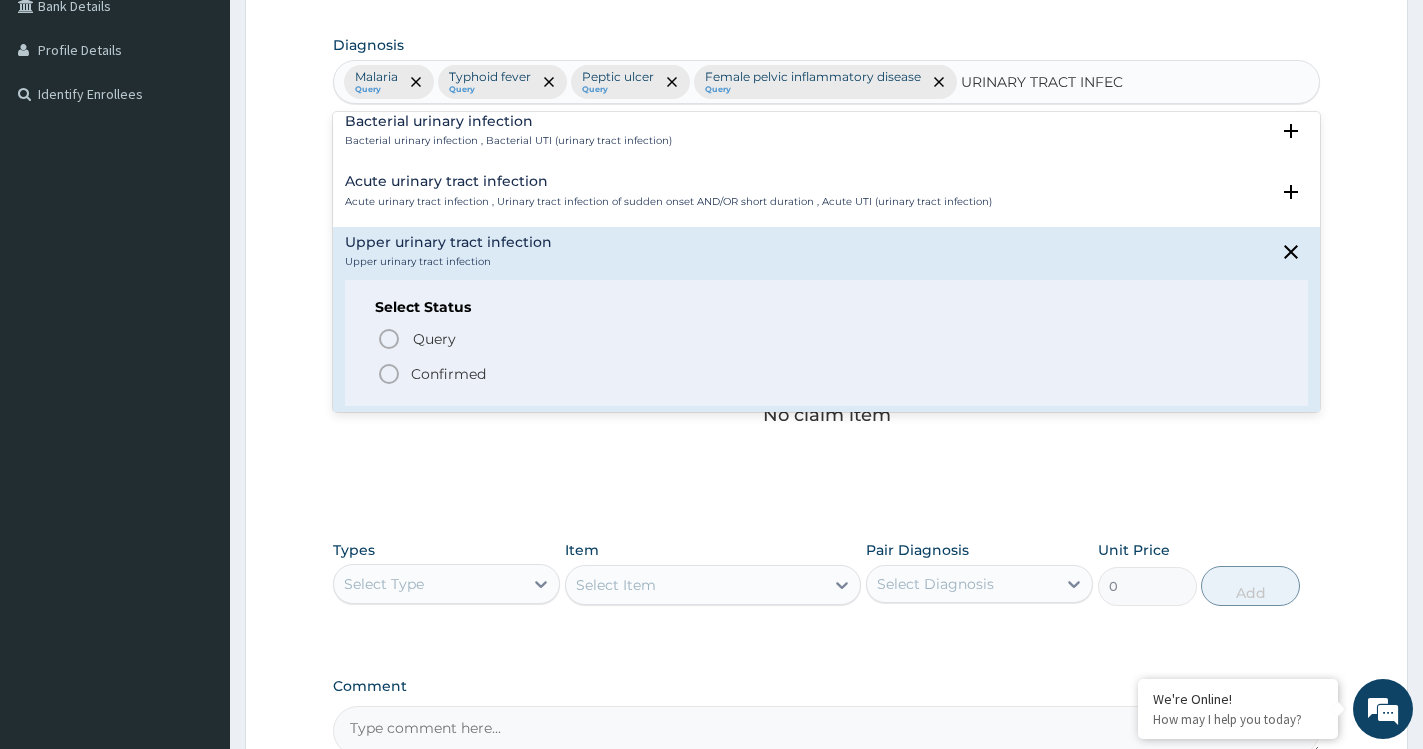 scroll, scrollTop: 144, scrollLeft: 0, axis: vertical 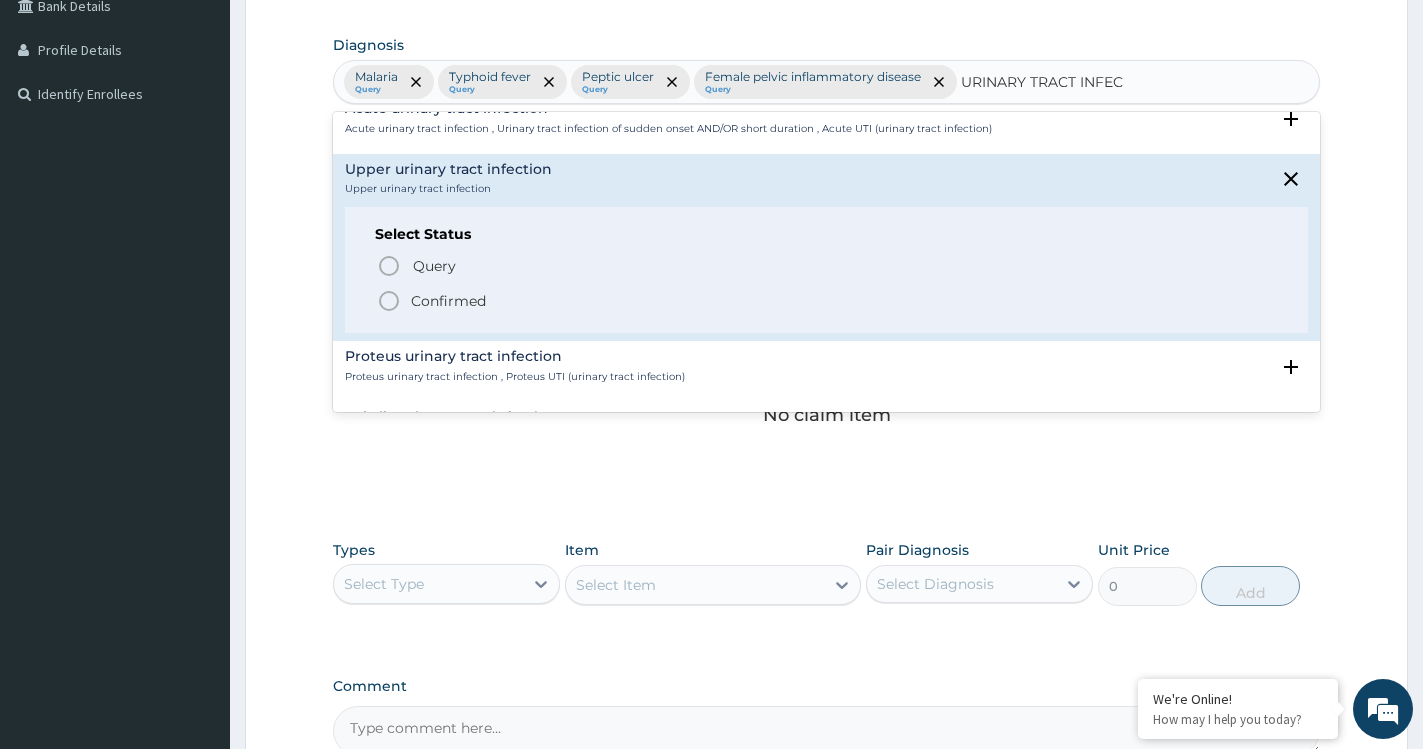 click on "Confirmed" at bounding box center (448, 301) 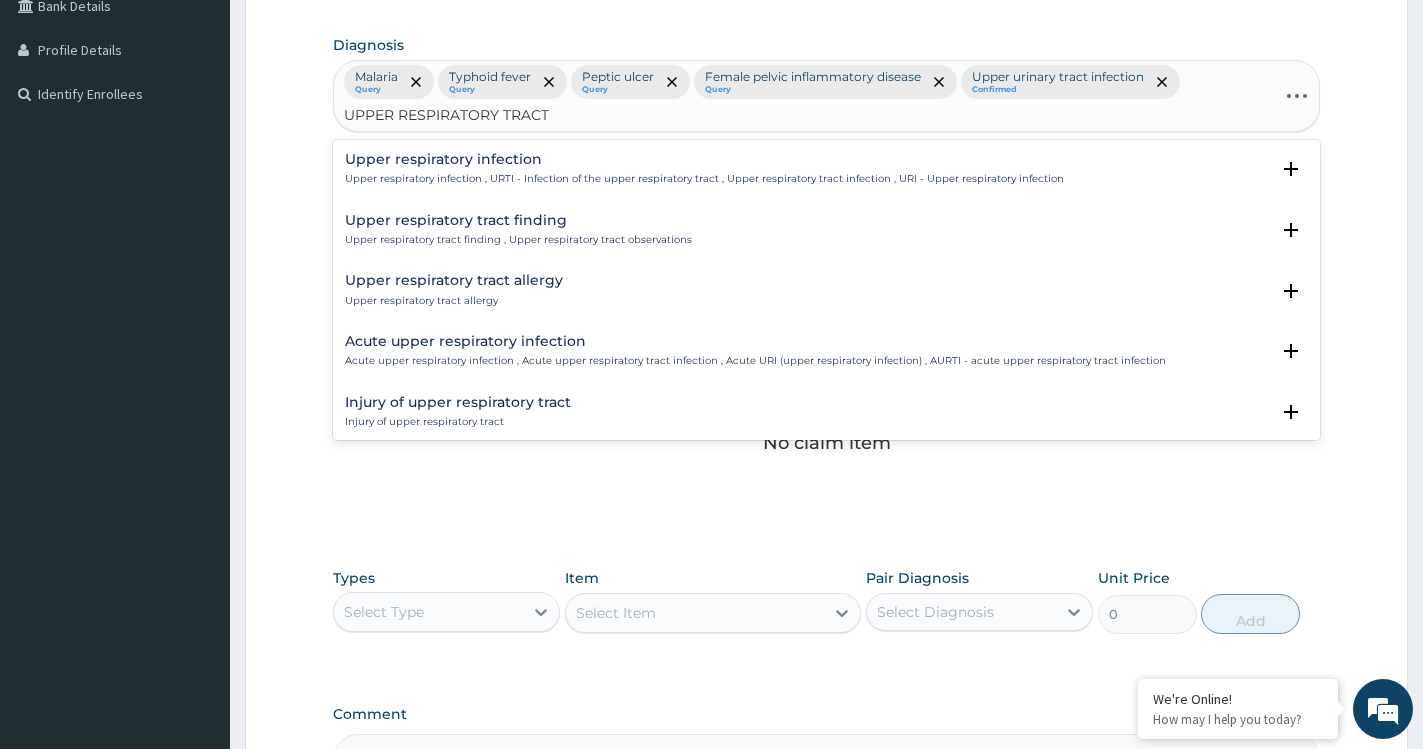 type on "UPPER RESPIRATORY TRACT" 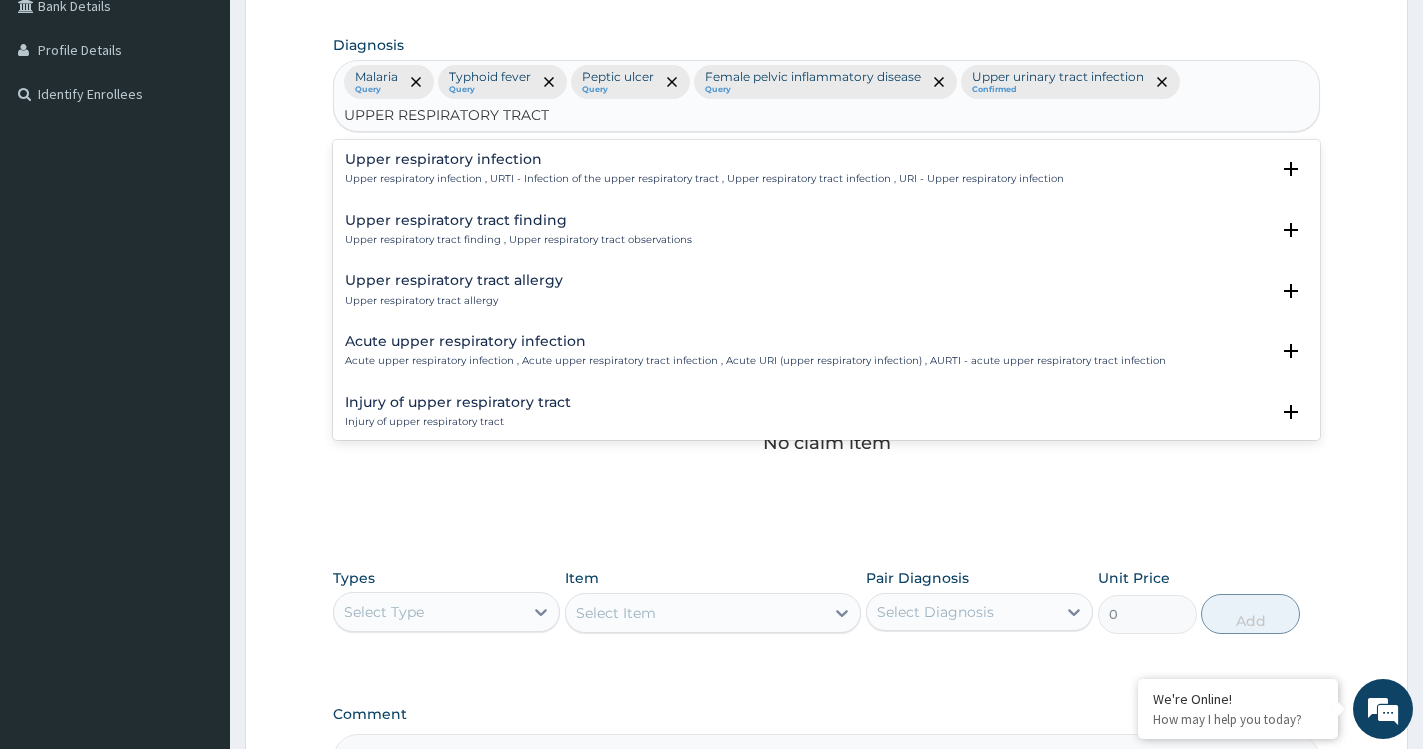 drag, startPoint x: 457, startPoint y: 168, endPoint x: 457, endPoint y: 182, distance: 14 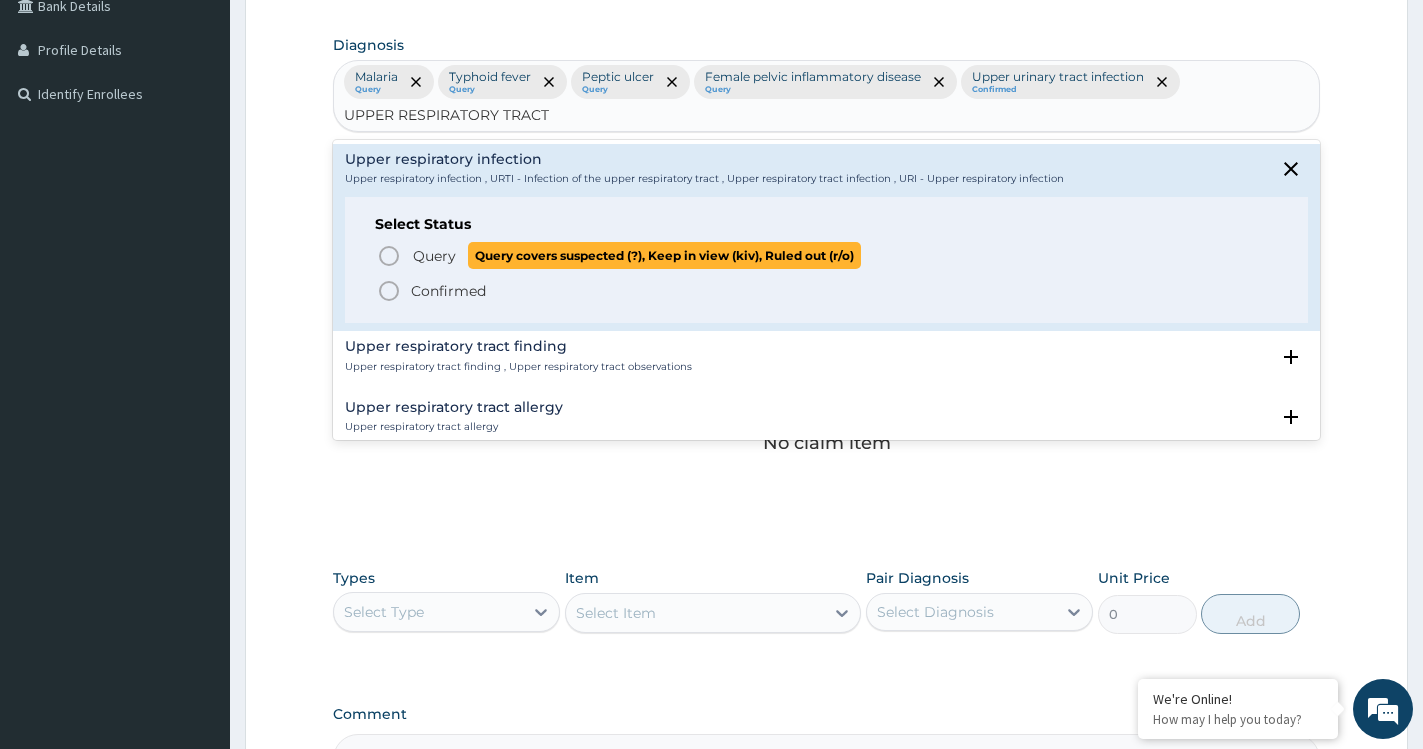 click on "Query covers suspected (?), Keep in view (kiv), Ruled out (r/o)" at bounding box center [664, 255] 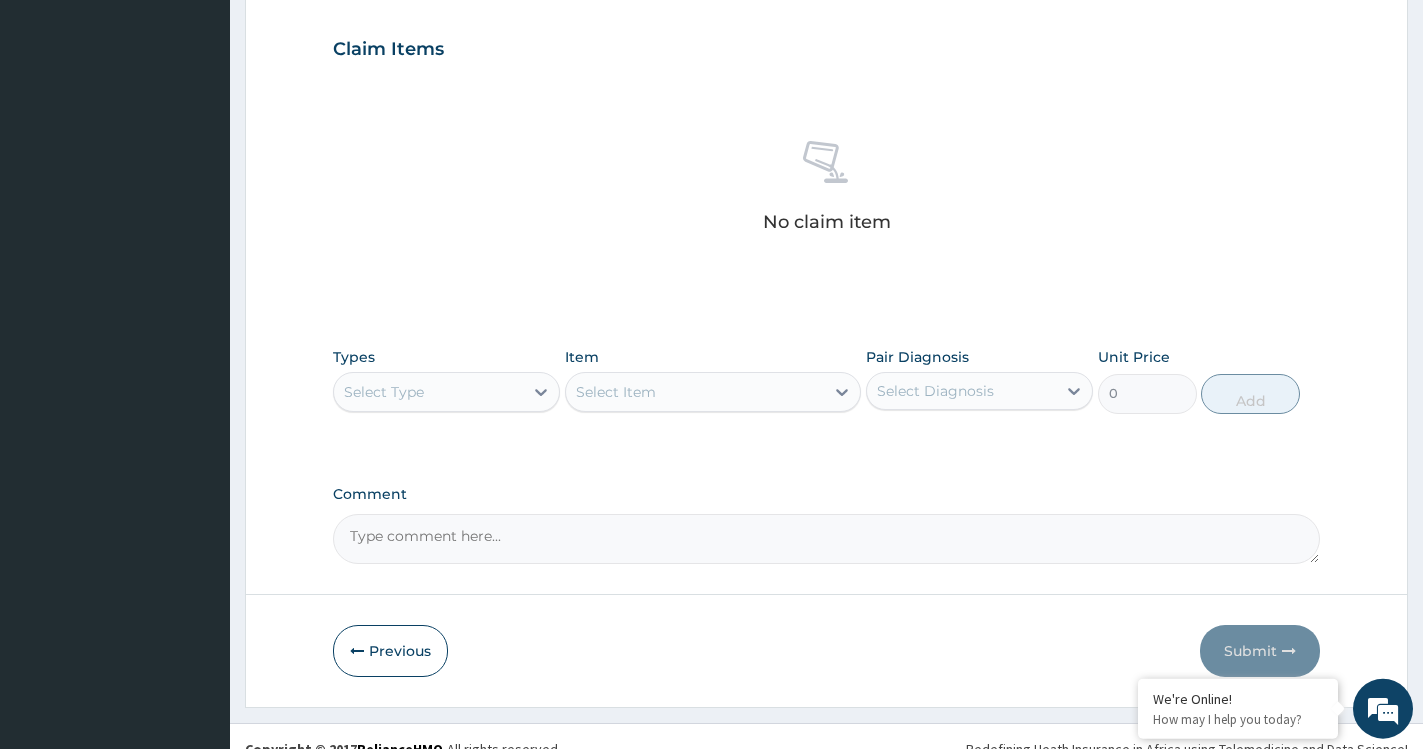 scroll, scrollTop: 731, scrollLeft: 0, axis: vertical 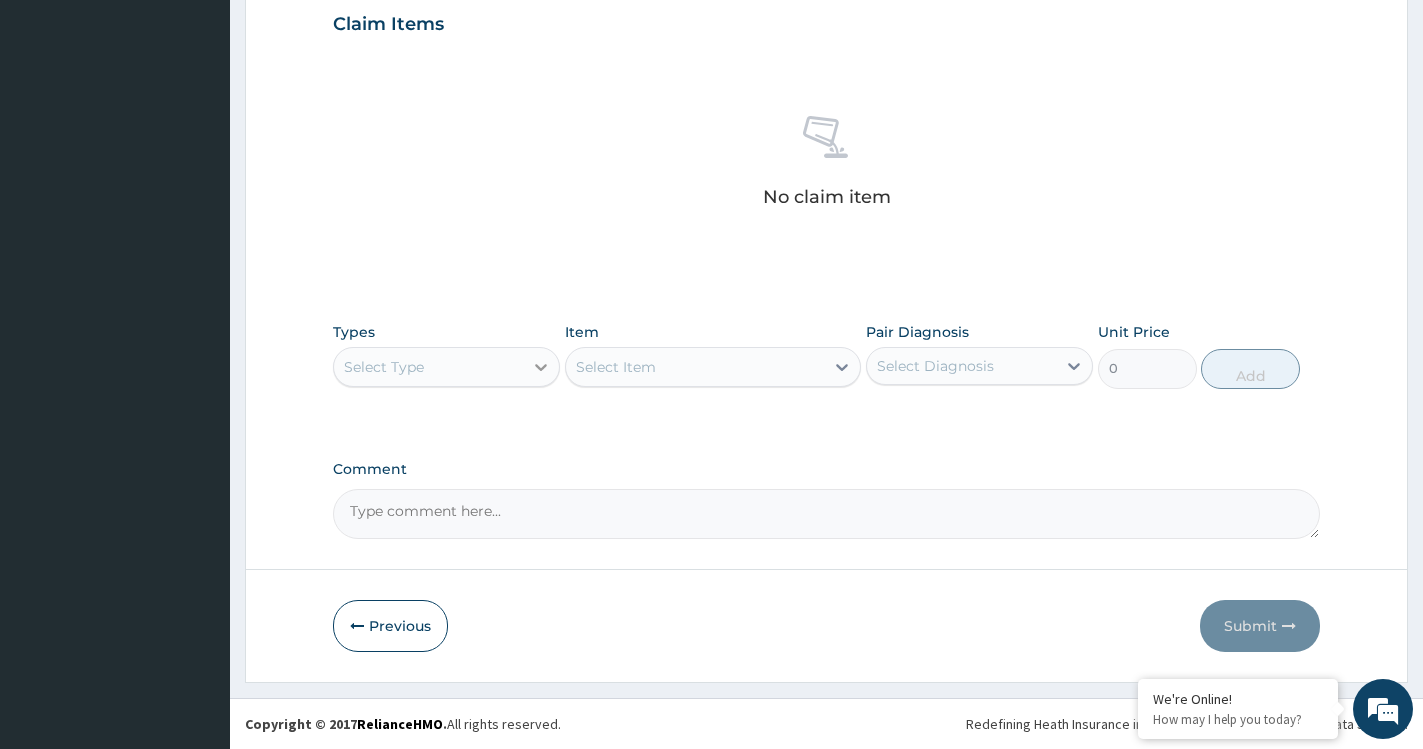 click 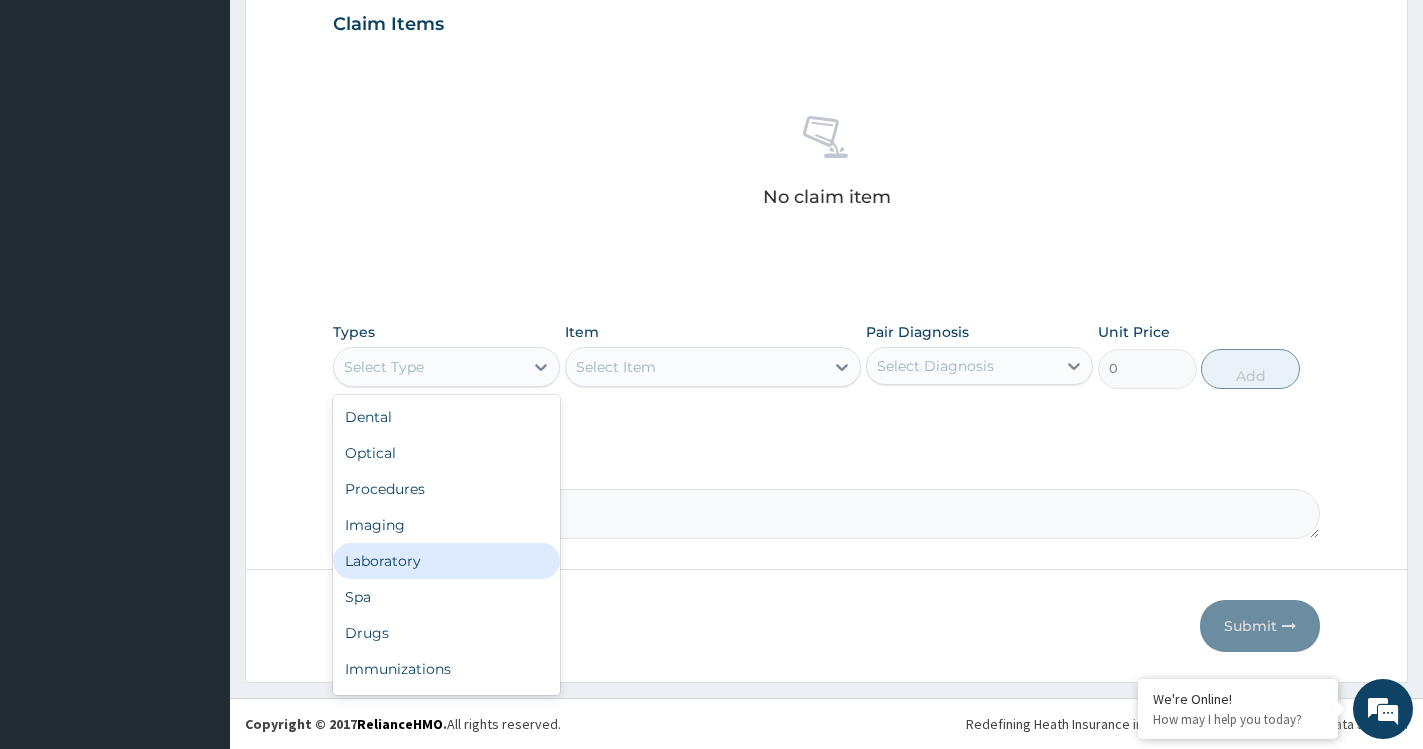 click on "Laboratory" at bounding box center (446, 561) 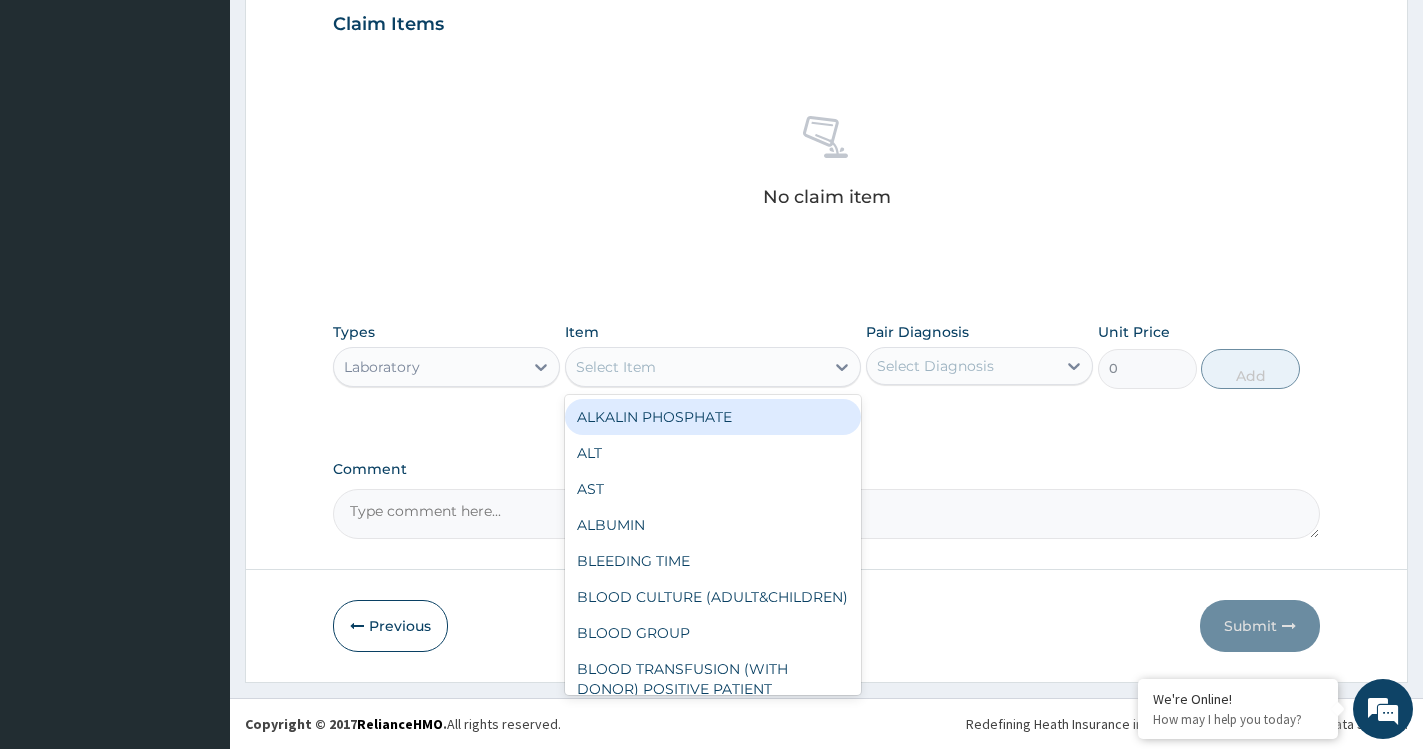 click on "Select Item" at bounding box center (695, 367) 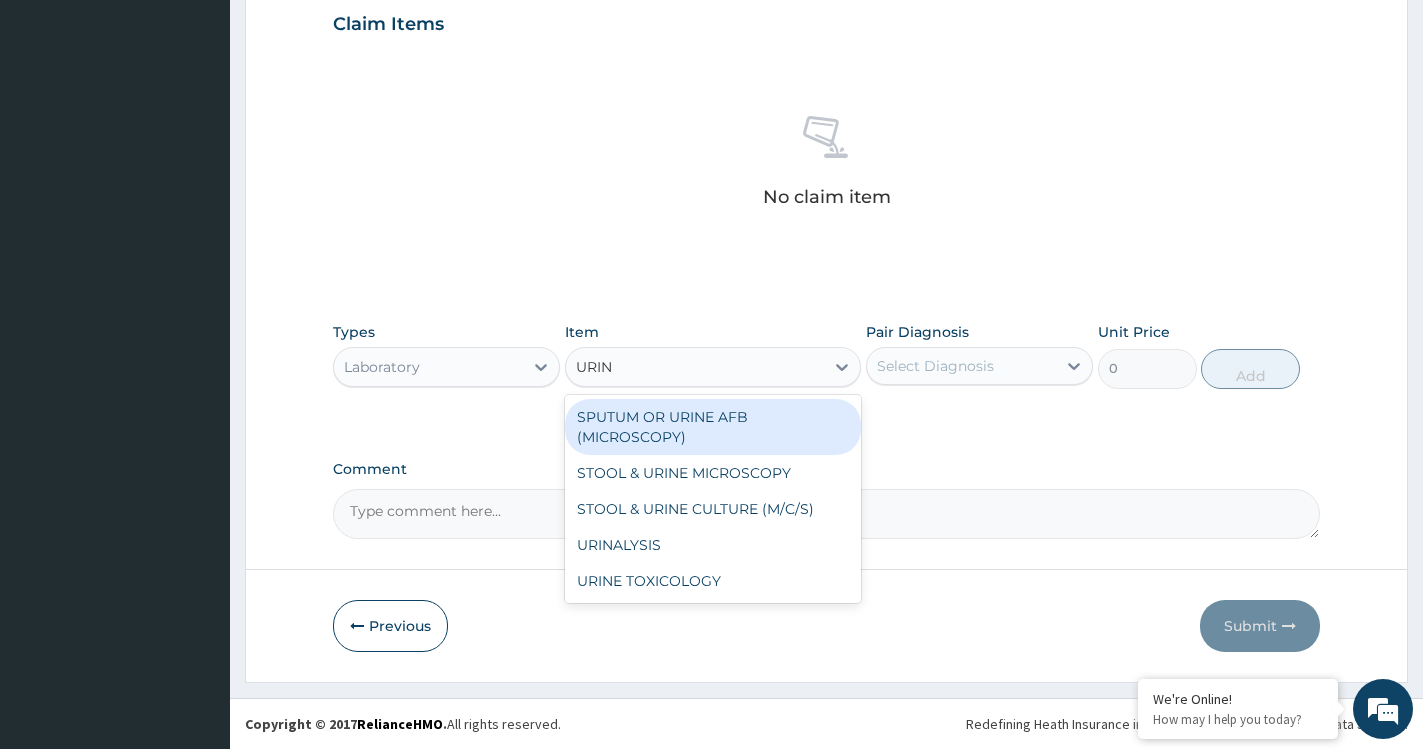 type on "URINA" 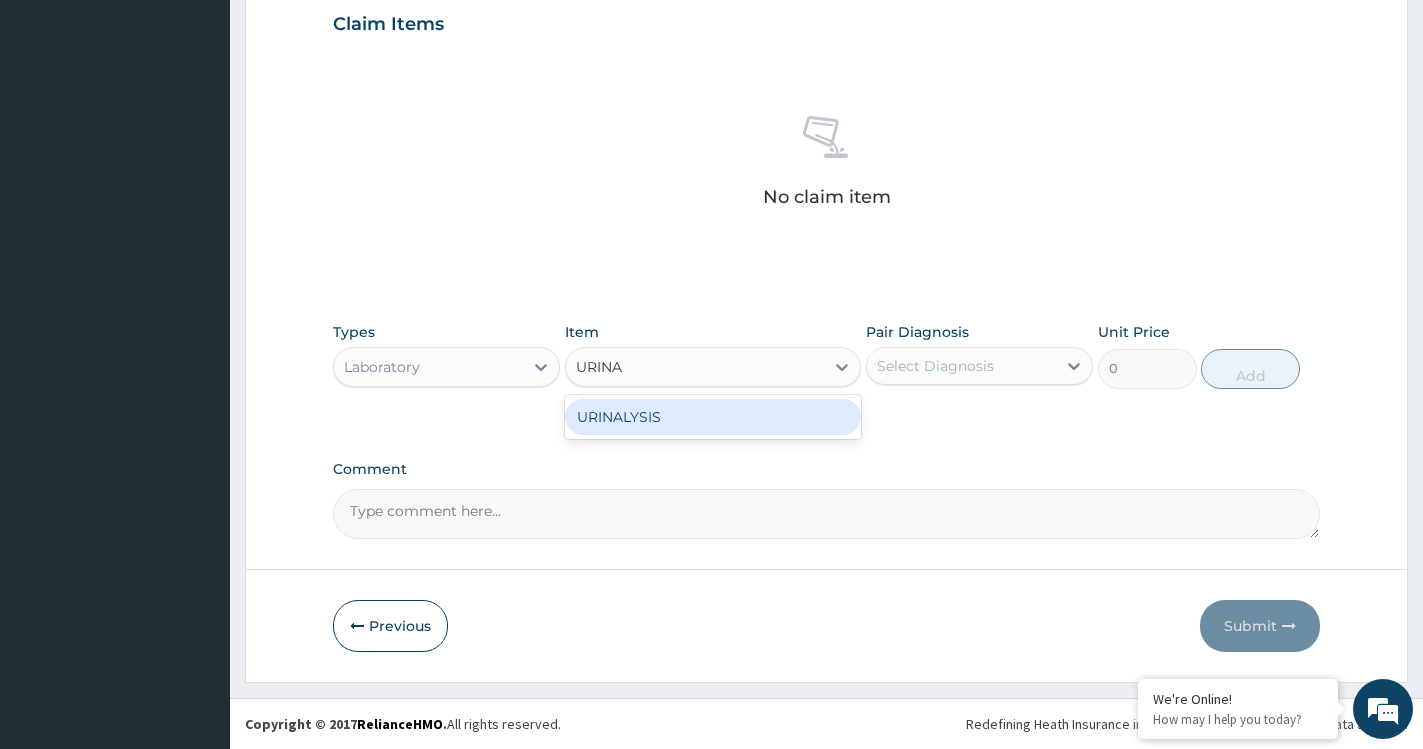 click on "URINALYSIS" at bounding box center (713, 417) 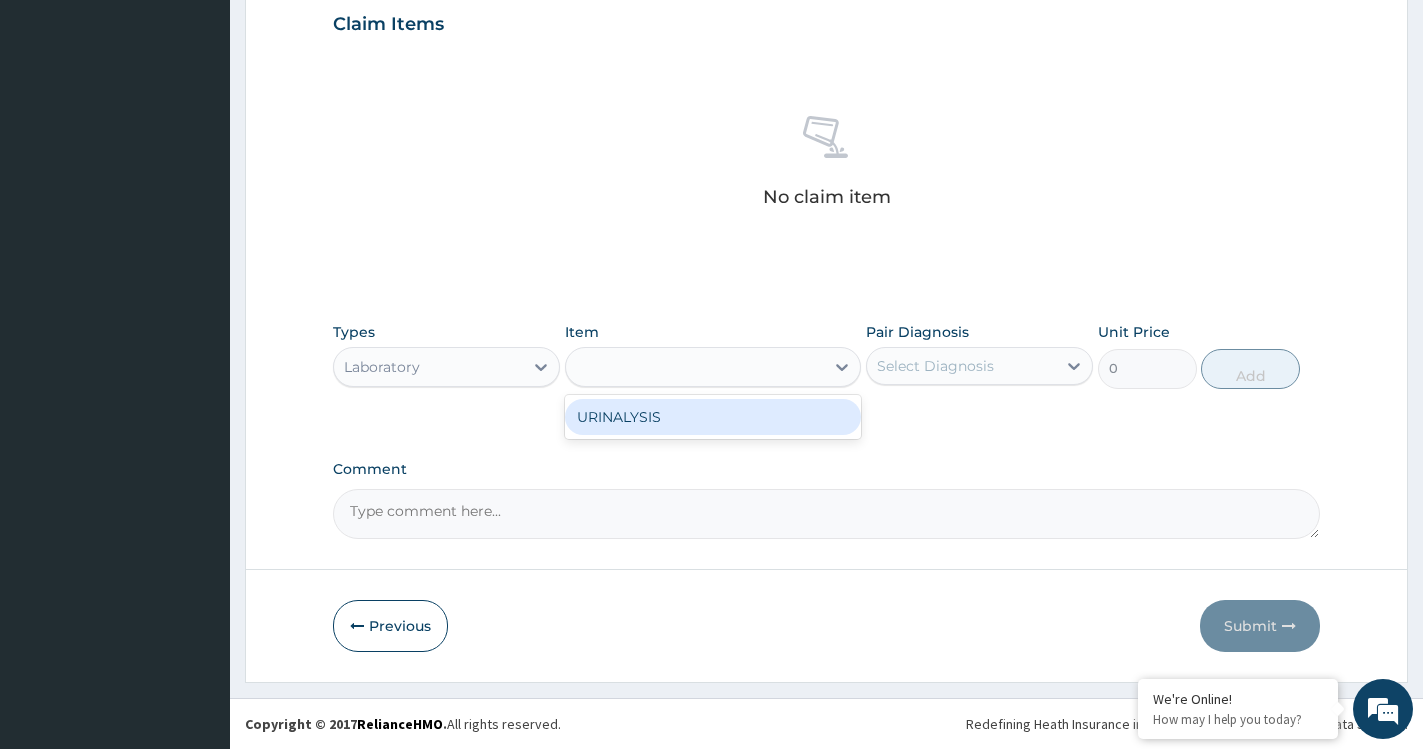 type on "1000" 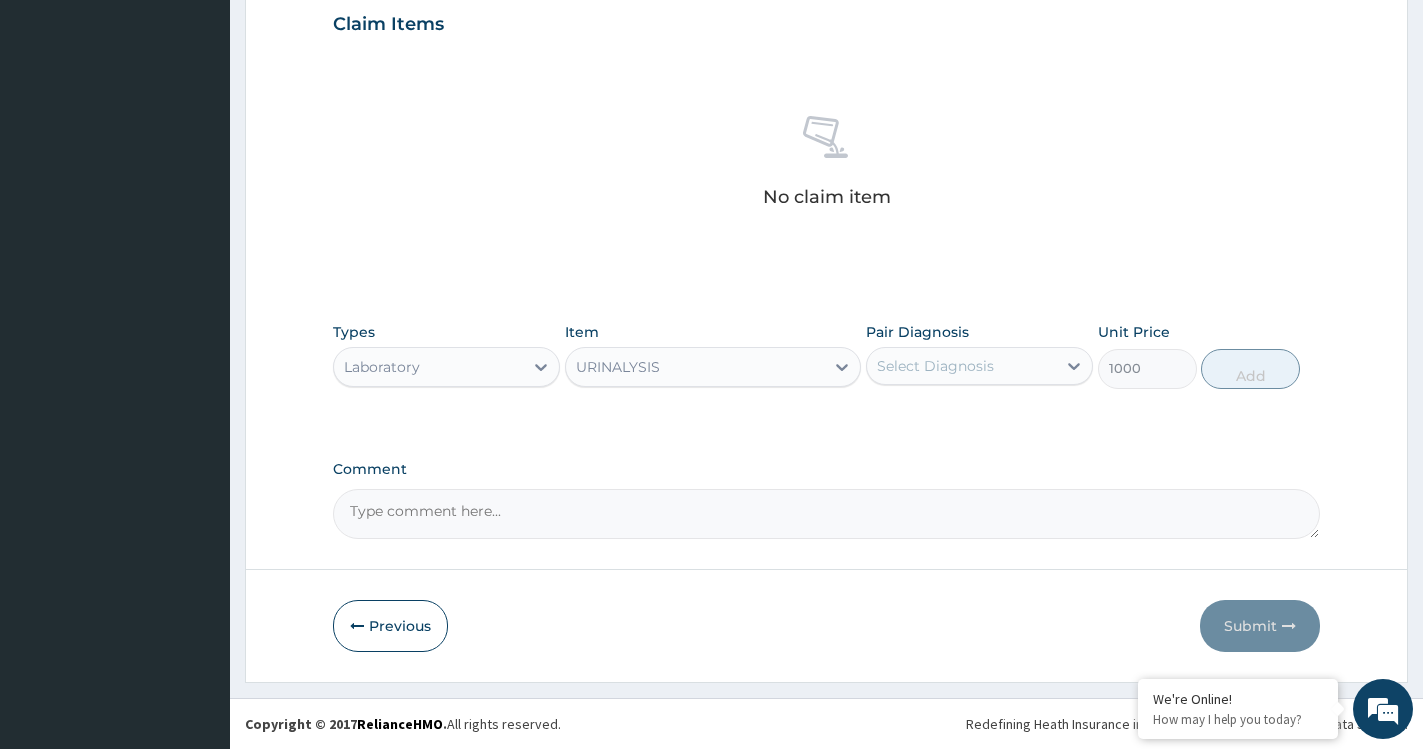 click on "Select Diagnosis" at bounding box center [935, 366] 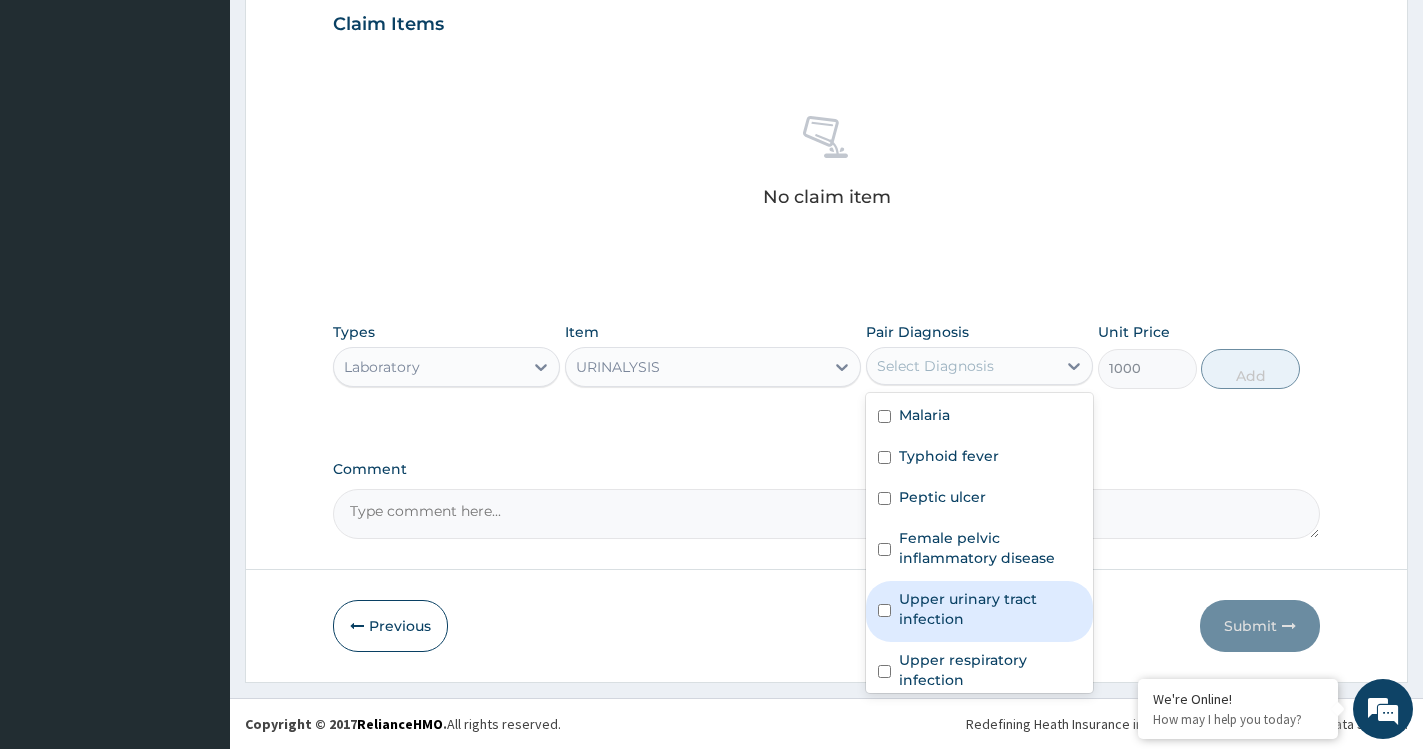 click on "Upper urinary tract infection" at bounding box center (990, 609) 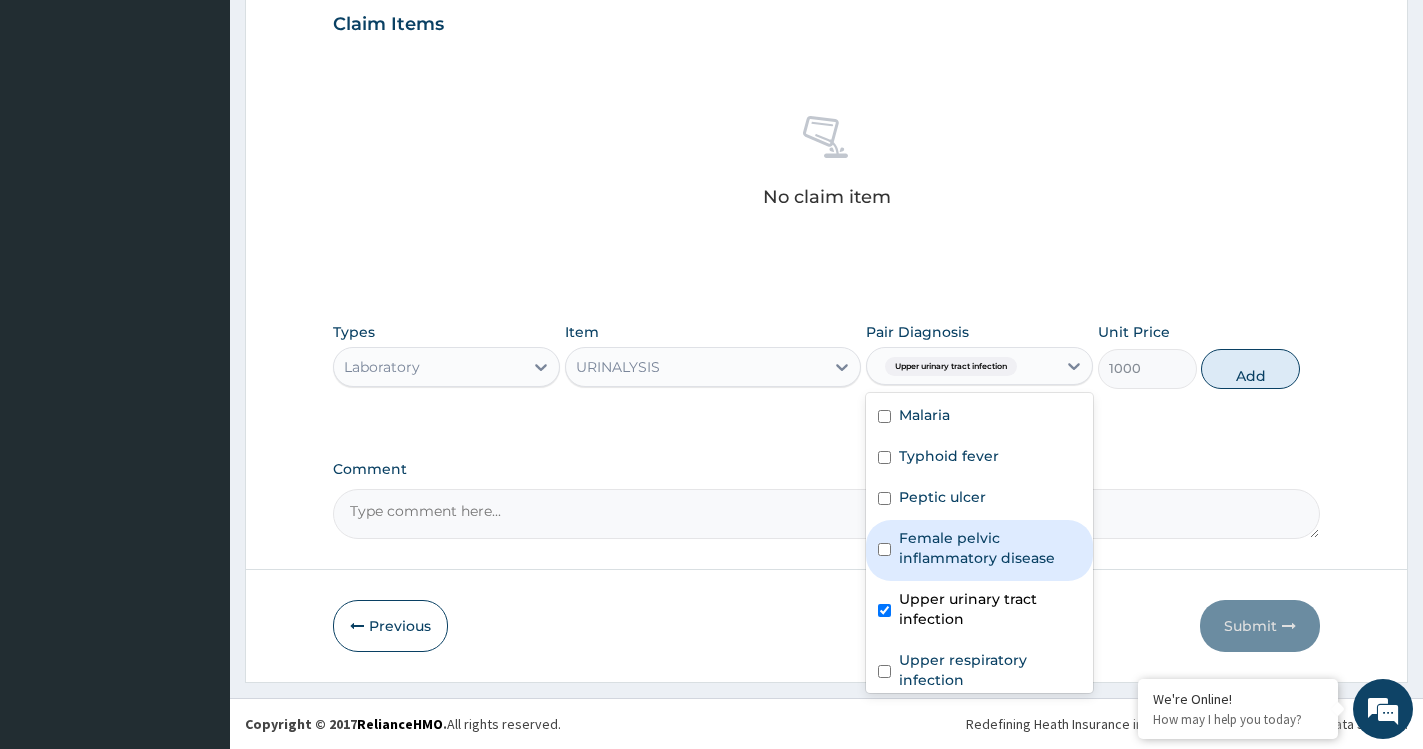 checkbox on "true" 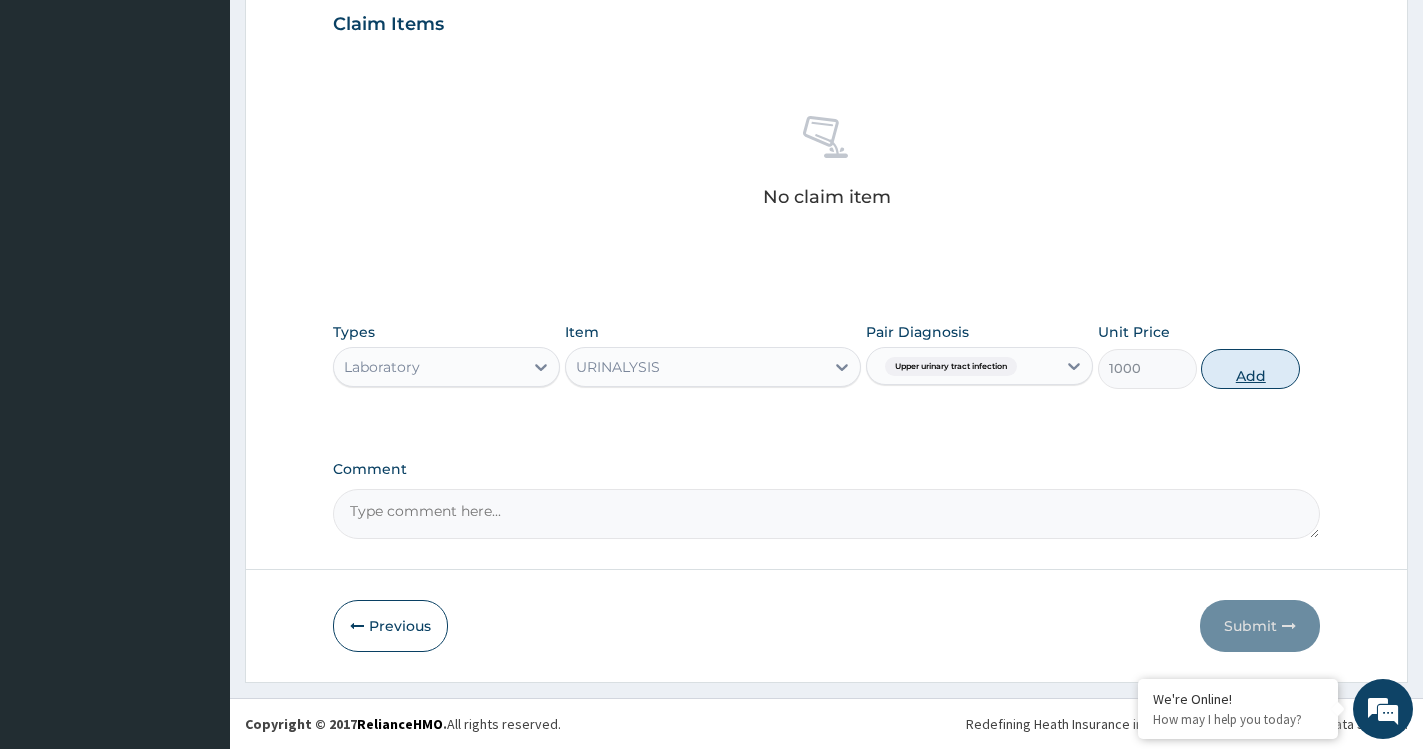 click on "Add" at bounding box center (1250, 369) 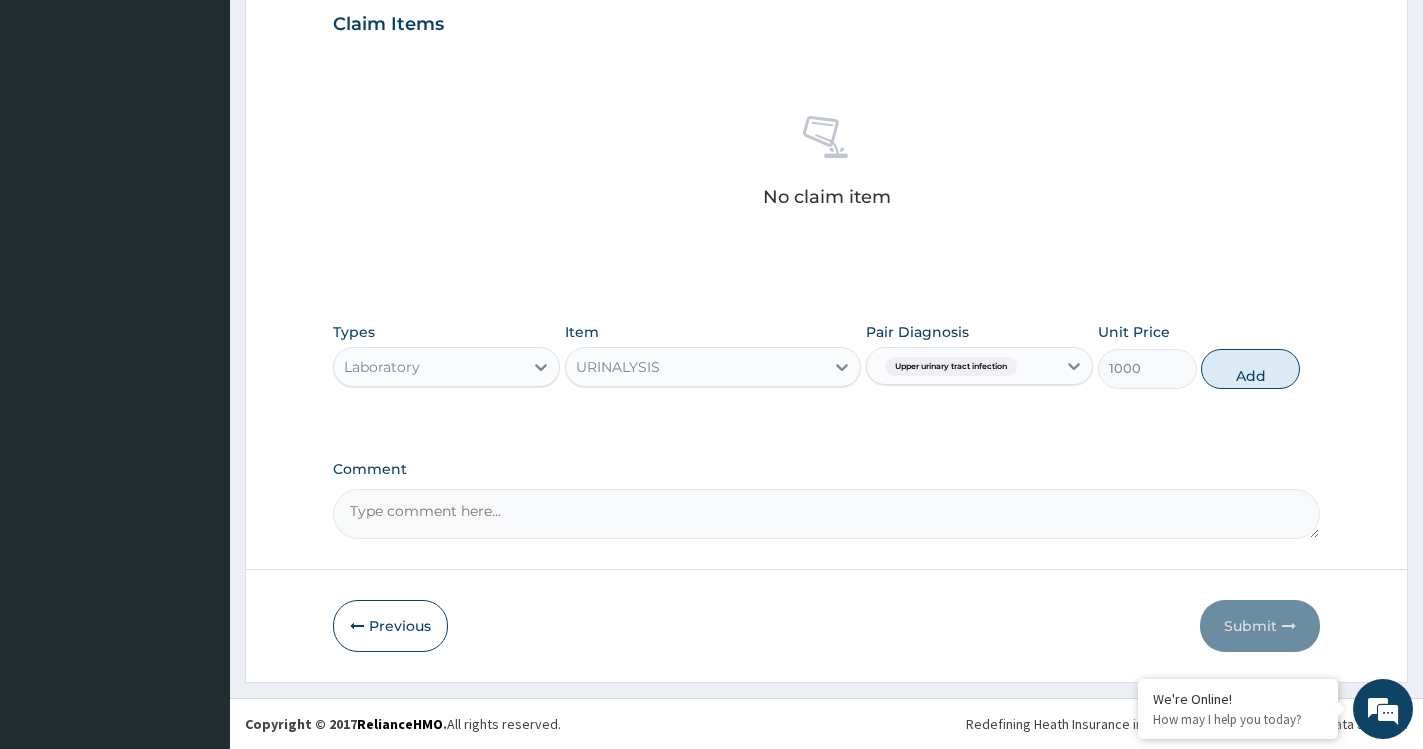 type on "0" 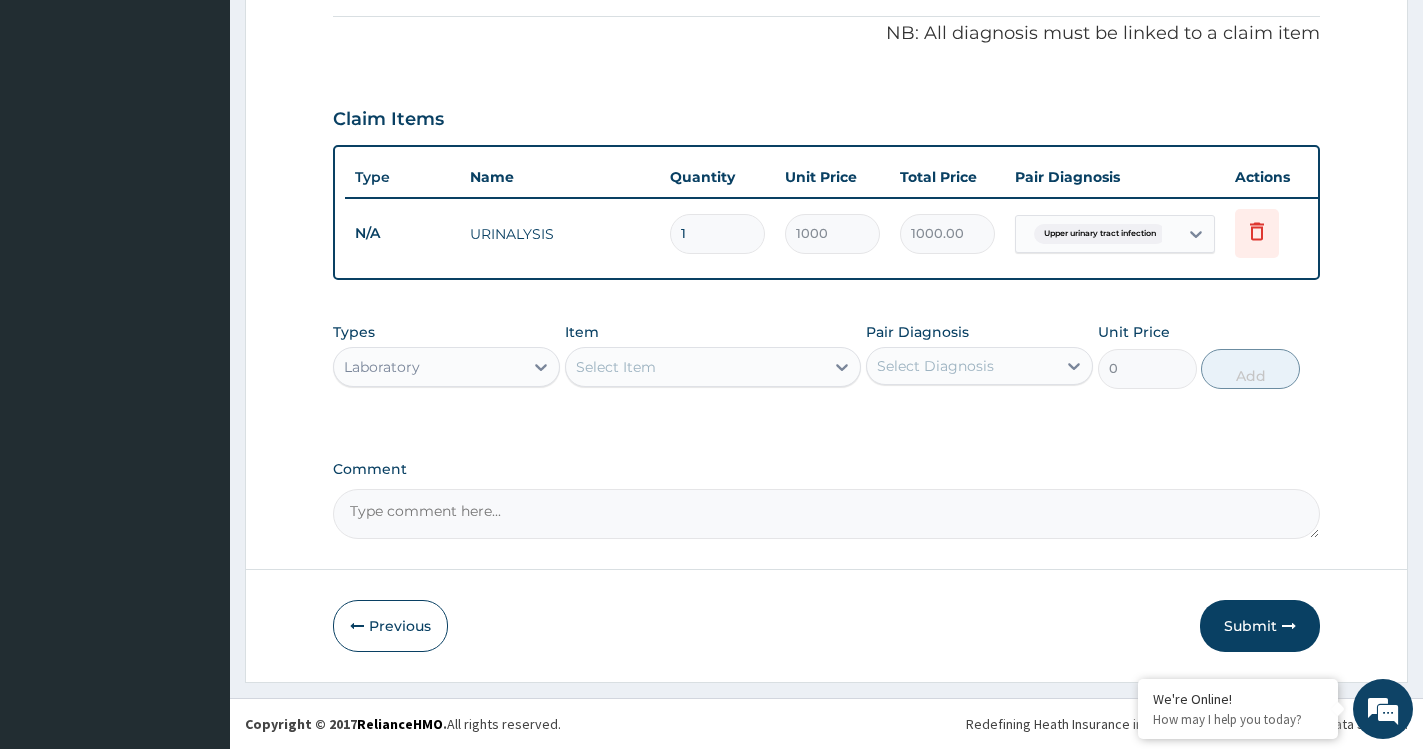 scroll, scrollTop: 653, scrollLeft: 0, axis: vertical 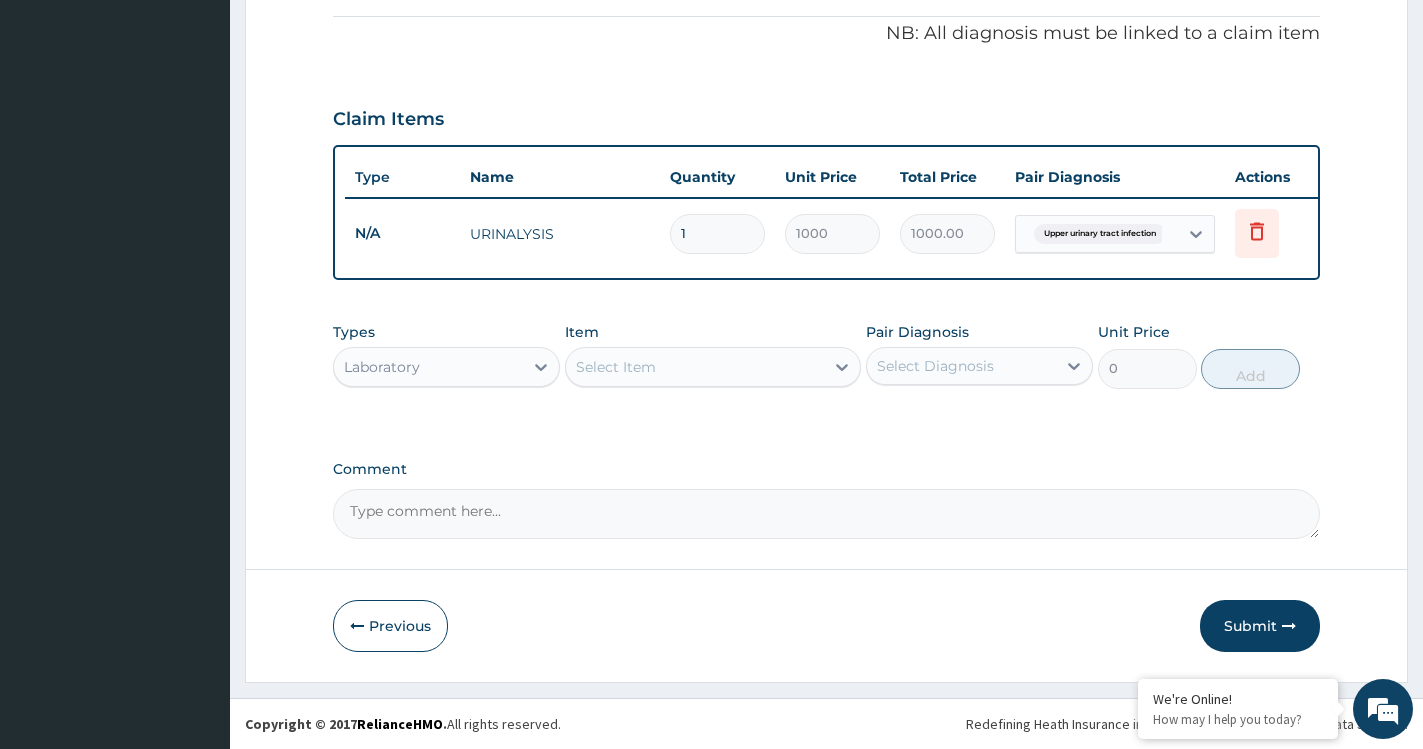 click on "Select Item" at bounding box center (616, 367) 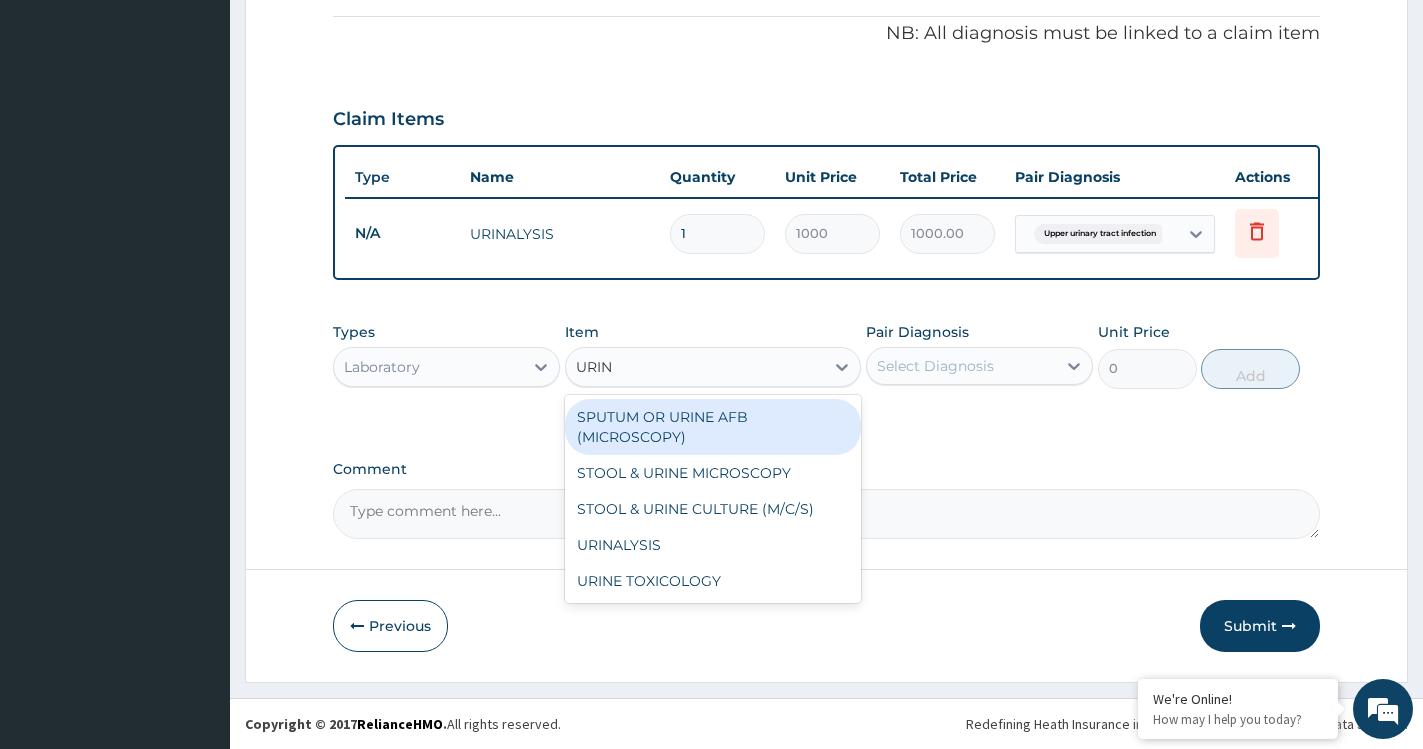 type on "URINE" 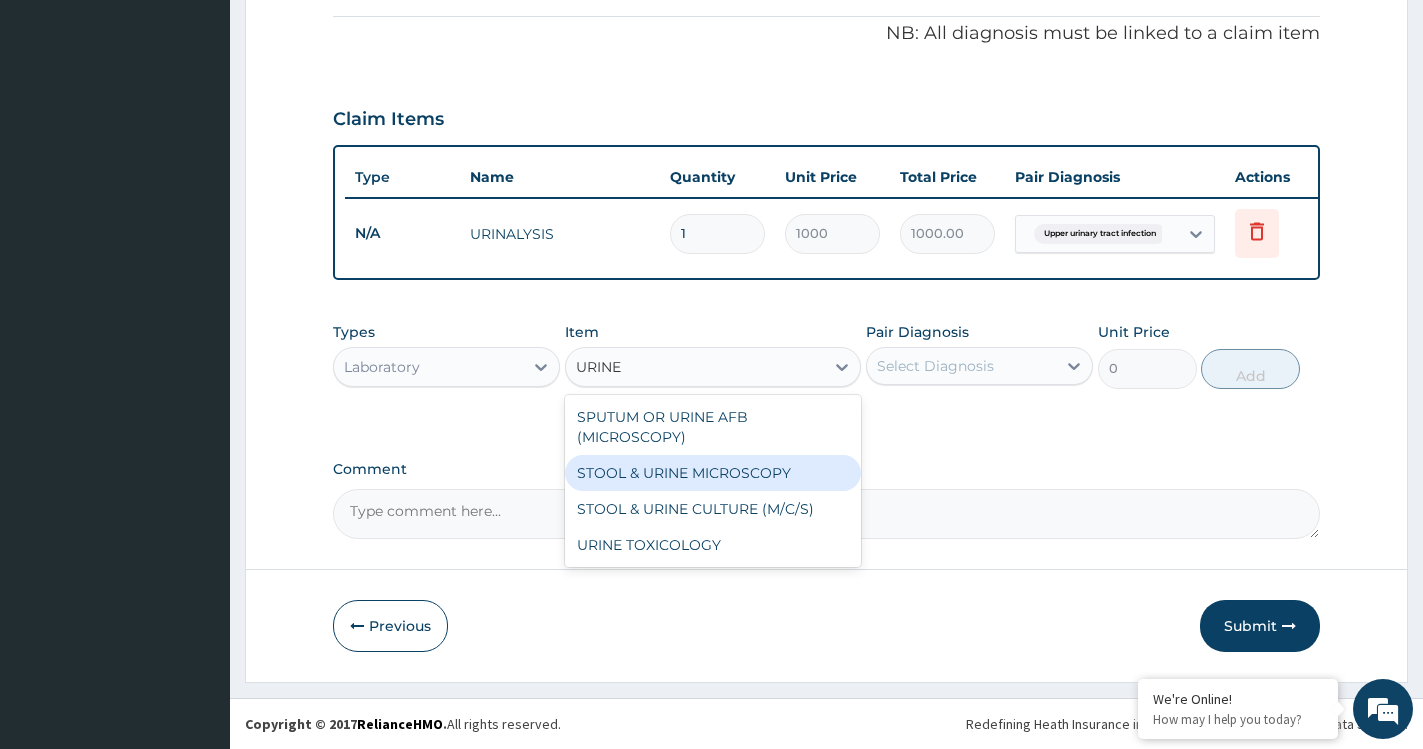 click on "STOOL & URINE MICROSCOPY" at bounding box center [713, 473] 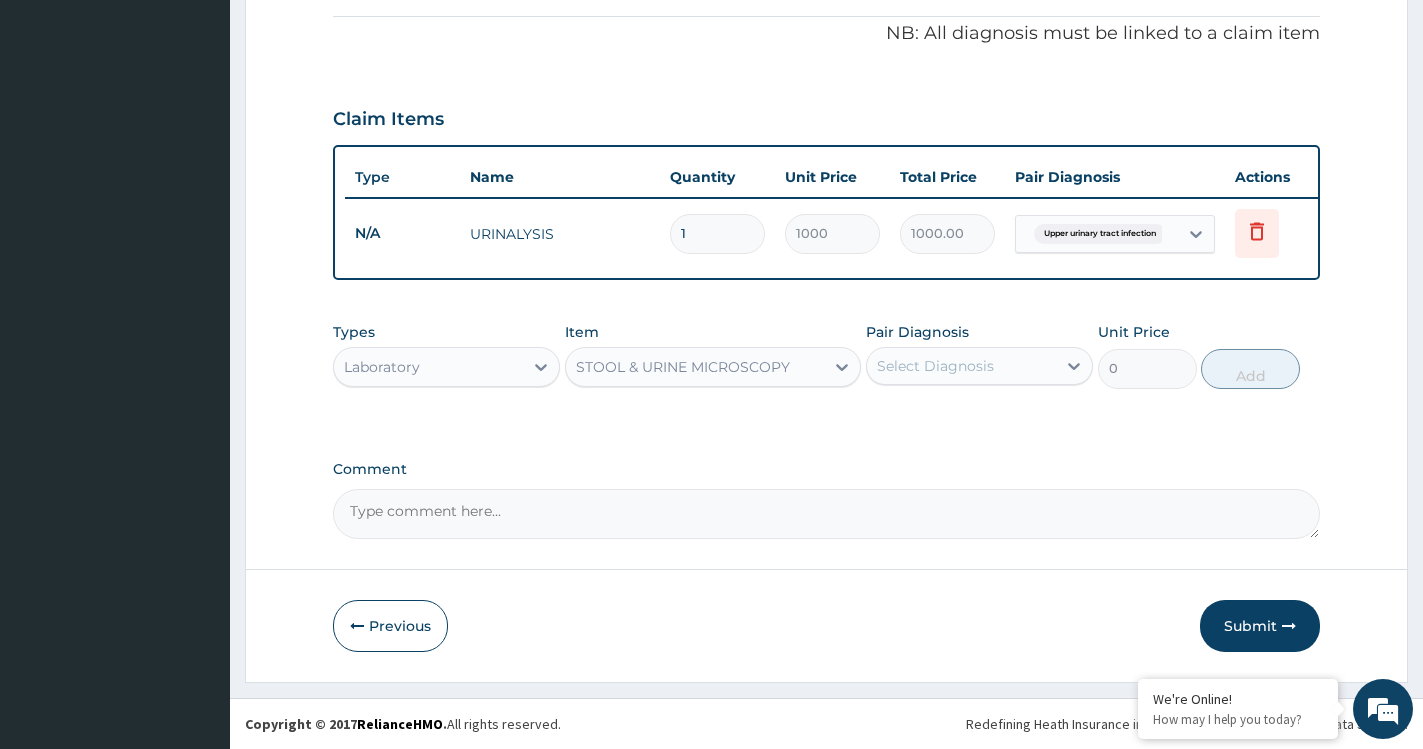 type 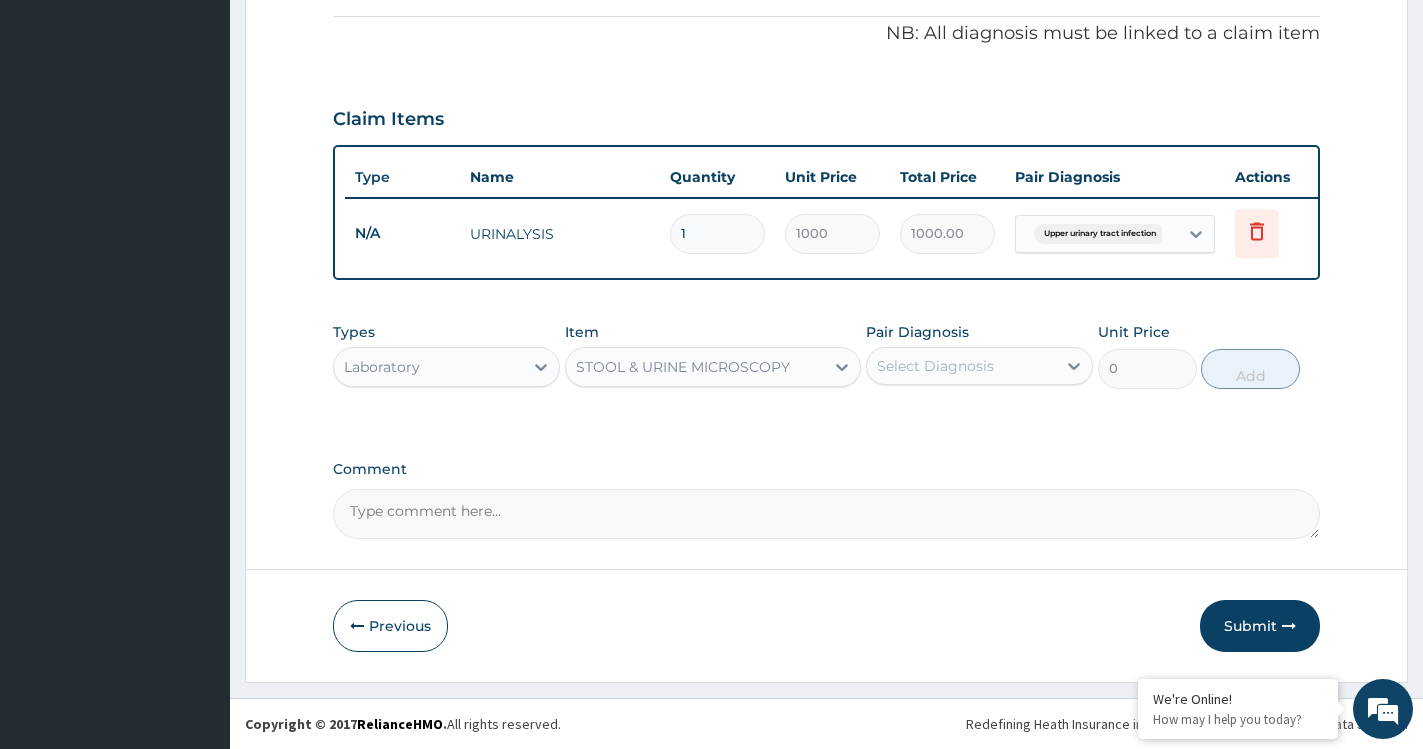 type on "1000" 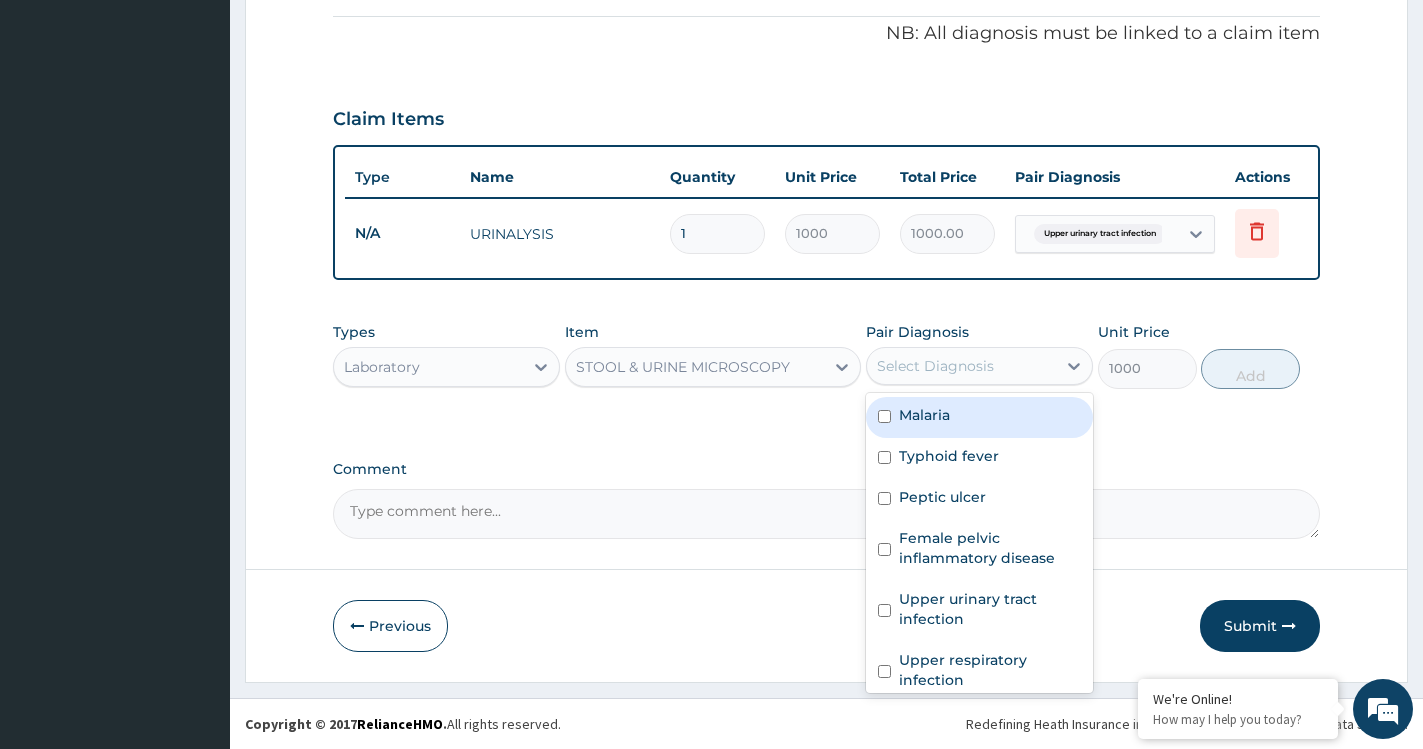 click on "Select Diagnosis" at bounding box center [935, 366] 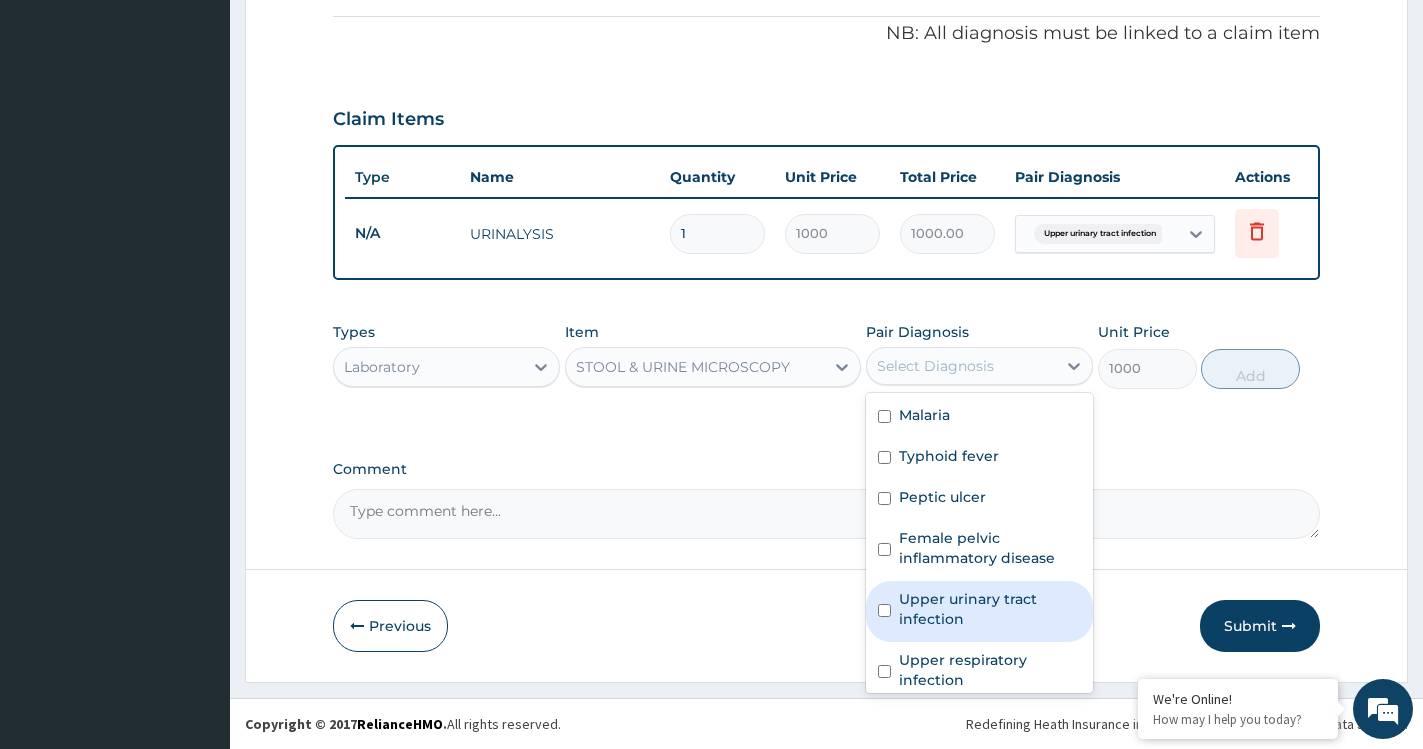 click on "Upper urinary tract infection" at bounding box center (990, 609) 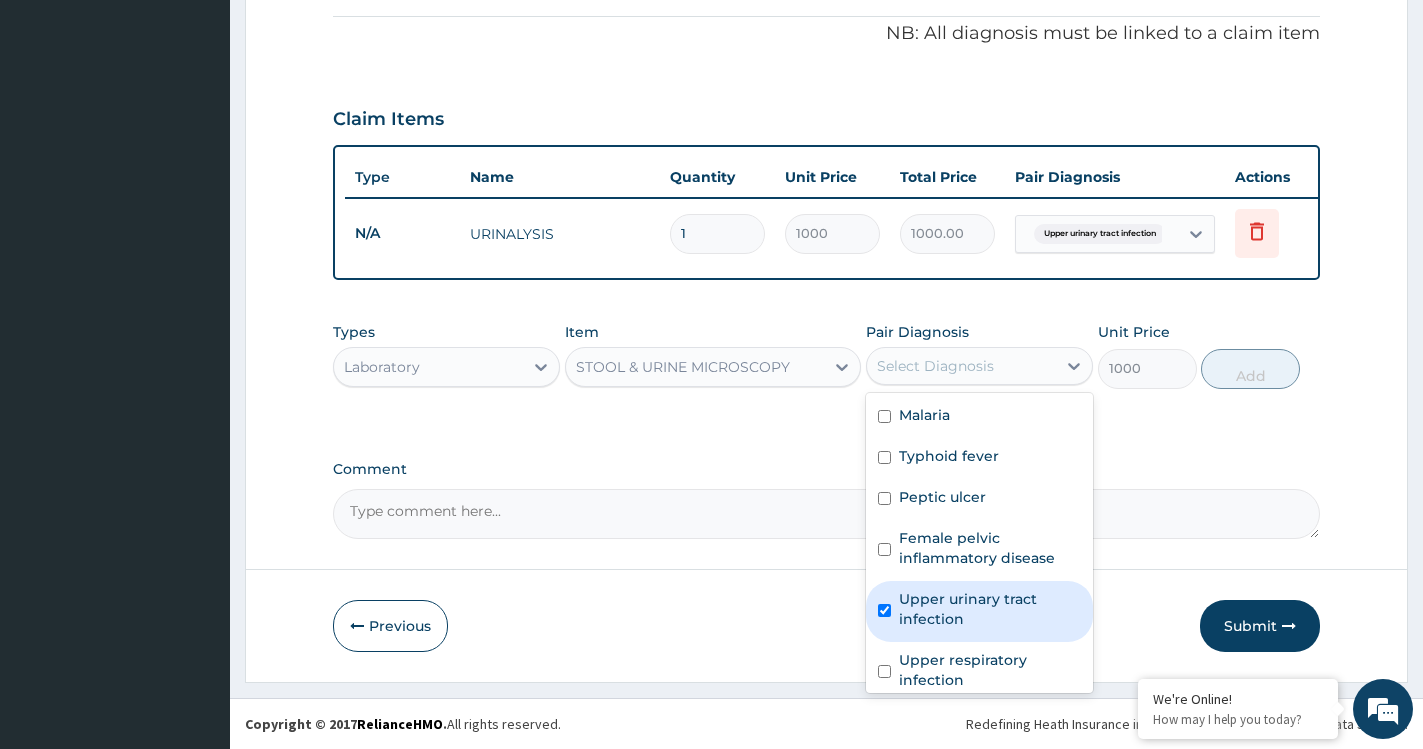 checkbox on "true" 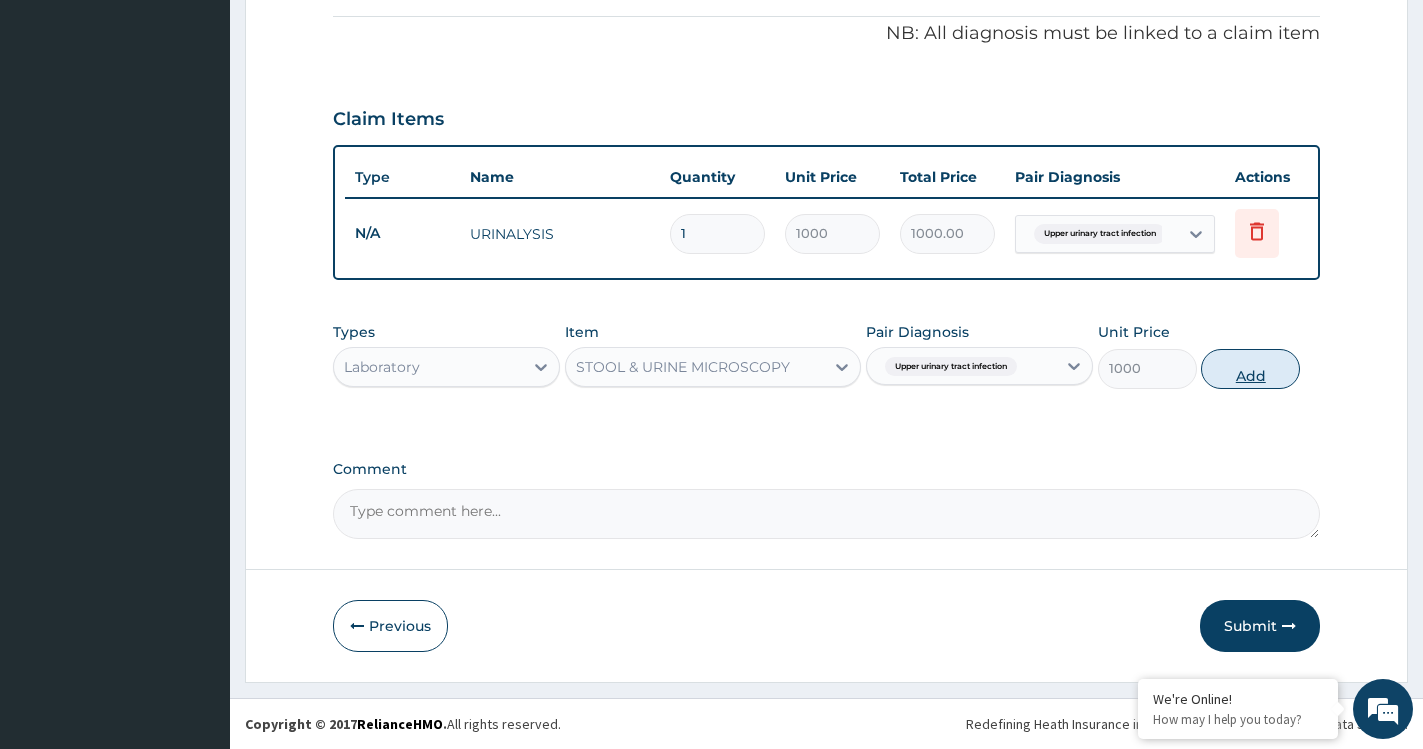 click on "Add" at bounding box center [1250, 369] 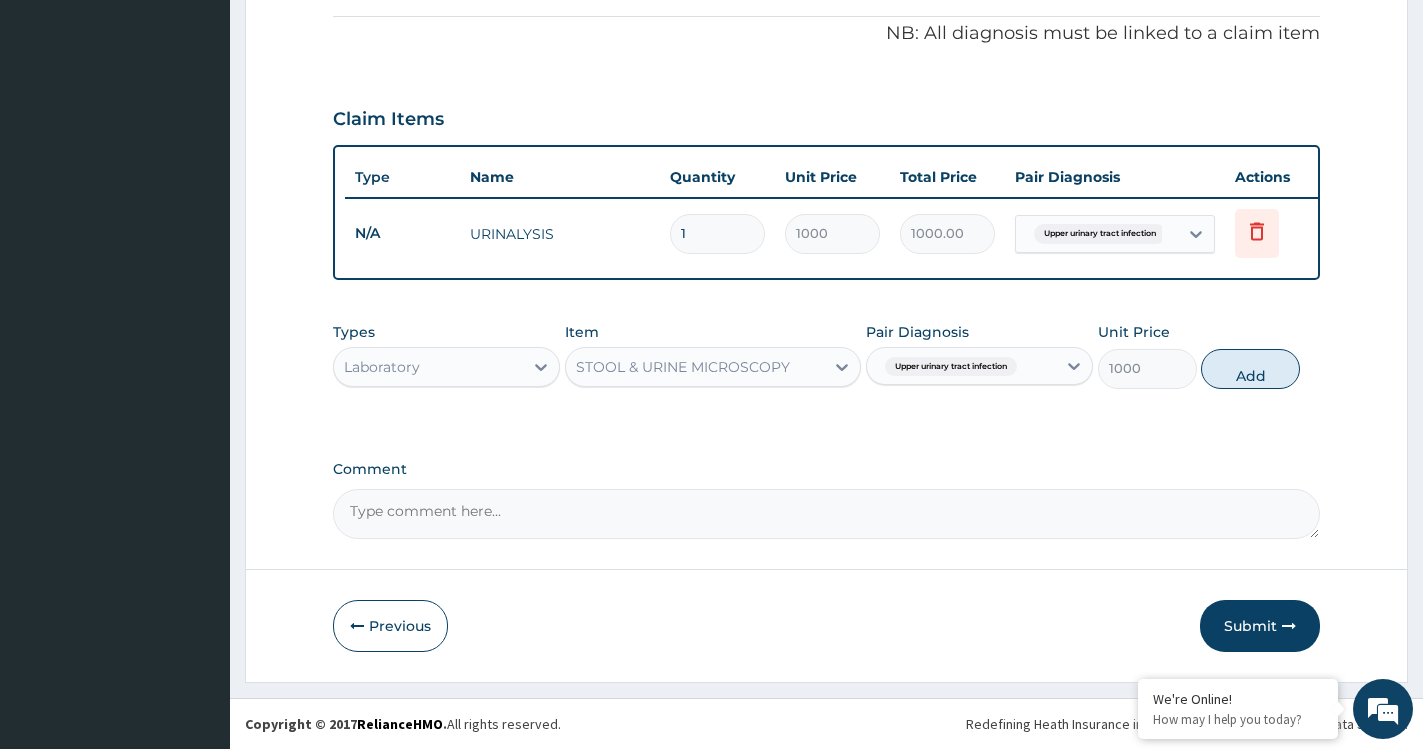type on "0" 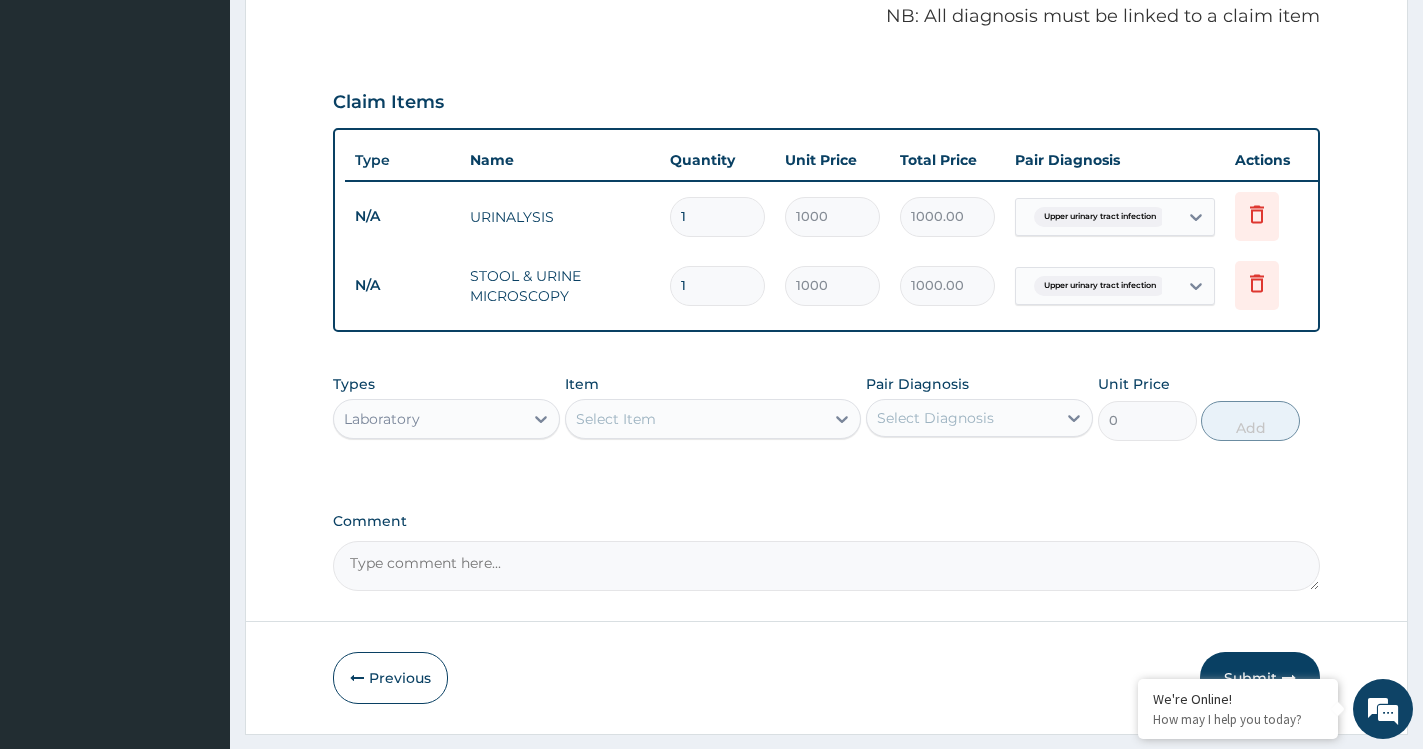 click on "Select Item" at bounding box center [695, 419] 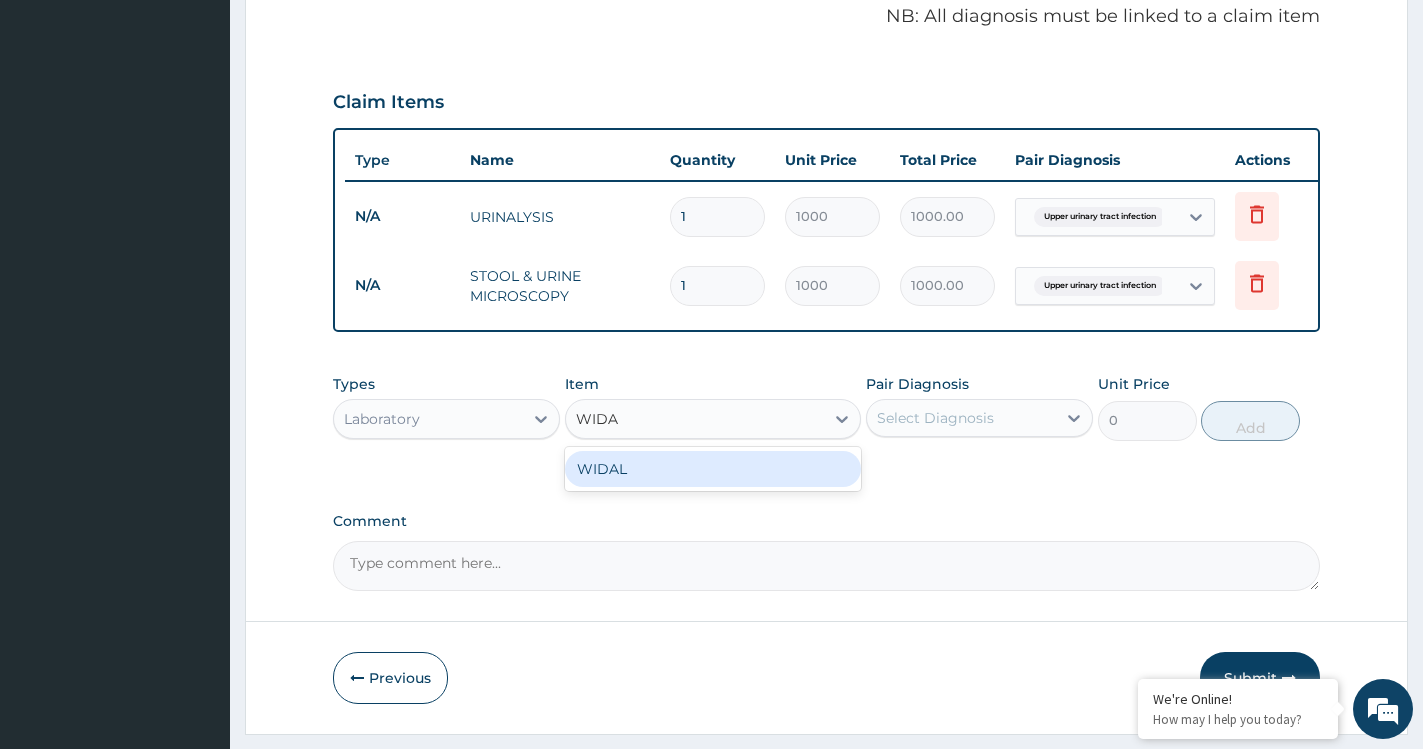 type on "WIDAL" 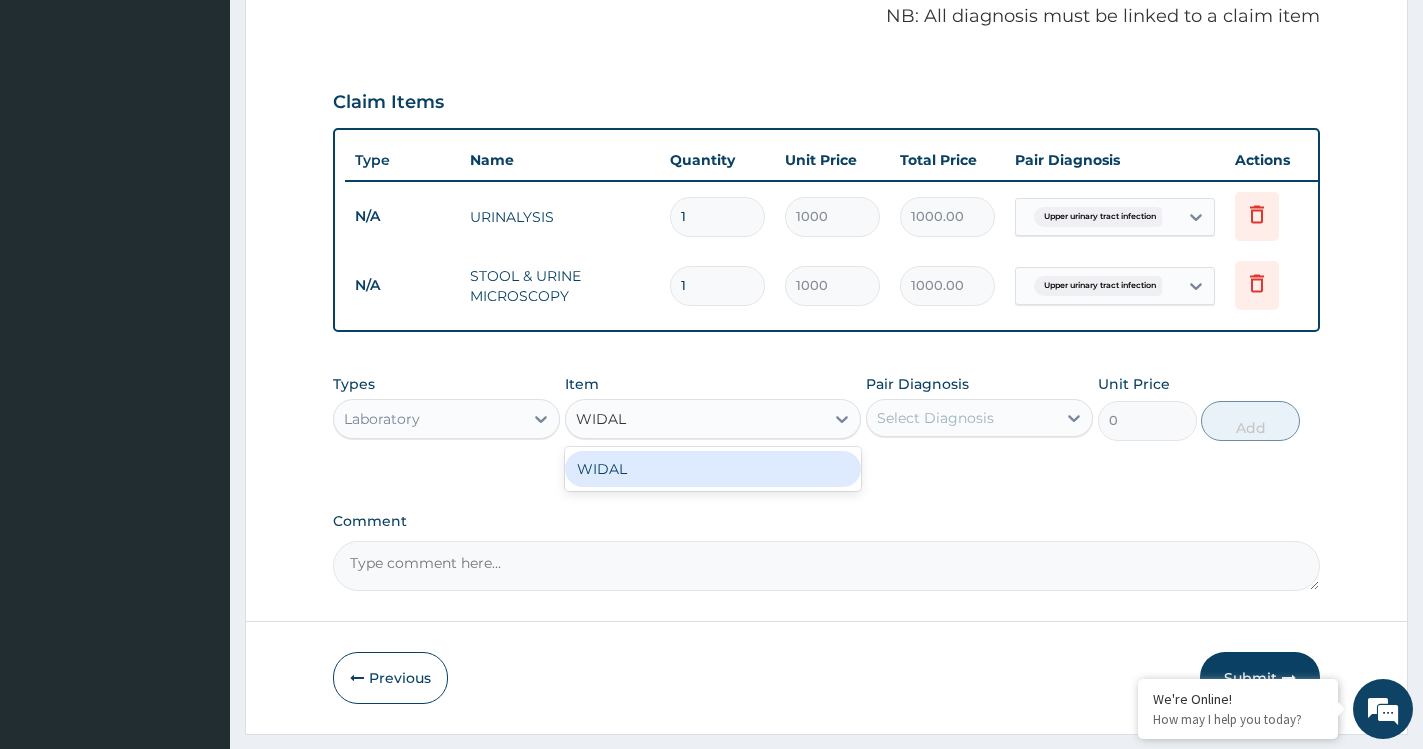 click on "WIDAL" at bounding box center (713, 469) 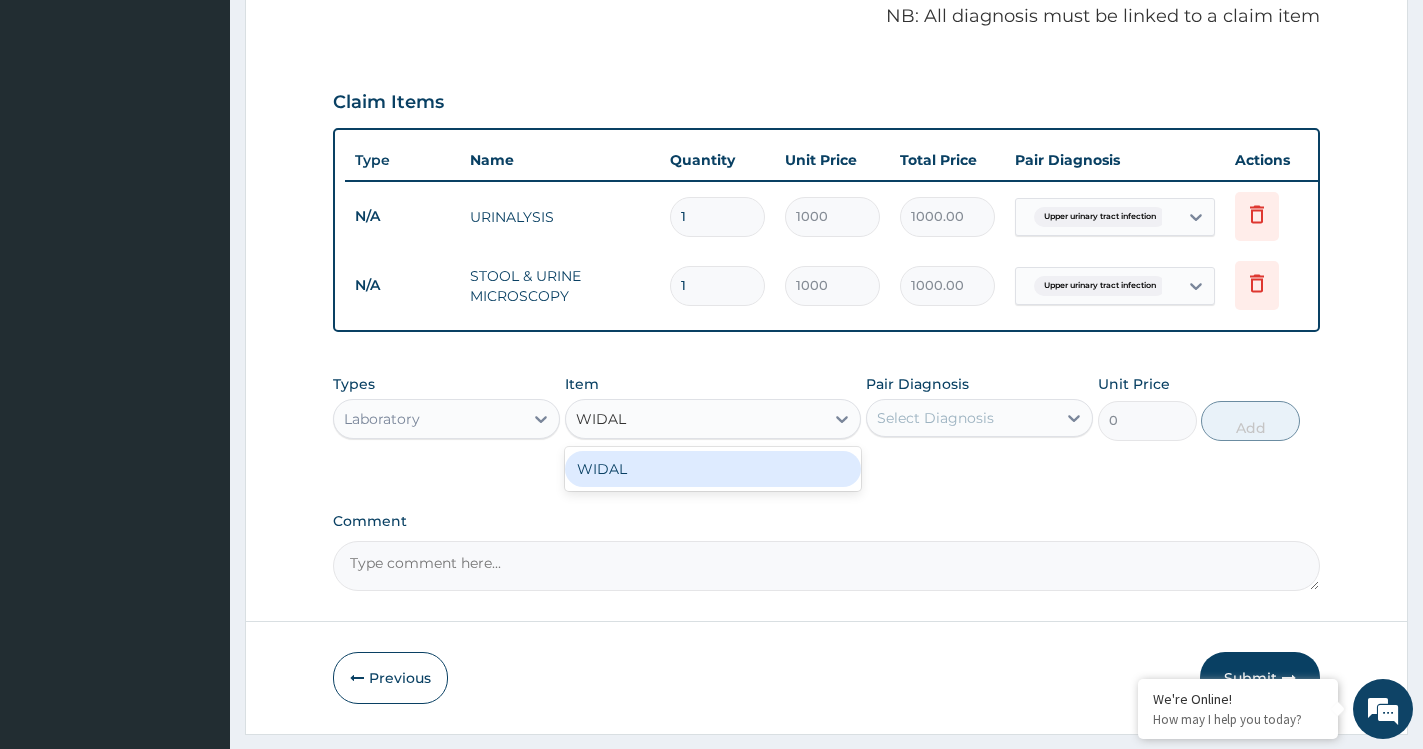 type 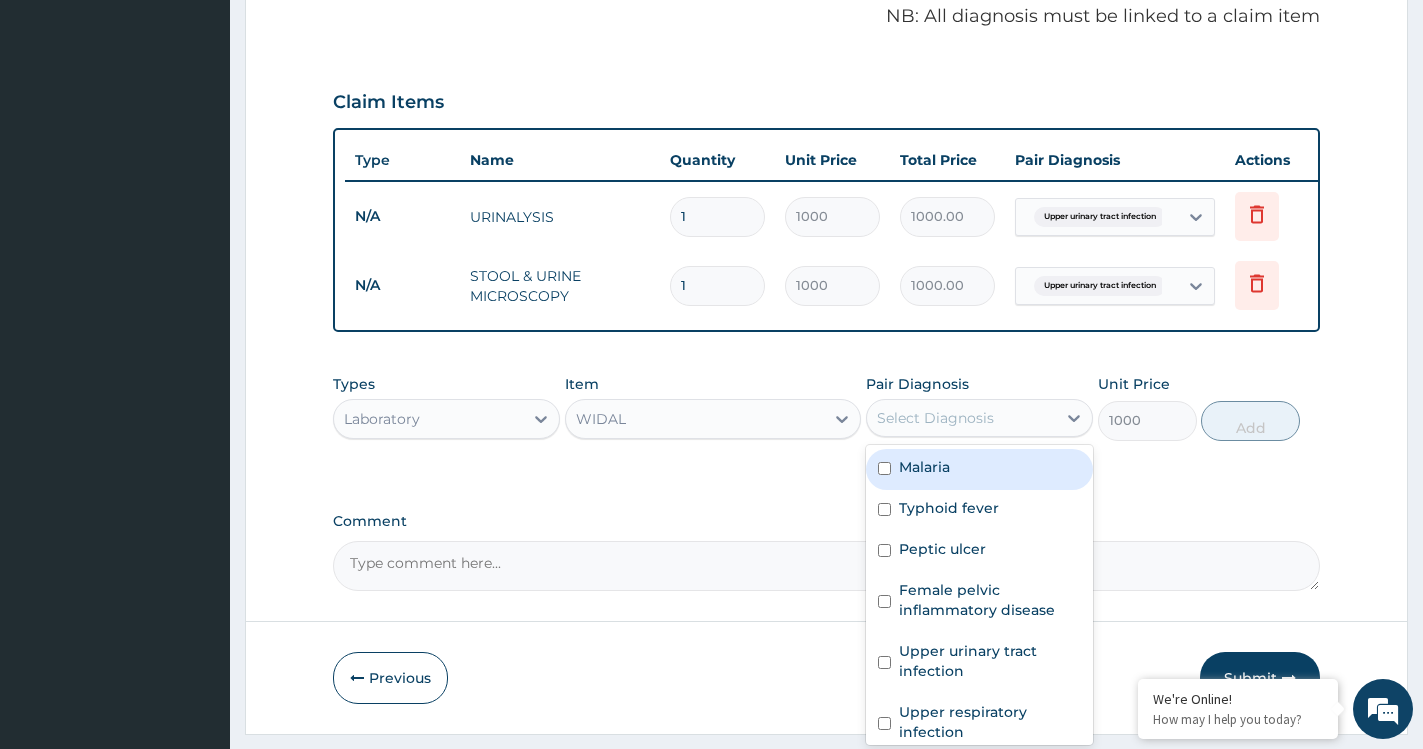 click on "Select Diagnosis" at bounding box center [935, 418] 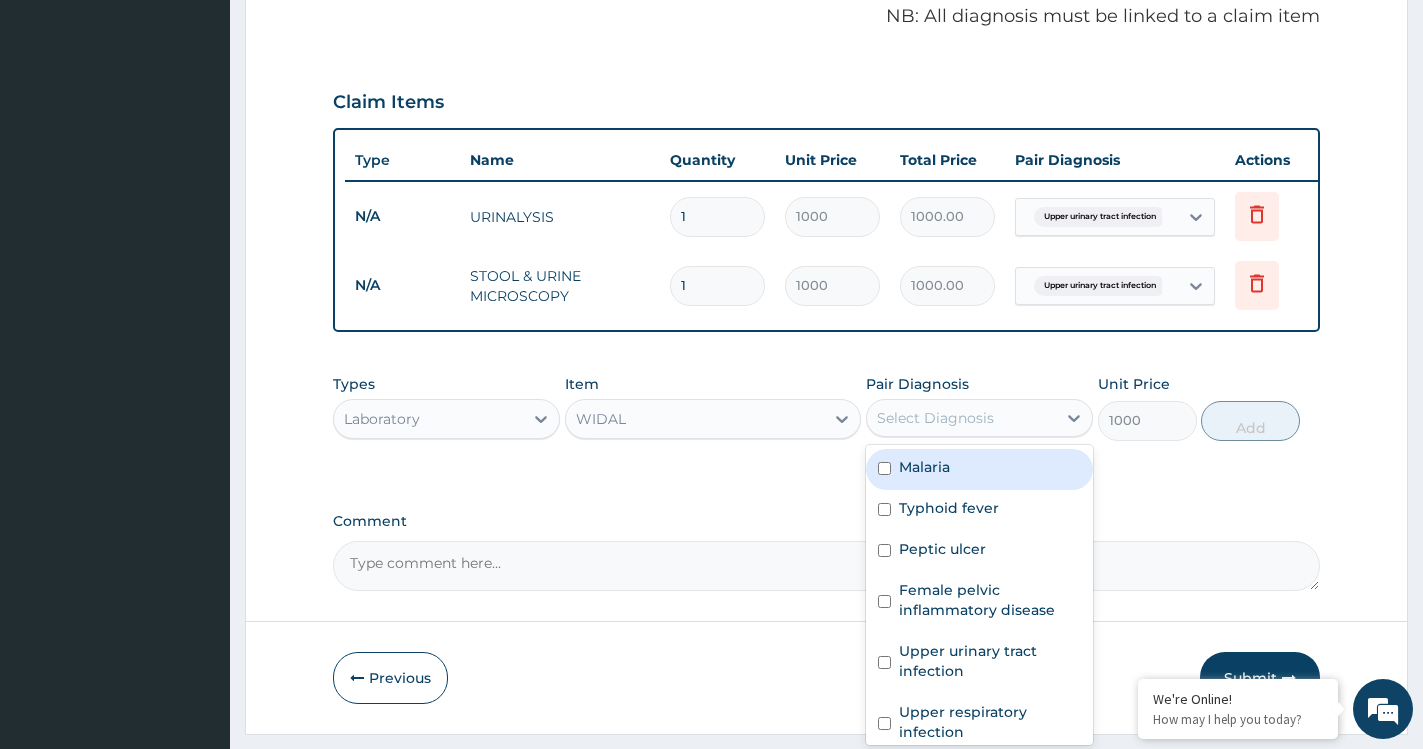 click on "Malaria" at bounding box center (979, 469) 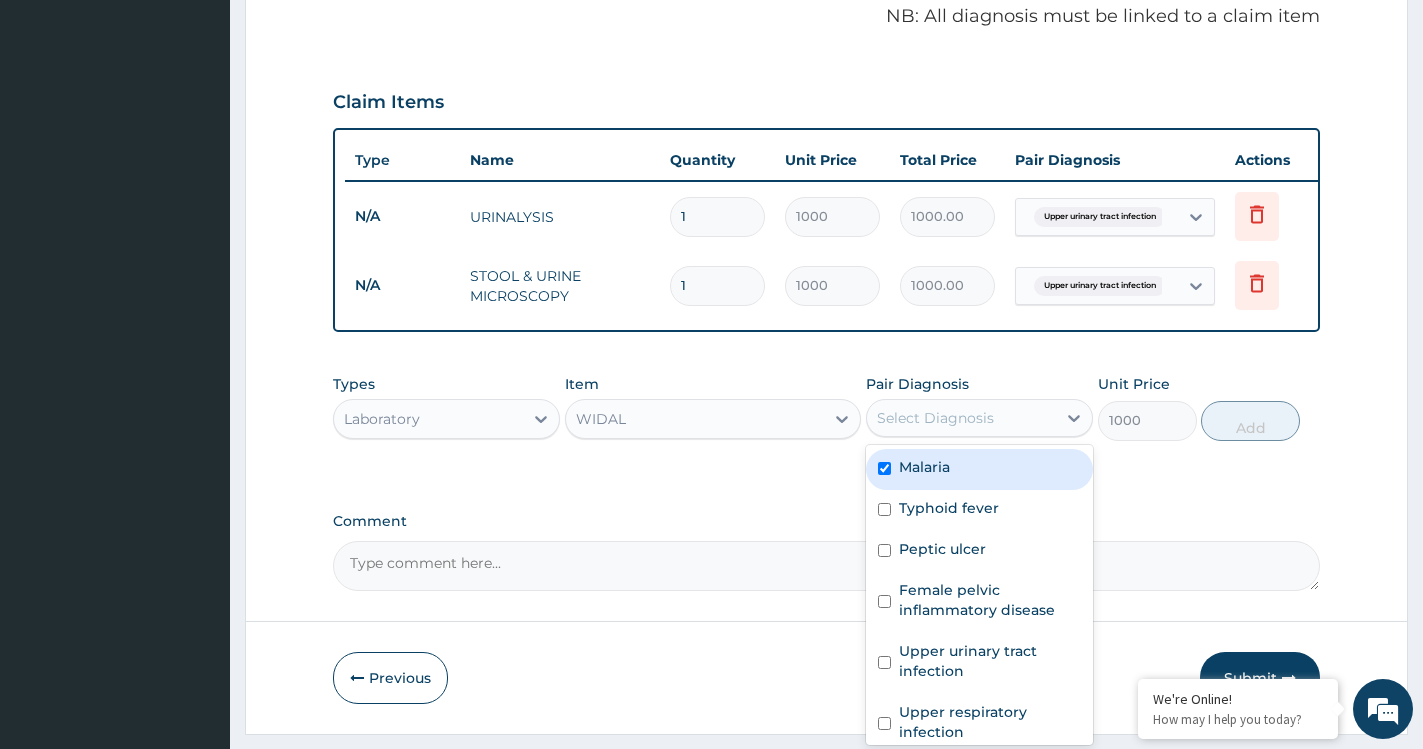 checkbox on "true" 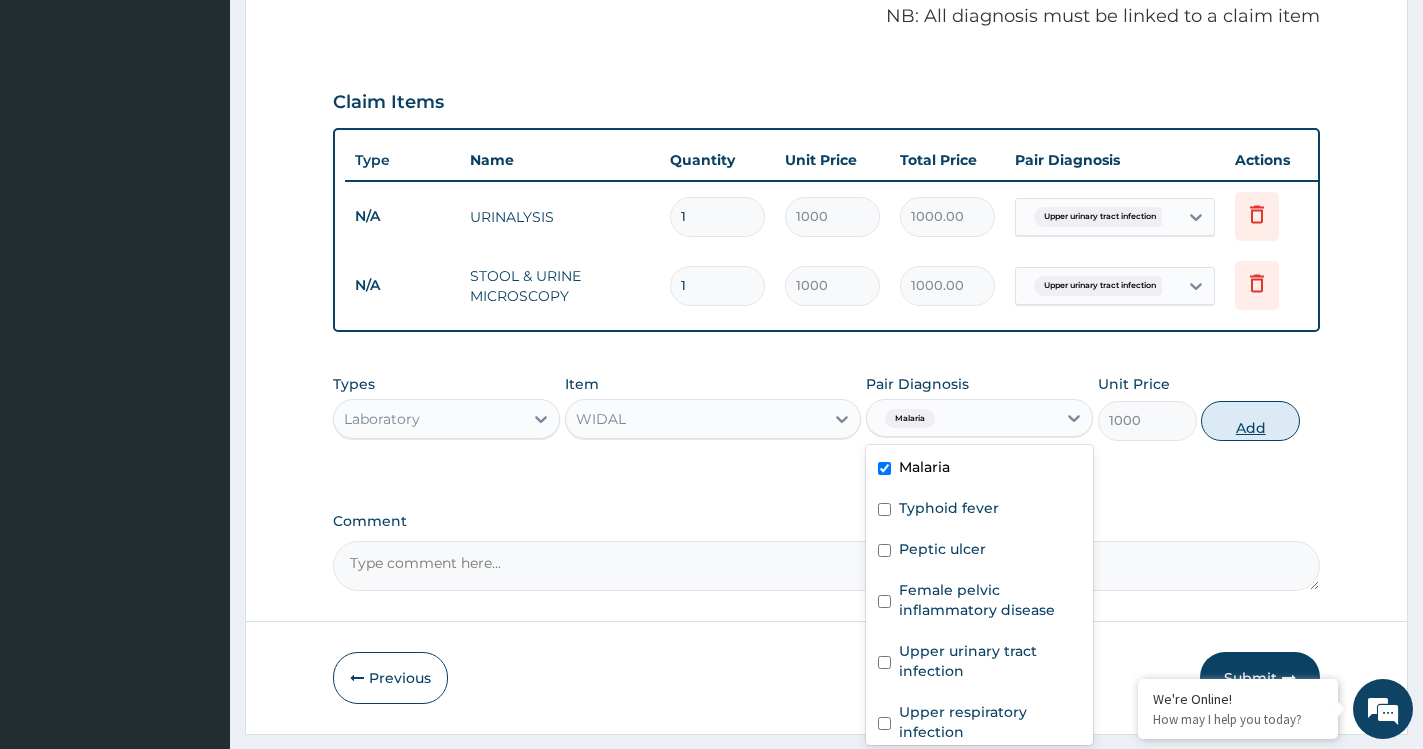 click on "Add" at bounding box center [1250, 421] 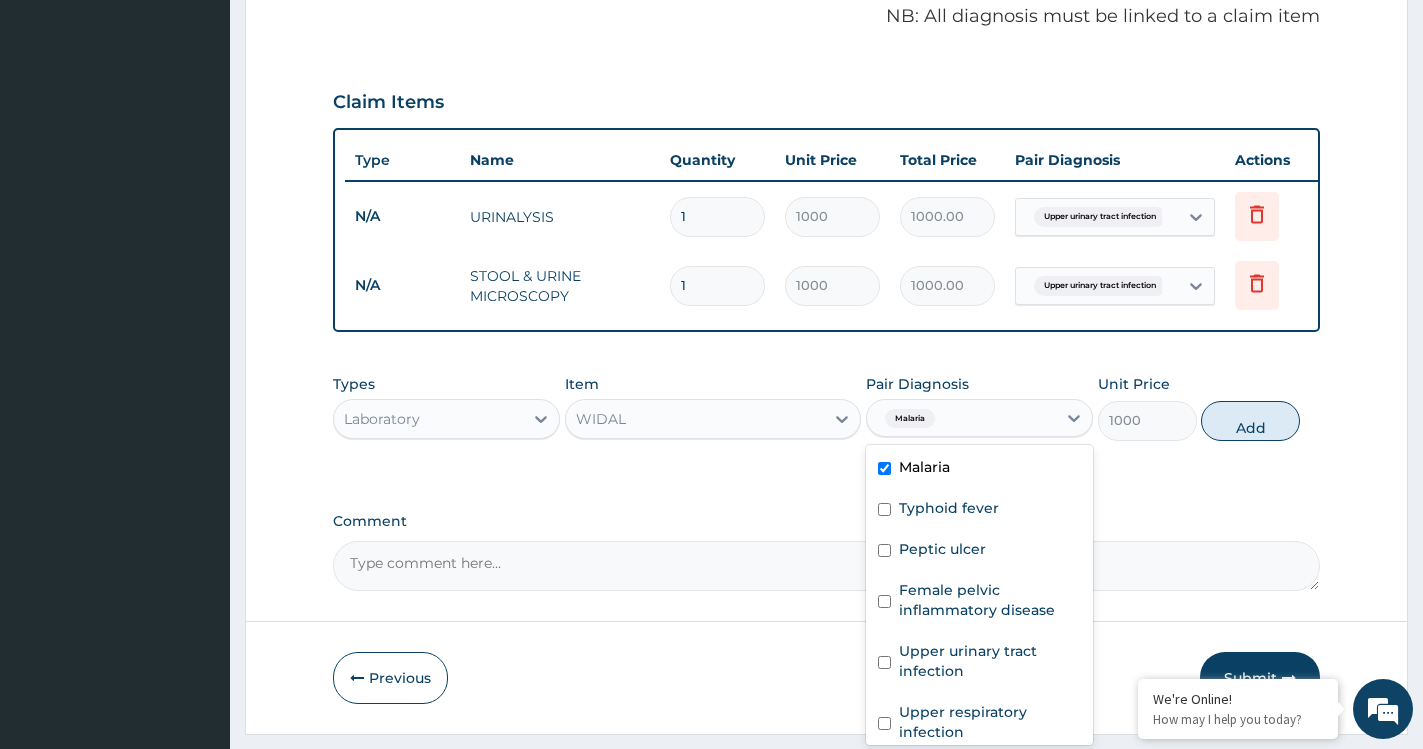 type on "0" 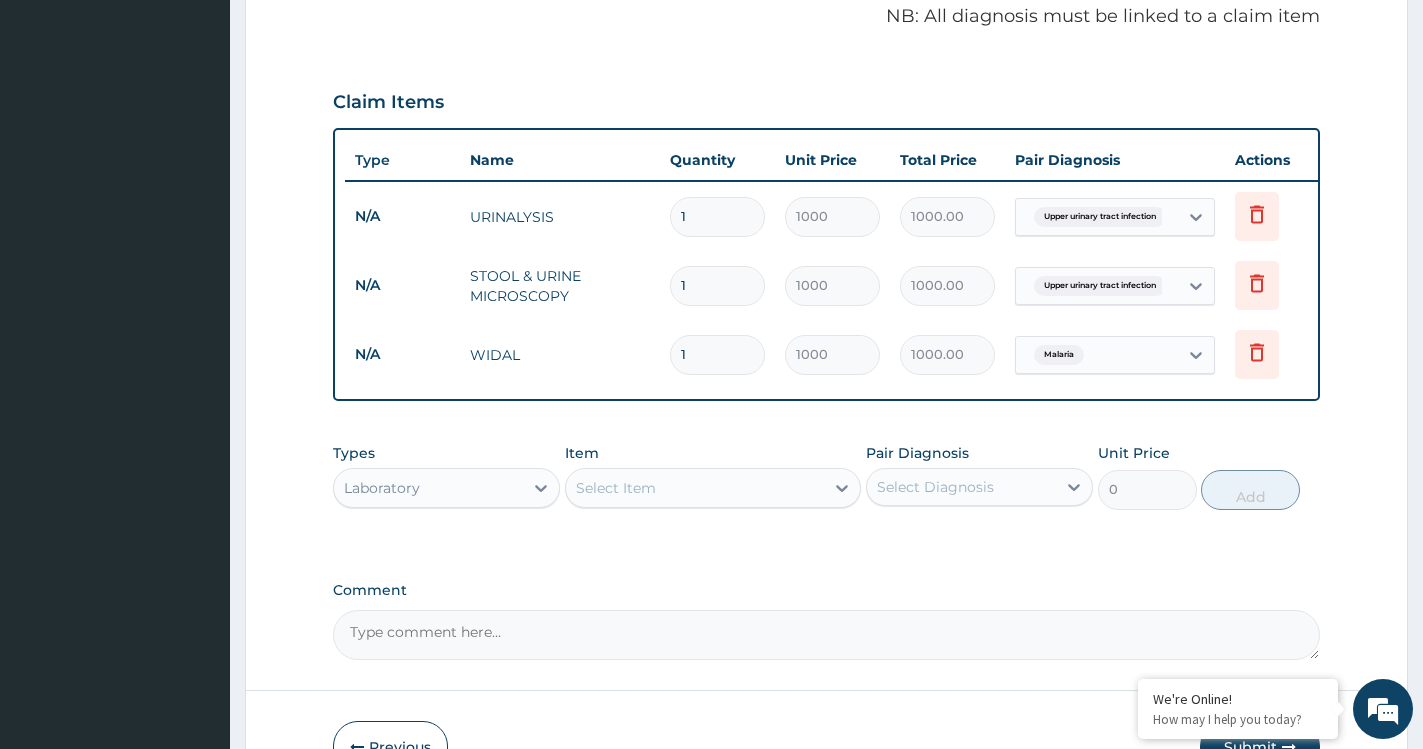 click on "Select Item" at bounding box center (695, 488) 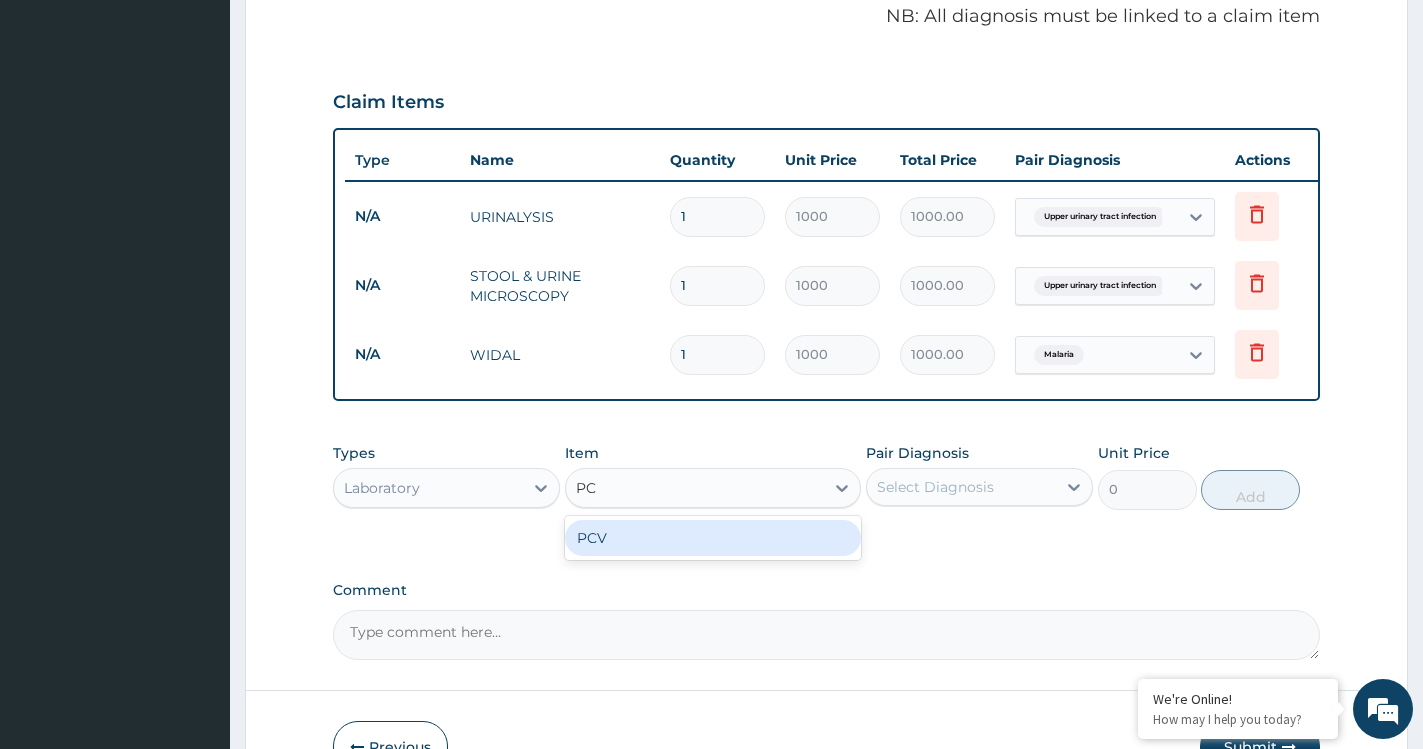 type on "PCV" 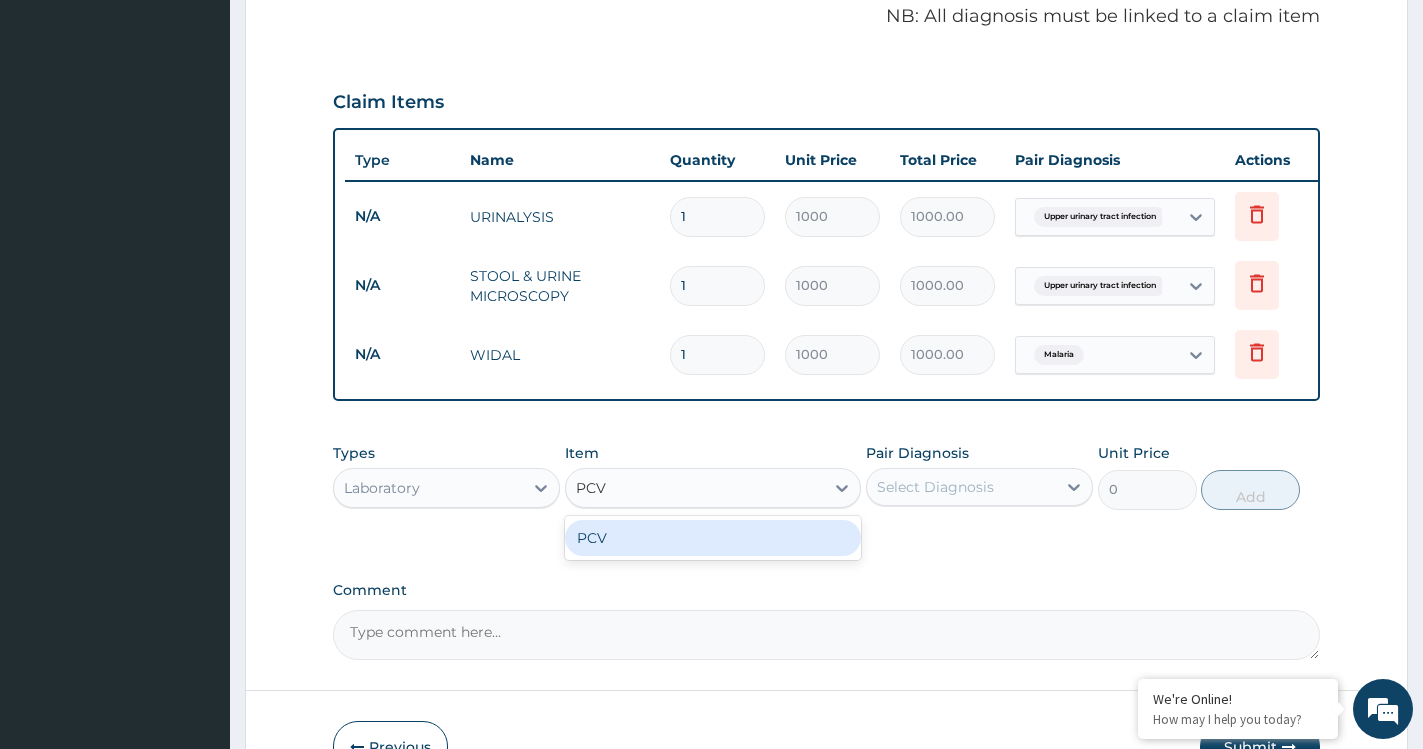 click on "PCV" at bounding box center [713, 538] 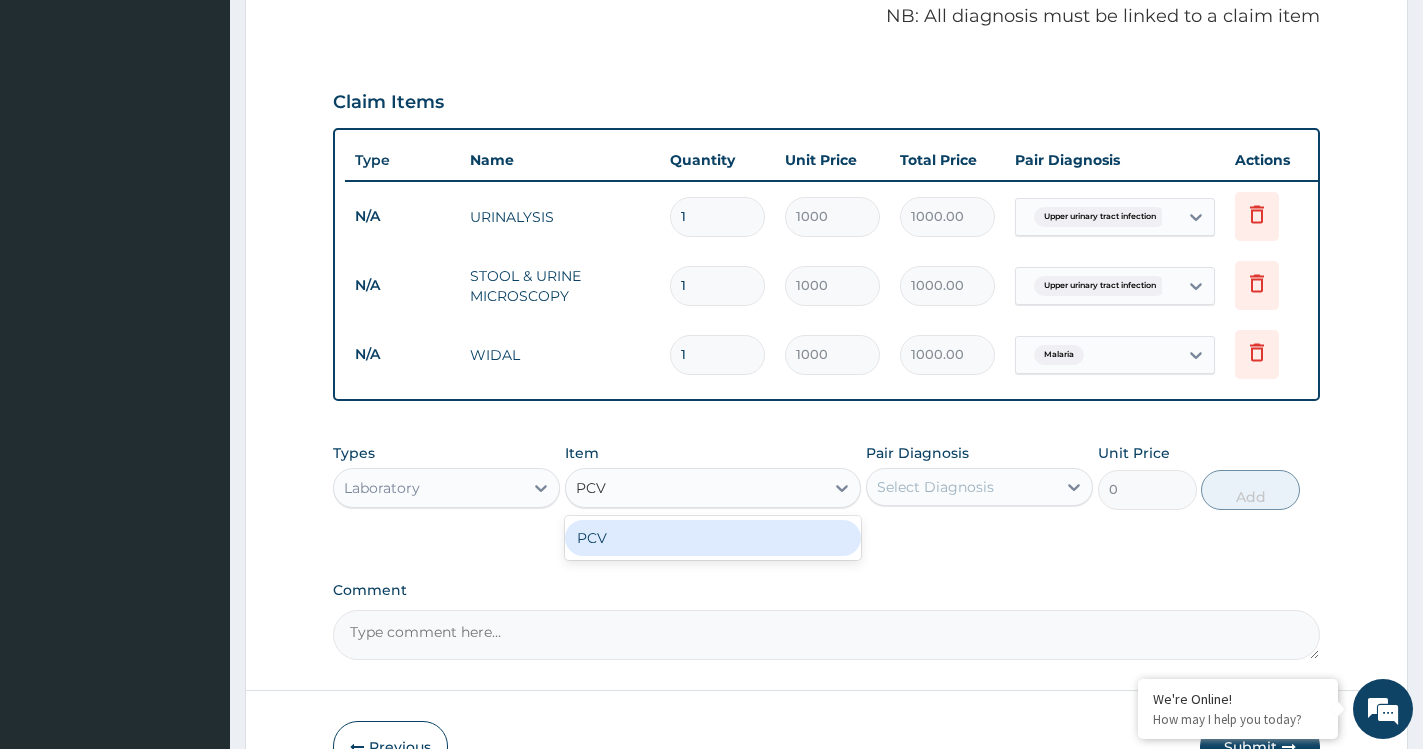 type 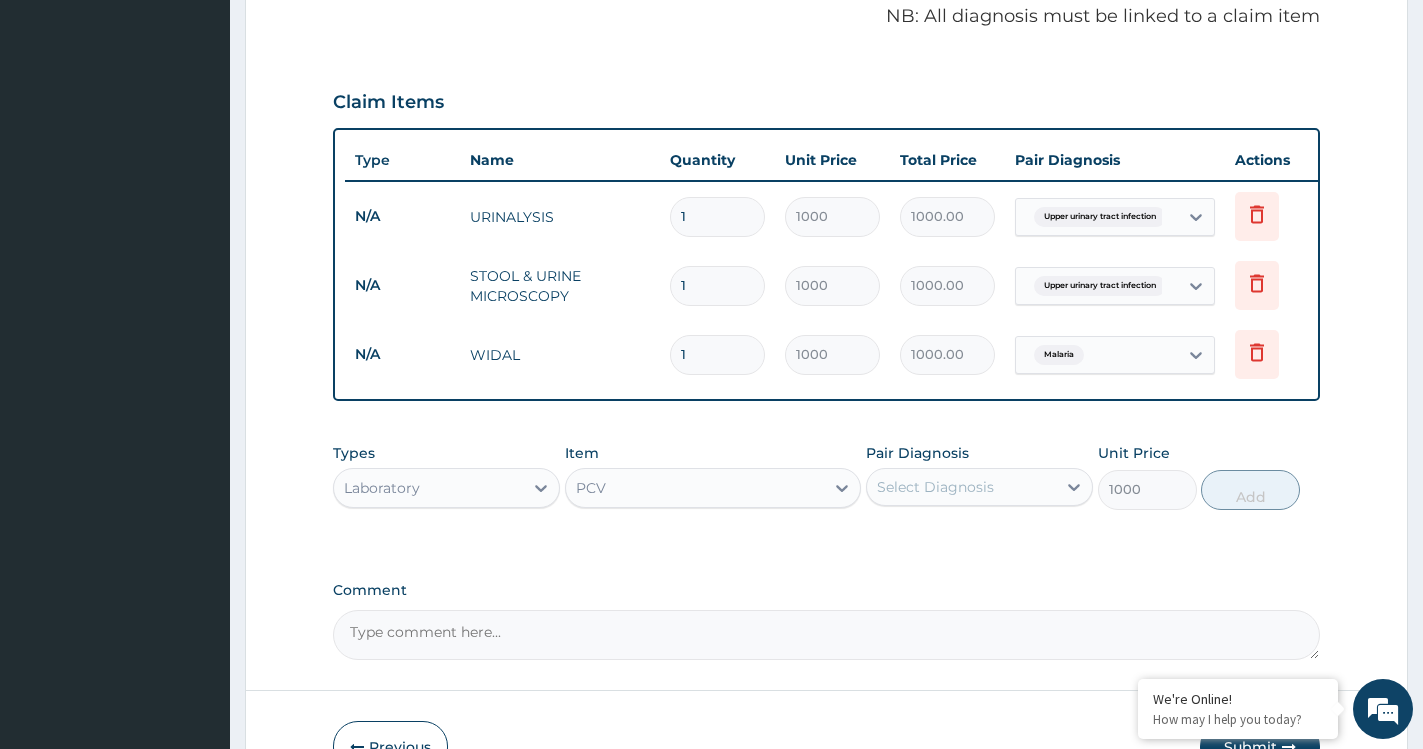 click on "Select Diagnosis" at bounding box center (979, 487) 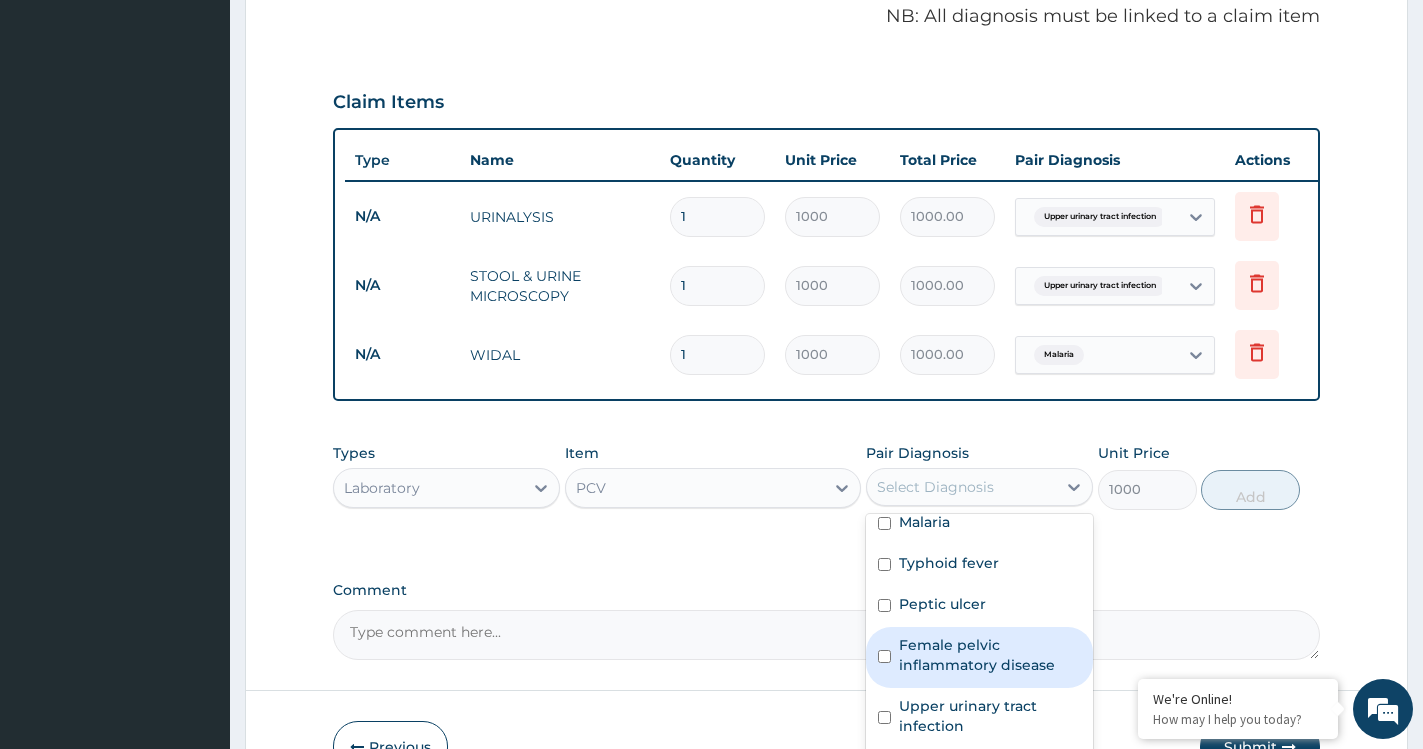 scroll, scrollTop: 0, scrollLeft: 0, axis: both 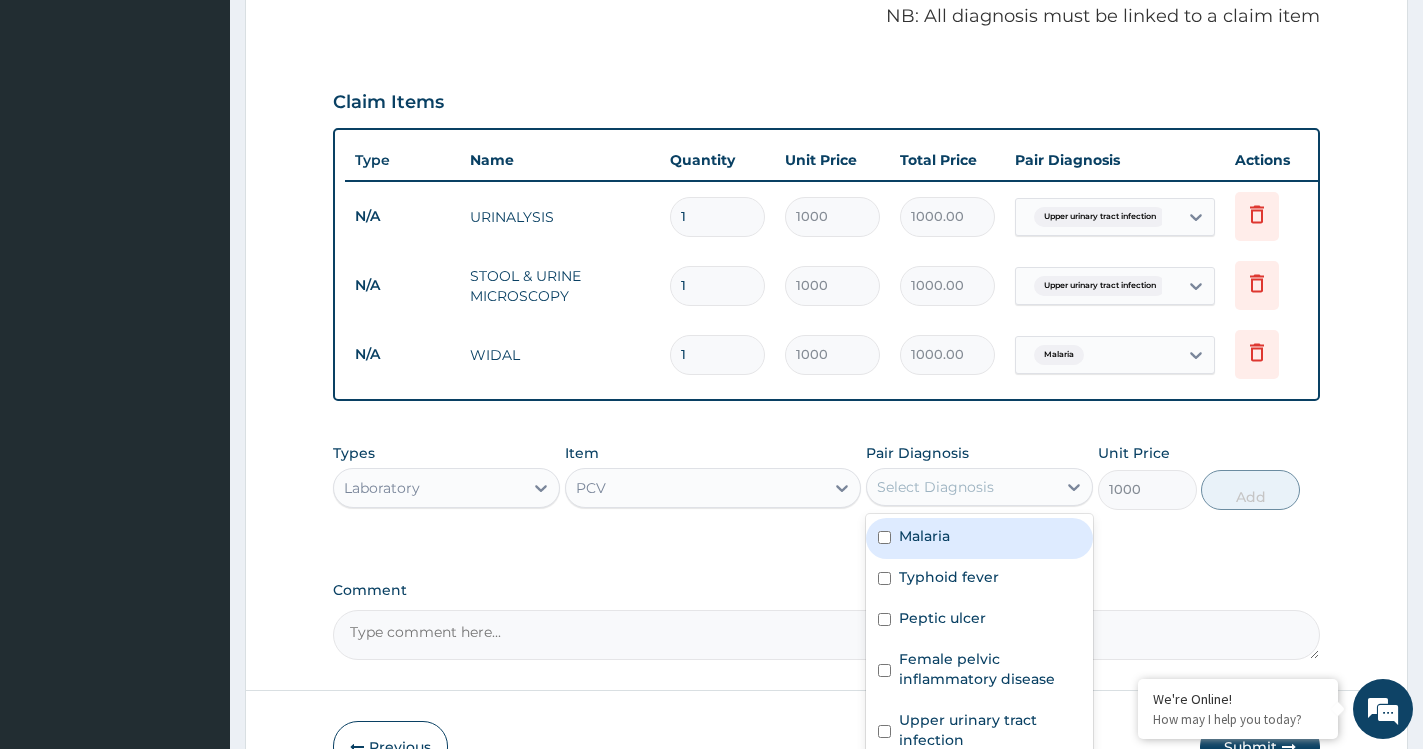 click on "Malaria" at bounding box center (979, 538) 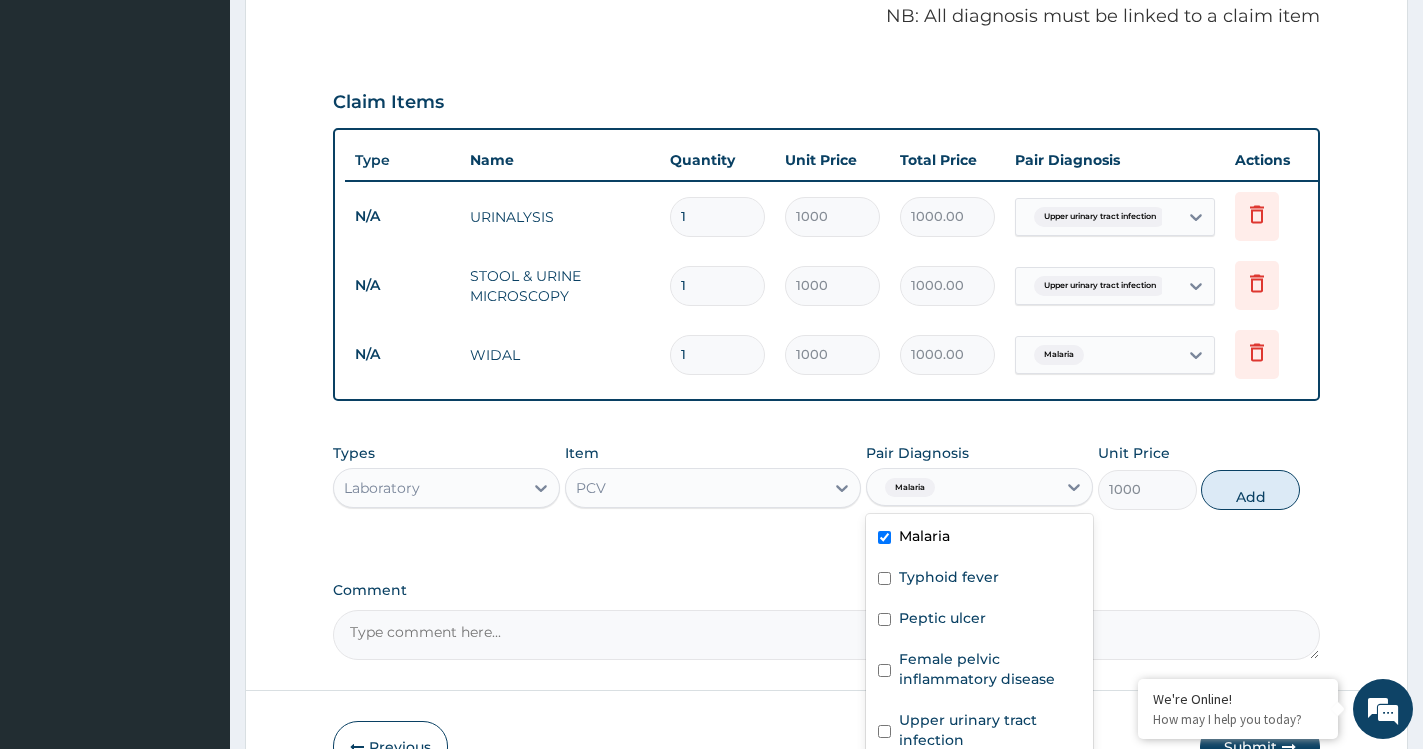 checkbox on "true" 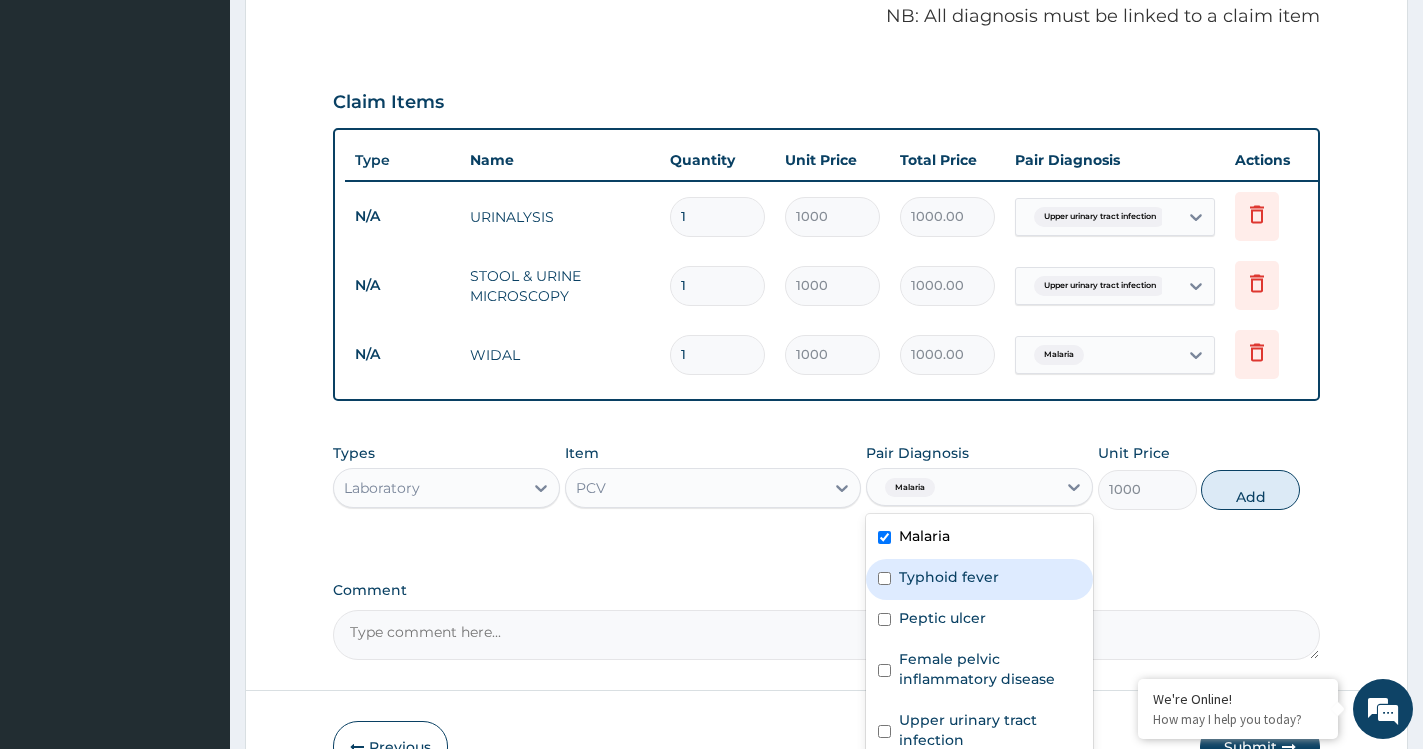 click on "Typhoid fever" at bounding box center [979, 579] 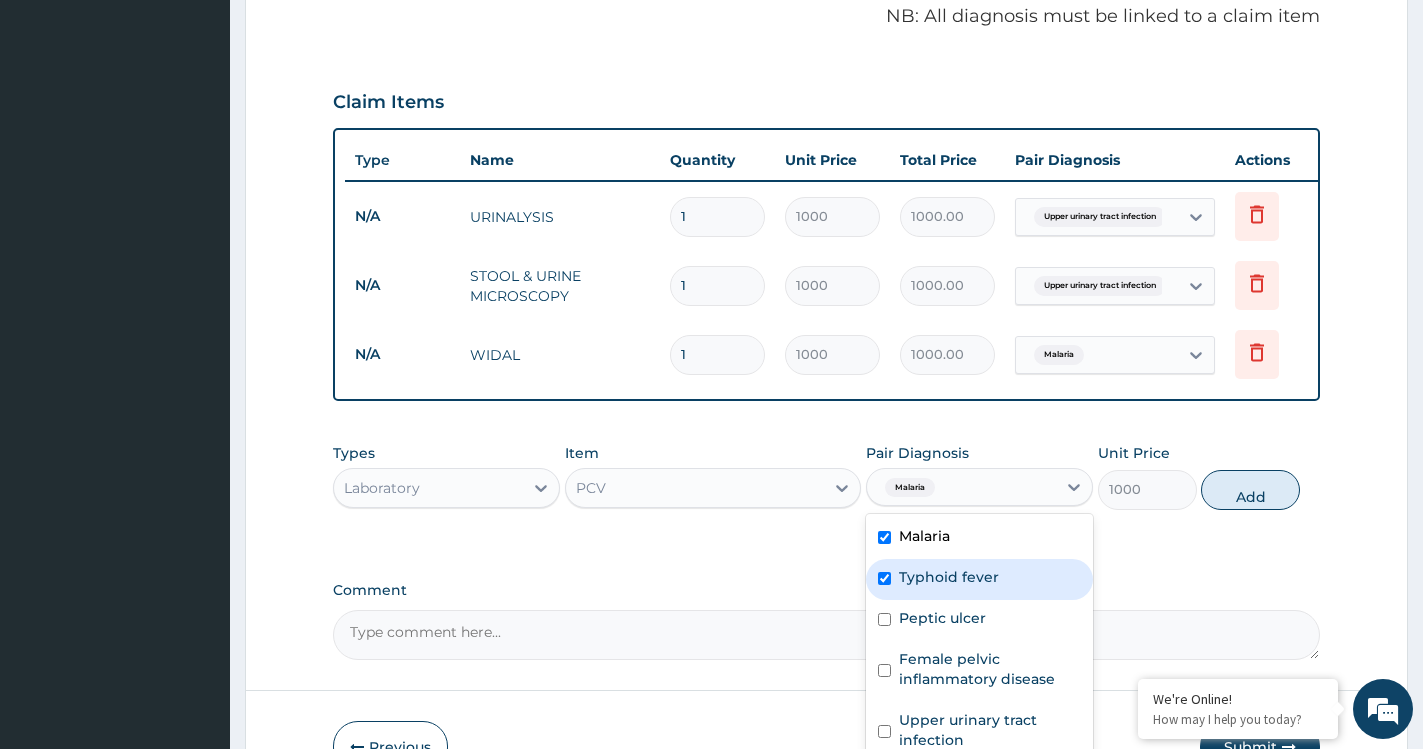 checkbox on "true" 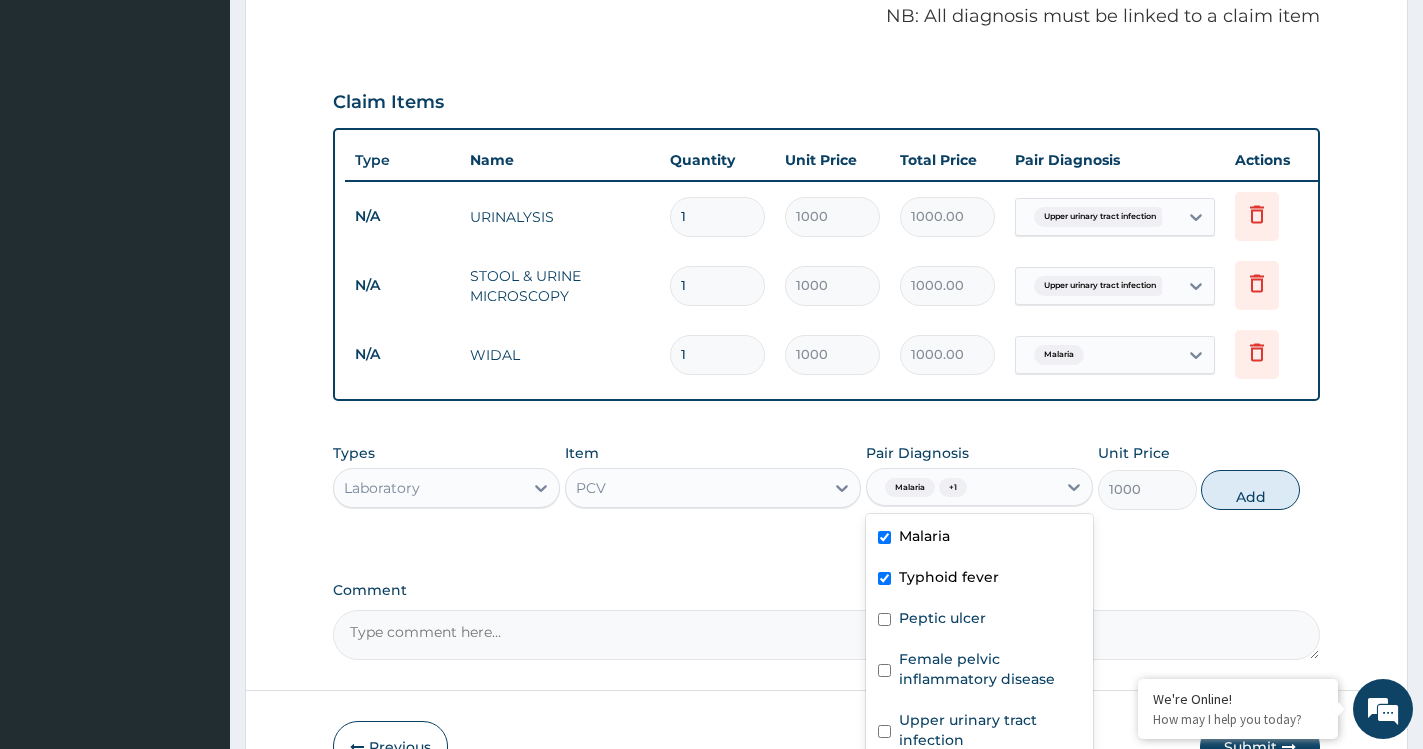 click on "Malaria" at bounding box center (924, 536) 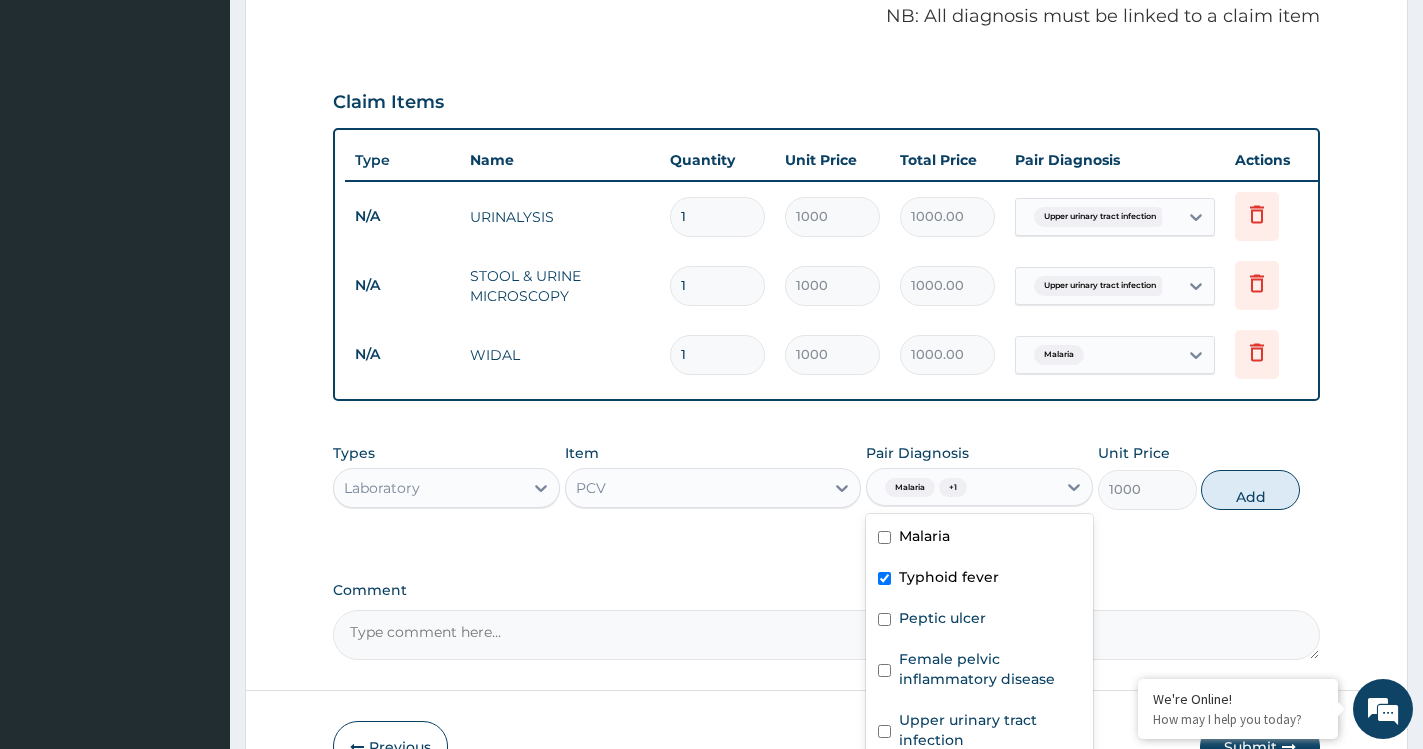 checkbox on "false" 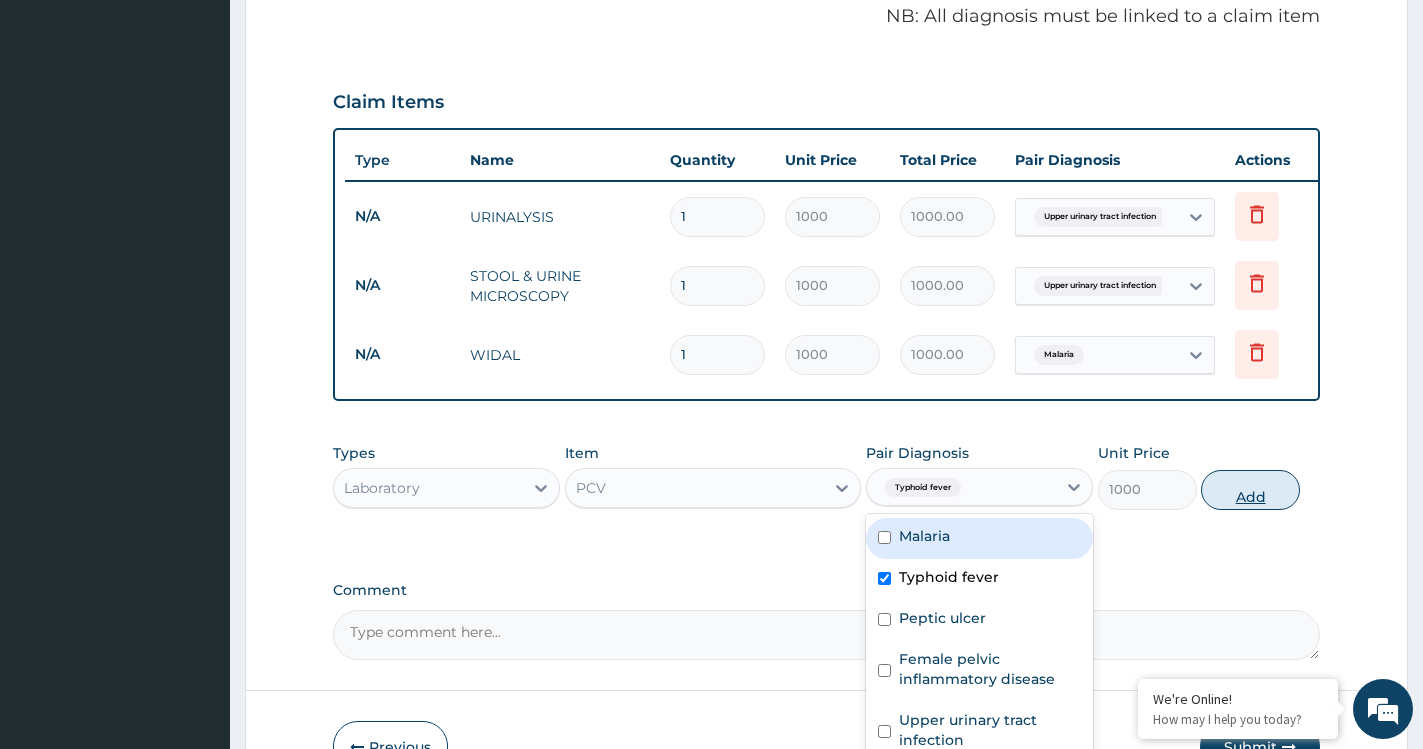 click on "Add" at bounding box center [1250, 490] 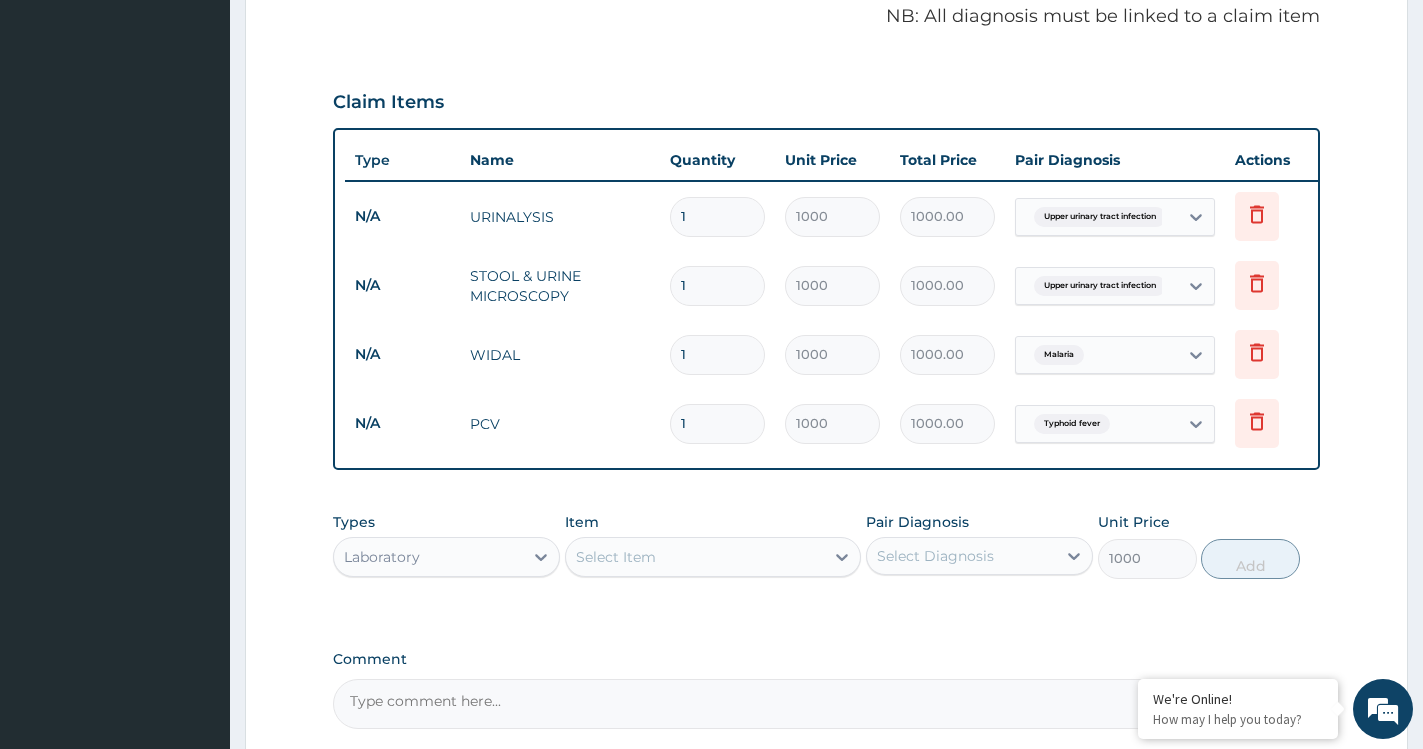 type on "0" 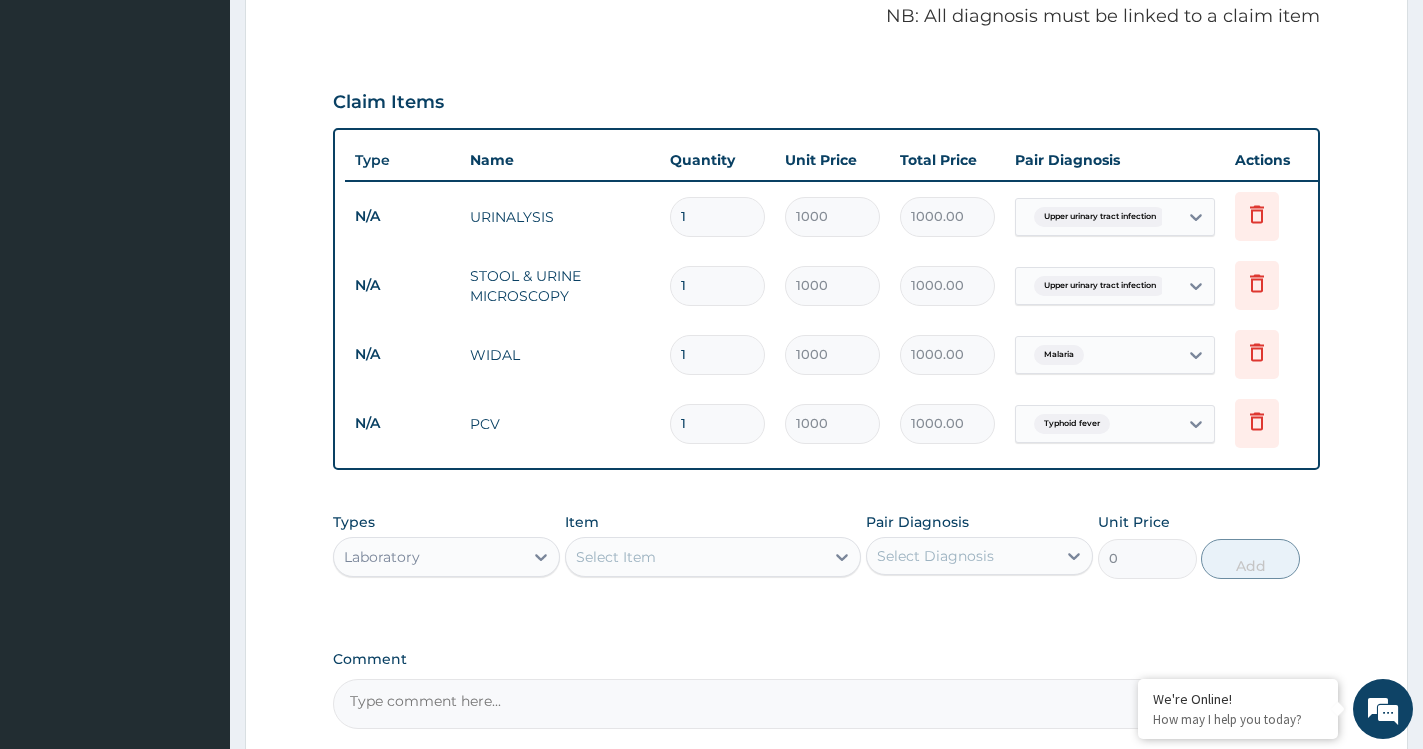 click on "Select Item" at bounding box center (695, 557) 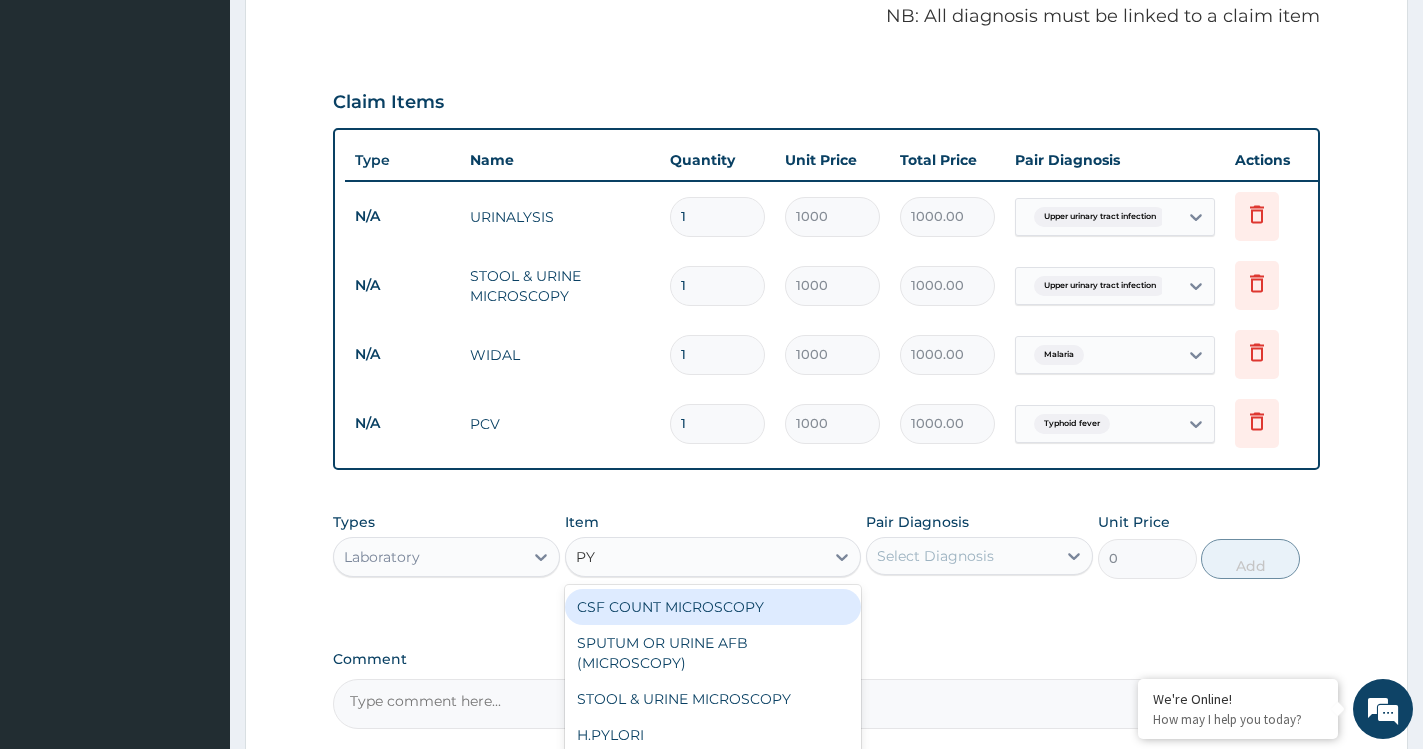 type on "PYL" 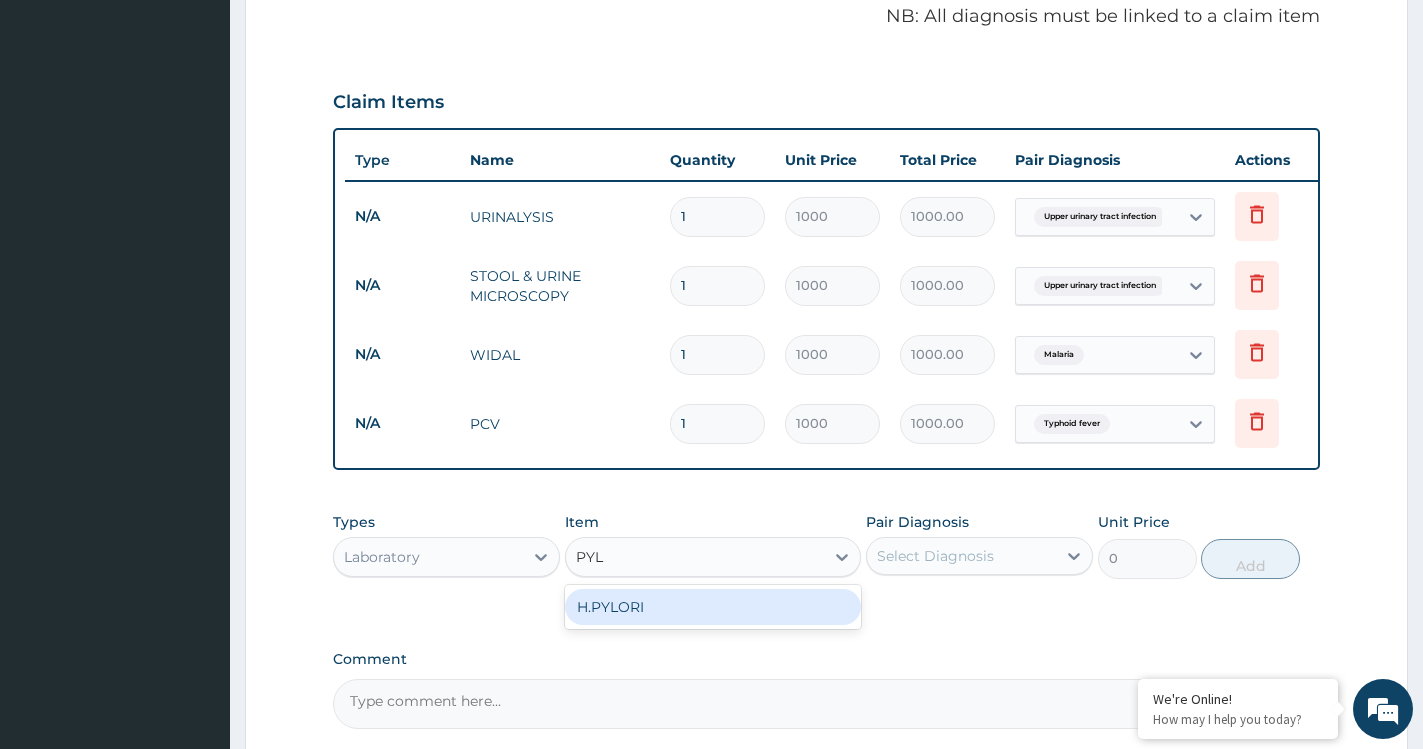 click on "H.PYLORI" at bounding box center (713, 607) 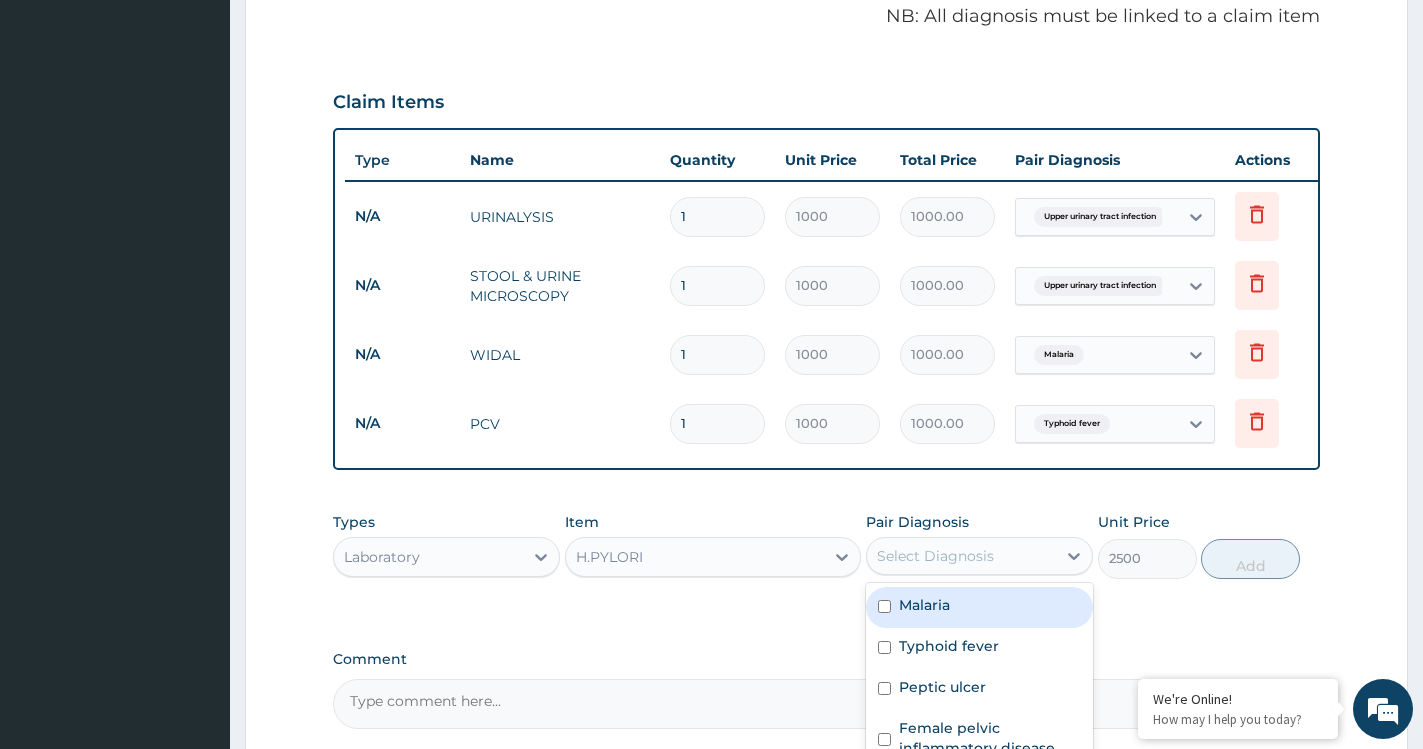 click on "Select Diagnosis" at bounding box center (935, 556) 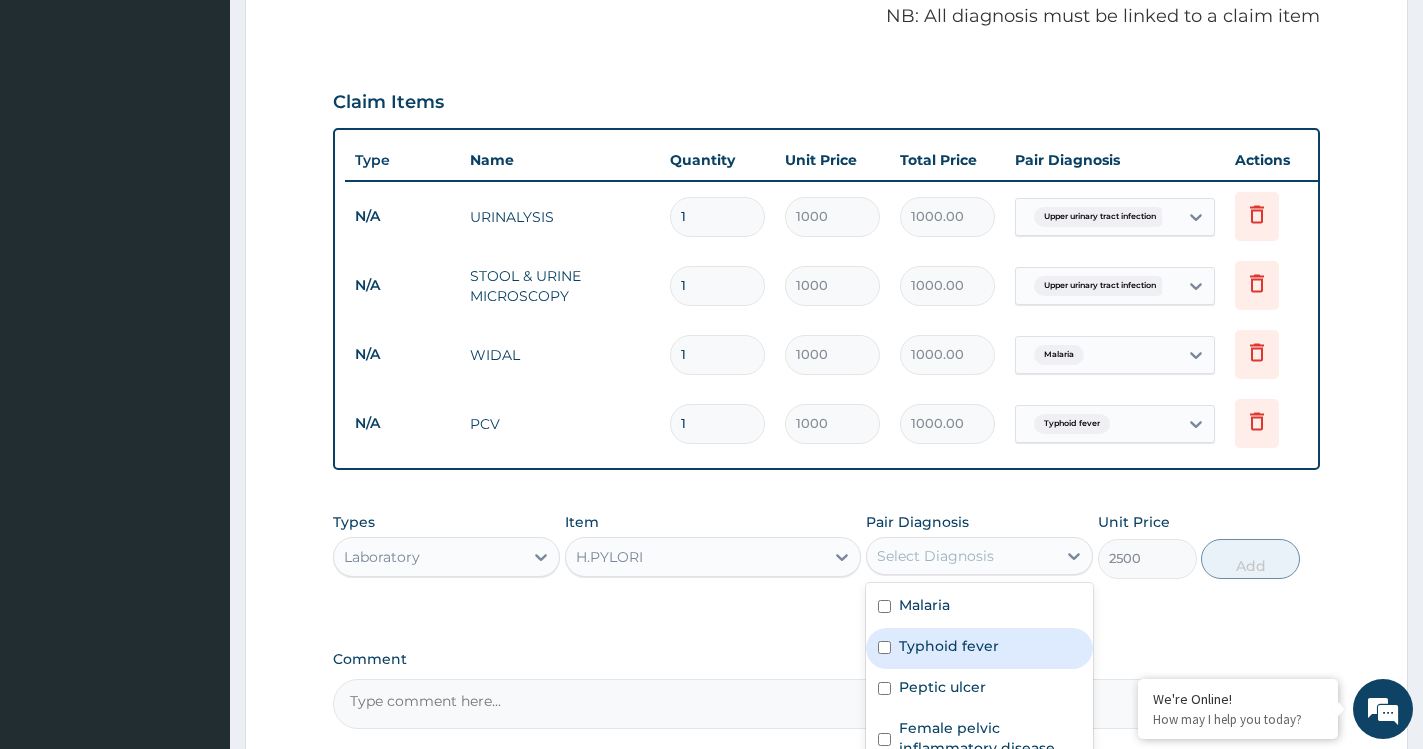 scroll, scrollTop: 14, scrollLeft: 0, axis: vertical 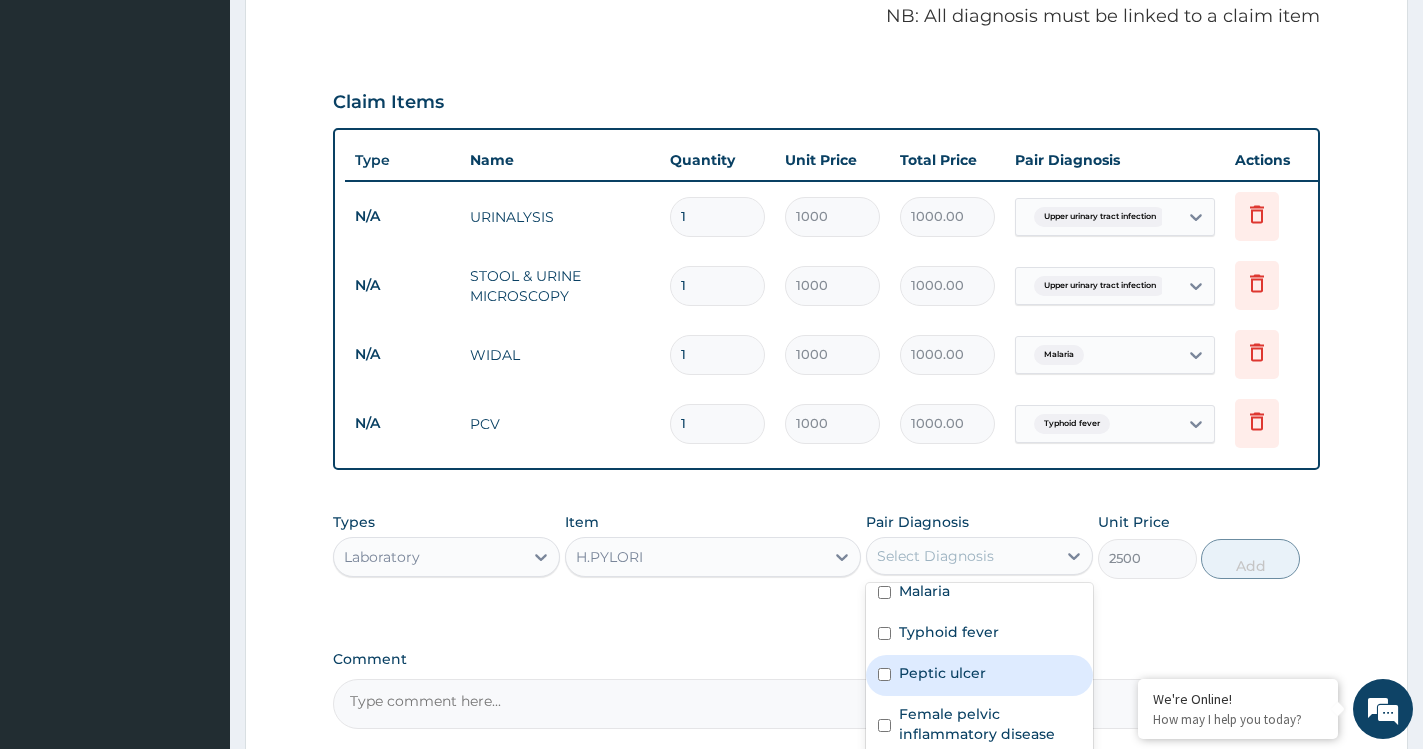 click on "Peptic ulcer" at bounding box center [979, 675] 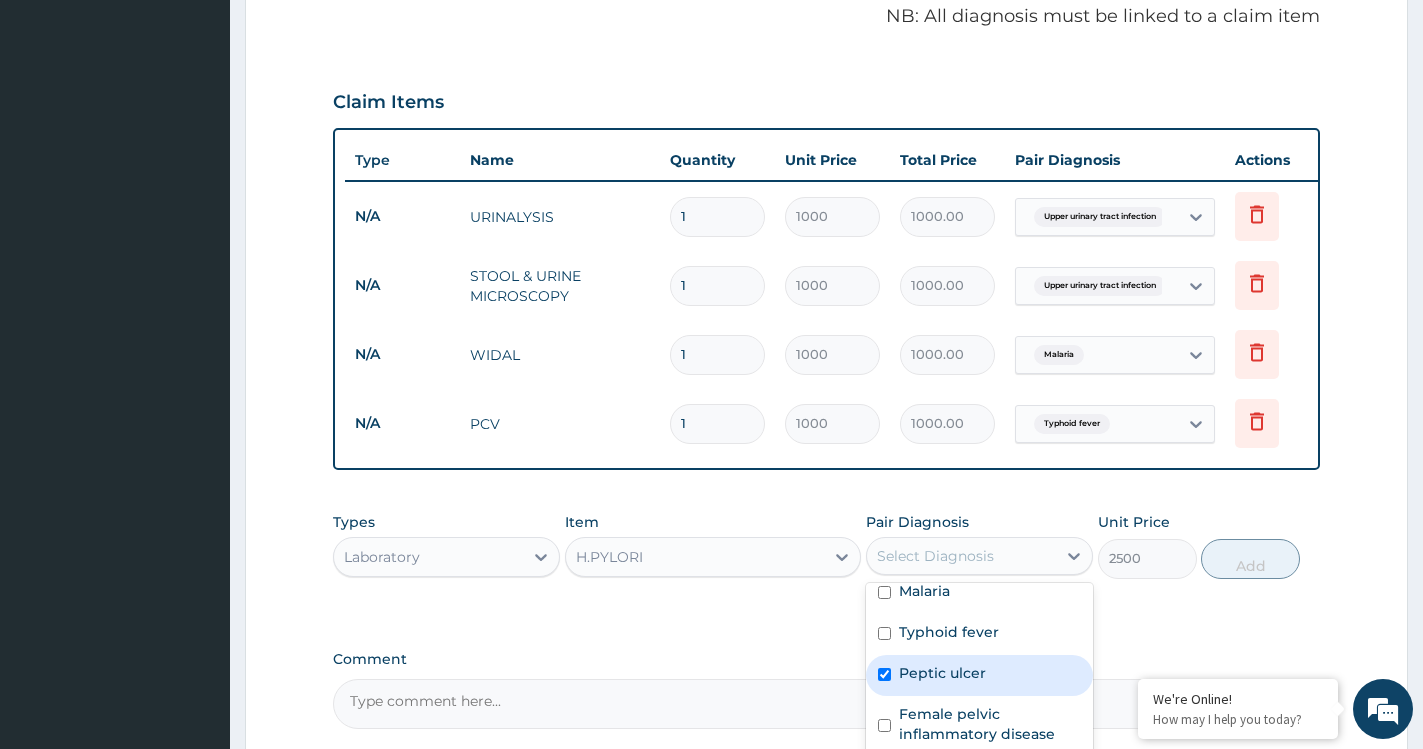 checkbox on "true" 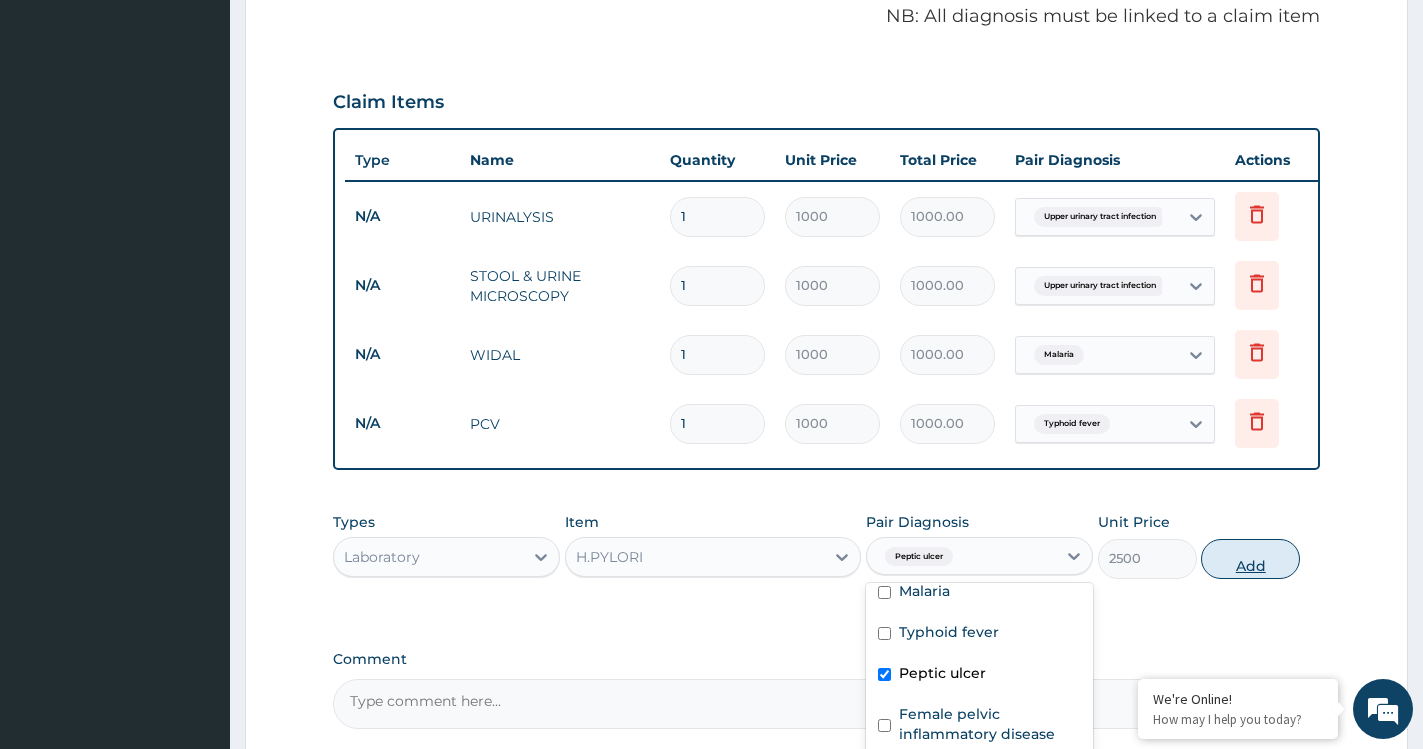 click on "Add" at bounding box center [1250, 559] 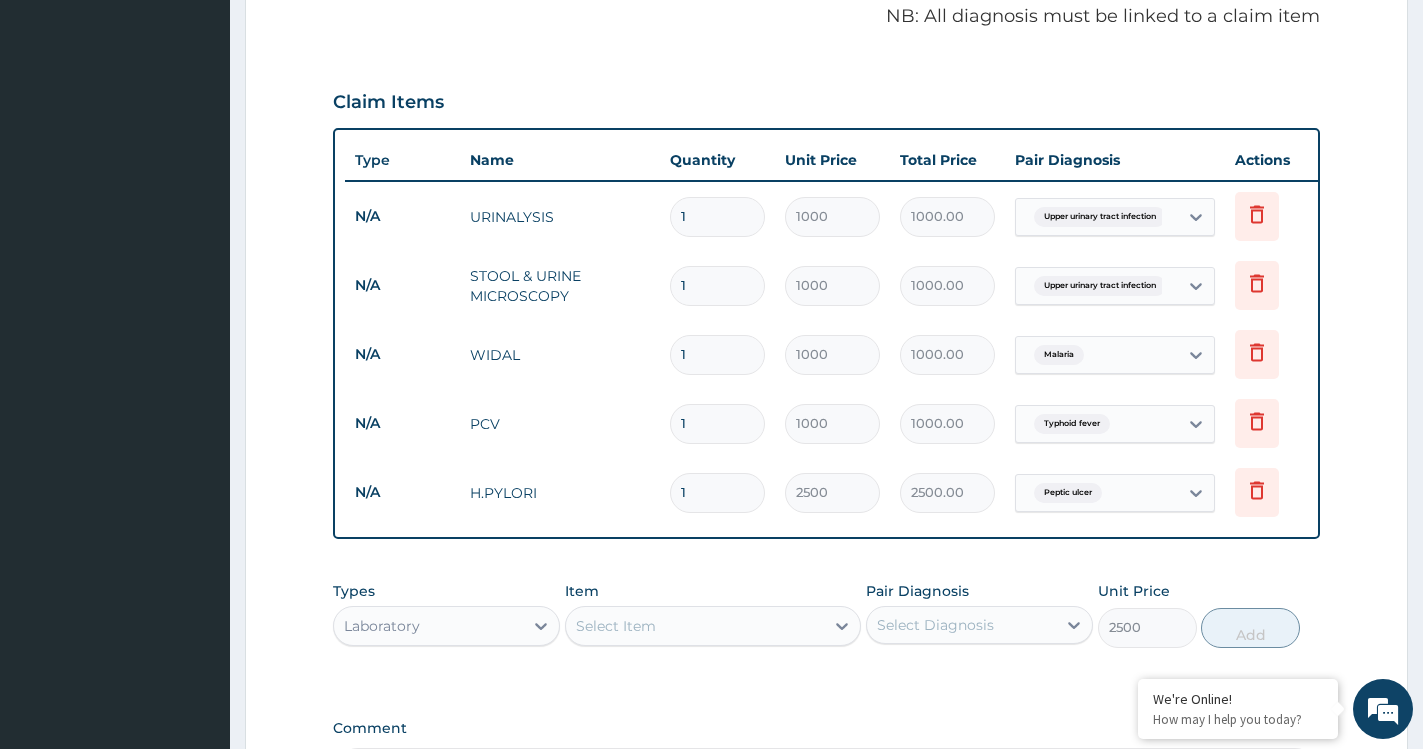 type on "0" 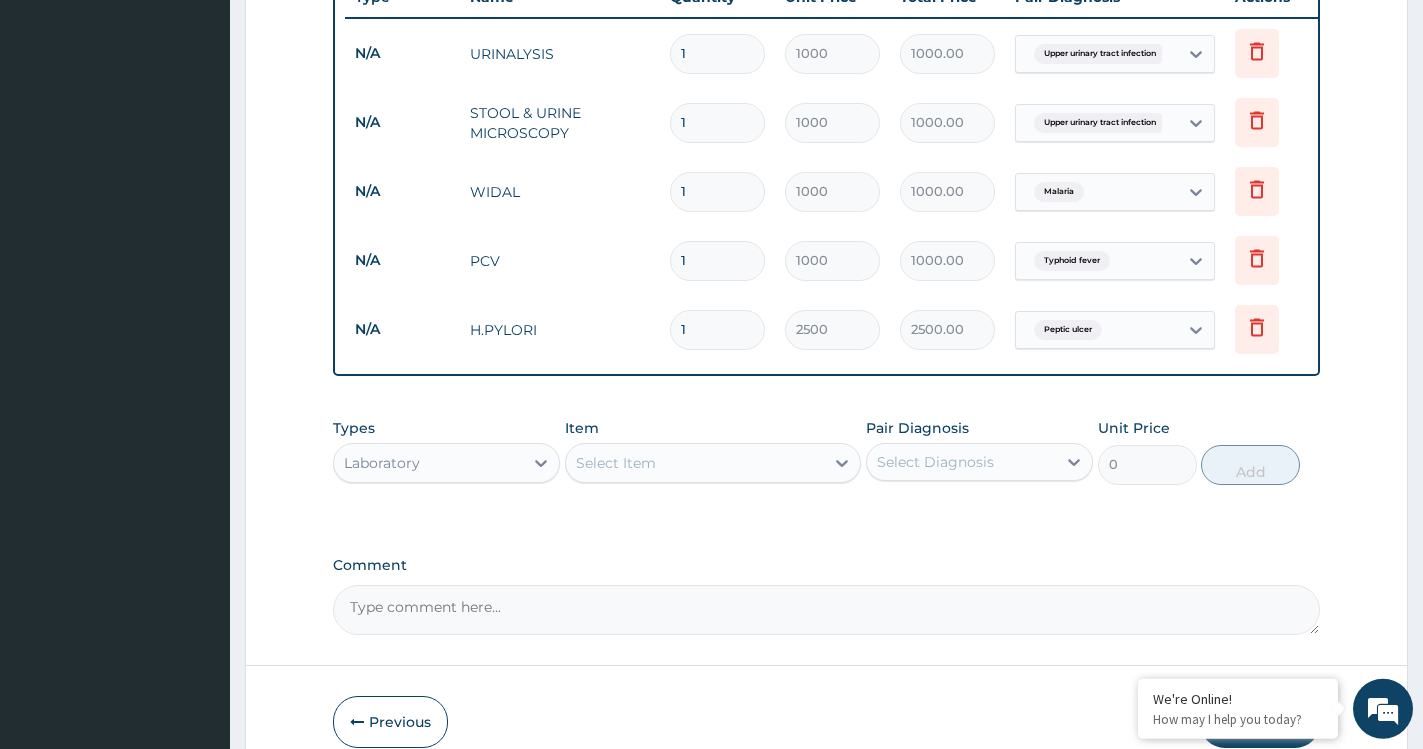 scroll, scrollTop: 925, scrollLeft: 0, axis: vertical 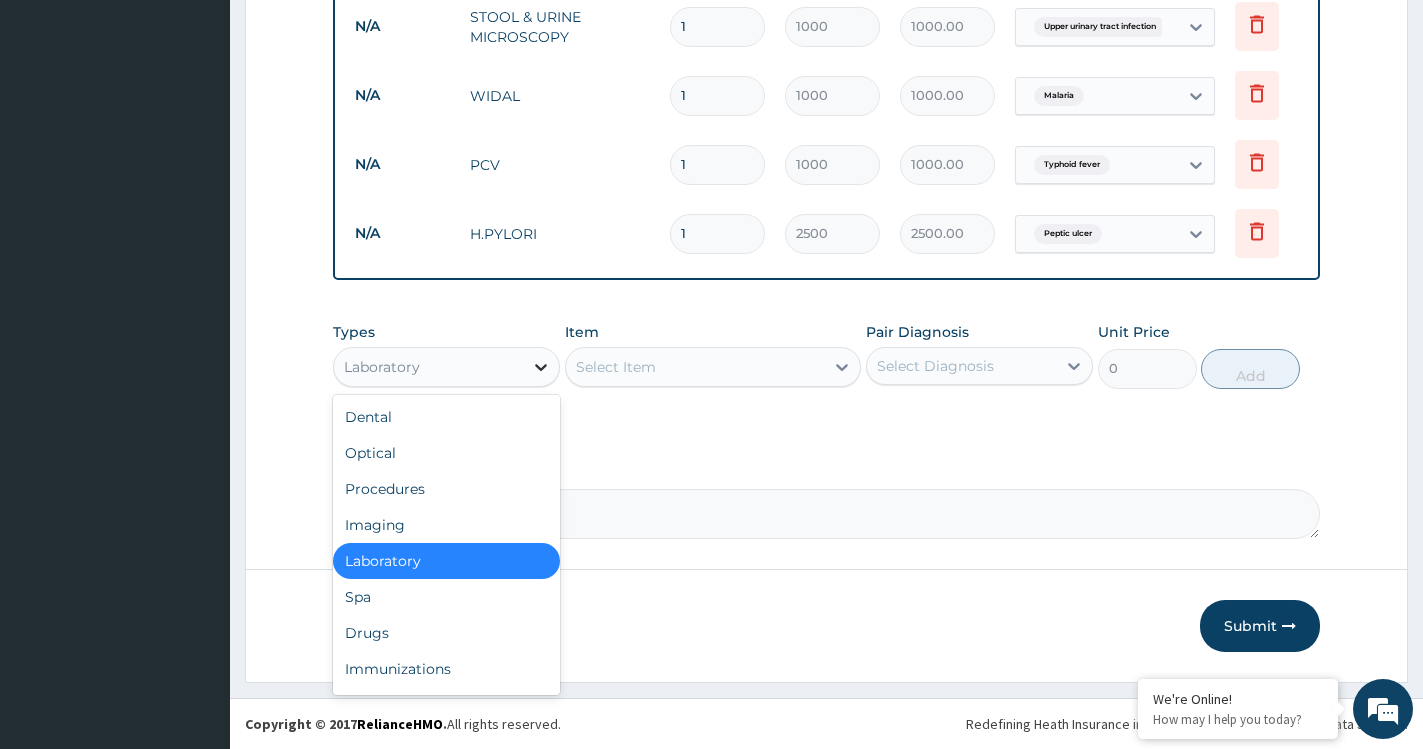 click 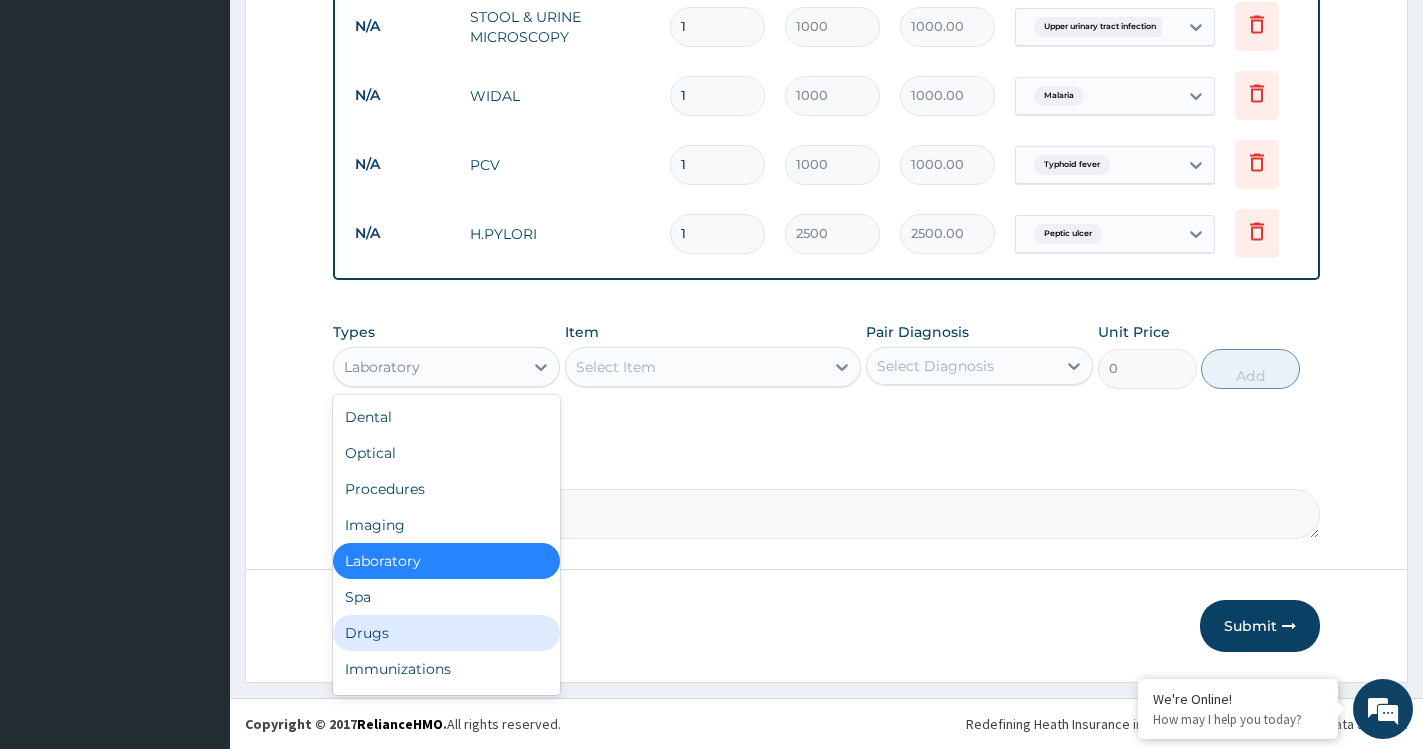 click on "Drugs" at bounding box center [446, 633] 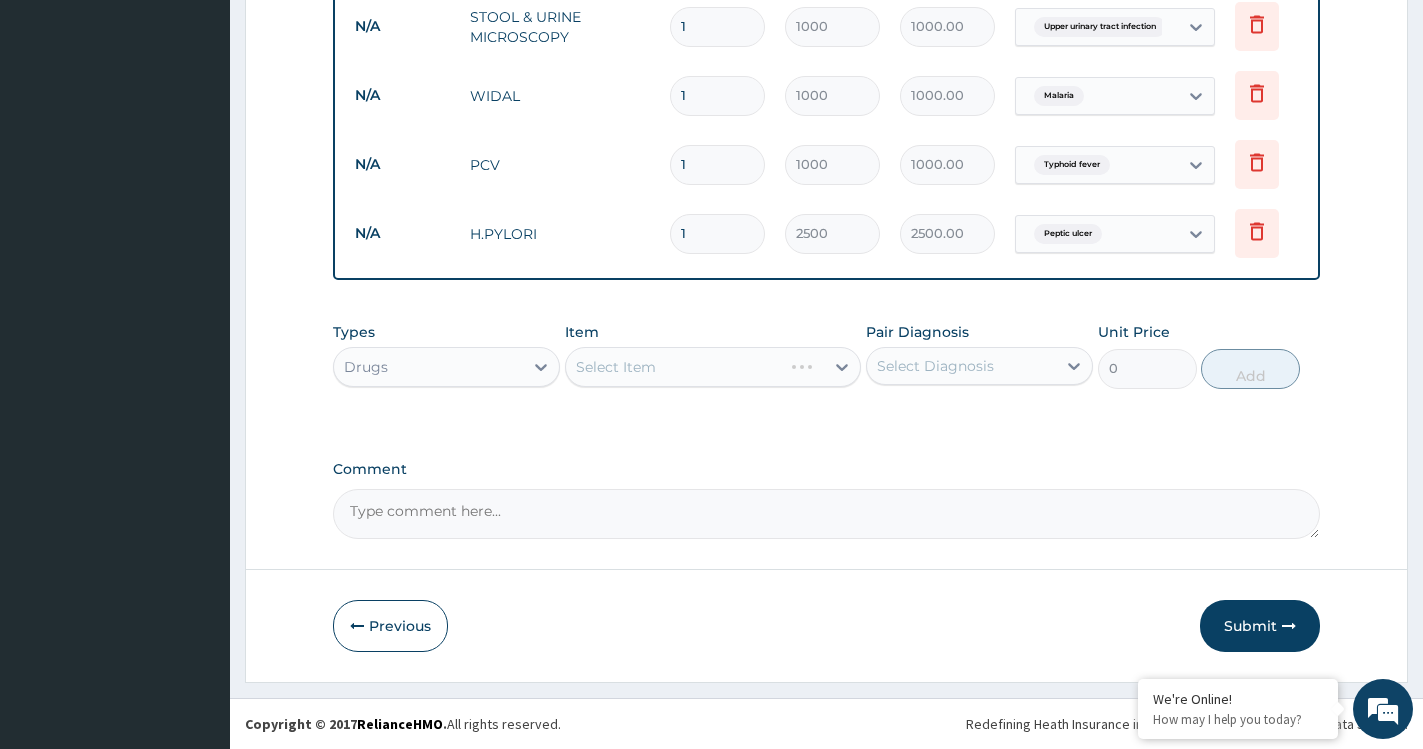 click on "Select Item" at bounding box center [616, 367] 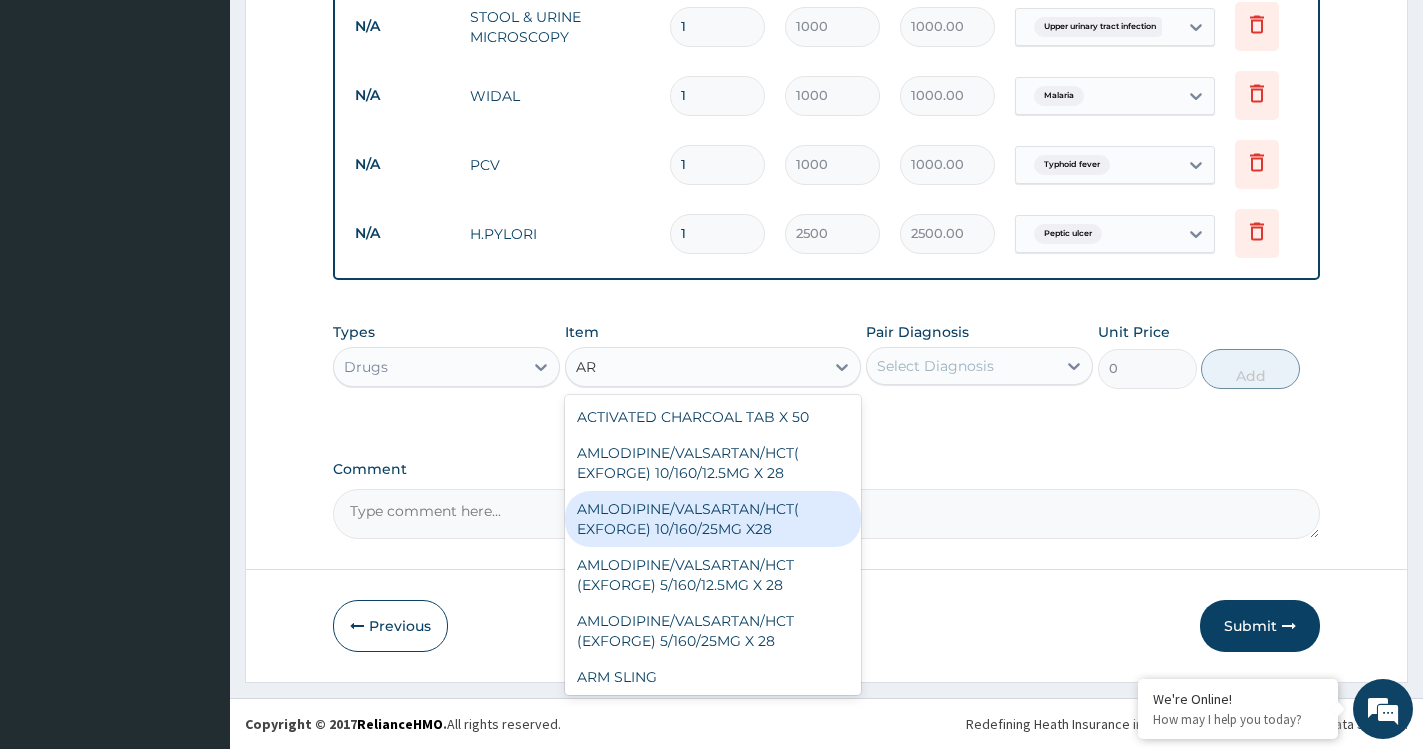 type on "A" 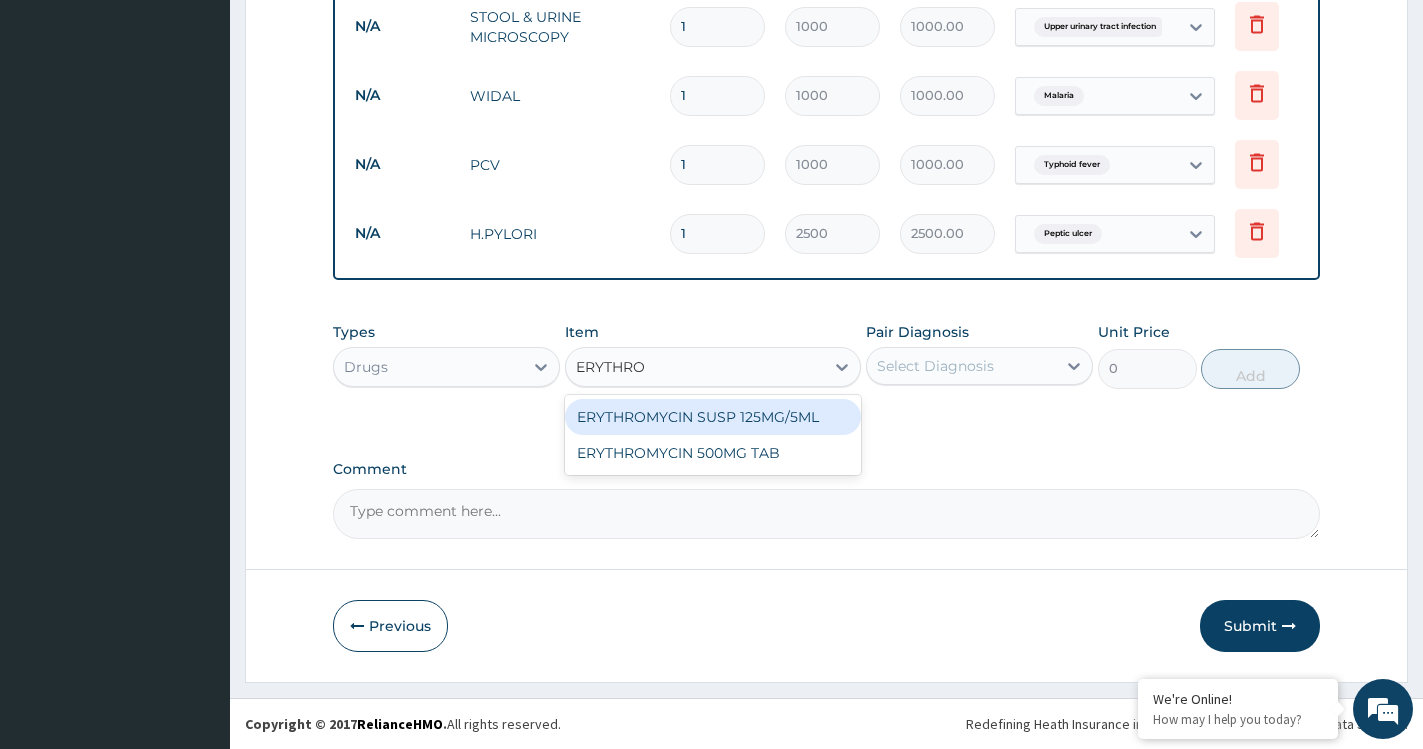 type on "ERYTHROM" 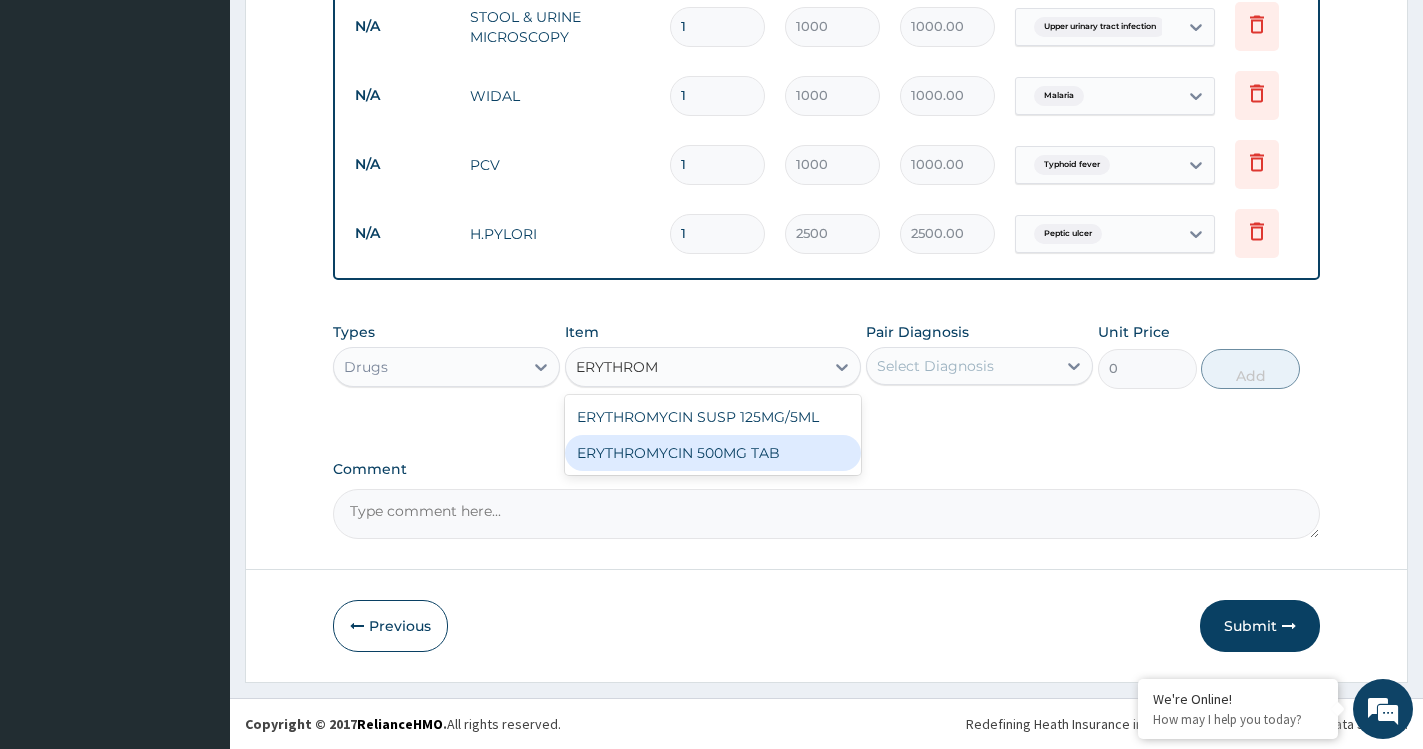 click on "ERYTHROMYCIN 500MG TAB" at bounding box center (713, 453) 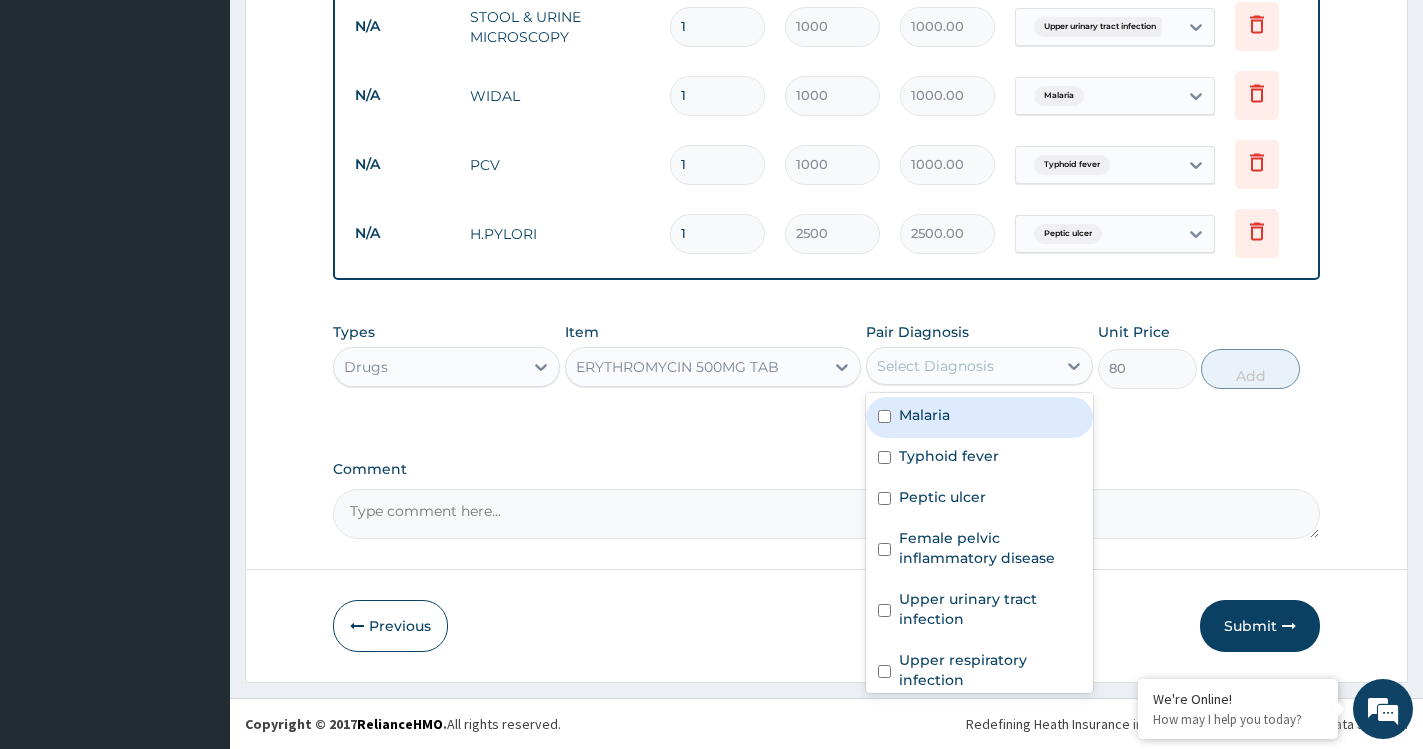 click on "Select Diagnosis" at bounding box center (935, 366) 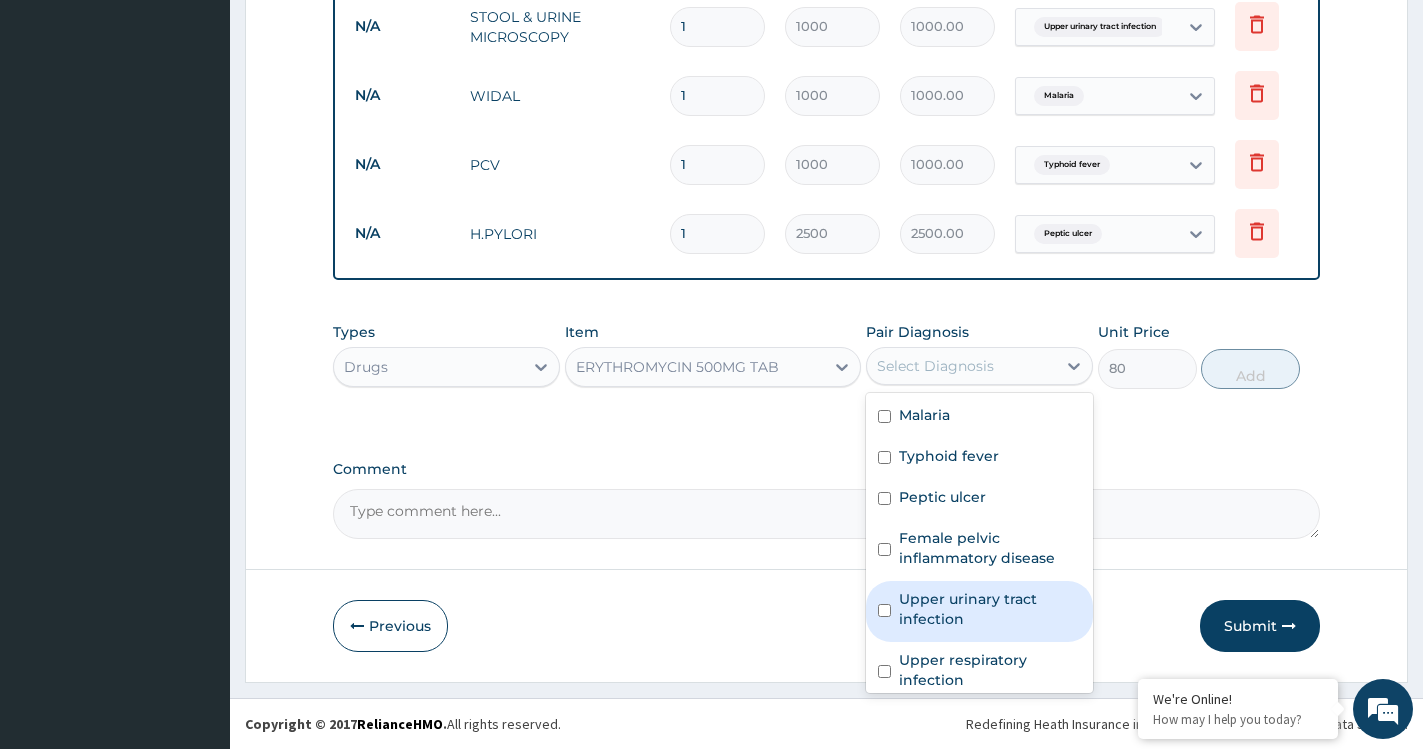 click on "Upper urinary tract infection" at bounding box center [990, 609] 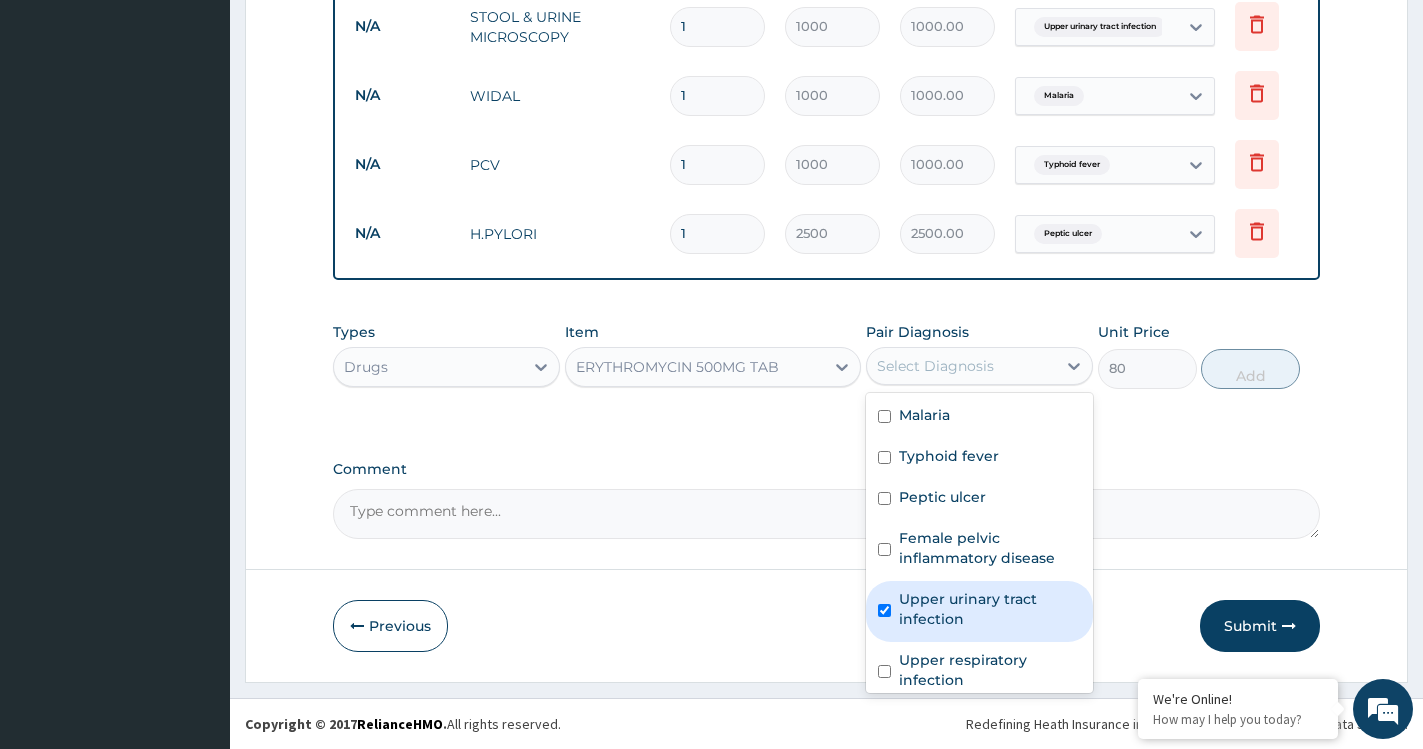 checkbox on "true" 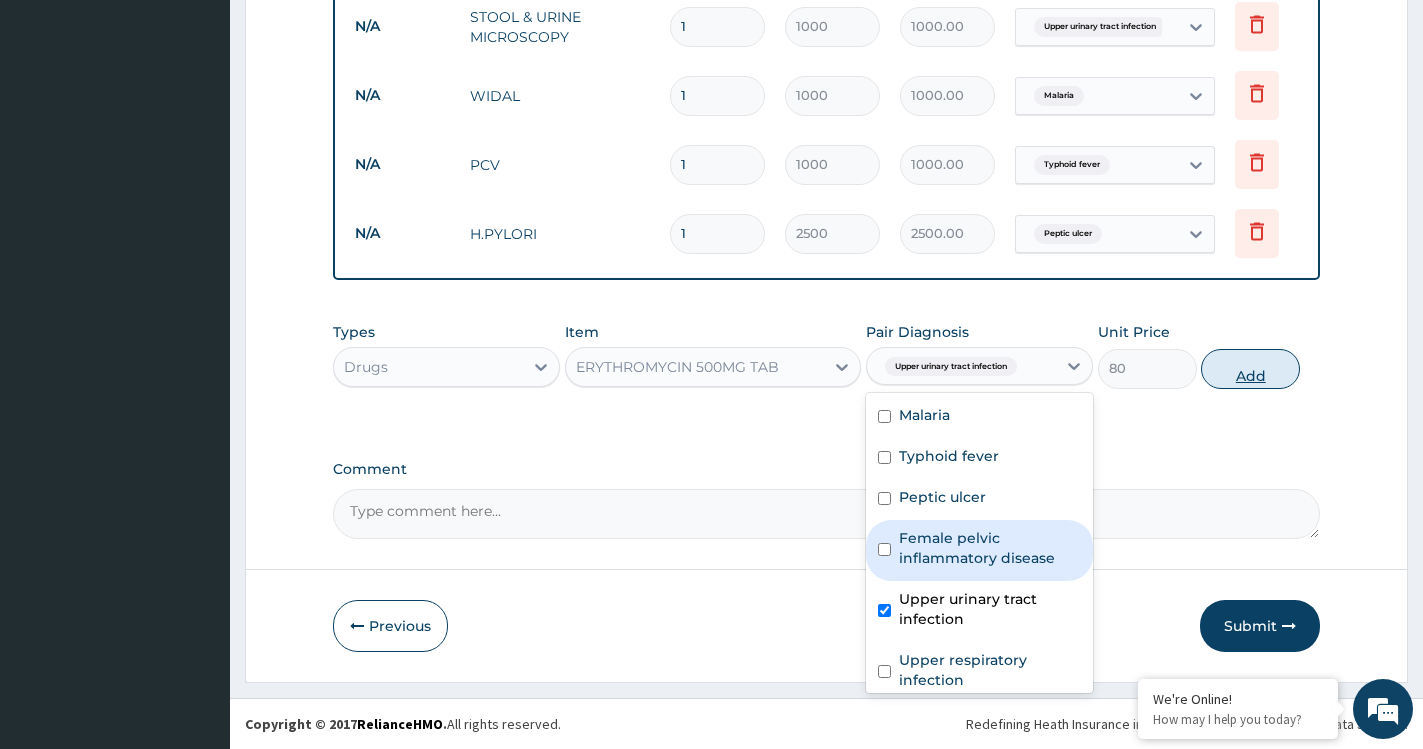 click on "Add" at bounding box center (1250, 369) 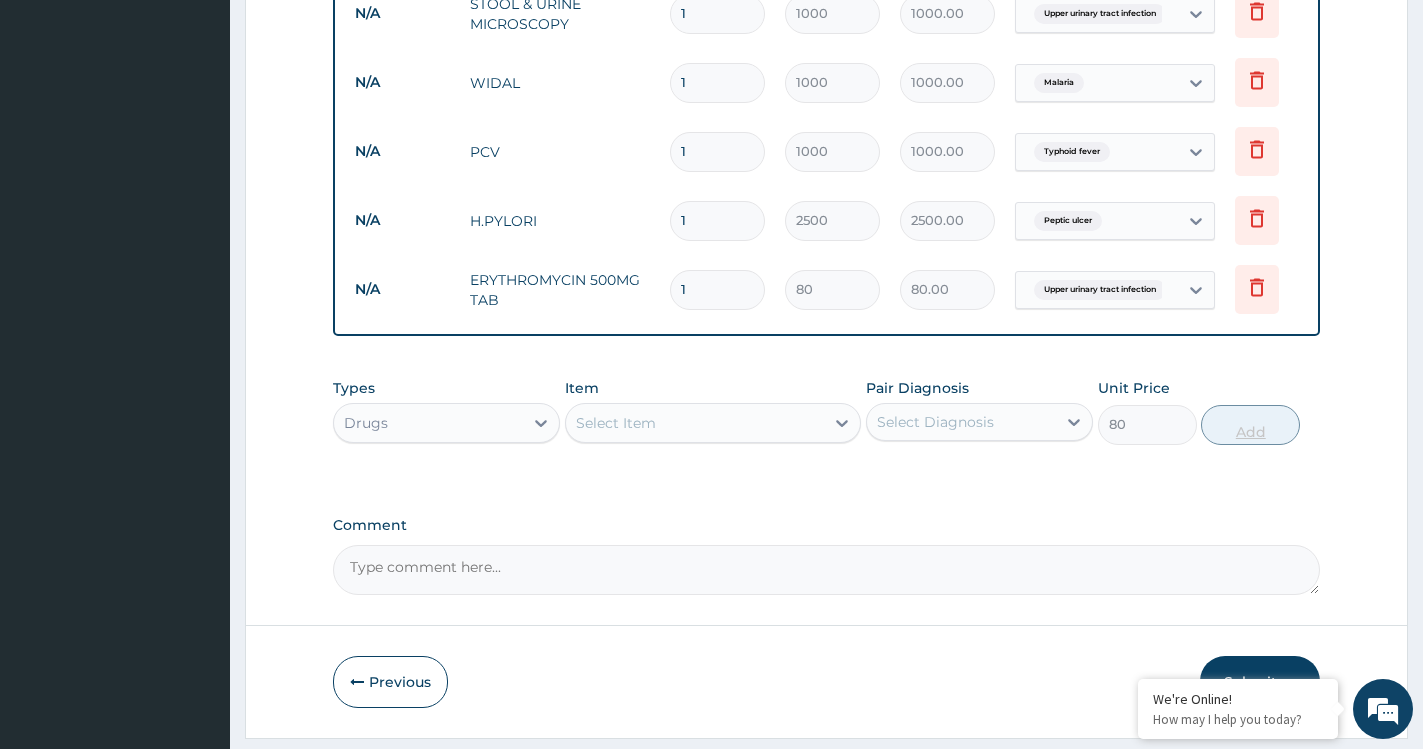 type on "0" 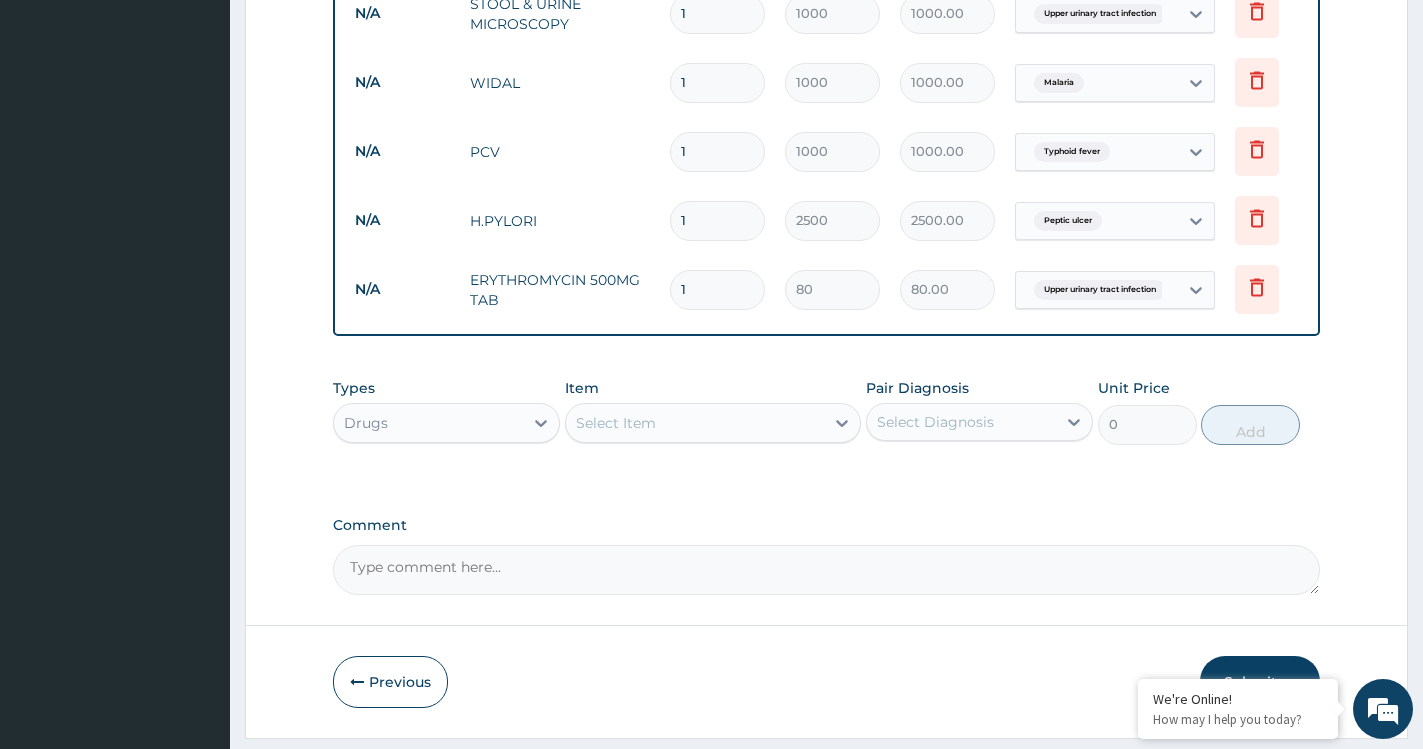 type on "10" 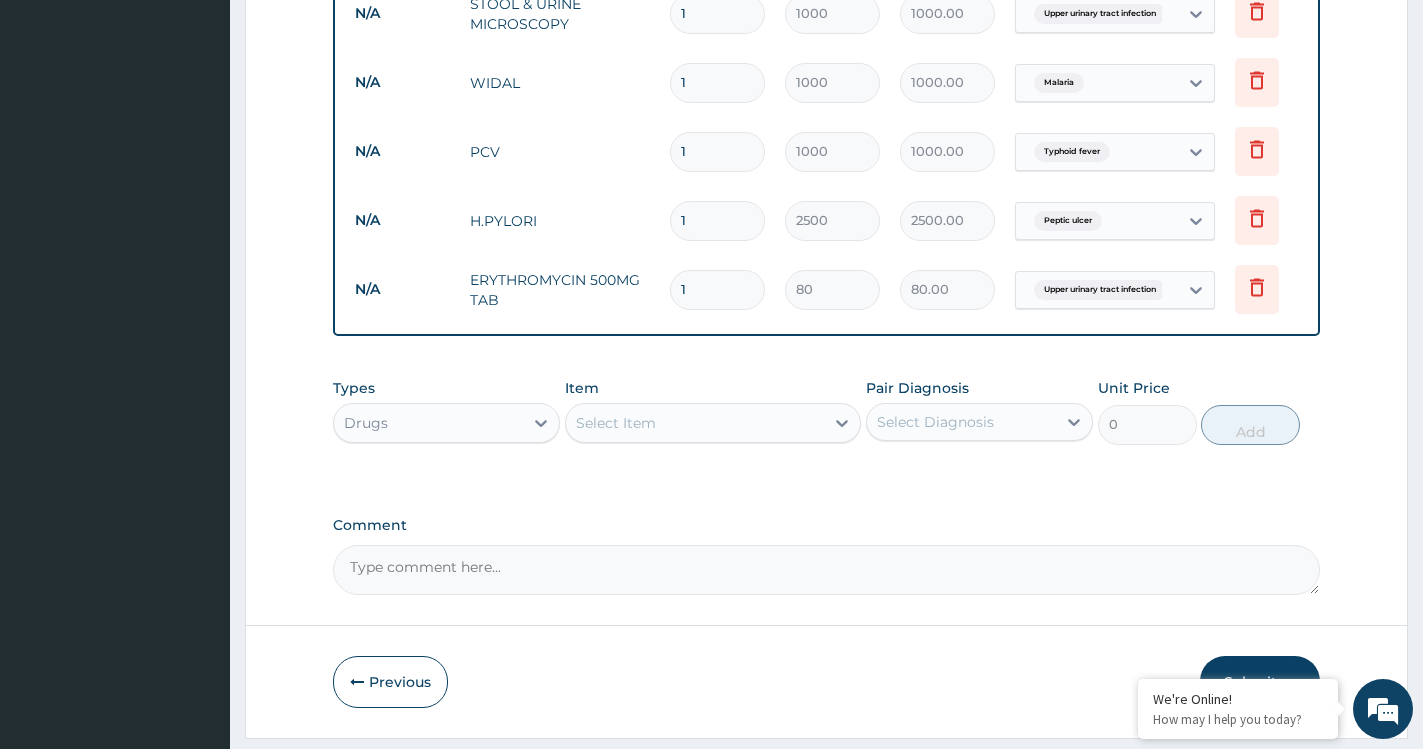 type on "800.00" 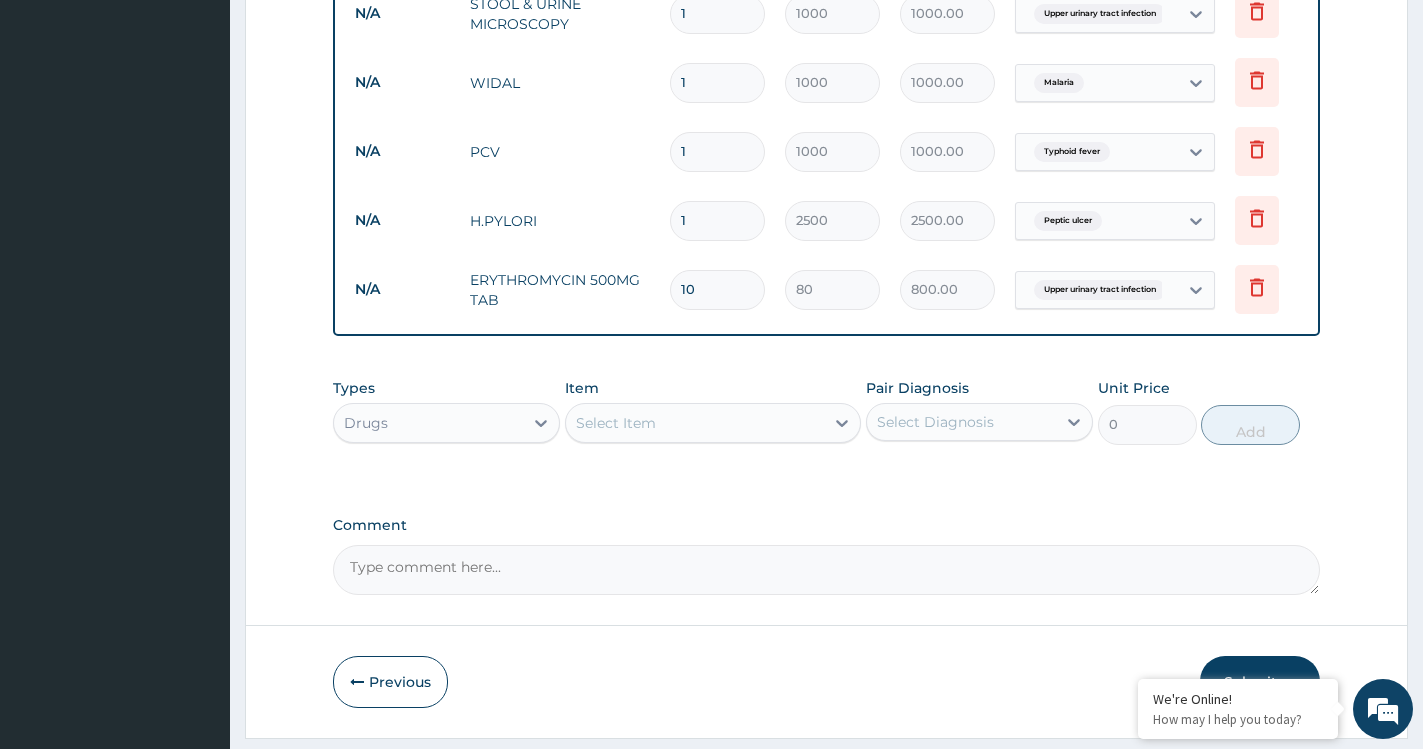 type on "10" 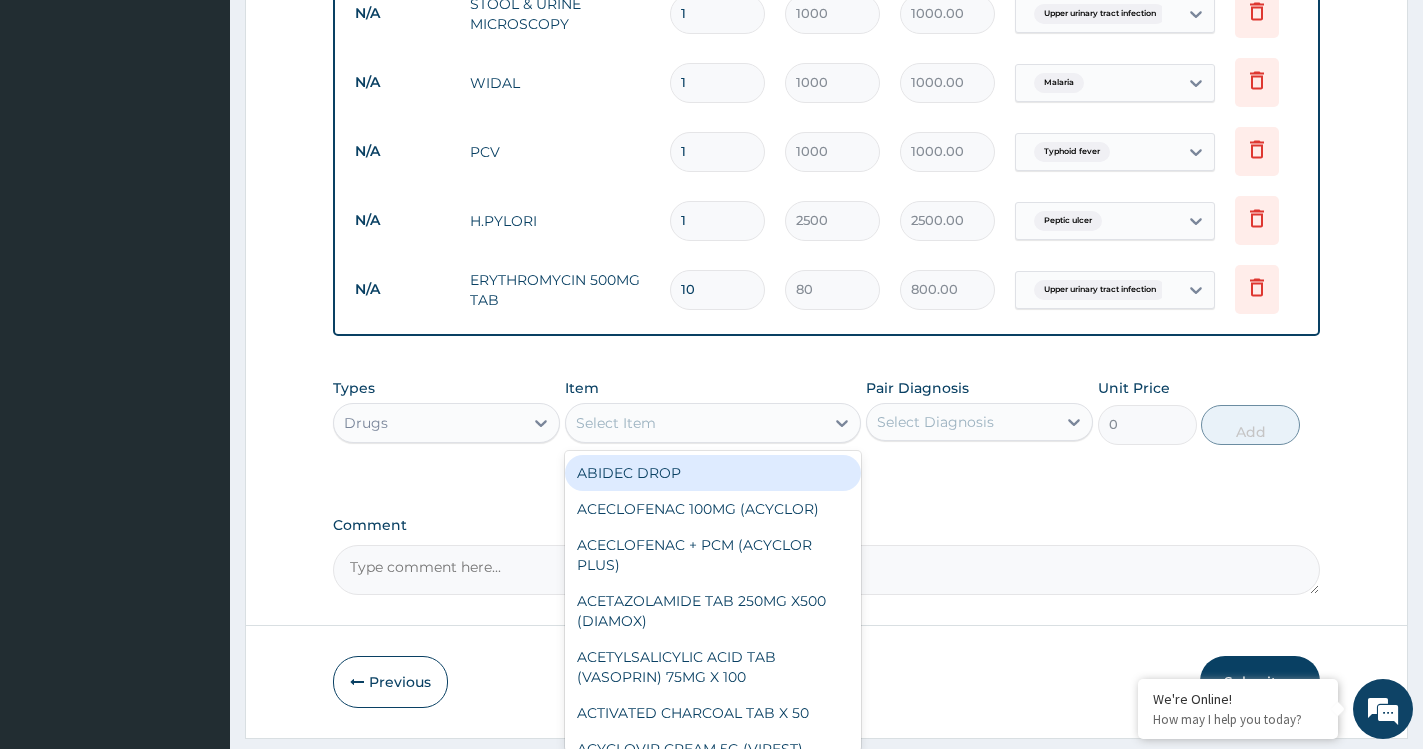 click on "Select Item" at bounding box center (616, 423) 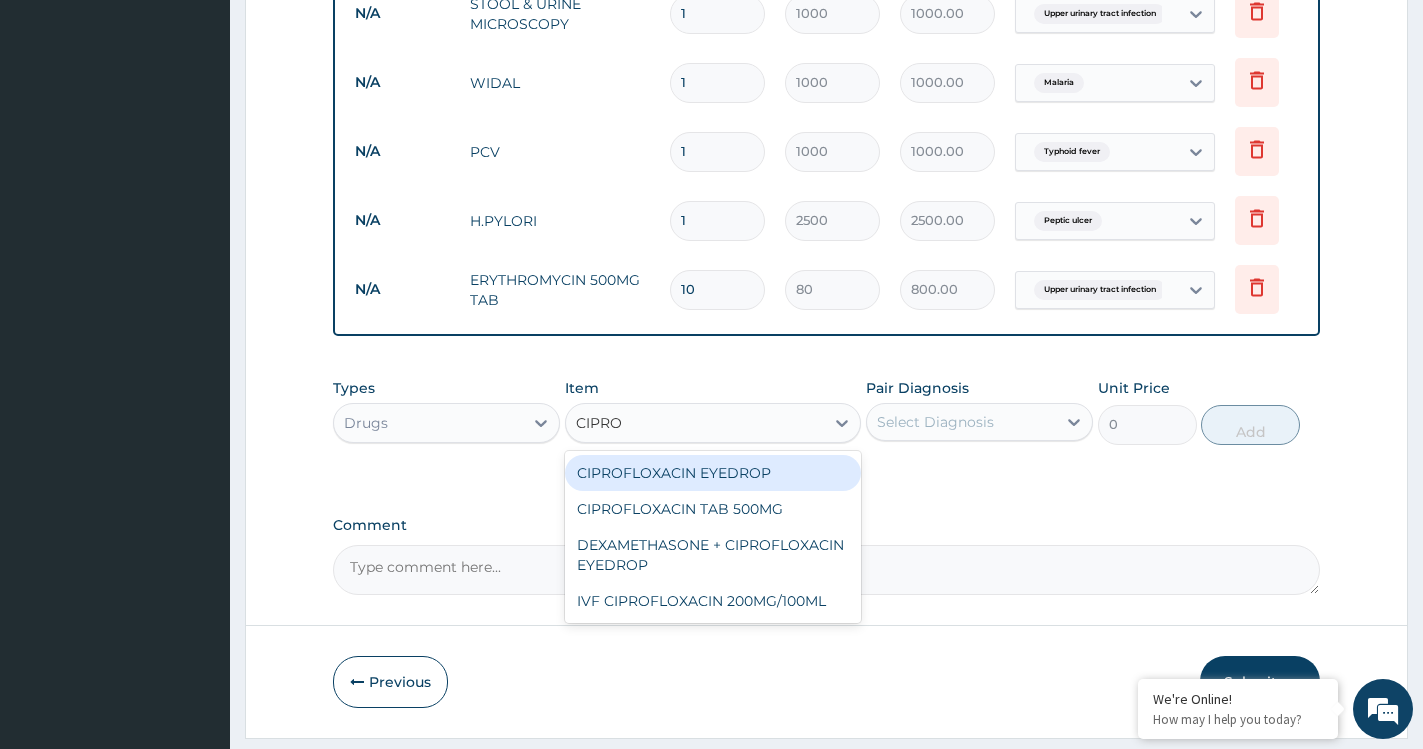 type on "CIPROF" 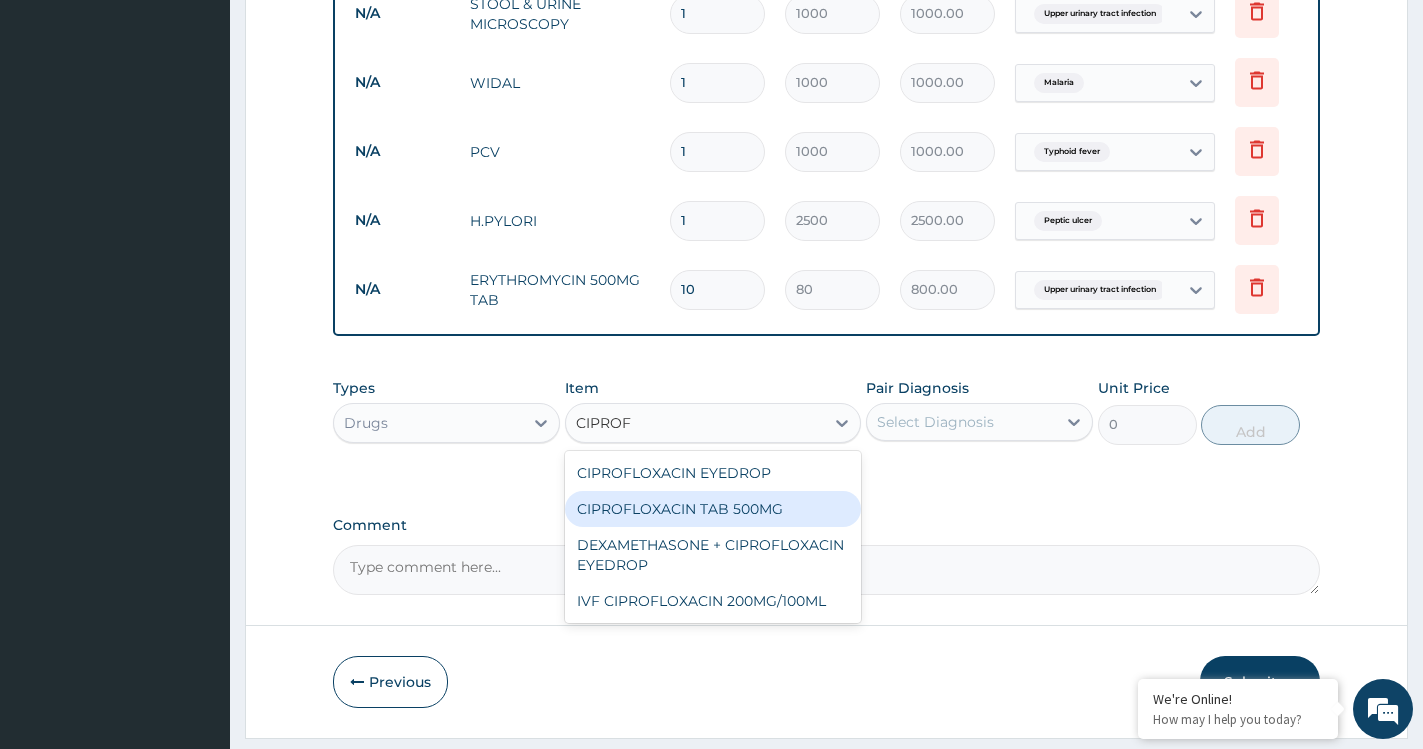 click on "CIPROFLOXACIN TAB 500MG" at bounding box center [713, 509] 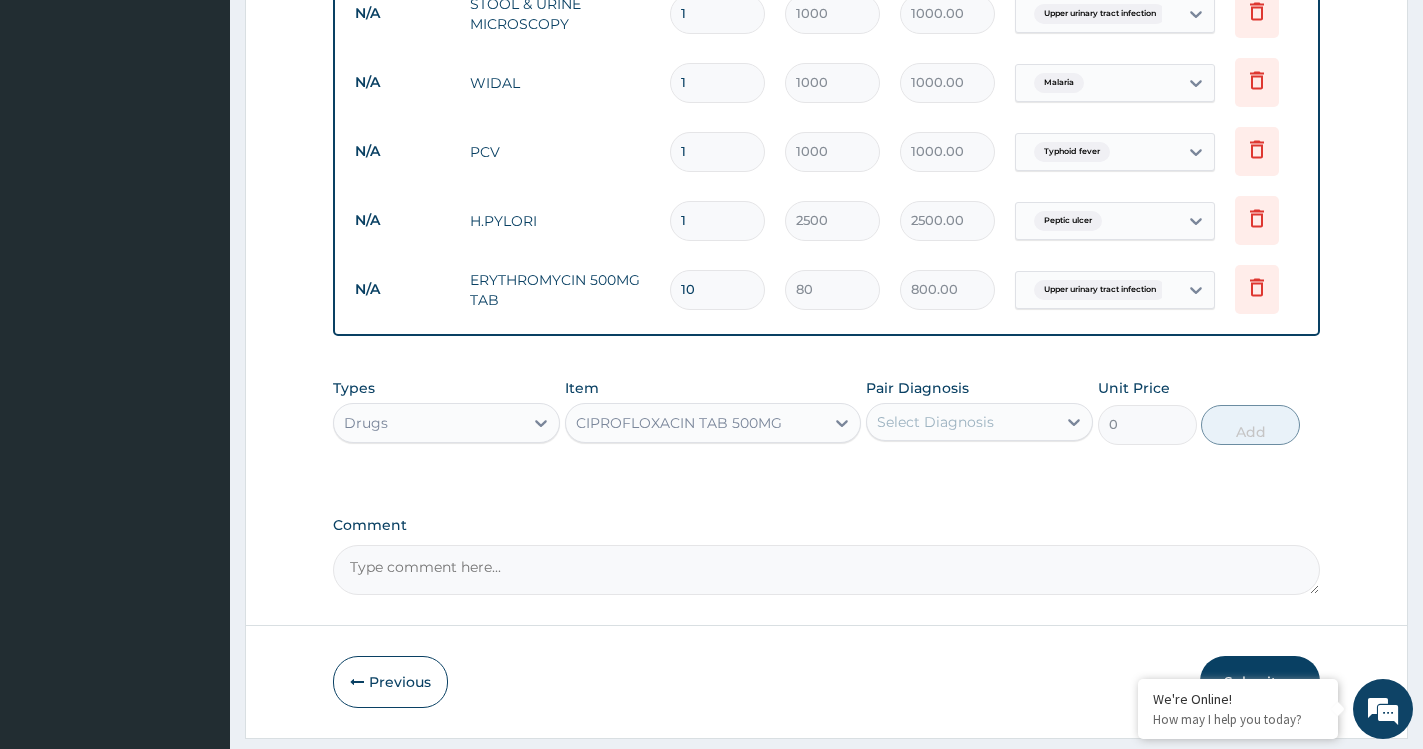 type 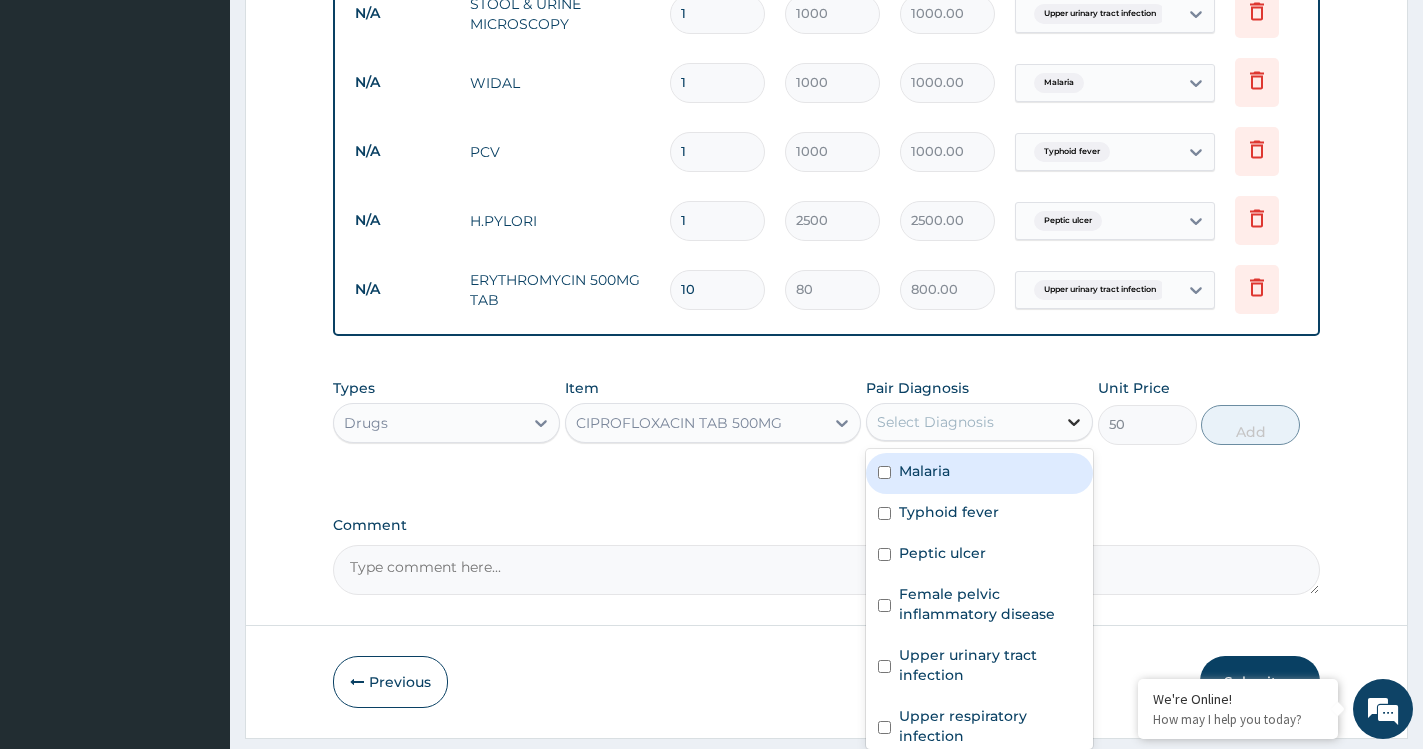 click at bounding box center [1074, 422] 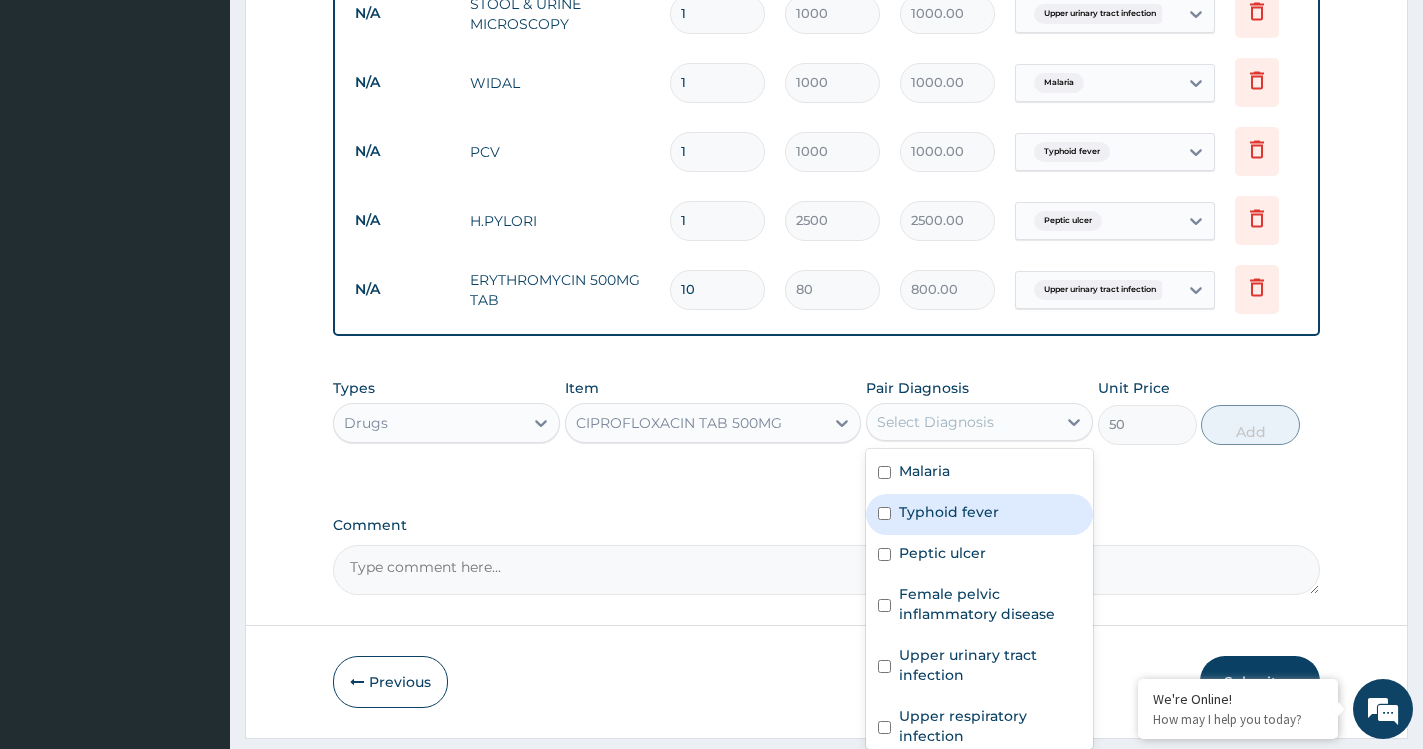 click on "Typhoid fever" at bounding box center (949, 512) 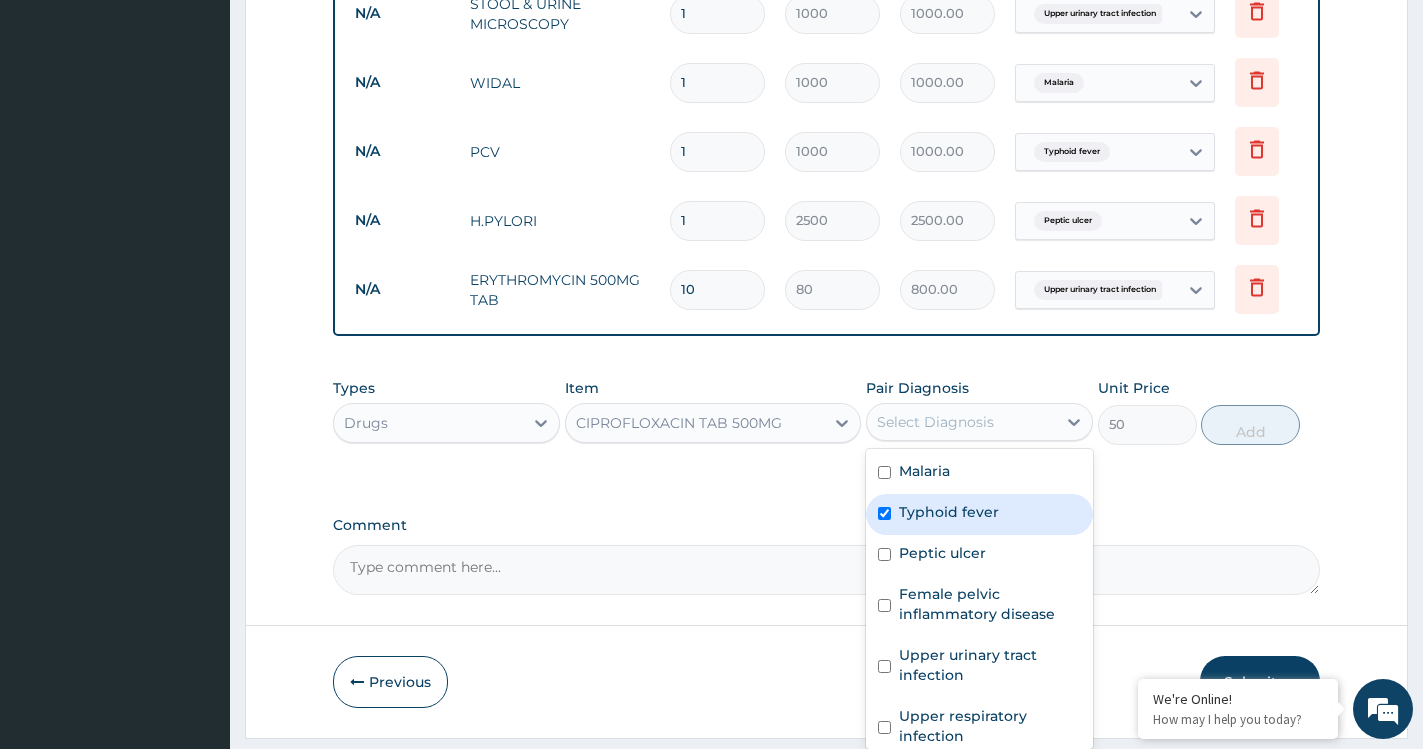 checkbox on "true" 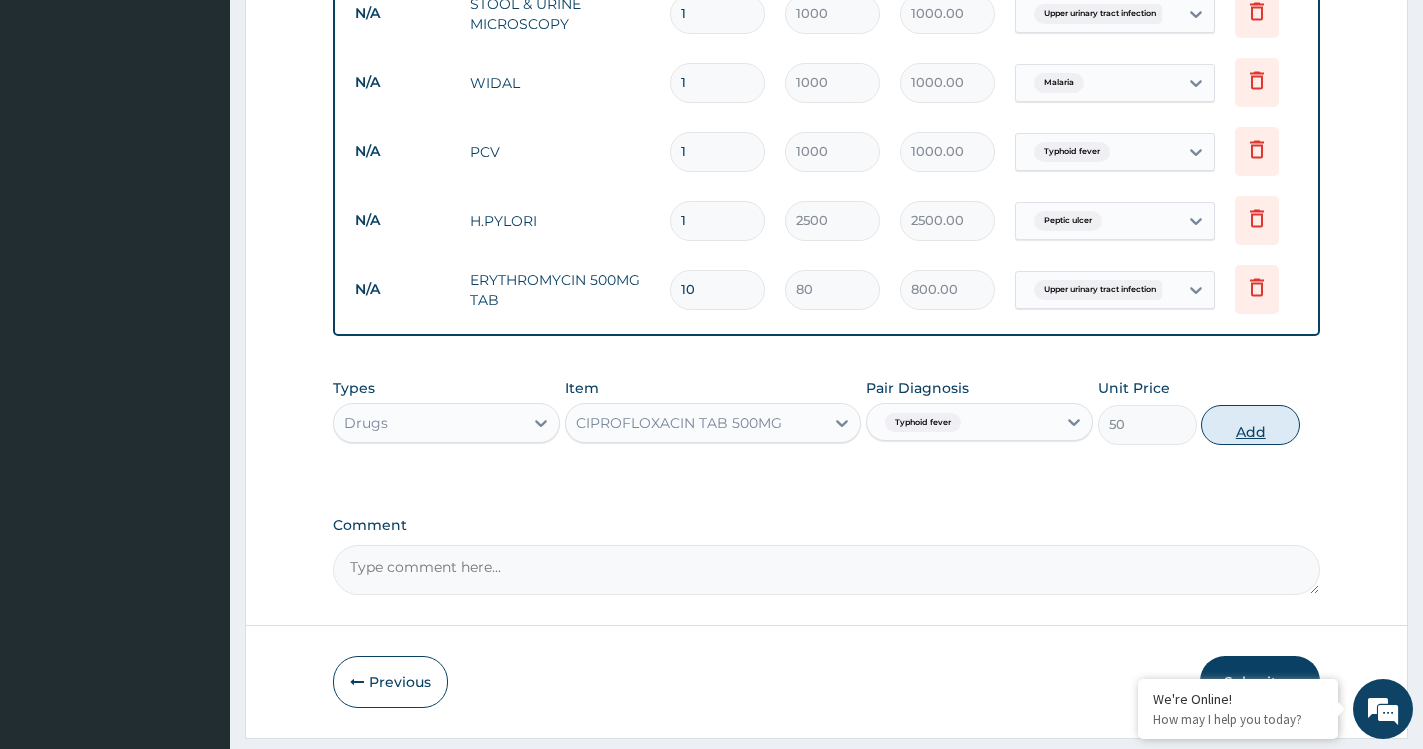 click on "Add" at bounding box center [1250, 425] 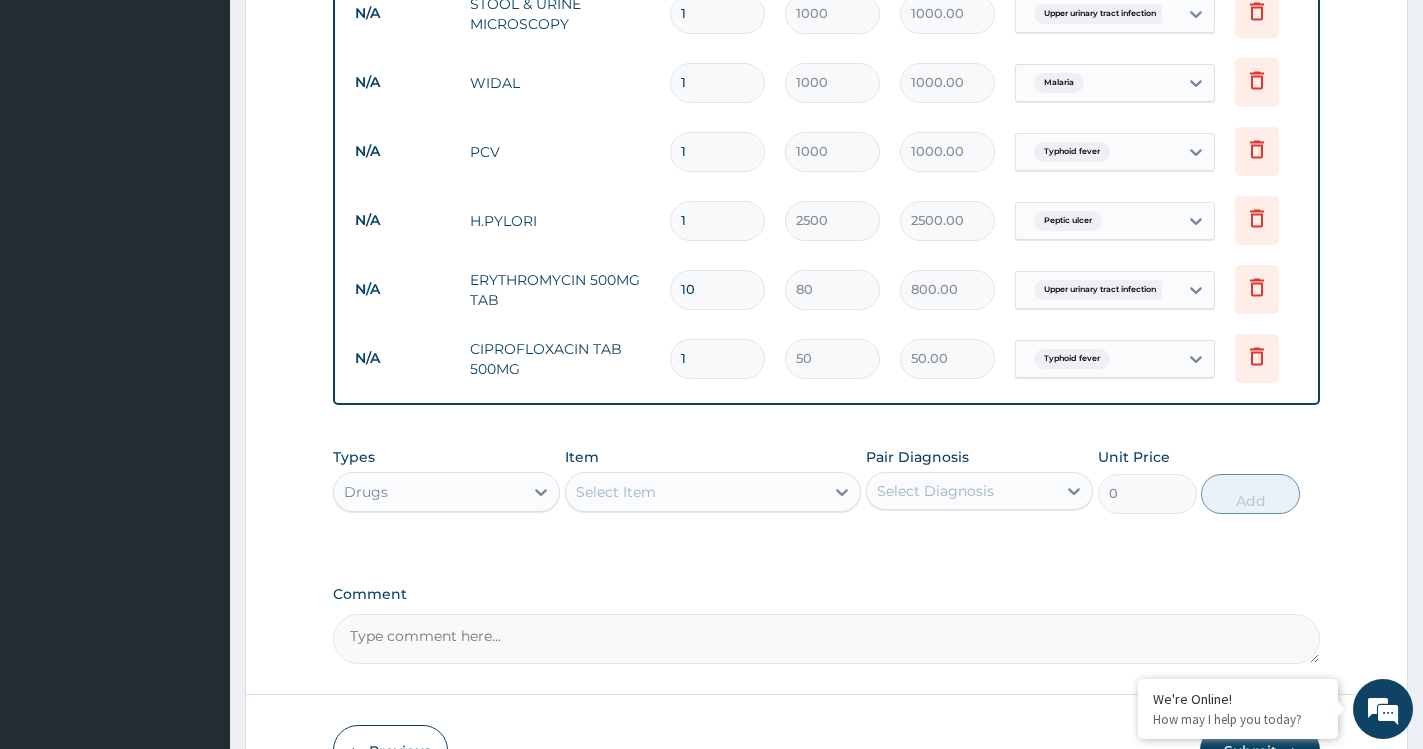 type on "10" 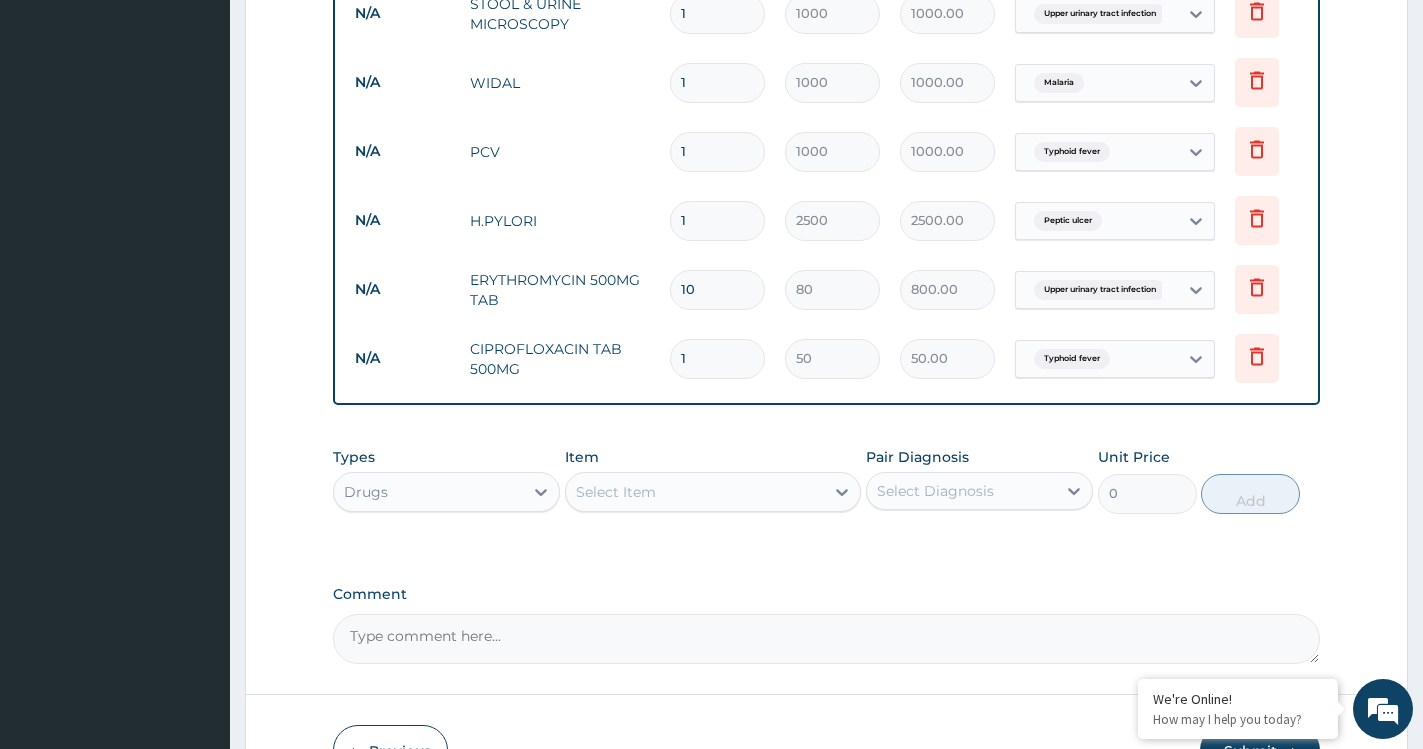 type on "500.00" 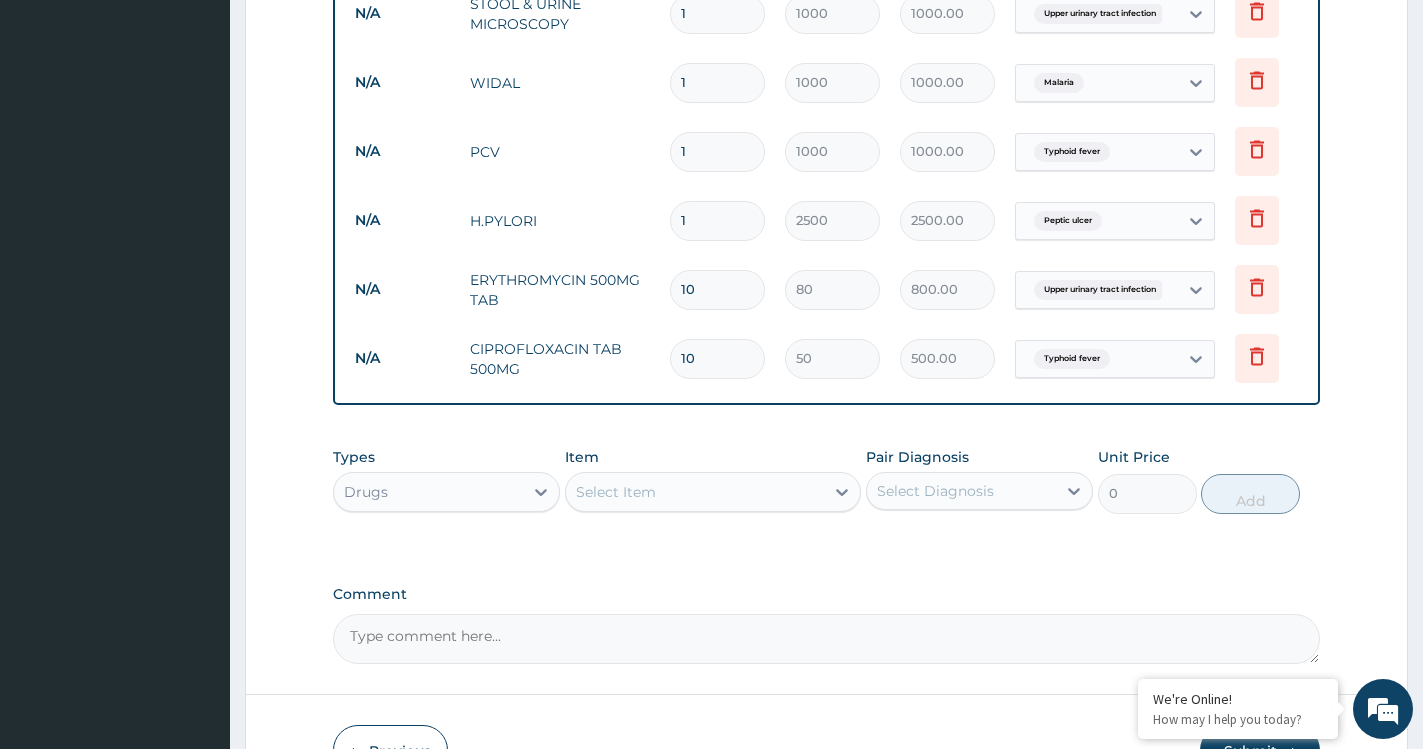 type on "10" 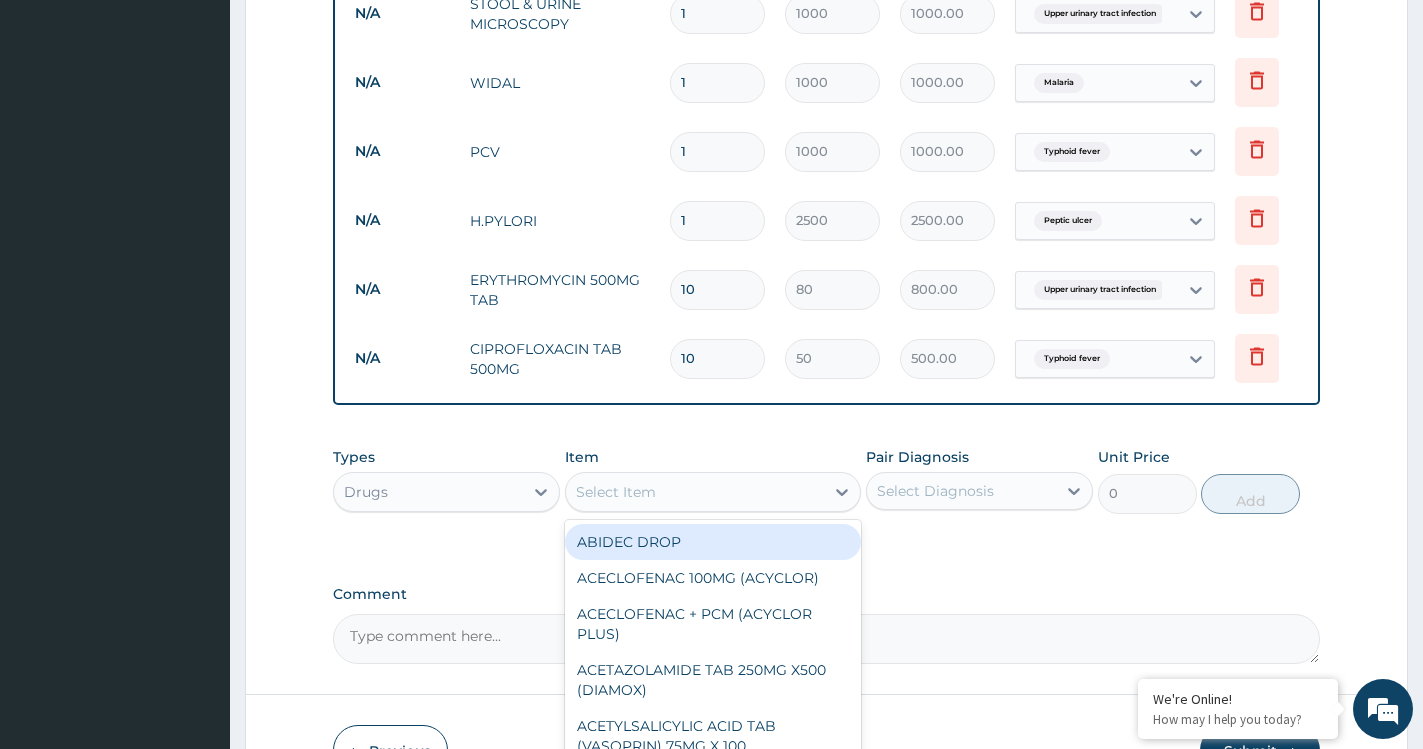 click on "Select Item" at bounding box center [616, 492] 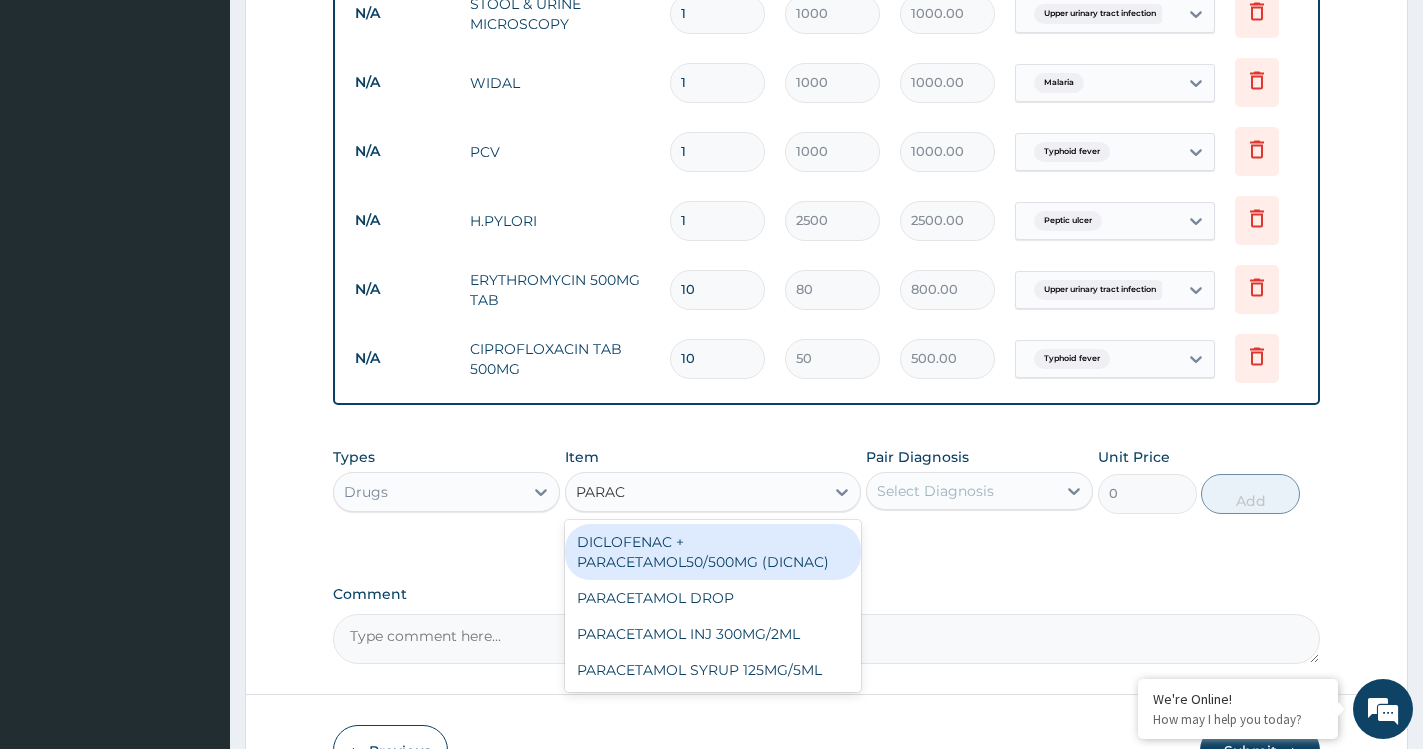 type on "PARACE" 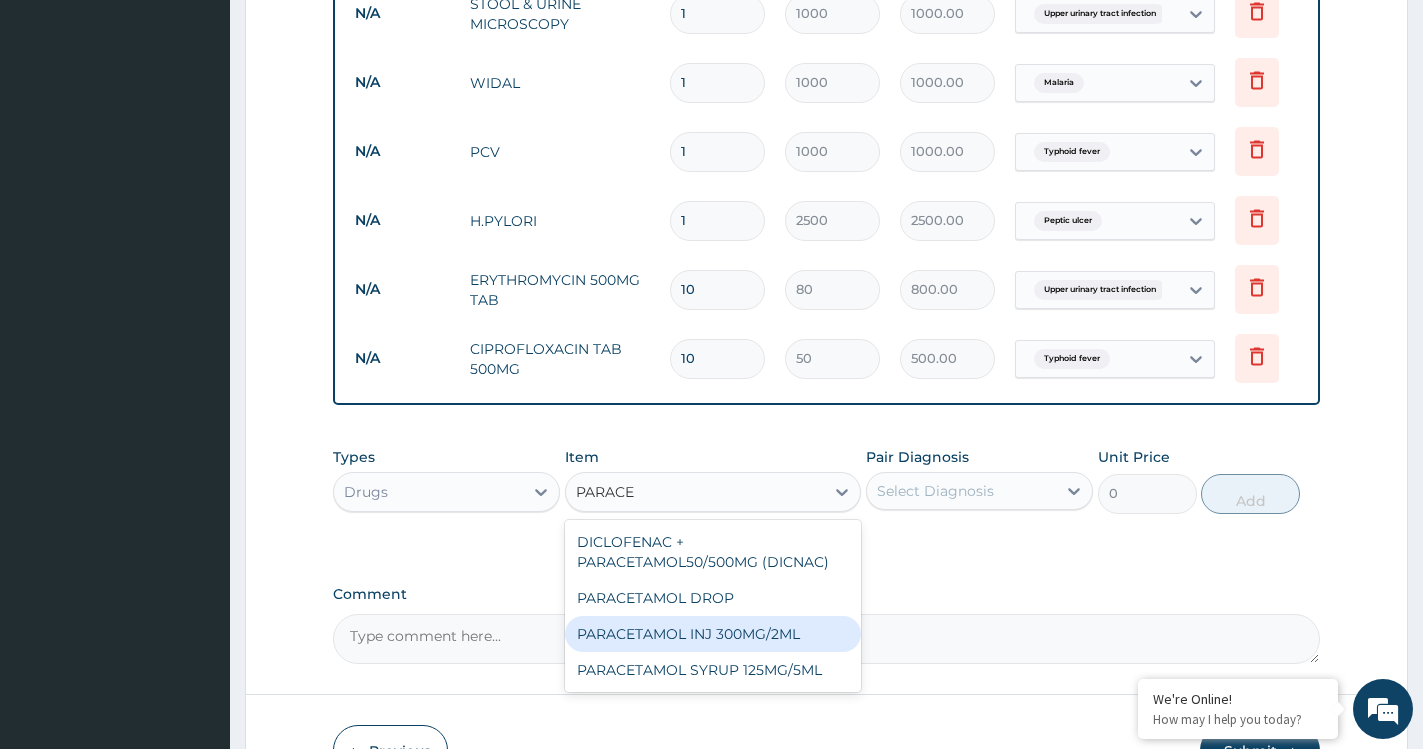 click on "PARACETAMOL INJ 300MG/2ML" at bounding box center [713, 634] 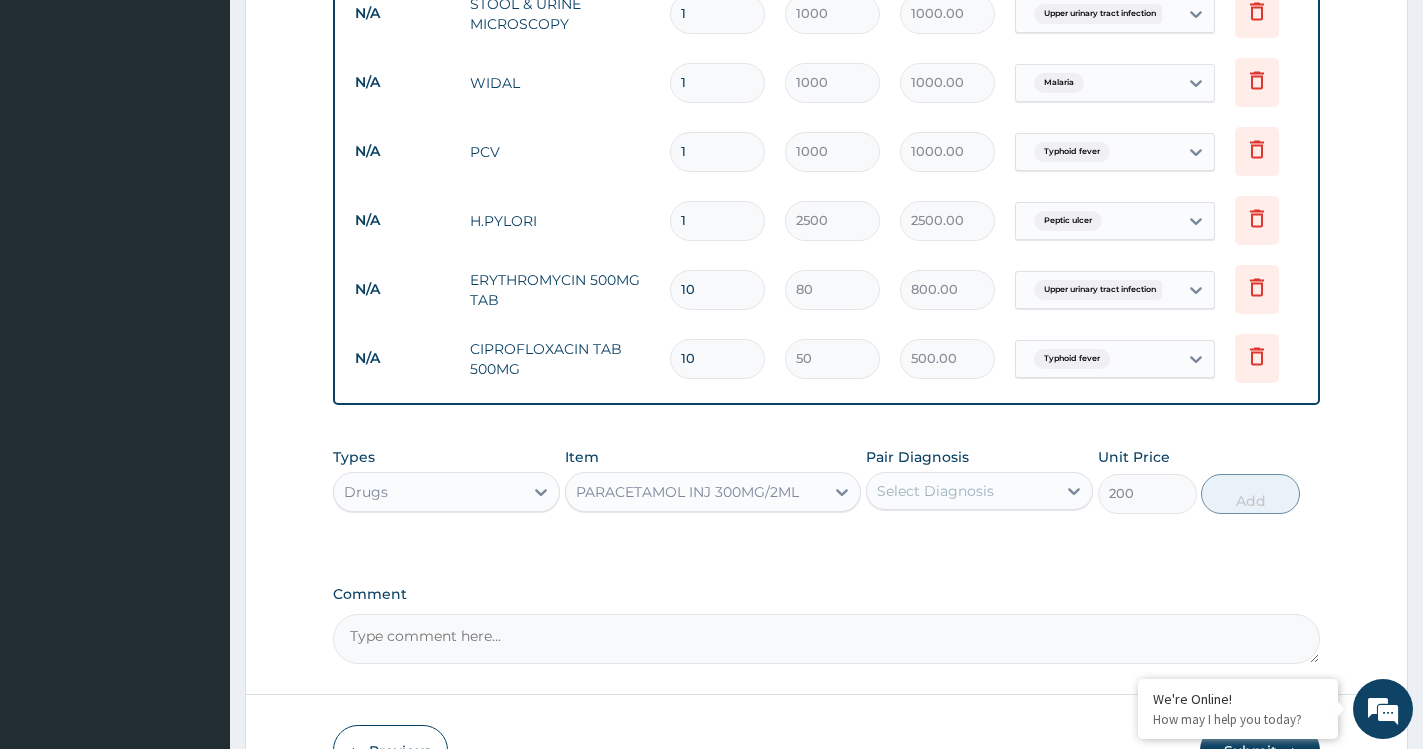 click on "Select Diagnosis" at bounding box center (961, 491) 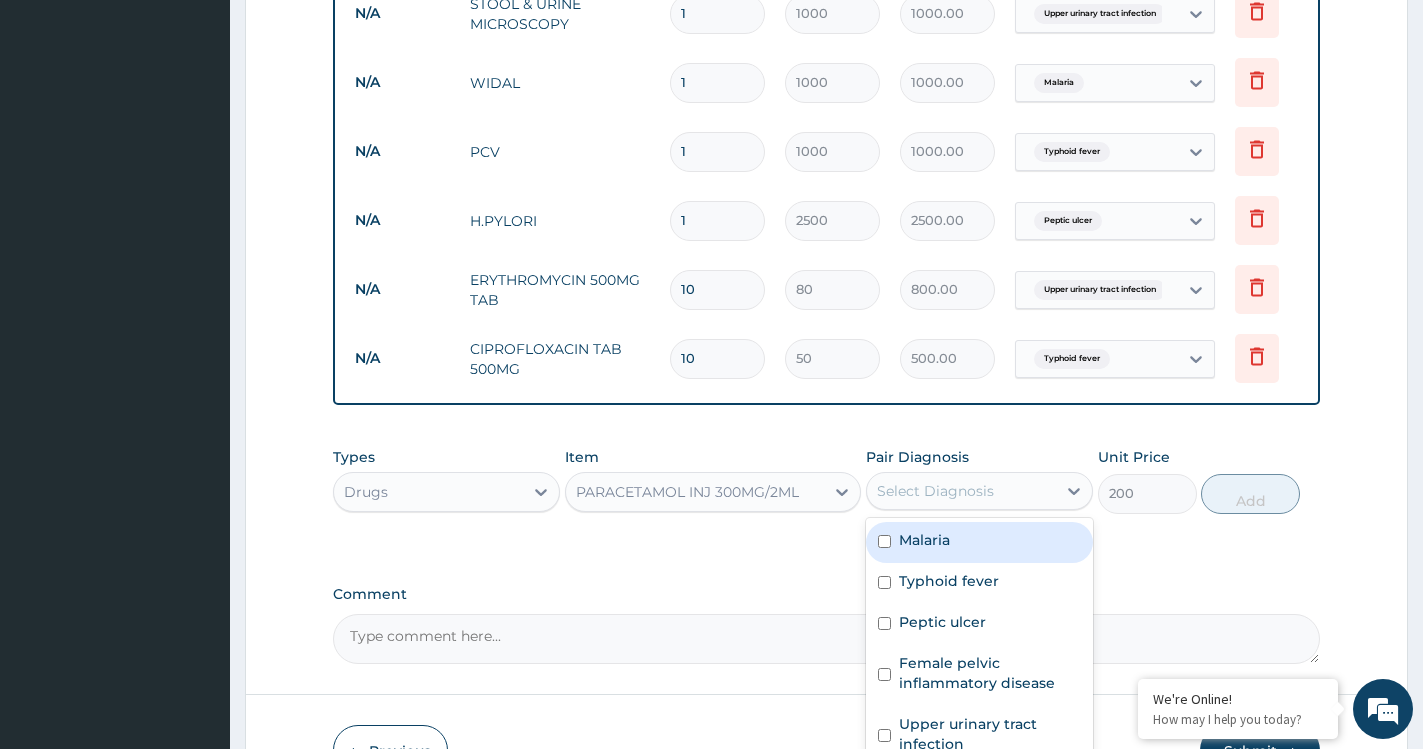 click on "Malaria" at bounding box center [979, 542] 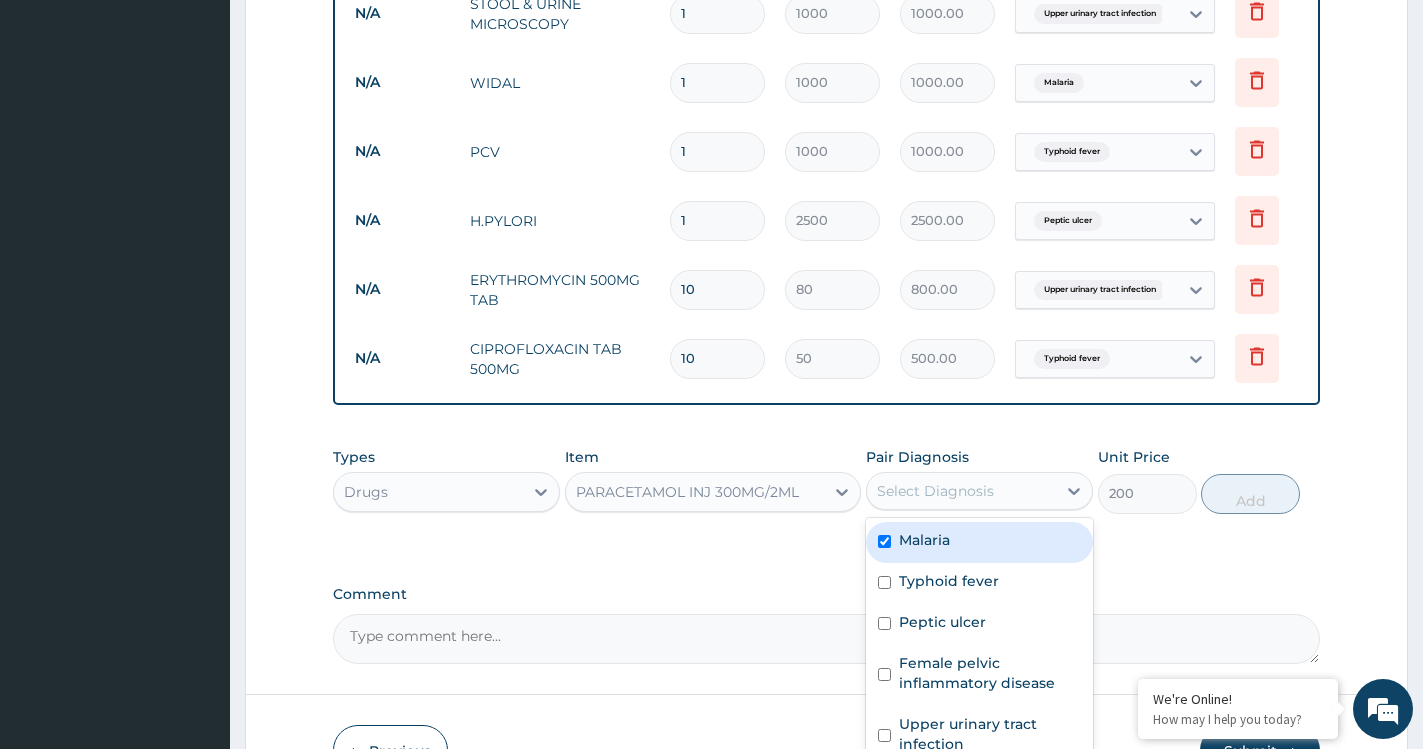 checkbox on "true" 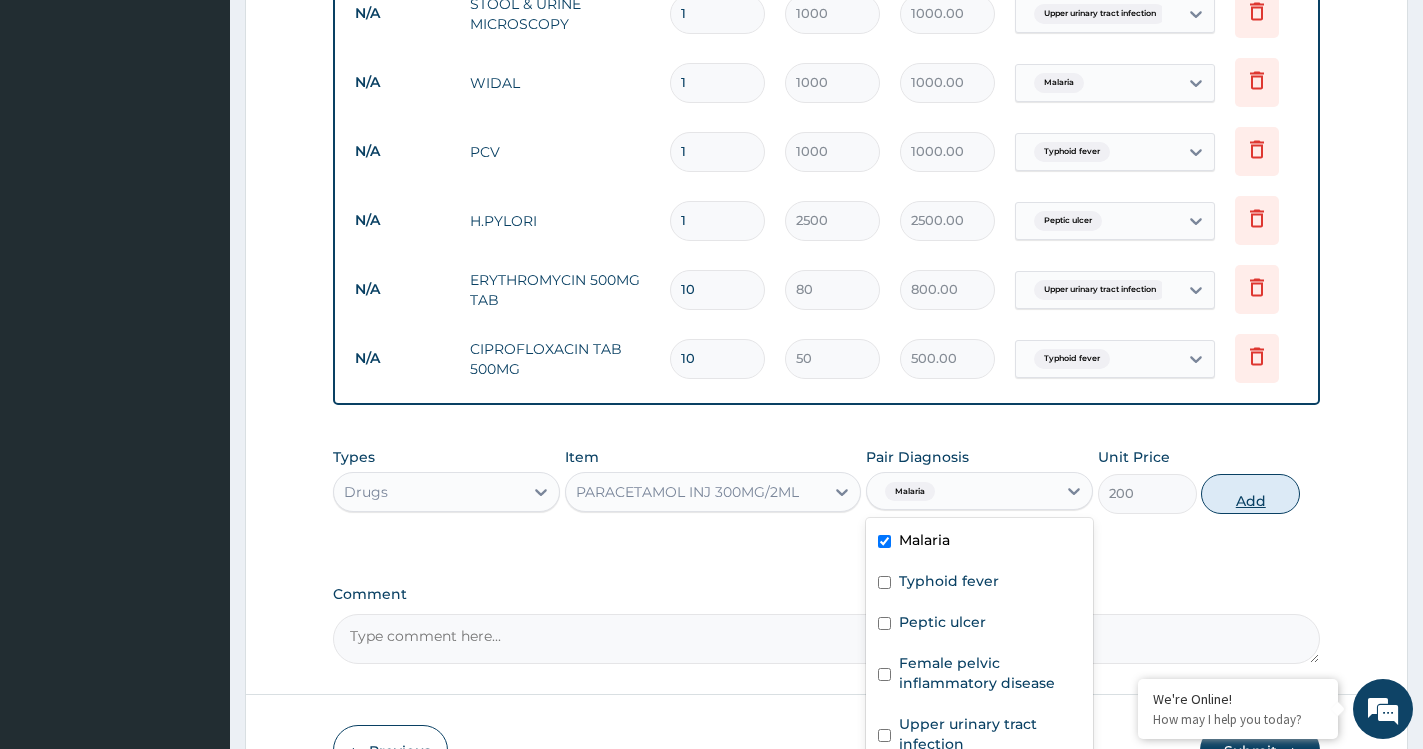 click on "Add" at bounding box center [1250, 494] 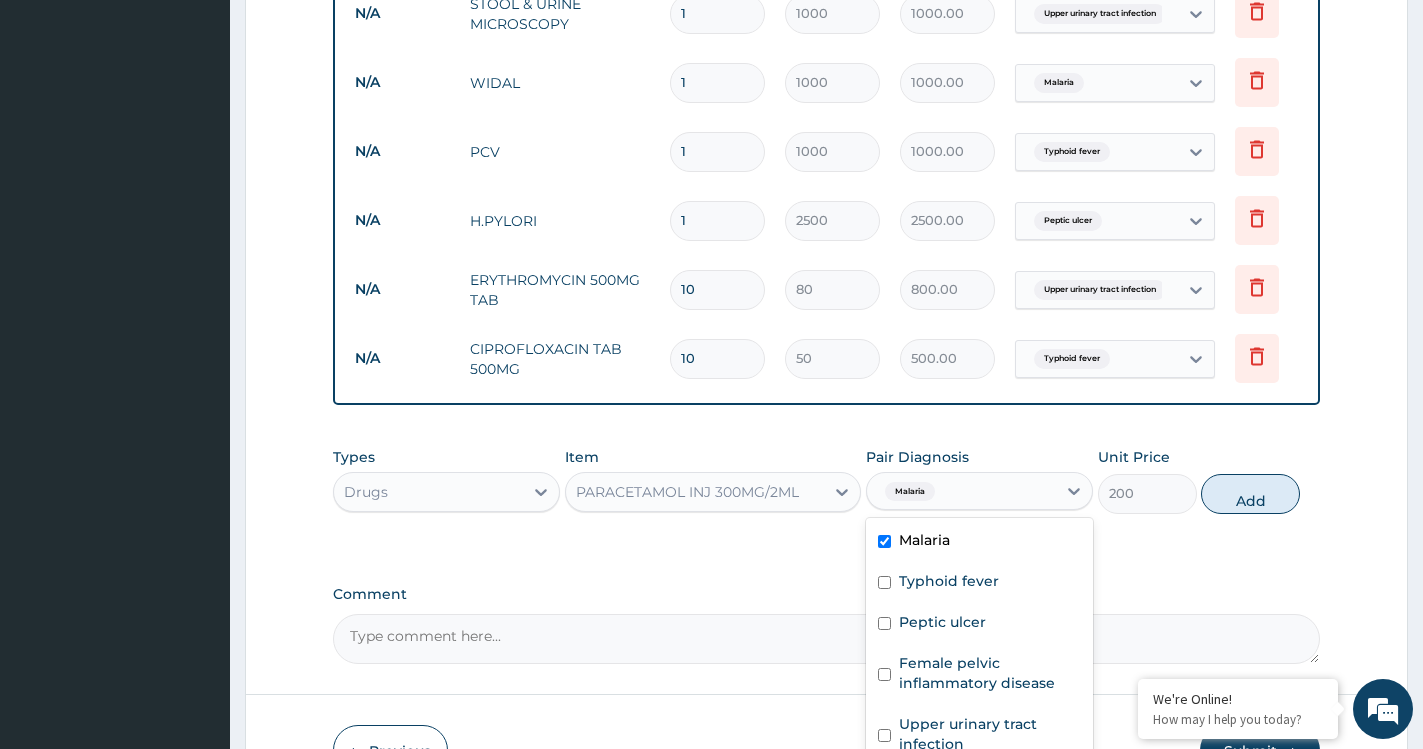 type on "0" 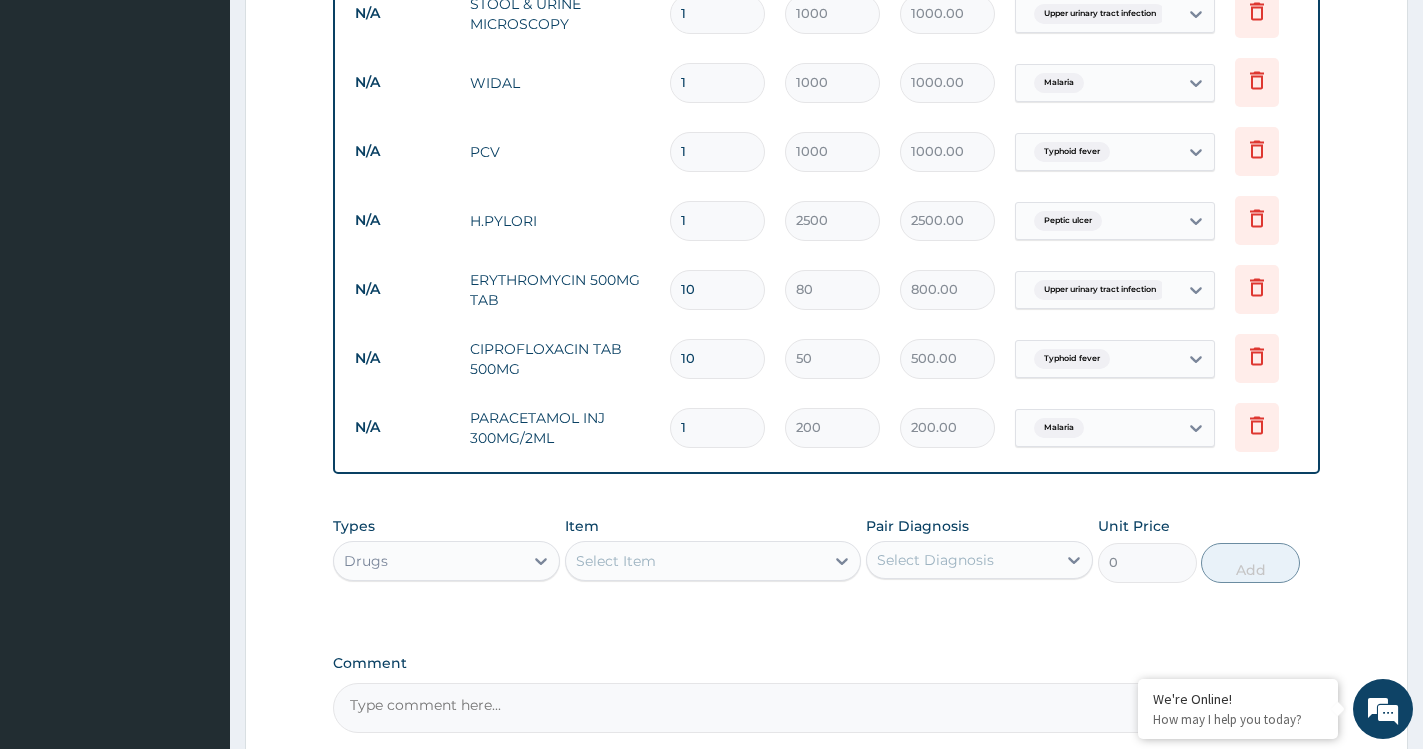 type 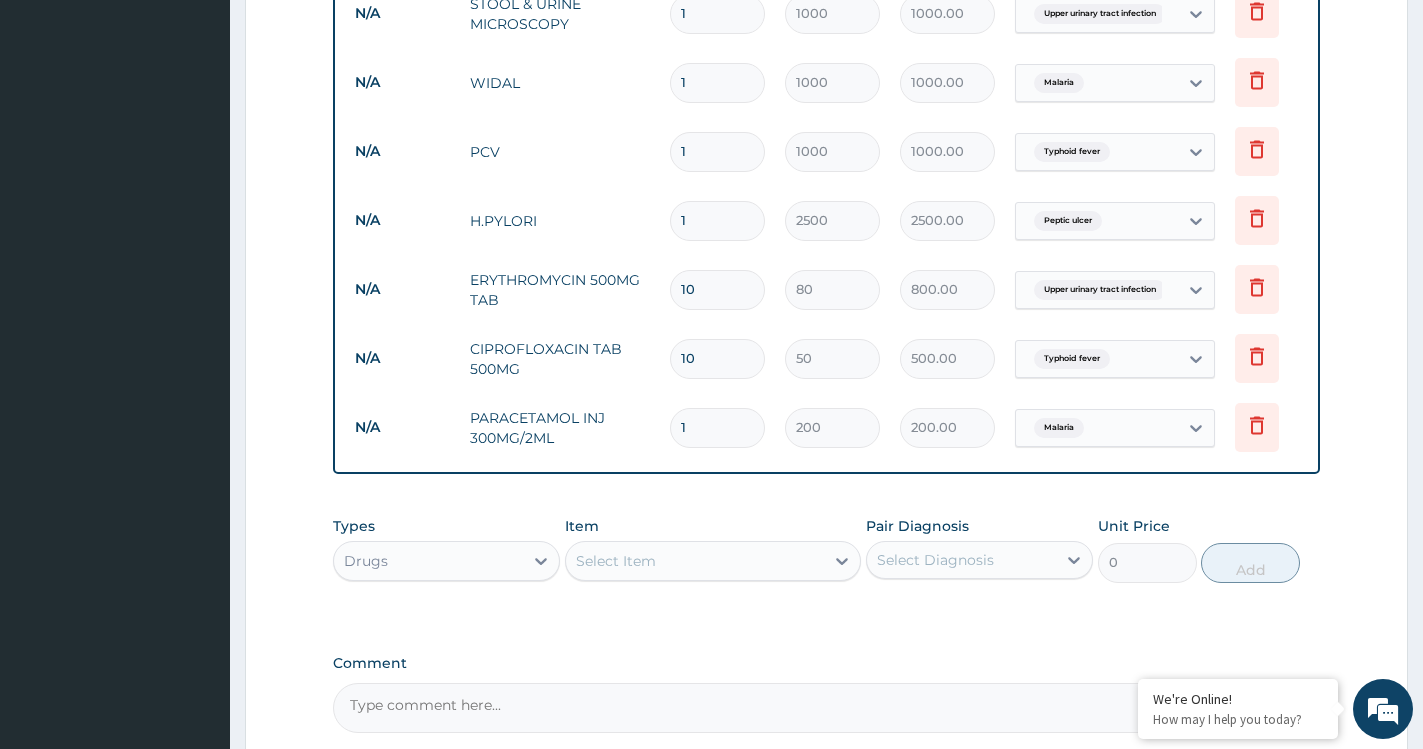 type on "0.00" 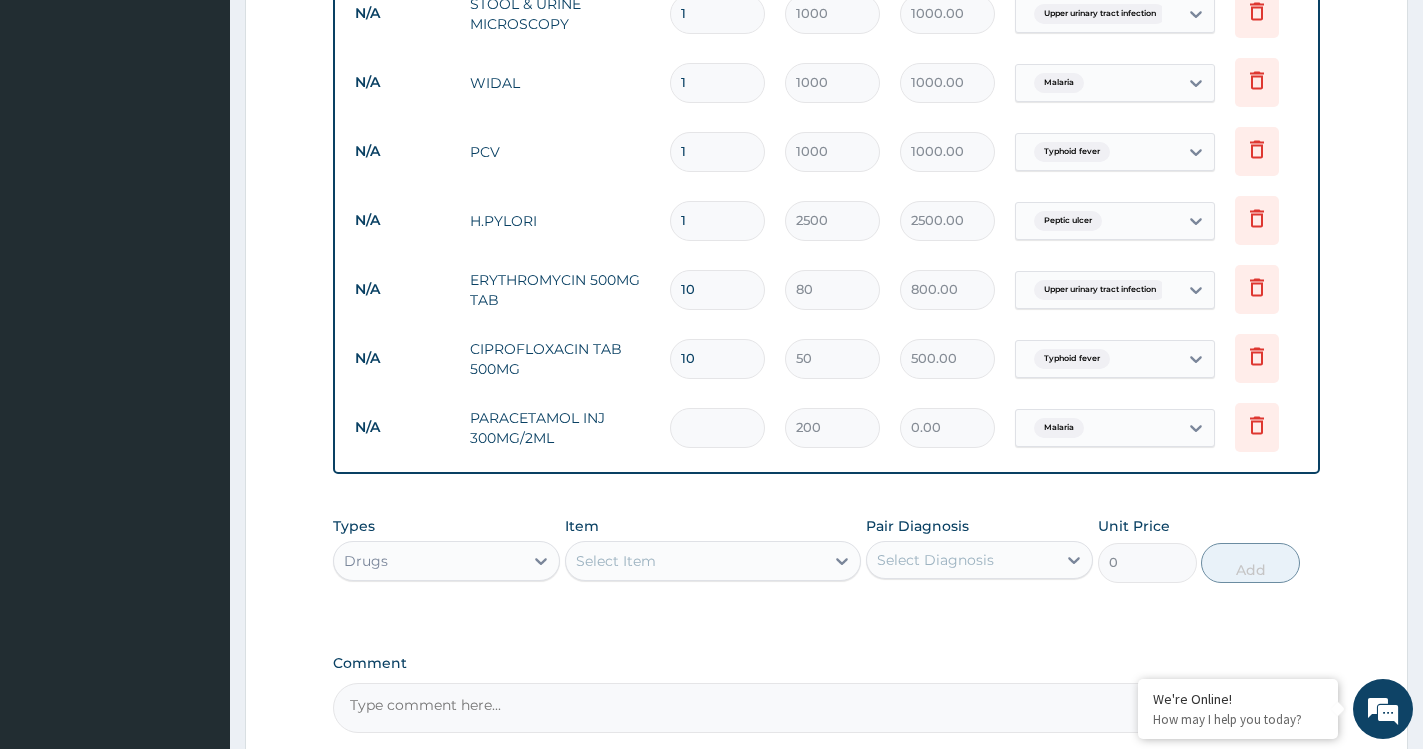 type on "3" 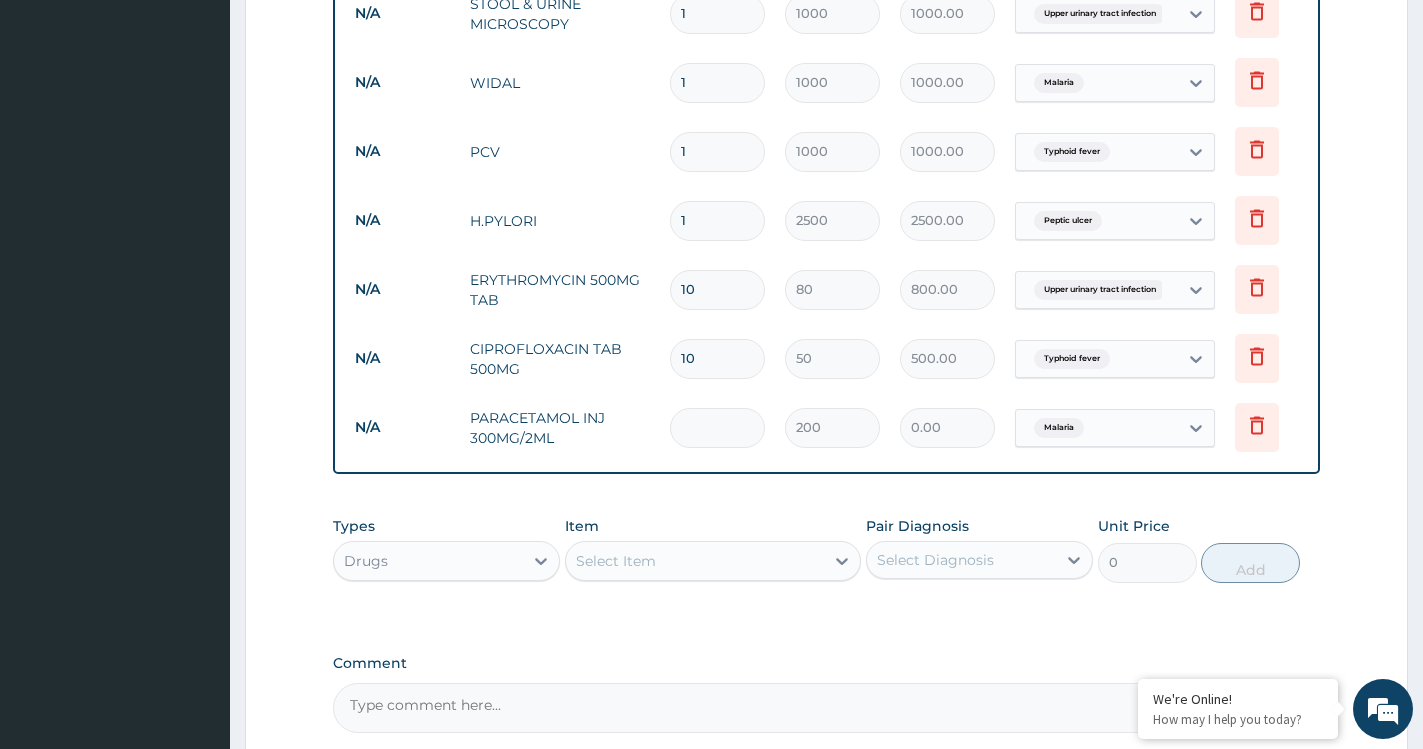 type on "600.00" 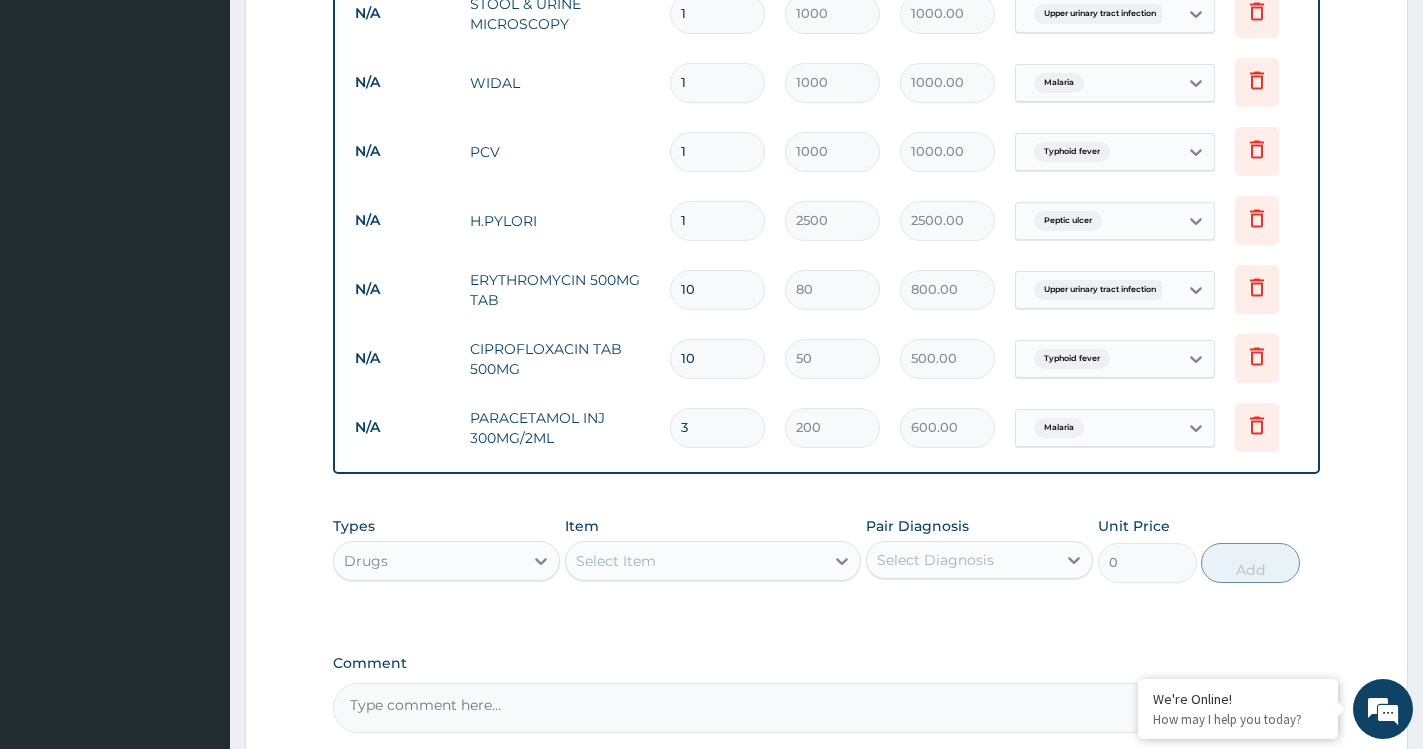 type on "3" 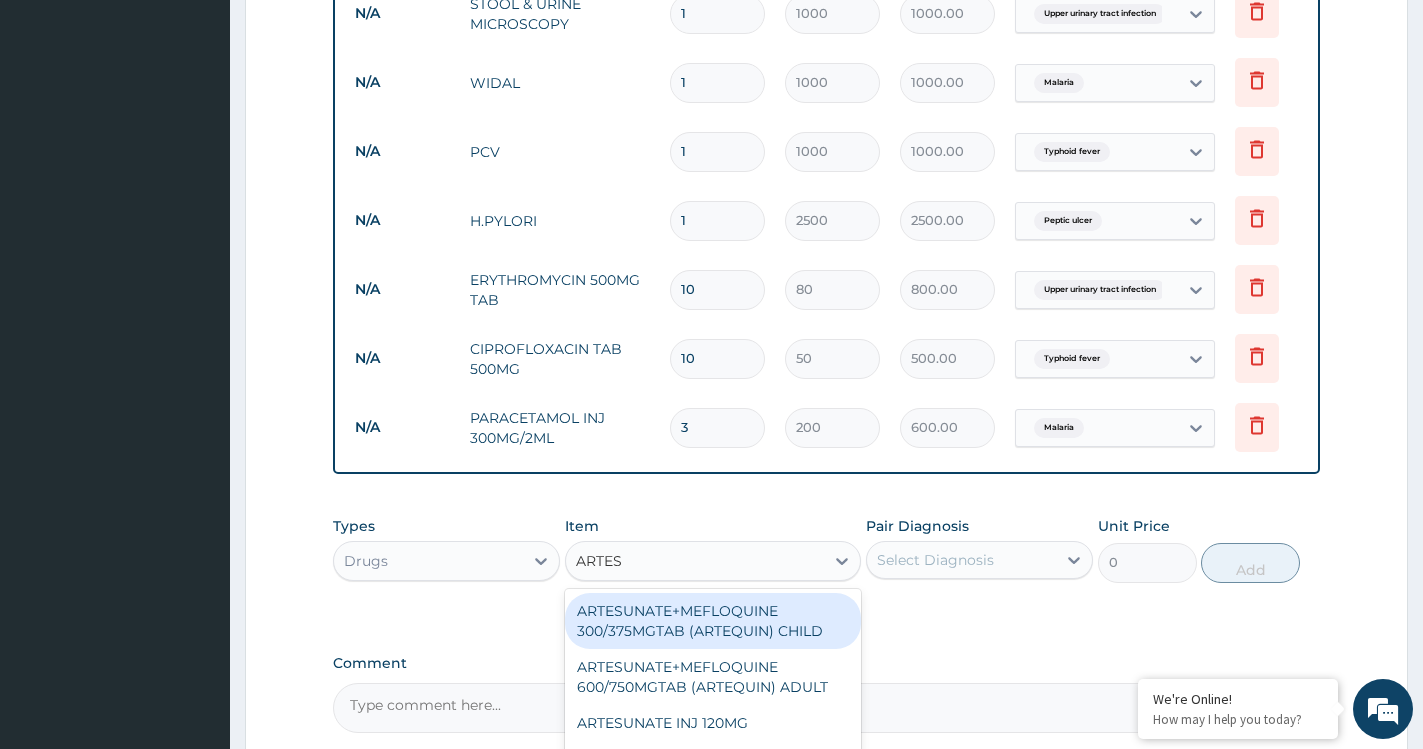 type on "ARTESU" 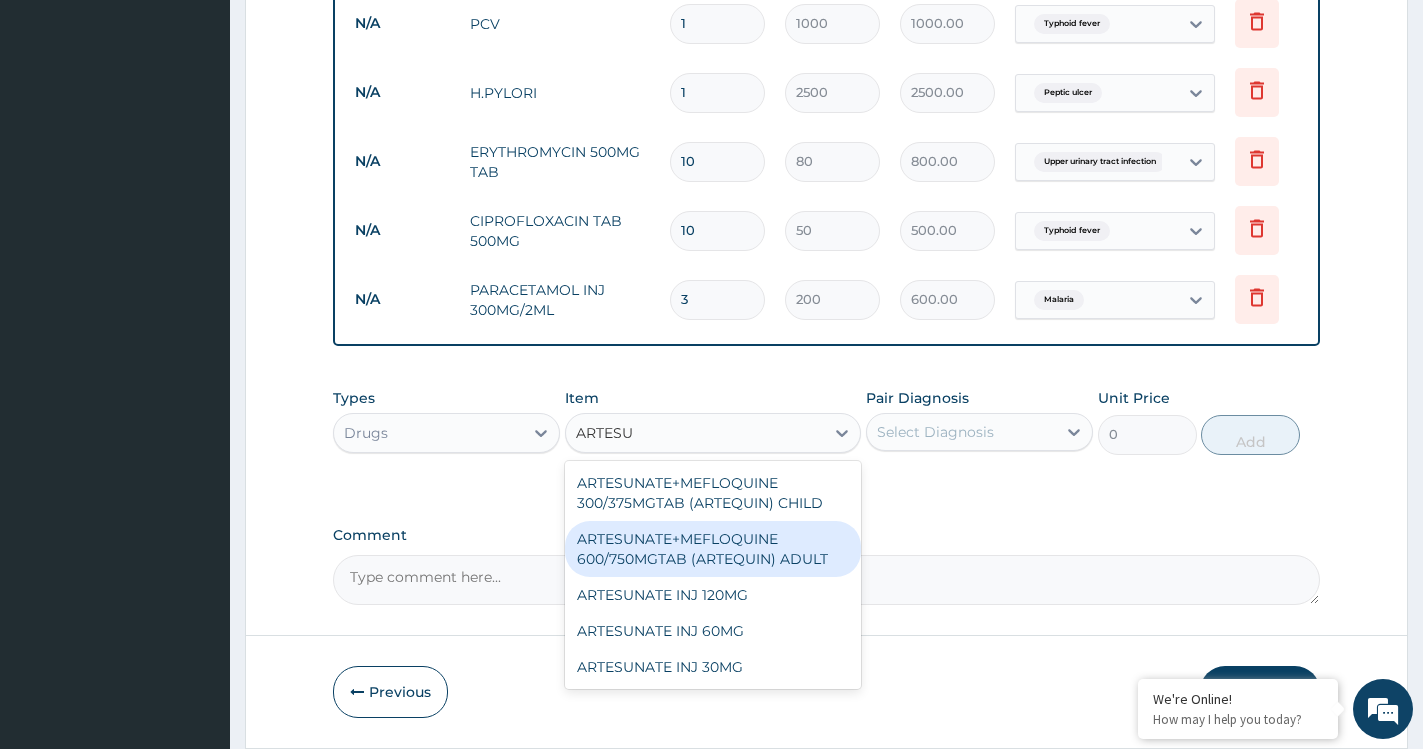 scroll, scrollTop: 1061, scrollLeft: 0, axis: vertical 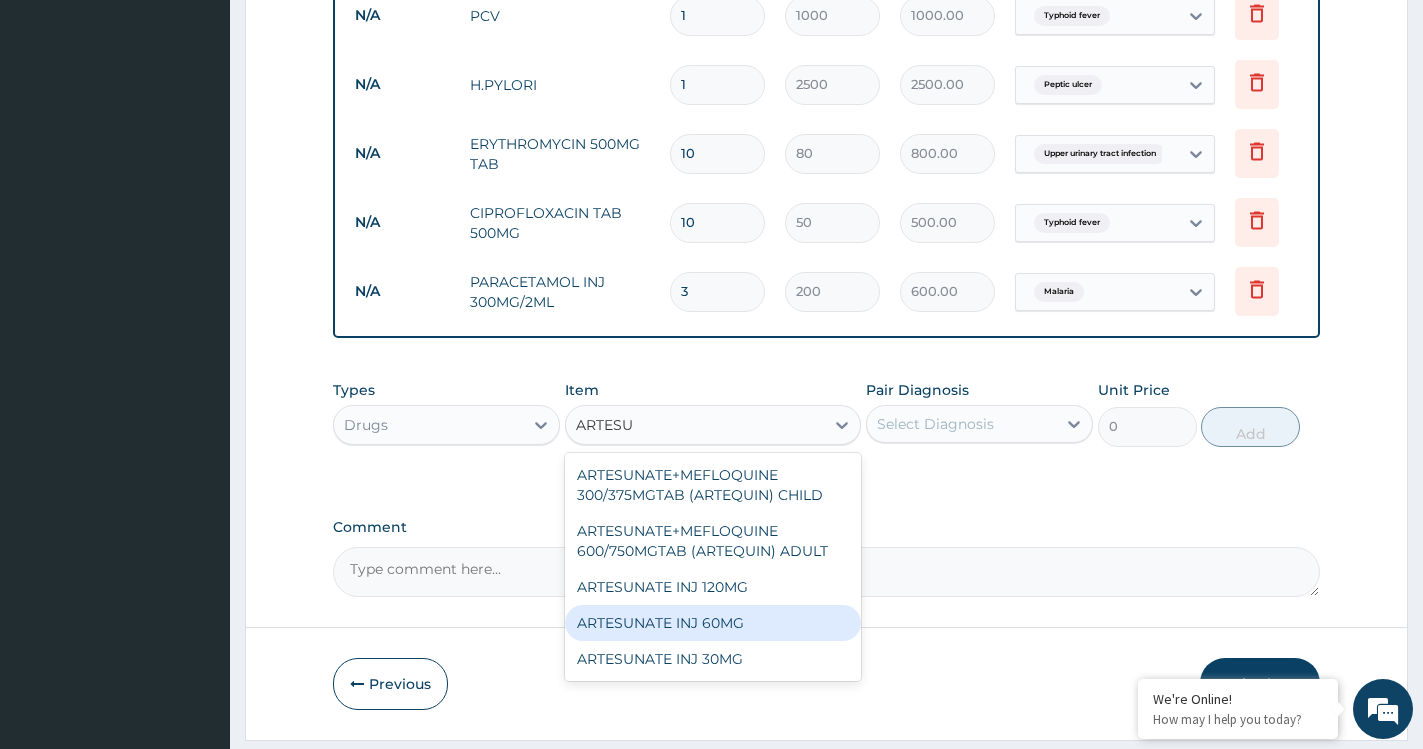 click on "ARTESUNATE INJ 60MG" at bounding box center (713, 623) 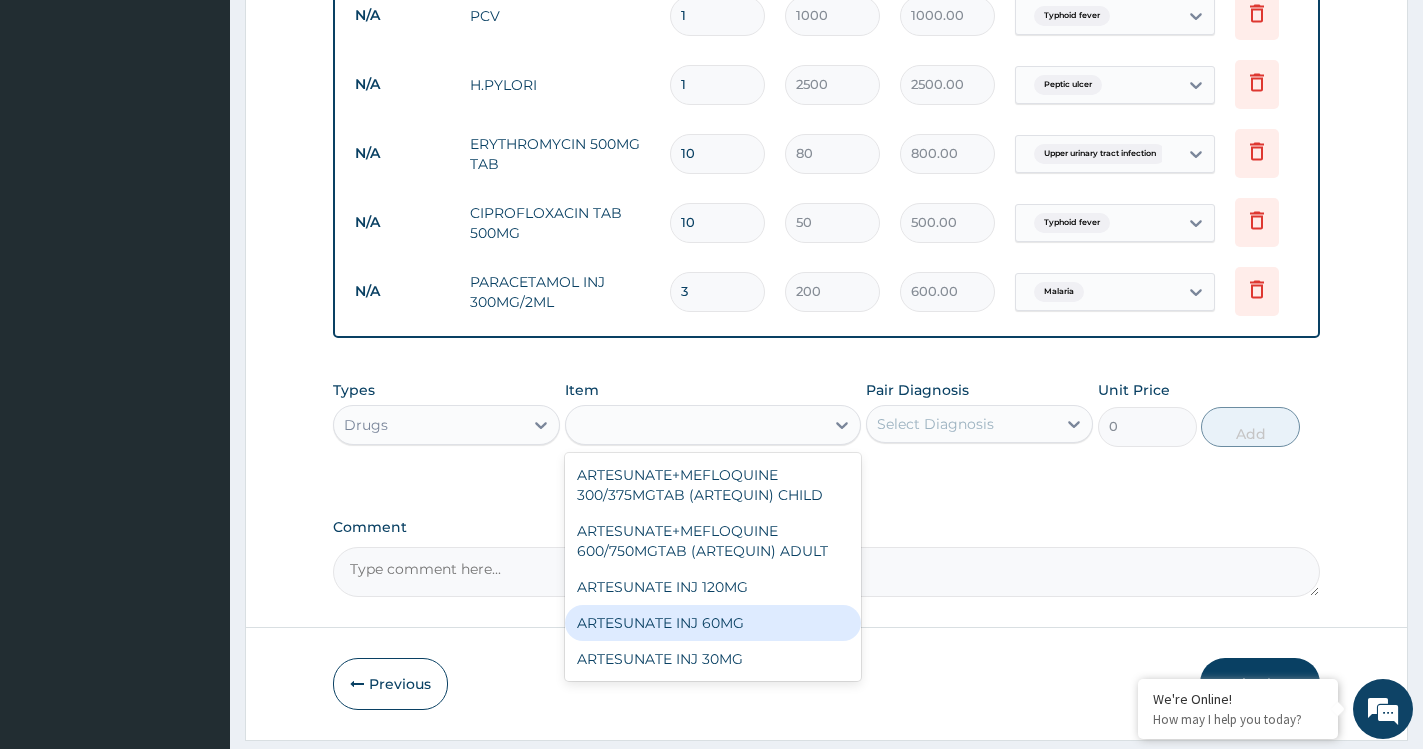 type on "1200" 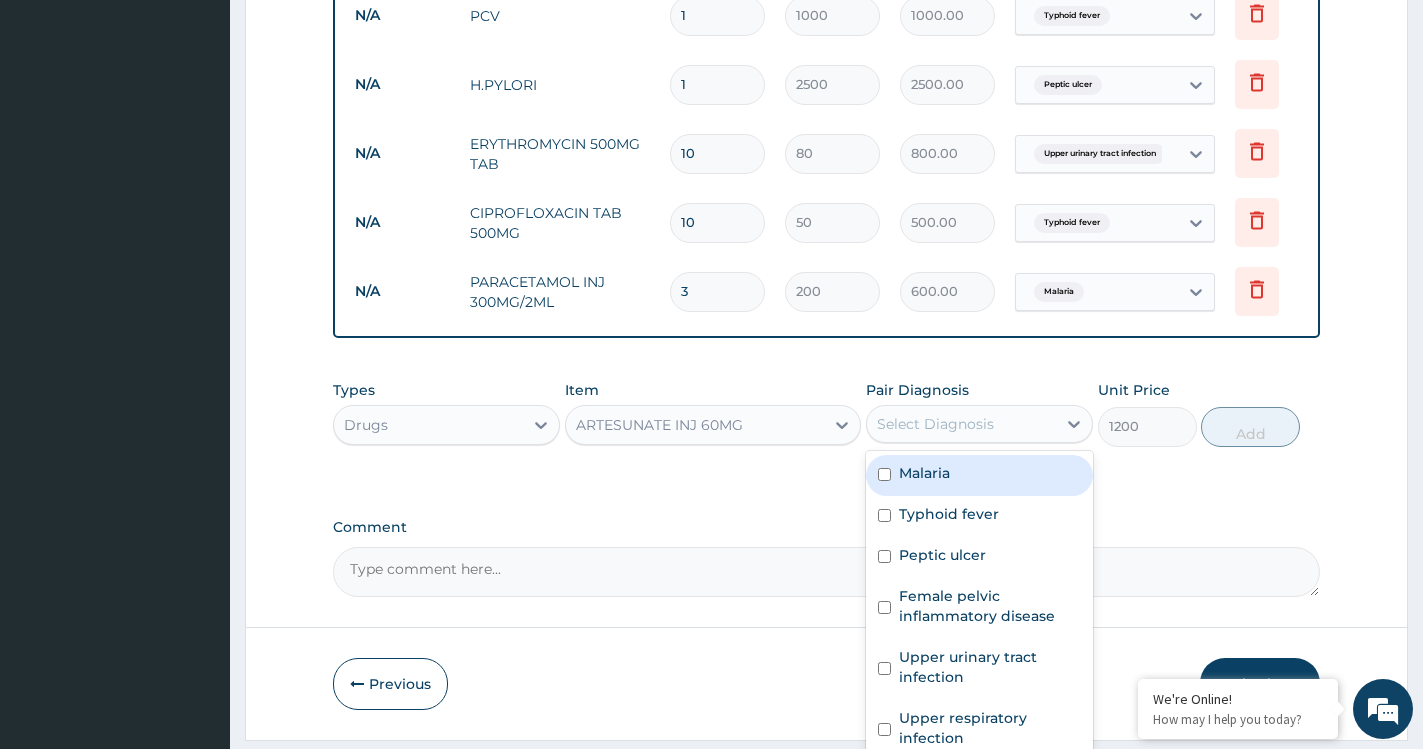 drag, startPoint x: 978, startPoint y: 442, endPoint x: 974, endPoint y: 470, distance: 28.284271 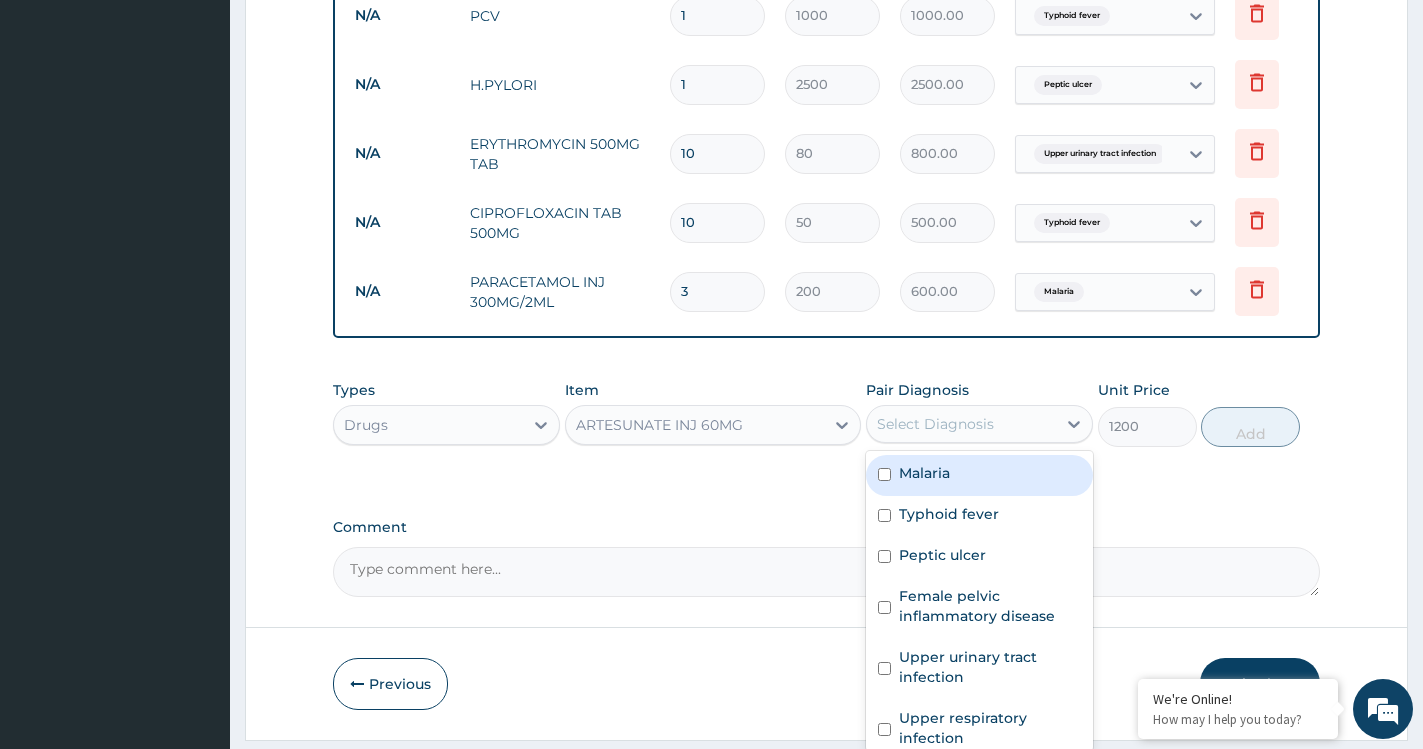 click on "Select Diagnosis" at bounding box center (935, 424) 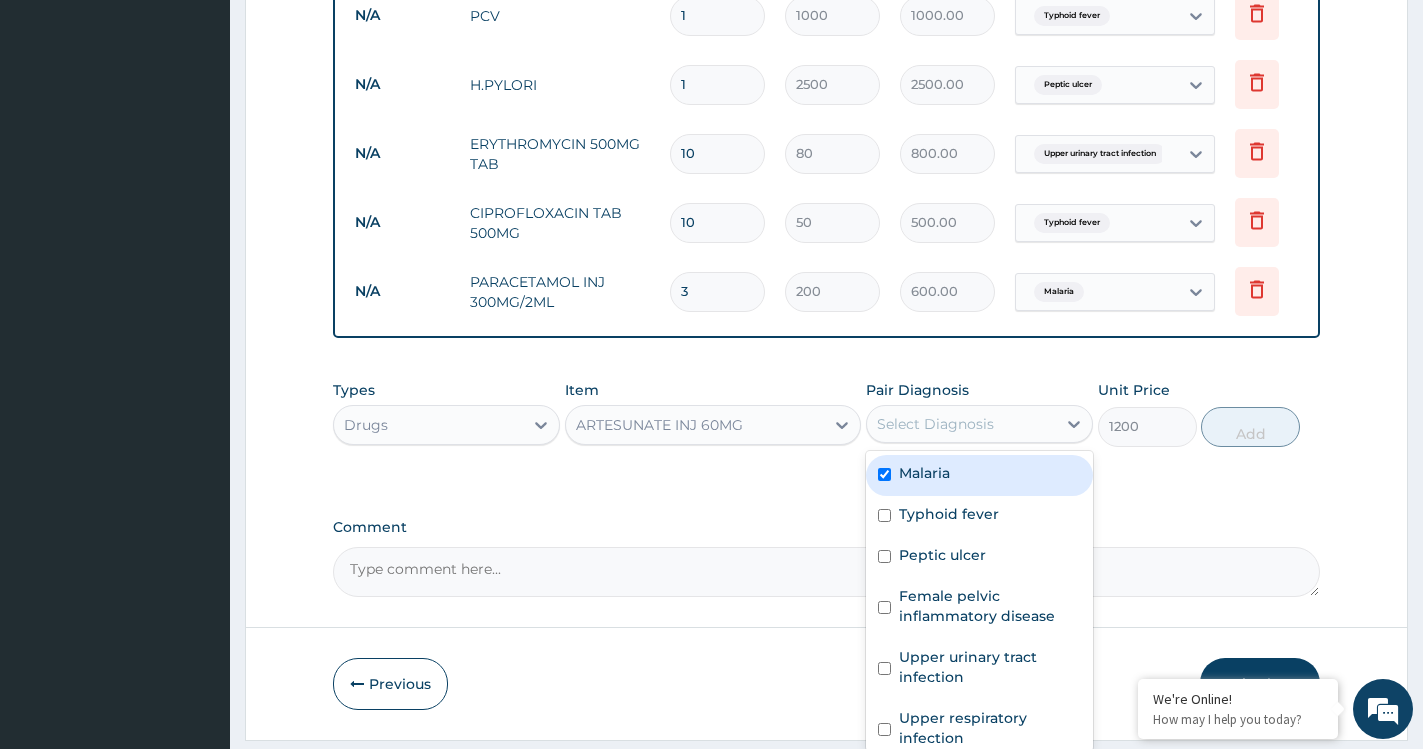 checkbox on "true" 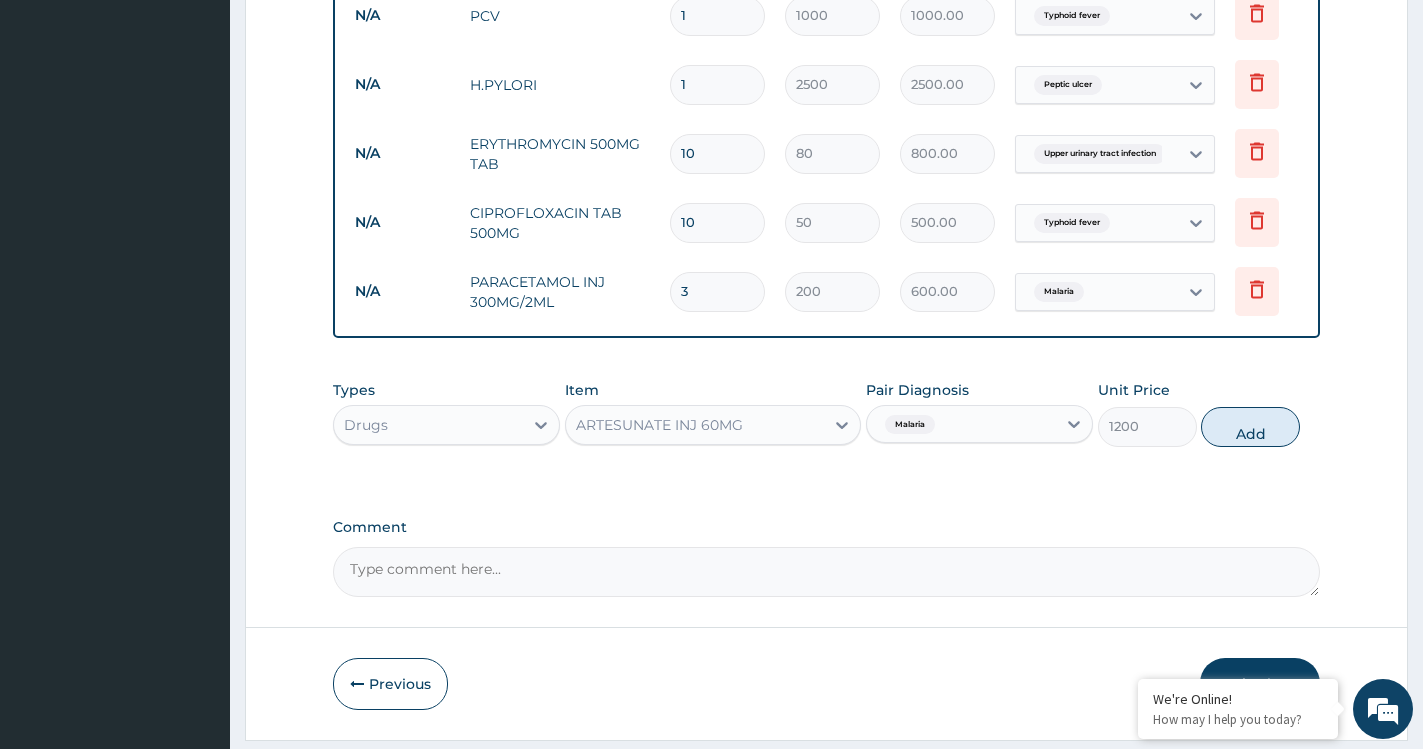 drag, startPoint x: 1239, startPoint y: 444, endPoint x: 1223, endPoint y: 446, distance: 16.124516 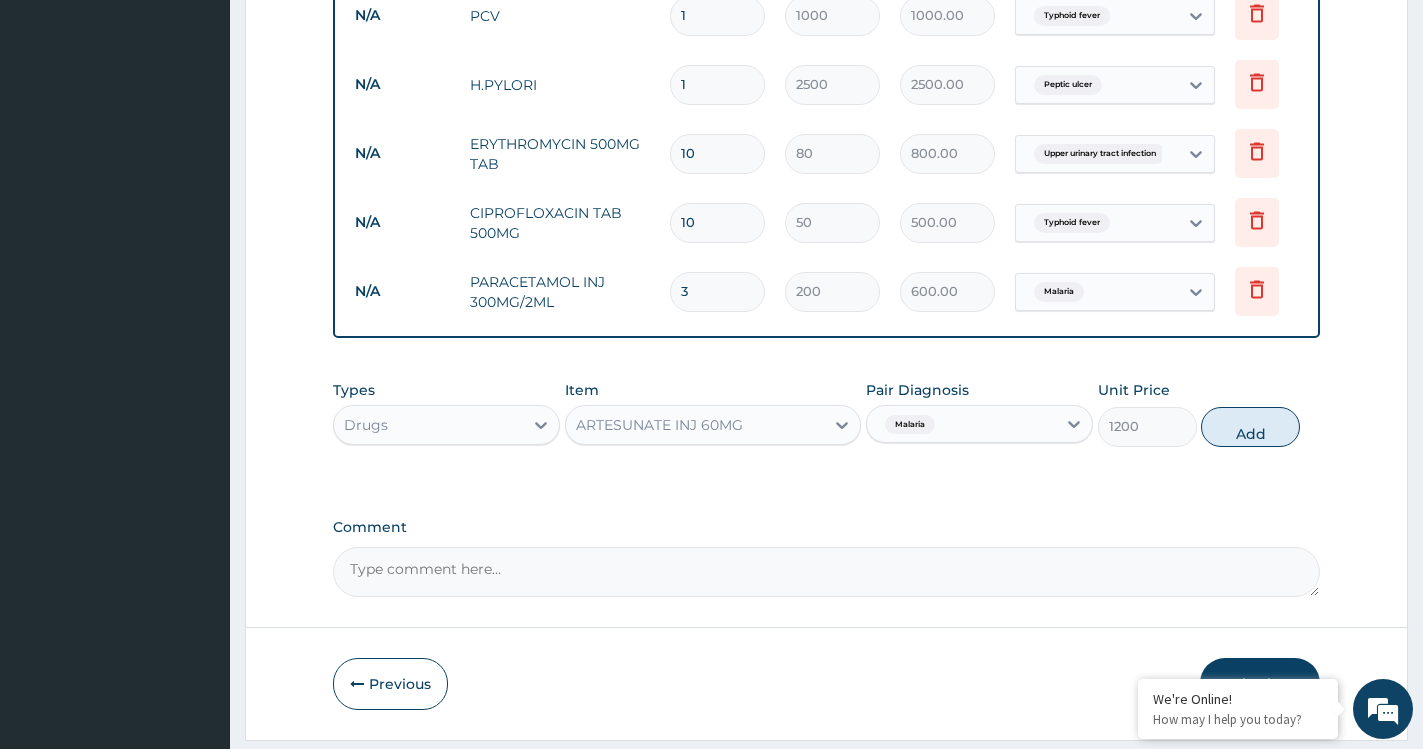click on "Add" at bounding box center (1250, 427) 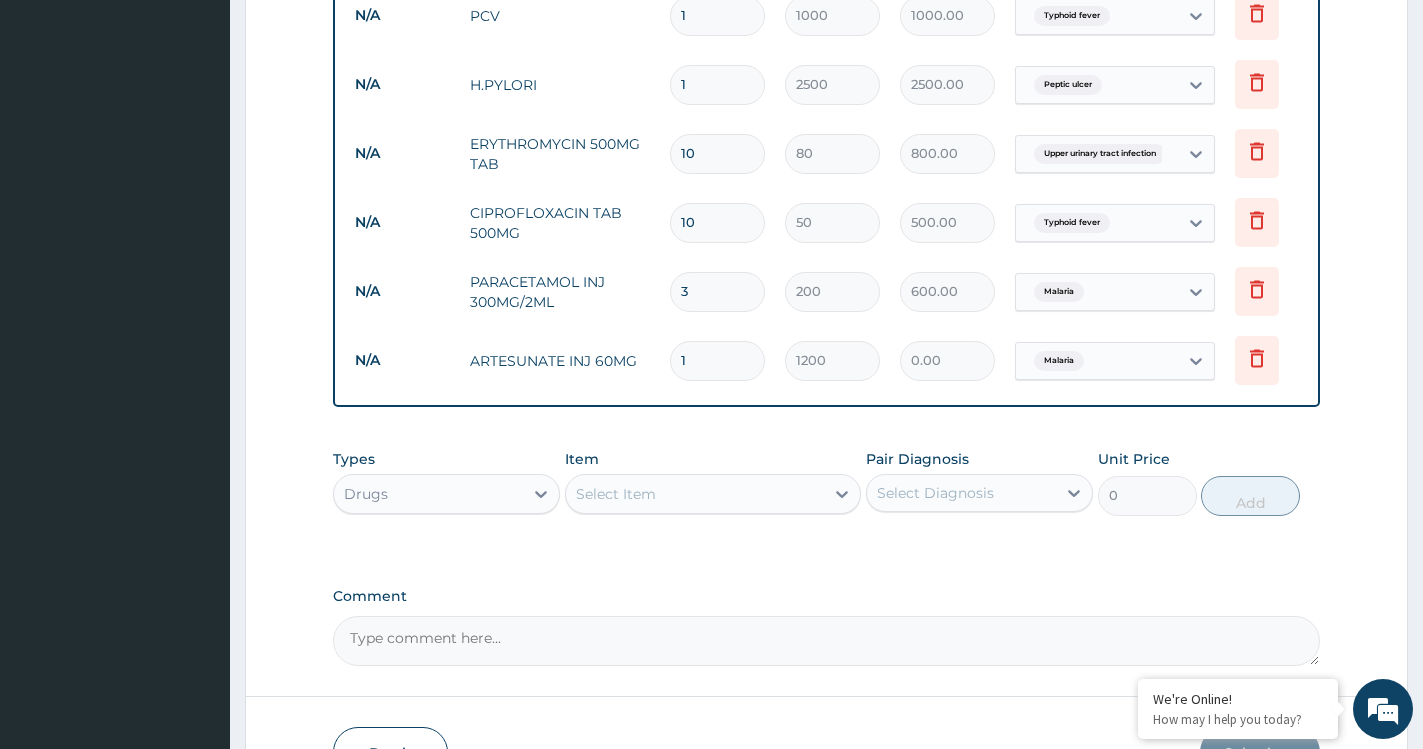 type 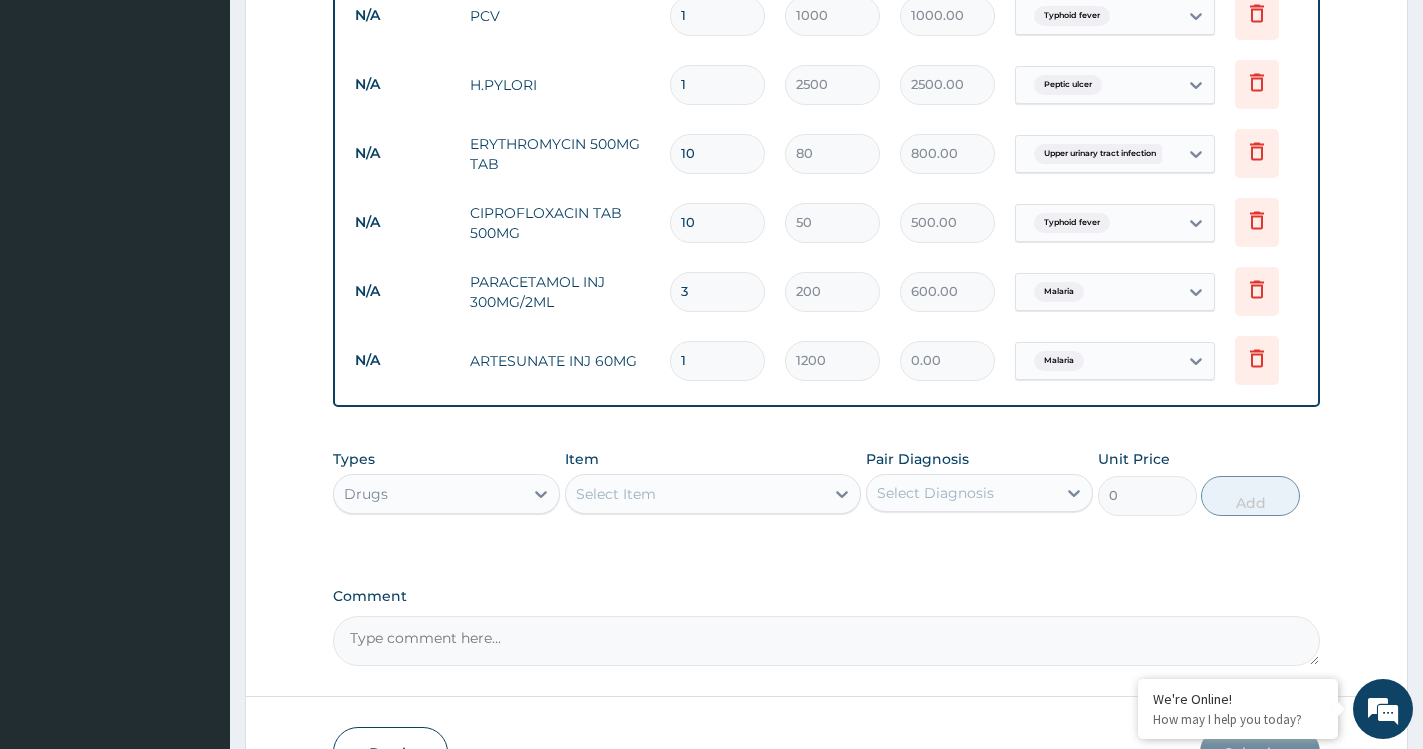 type on "0.00" 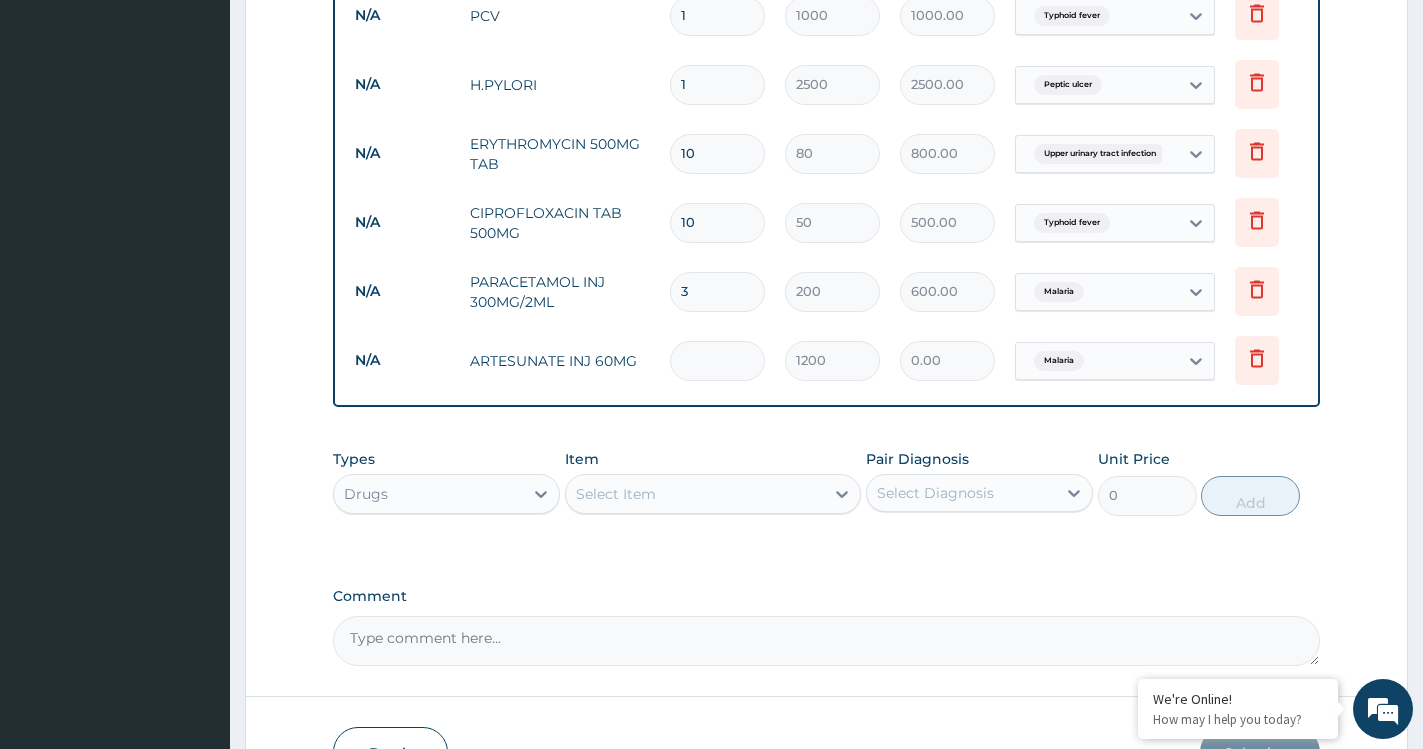 type on "6" 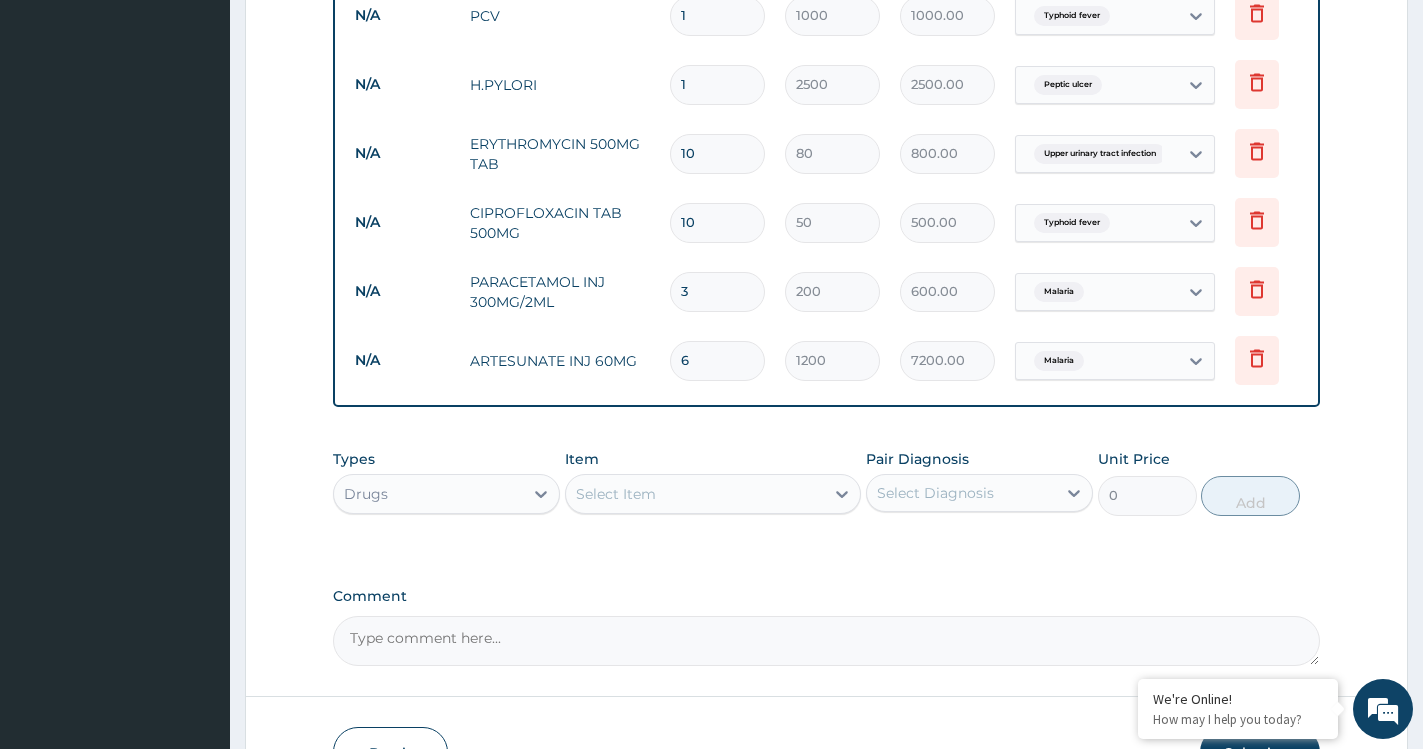 type on "6" 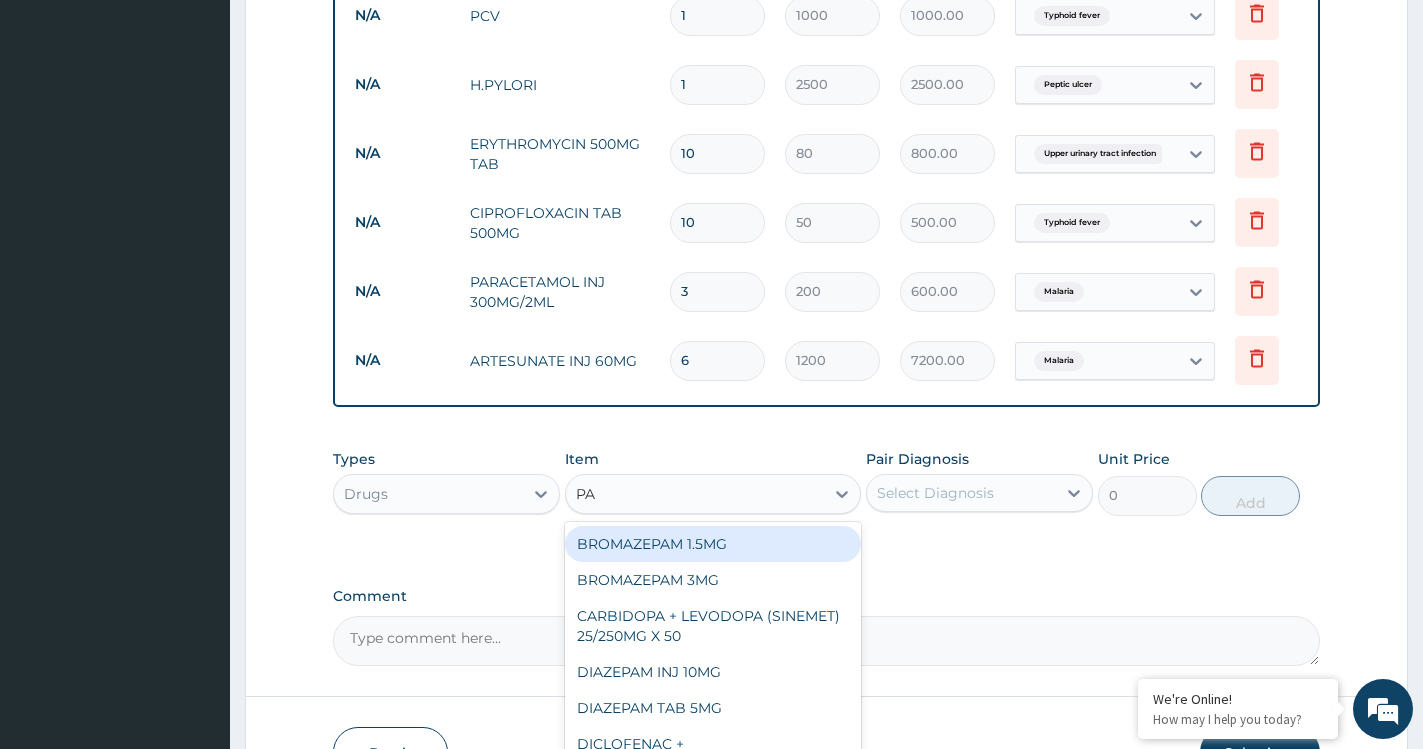 type on "P" 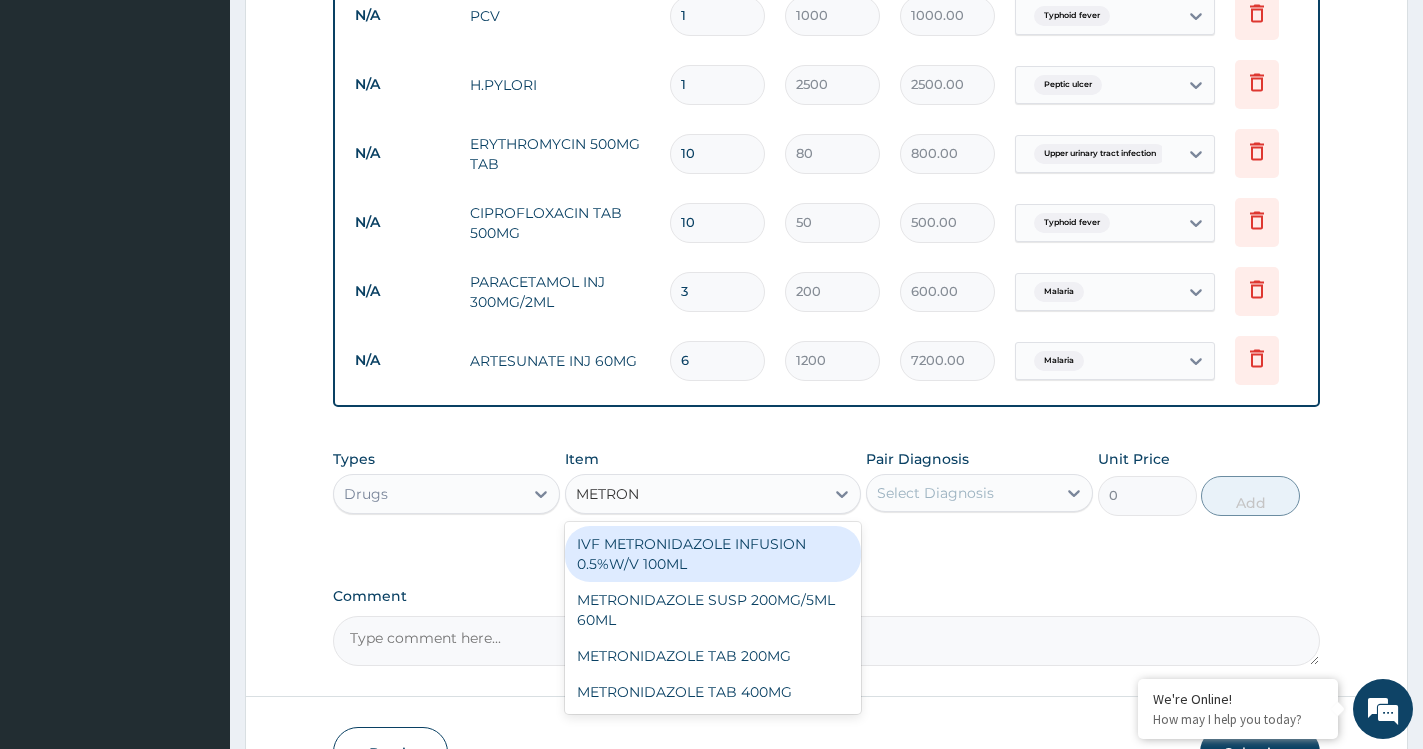 type on "METRONI" 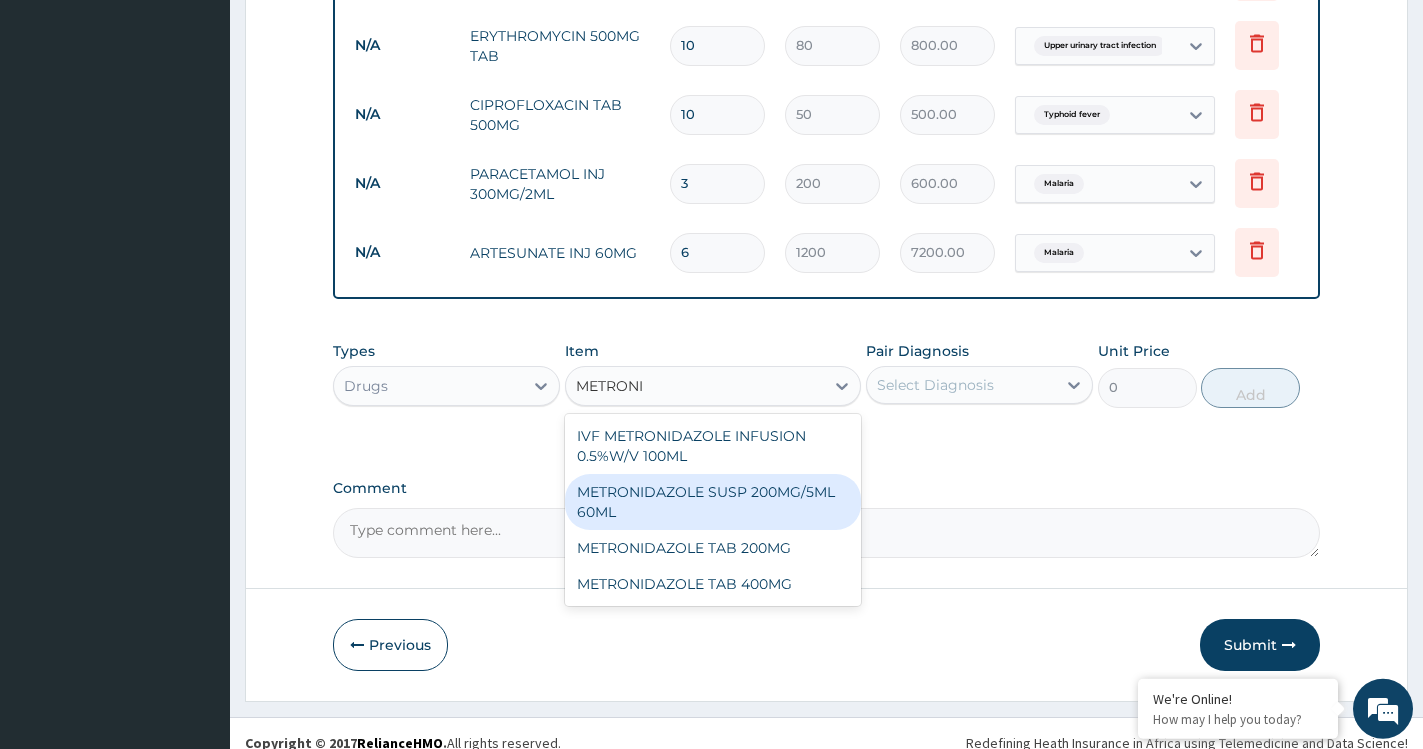 scroll, scrollTop: 1197, scrollLeft: 0, axis: vertical 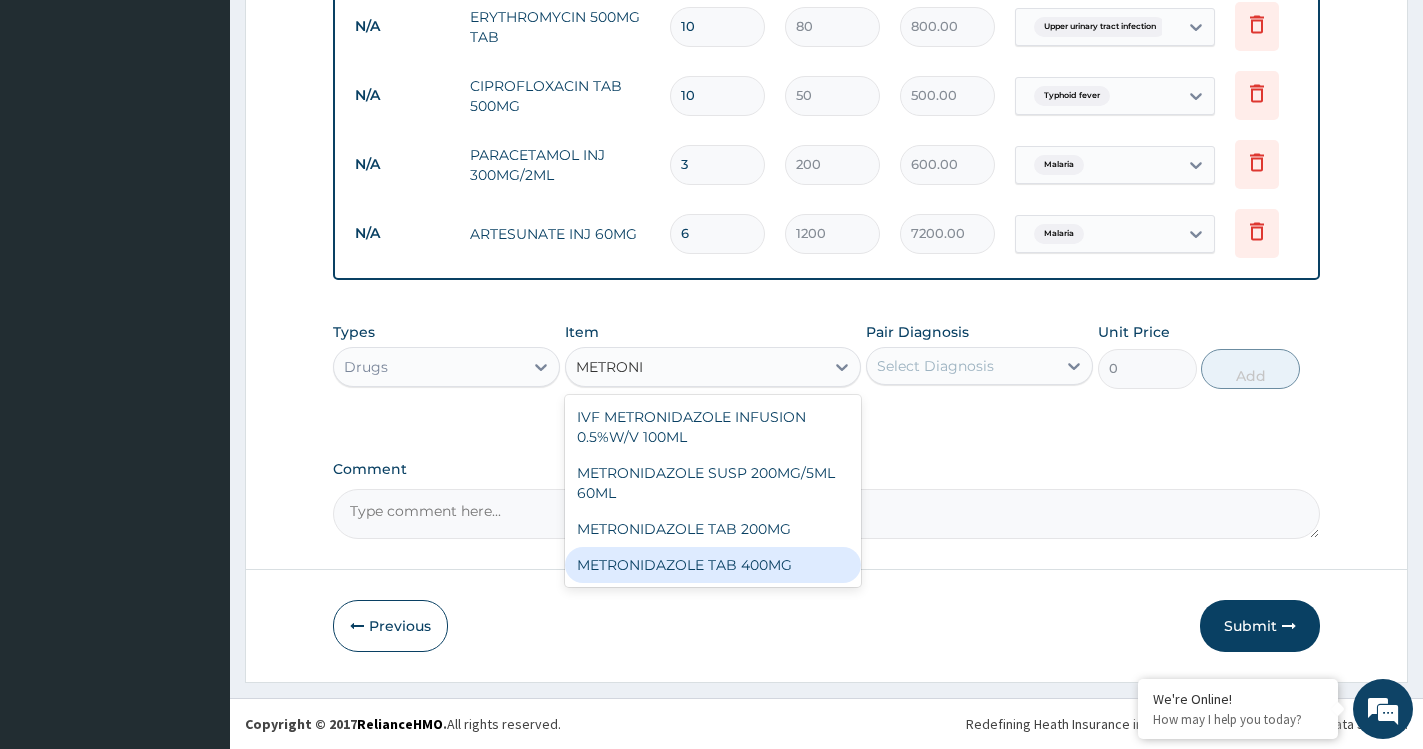click on "METRONIDAZOLE TAB 400MG" at bounding box center (713, 565) 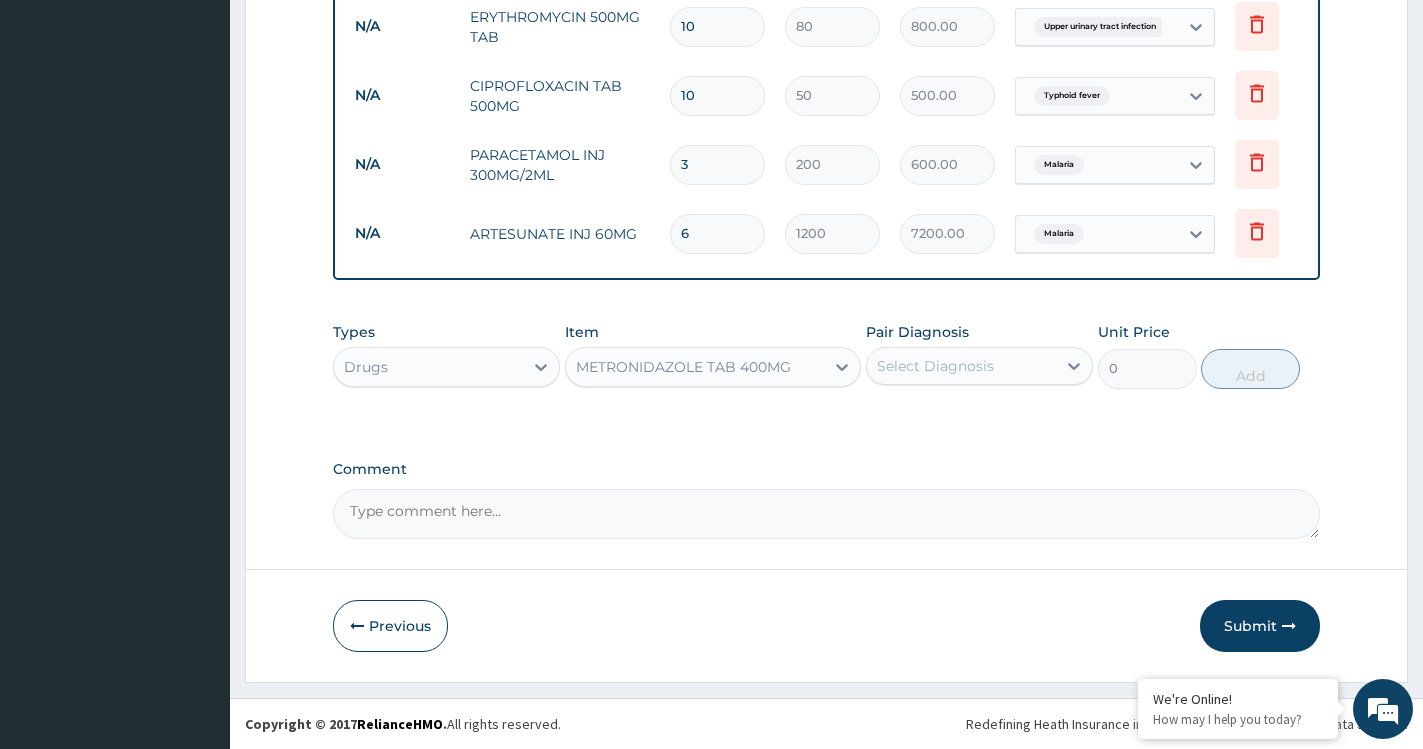 type 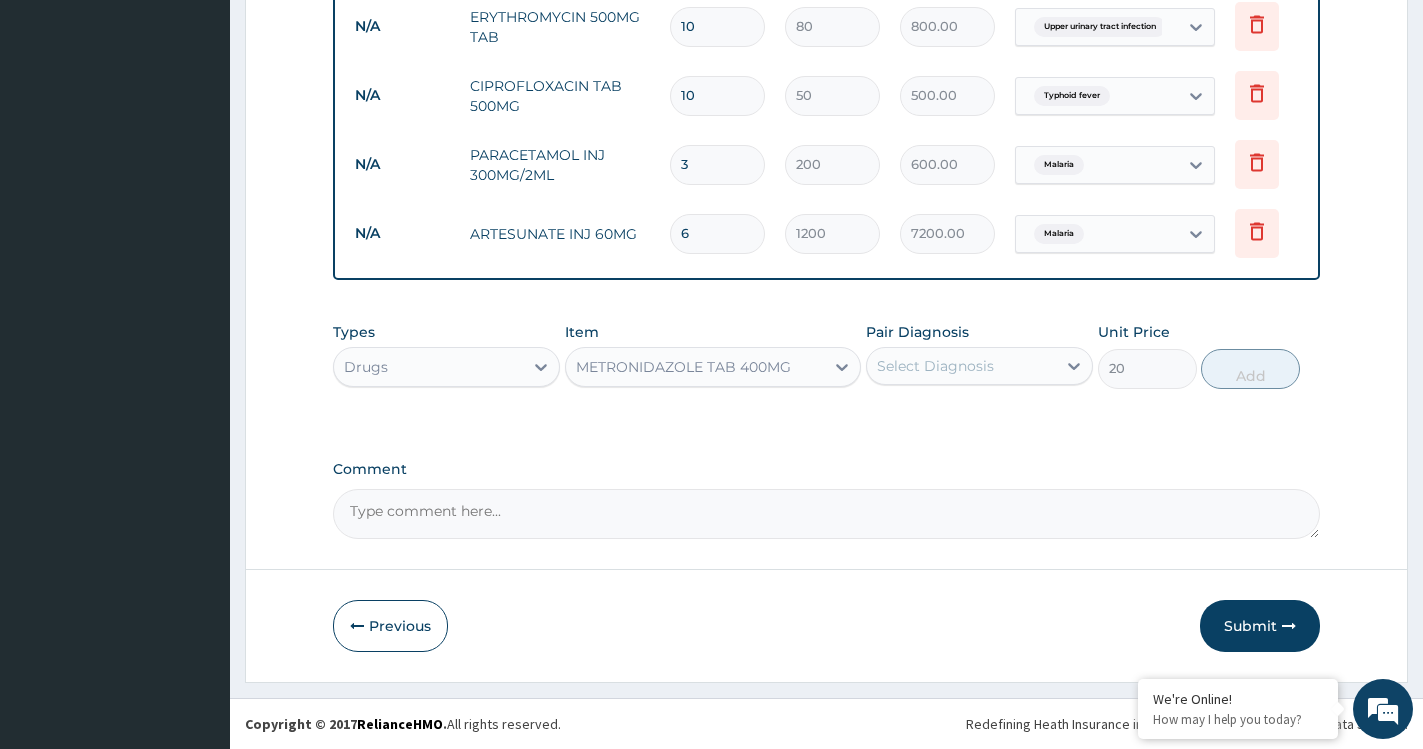 drag, startPoint x: 1000, startPoint y: 378, endPoint x: 987, endPoint y: 386, distance: 15.264338 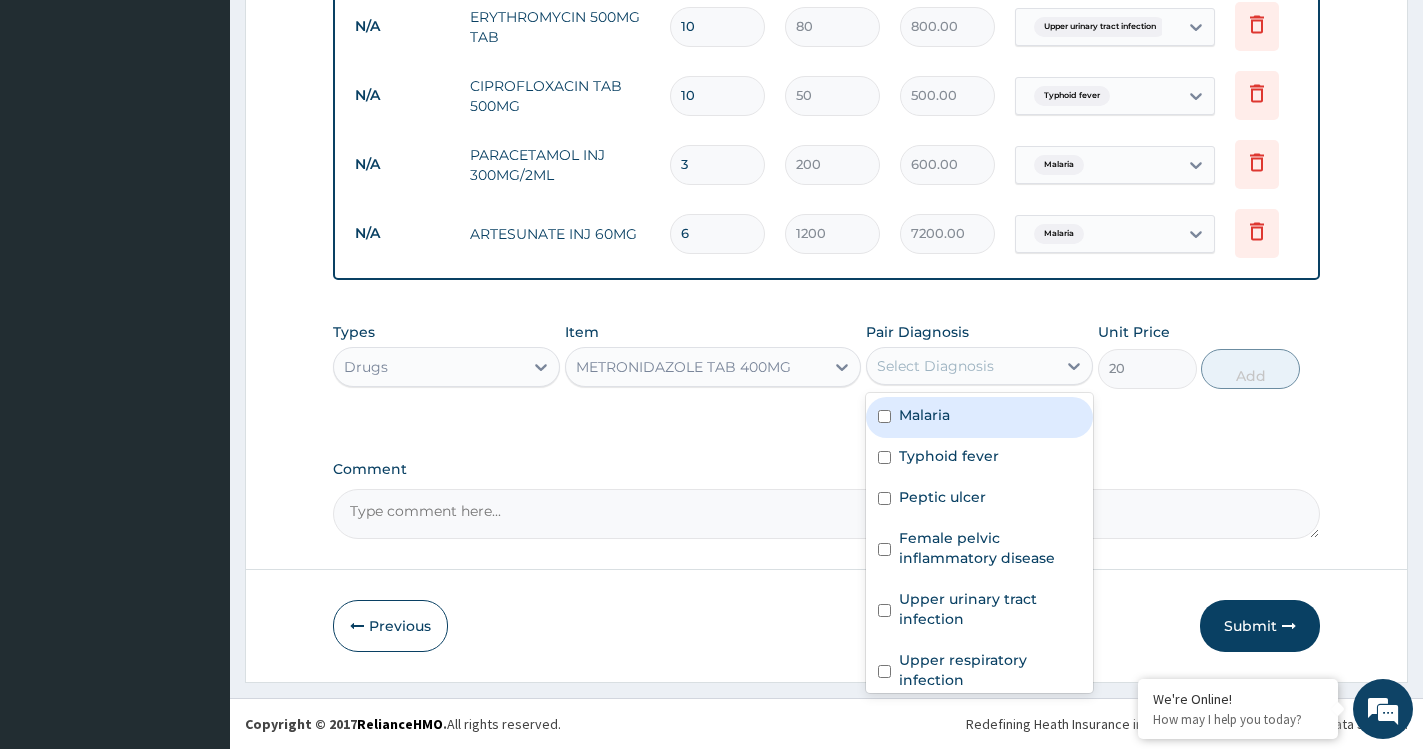 click on "Malaria" at bounding box center (979, 417) 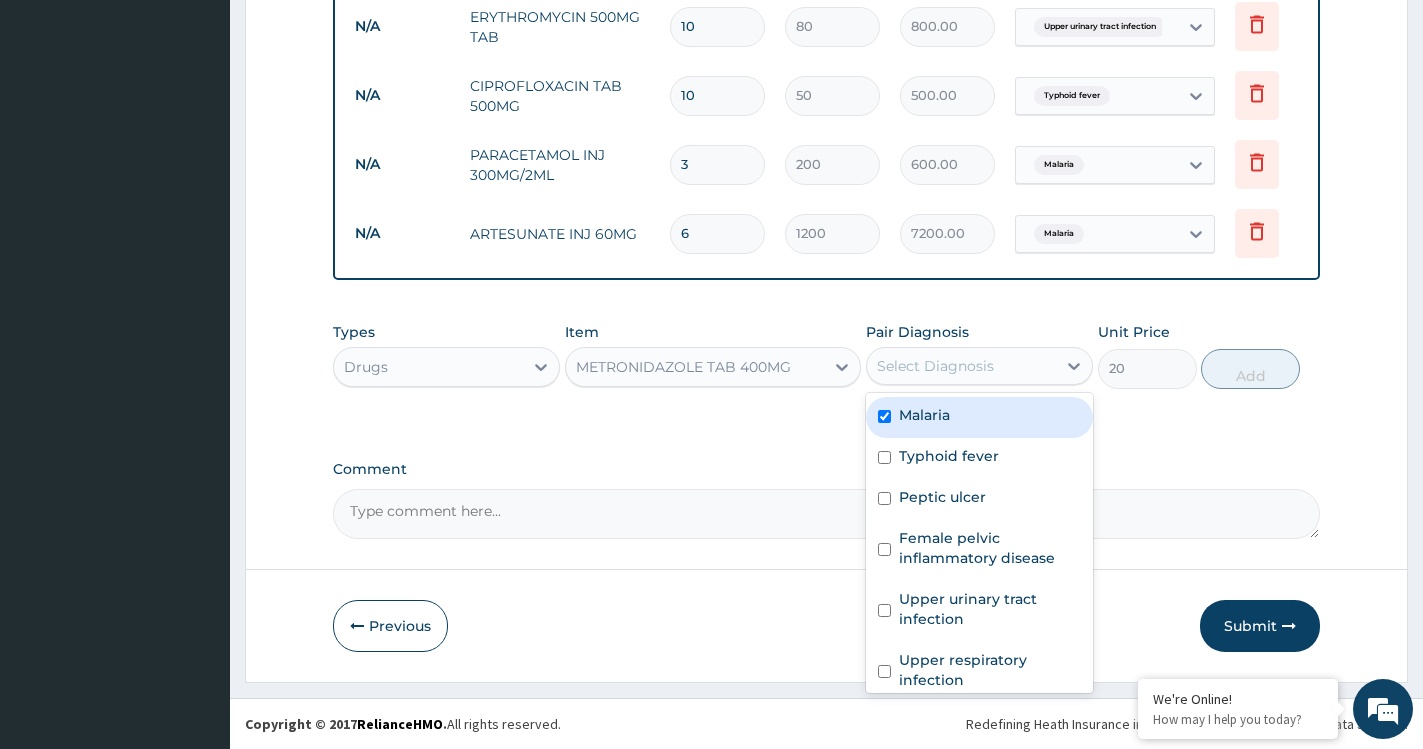 checkbox on "true" 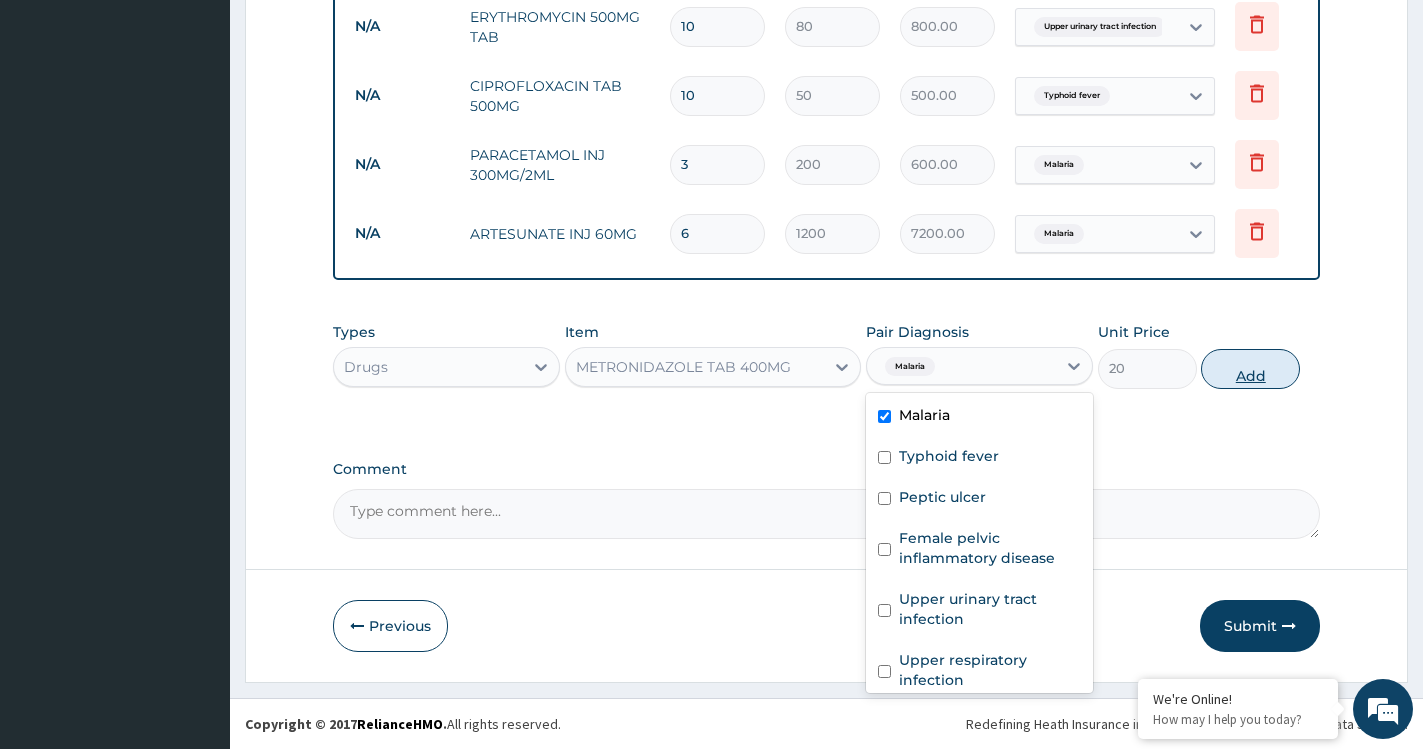 click on "Add" at bounding box center (1250, 369) 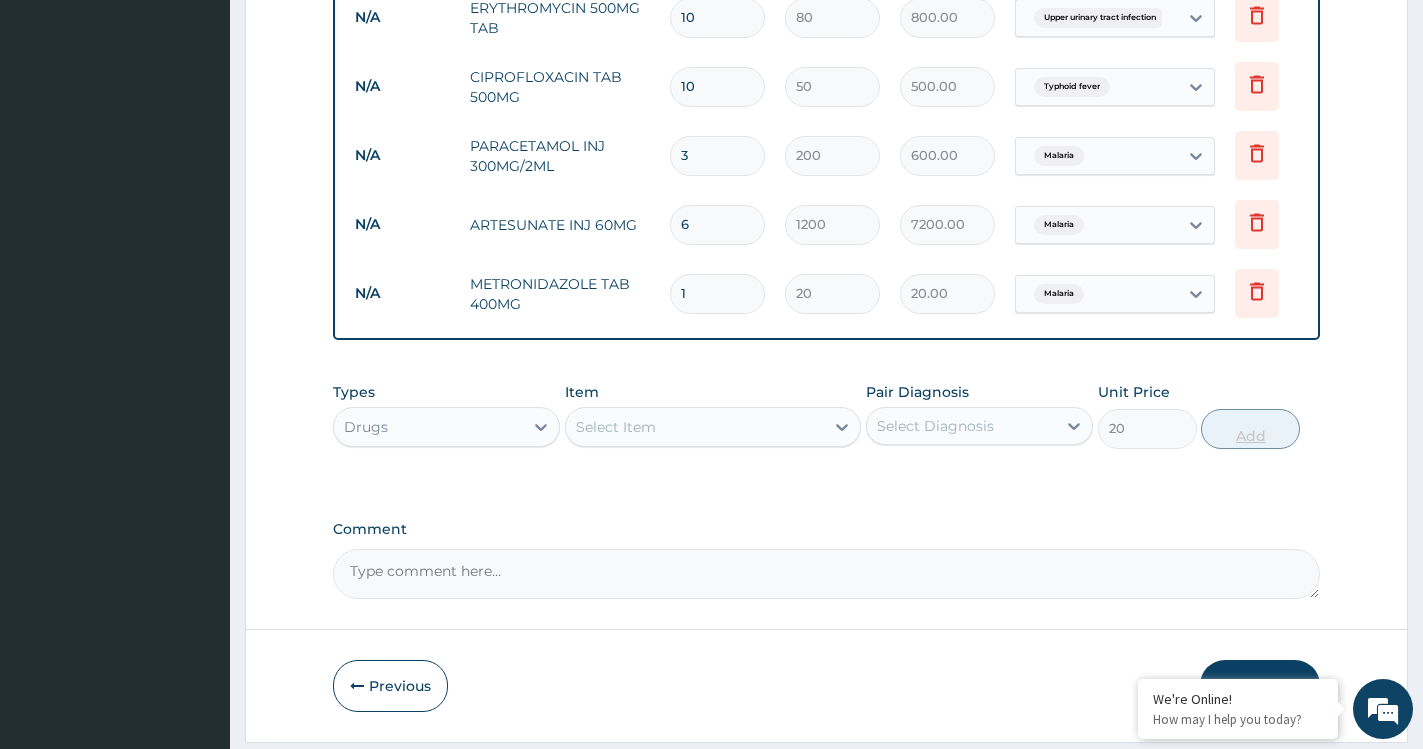 type on "0" 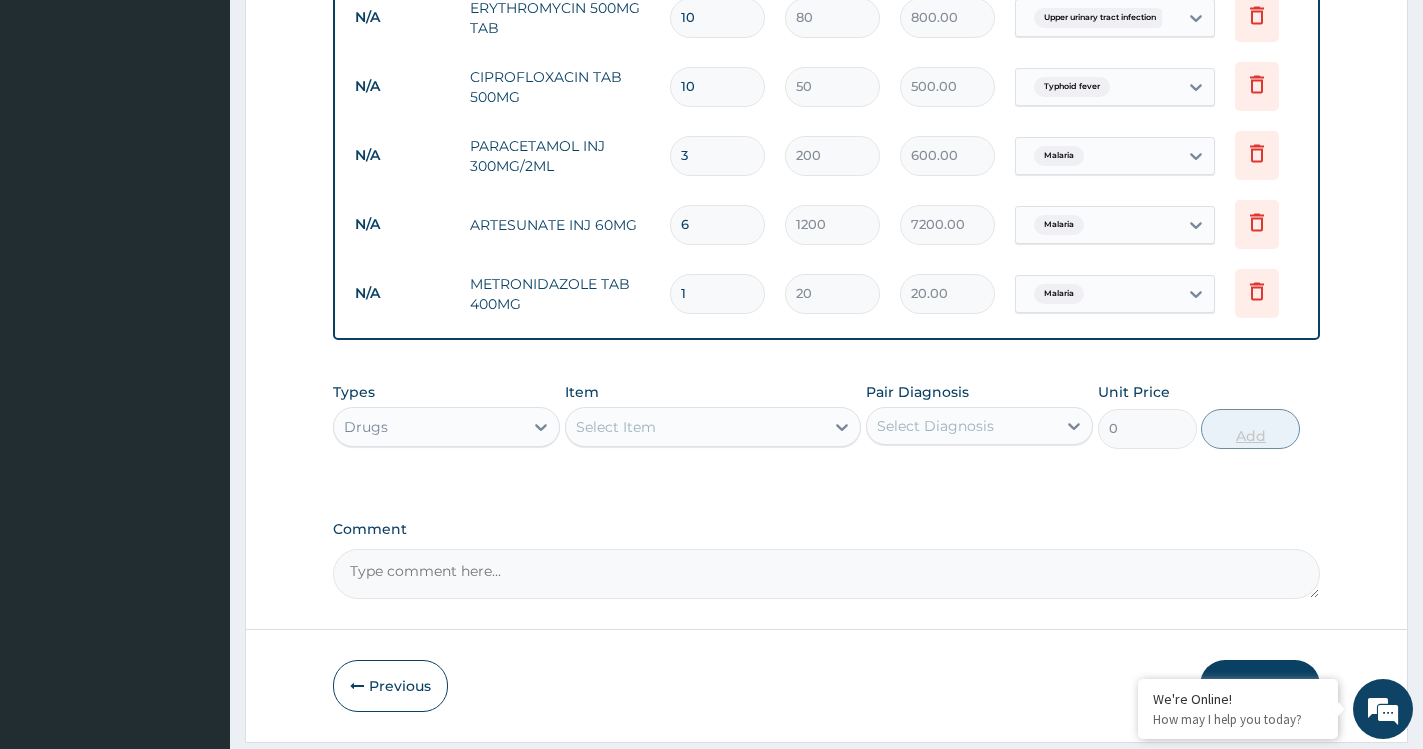 type on "10" 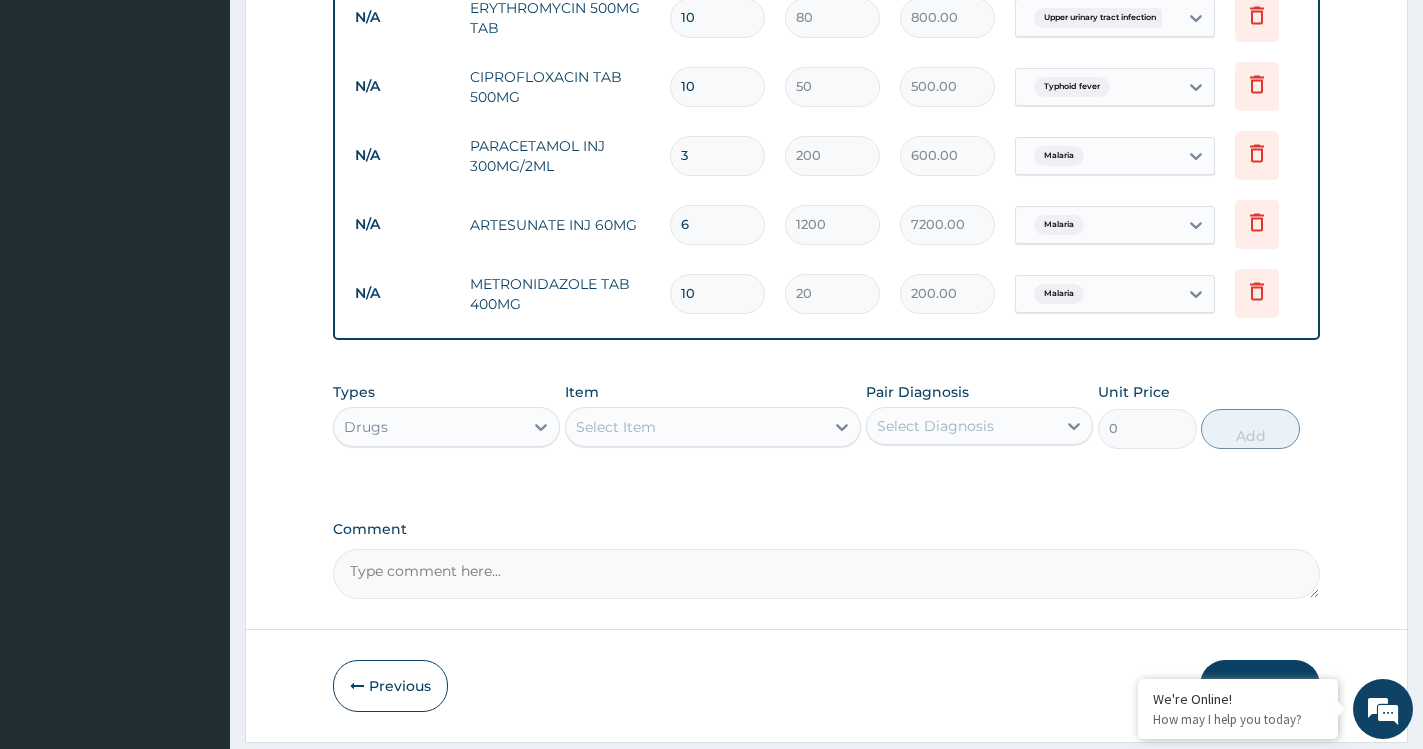 type on "10" 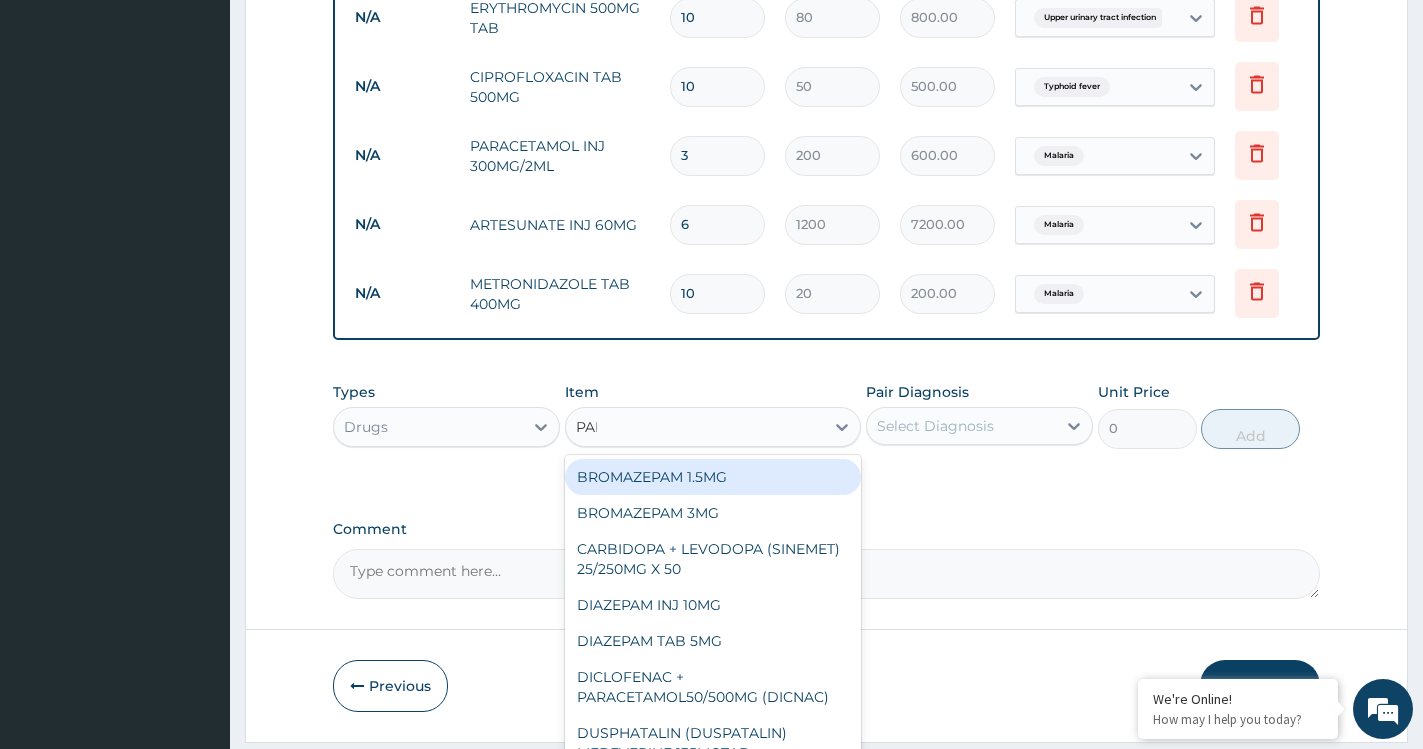 type on "PARA" 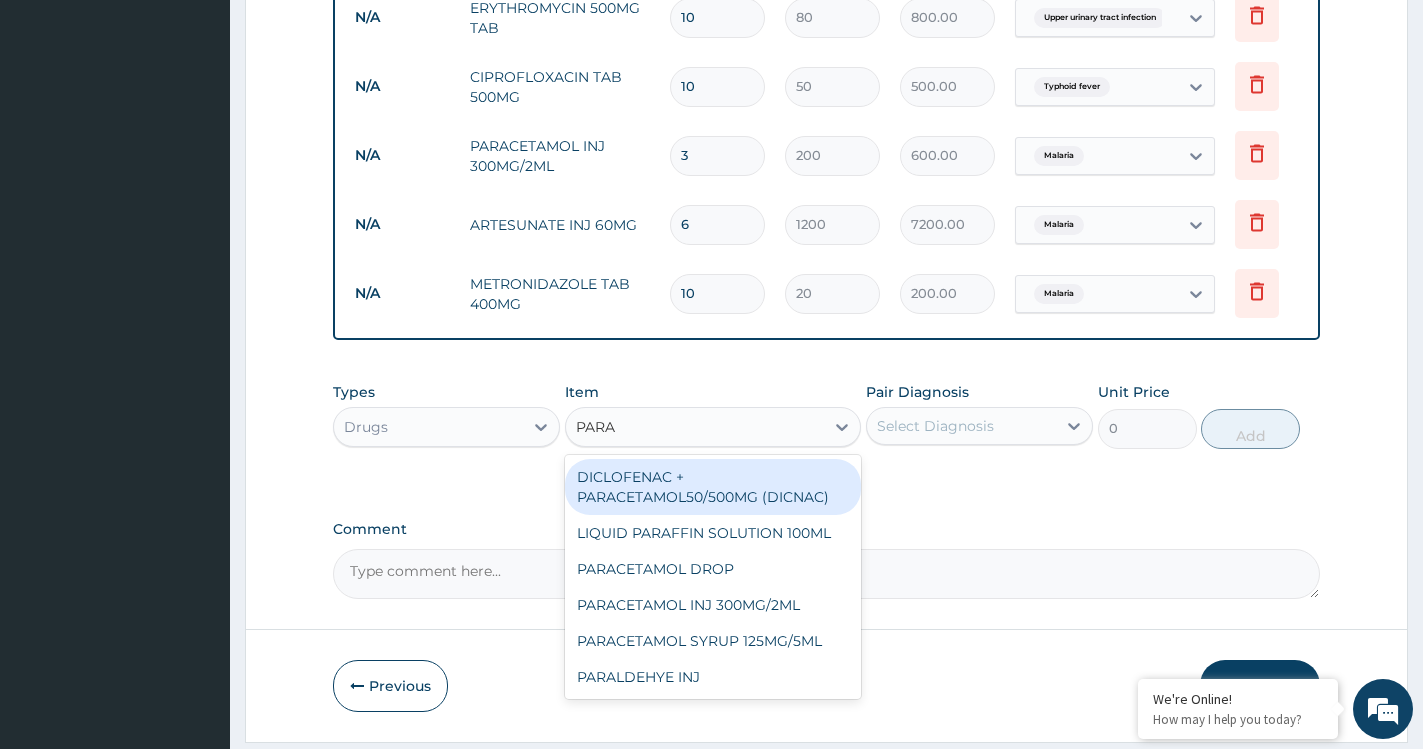 click on "DICLOFENAC + PARACETAMOL50/500MG (DICNAC)" at bounding box center (713, 487) 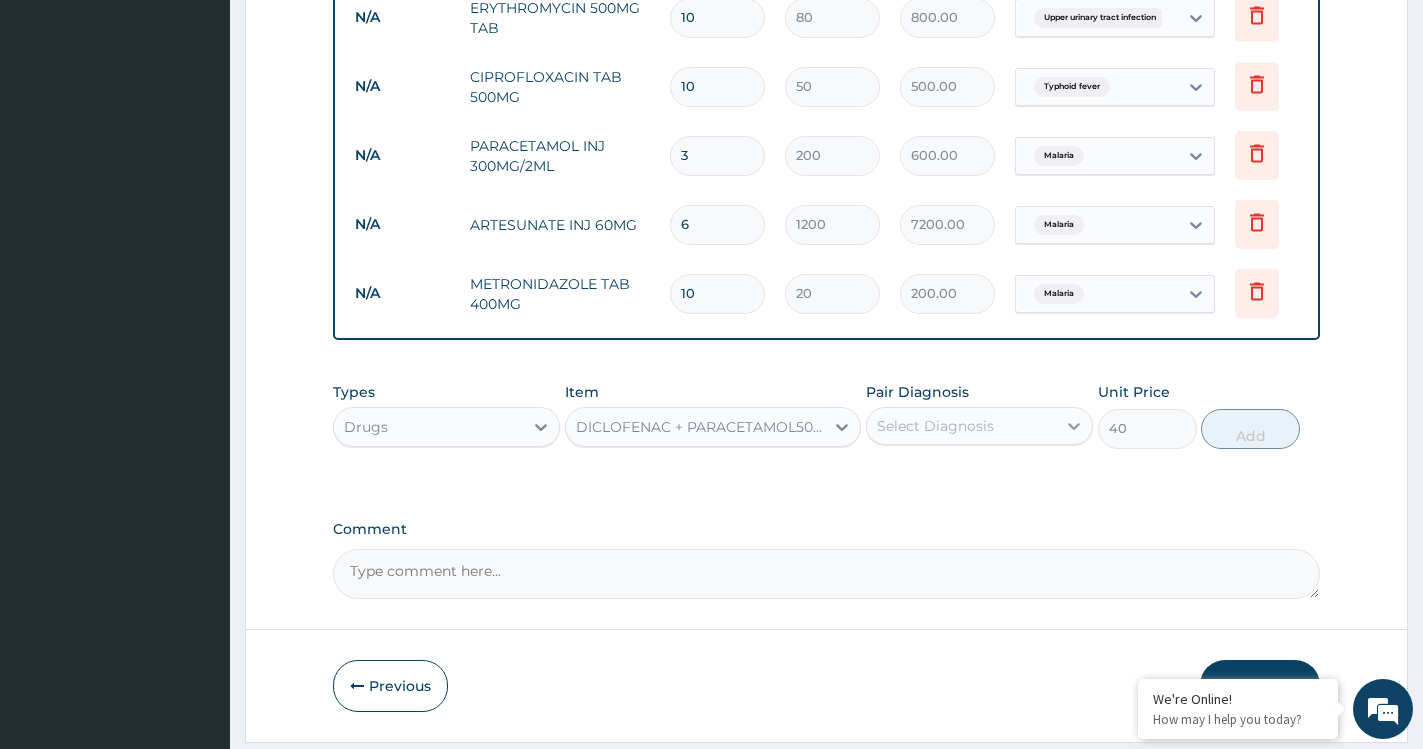 click 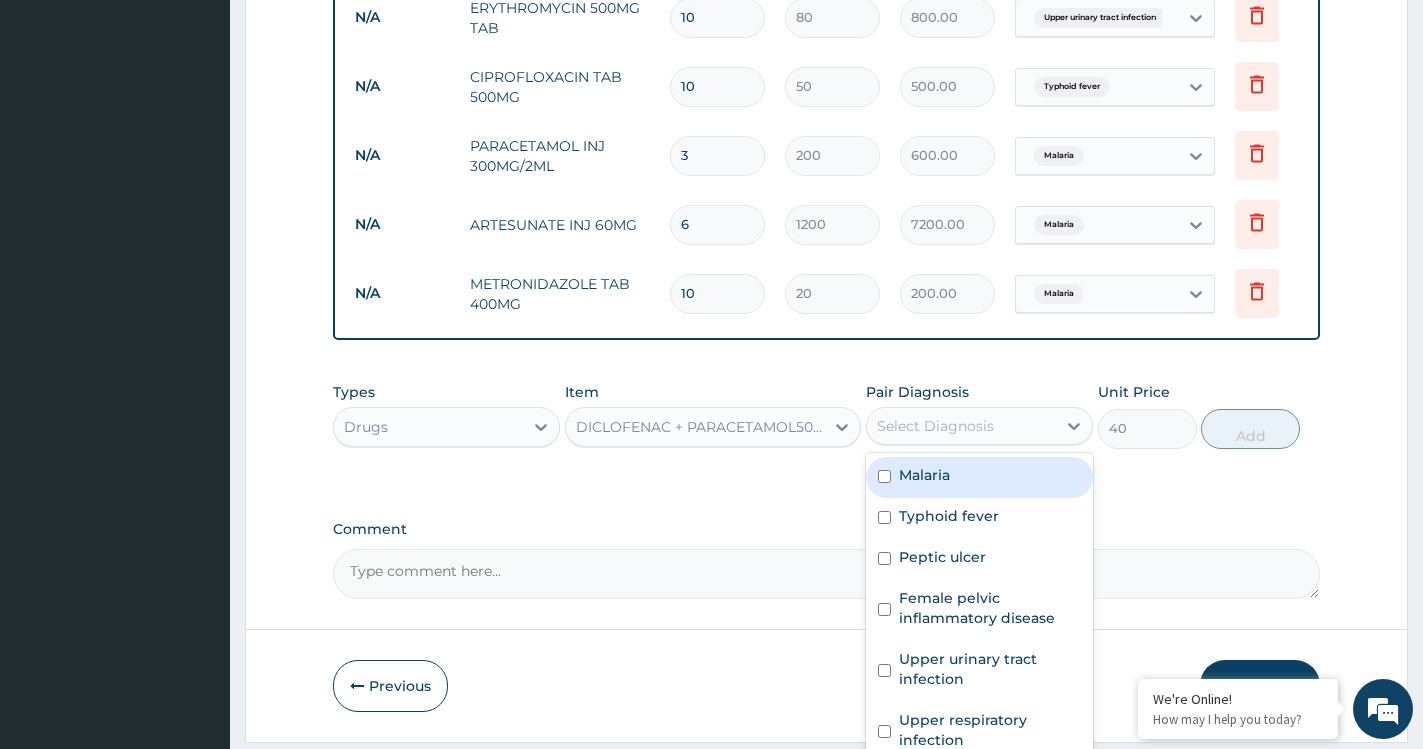 click on "Malaria" at bounding box center [979, 477] 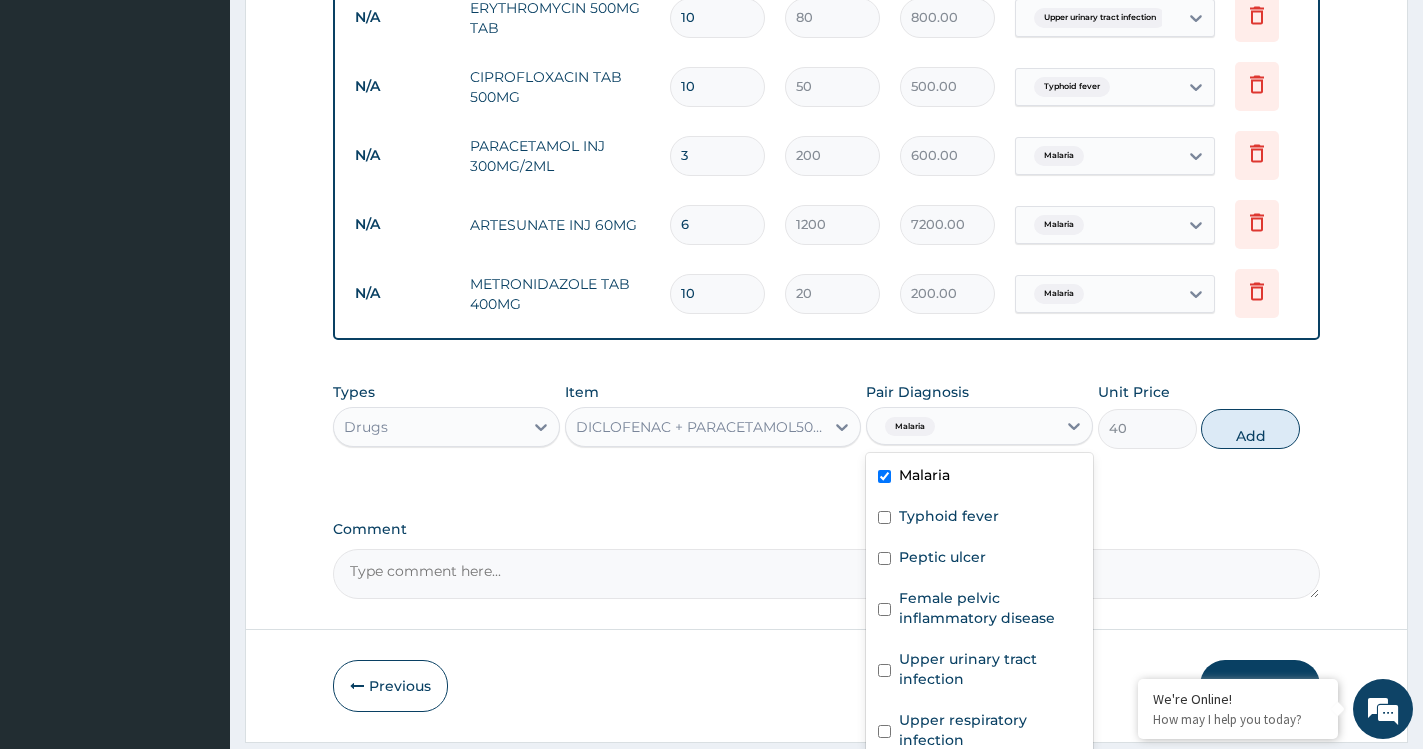 checkbox on "true" 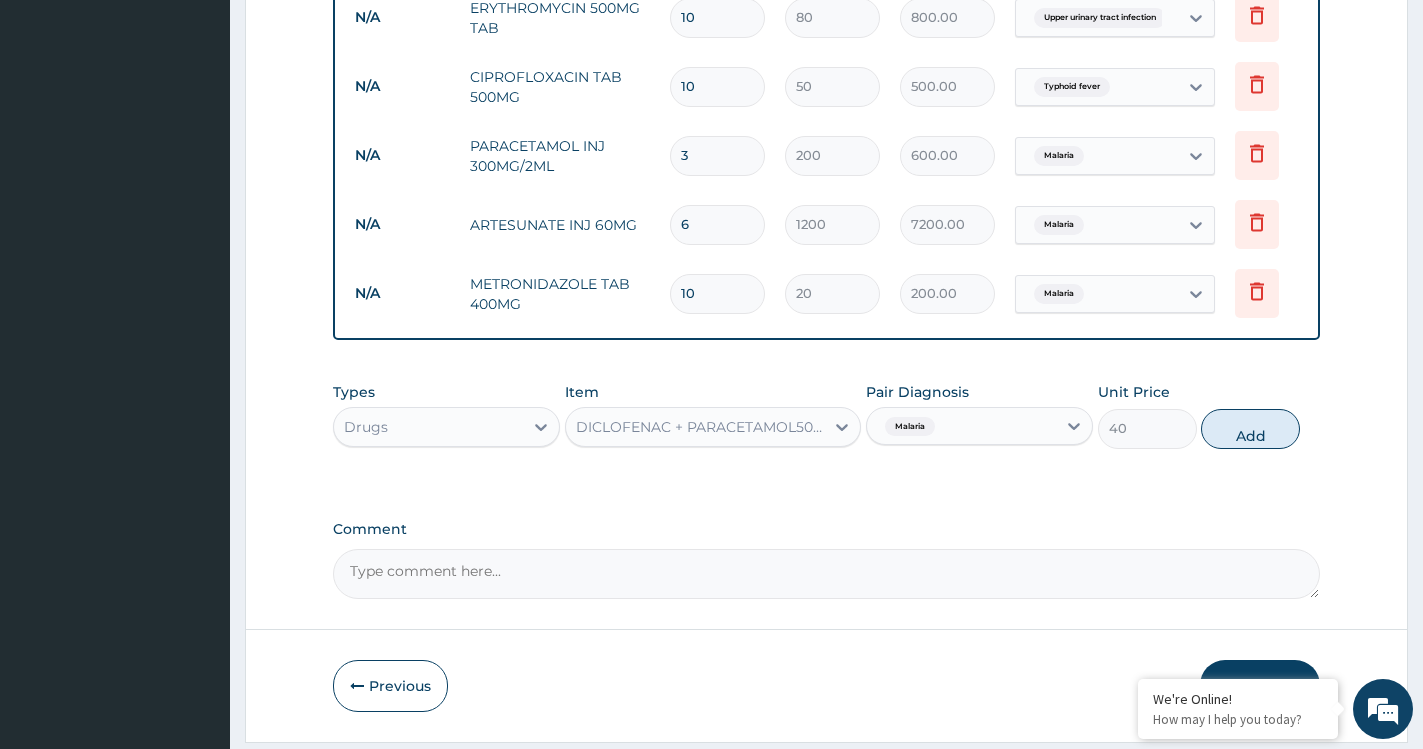 drag, startPoint x: 1234, startPoint y: 444, endPoint x: 1120, endPoint y: 476, distance: 118.40608 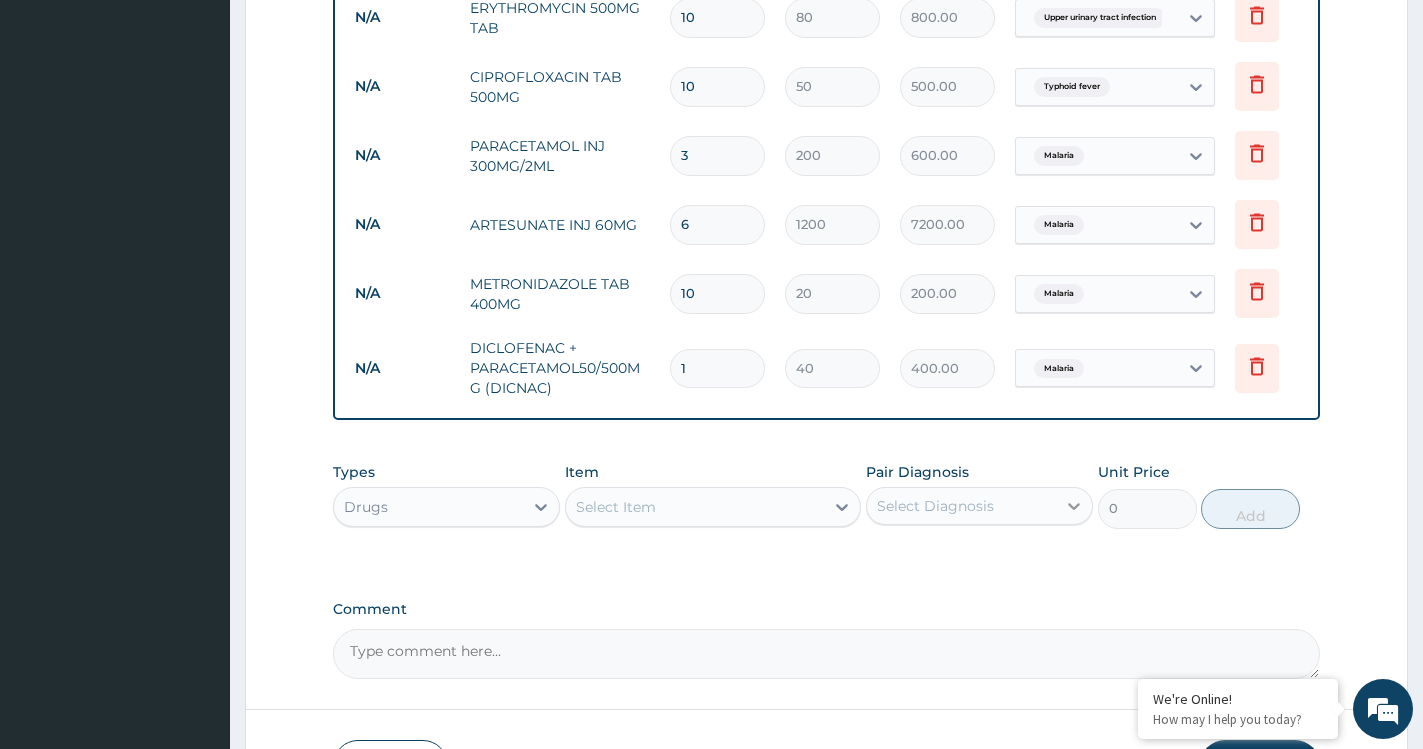 type on "10" 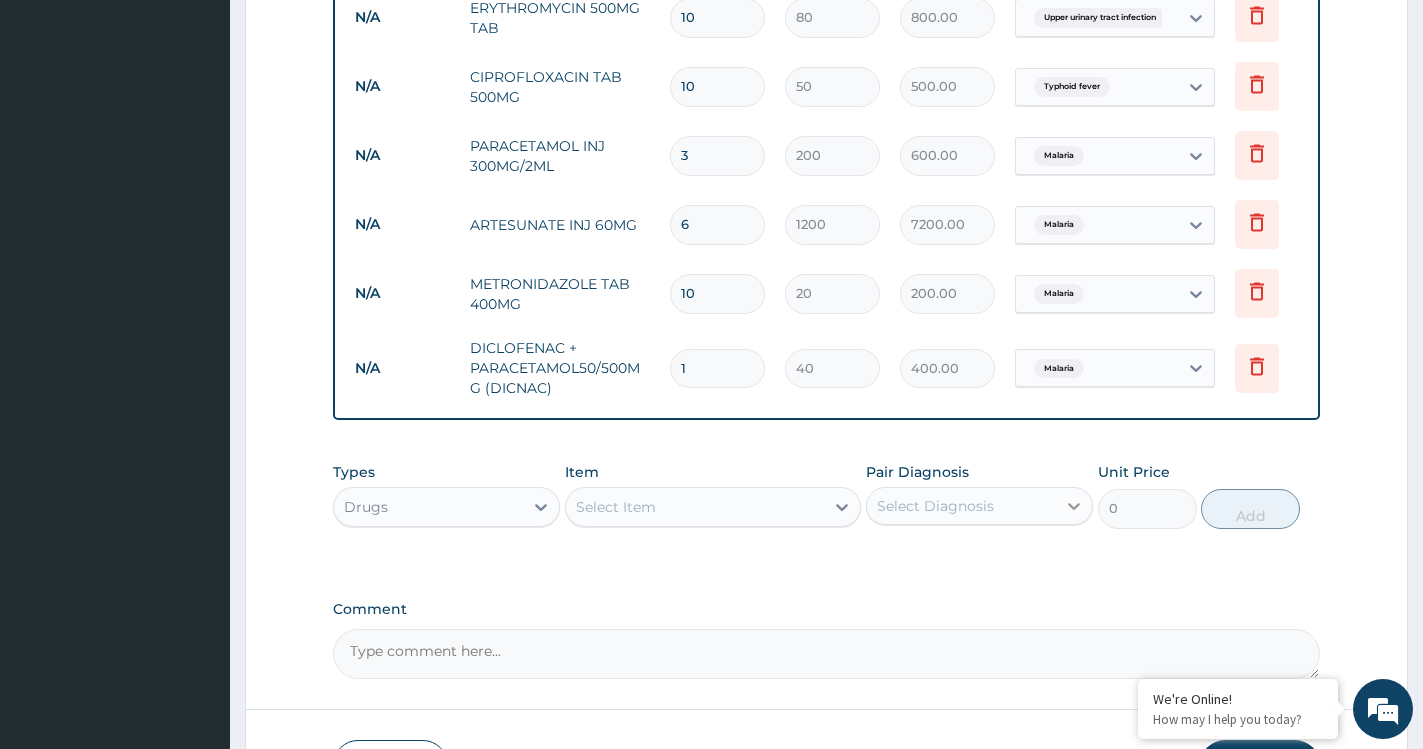 type on "400.00" 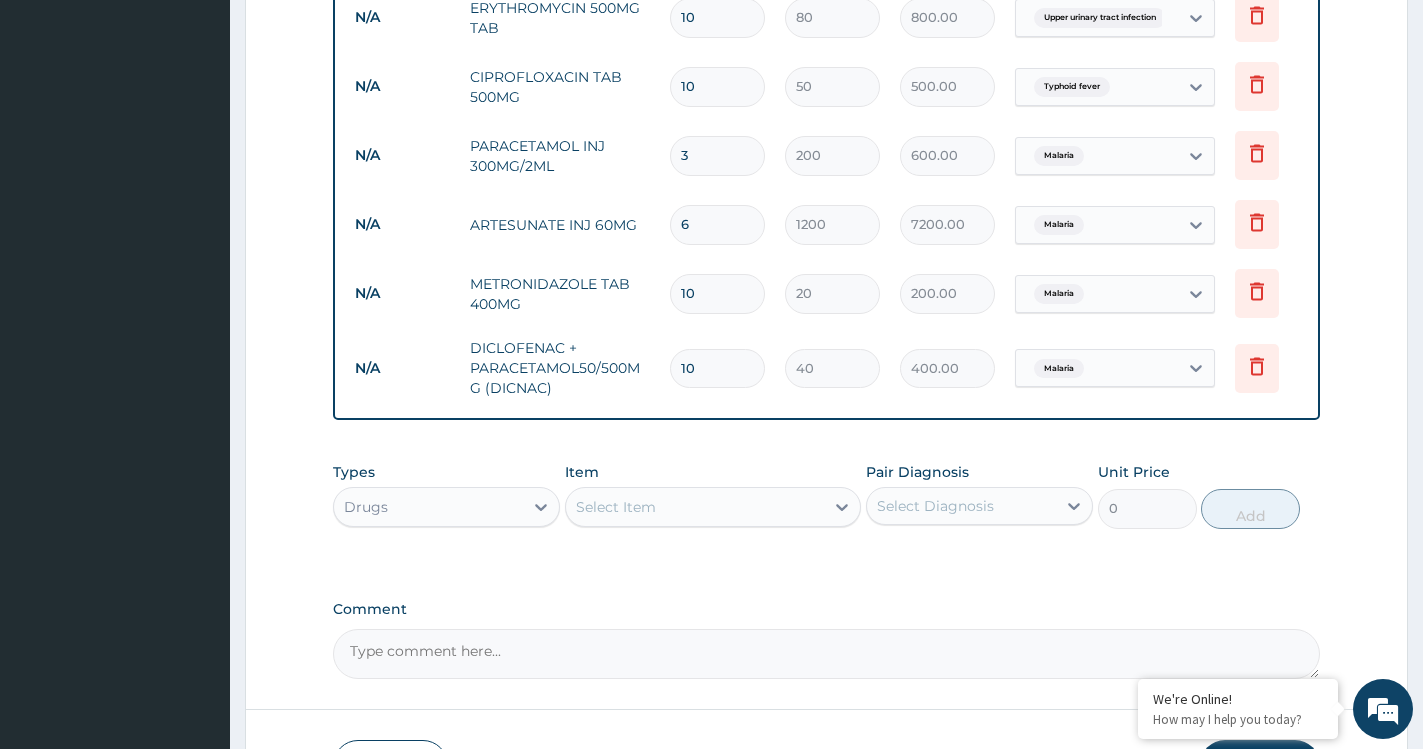 type on "10" 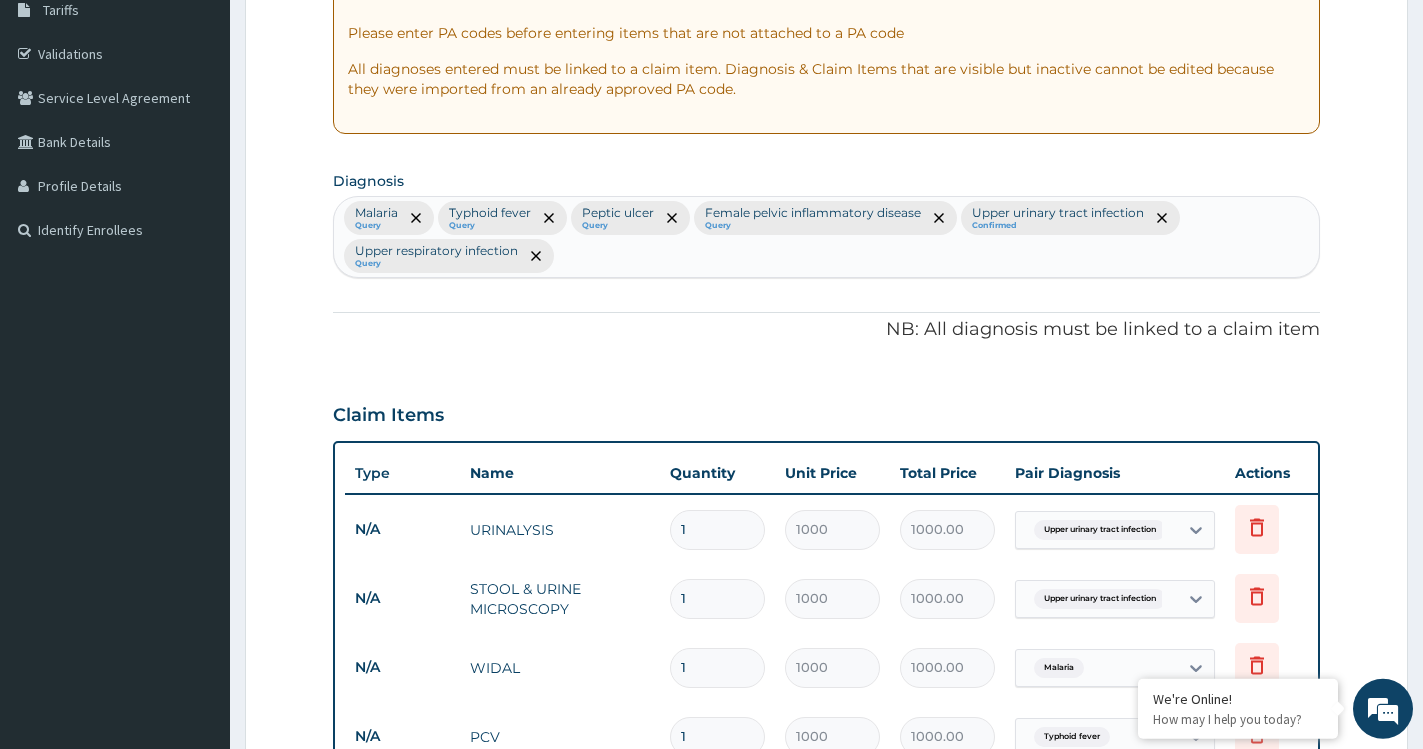 scroll, scrollTop: 313, scrollLeft: 0, axis: vertical 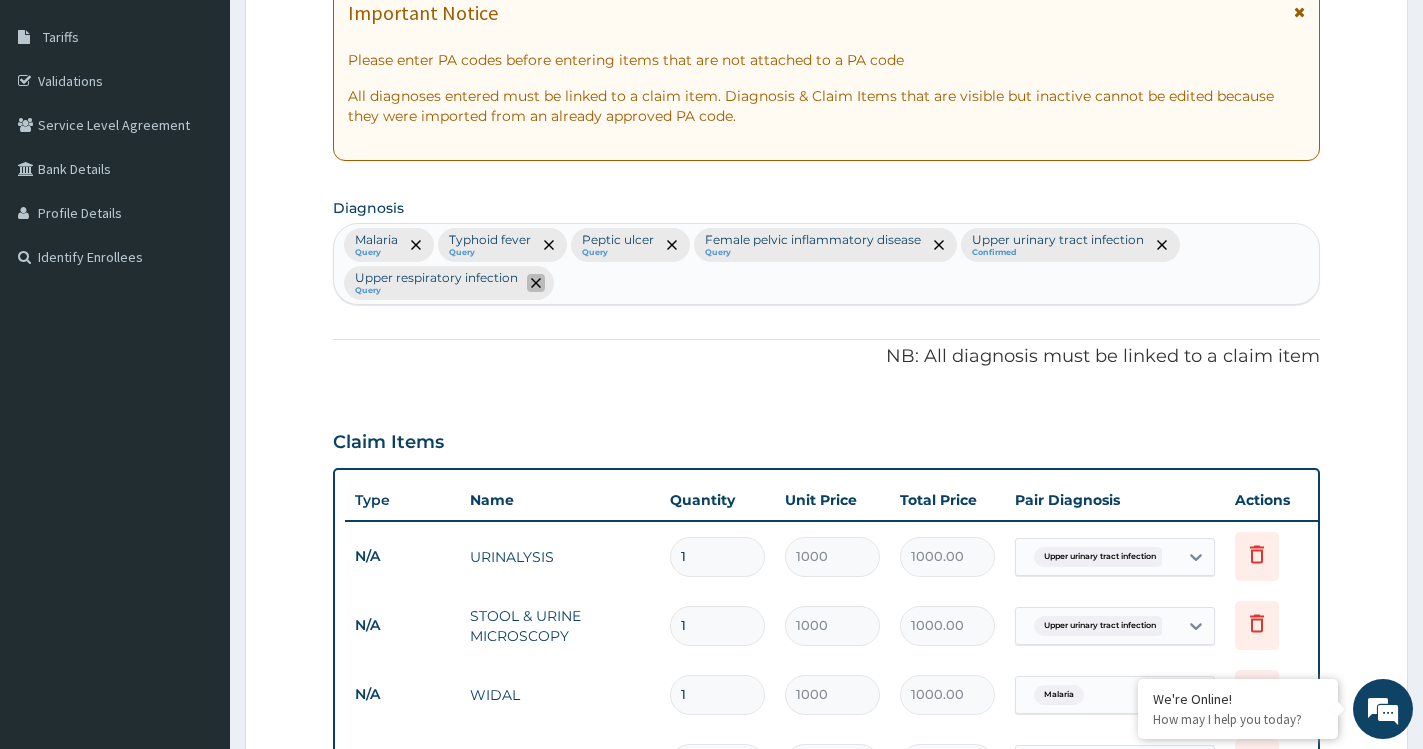 click 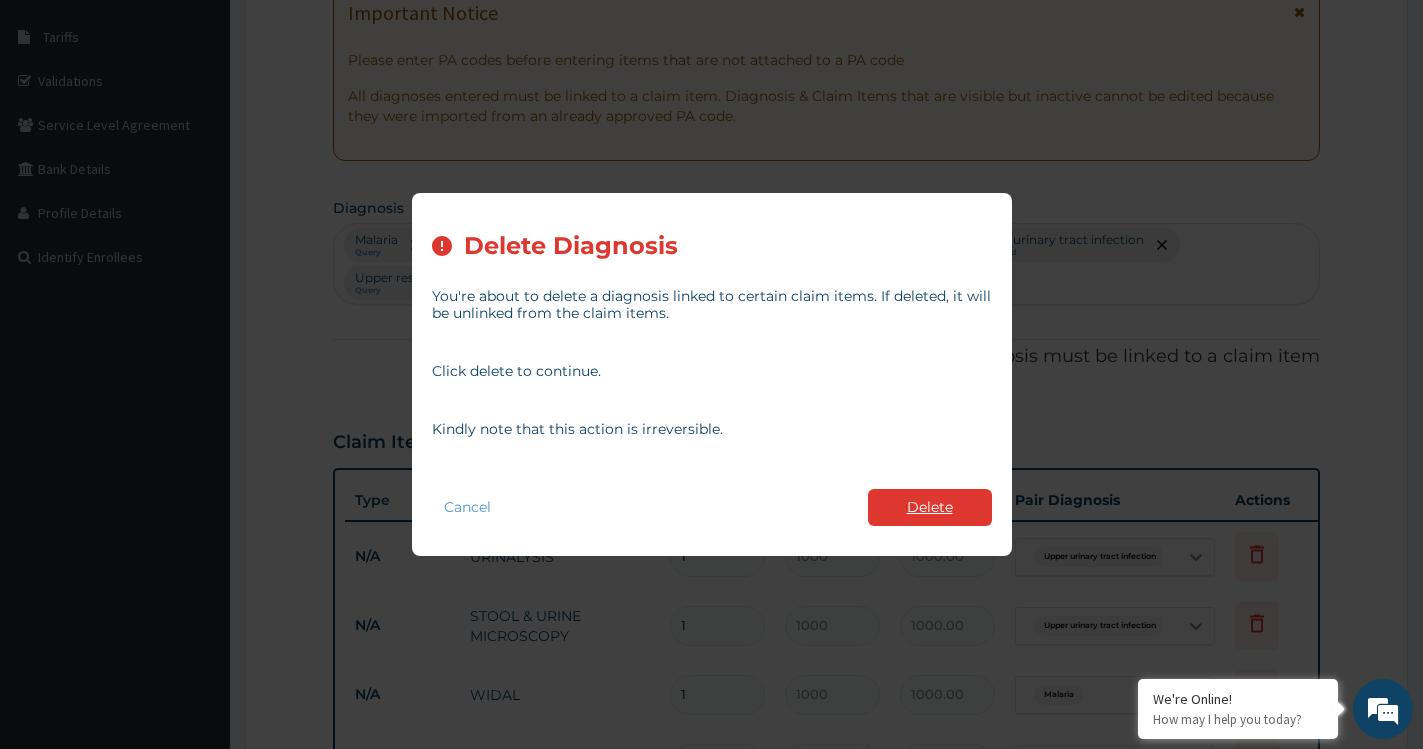 type on "LORAT" 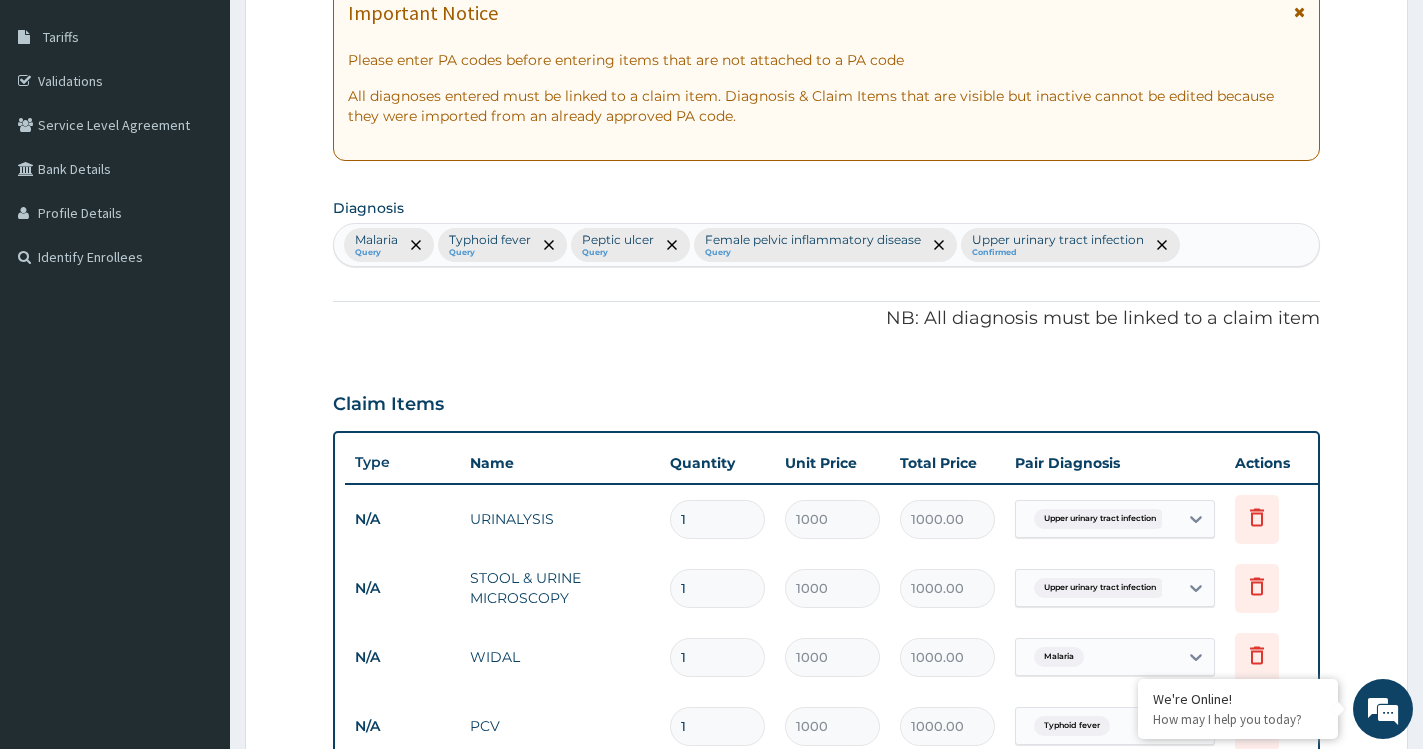 click on "Malaria Query Typhoid fever Query Peptic ulcer Query Female pelvic inflammatory disease Query Upper urinary tract infection Confirmed" at bounding box center (826, 245) 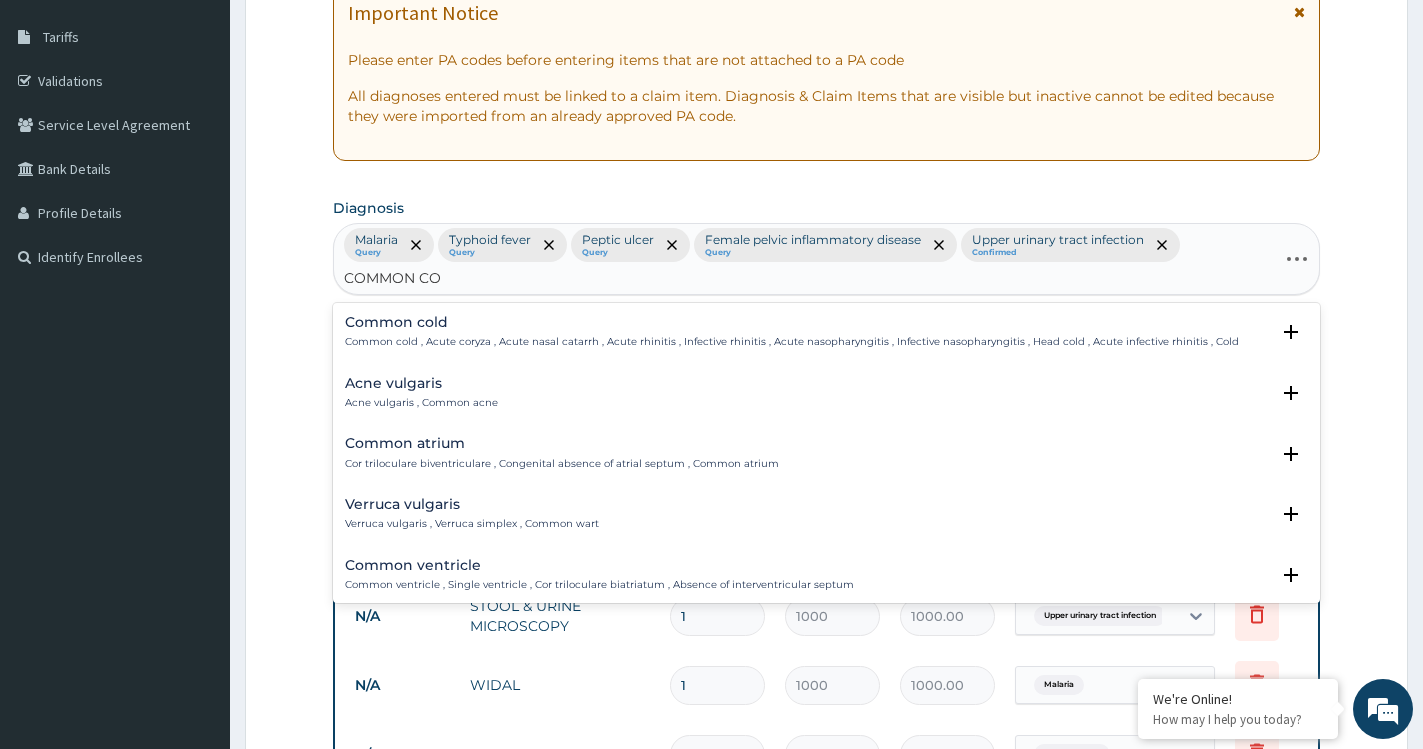 type on "COMMON COL" 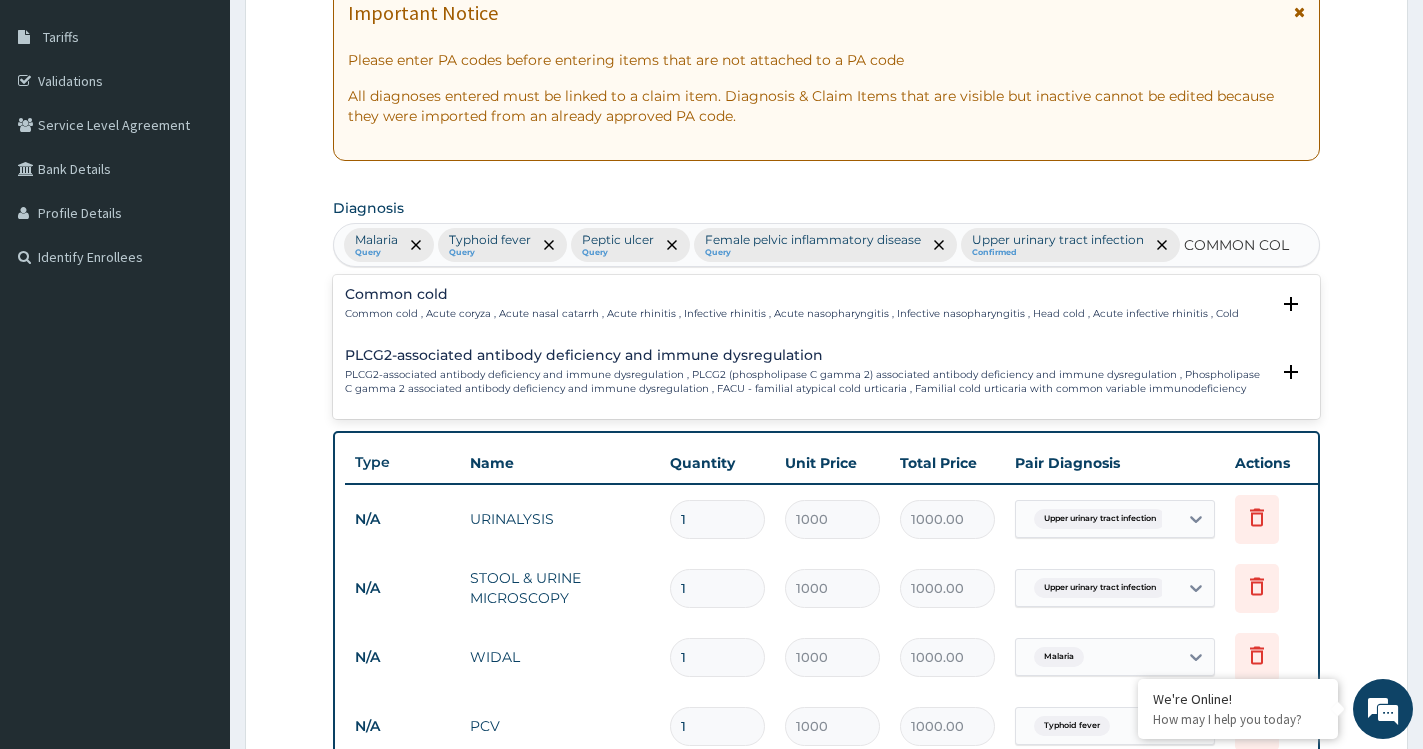 click on "Common cold Common cold , Acute coryza , Acute nasal catarrh , Acute rhinitis , Infective rhinitis , Acute nasopharyngitis , Infective nasopharyngitis , Head cold , Acute infective rhinitis , Cold" at bounding box center [792, 304] 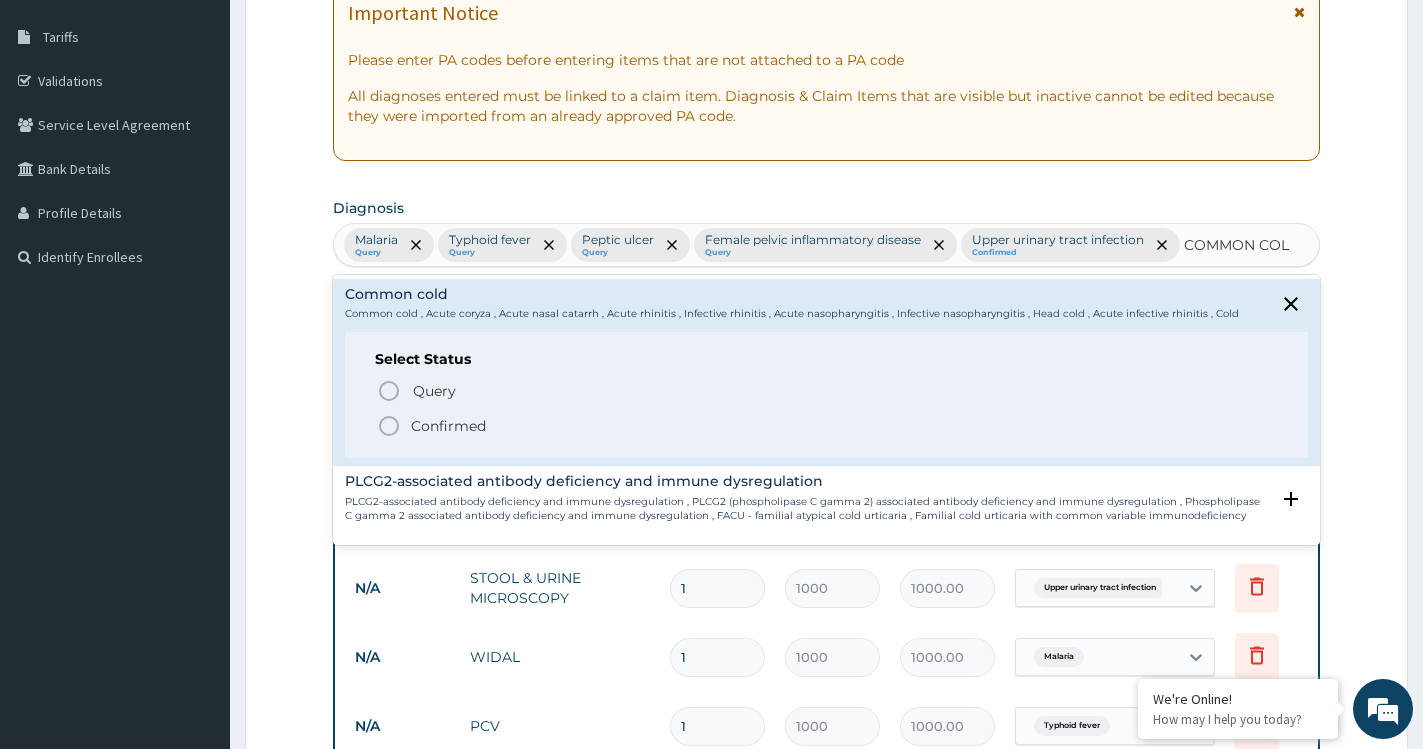 click on "Confirmed" at bounding box center [448, 426] 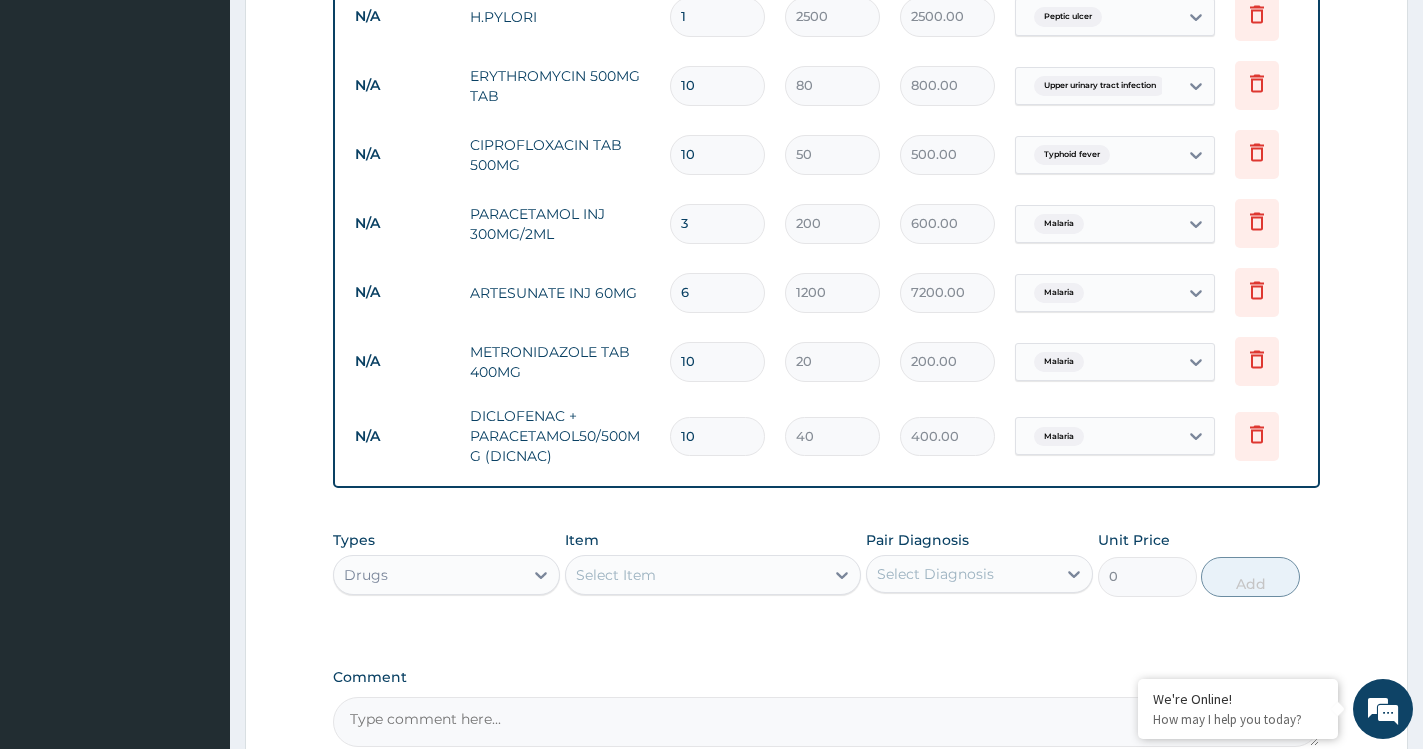 scroll, scrollTop: 1354, scrollLeft: 0, axis: vertical 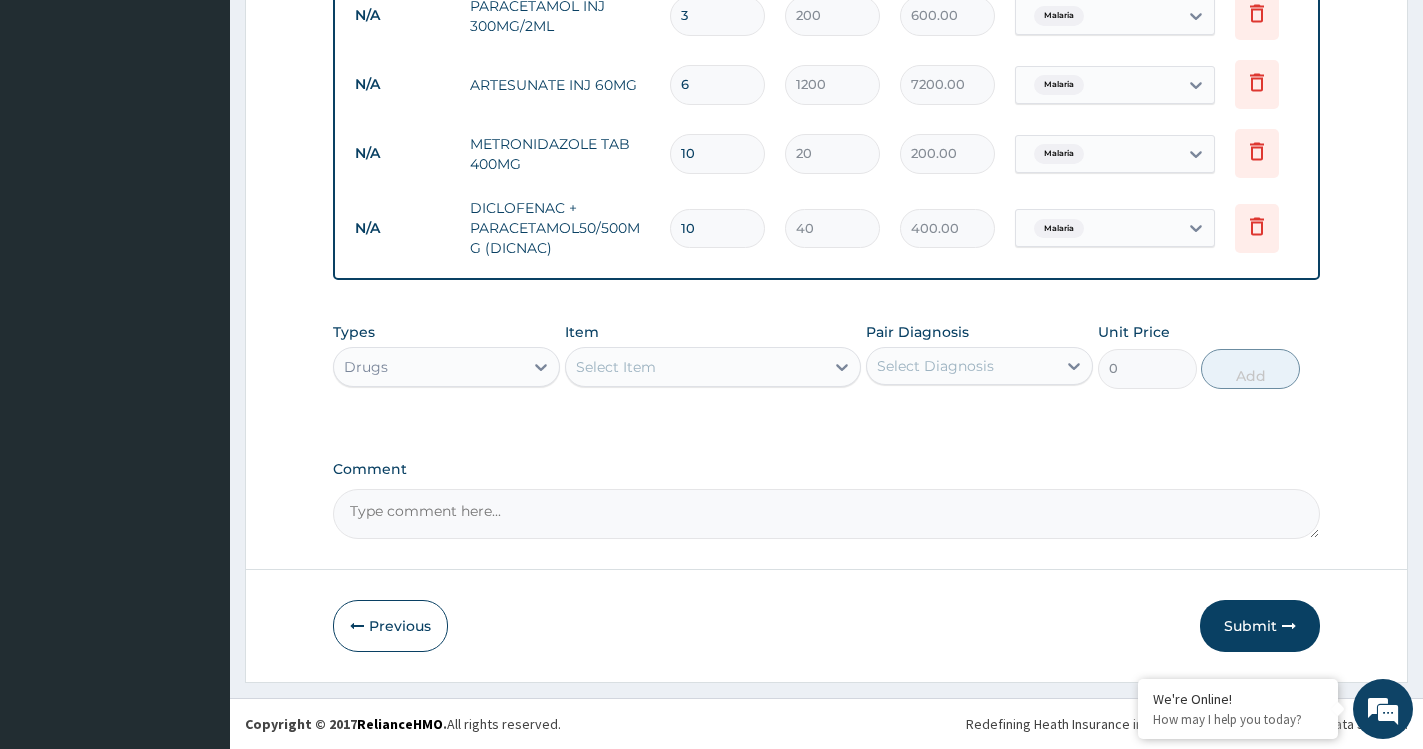 click on "Select Item" at bounding box center (695, 367) 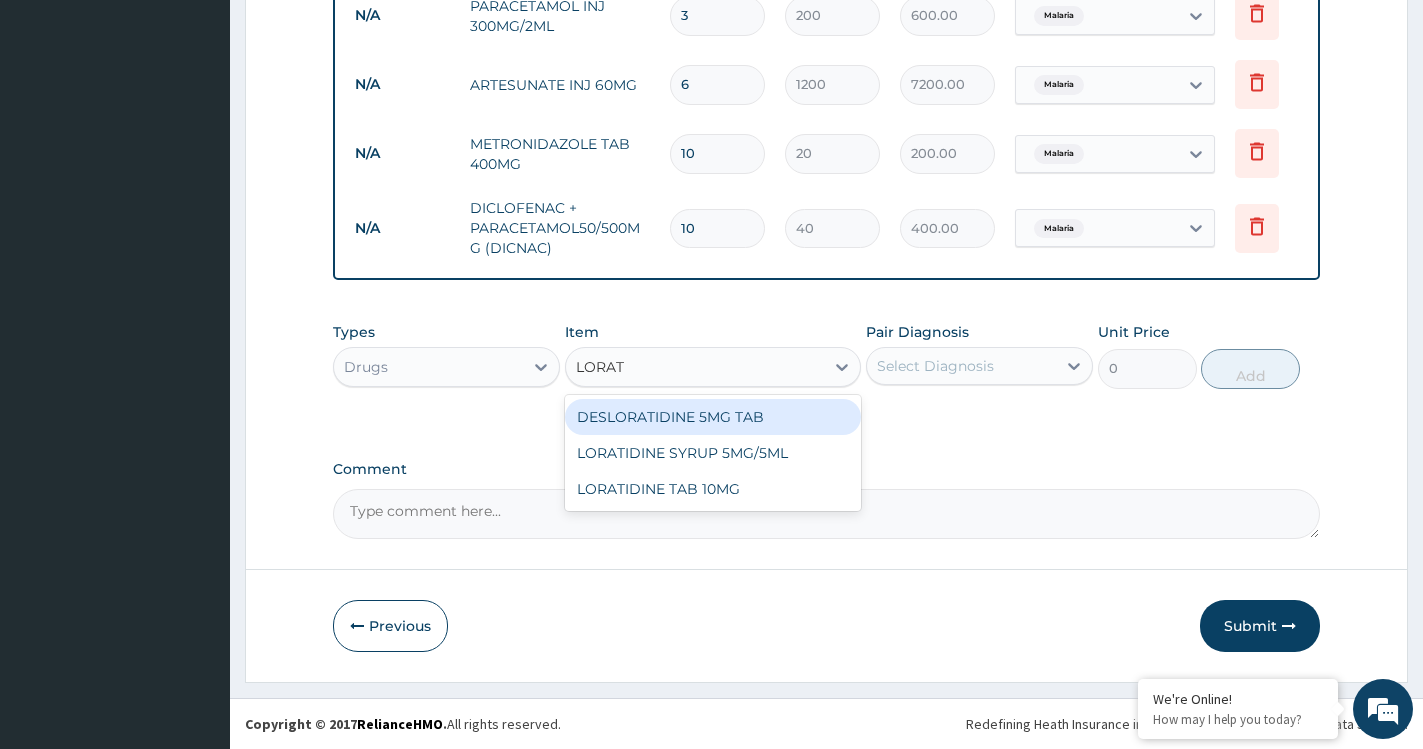 type on "LORATI" 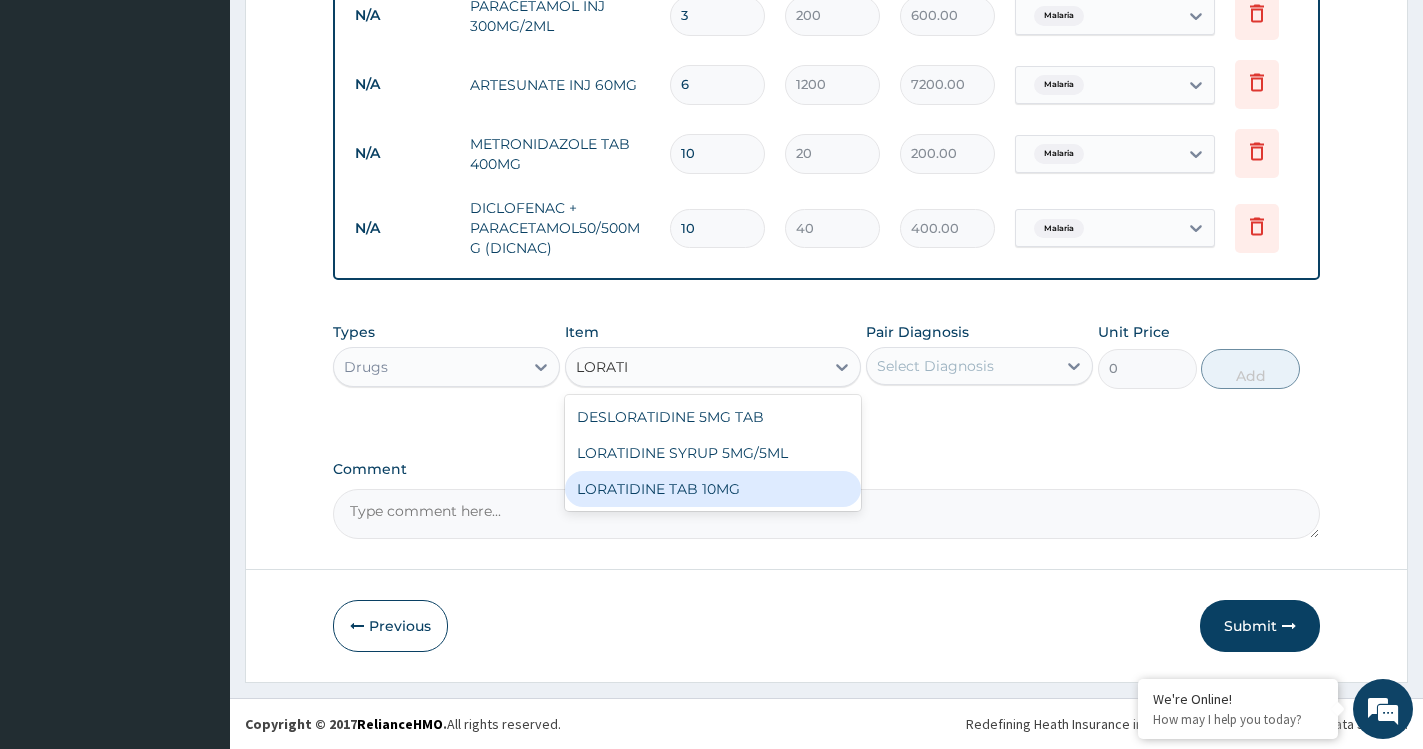 click on "LORATIDINE TAB 10MG" at bounding box center [713, 489] 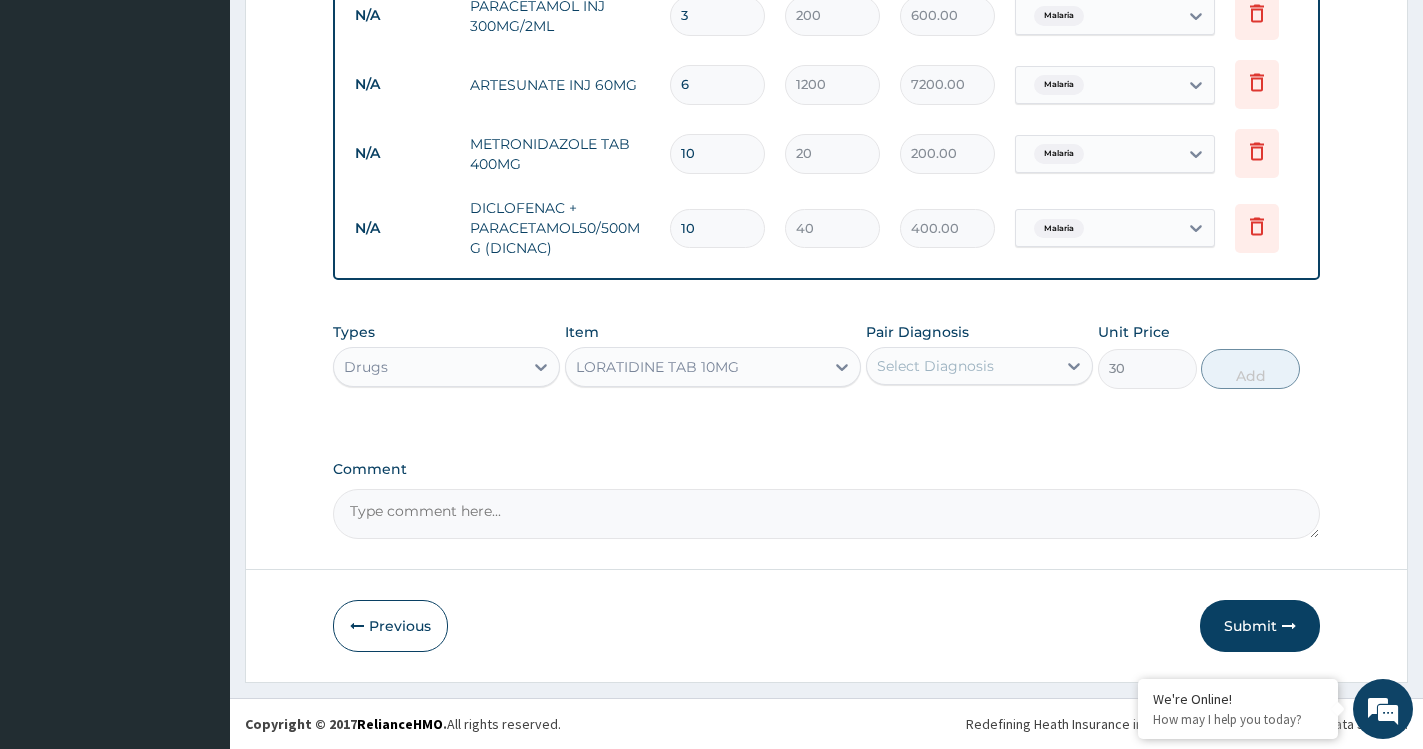 click on "Select Diagnosis" at bounding box center (961, 366) 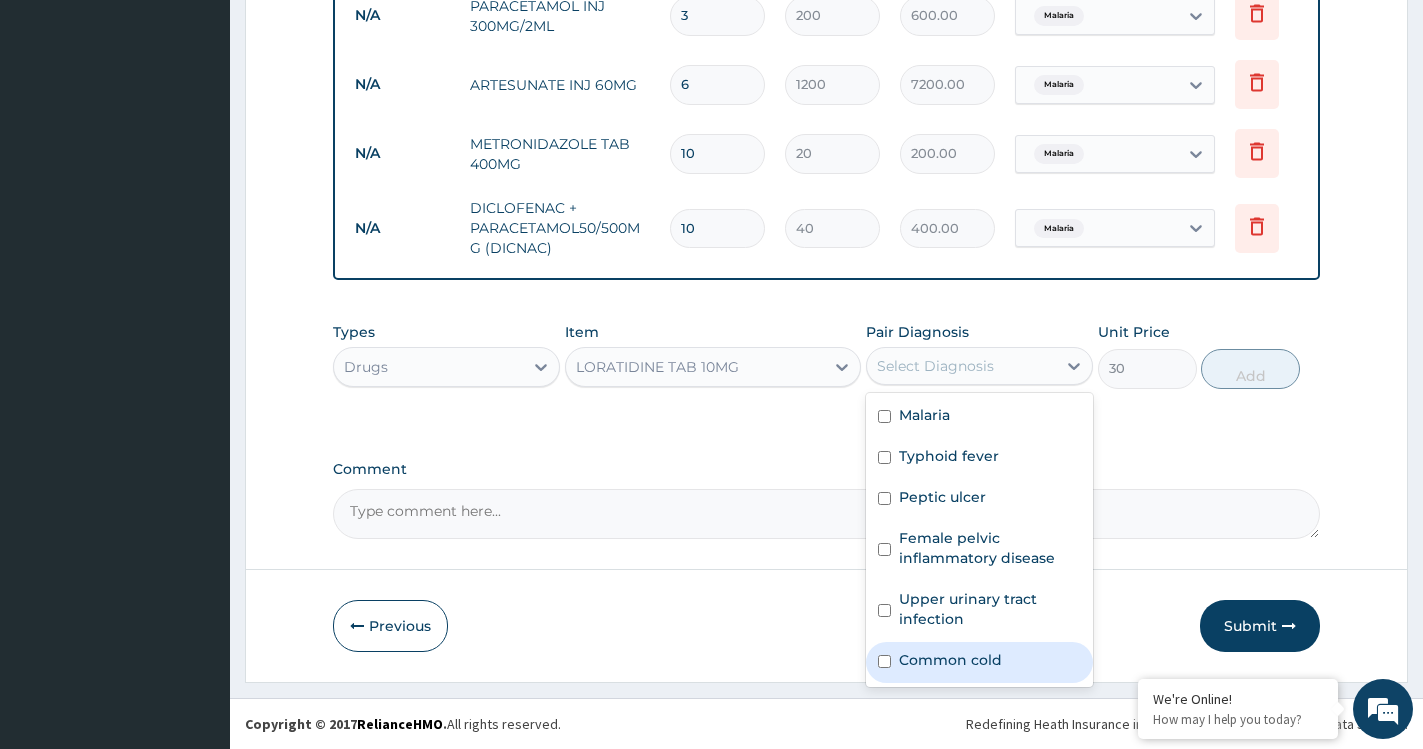 click on "Common cold" at bounding box center (950, 660) 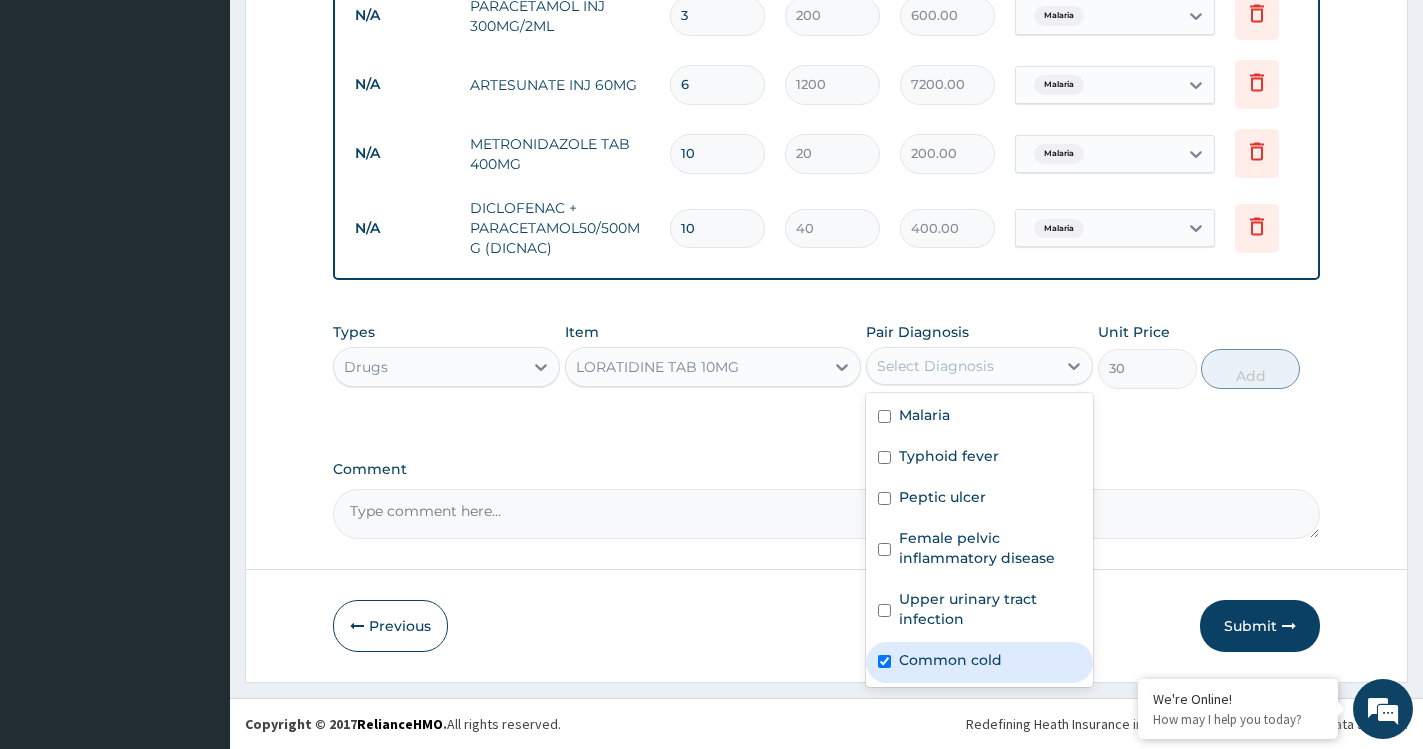 checkbox on "true" 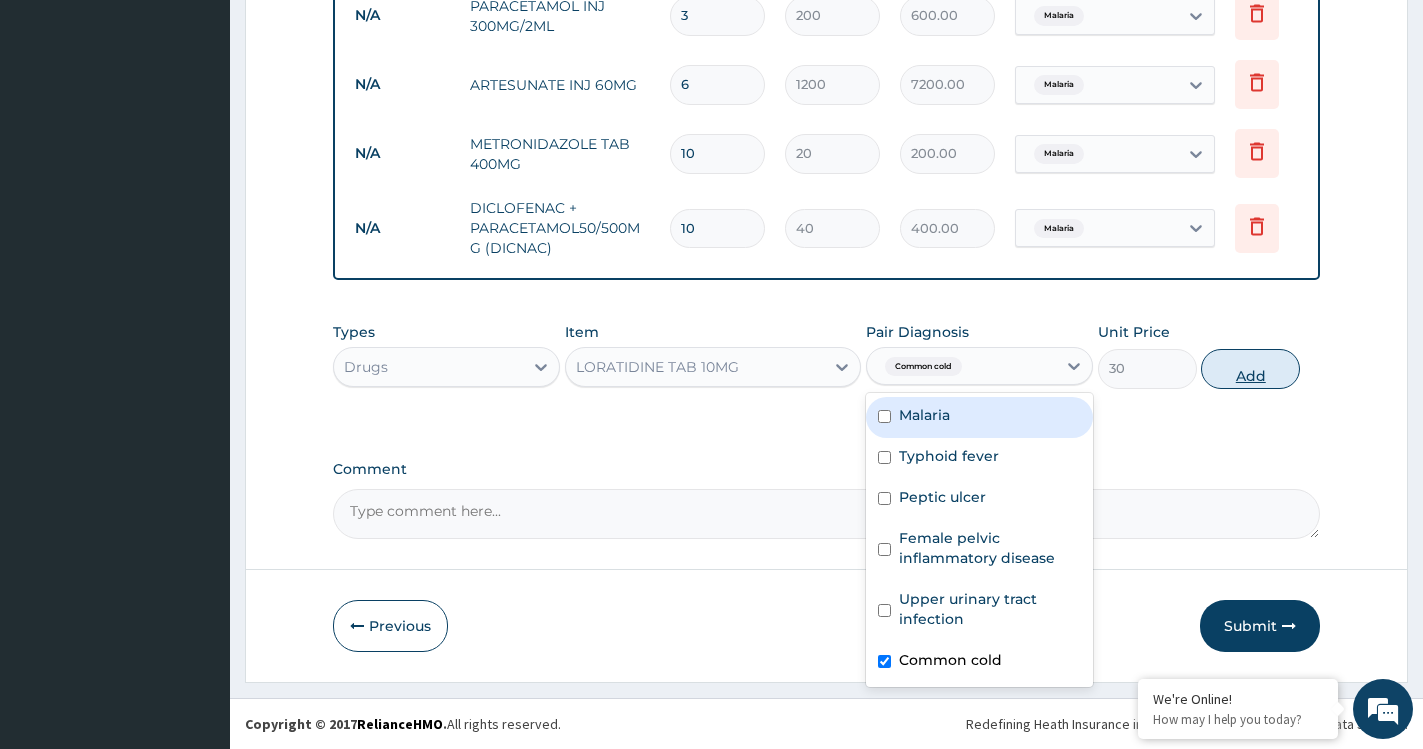 click on "Add" at bounding box center (1250, 369) 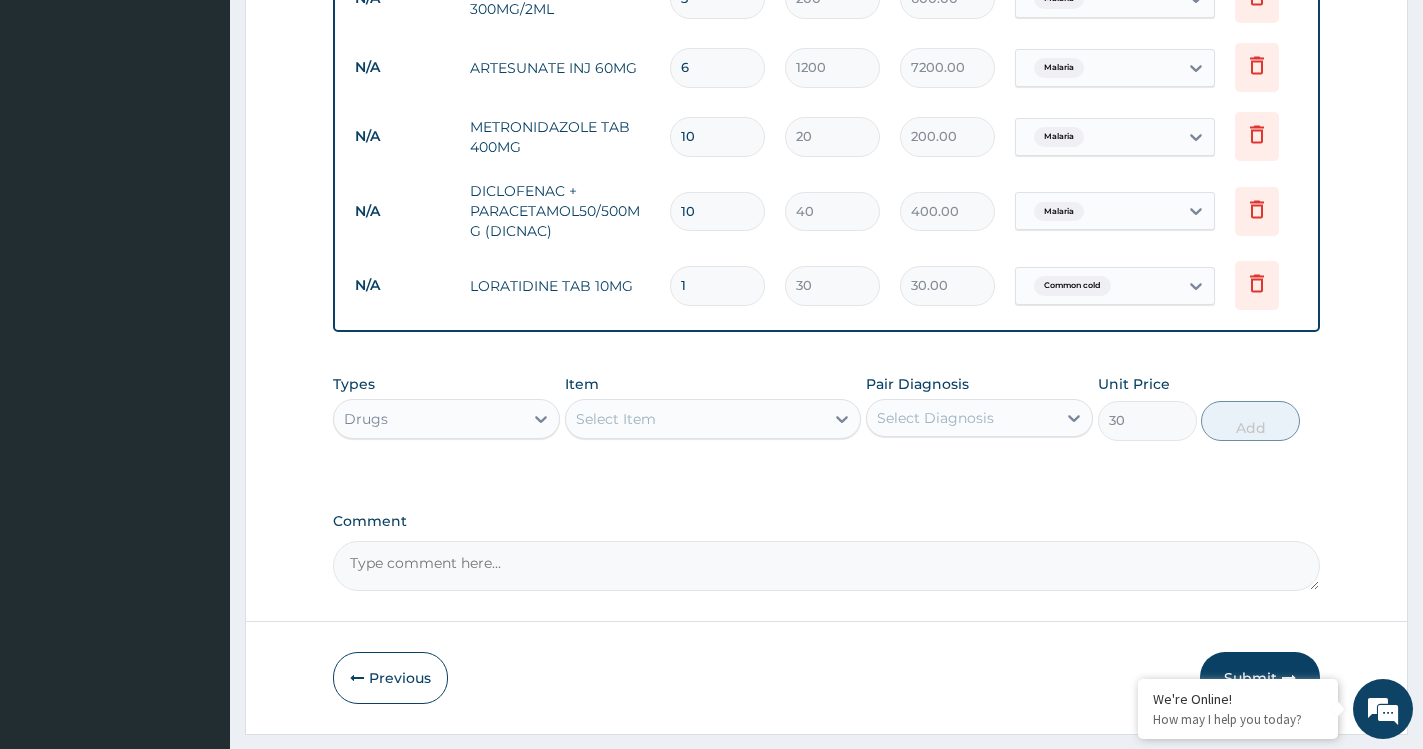 type on "0" 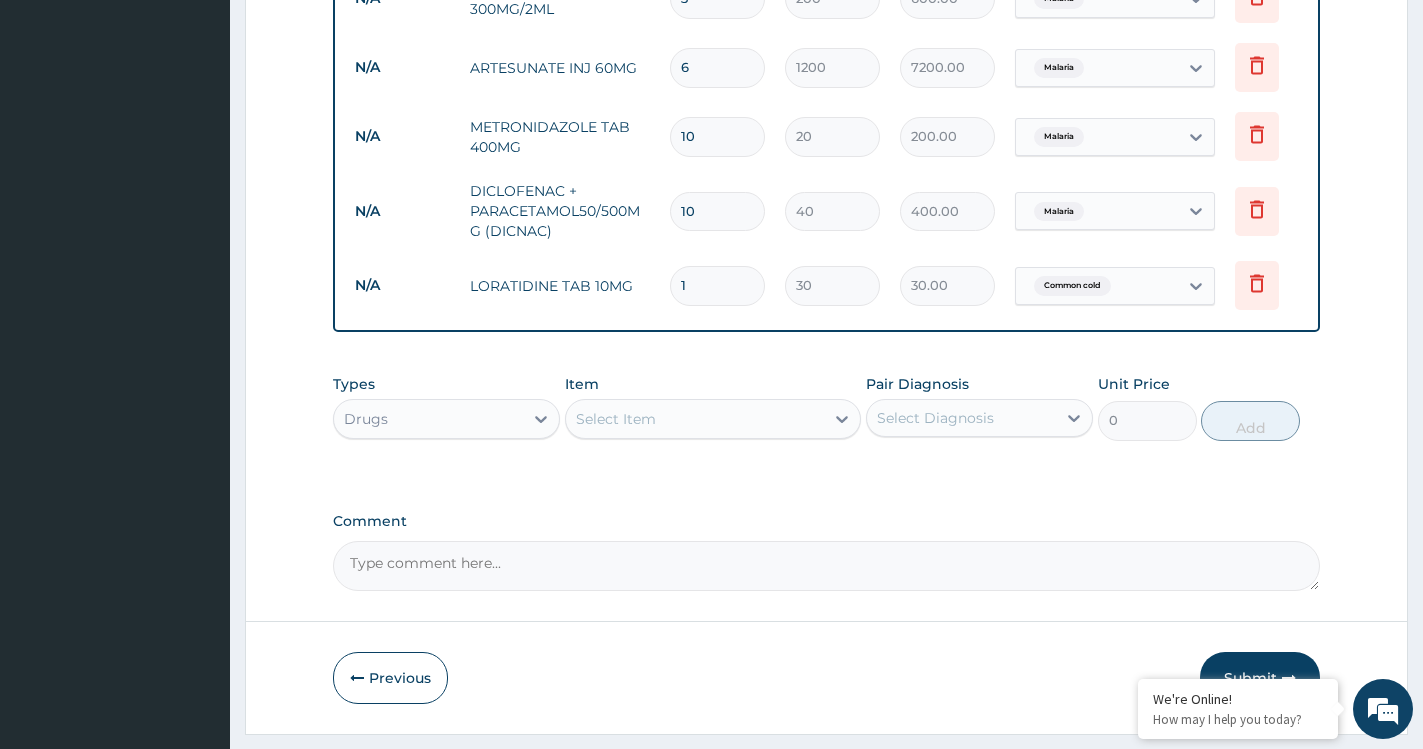 type on "10" 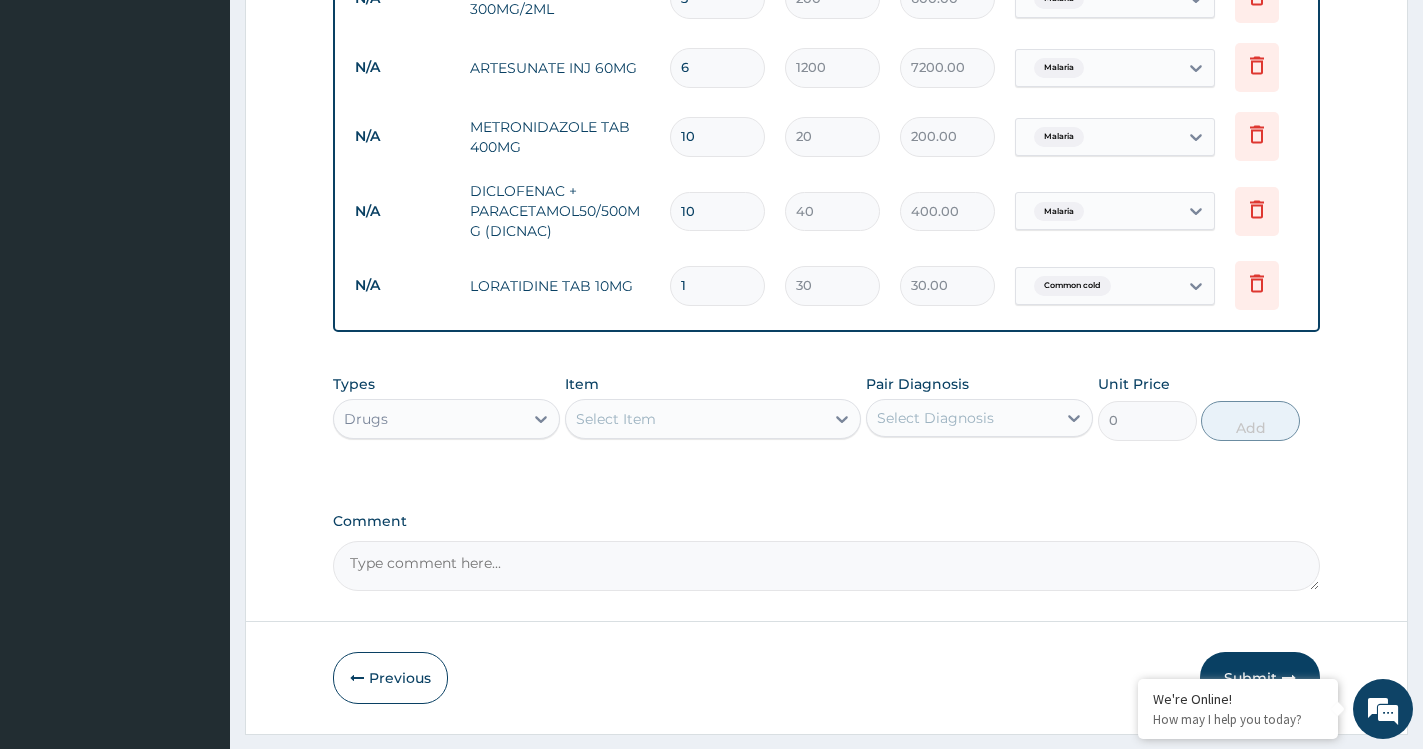 type on "300.00" 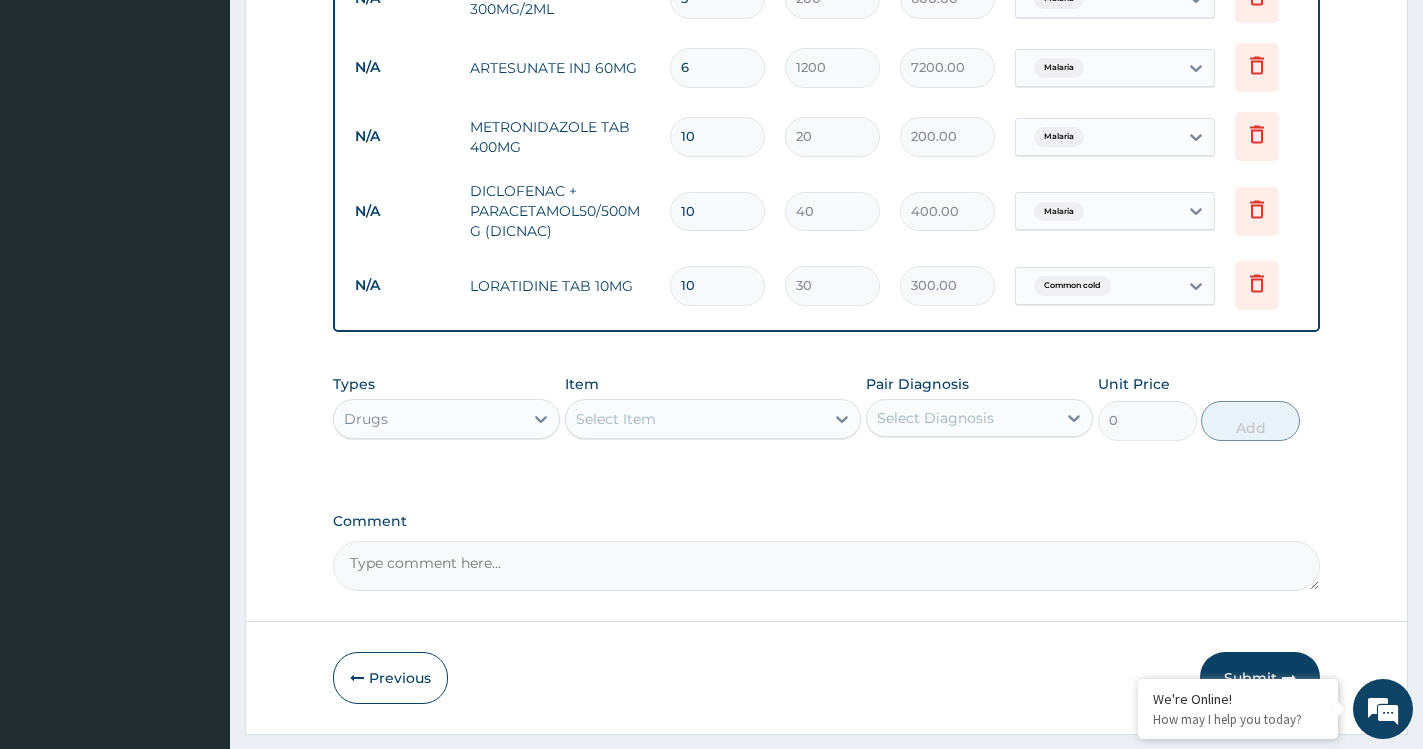 type on "10" 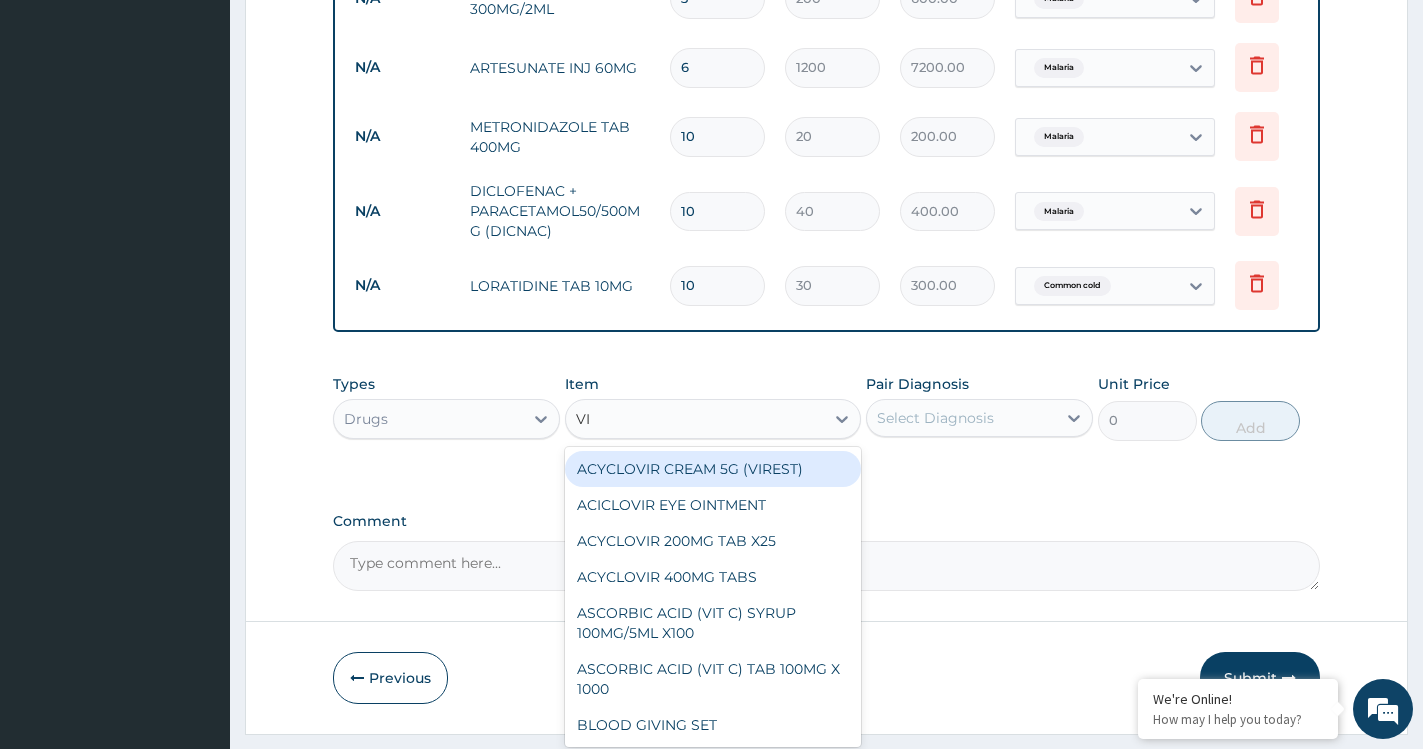 type on "VIT" 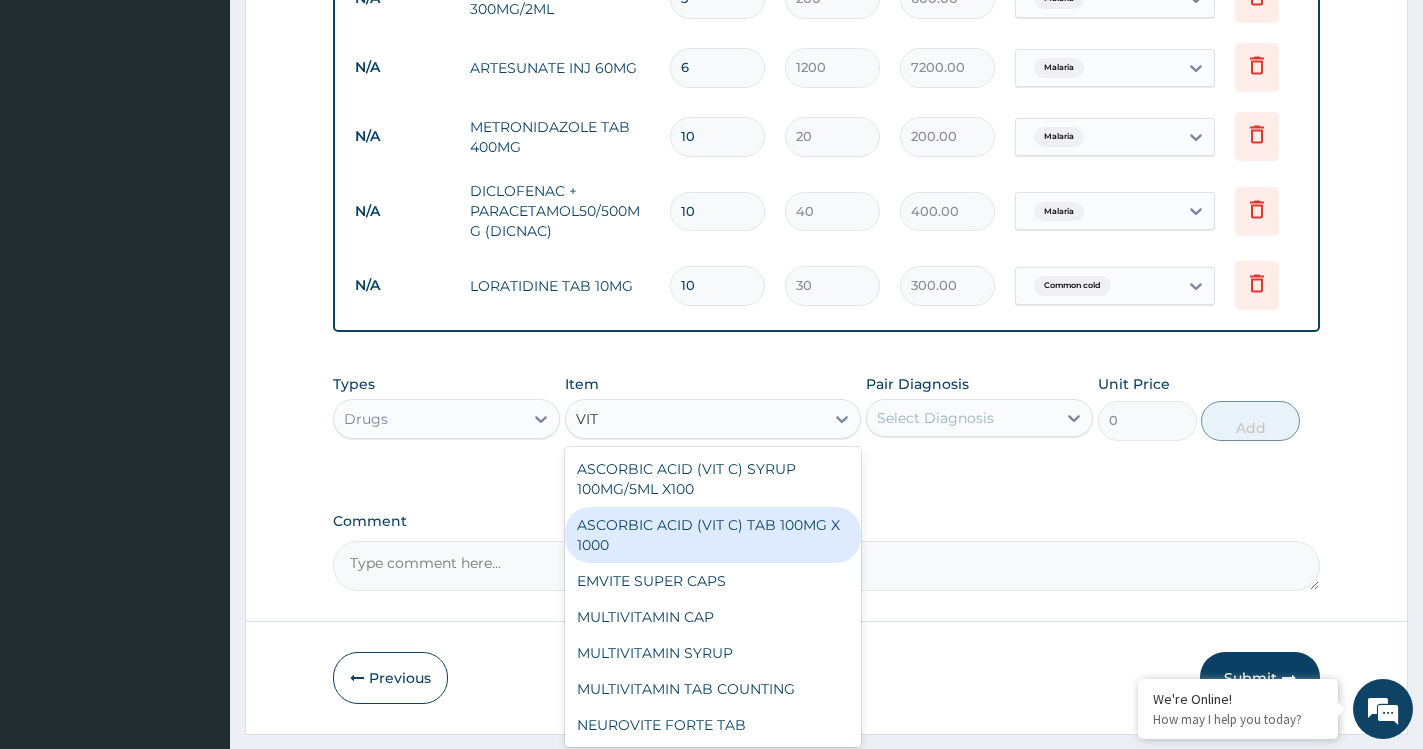 click on "ASCORBIC ACID (VIT C) TAB 100MG X 1000" at bounding box center [713, 535] 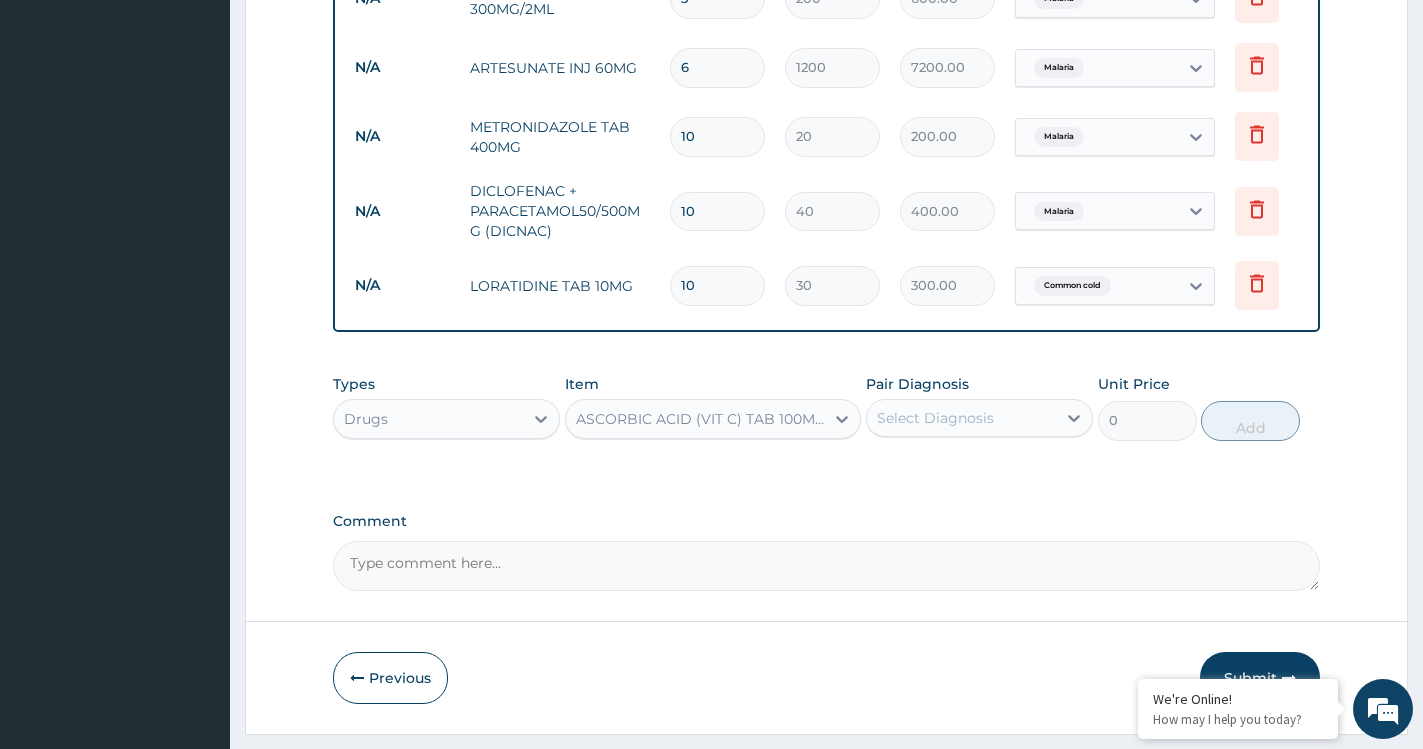 type 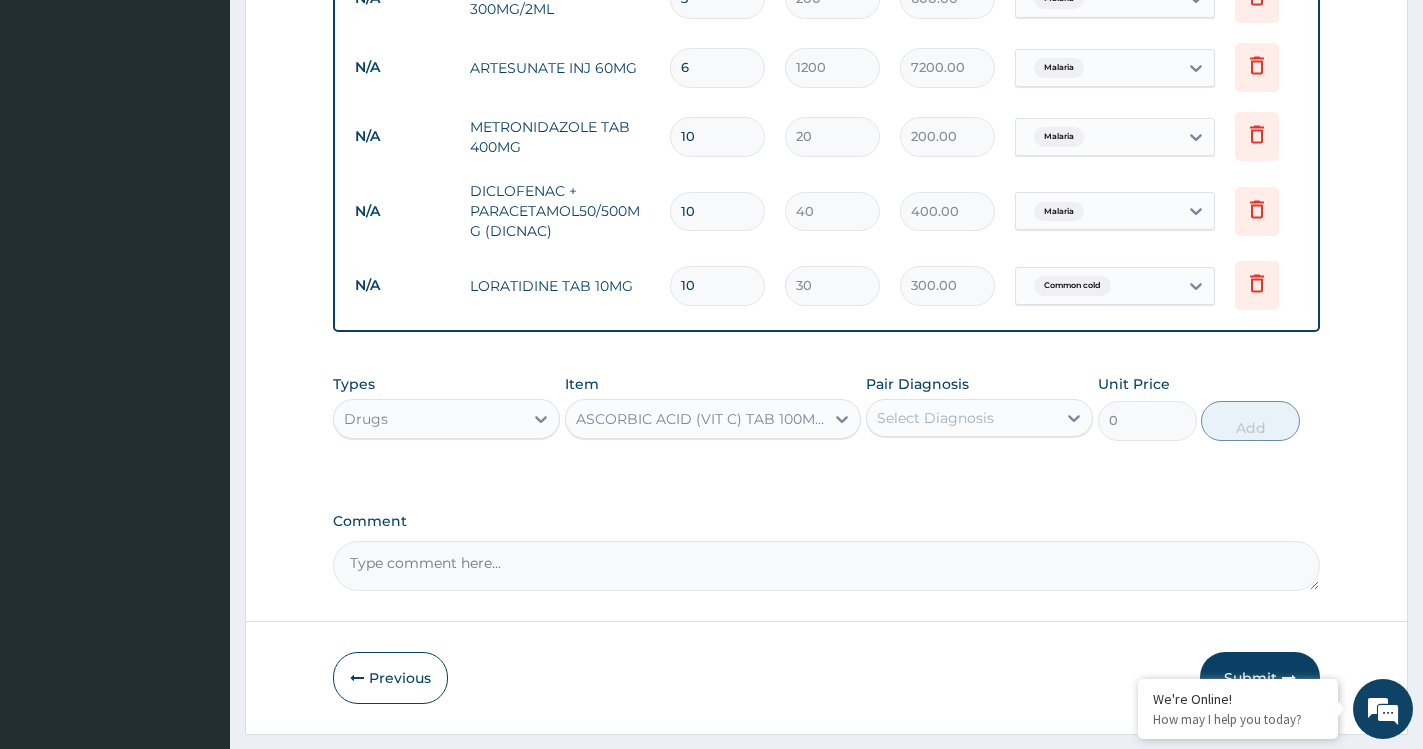 type on "10" 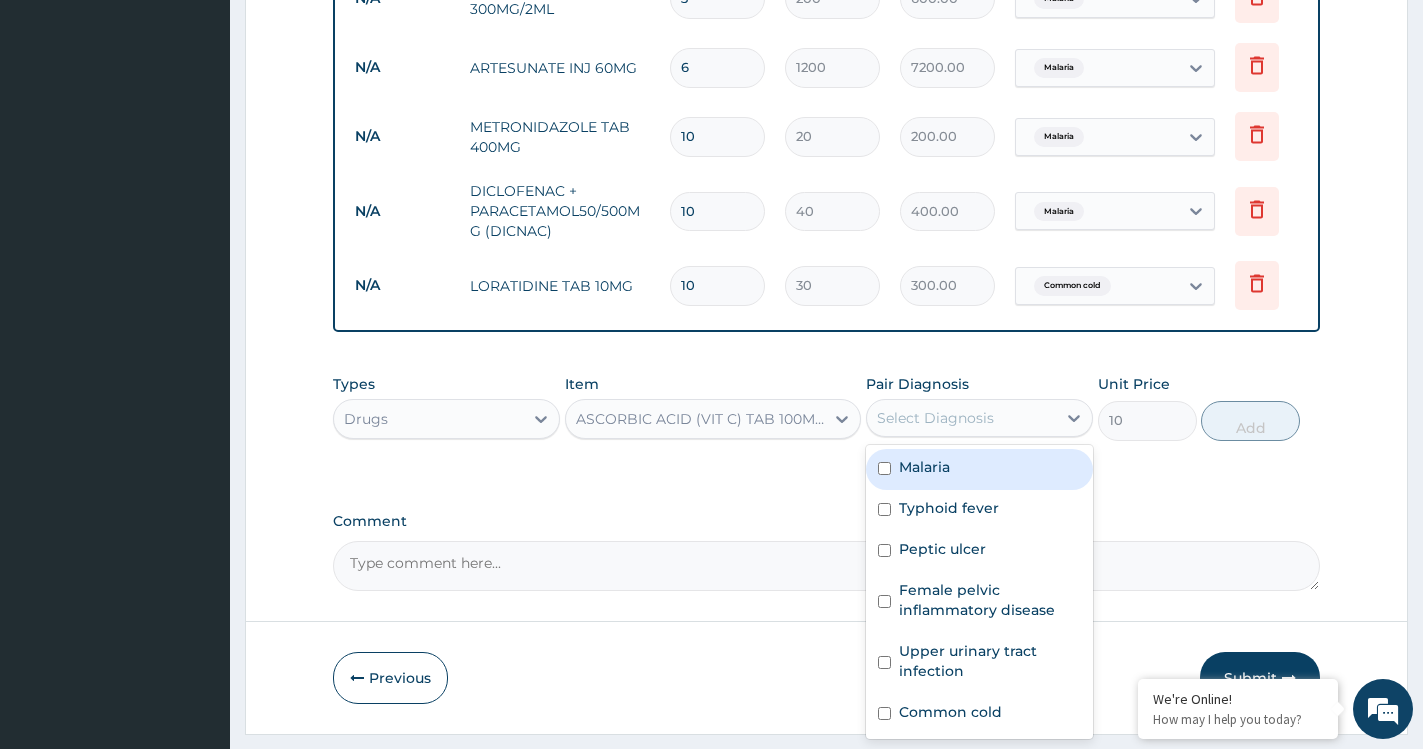 click on "Select Diagnosis" at bounding box center (961, 418) 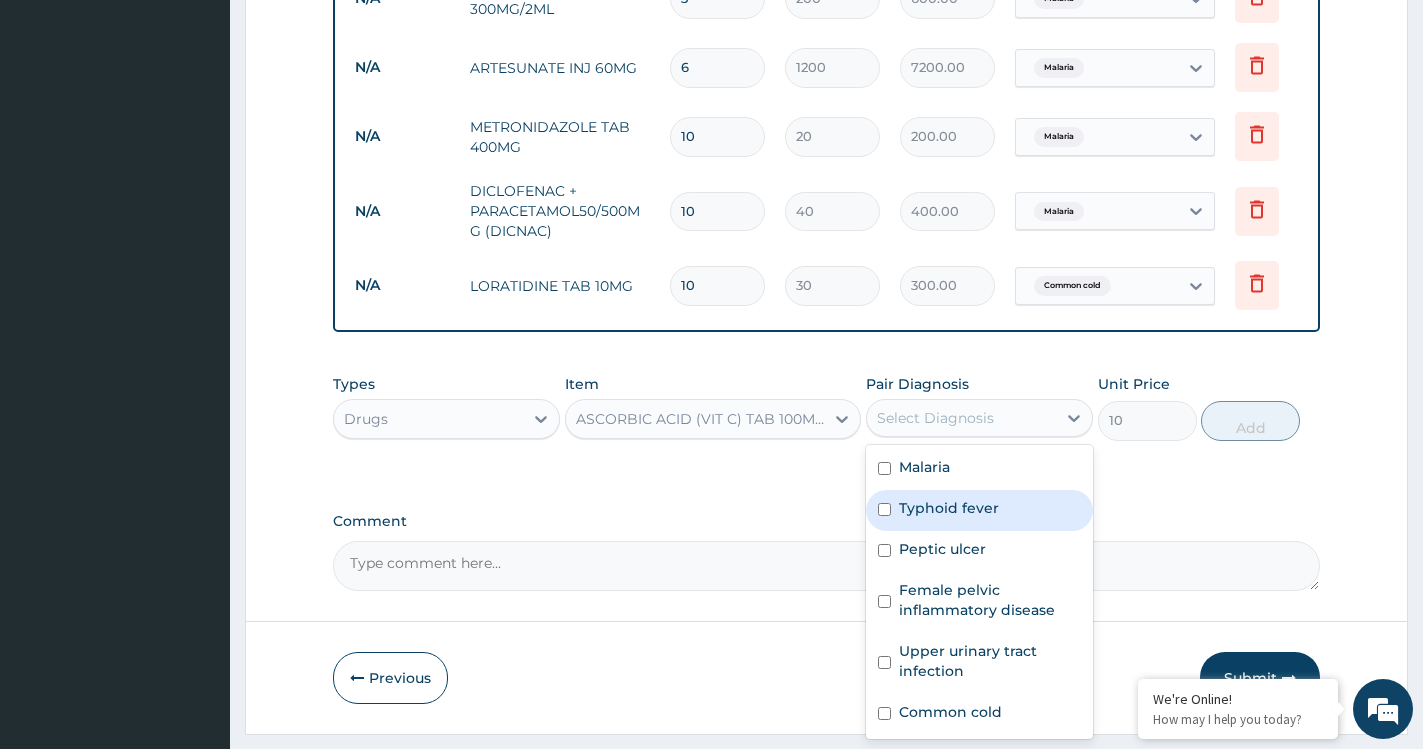click on "Typhoid fever" at bounding box center (949, 508) 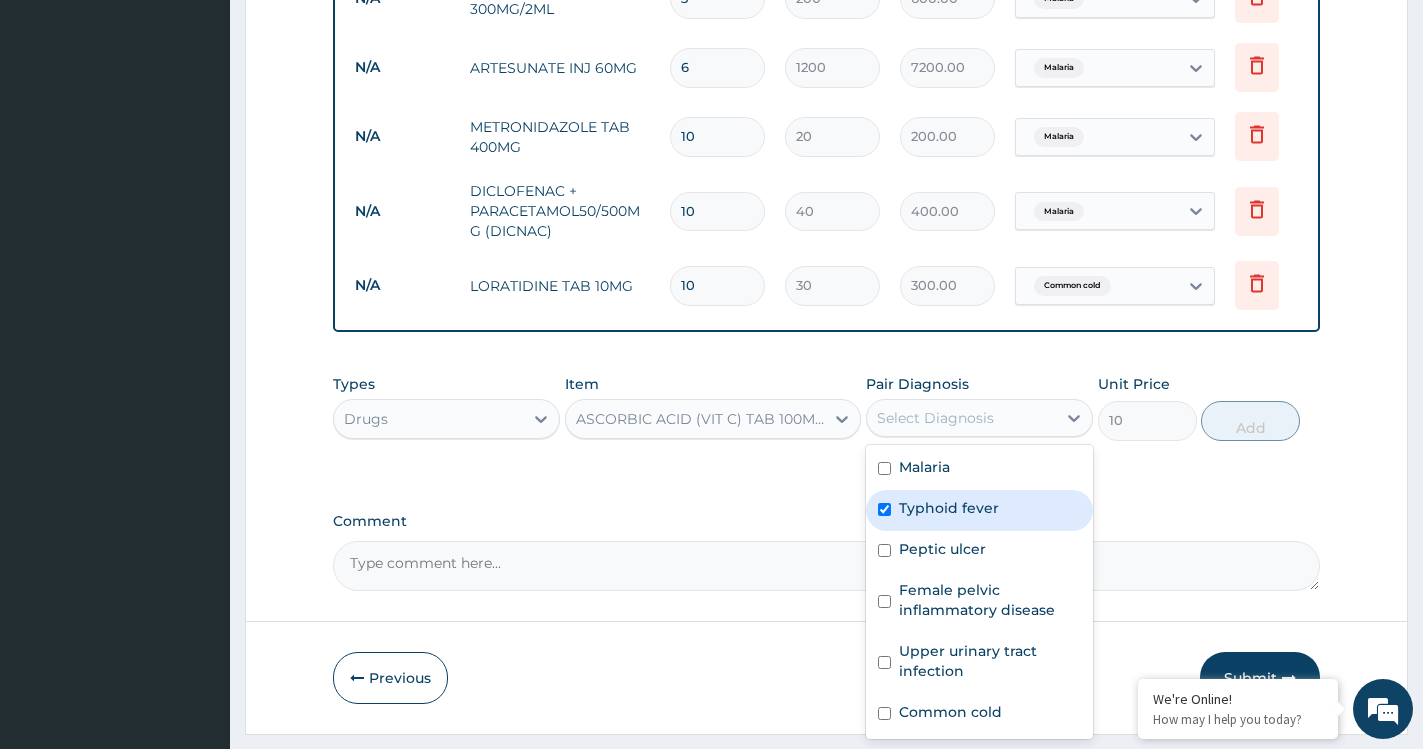 checkbox on "true" 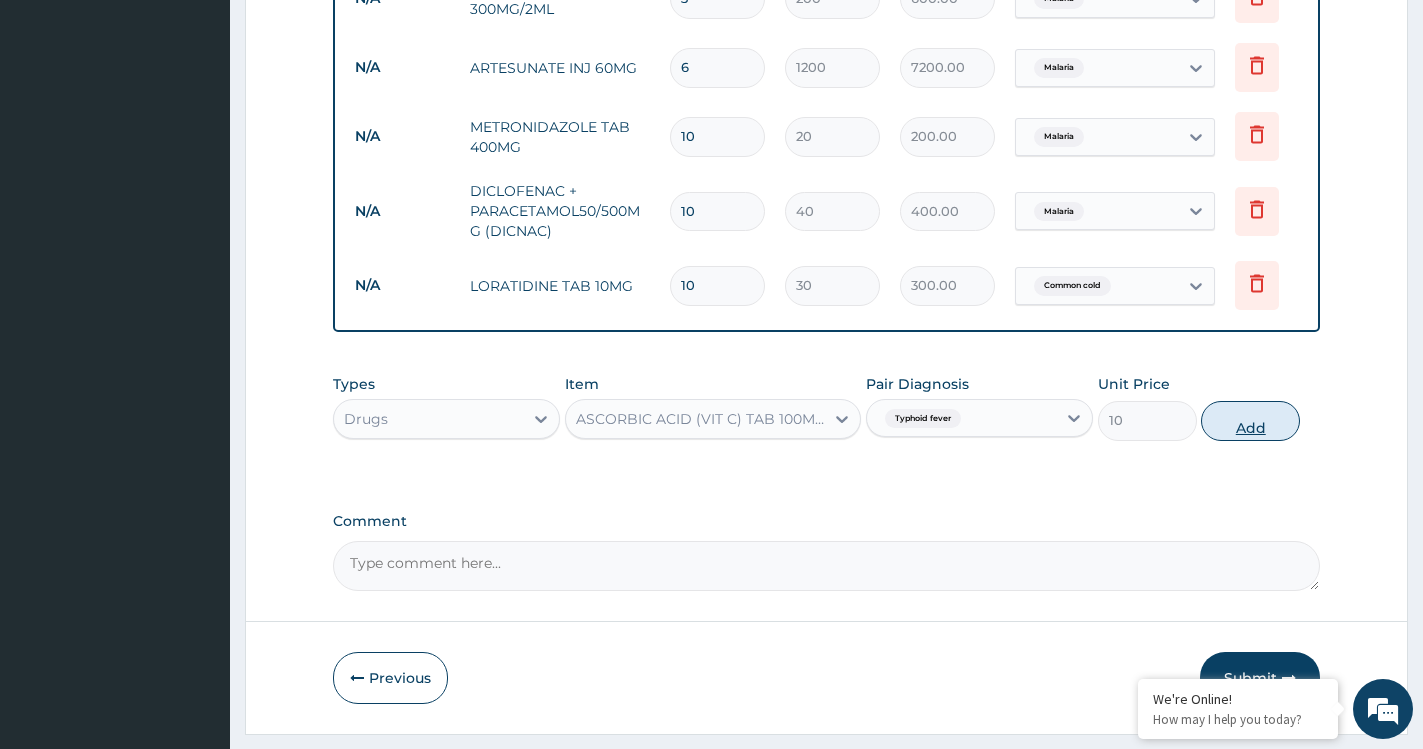 click on "Add" at bounding box center (1250, 421) 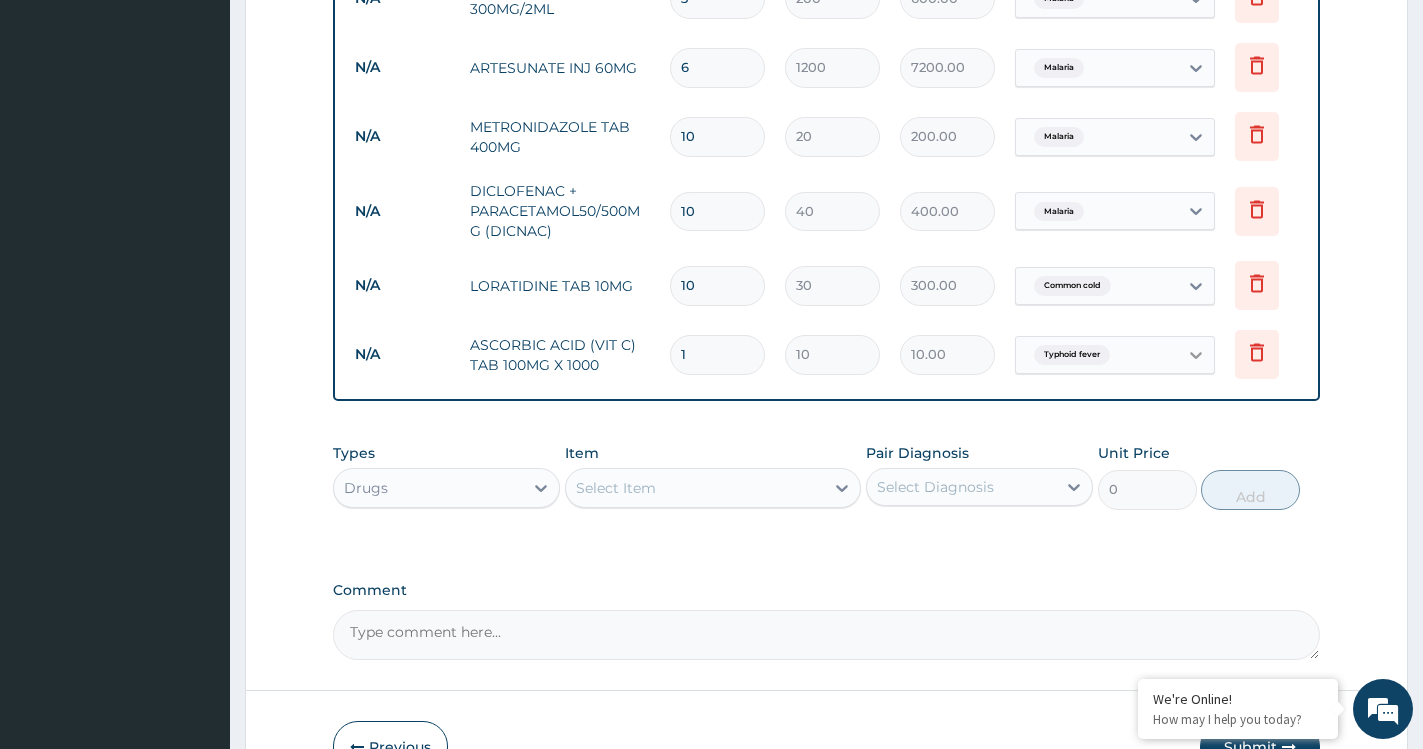 click 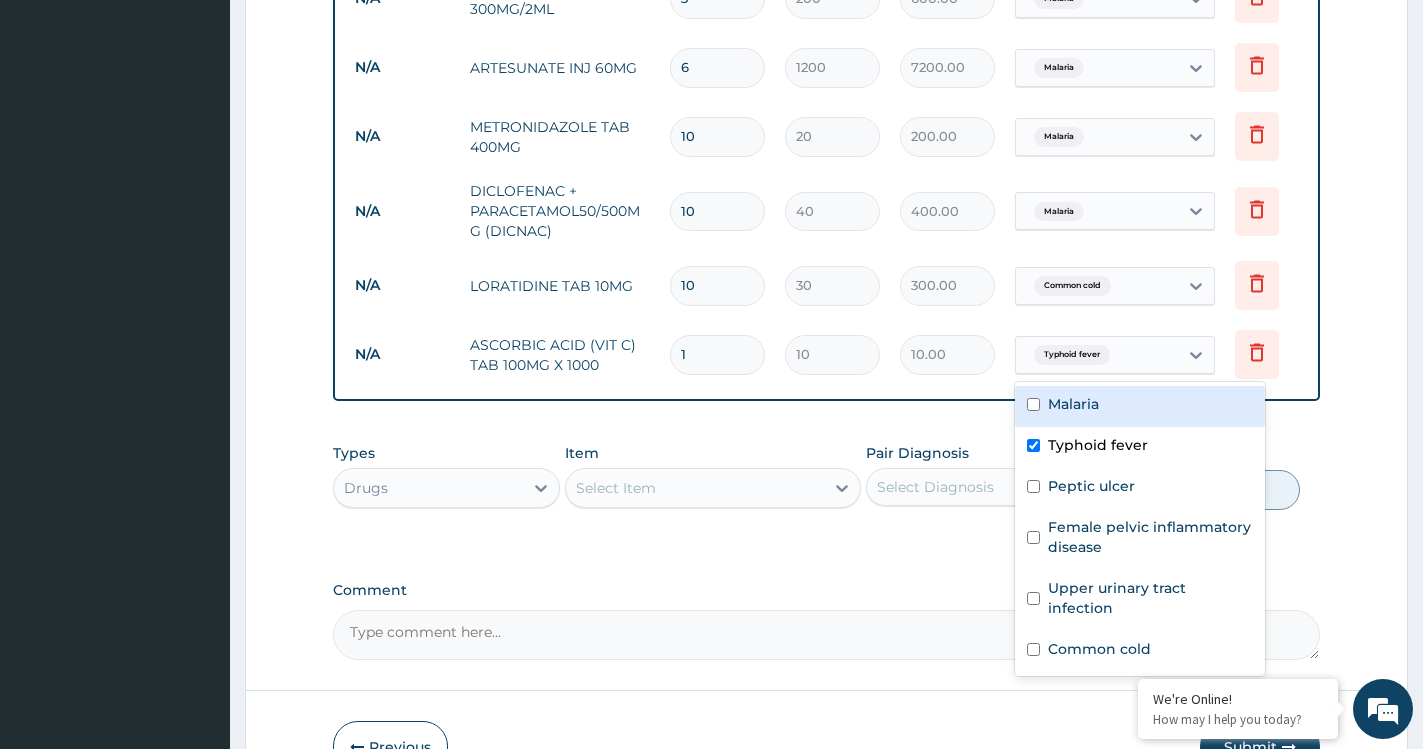 click on "Malaria" at bounding box center (1140, 406) 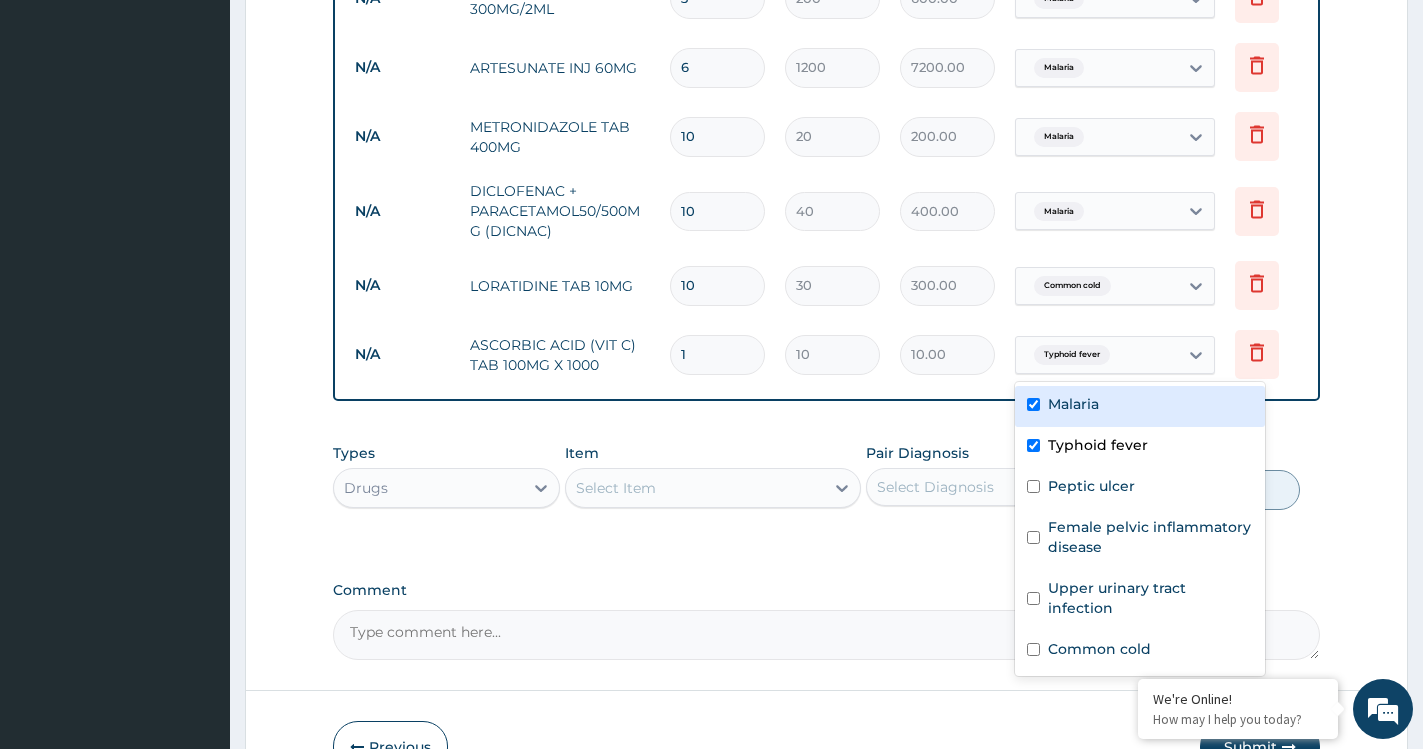checkbox on "true" 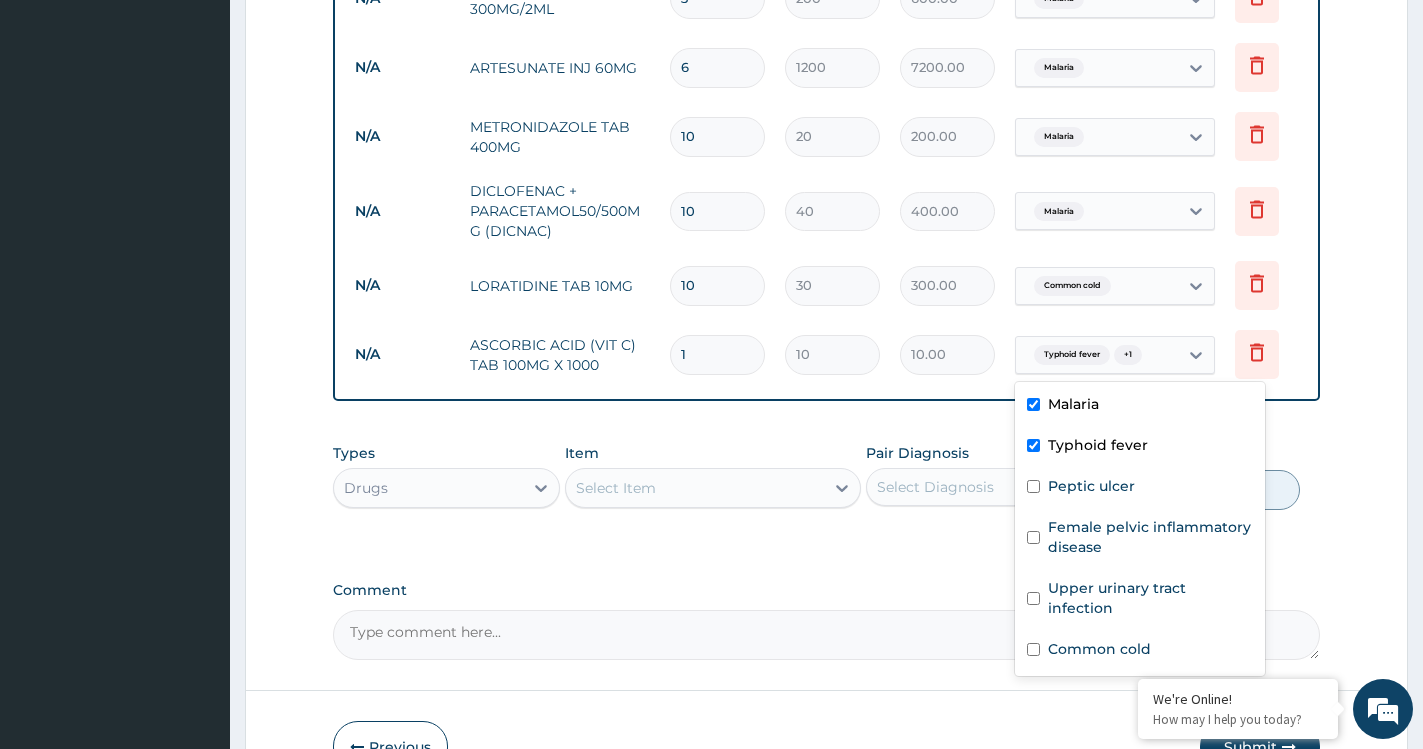 click on "Typhoid fever" at bounding box center [1098, 445] 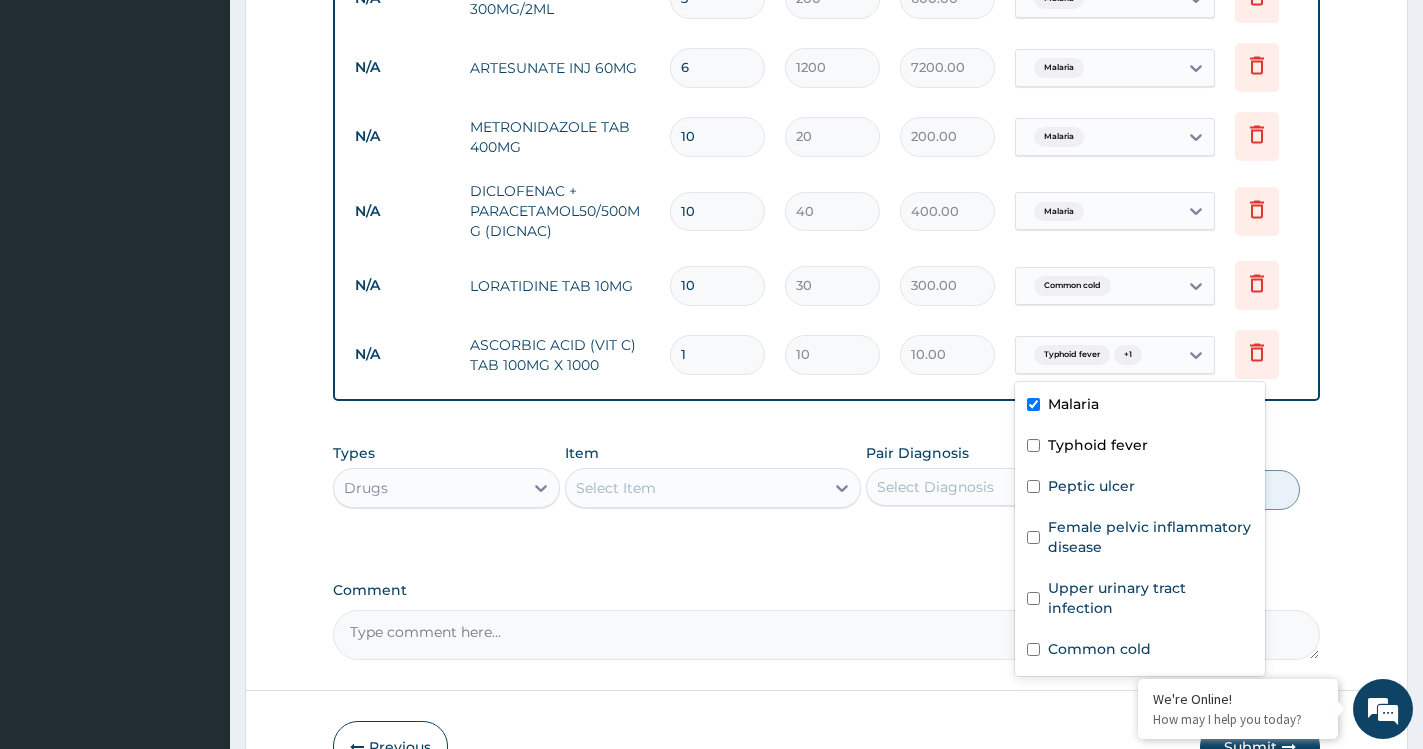 checkbox on "false" 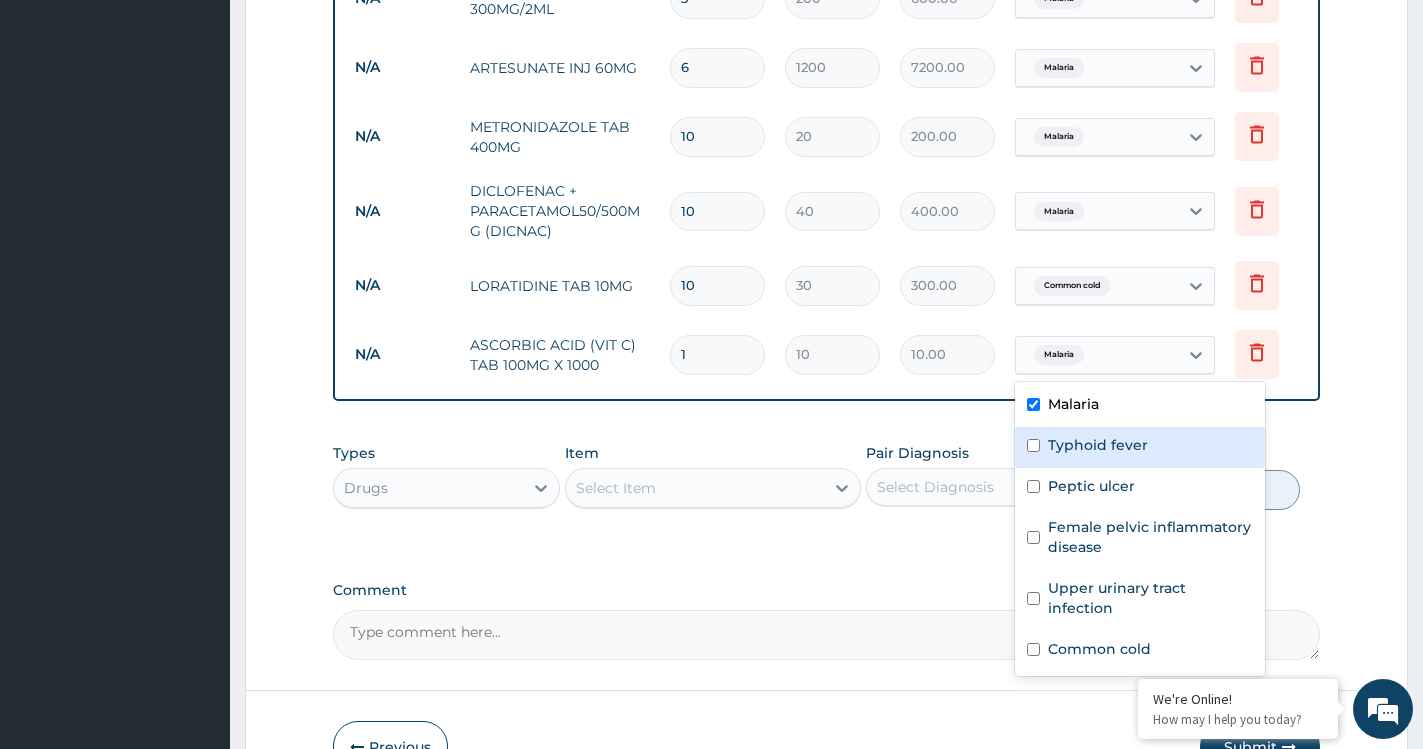 click on "Type Name Quantity Unit Price Total Price Pair Diagnosis Actions N/A URINALYSIS 1 1000 1000.00 Upper urinary tract infection Delete N/A STOOL & URINE MICROSCOPY 1 1000 1000.00 Upper urinary tract infection Delete N/A WIDAL  1 1000 1000.00 Malaria Delete N/A PCV 1 1000 1000.00 Typhoid fever Delete N/A H.PYLORI 1 2500 2500.00 Peptic ulcer Delete N/A ERYTHROMYCIN 500MG TAB 10 80 800.00 Upper urinary tract infection Delete N/A CIPROFLOXACIN TAB 500MG 10 50 500.00 Typhoid fever Delete N/A PARACETAMOL INJ 300MG/2ML 3 200 600.00 Malaria Delete N/A ARTESUNATE INJ 60MG 6 1200 7200.00 Malaria Delete N/A METRONIDAZOLE TAB 400MG 10 20 200.00 Malaria Delete N/A DICLOFENAC + PARACETAMOL50/500MG (DICNAC) 10 40 400.00 Malaria Delete N/A LORATIDINE TAB 10MG 10 30 300.00 Common cold Delete N/A ASCORBIC ACID (VIT C) TAB 100MG X 1000 1 10 10.00 option Typhoid fever, deselected. Malaria Delete" at bounding box center [826, -86] 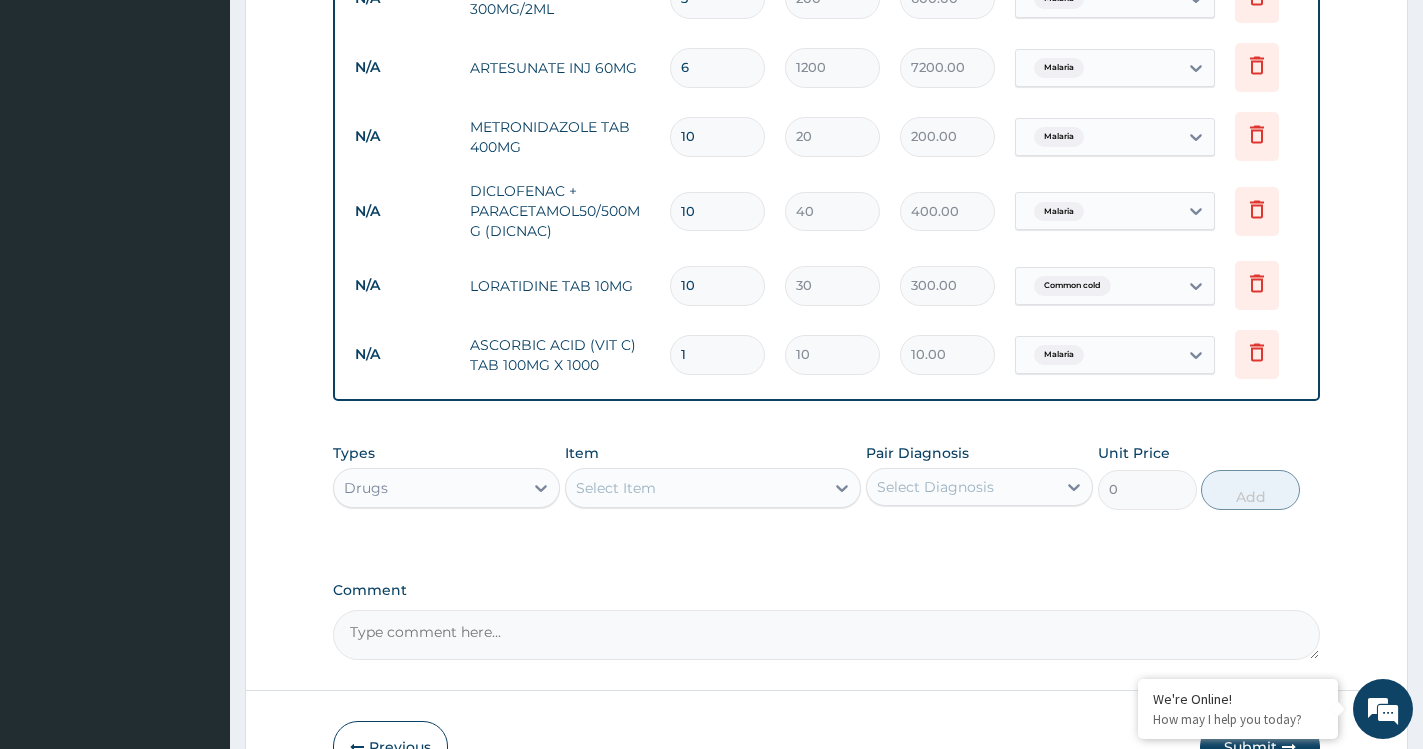 click on "1" at bounding box center [717, 354] 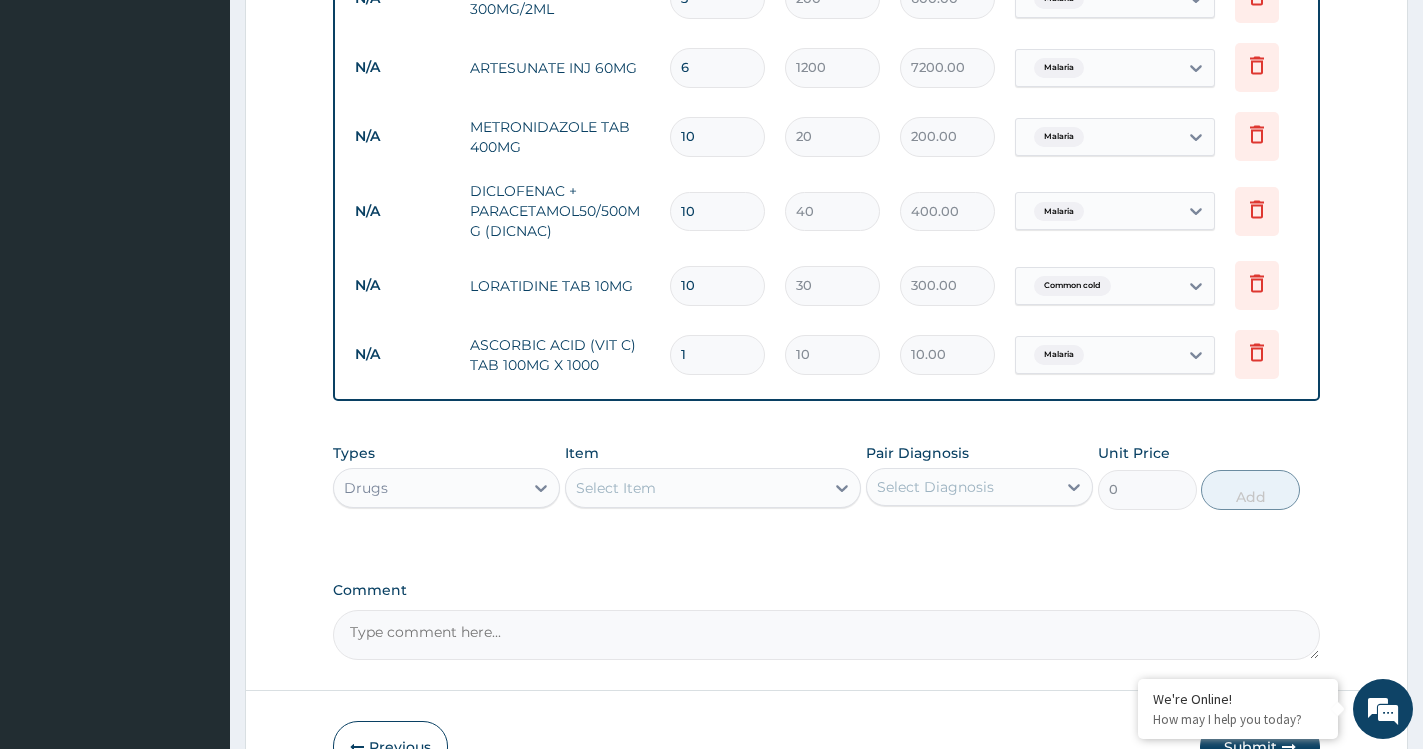 type on "15" 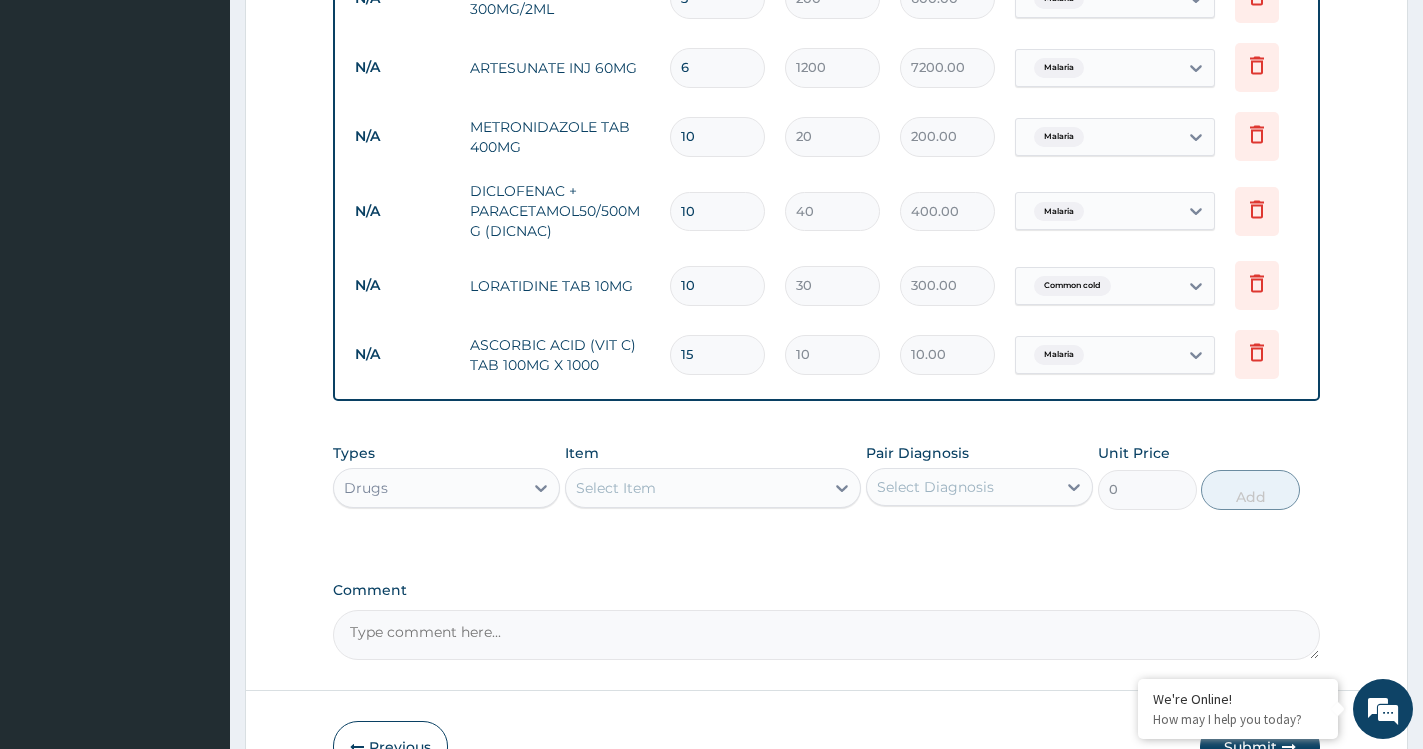 type on "150.00" 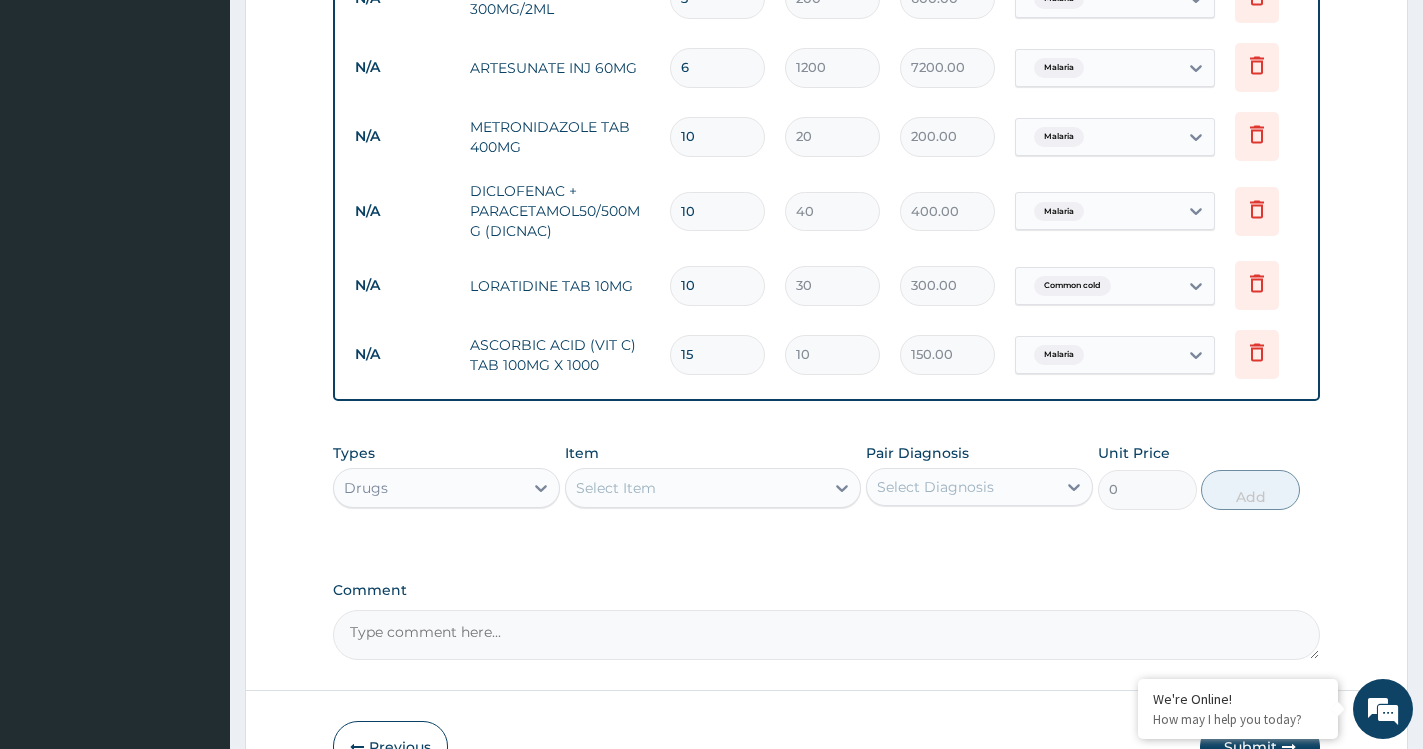 type on "15" 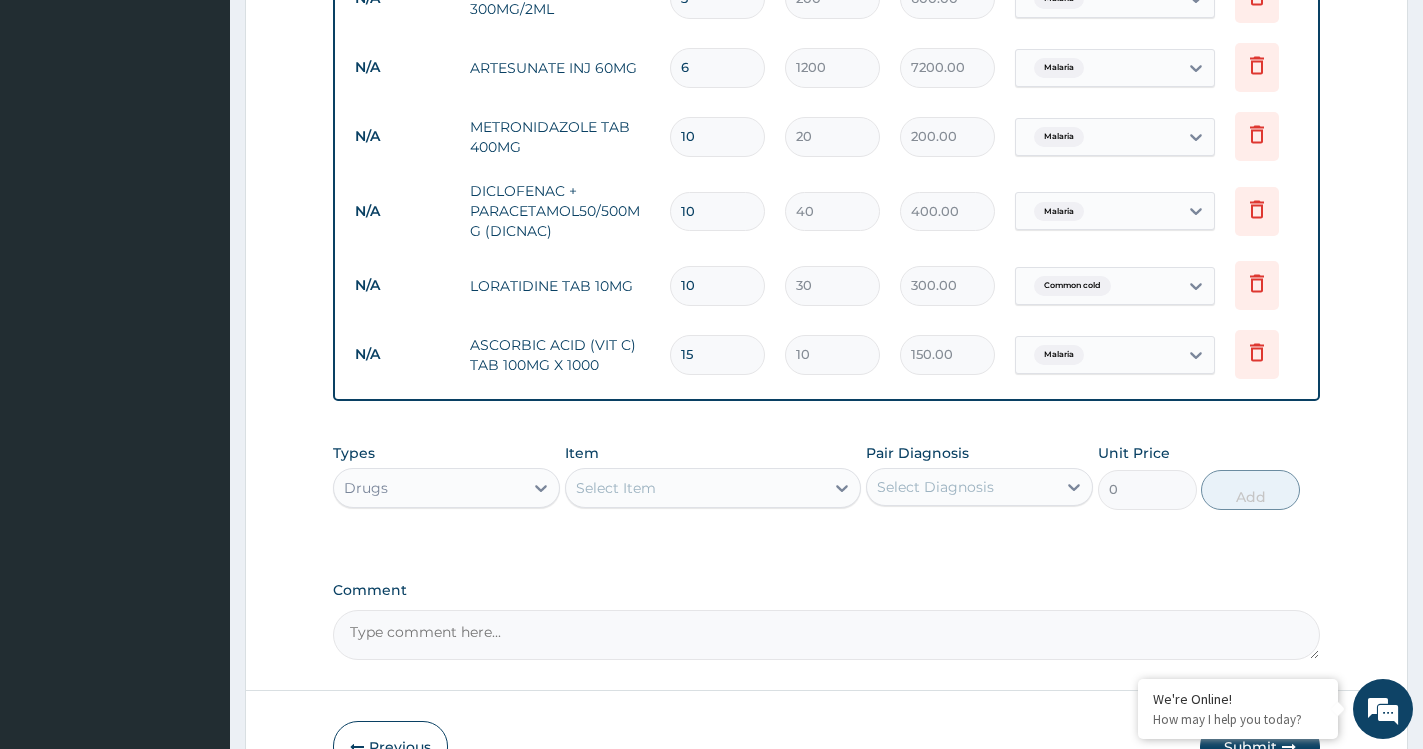 click on "Select Item" at bounding box center (616, 488) 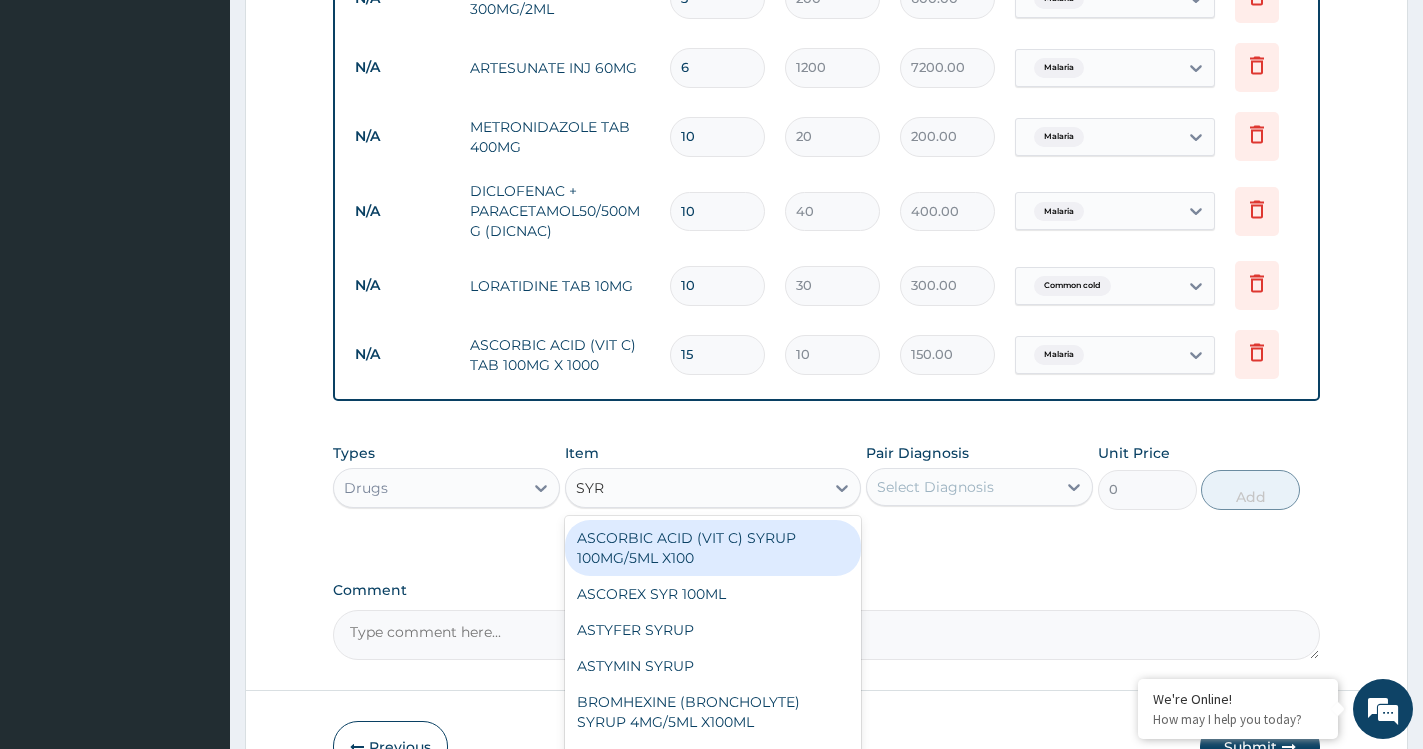 type on "SYRI" 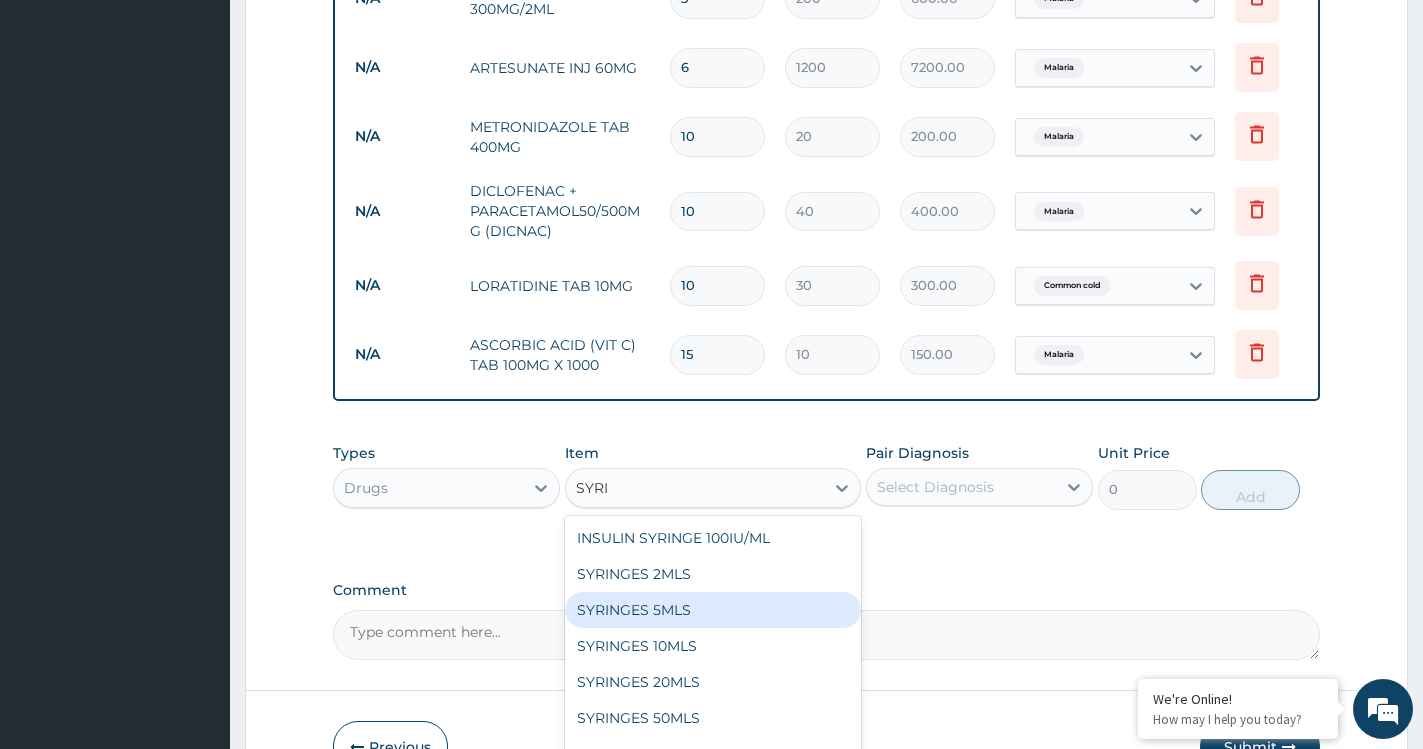 click on "SYRINGES 5MLS" at bounding box center [713, 610] 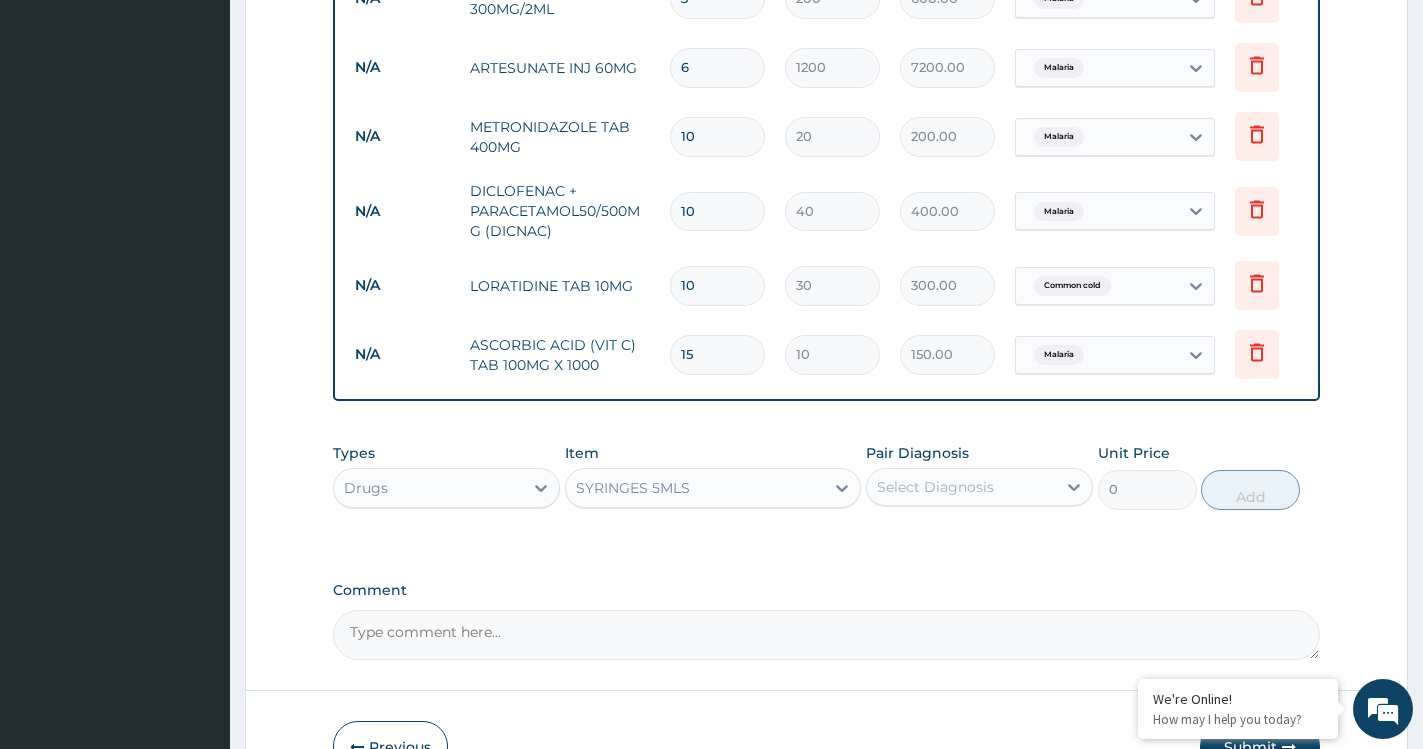 type 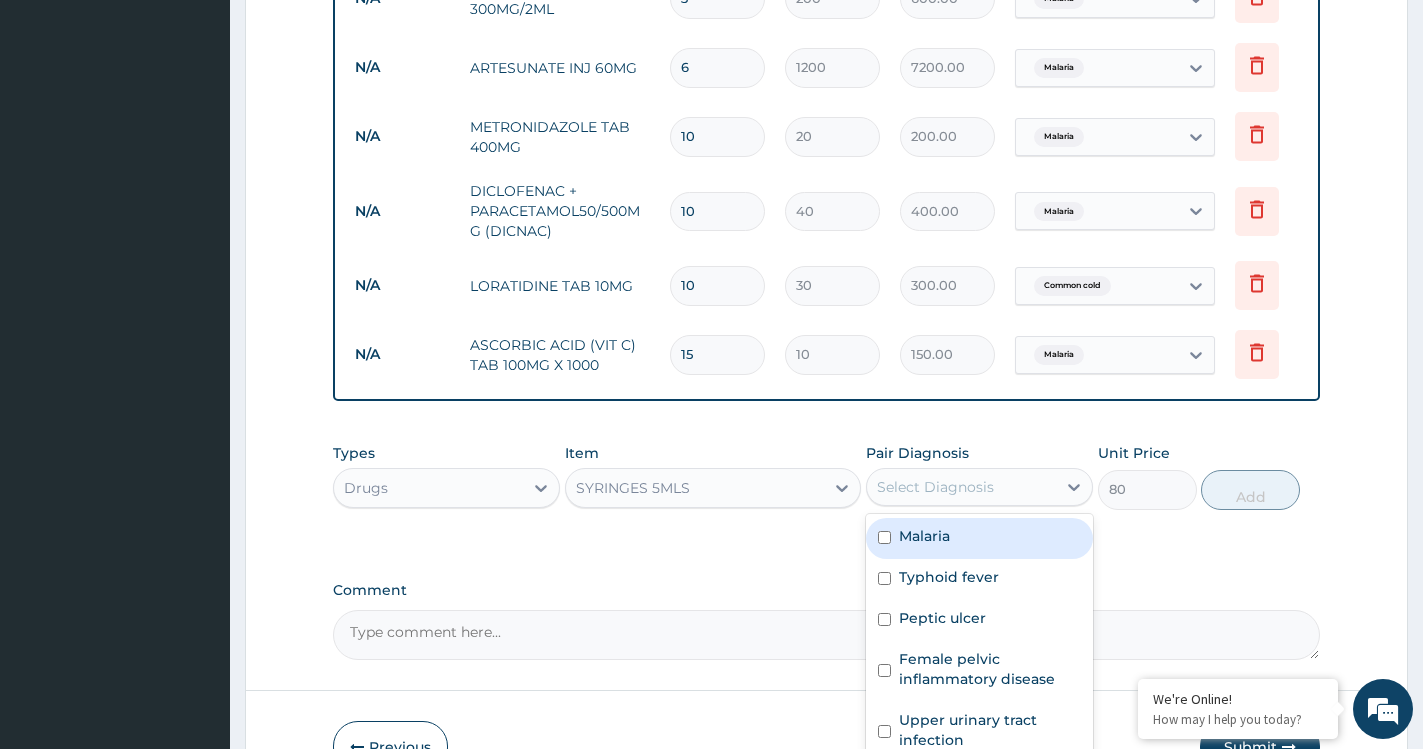 click on "Select Diagnosis" at bounding box center (961, 487) 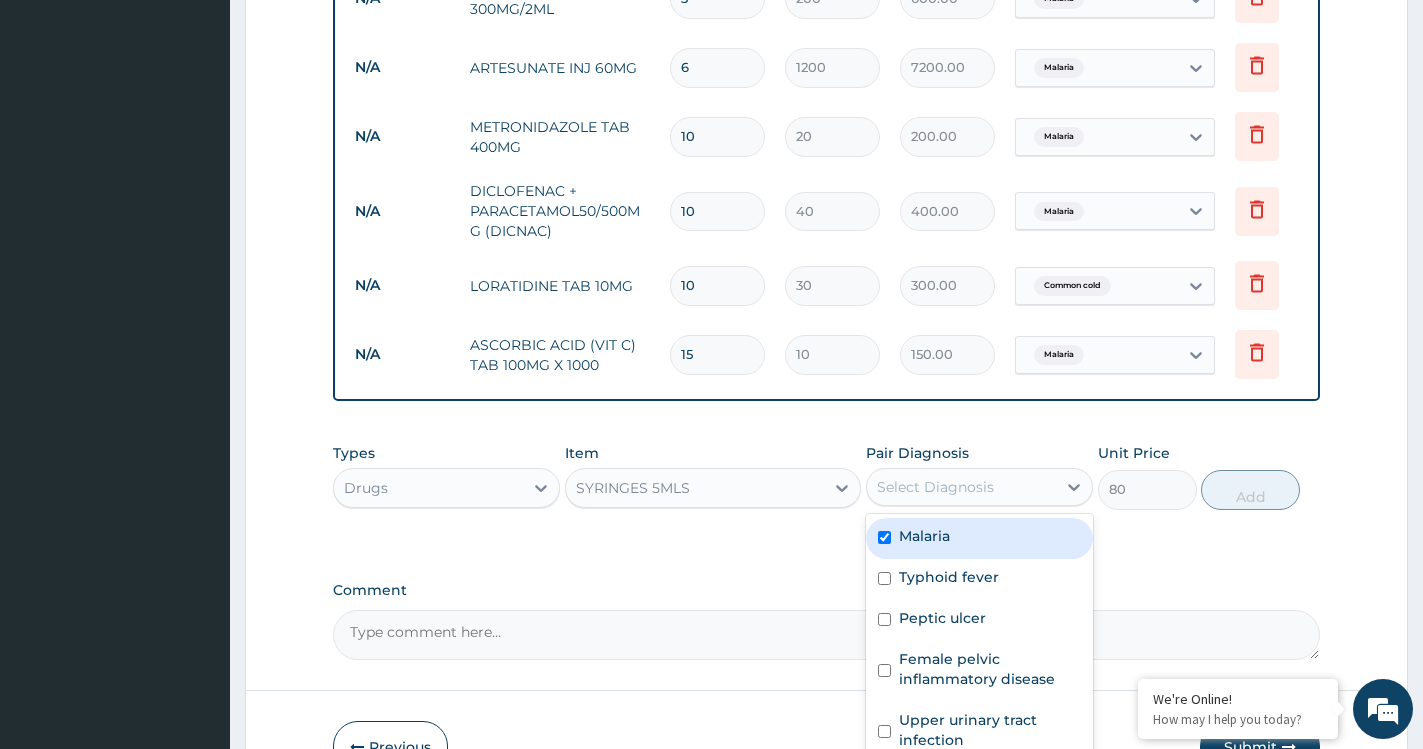 checkbox on "true" 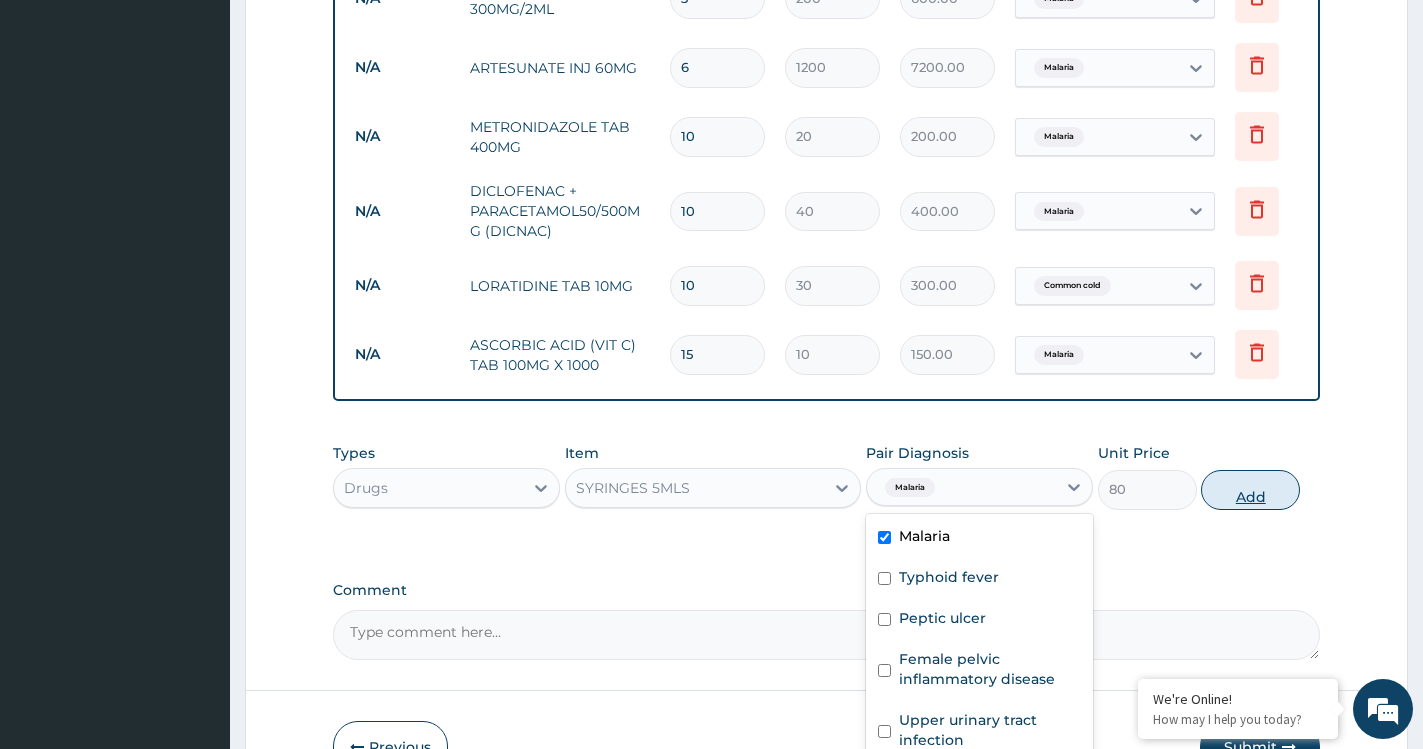 click on "Add" at bounding box center [1250, 490] 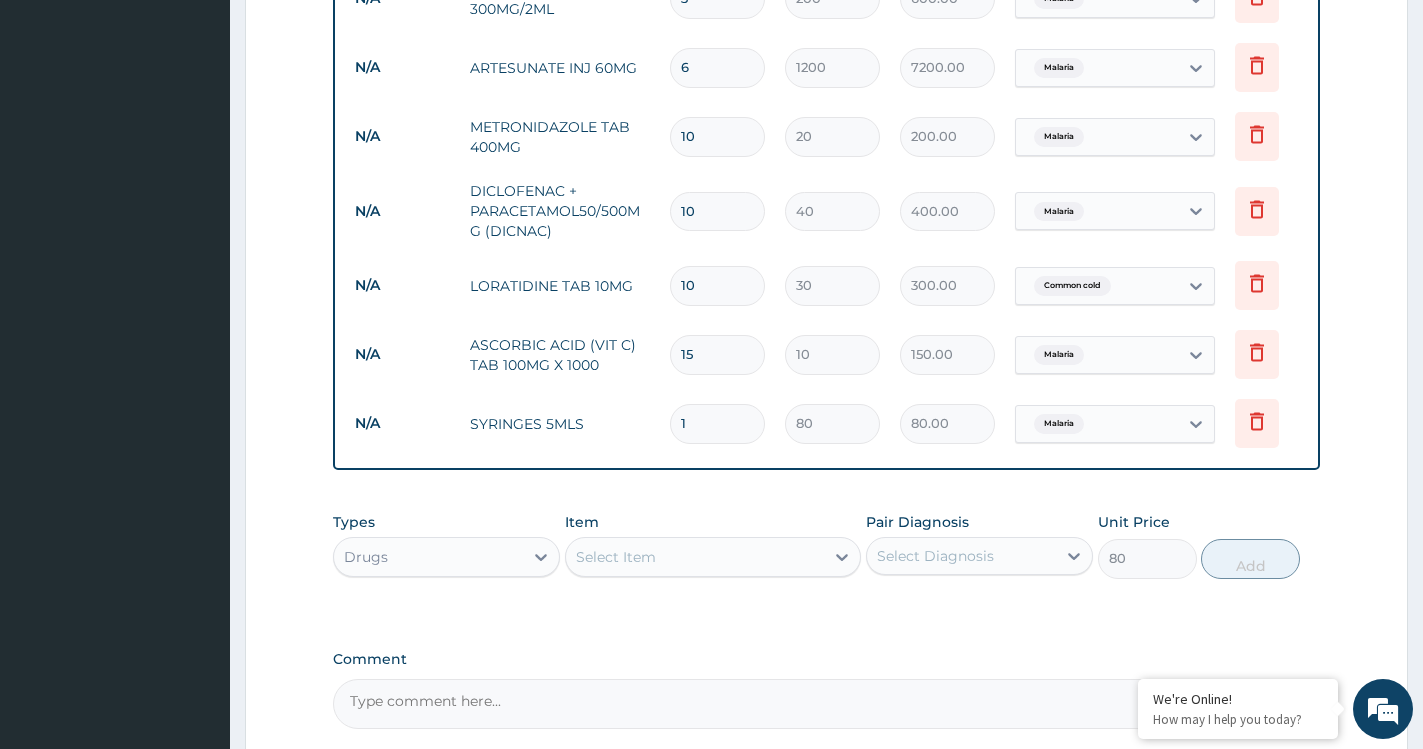 type on "0" 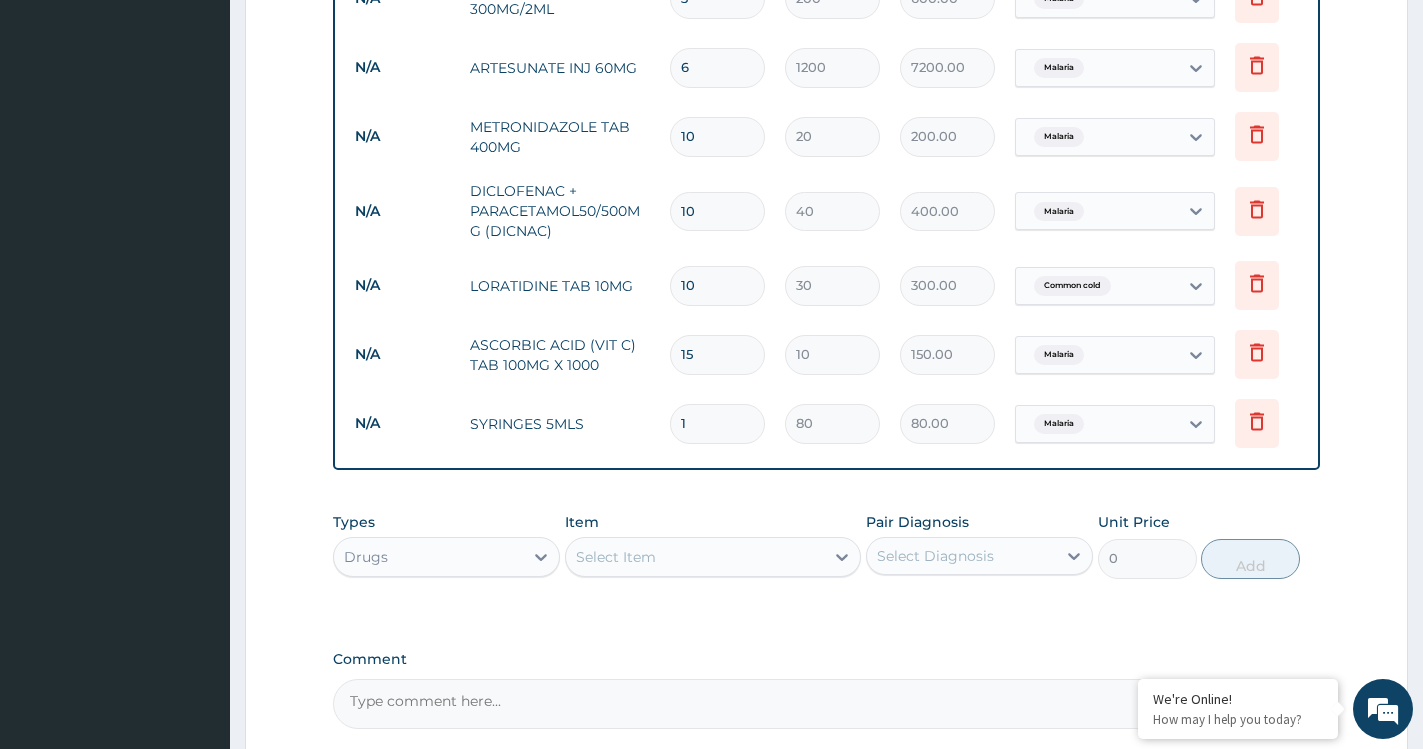 type 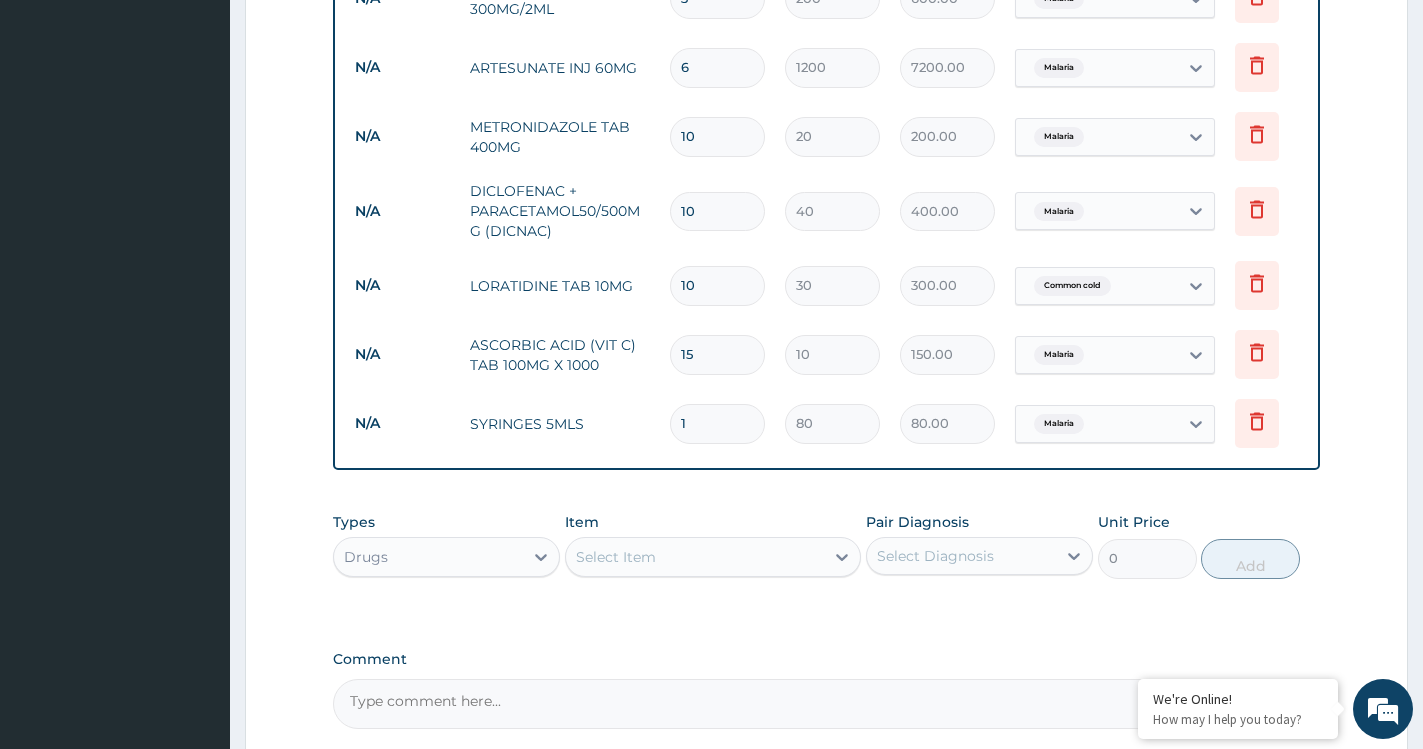 type on "0.00" 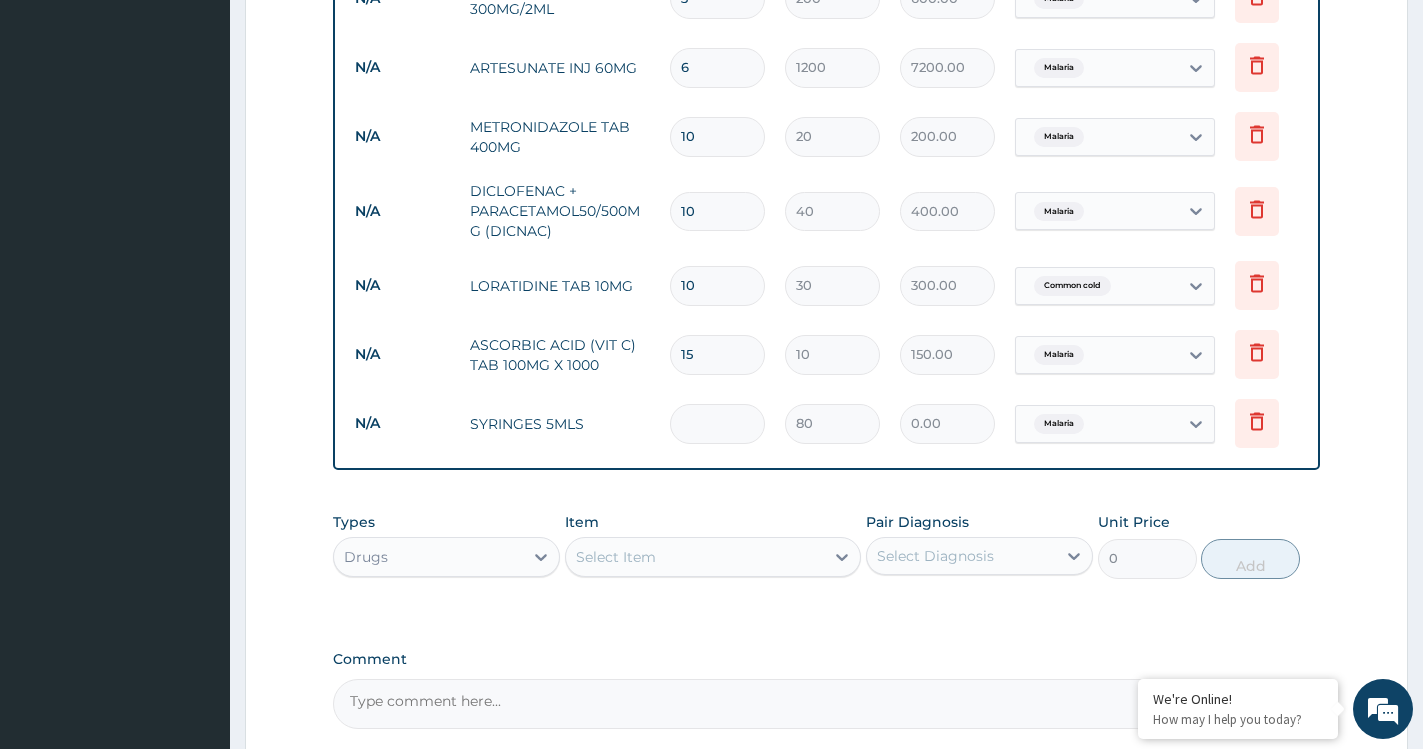 type on "3" 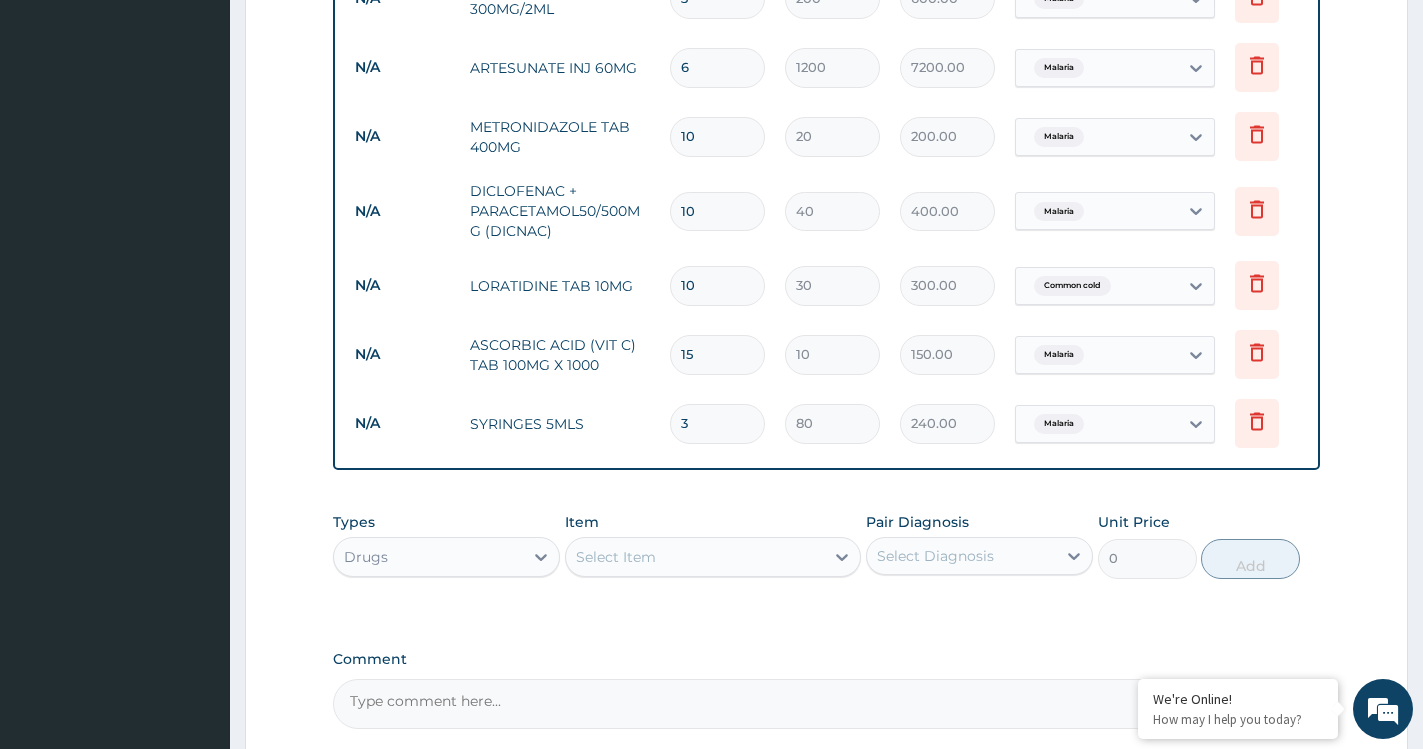 type on "3" 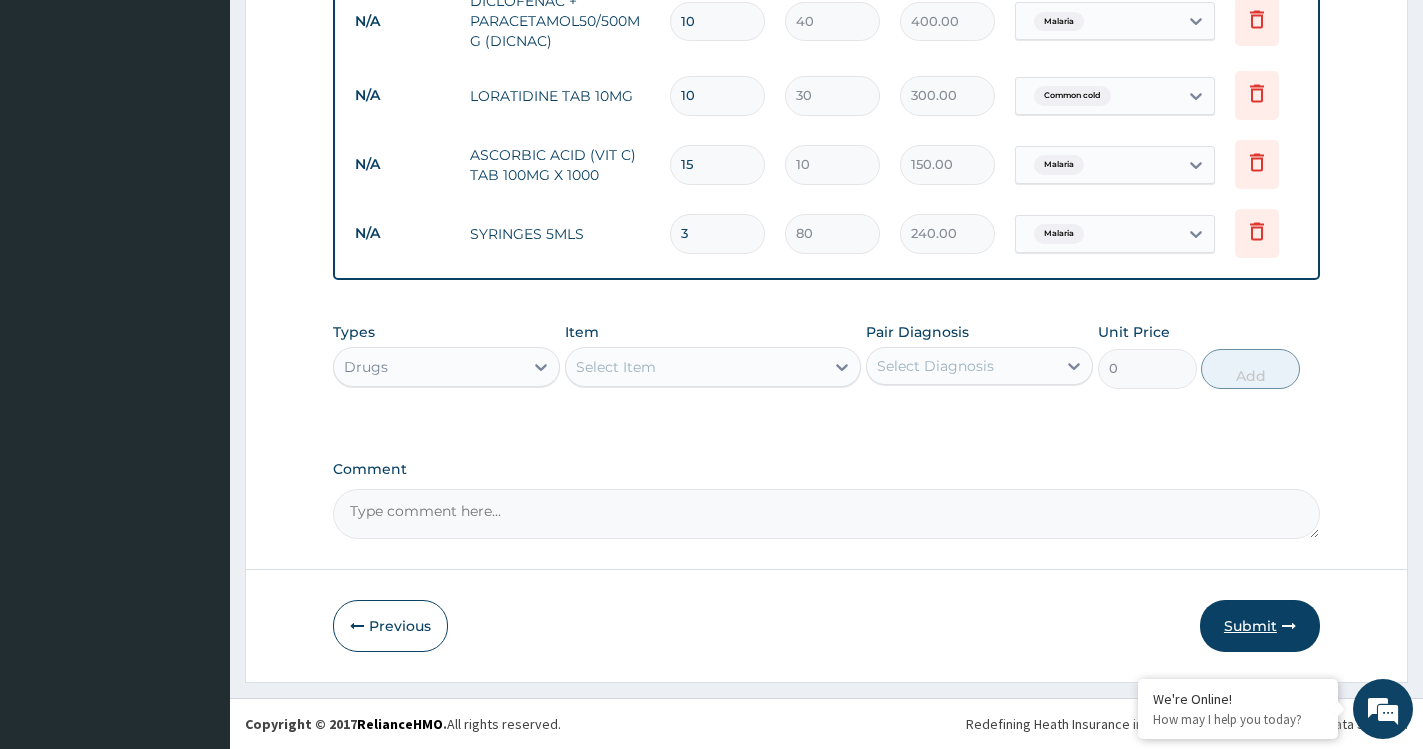 click on "Submit" at bounding box center [1260, 626] 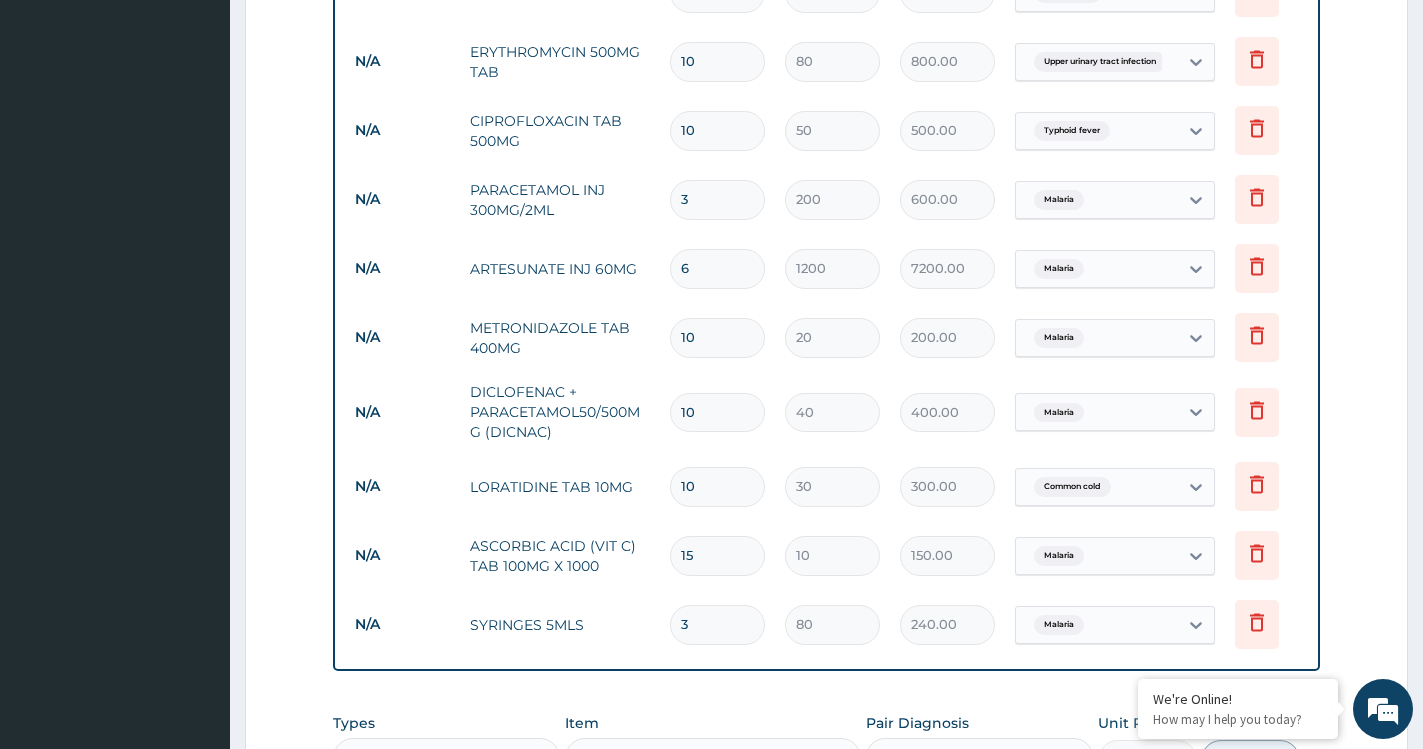 scroll, scrollTop: 1561, scrollLeft: 0, axis: vertical 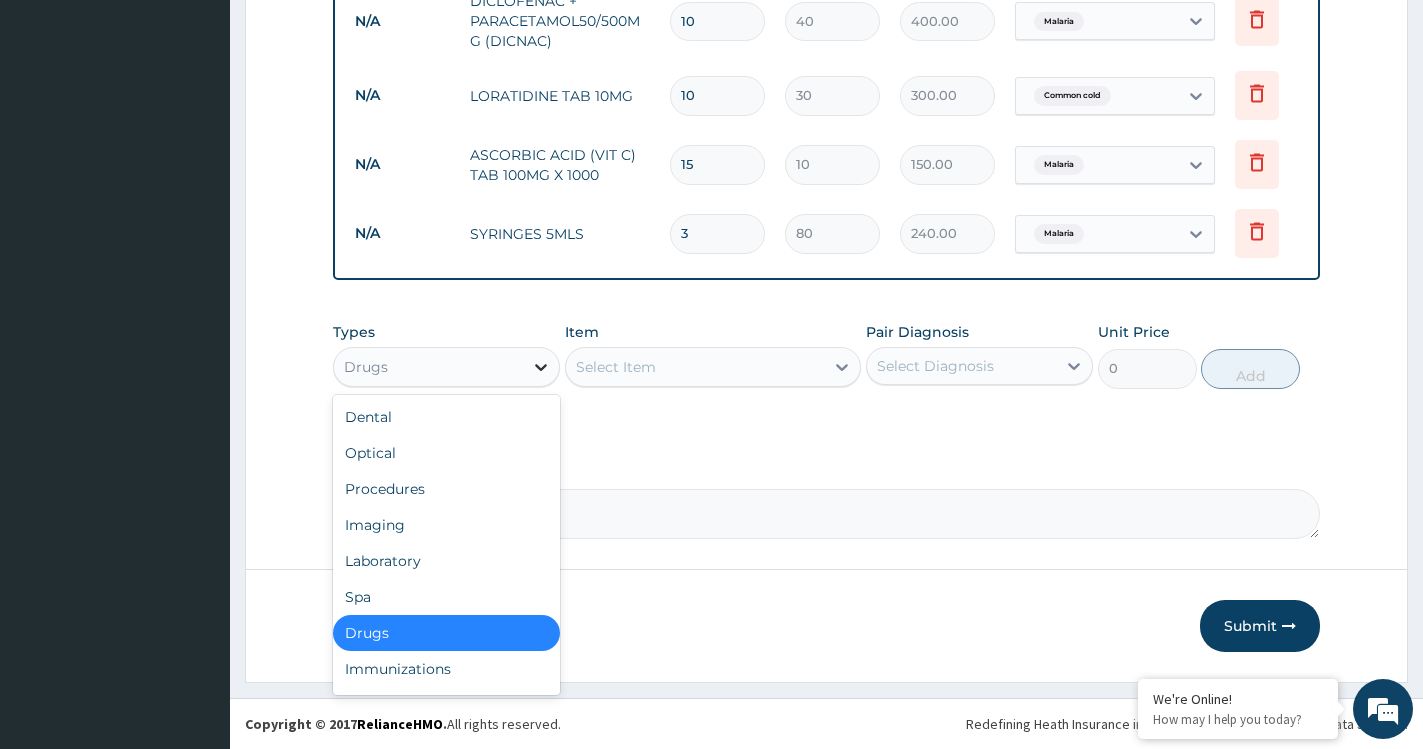 click 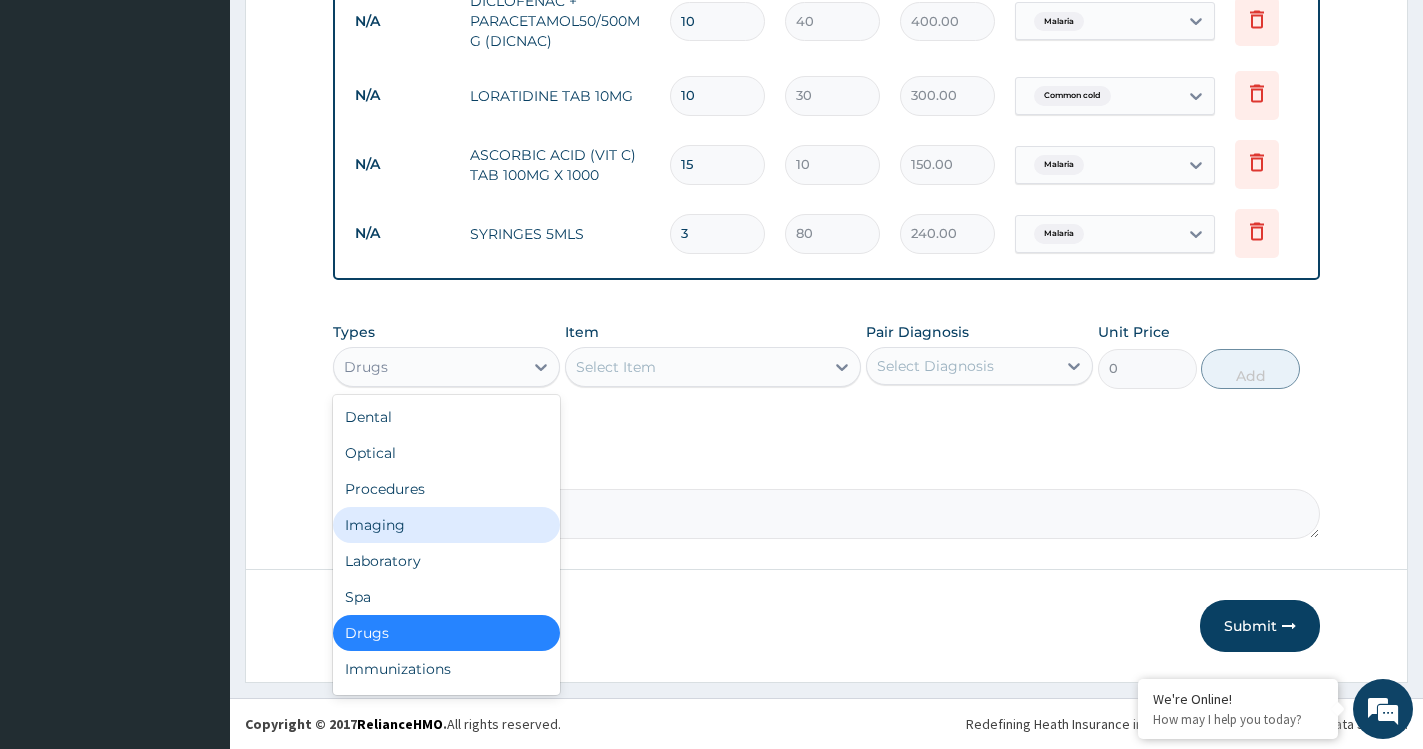 click on "Imaging" at bounding box center (446, 525) 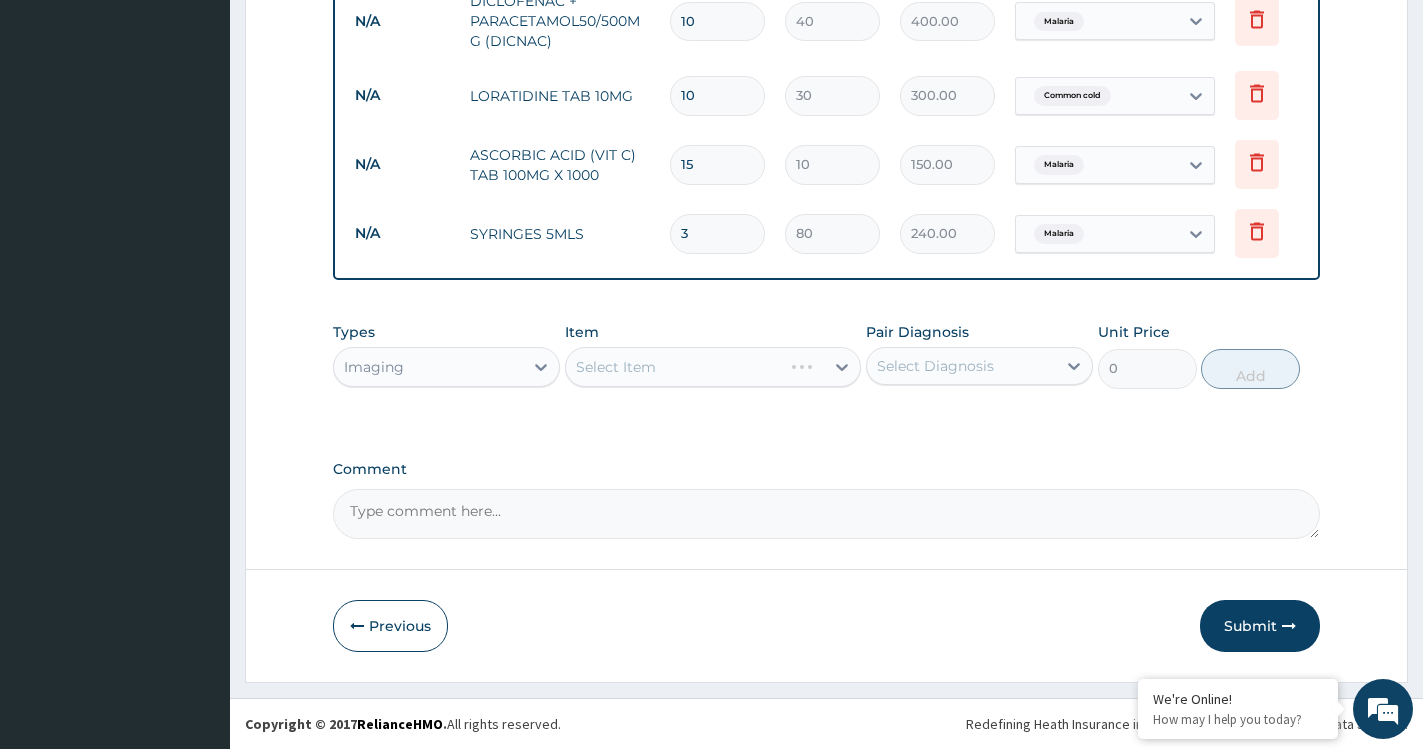 click on "Select Item" at bounding box center [713, 367] 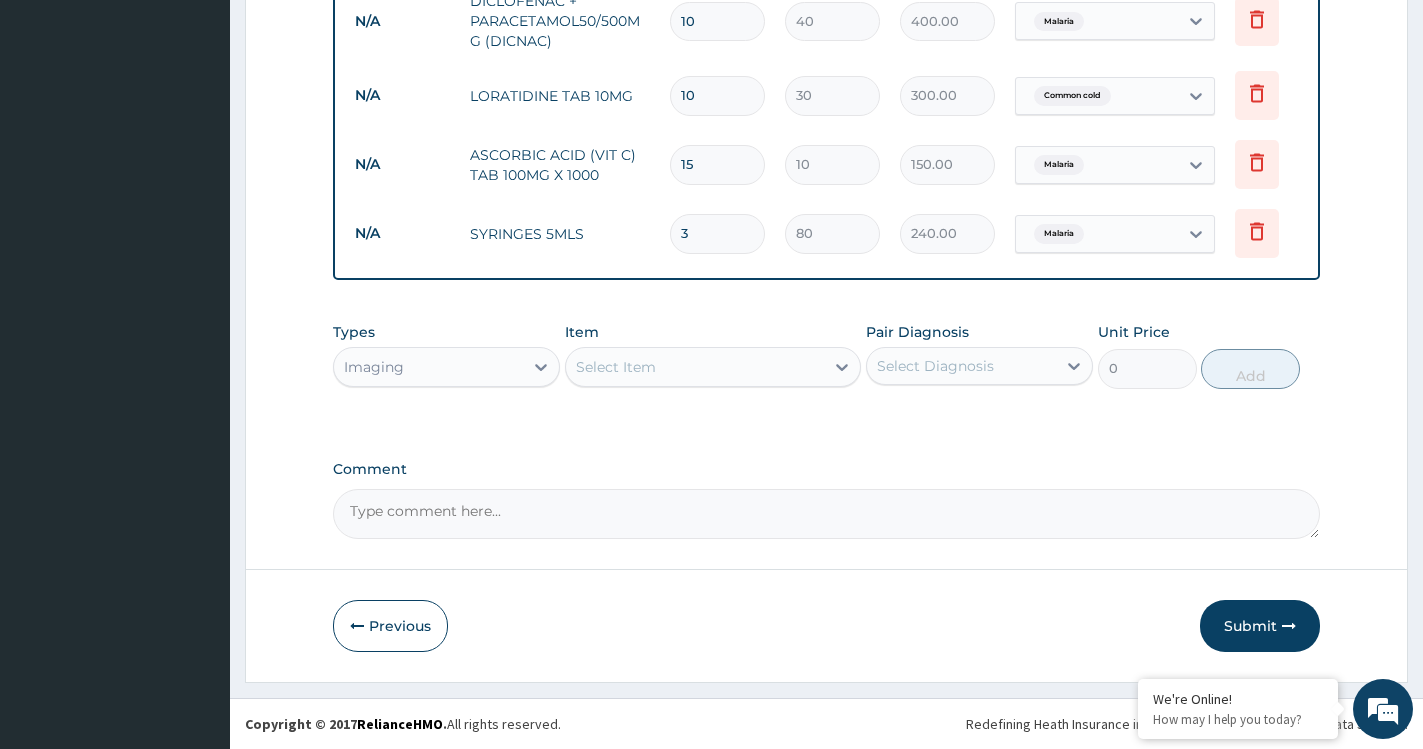 click on "Types Imaging Item Select Item Pair Diagnosis Select Diagnosis Unit Price 0 Add" at bounding box center [826, 370] 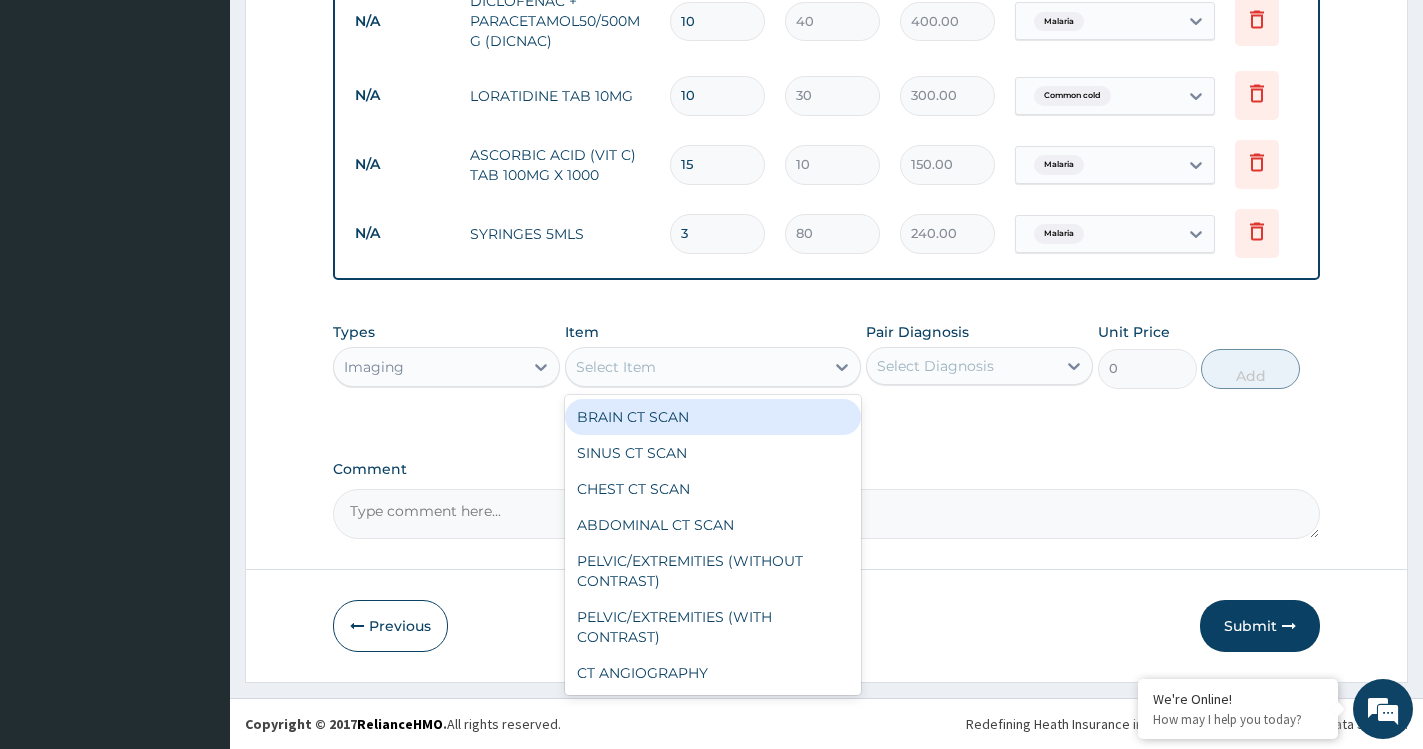 click on "Select Item" at bounding box center [616, 367] 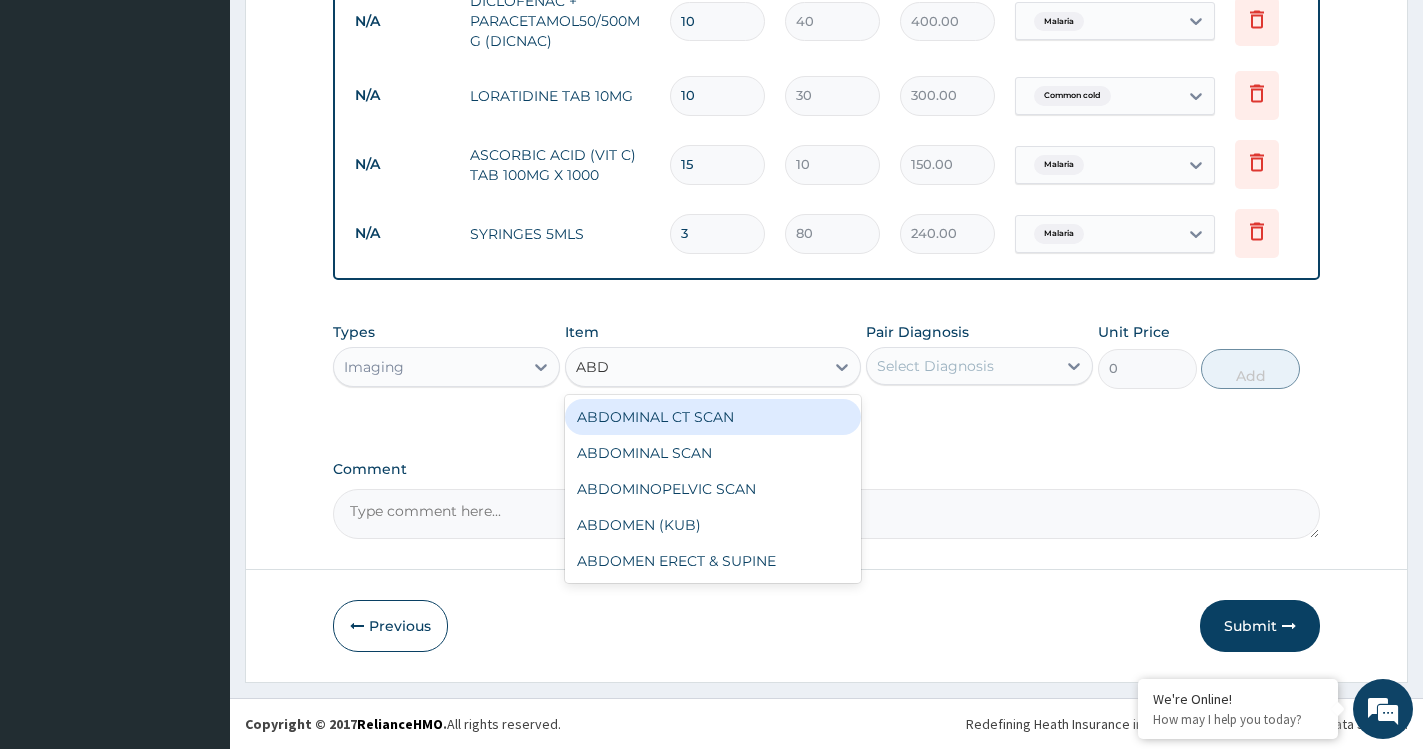 type on "ABDO" 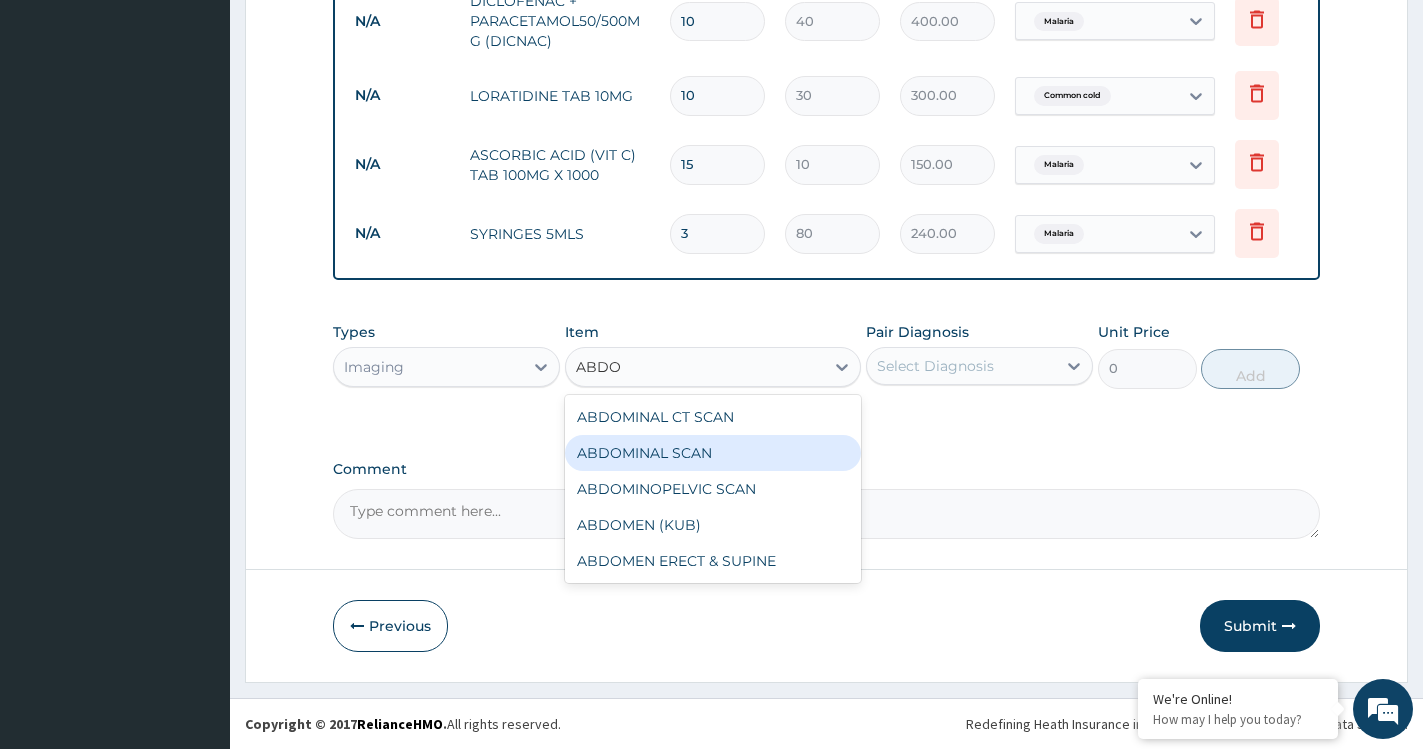 click on "ABDOMINAL SCAN" at bounding box center [713, 453] 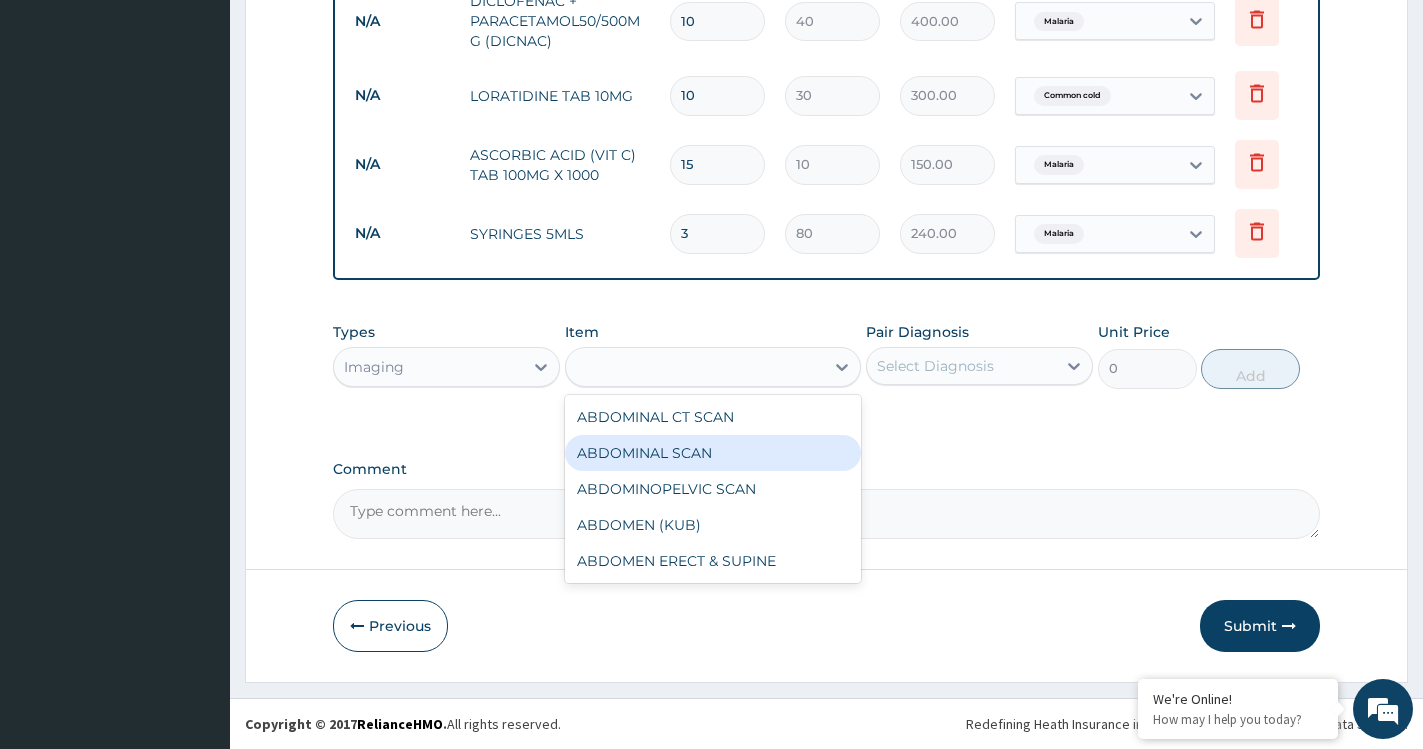 type on "3000" 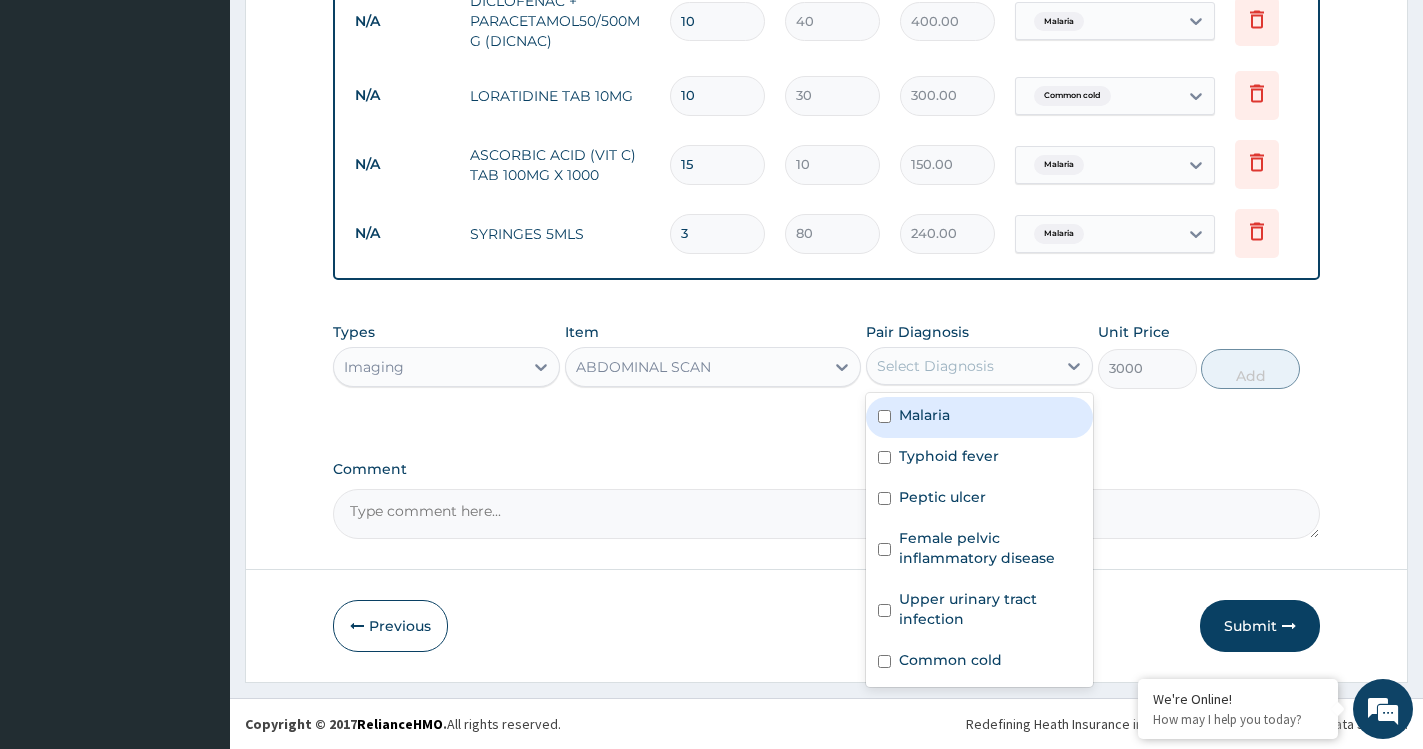 click on "Select Diagnosis" at bounding box center [935, 366] 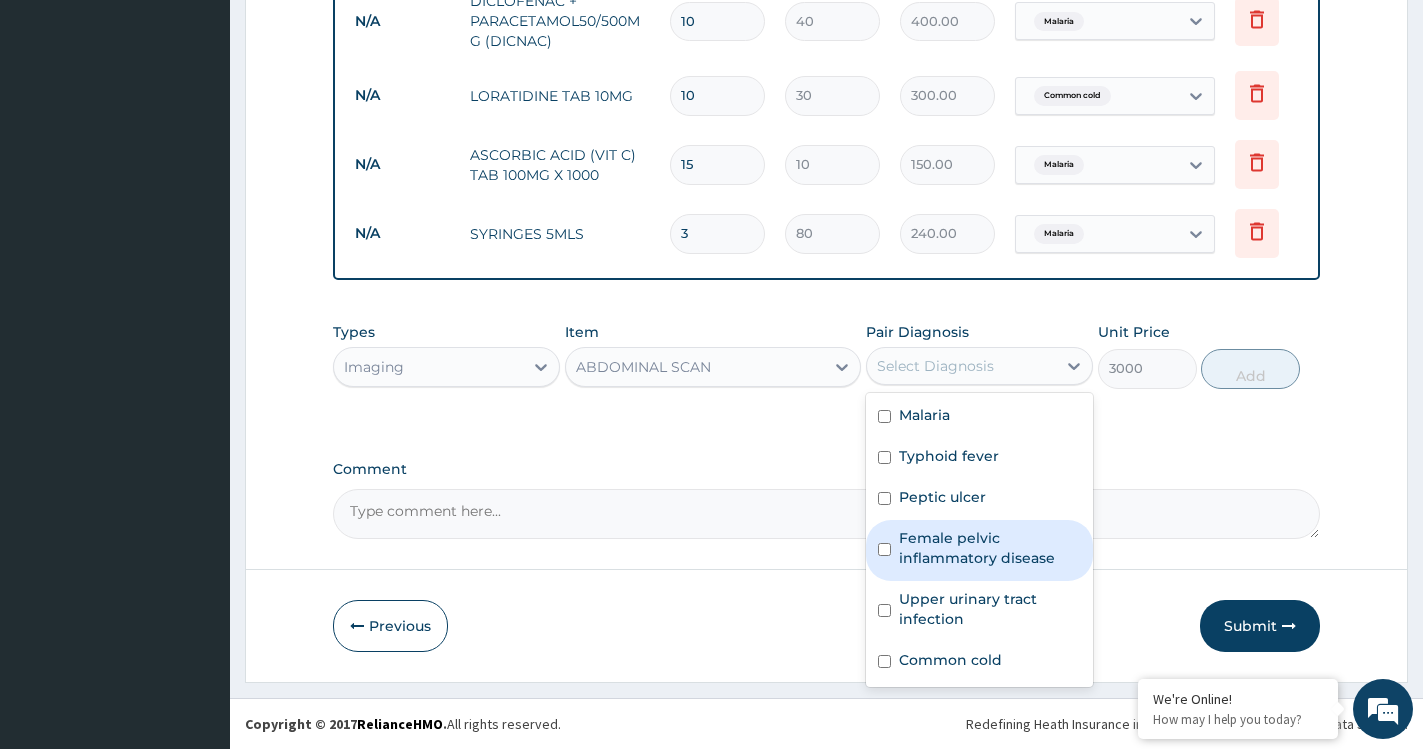 click on "Female pelvic inflammatory disease" at bounding box center [990, 548] 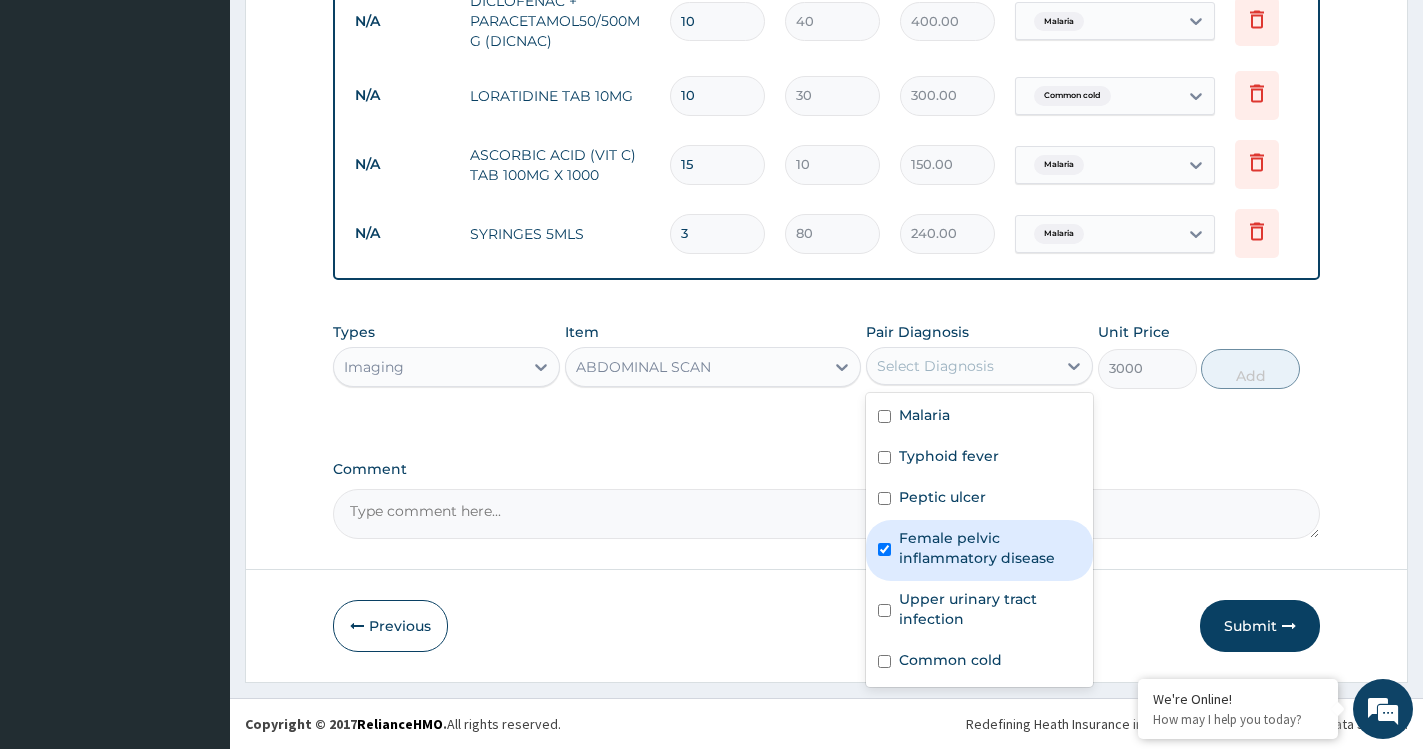 checkbox on "true" 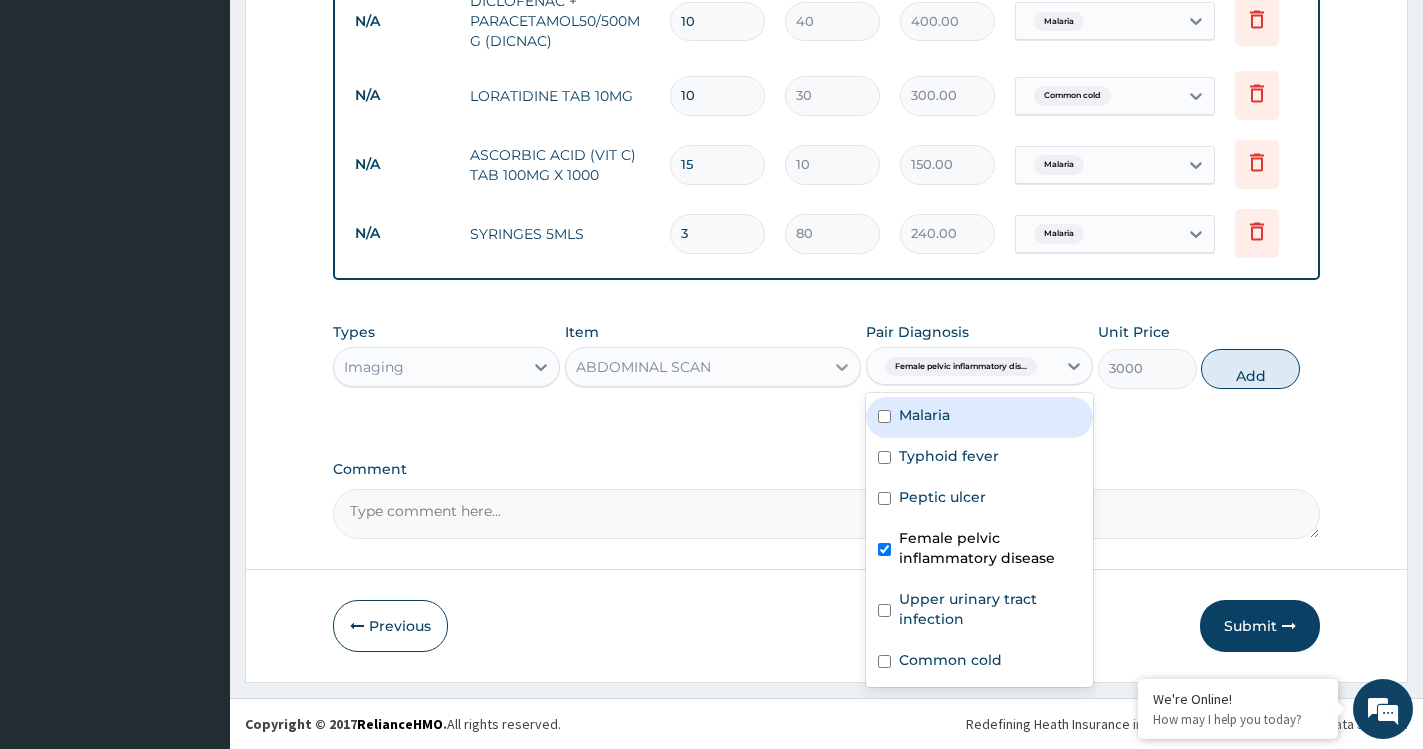 click 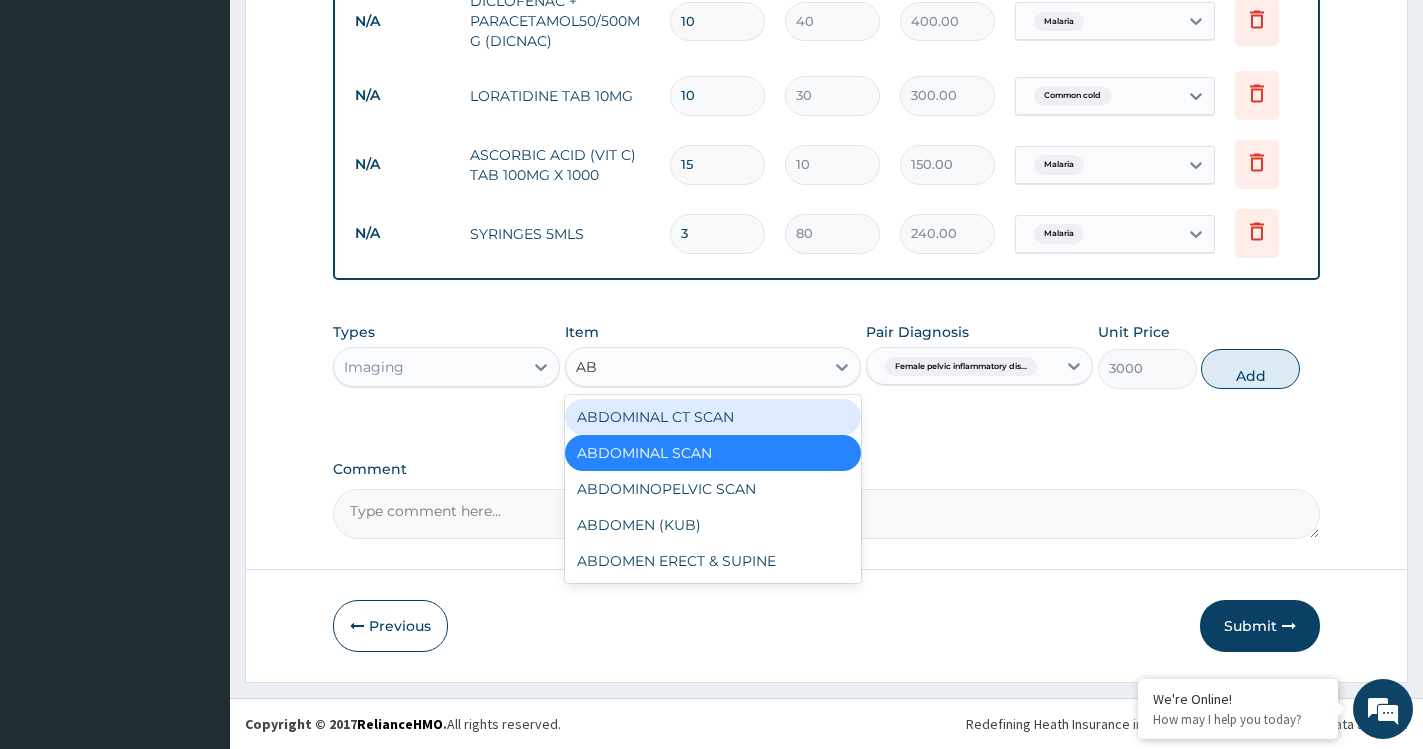 scroll, scrollTop: 0, scrollLeft: 0, axis: both 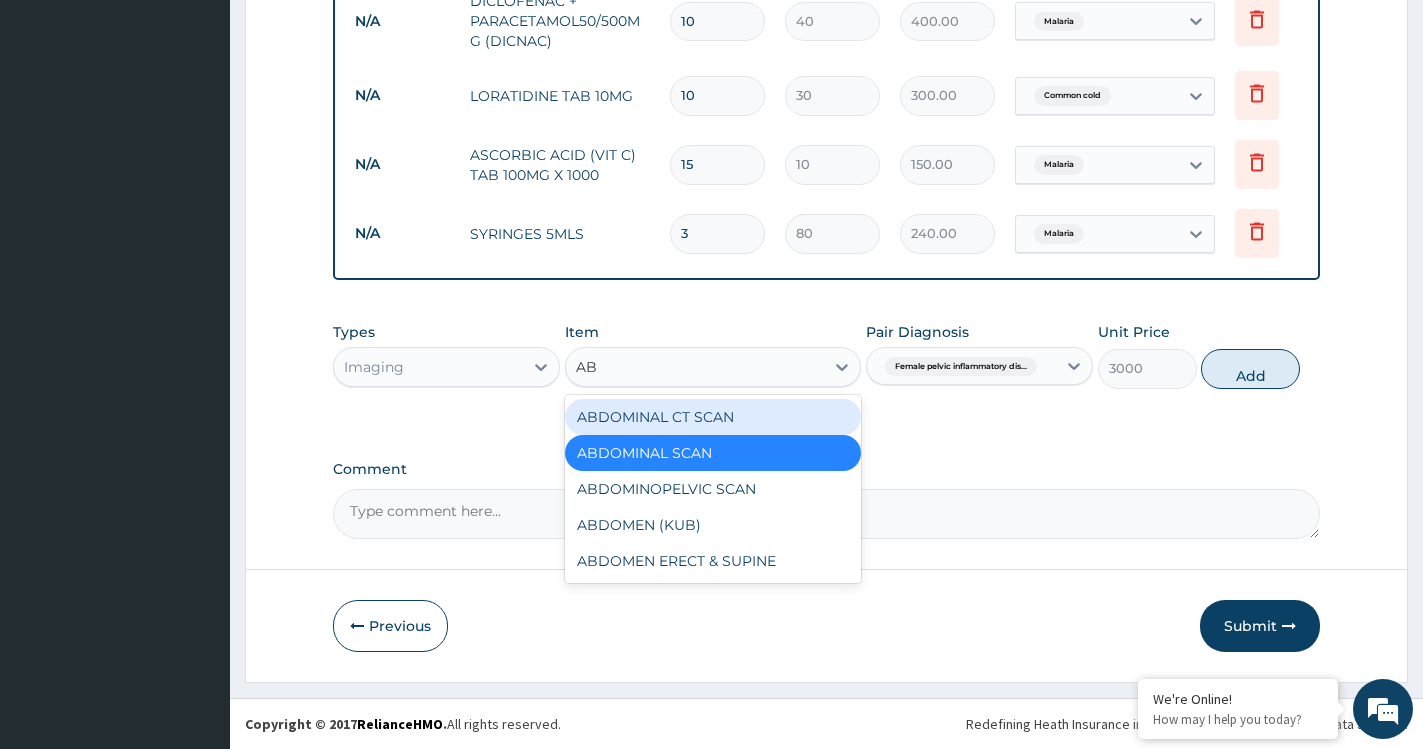type on "ABD" 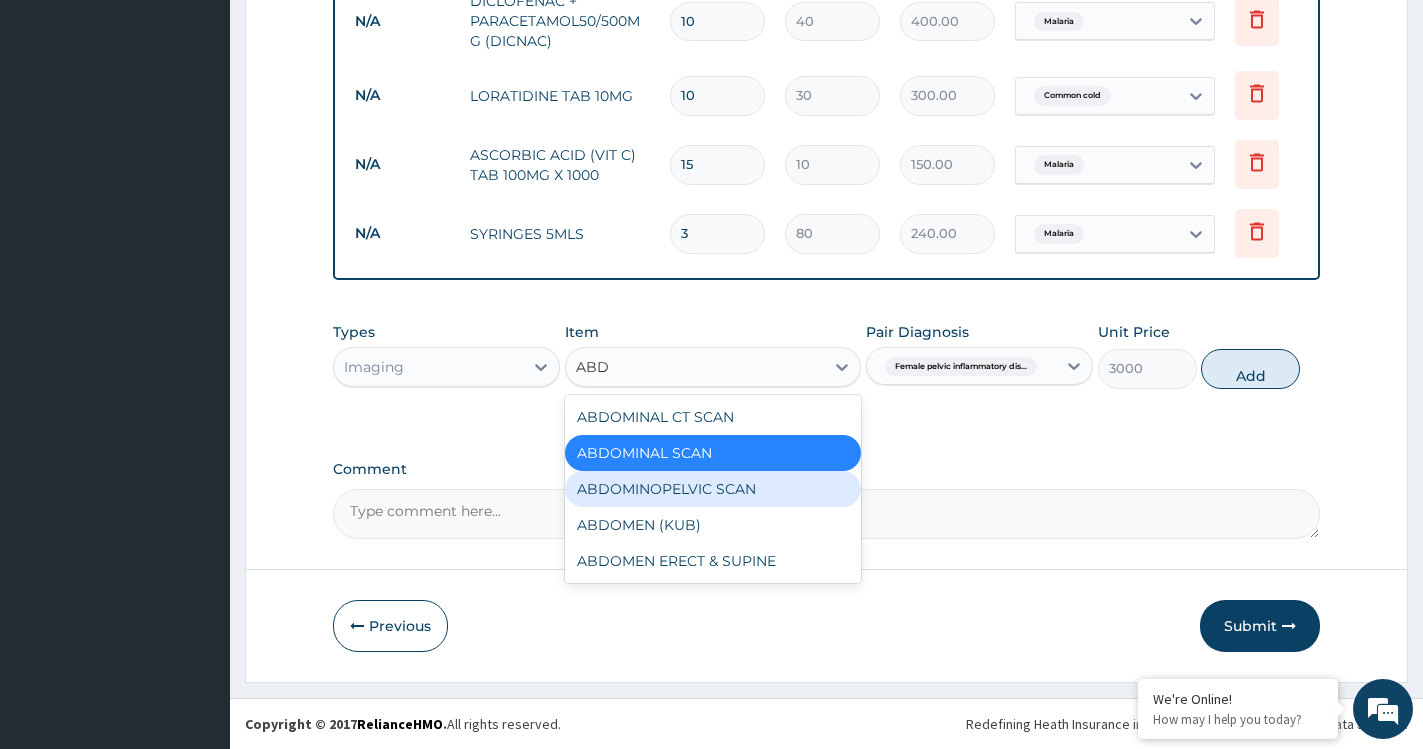 click on "ABDOMINOPELVIC SCAN" at bounding box center (713, 489) 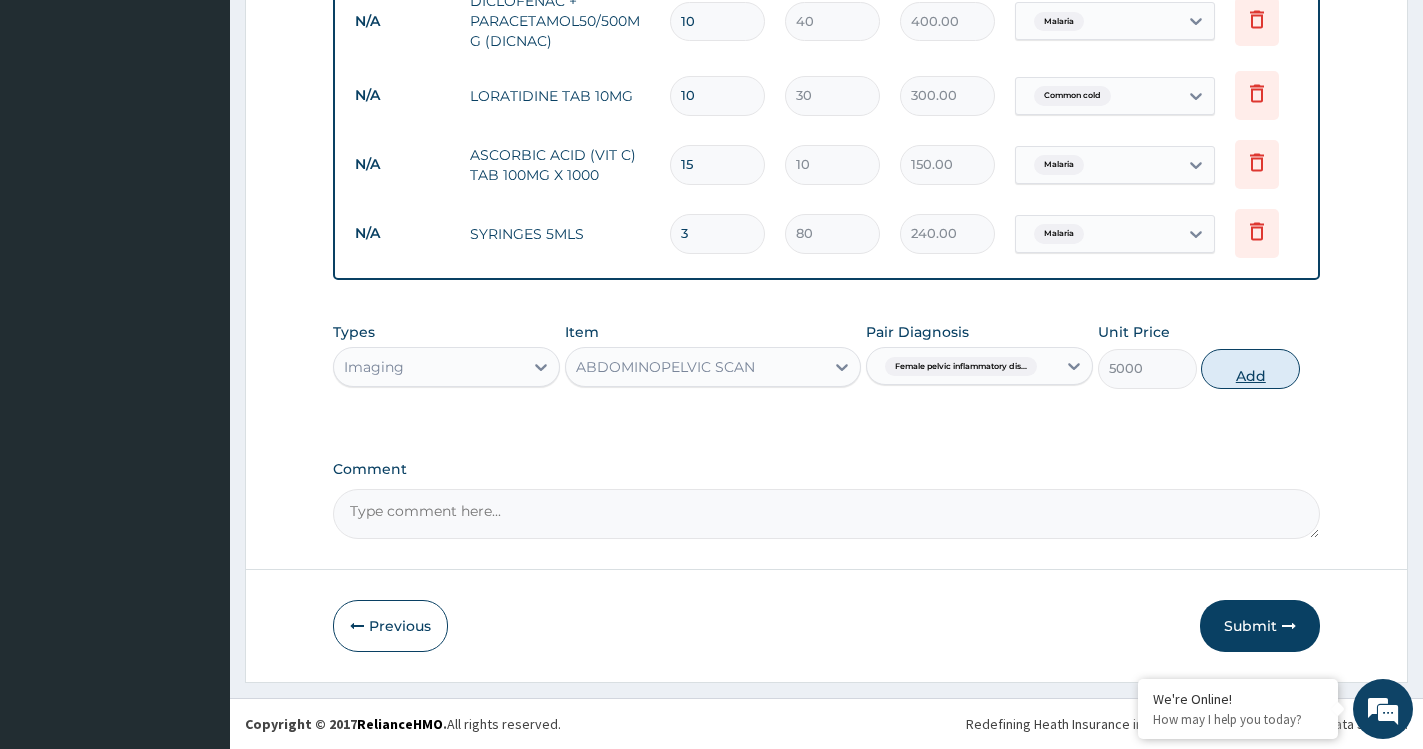 click on "Add" at bounding box center [1250, 369] 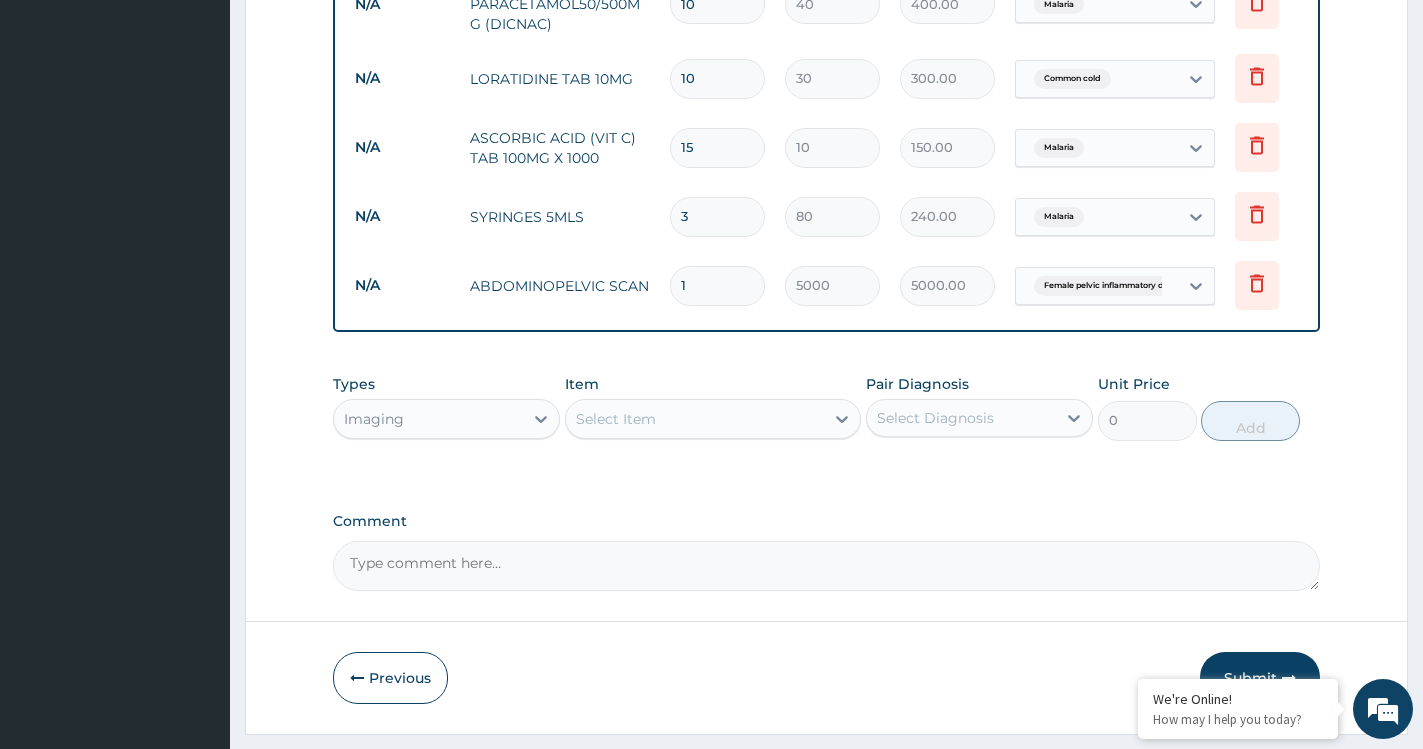 click on "Types Imaging Item Select Item Pair Diagnosis Select Diagnosis Unit Price 0 Add" at bounding box center (826, 407) 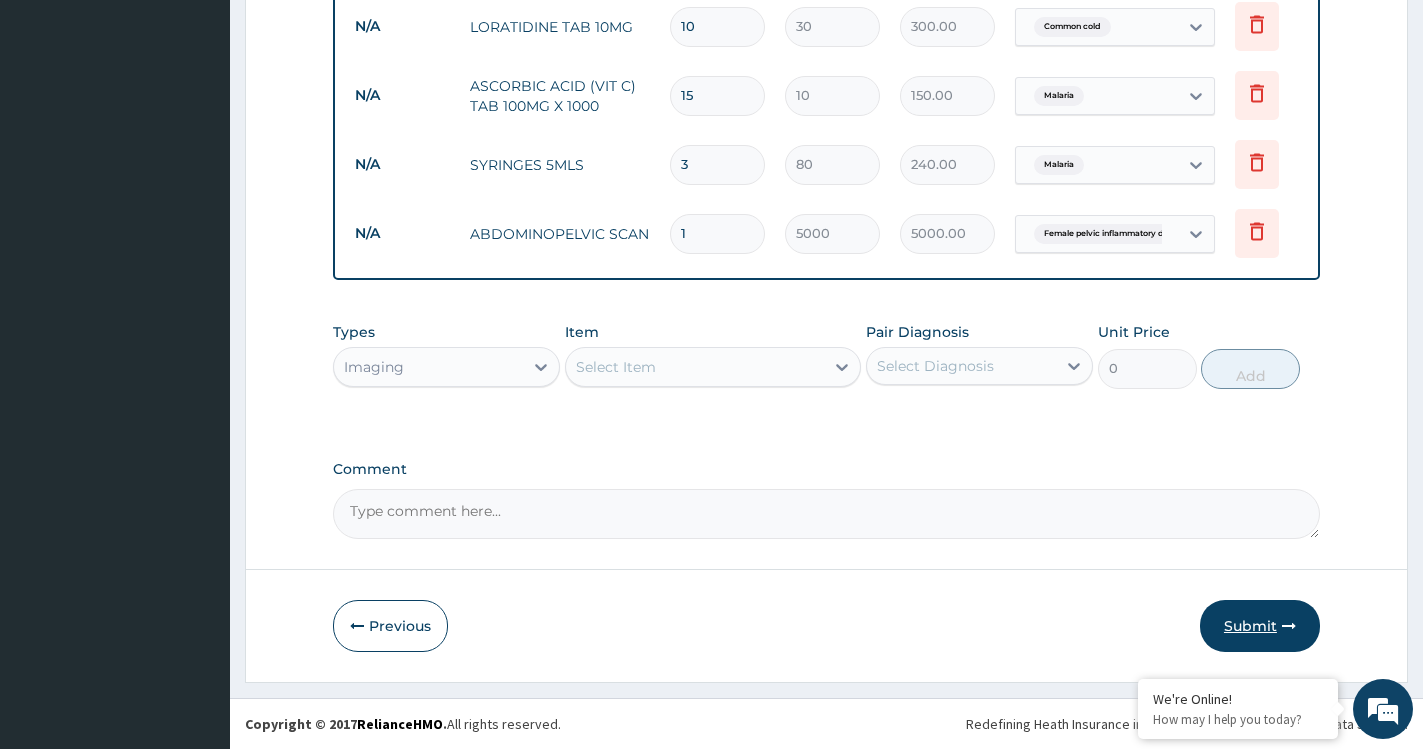click on "Submit" at bounding box center (1260, 626) 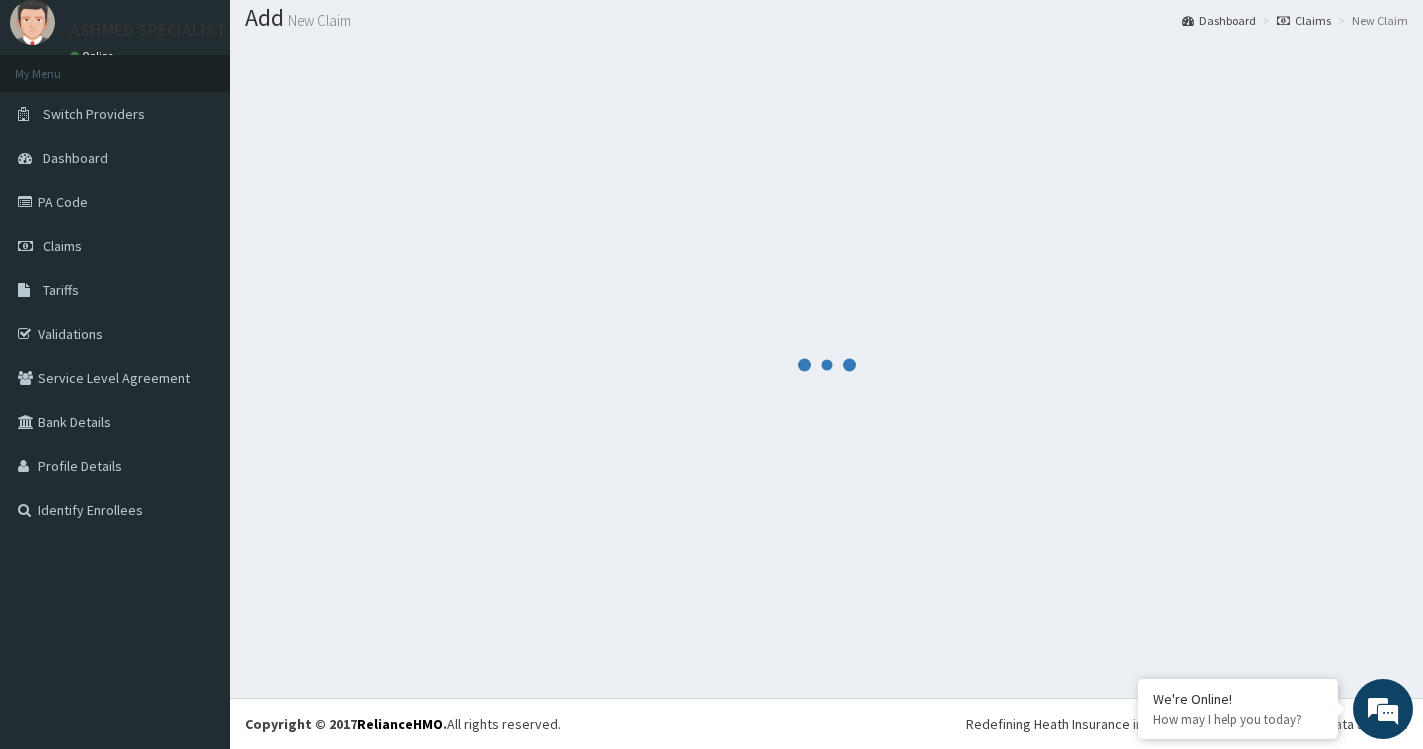 scroll, scrollTop: 60, scrollLeft: 0, axis: vertical 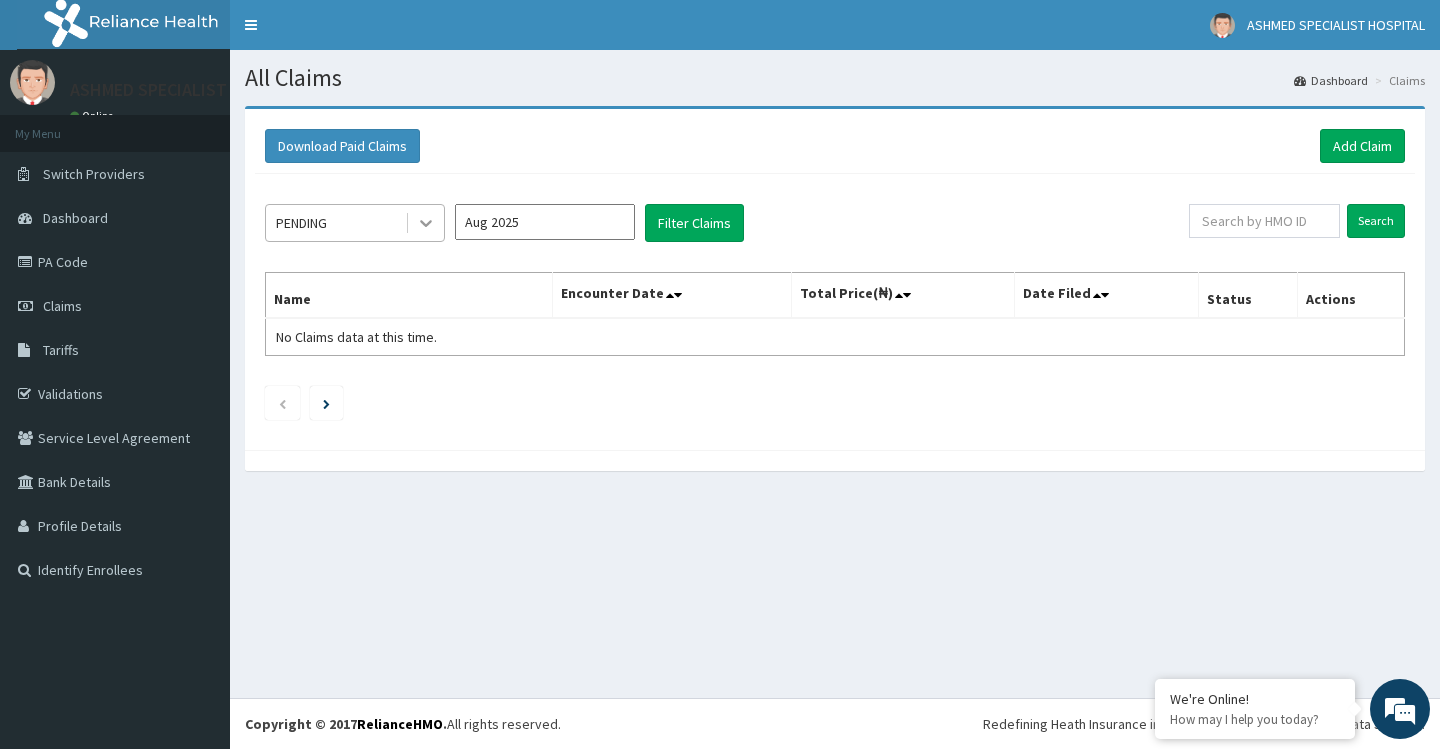 click at bounding box center (426, 223) 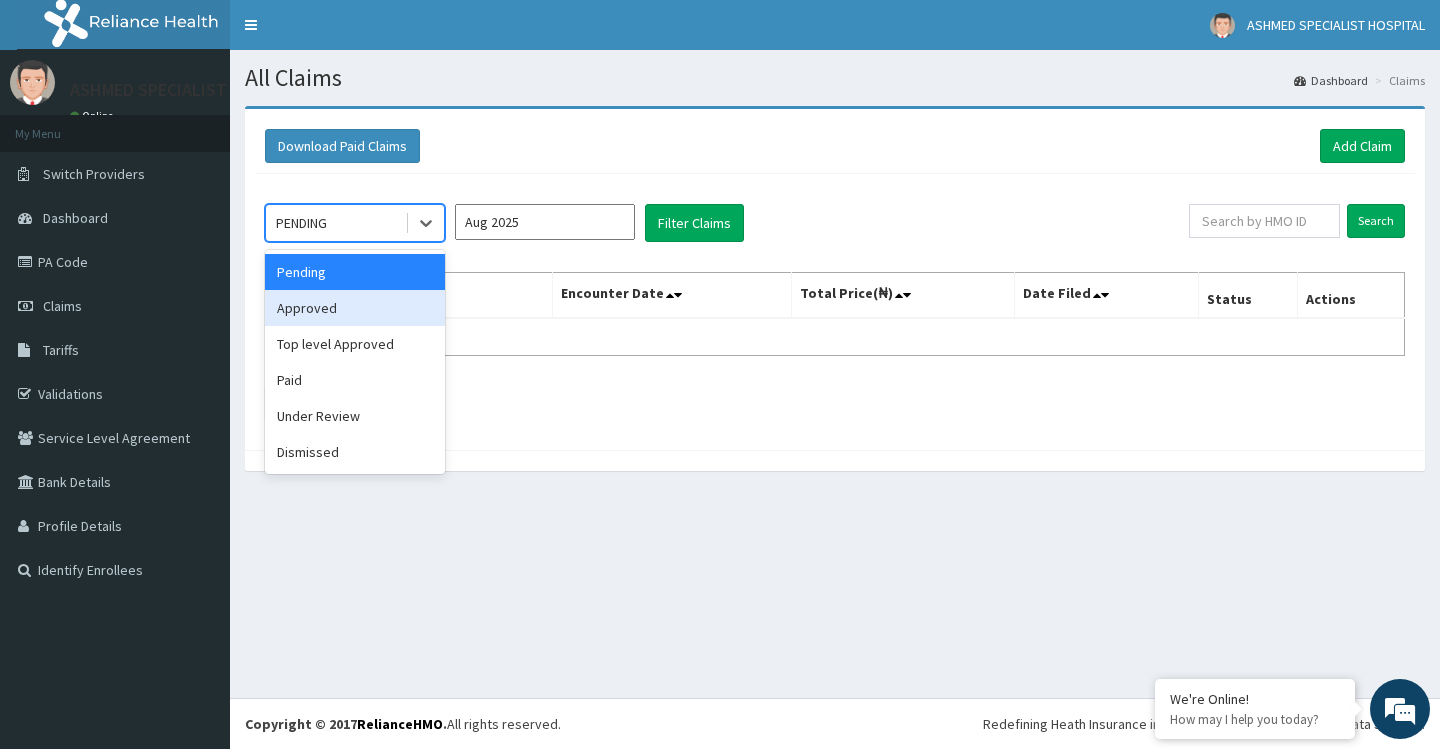 click on "Approved" at bounding box center (355, 308) 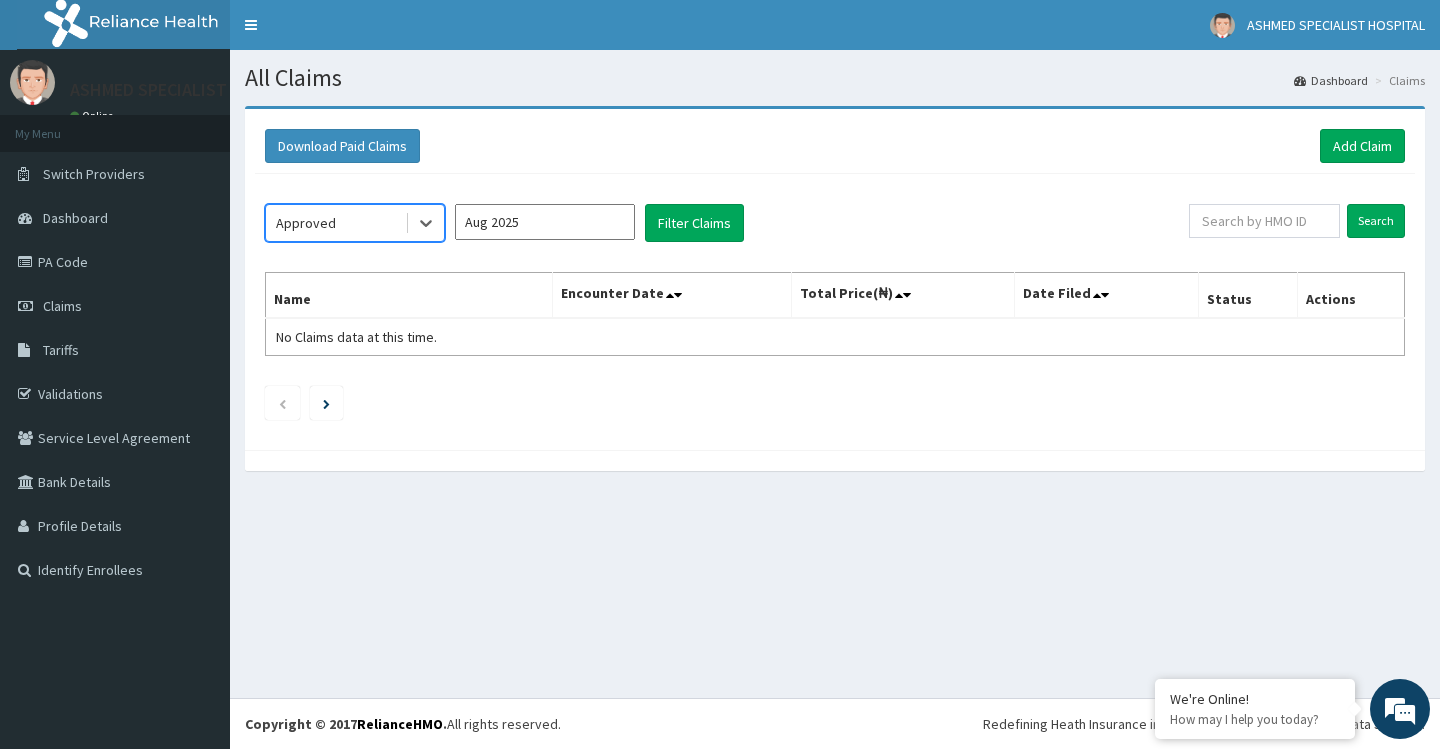 click on "Aug 2025" at bounding box center [545, 222] 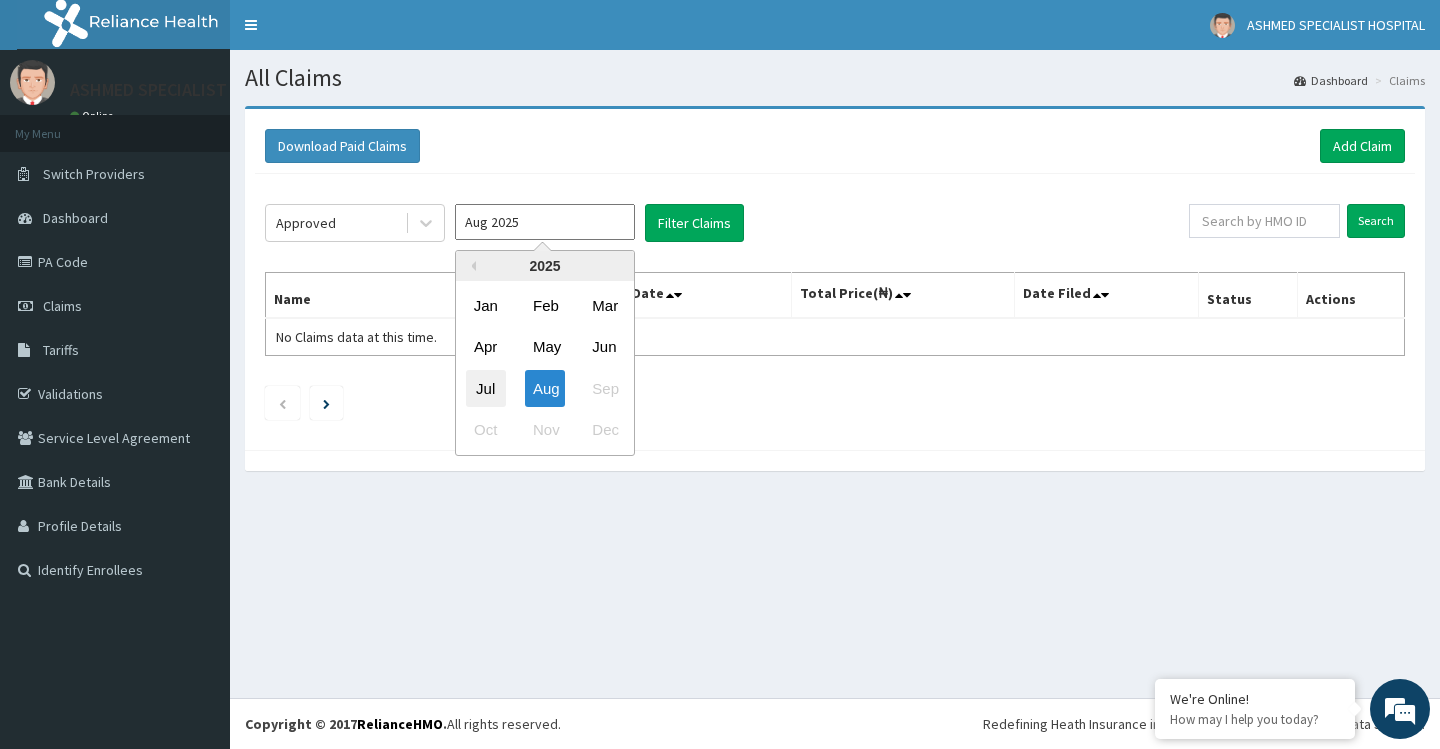 click on "Jul" at bounding box center [486, 388] 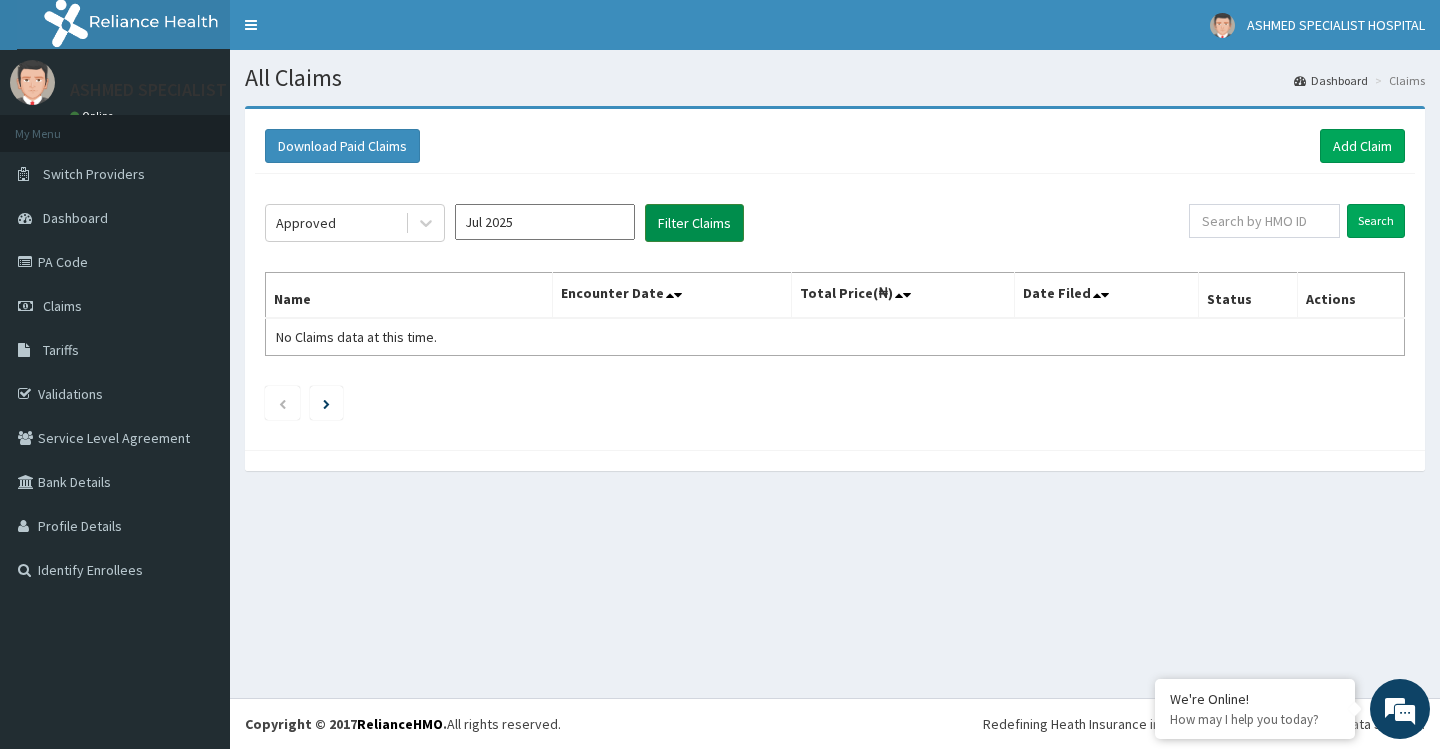 click on "Filter Claims" at bounding box center (694, 223) 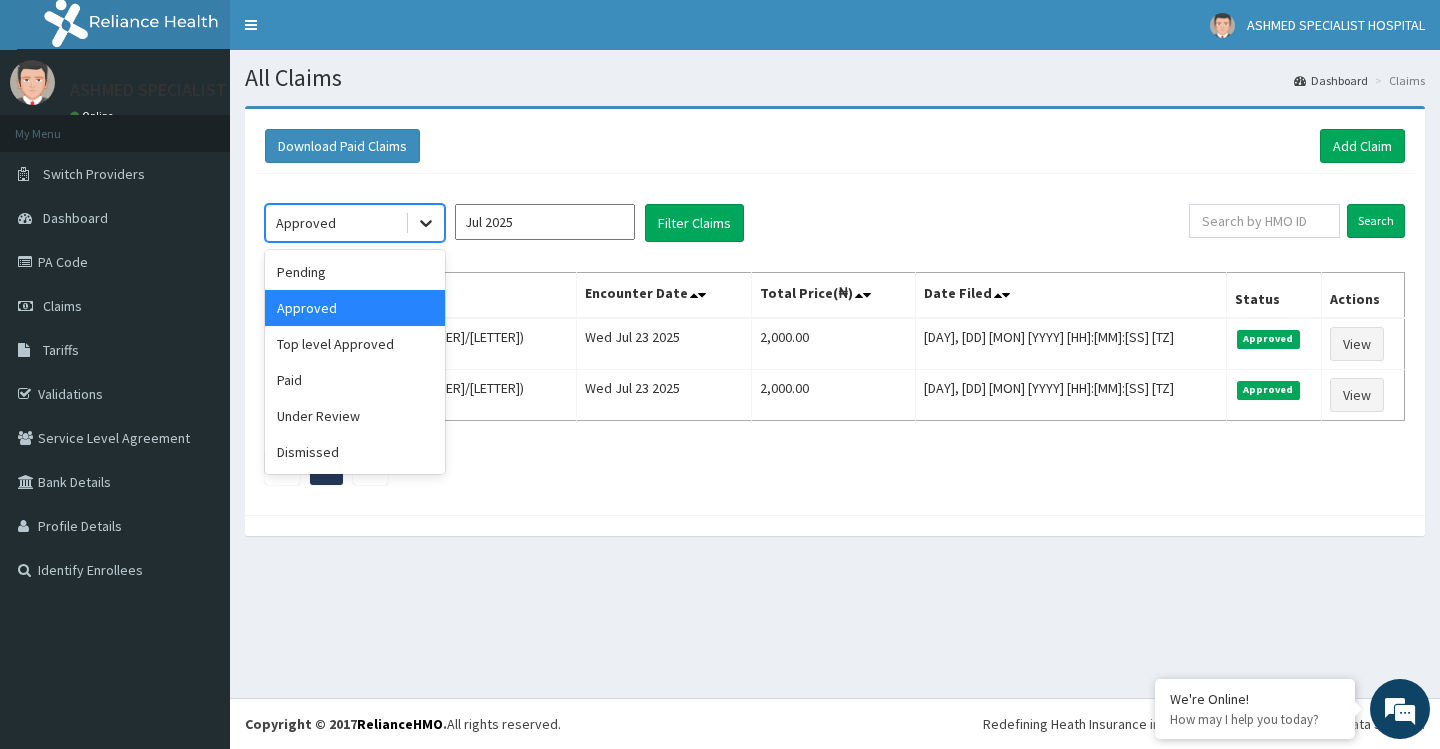 click 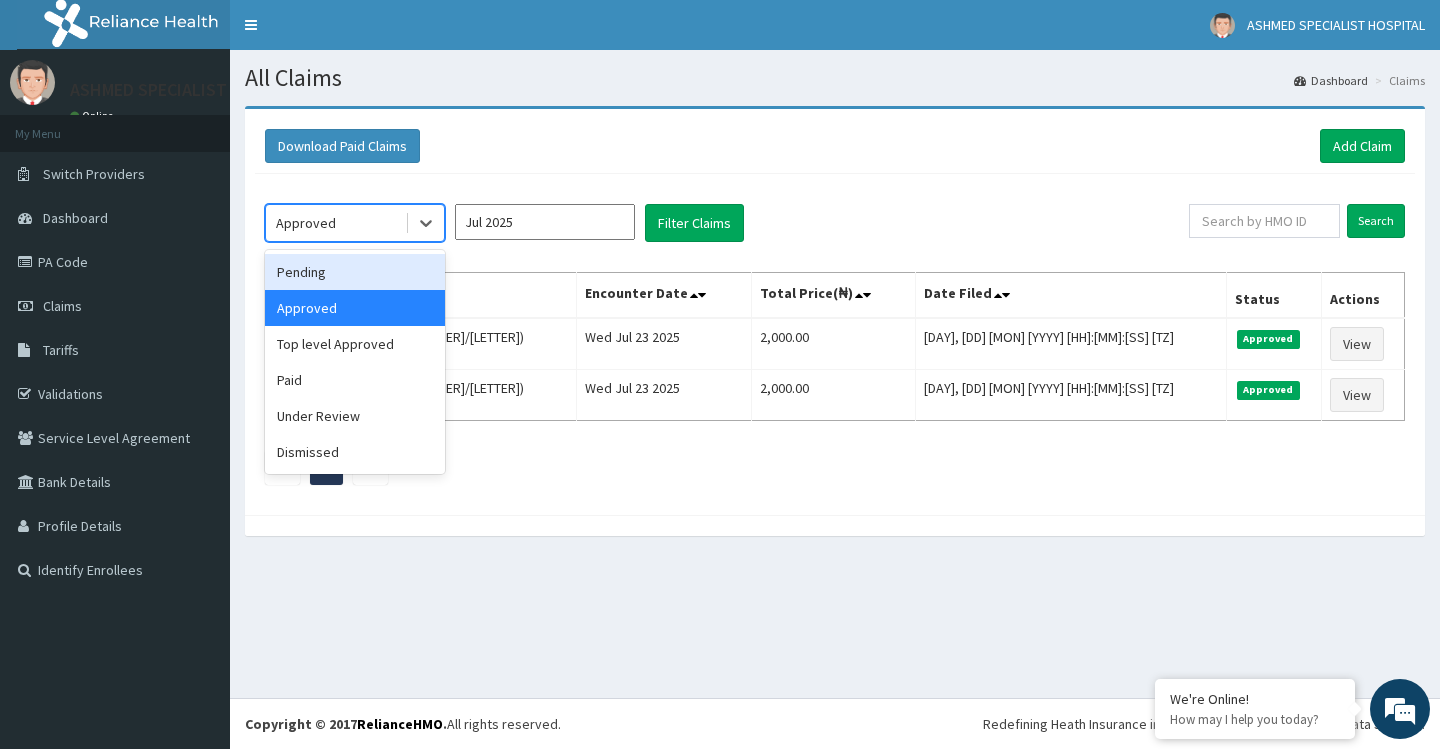 click on "Pending" at bounding box center (355, 272) 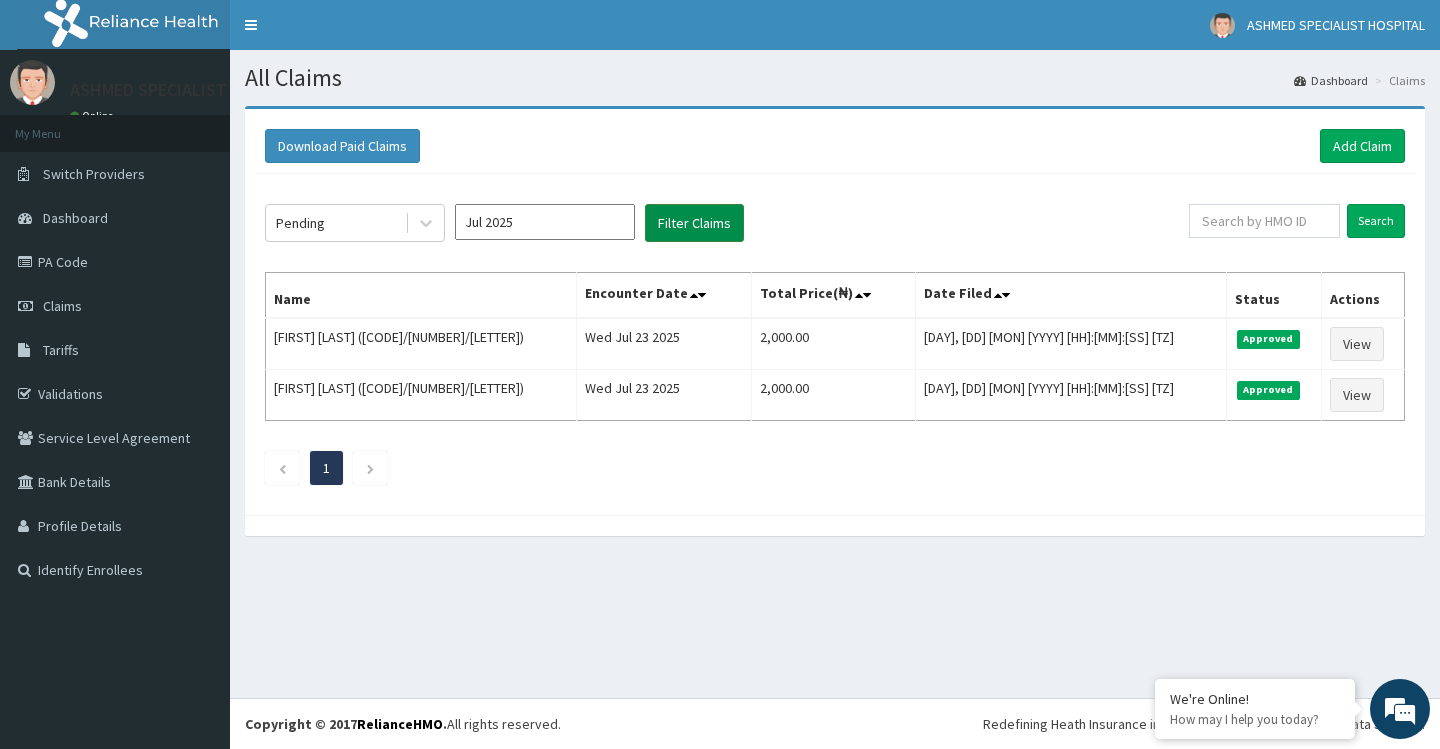 click on "Filter Claims" at bounding box center [694, 223] 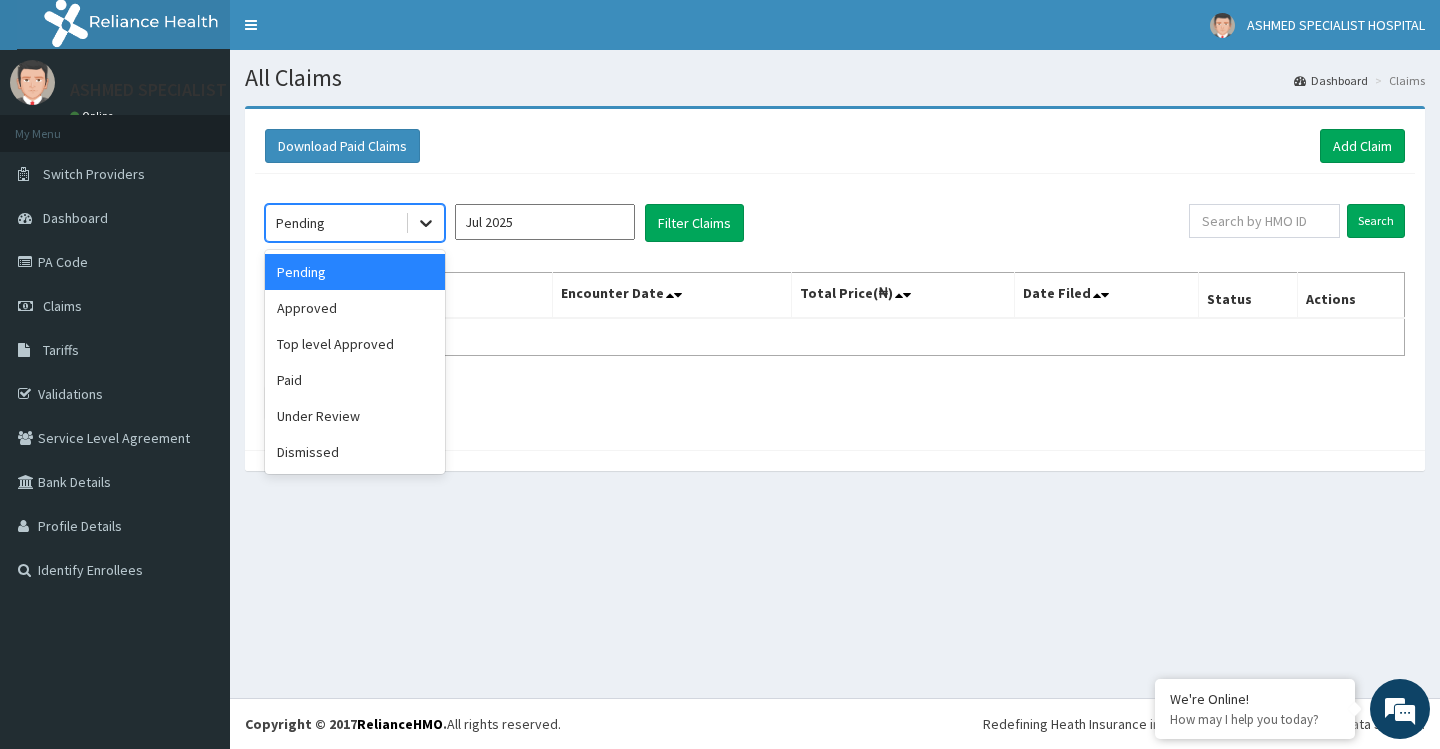 click 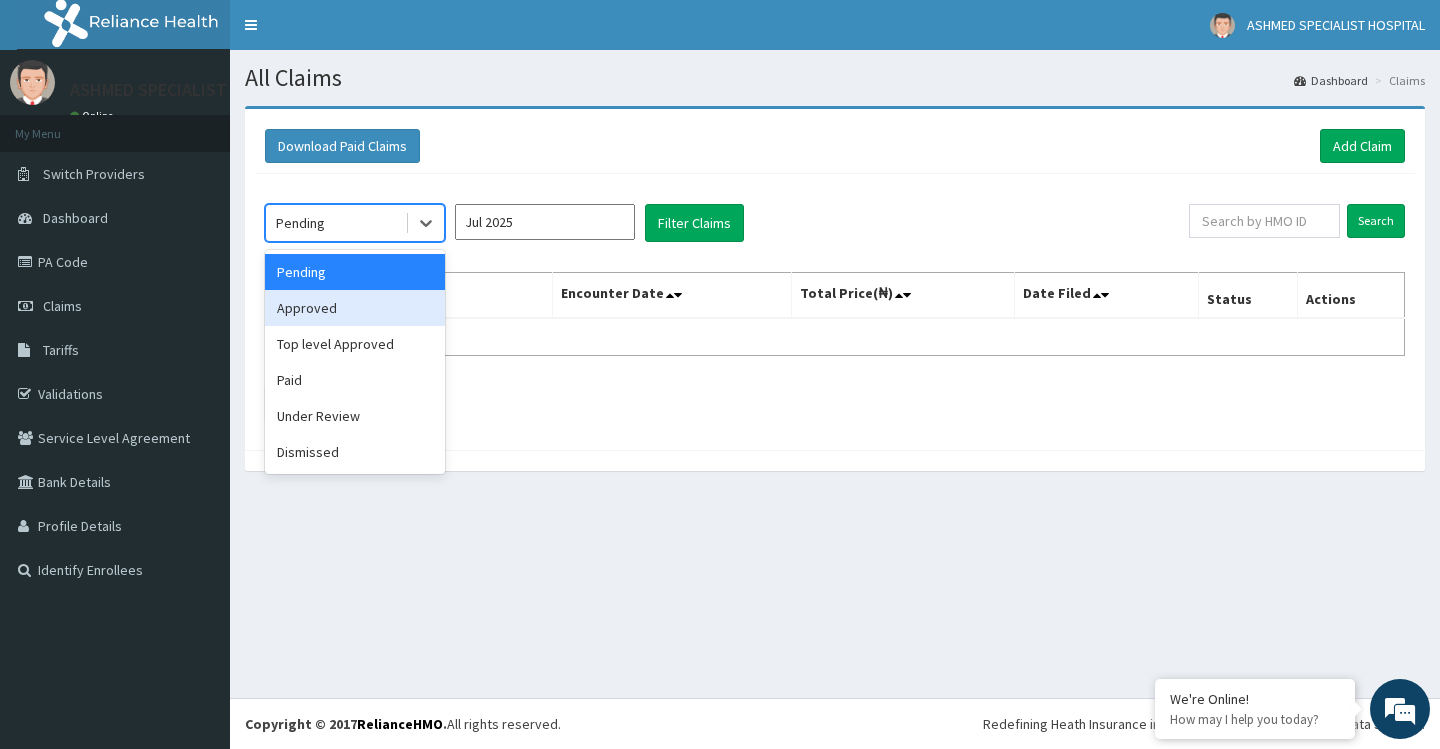 click on "Approved" at bounding box center [355, 308] 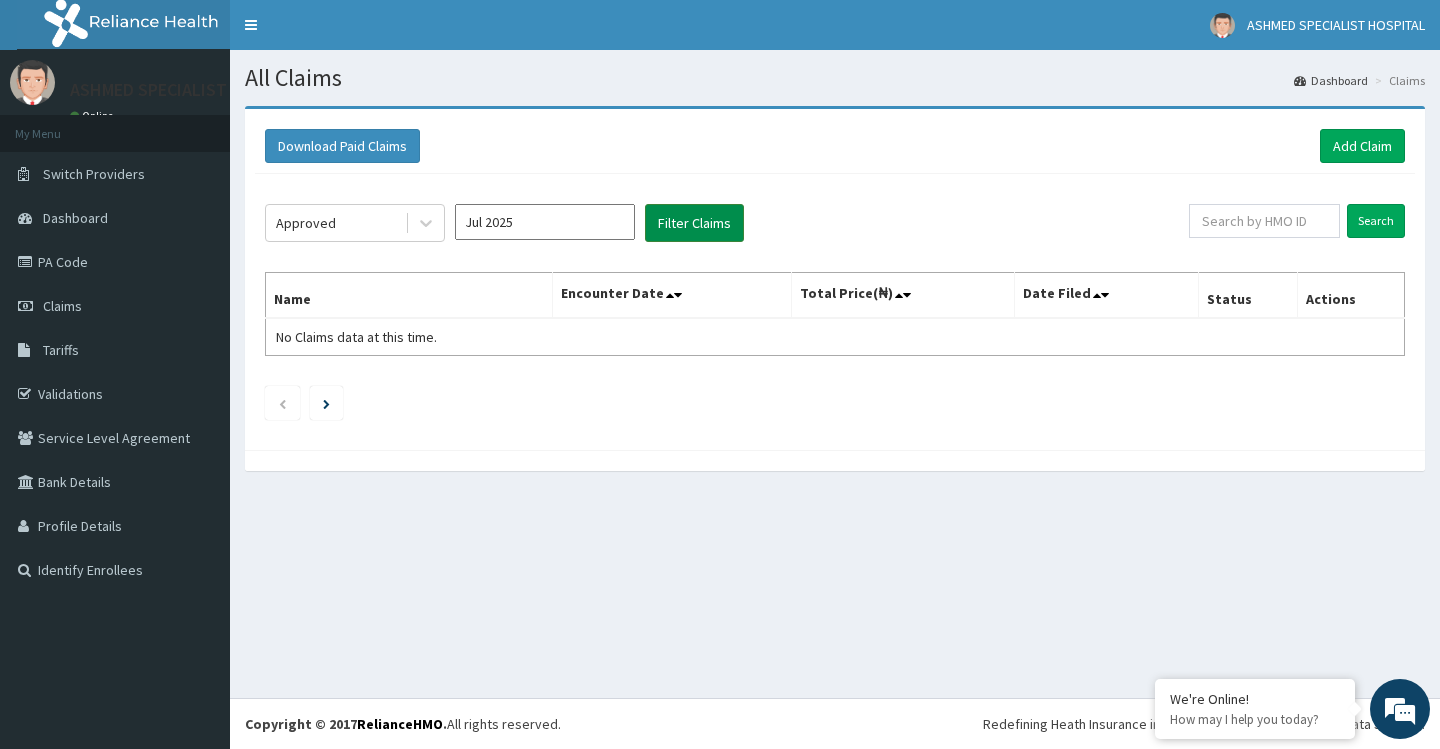 click on "Filter Claims" at bounding box center (694, 223) 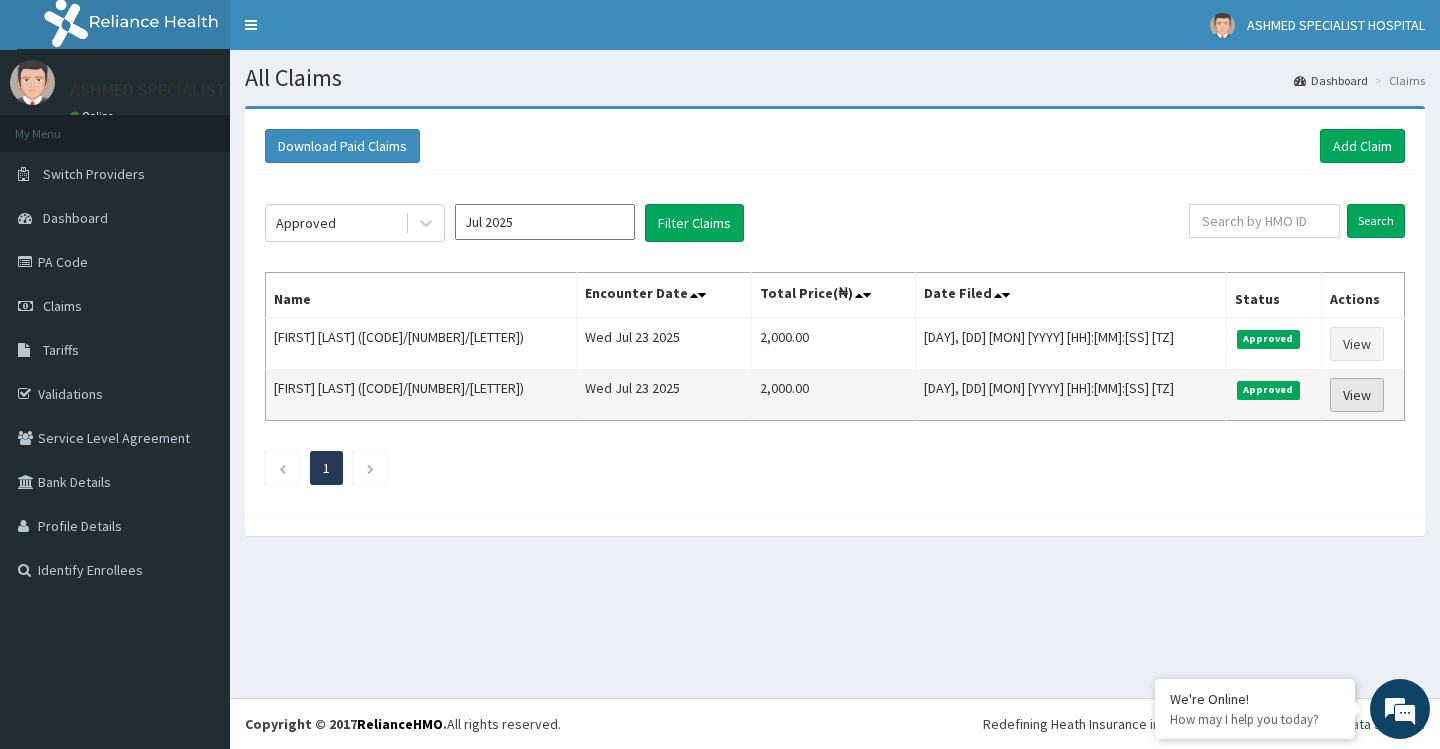 click on "View" at bounding box center (1357, 395) 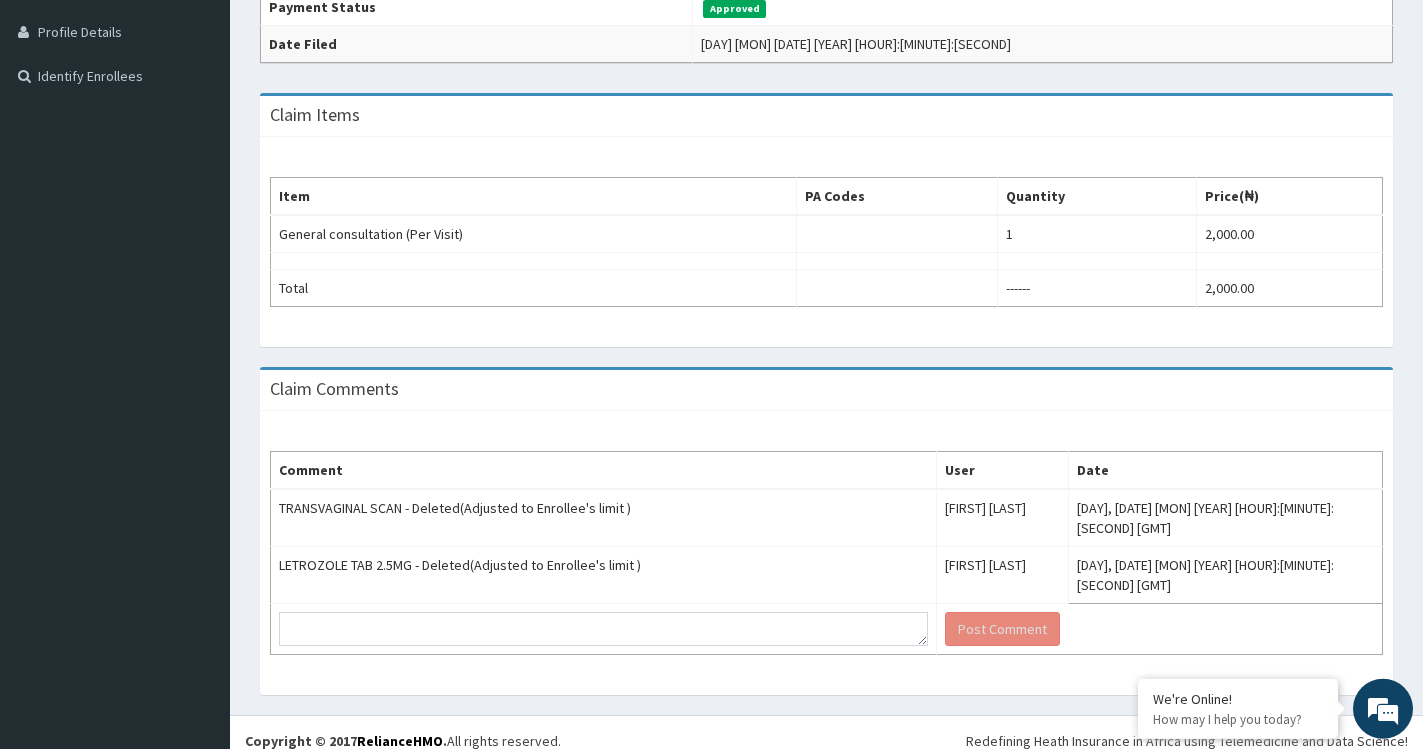 scroll, scrollTop: 513, scrollLeft: 0, axis: vertical 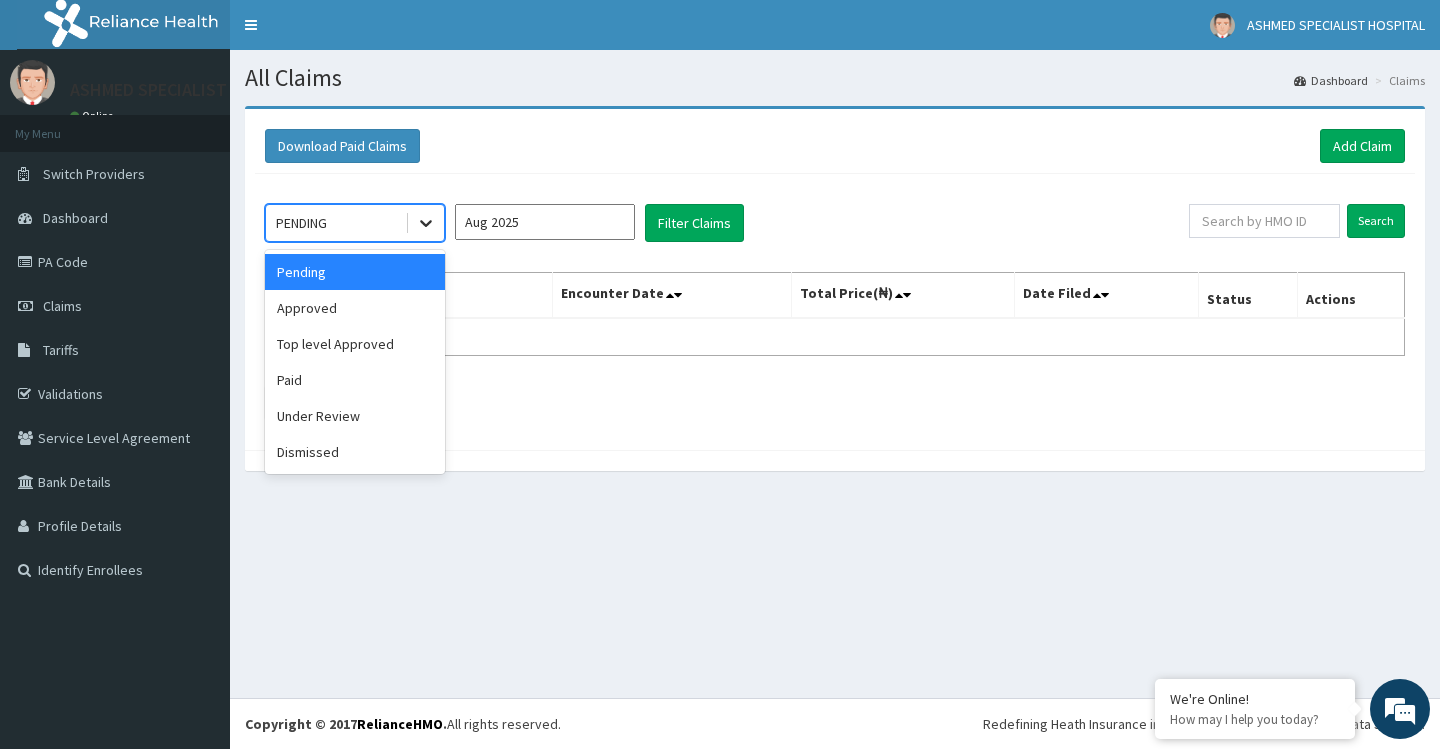 click 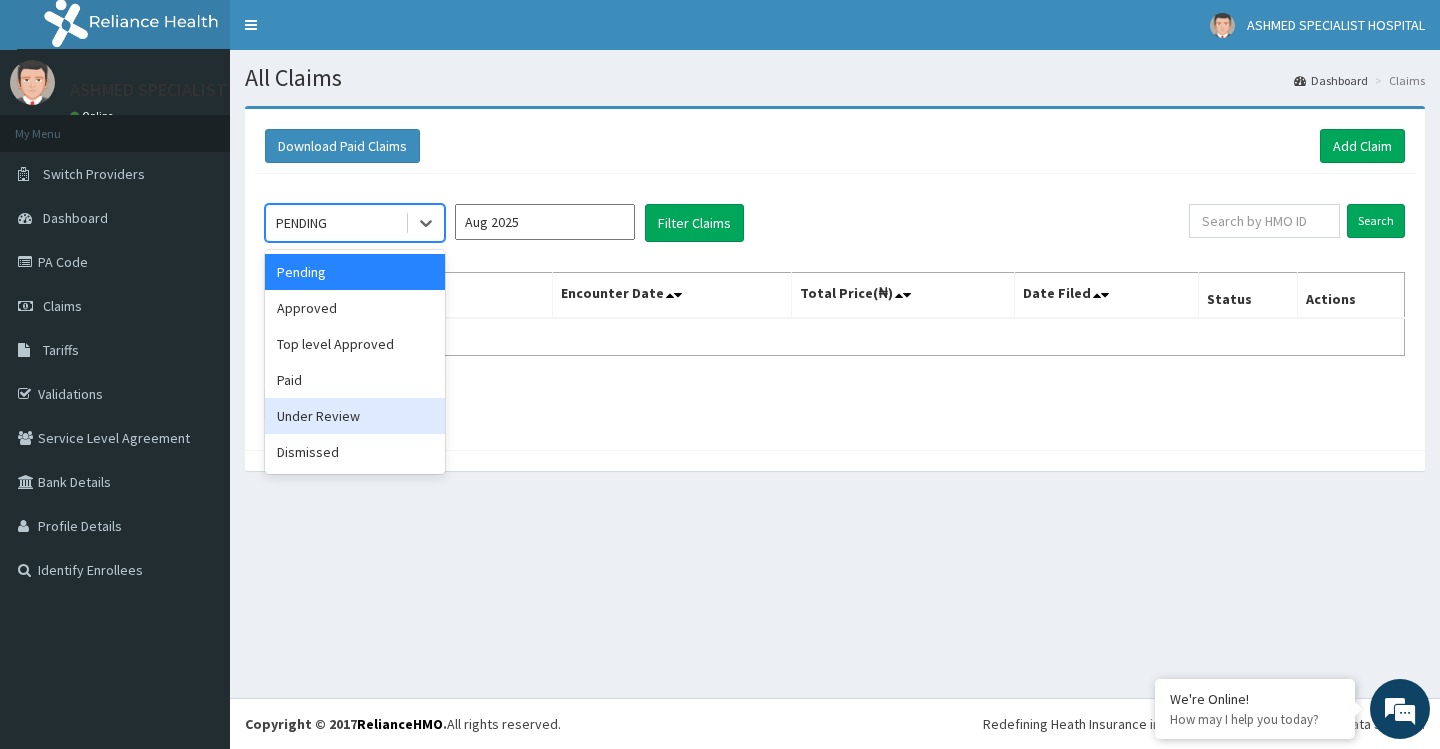click on "Under Review" at bounding box center [355, 416] 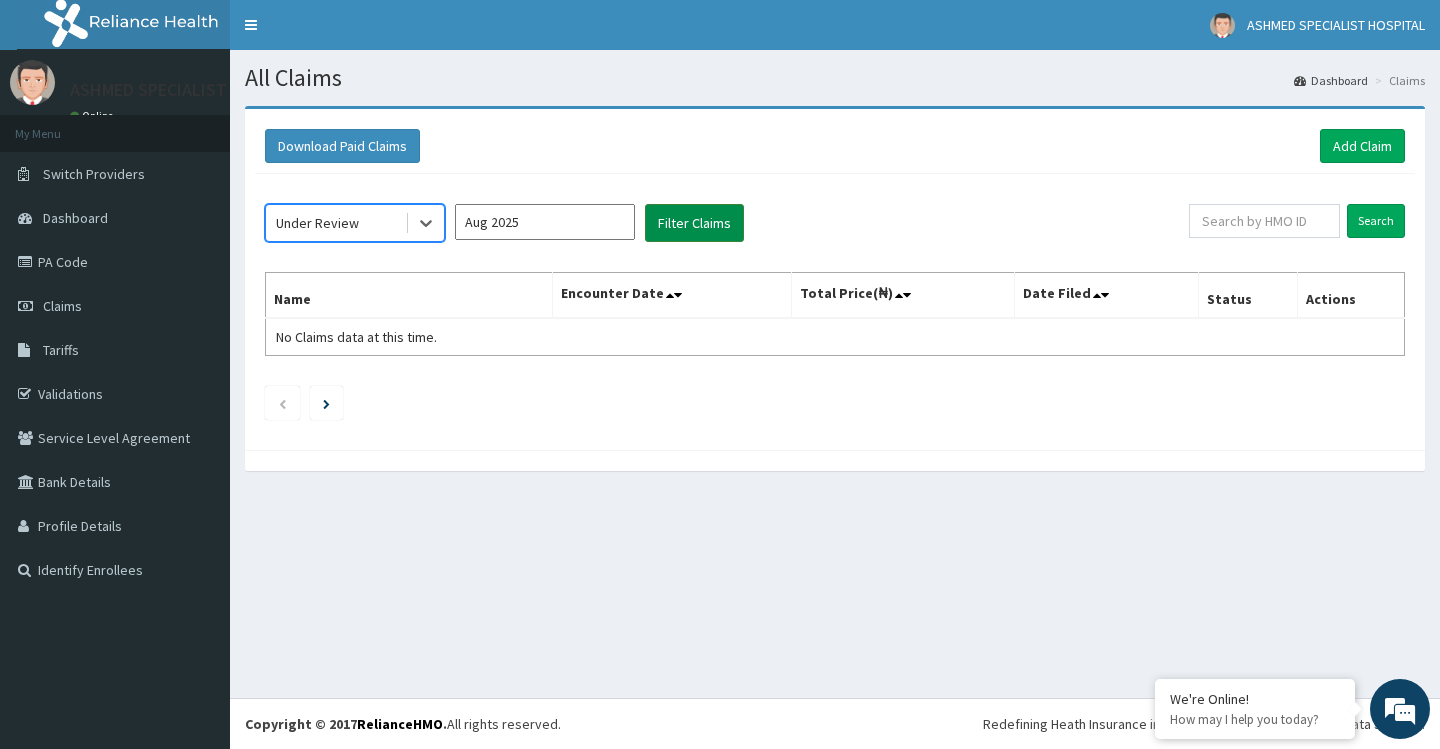 click on "Filter Claims" at bounding box center (694, 223) 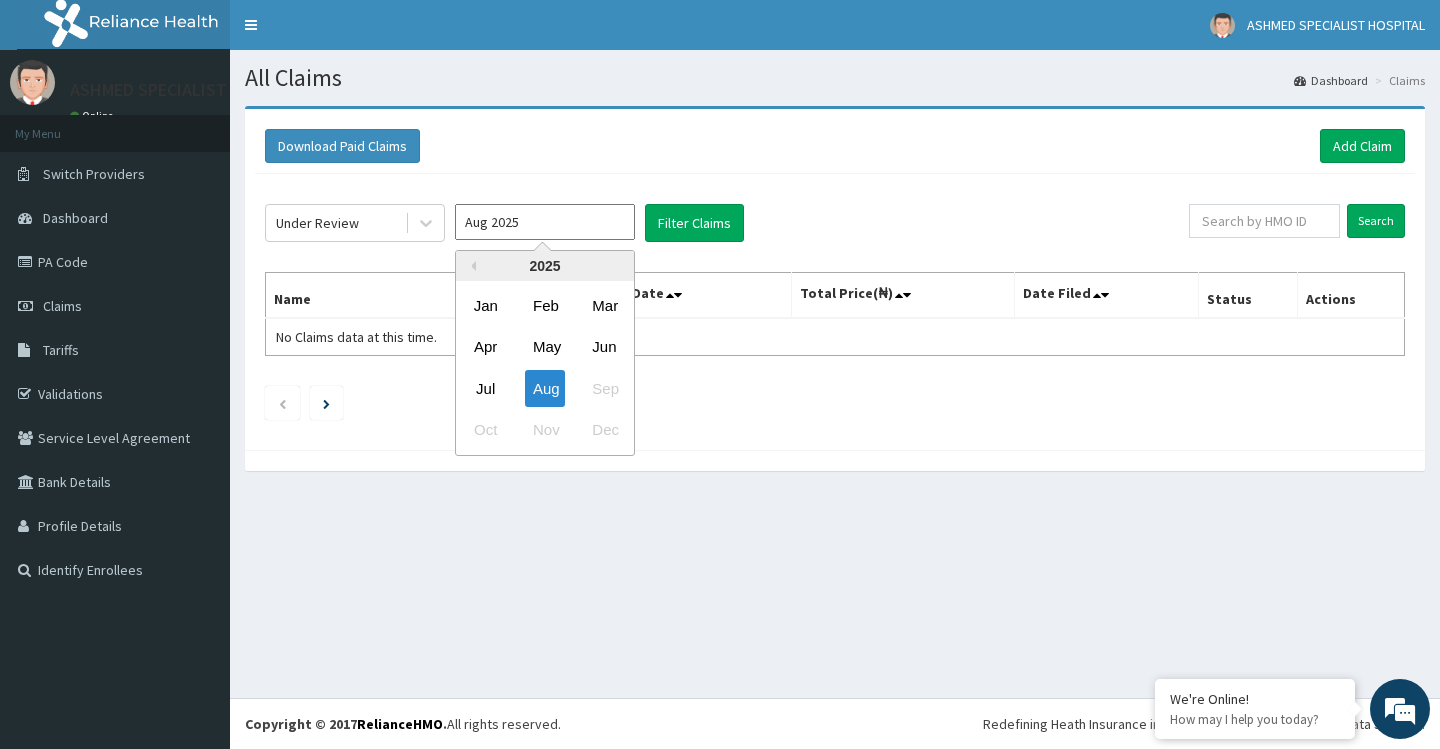 click on "Aug 2025" at bounding box center [545, 222] 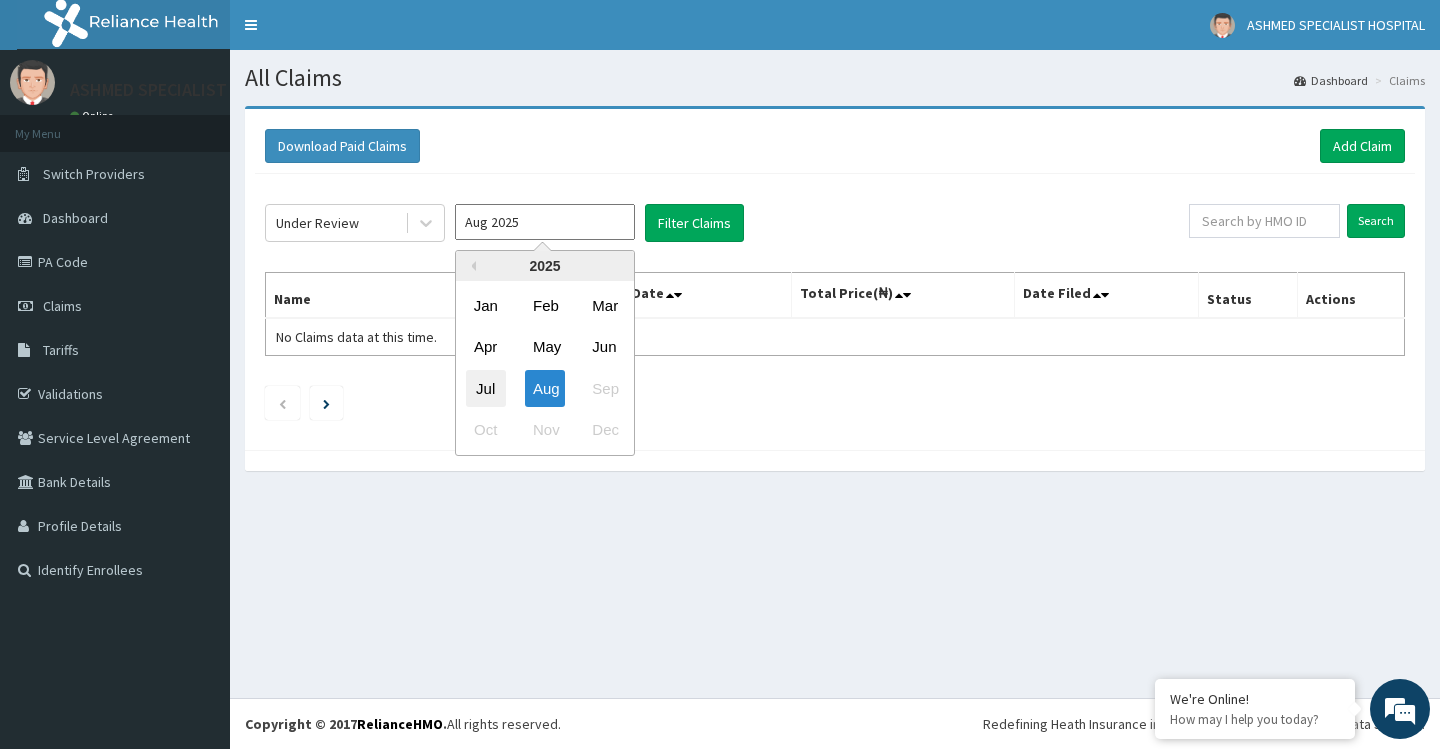 click on "Jul" at bounding box center [486, 388] 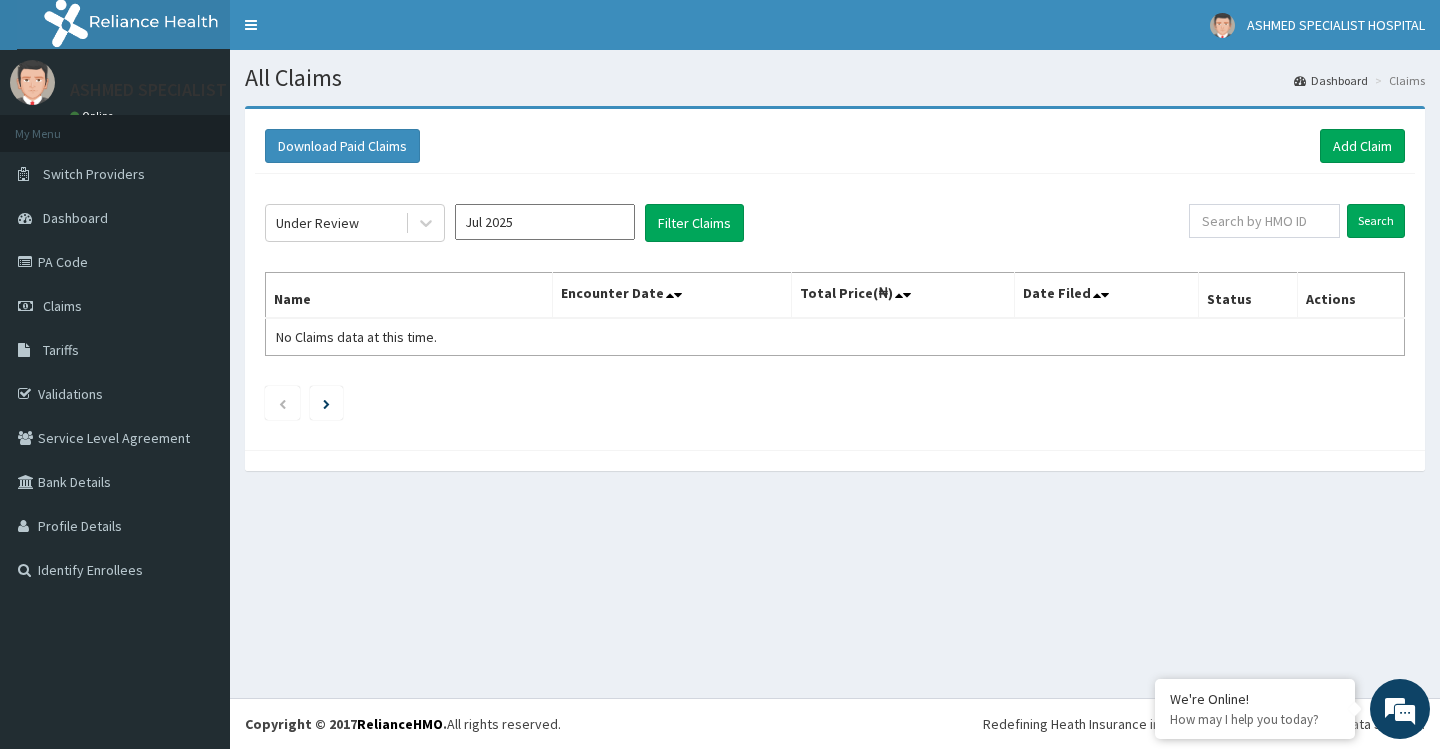 scroll, scrollTop: 0, scrollLeft: 0, axis: both 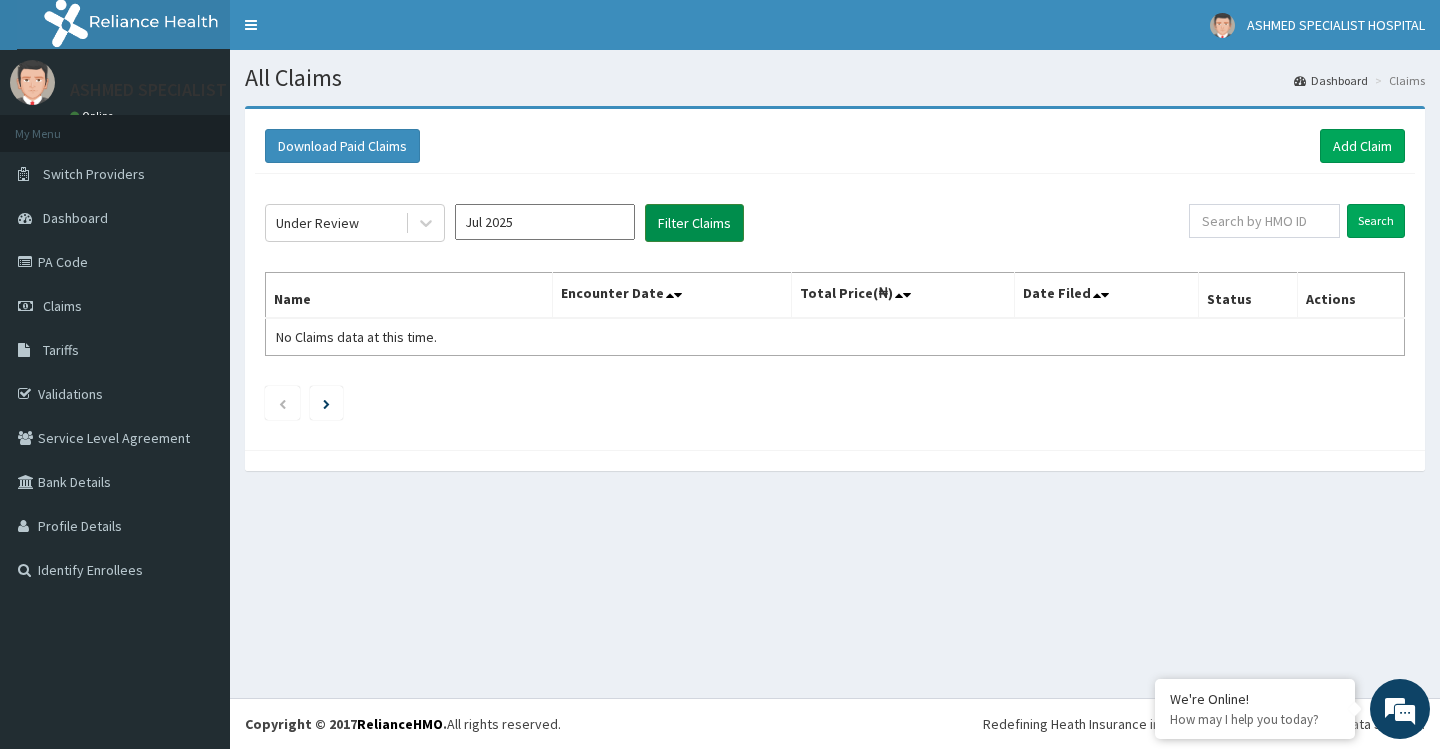 click on "Filter Claims" at bounding box center (694, 223) 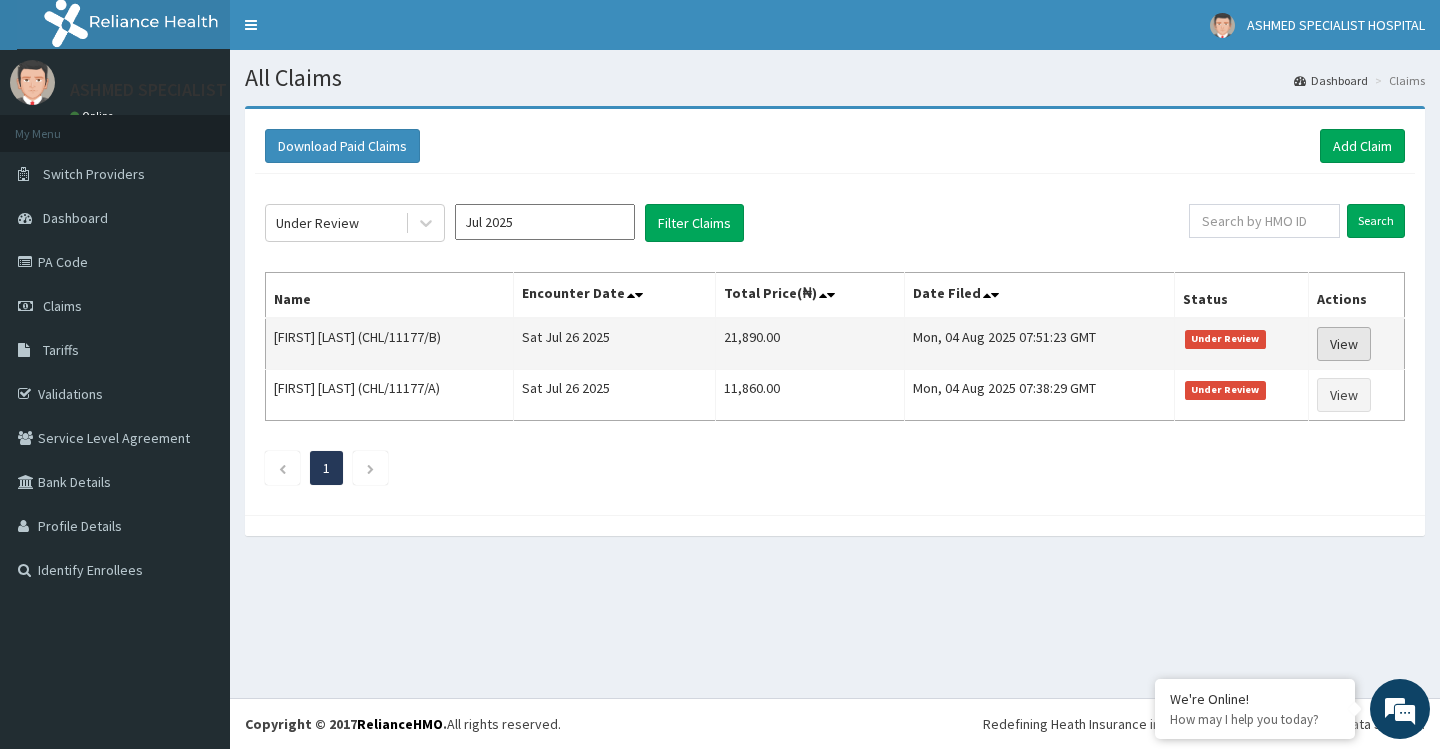 click on "View" at bounding box center [1344, 344] 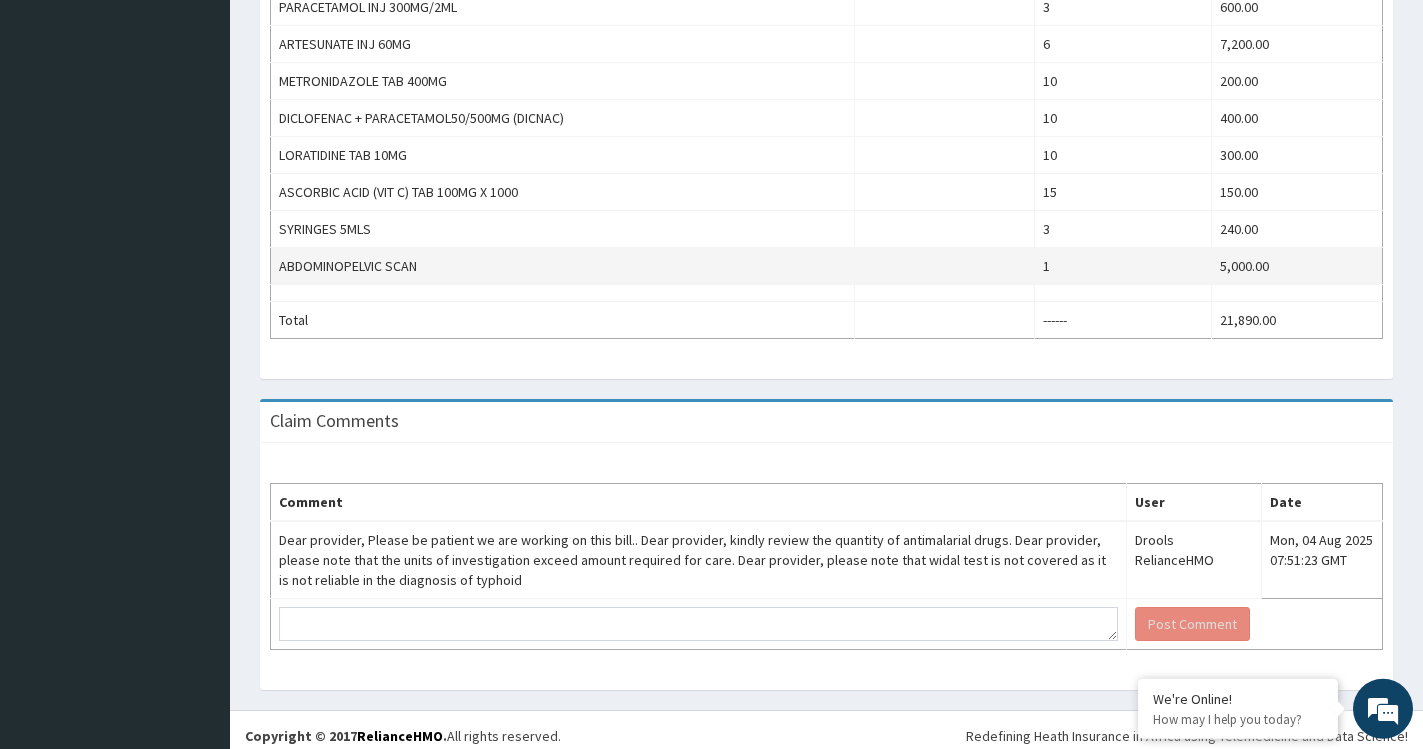 scroll, scrollTop: 994, scrollLeft: 0, axis: vertical 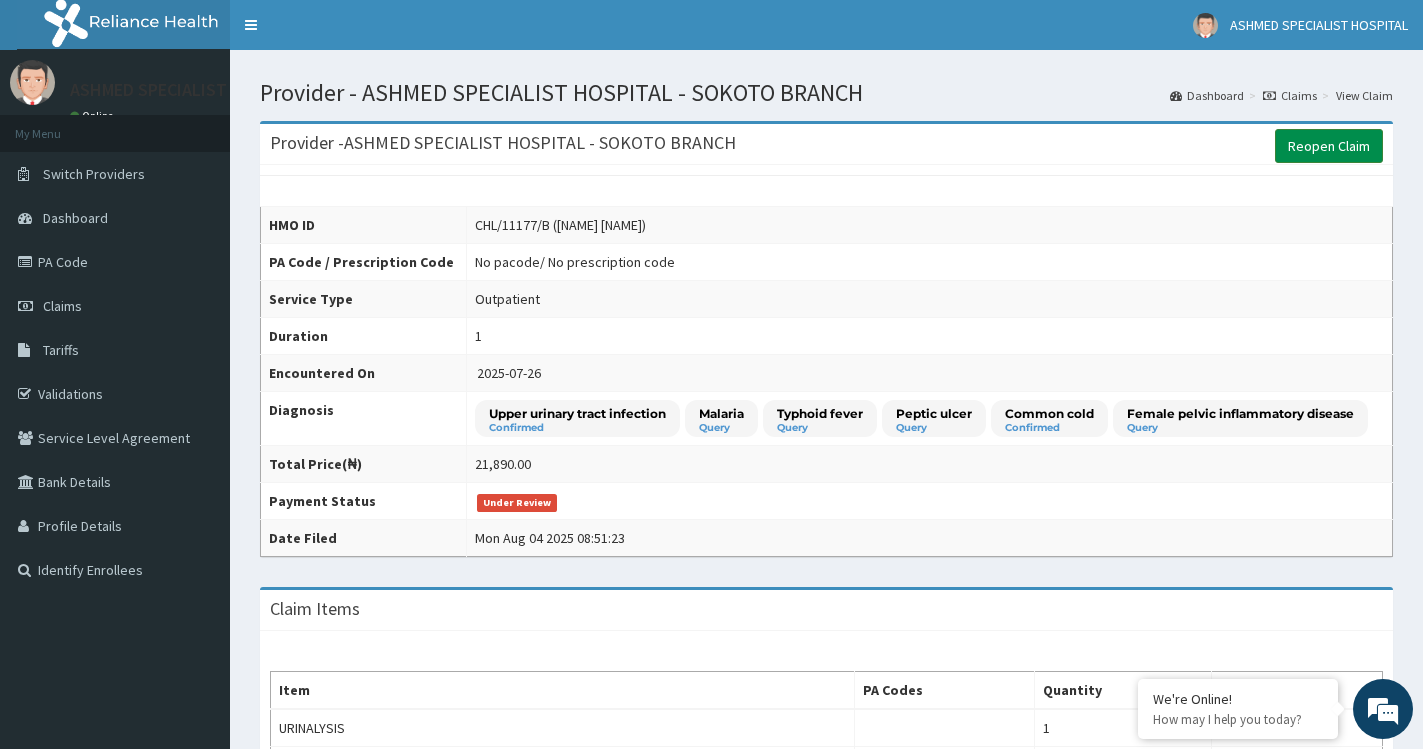 click on "Reopen Claim" at bounding box center (1329, 146) 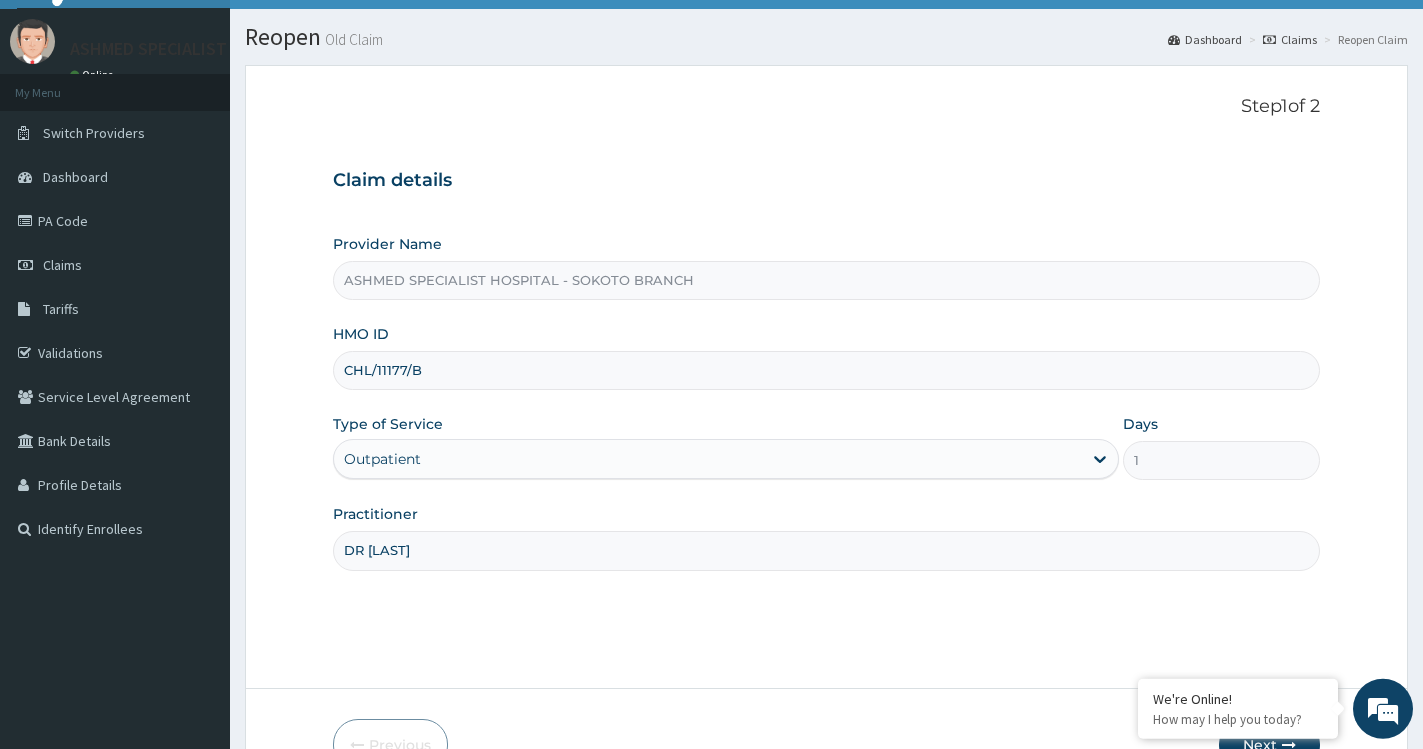 scroll, scrollTop: 160, scrollLeft: 0, axis: vertical 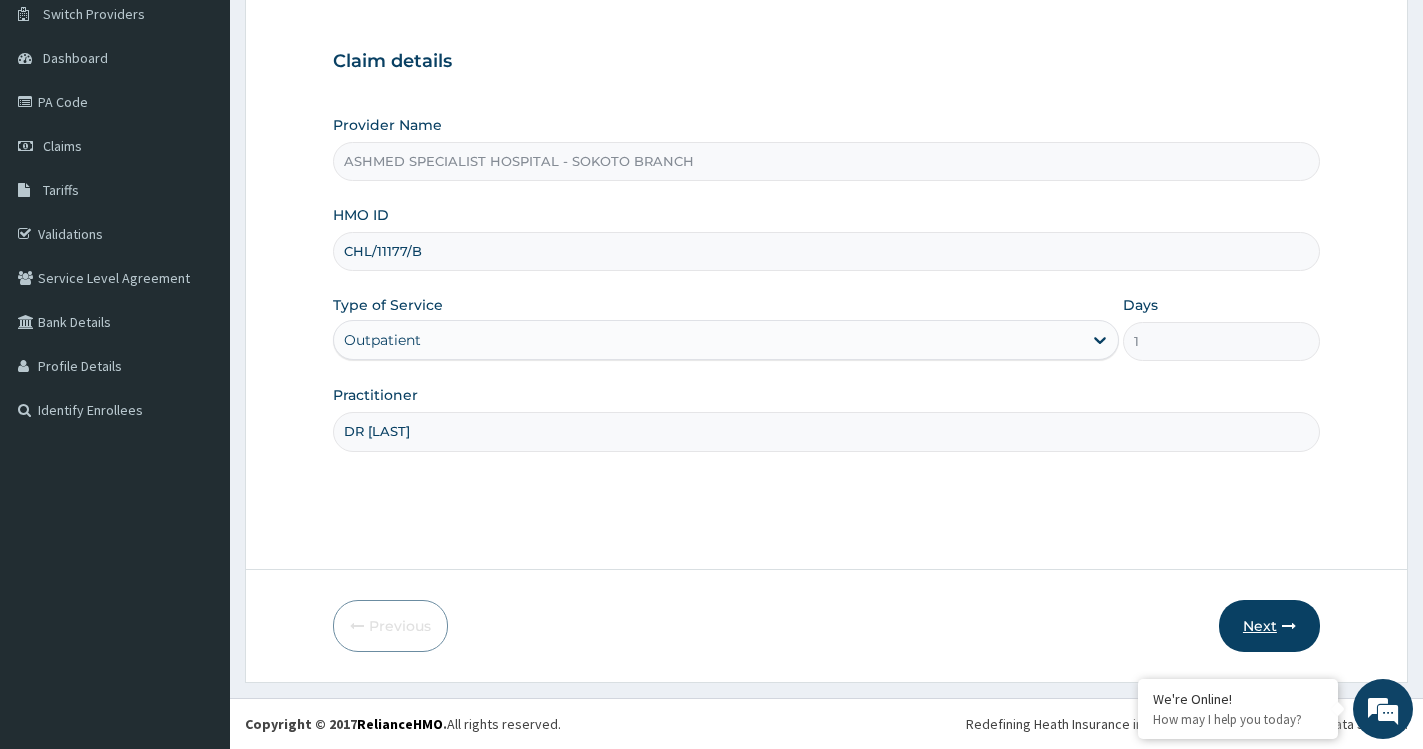 click on "Next" at bounding box center (1269, 626) 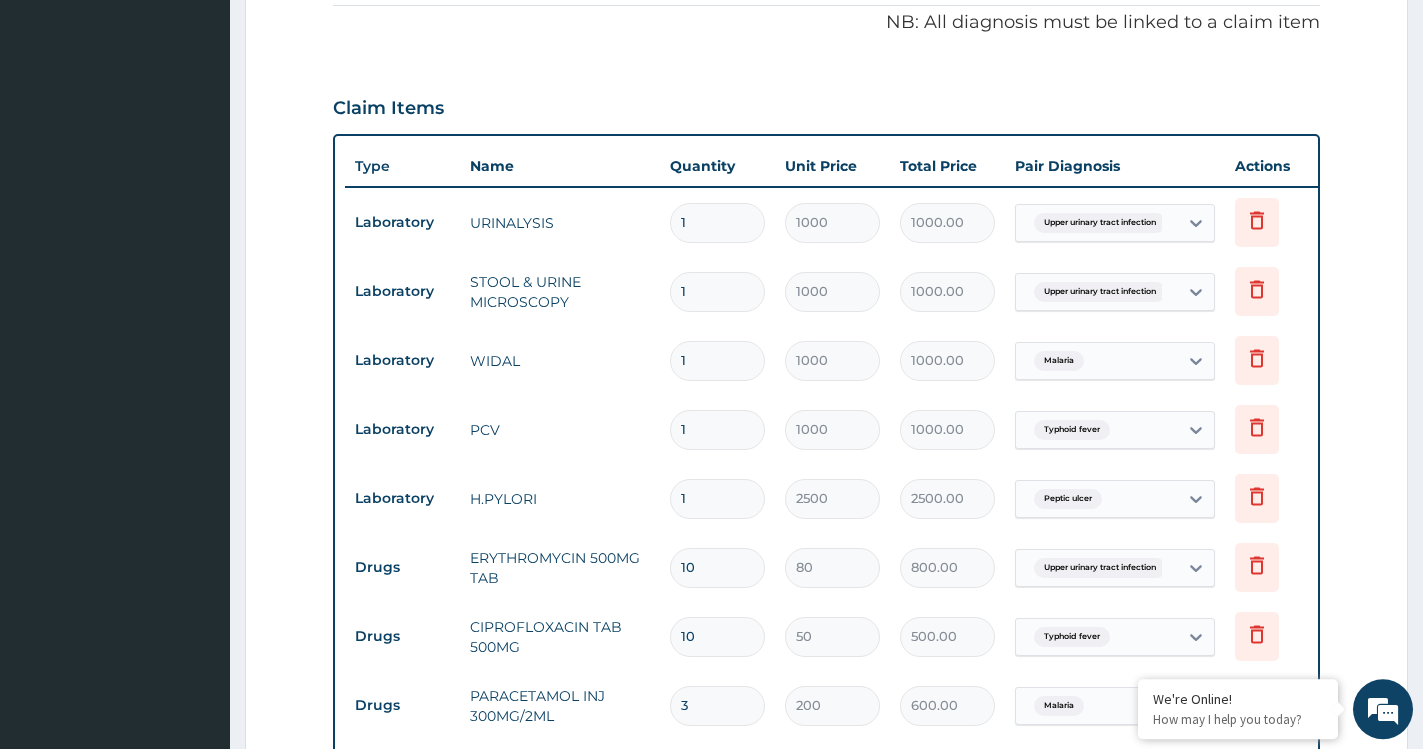 scroll, scrollTop: 704, scrollLeft: 0, axis: vertical 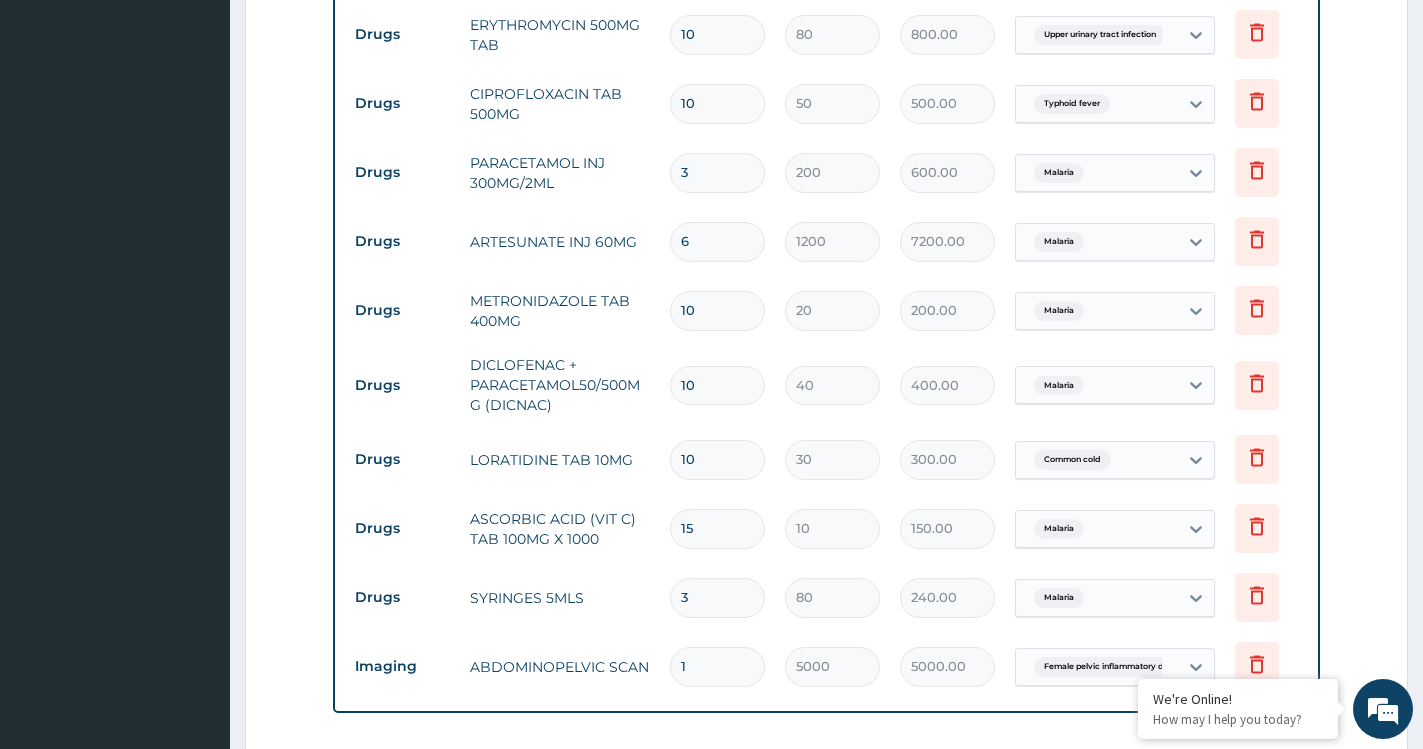 click on "10" at bounding box center [717, 385] 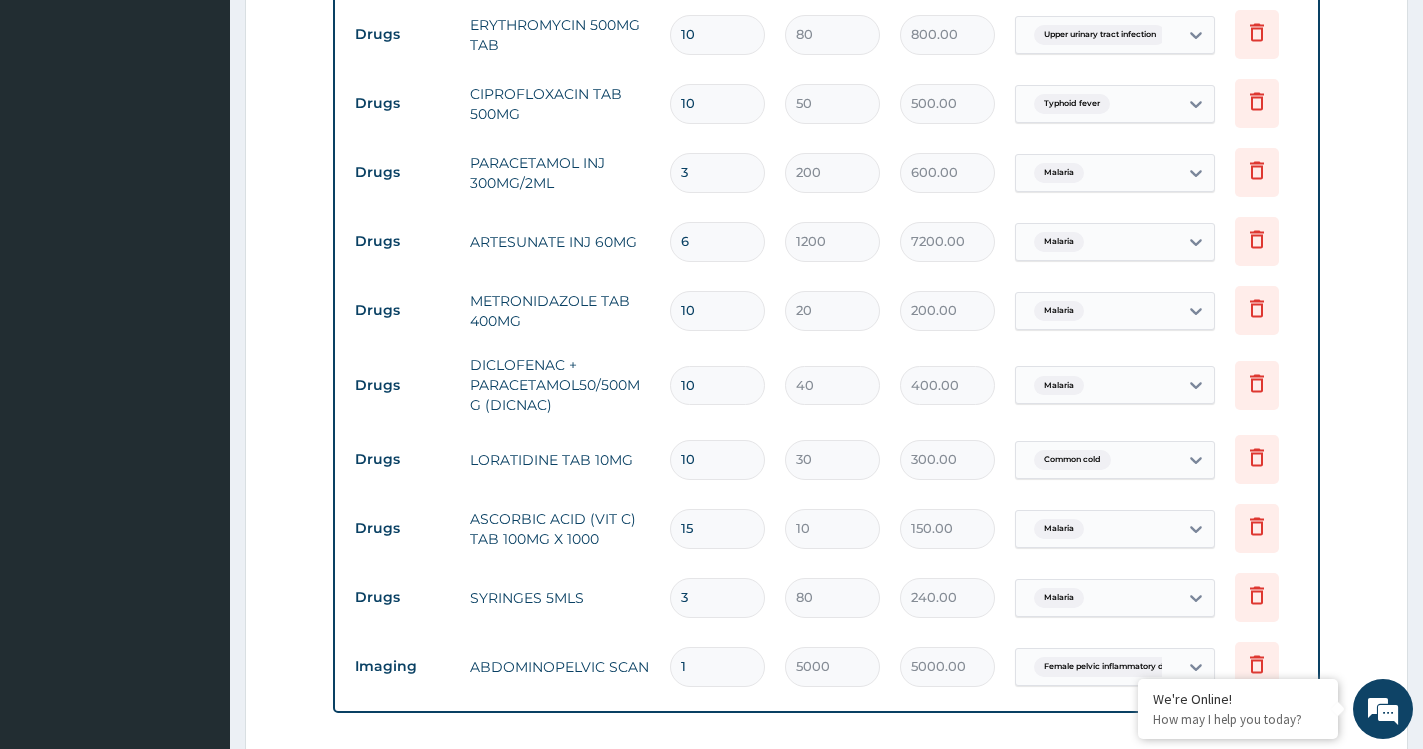 type on "1" 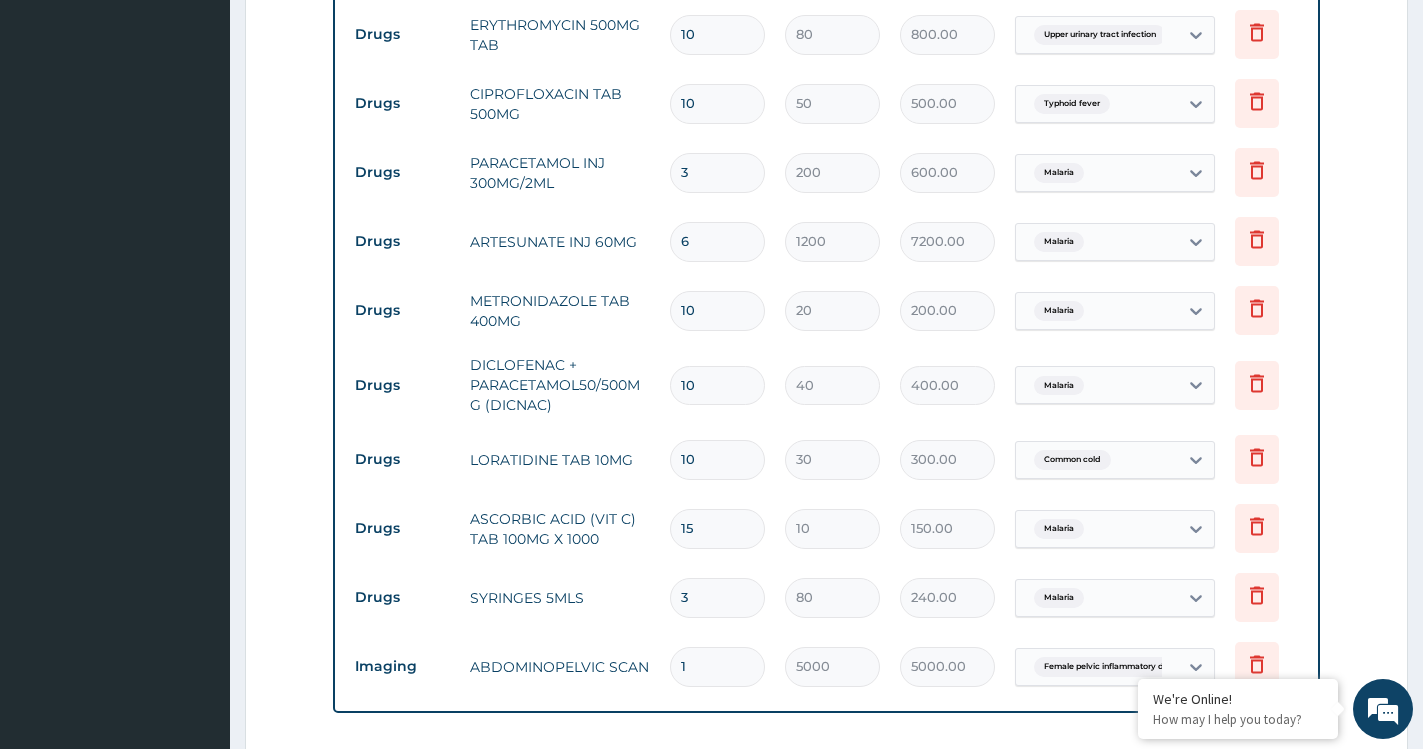 type on "40.00" 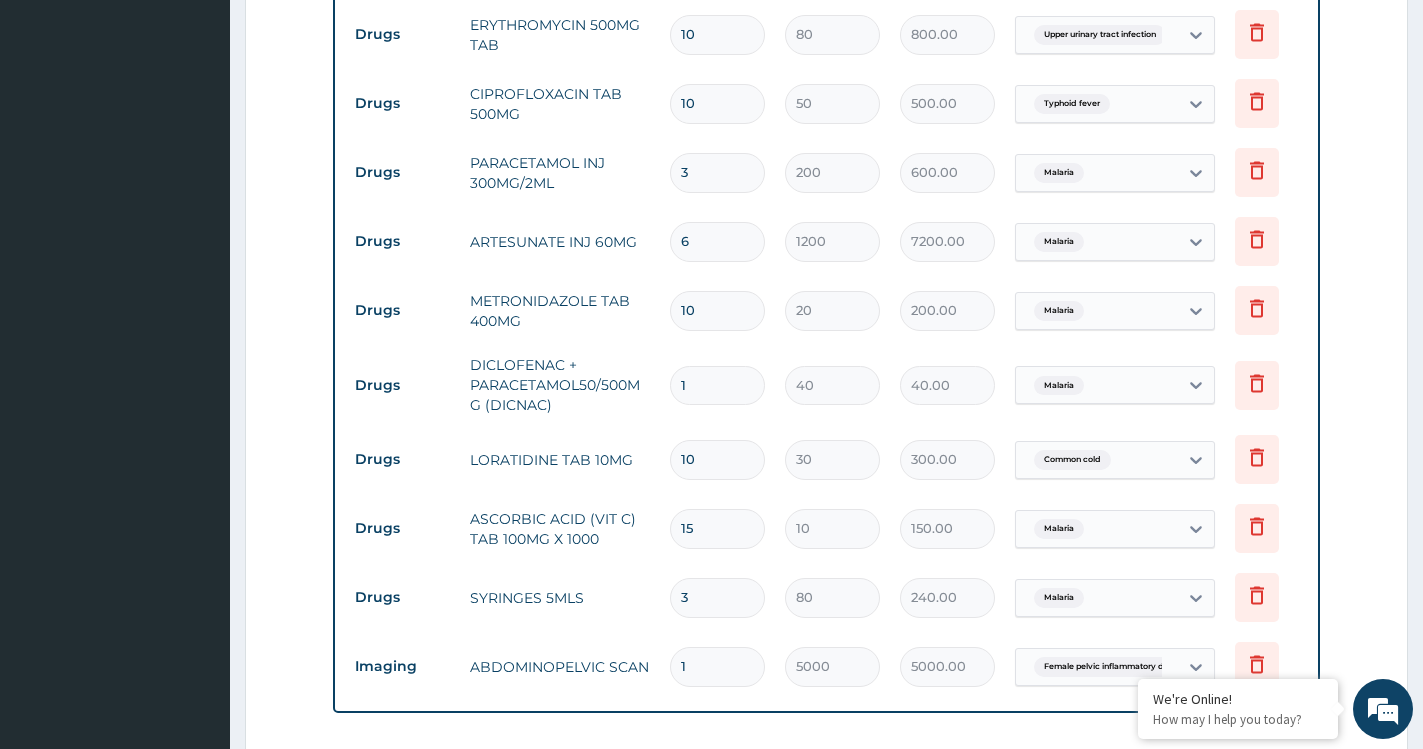type on "18" 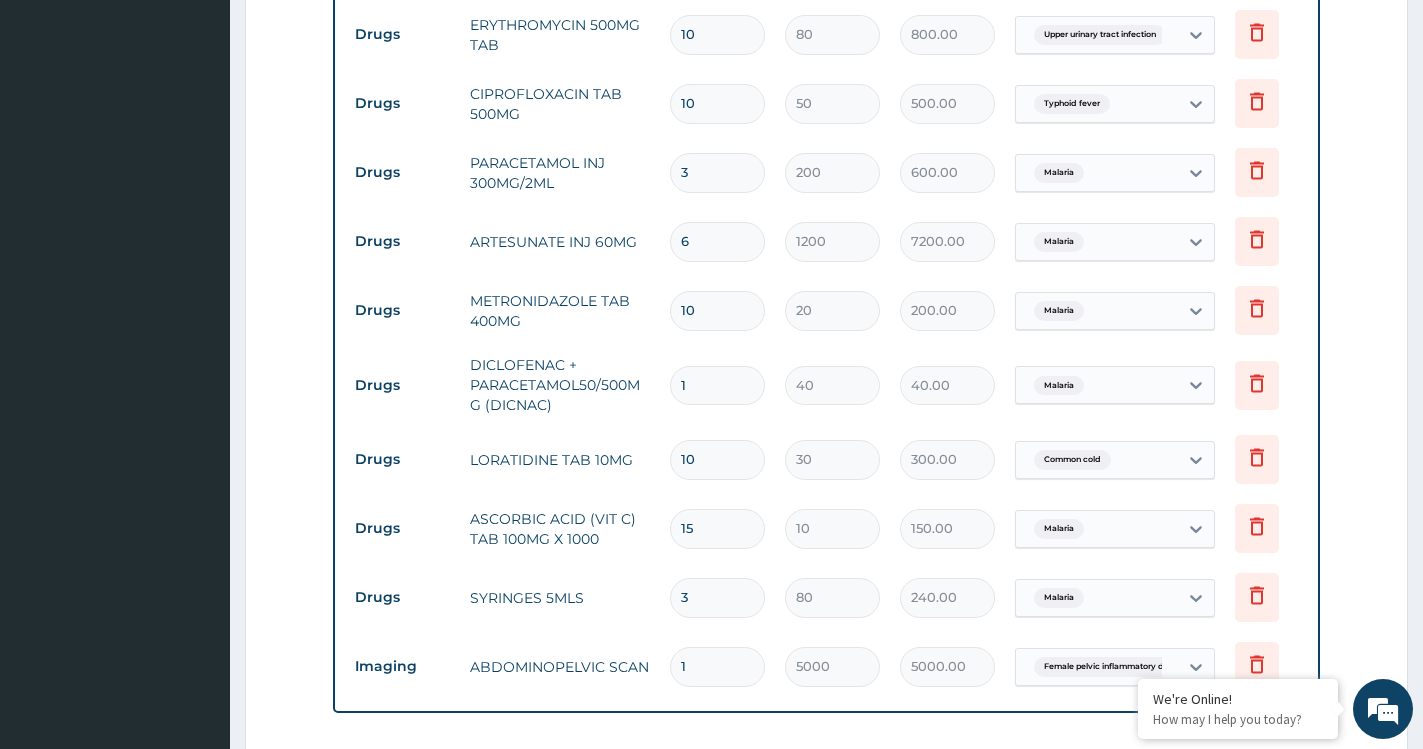 type on "720.00" 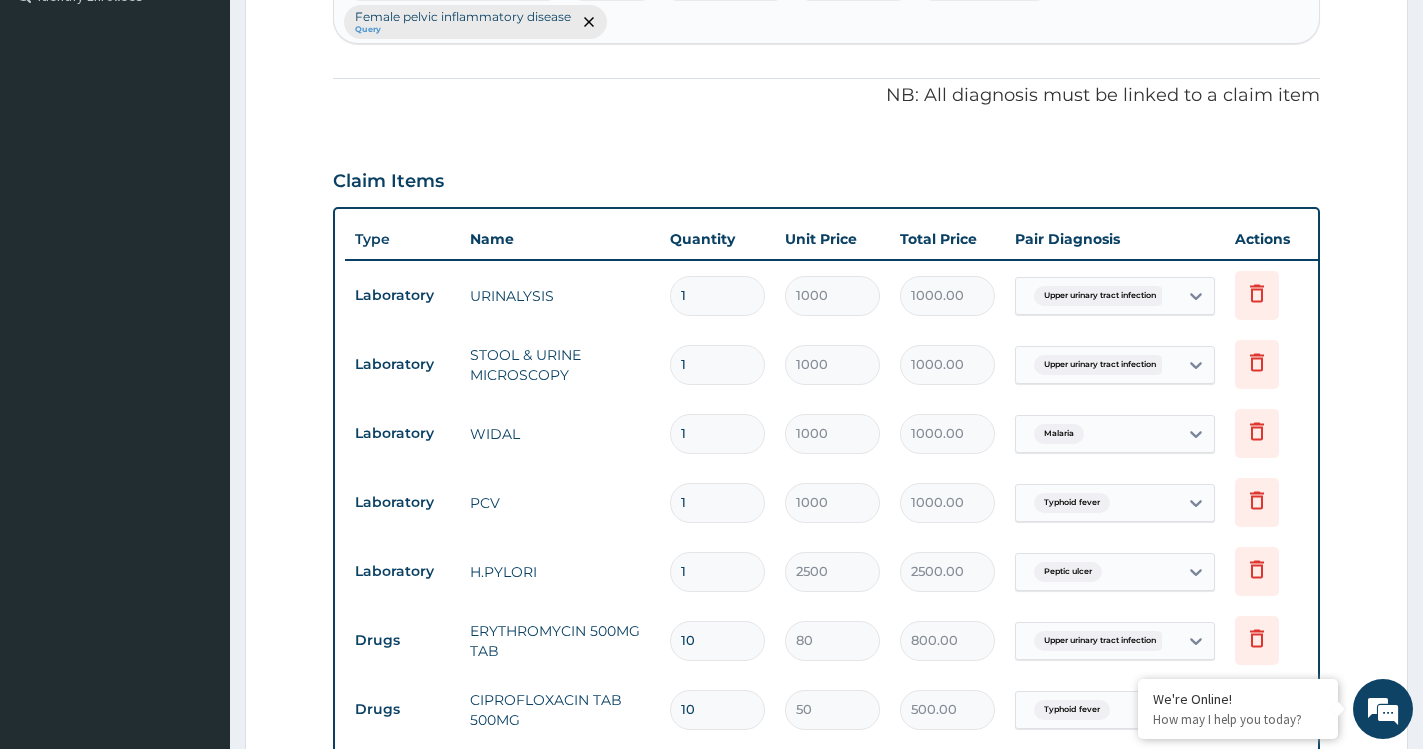 scroll, scrollTop: 568, scrollLeft: 0, axis: vertical 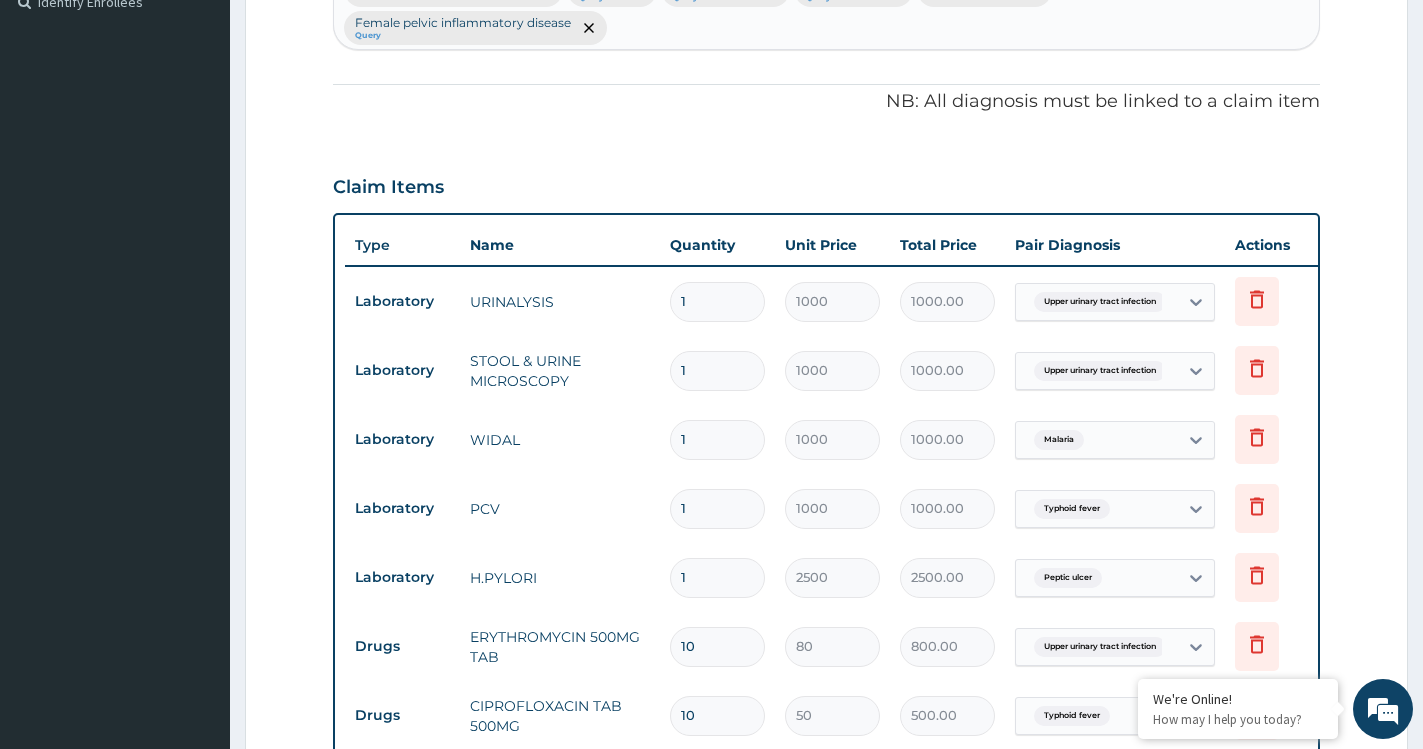 type on "18" 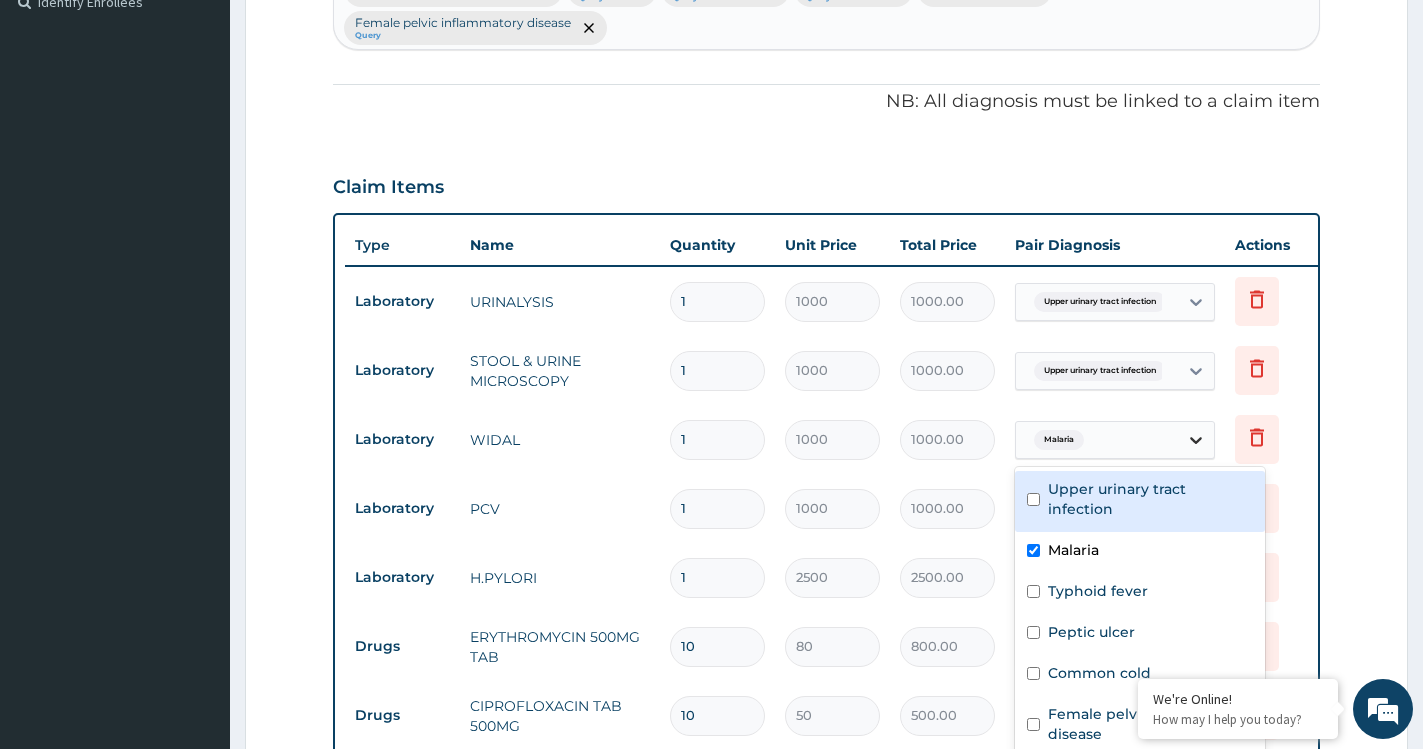 click 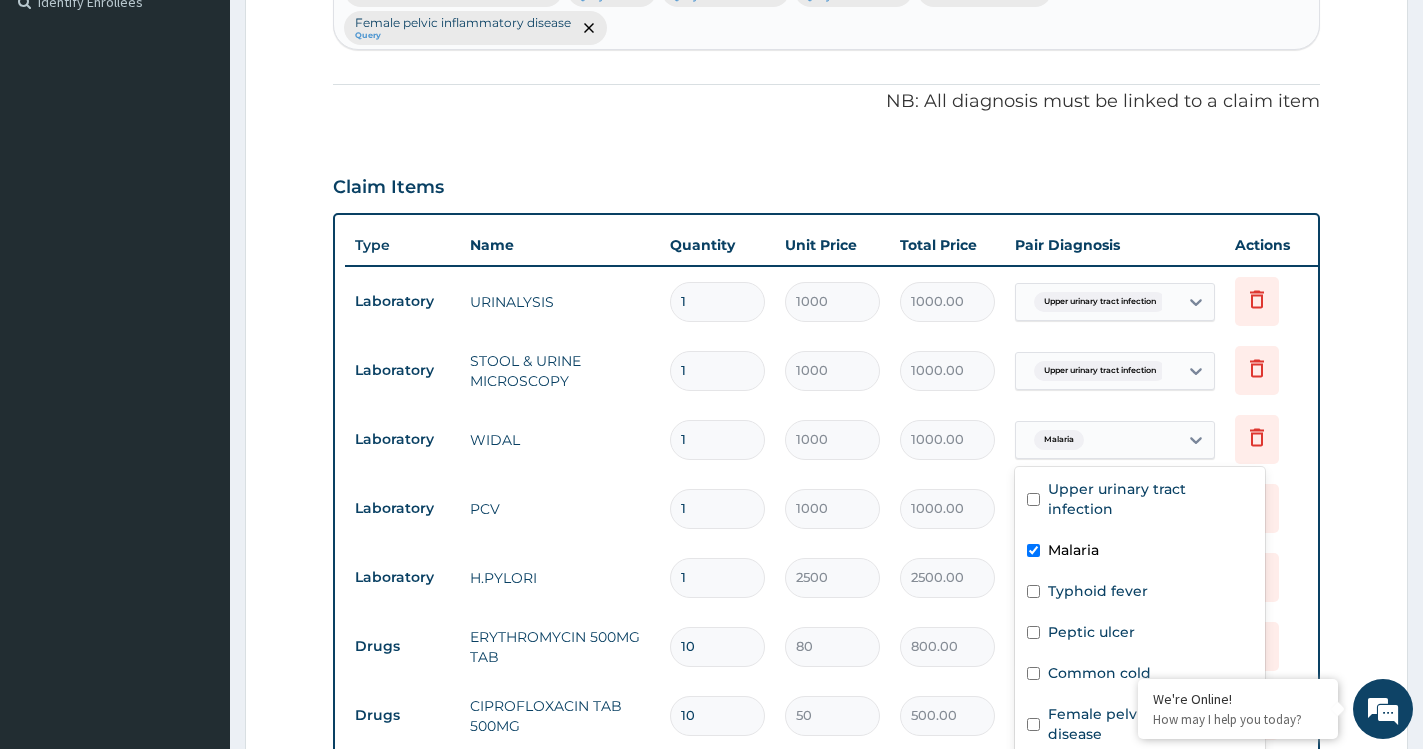 click at bounding box center [1033, 550] 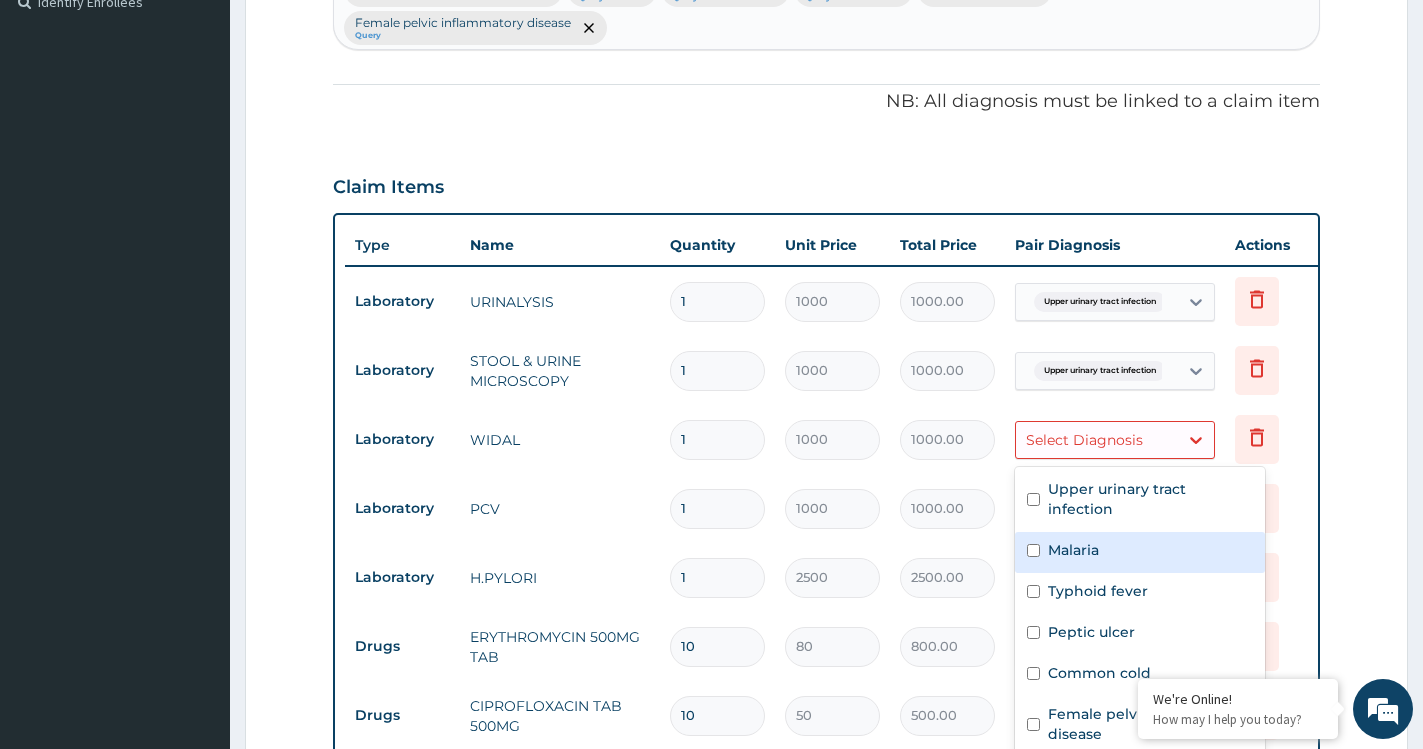 click at bounding box center [1033, 550] 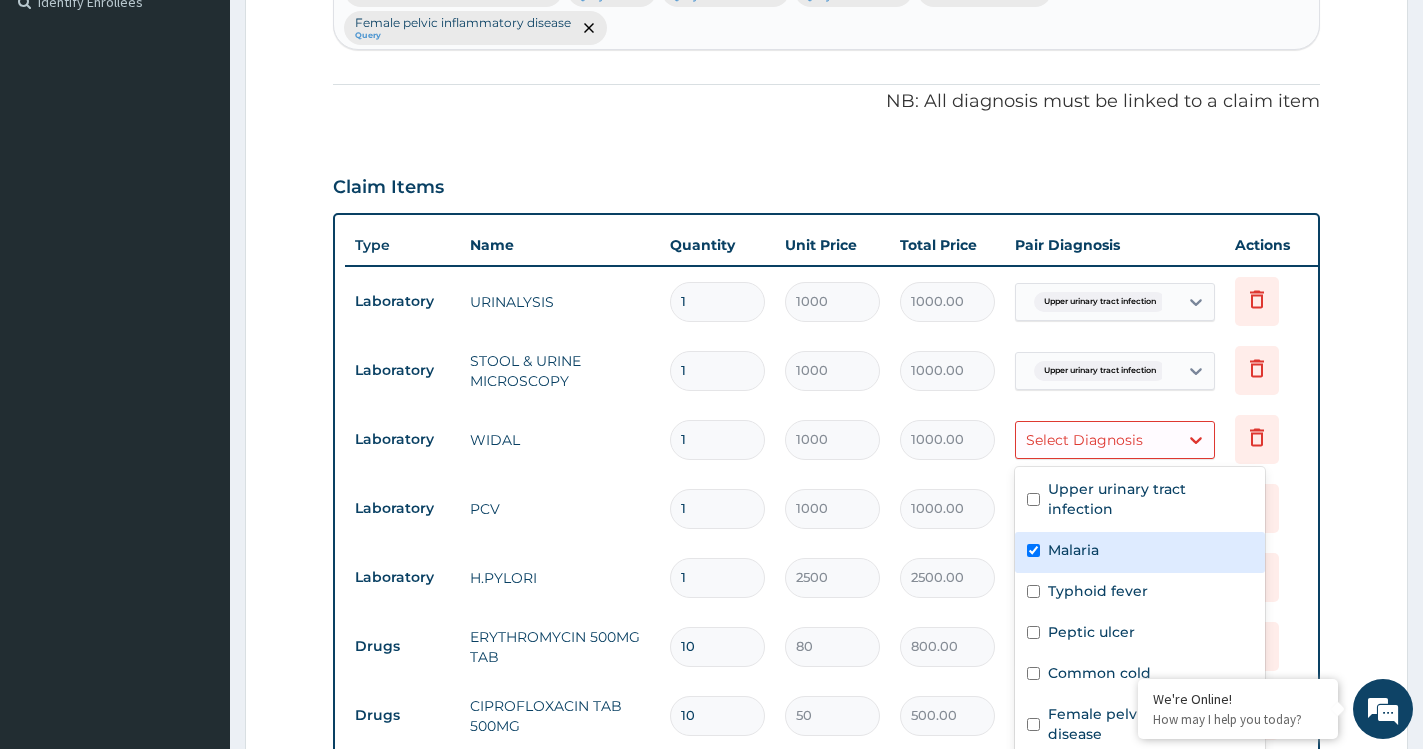 checkbox on "true" 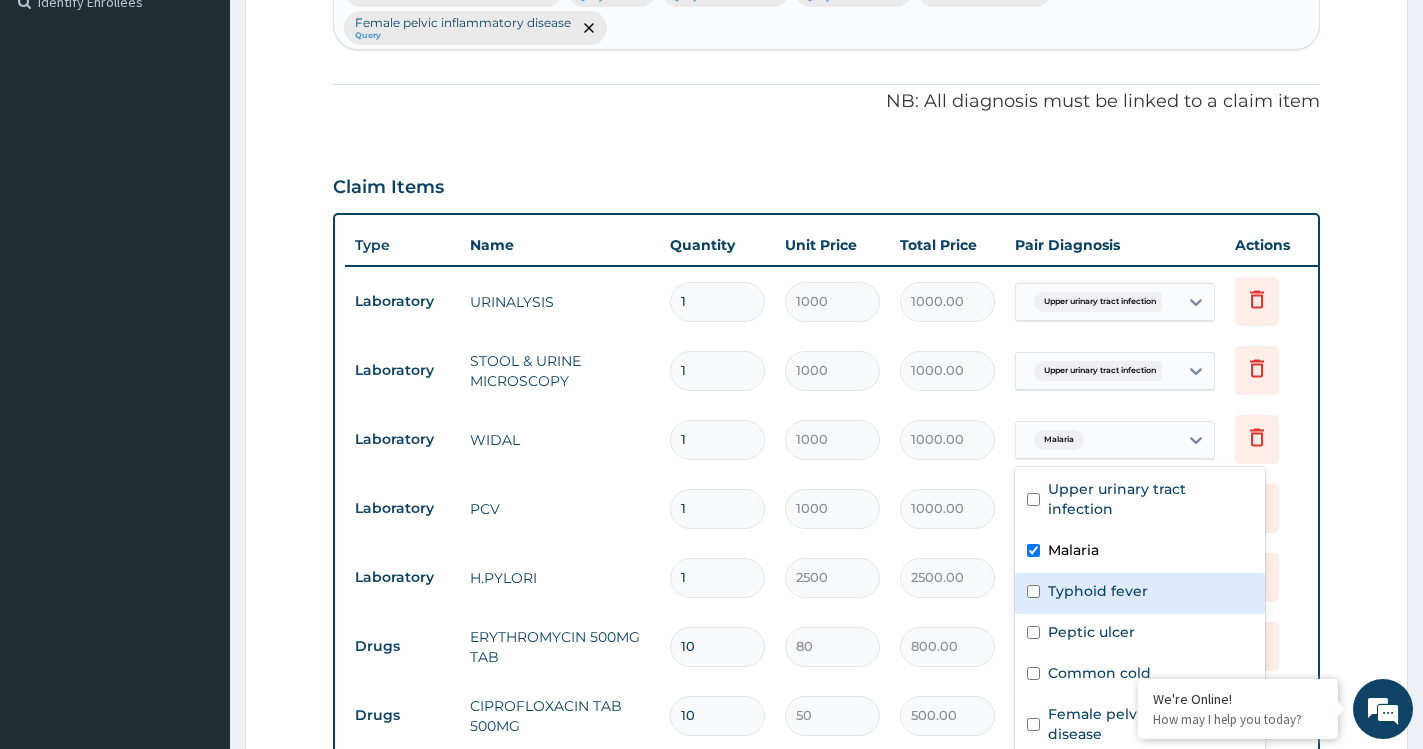 click on "Typhoid fever" at bounding box center (1098, 591) 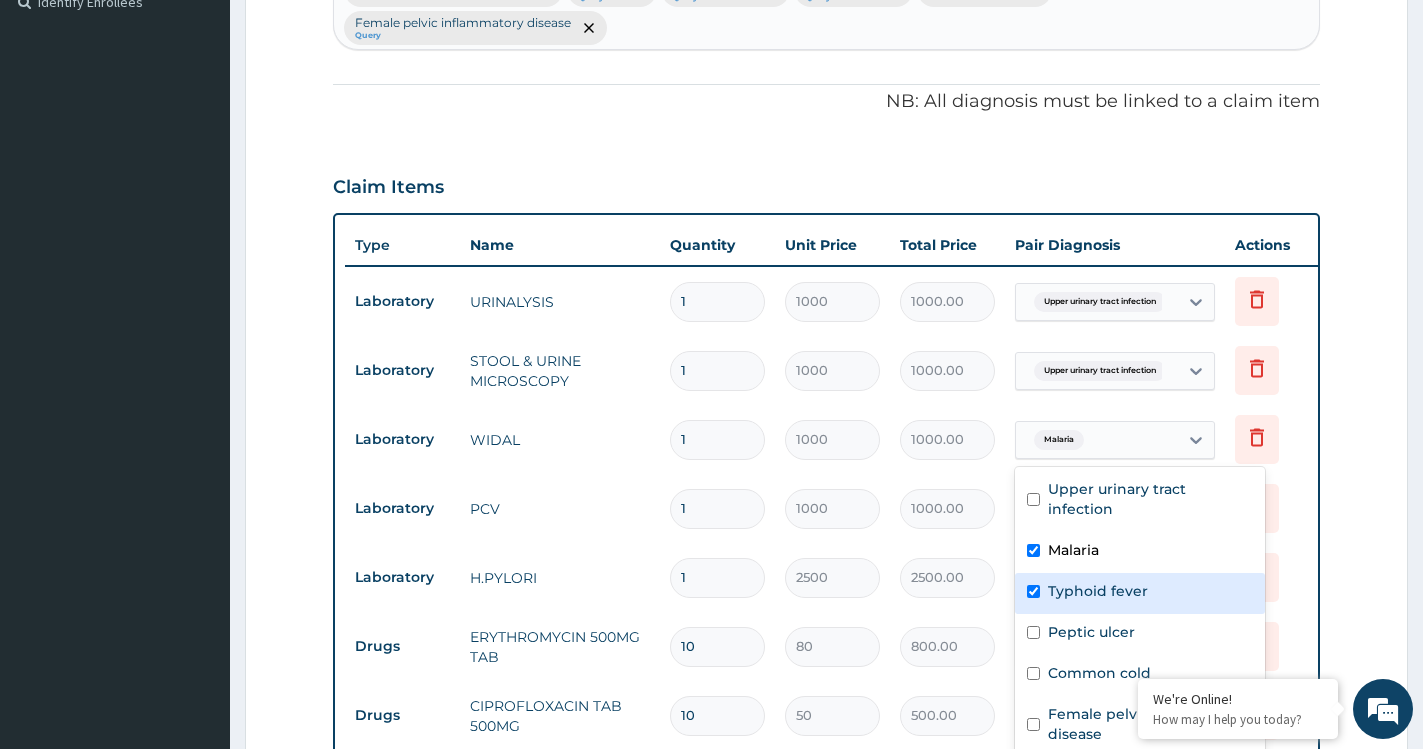 checkbox on "true" 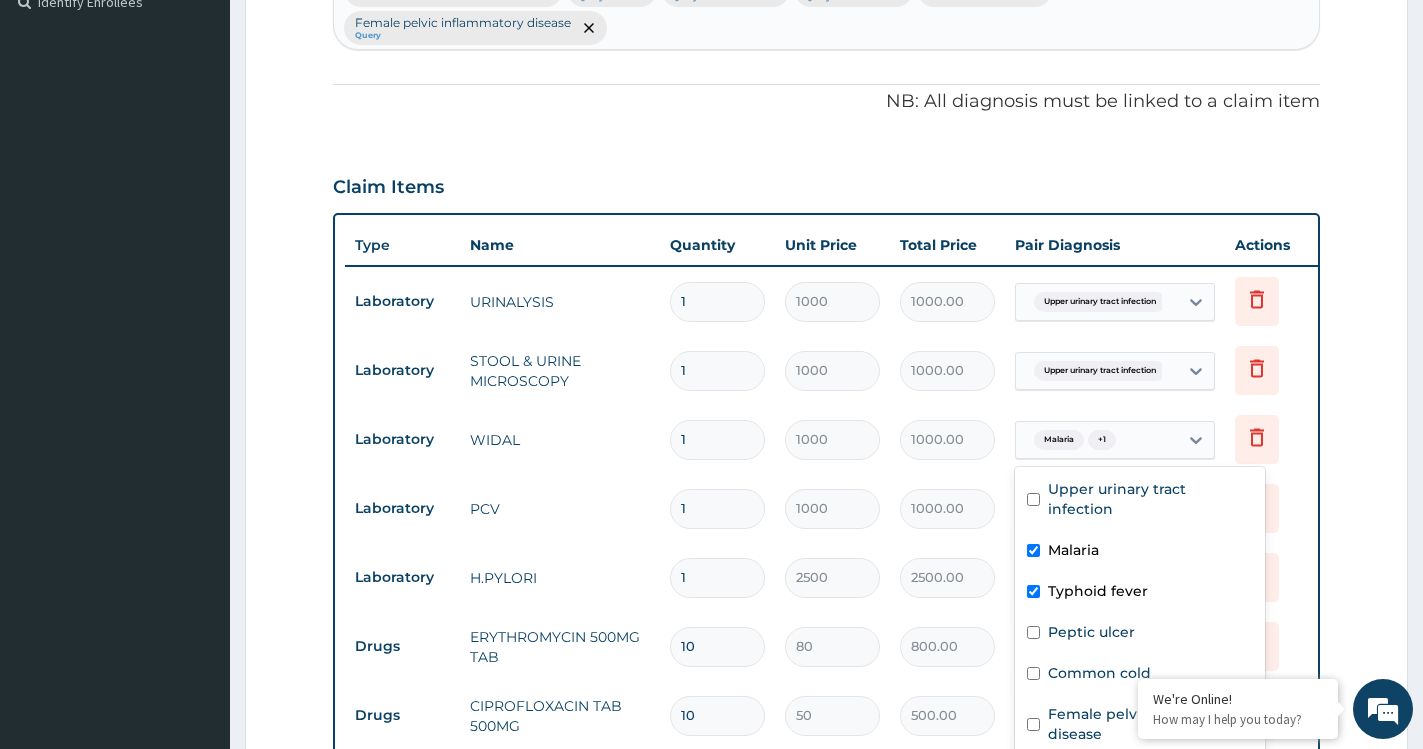 click on "Malaria" at bounding box center [1073, 550] 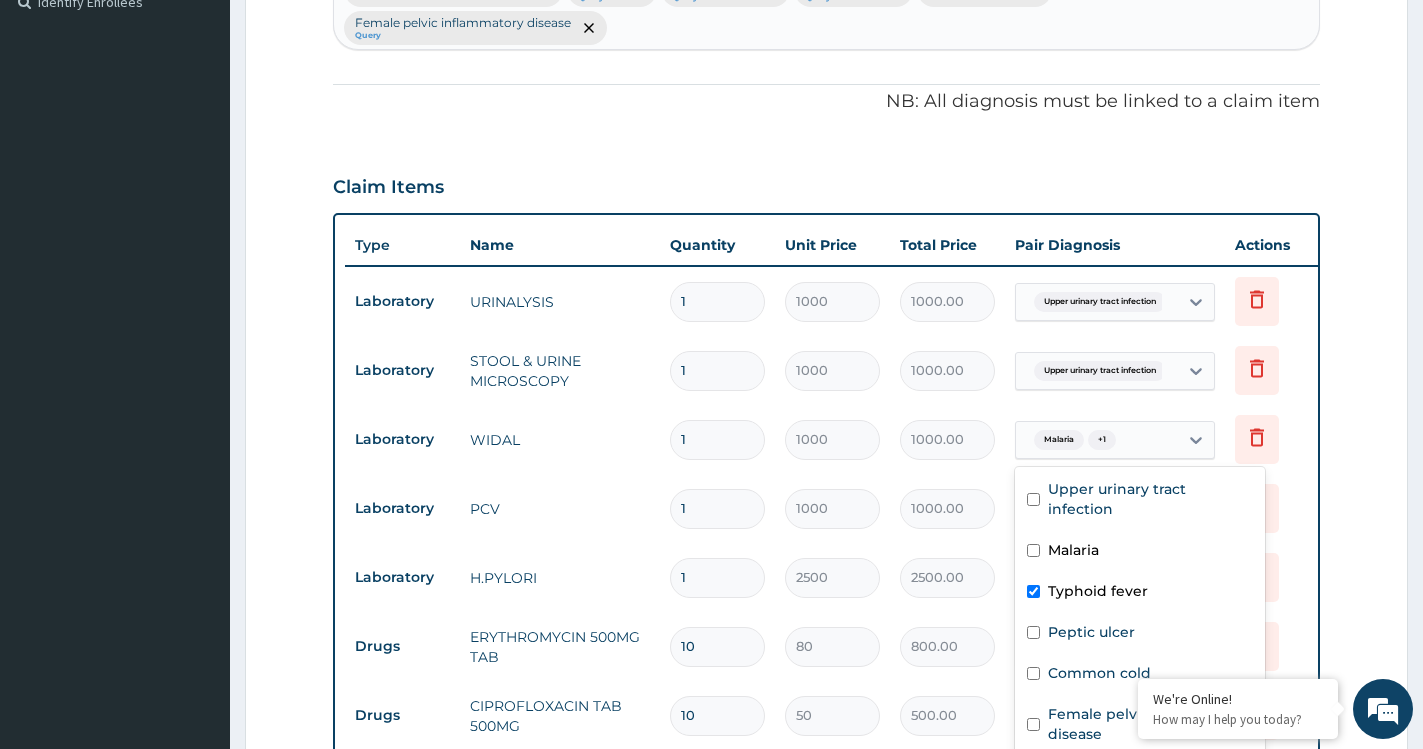 checkbox on "false" 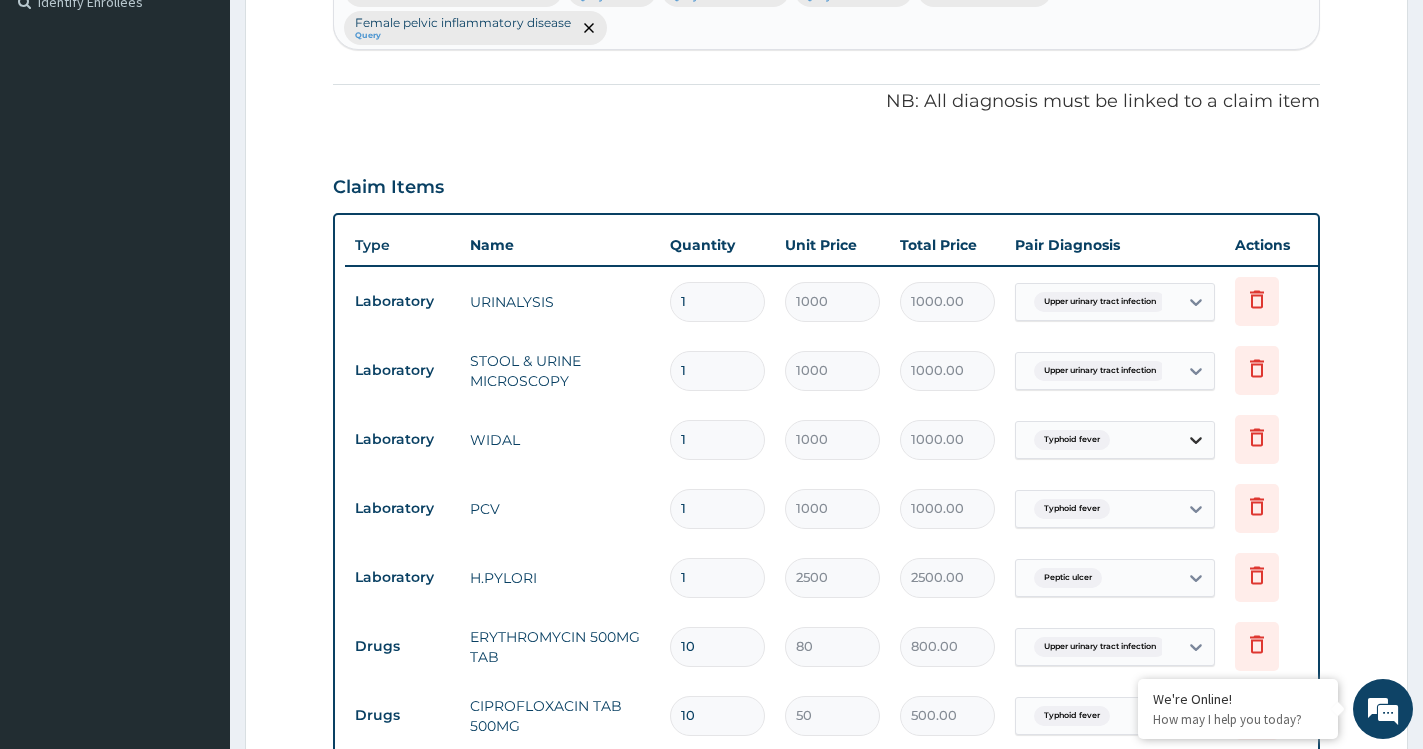 click 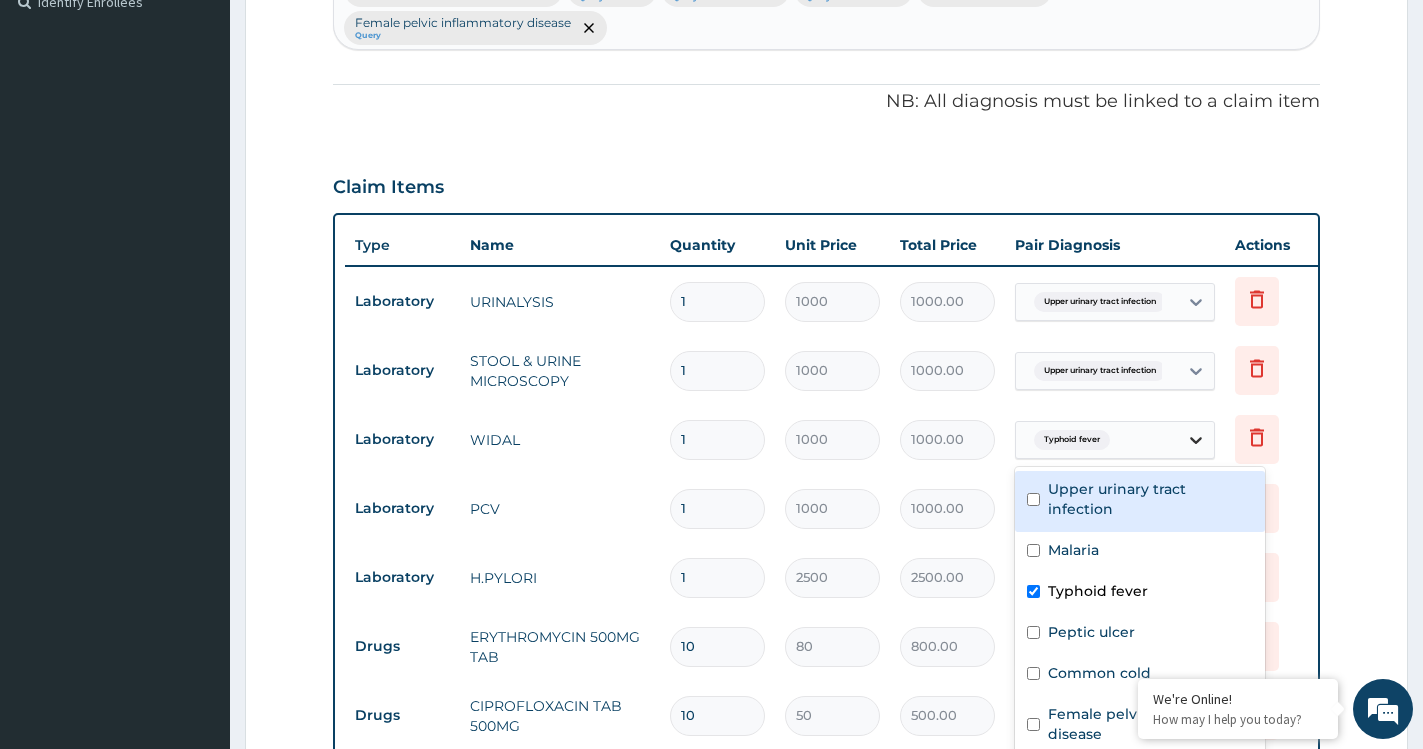 click 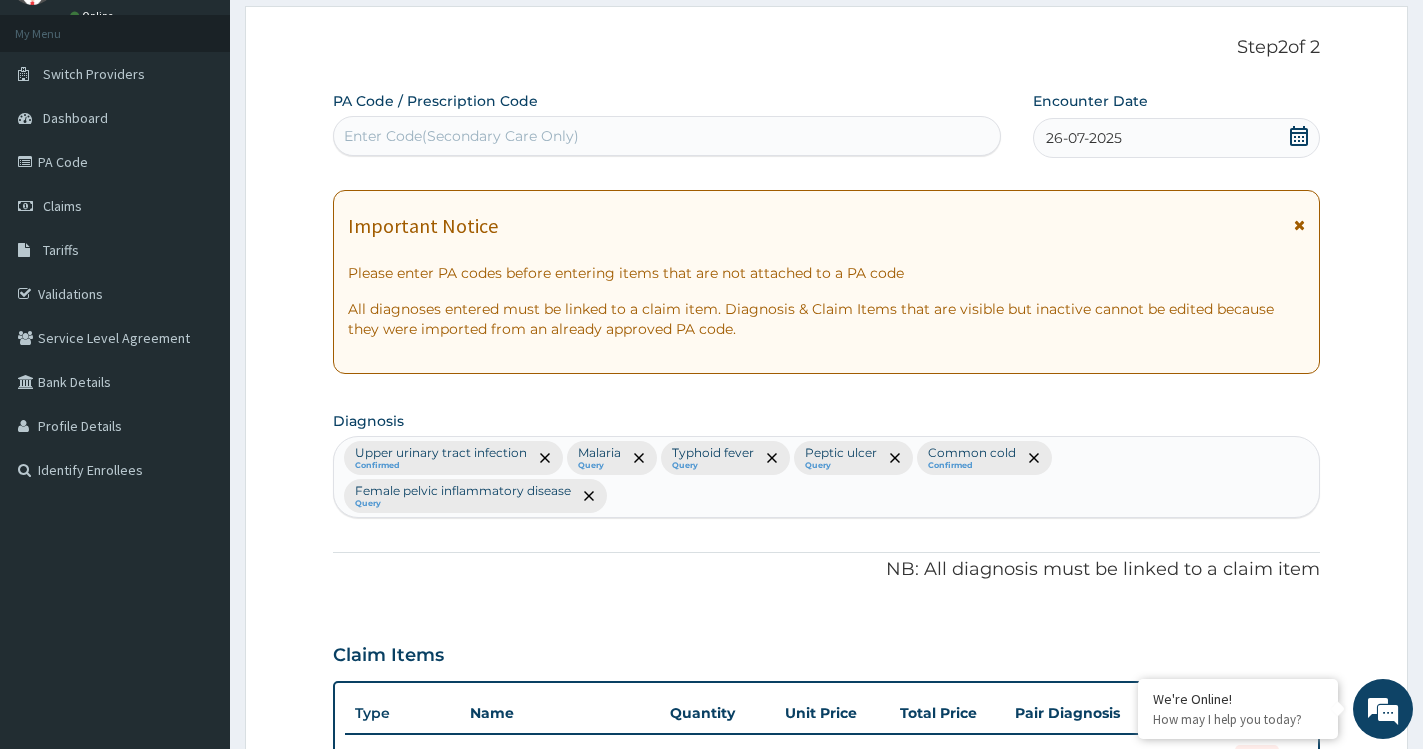 scroll, scrollTop: 0, scrollLeft: 0, axis: both 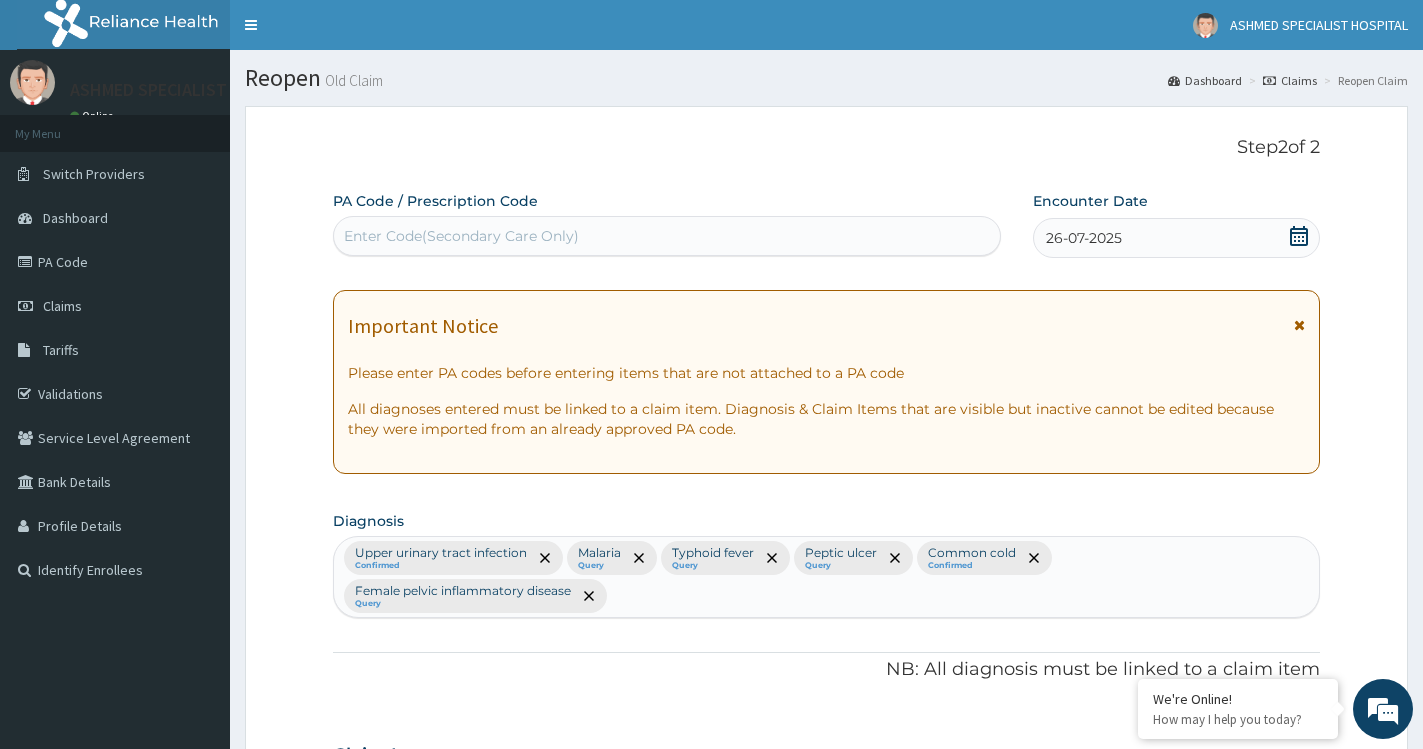 click on "Enter Code(Secondary Care Only)" at bounding box center (461, 236) 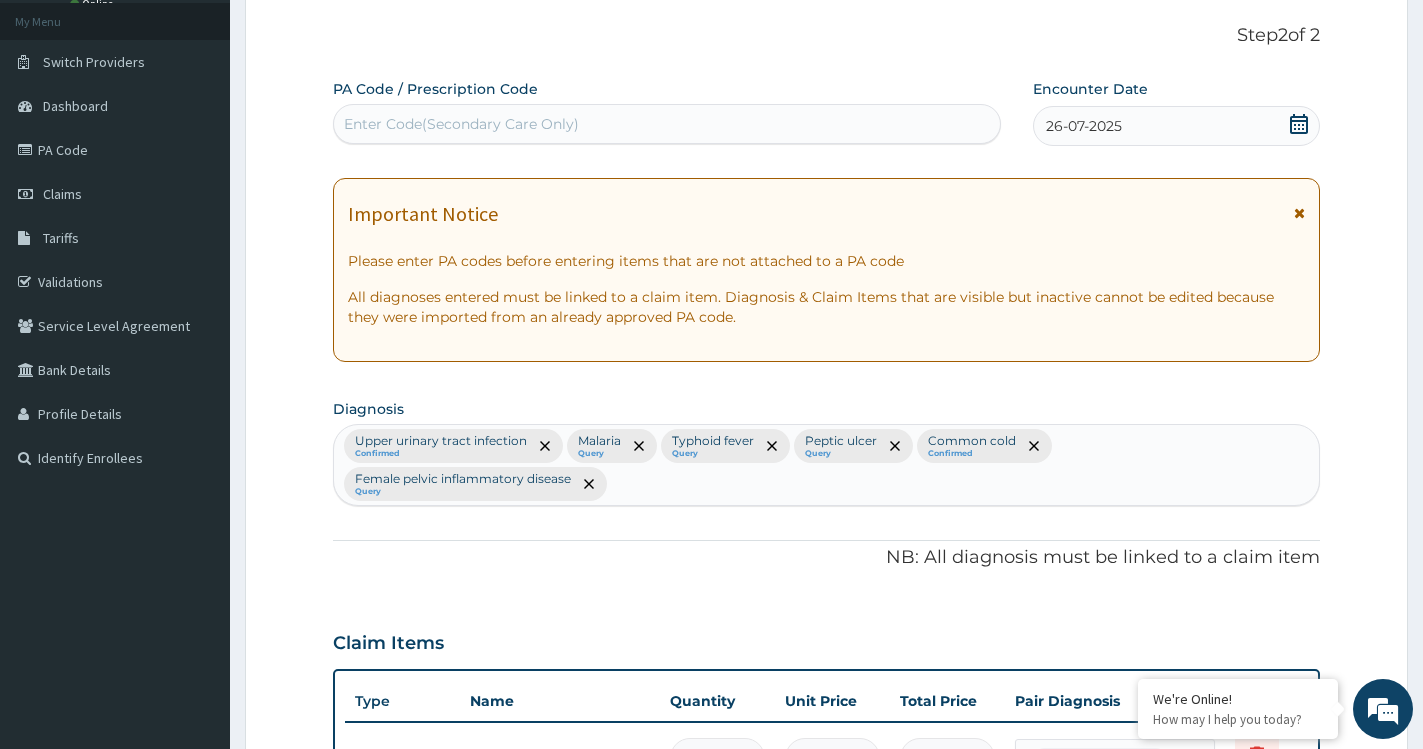 scroll, scrollTop: 136, scrollLeft: 0, axis: vertical 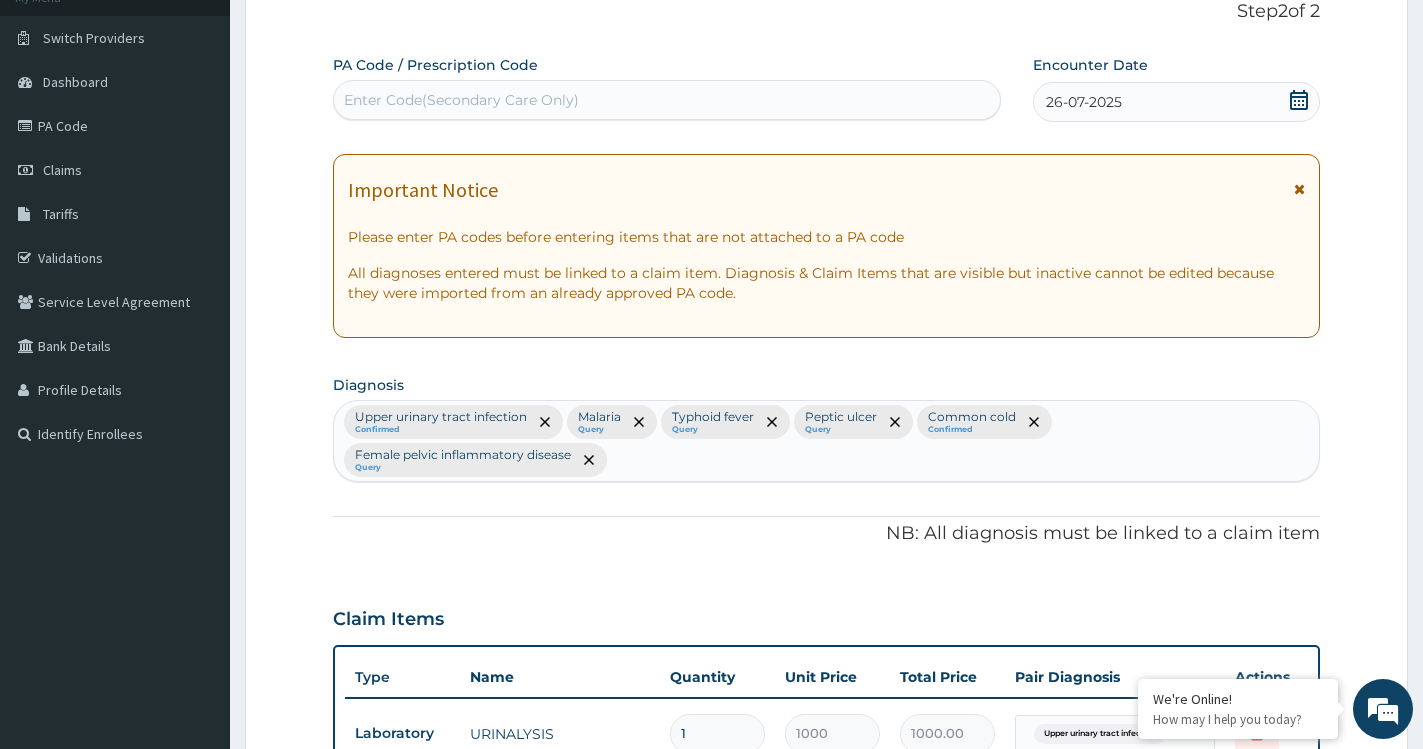 click on "Upper urinary tract infection Confirmed Malaria Query Typhoid fever Query Peptic ulcer Query Common cold Confirmed Female pelvic inflammatory disease Query" at bounding box center [826, 441] 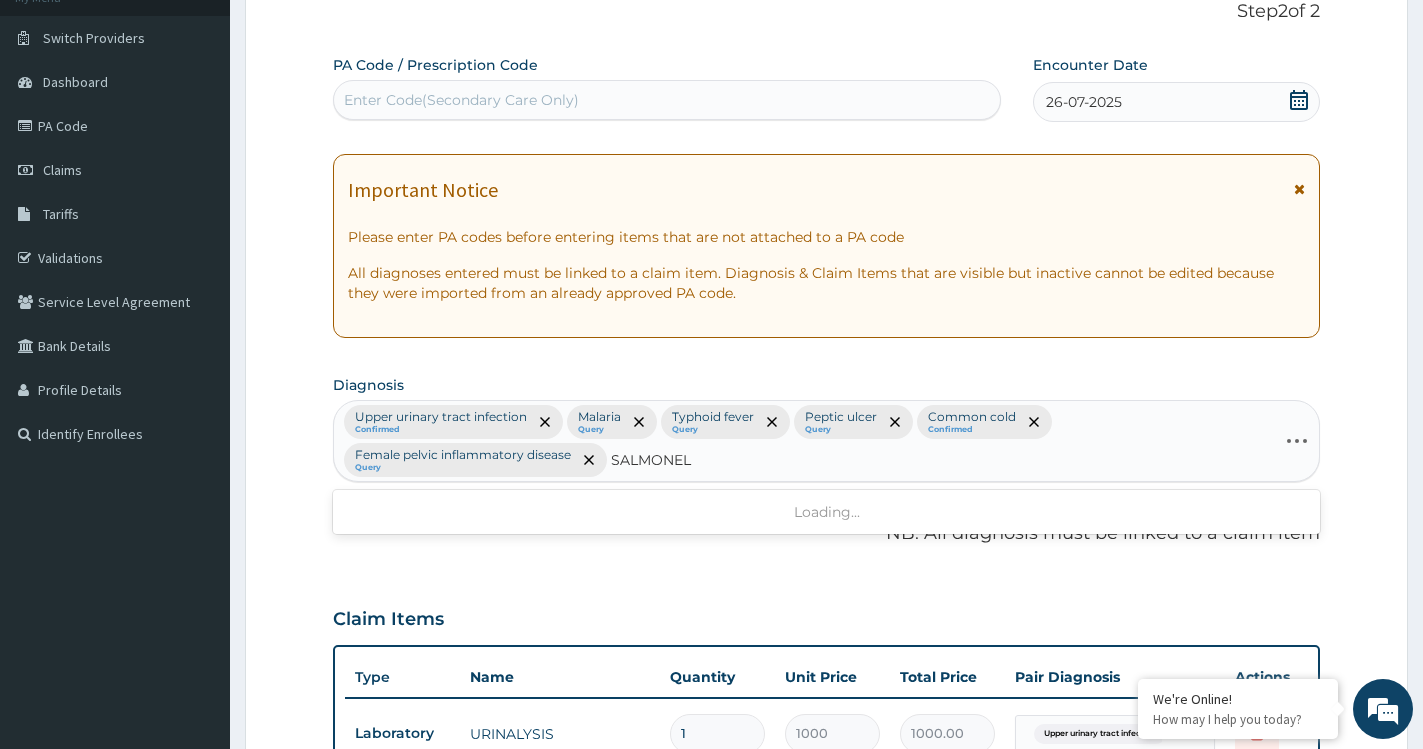 type on "SALMONELL" 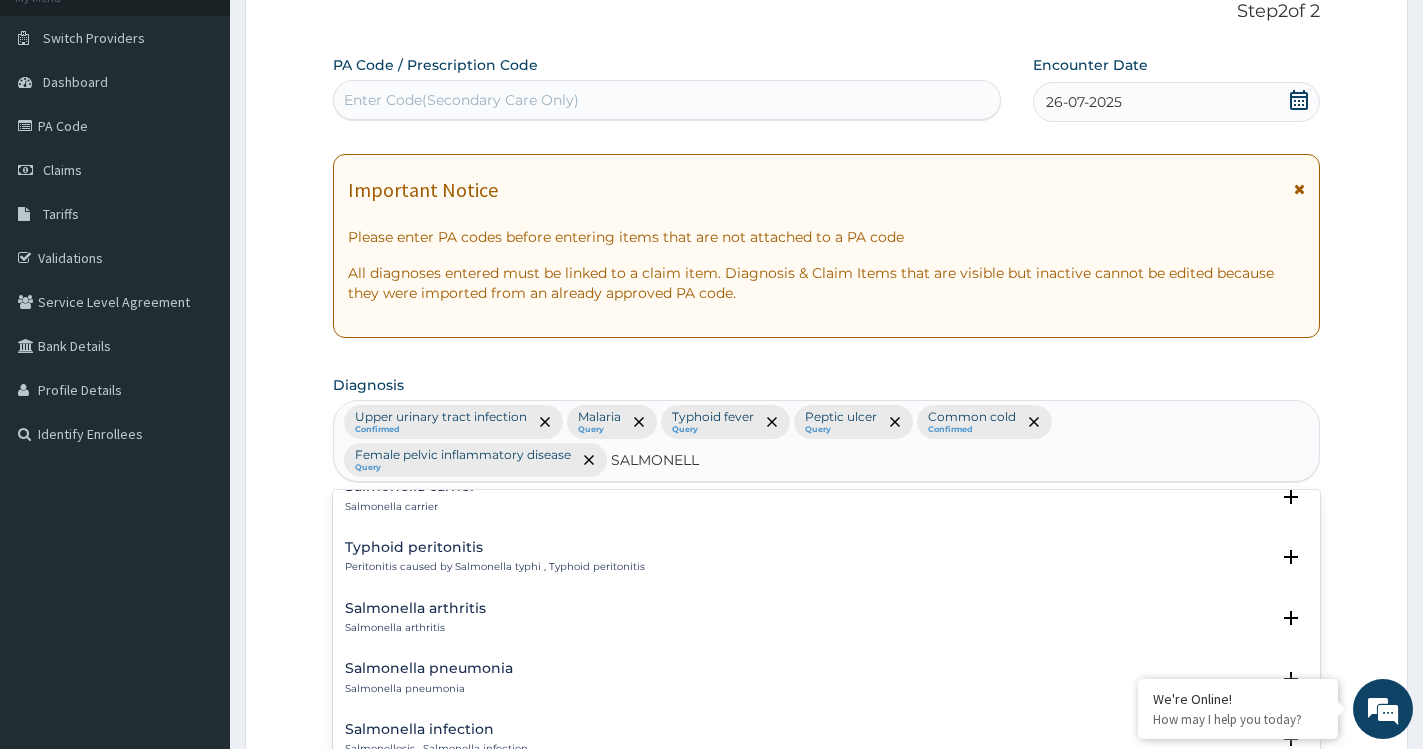 scroll, scrollTop: 216, scrollLeft: 0, axis: vertical 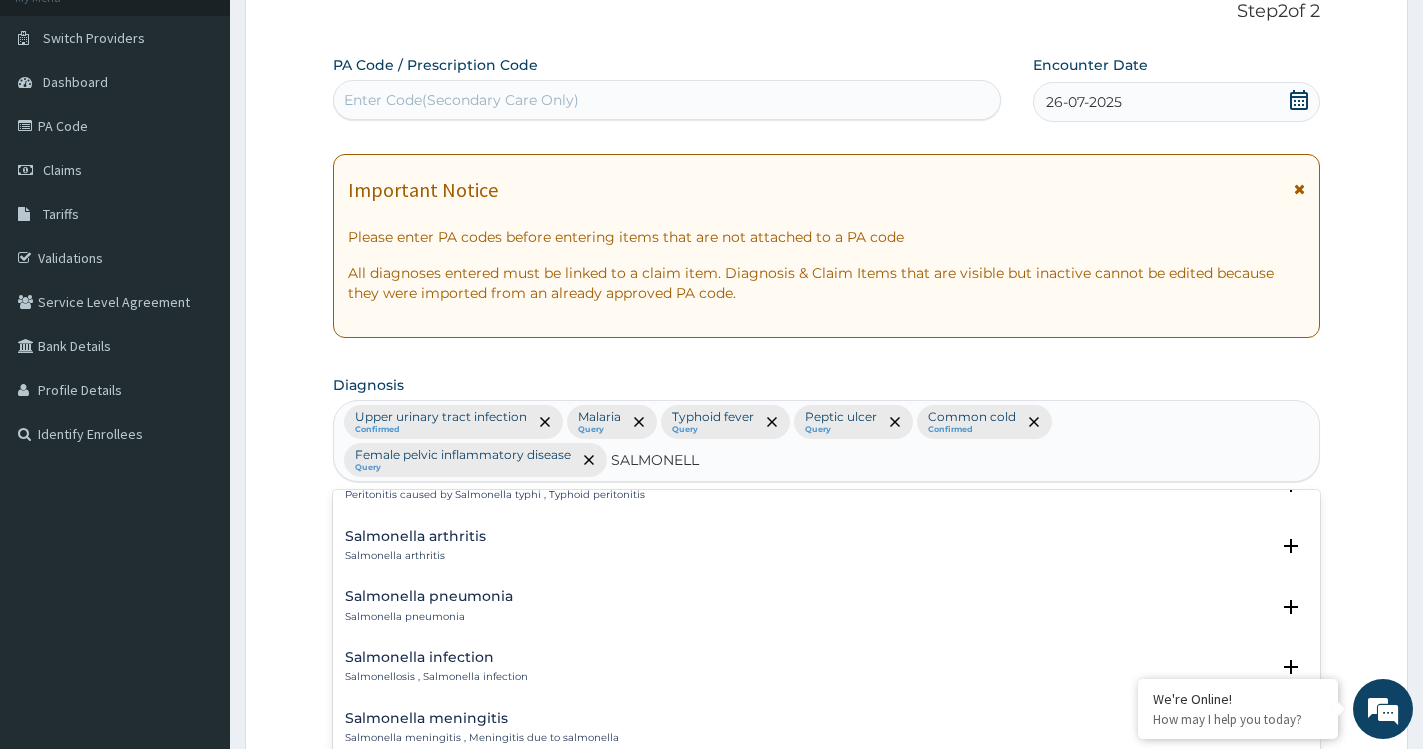 click on "Salmonella arthritis" at bounding box center (415, 556) 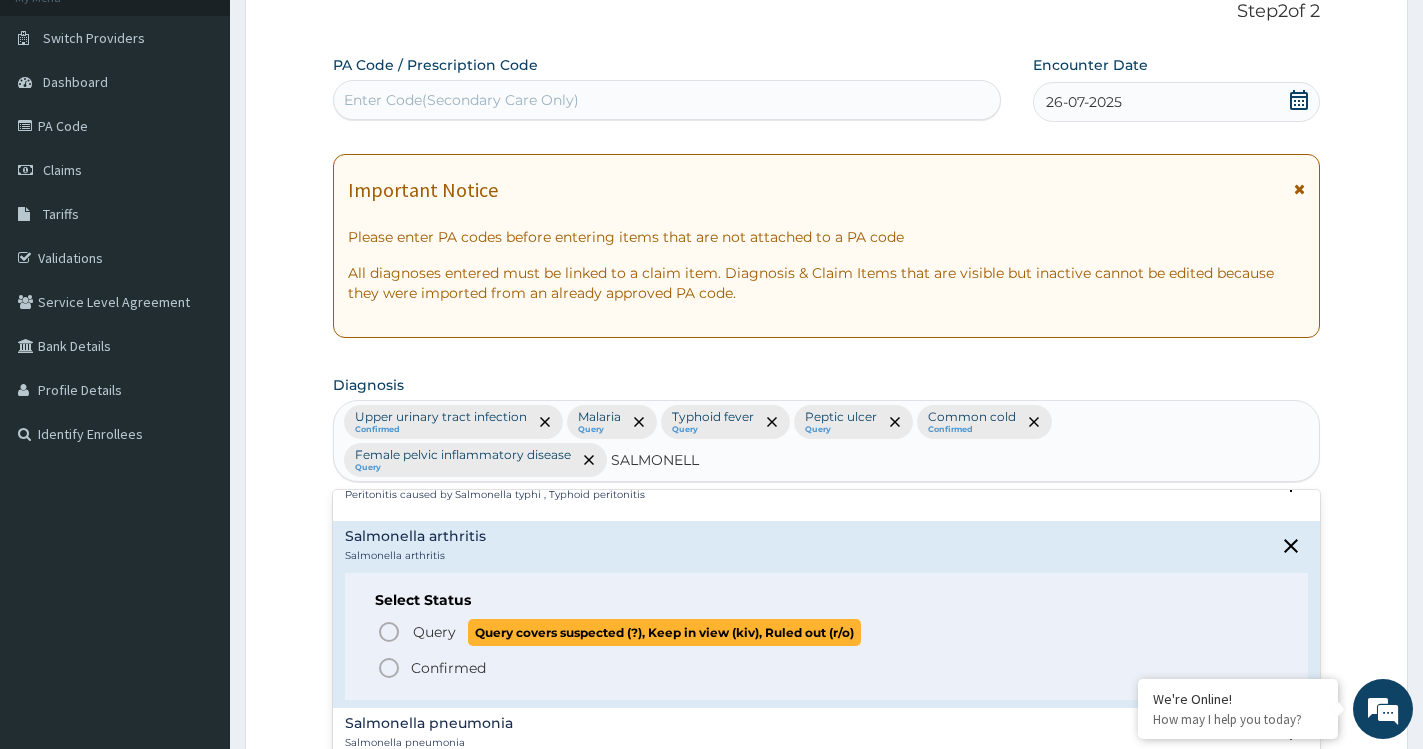 click on "Query" at bounding box center [434, 632] 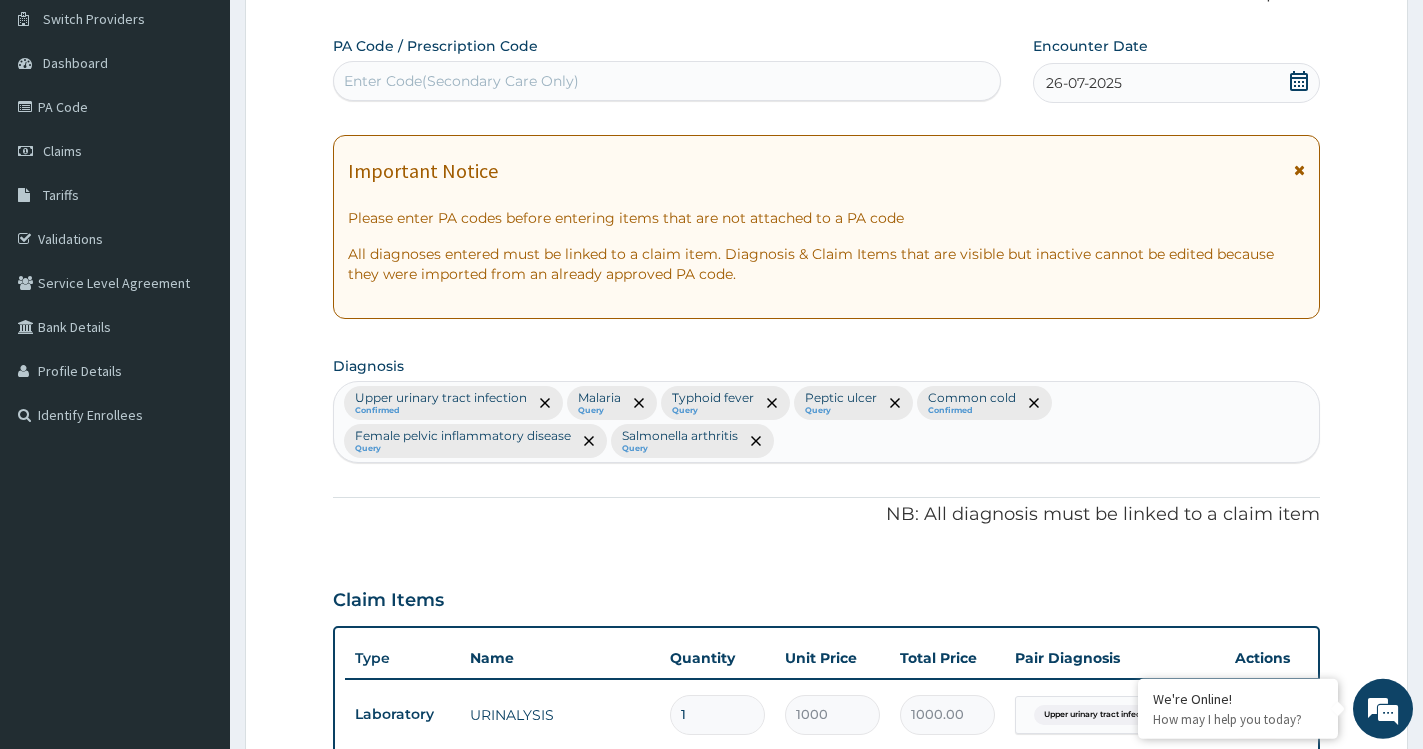 scroll, scrollTop: 476, scrollLeft: 0, axis: vertical 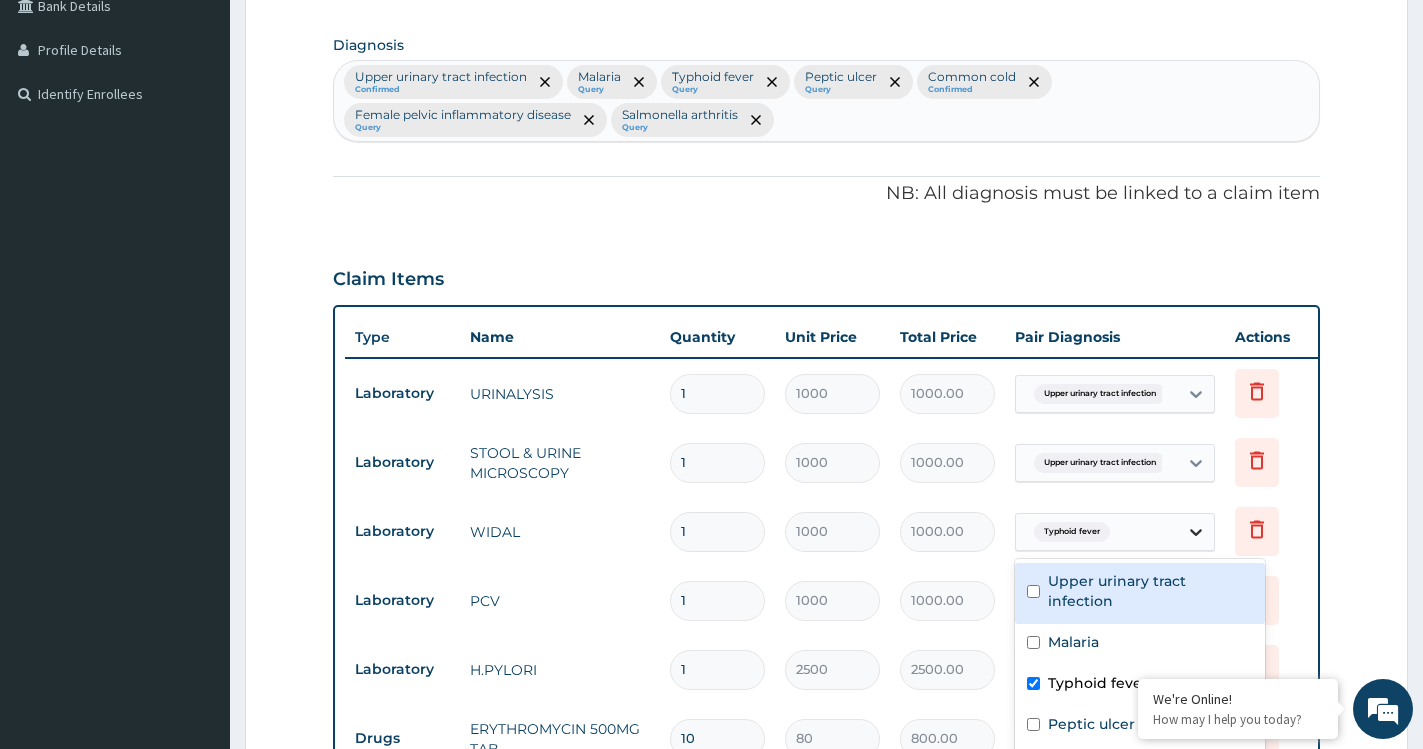 click 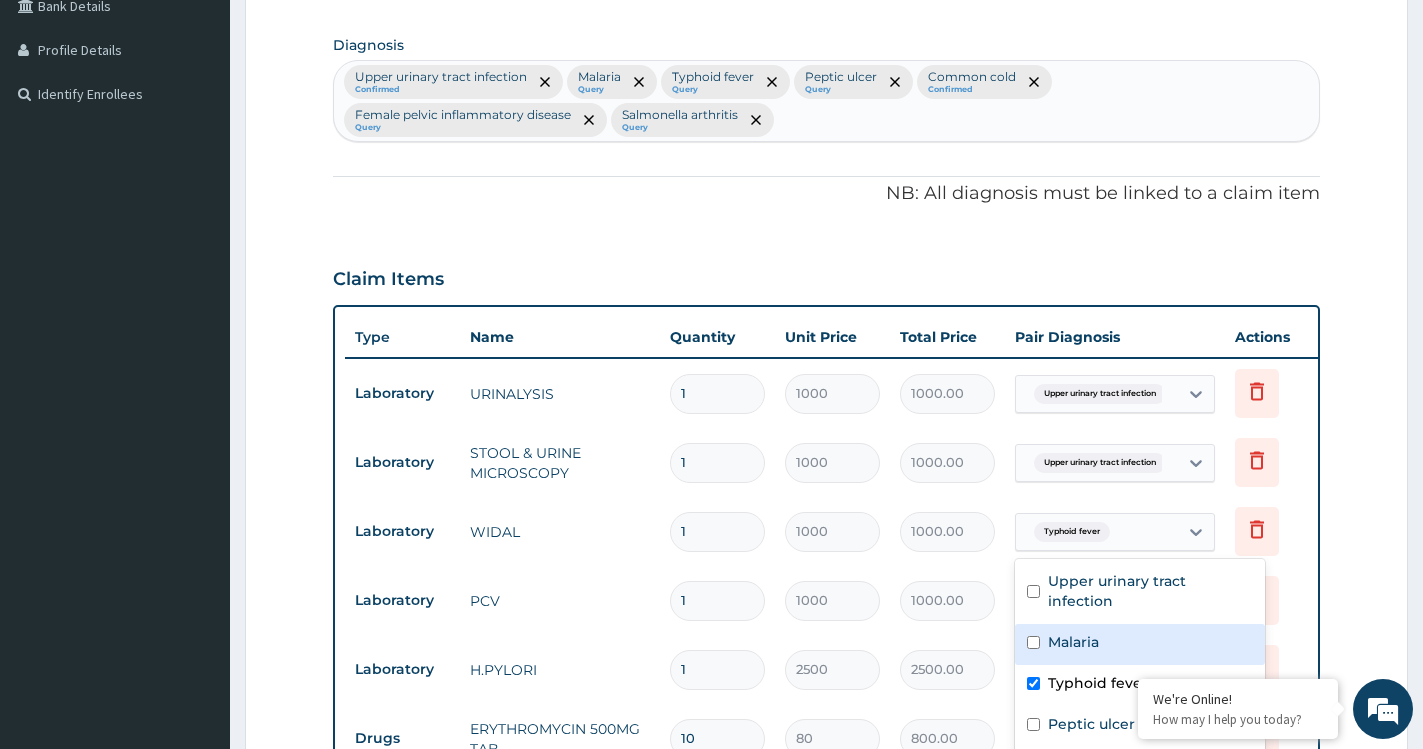 scroll, scrollTop: 35, scrollLeft: 0, axis: vertical 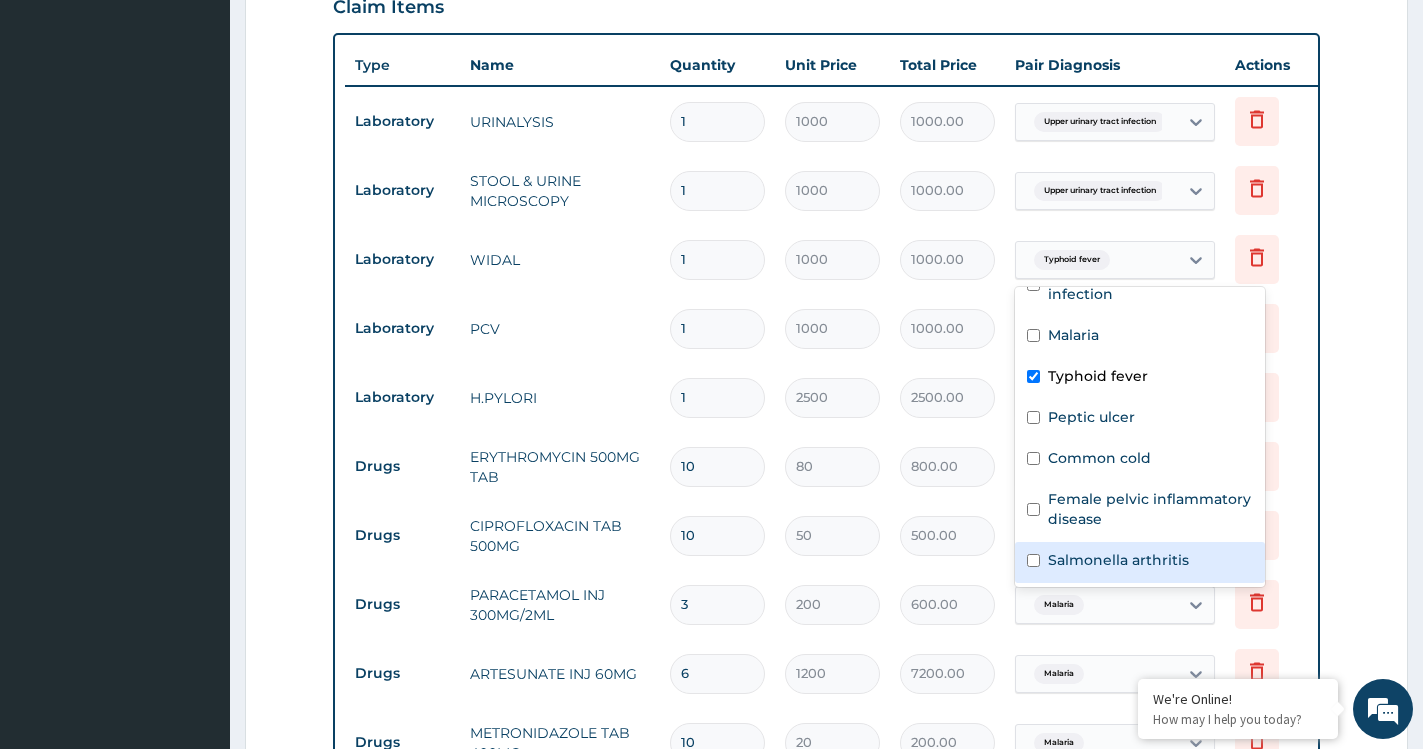 click on "Salmonella arthritis" at bounding box center (1140, 562) 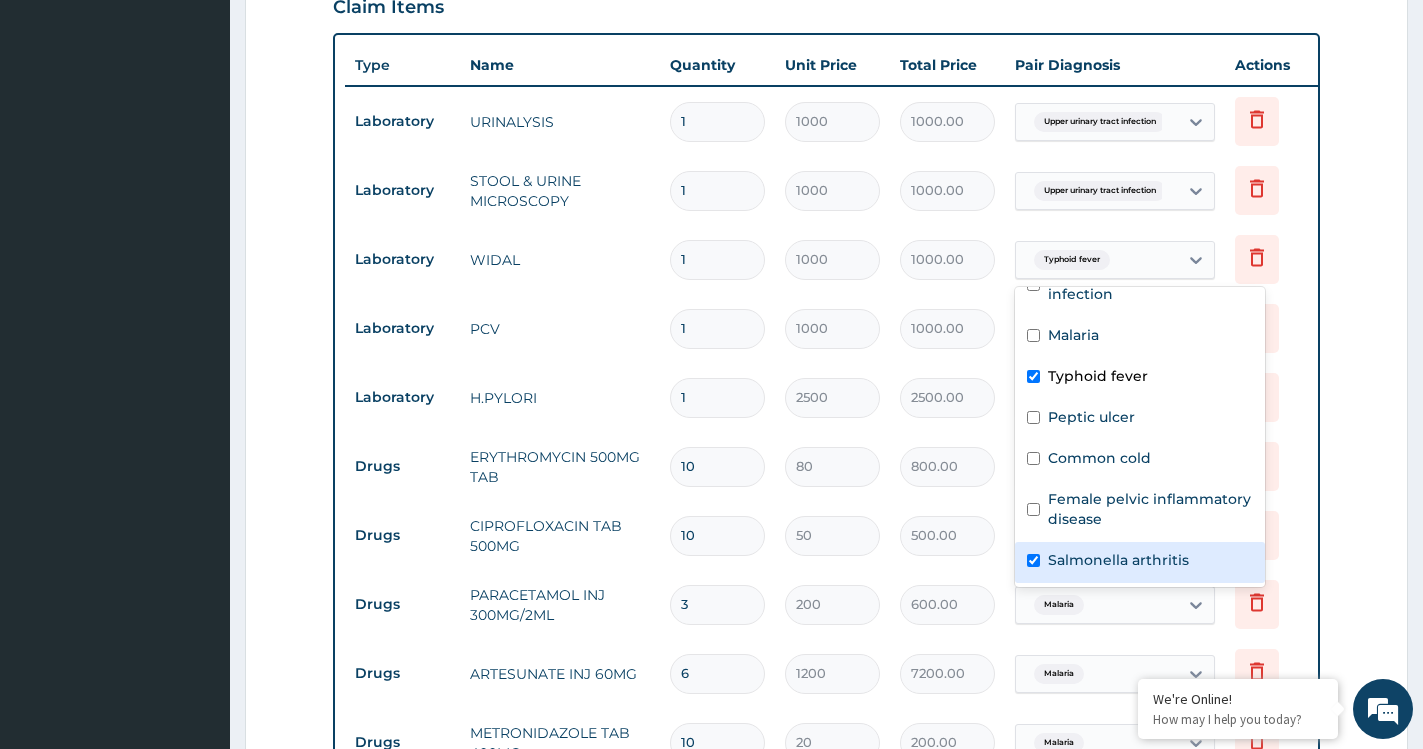 checkbox on "true" 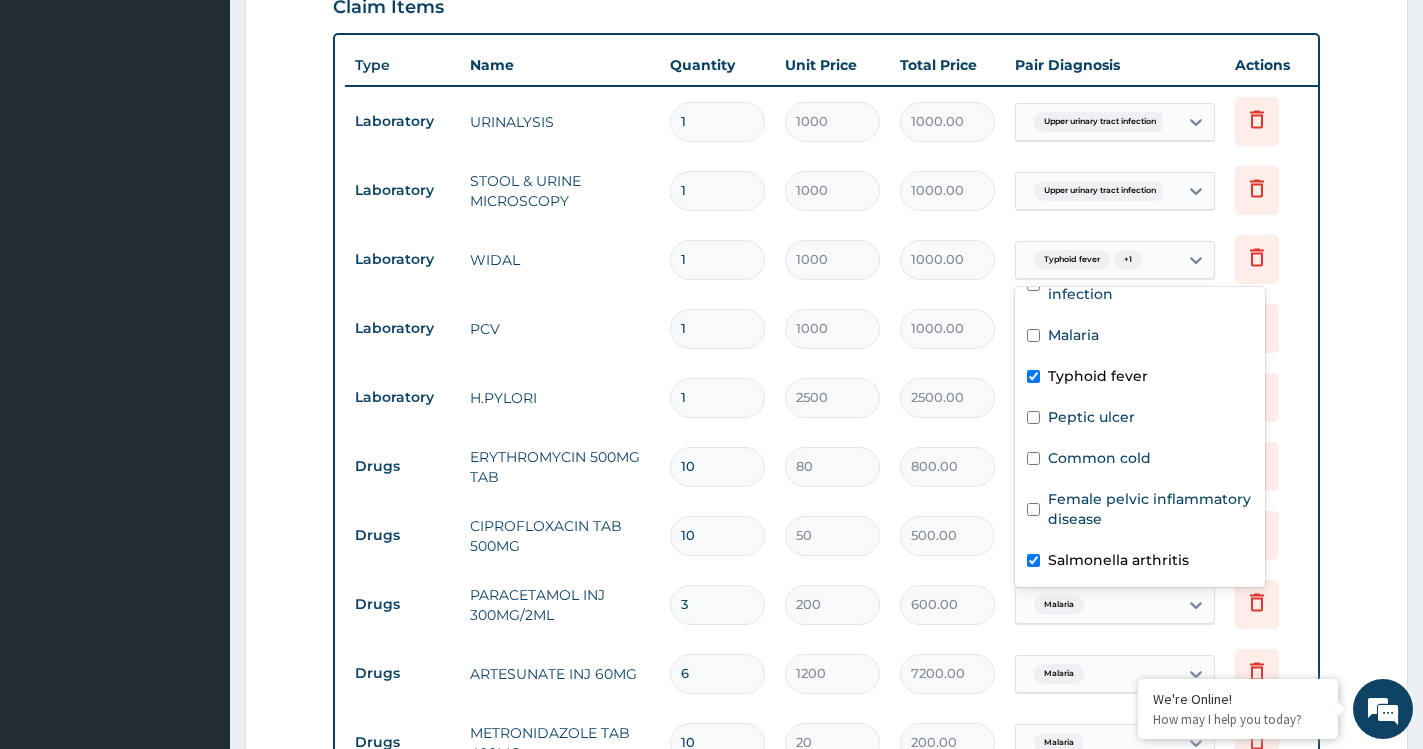 click on "Typhoid fever" at bounding box center [1098, 376] 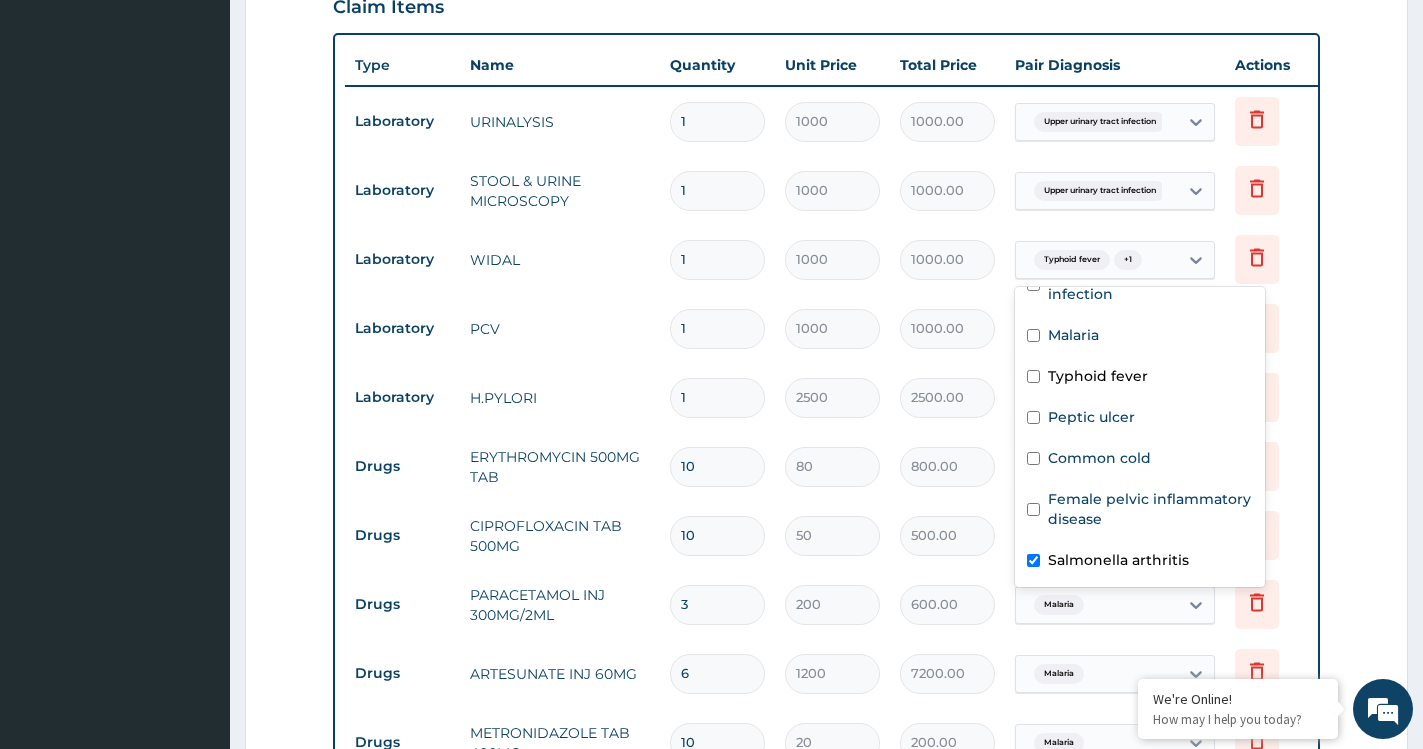 checkbox on "false" 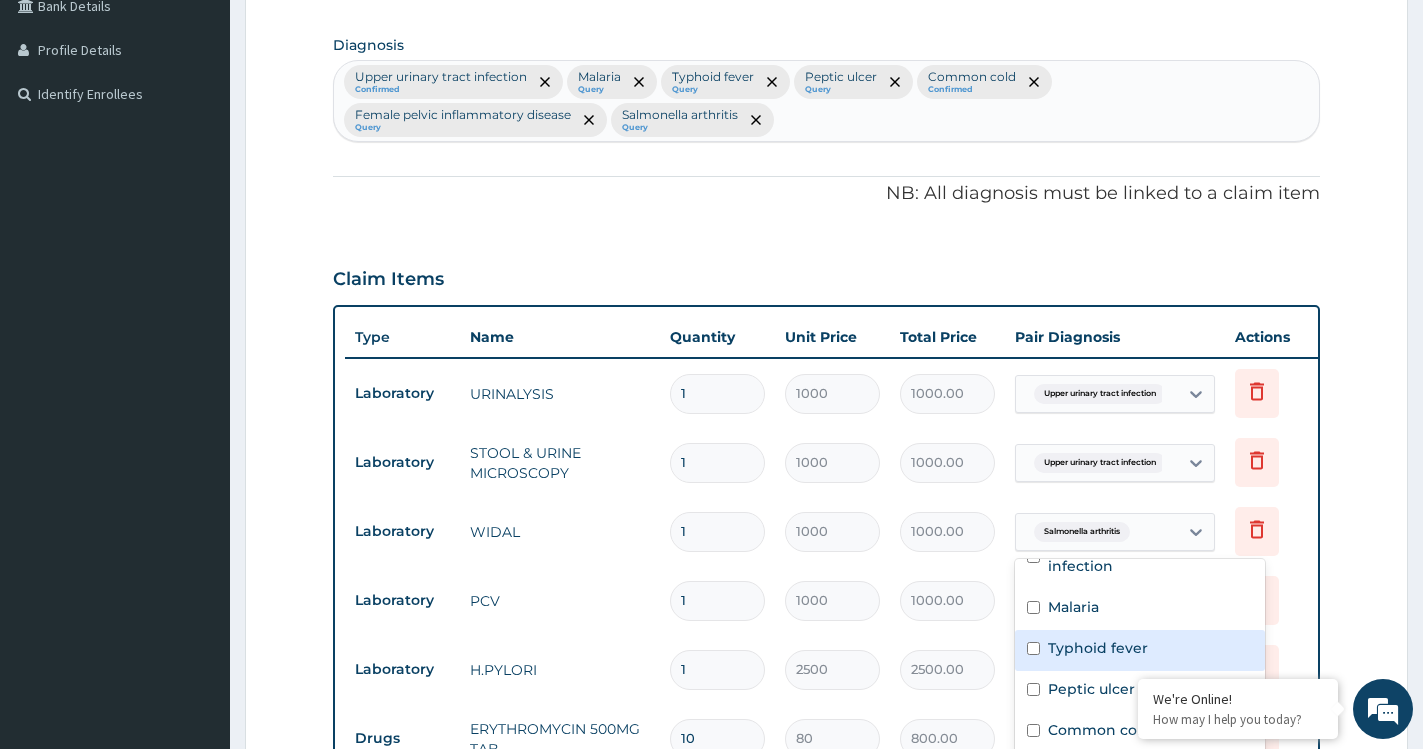 scroll, scrollTop: 748, scrollLeft: 0, axis: vertical 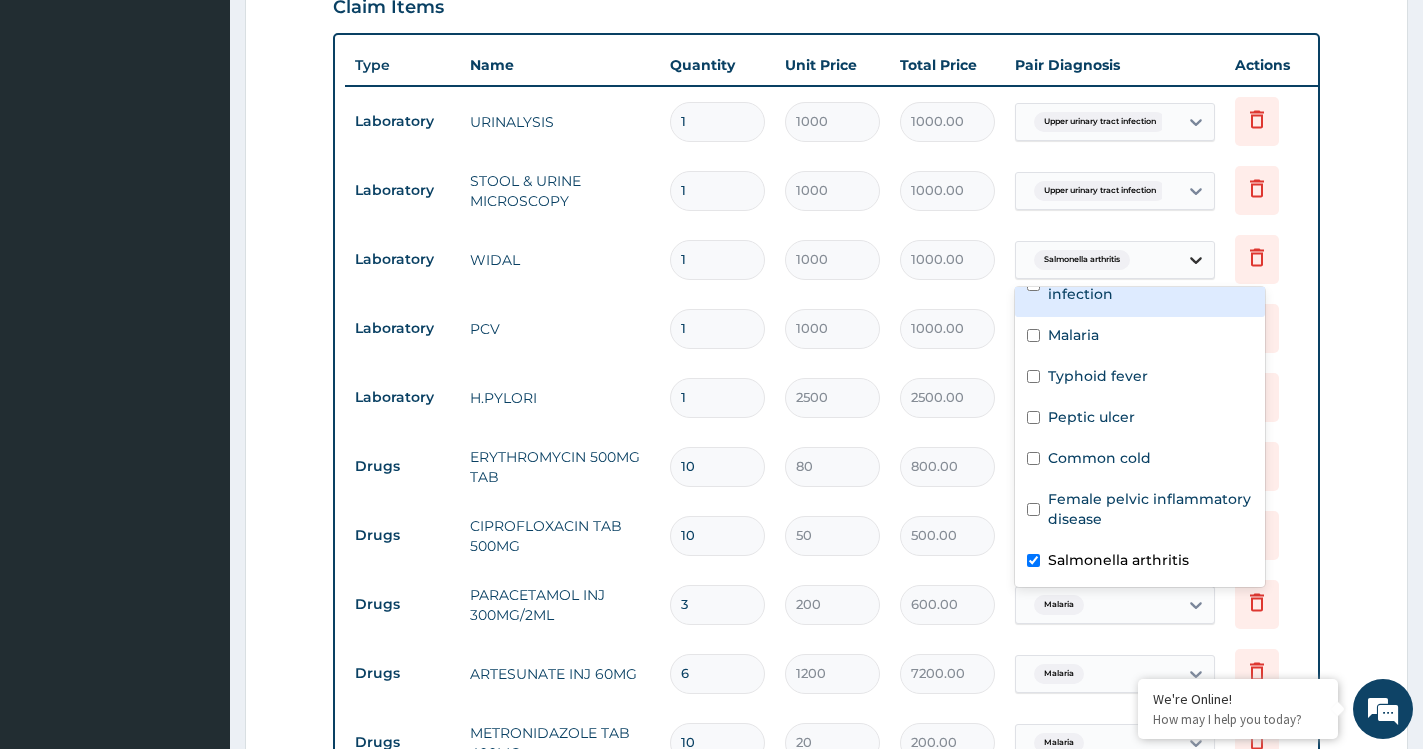 click 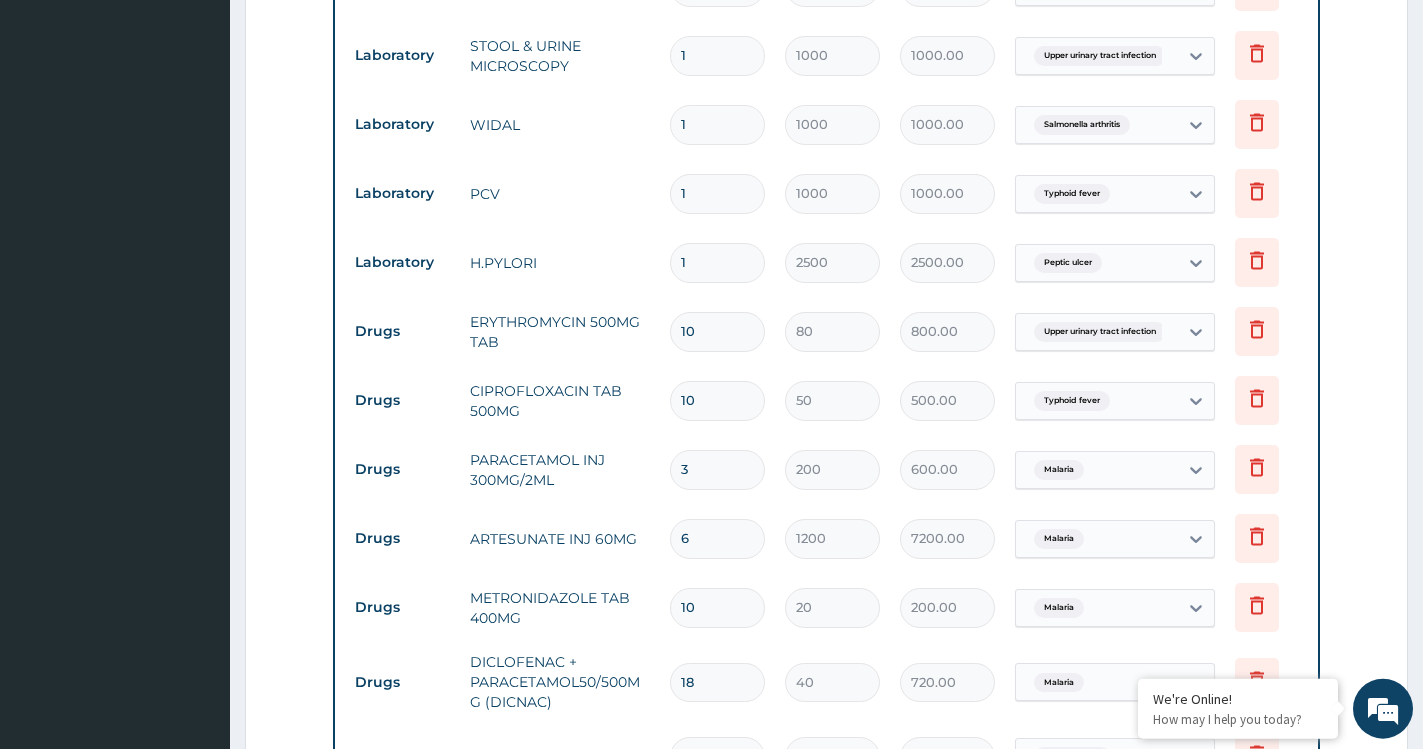 scroll, scrollTop: 884, scrollLeft: 0, axis: vertical 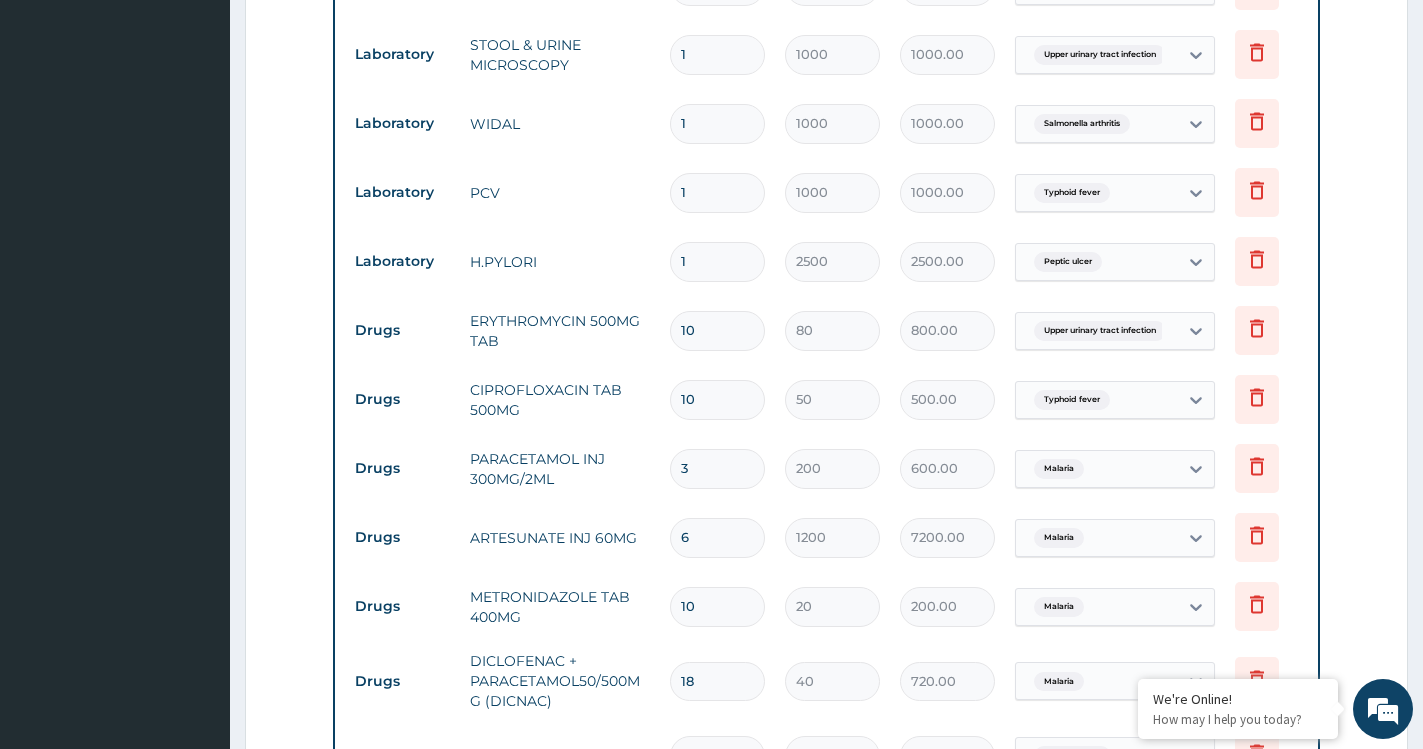 click on "6" at bounding box center [717, 537] 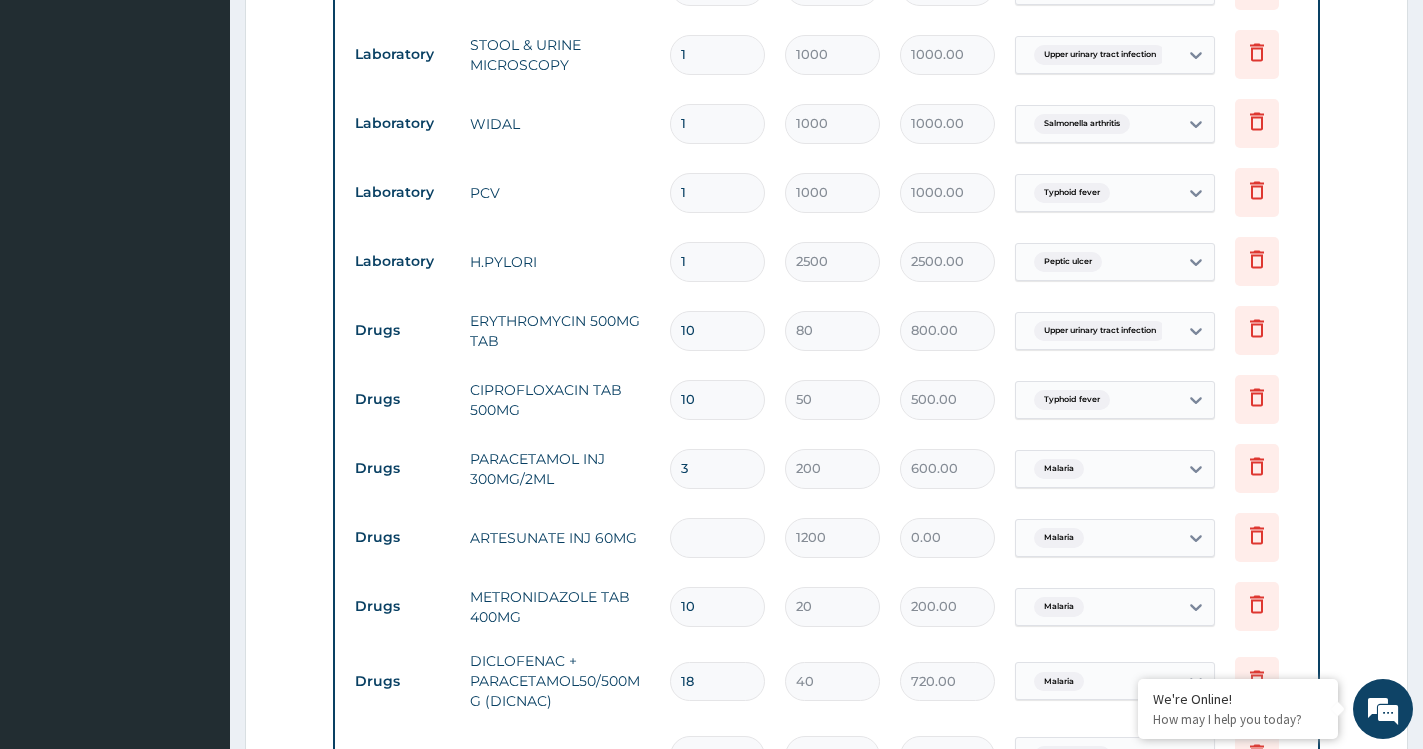 type on "3" 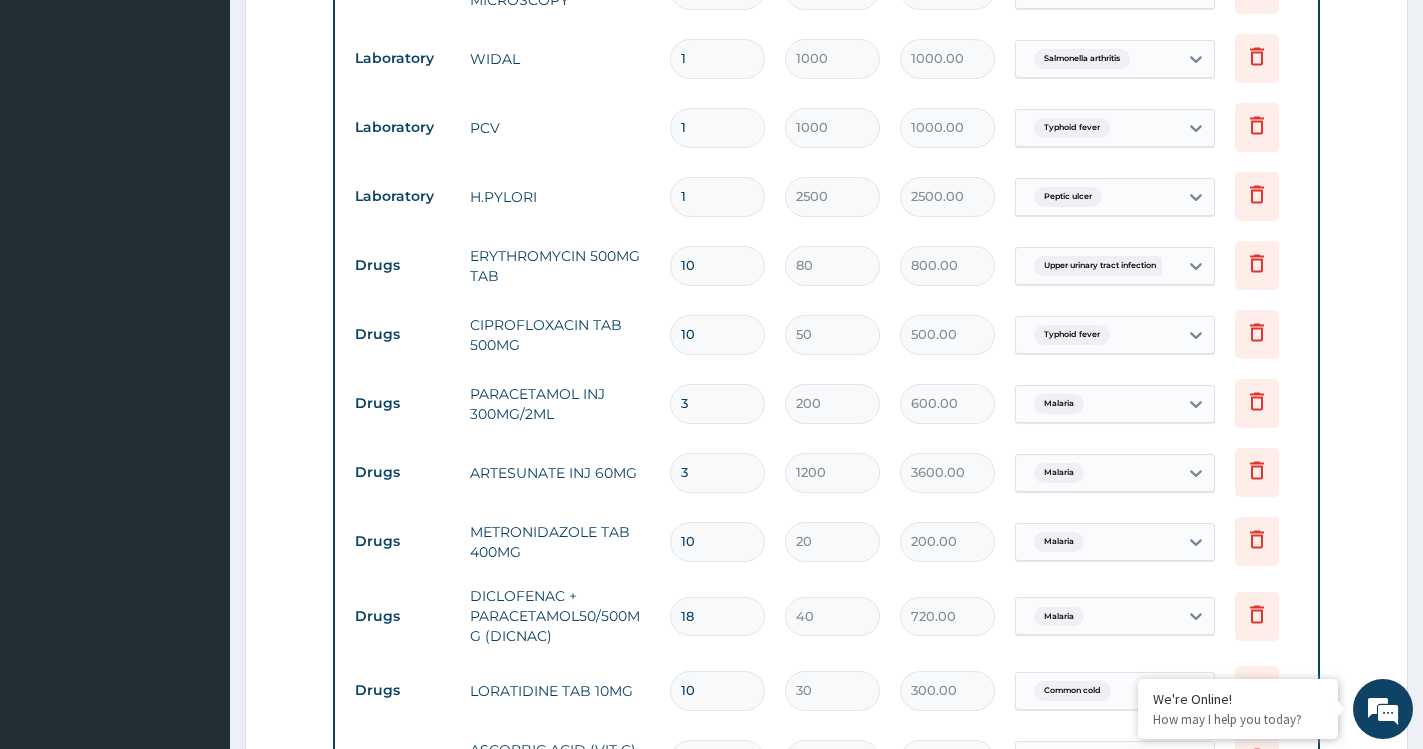 scroll, scrollTop: 952, scrollLeft: 0, axis: vertical 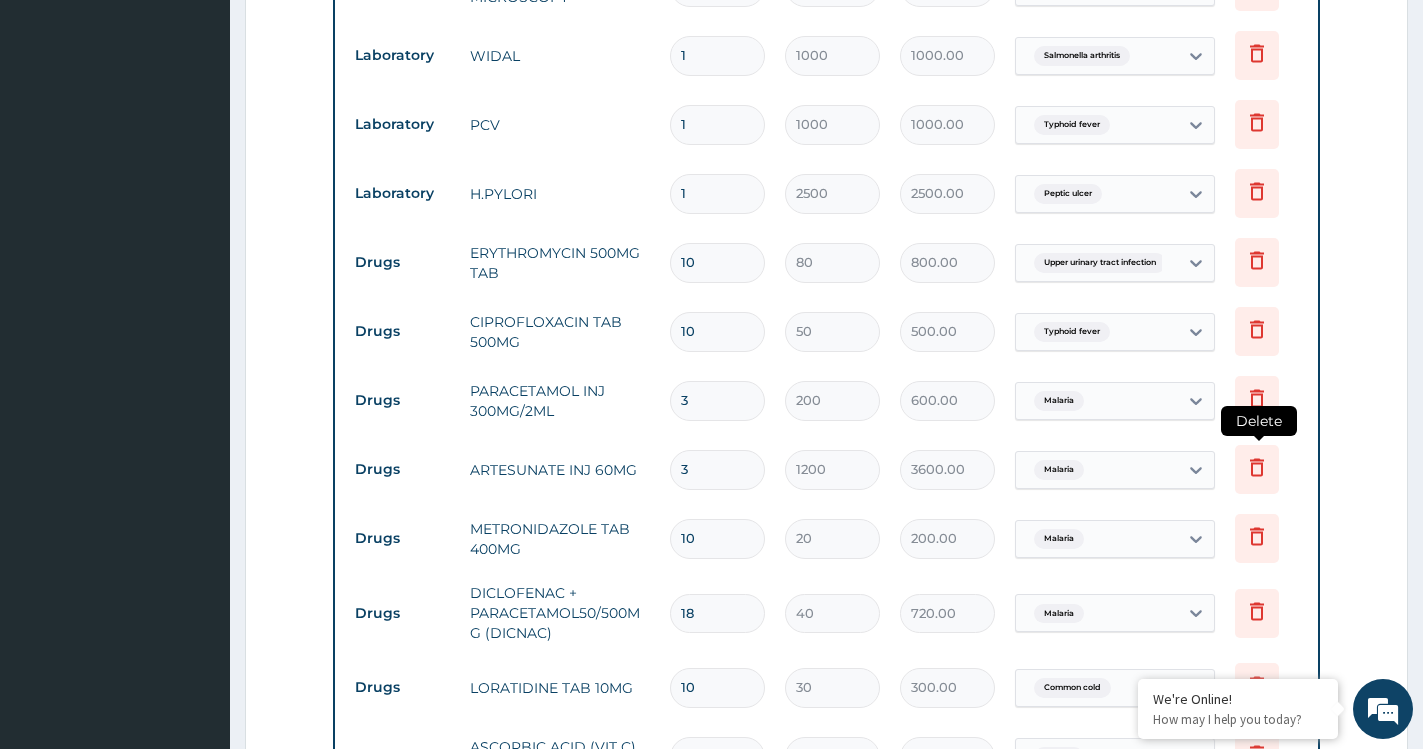 click 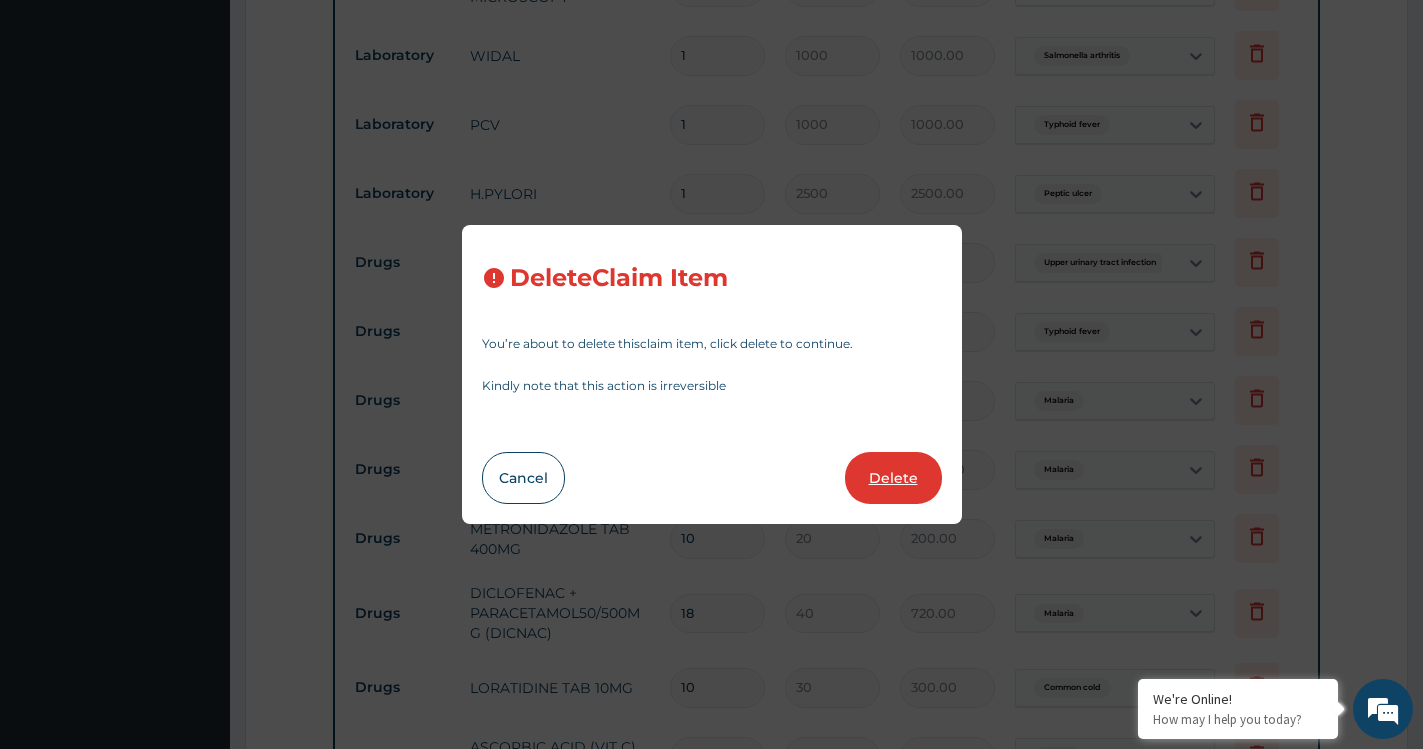 click on "Delete" at bounding box center (893, 478) 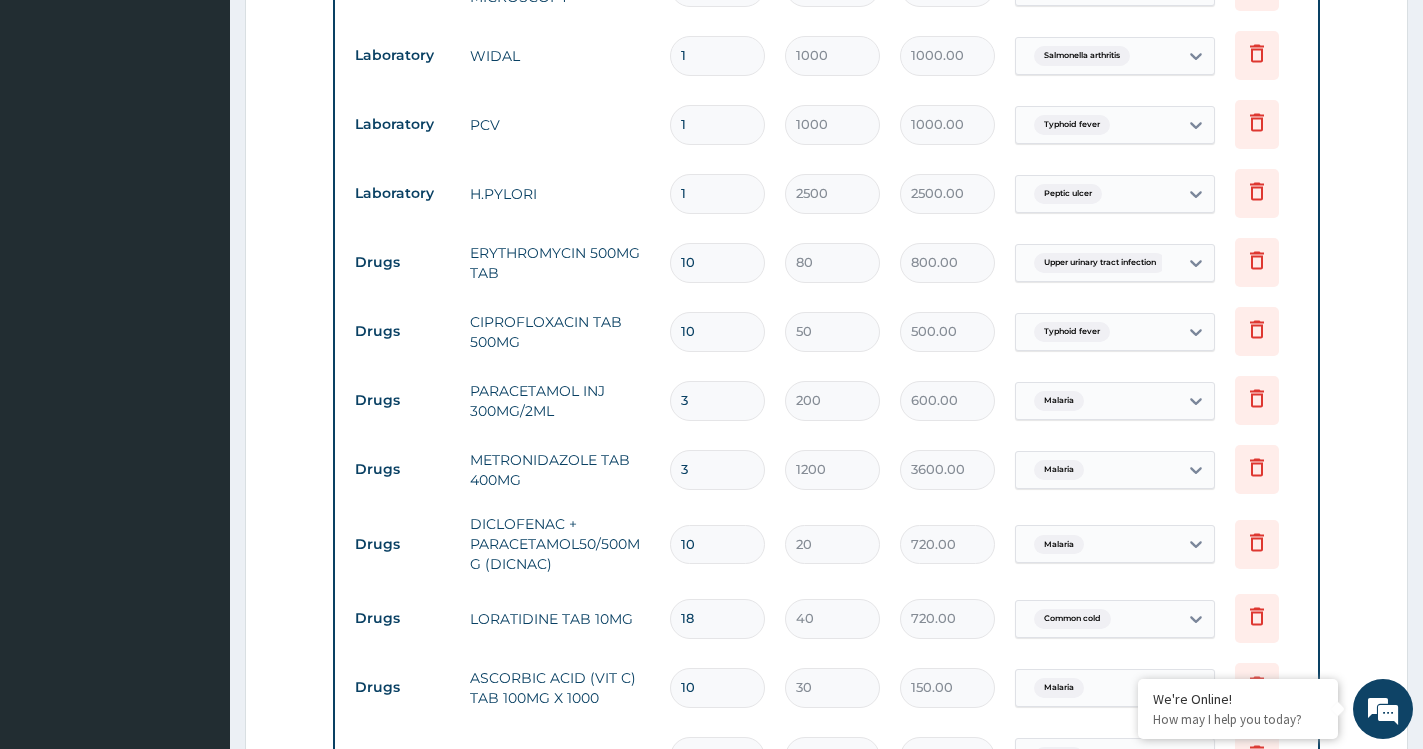 type on "10" 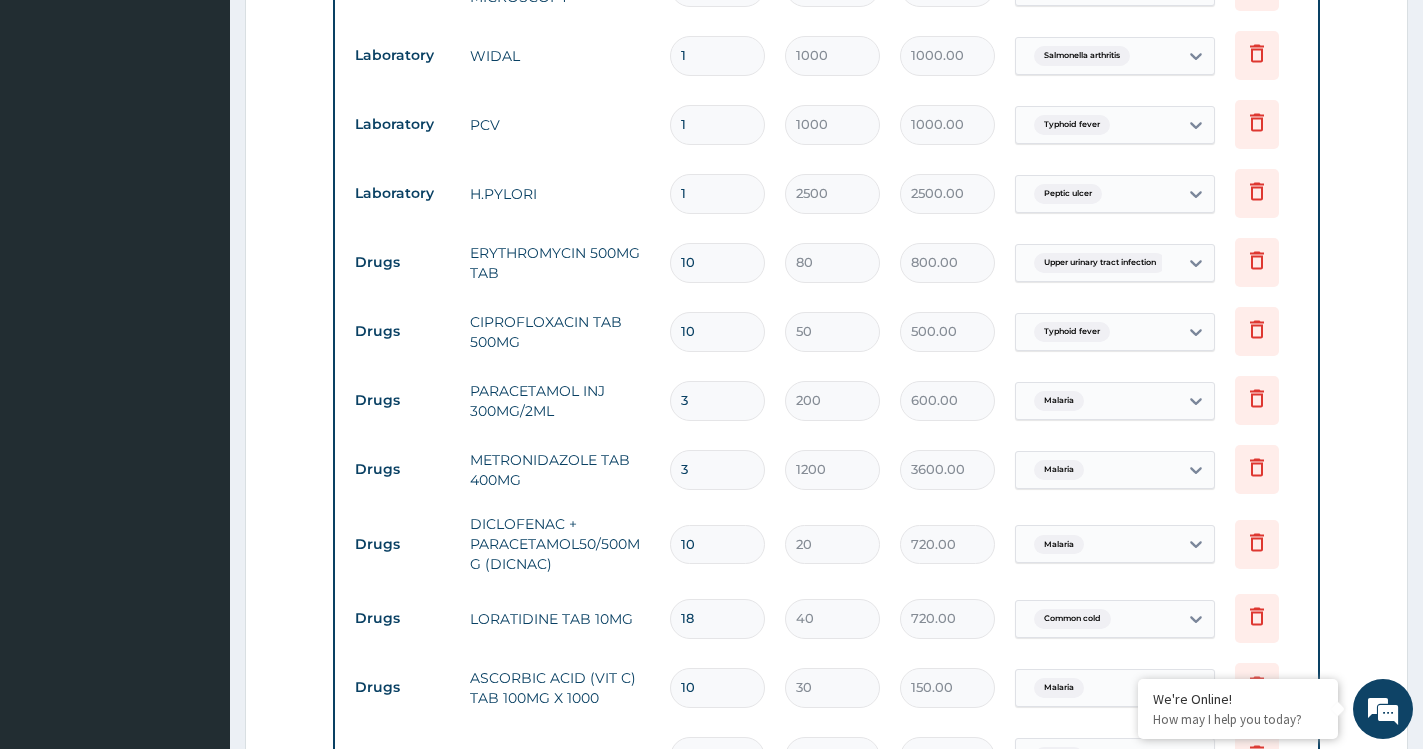 type on "20" 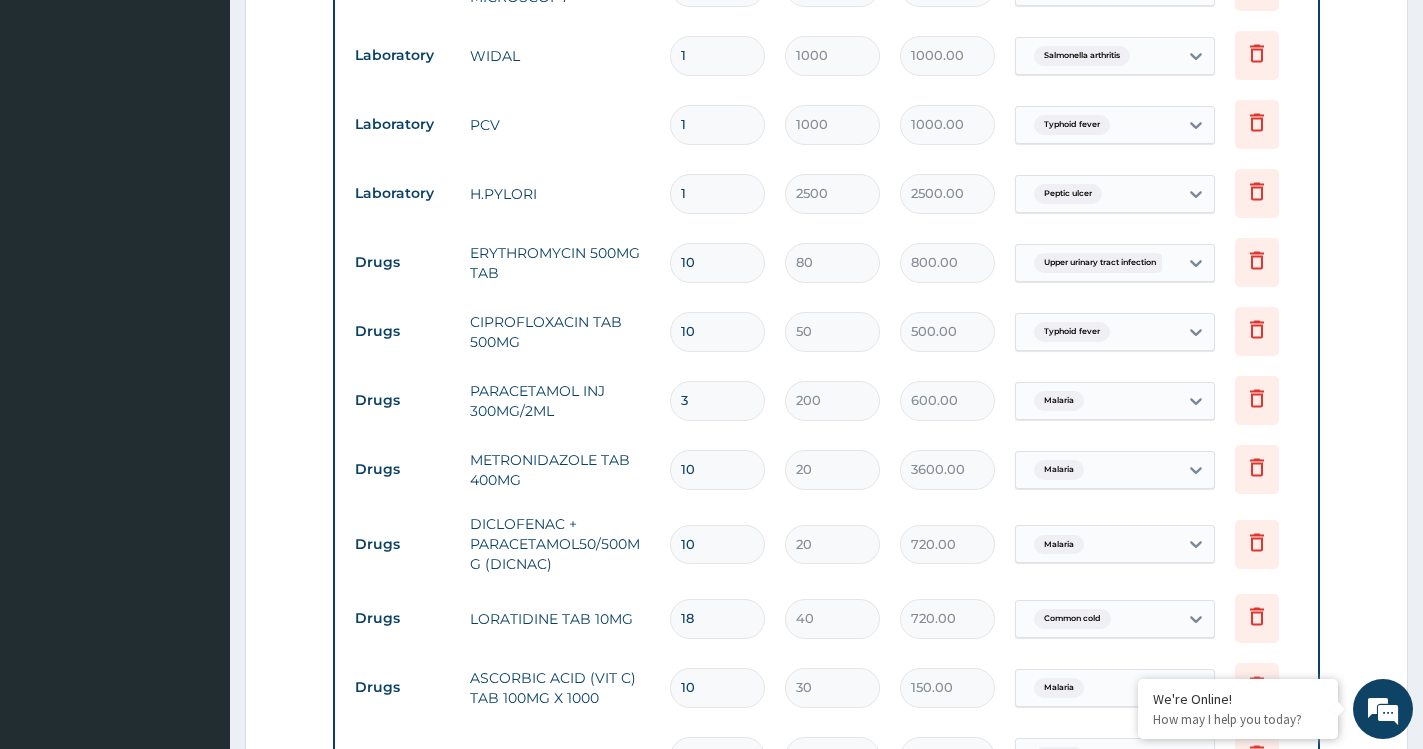 type on "200.00" 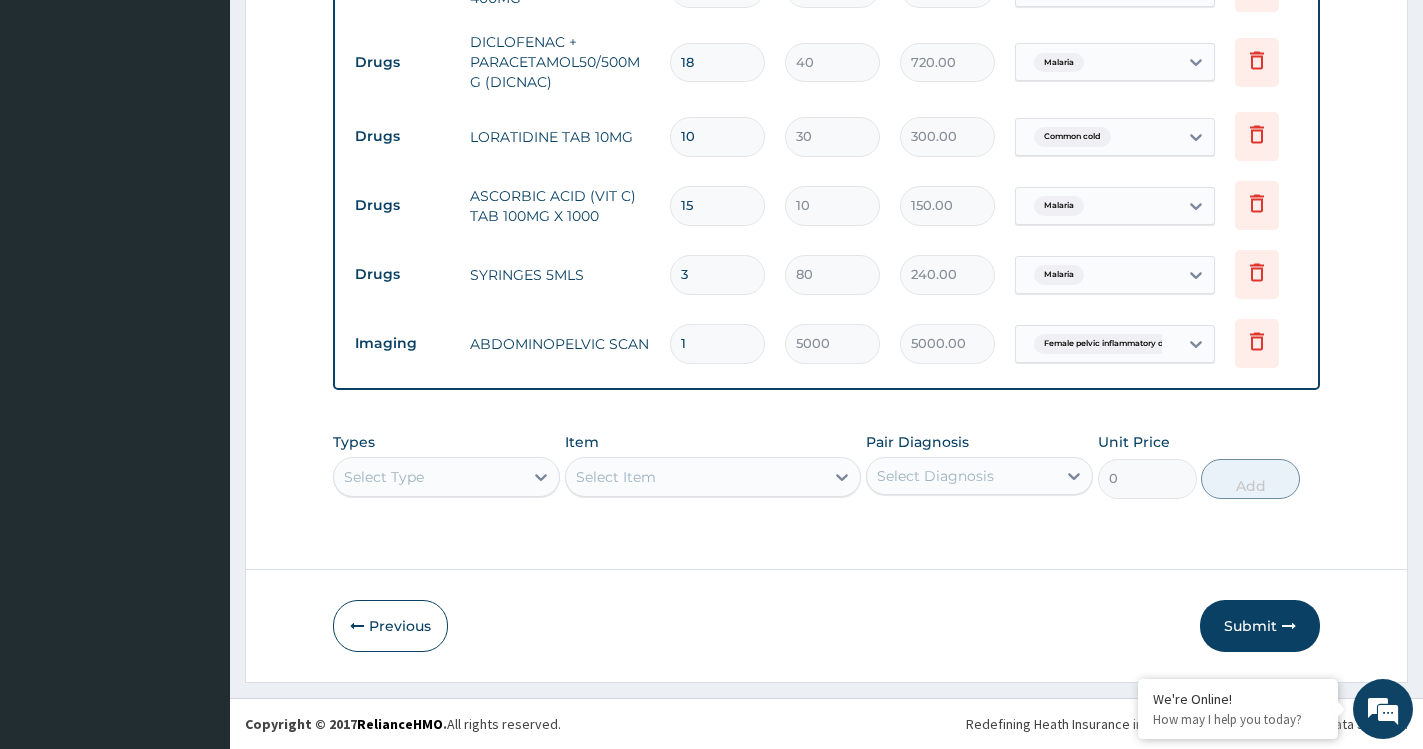 scroll, scrollTop: 1451, scrollLeft: 0, axis: vertical 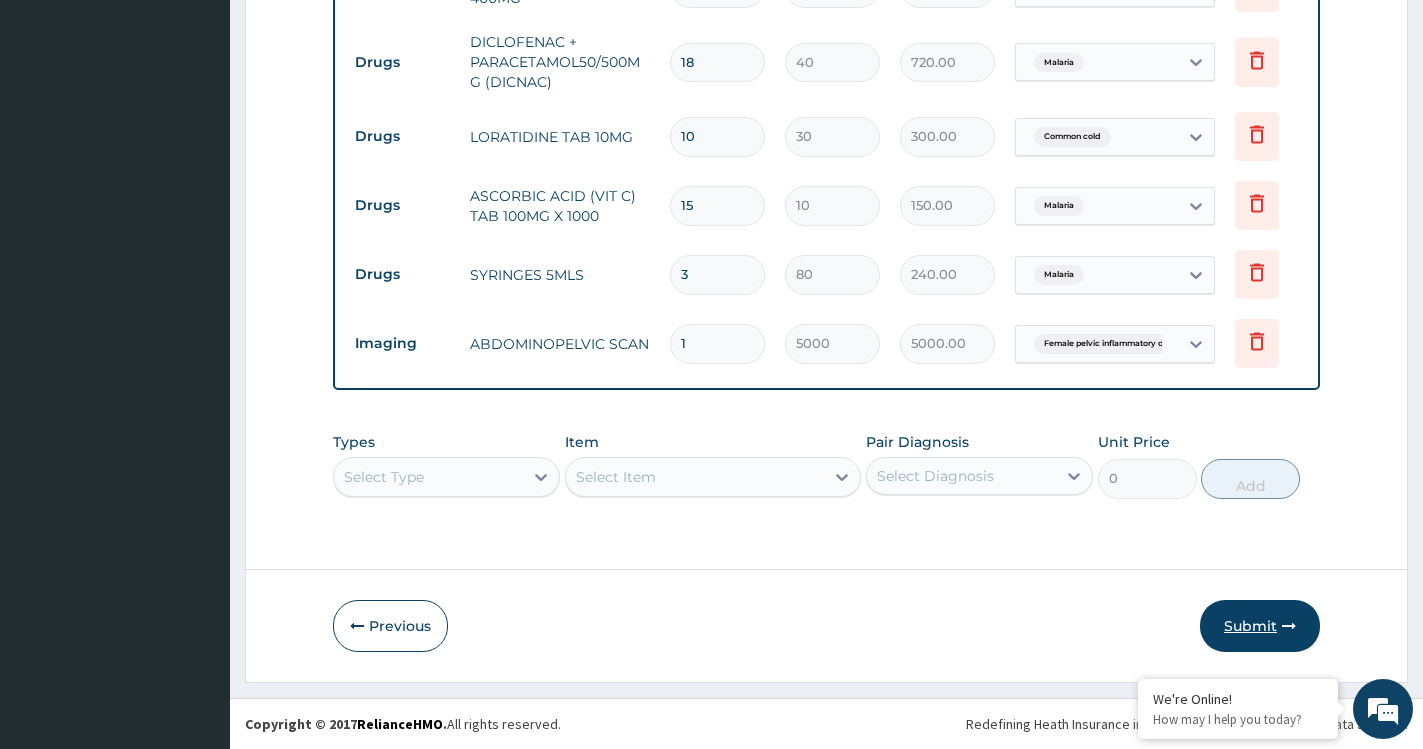 click on "Submit" at bounding box center [1260, 626] 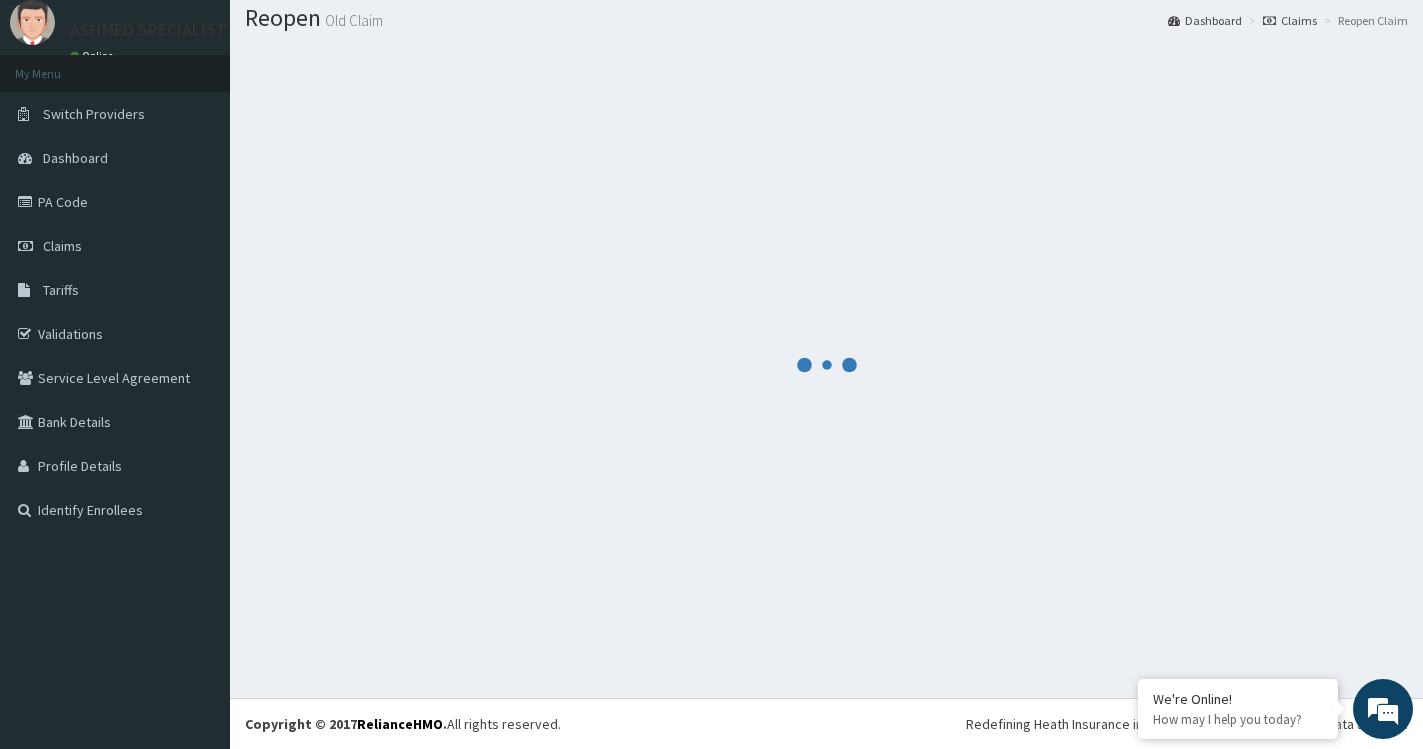 scroll, scrollTop: 60, scrollLeft: 0, axis: vertical 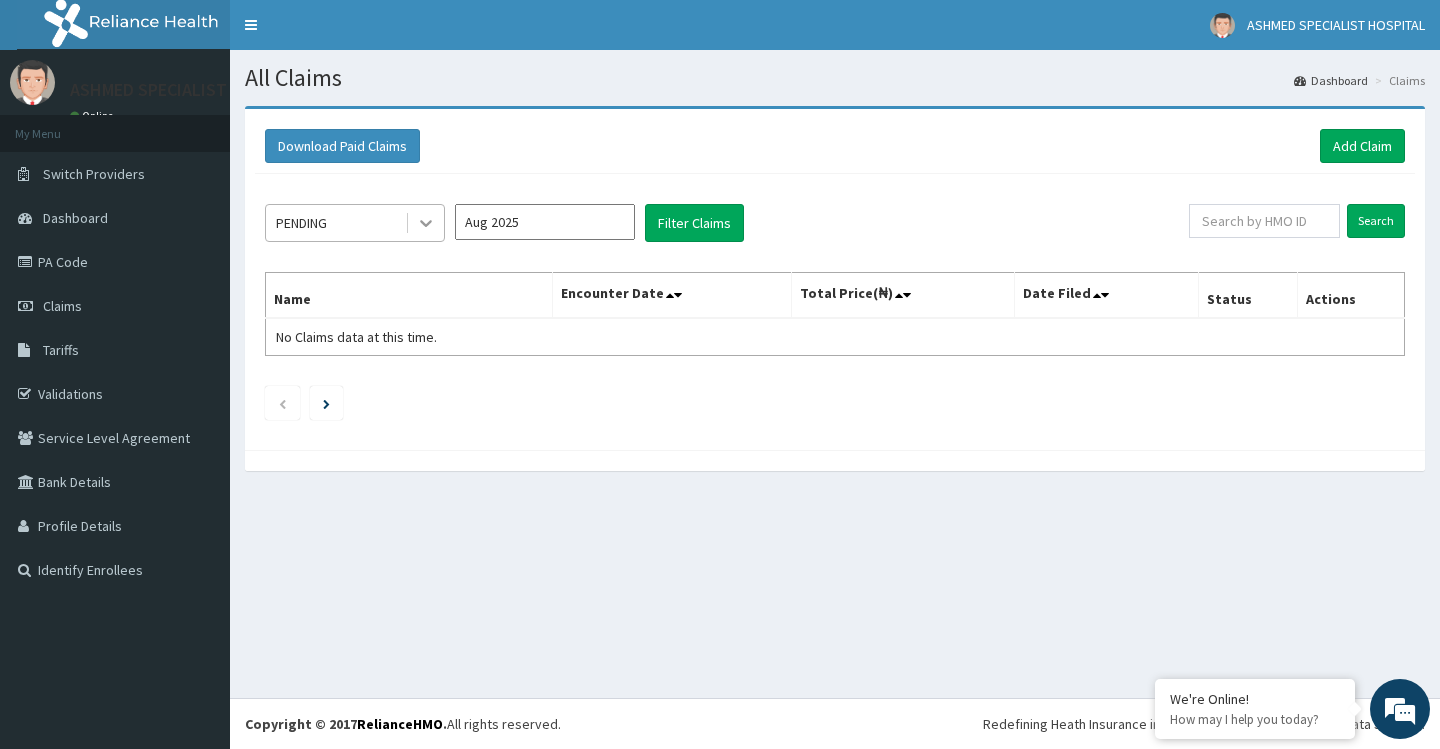 click 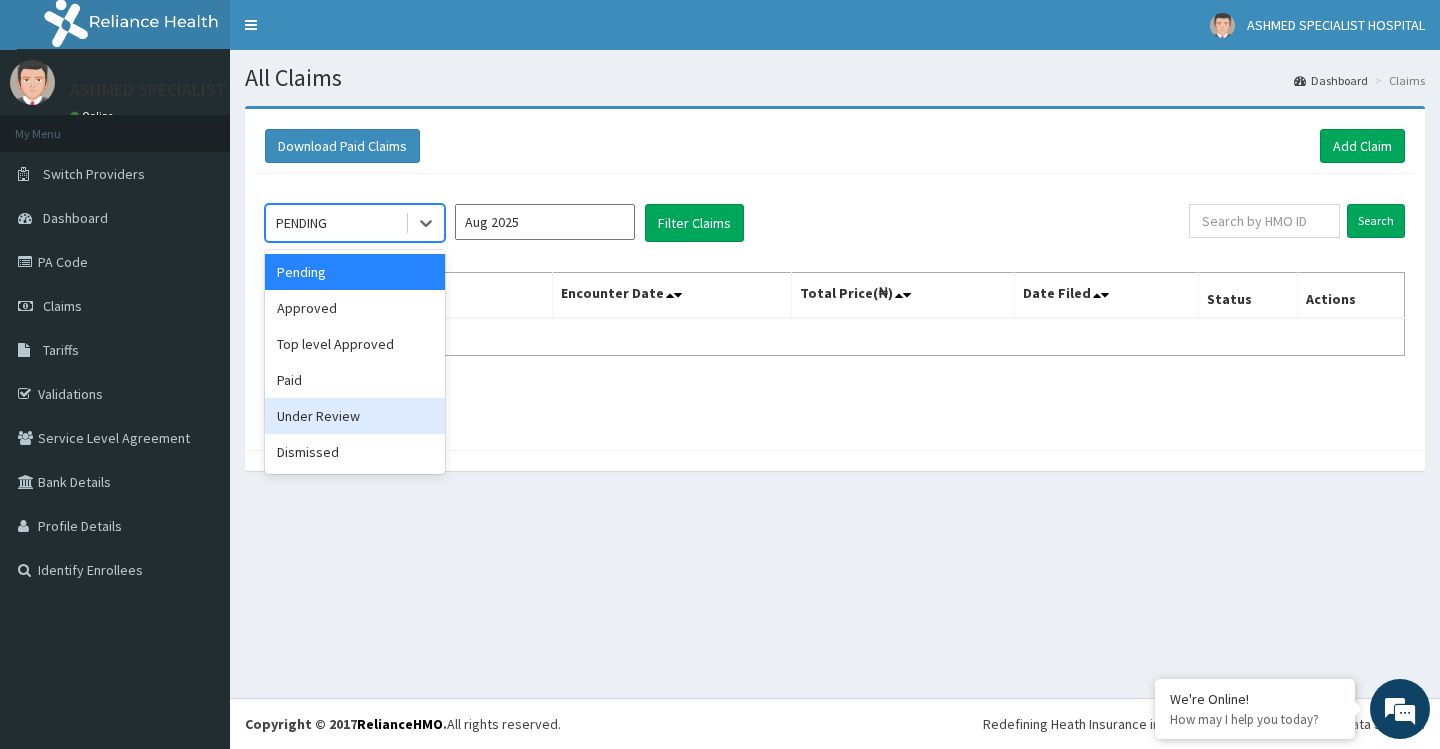 drag, startPoint x: 352, startPoint y: 426, endPoint x: 374, endPoint y: 413, distance: 25.553865 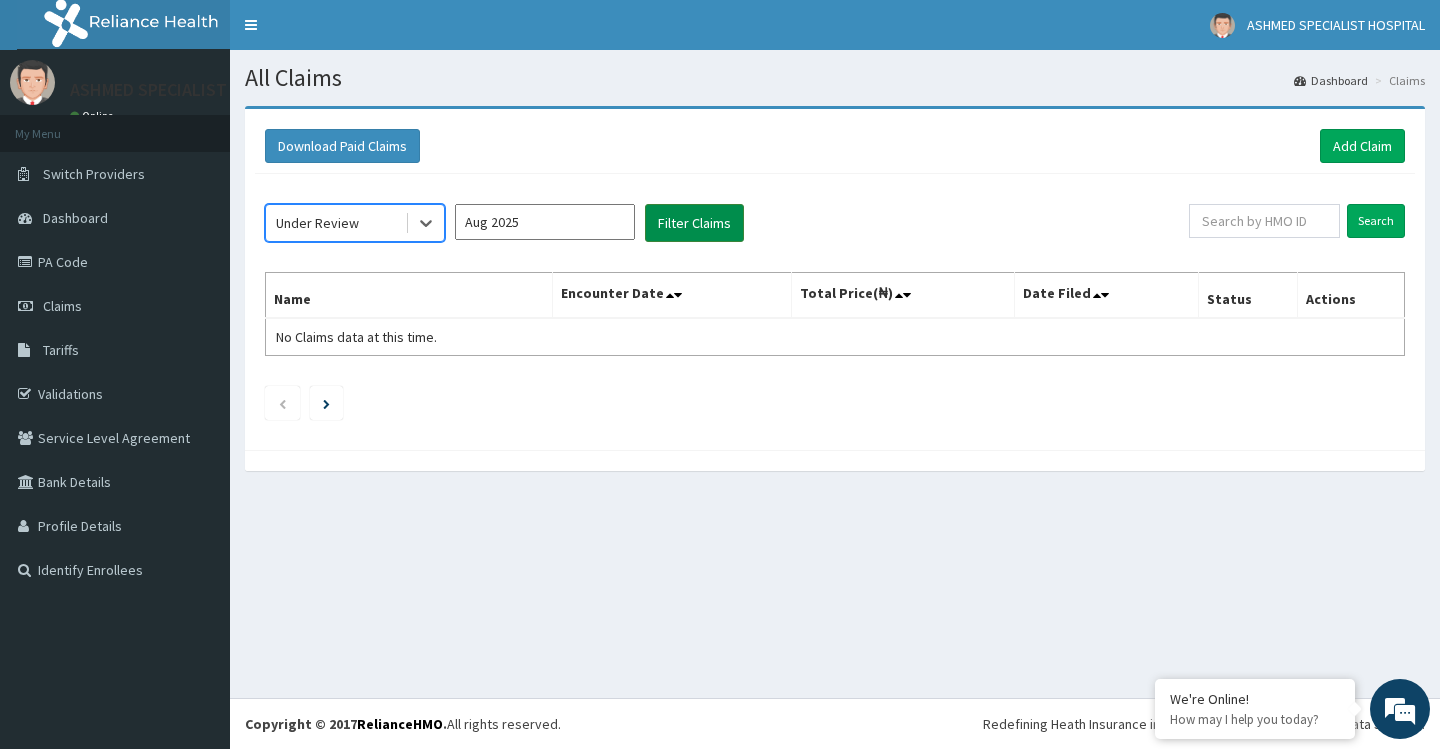 click on "Filter Claims" at bounding box center (694, 223) 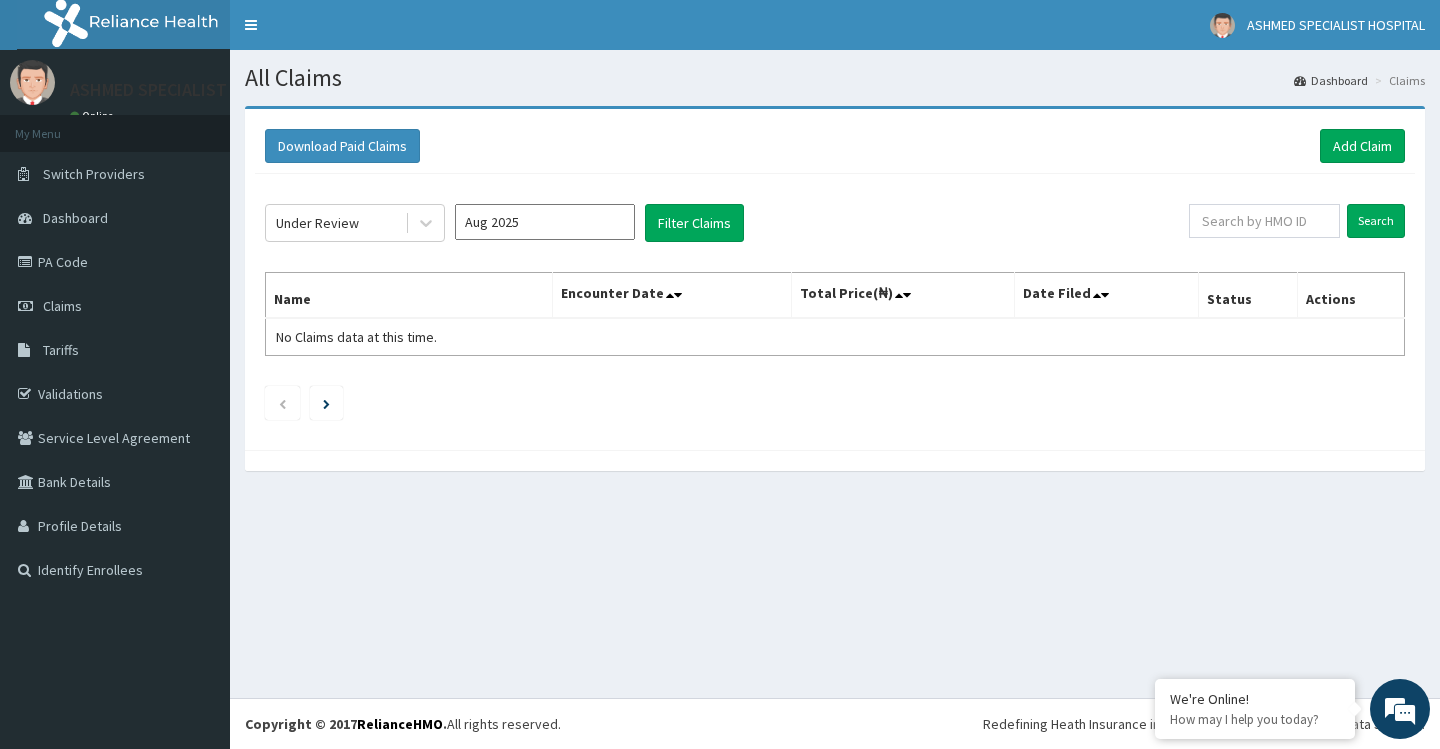click on "Aug 2025" at bounding box center (545, 222) 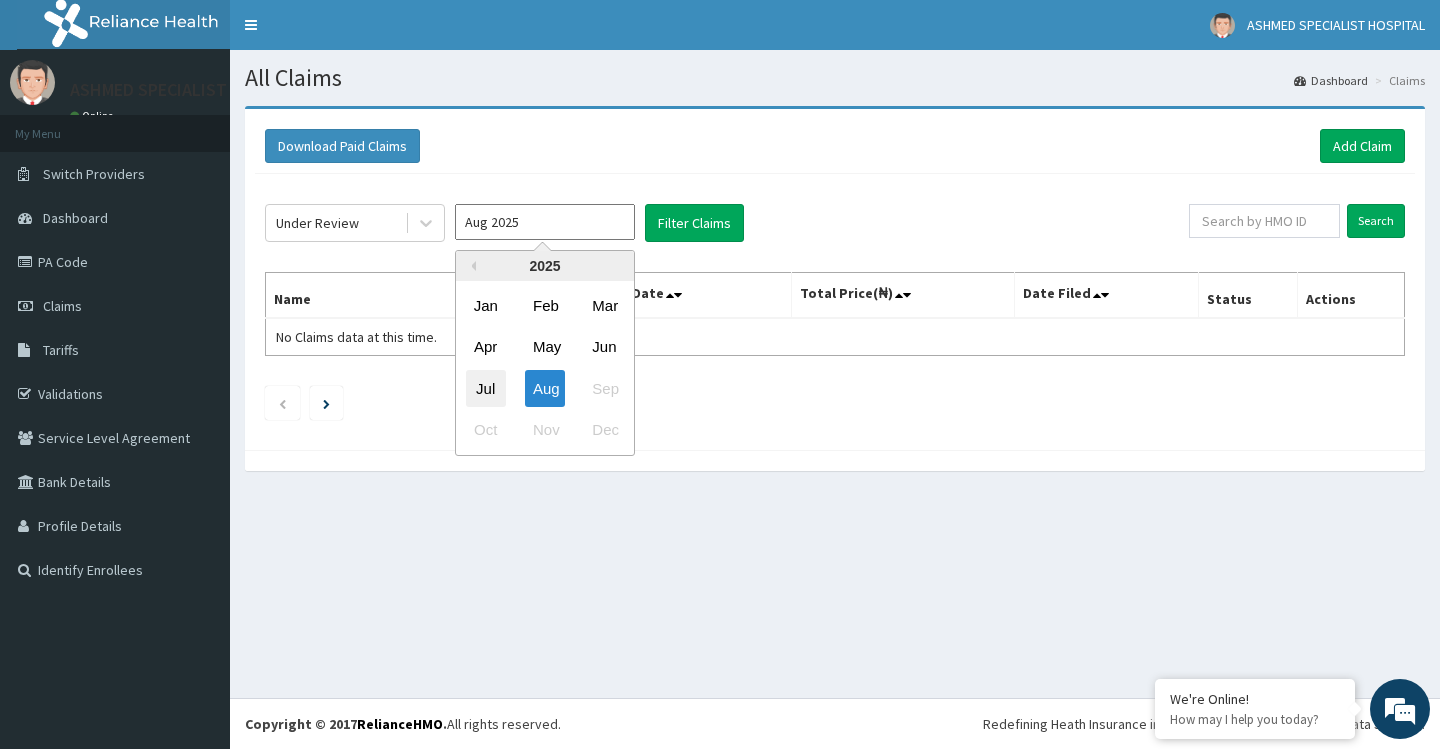 click on "Jul" at bounding box center [486, 388] 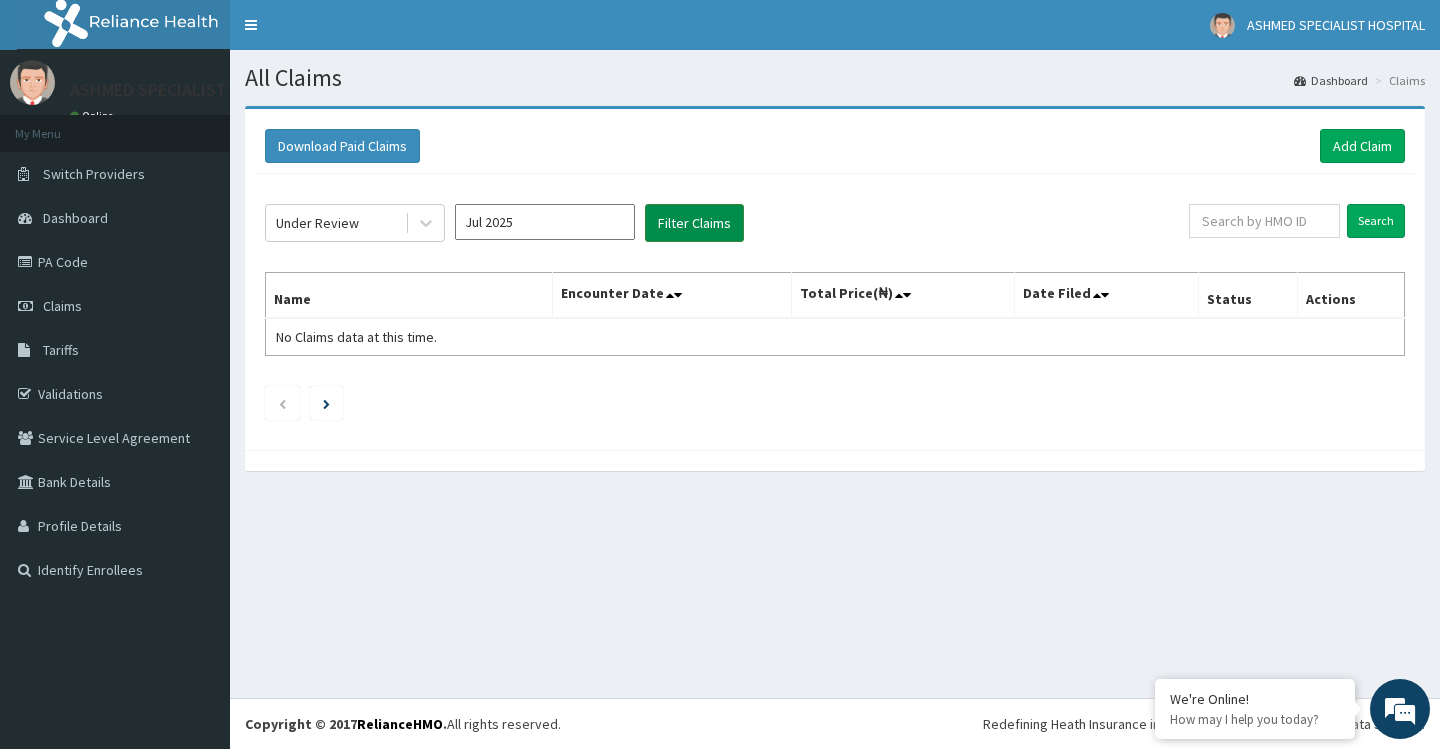 click on "Filter Claims" at bounding box center (694, 223) 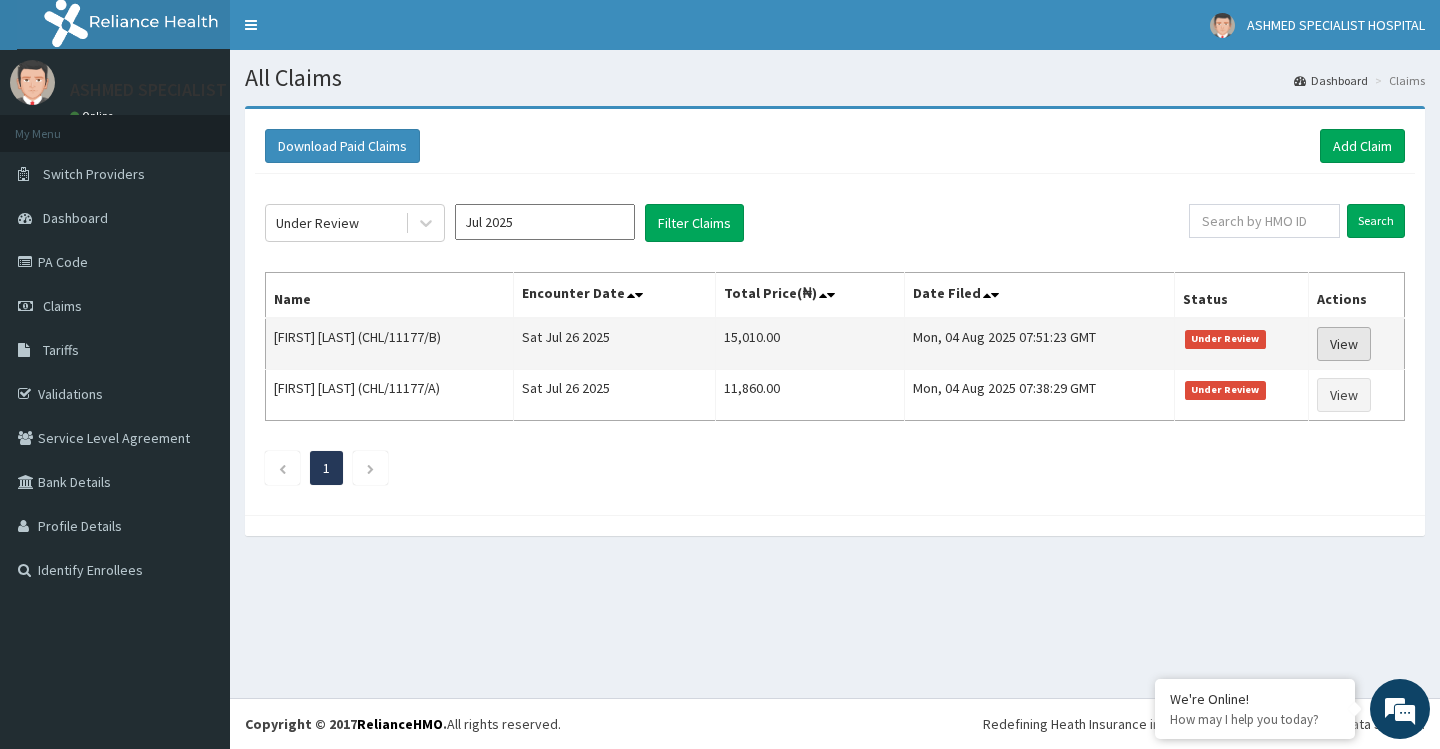 click on "View" at bounding box center (1344, 344) 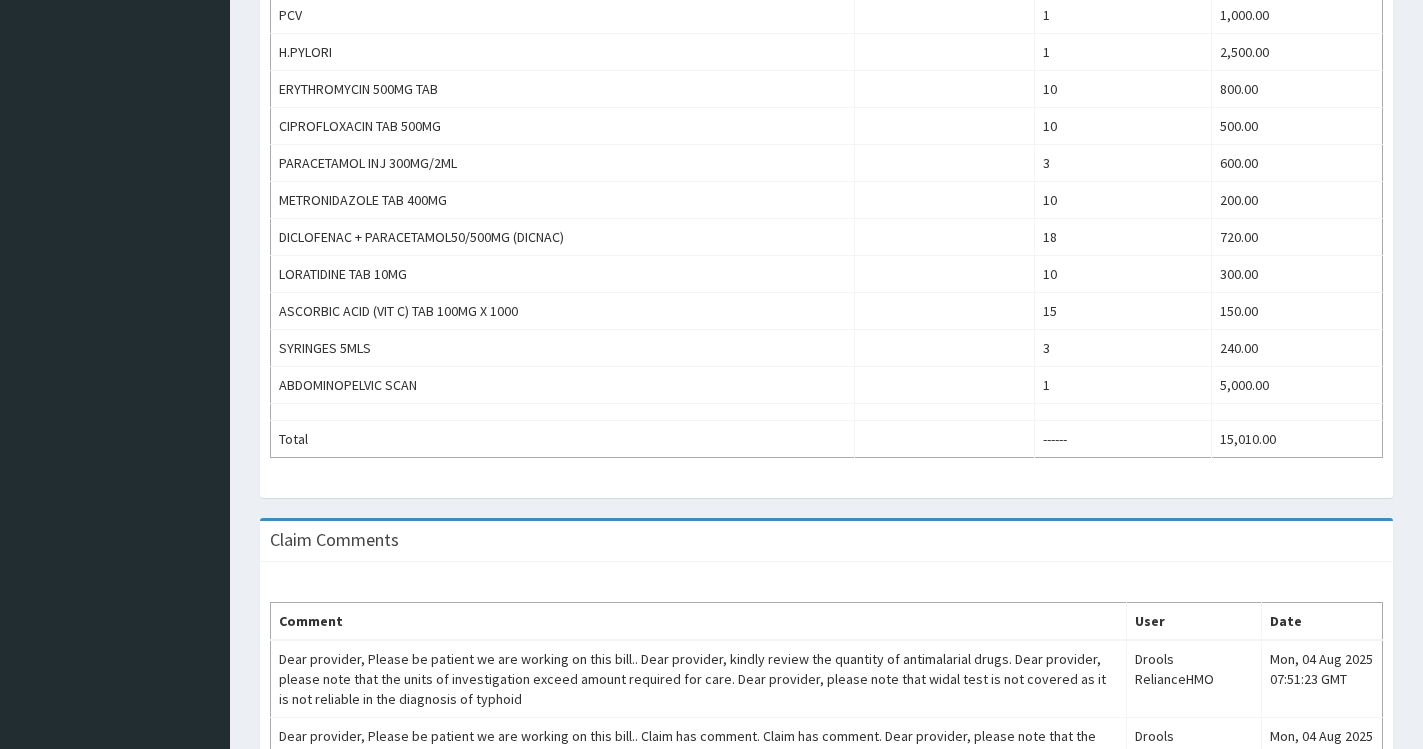 scroll, scrollTop: 1096, scrollLeft: 0, axis: vertical 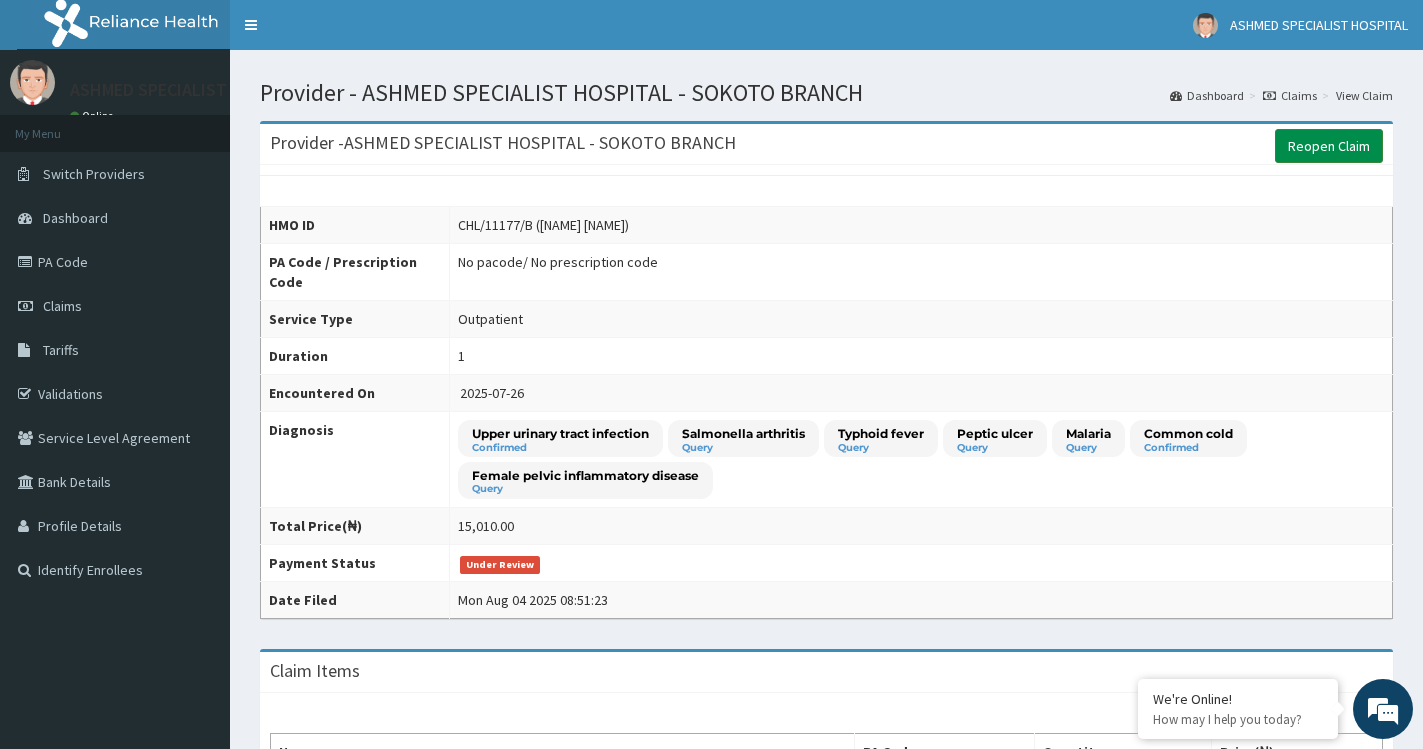 click on "Reopen Claim" at bounding box center [1329, 146] 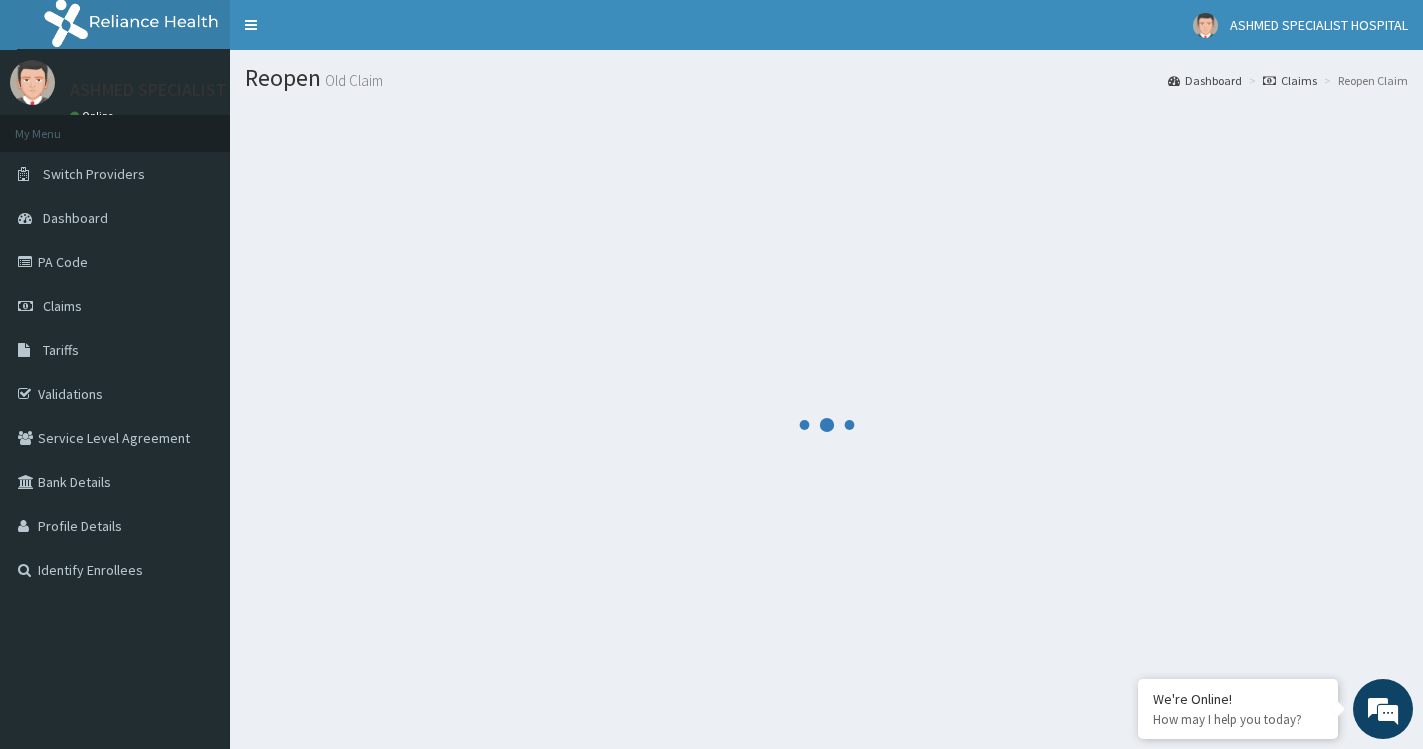 scroll, scrollTop: 0, scrollLeft: 0, axis: both 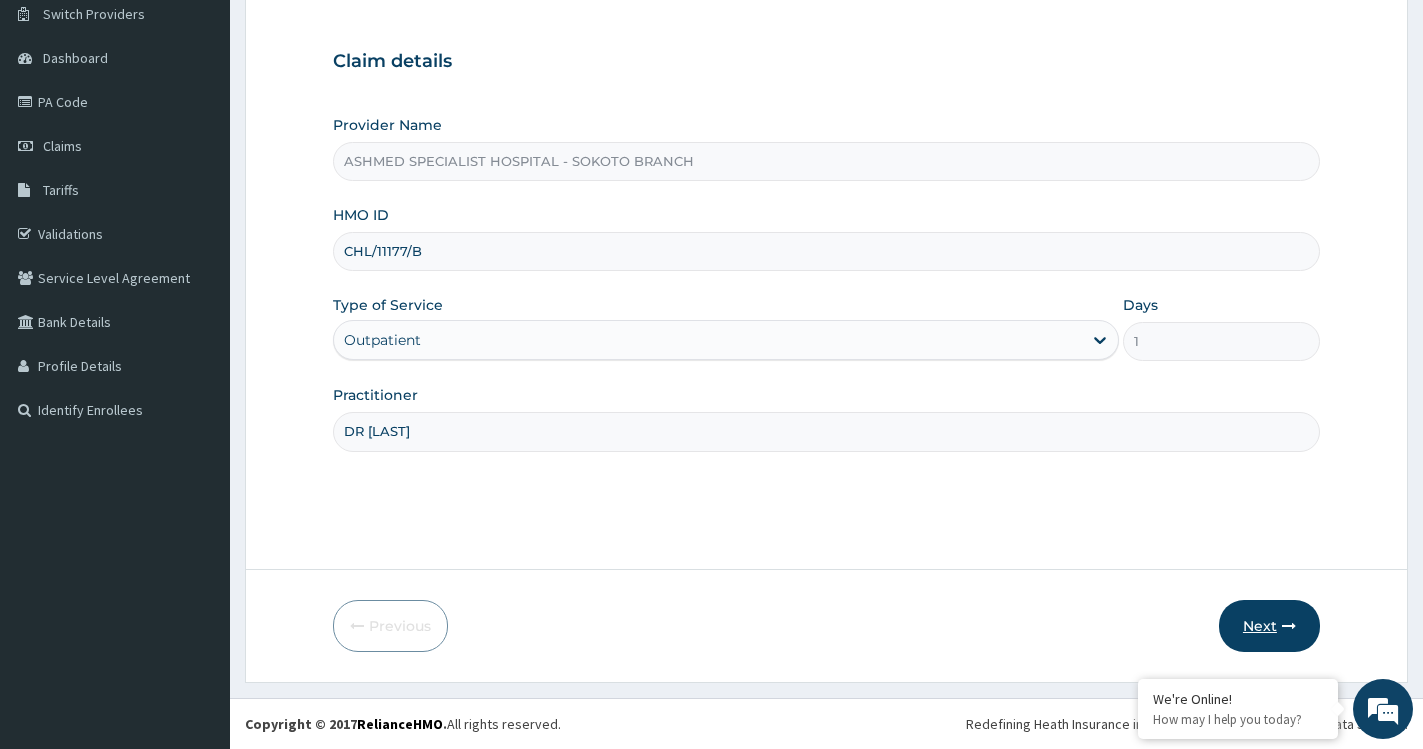 click on "Next" at bounding box center [1269, 626] 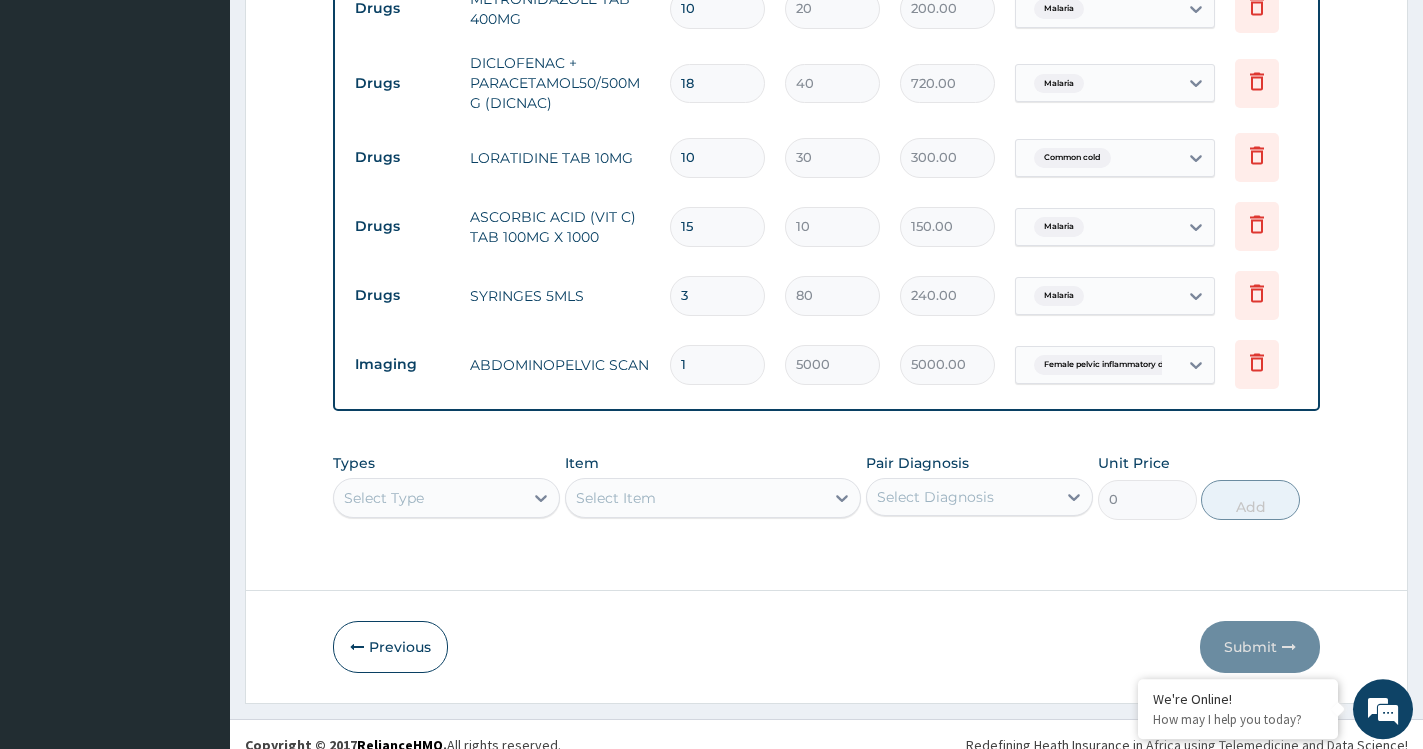 scroll, scrollTop: 1451, scrollLeft: 0, axis: vertical 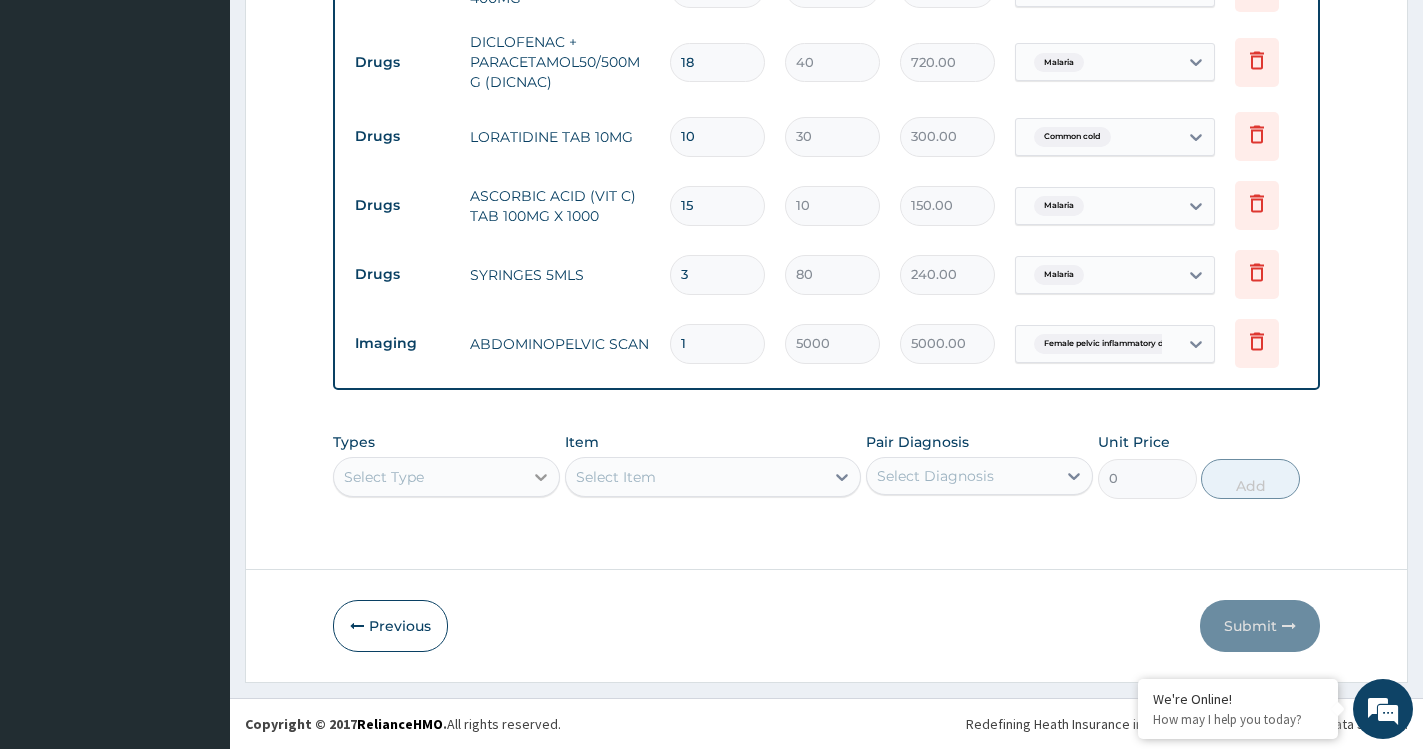 click 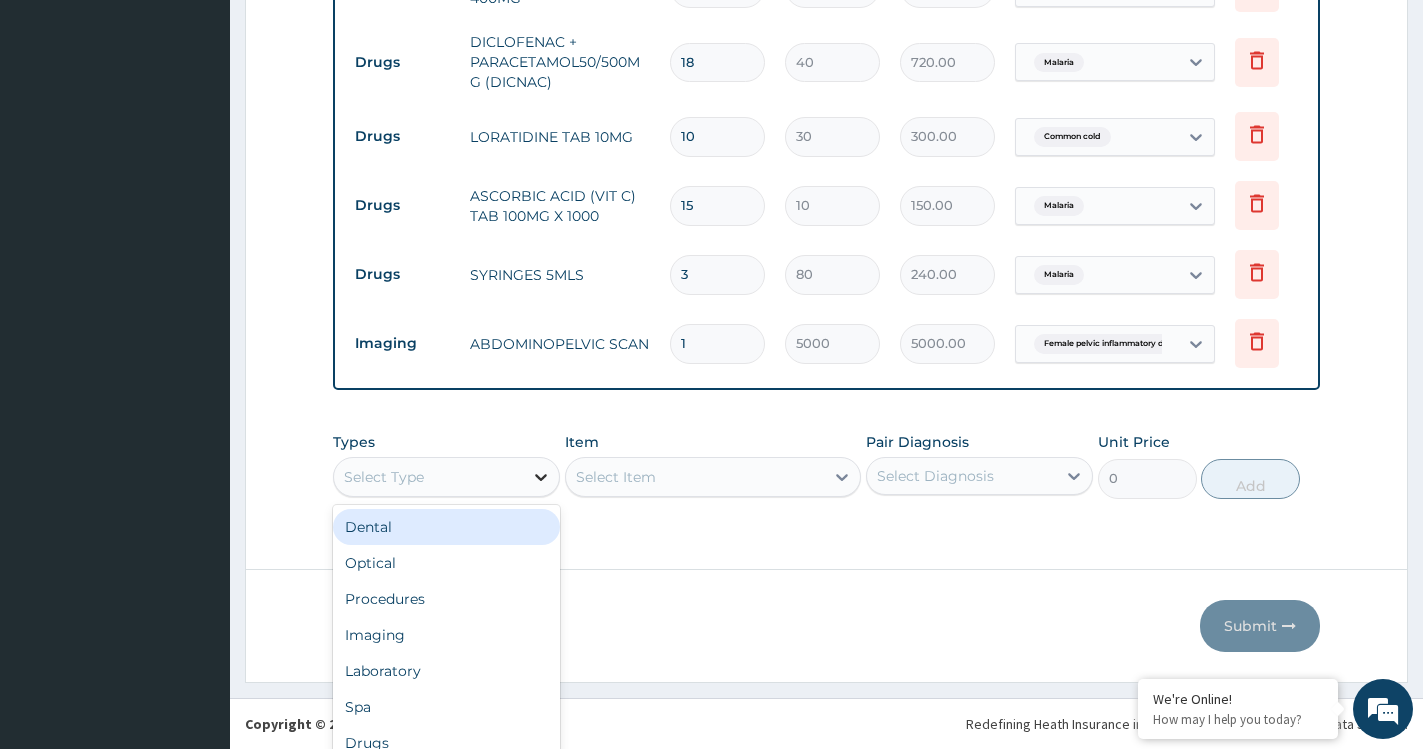 scroll, scrollTop: 55, scrollLeft: 0, axis: vertical 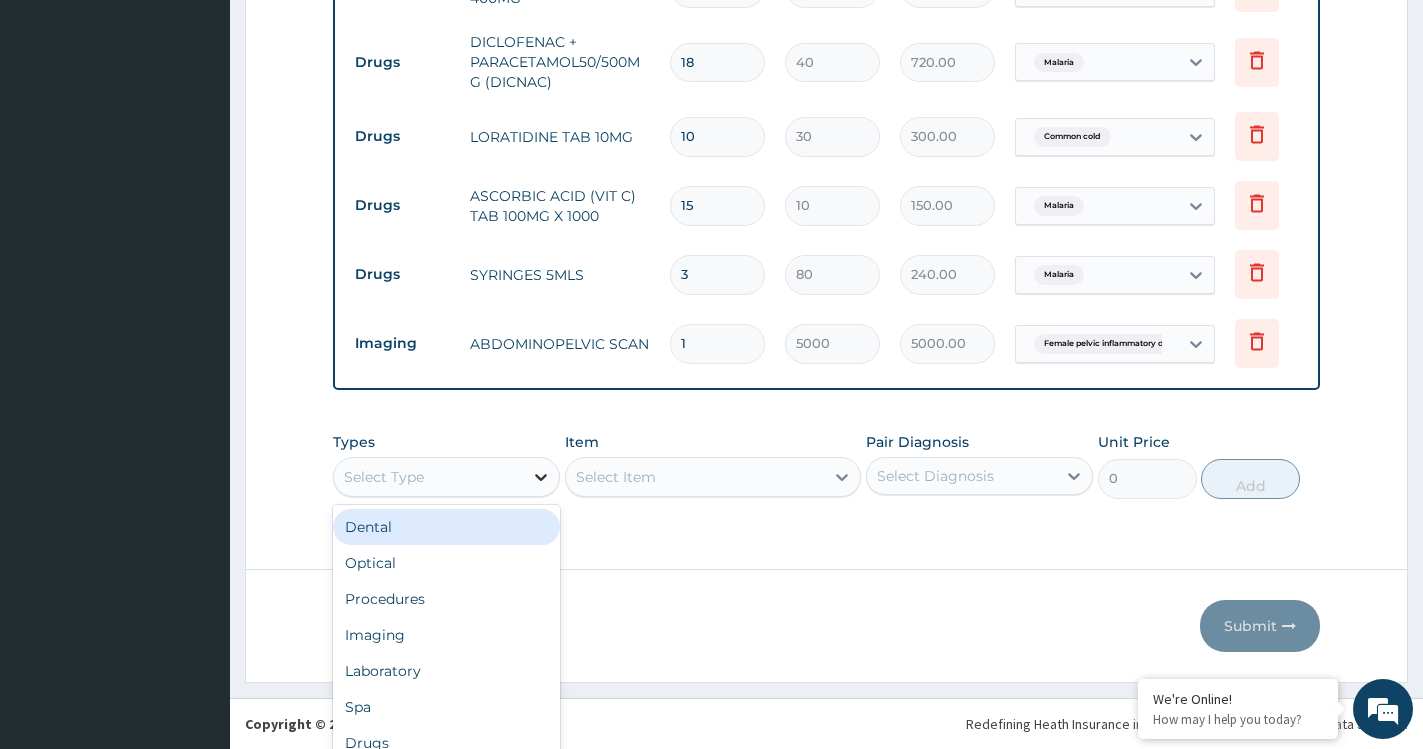 click on "Types option Dental focused, 1 of 10. 10 results available. Use Up and Down to choose options, press Enter to select the currently focused option, press Escape to exit the menu, press Tab to select the option and exit the menu. Select Type Dental Optical Procedures Imaging Laboratory Spa Drugs Immunizations Others Gym Item Select Item Pair Diagnosis Select Diagnosis Unit Price 0 Add" at bounding box center (826, 465) 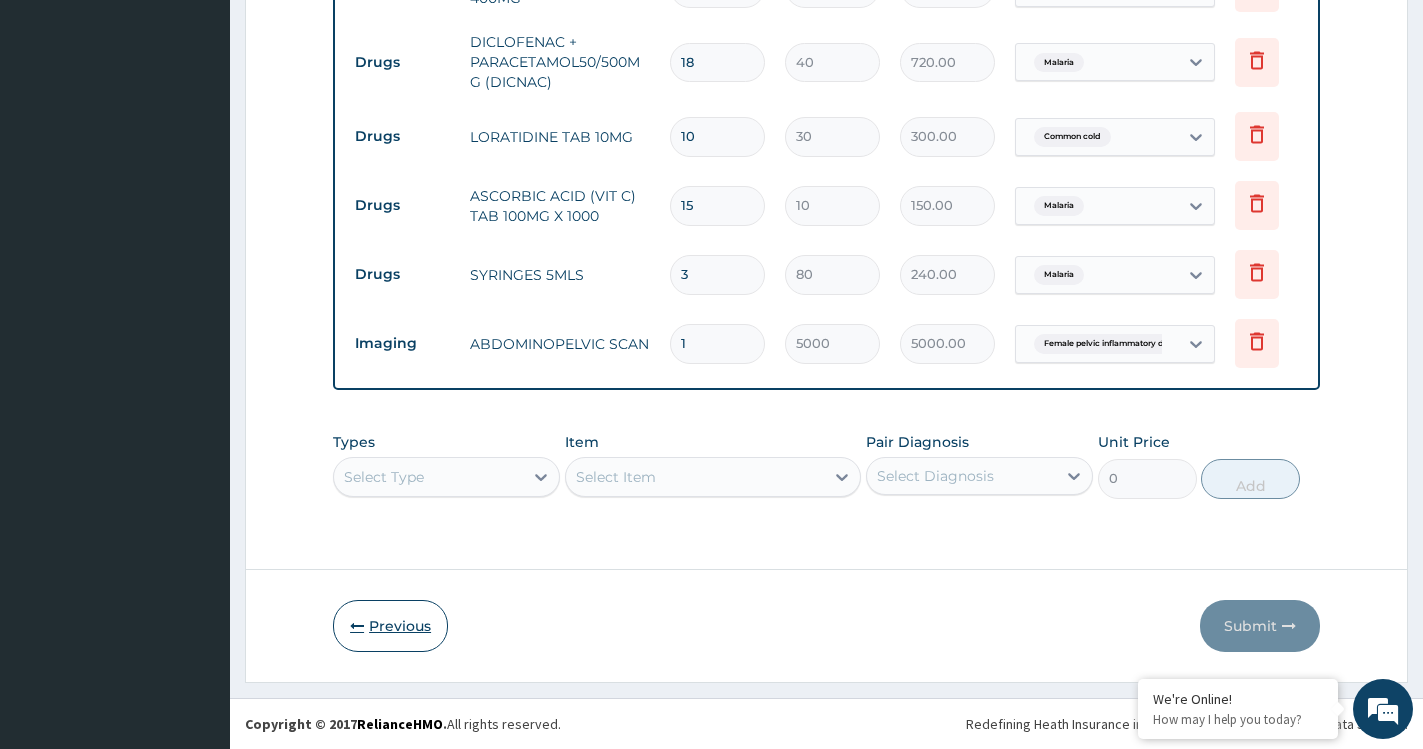 click on "Previous" at bounding box center [390, 626] 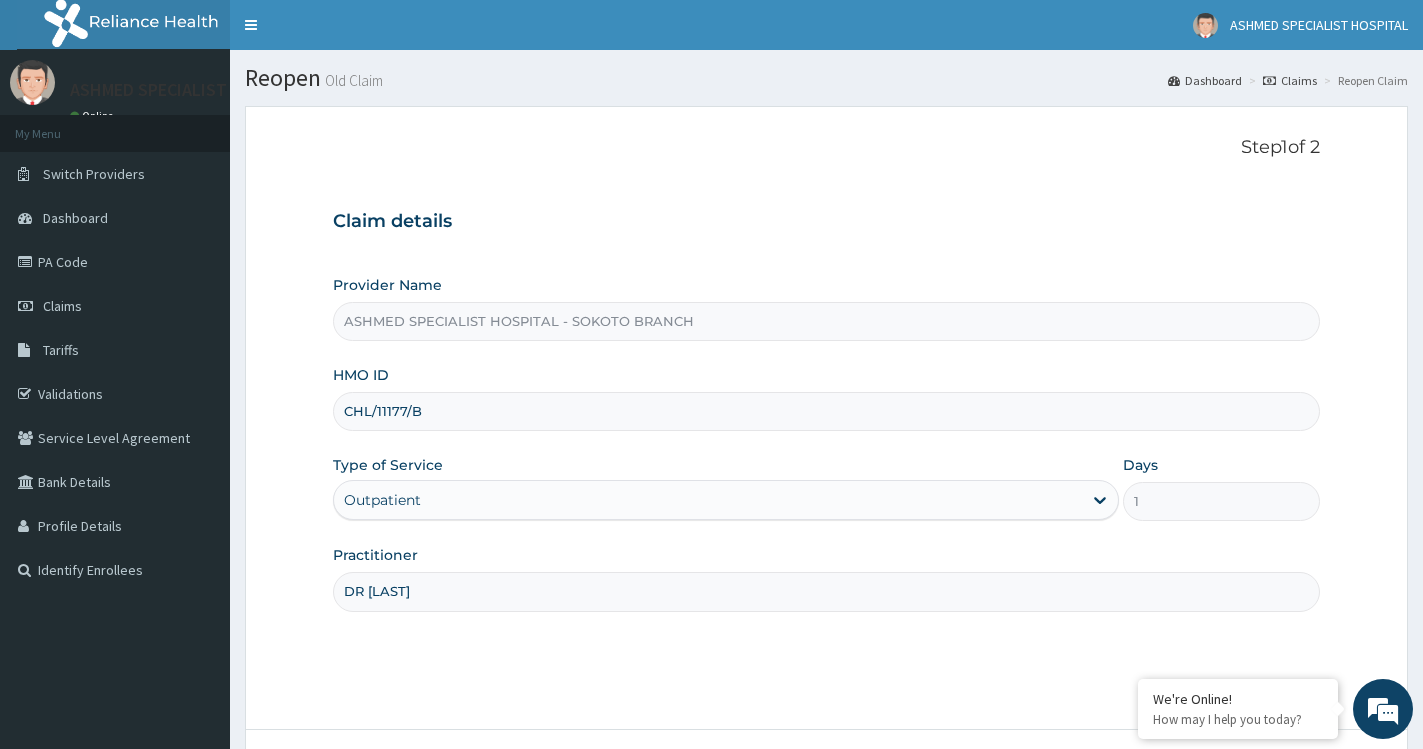 scroll, scrollTop: 160, scrollLeft: 0, axis: vertical 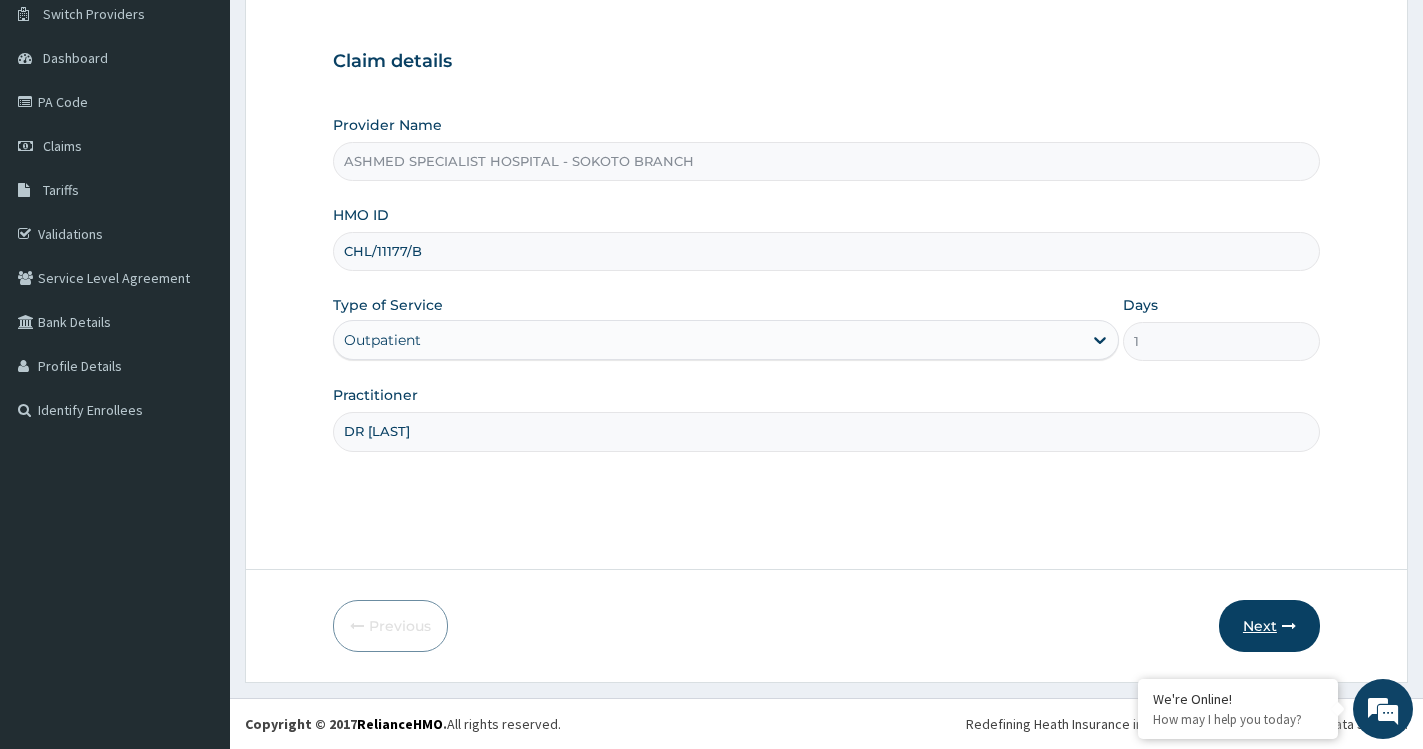 click on "Next" at bounding box center [1269, 626] 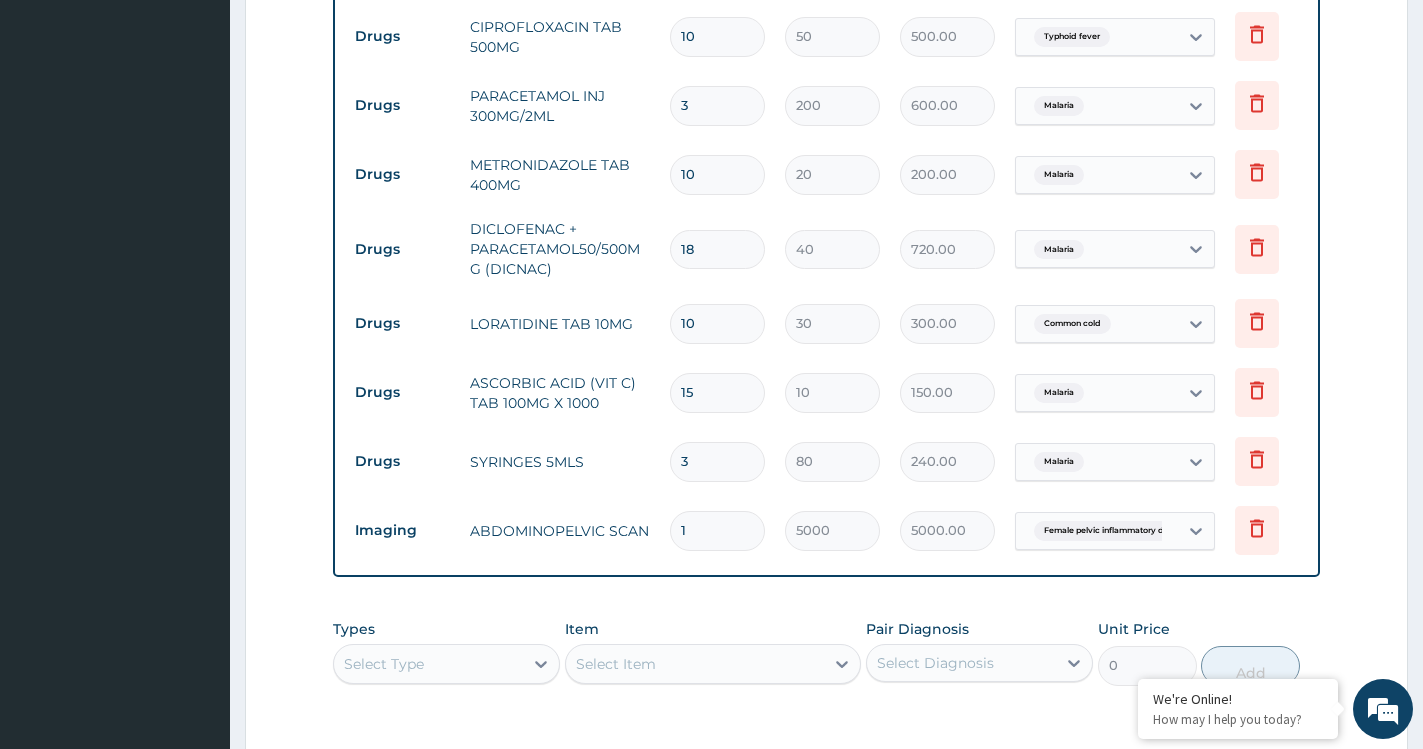 scroll, scrollTop: 1451, scrollLeft: 0, axis: vertical 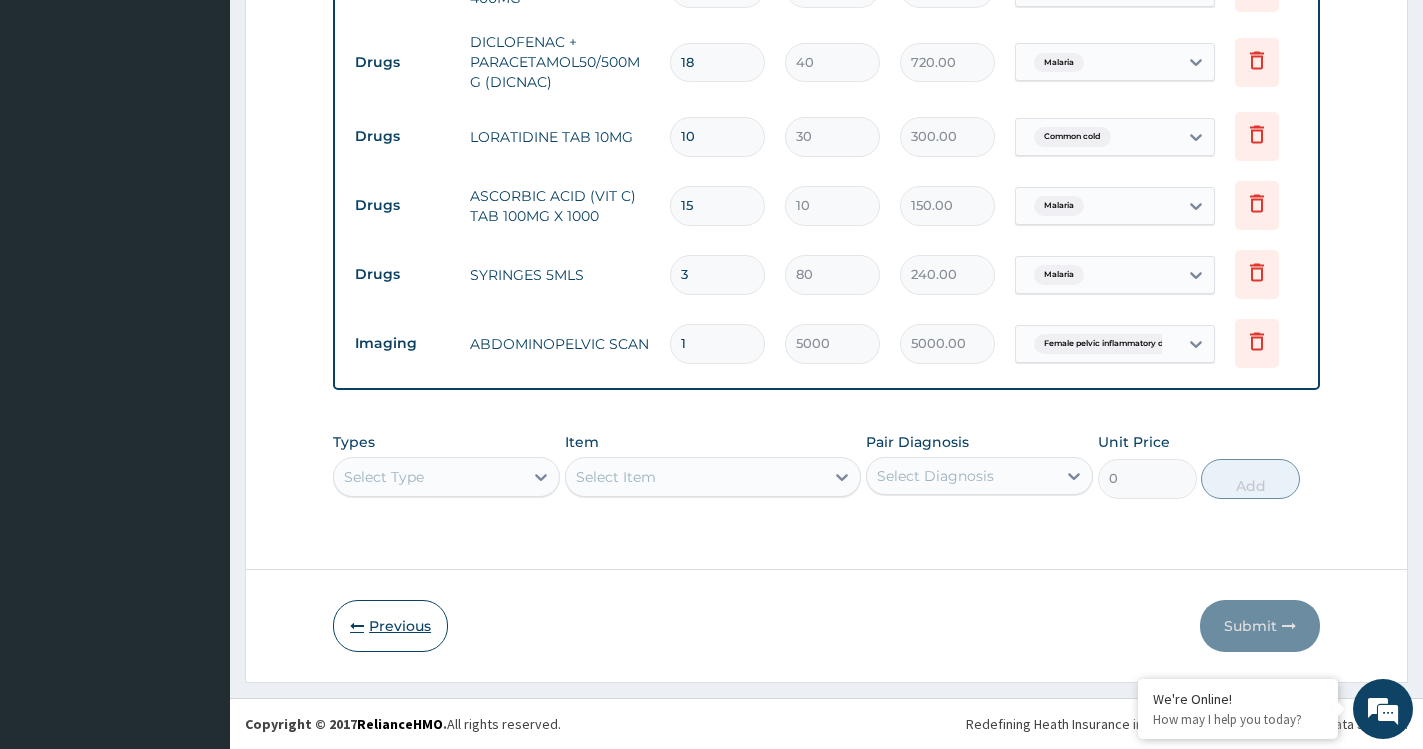 click on "Previous" at bounding box center (390, 626) 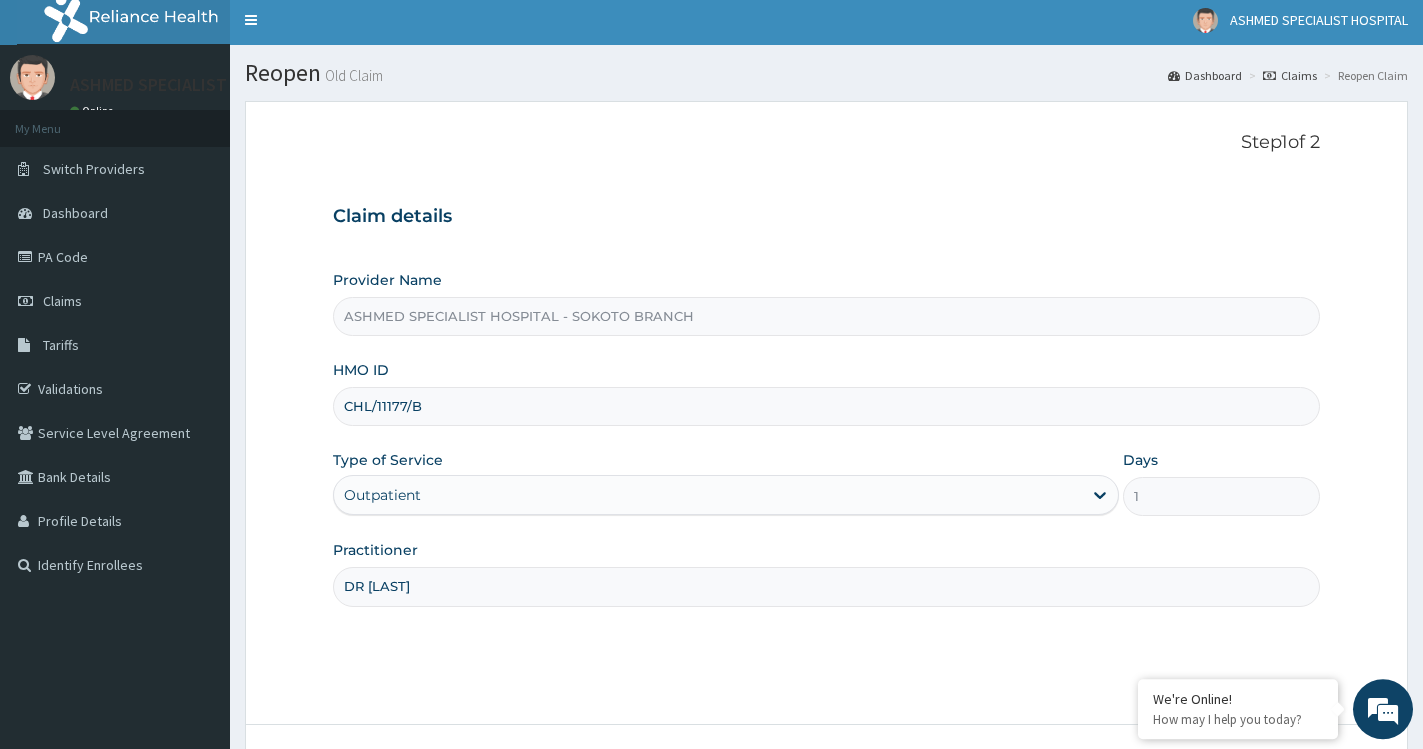 scroll, scrollTop: 0, scrollLeft: 0, axis: both 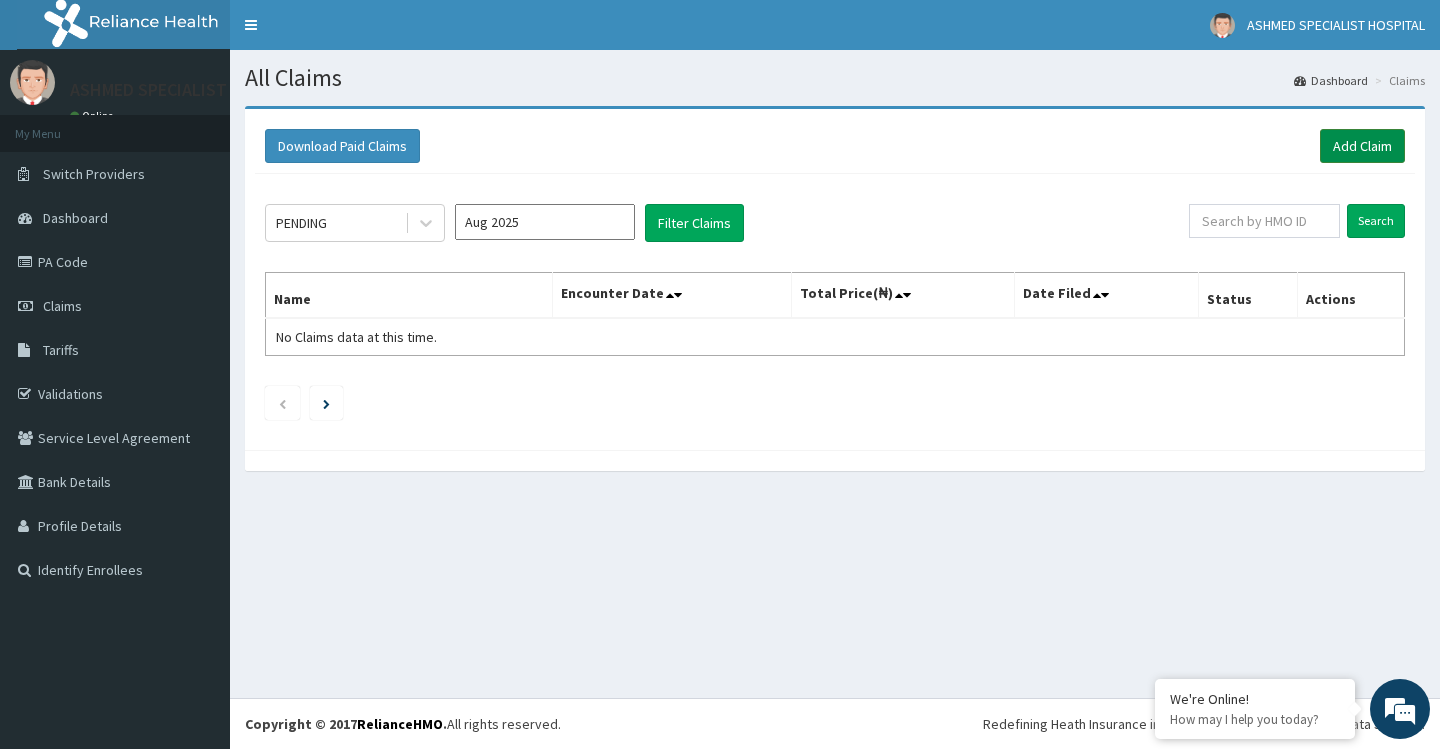 click on "Add Claim" at bounding box center [1362, 146] 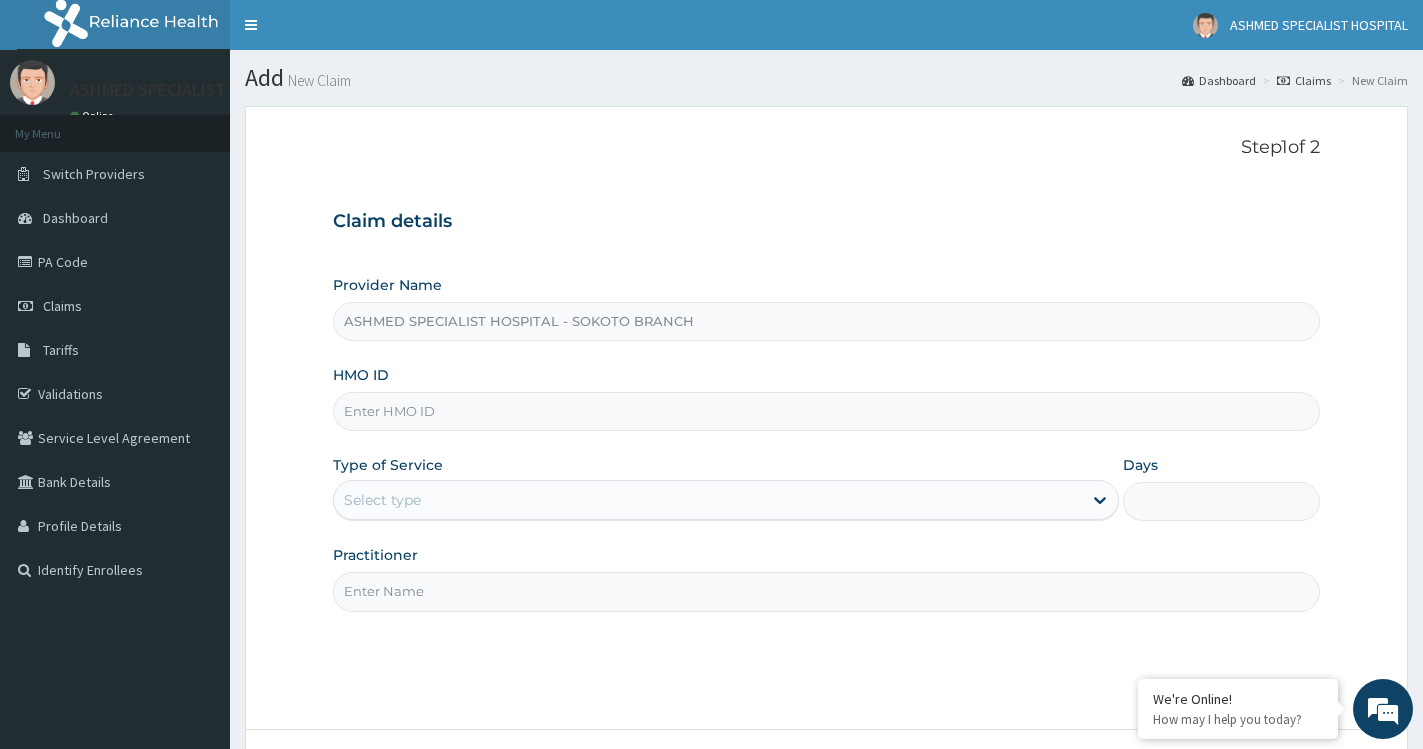 scroll, scrollTop: 0, scrollLeft: 0, axis: both 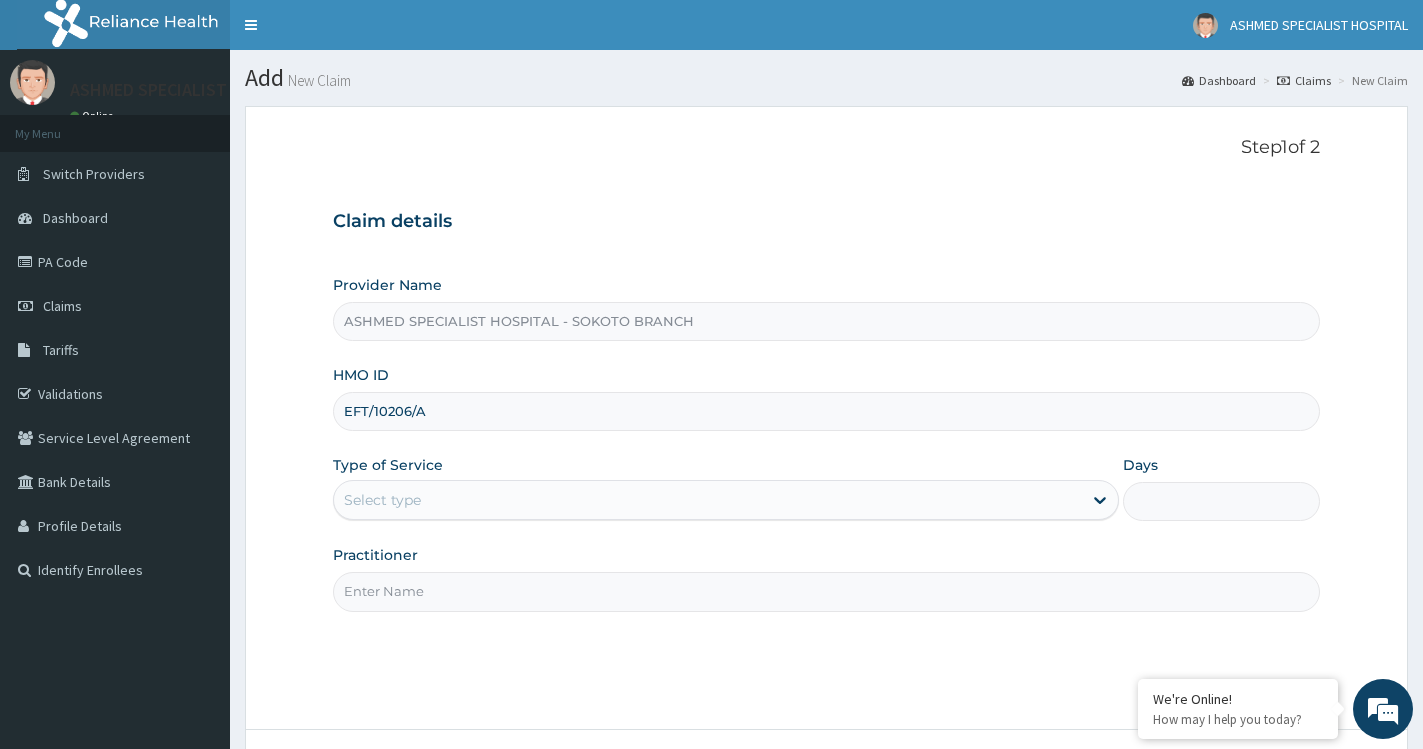 type on "EFT/10206/A" 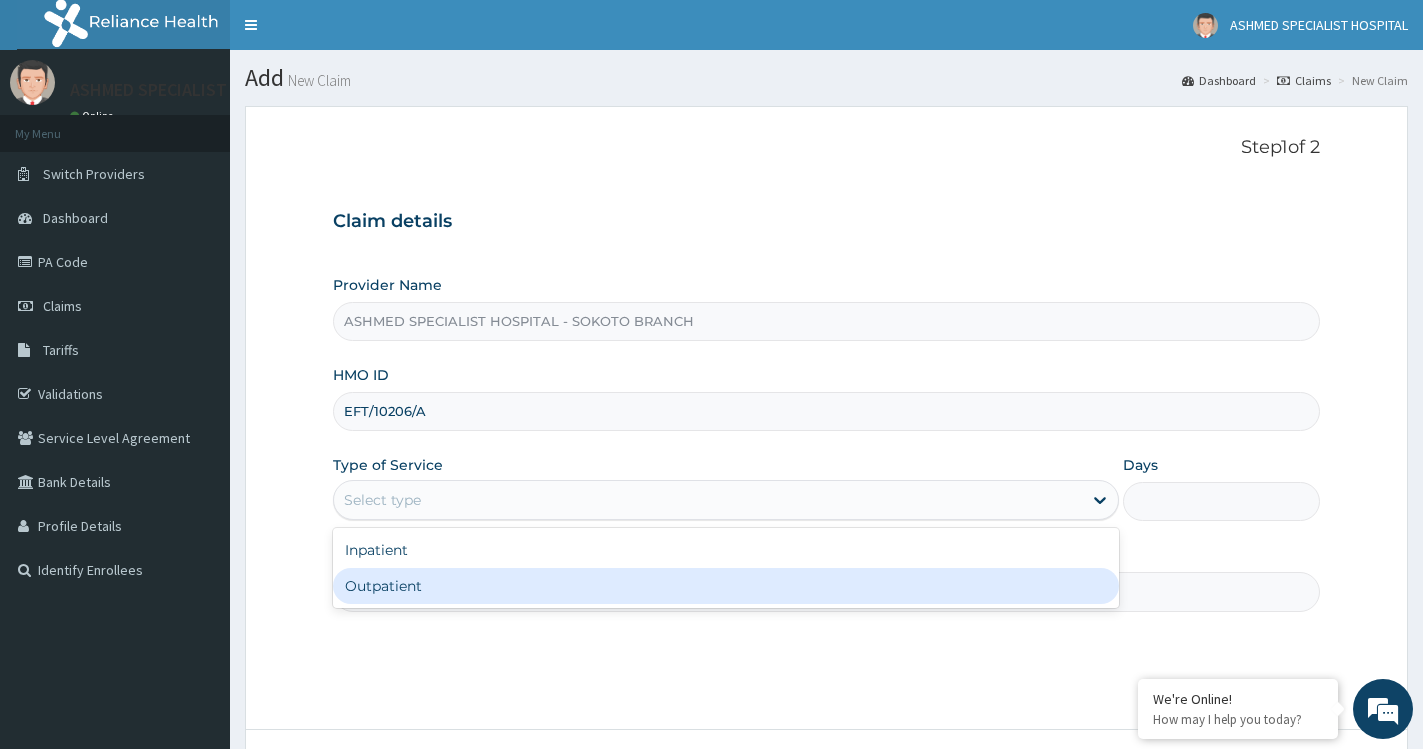 click on "Outpatient" at bounding box center [726, 586] 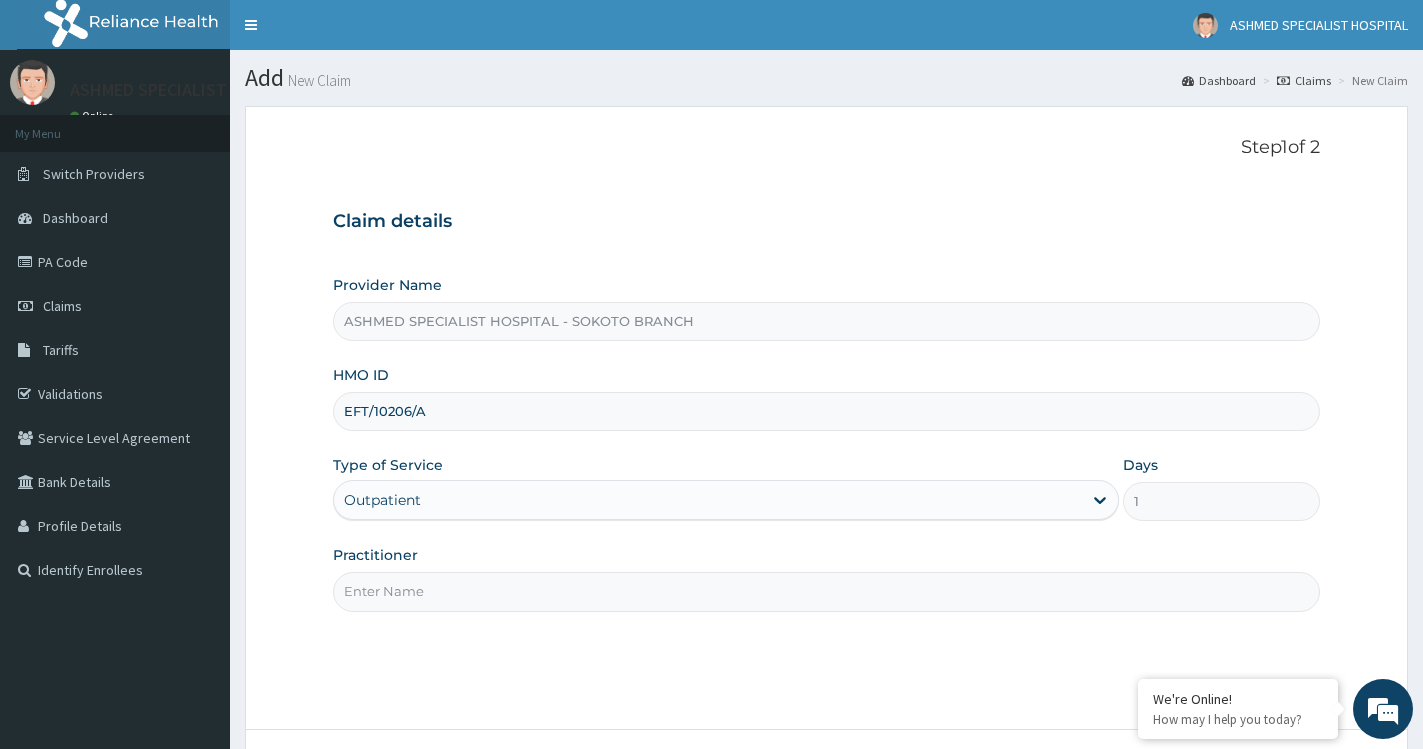 click on "Practitioner" at bounding box center [826, 591] 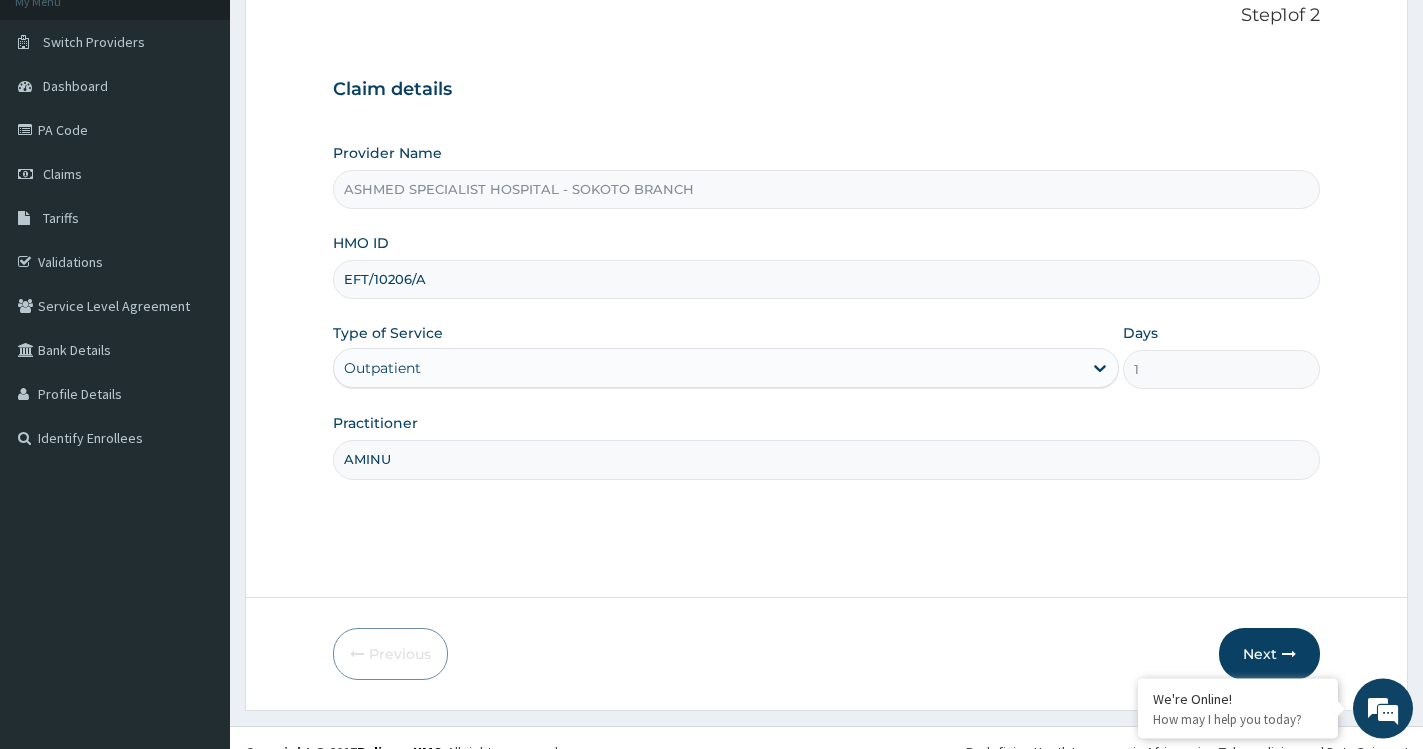 scroll, scrollTop: 160, scrollLeft: 0, axis: vertical 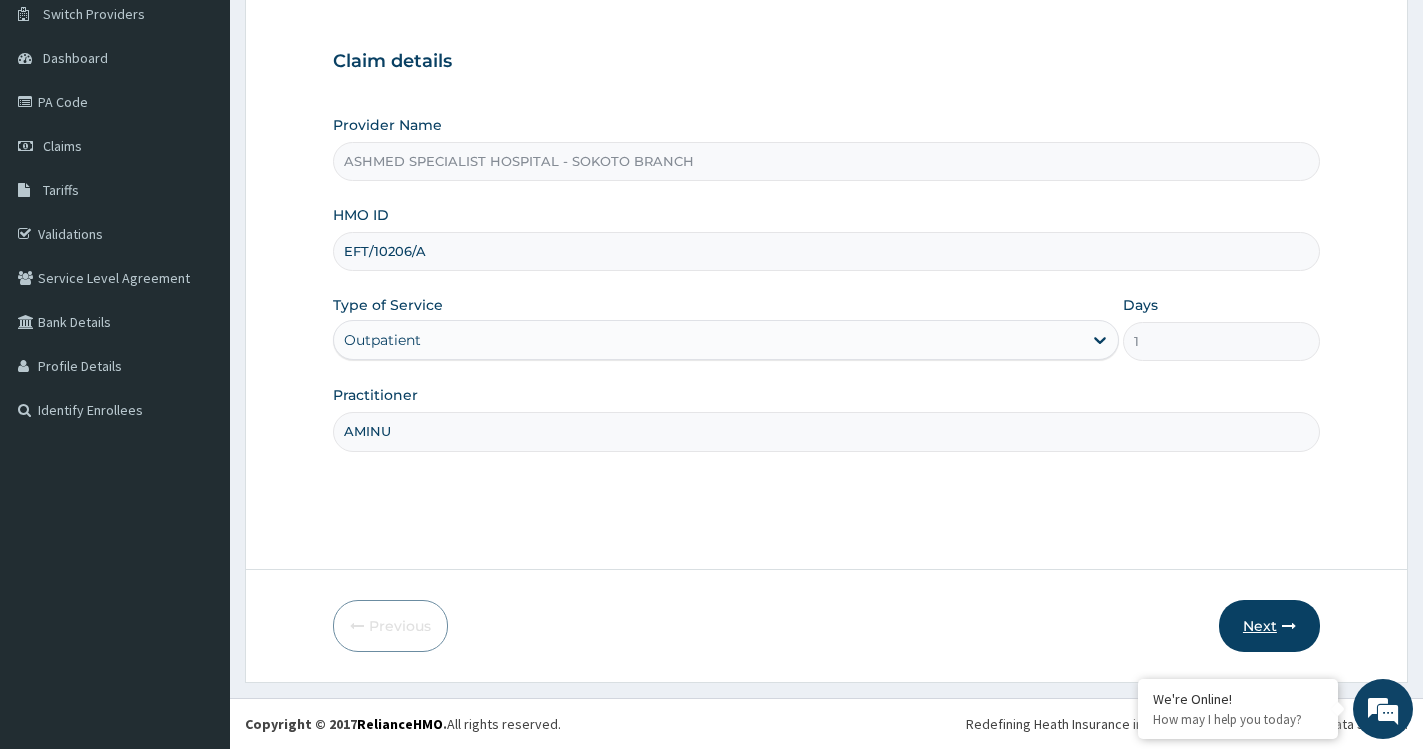 type on "AMINU" 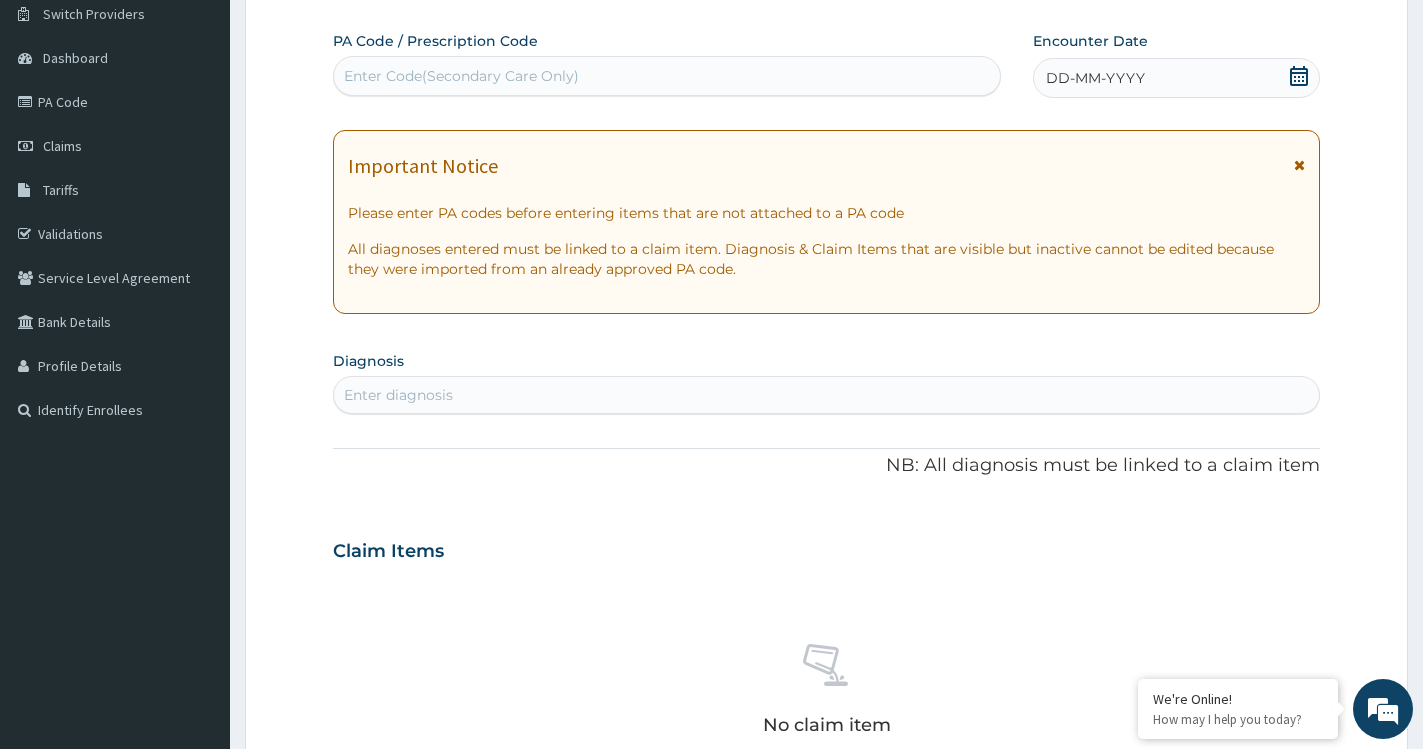 click 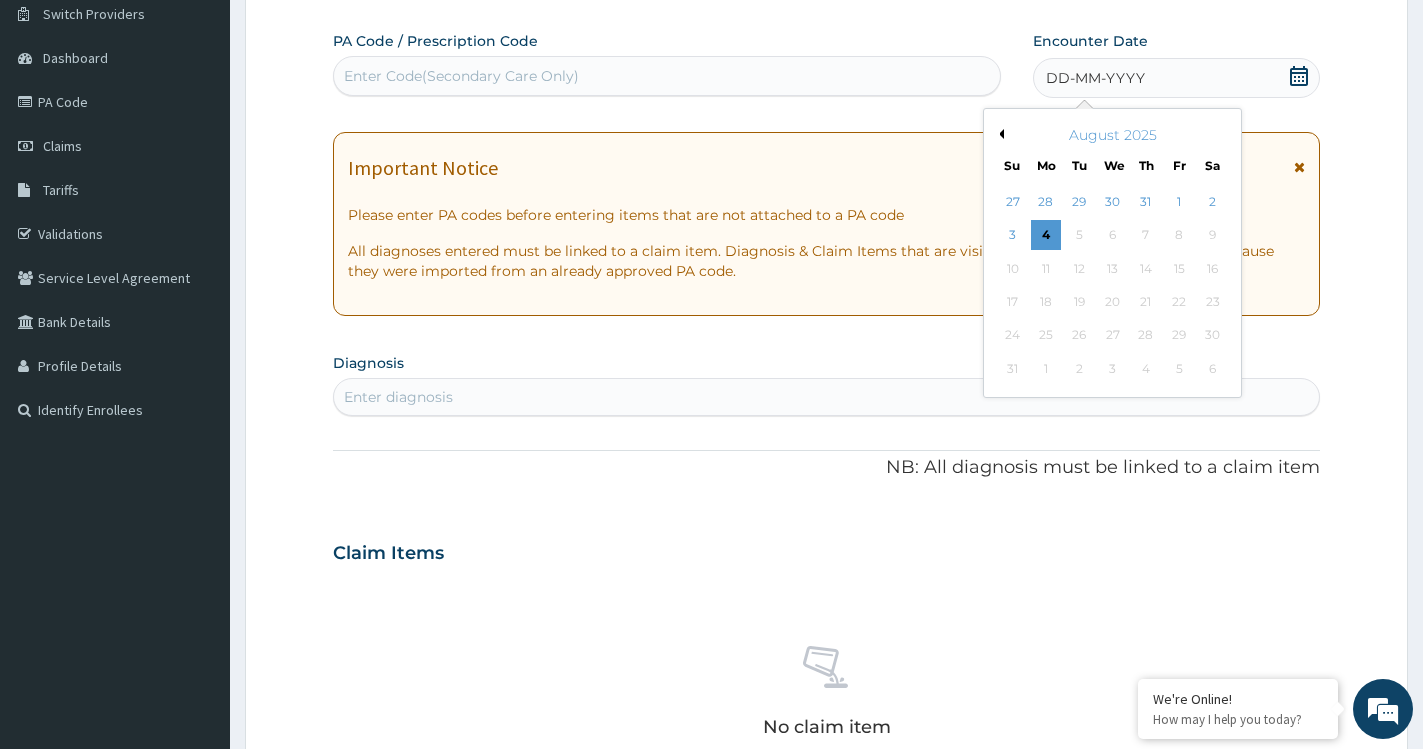 click on "Previous Month" at bounding box center [999, 134] 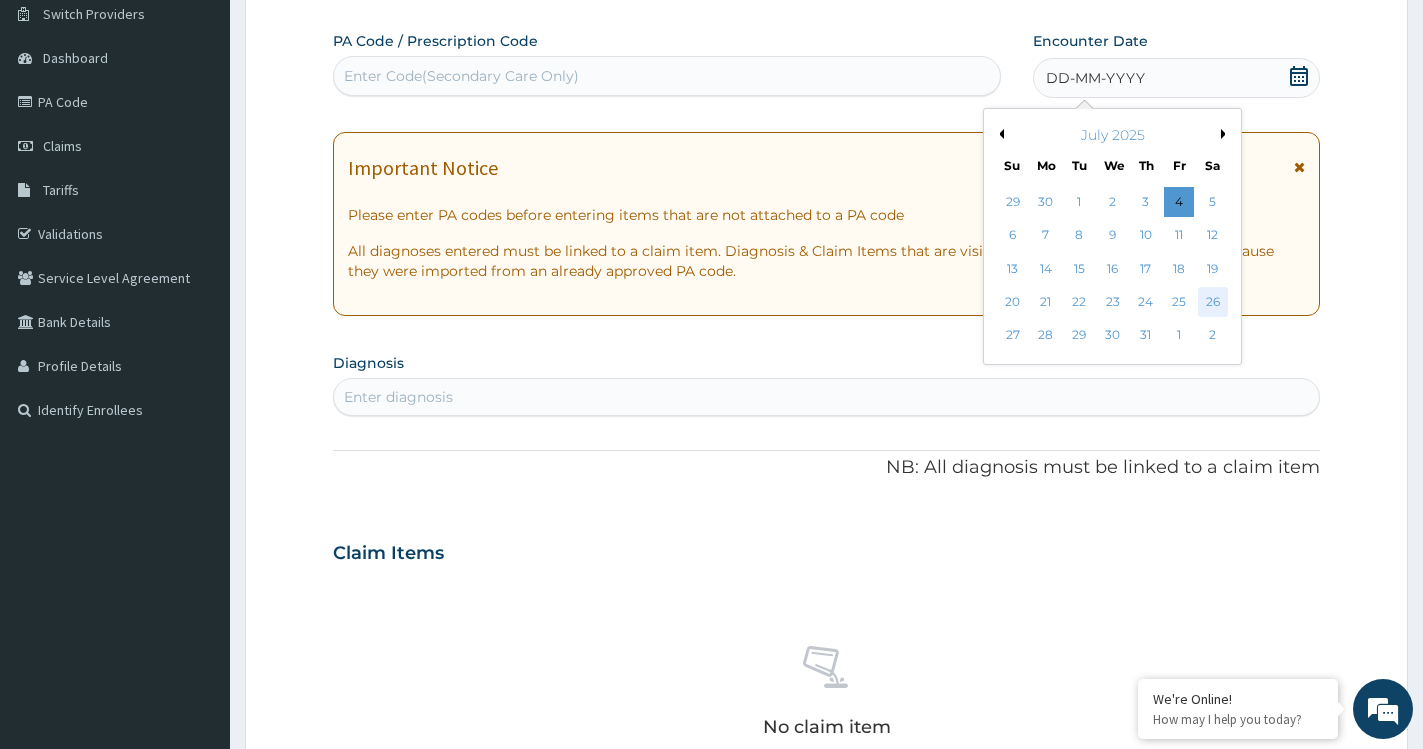 click on "26" at bounding box center (1213, 302) 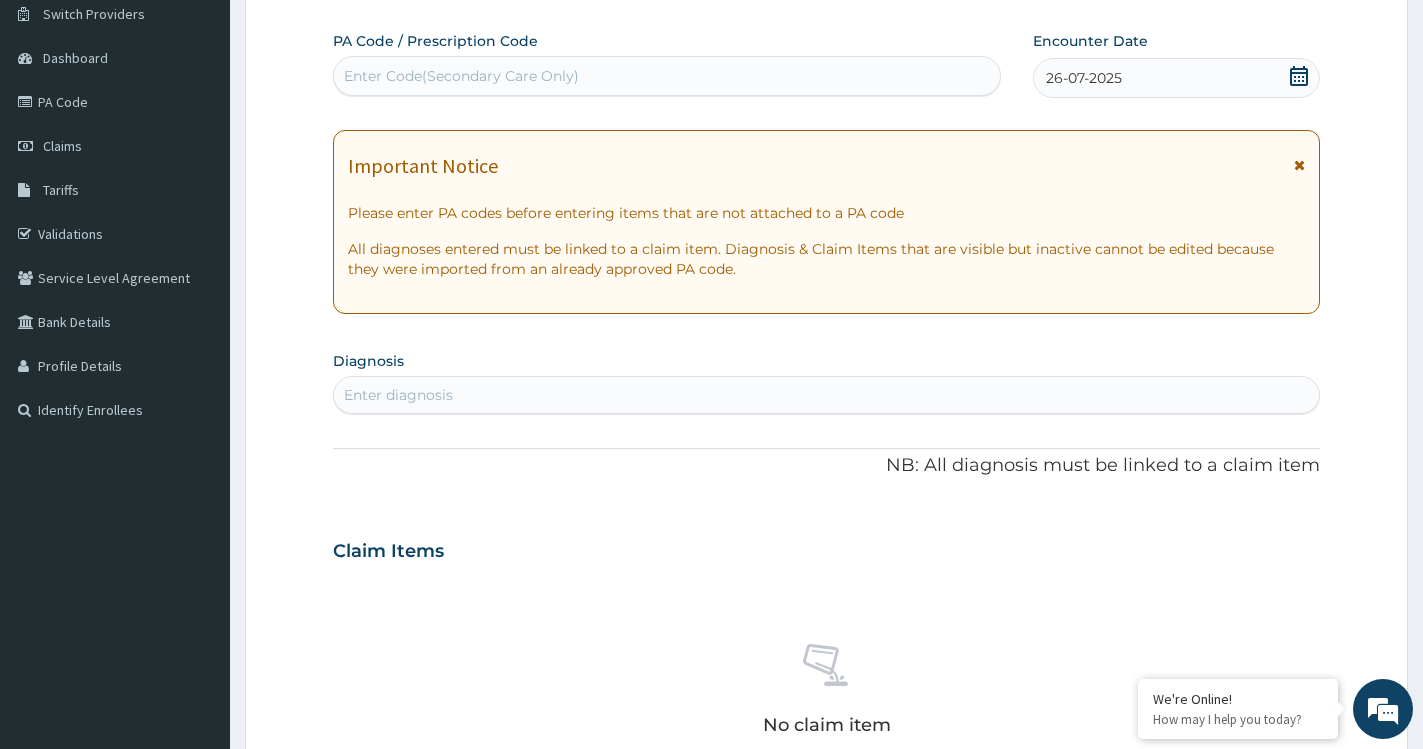 click on "Enter diagnosis" at bounding box center (826, 395) 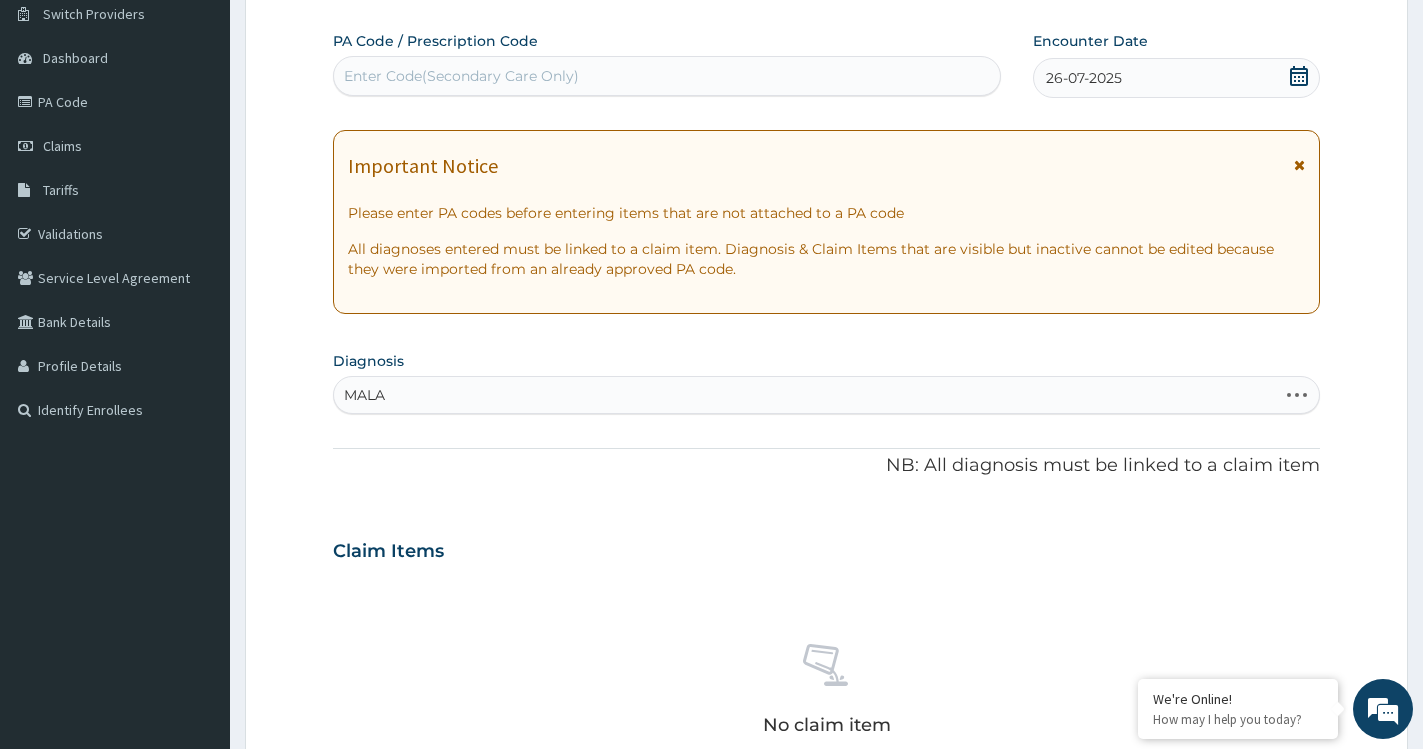 type on "MALAR" 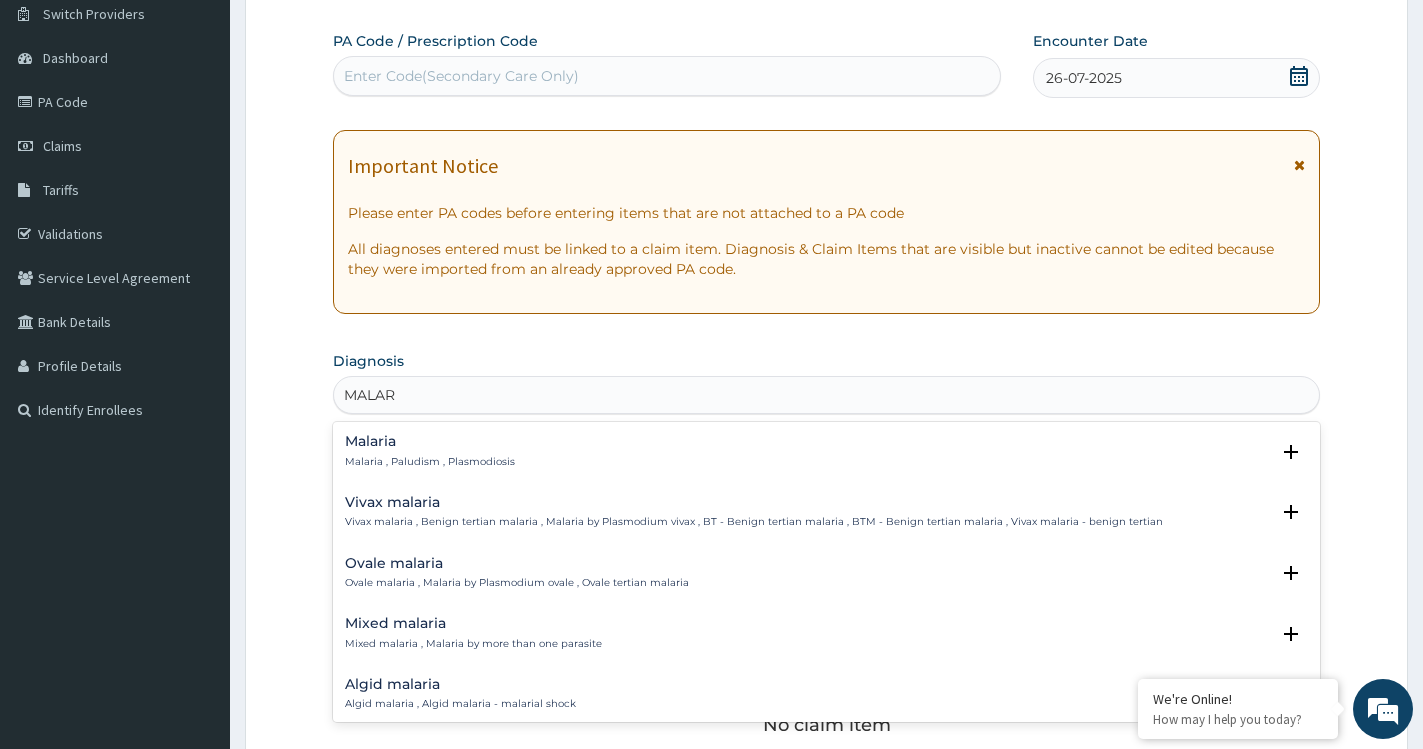 click on "Malaria" at bounding box center [430, 441] 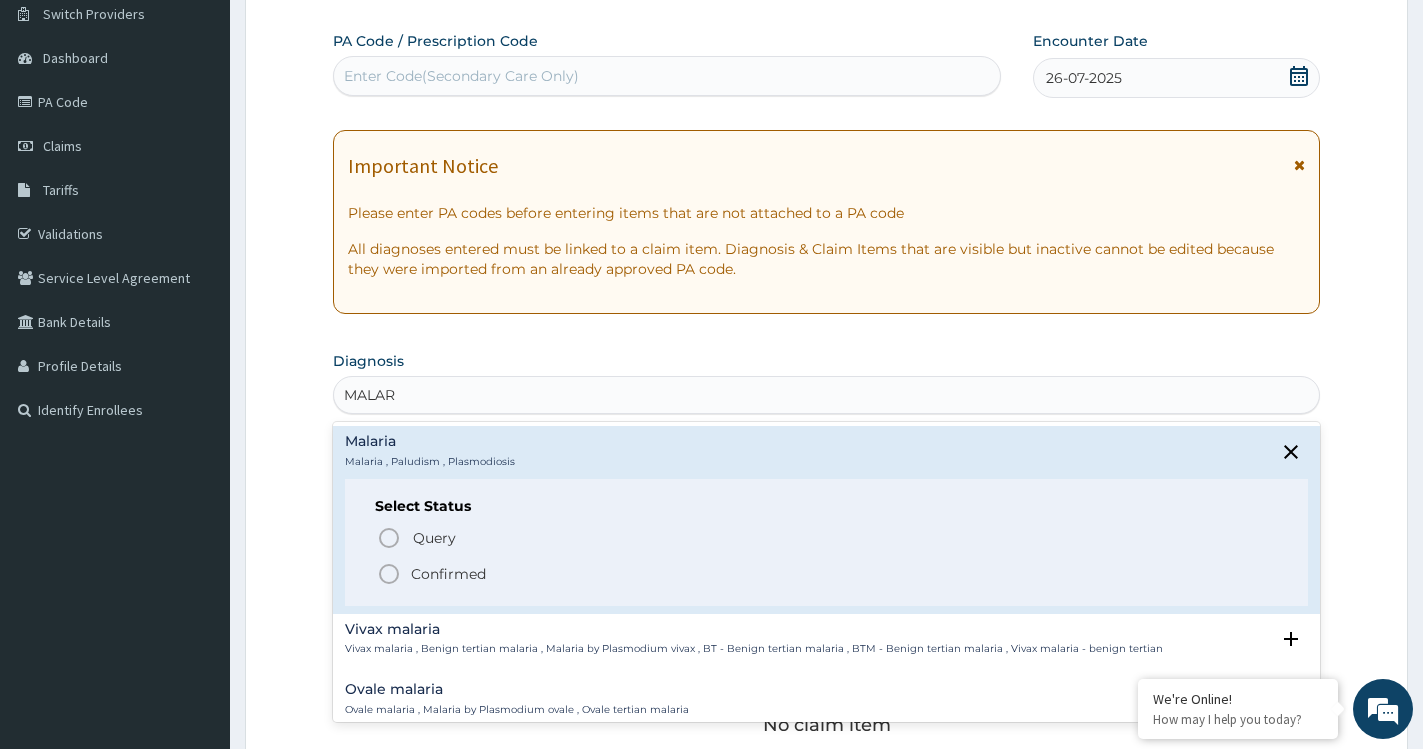 click on "Confirmed" at bounding box center (448, 574) 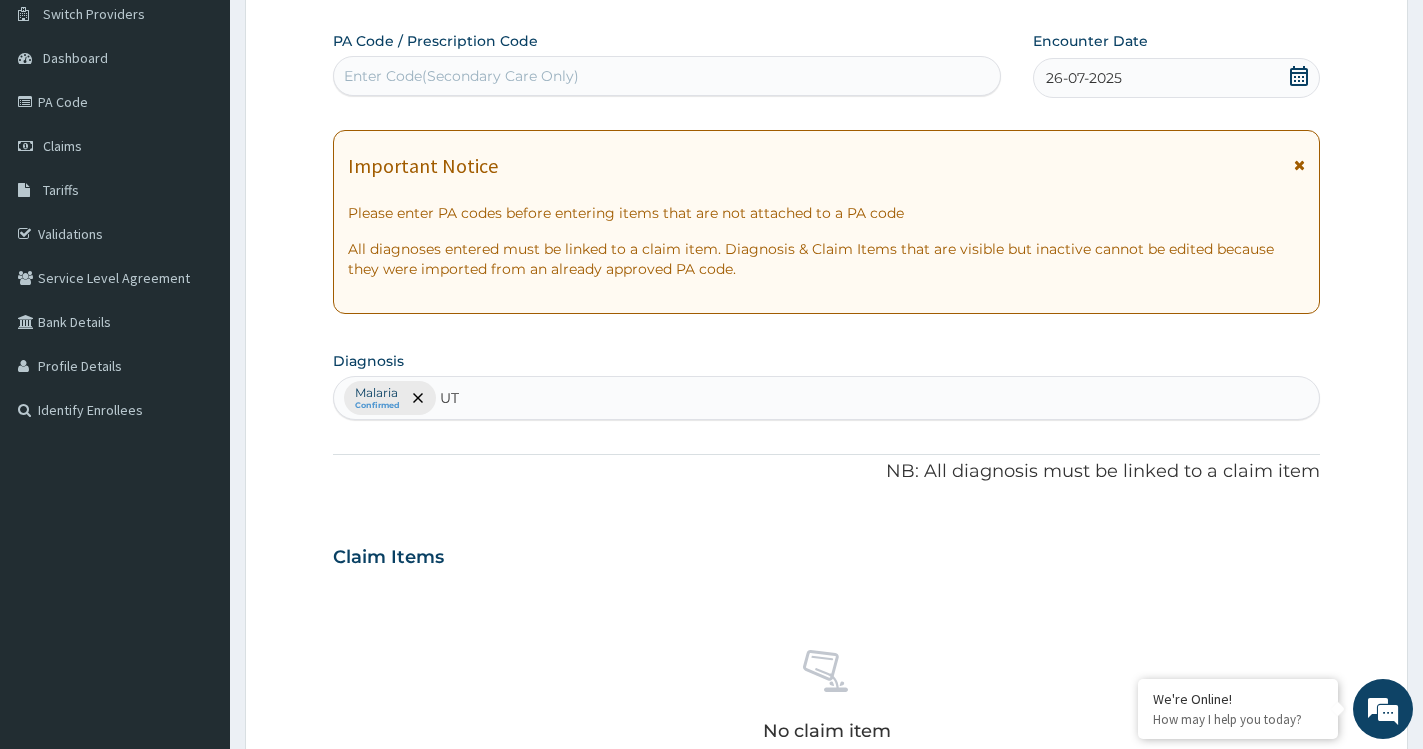 type on "U" 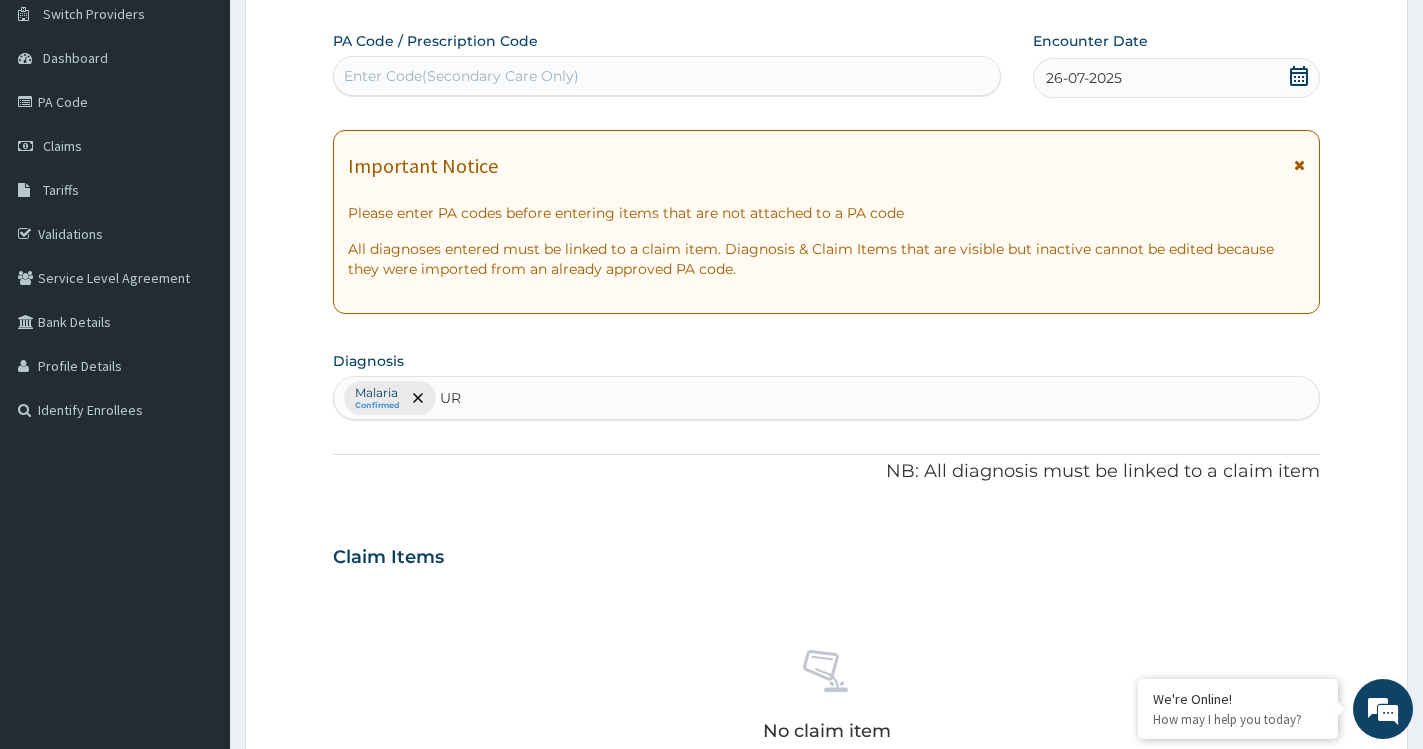 type on "U" 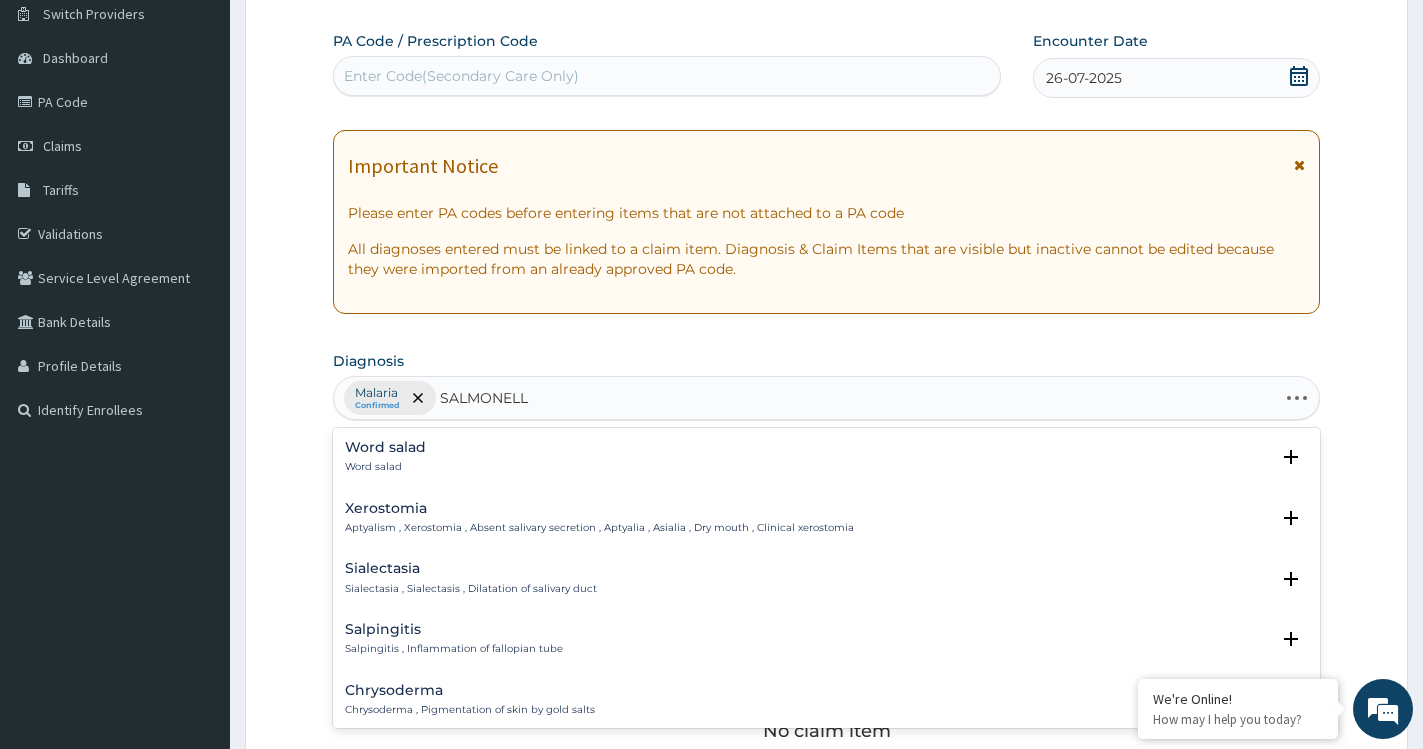 type on "SALMONELLA" 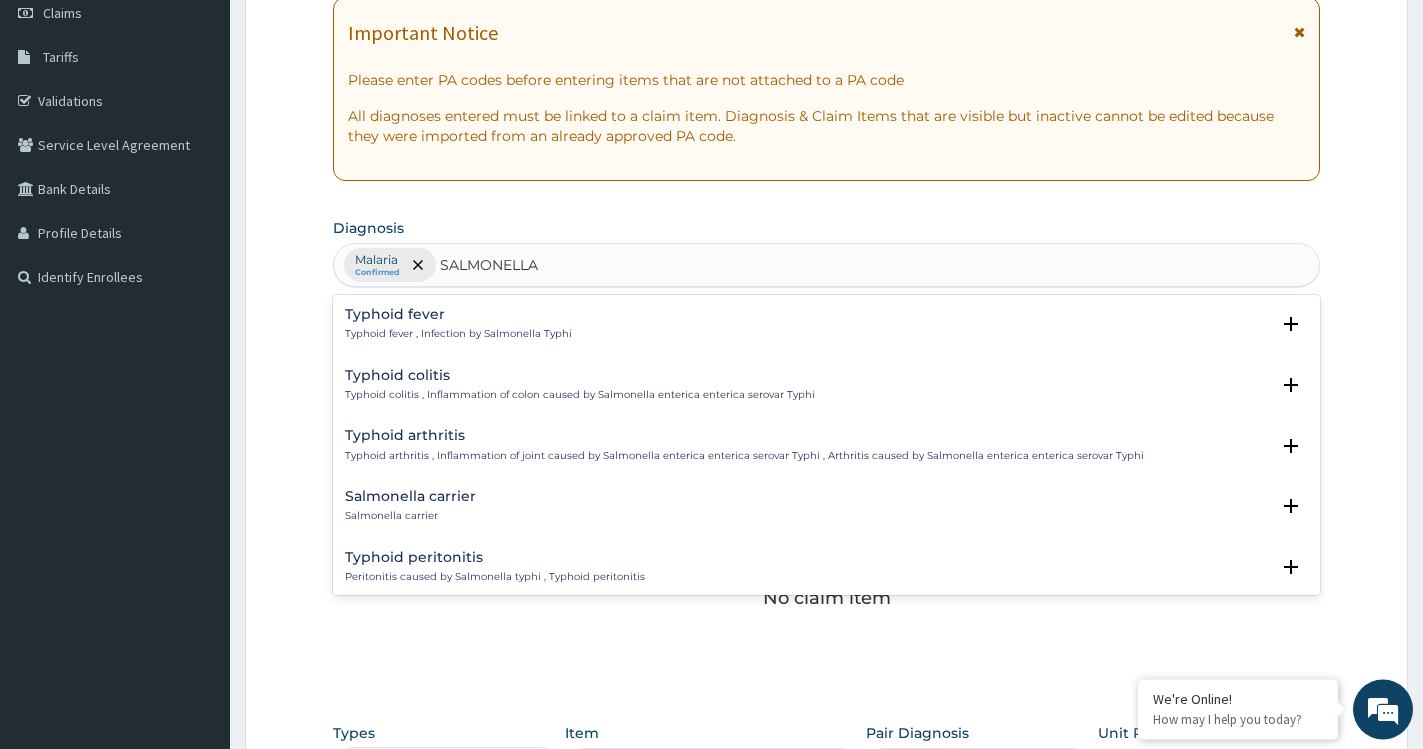 scroll, scrollTop: 296, scrollLeft: 0, axis: vertical 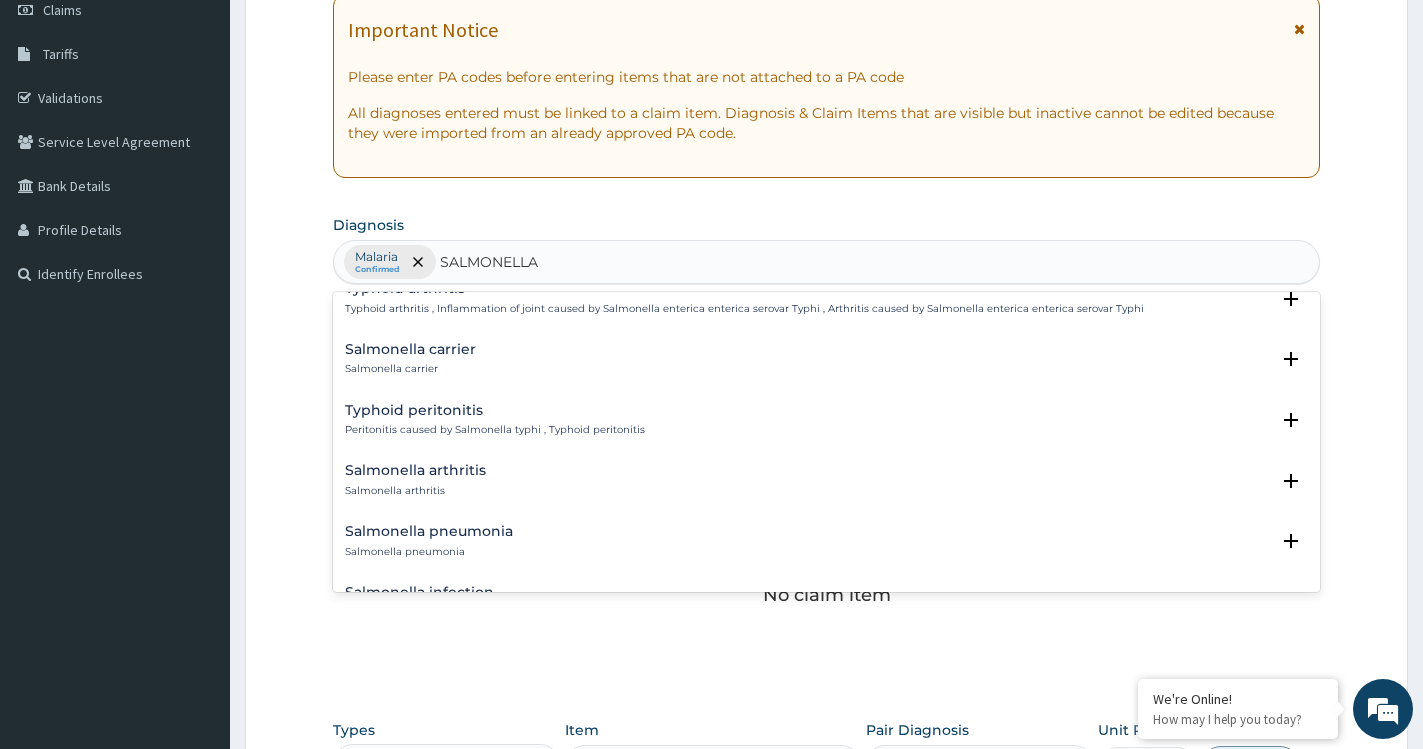 click on "Salmonella arthritis" at bounding box center [415, 470] 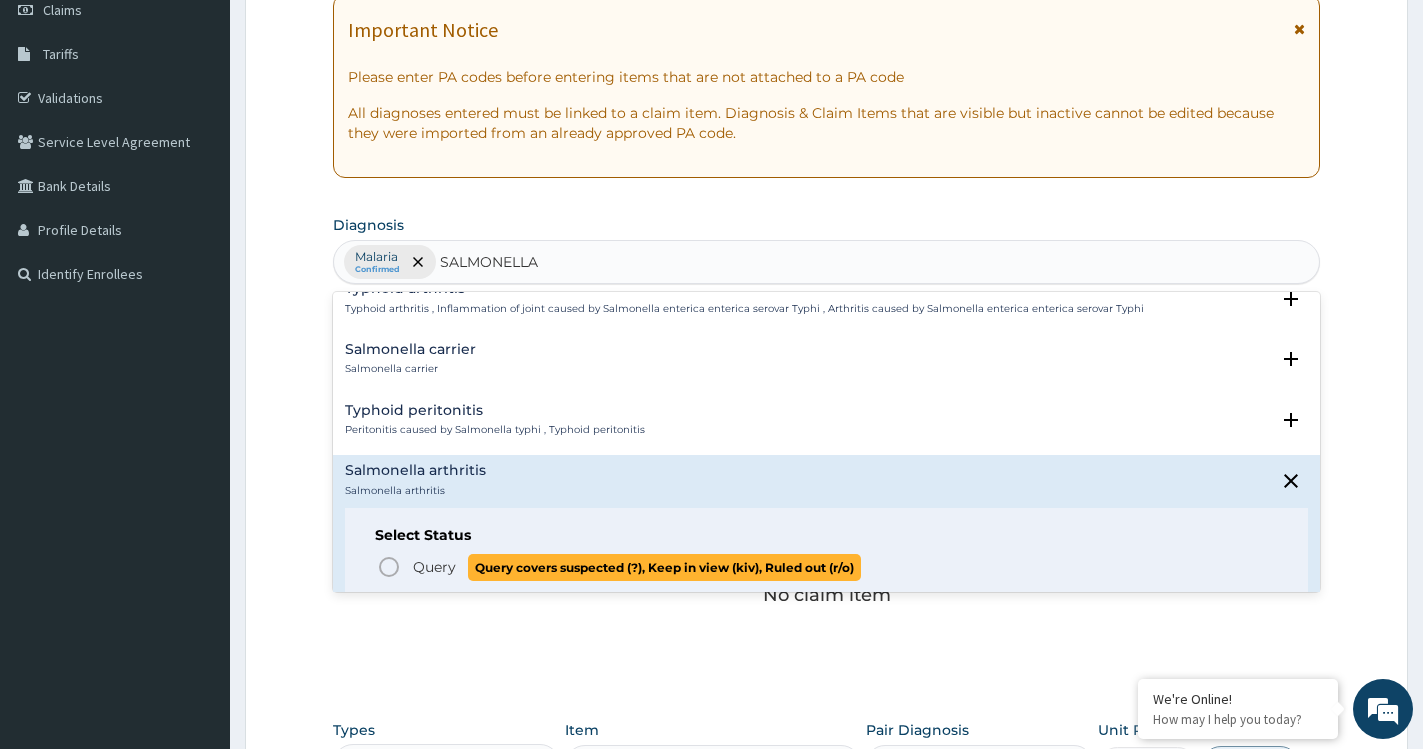 click on "Query" at bounding box center [434, 567] 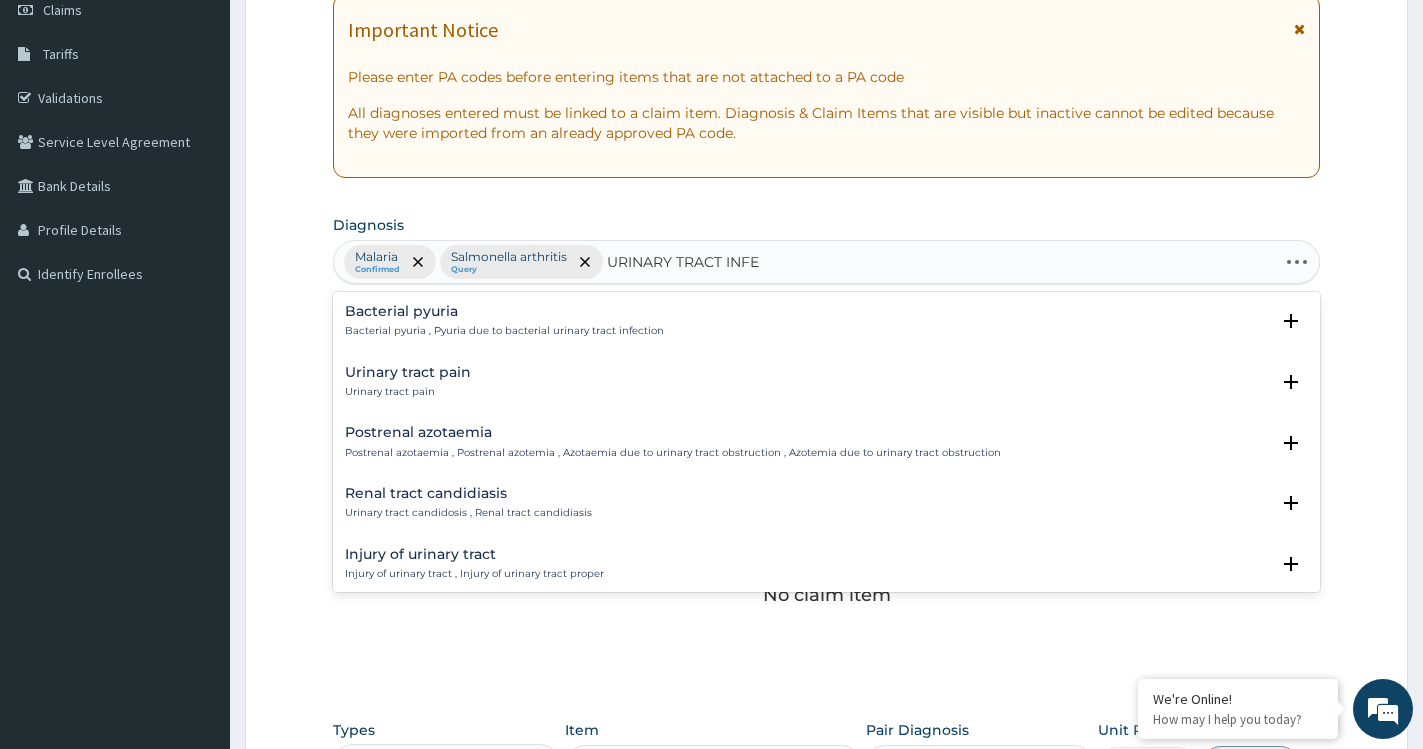 type on "URINARY TRACT INFEC" 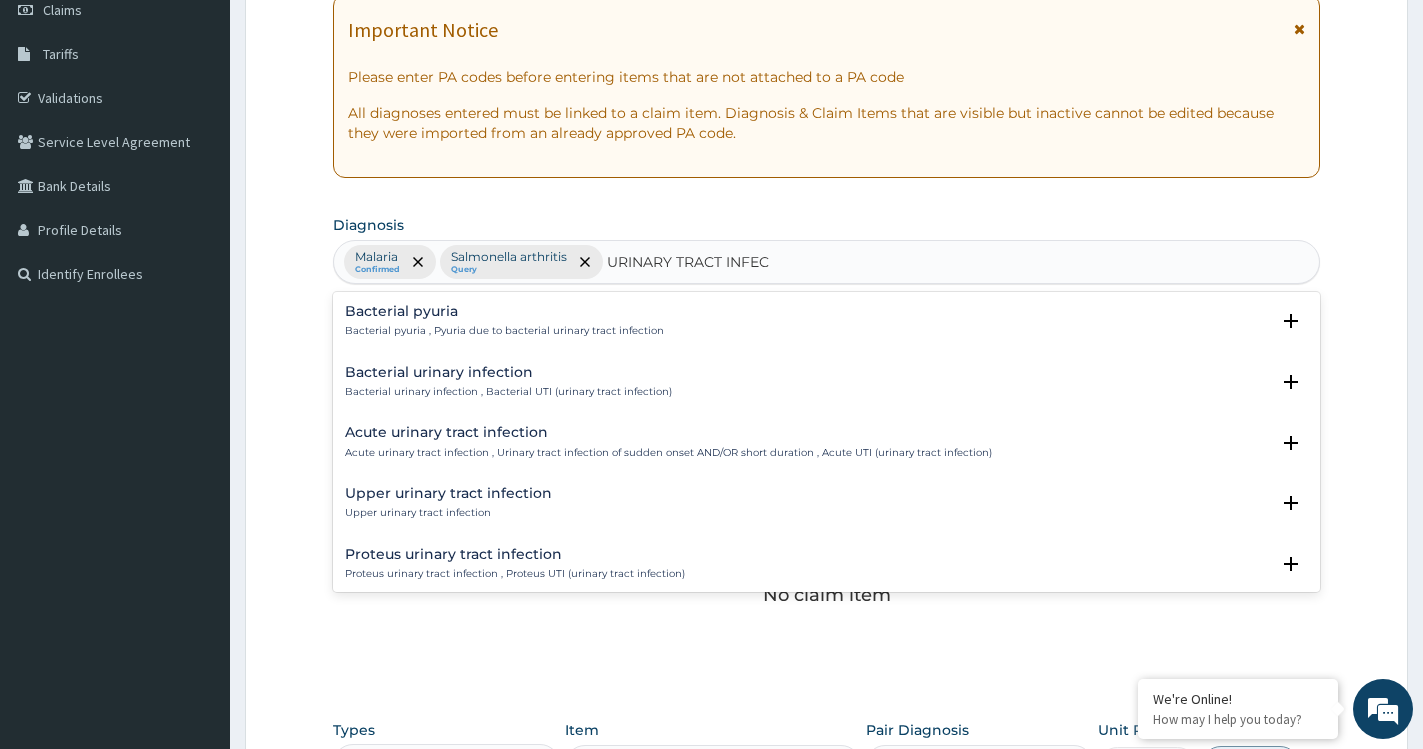click on "Acute urinary tract infection , Urinary tract infection of sudden onset AND/OR short duration , Acute UTI (urinary tract infection)" at bounding box center (668, 453) 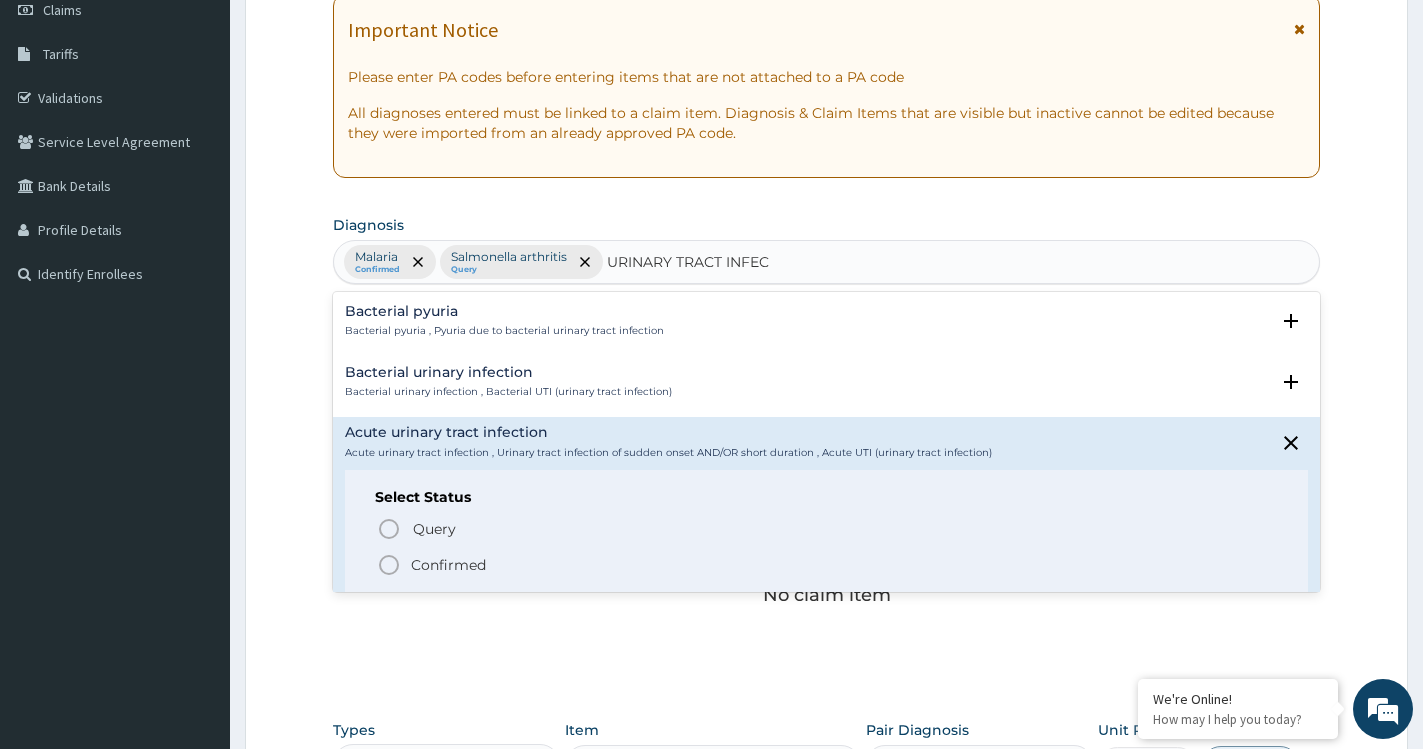 click on "Confirmed" at bounding box center [827, 565] 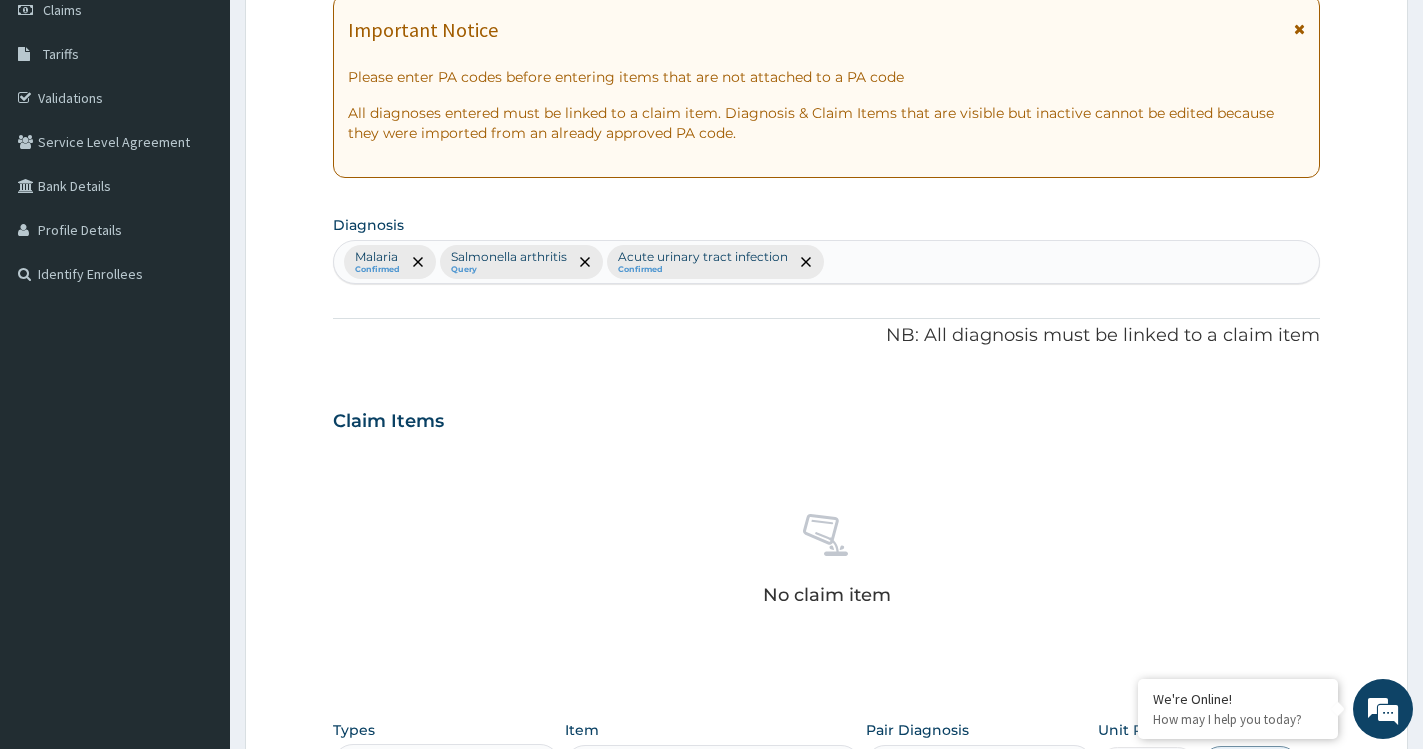 scroll, scrollTop: 500, scrollLeft: 0, axis: vertical 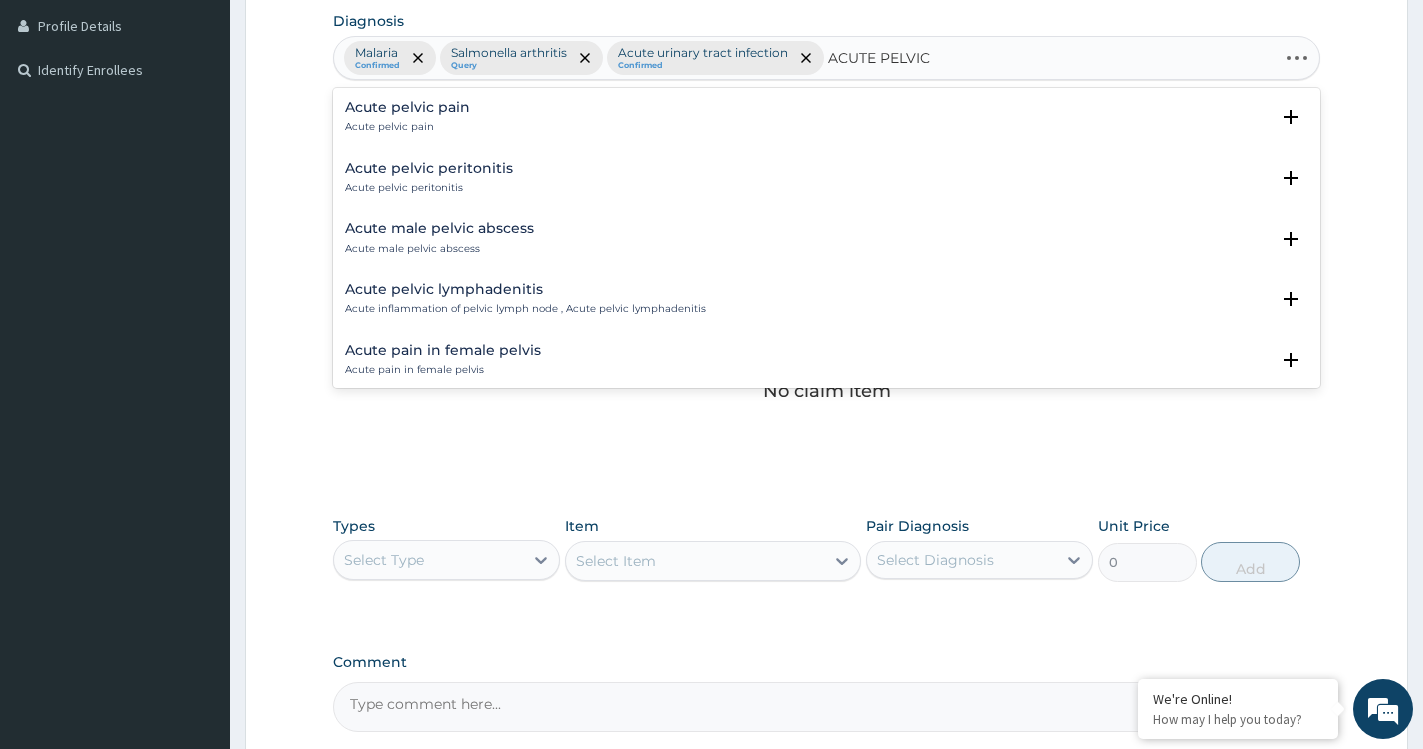 type on "ACUTE PELVIC D" 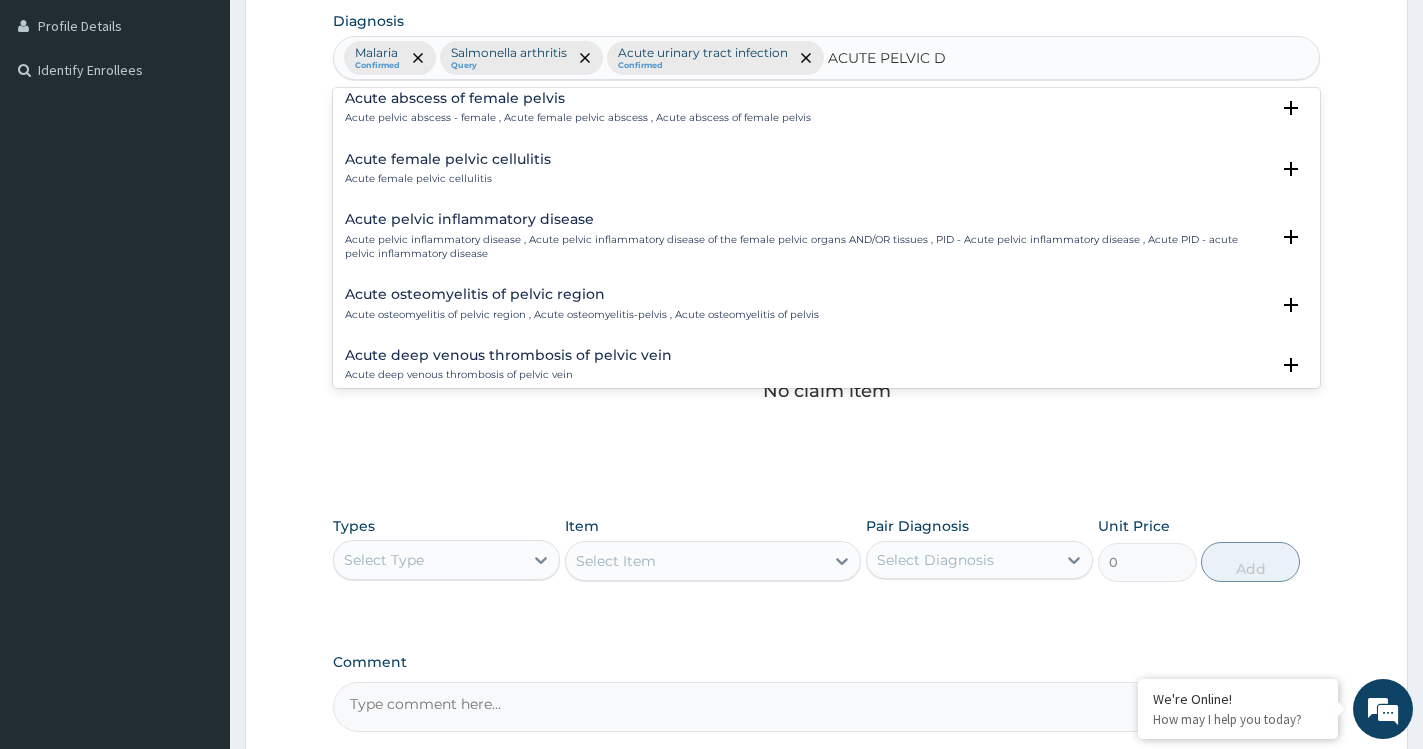 scroll, scrollTop: 185, scrollLeft: 0, axis: vertical 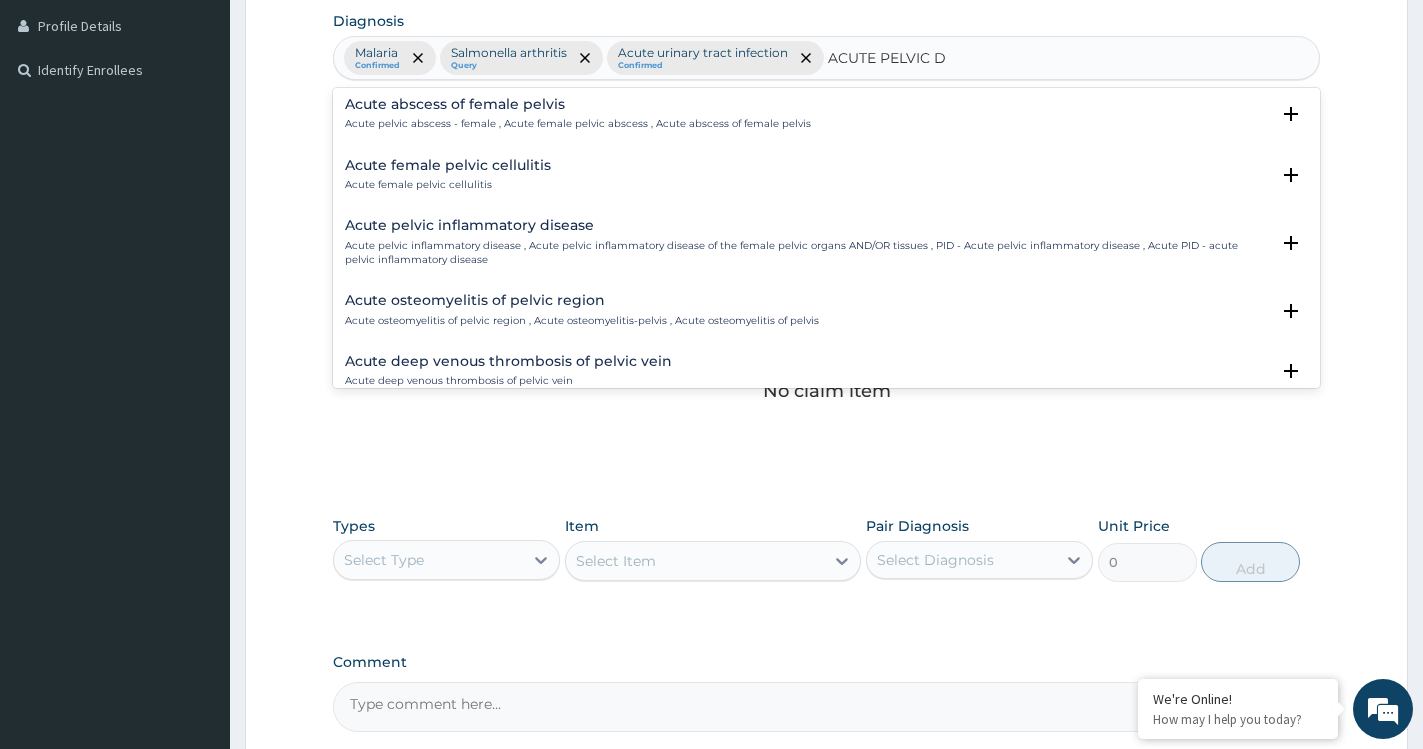 click on "Acute pelvic inflammatory disease , Acute pelvic inflammatory disease of the female pelvic organs AND/OR tissues , PID - Acute pelvic inflammatory disease , Acute PID - acute pelvic inflammatory disease" at bounding box center [807, 253] 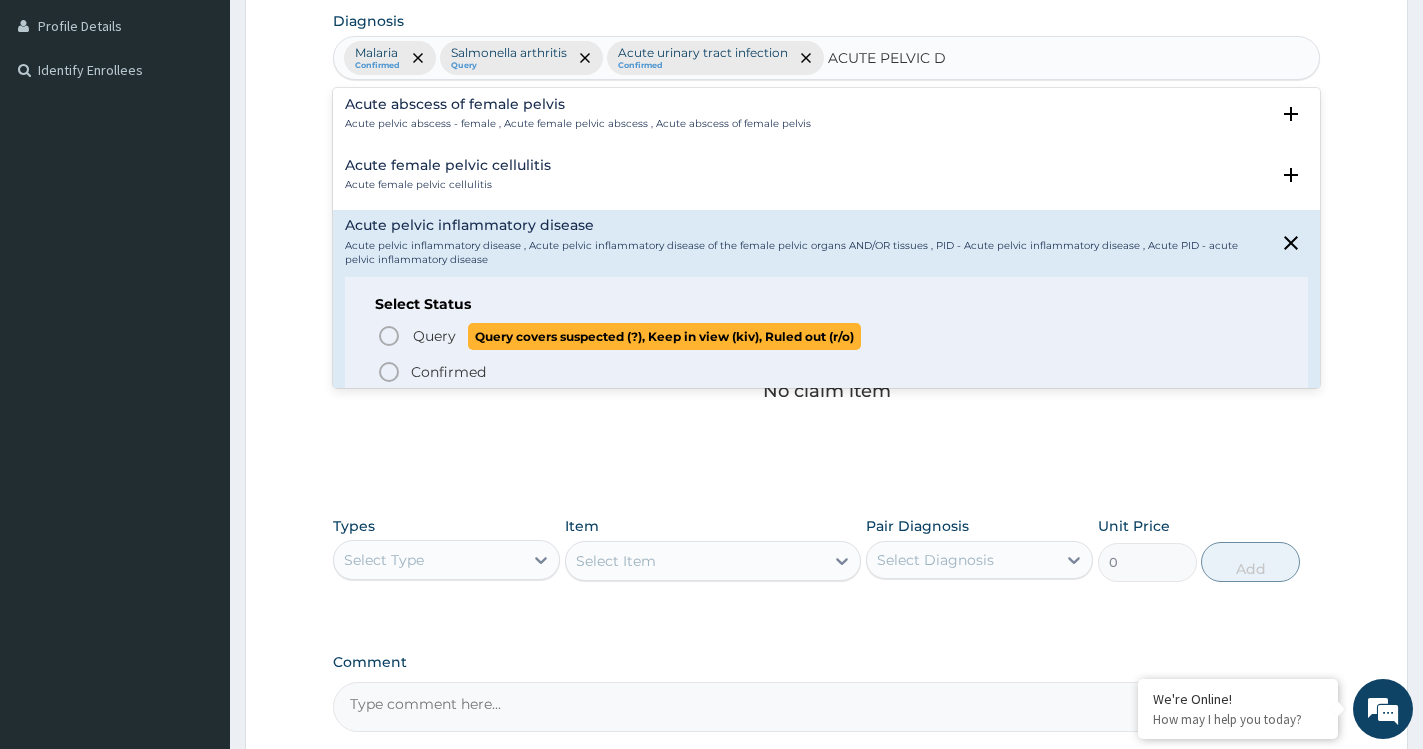click on "Query" at bounding box center (434, 336) 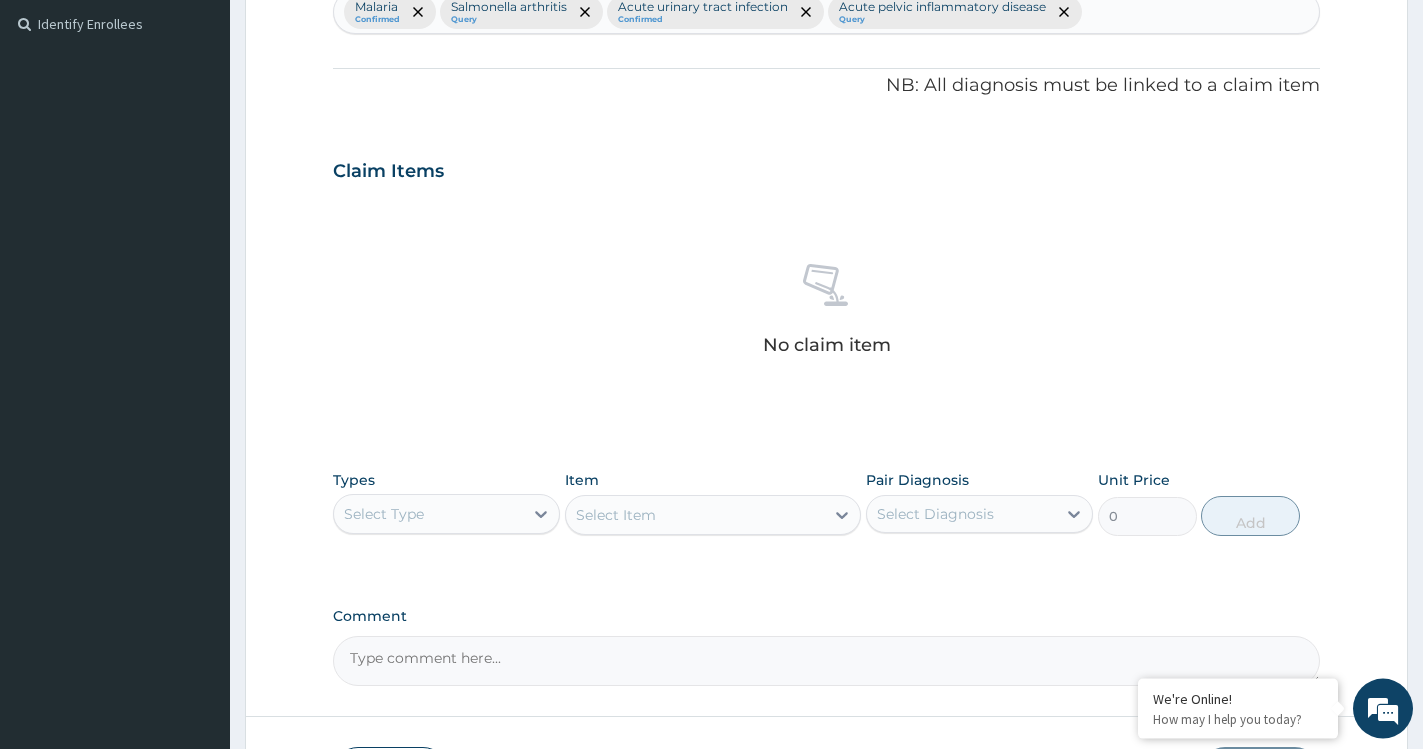 scroll, scrollTop: 489, scrollLeft: 0, axis: vertical 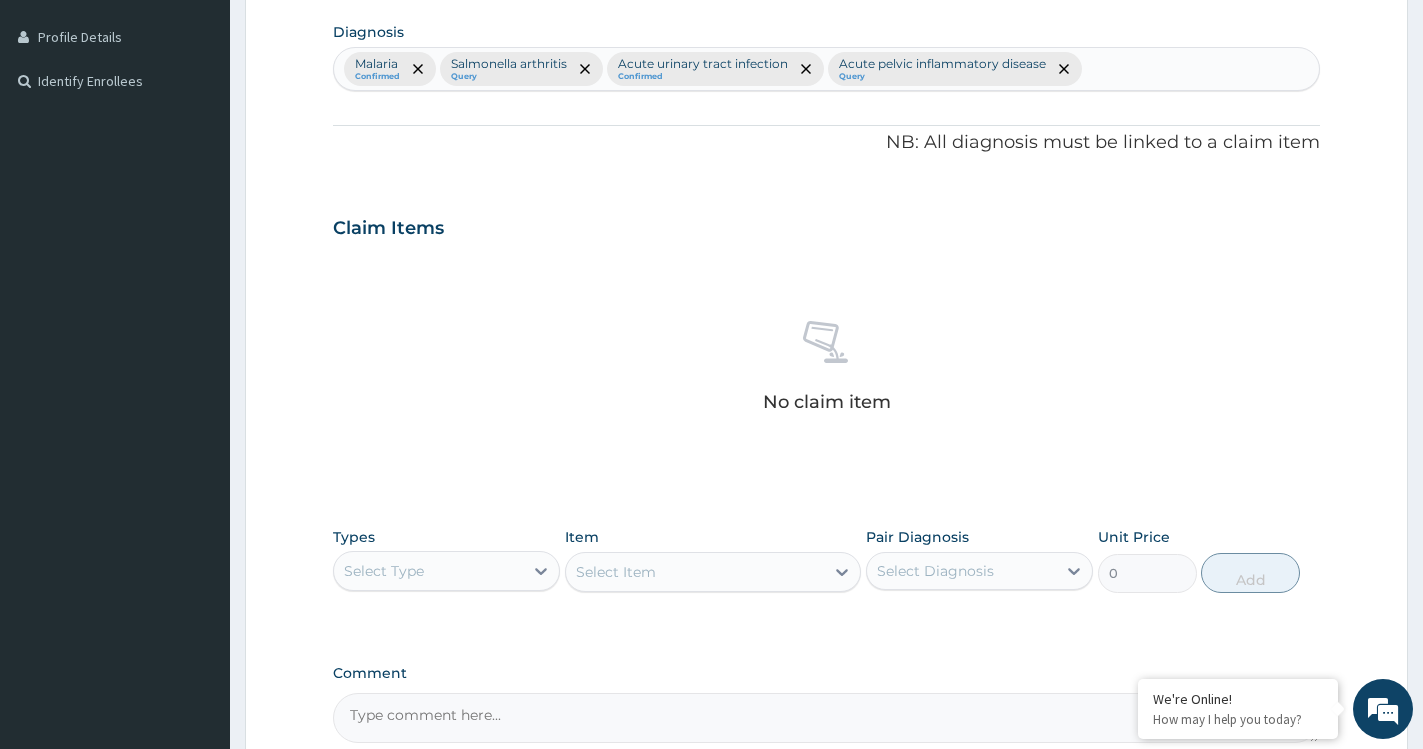 click on "Malaria Confirmed Salmonella arthritis Query Acute urinary tract infection Confirmed Acute pelvic inflammatory disease Query" at bounding box center [826, 69] 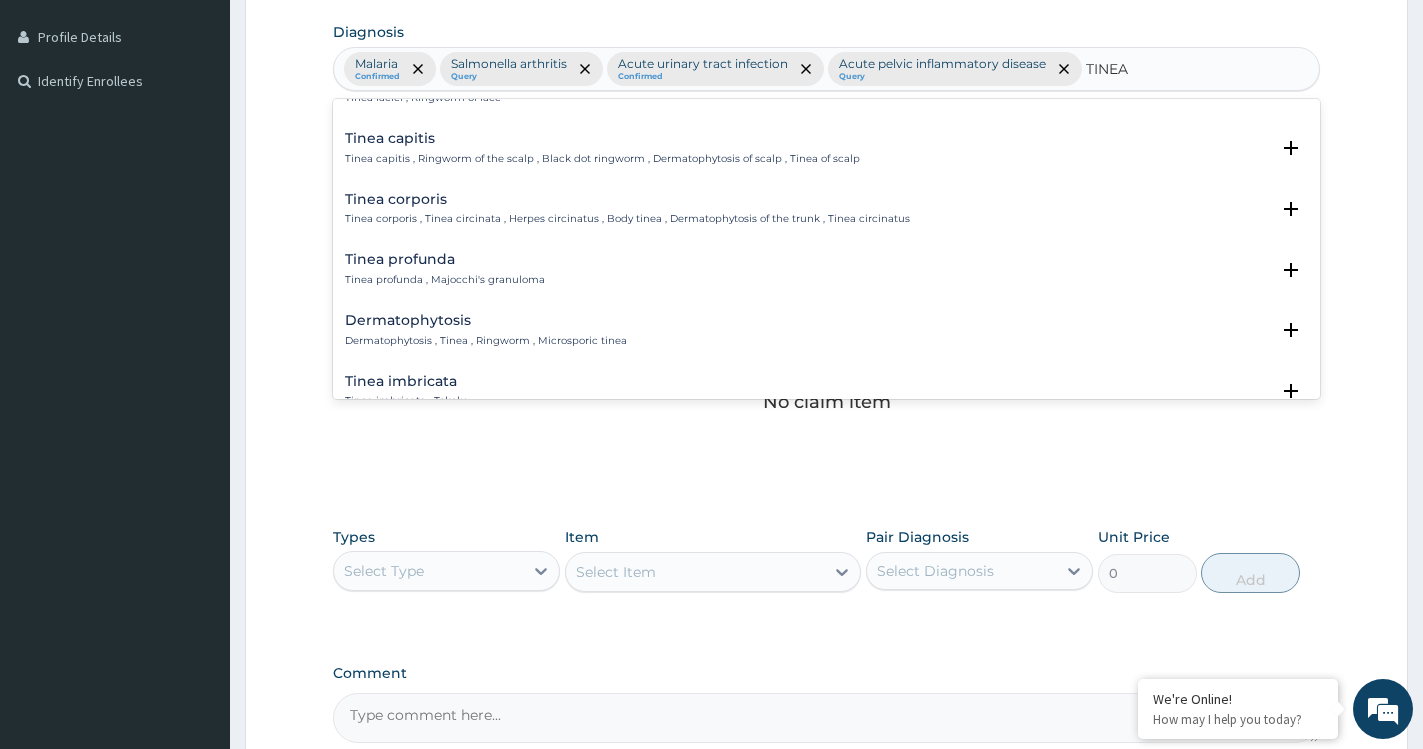 scroll, scrollTop: 576, scrollLeft: 0, axis: vertical 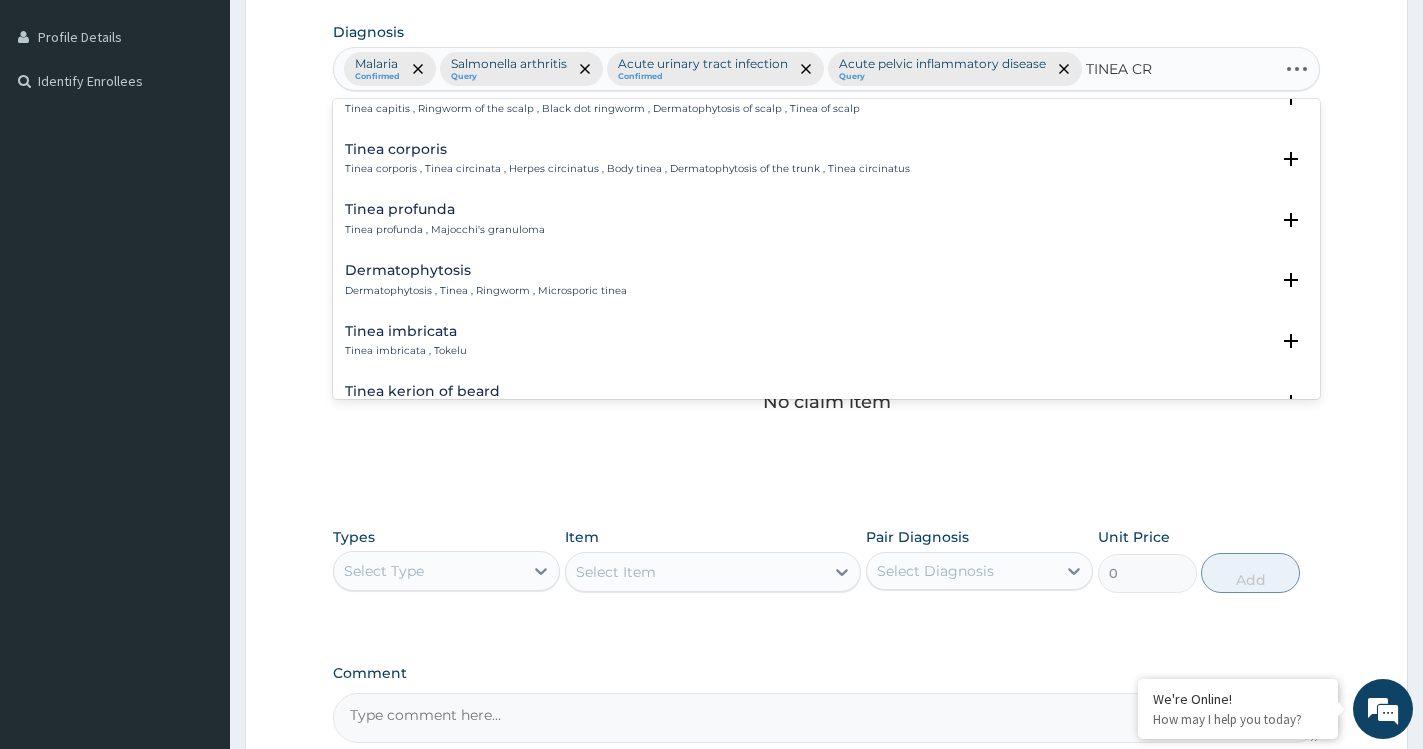 type on "TINEA CRU" 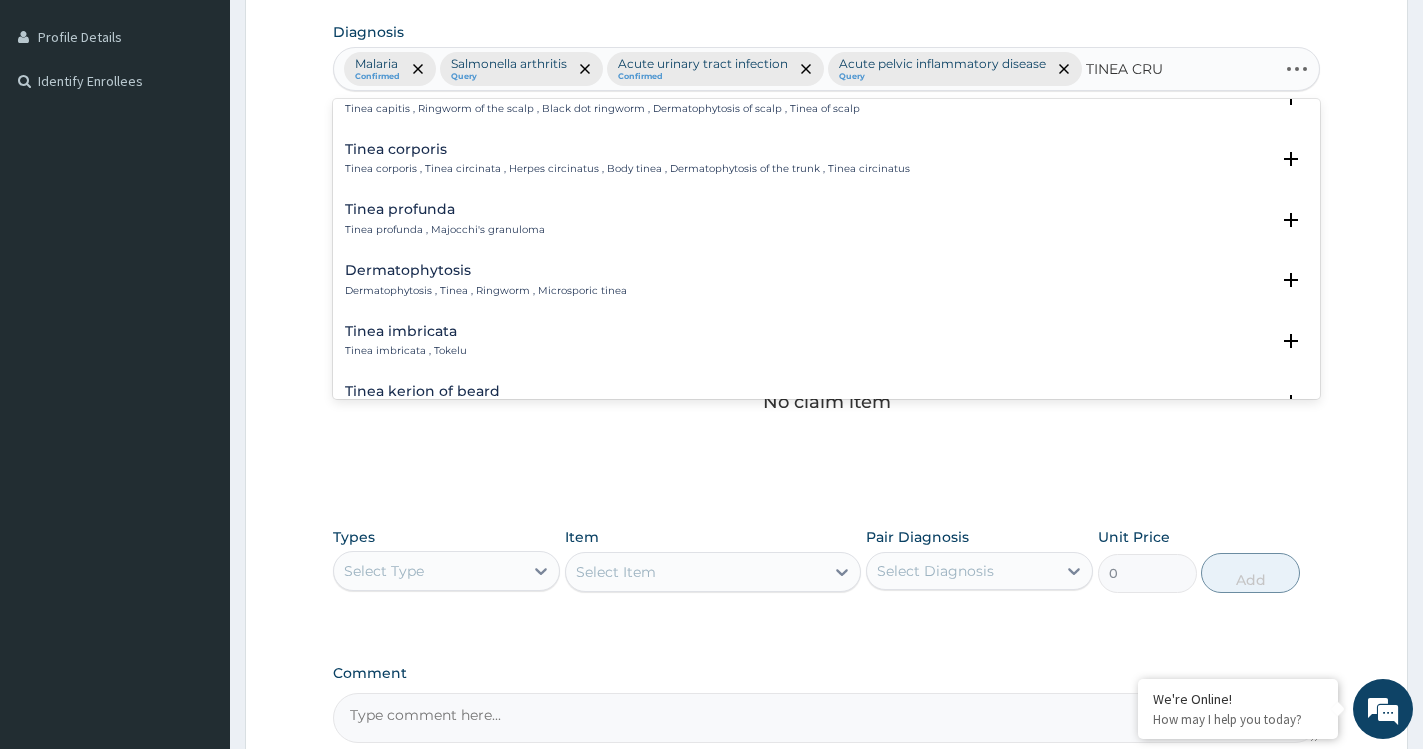 scroll, scrollTop: 0, scrollLeft: 0, axis: both 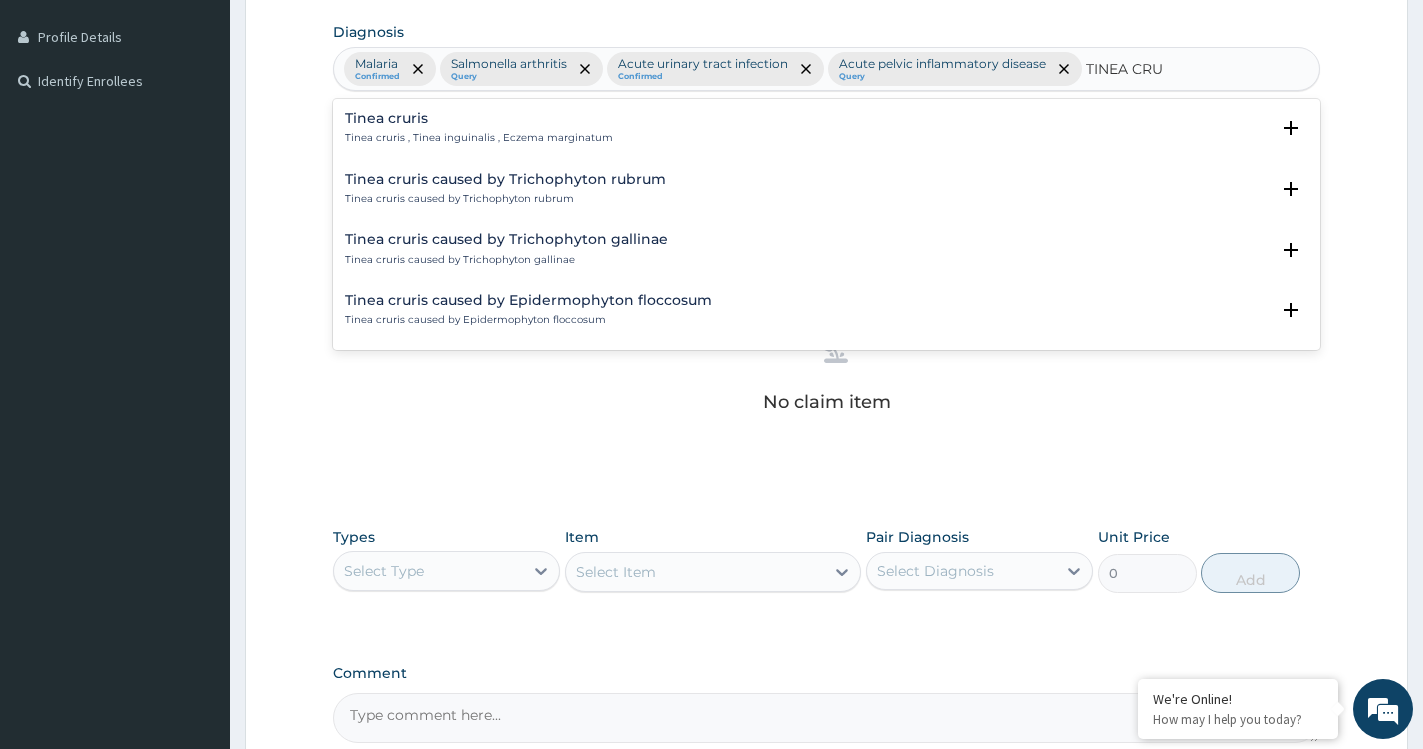 click on "Tinea cruris Tinea cruris , Tinea inguinalis , Eczema marginatum" at bounding box center (479, 128) 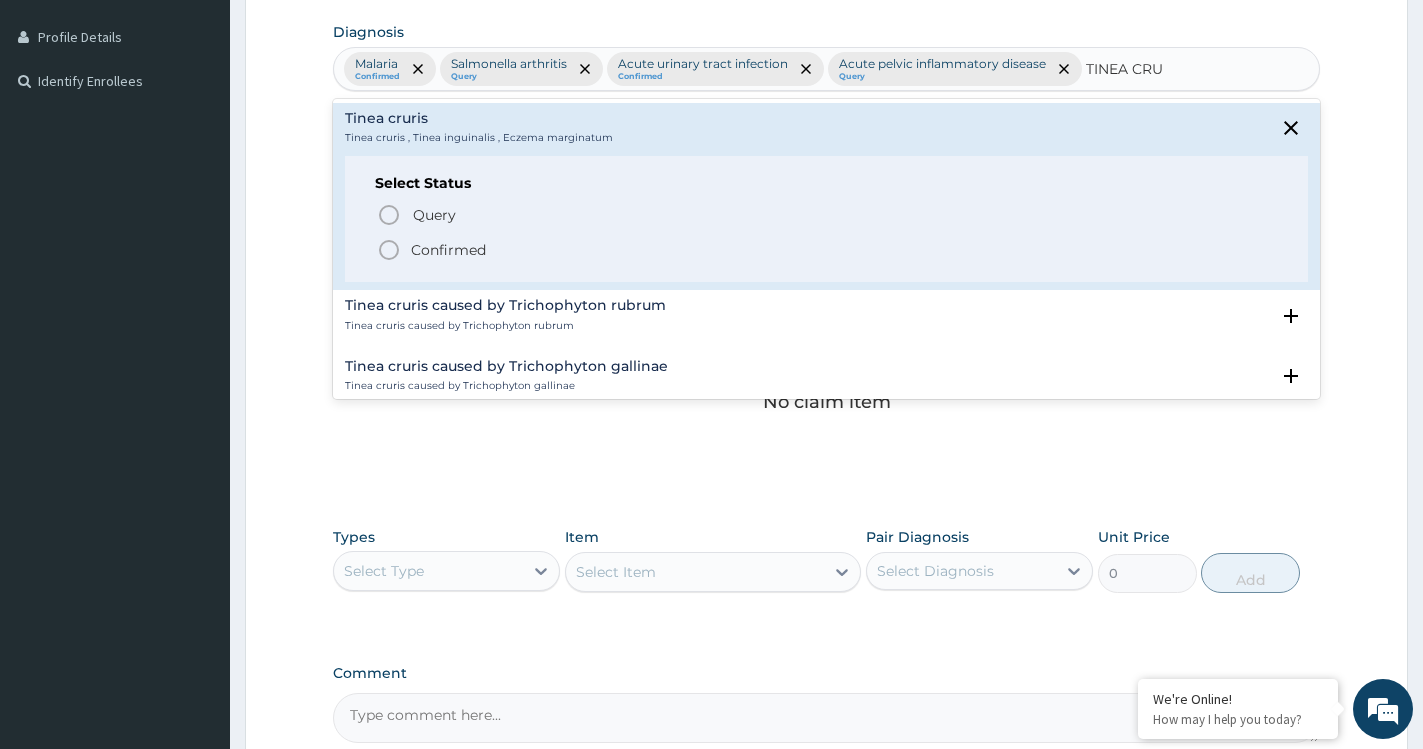 click on "Confirmed" at bounding box center [448, 250] 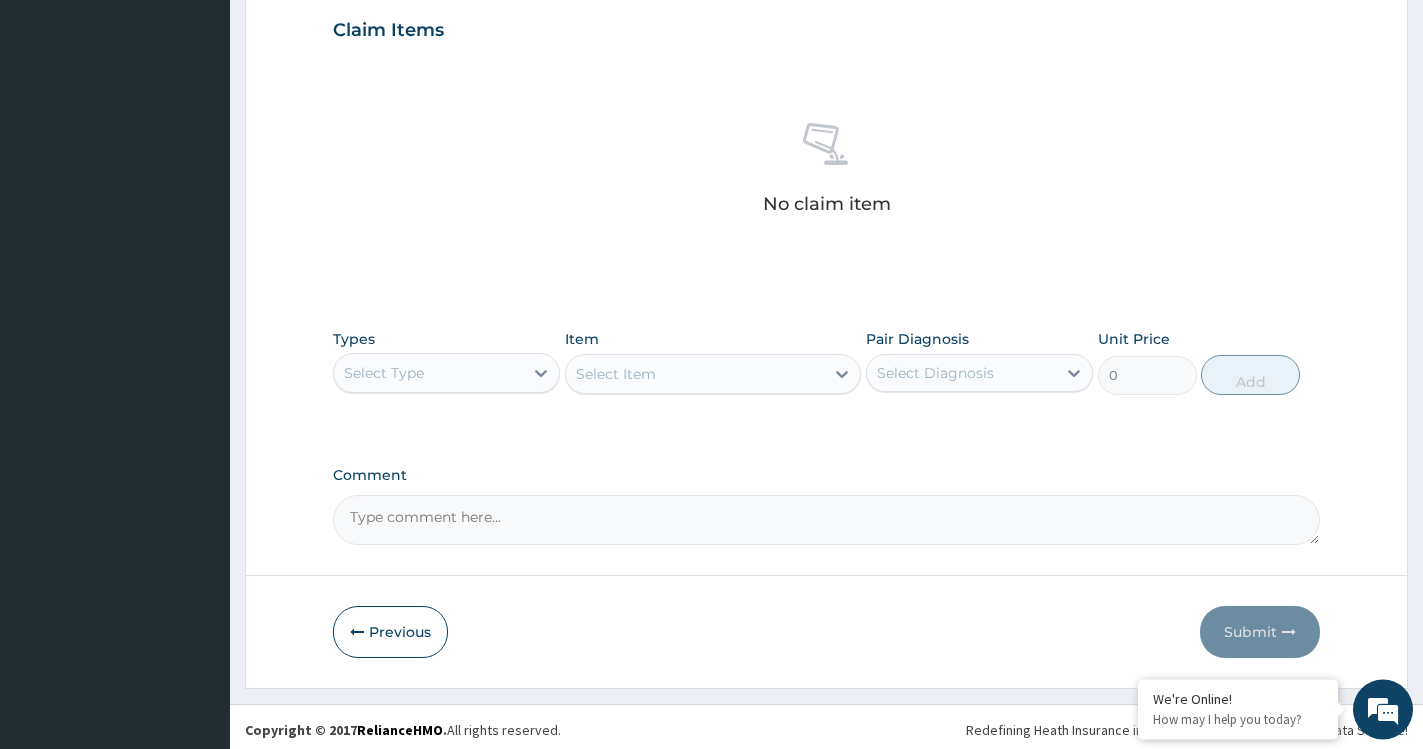 scroll, scrollTop: 693, scrollLeft: 0, axis: vertical 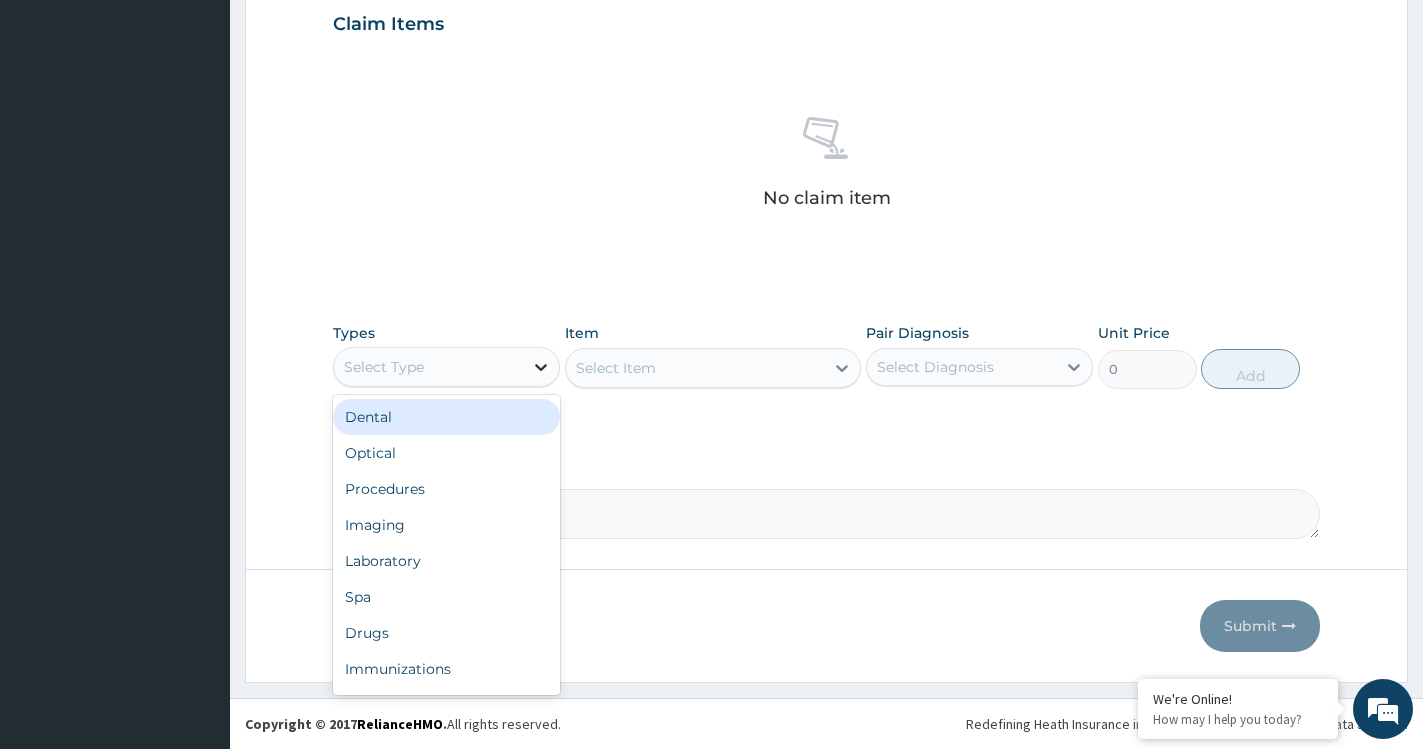 click 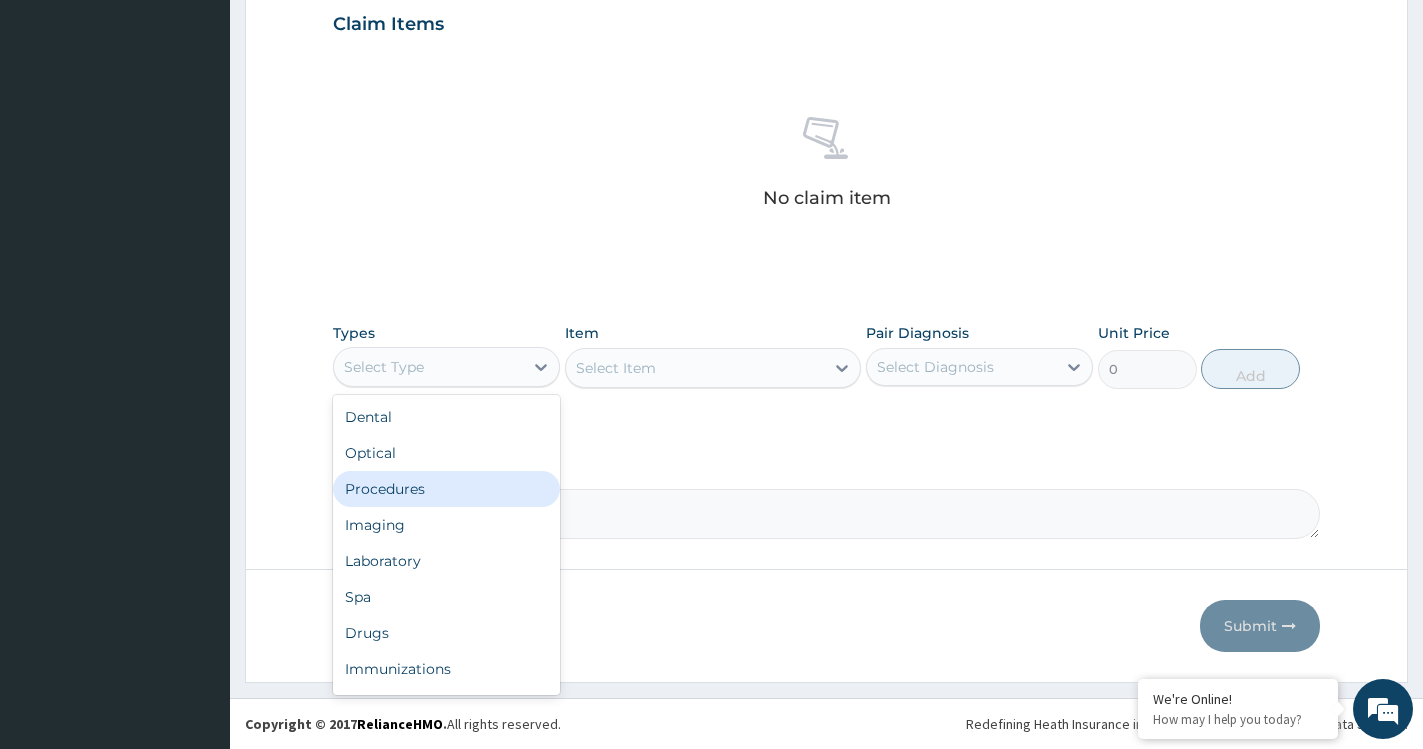 click on "Procedures" at bounding box center [446, 489] 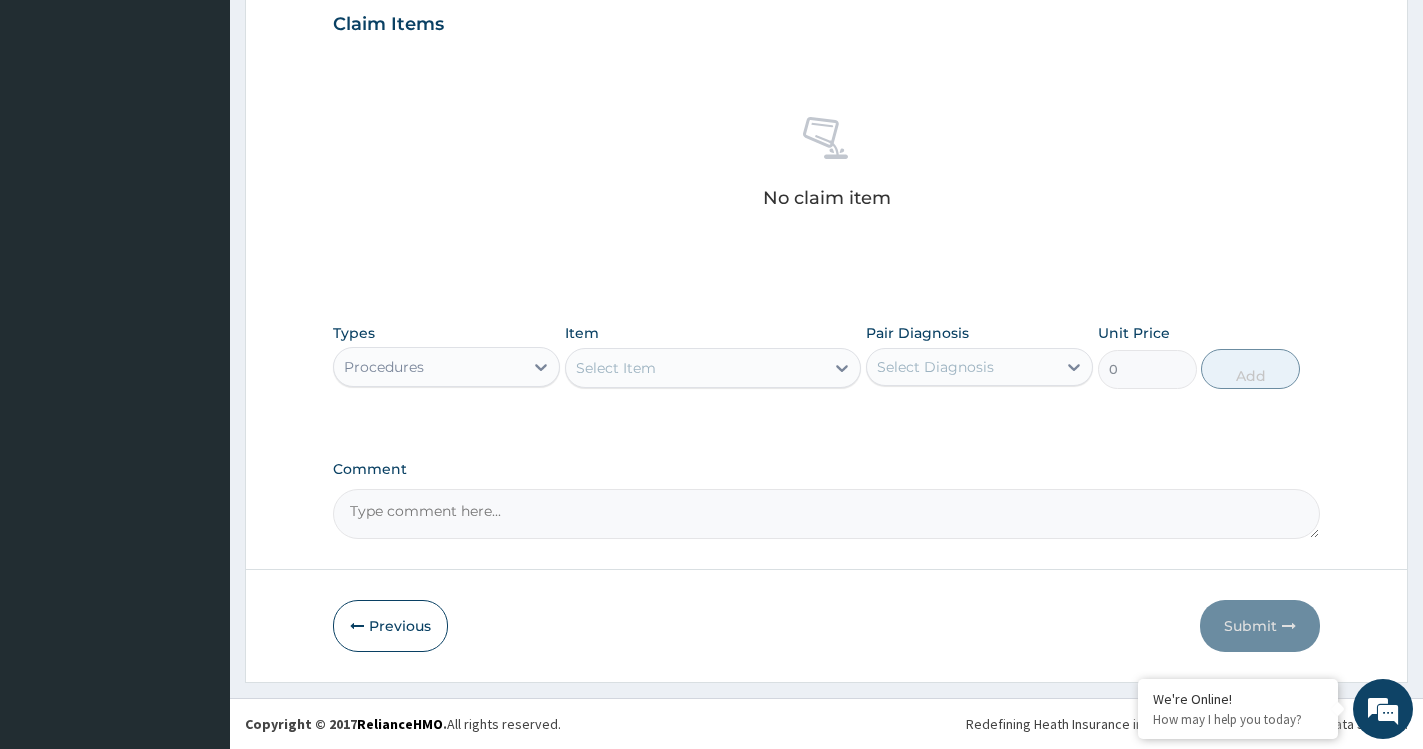 click on "Select Item" at bounding box center [695, 368] 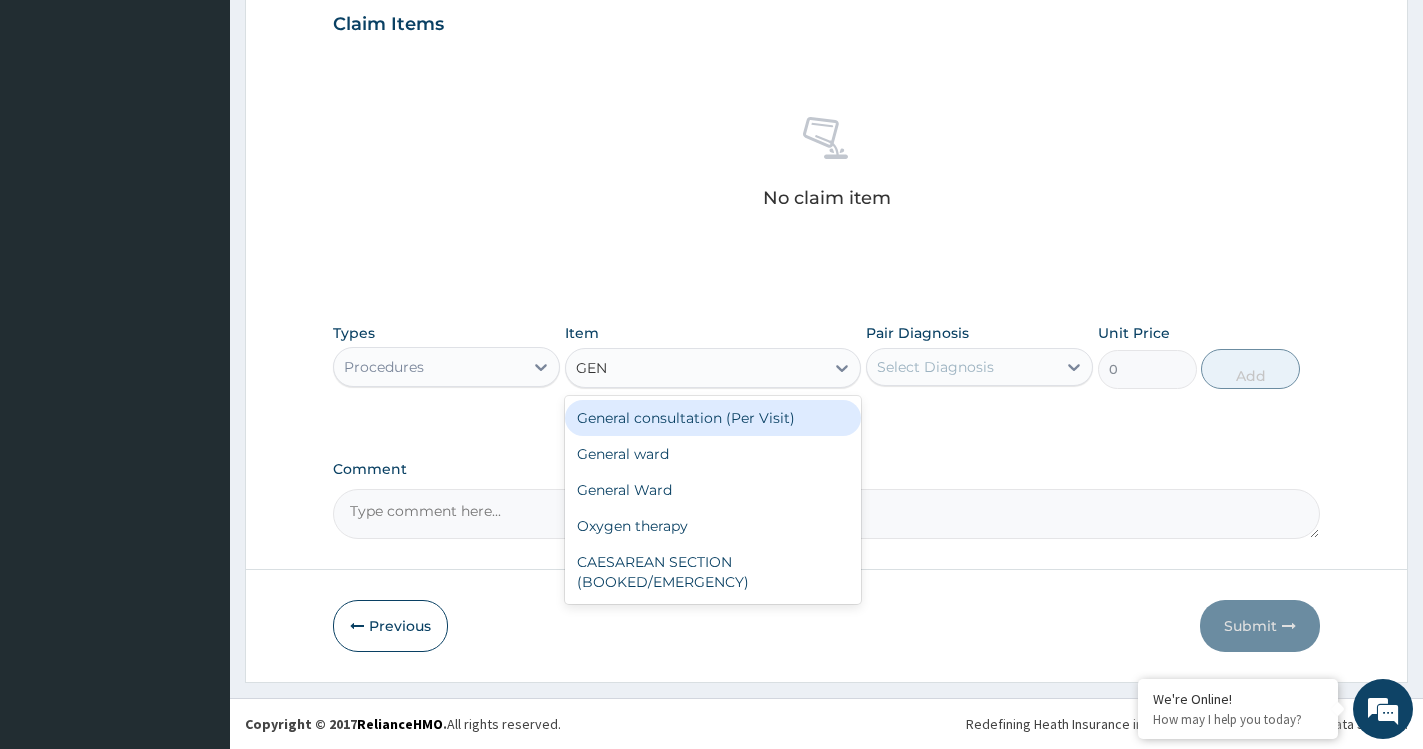 type on "GENE" 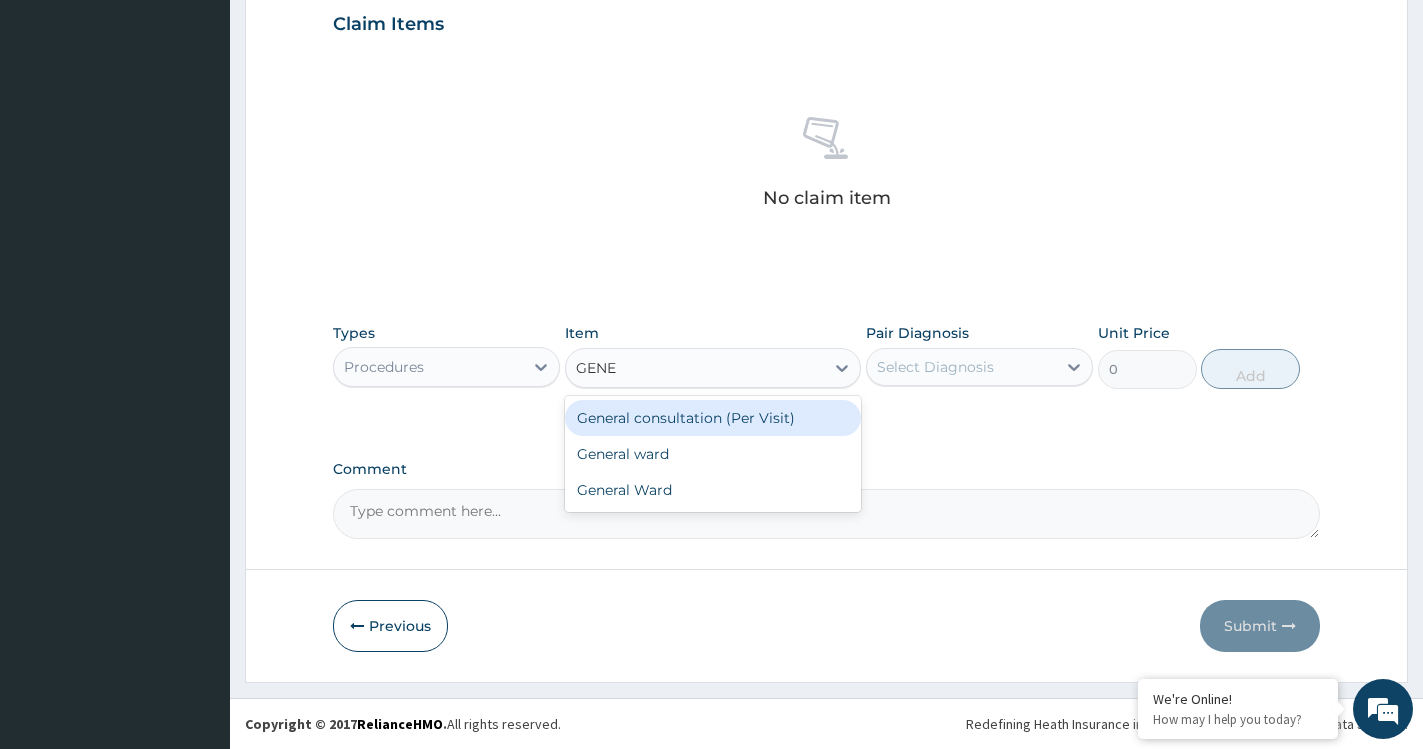 click on "General consultation (Per Visit)" at bounding box center (713, 418) 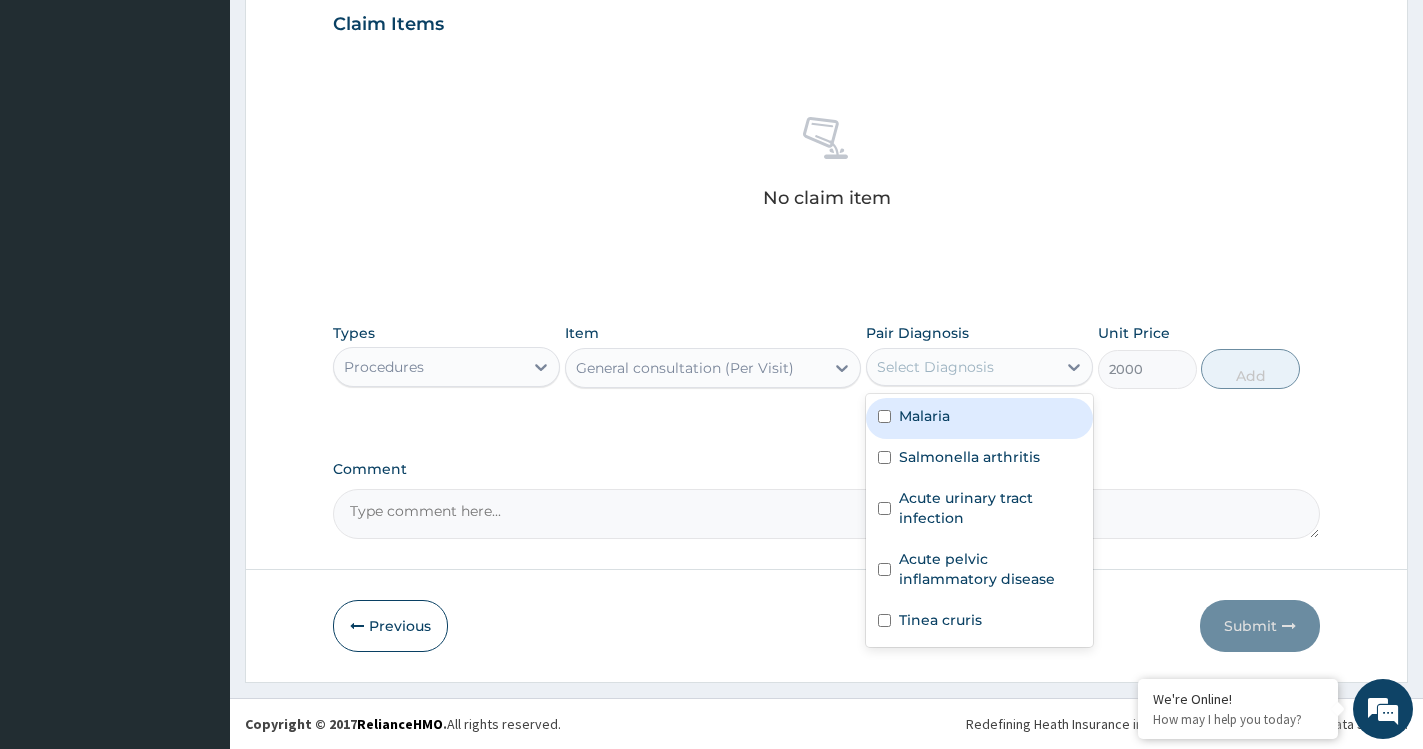 click on "Select Diagnosis" at bounding box center (961, 367) 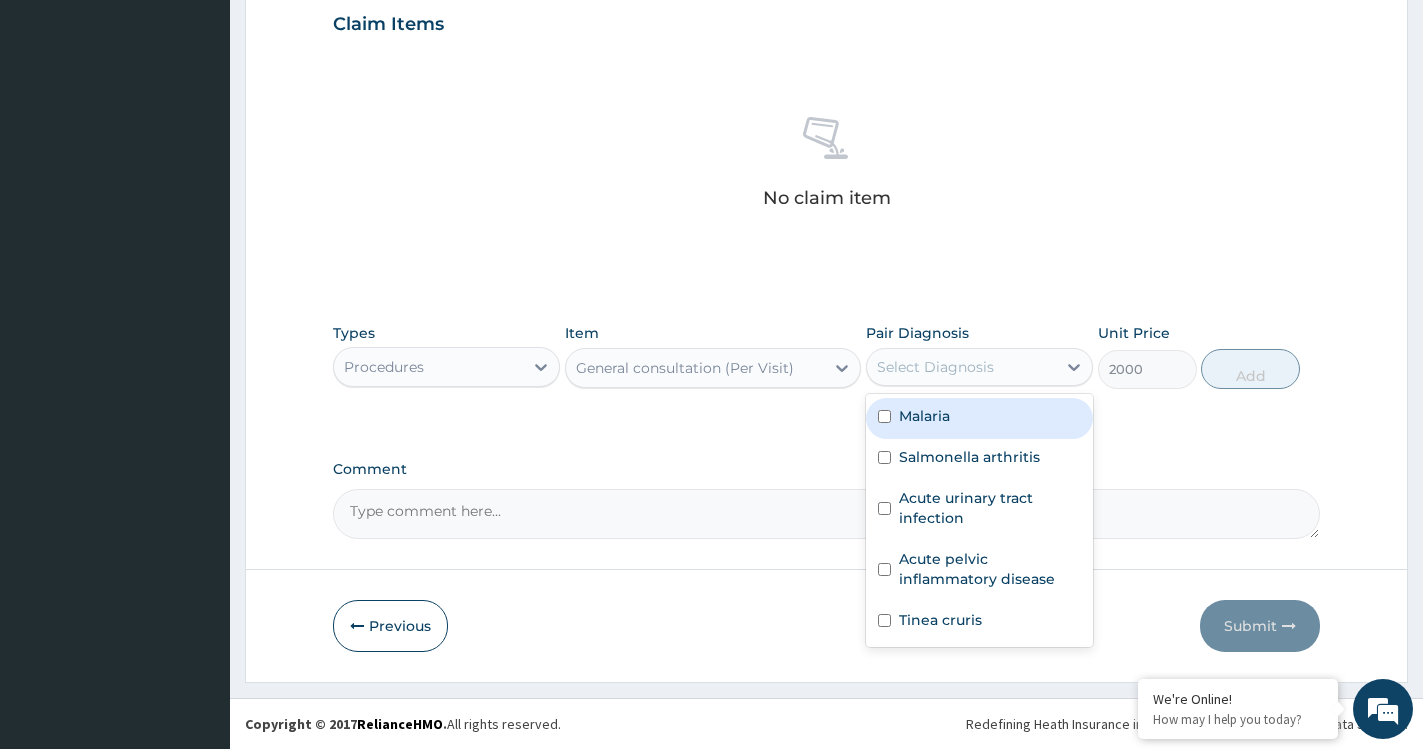 click on "Malaria" at bounding box center (979, 418) 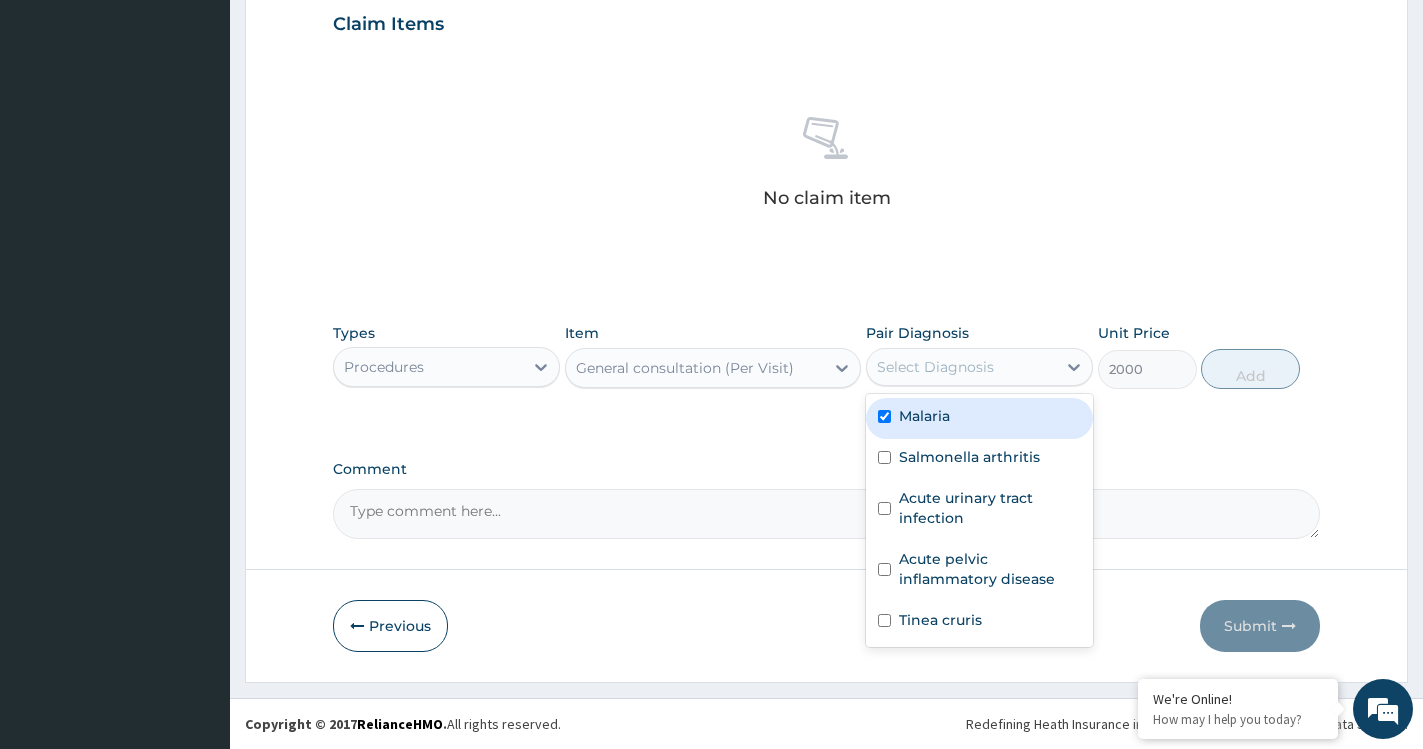 checkbox on "true" 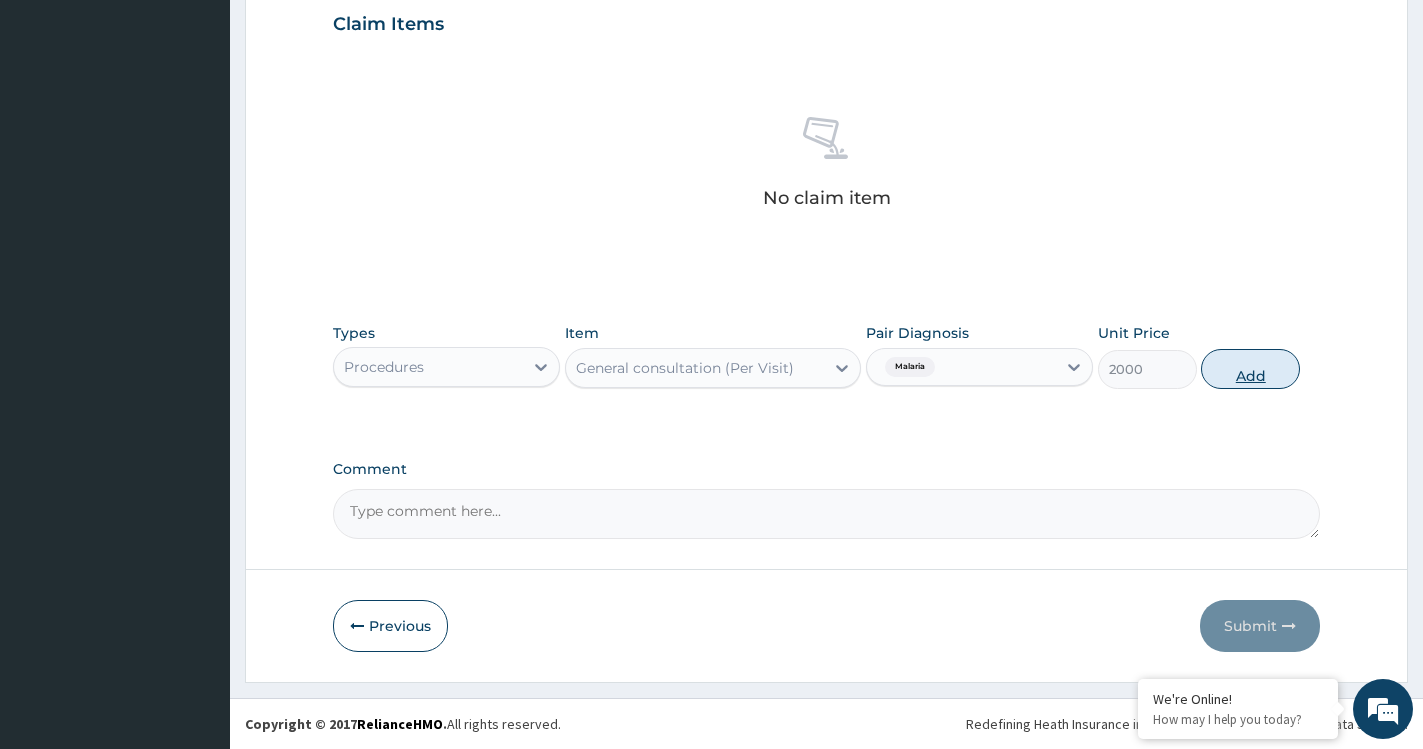 click on "Add" at bounding box center [1250, 369] 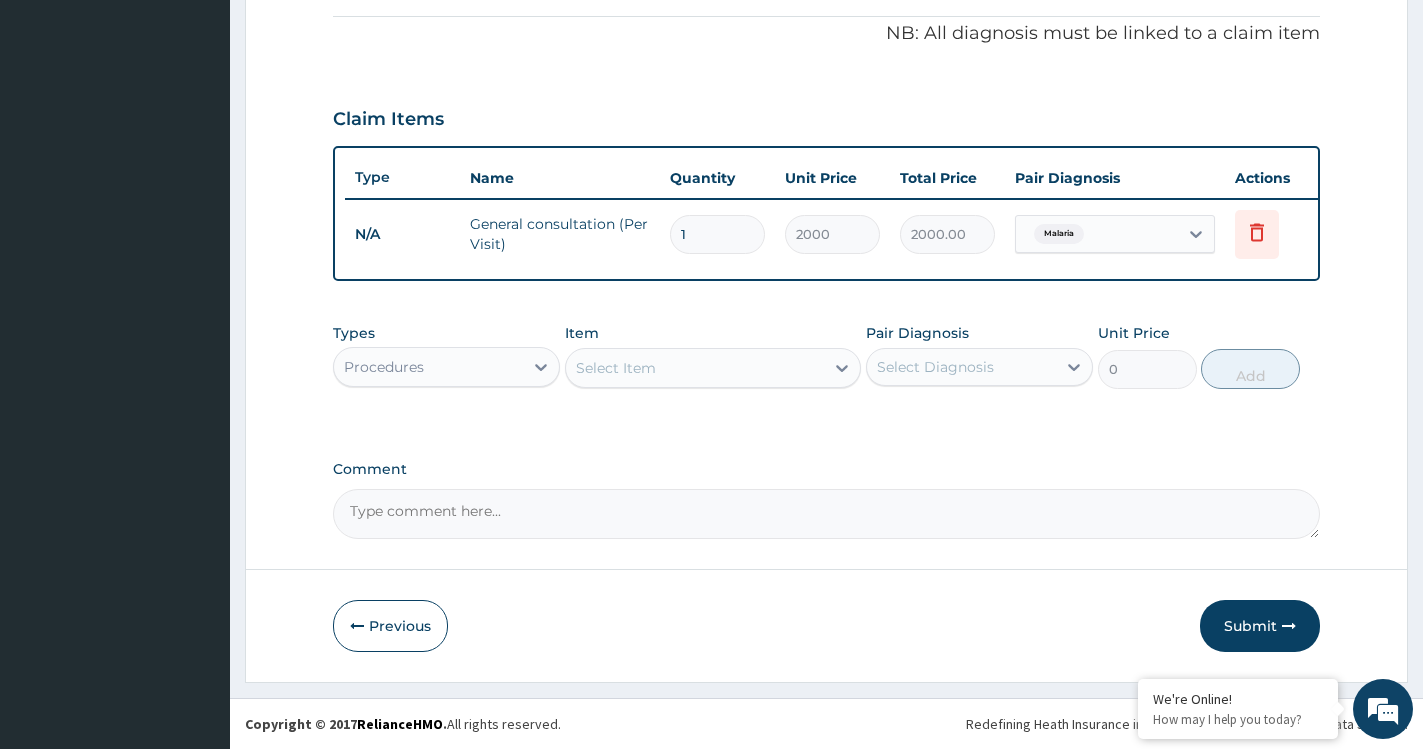 scroll, scrollTop: 615, scrollLeft: 0, axis: vertical 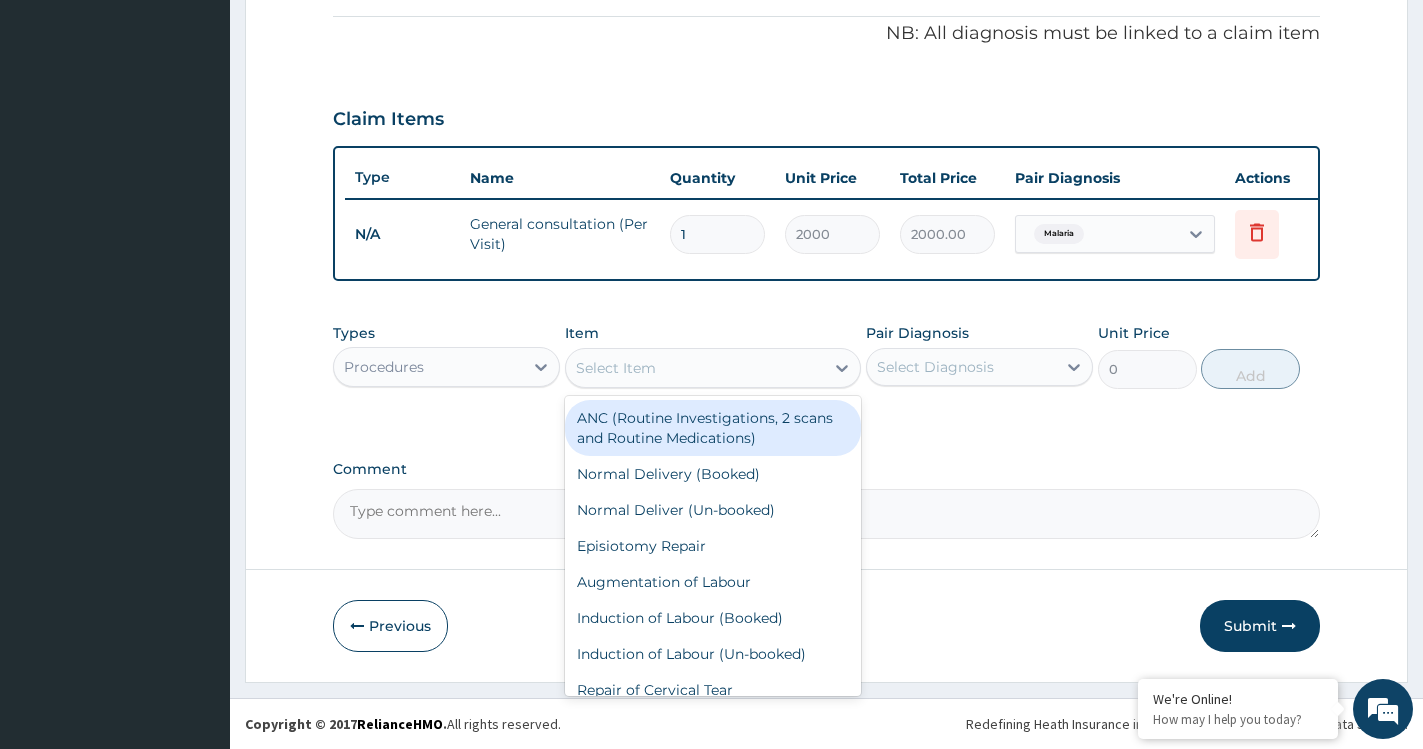 click on "Select Item" at bounding box center (695, 368) 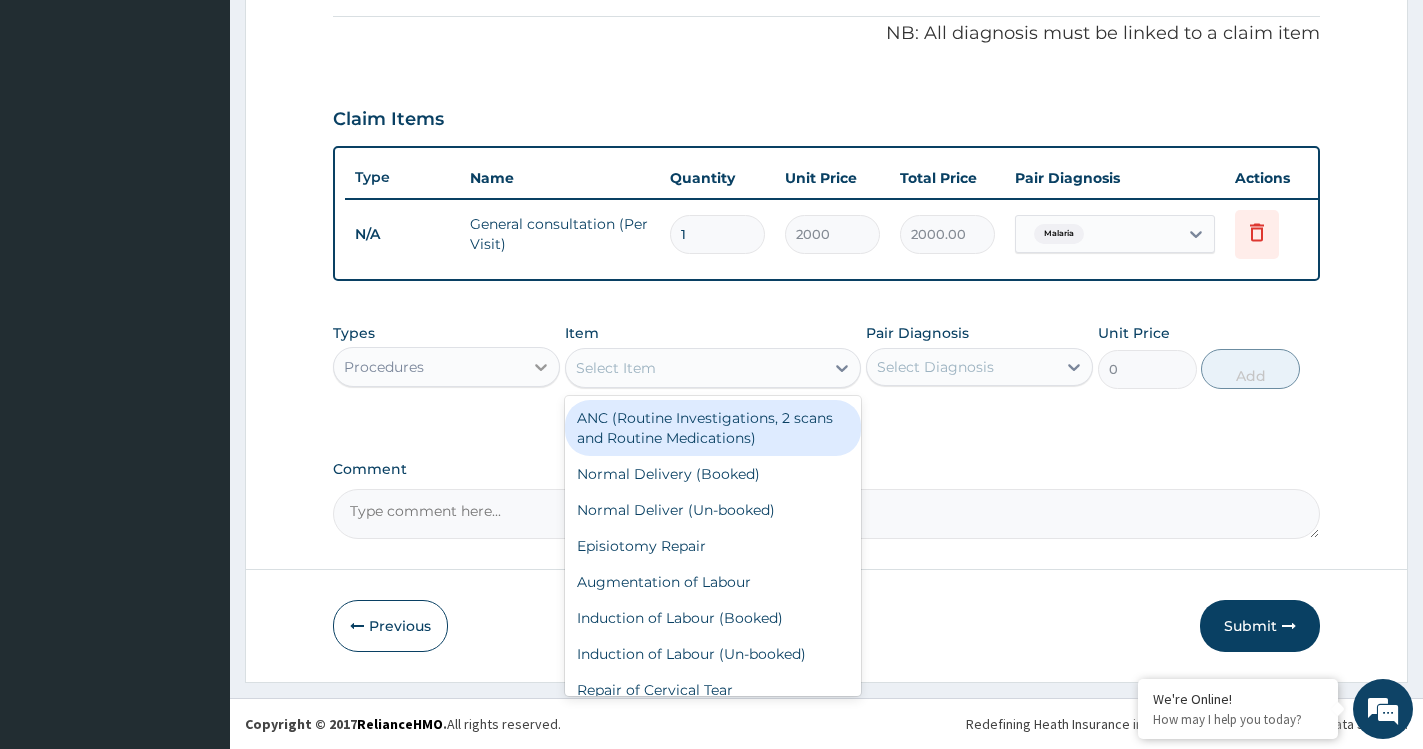 click at bounding box center (541, 367) 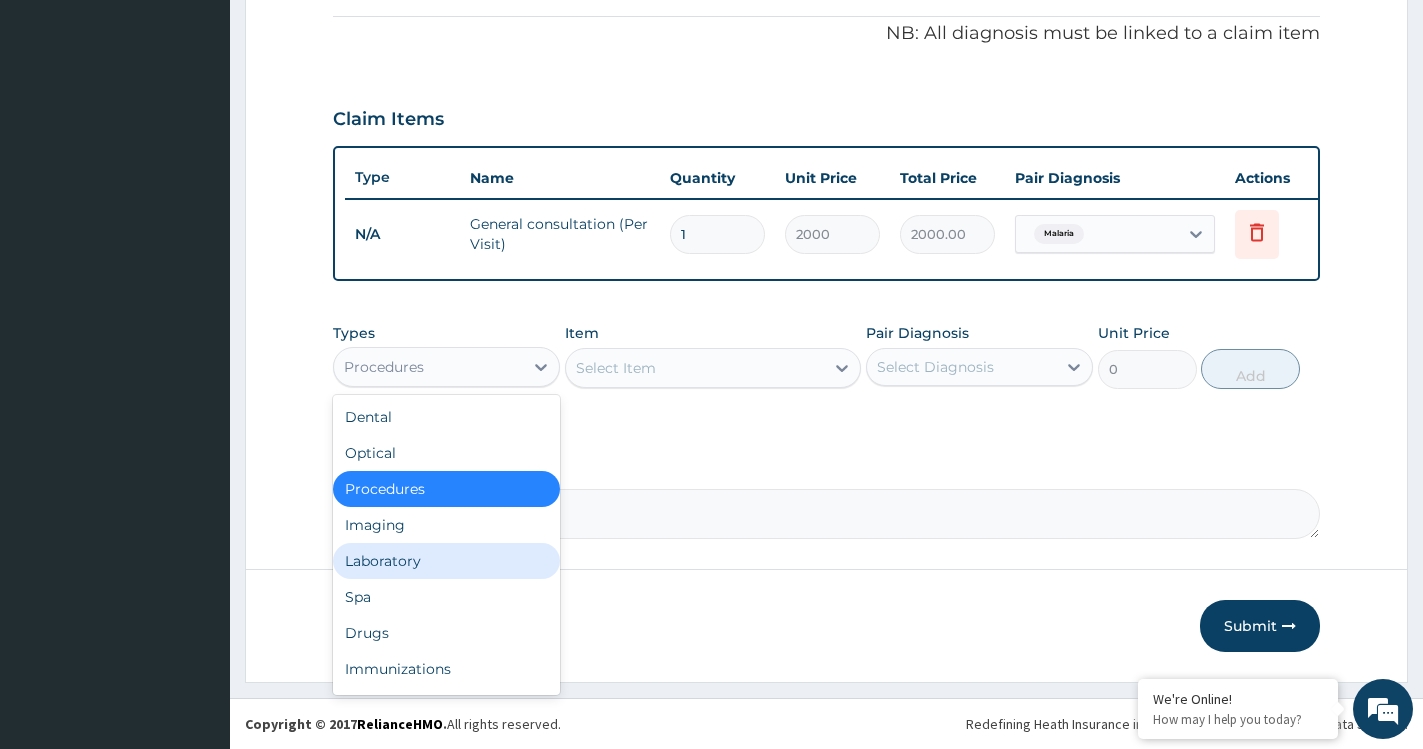 click on "Laboratory" at bounding box center [446, 561] 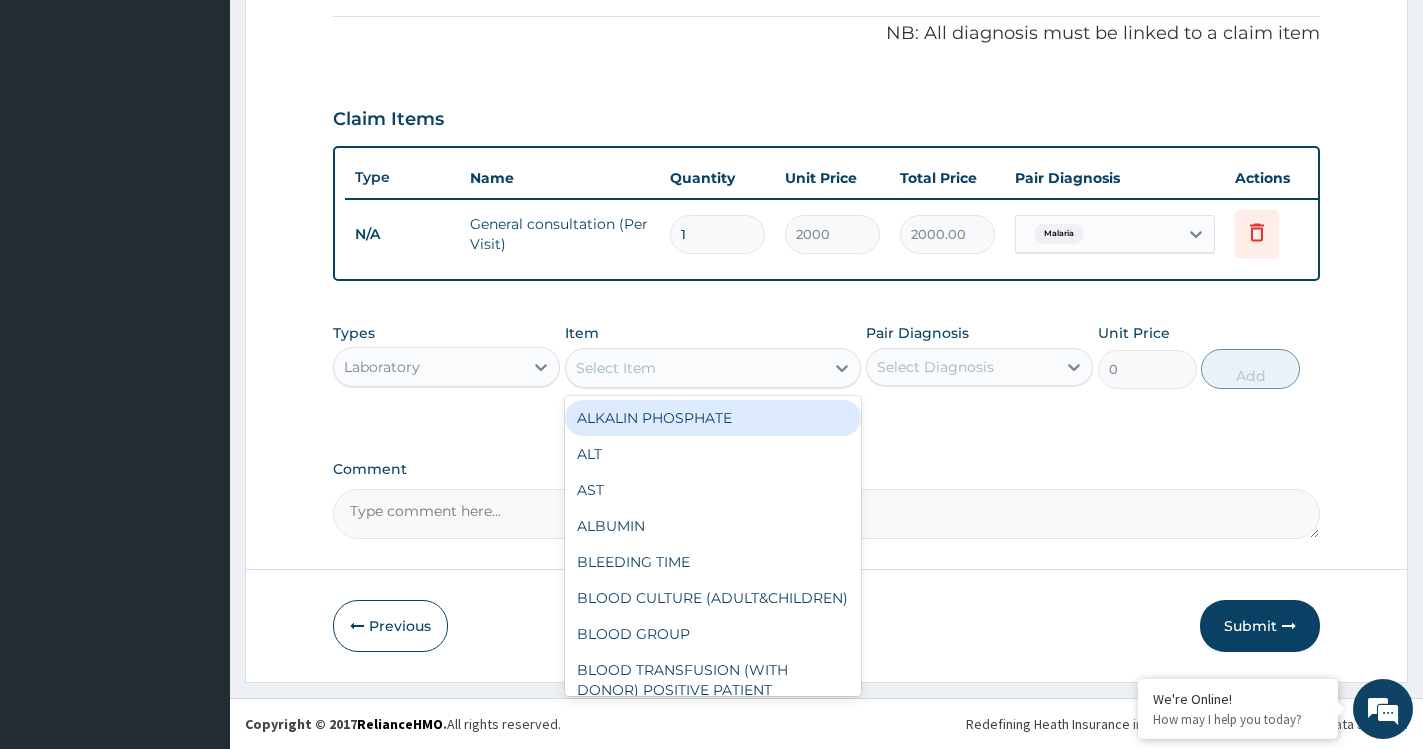 click on "Select Item" at bounding box center [695, 368] 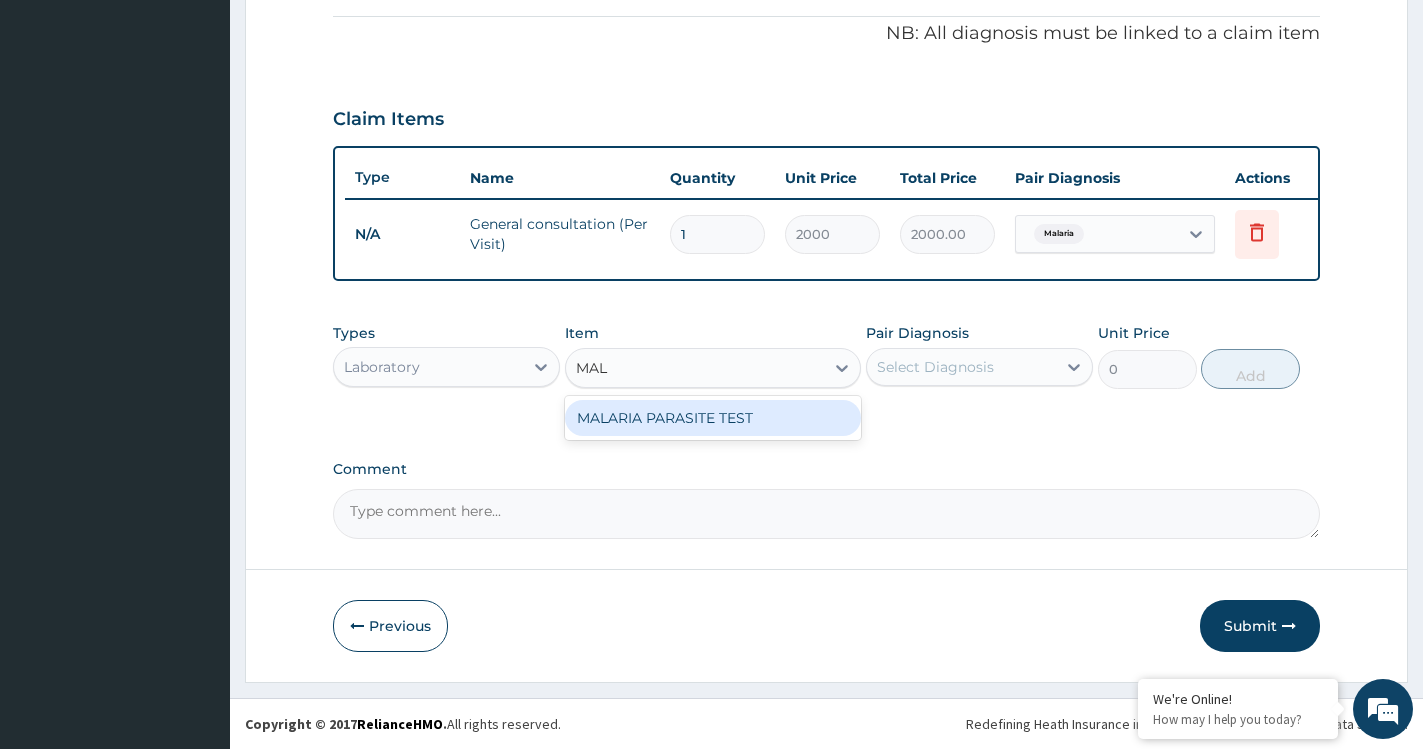 type on "MALA" 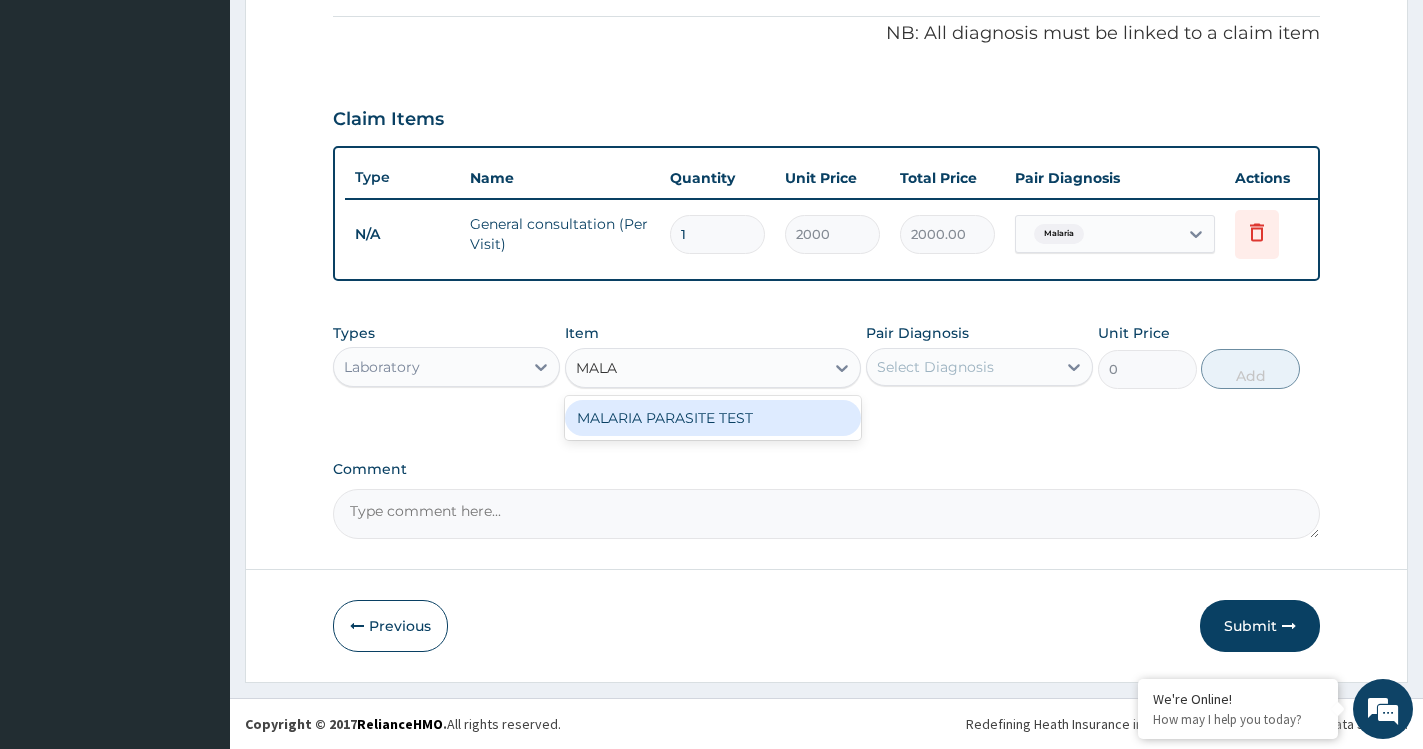 click on "MALARIA PARASITE TEST" at bounding box center (713, 418) 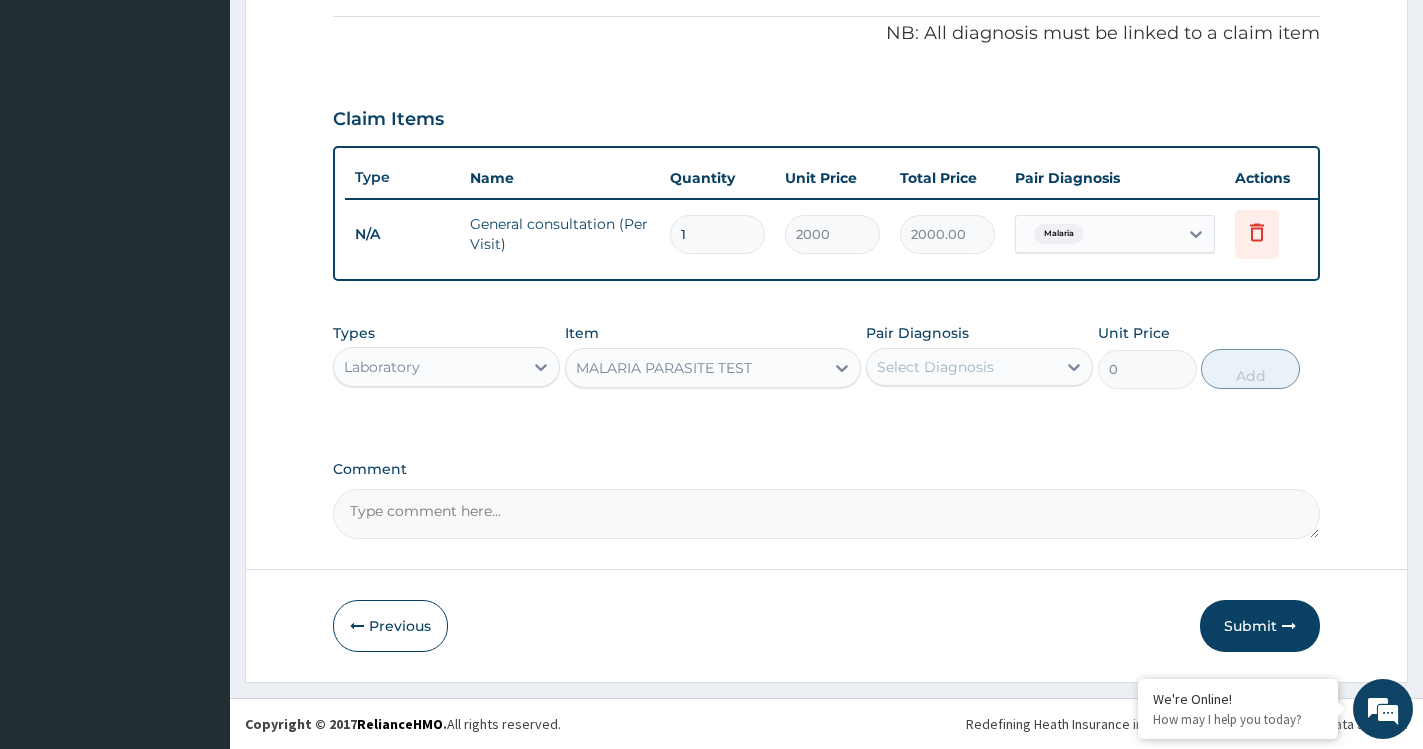 type 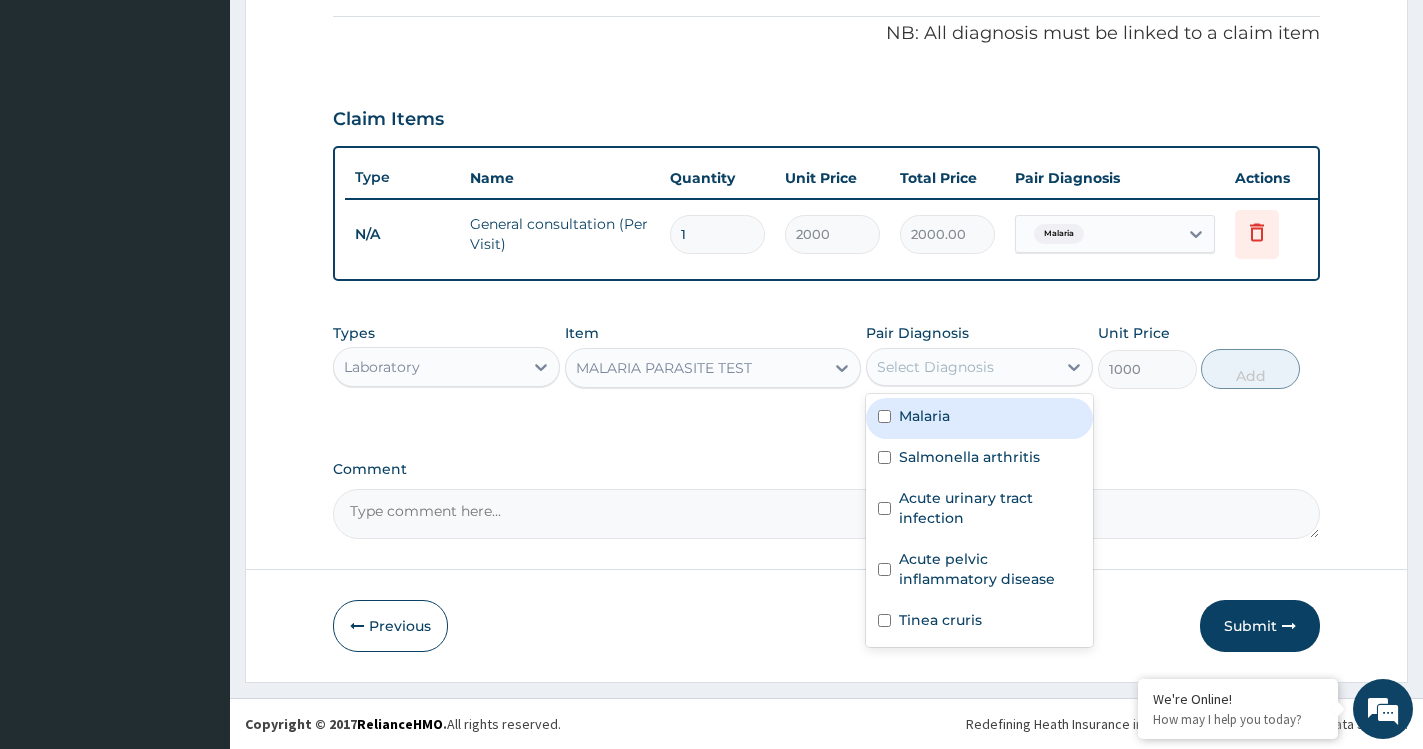 click on "Select Diagnosis" at bounding box center [935, 367] 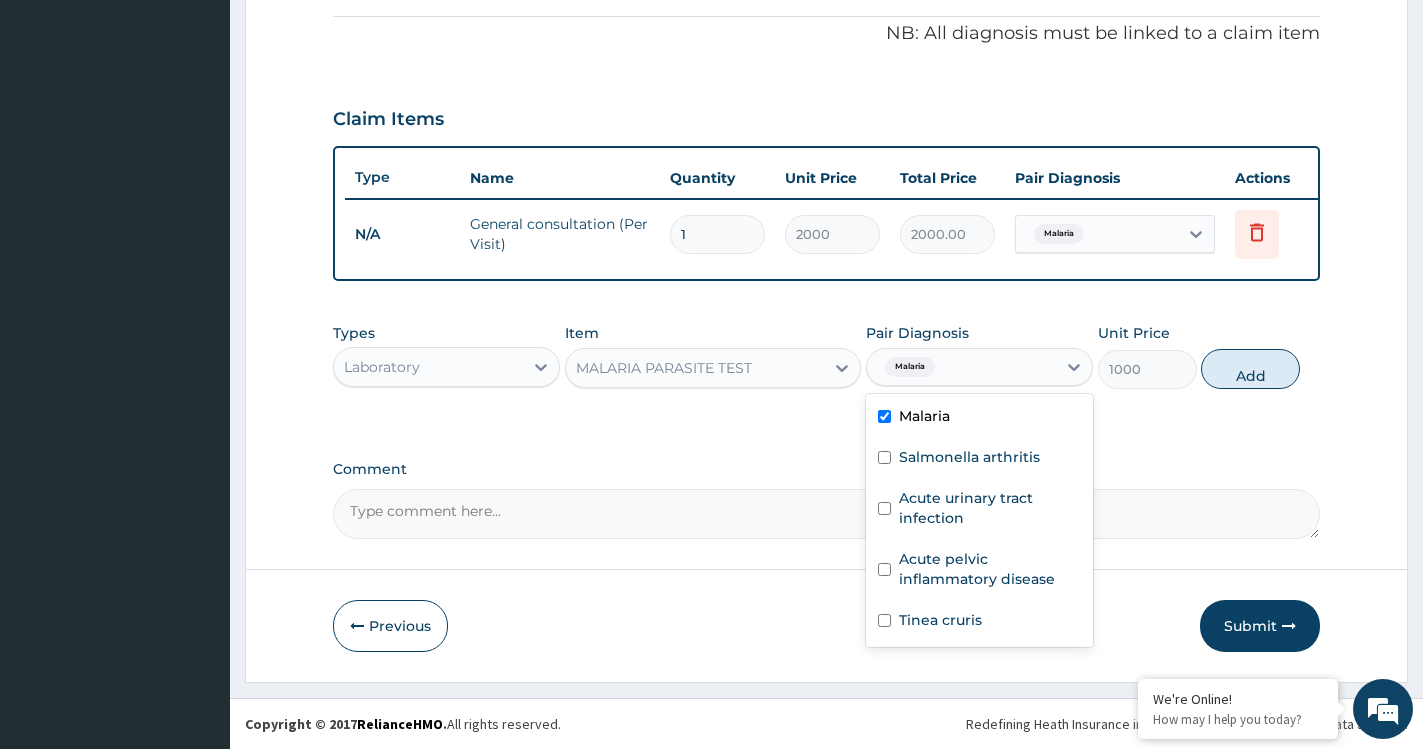 checkbox on "true" 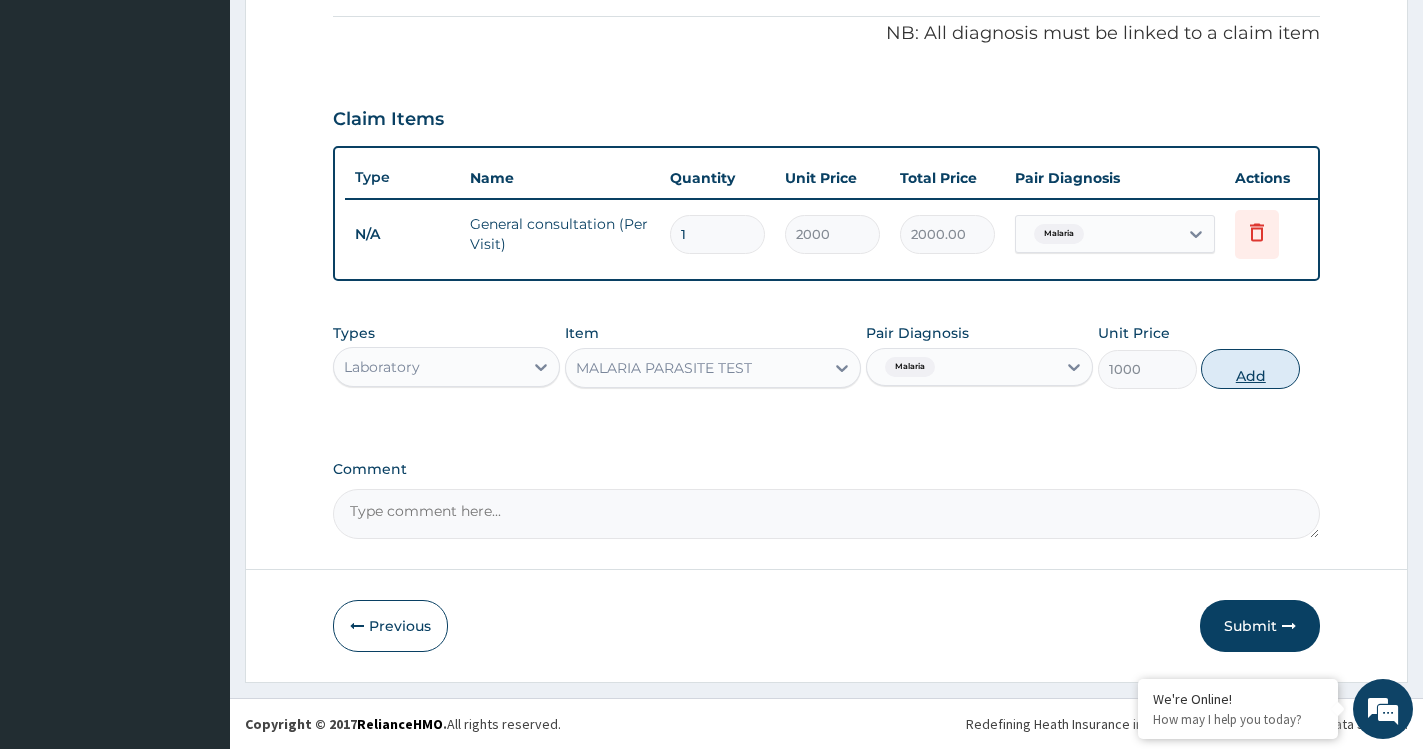 click on "Add" at bounding box center [1250, 369] 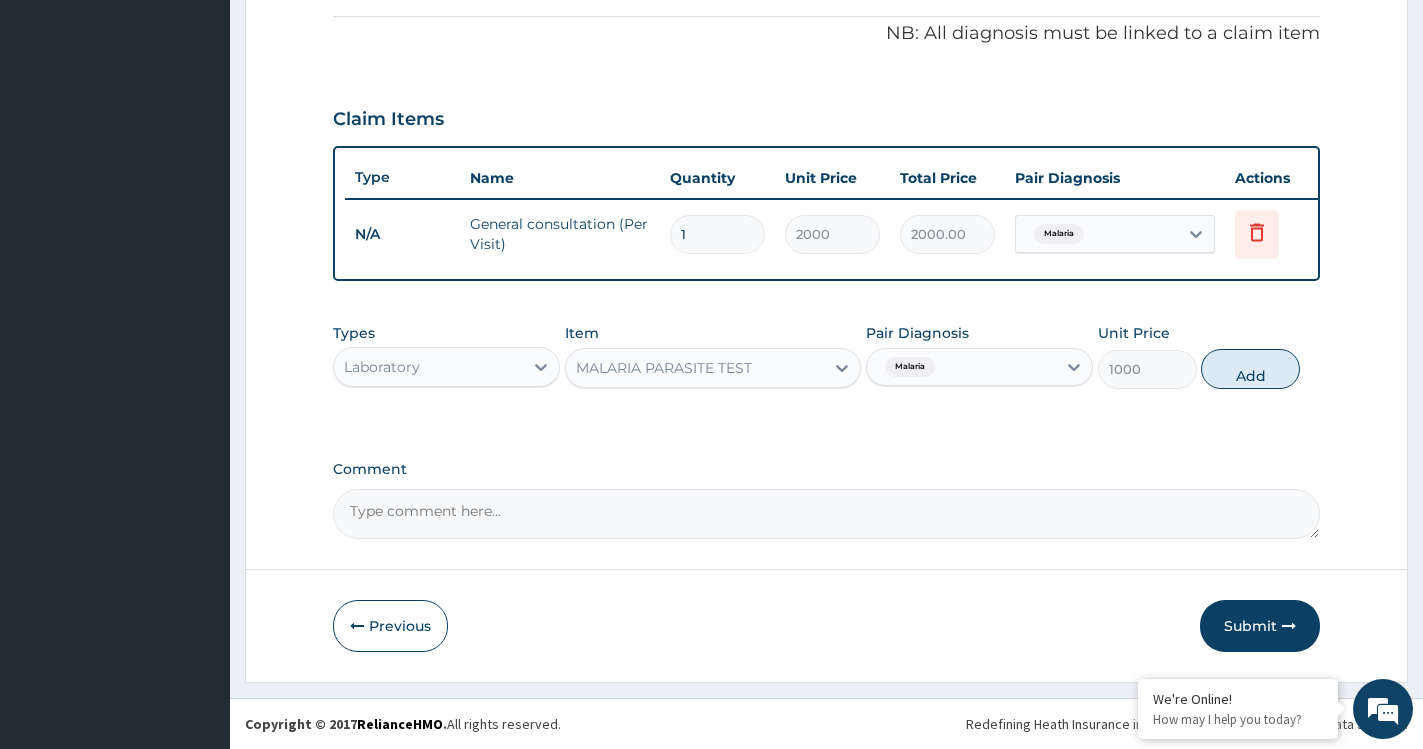 type on "0" 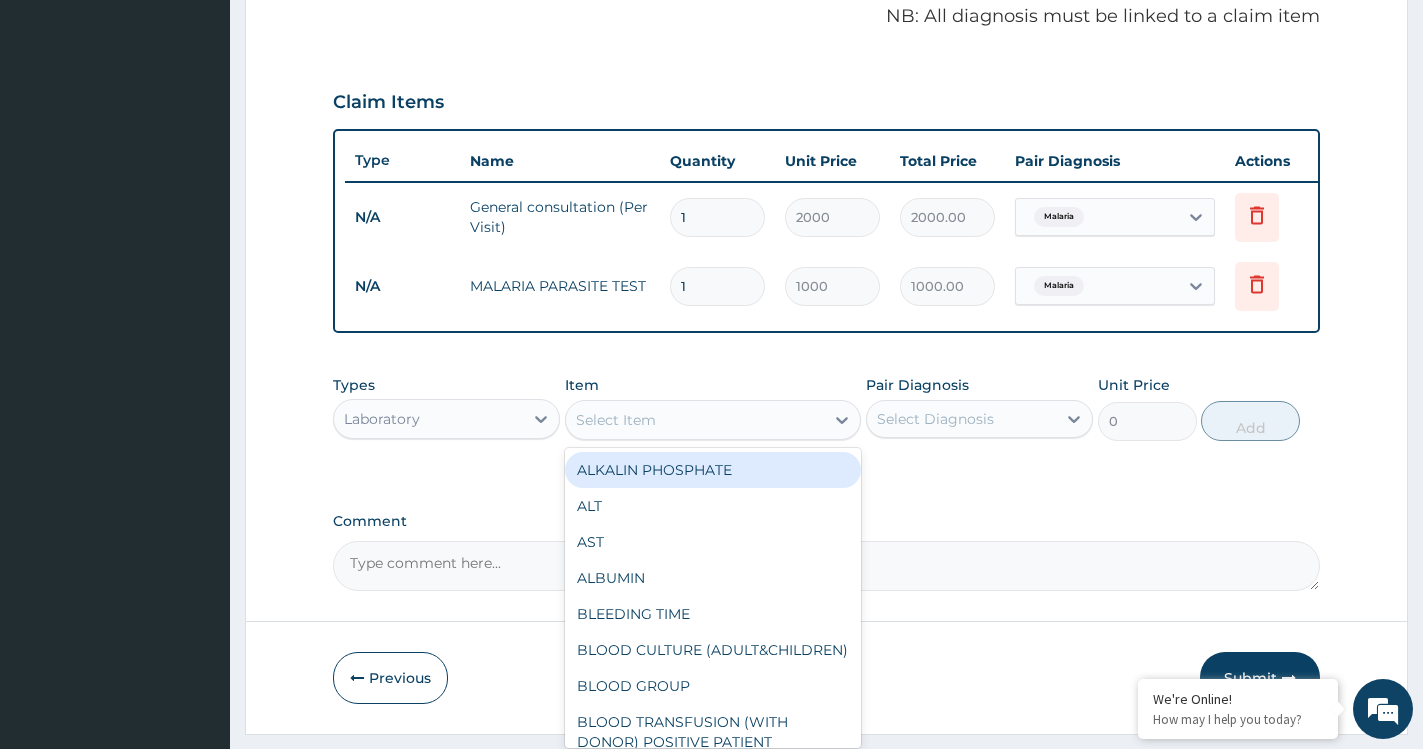 click on "Select Item" at bounding box center (695, 420) 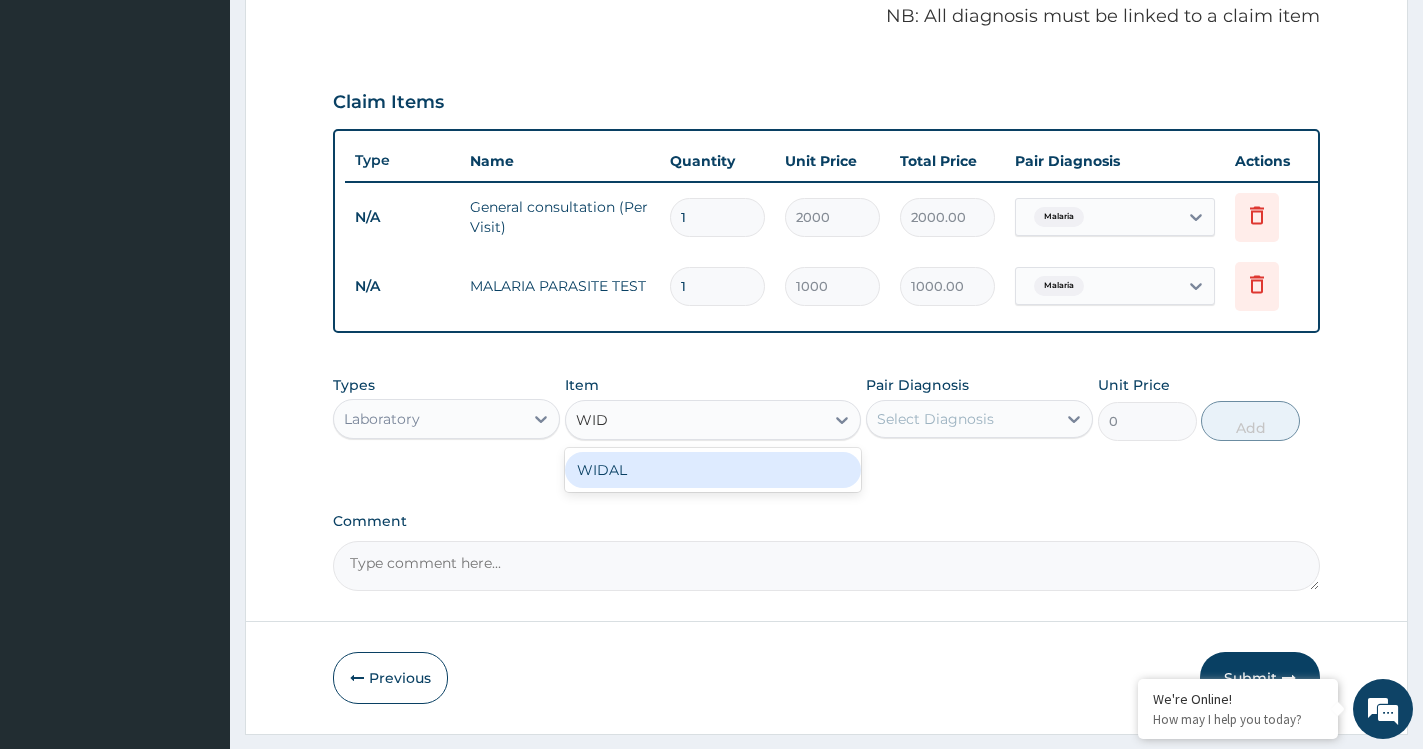 type on "WIDA" 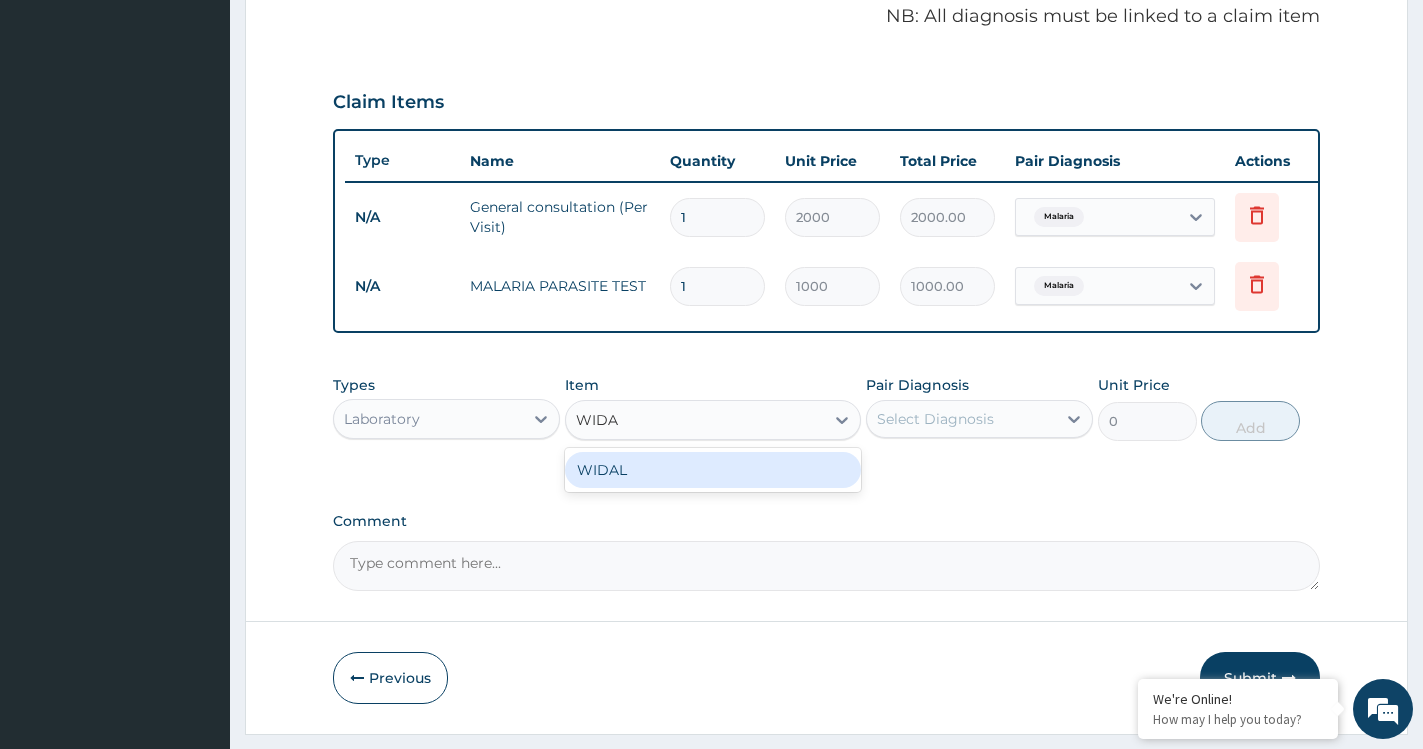 click on "WIDAL" at bounding box center [713, 470] 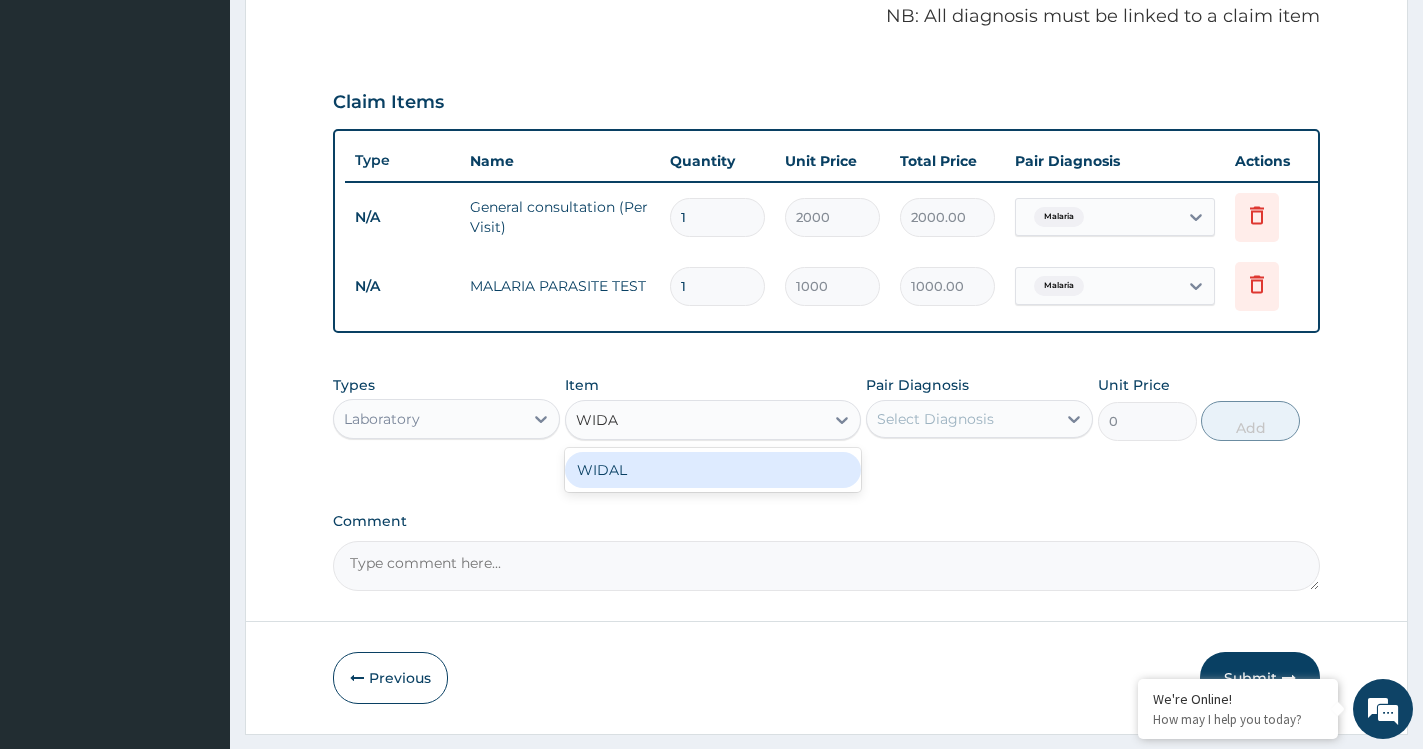 type 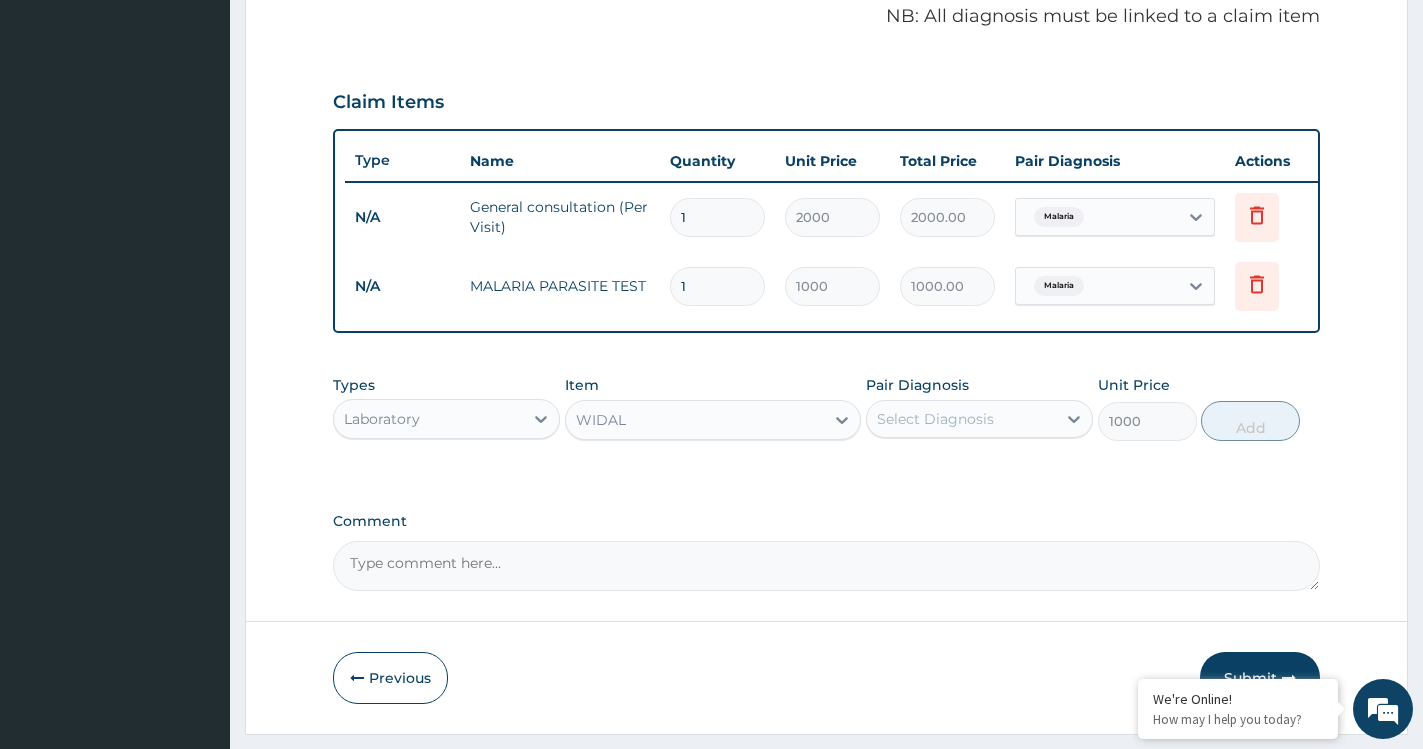click on "Select Diagnosis" at bounding box center [935, 419] 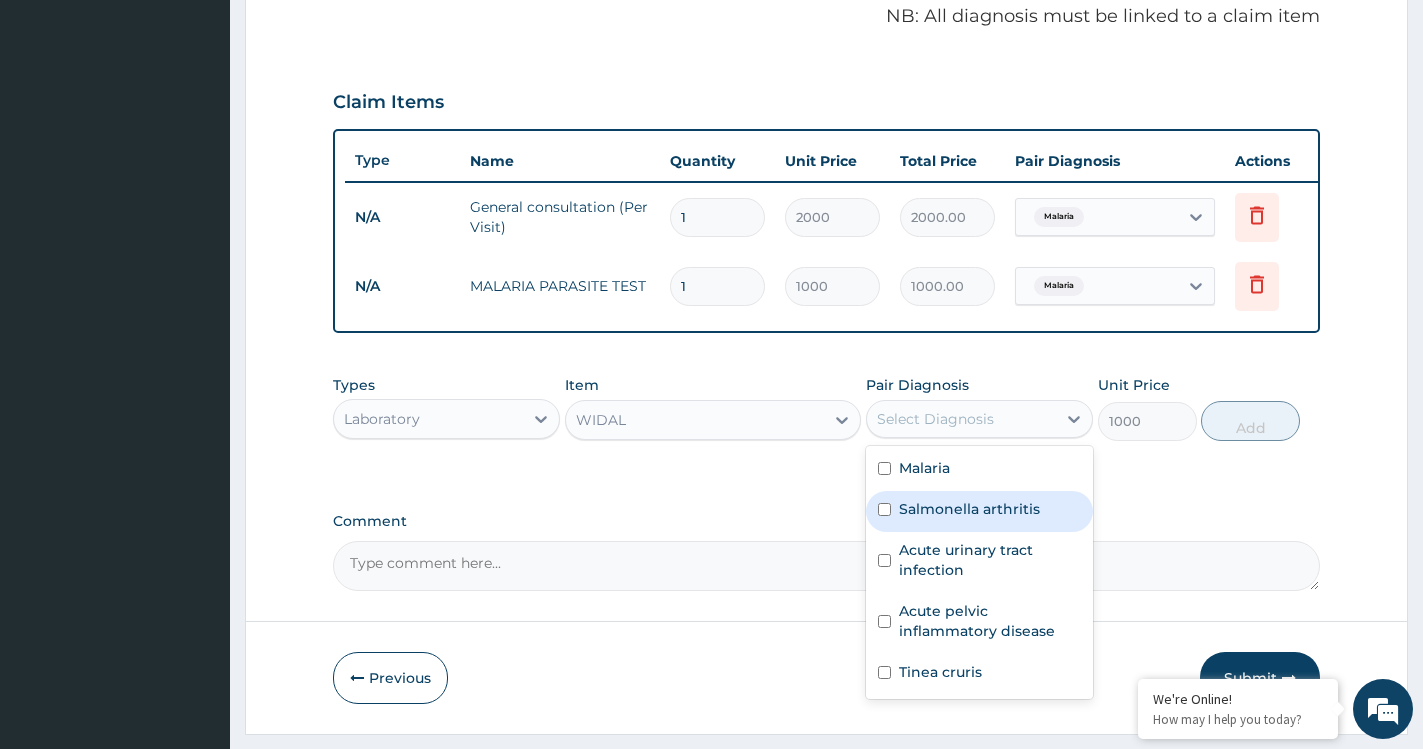 click on "Salmonella arthritis" at bounding box center [969, 509] 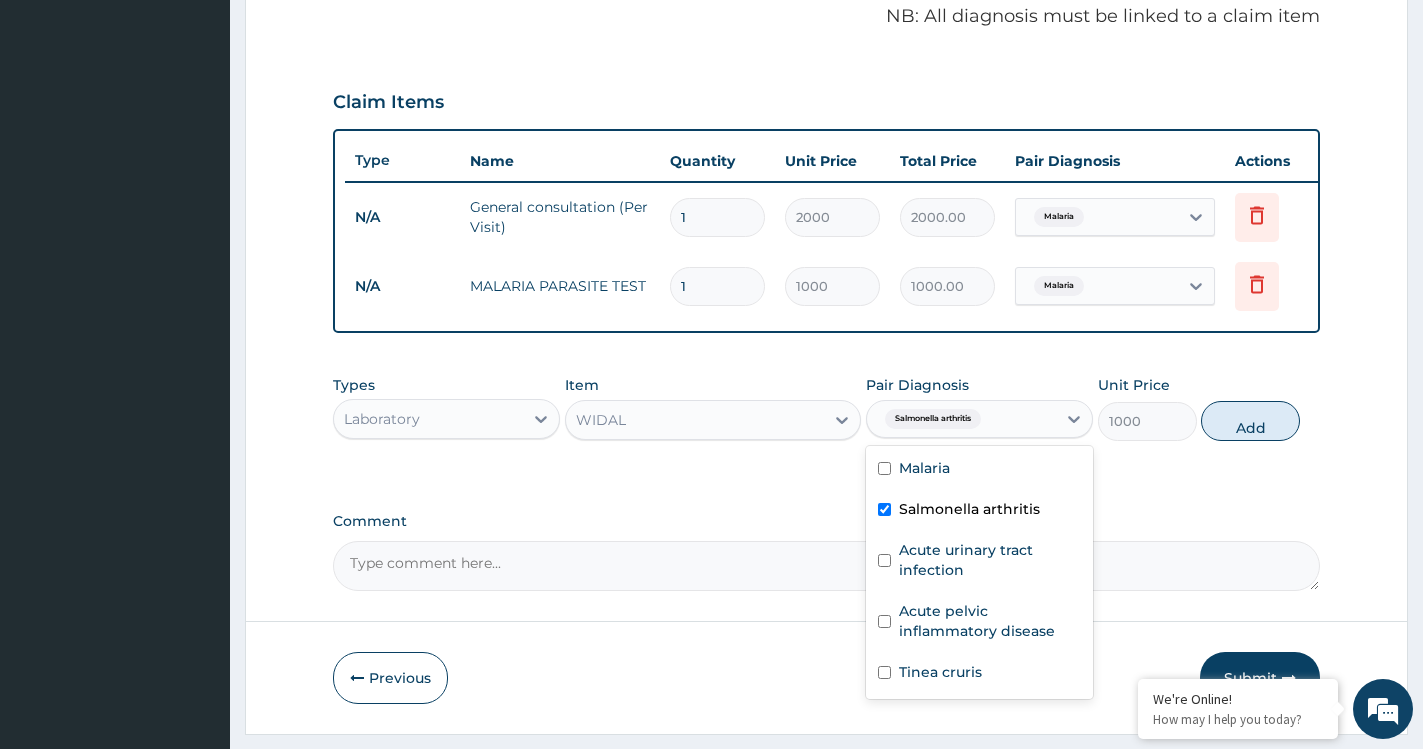 checkbox on "true" 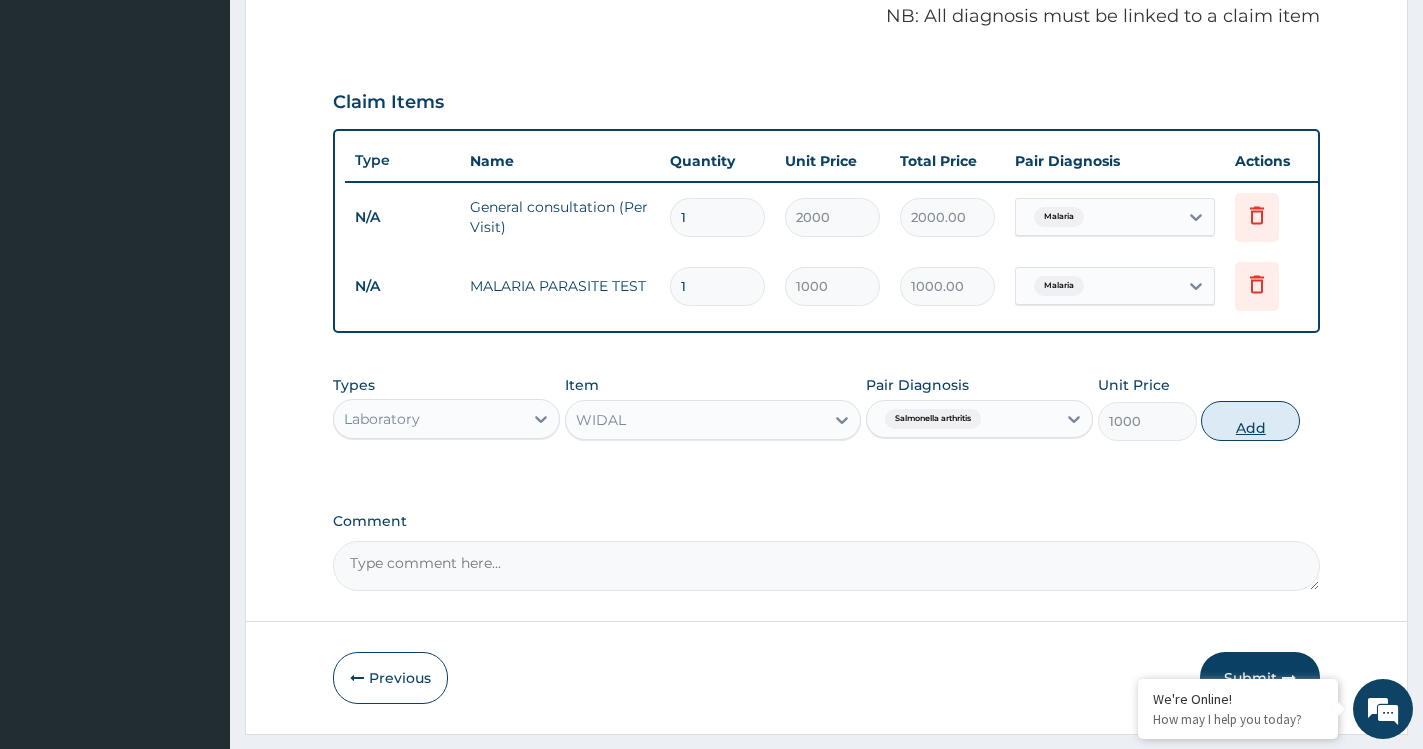 click on "Add" at bounding box center (1250, 421) 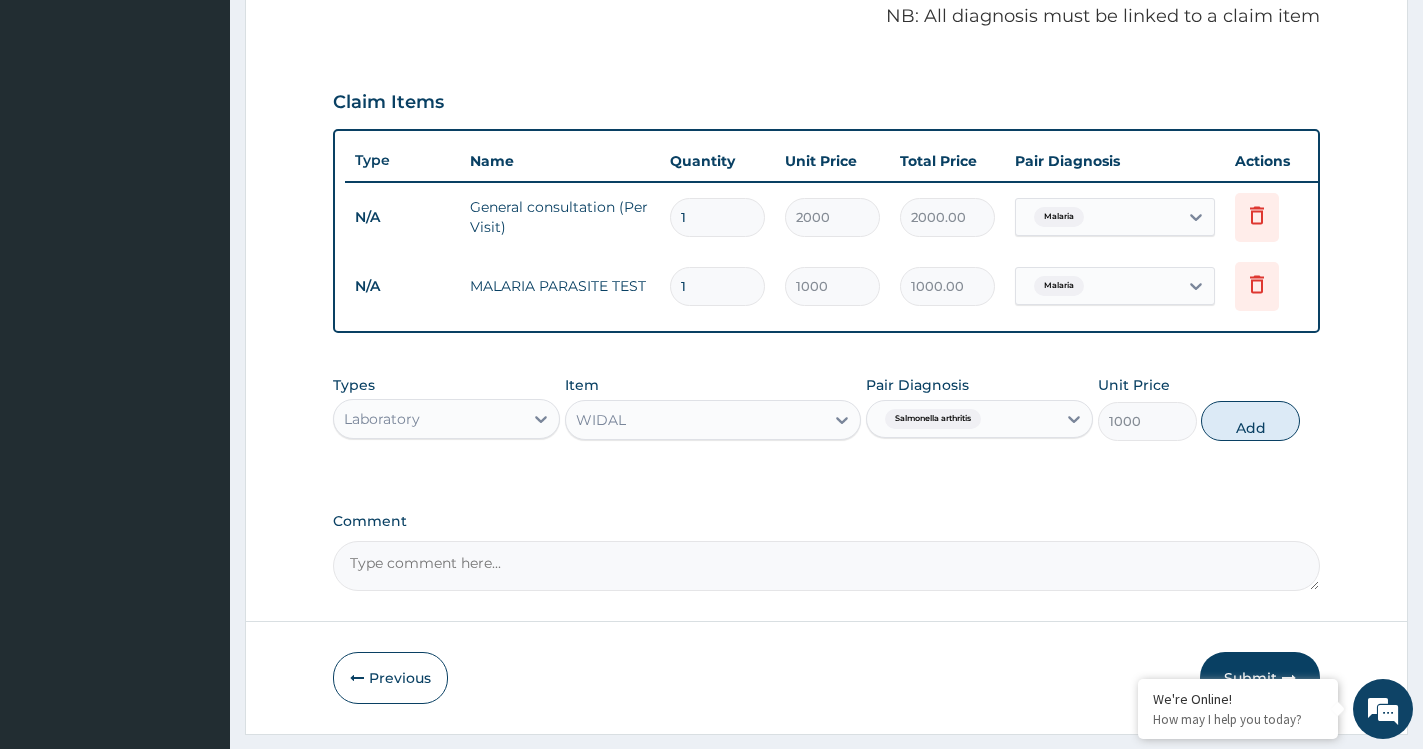 type on "0" 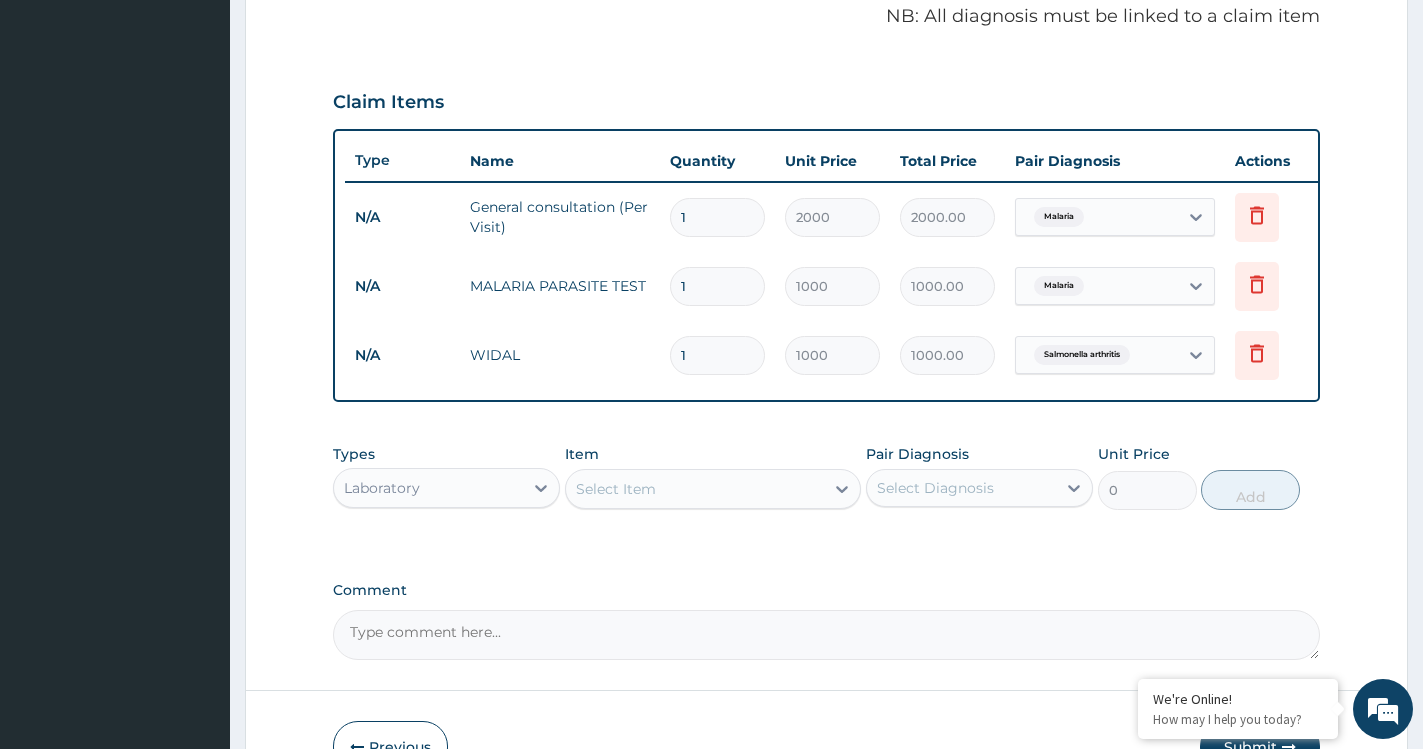 click on "Select Item" at bounding box center [616, 489] 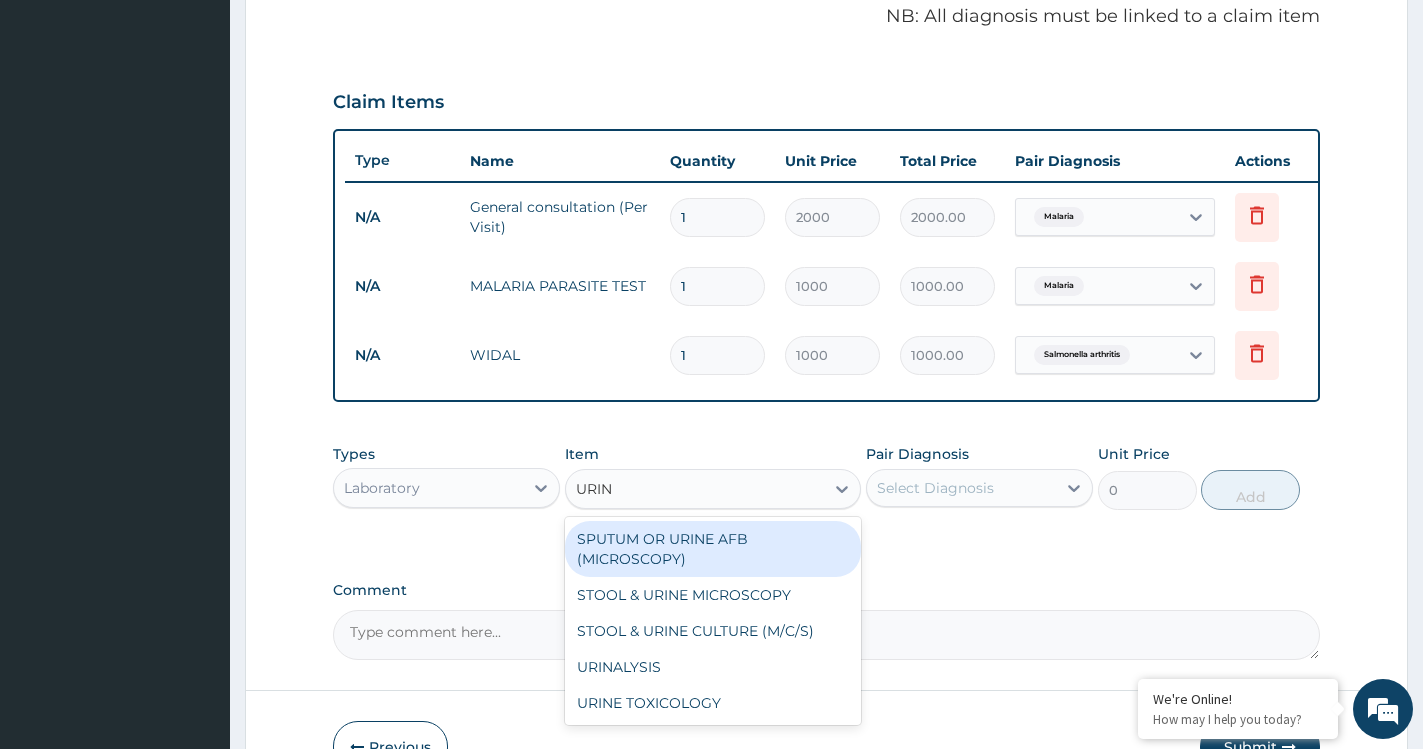 type on "URINA" 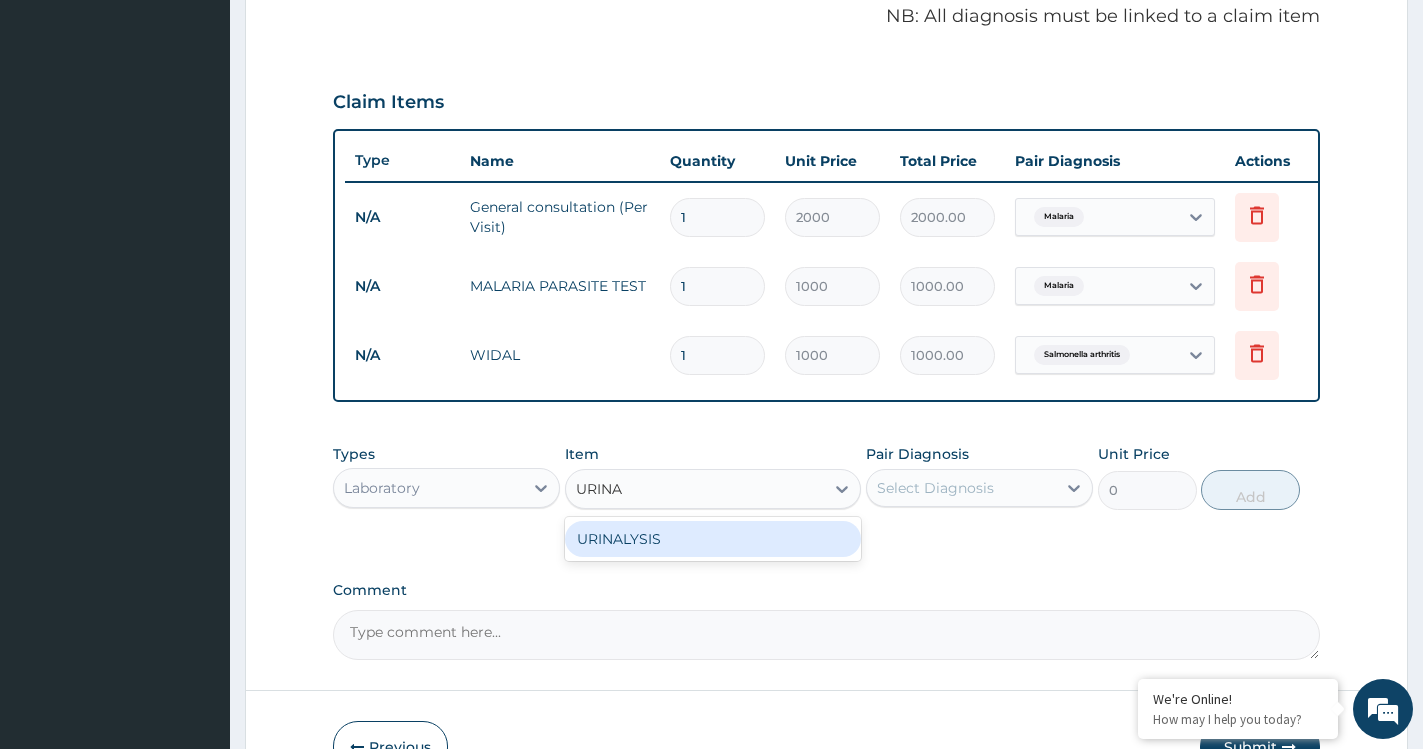 click on "URINALYSIS" at bounding box center (713, 539) 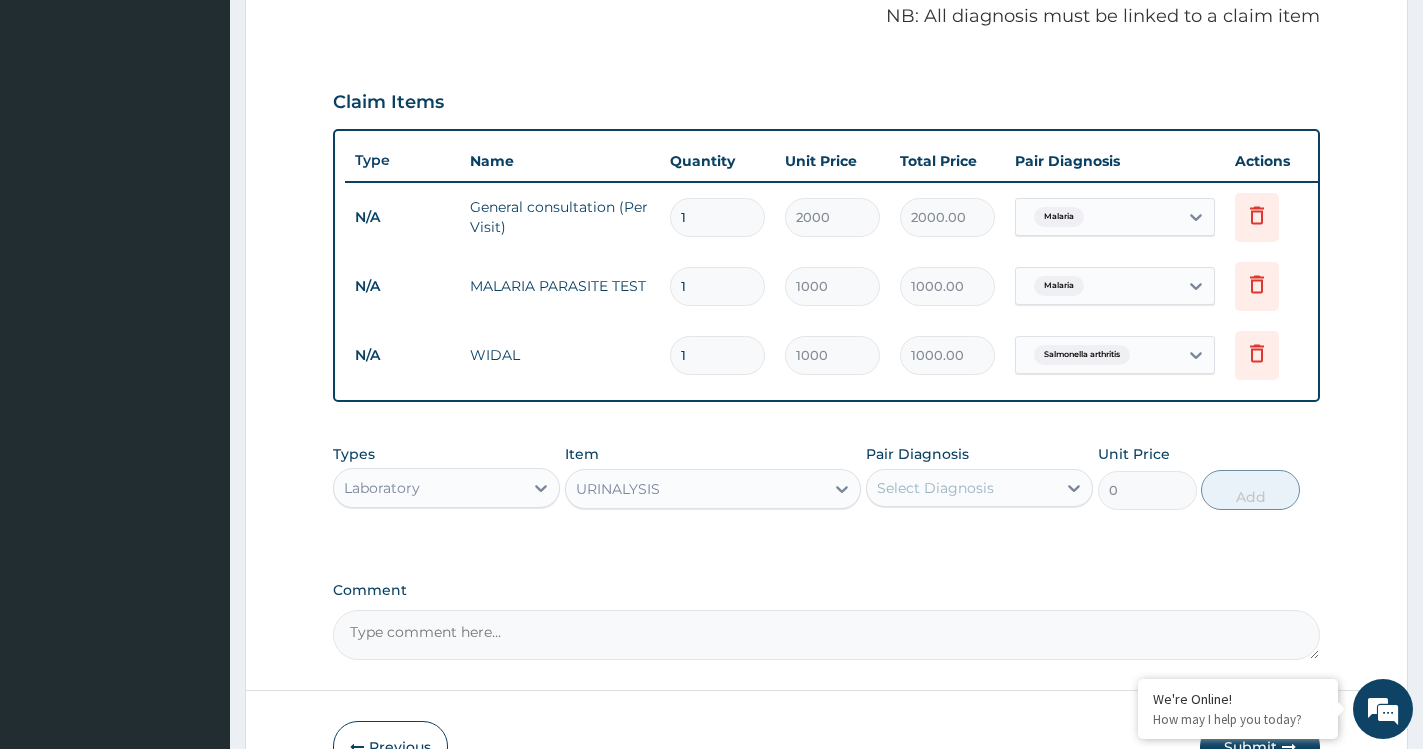 type 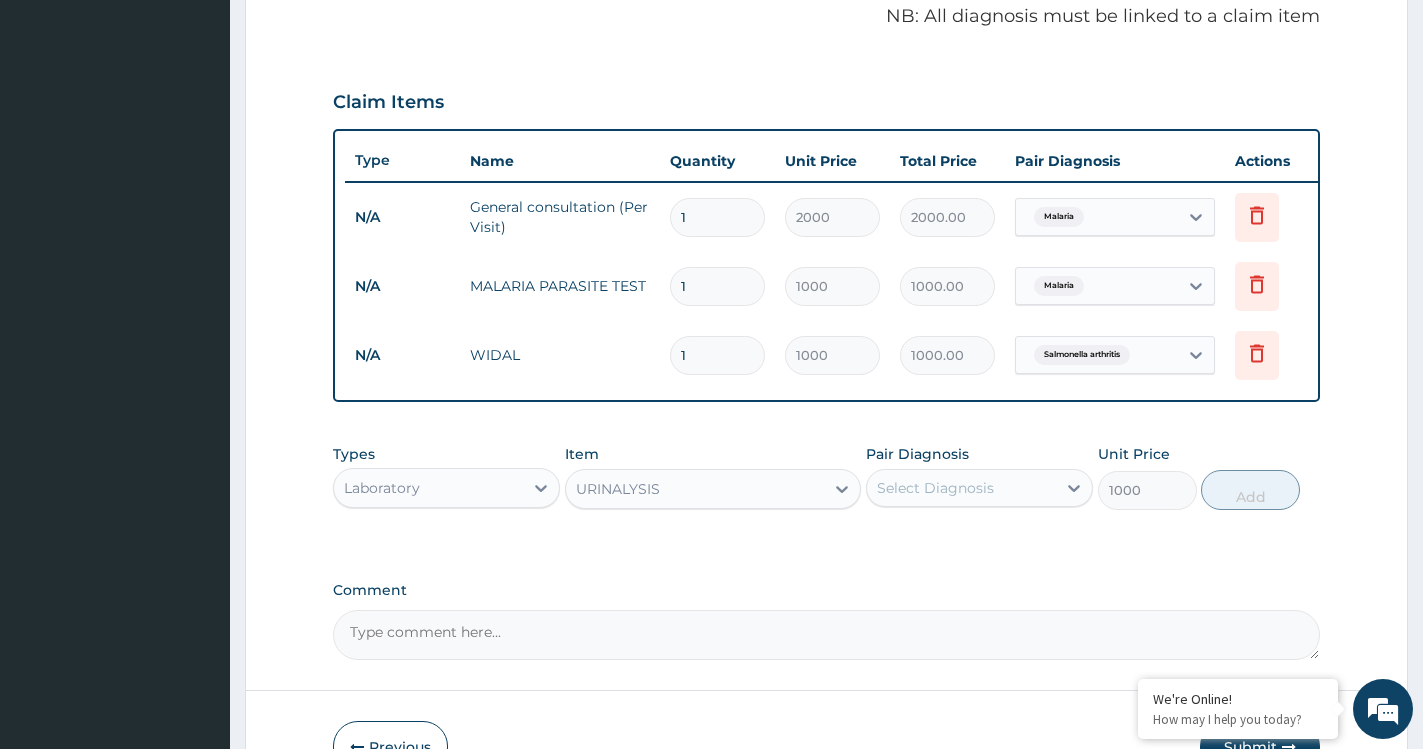 click on "Select Diagnosis" at bounding box center (961, 488) 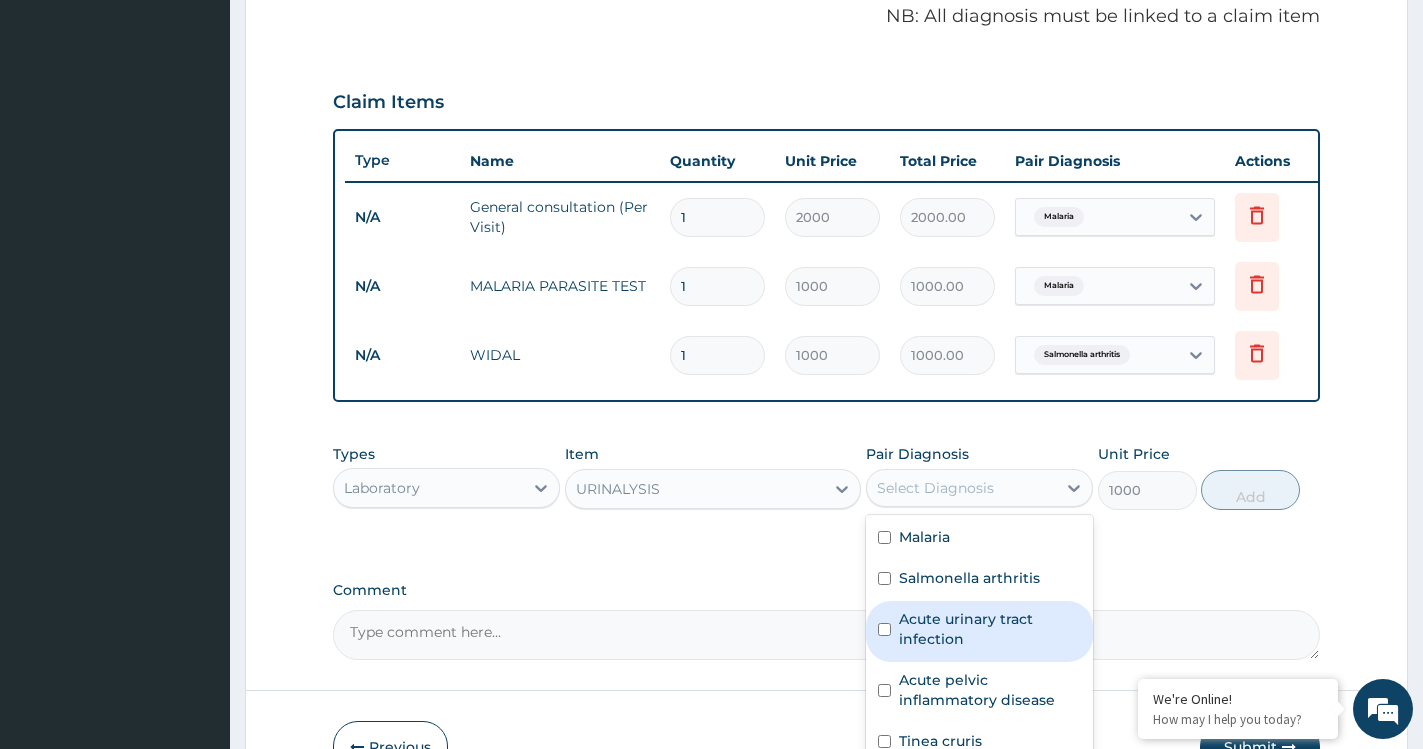 click on "Acute urinary tract infection" at bounding box center (990, 629) 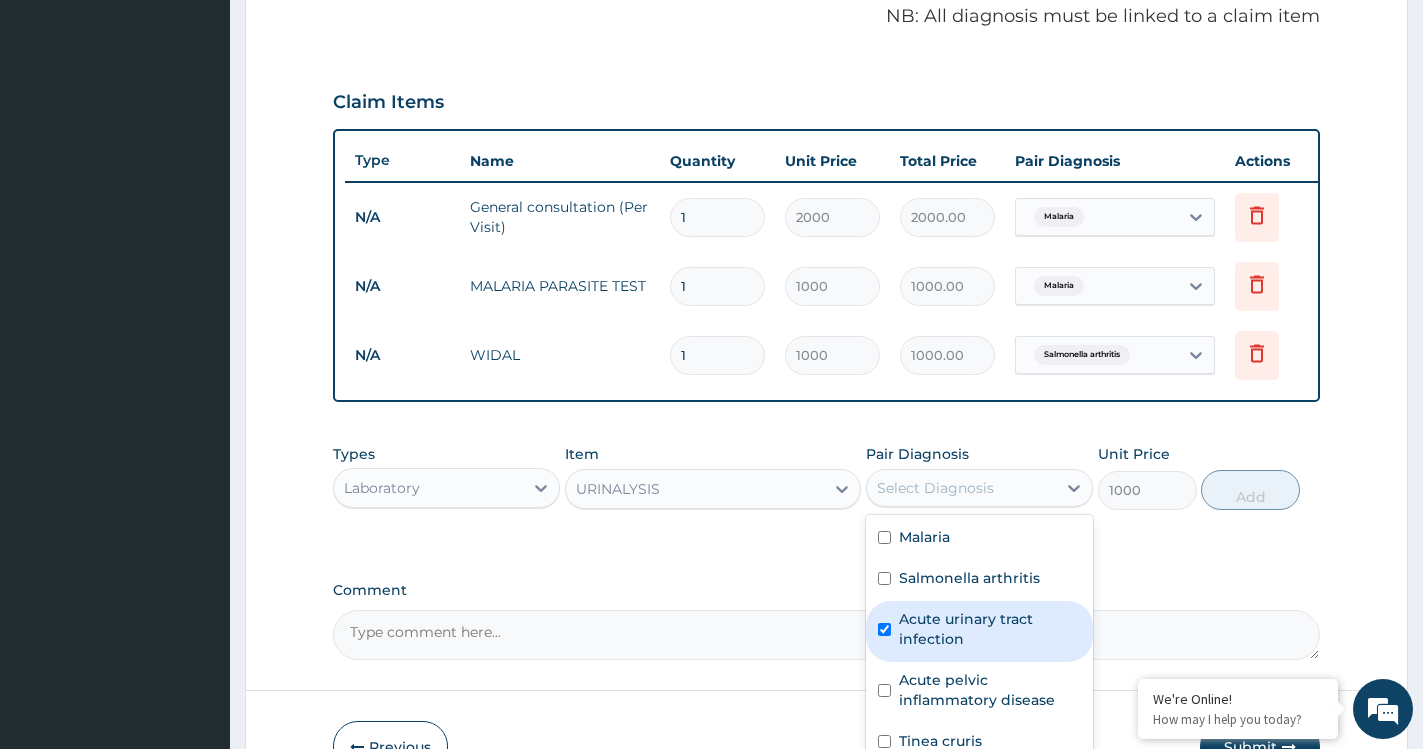 checkbox on "true" 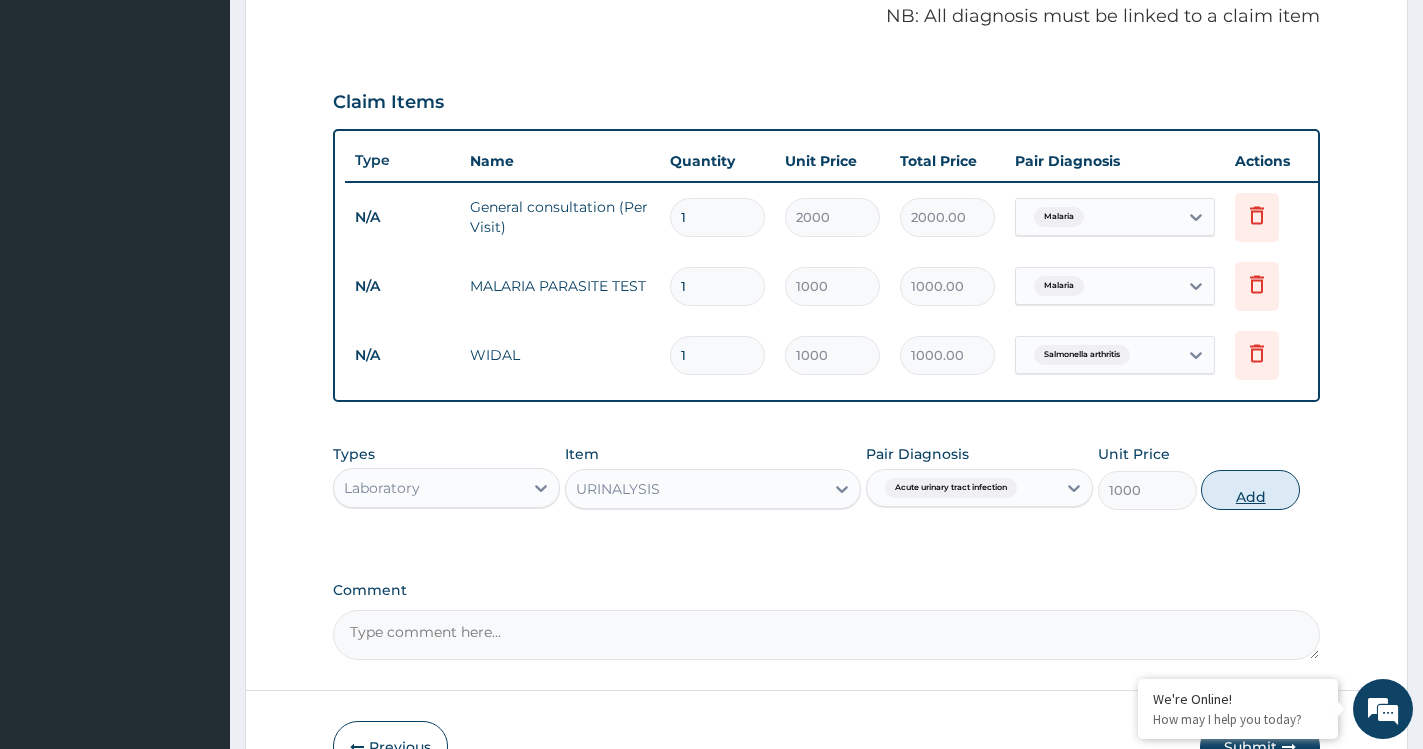 click on "Add" at bounding box center [1250, 490] 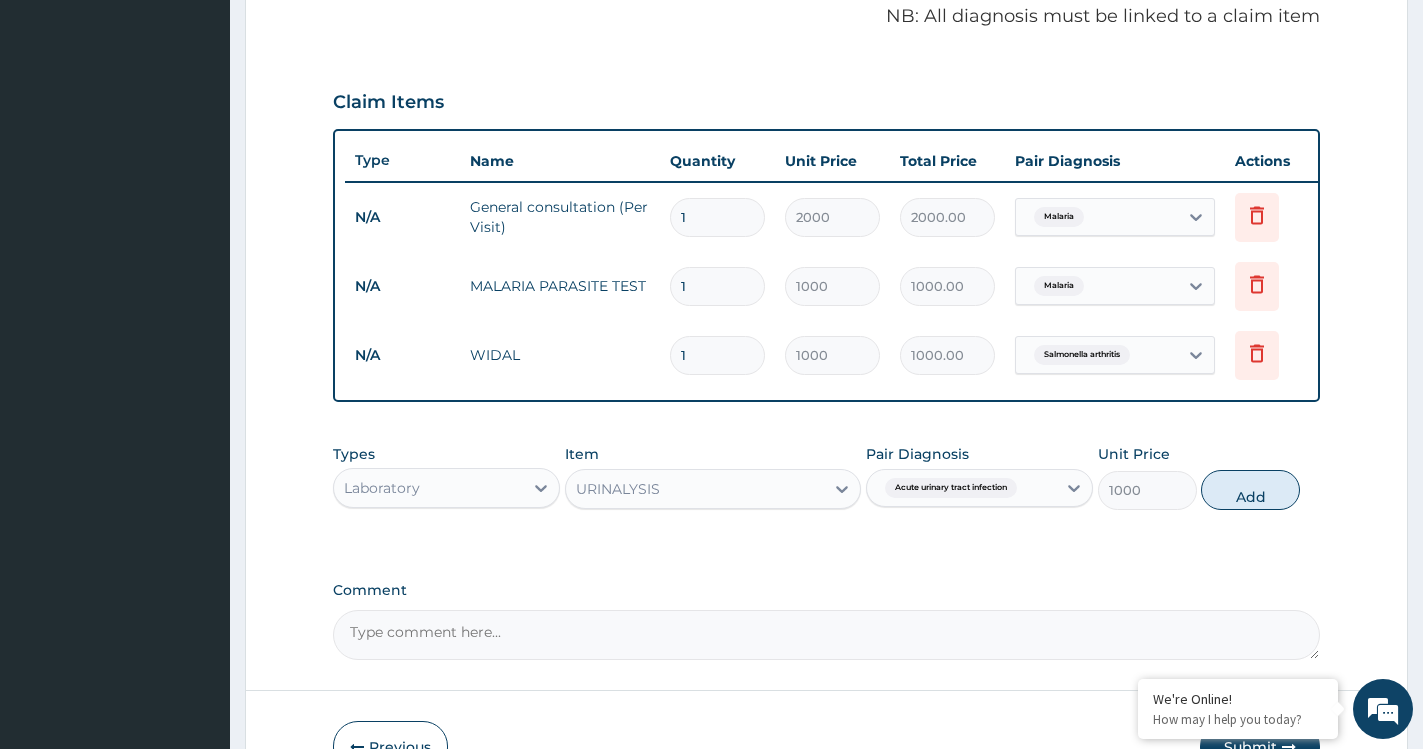type on "0" 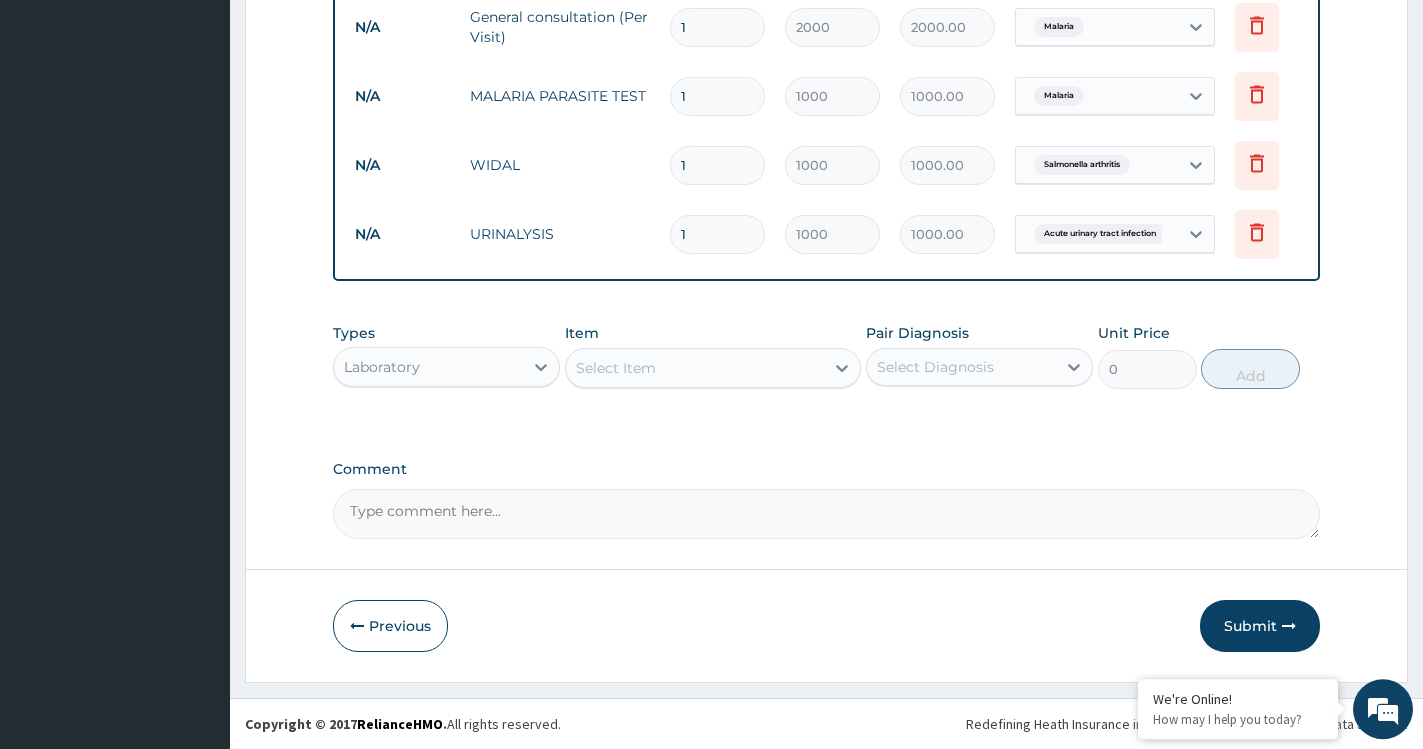 scroll, scrollTop: 822, scrollLeft: 0, axis: vertical 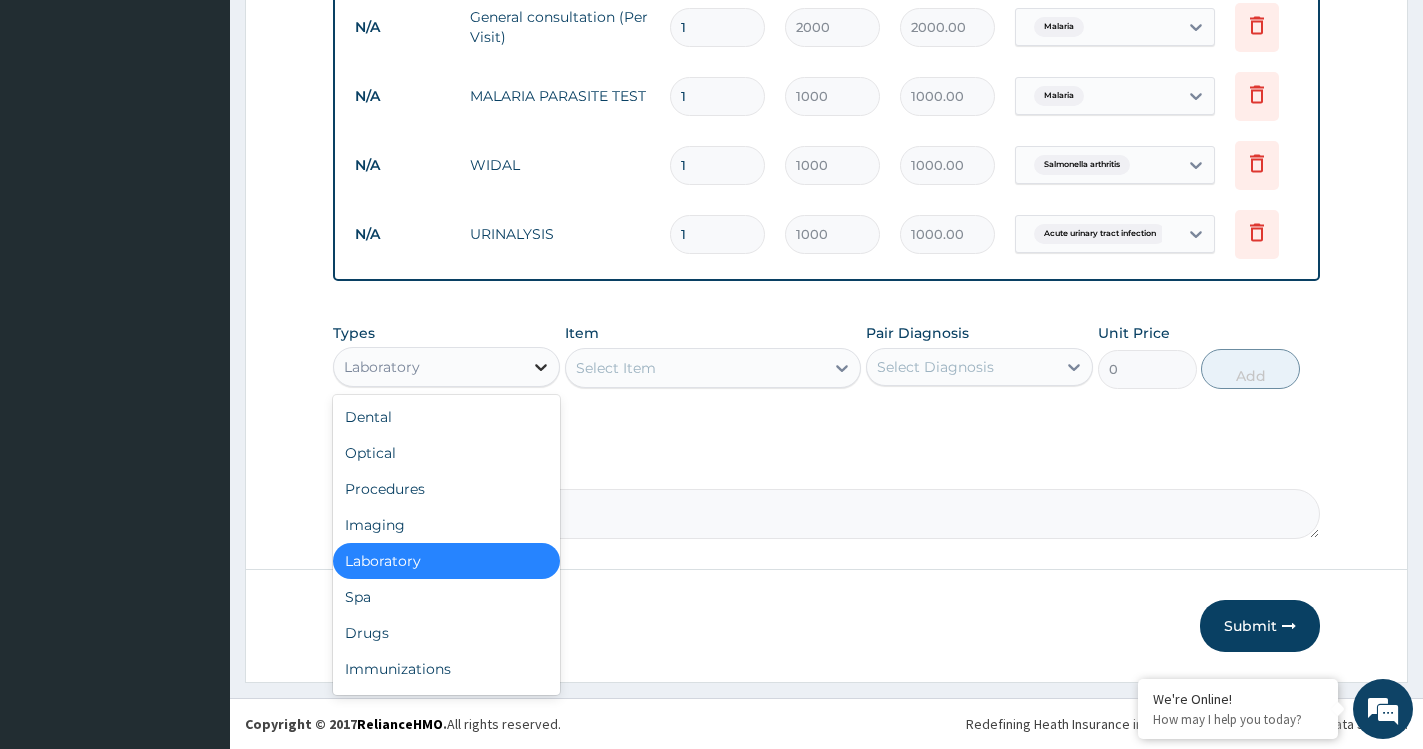 click 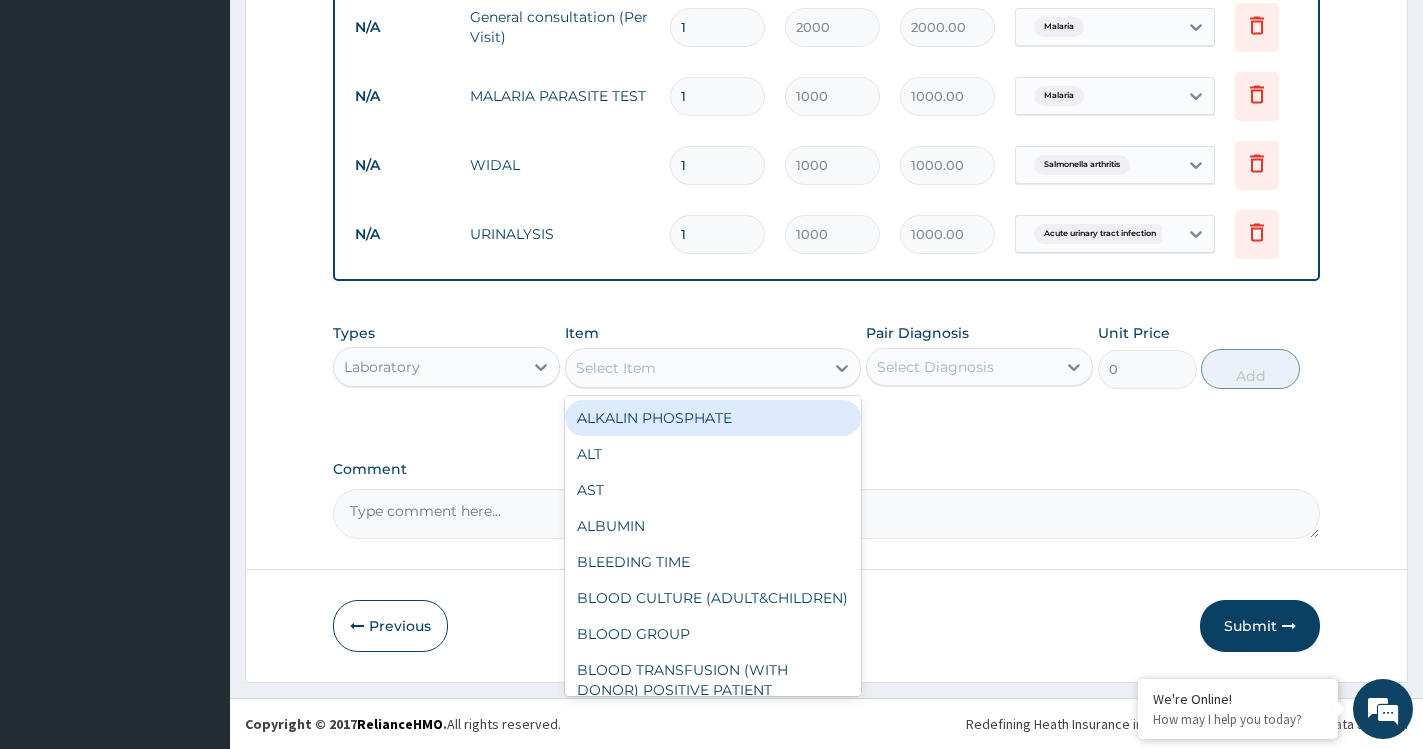 click on "Select Item" at bounding box center (695, 368) 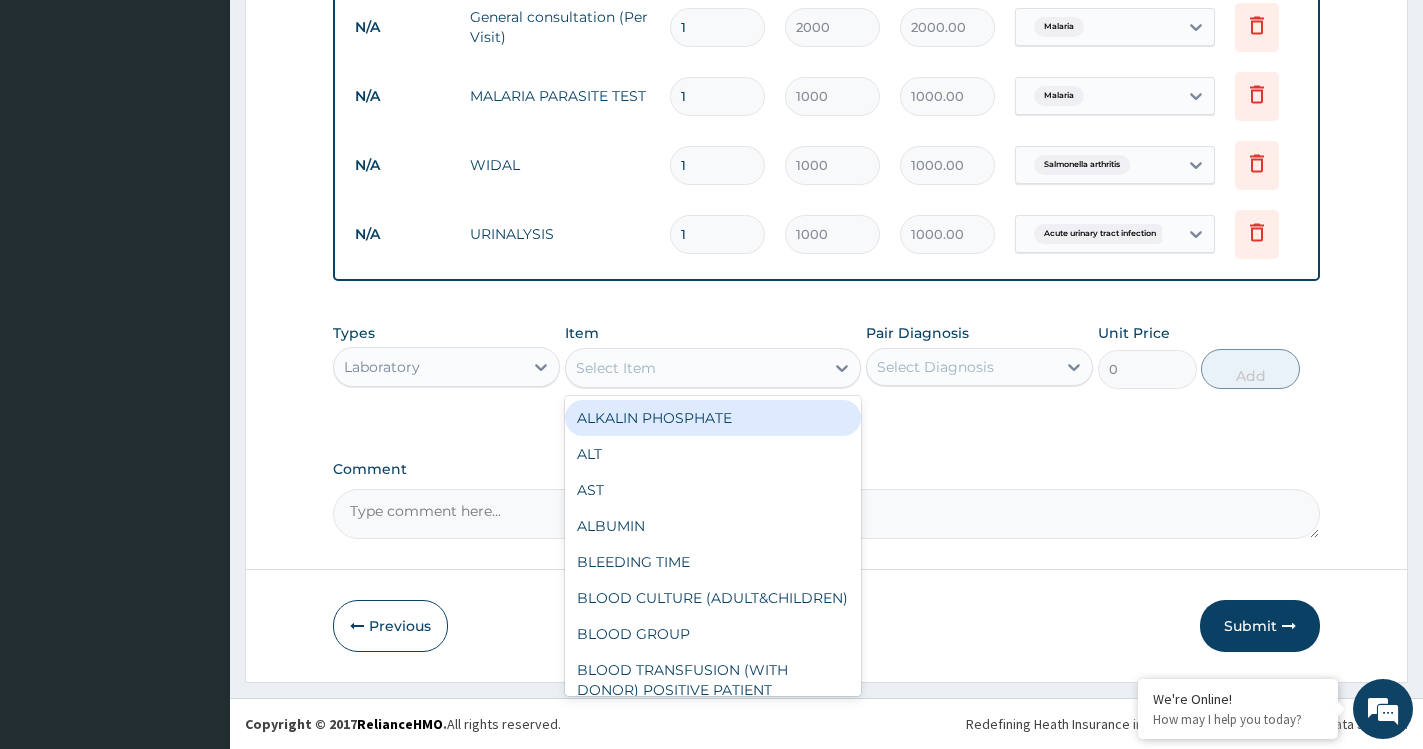 type on "P" 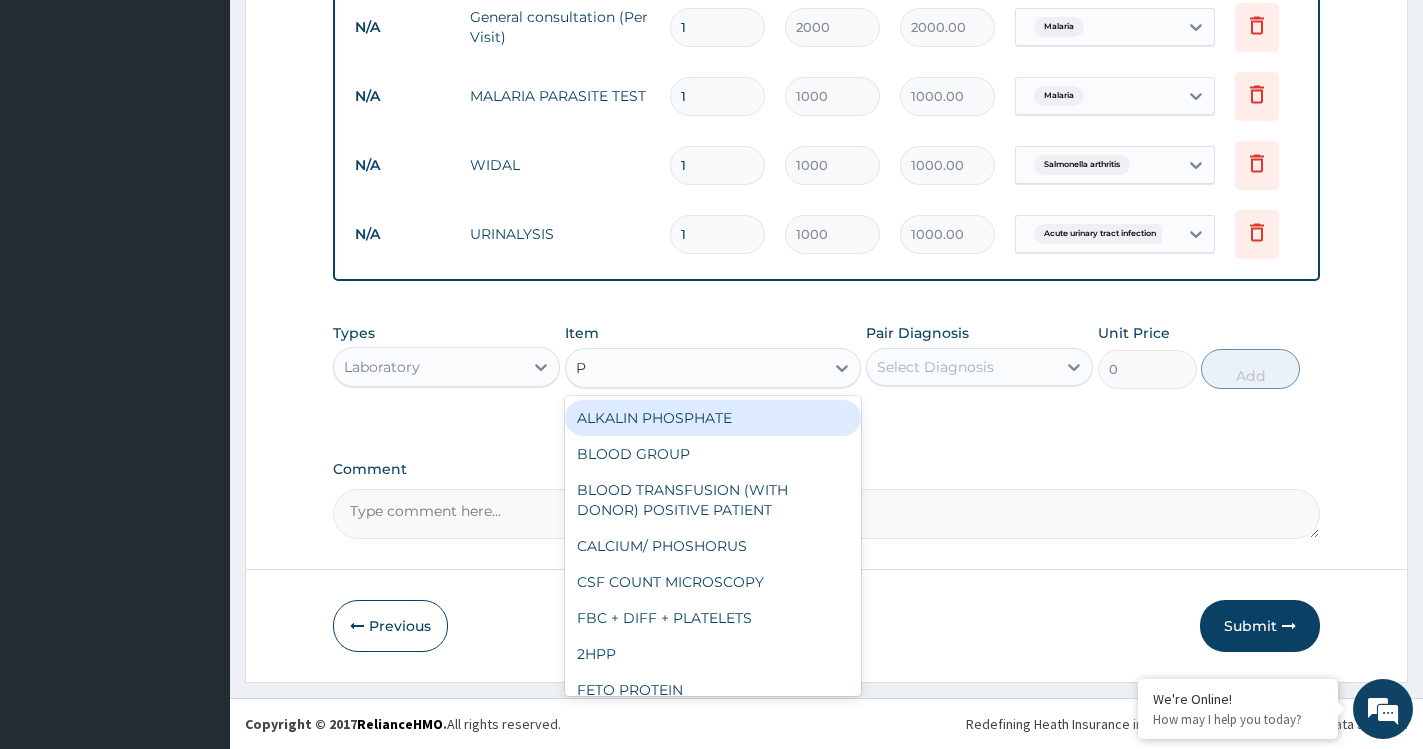 type 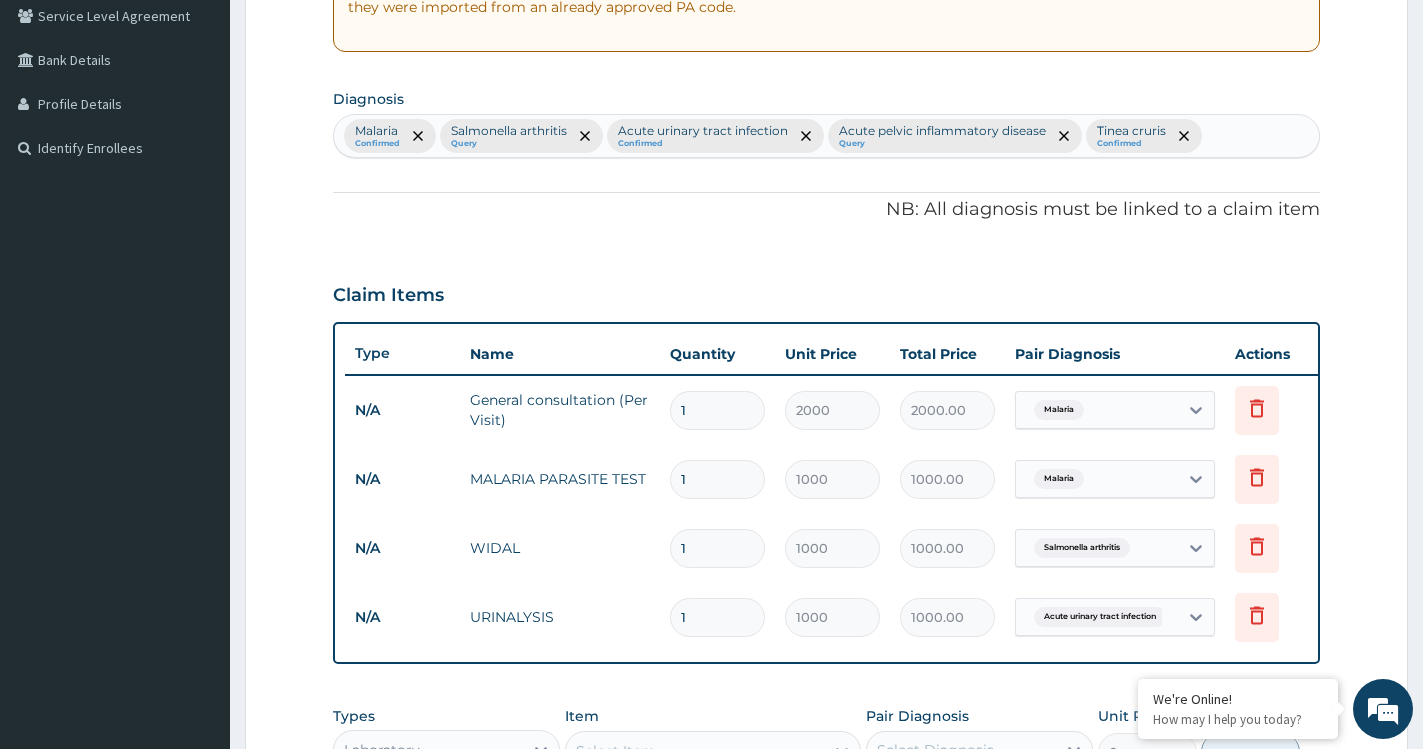 scroll, scrollTop: 414, scrollLeft: 0, axis: vertical 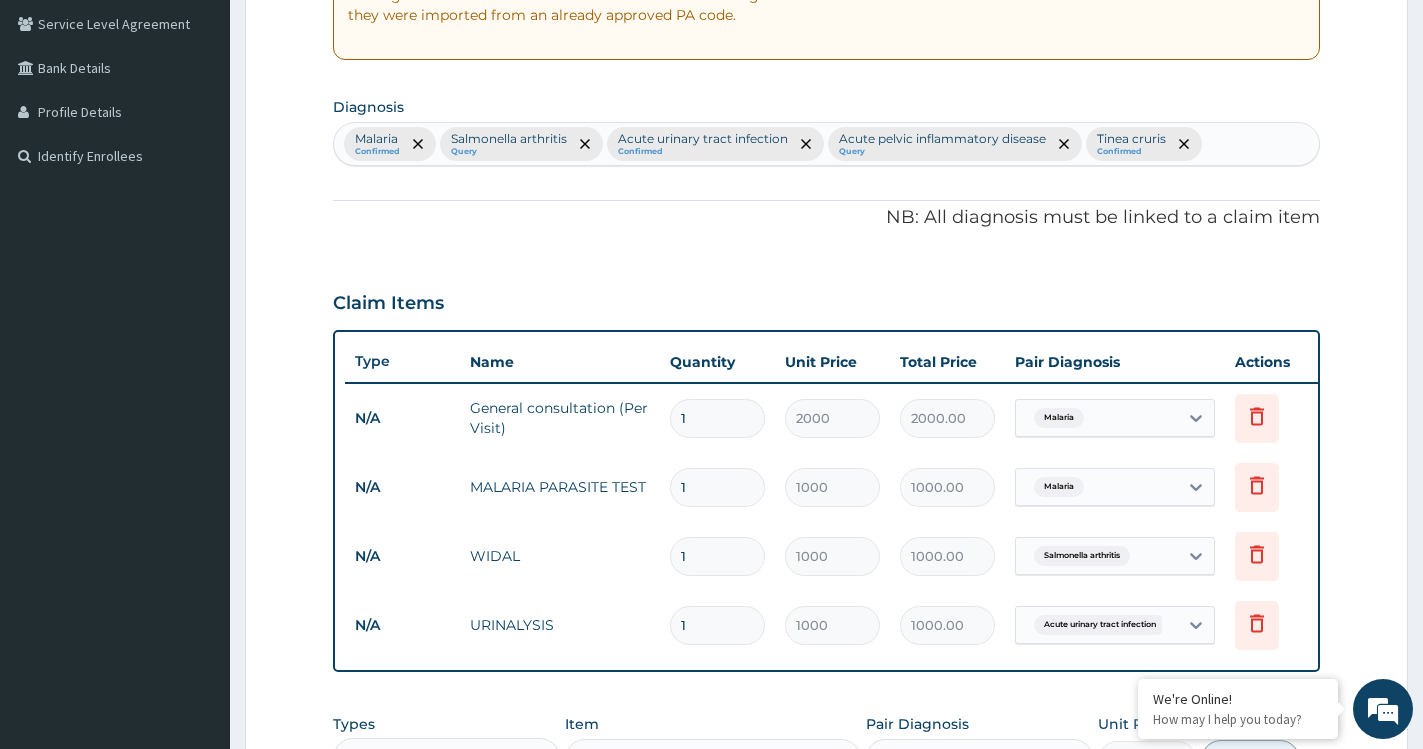 click on "Malaria Confirmed Salmonella arthritis Query Acute urinary tract infection Confirmed Acute pelvic inflammatory disease Query Tinea cruris Confirmed" at bounding box center (826, 144) 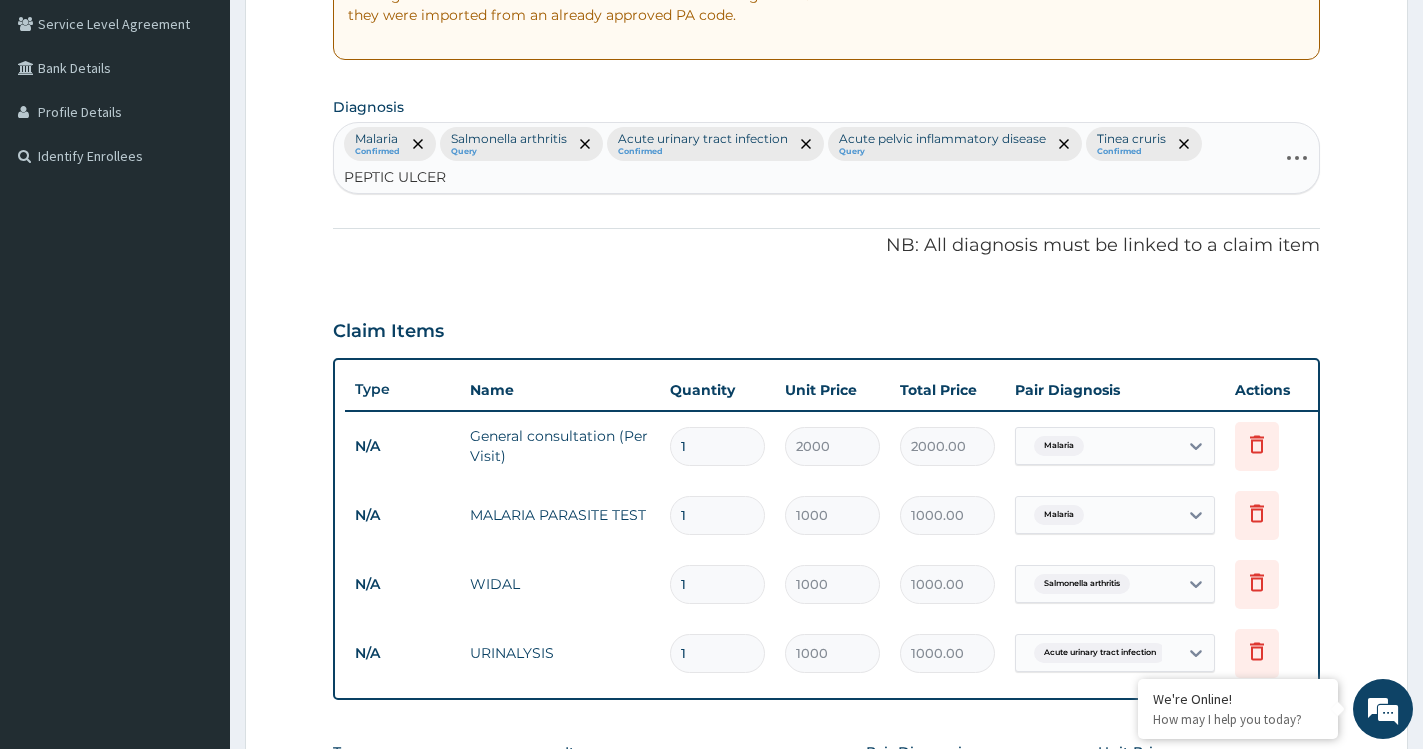 type on "PEPTIC ULCER" 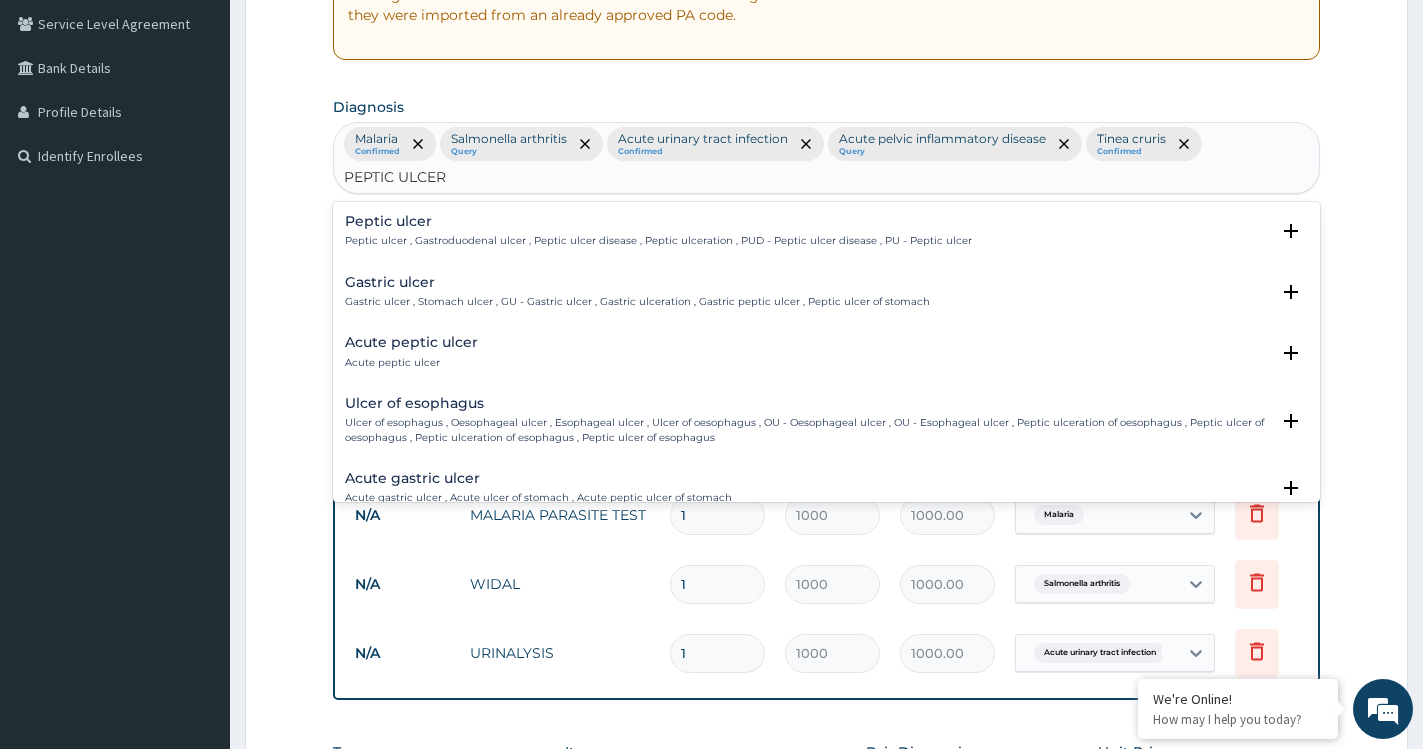 click on "Peptic ulcer , Gastroduodenal ulcer , Peptic ulcer disease , Peptic ulceration , PUD - Peptic ulcer disease , PU - Peptic ulcer" at bounding box center (658, 241) 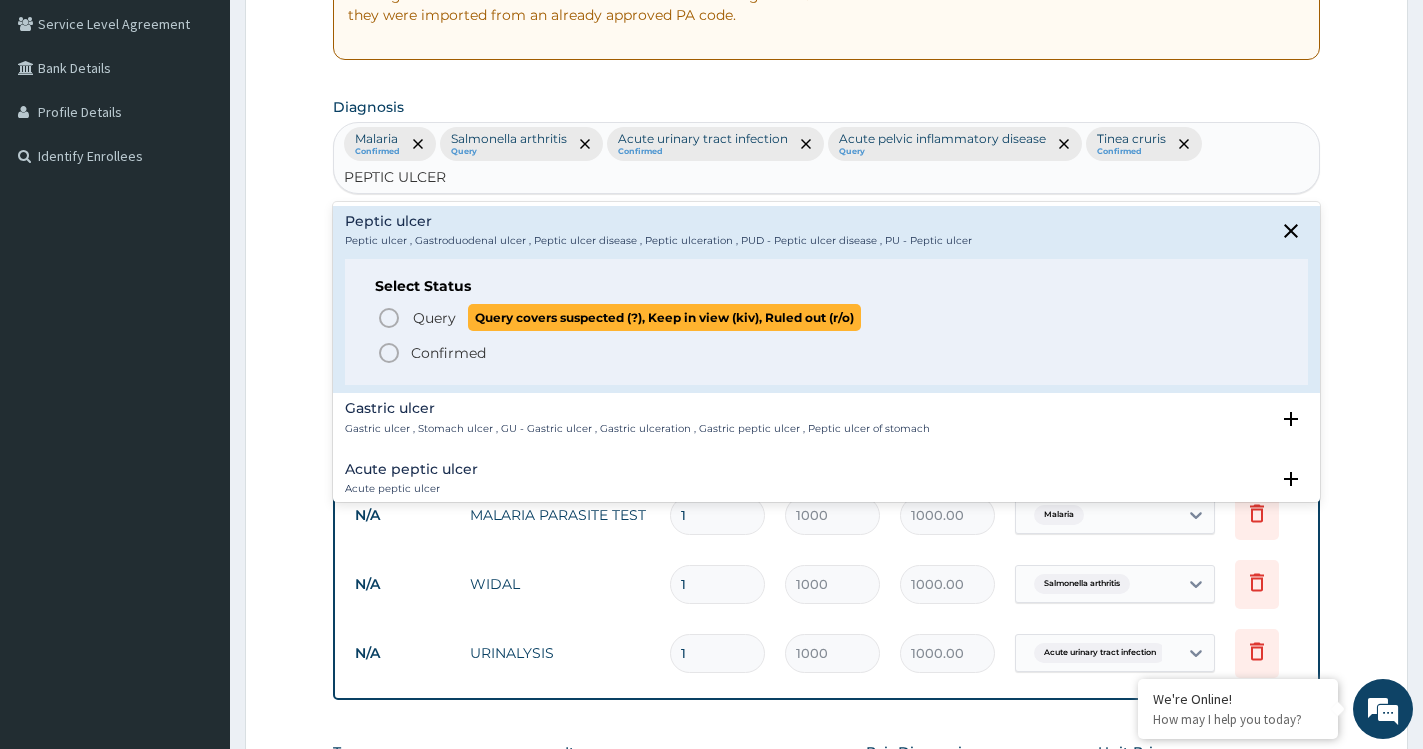 click on "Query" at bounding box center (434, 318) 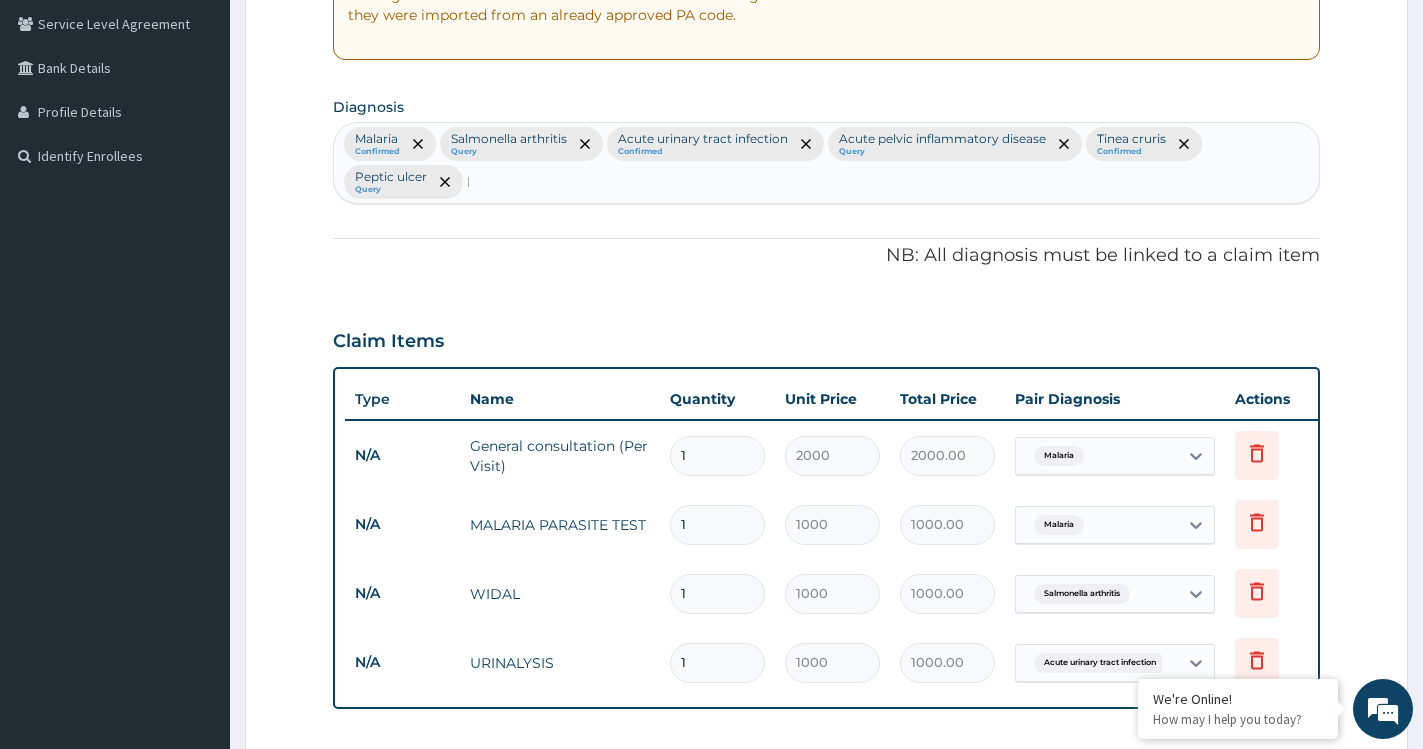 type 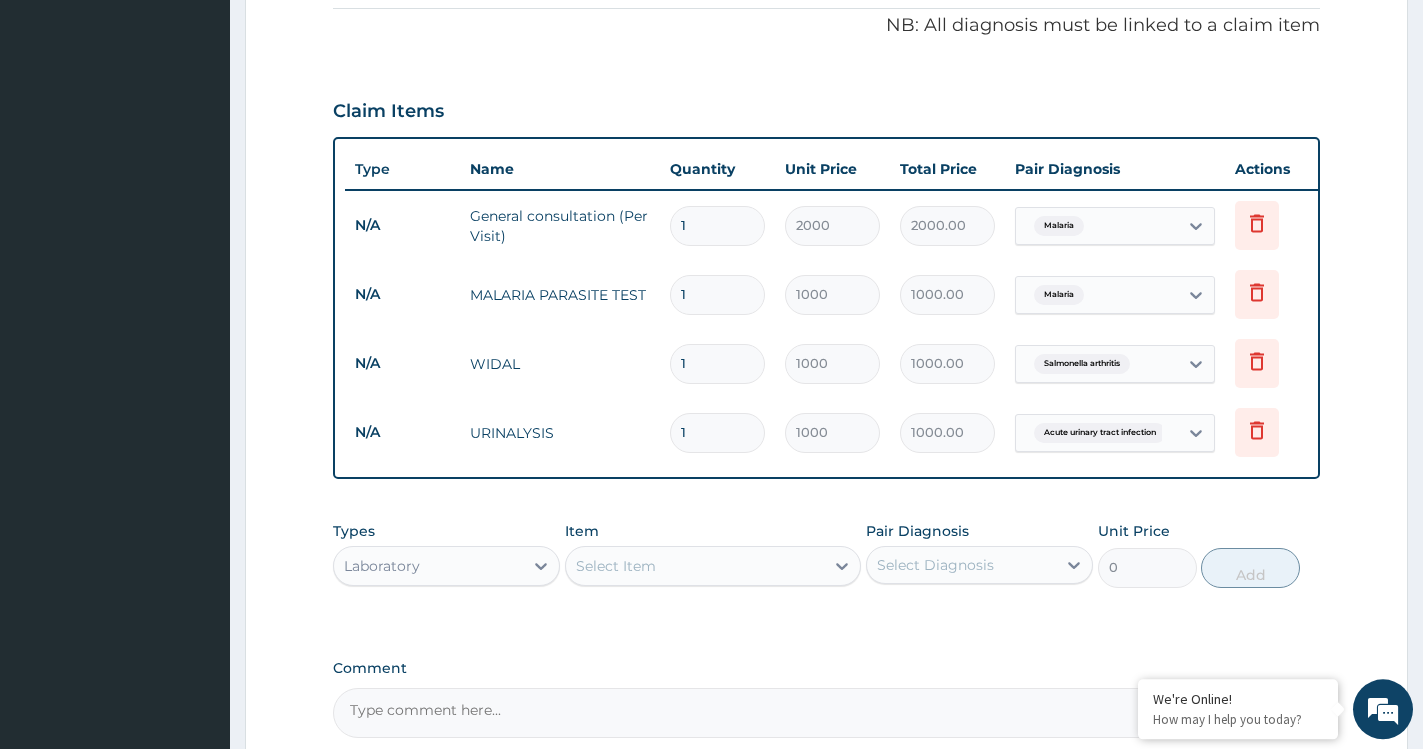 scroll, scrollTop: 754, scrollLeft: 0, axis: vertical 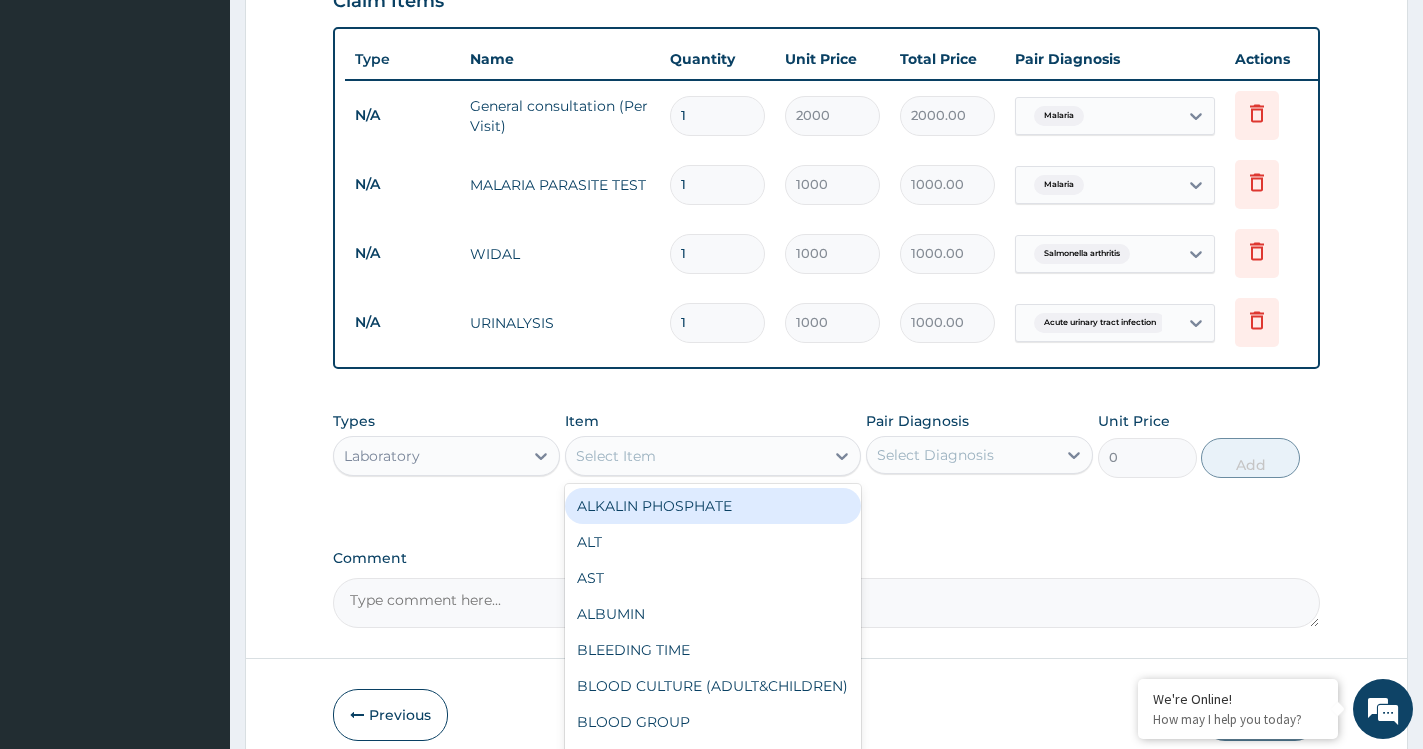 click on "Select Item" at bounding box center (616, 456) 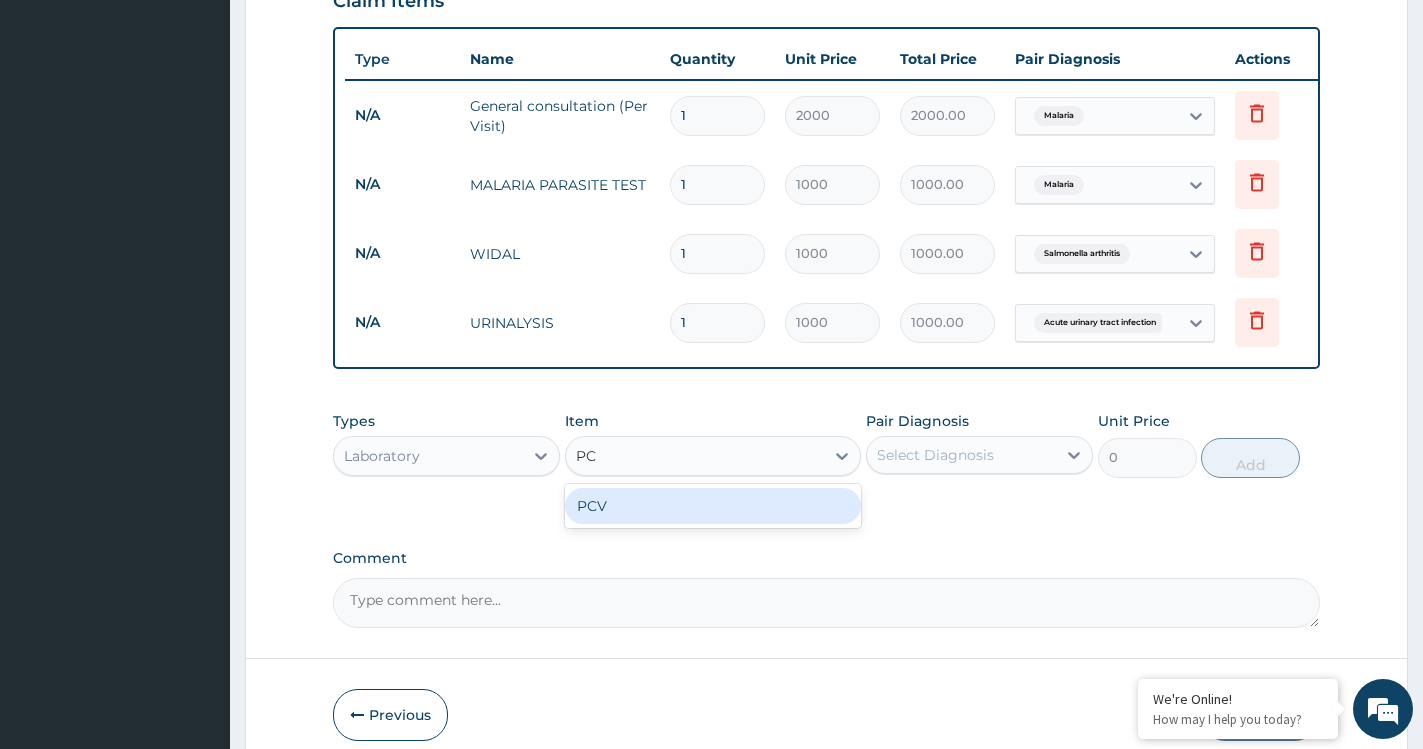 type on "PCV" 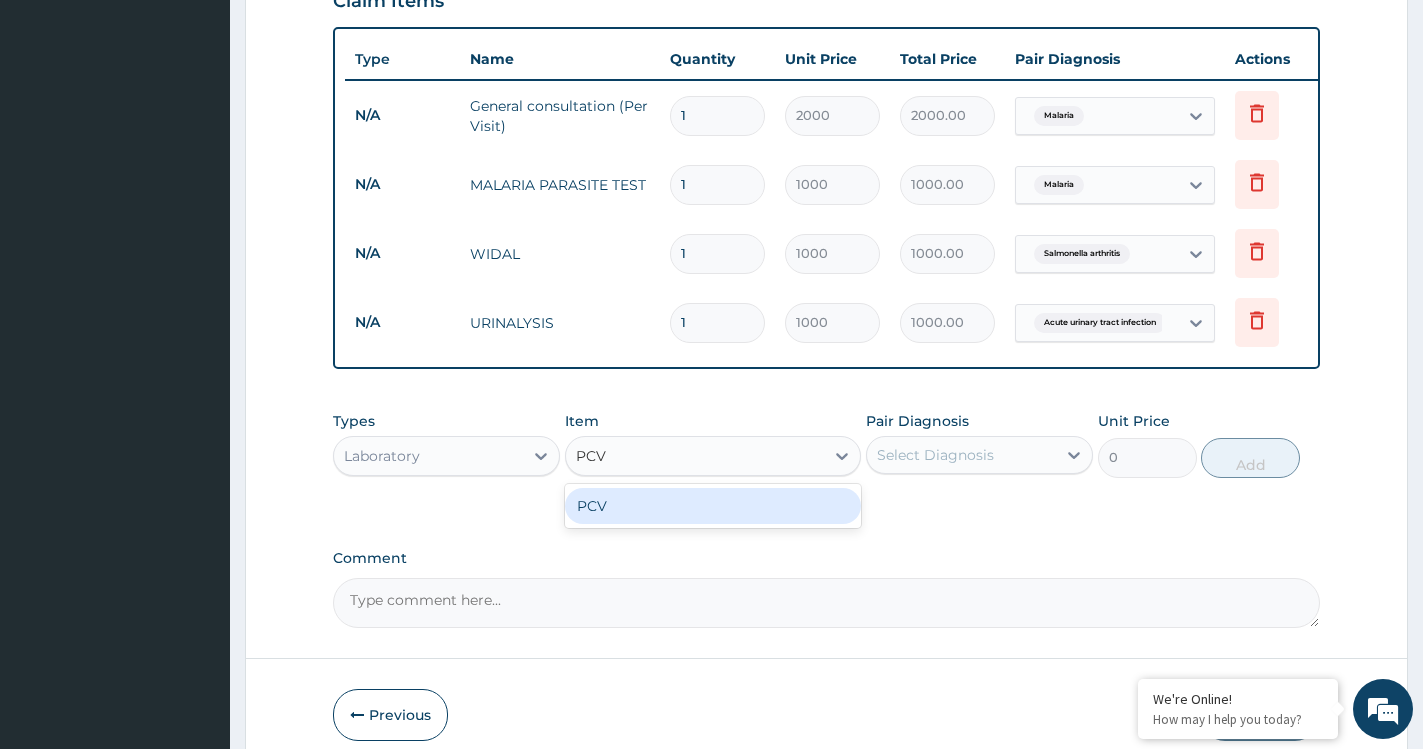 click on "PCV" at bounding box center [713, 506] 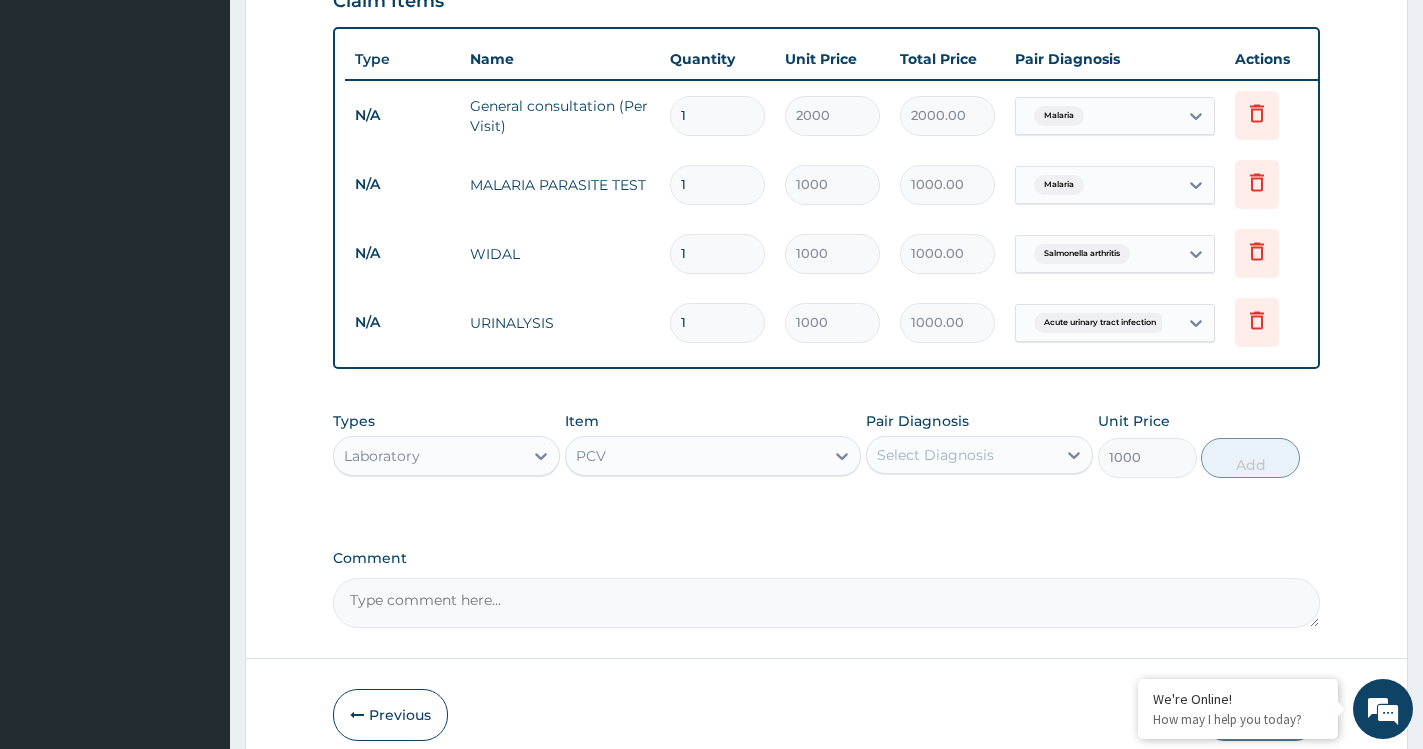 click on "Select Diagnosis" at bounding box center [979, 455] 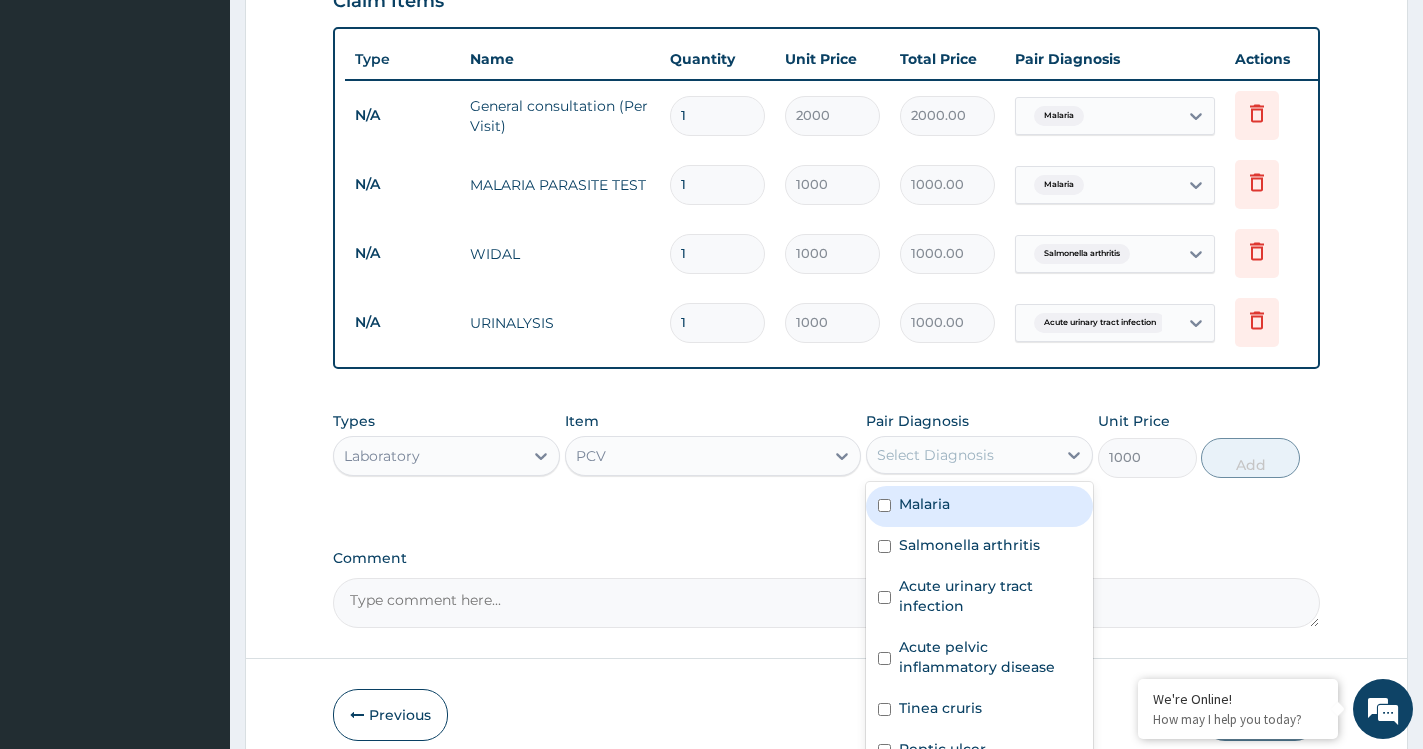 click on "Malaria" at bounding box center [979, 506] 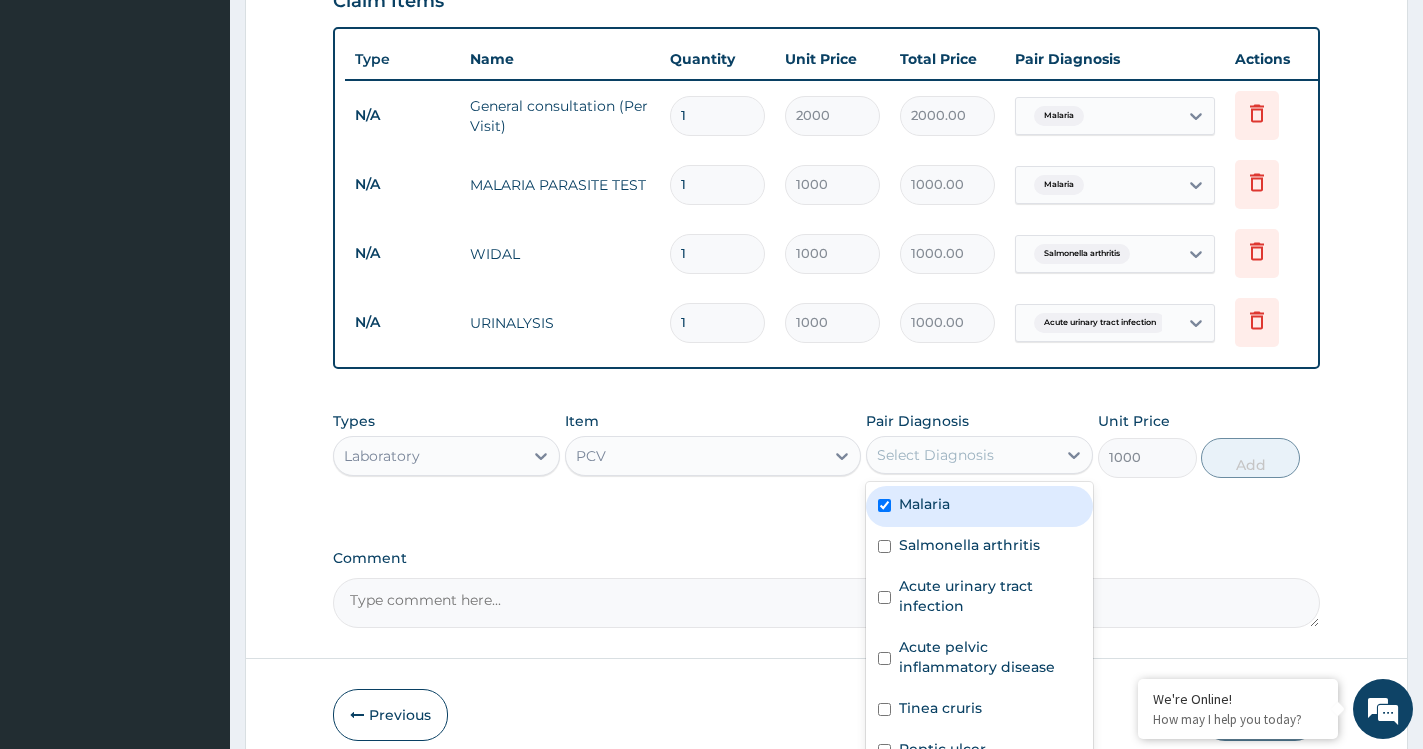 checkbox on "true" 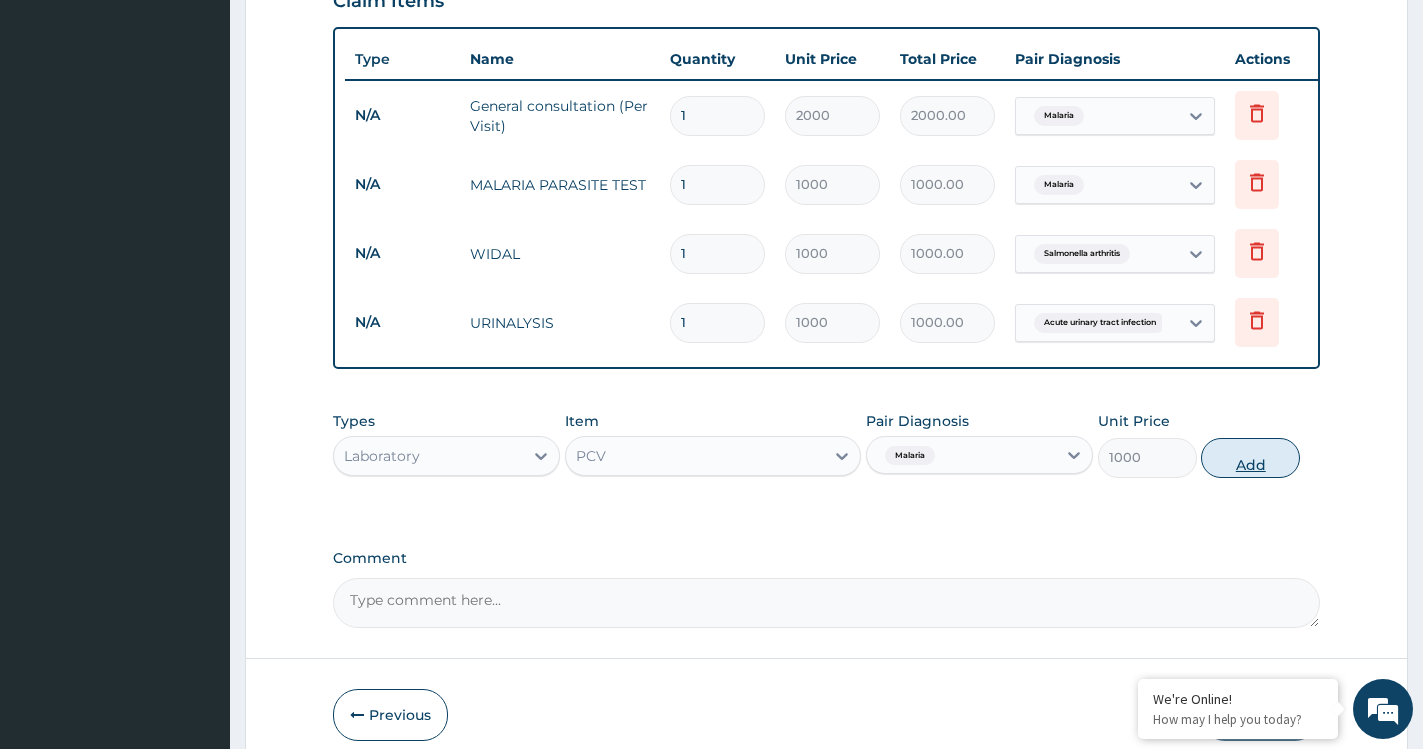 click on "Add" at bounding box center [1250, 458] 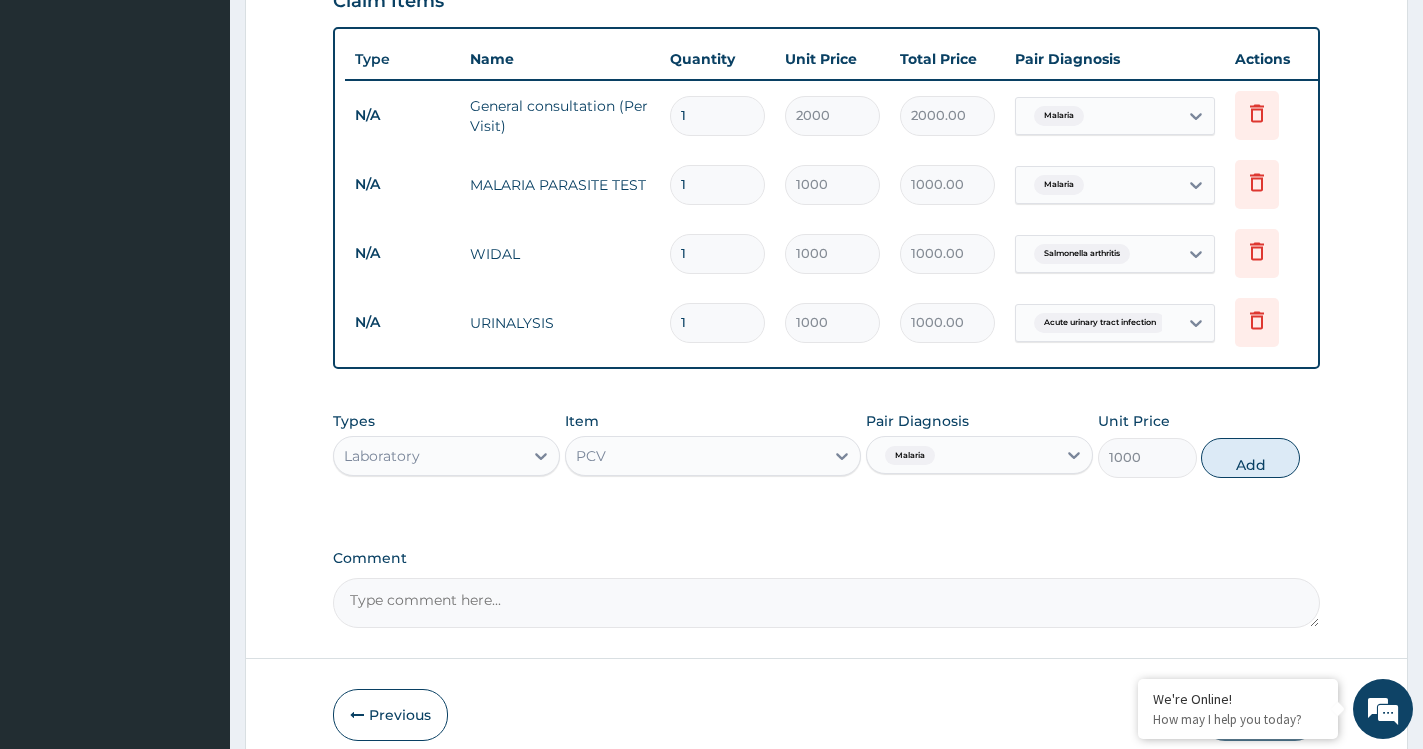 type on "0" 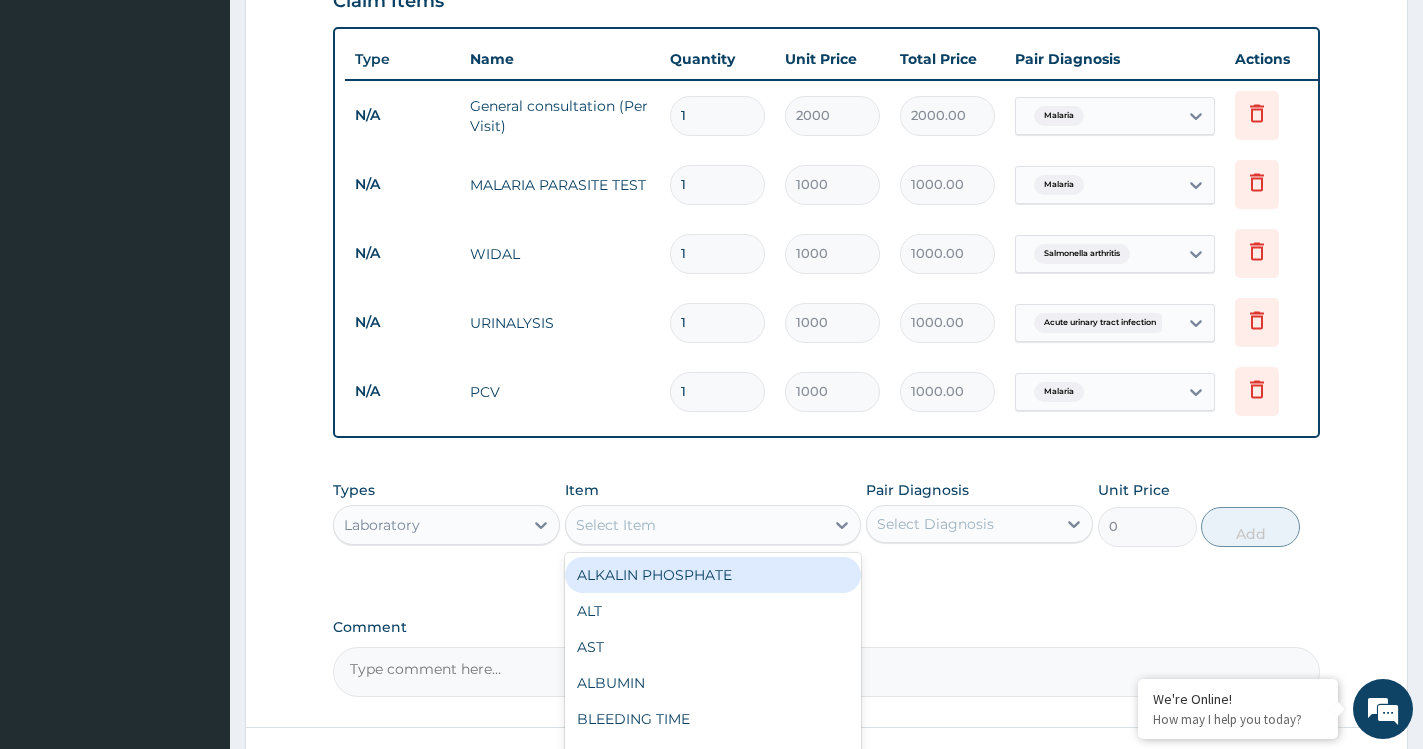 click on "Select Item" at bounding box center [616, 525] 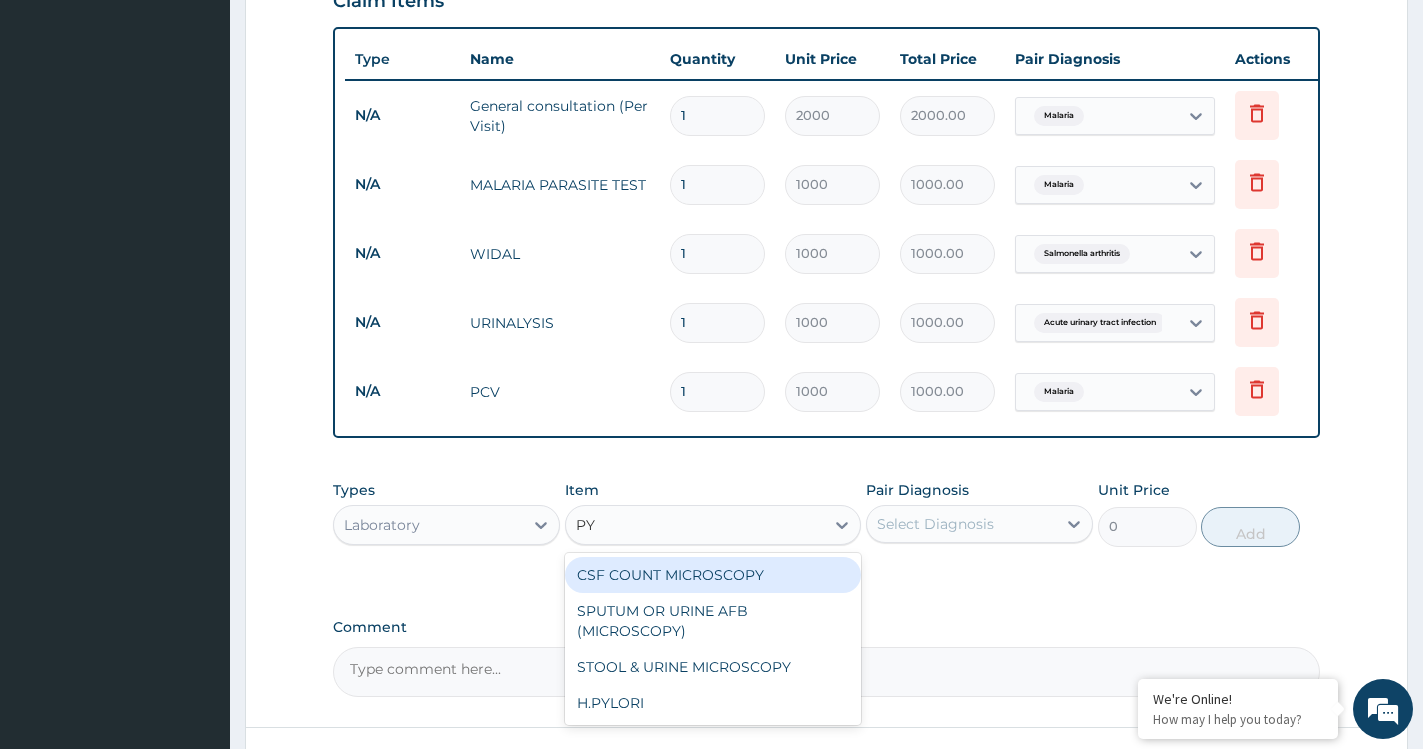 type on "PYL" 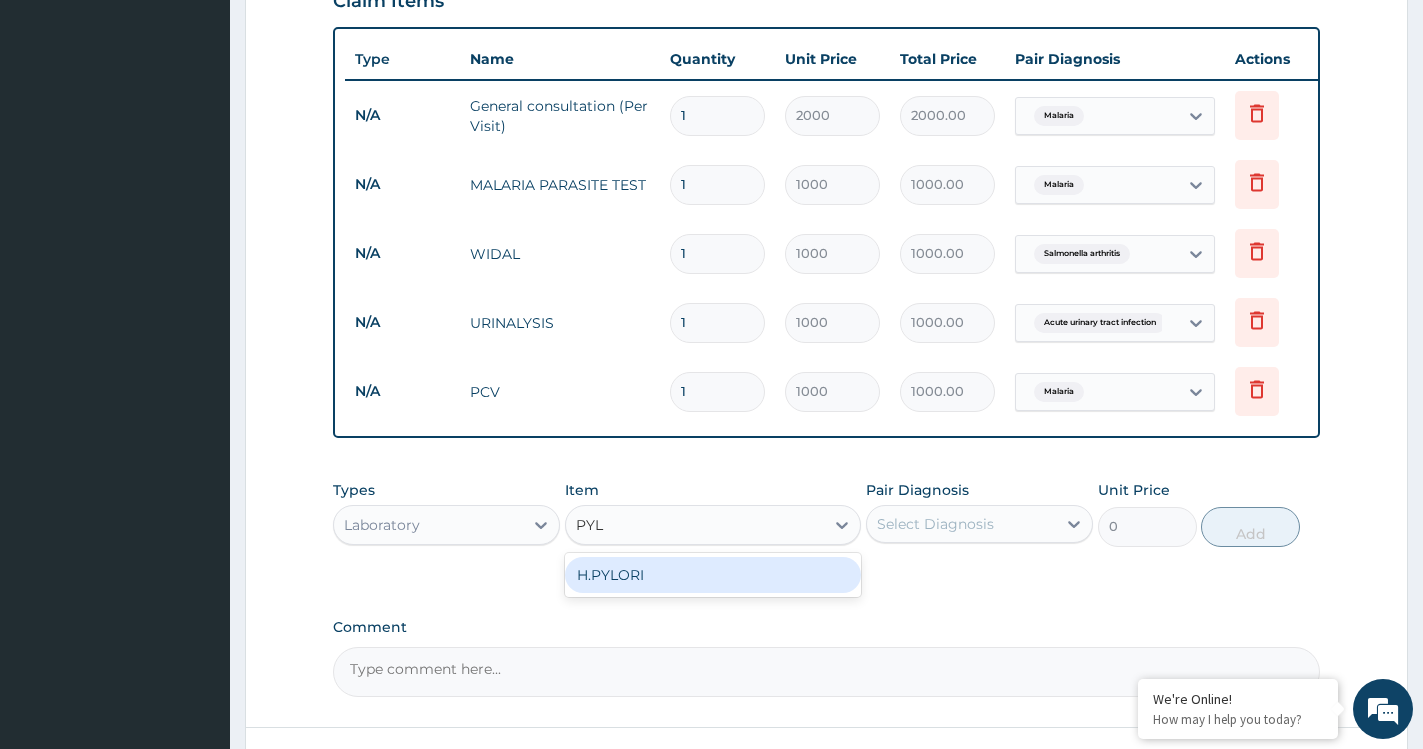 click on "H.PYLORI" at bounding box center (713, 575) 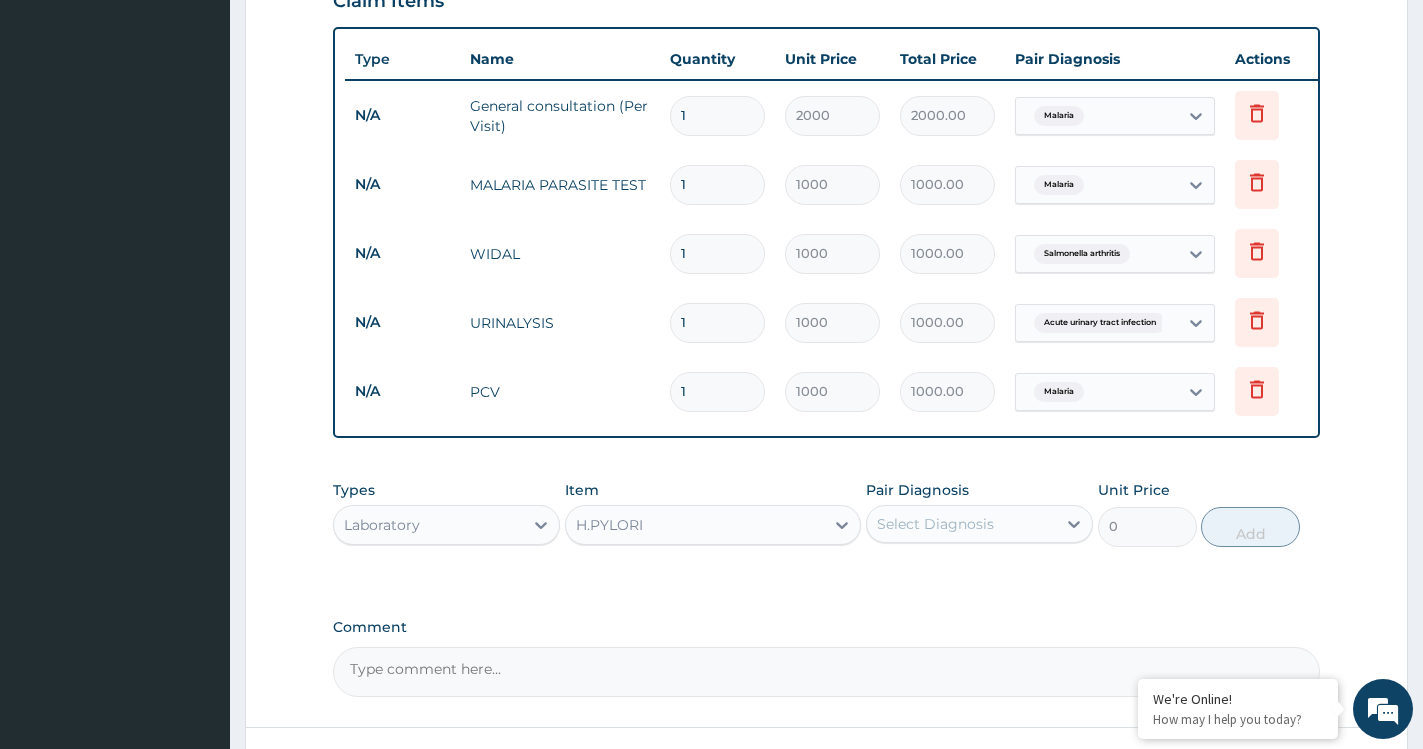 type 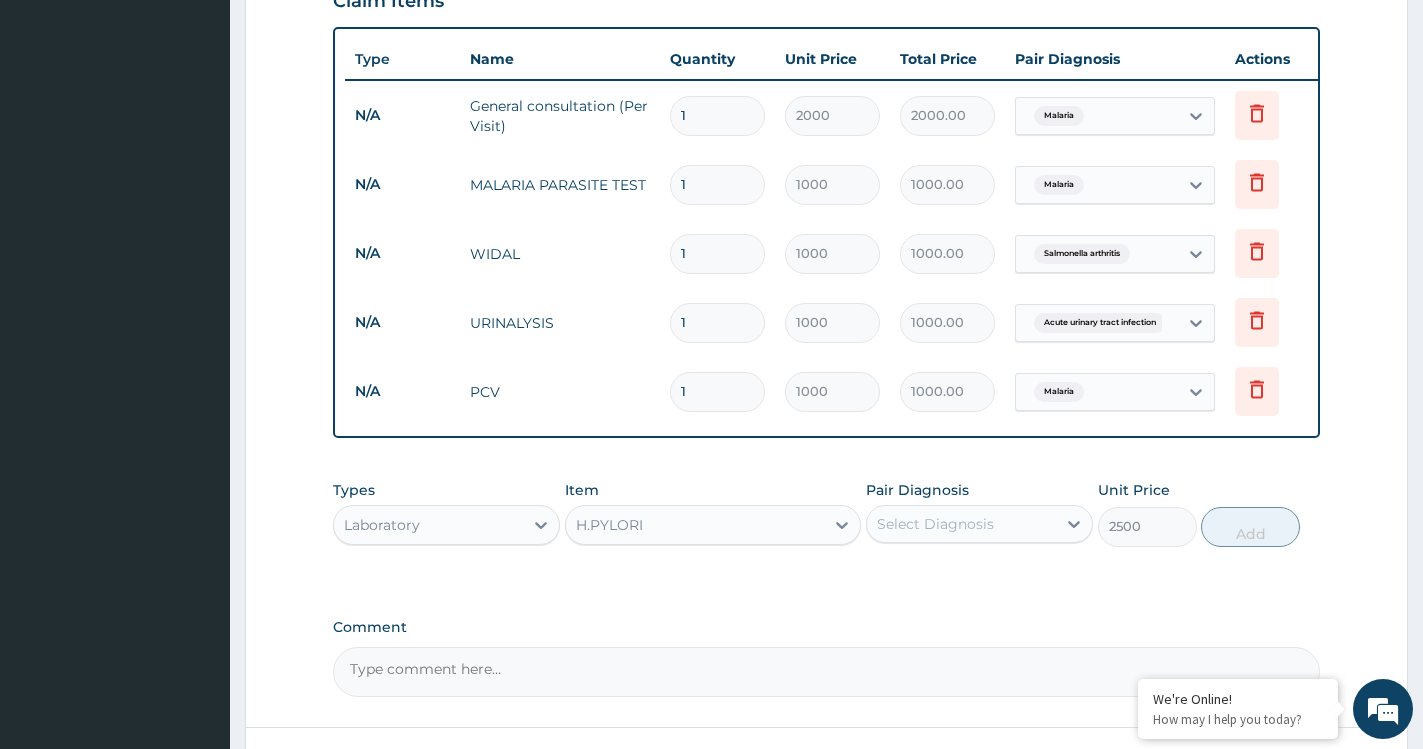 click on "Select Diagnosis" at bounding box center (961, 524) 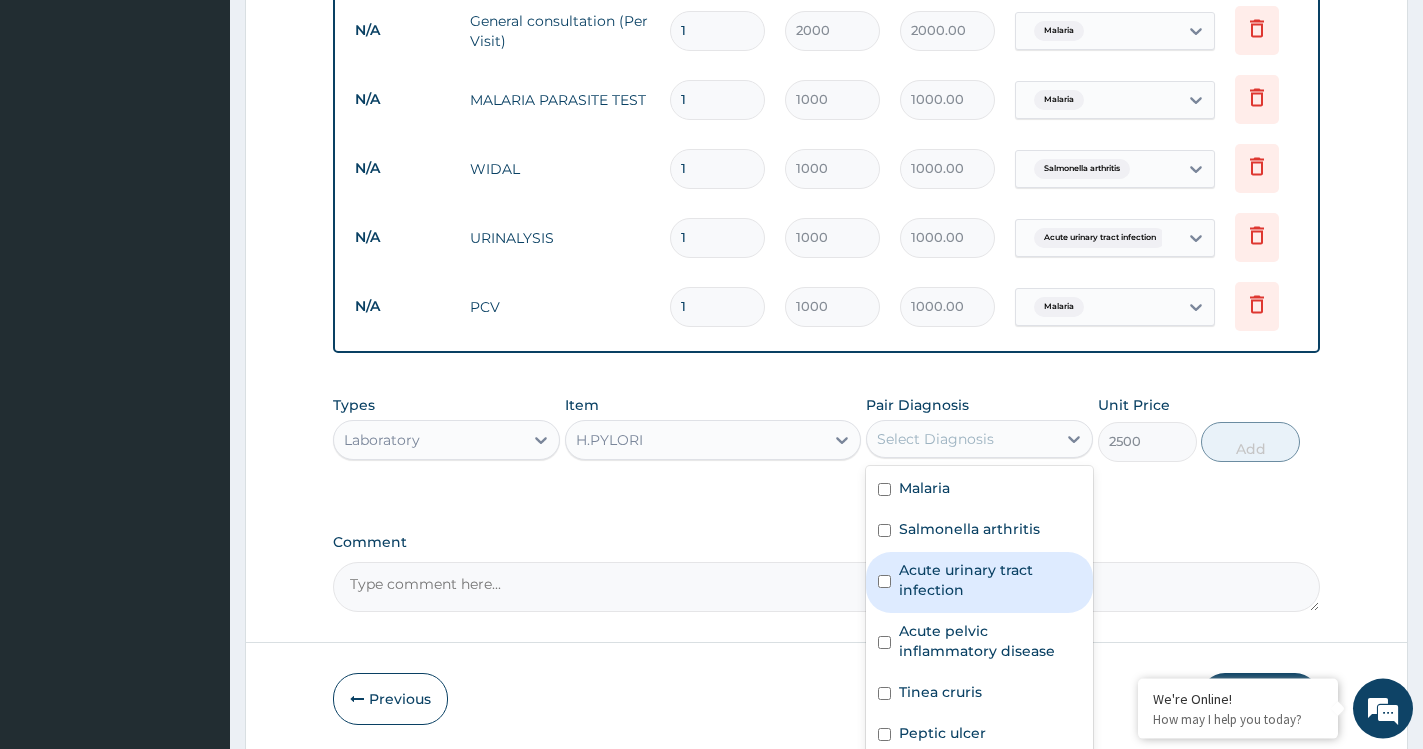 scroll, scrollTop: 890, scrollLeft: 0, axis: vertical 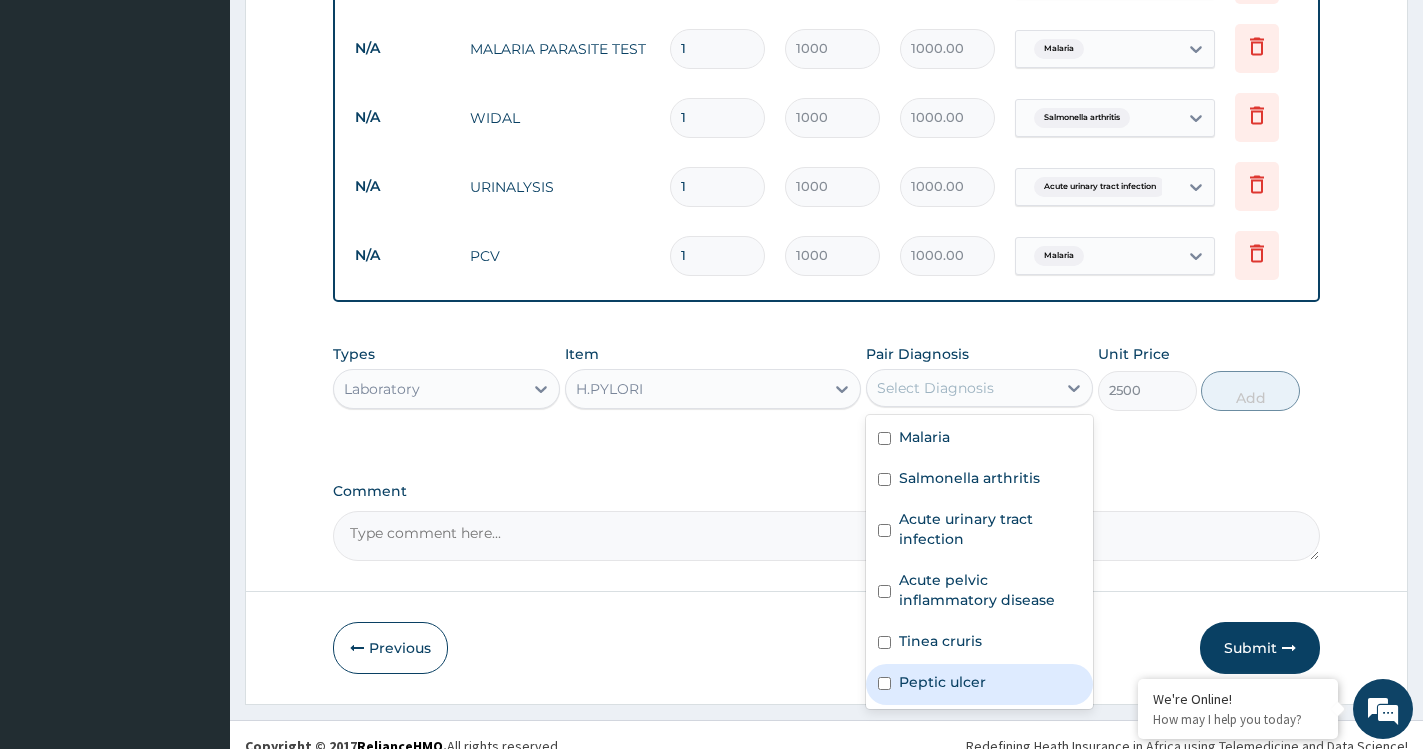 click on "Peptic ulcer" at bounding box center (942, 682) 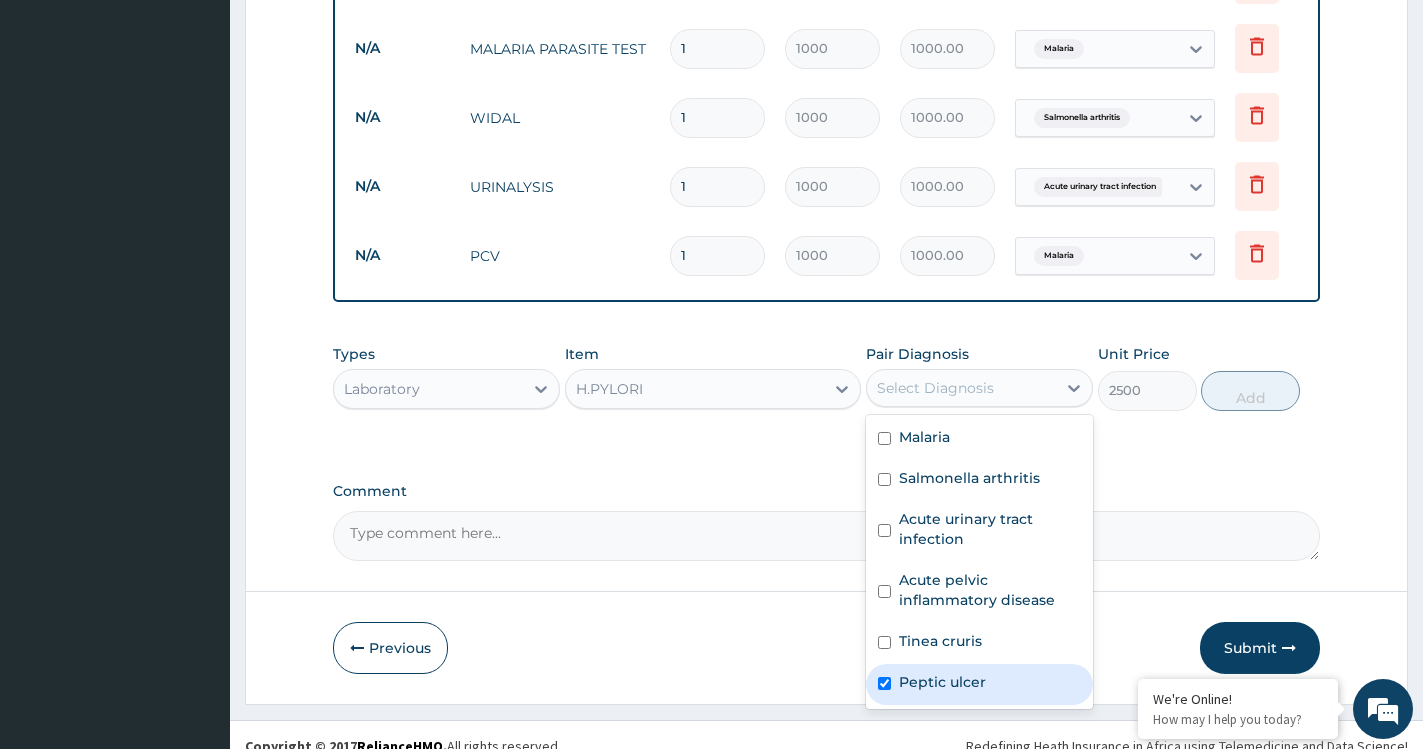 checkbox on "true" 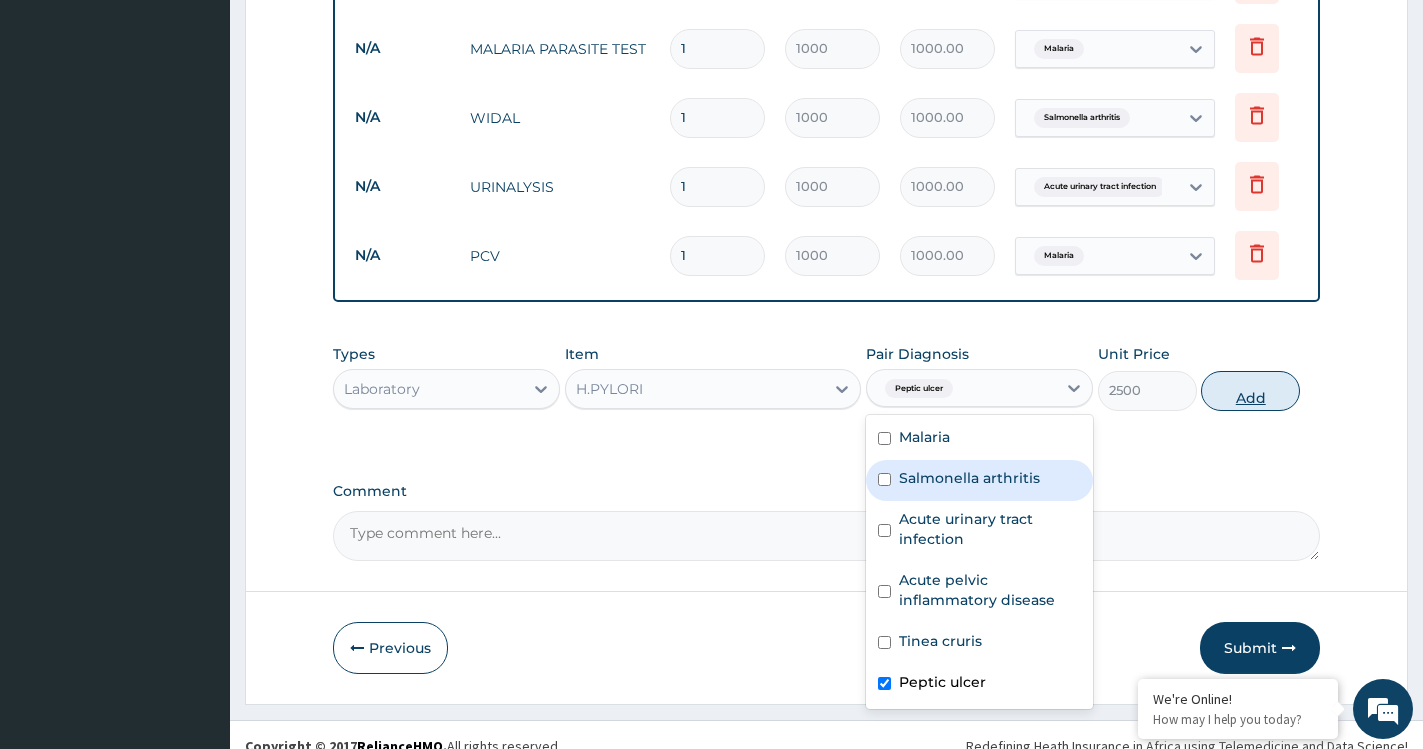 click on "Add" at bounding box center [1250, 391] 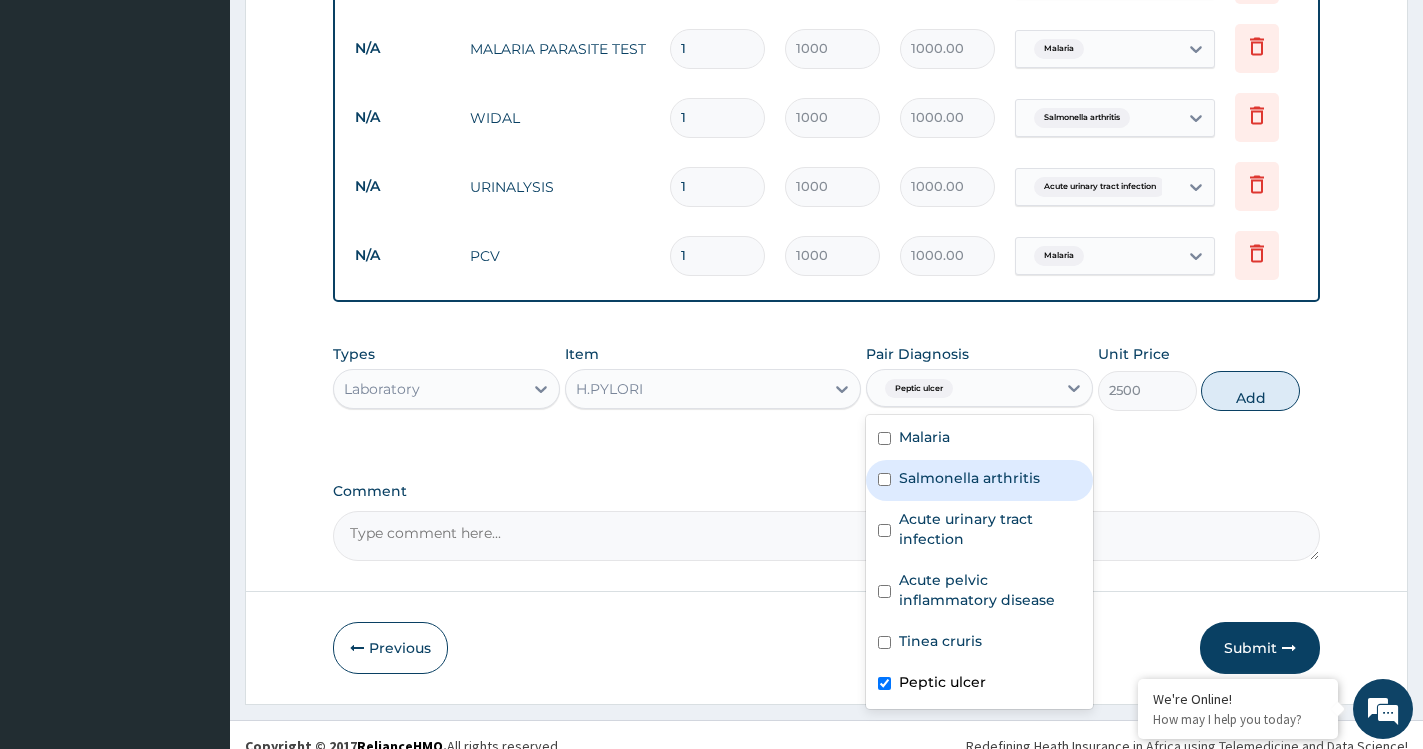 type on "0" 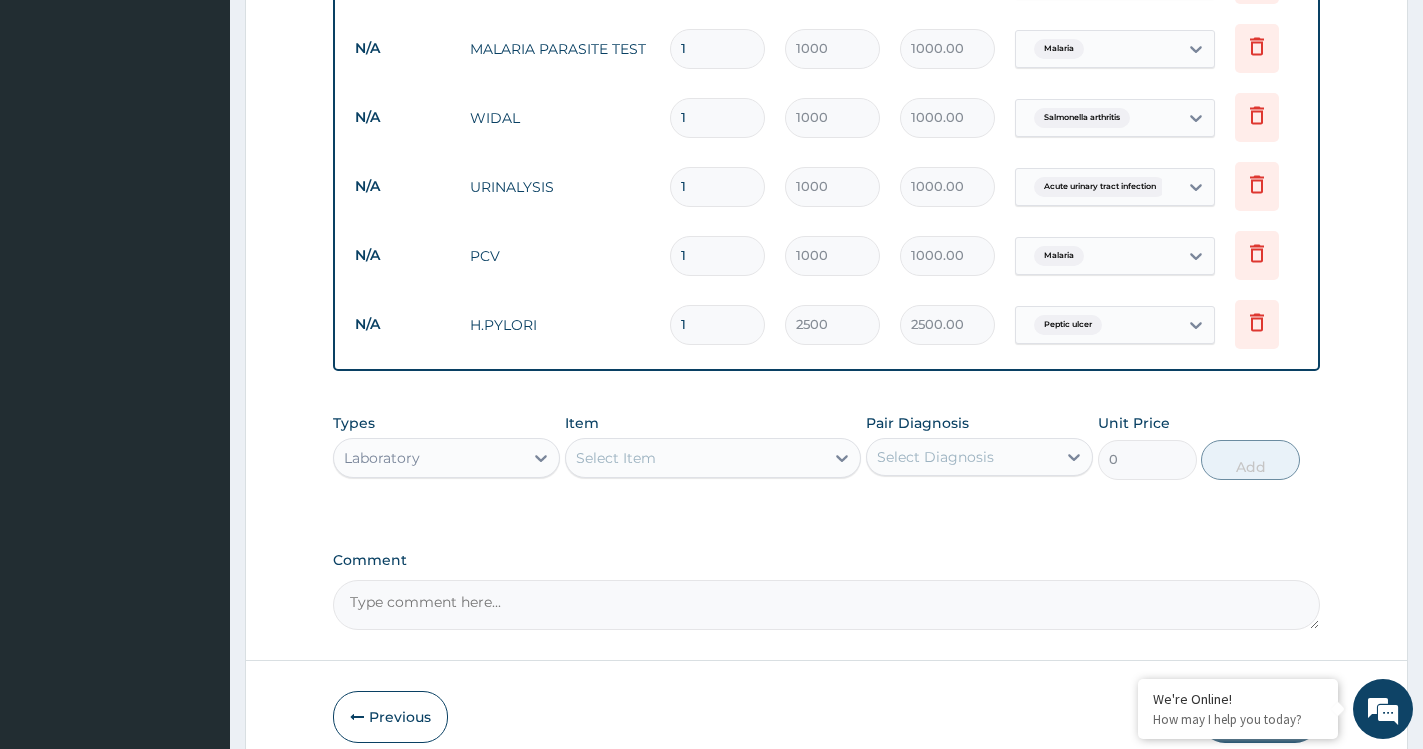 click on "Laboratory" at bounding box center (428, 458) 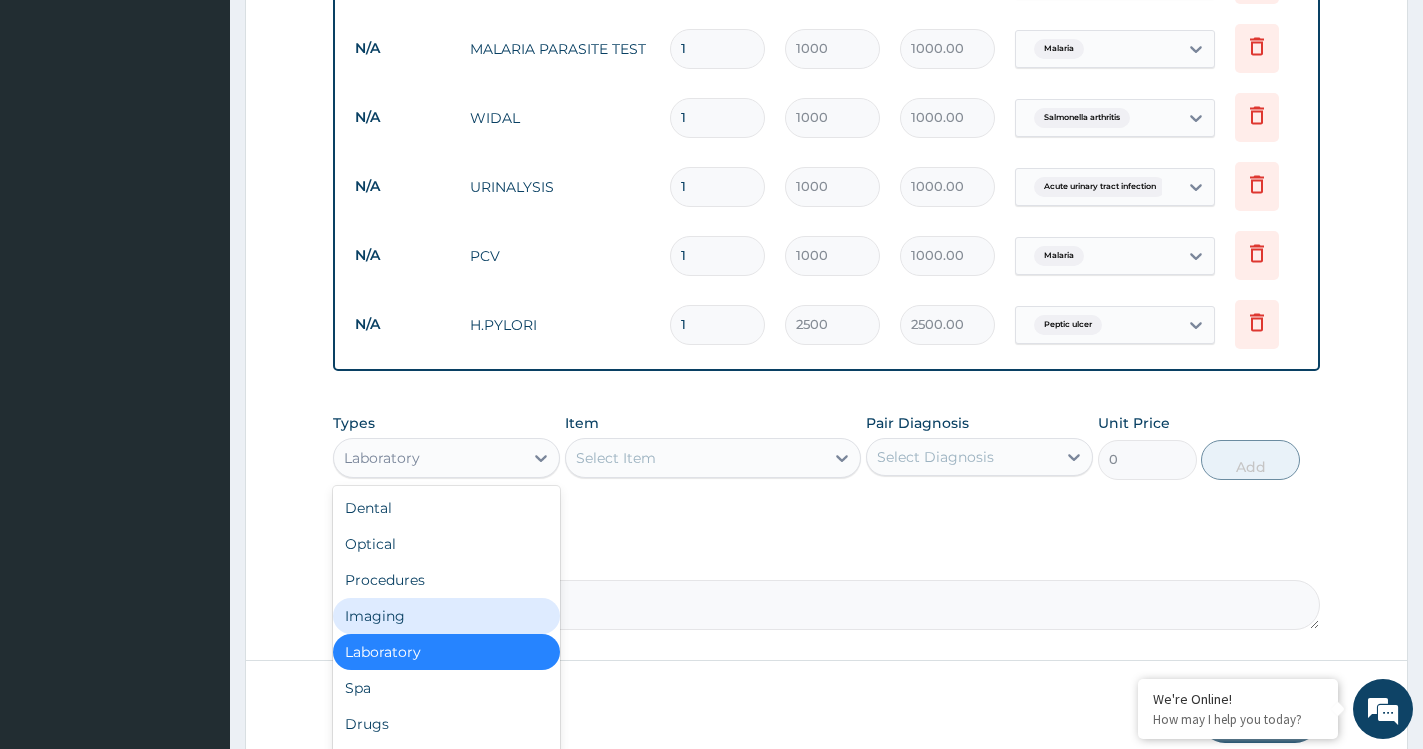 click on "Imaging" at bounding box center (446, 616) 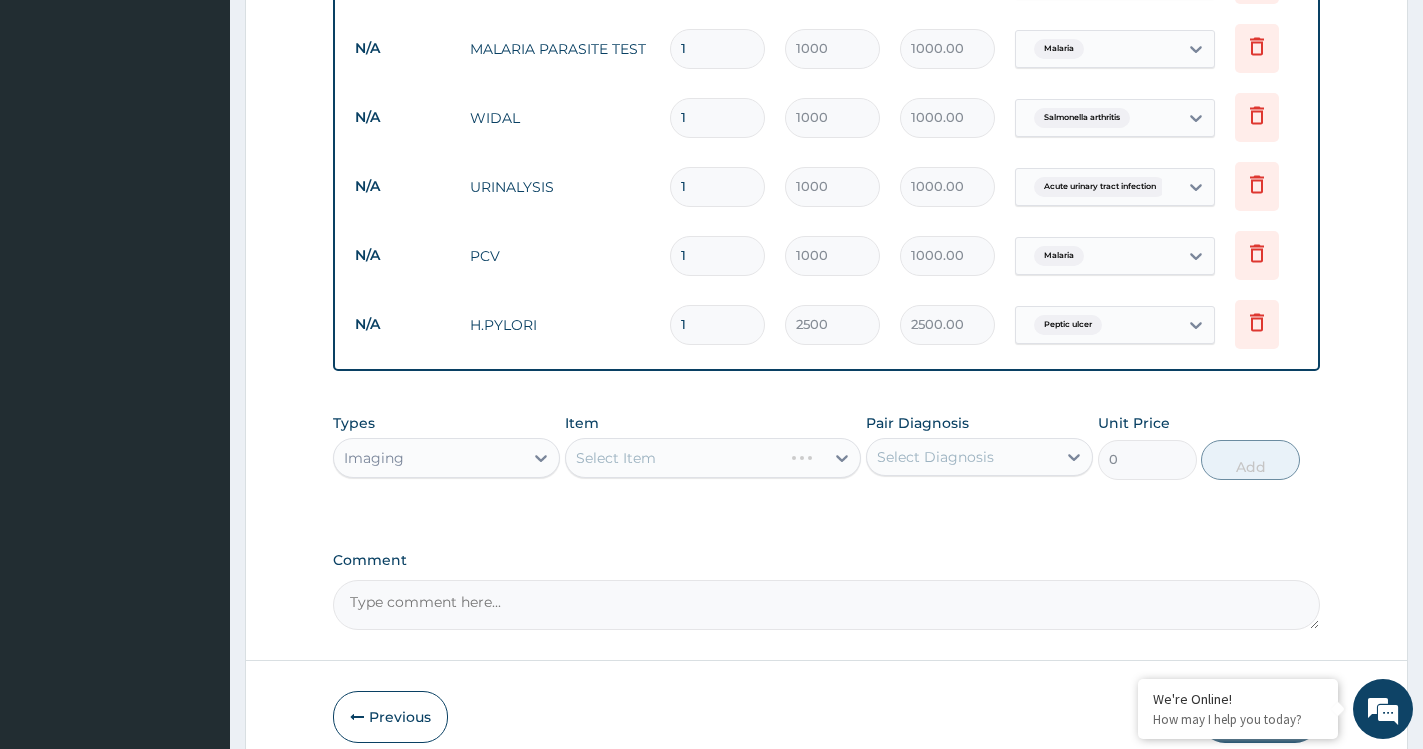 click on "Select Item" at bounding box center [713, 458] 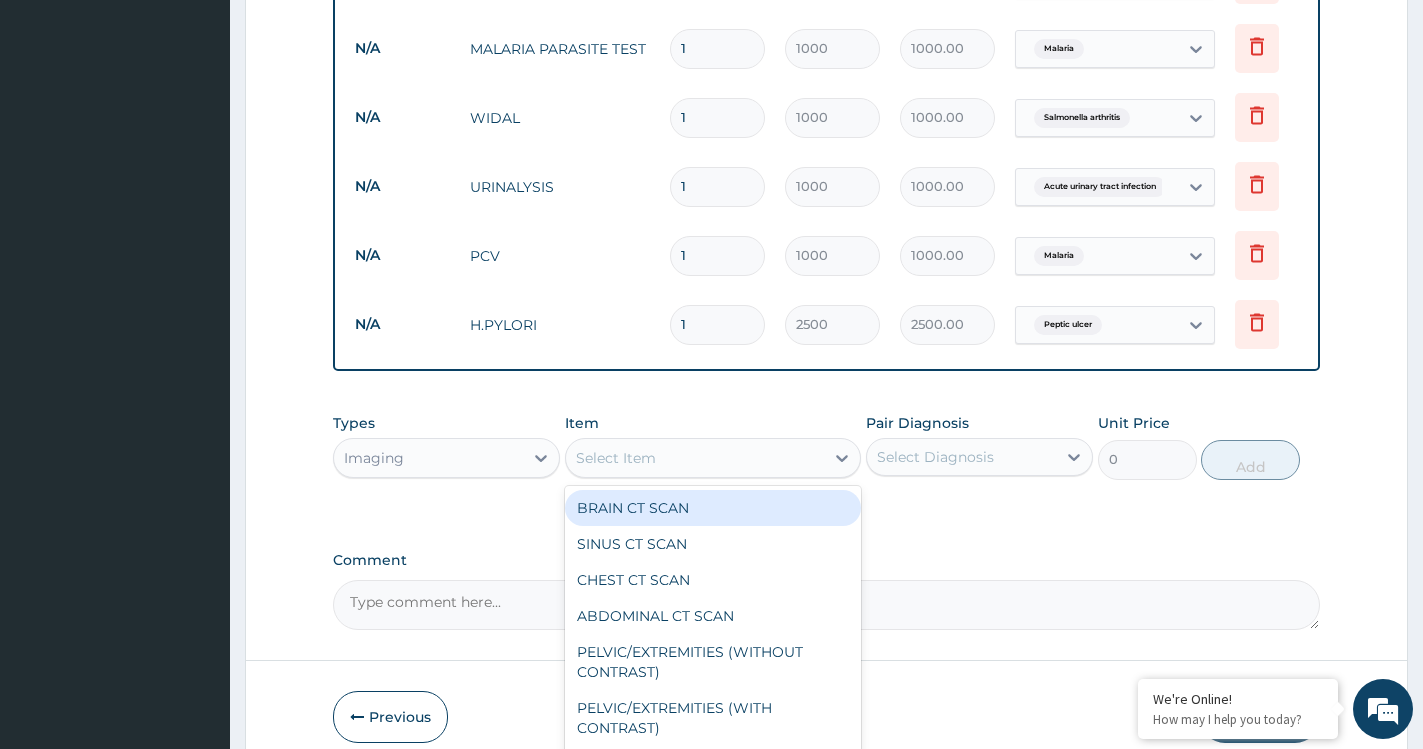 click on "Select Item" at bounding box center (695, 458) 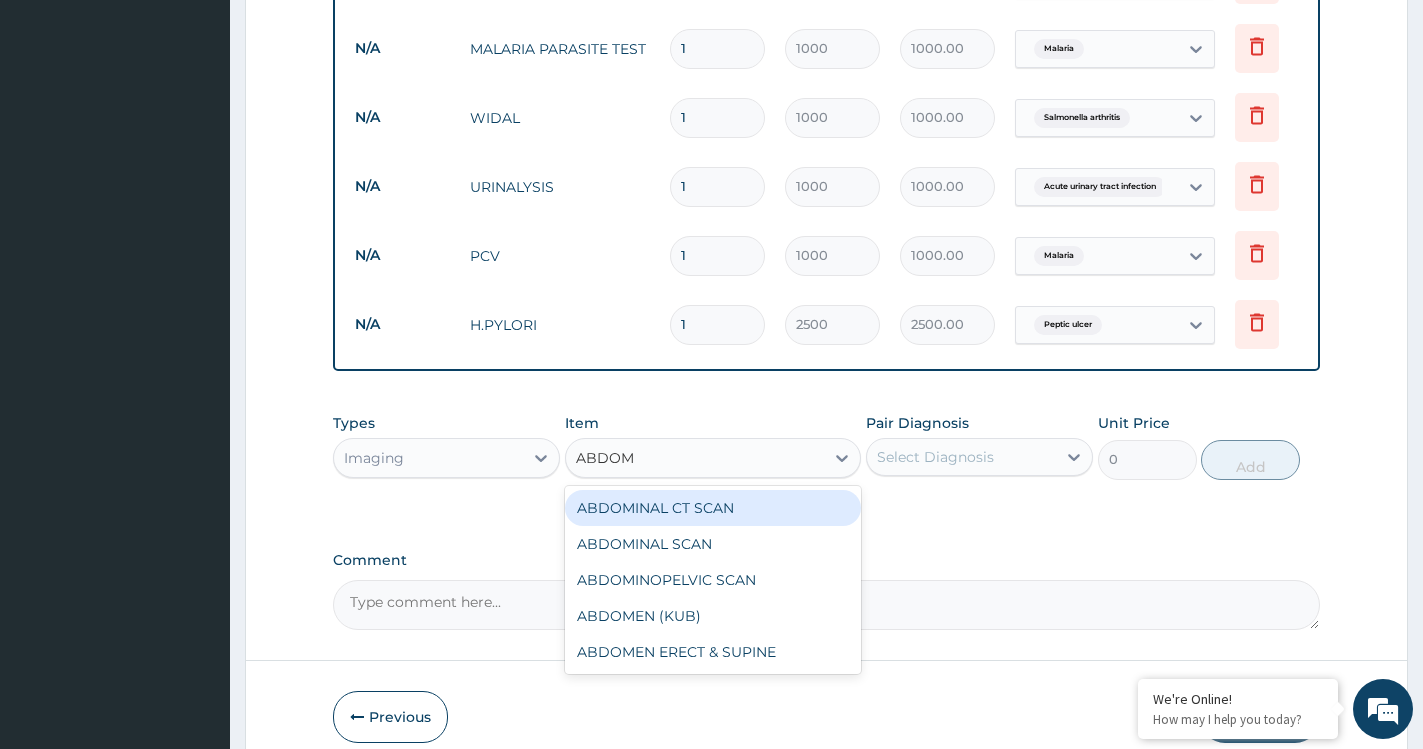 type on "ABDOMI" 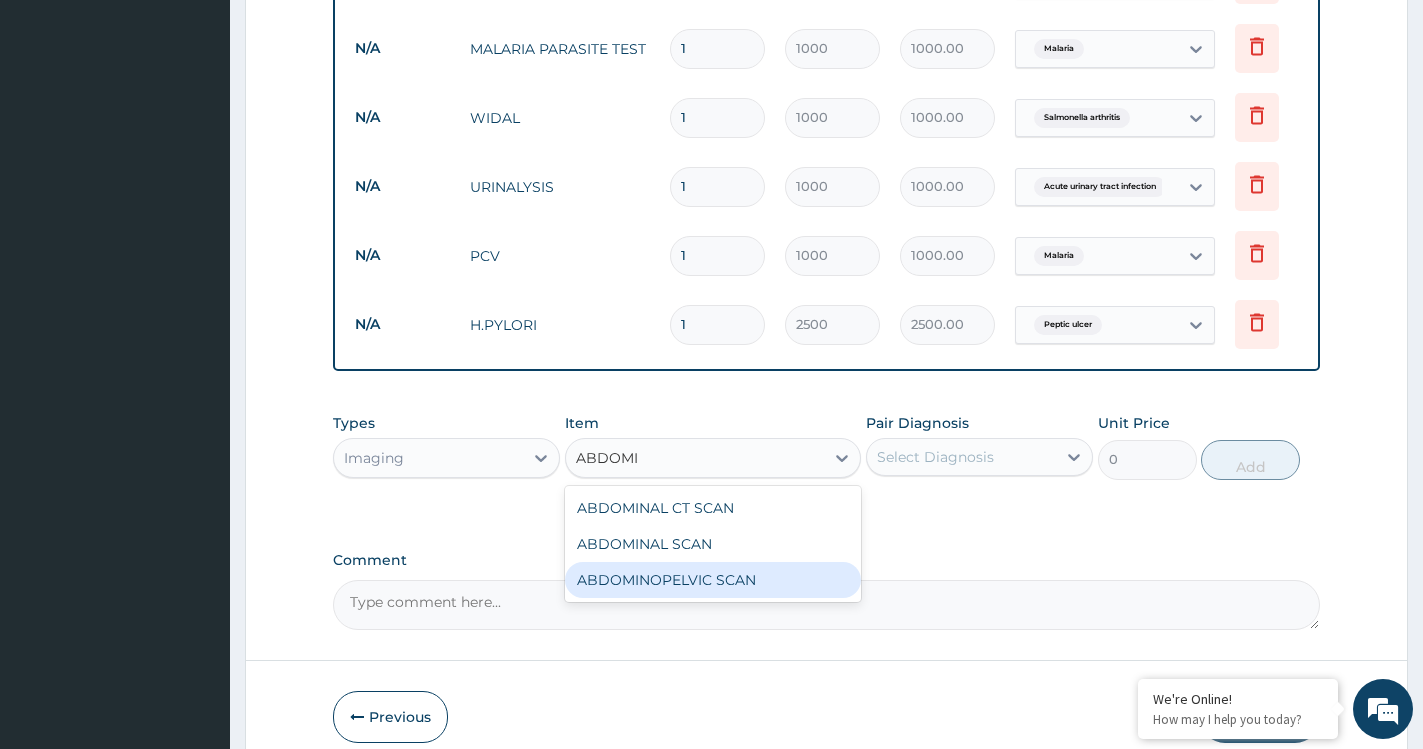 click on "ABDOMINOPELVIC SCAN" at bounding box center [713, 580] 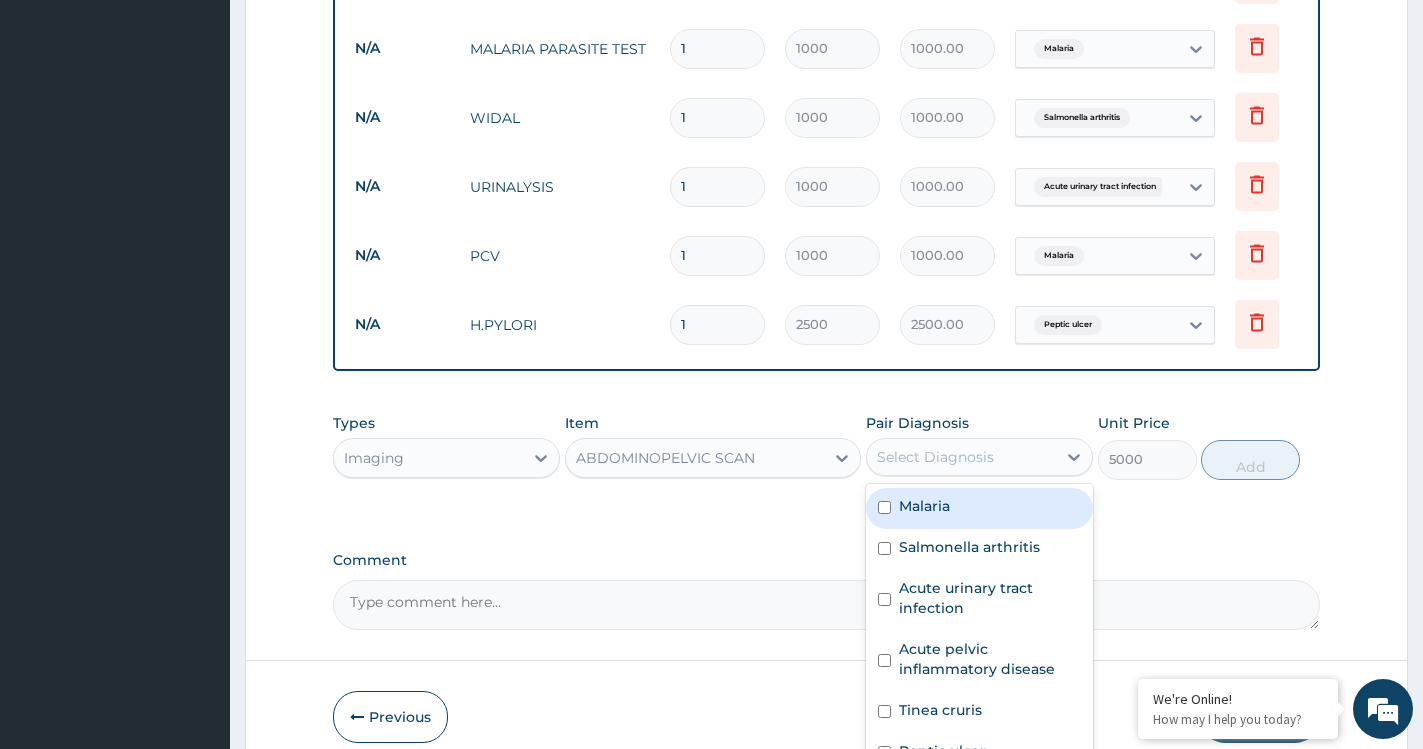 click on "Select Diagnosis" at bounding box center [961, 457] 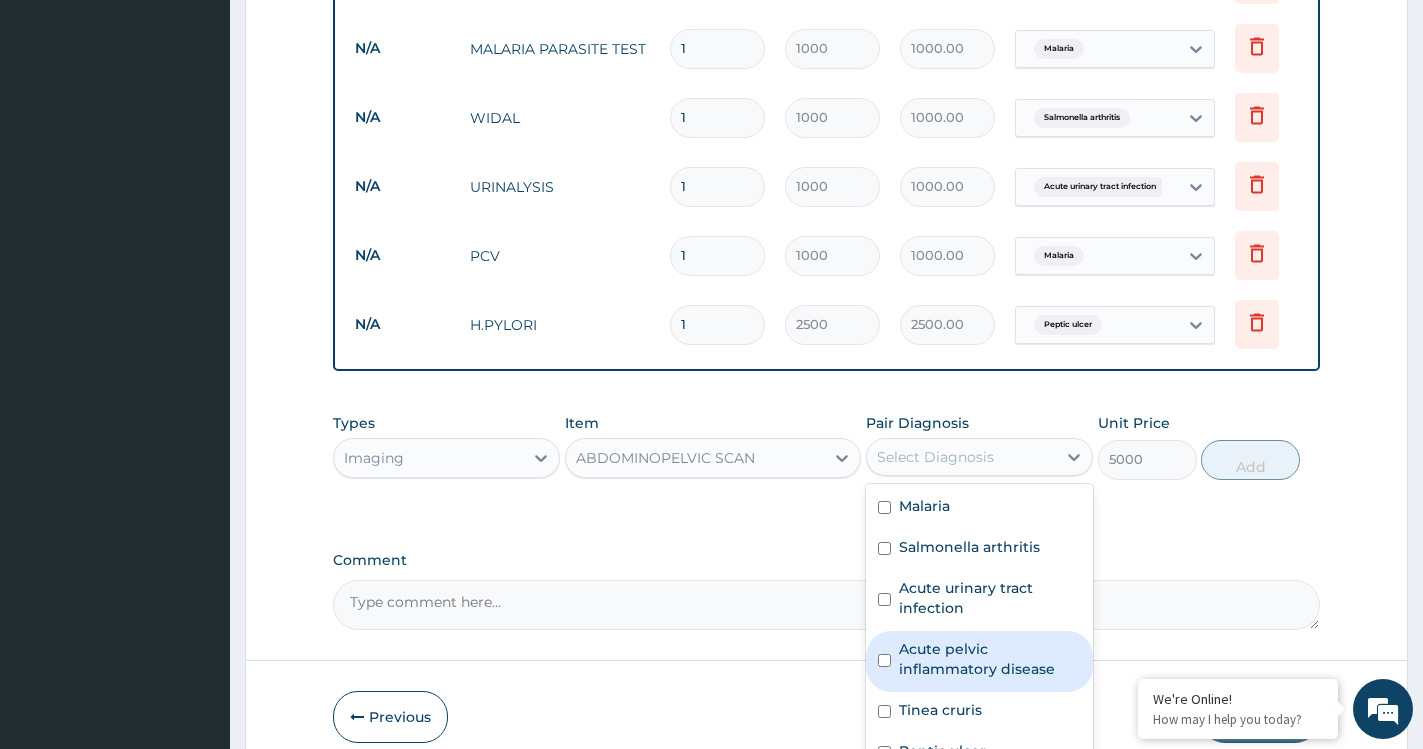 click on "Acute pelvic inflammatory disease" at bounding box center [990, 659] 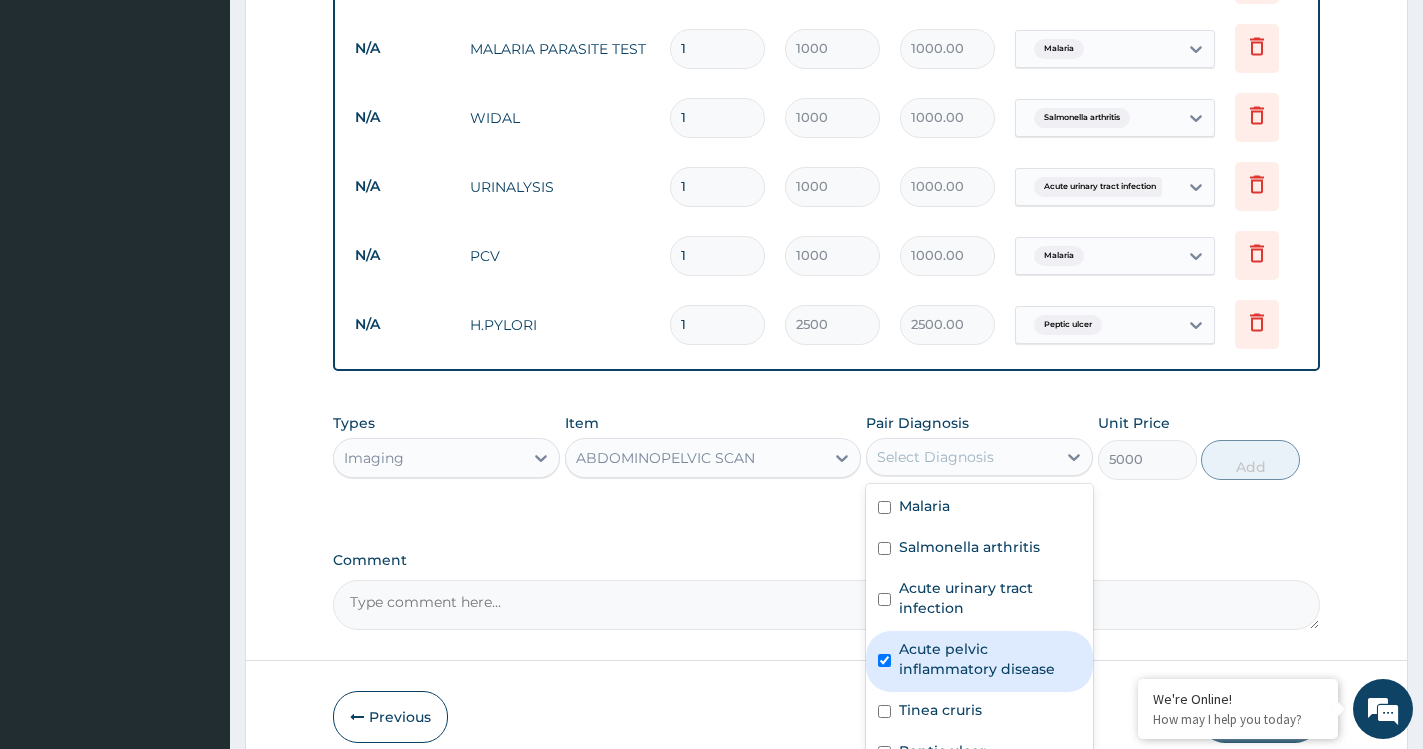 checkbox on "true" 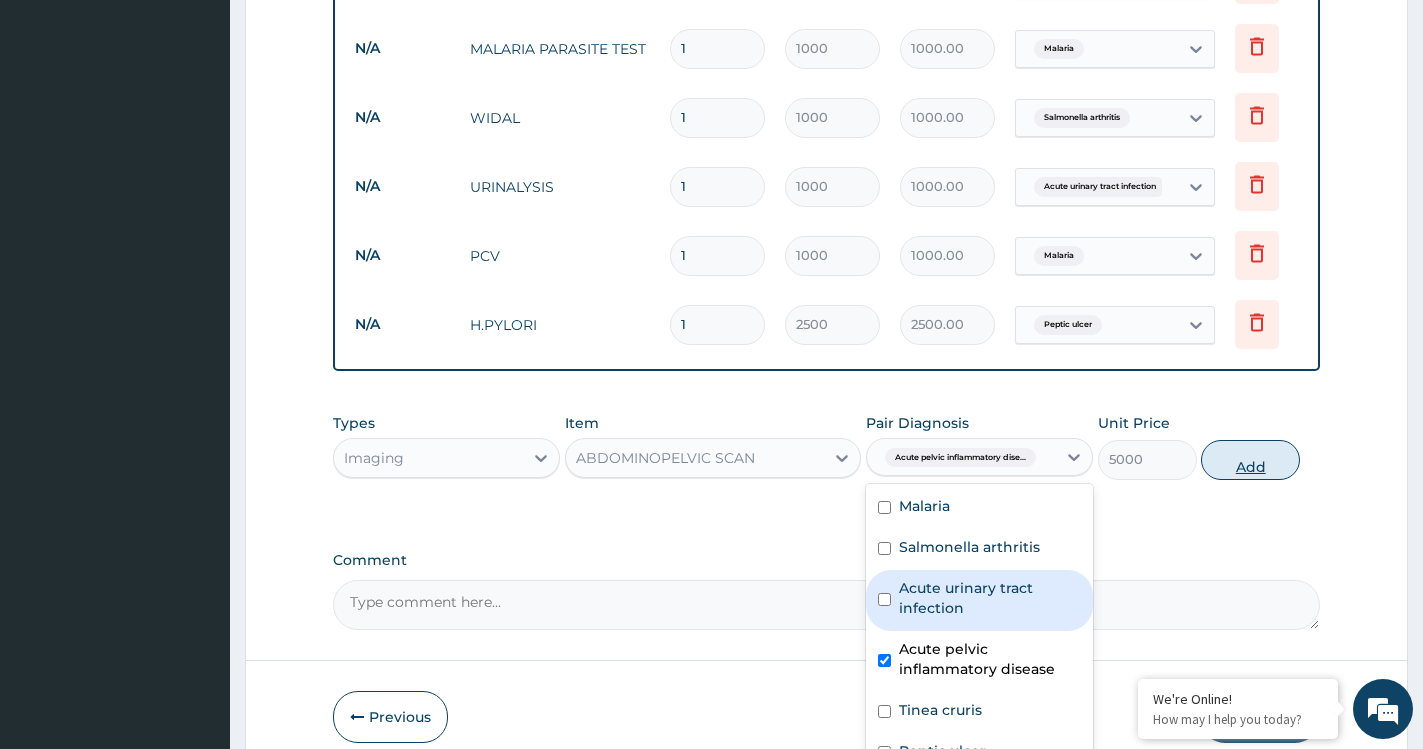 click on "Add" at bounding box center (1250, 460) 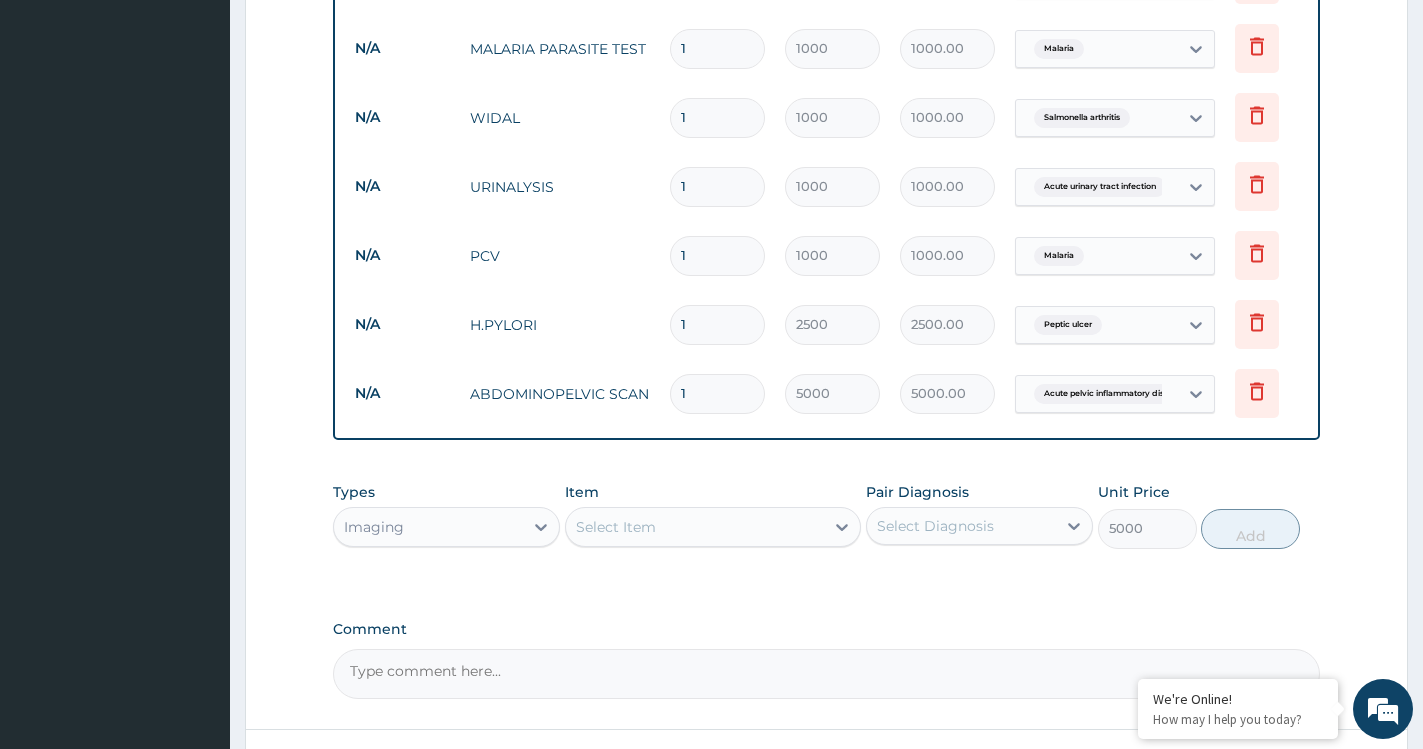 type on "0" 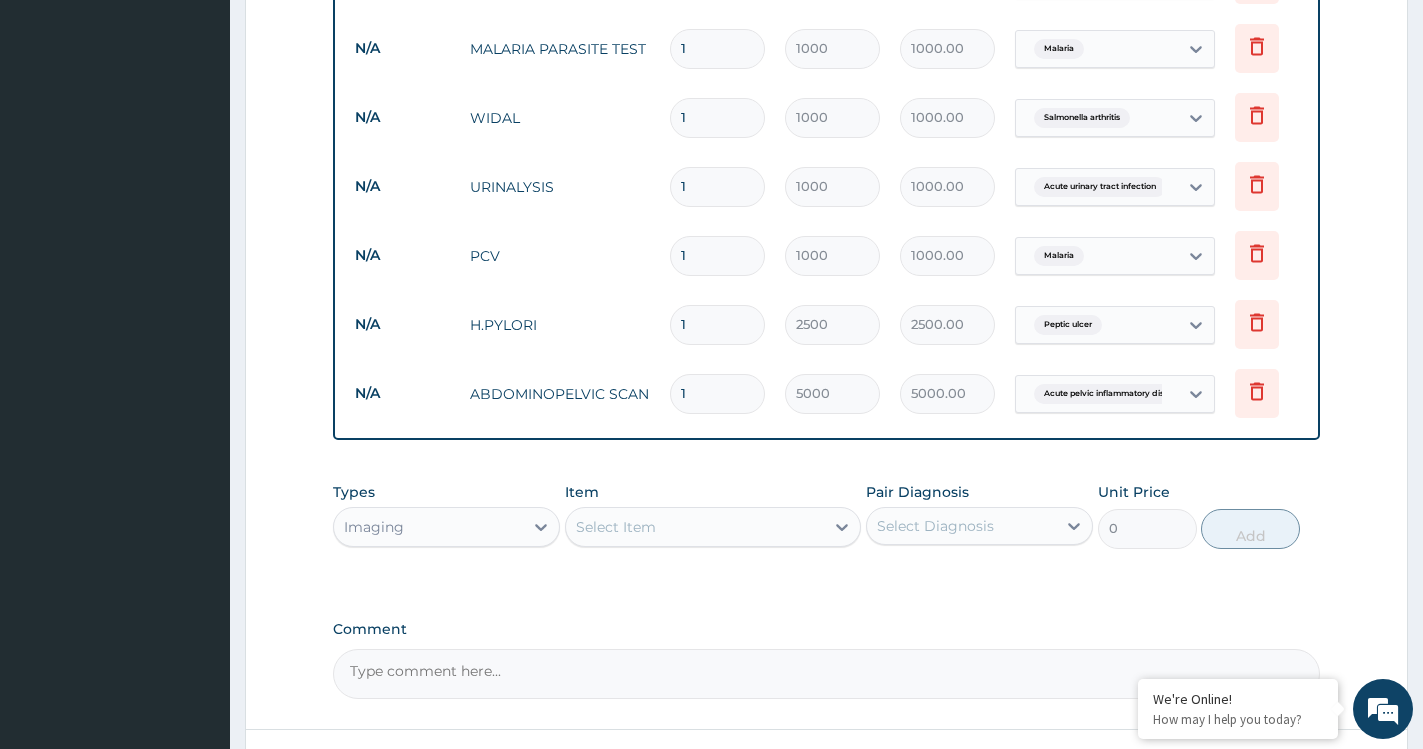 scroll, scrollTop: 958, scrollLeft: 0, axis: vertical 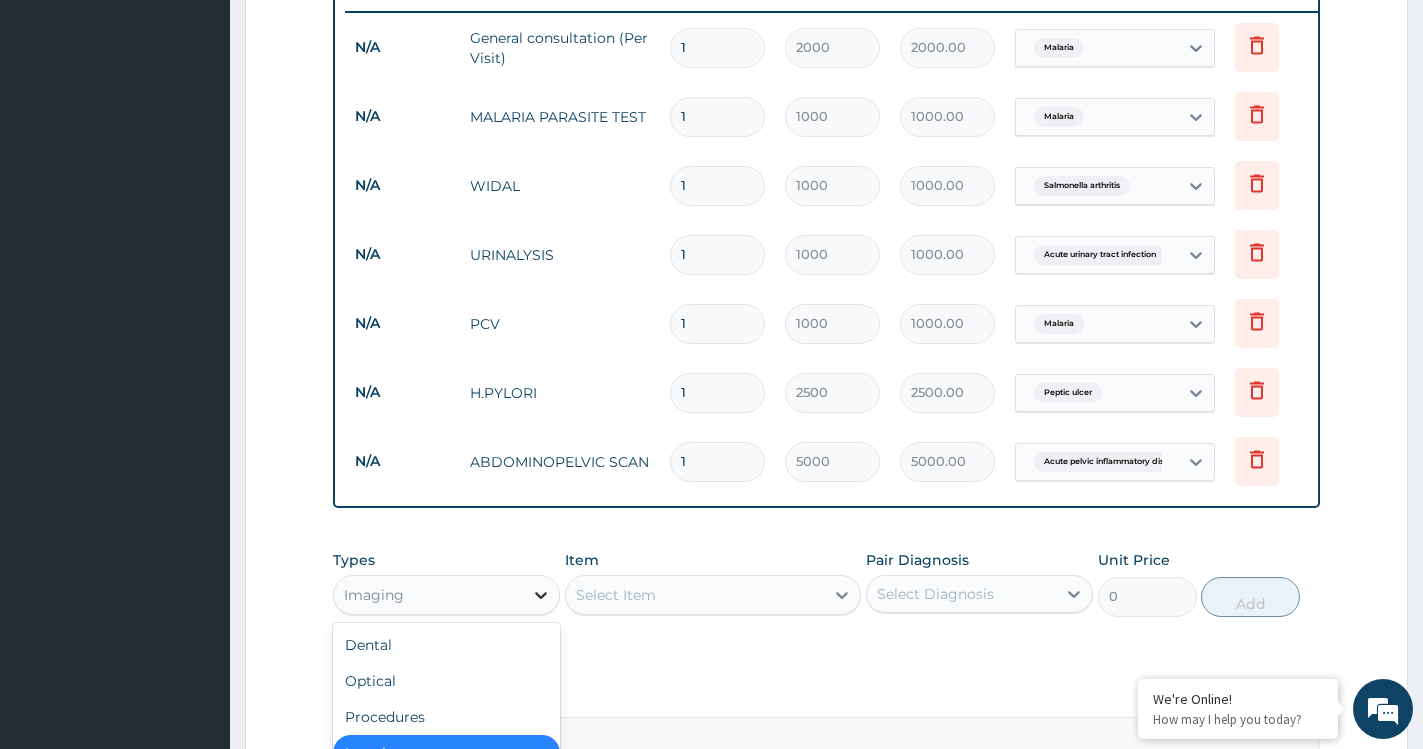click 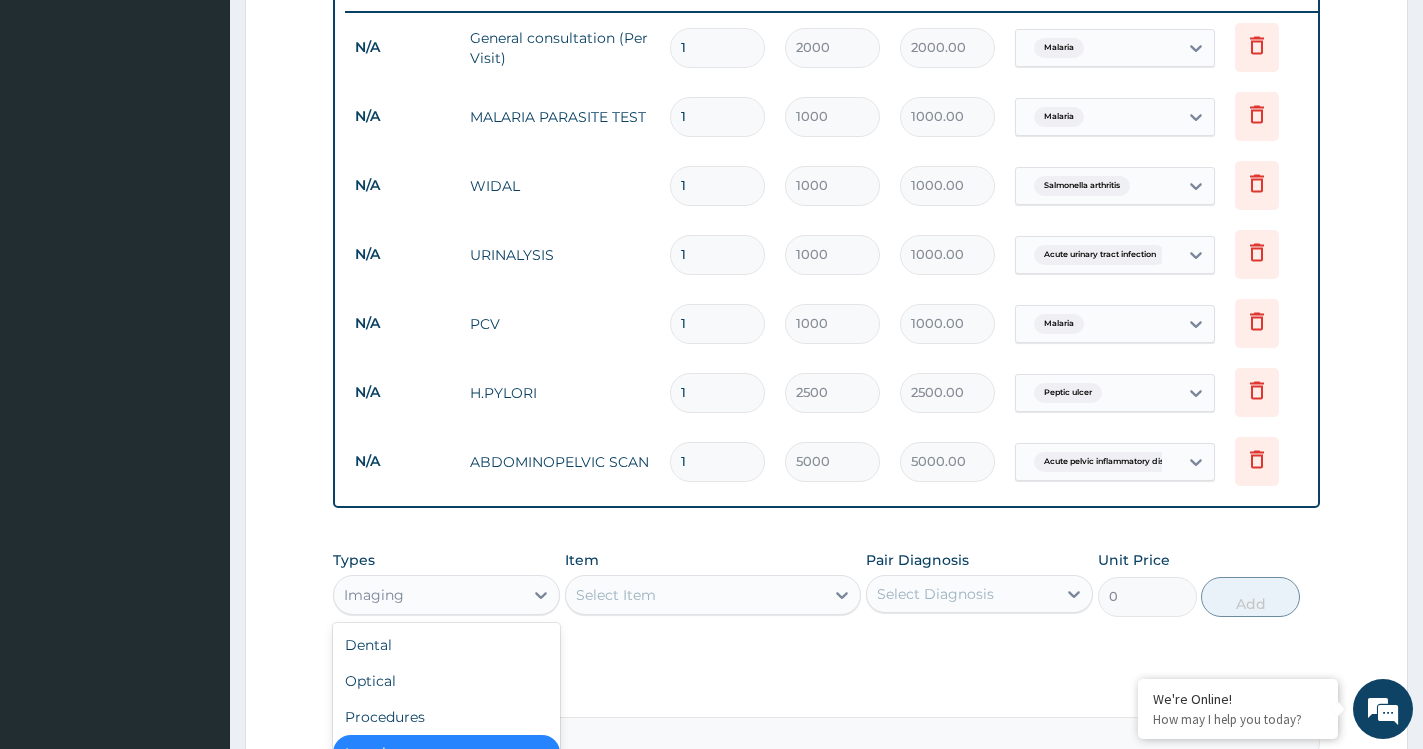 scroll, scrollTop: 1026, scrollLeft: 0, axis: vertical 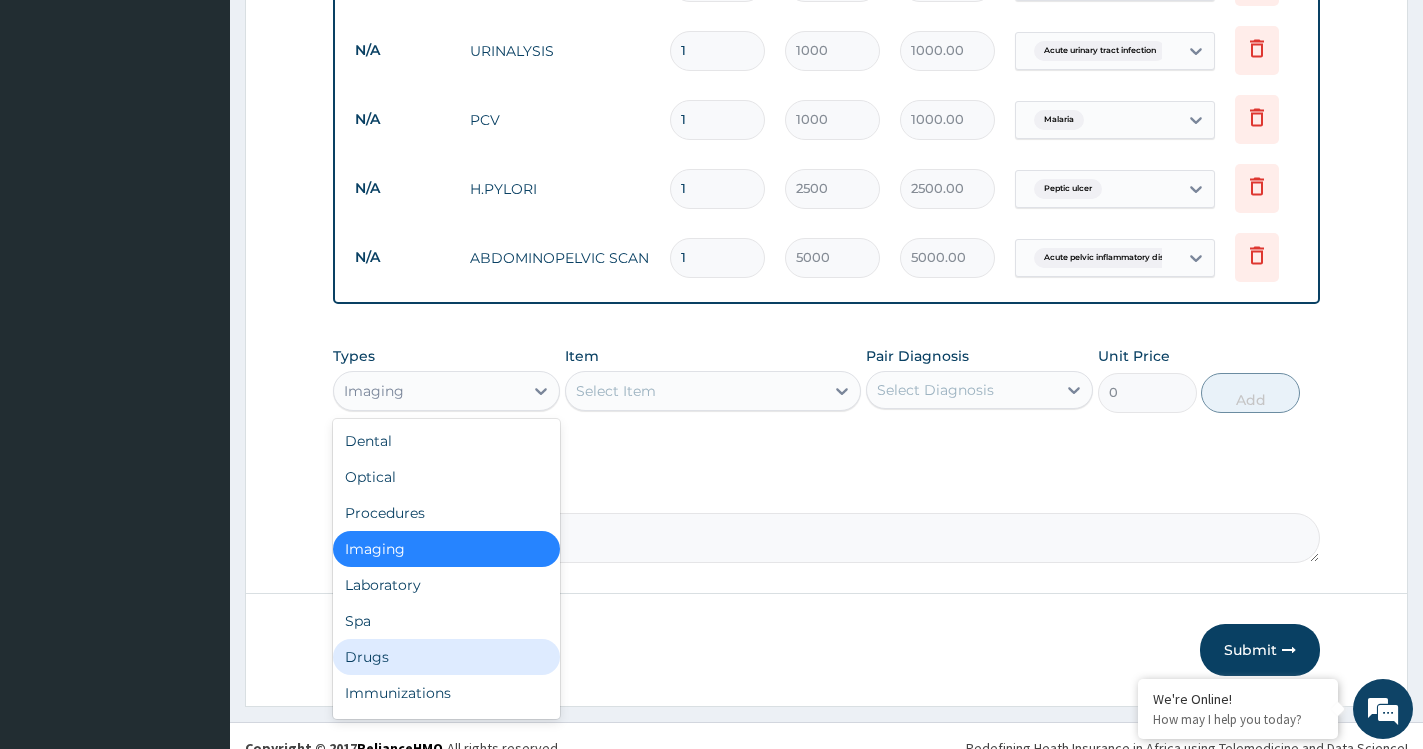 click on "Drugs" at bounding box center (446, 657) 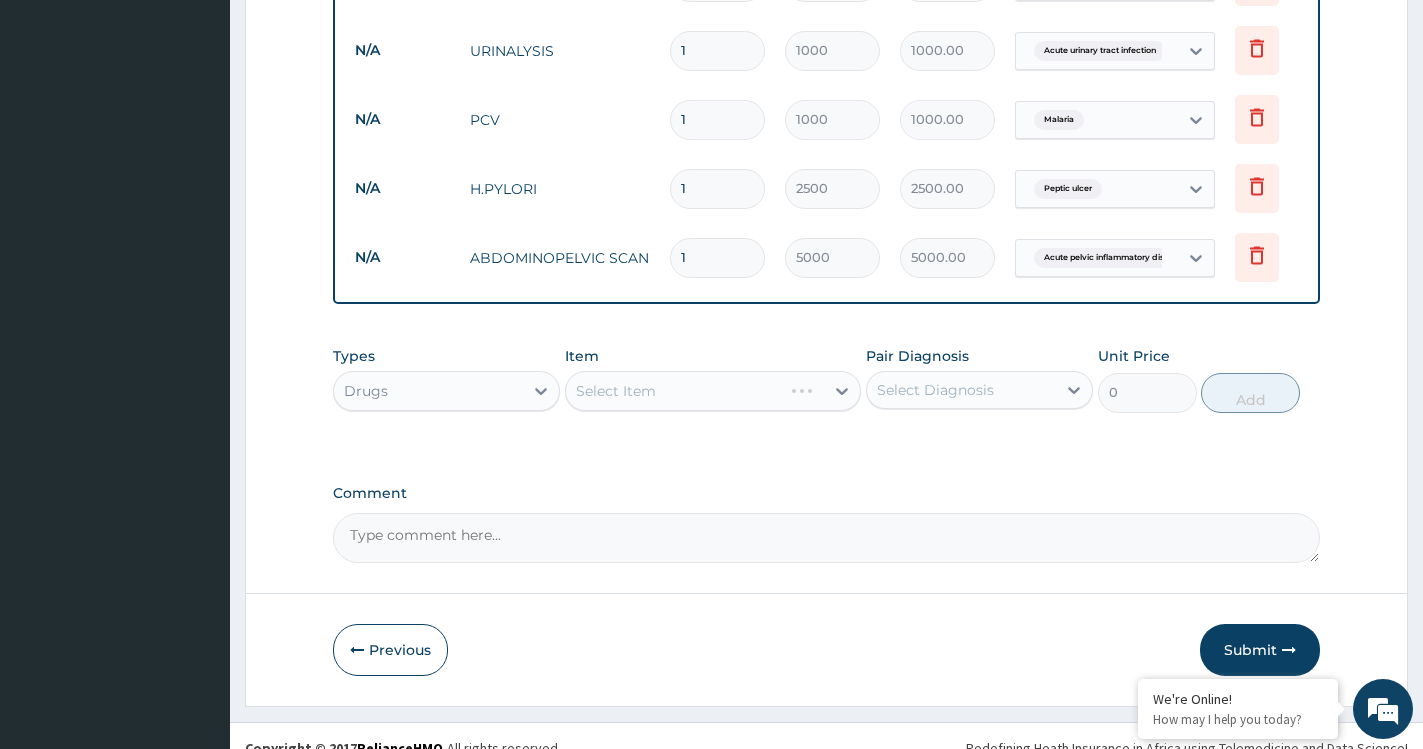 click on "Select Item" at bounding box center [713, 391] 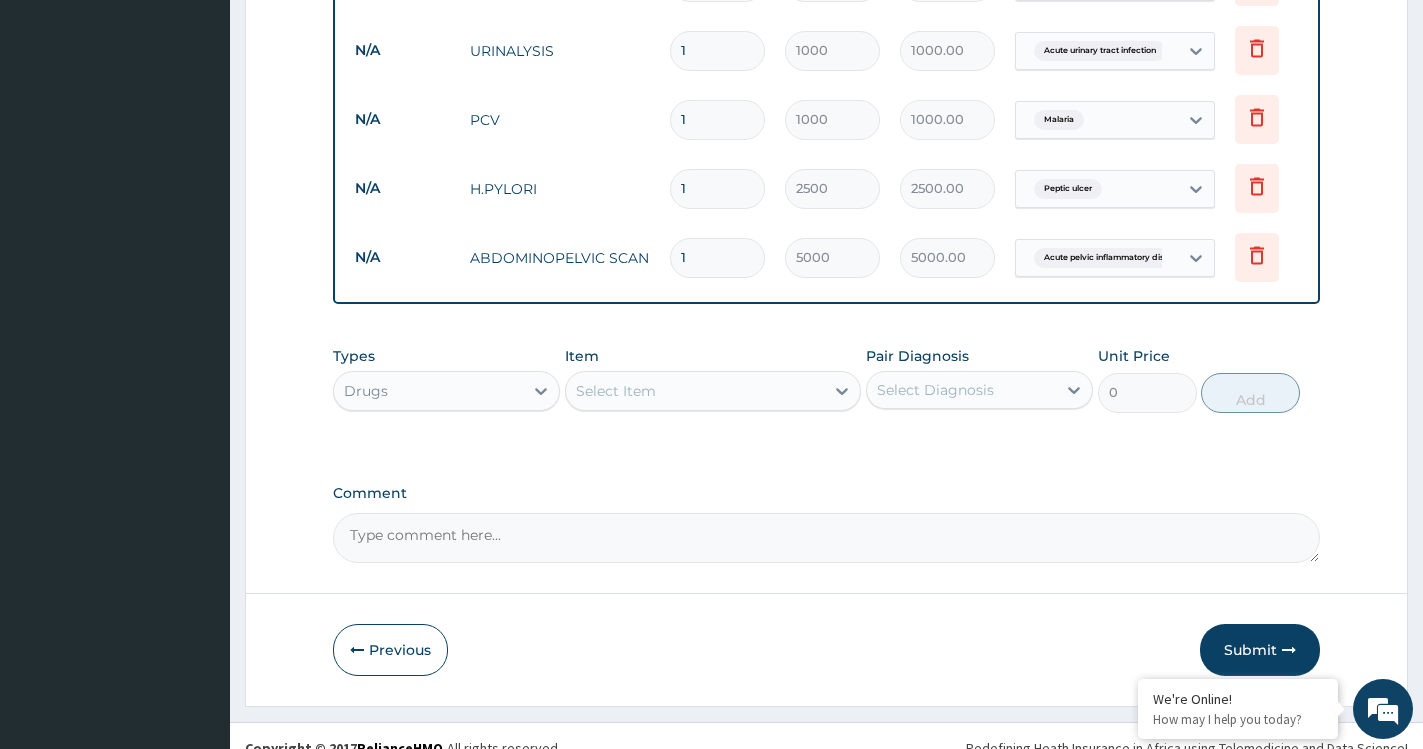click on "Select Item" at bounding box center (616, 391) 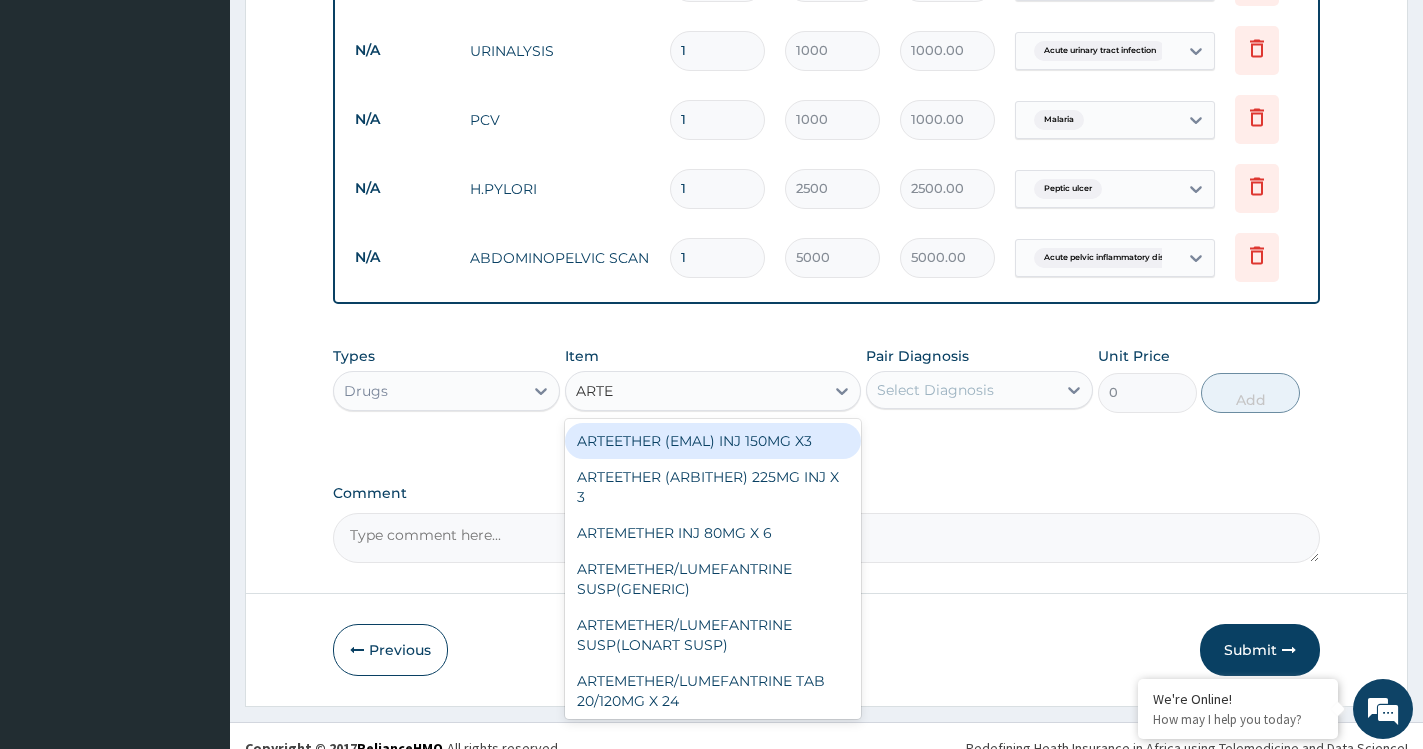 type on "ARTEM" 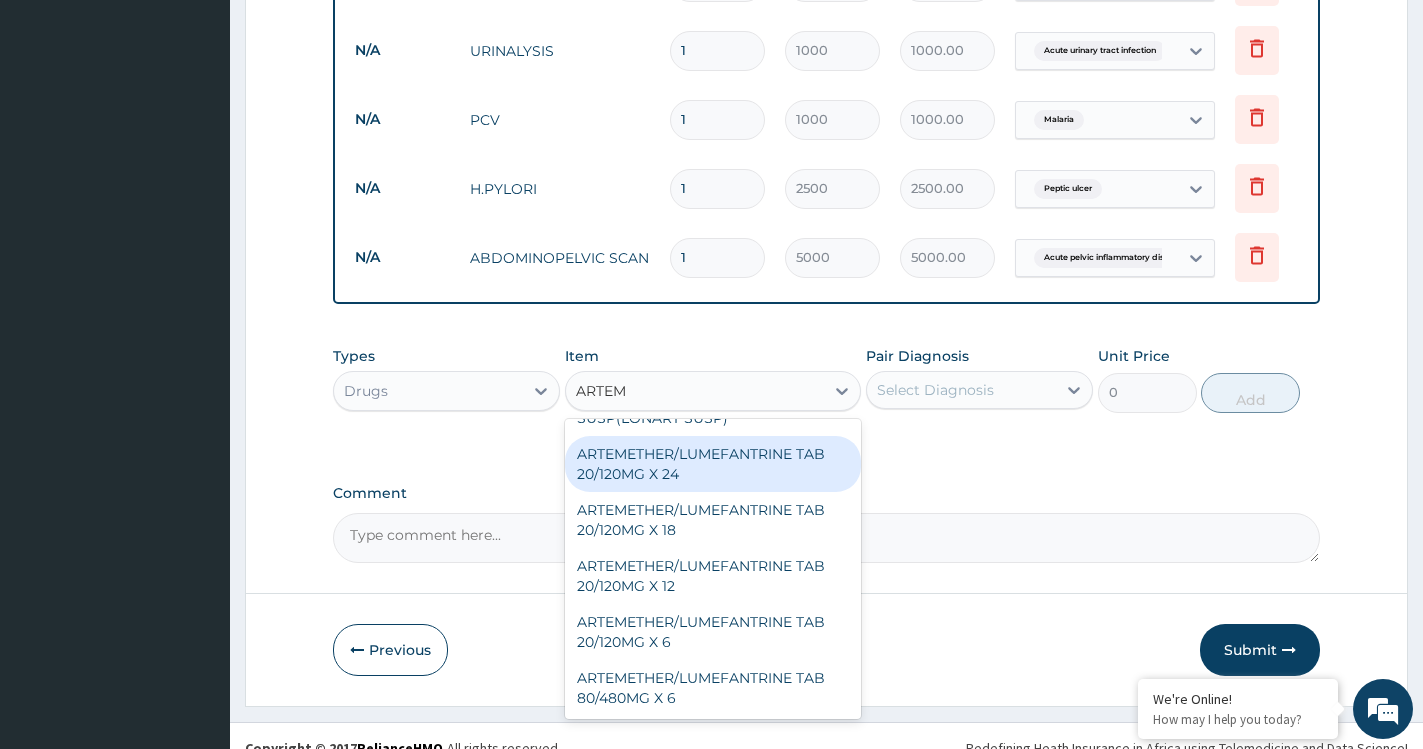 scroll, scrollTop: 144, scrollLeft: 0, axis: vertical 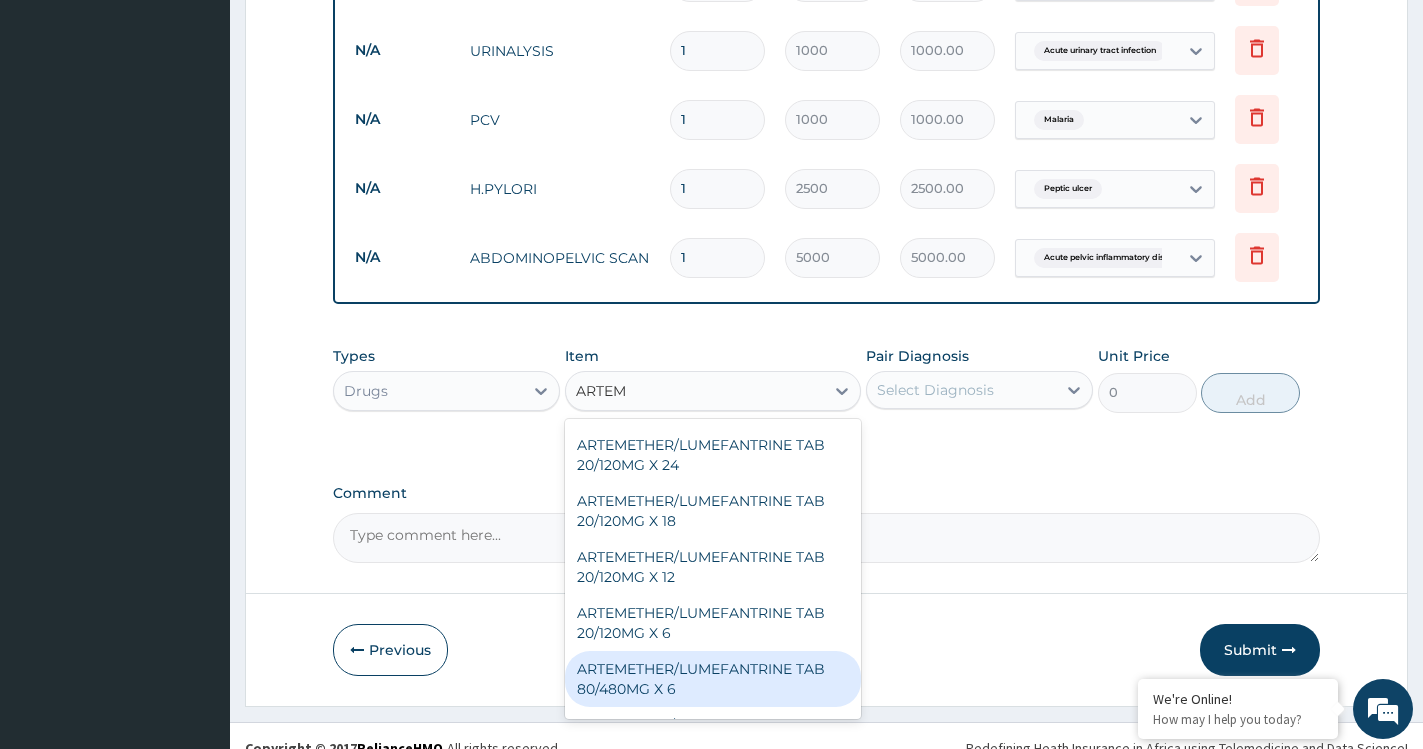 click on "ARTEMETHER/LUMEFANTRINE TAB 80/480MG X 6" at bounding box center (713, 679) 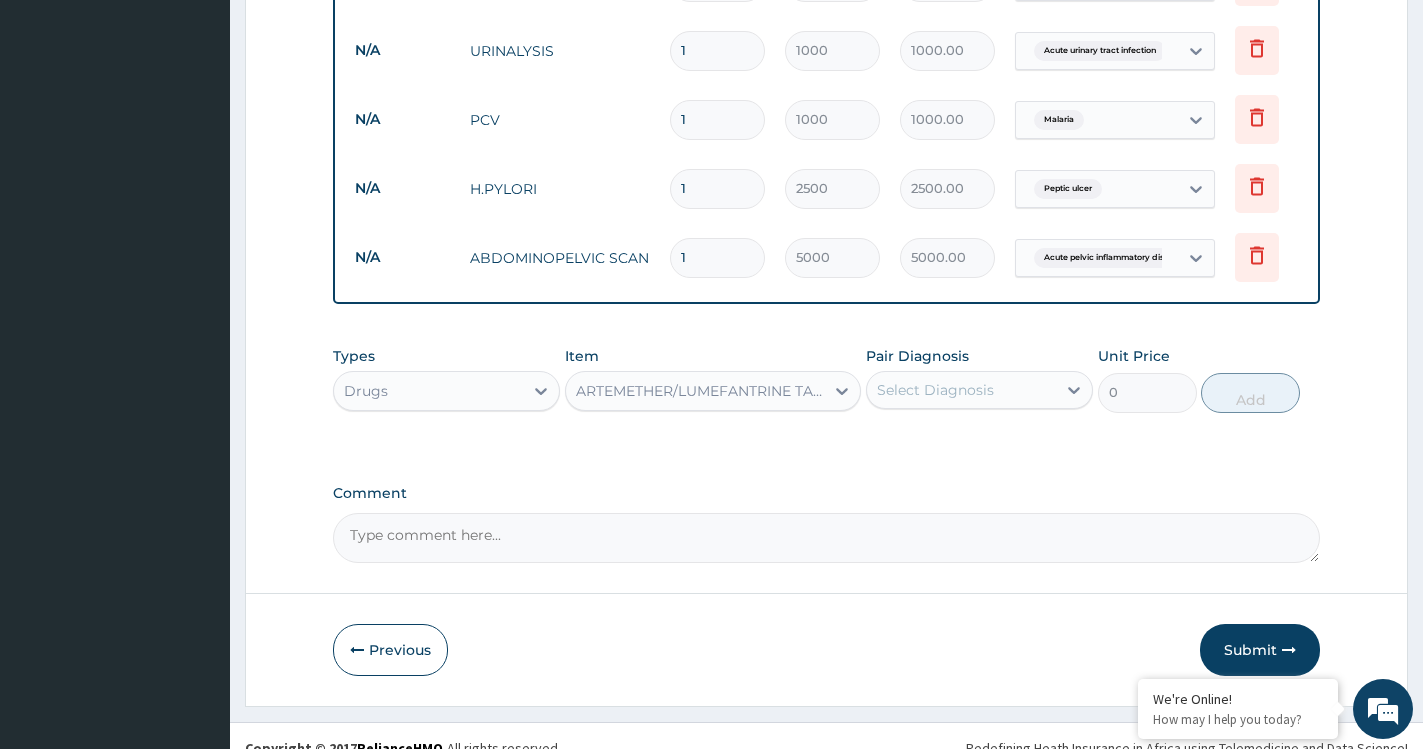 type 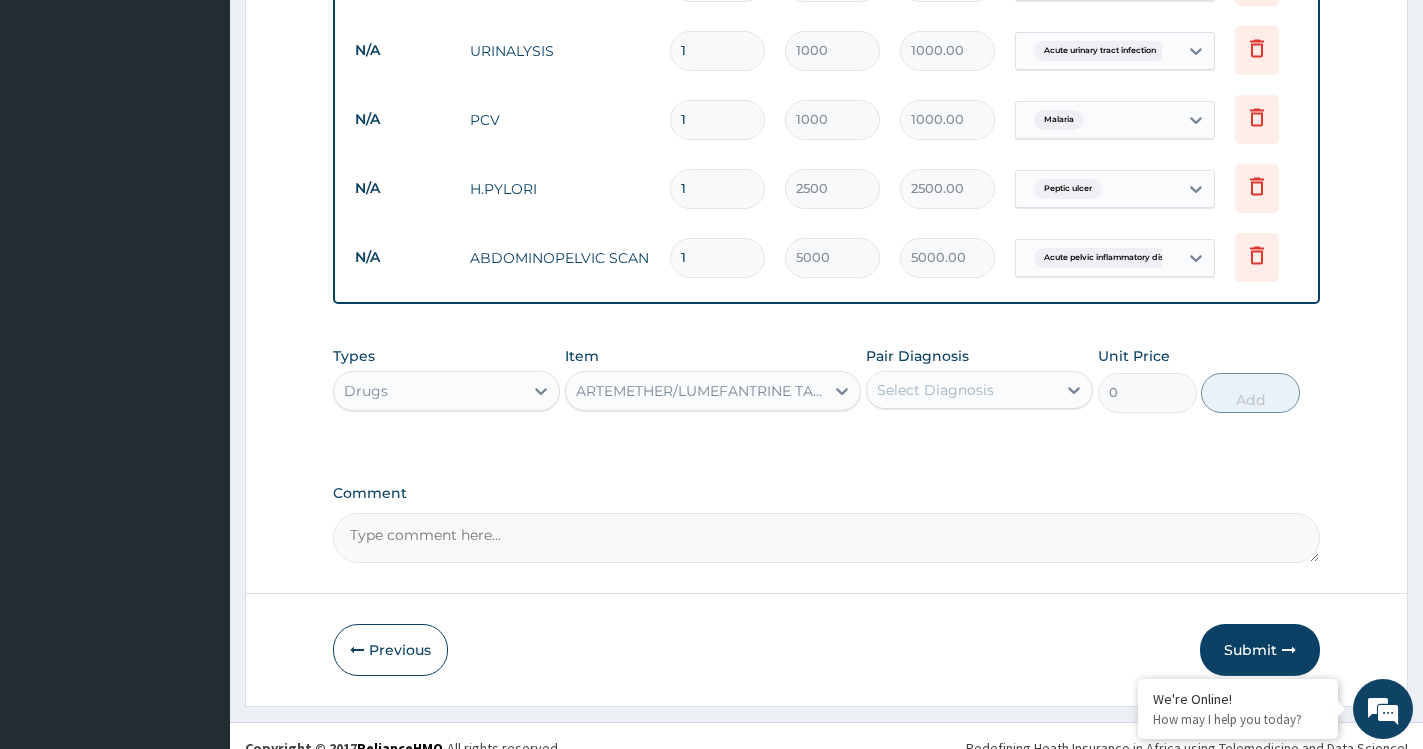 type on "700" 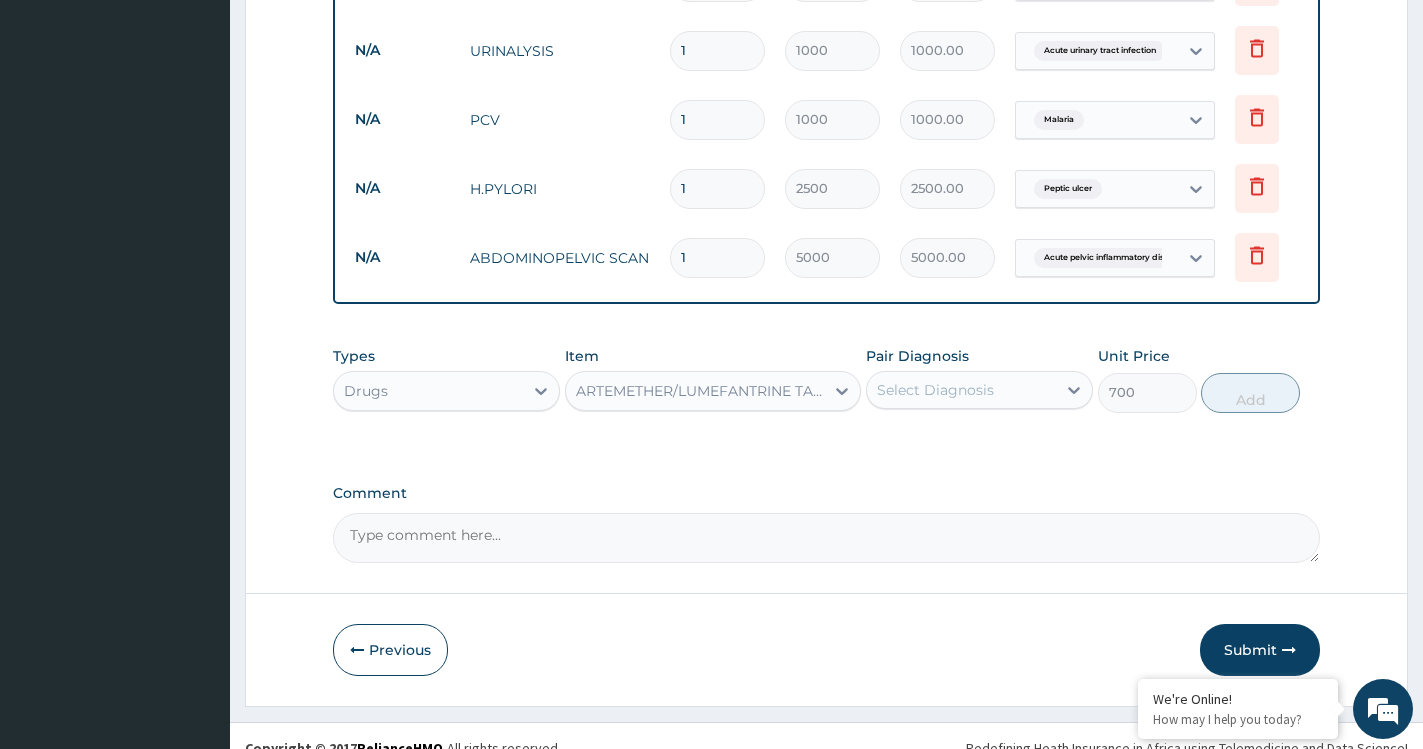 click on "Select Diagnosis" at bounding box center (935, 390) 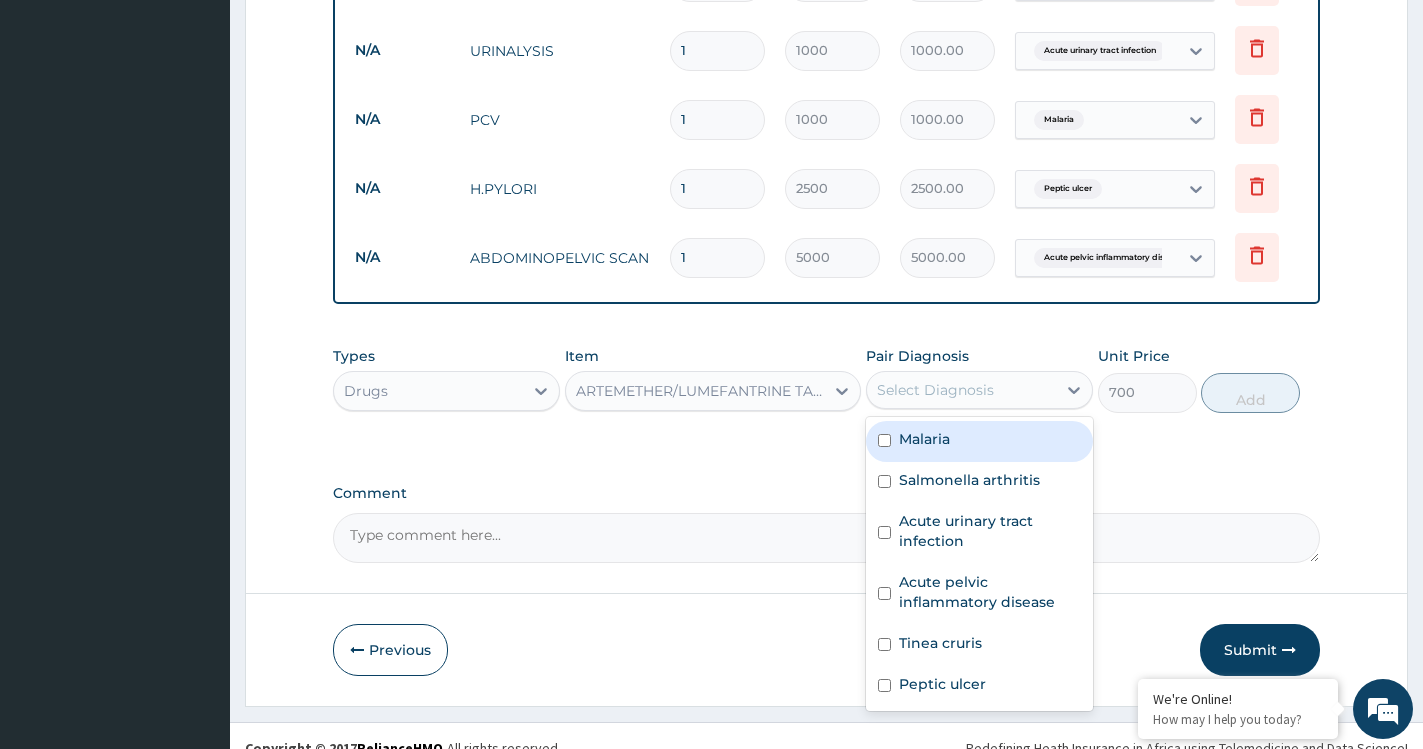 click on "Malaria" at bounding box center (979, 441) 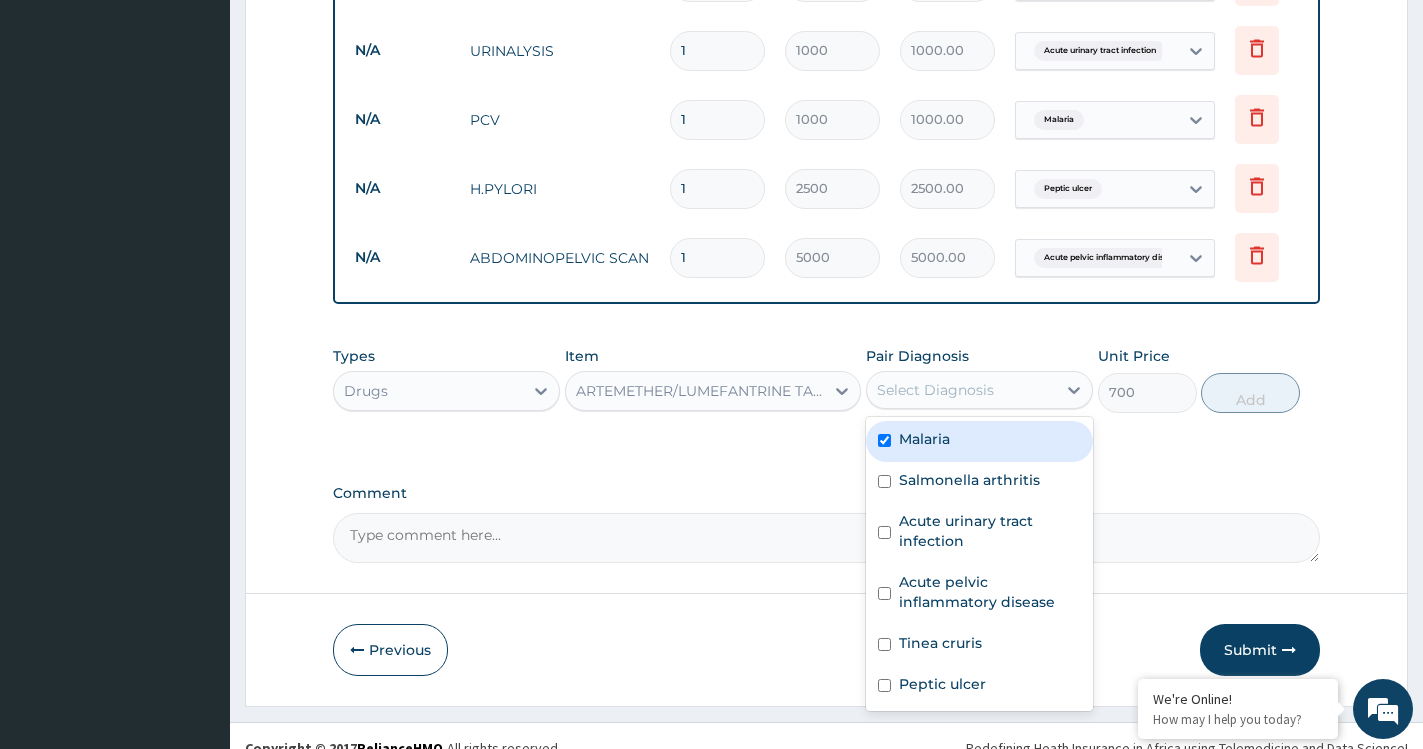 checkbox on "true" 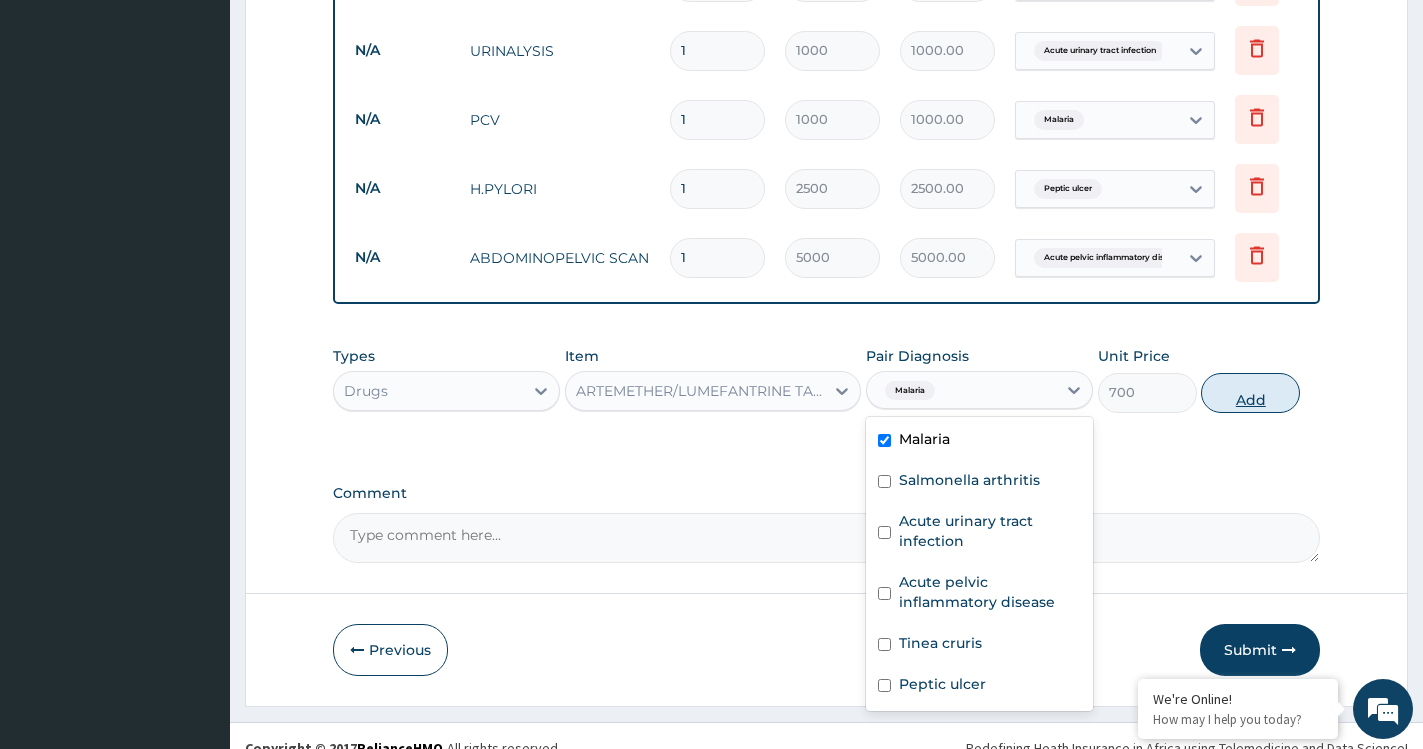 click on "Add" at bounding box center (1250, 393) 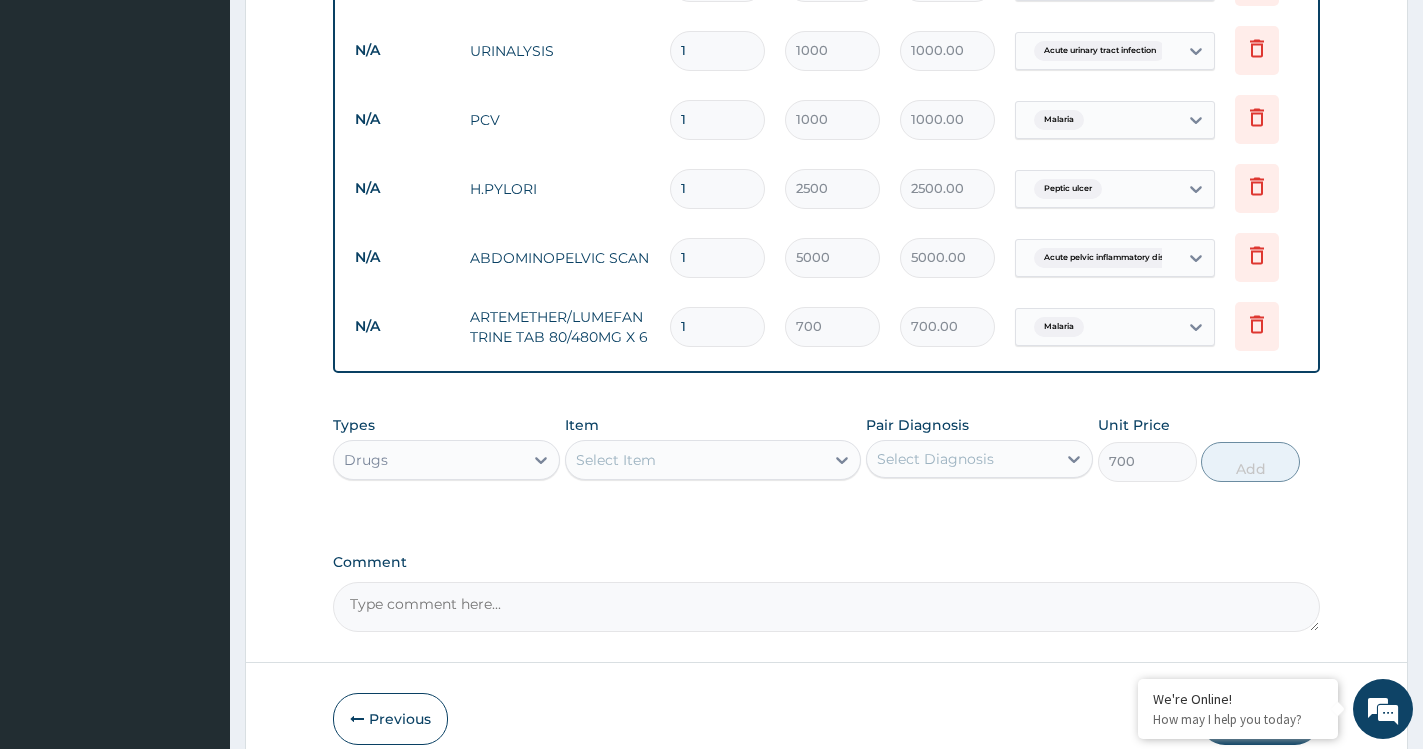 type on "0" 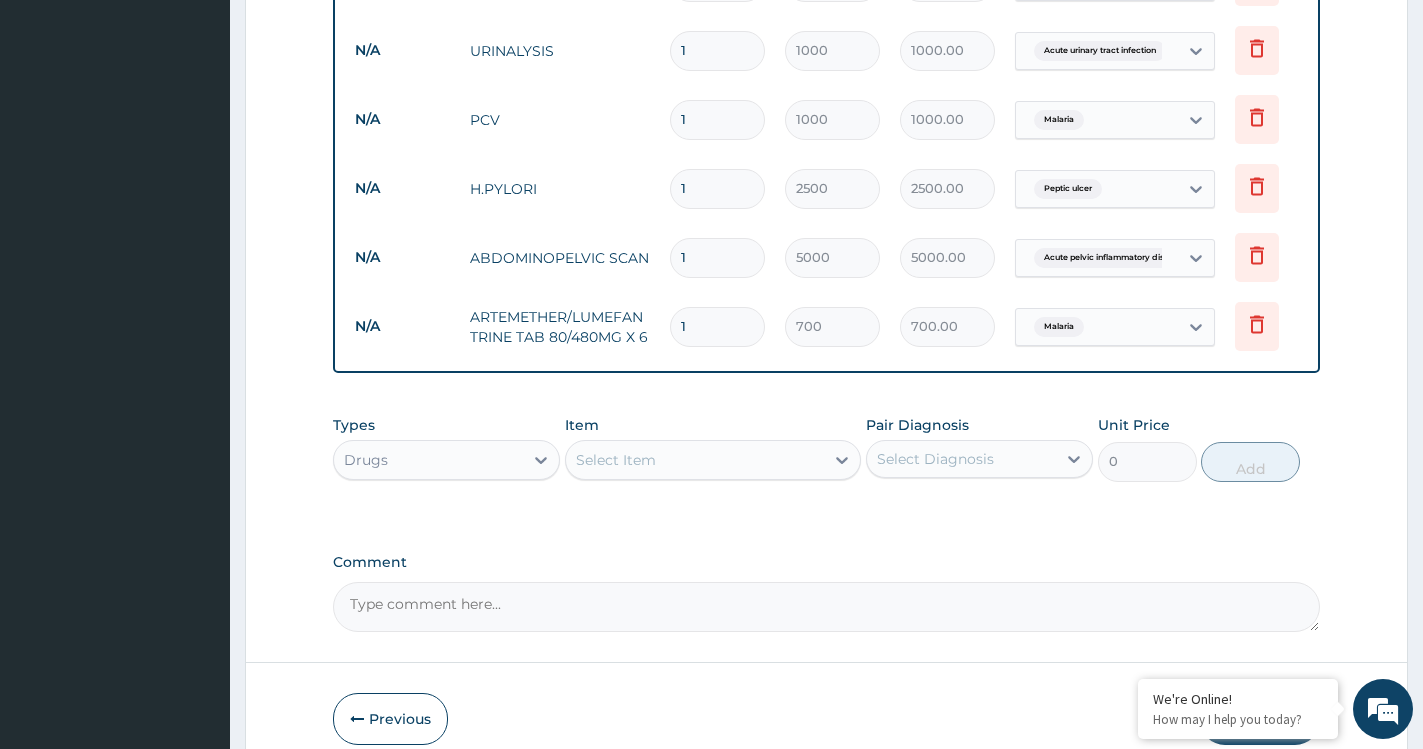 click on "Select Item" at bounding box center (695, 460) 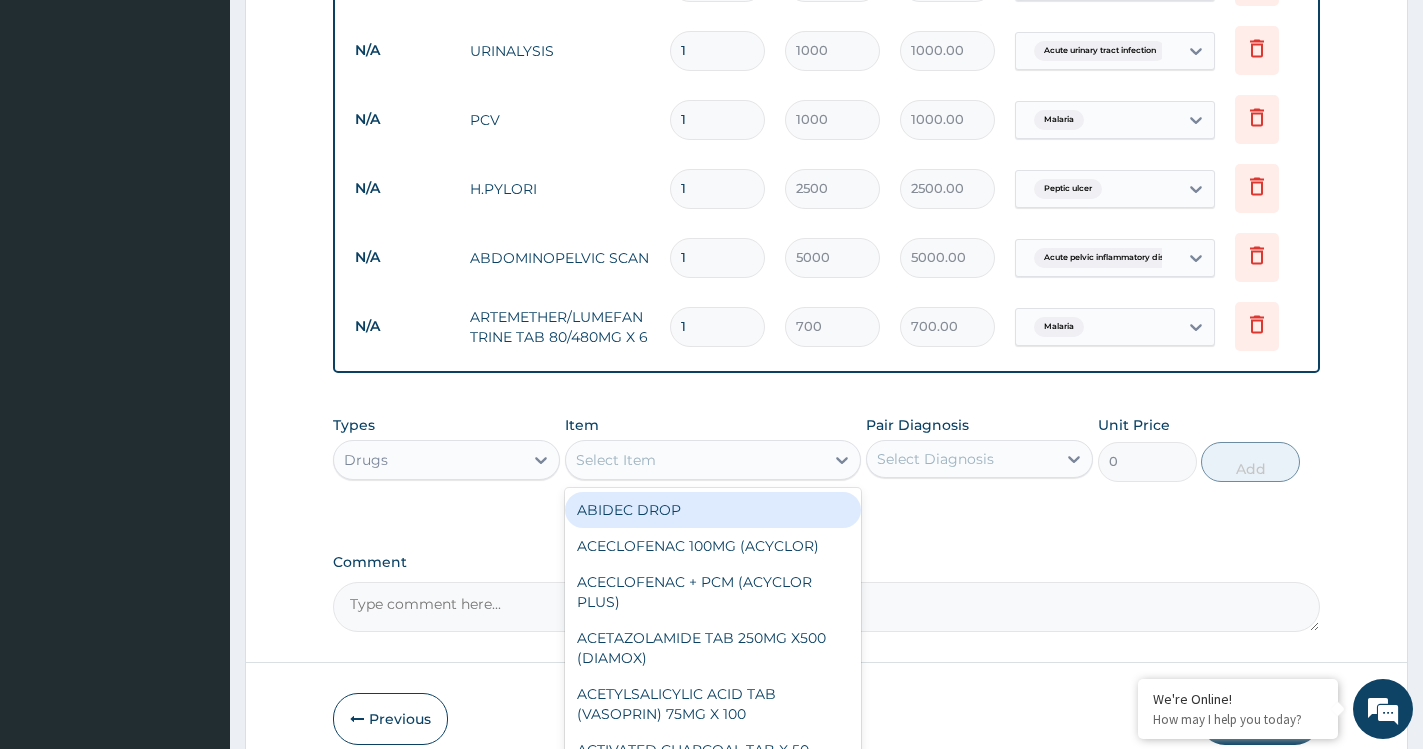type on "C" 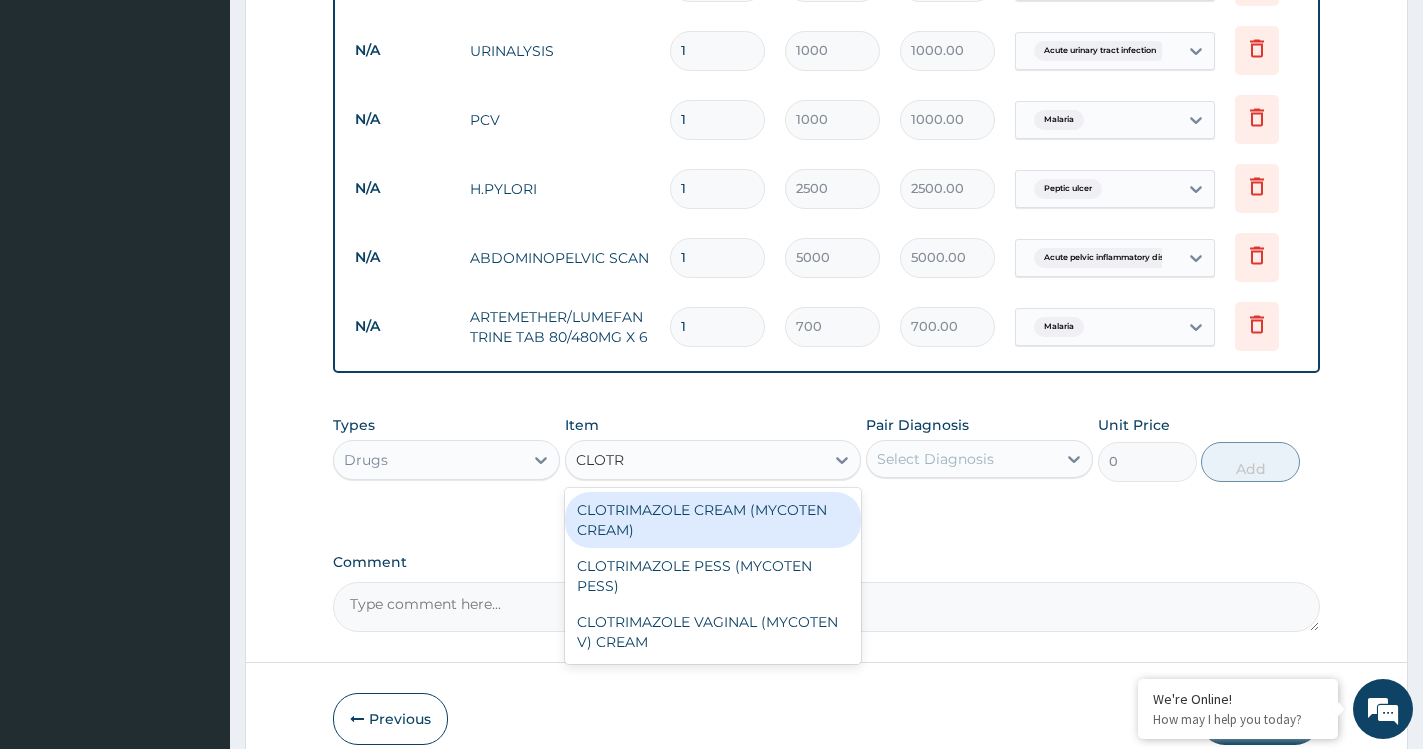 type on "CLOTRI" 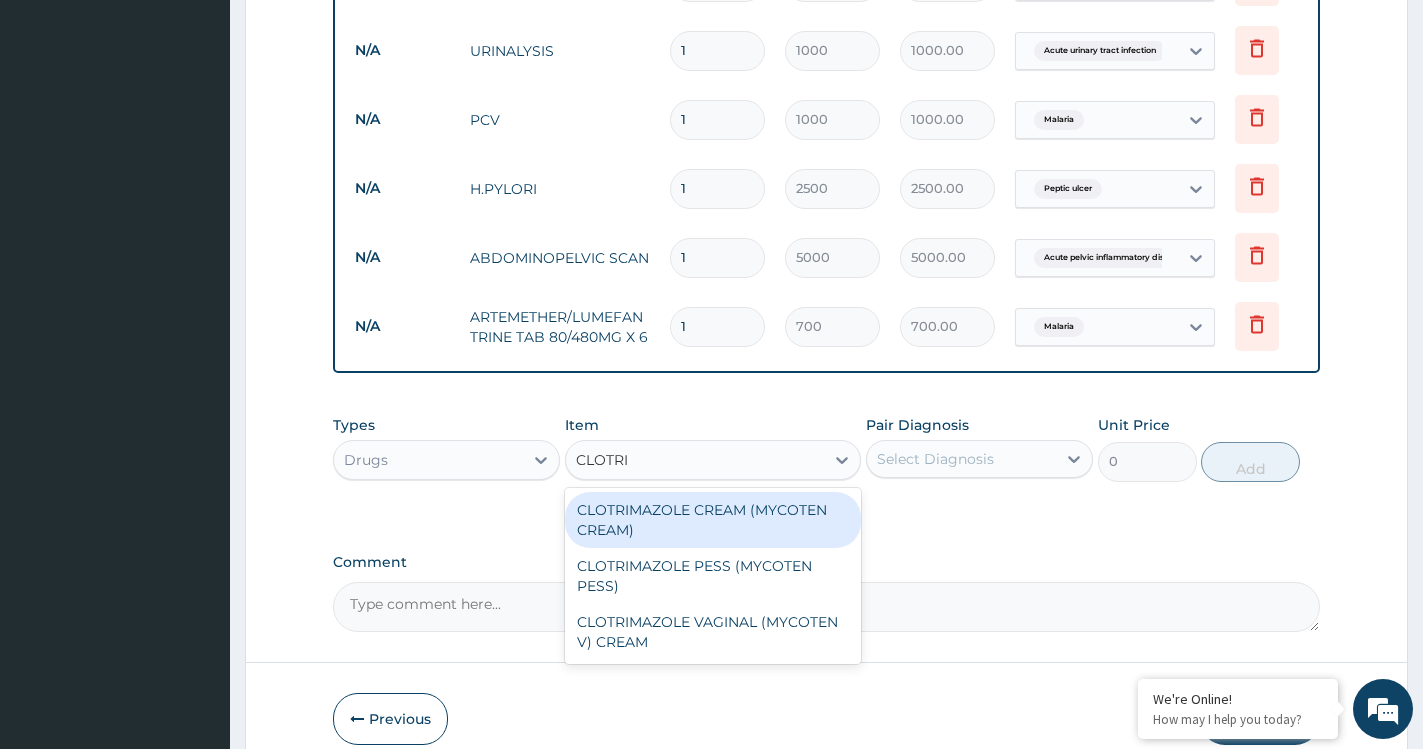 click on "CLOTRIMAZOLE CREAM (MYCOTEN CREAM)" at bounding box center [713, 520] 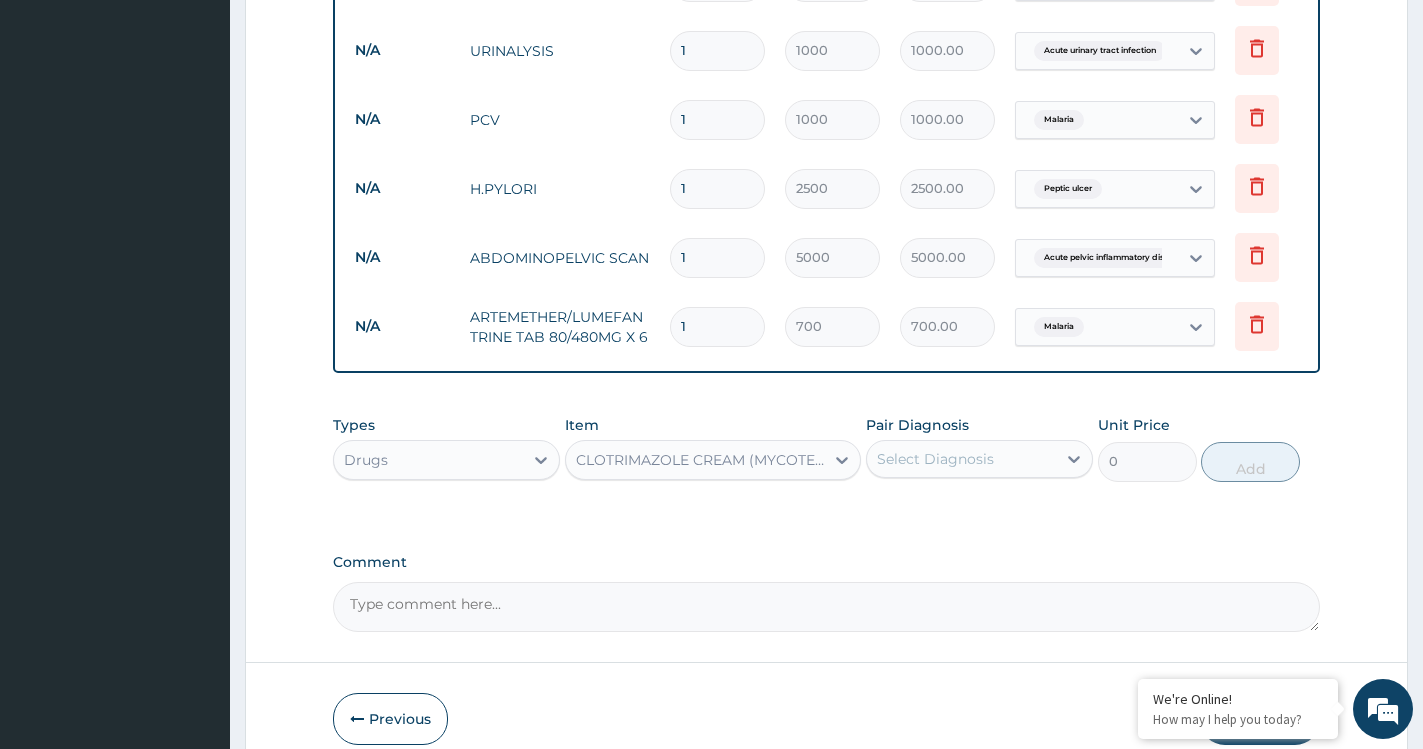 type 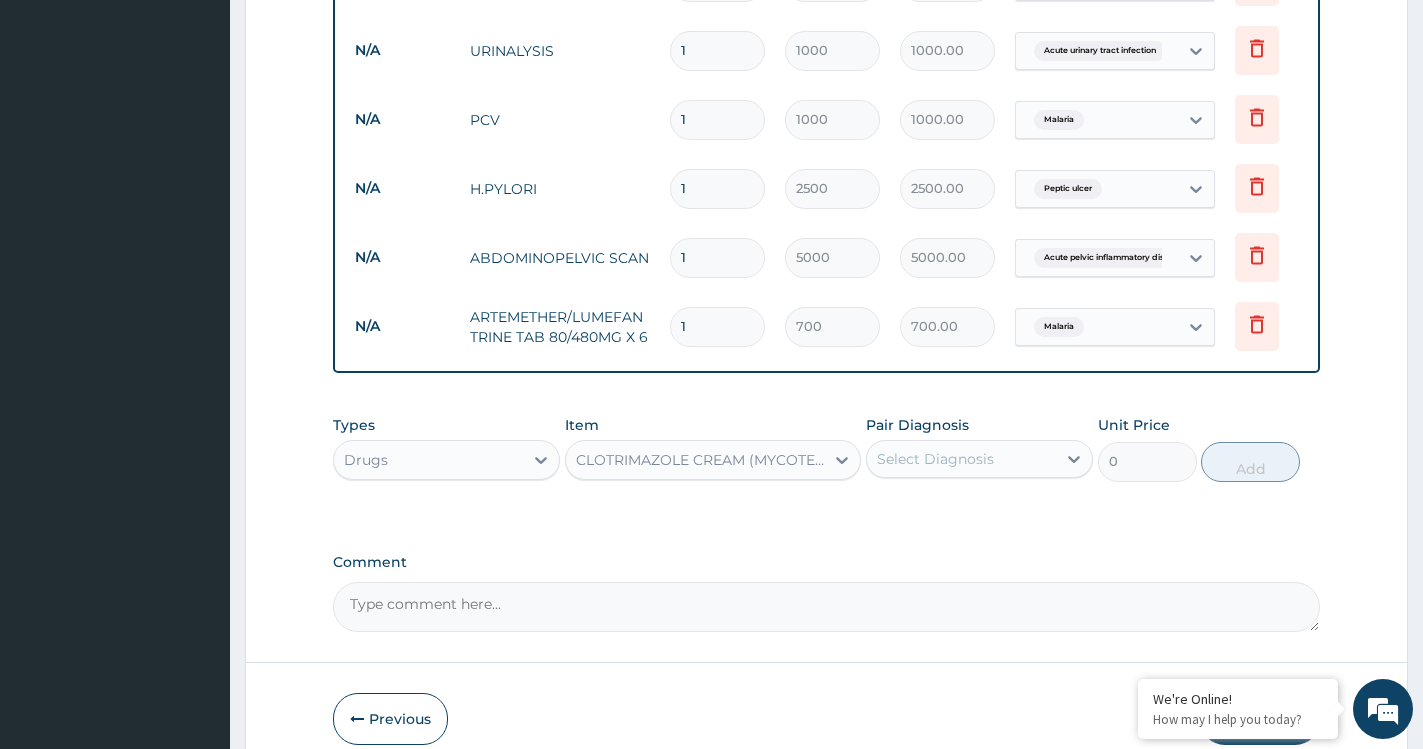 type on "1200" 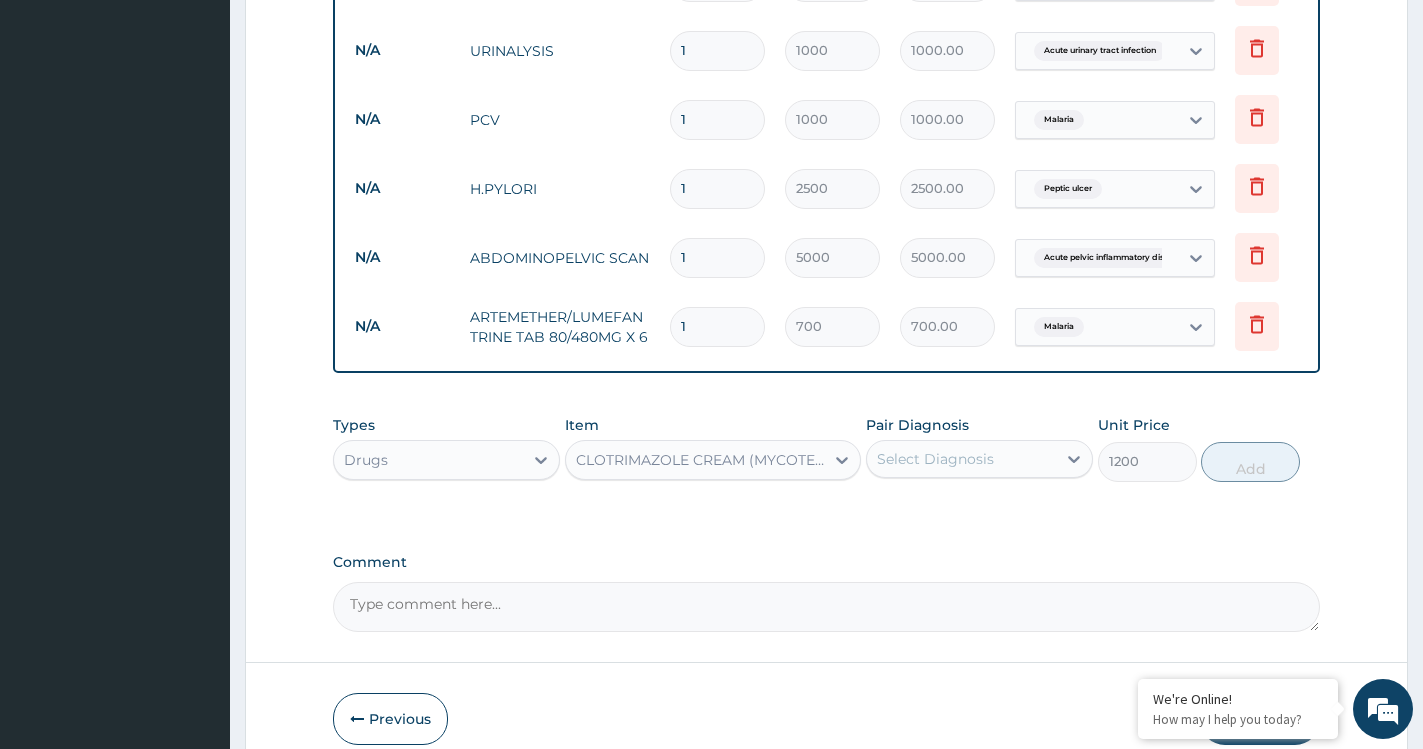 click on "Select Diagnosis" at bounding box center [935, 459] 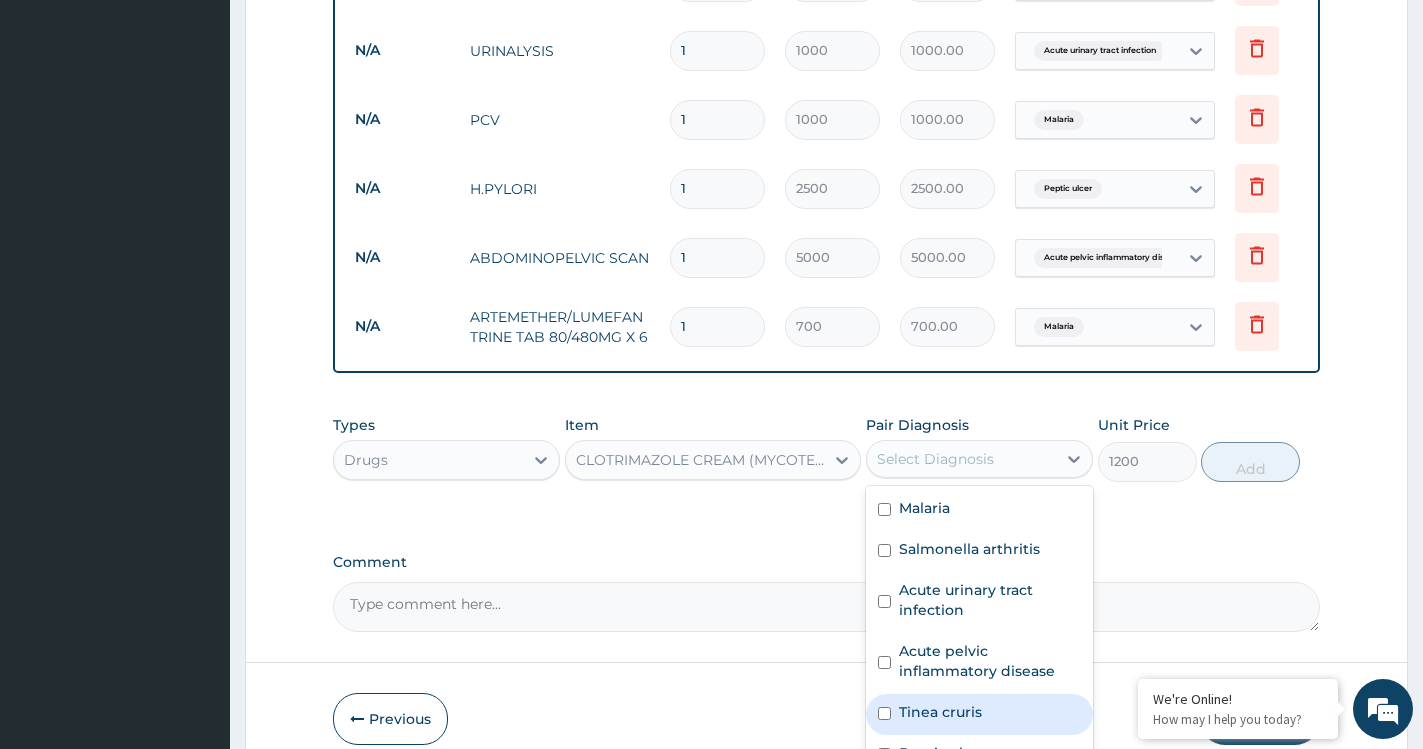 click on "Tinea cruris" at bounding box center (979, 714) 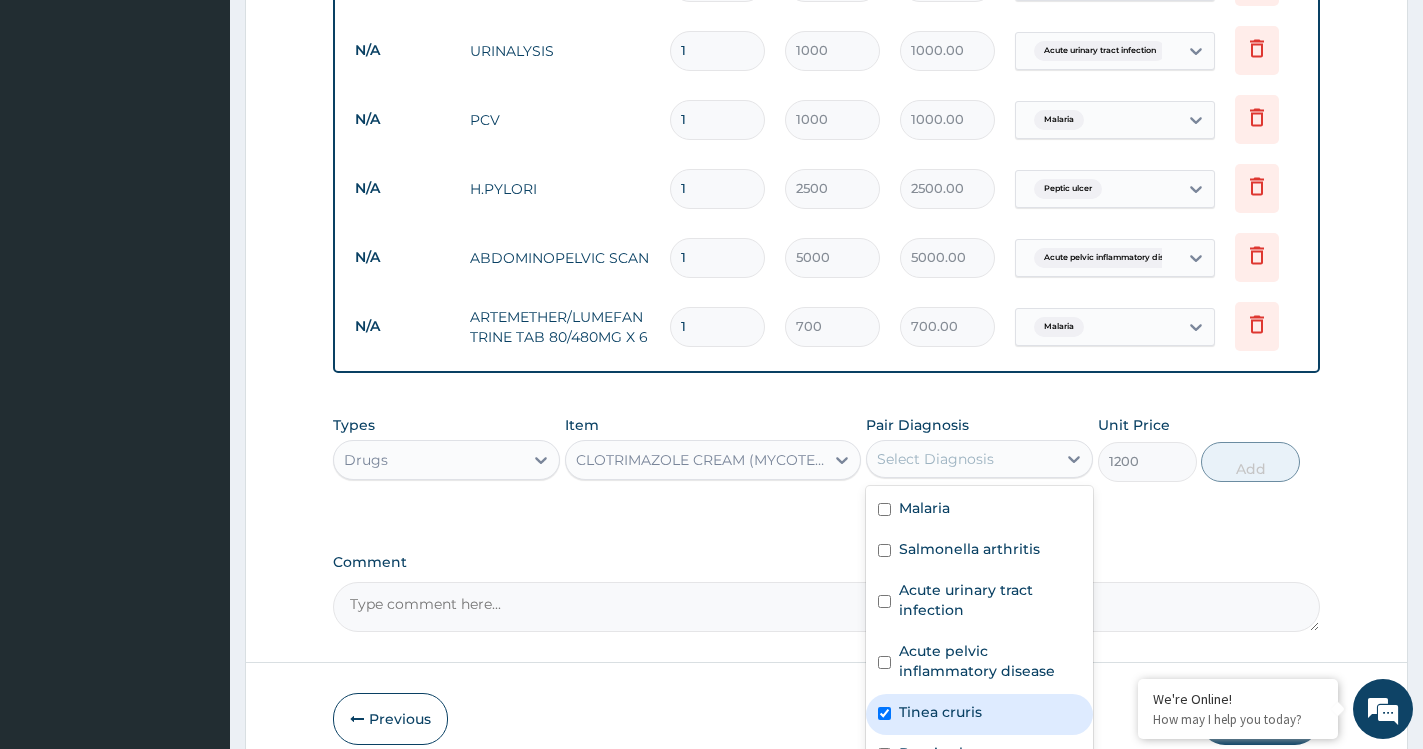 checkbox on "true" 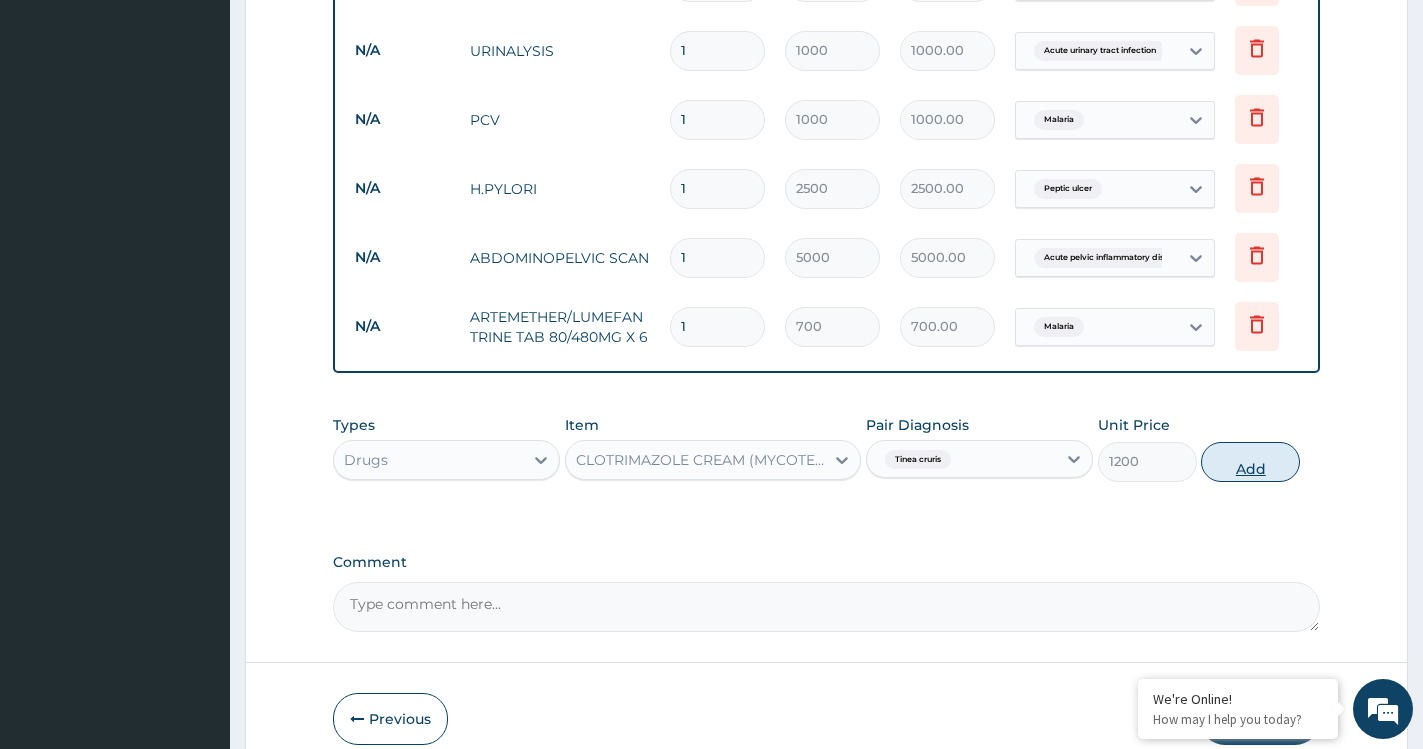 click on "Add" at bounding box center (1250, 462) 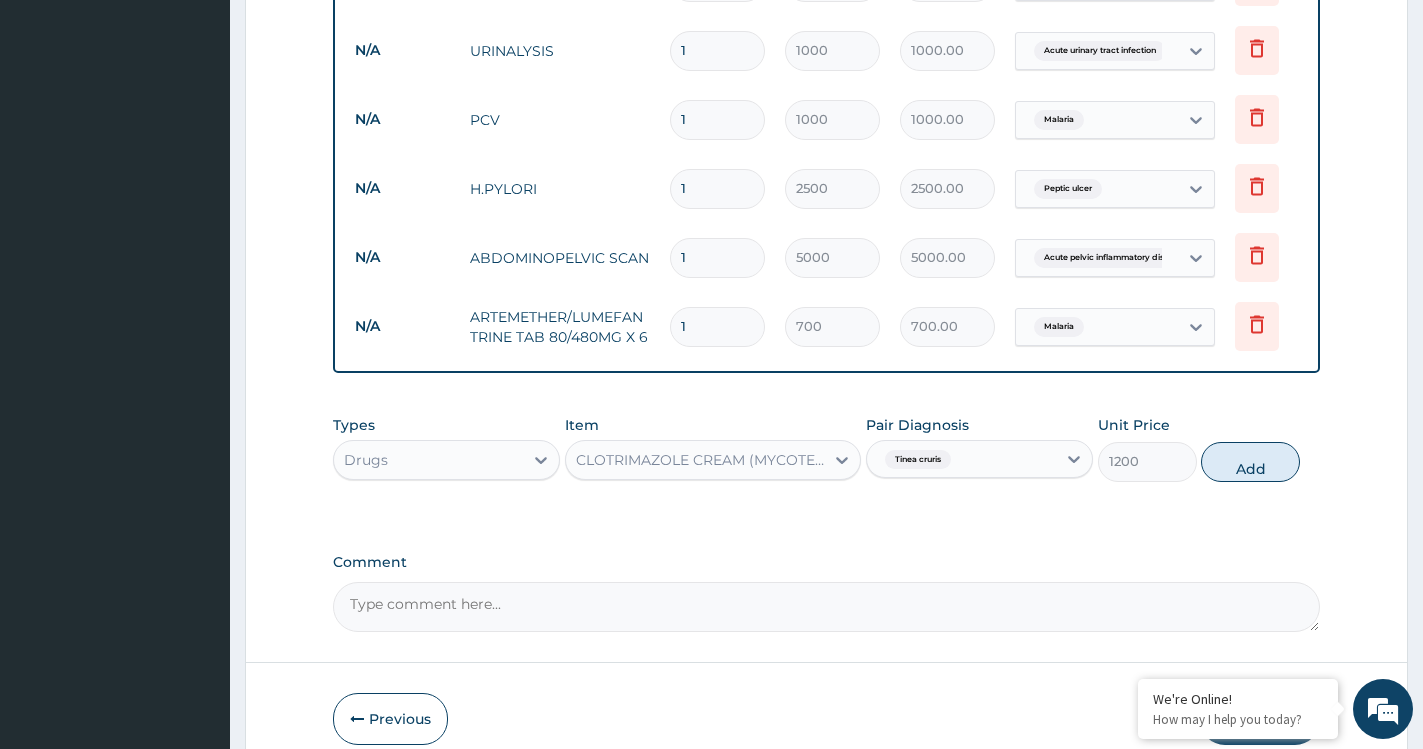type on "0" 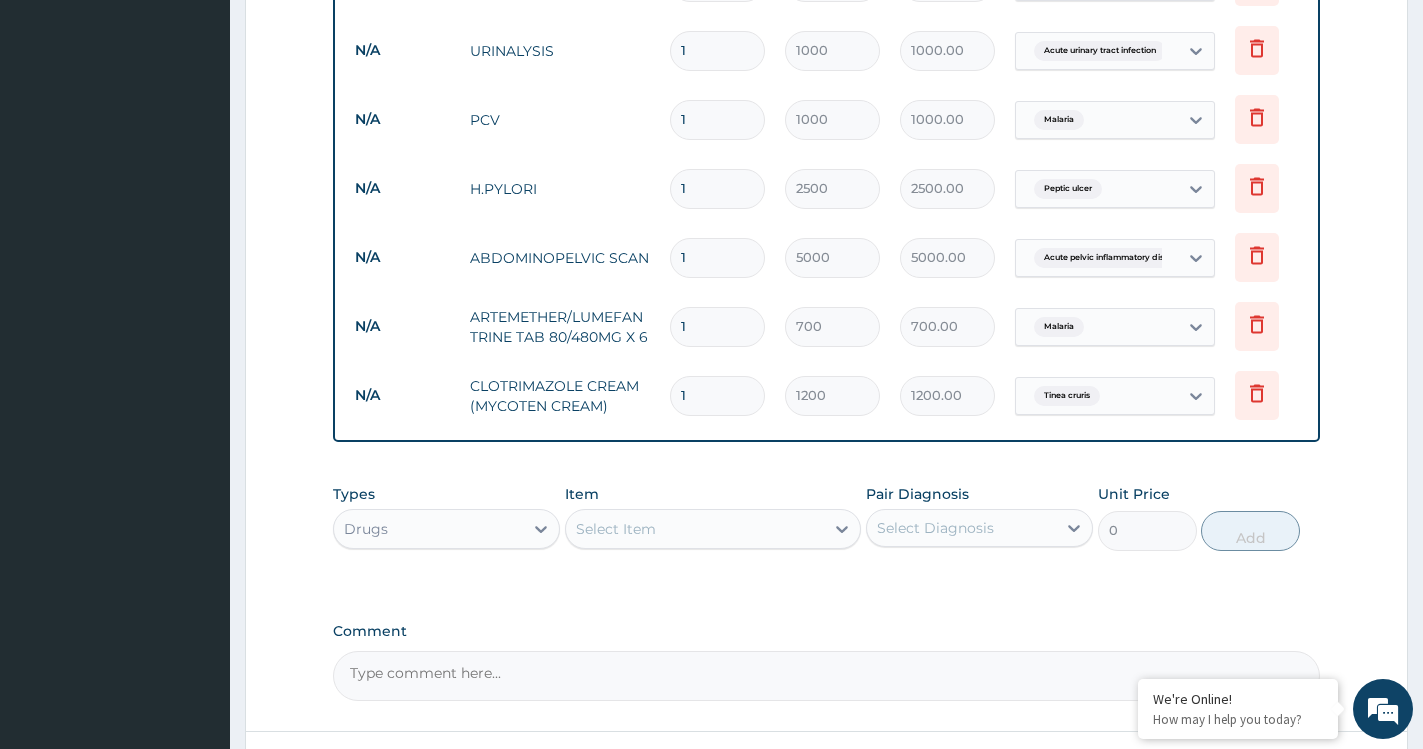 click on "Select Item" at bounding box center (616, 529) 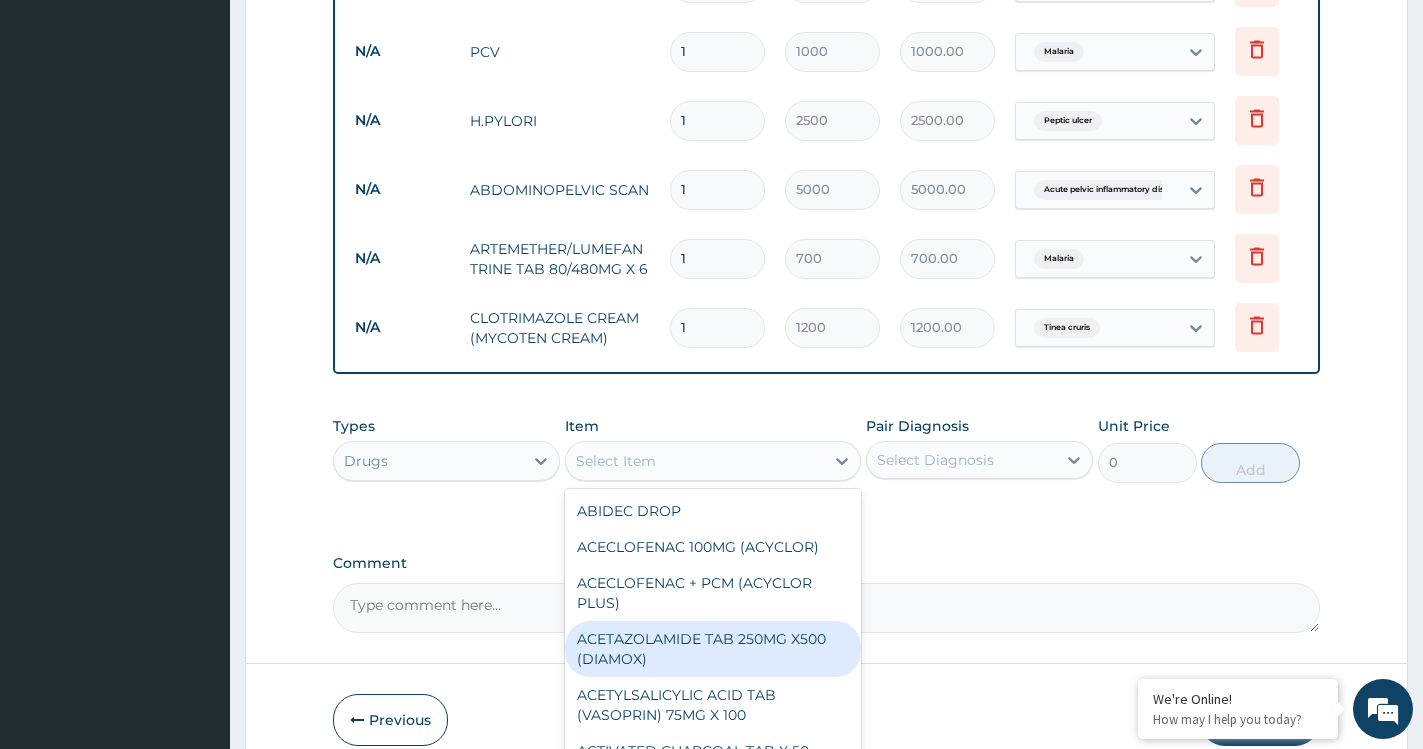 scroll, scrollTop: 1216, scrollLeft: 0, axis: vertical 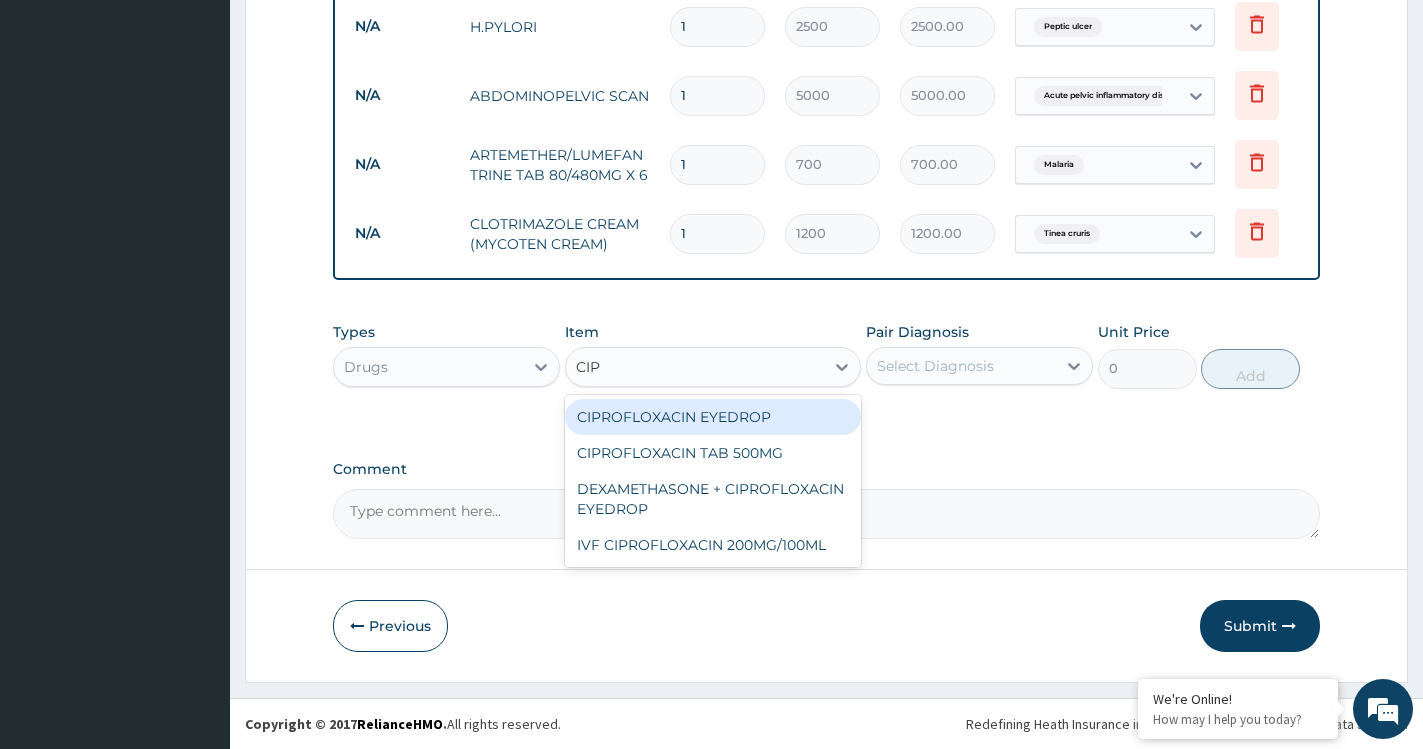 type on "CIPR" 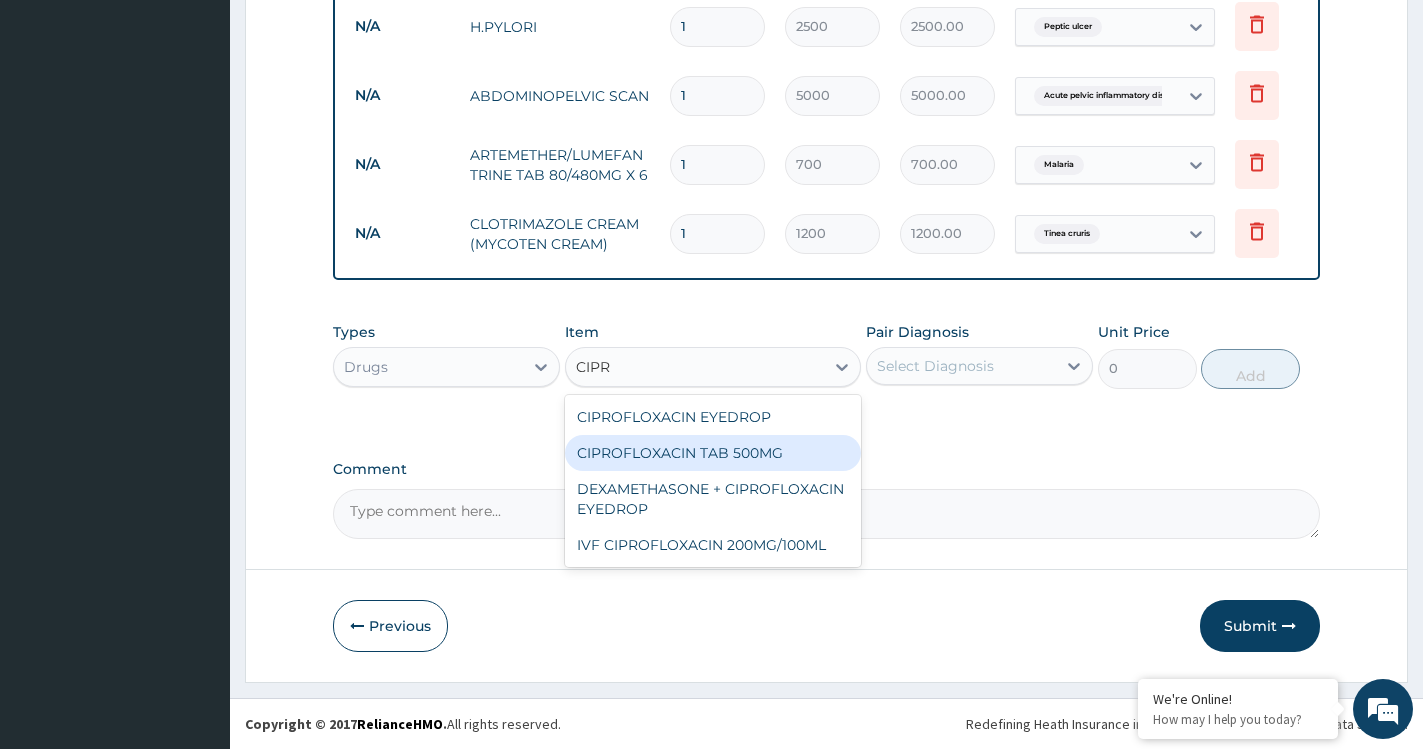 click on "CIPROFLOXACIN TAB 500MG" at bounding box center [713, 453] 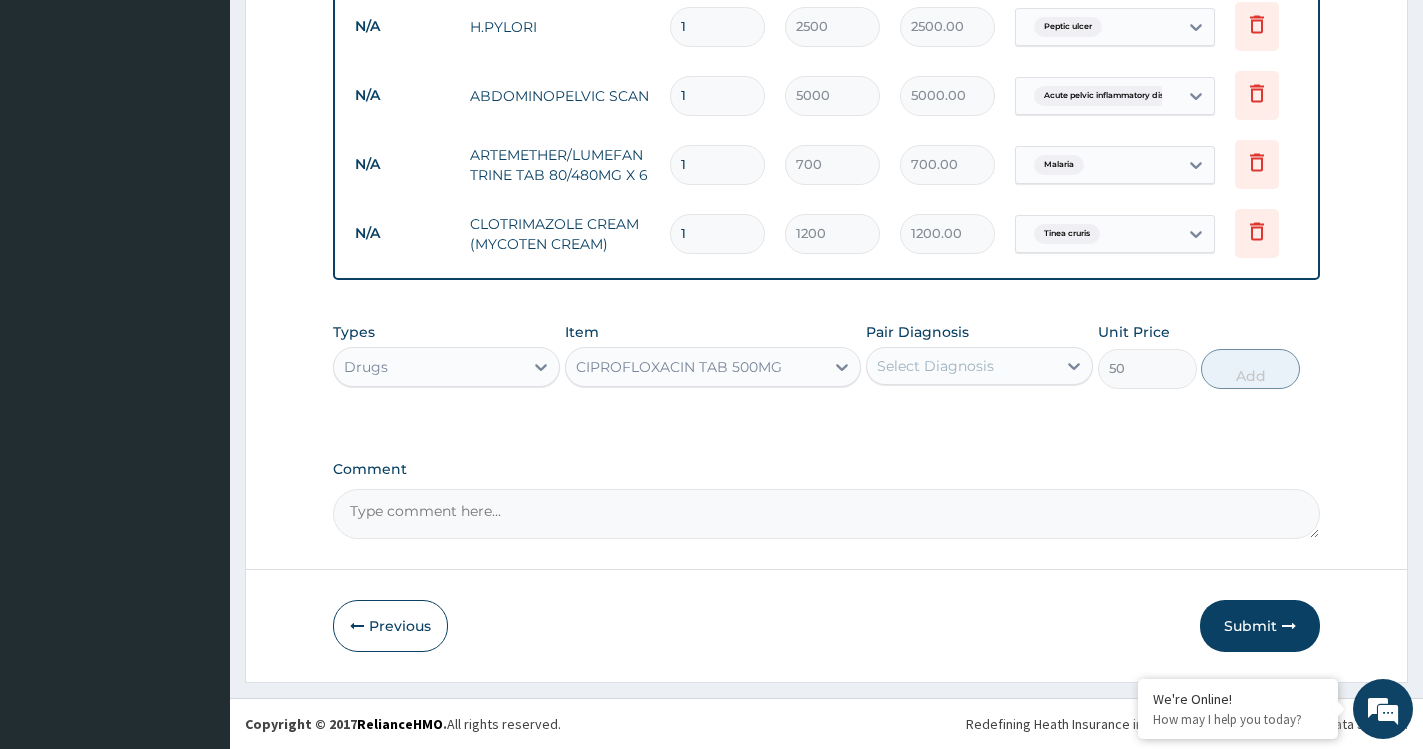 click on "Select Diagnosis" at bounding box center (935, 366) 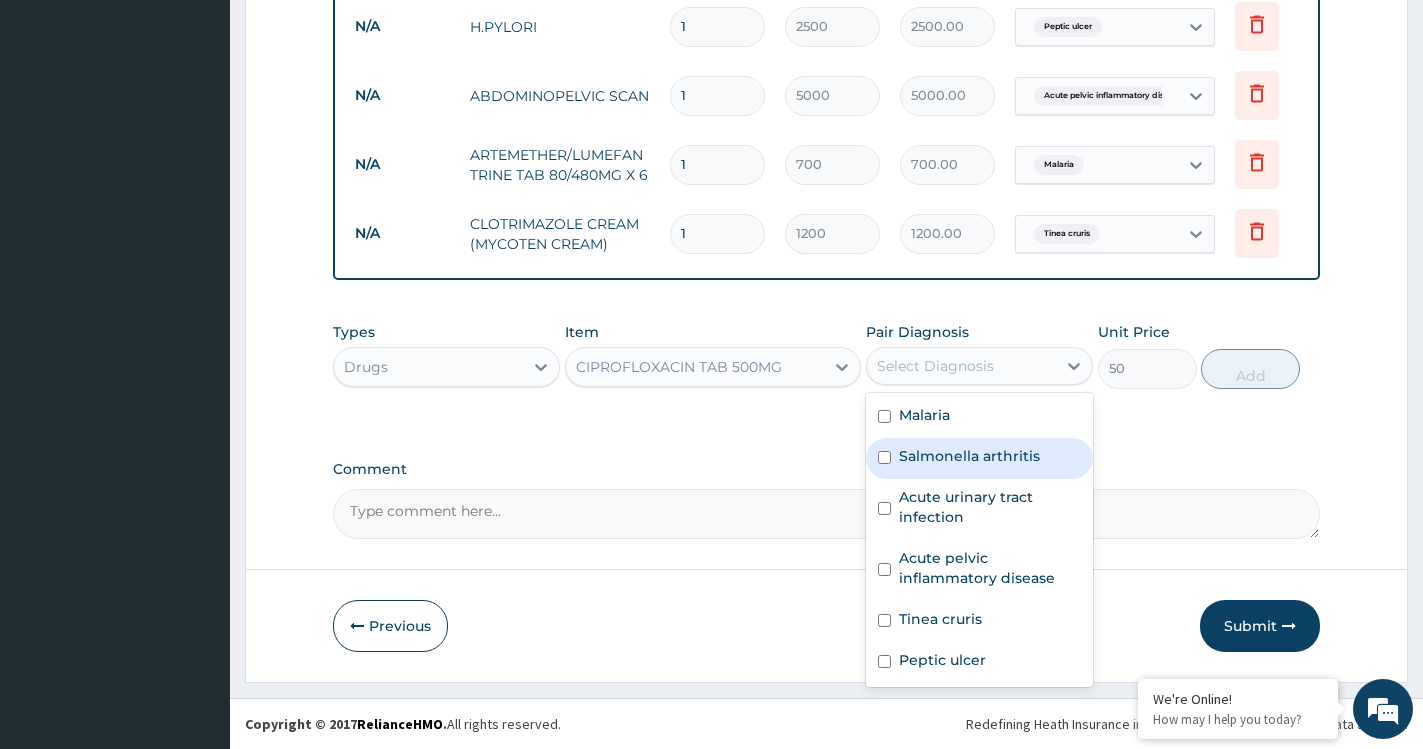 click on "Salmonella arthritis" at bounding box center [969, 456] 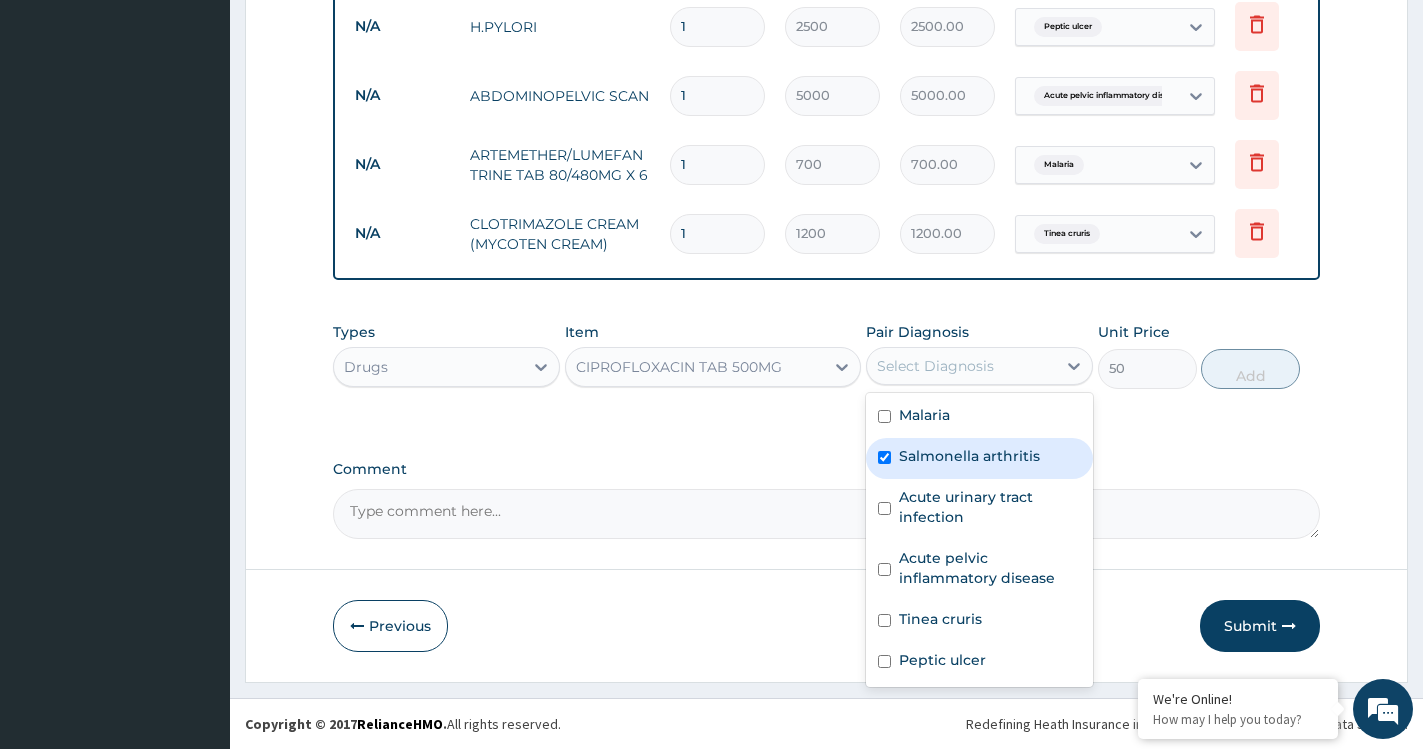 checkbox on "true" 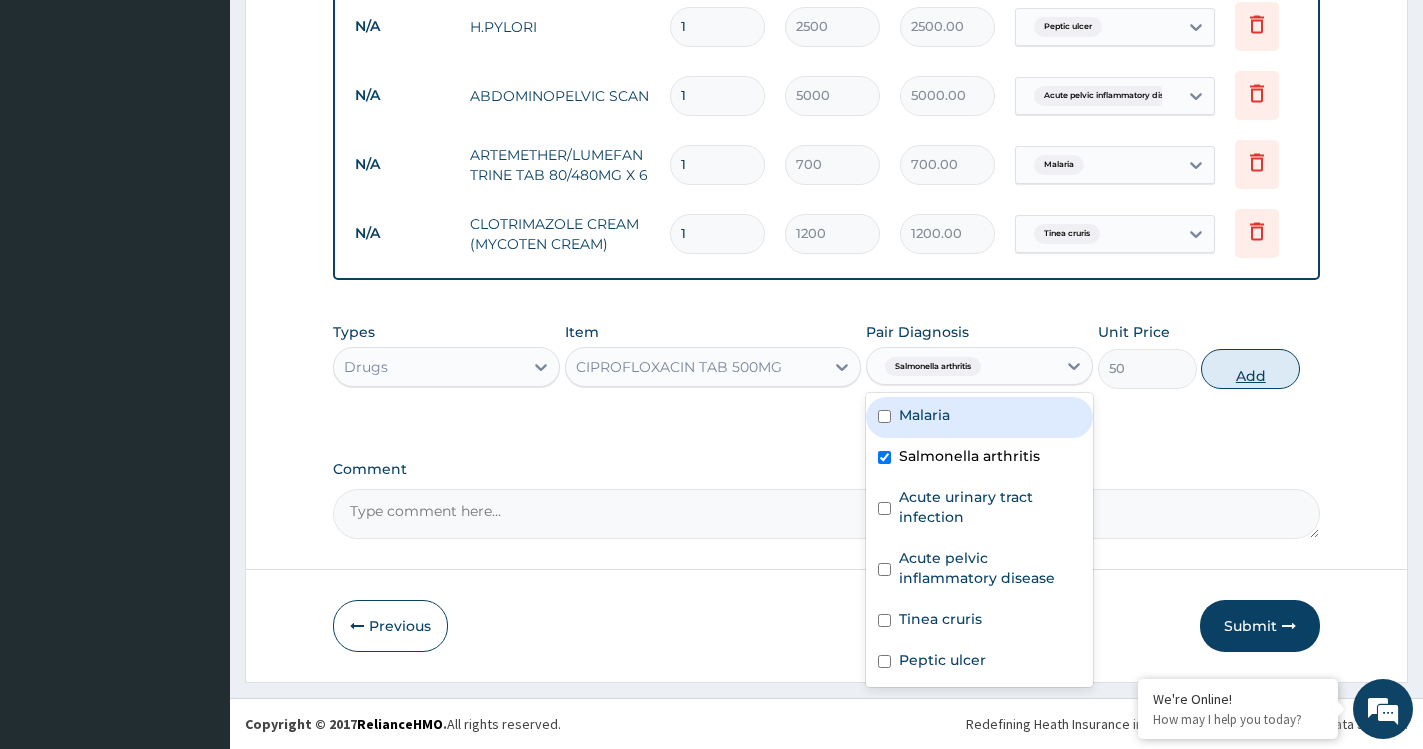 click on "Add" at bounding box center [1250, 369] 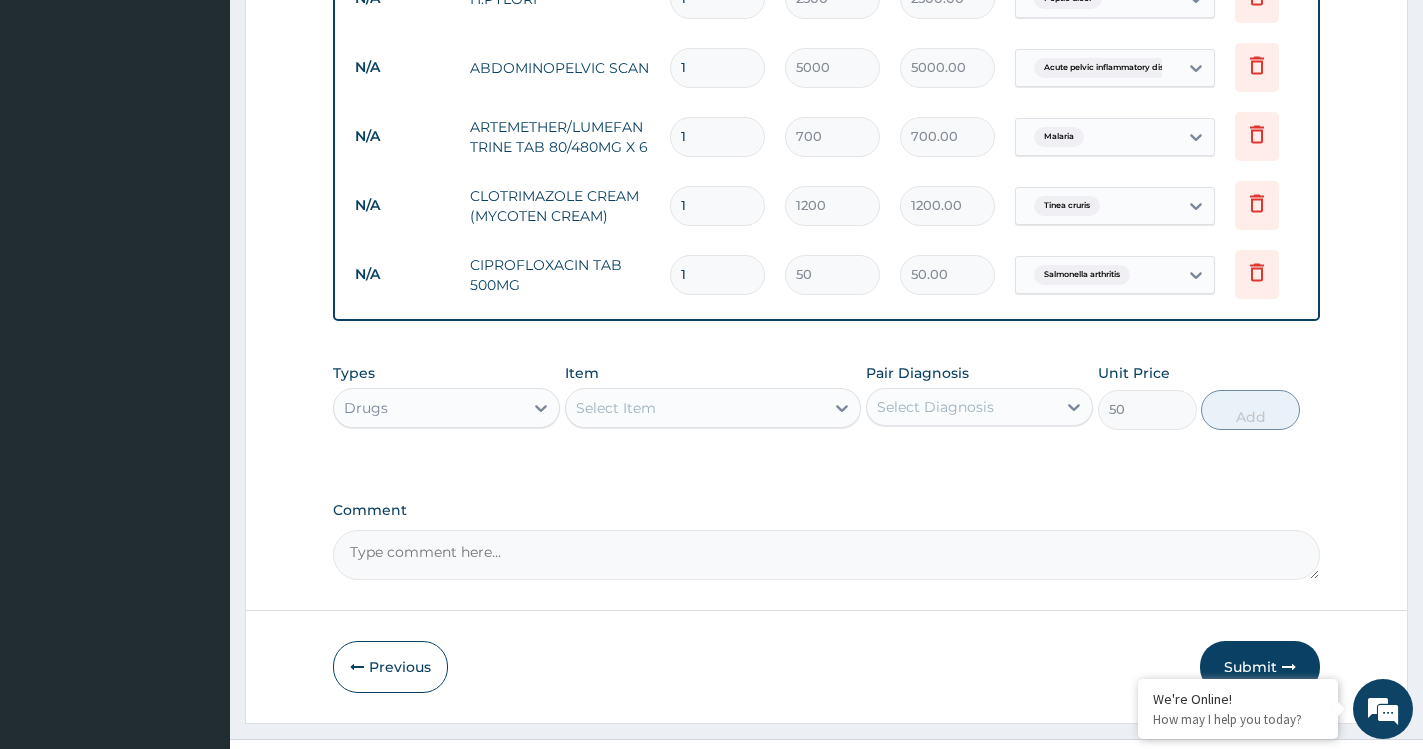 type on "0" 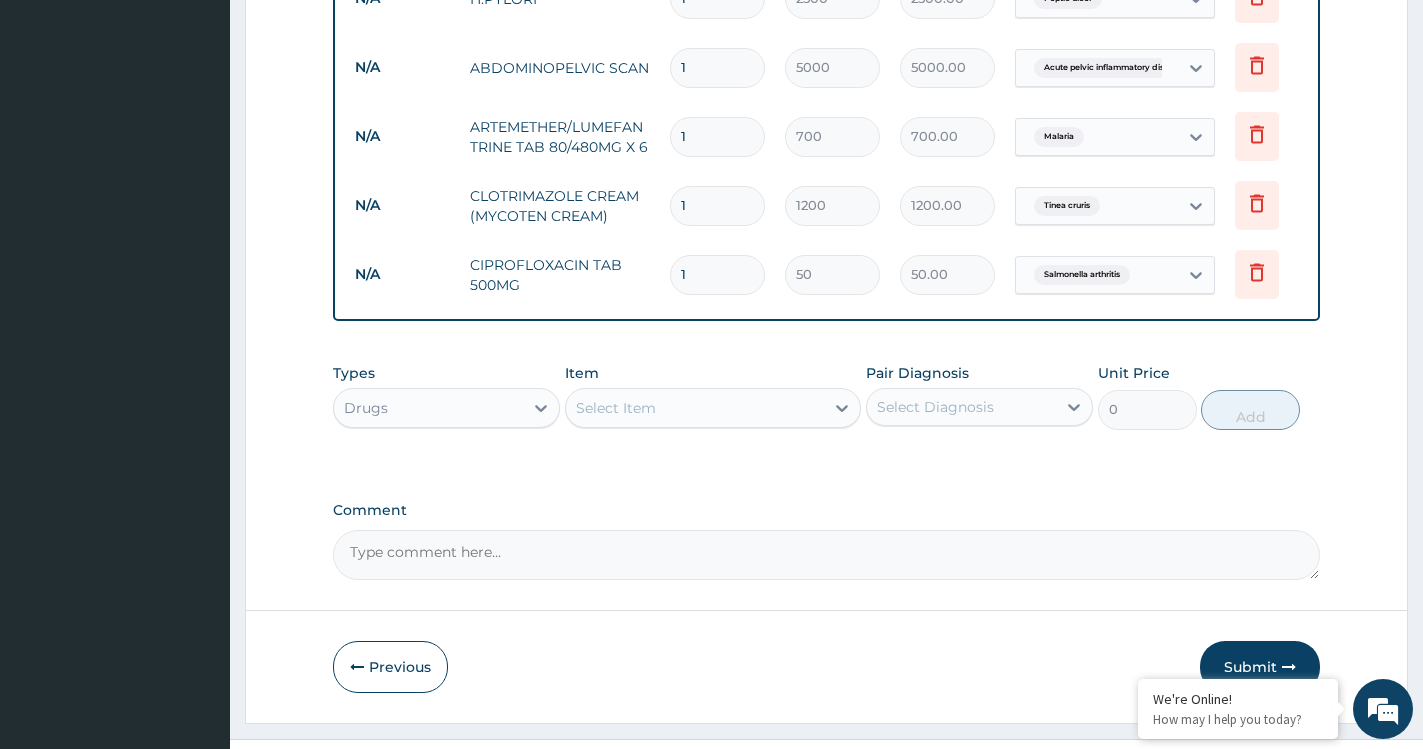click on "Select Item" at bounding box center (695, 408) 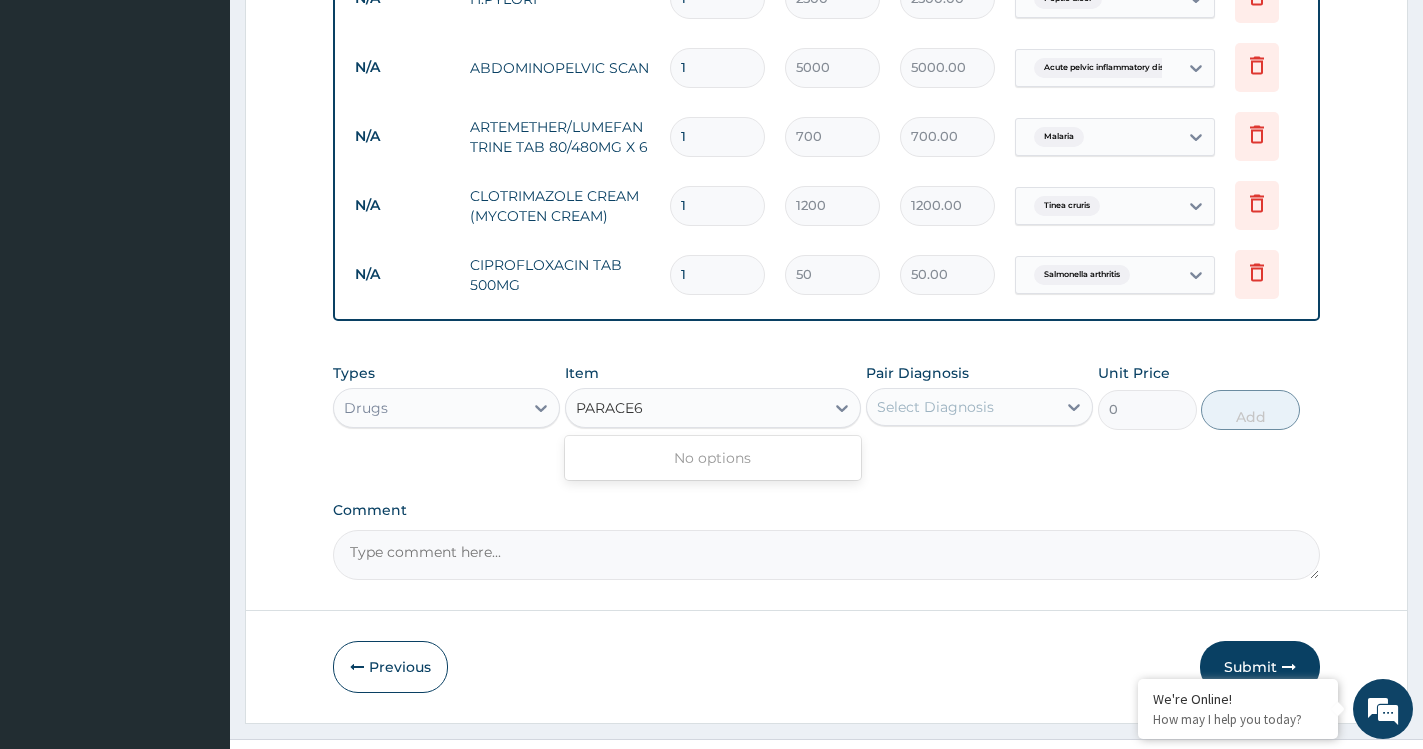 type on "PARACE" 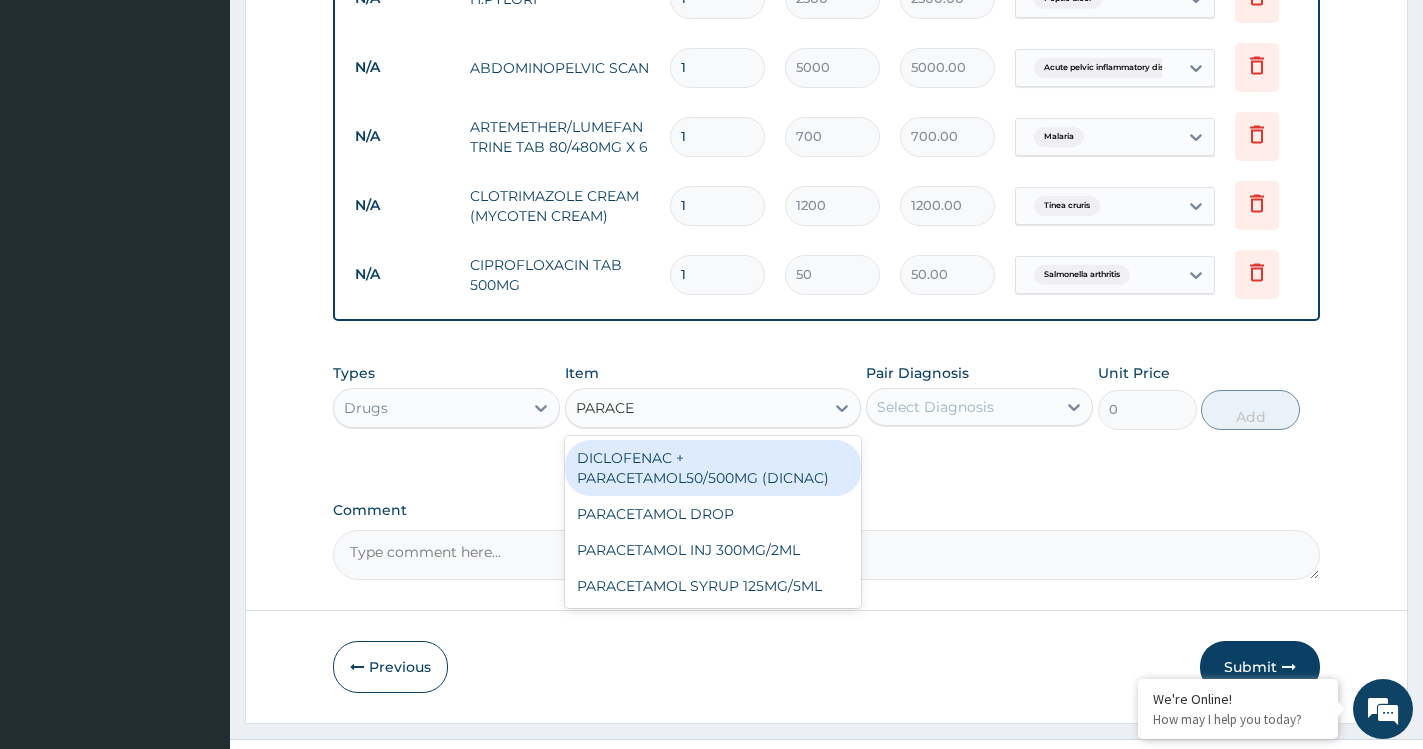click on "DICLOFENAC + PARACETAMOL50/500MG (DICNAC)" at bounding box center (713, 468) 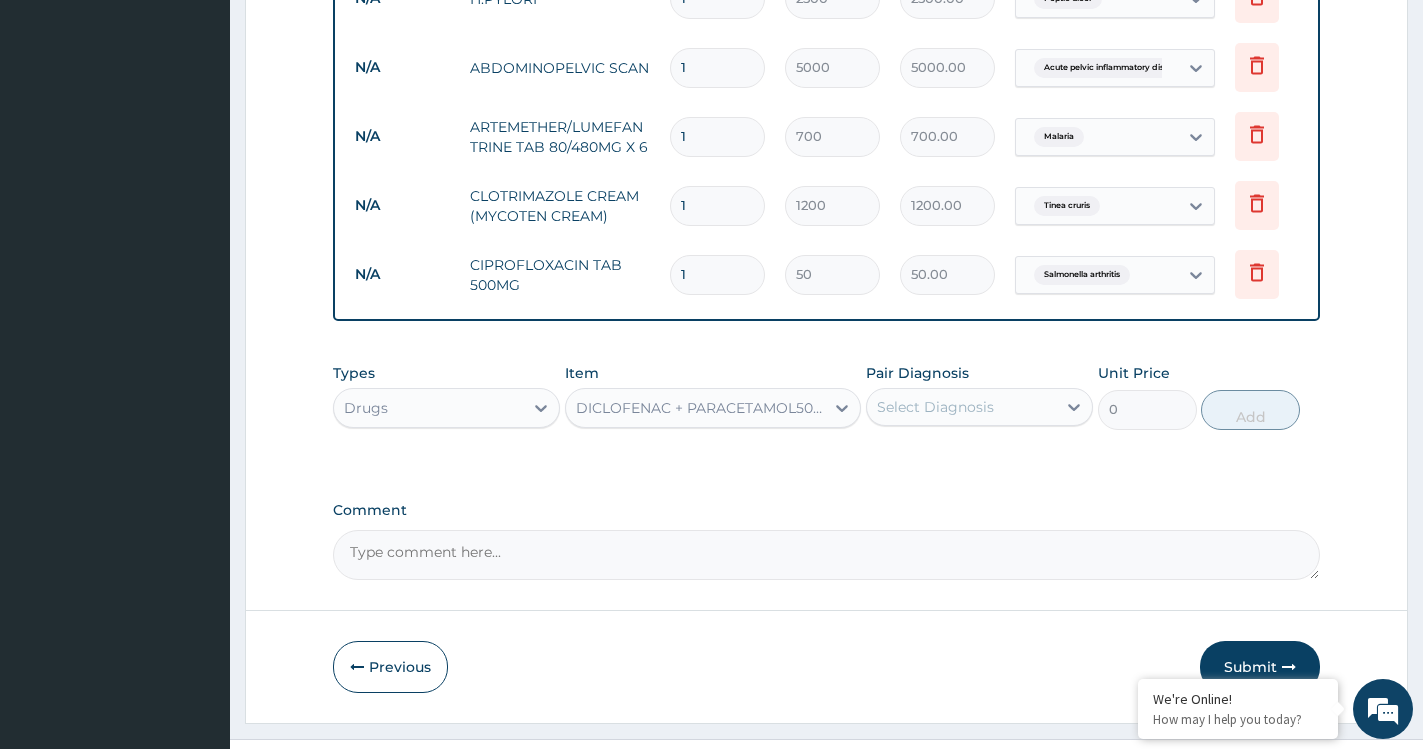 type 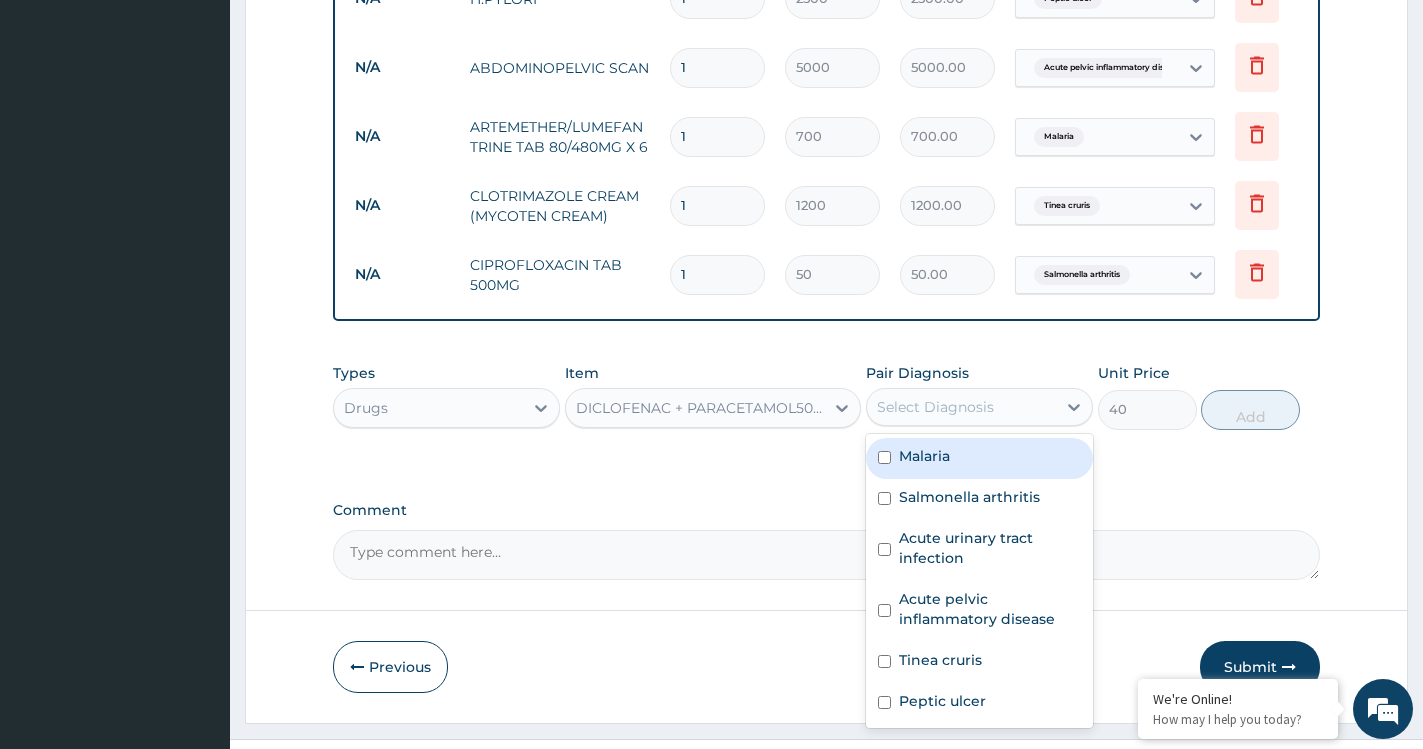 click on "Select Diagnosis" at bounding box center (961, 407) 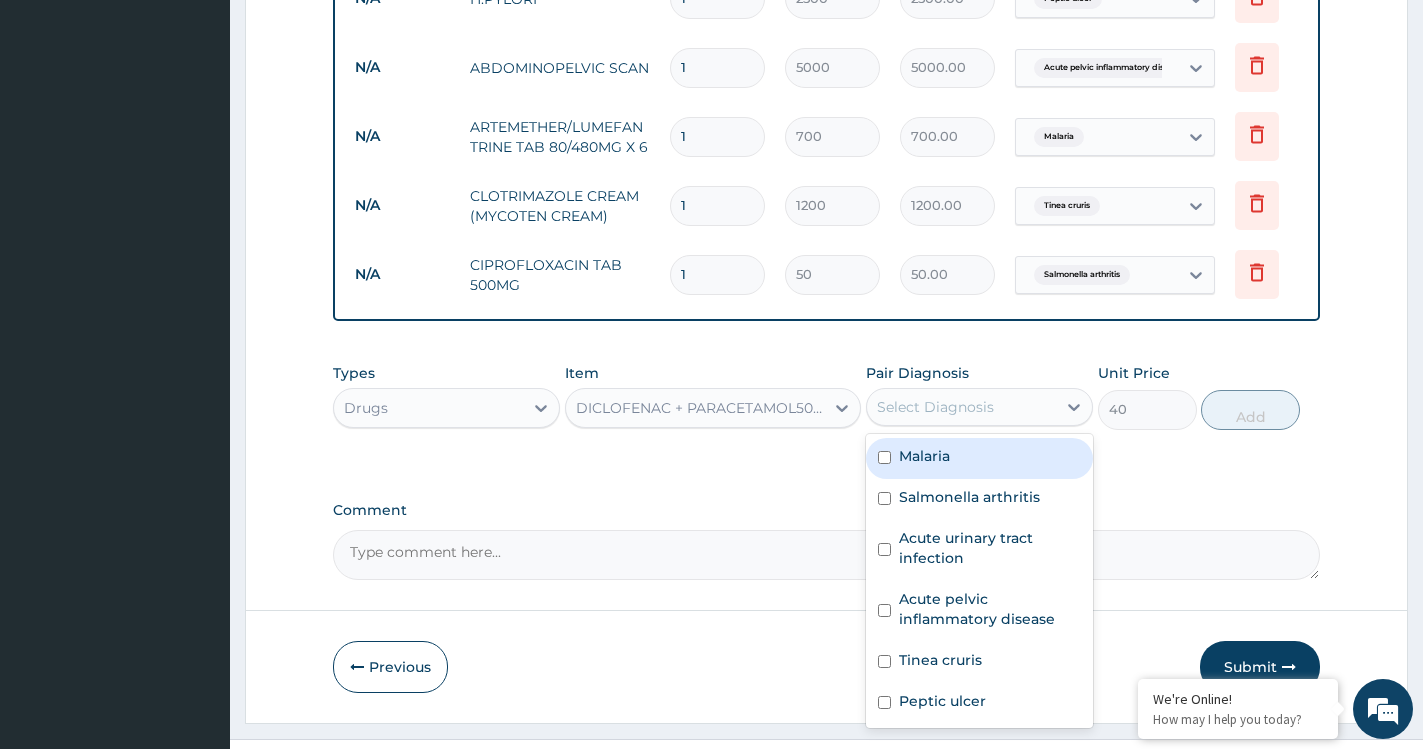 click on "Malaria" at bounding box center (924, 456) 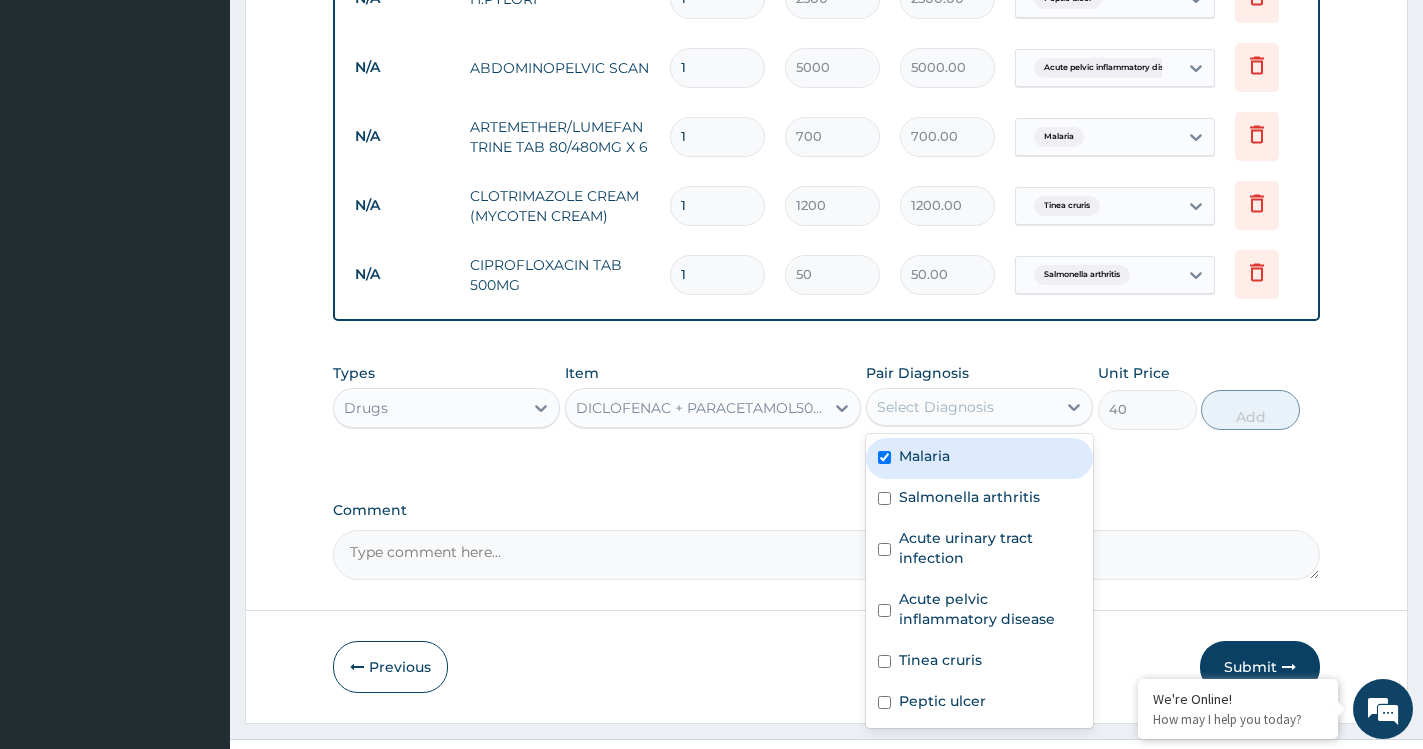 checkbox on "true" 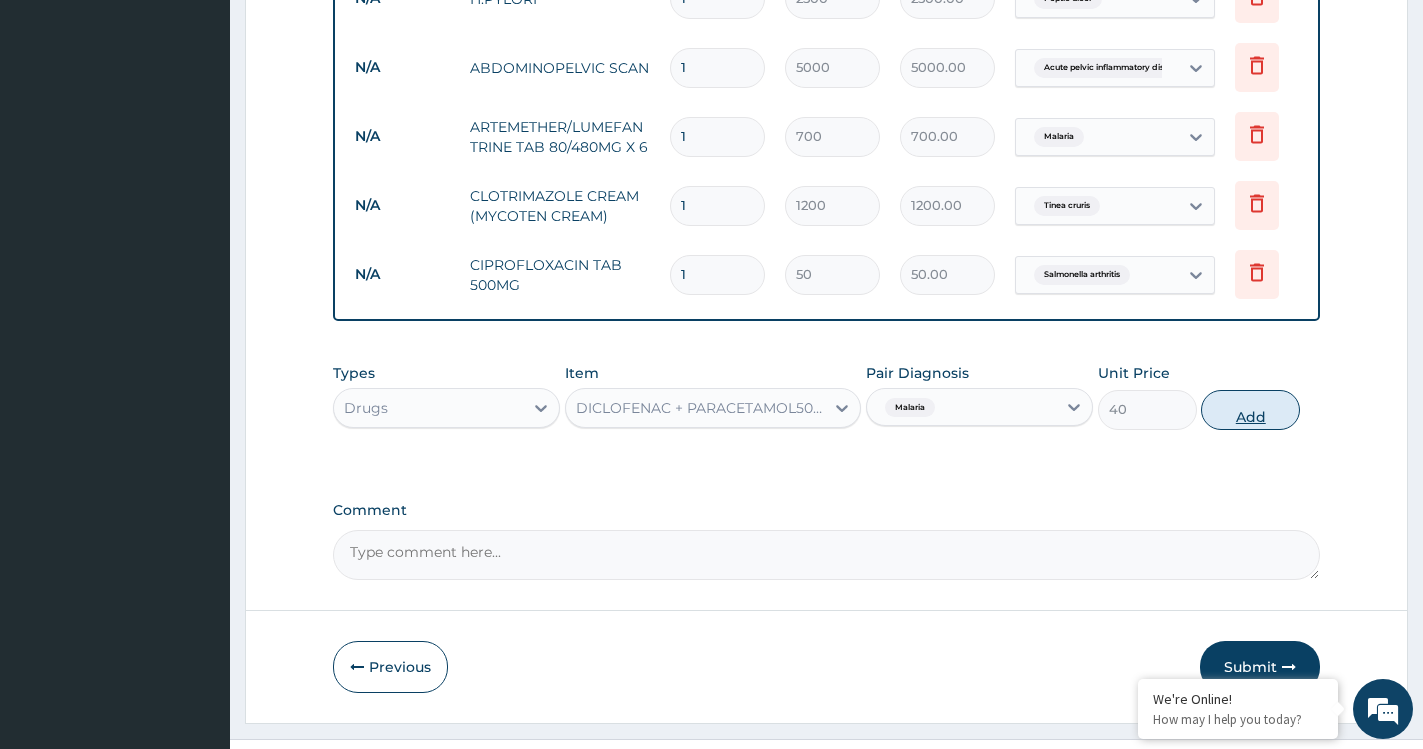 click on "Add" at bounding box center (1250, 410) 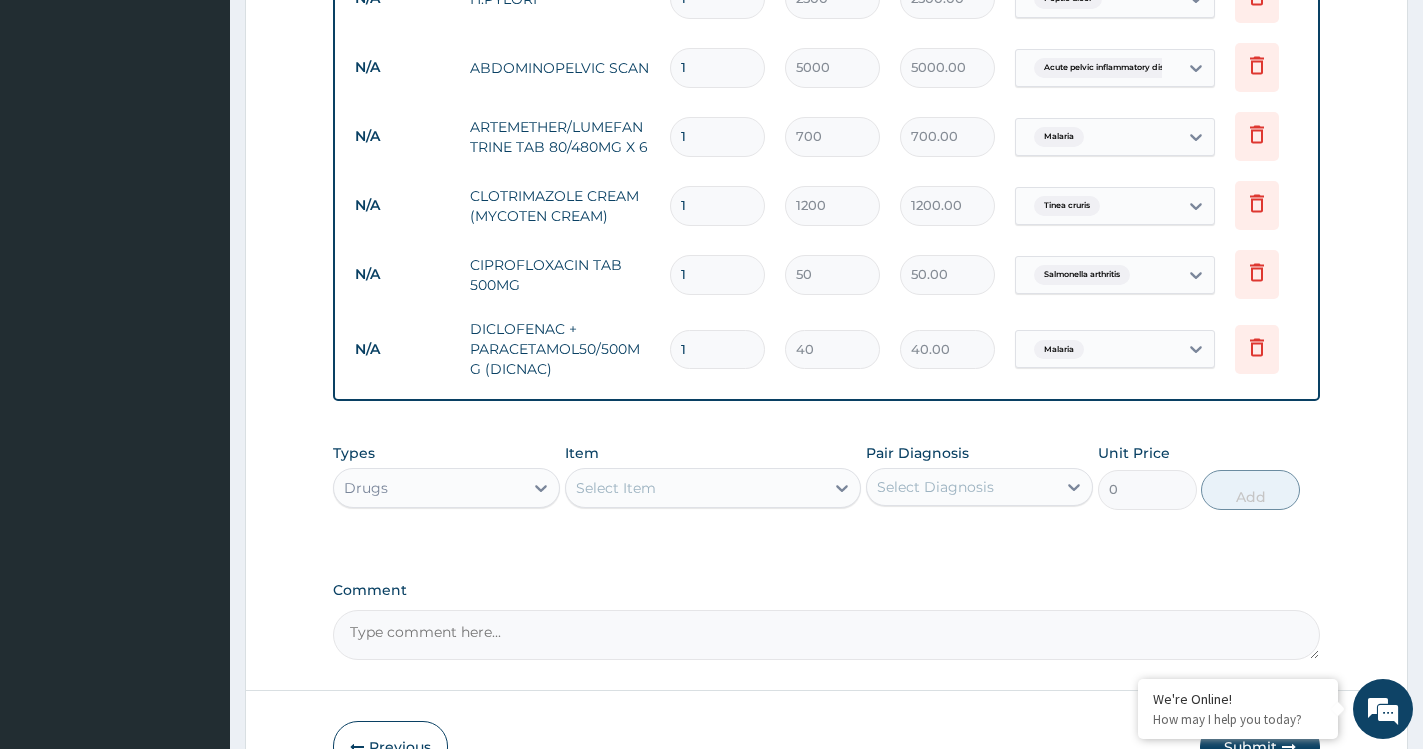type on "18" 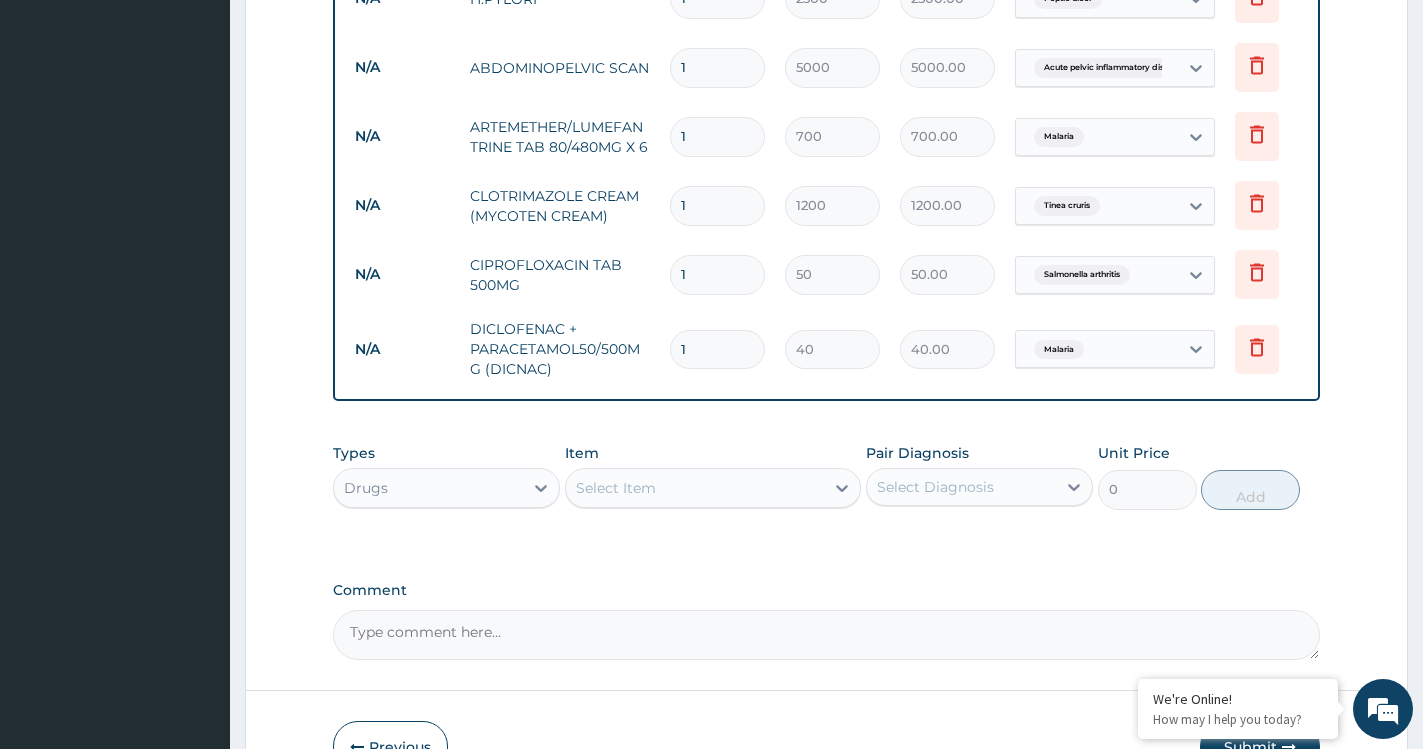type on "720.00" 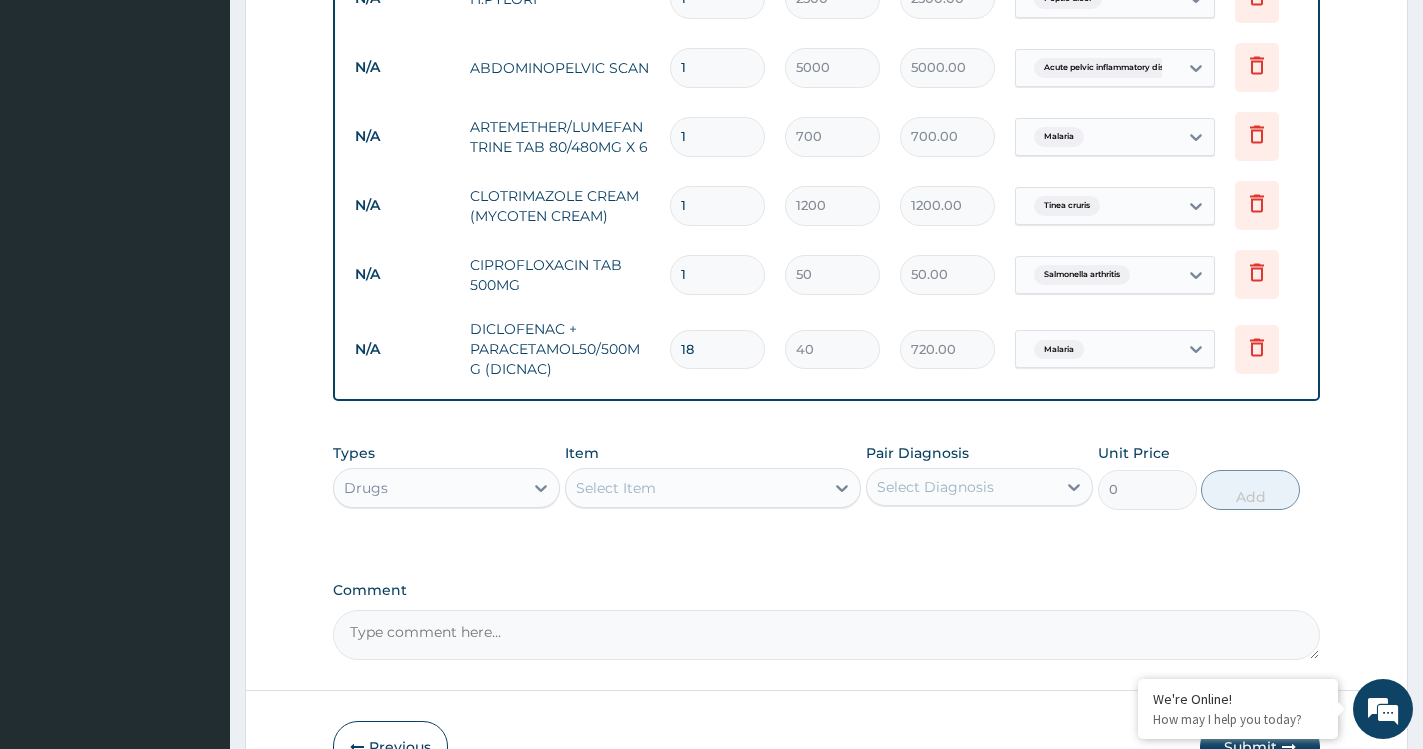 type on "18" 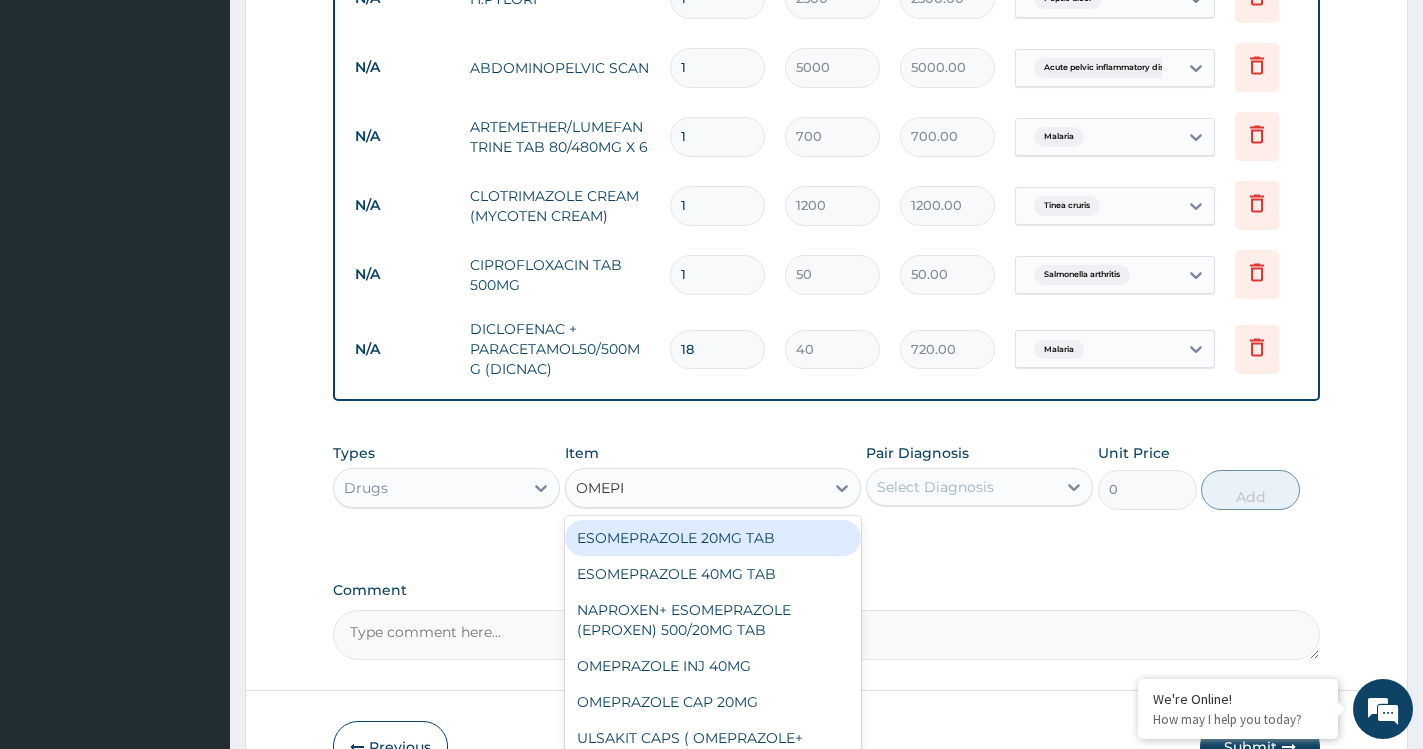 type on "OMEPRA" 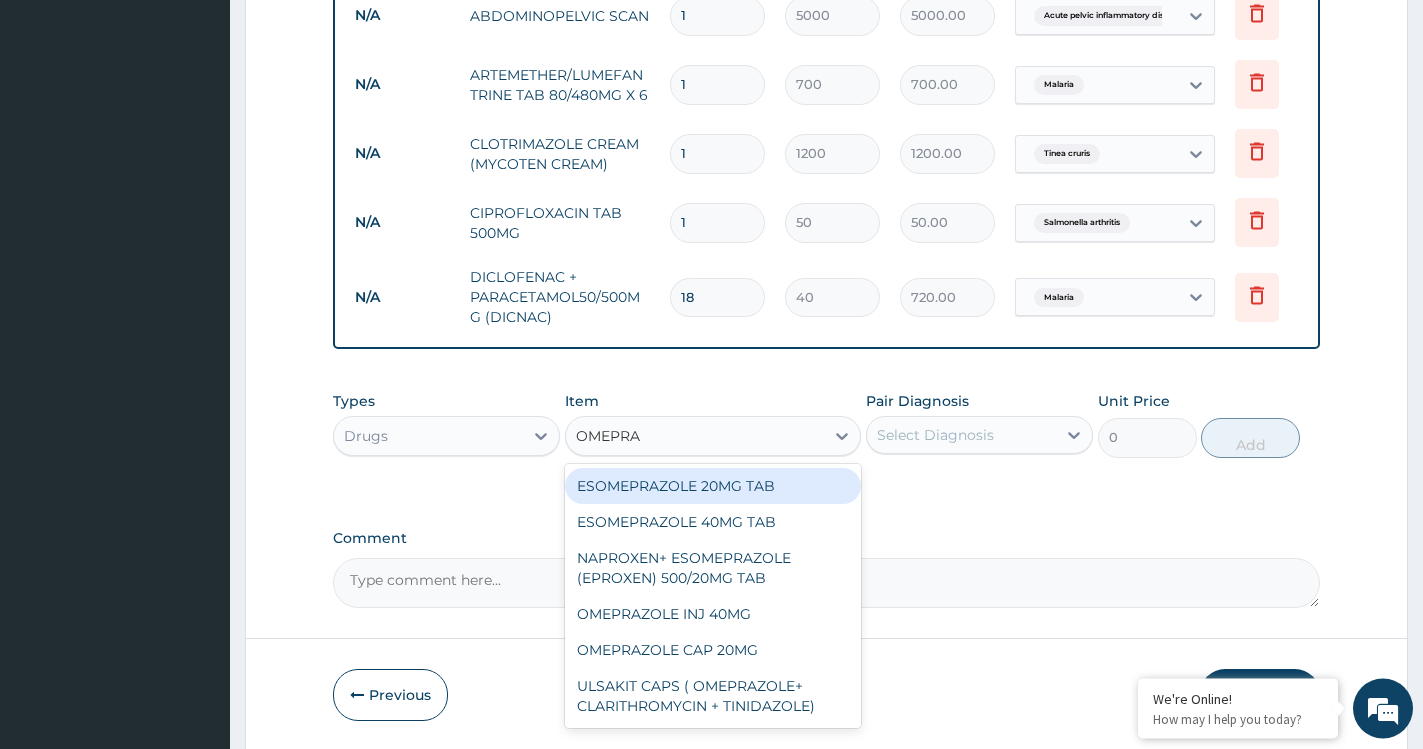 scroll, scrollTop: 1297, scrollLeft: 0, axis: vertical 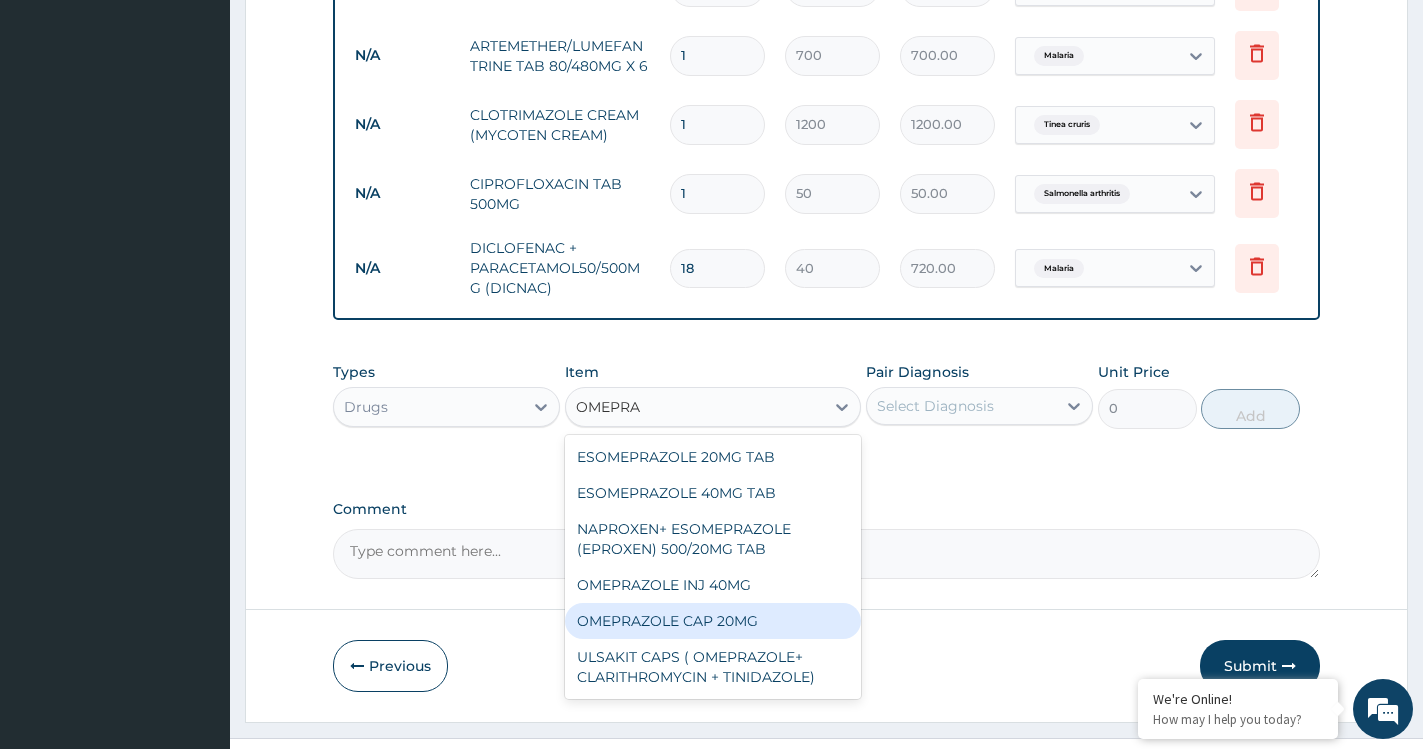 click on "OMEPRAZOLE CAP 20MG" at bounding box center [713, 621] 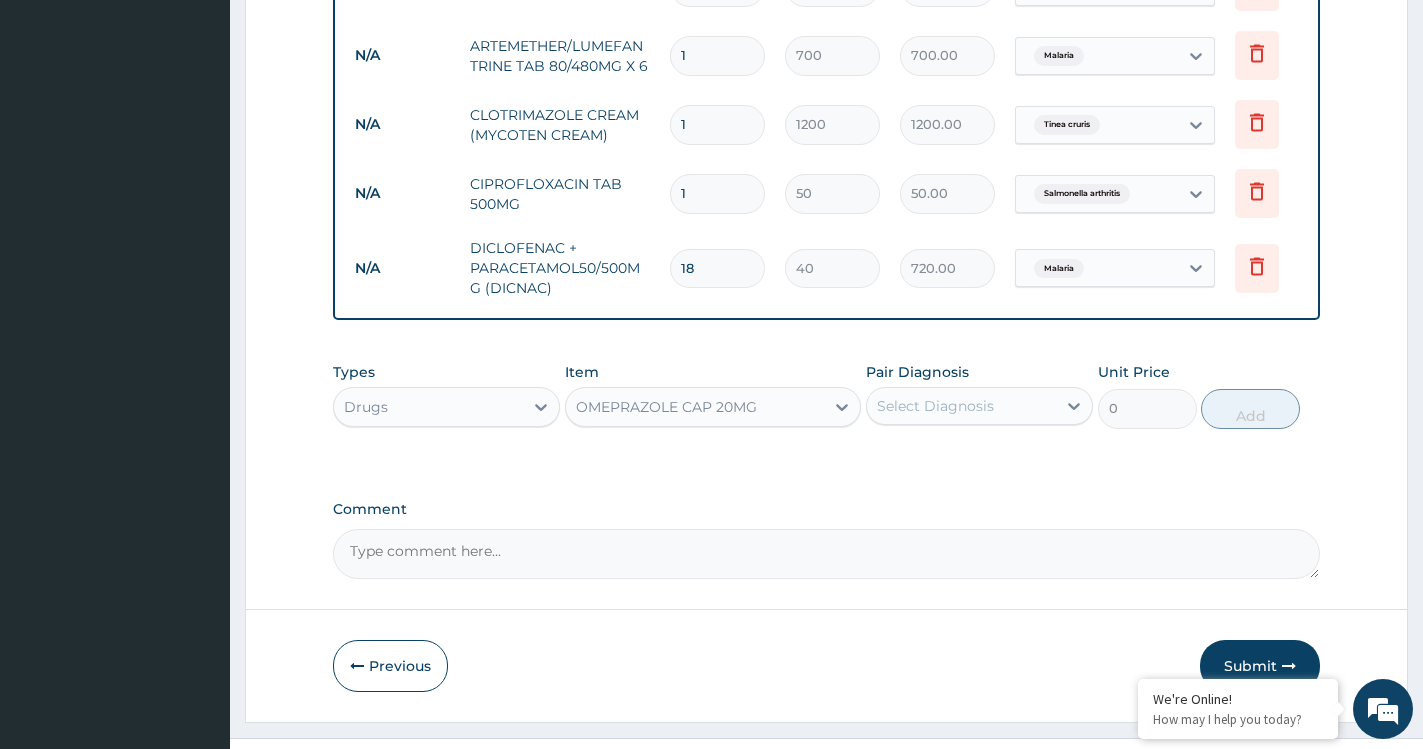 type 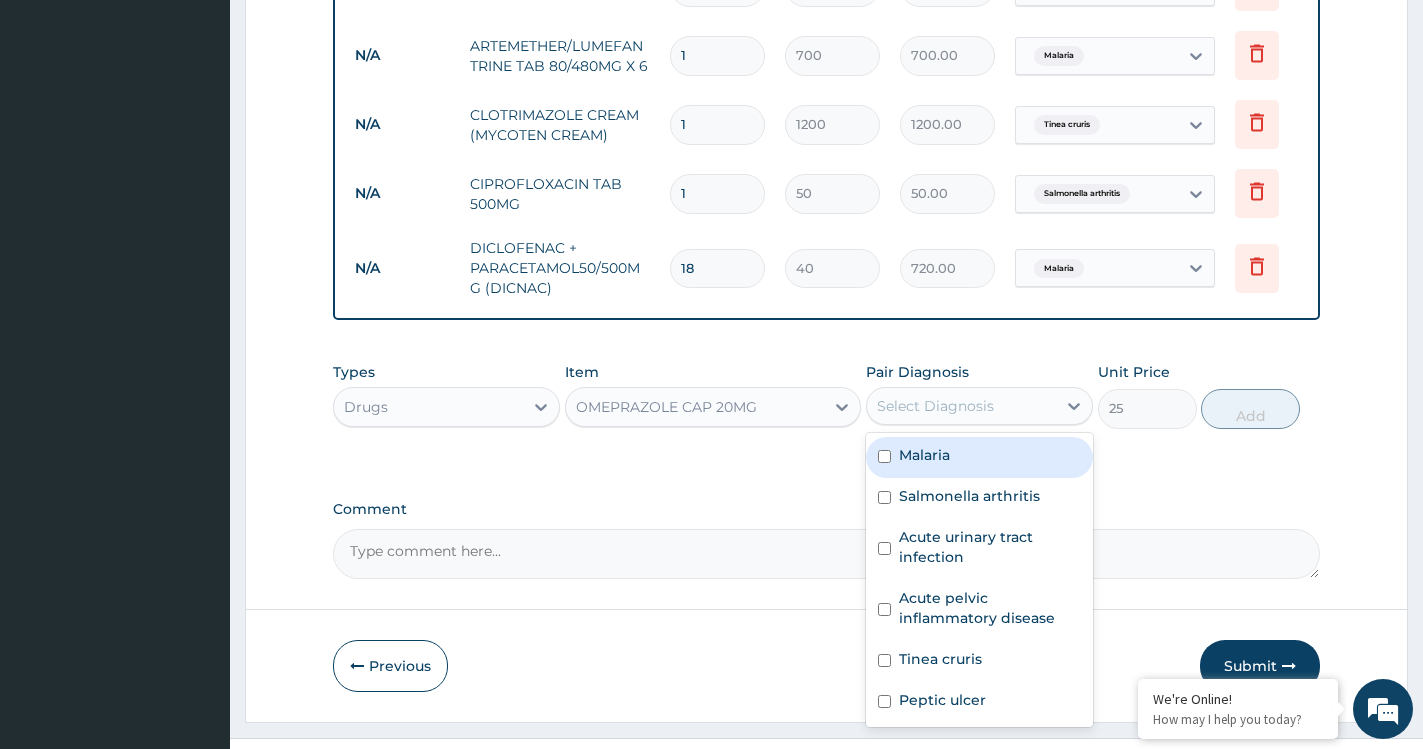 click on "Select Diagnosis" at bounding box center [935, 406] 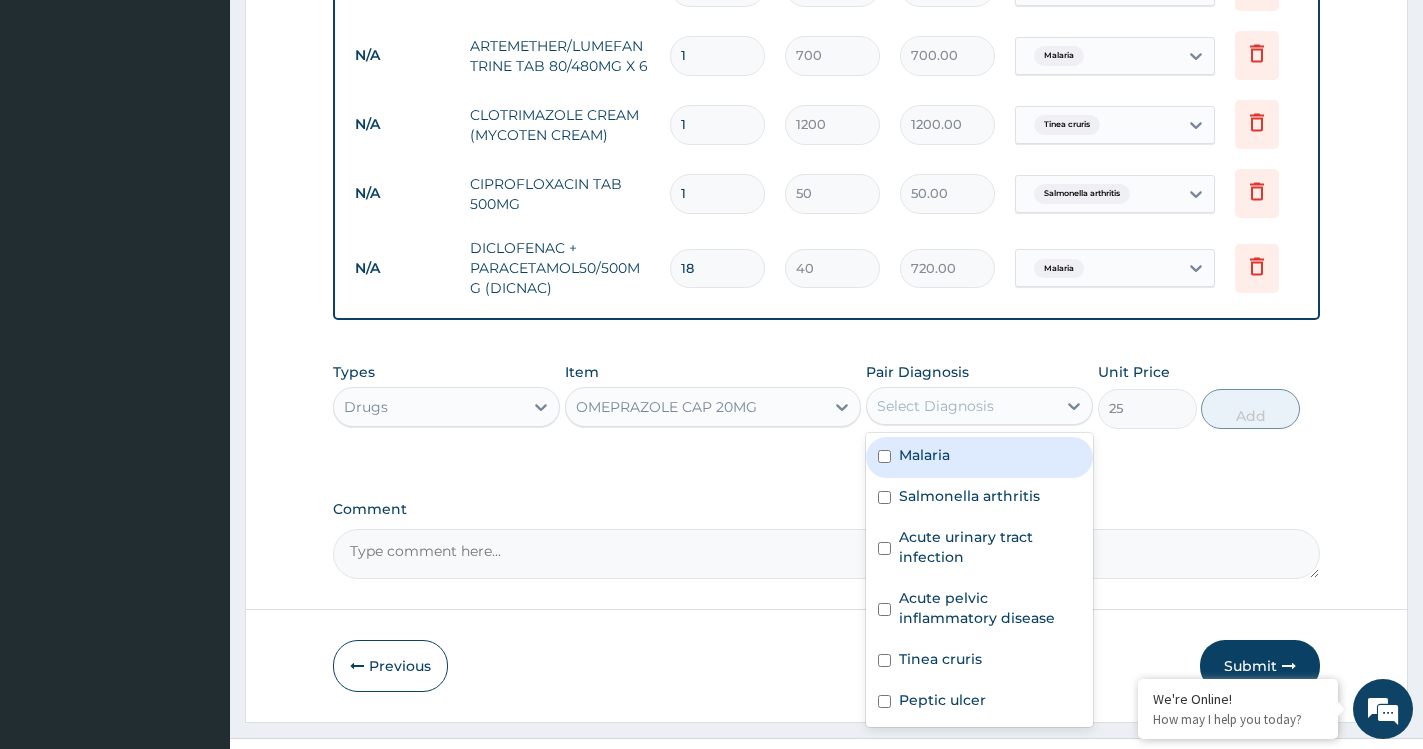 click on "Malaria" at bounding box center [979, 457] 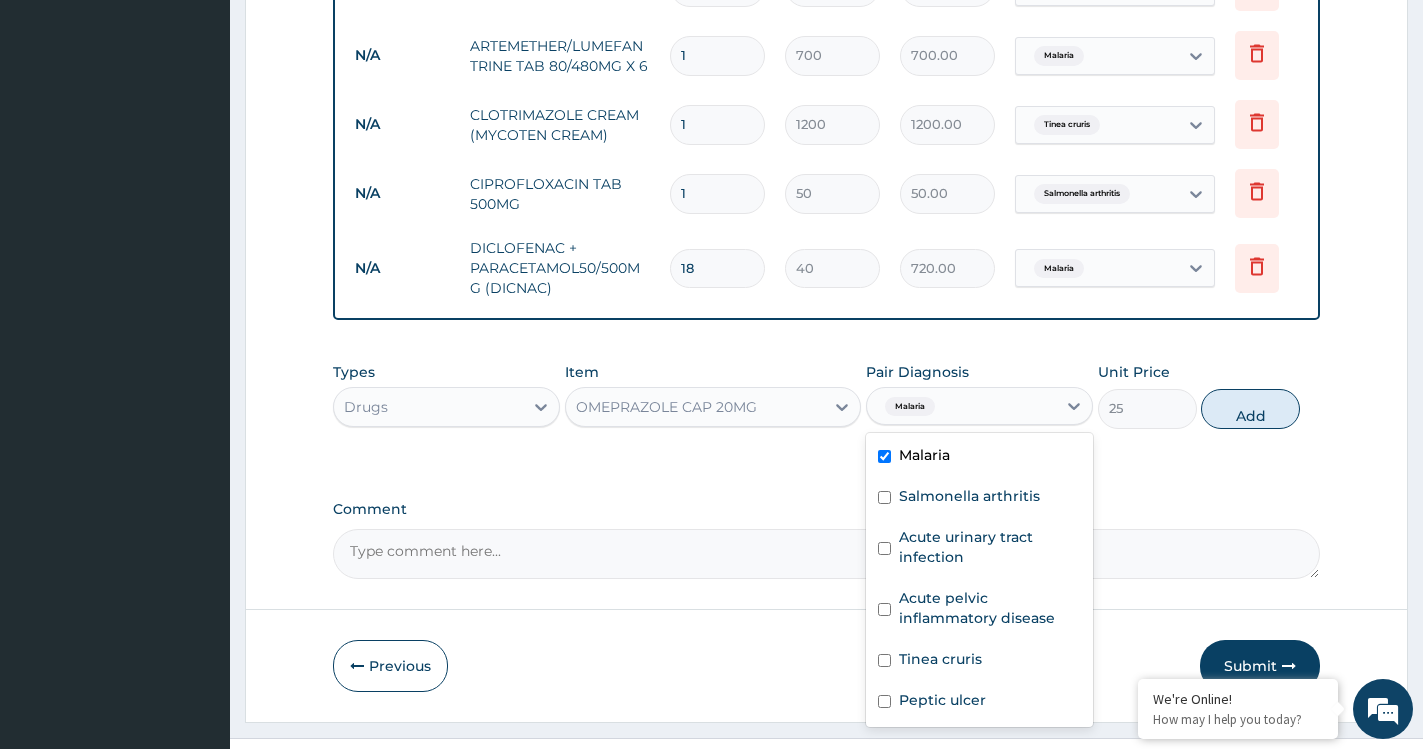 checkbox on "true" 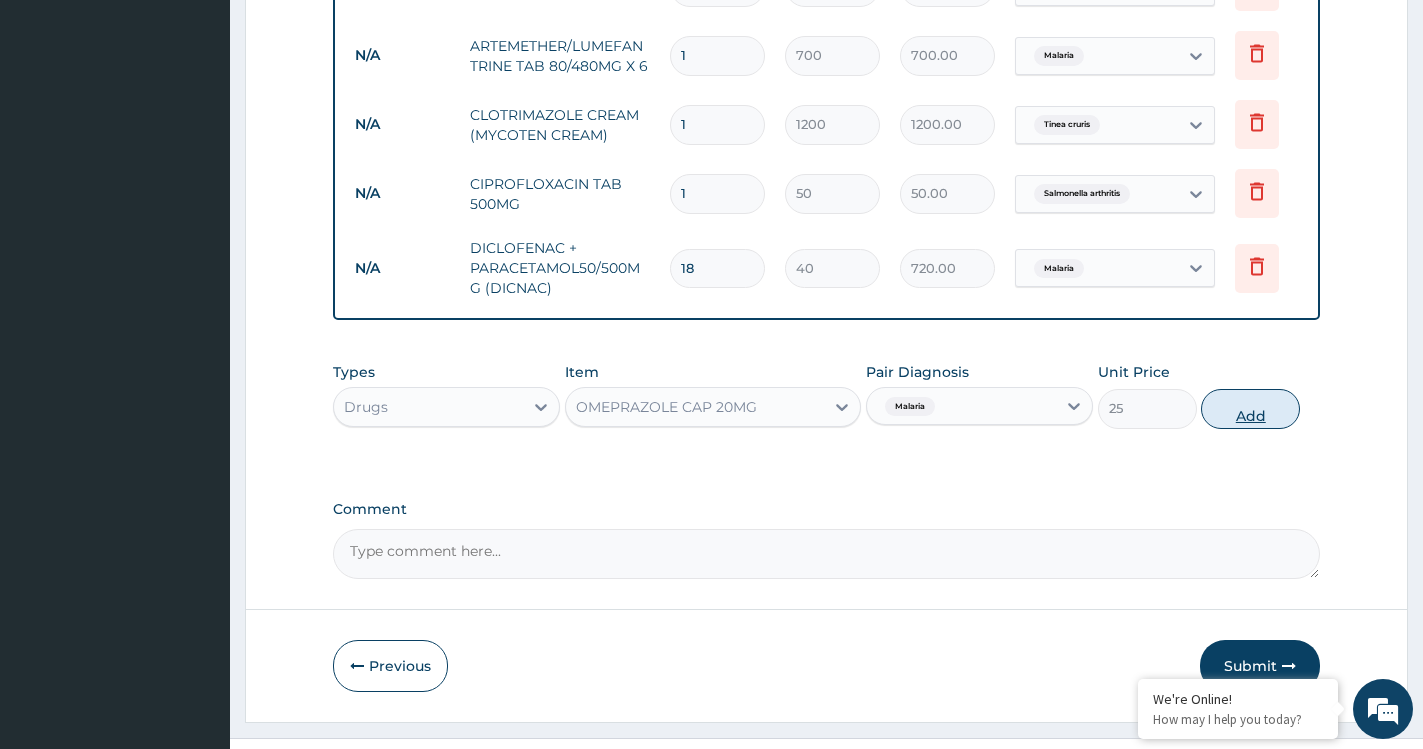click on "Add" at bounding box center (1250, 409) 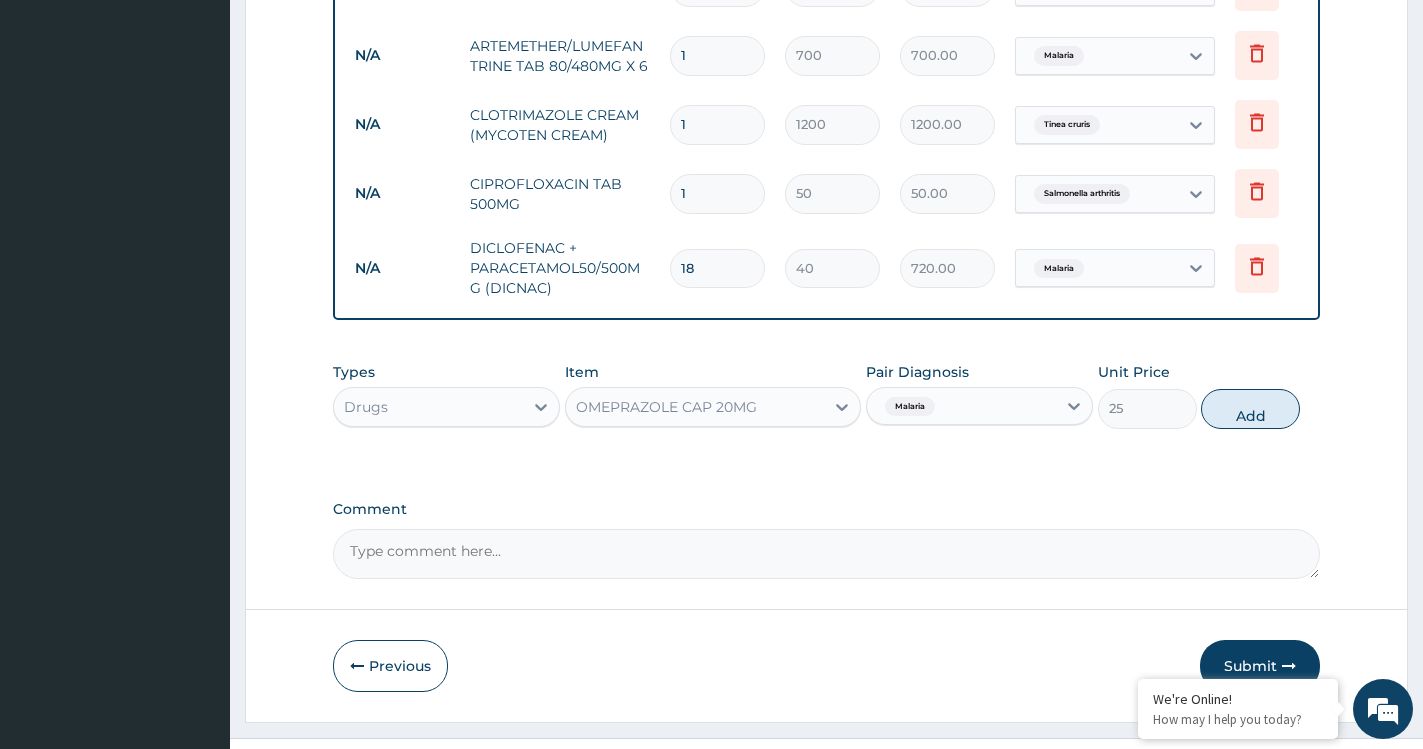 type on "0" 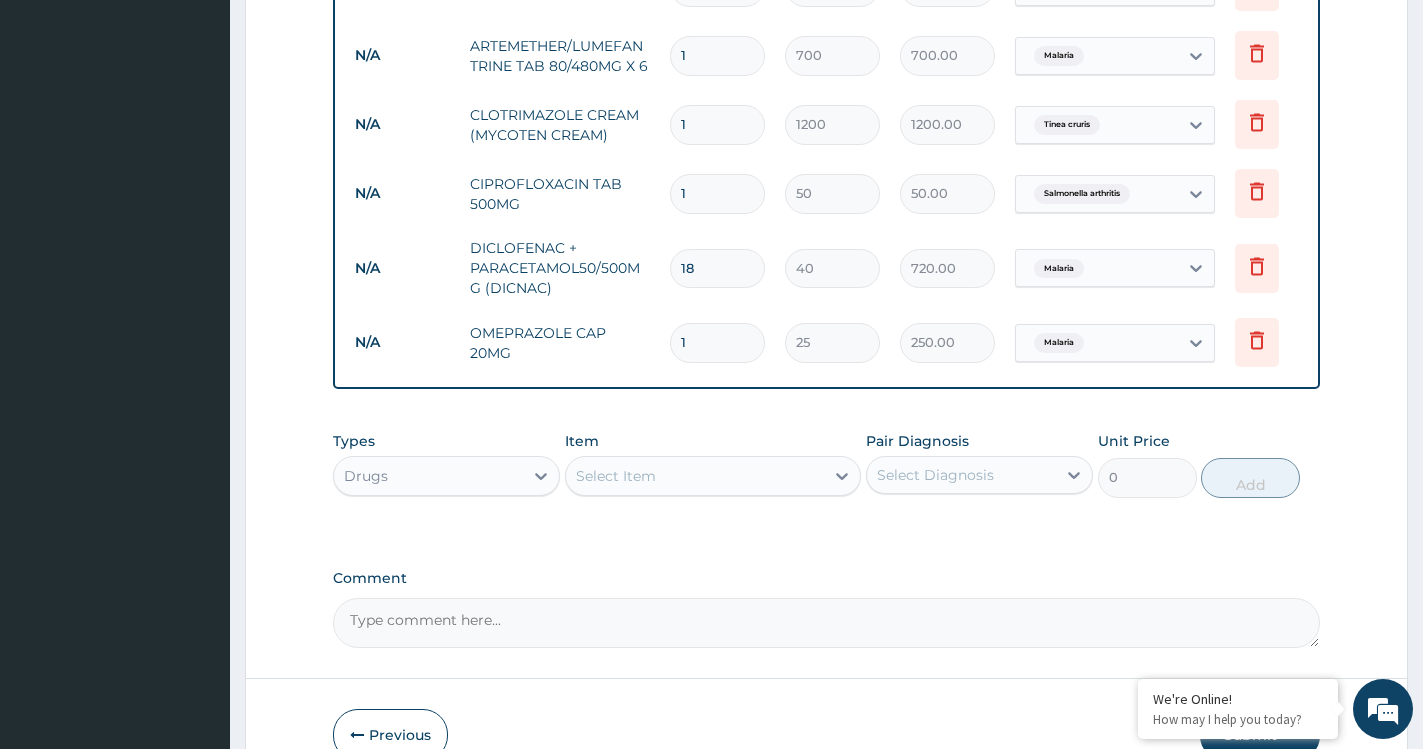 type on "10" 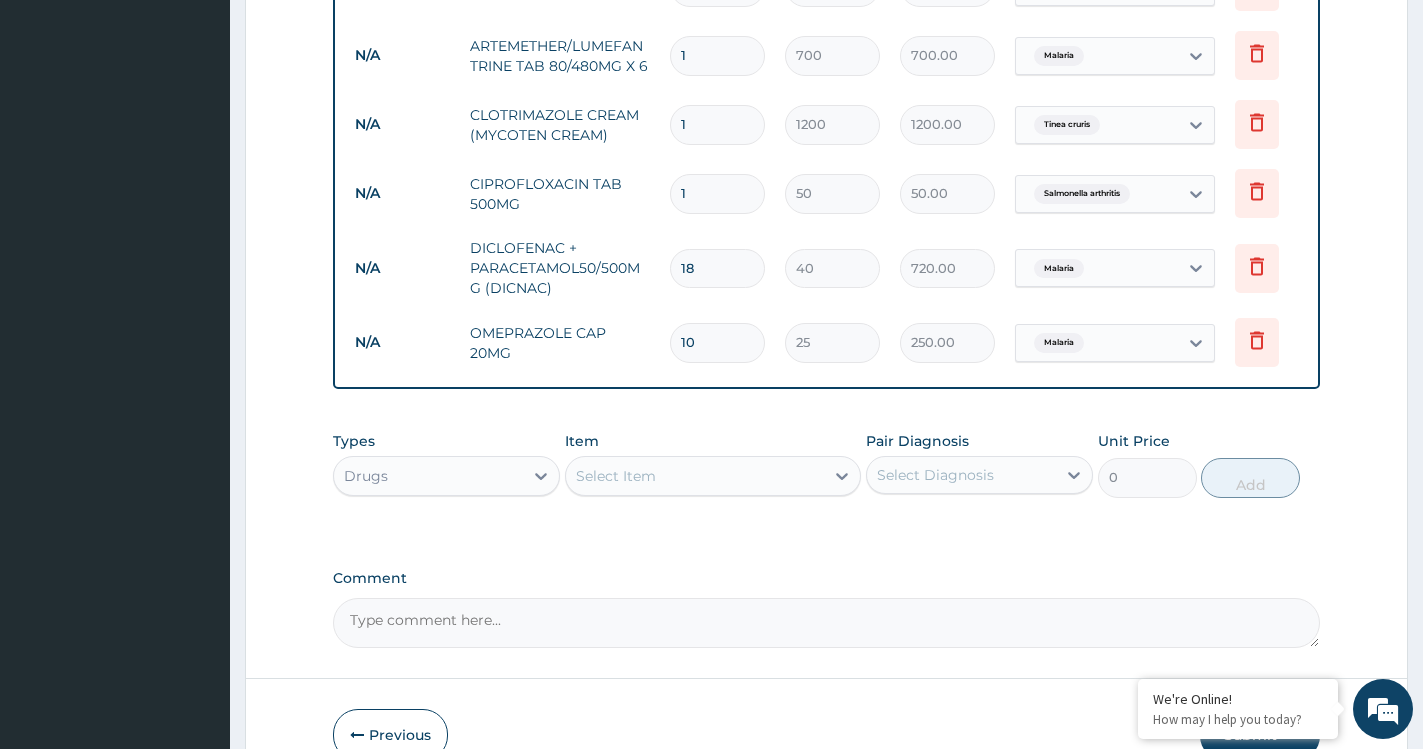 type on "250.00" 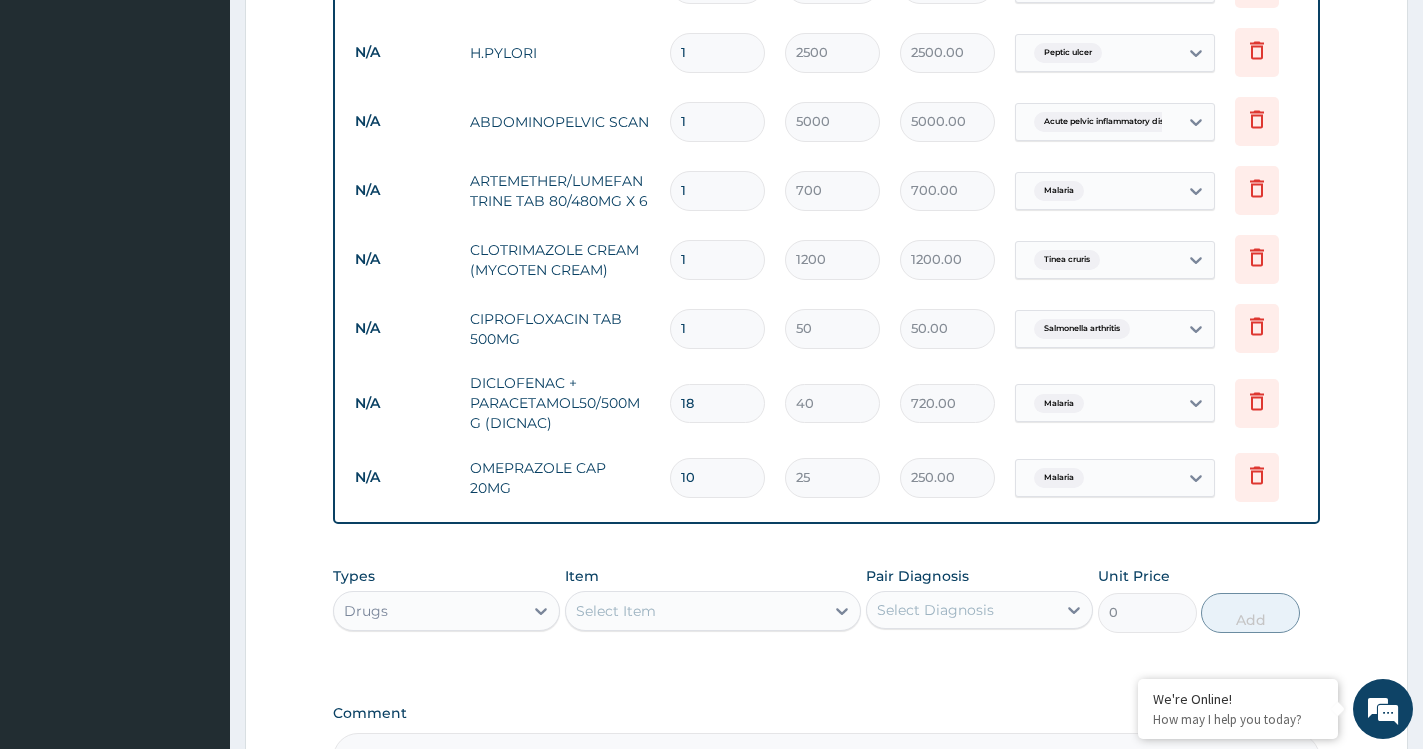 scroll, scrollTop: 1434, scrollLeft: 0, axis: vertical 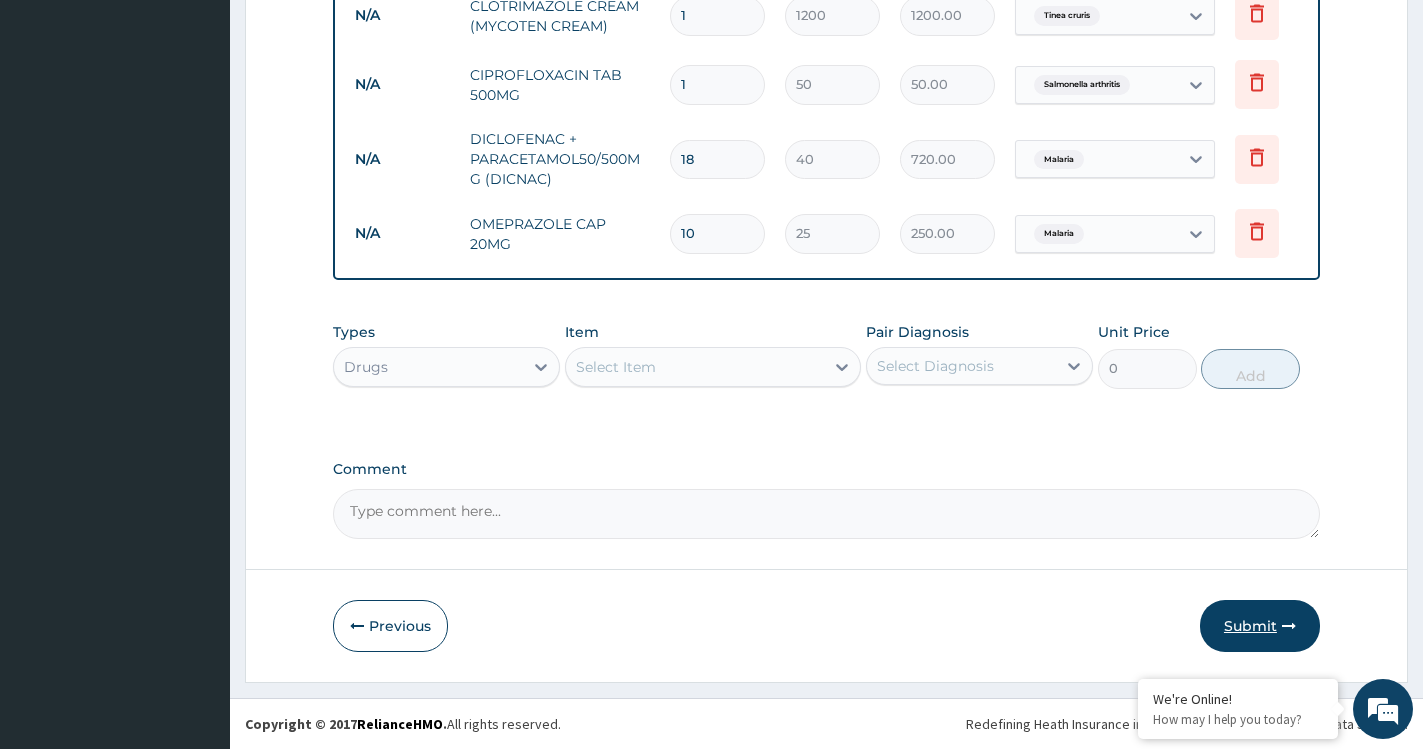 type on "10" 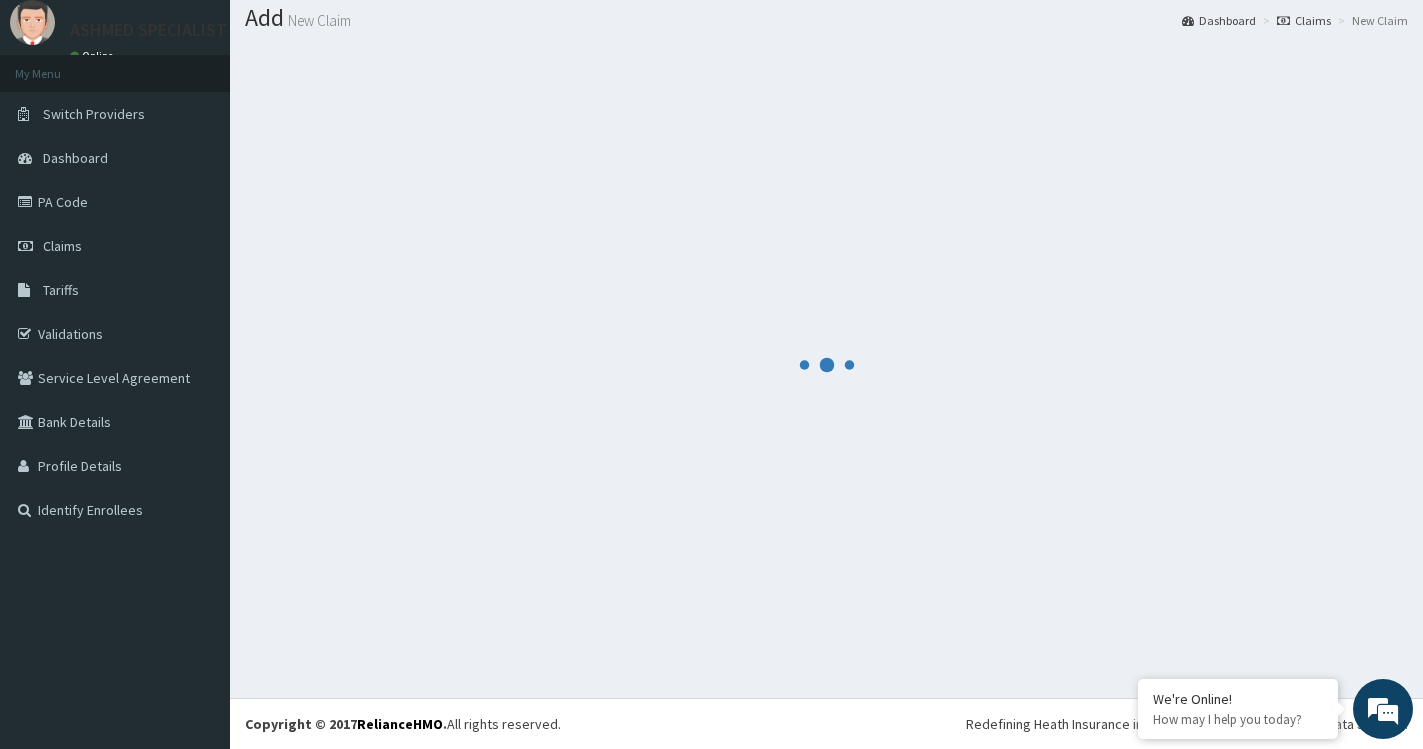 scroll, scrollTop: 60, scrollLeft: 0, axis: vertical 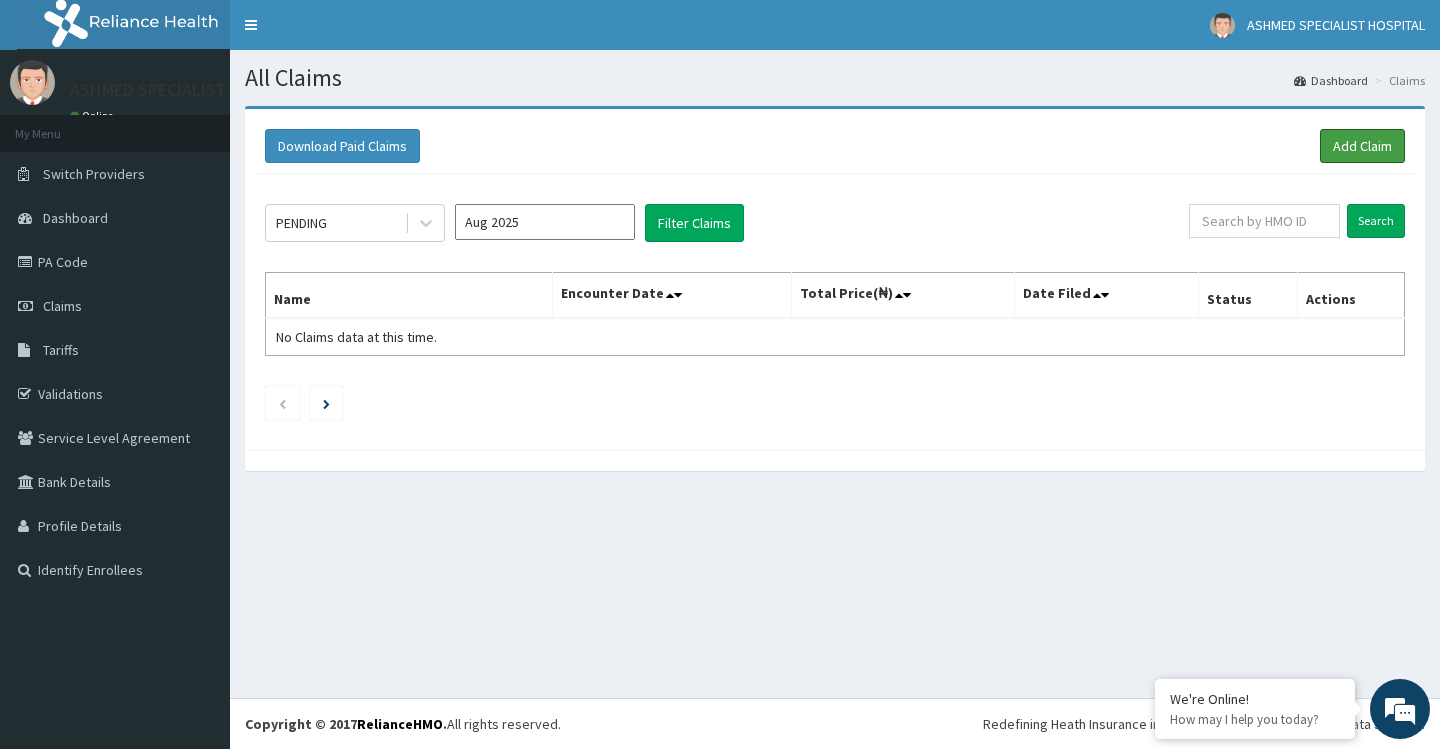 click on "Add Claim" at bounding box center [1362, 146] 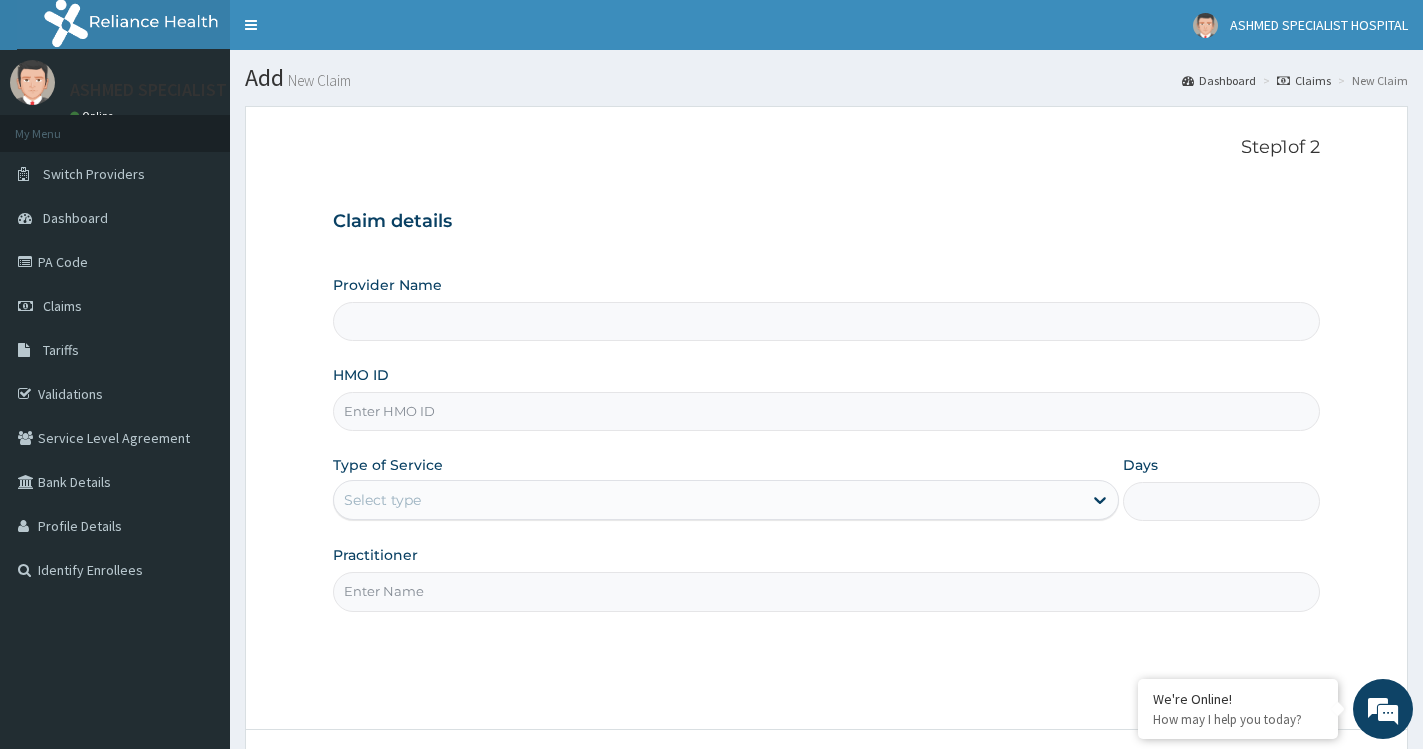 scroll, scrollTop: 0, scrollLeft: 0, axis: both 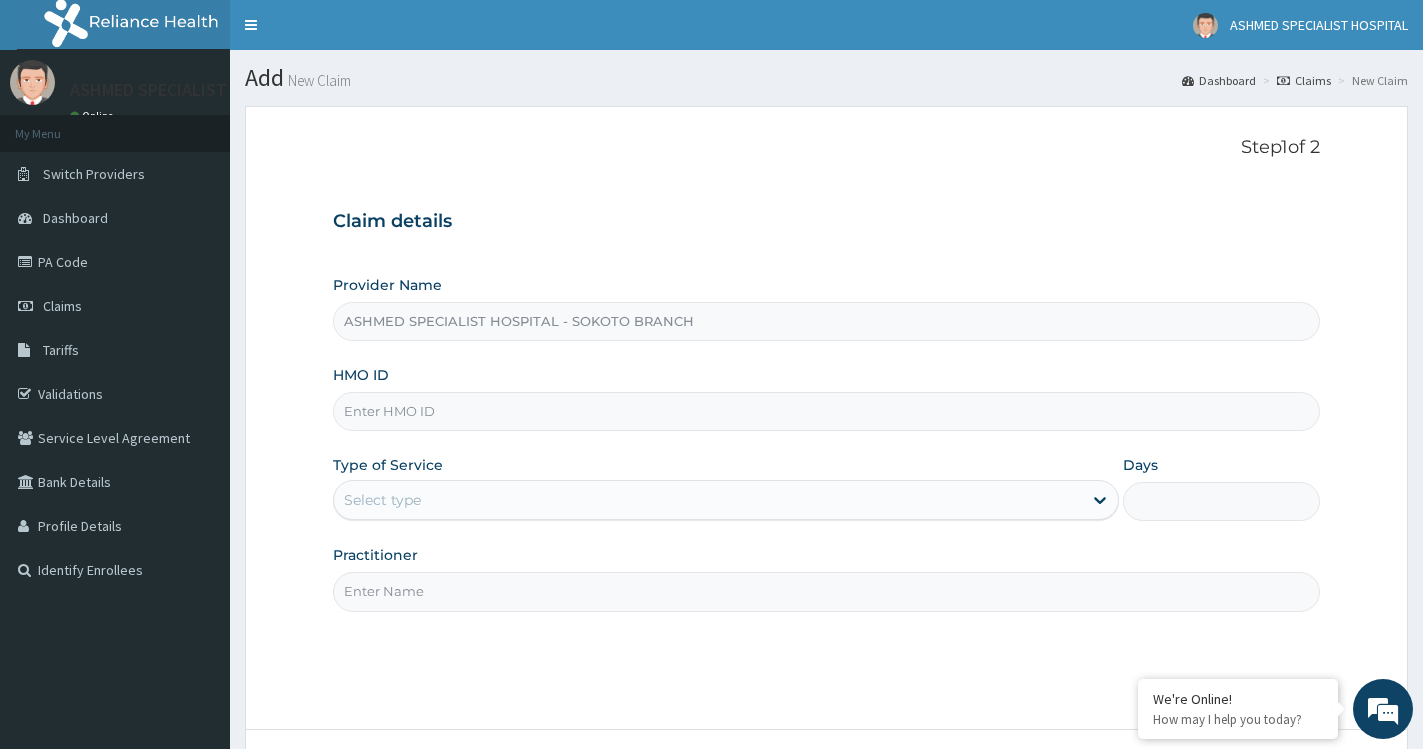 type on "ASHMED SPECIALIST HOSPITAL - SOKOTO BRANCH" 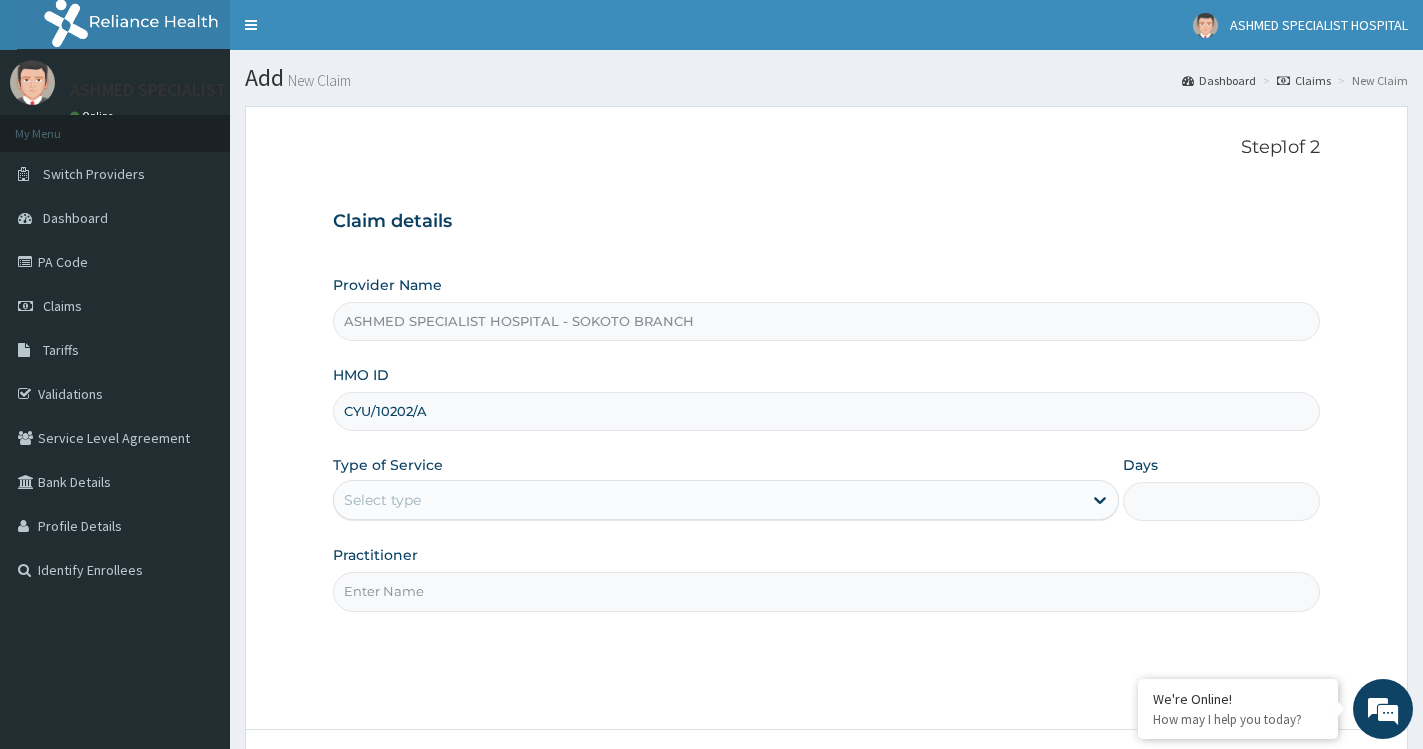 type on "CYU/10202/A" 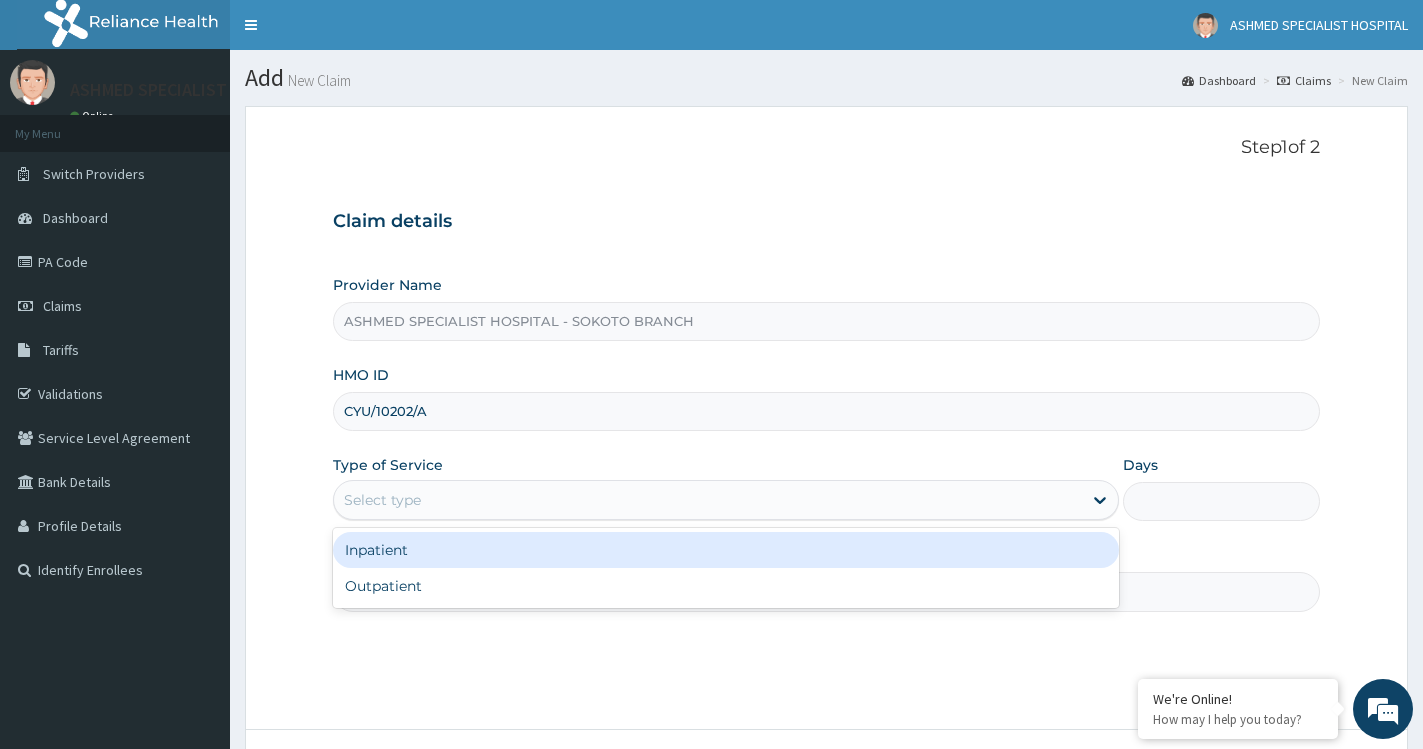 click on "Select type" at bounding box center (708, 500) 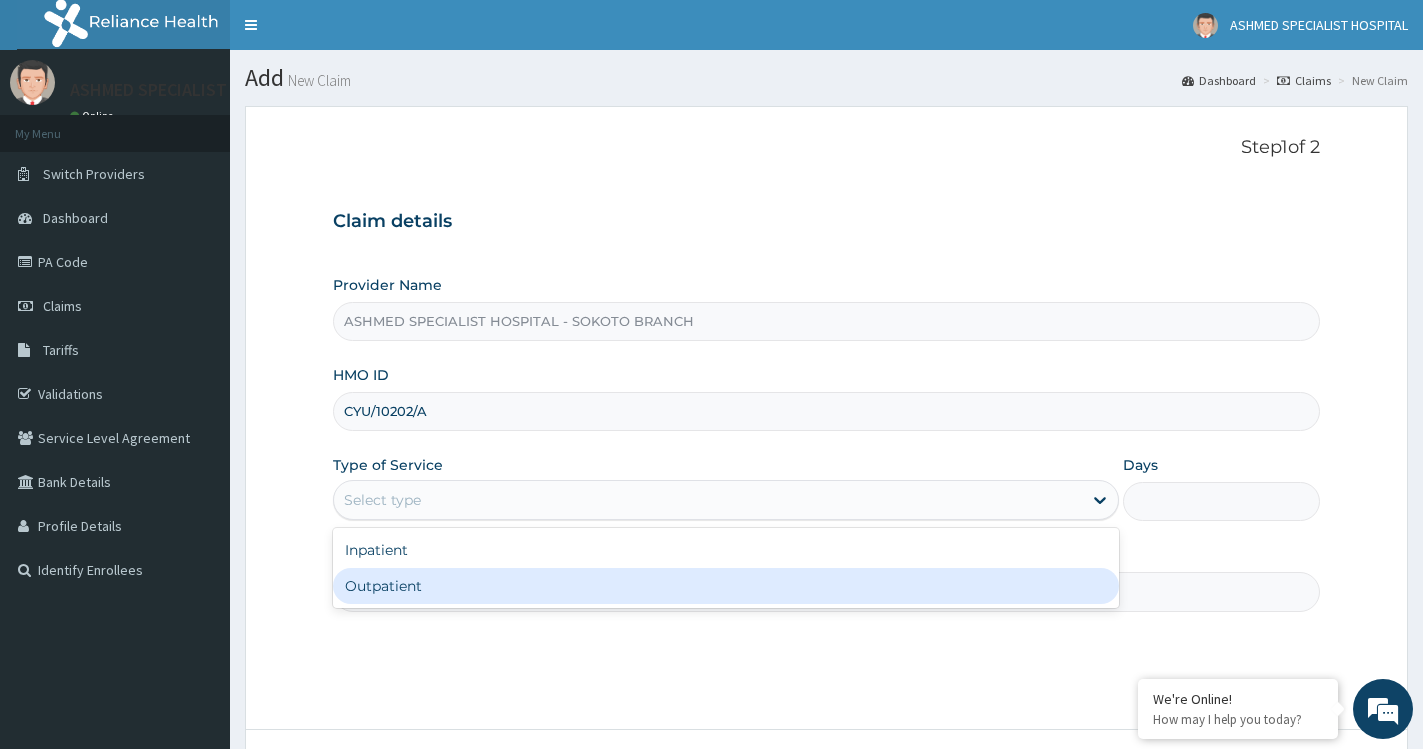 click on "Outpatient" at bounding box center [726, 586] 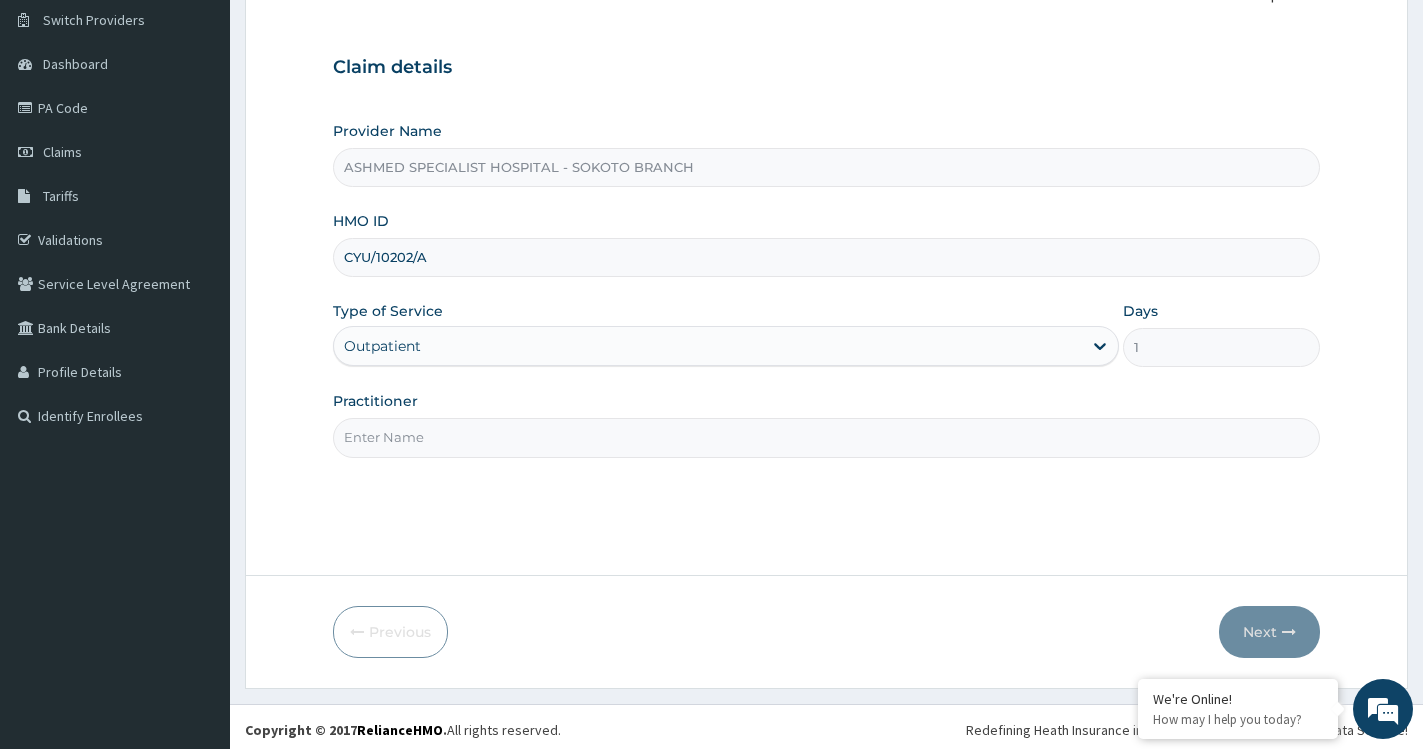 scroll, scrollTop: 160, scrollLeft: 0, axis: vertical 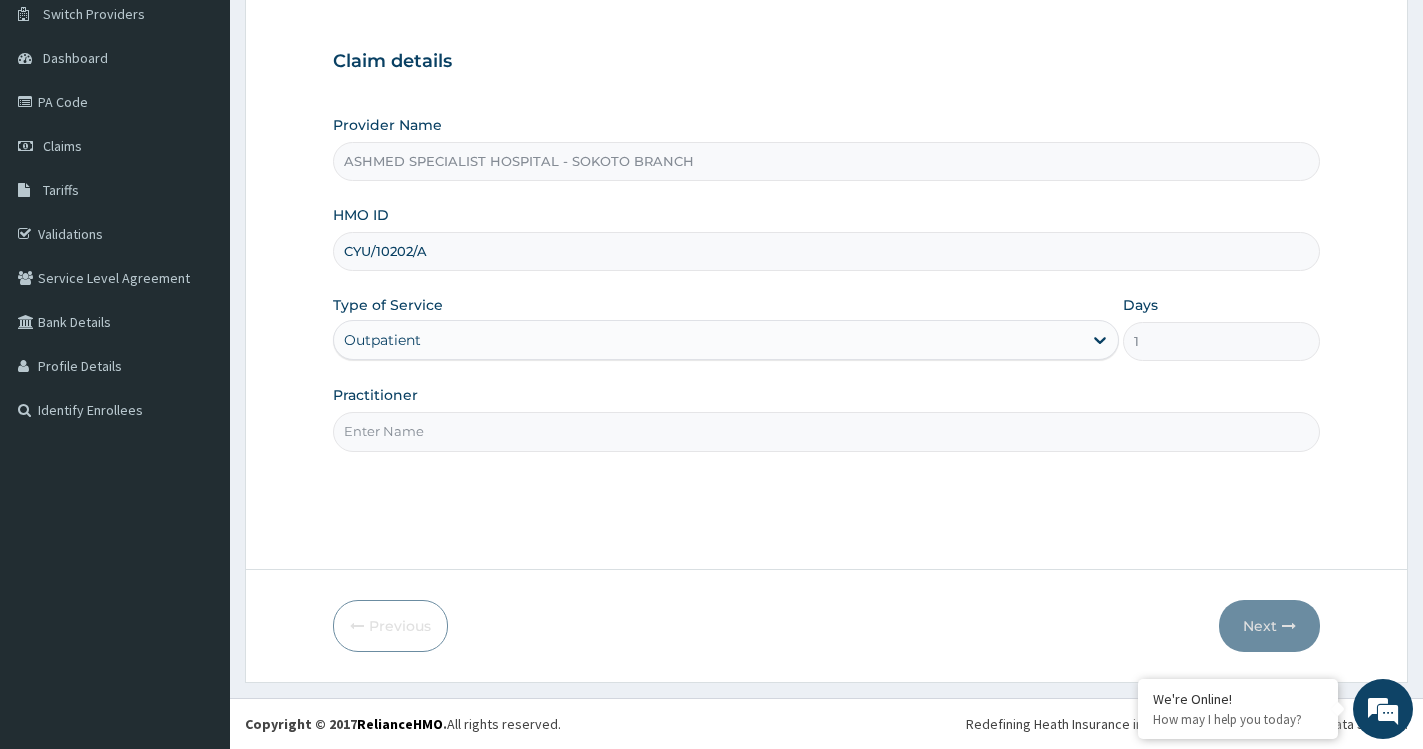 click on "Practitioner" at bounding box center [826, 431] 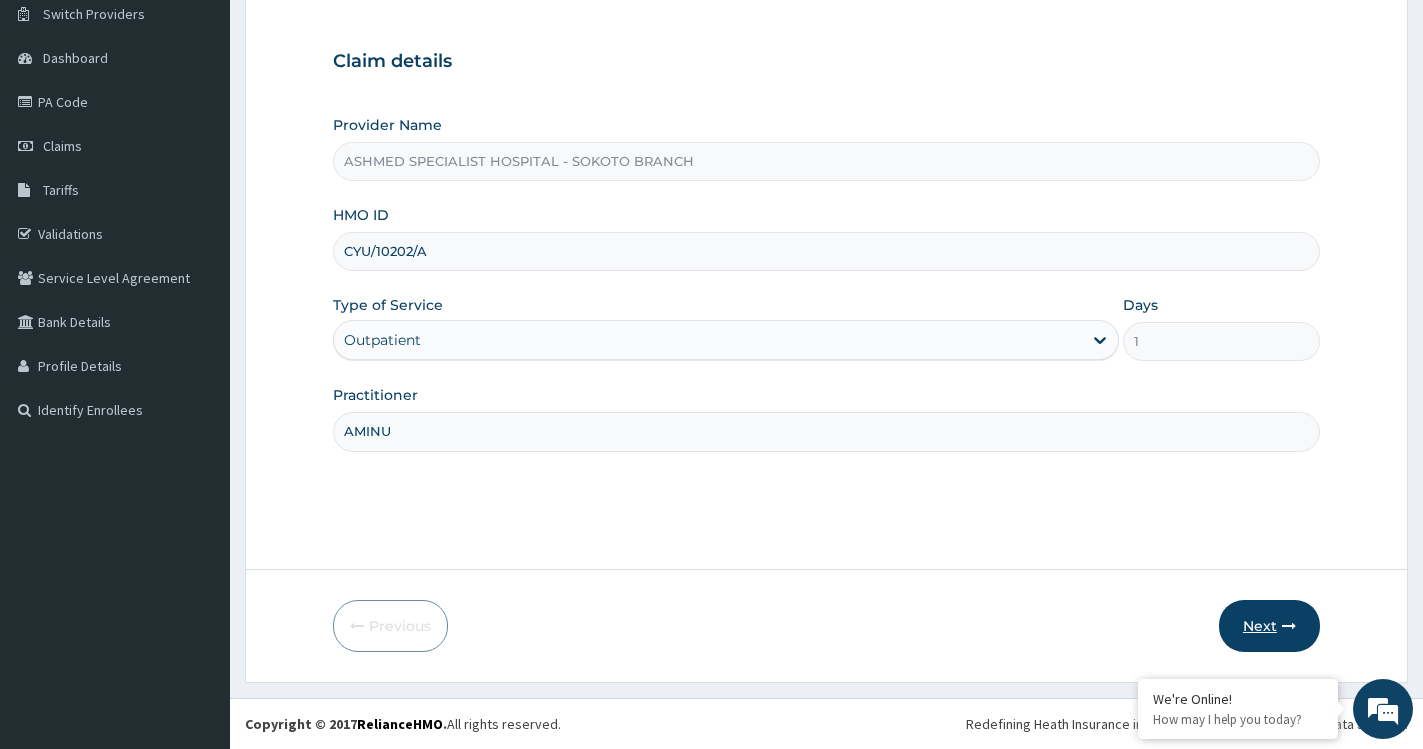 type on "AMINU" 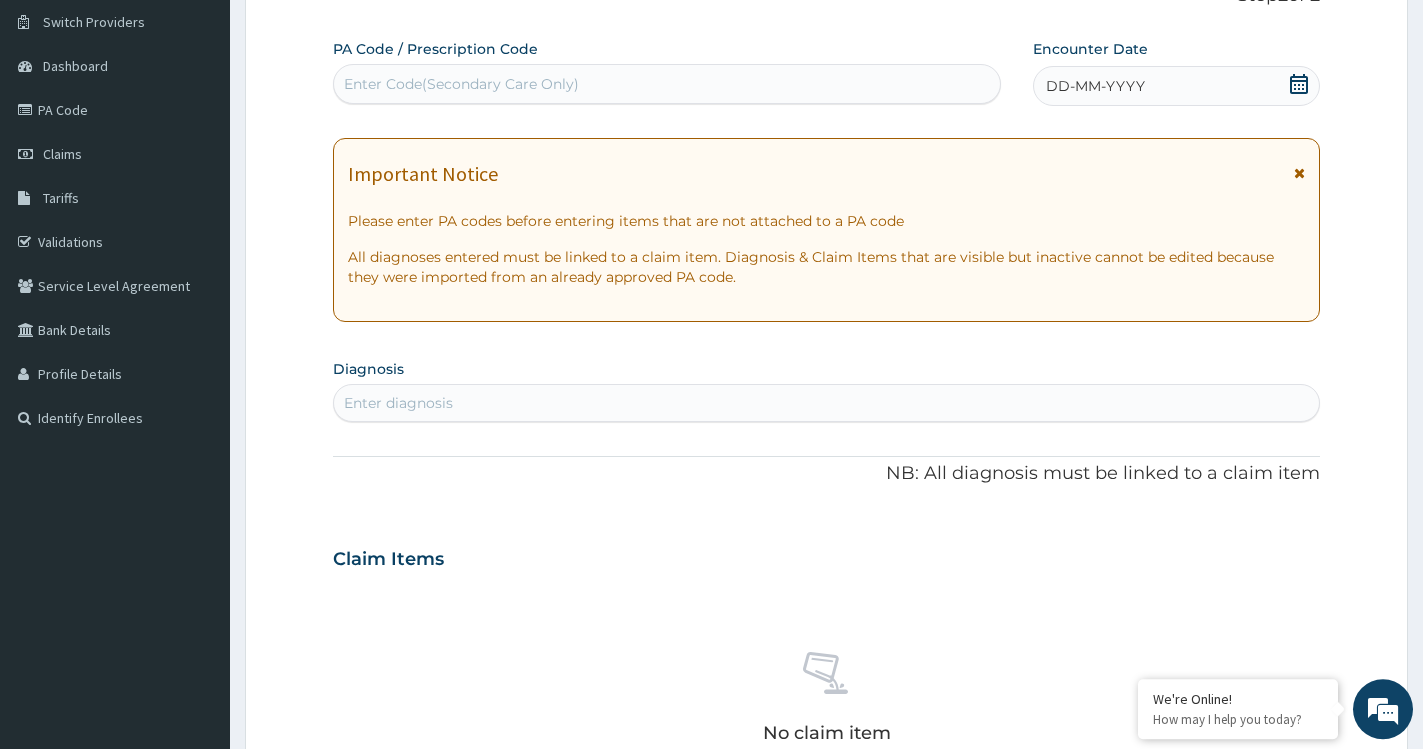 scroll, scrollTop: 24, scrollLeft: 0, axis: vertical 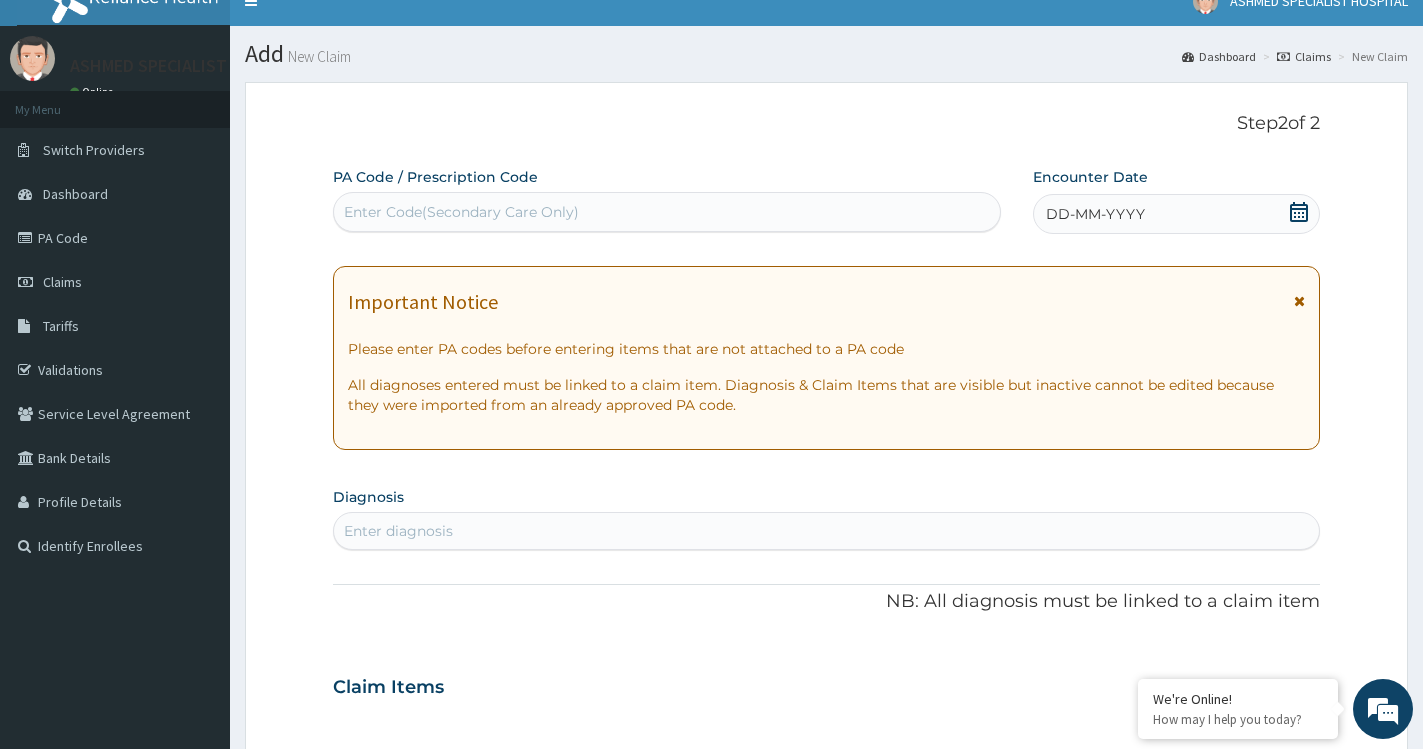 click 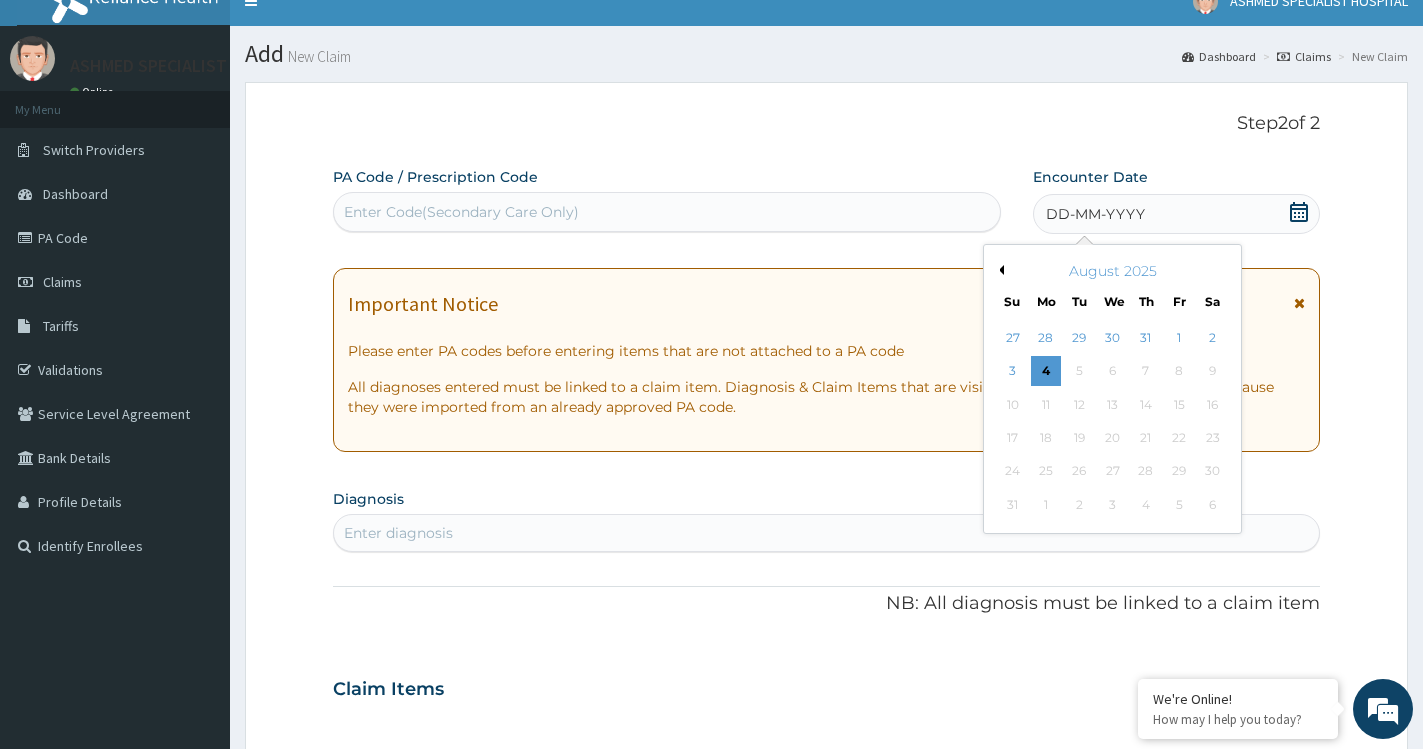 click on "Previous Month" at bounding box center (999, 270) 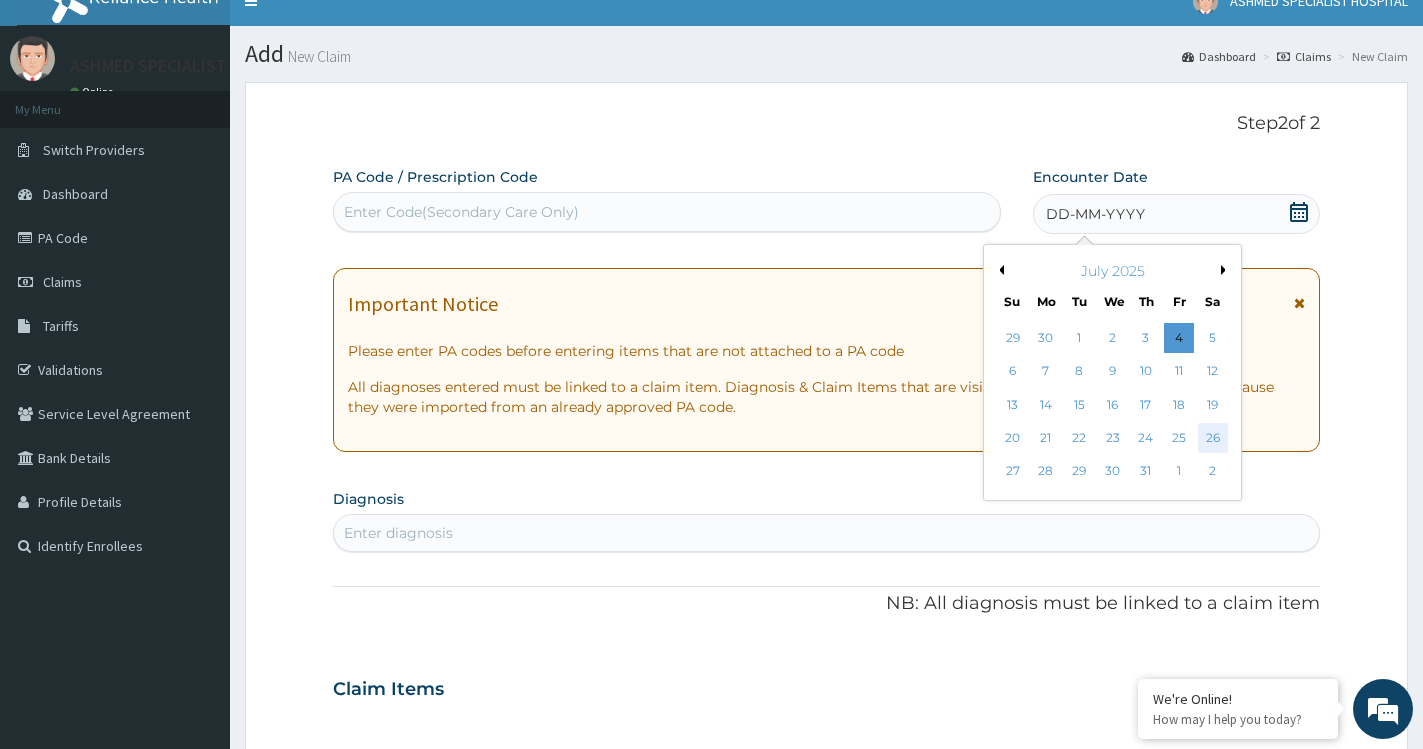 click on "26" at bounding box center [1213, 438] 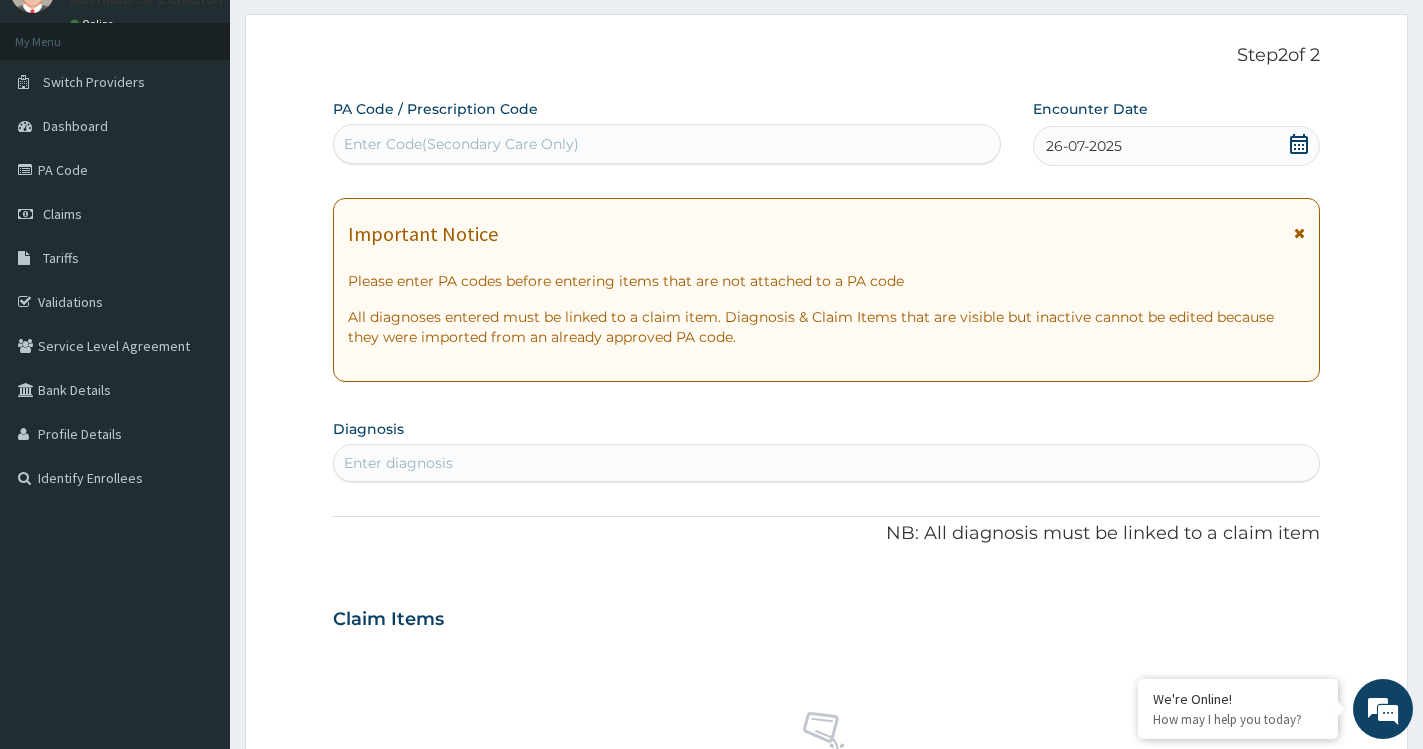 scroll, scrollTop: 296, scrollLeft: 0, axis: vertical 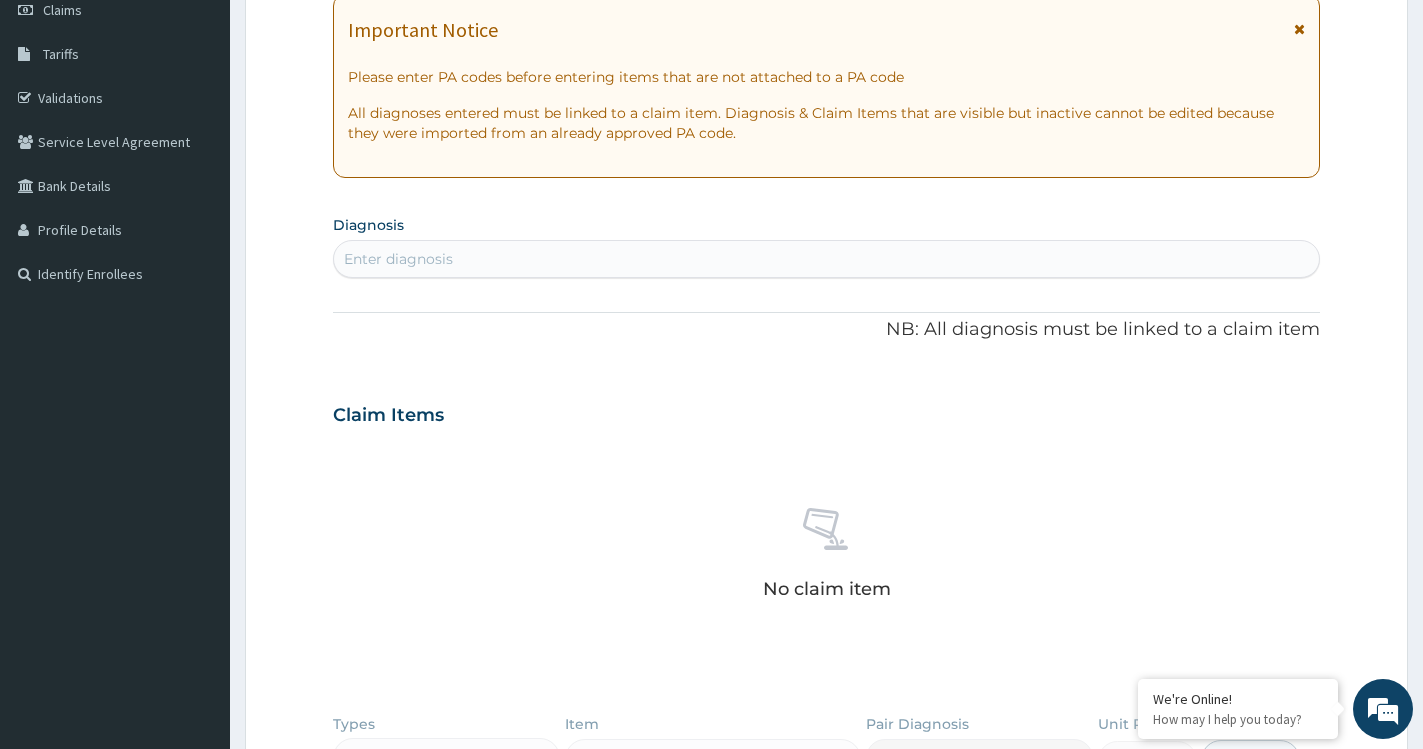 click on "Enter diagnosis" at bounding box center [826, 259] 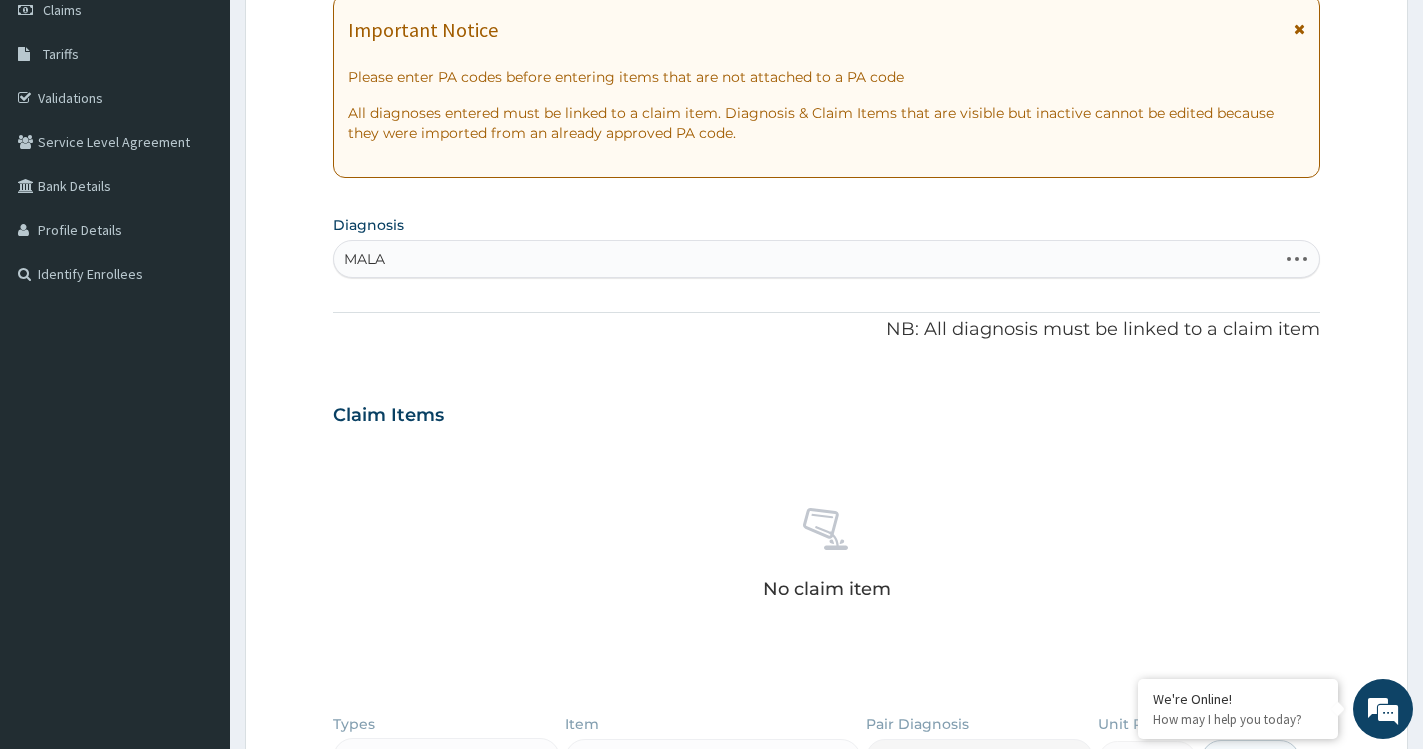 type on "MALAR" 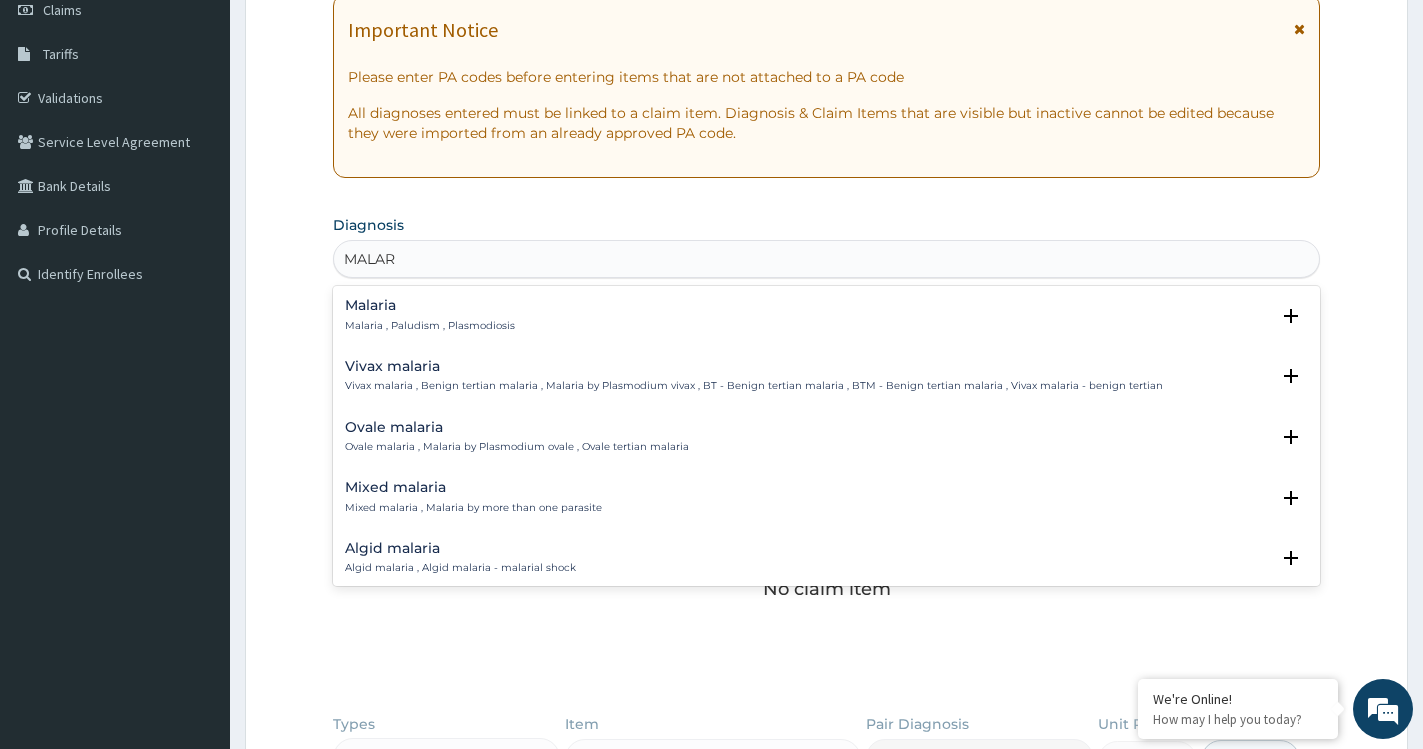 click on "Malaria , Paludism , Plasmodiosis" at bounding box center [430, 326] 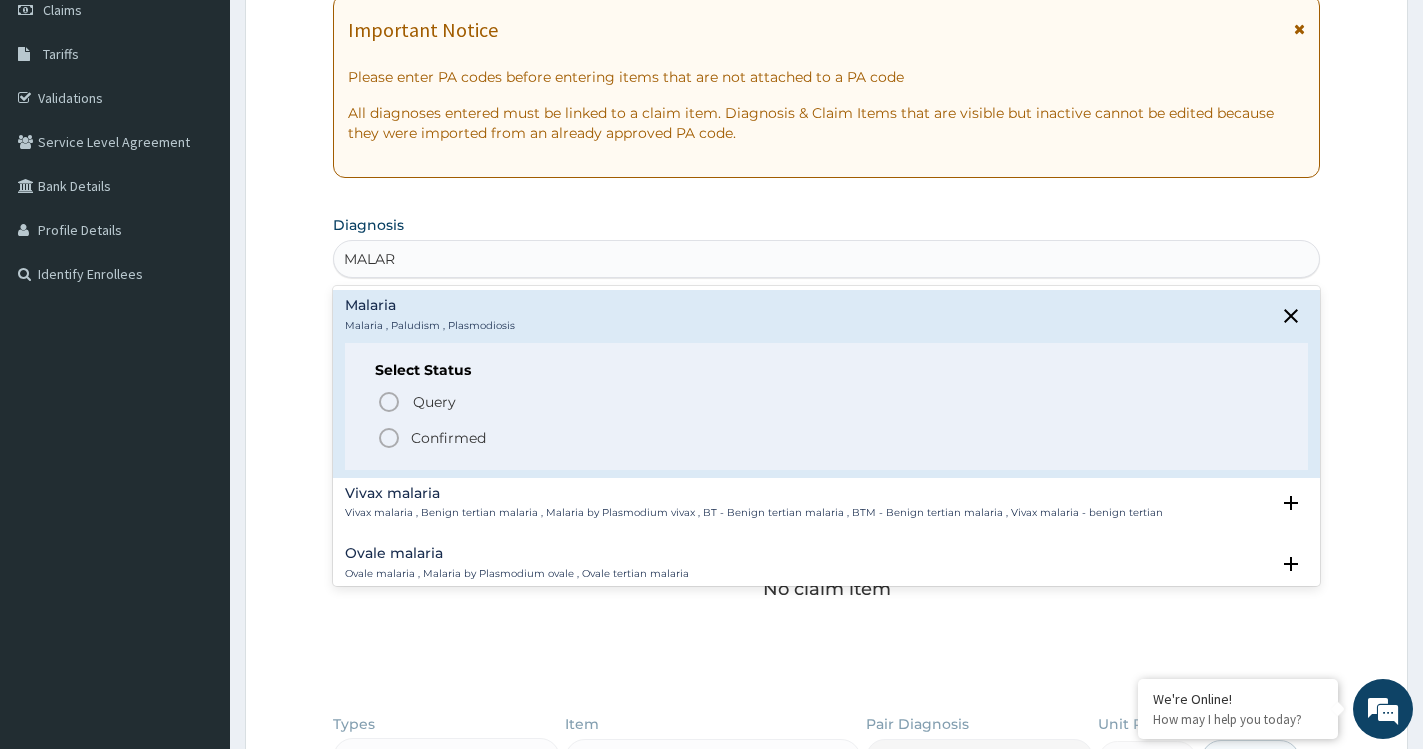 click on "Confirmed" at bounding box center (827, 438) 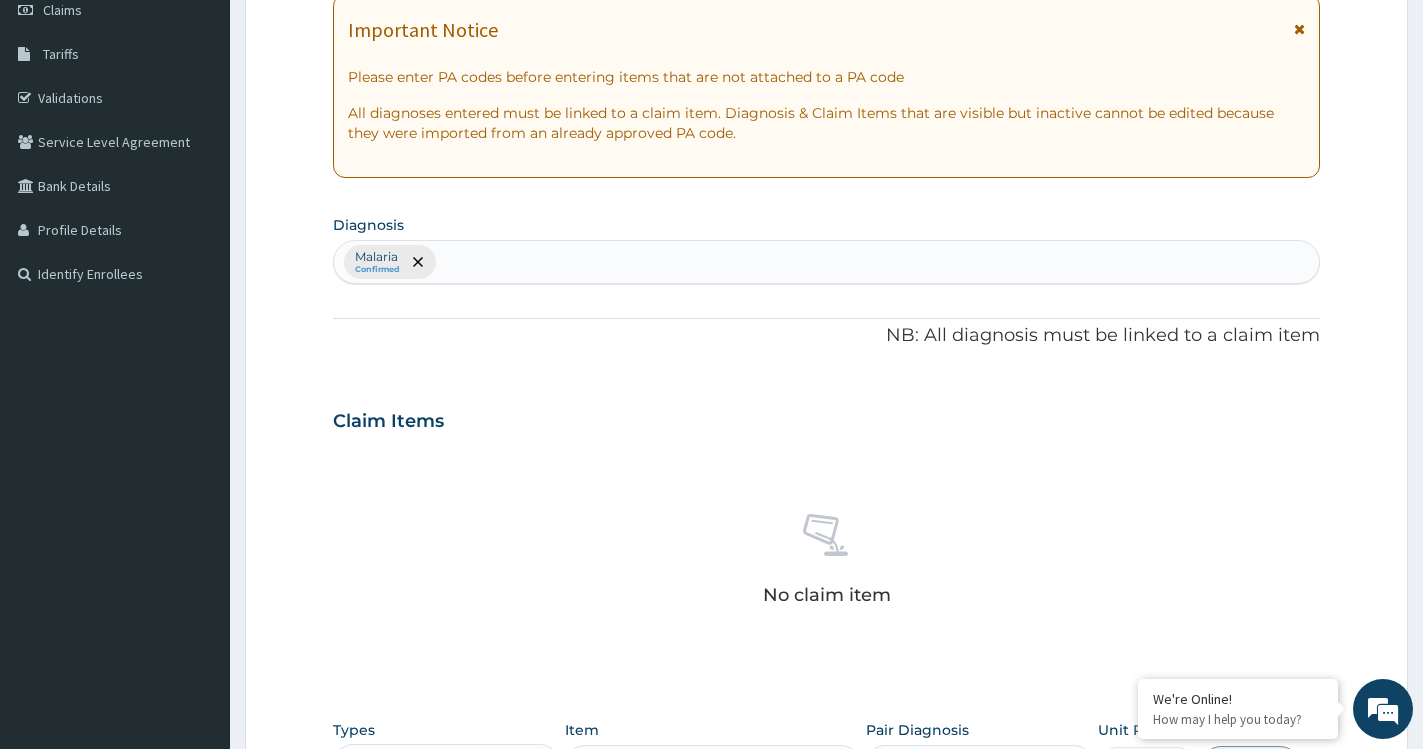 click on "Malaria Confirmed" at bounding box center (826, 262) 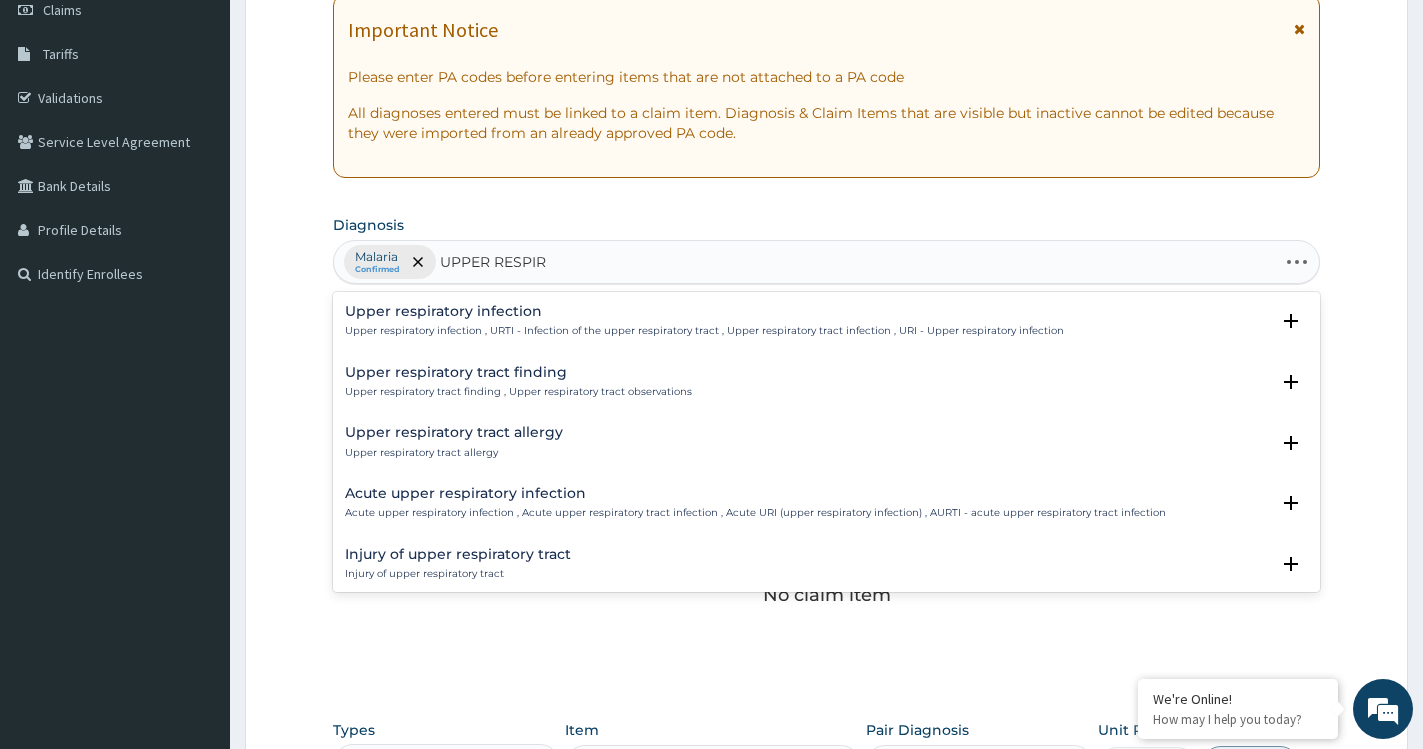 type on "UPPER RESPIRA" 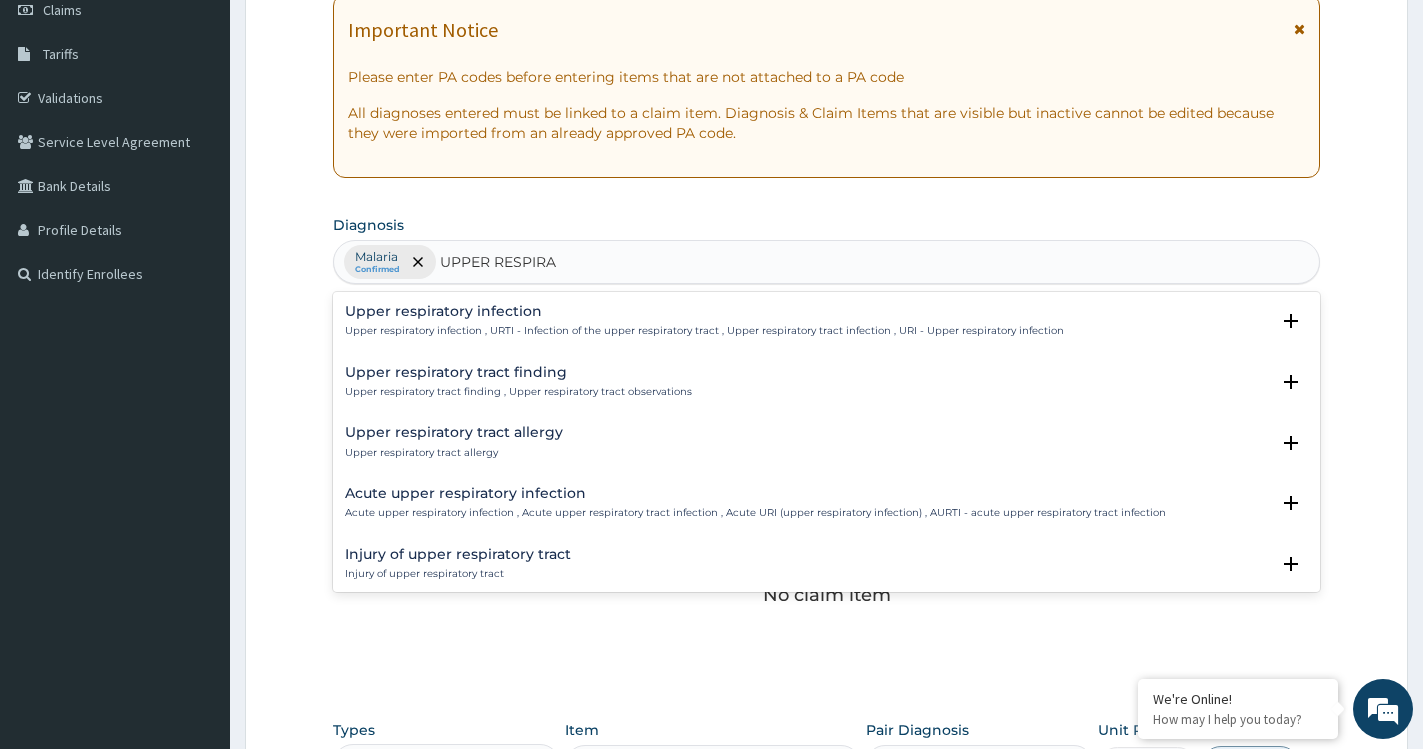 click on "Upper respiratory infection Upper respiratory infection , URTI - Infection of the upper respiratory tract , Upper respiratory tract infection , URI - Upper respiratory infection" at bounding box center (704, 321) 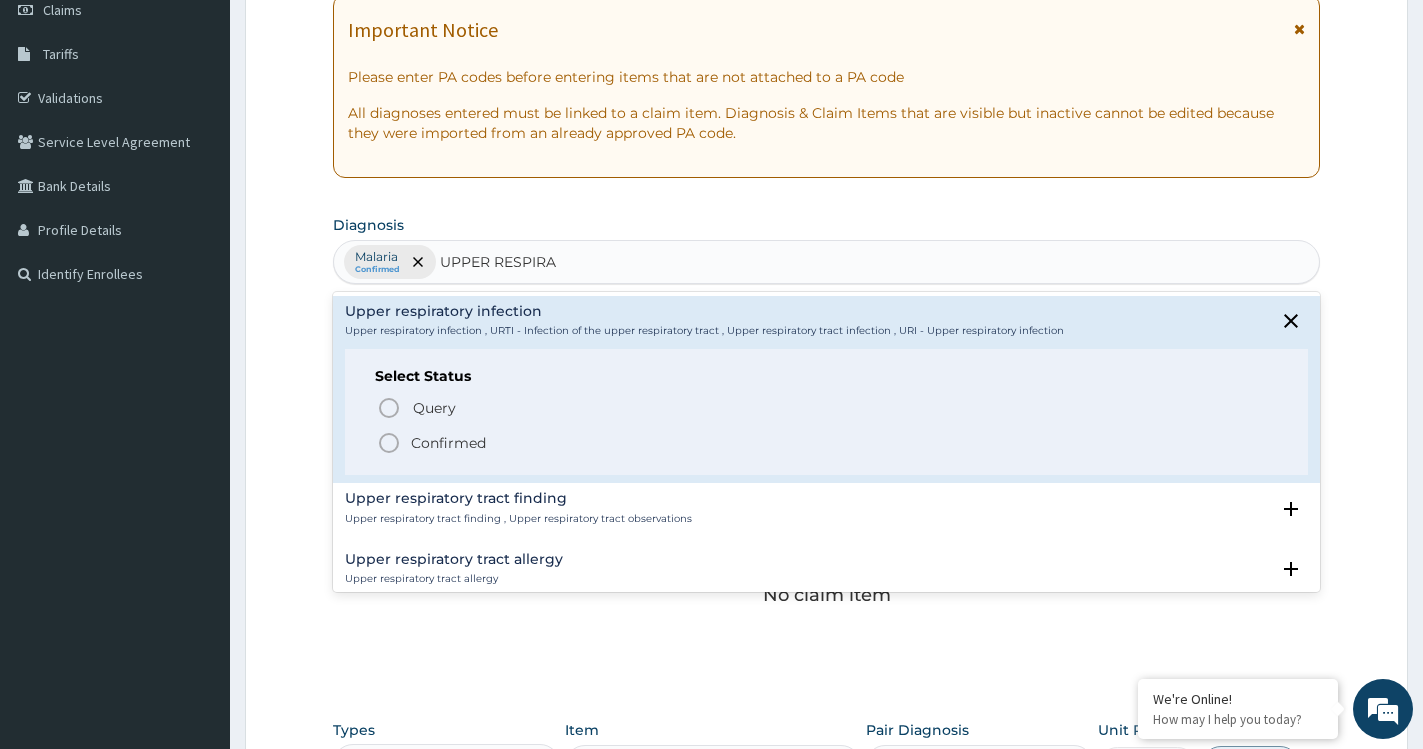 click on "Confirmed" at bounding box center (448, 443) 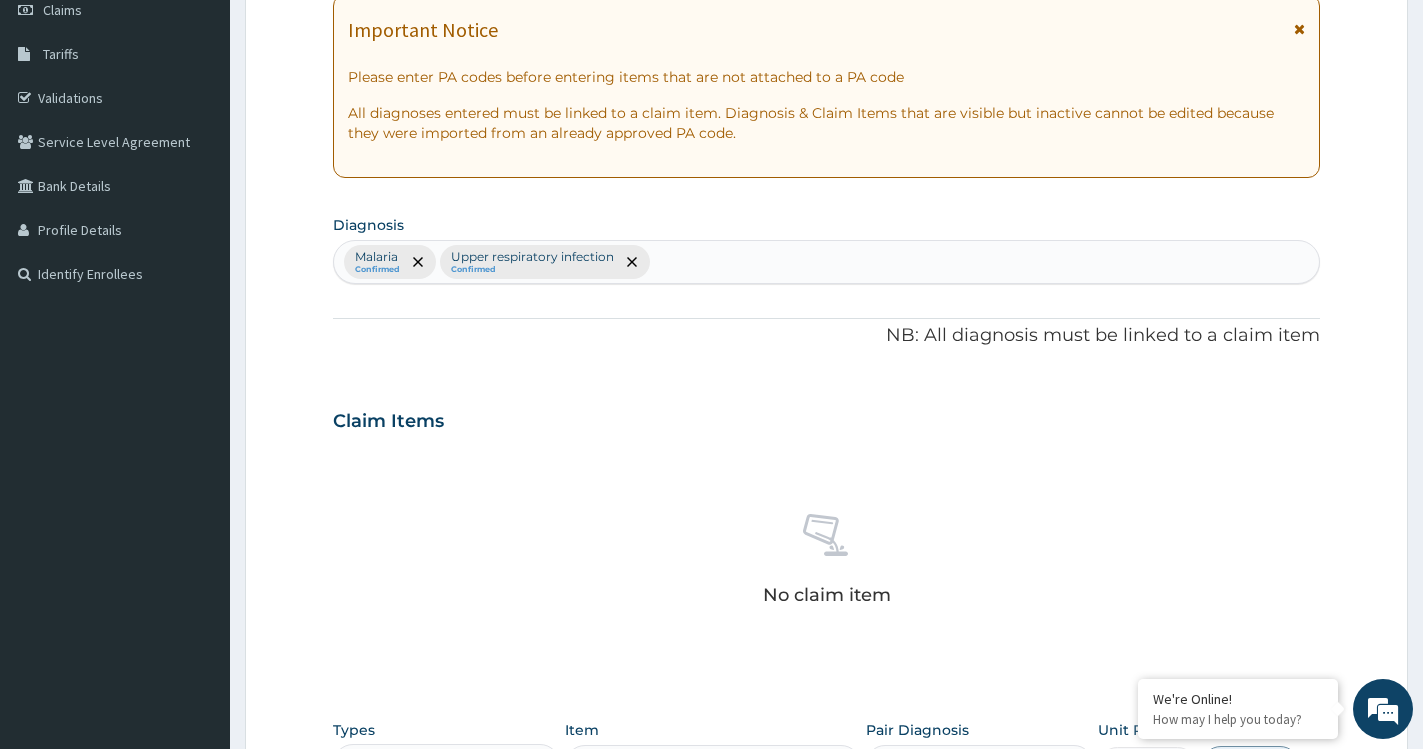 click on "Malaria Confirmed Upper respiratory infection Confirmed" at bounding box center (826, 262) 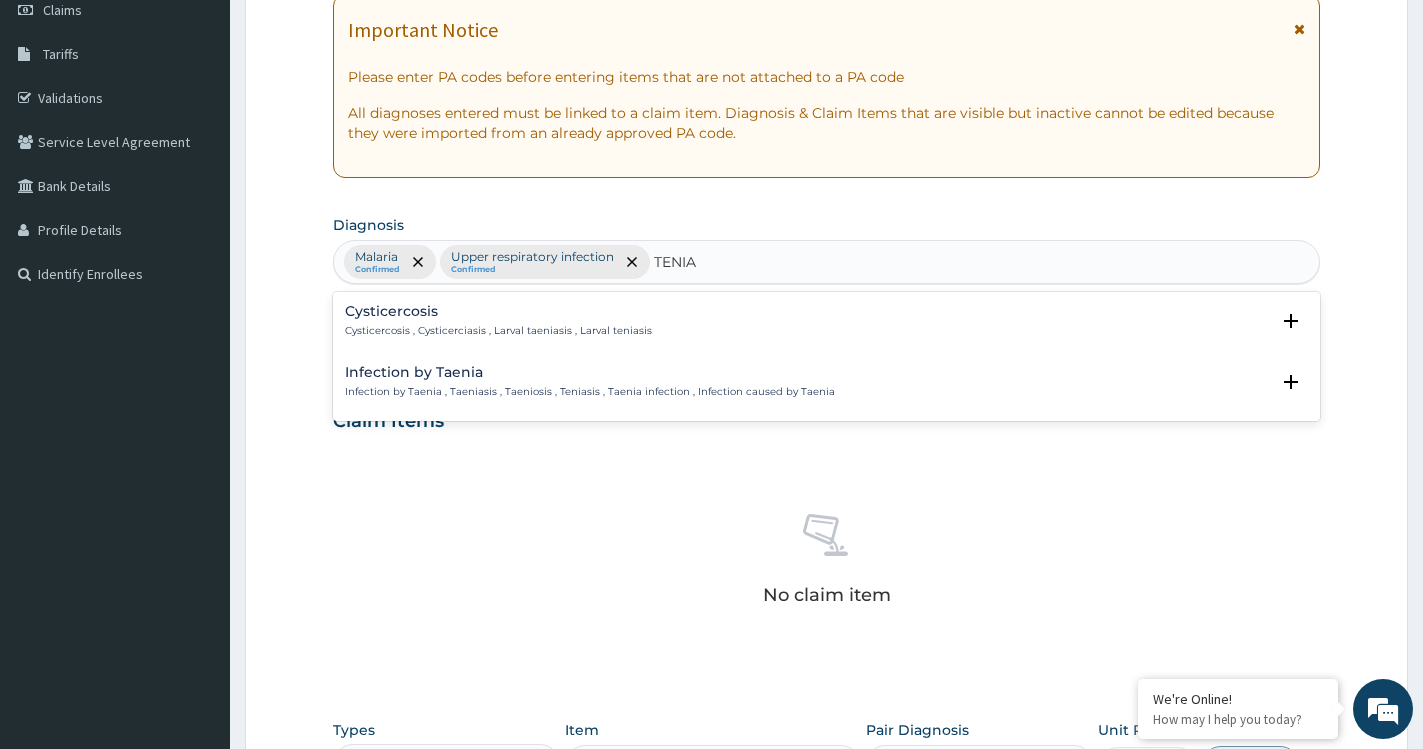type on "TENIA" 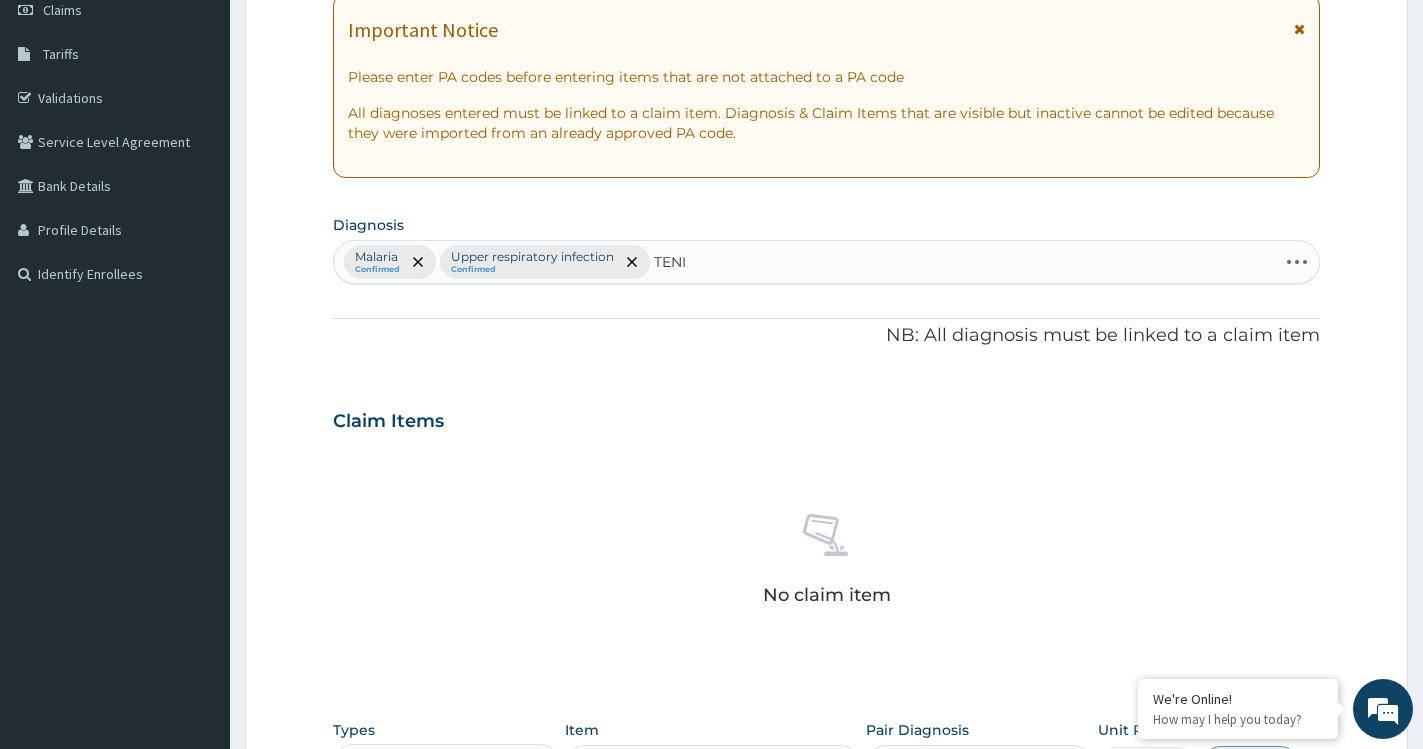 type on "TENIA" 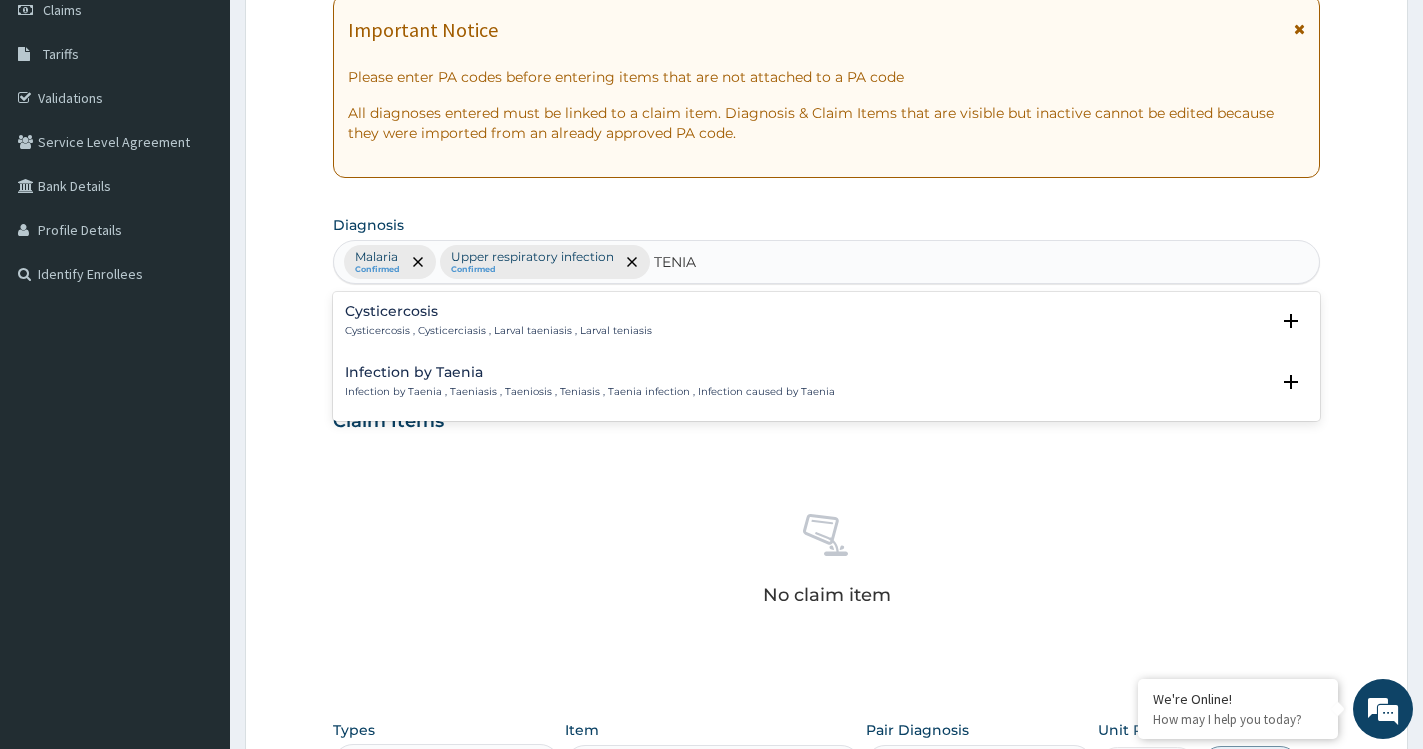 click on "Infection by Taenia" at bounding box center (590, 372) 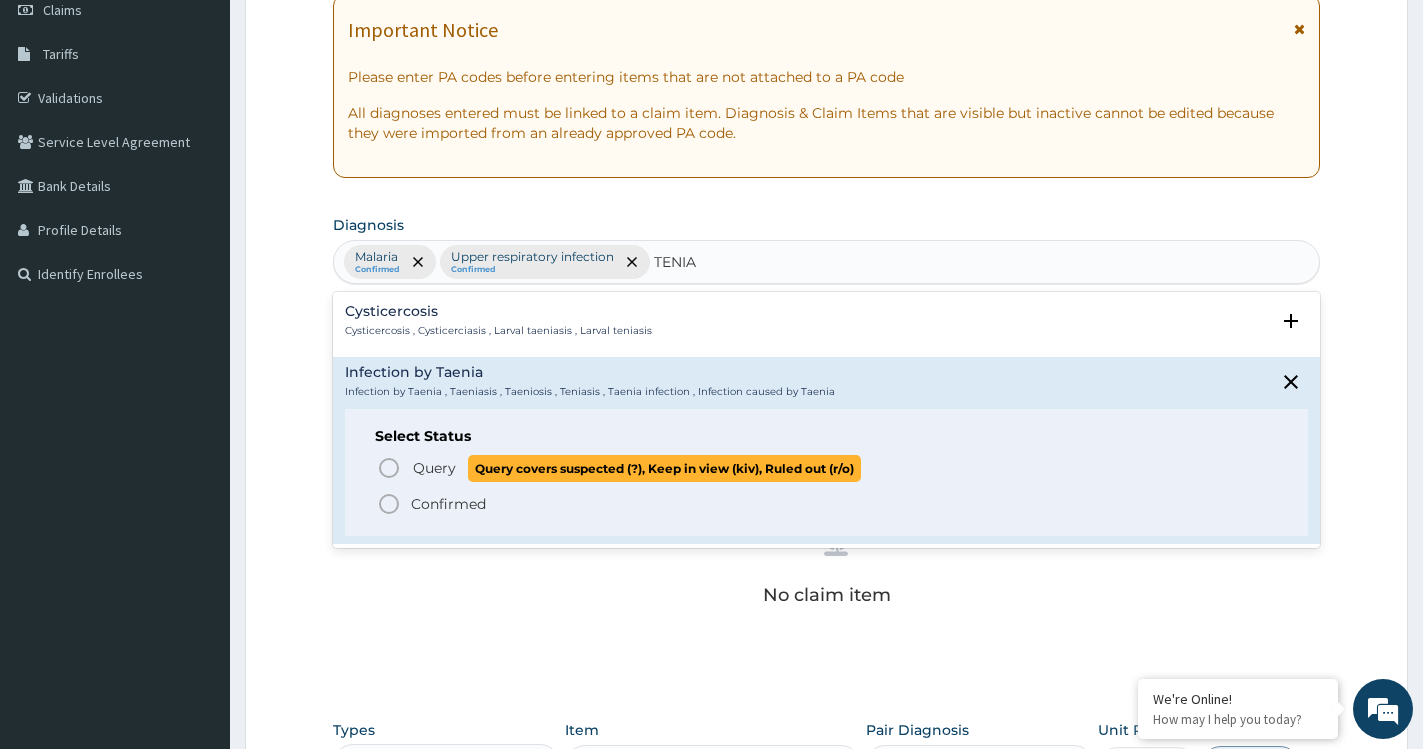 click 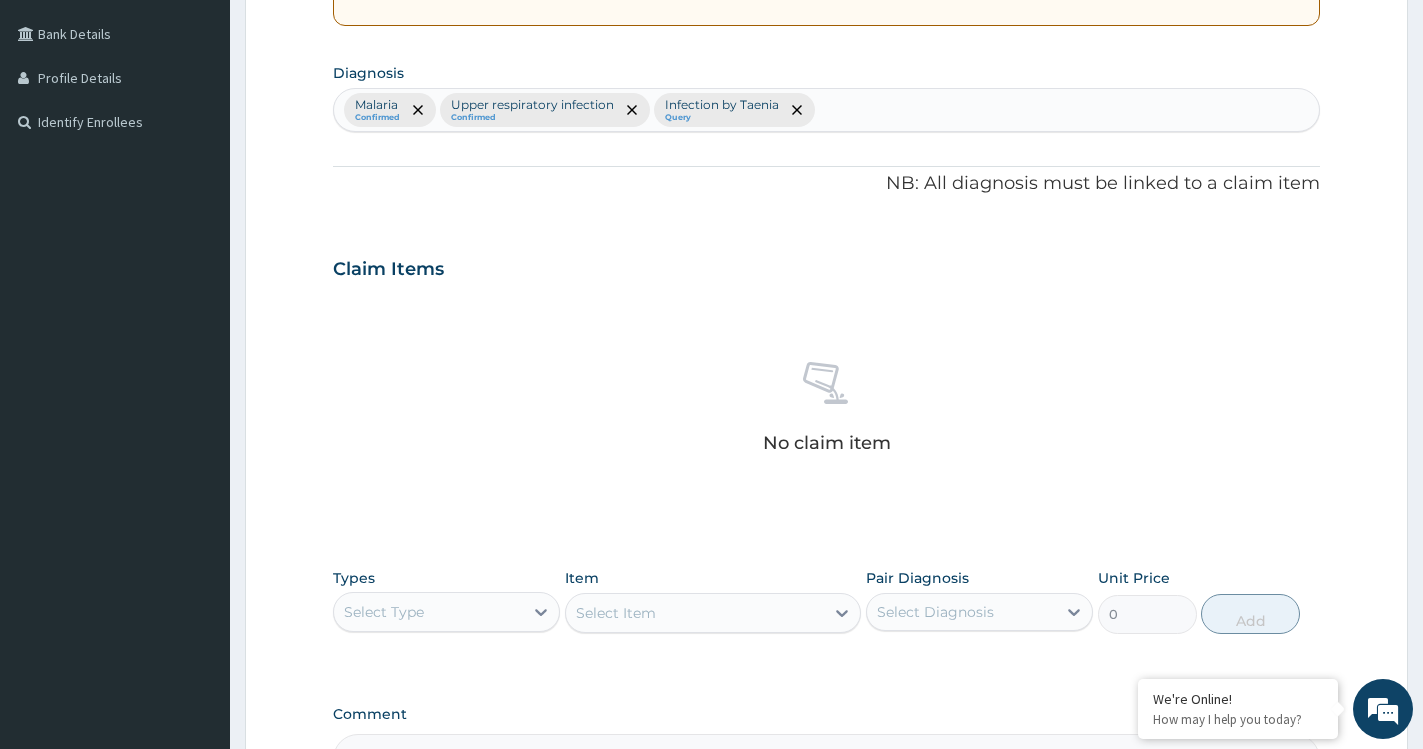 scroll, scrollTop: 693, scrollLeft: 0, axis: vertical 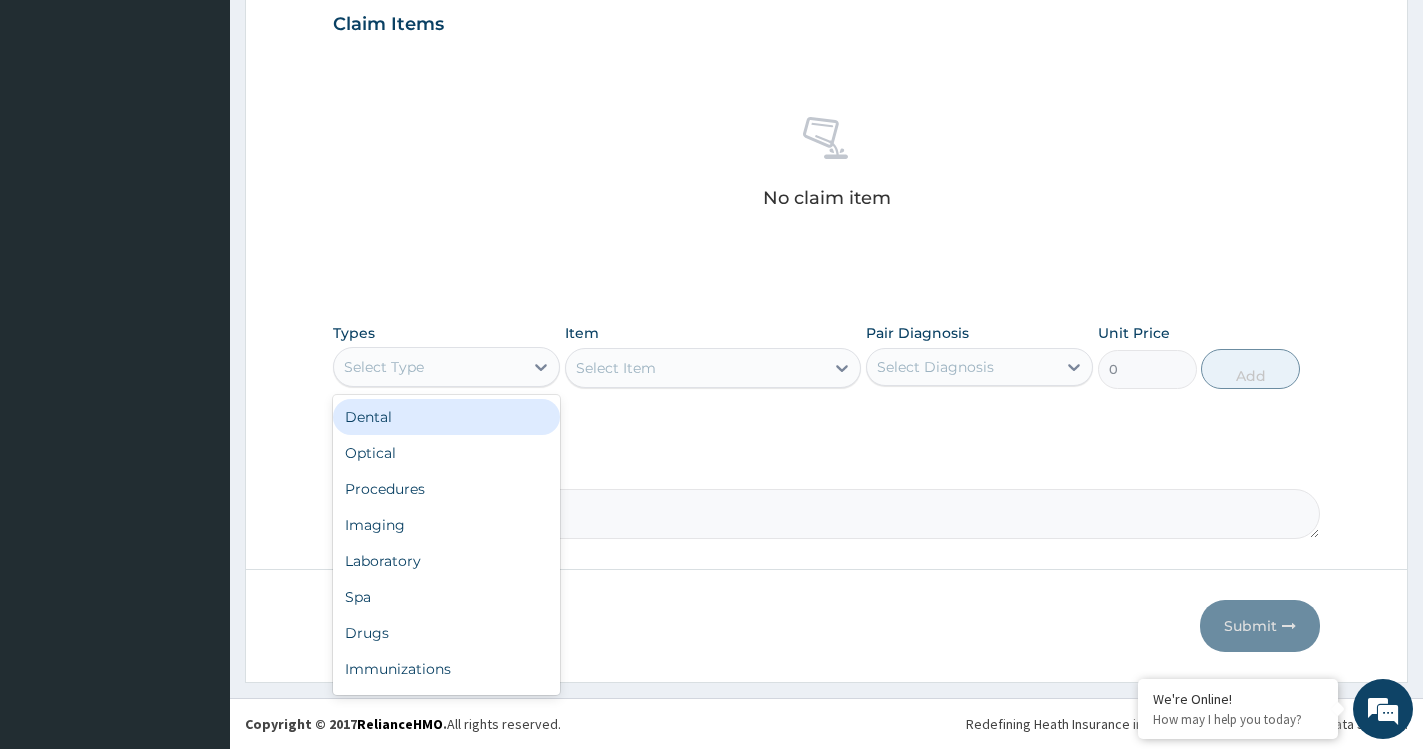 click on "Select Type" at bounding box center (428, 367) 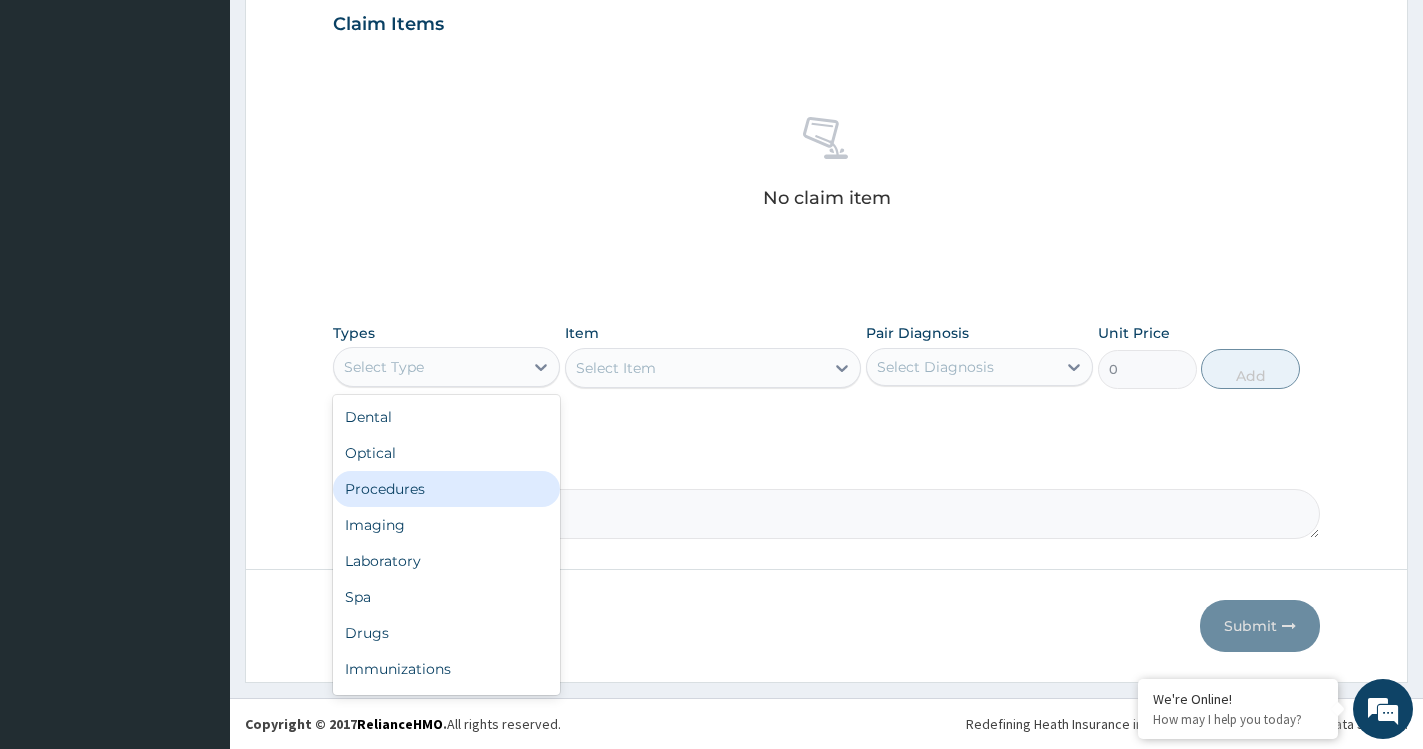 click on "Procedures" at bounding box center (446, 489) 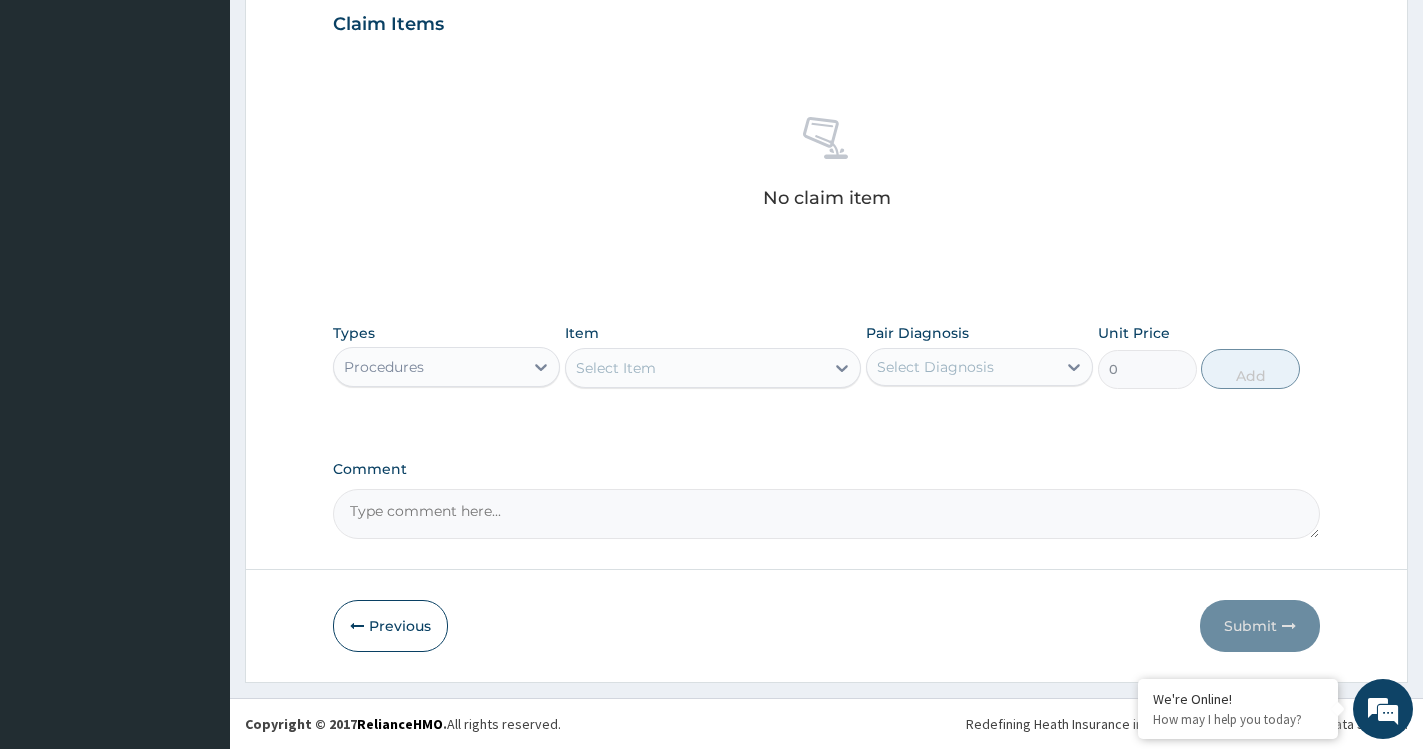 click on "Select Item" at bounding box center [713, 368] 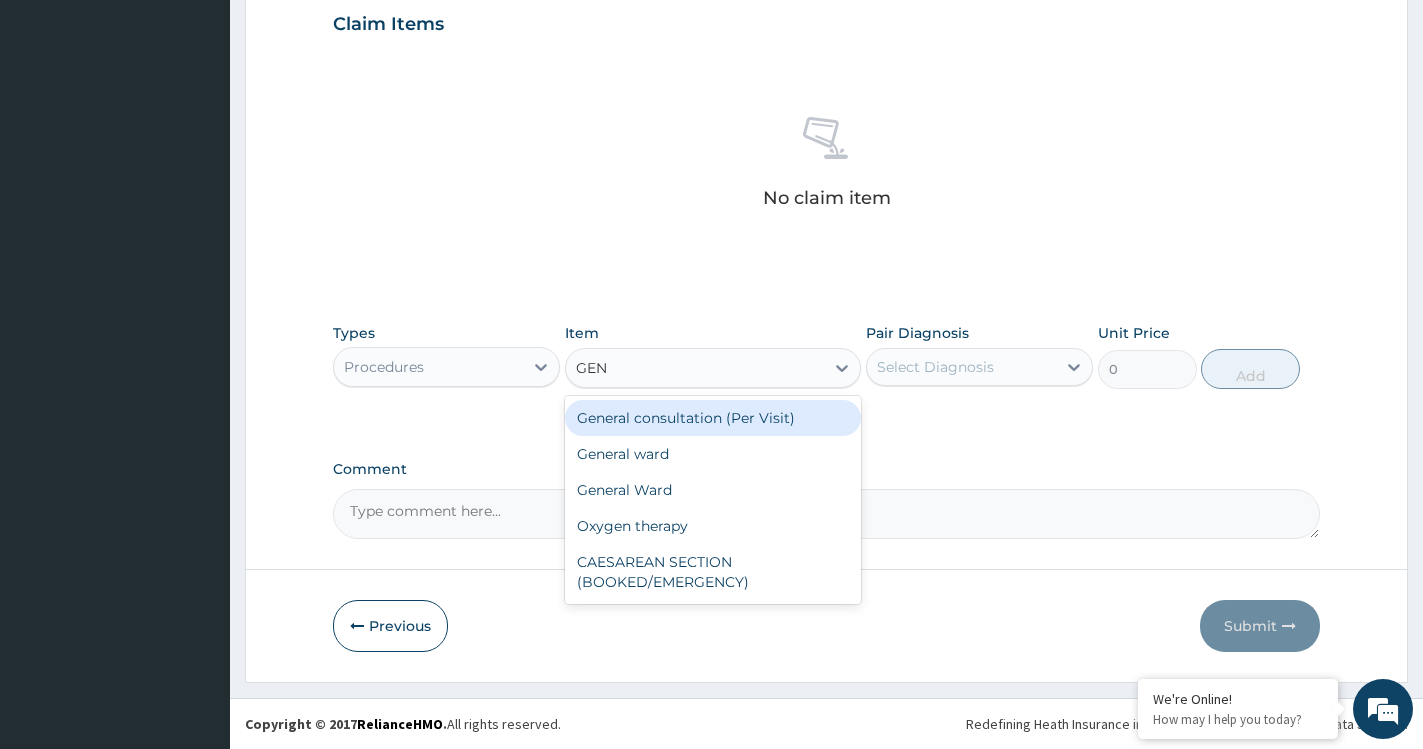 type on "GENE" 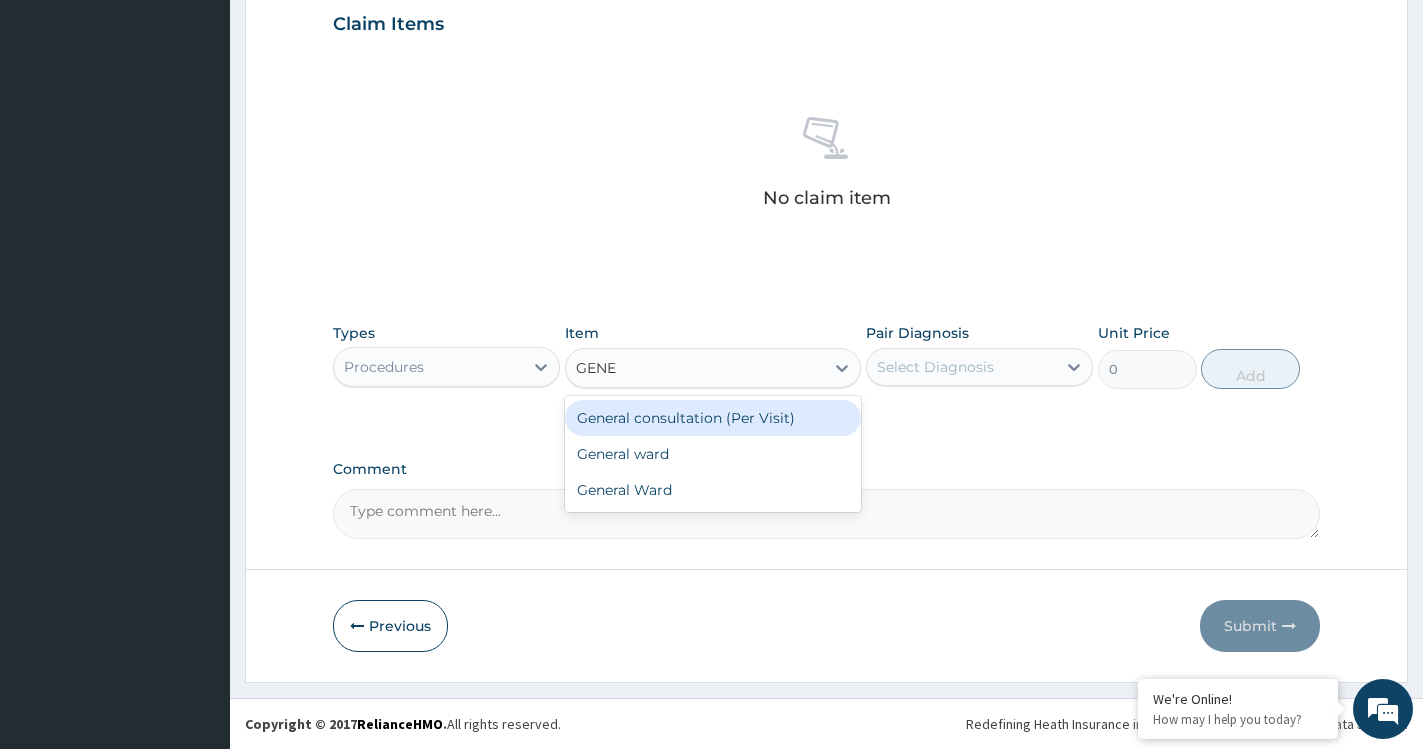 click on "General consultation (Per Visit)" at bounding box center (713, 418) 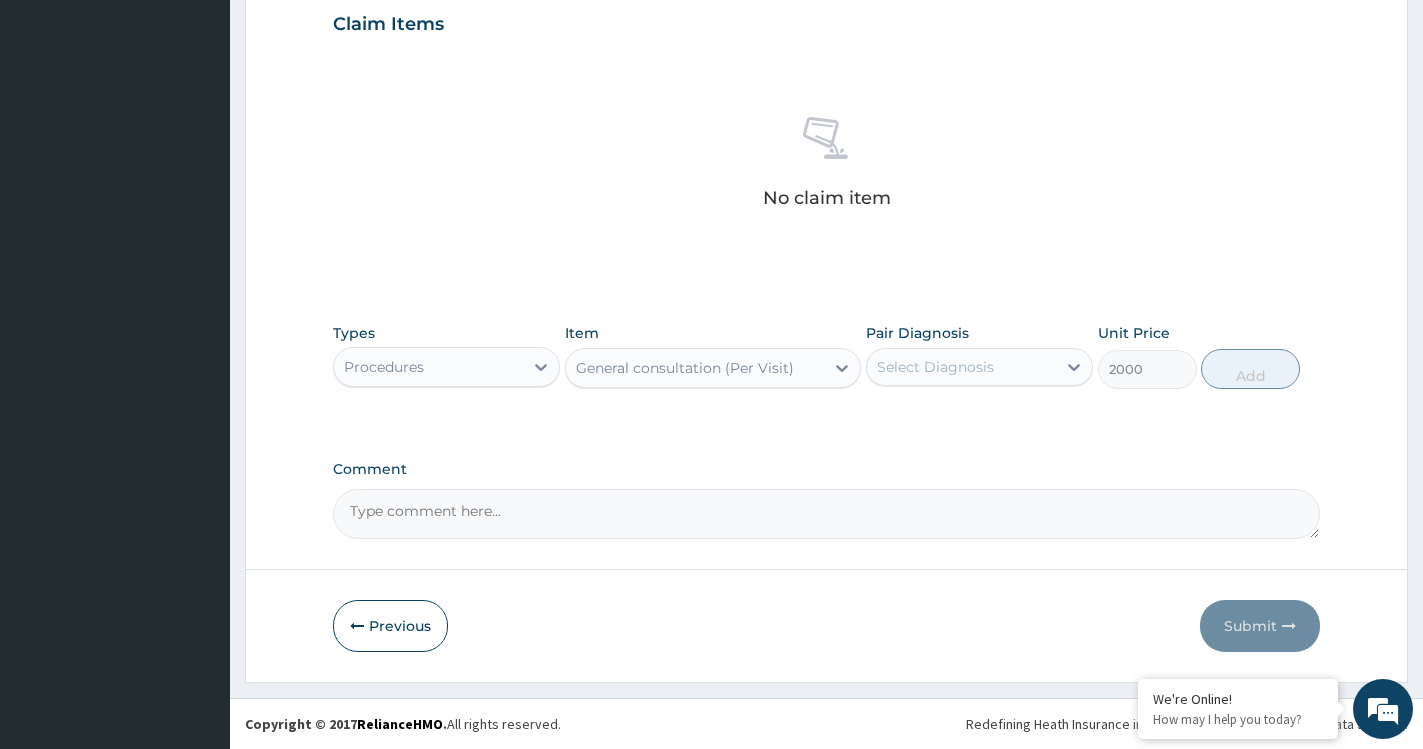 click on "Select Diagnosis" at bounding box center (961, 367) 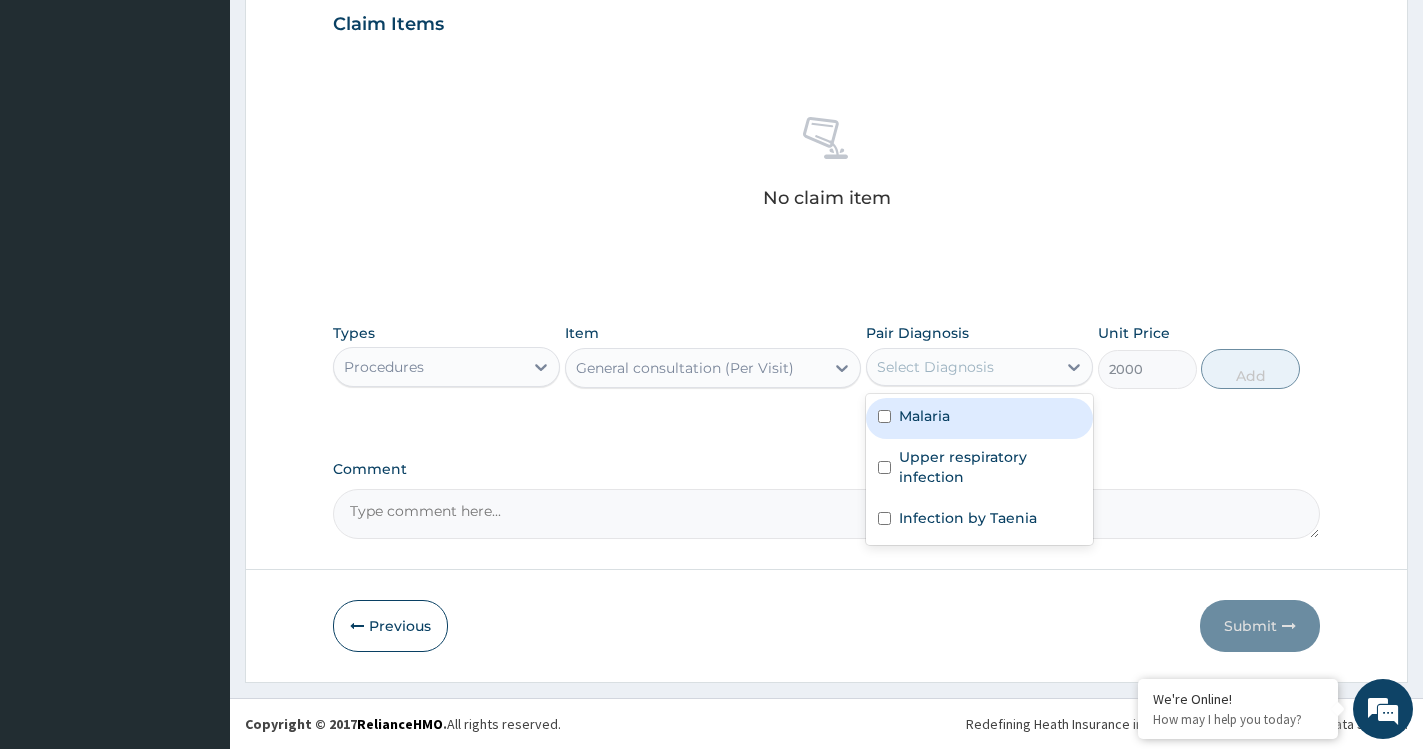 click on "Malaria" at bounding box center (979, 418) 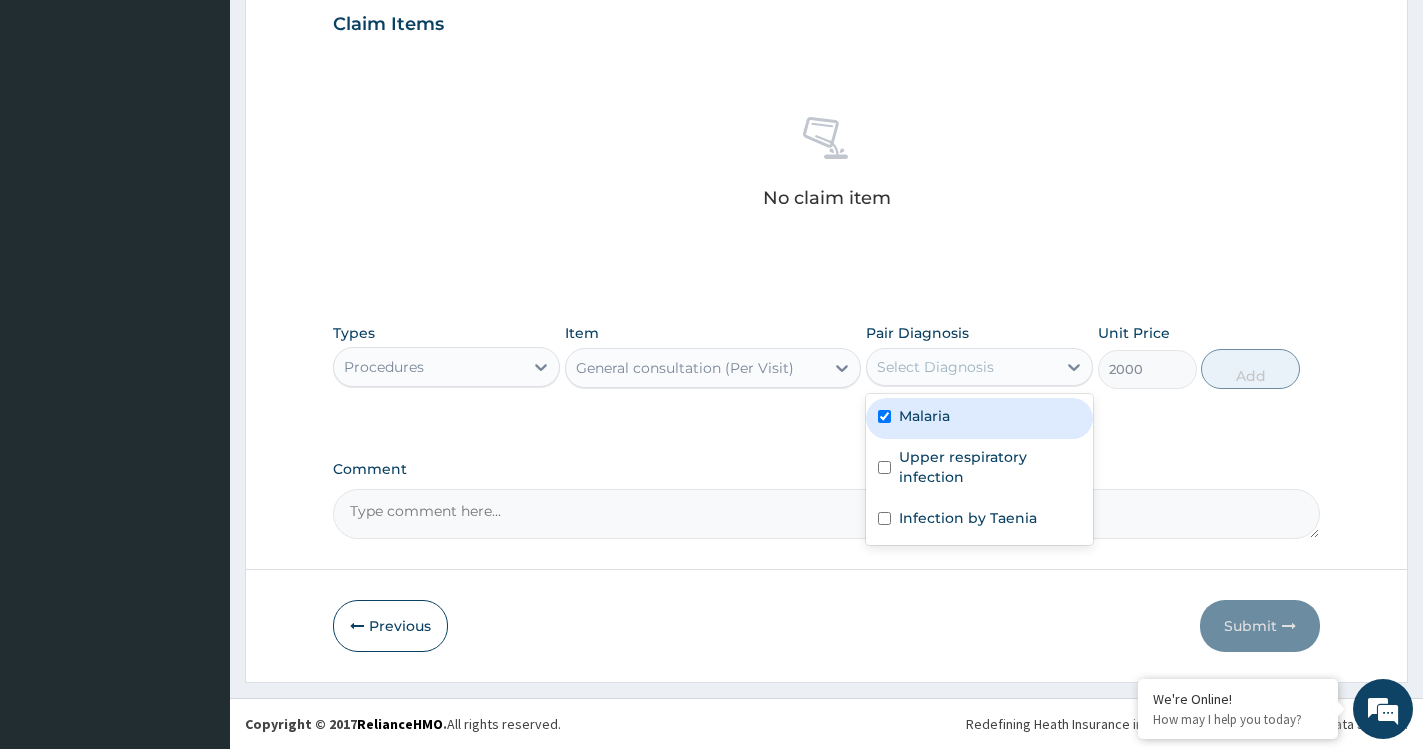 checkbox on "true" 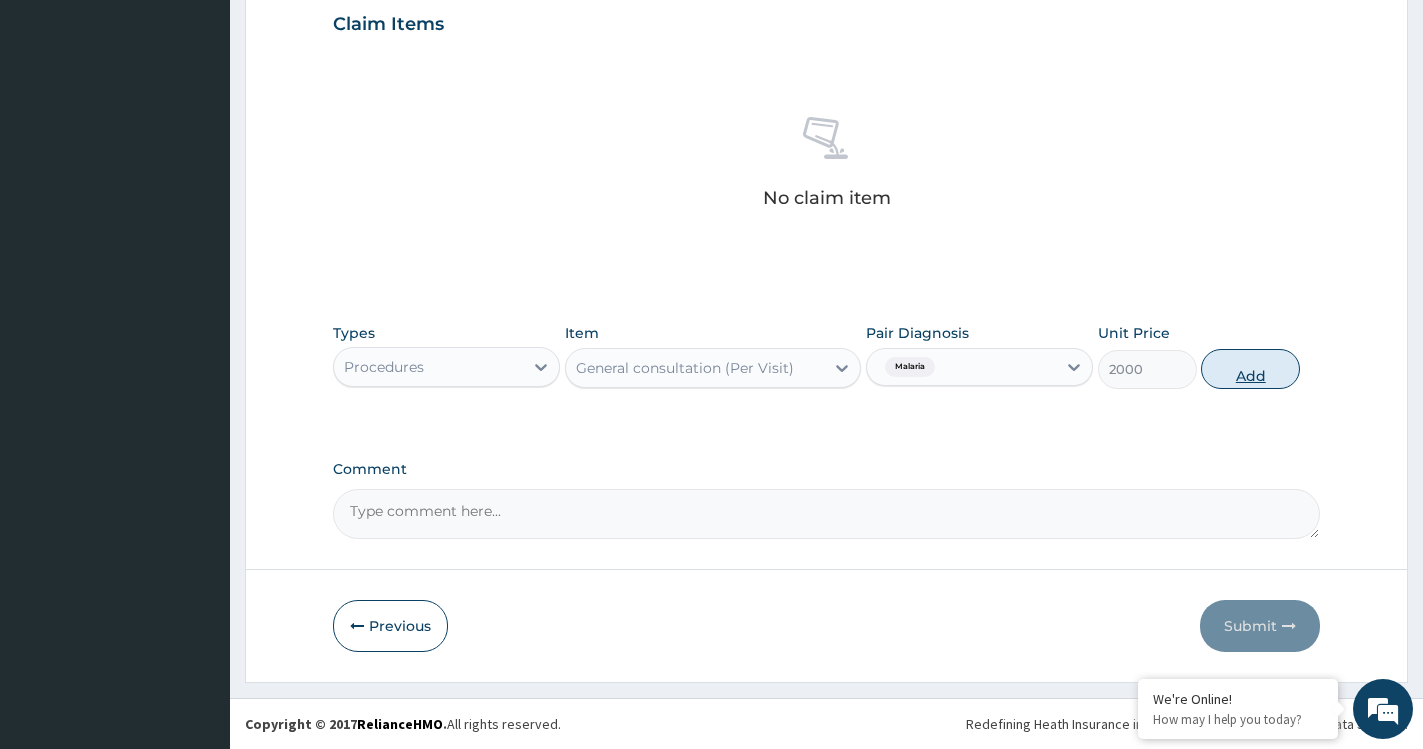 click on "Add" at bounding box center [1250, 369] 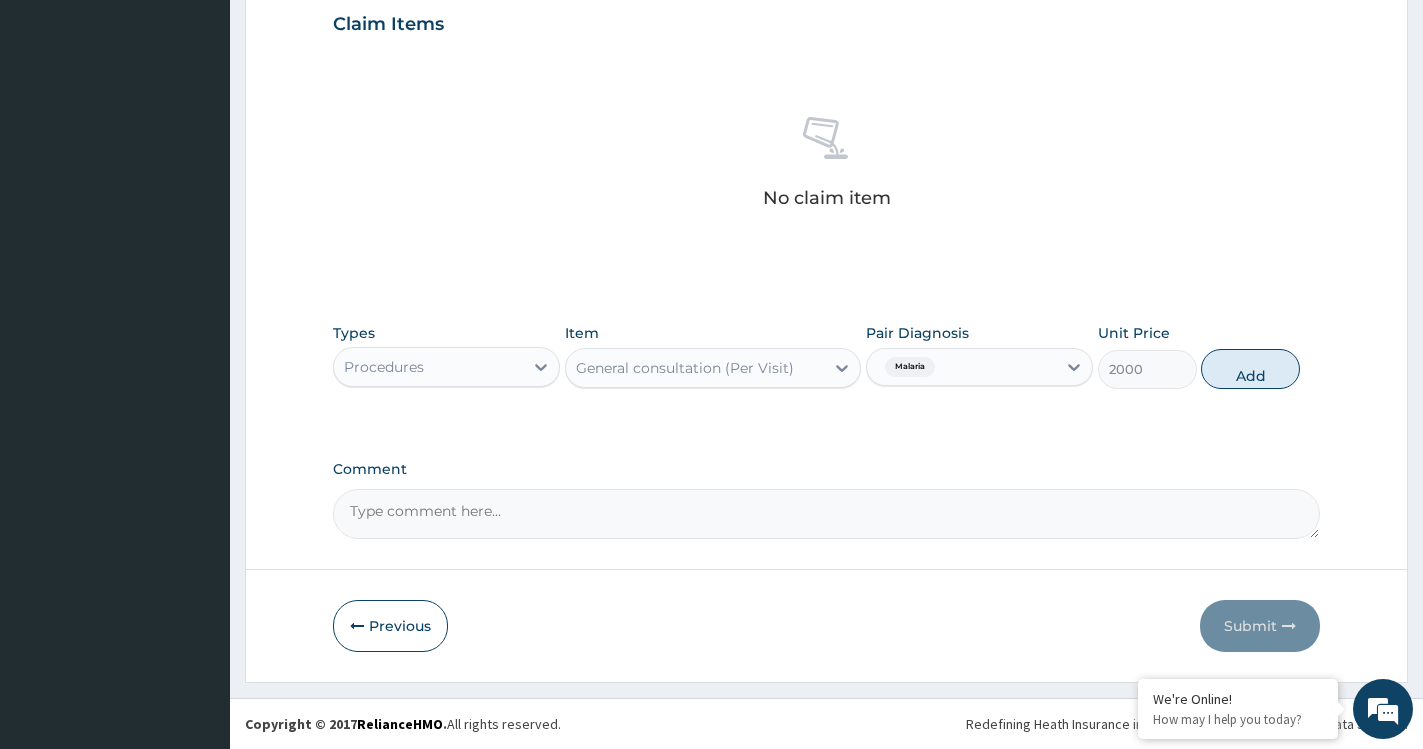 type on "0" 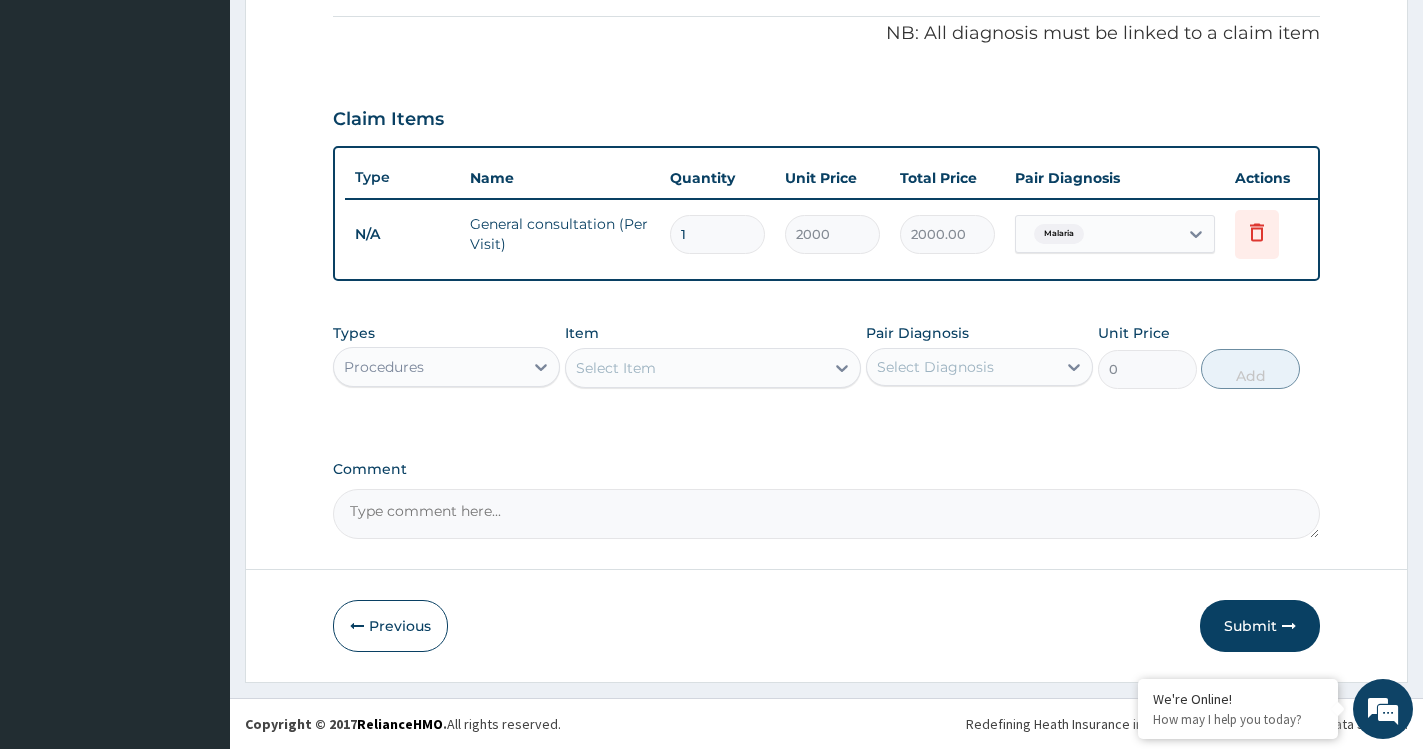 scroll, scrollTop: 615, scrollLeft: 0, axis: vertical 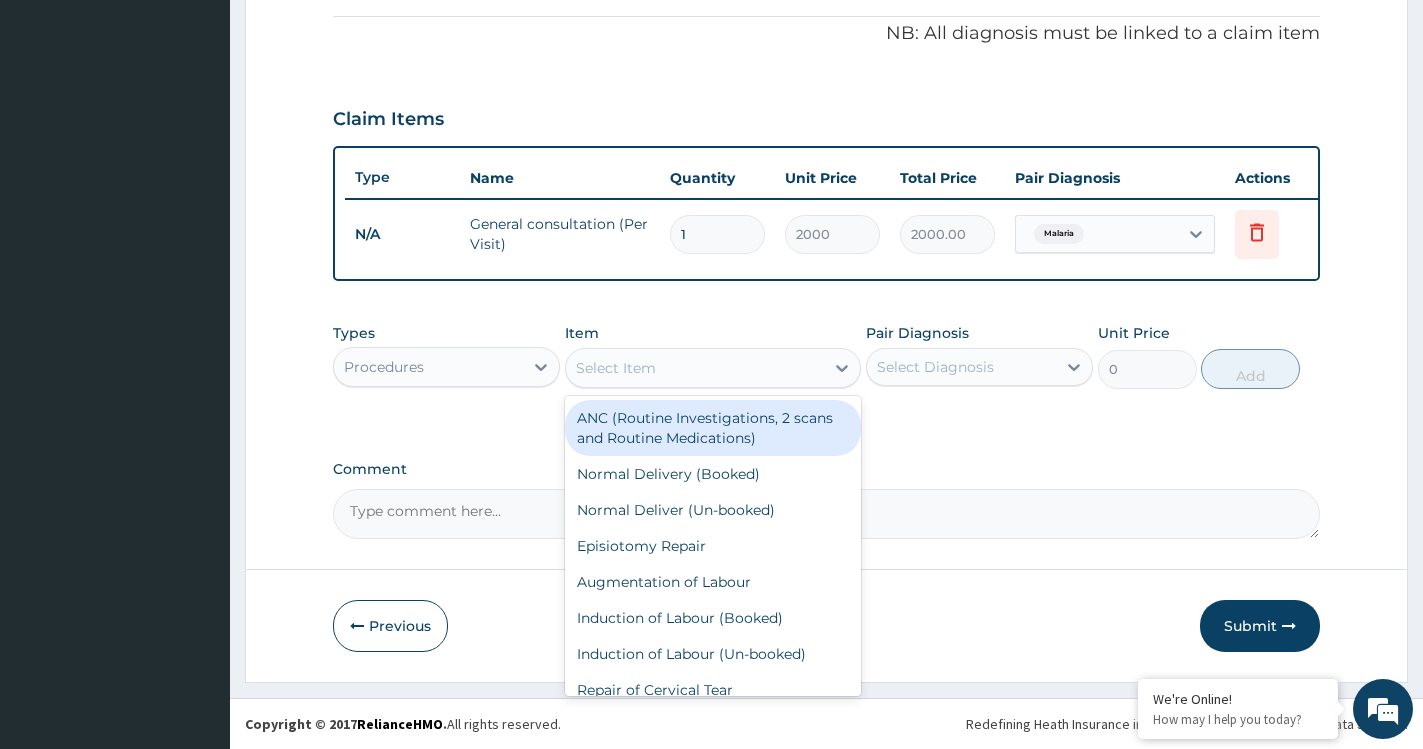 click on "Select Item" at bounding box center [616, 368] 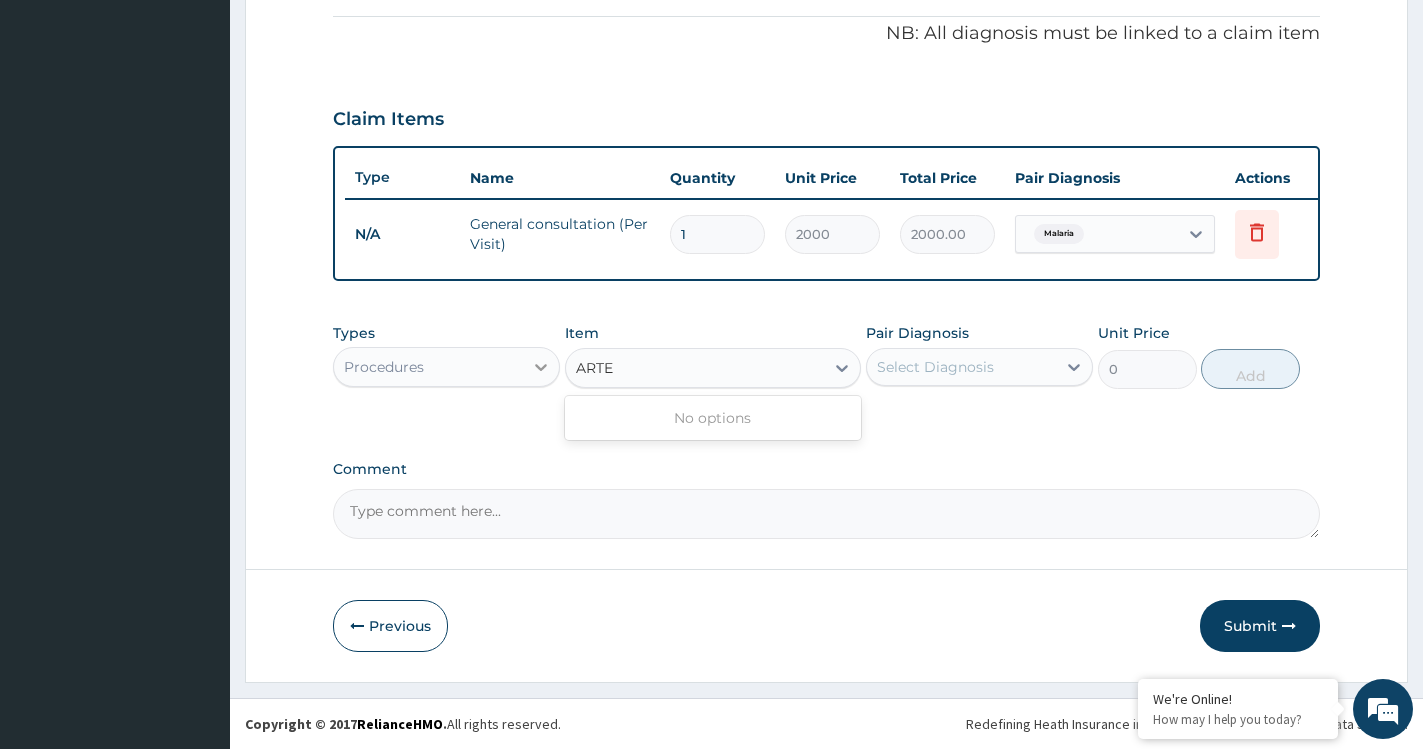 type on "ARTE" 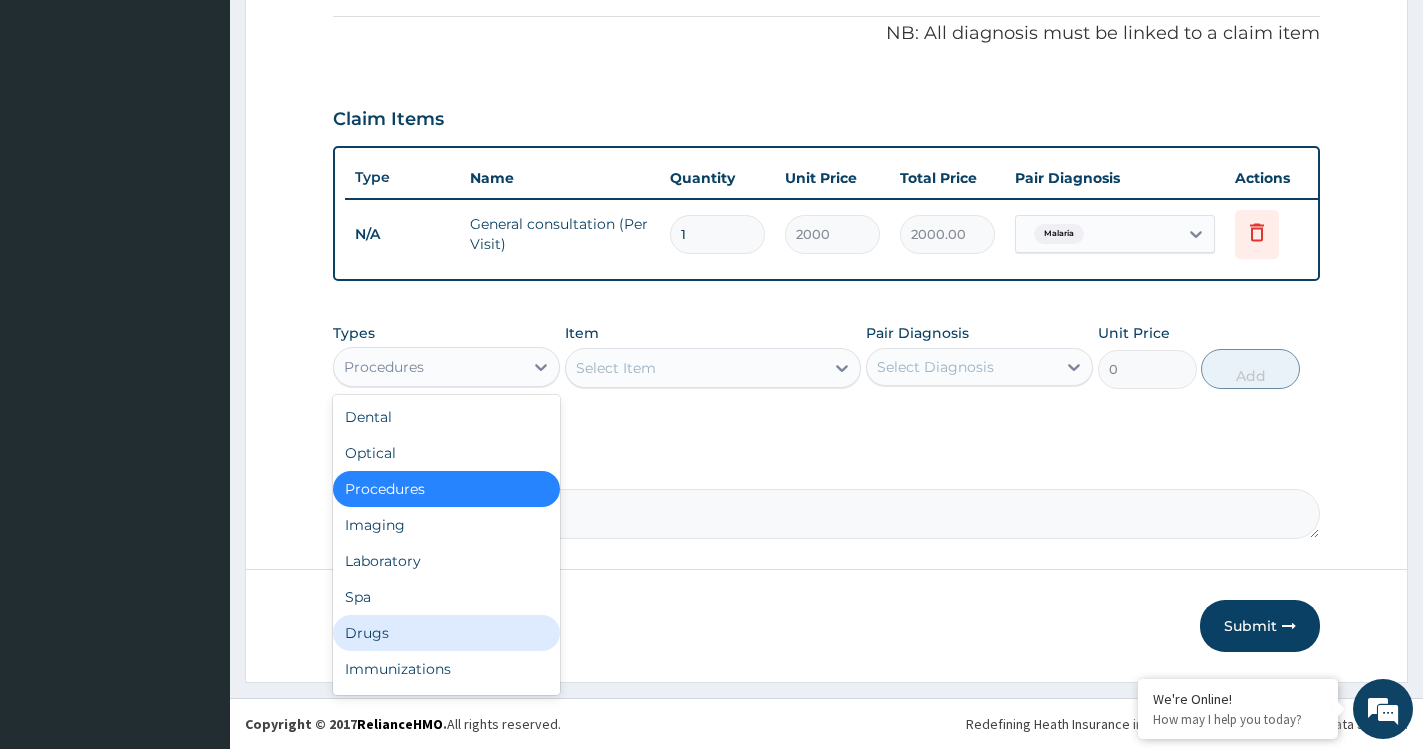click on "Drugs" at bounding box center (446, 633) 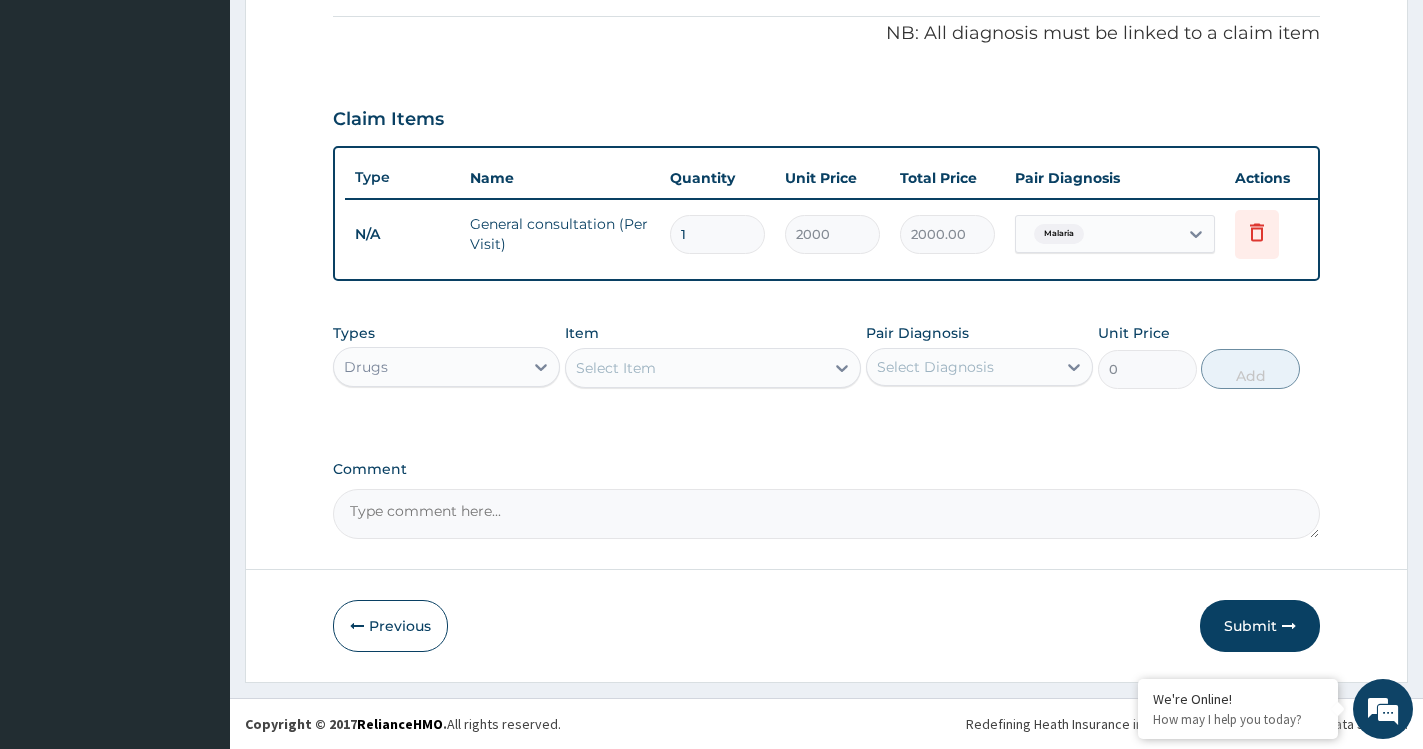 click on "Select Item" at bounding box center (616, 368) 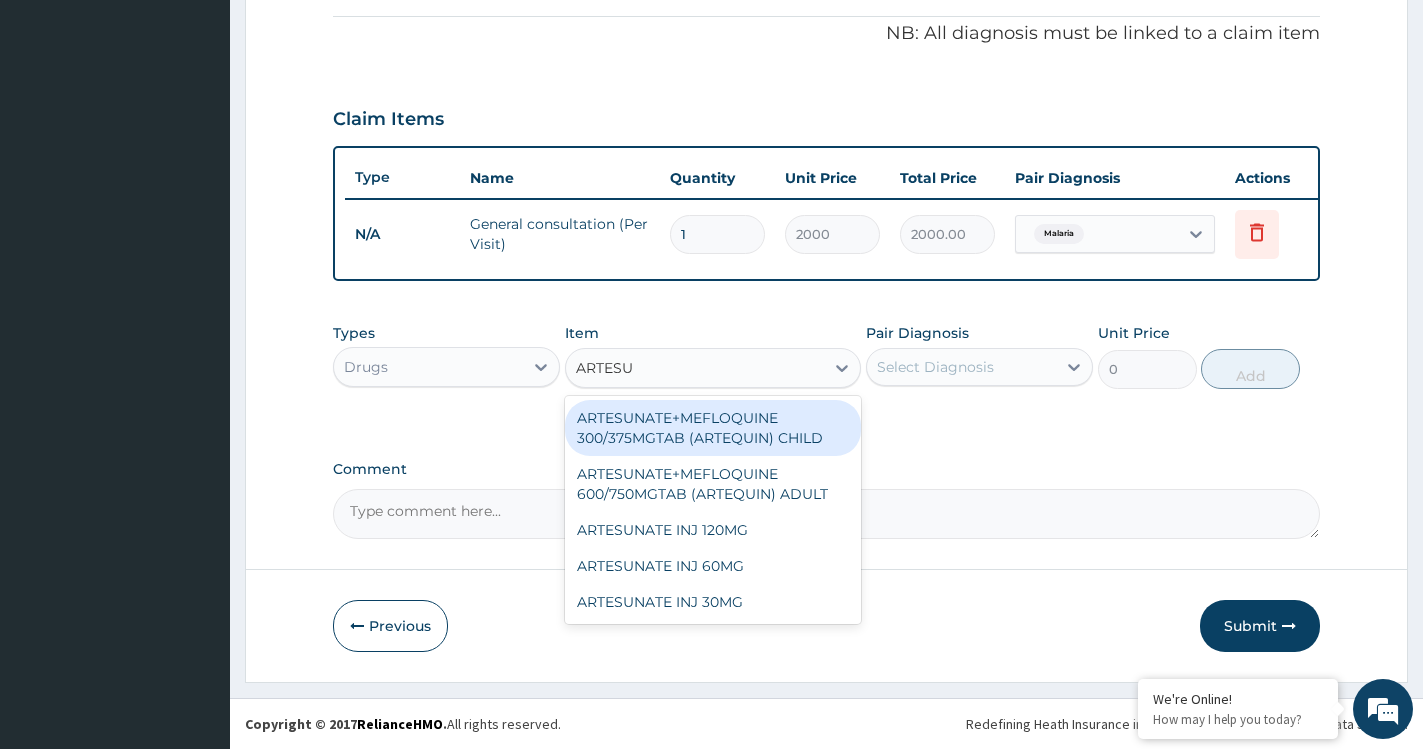 type on "ARTESUN" 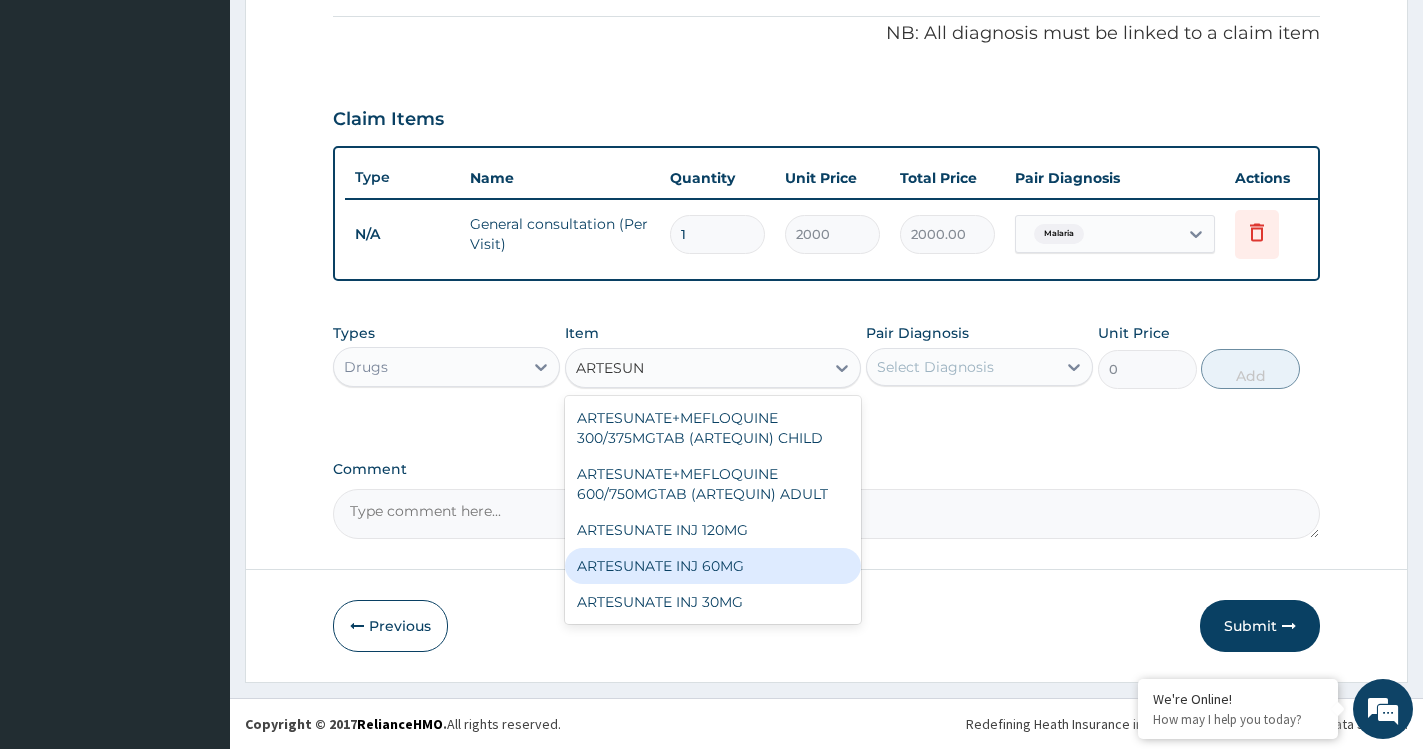 click on "ARTESUNATE INJ 60MG" at bounding box center (713, 566) 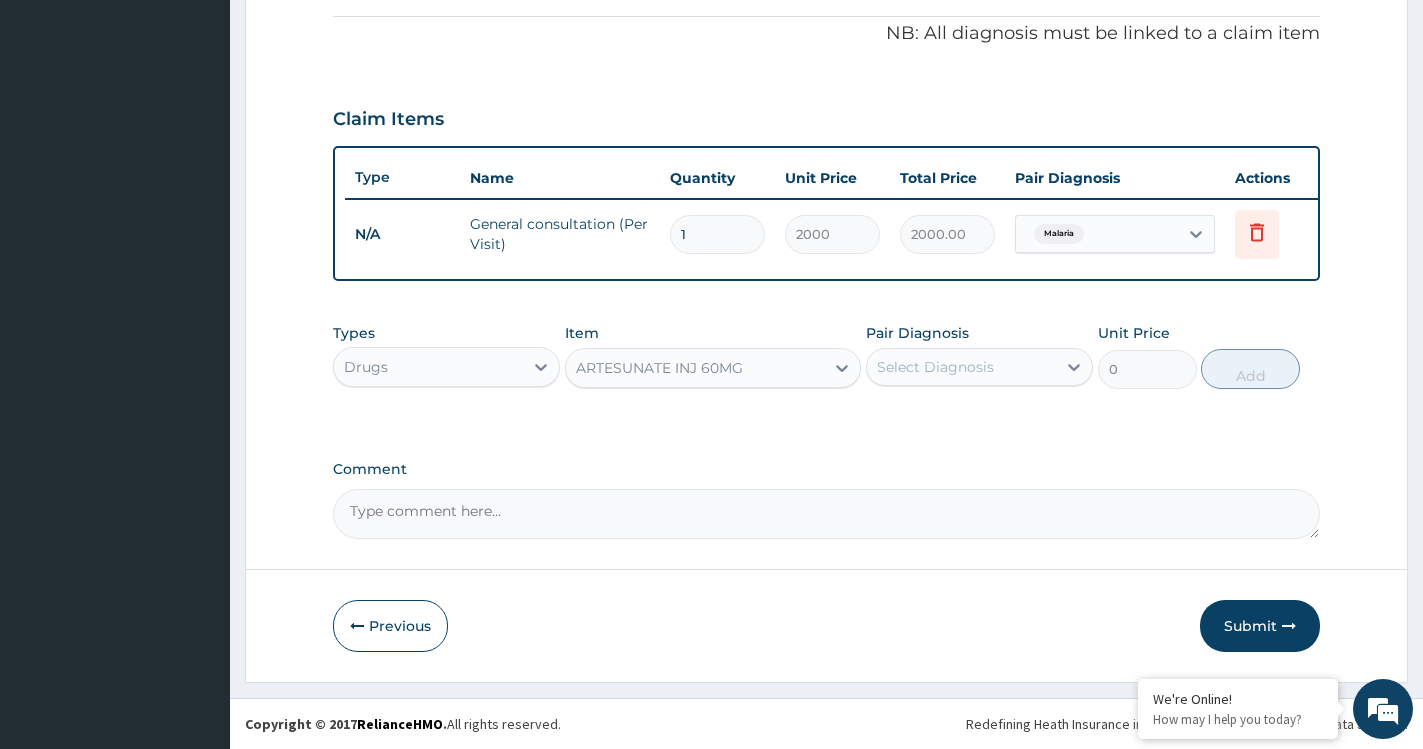 type 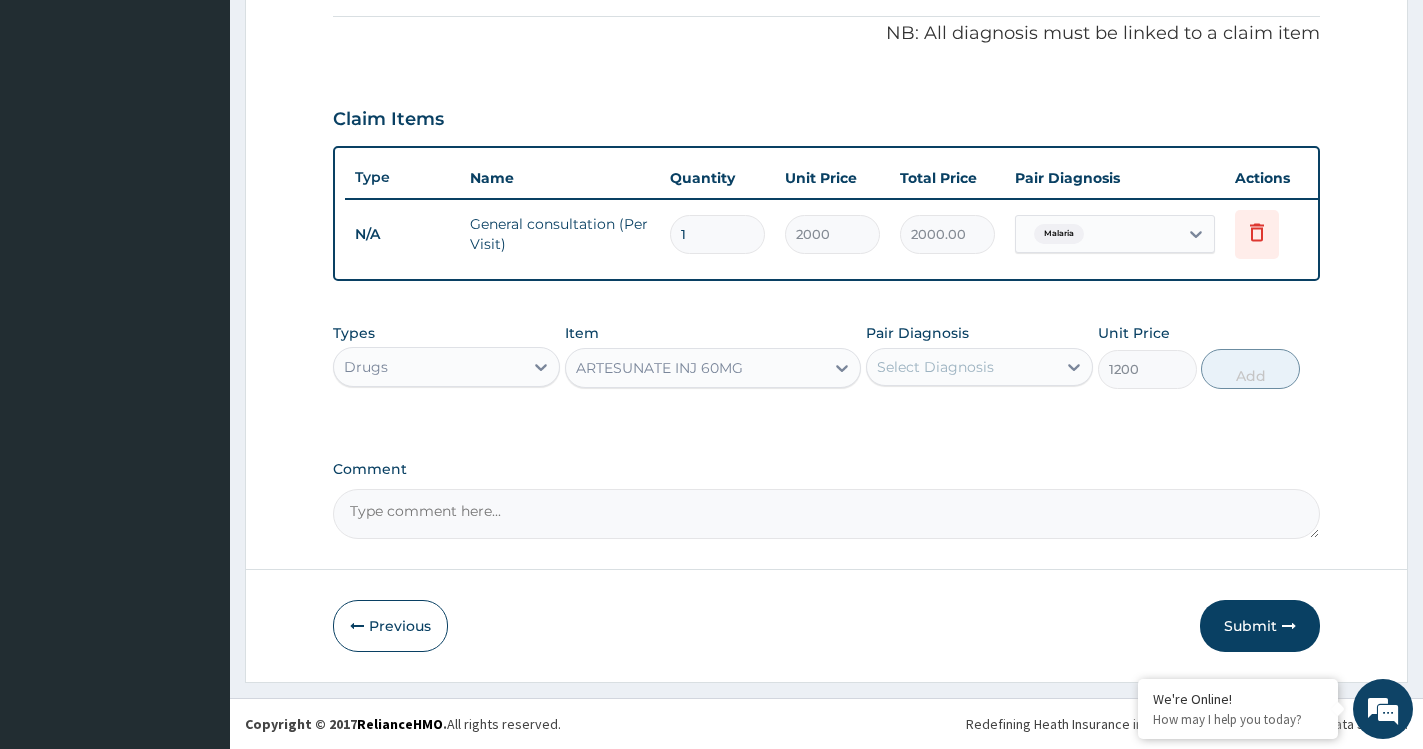 click on "Select Diagnosis" at bounding box center (961, 367) 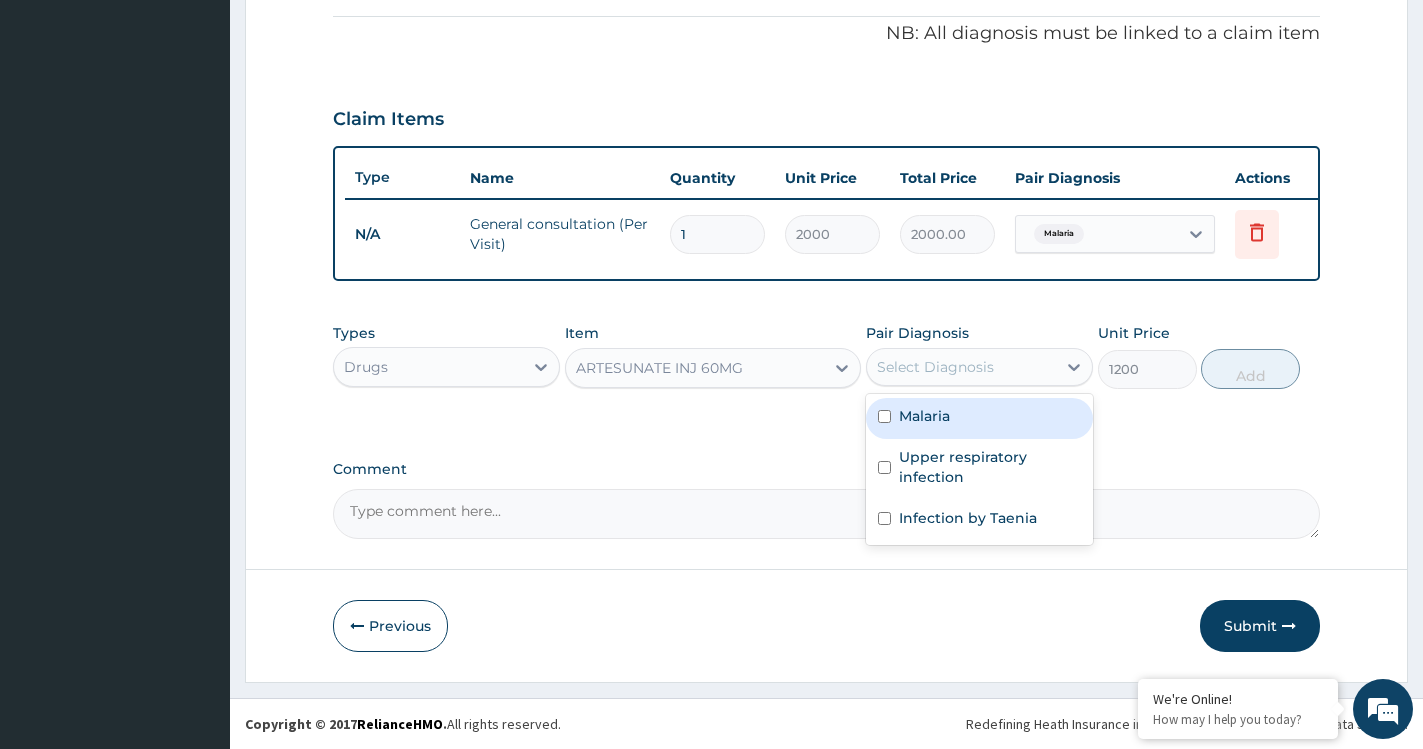 click on "ARTESUNATE INJ 60MG" at bounding box center (659, 368) 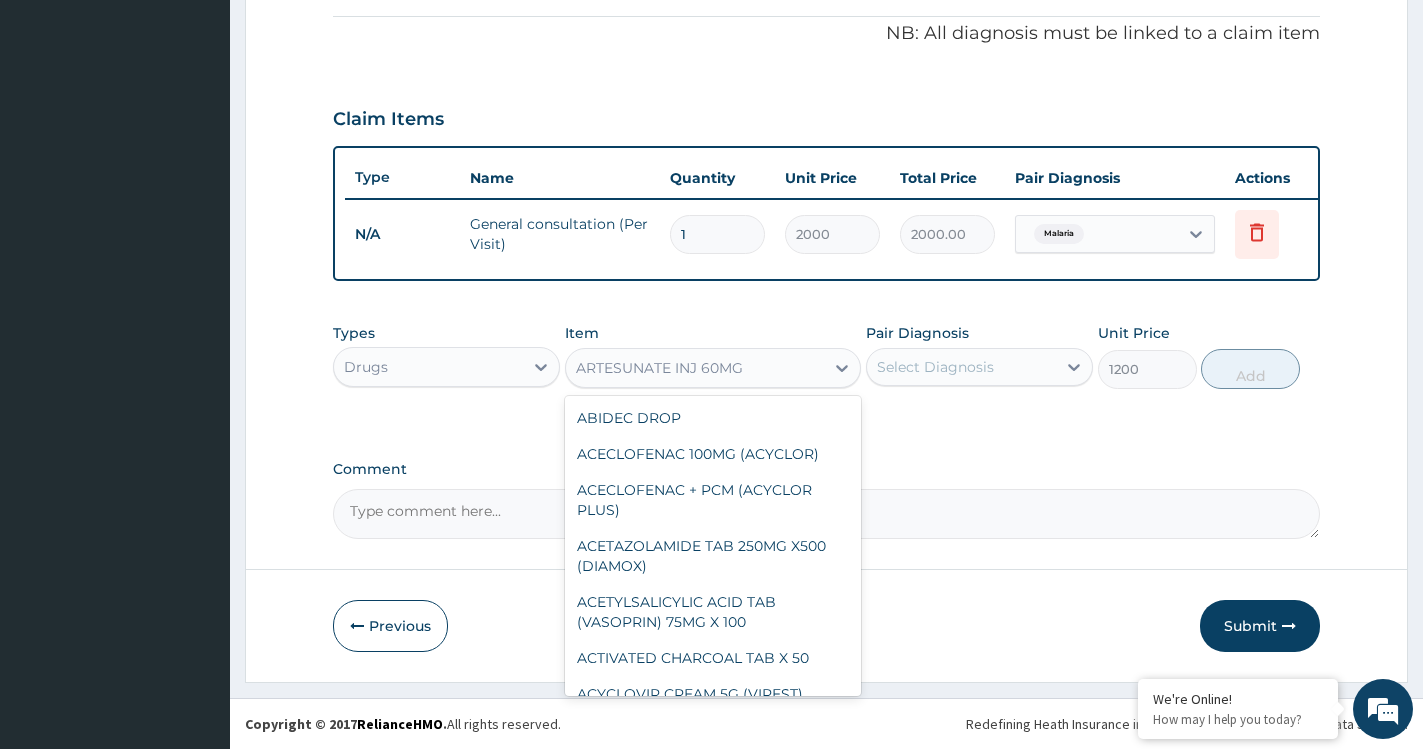 scroll, scrollTop: 2792, scrollLeft: 0, axis: vertical 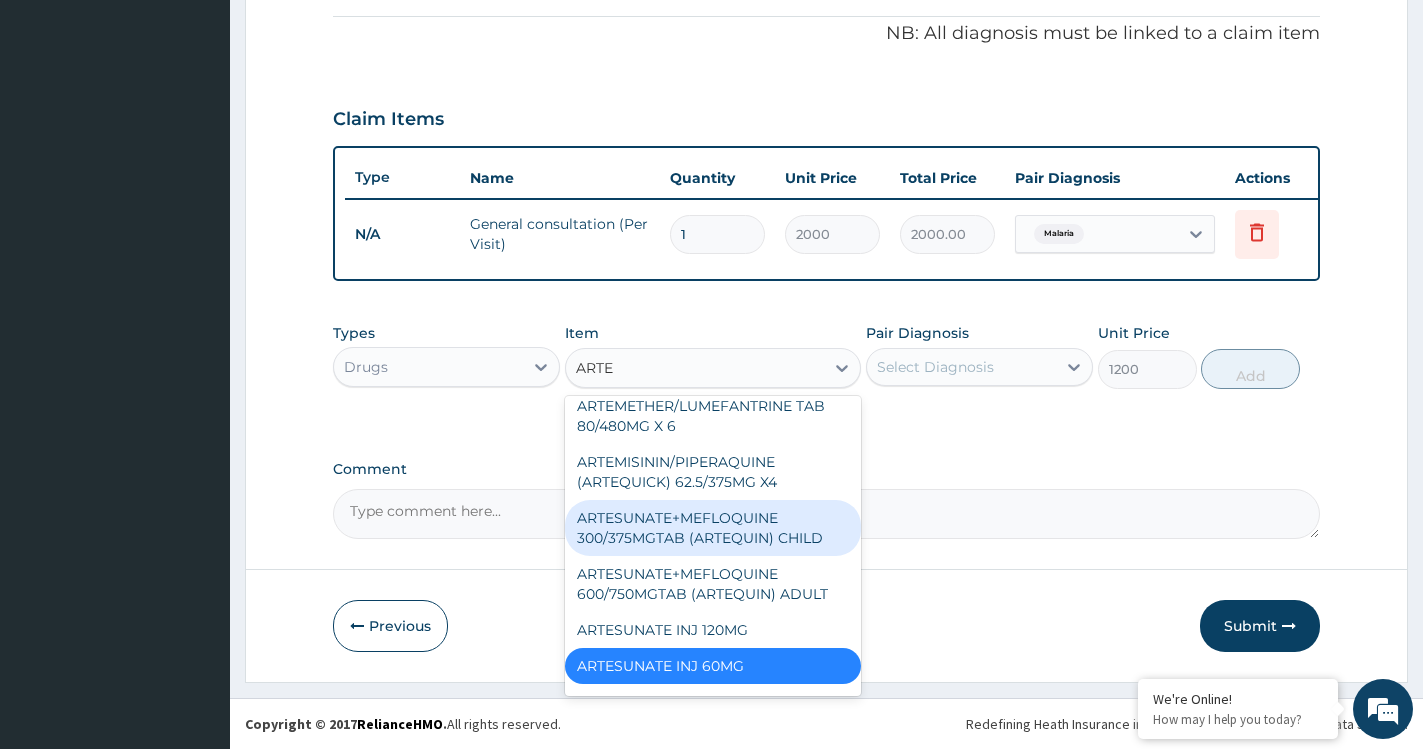 type on "ARTEM" 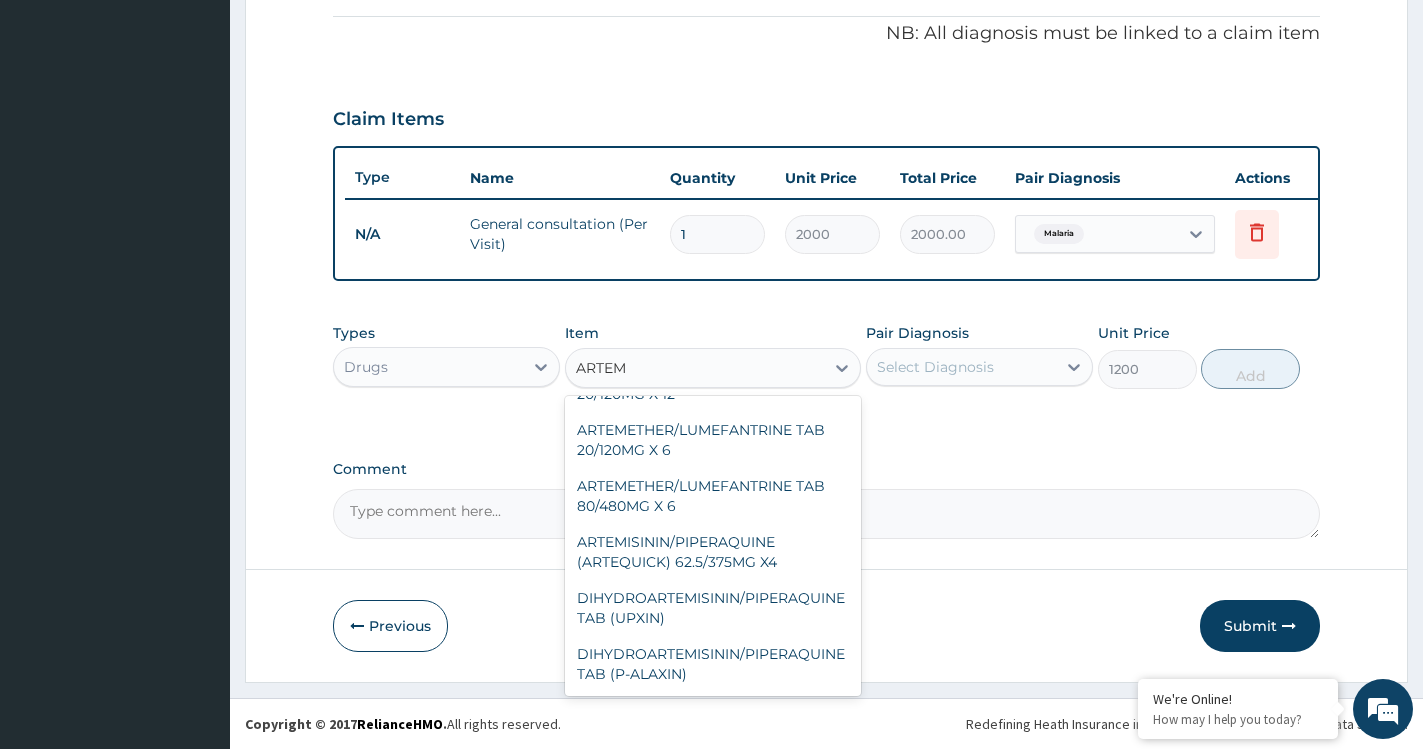 scroll, scrollTop: 304, scrollLeft: 0, axis: vertical 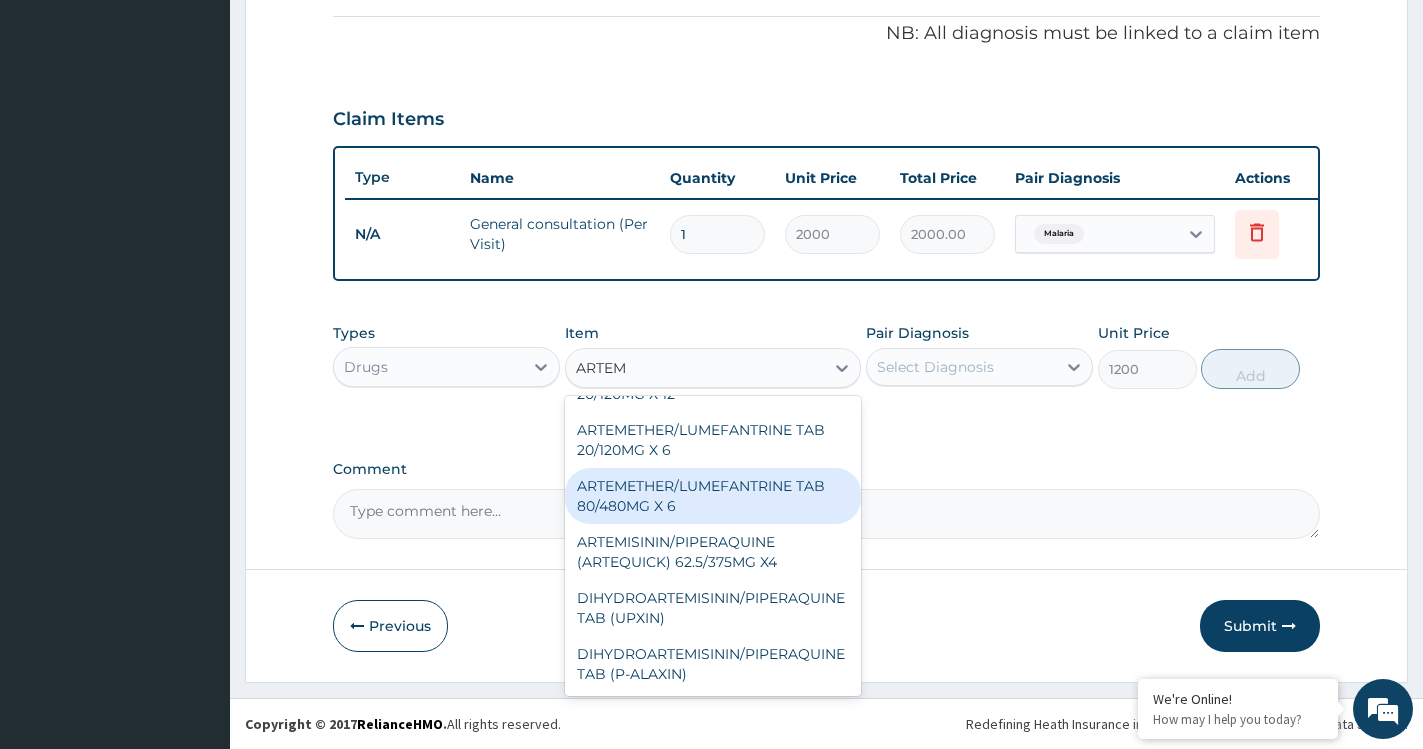 click on "ARTEMETHER/LUMEFANTRINE TAB 80/480MG X 6" at bounding box center (713, 496) 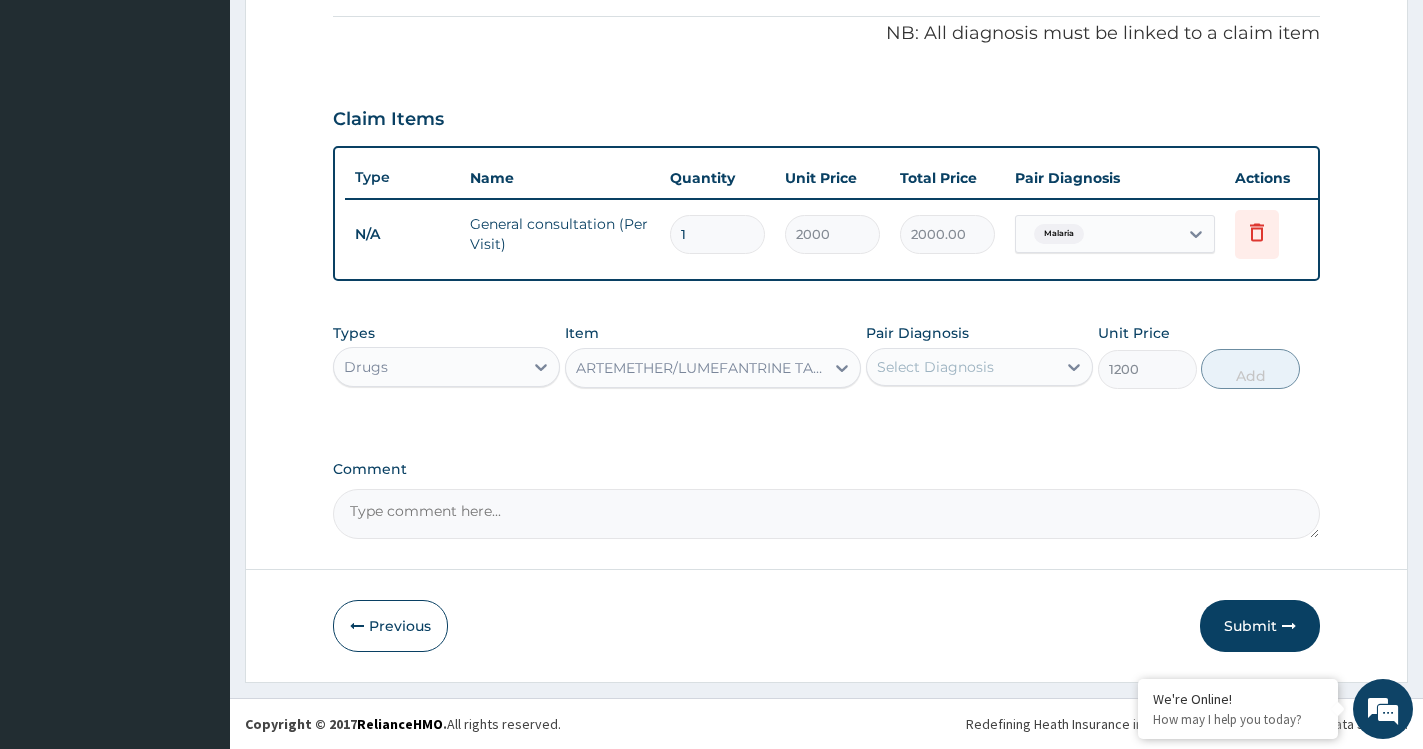 type 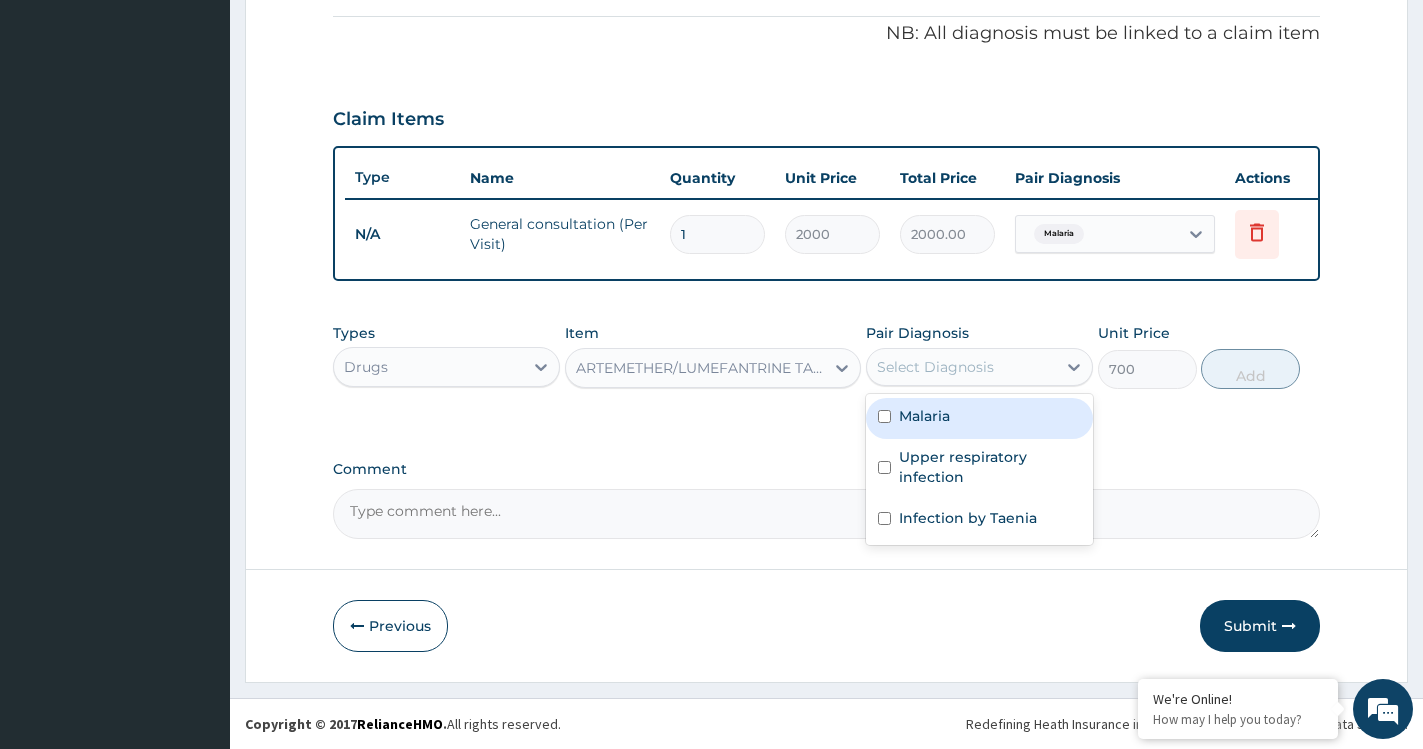 click on "Select Diagnosis" at bounding box center (935, 367) 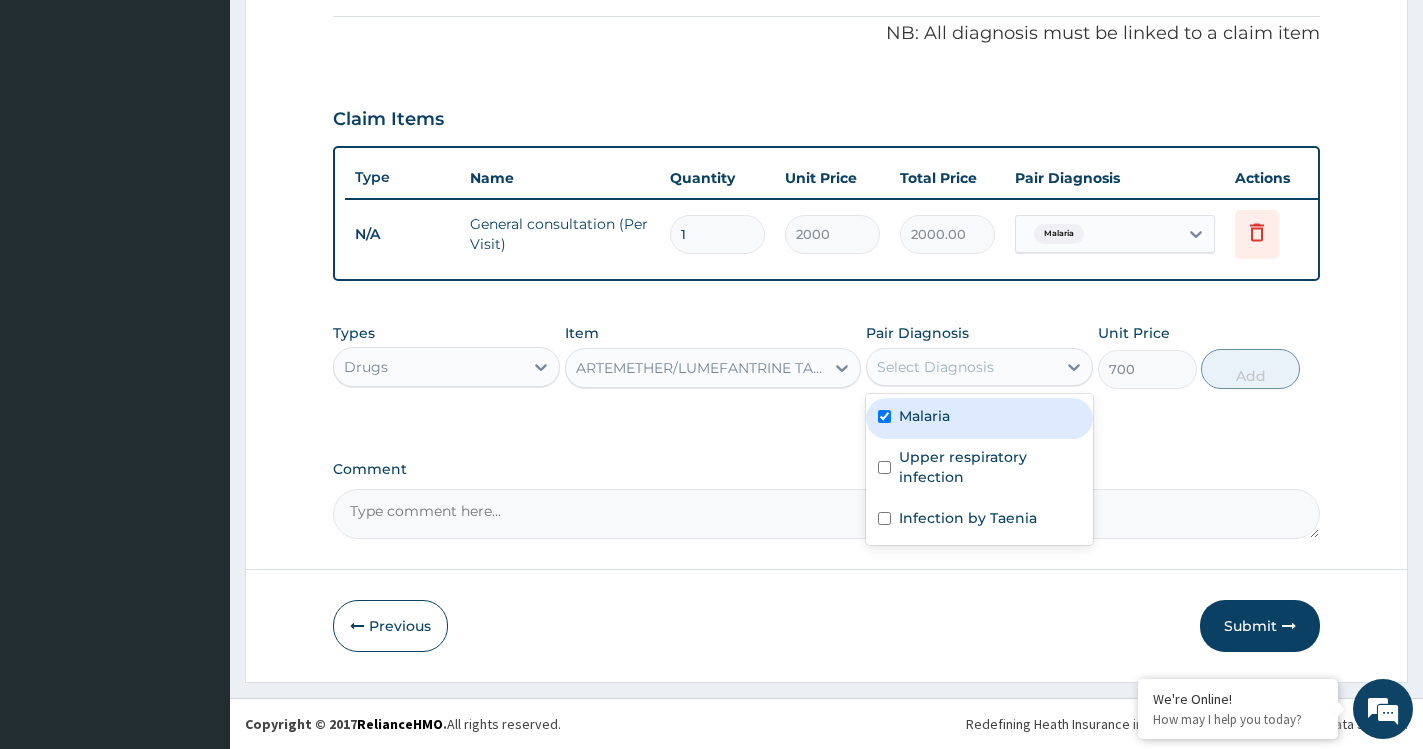 checkbox on "true" 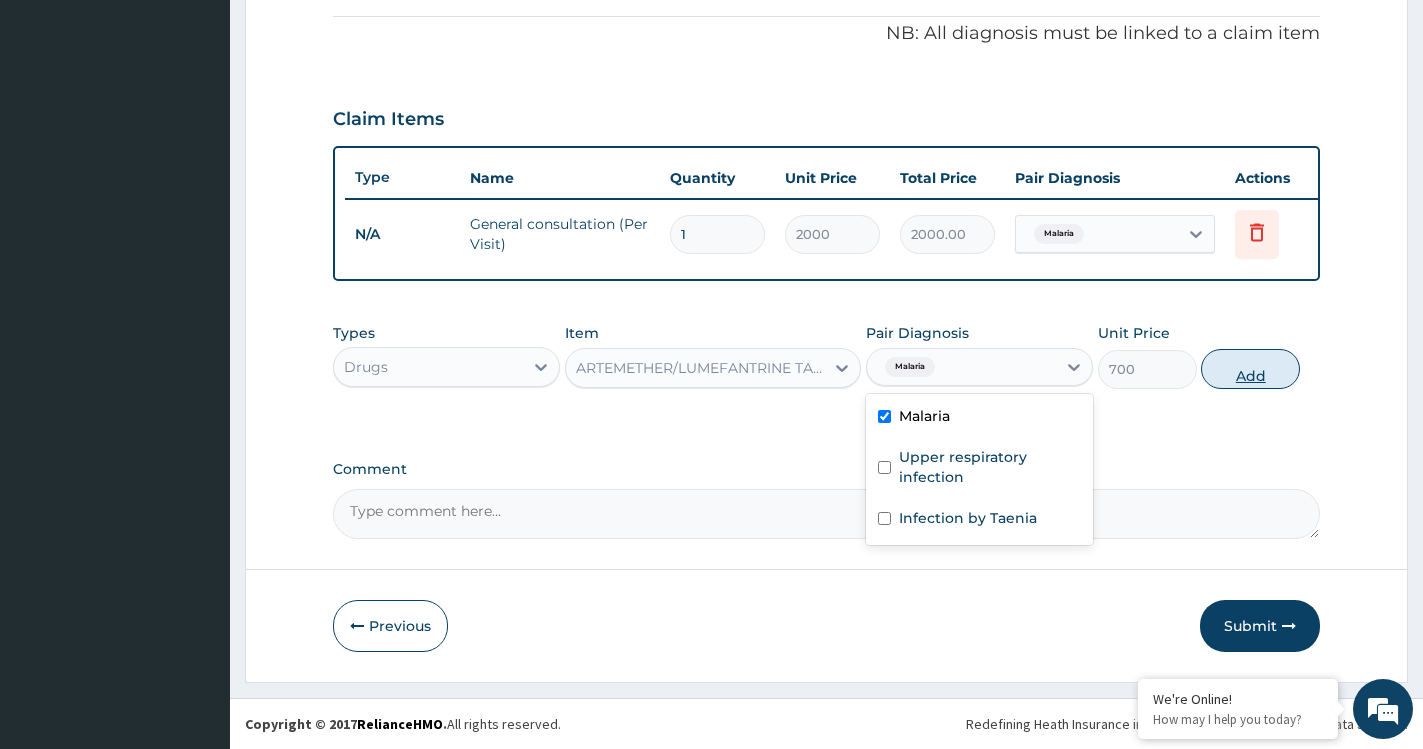 click on "Add" at bounding box center (1250, 369) 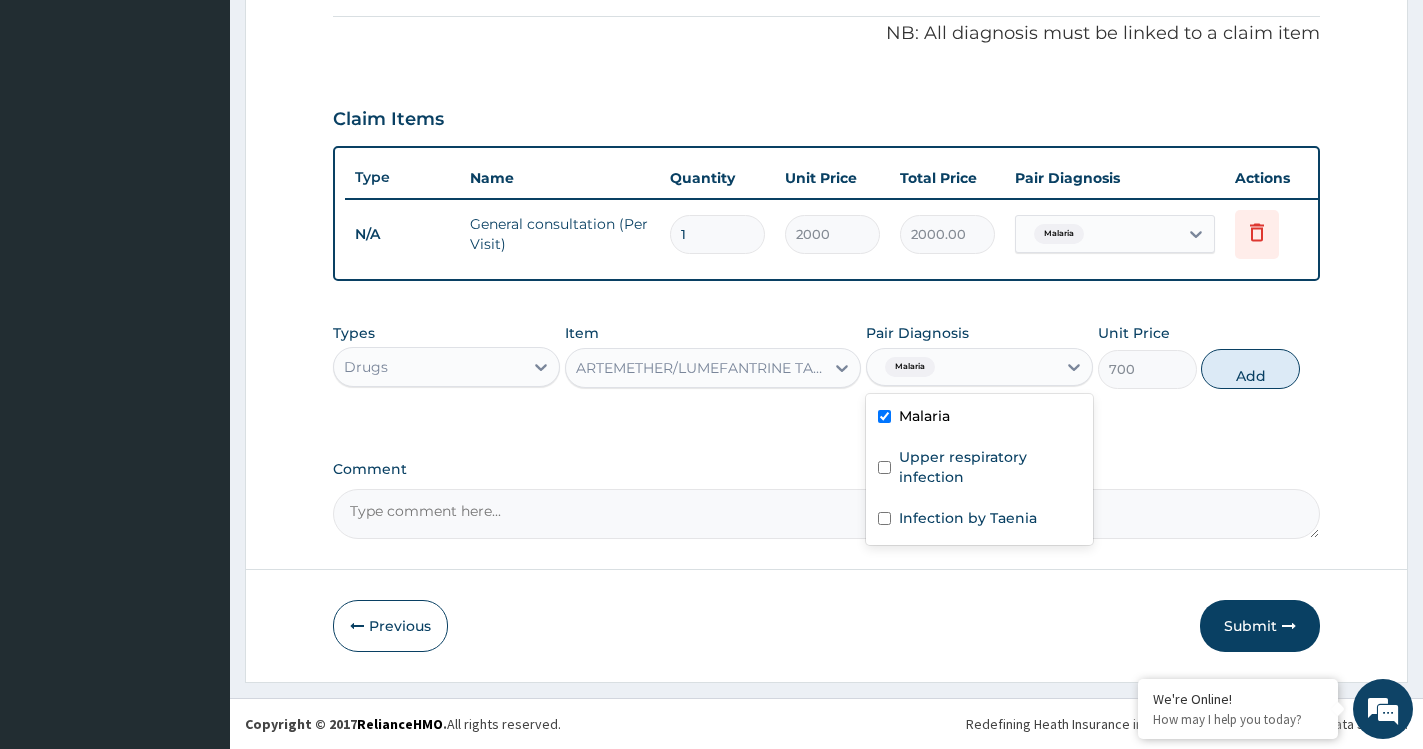 type on "0" 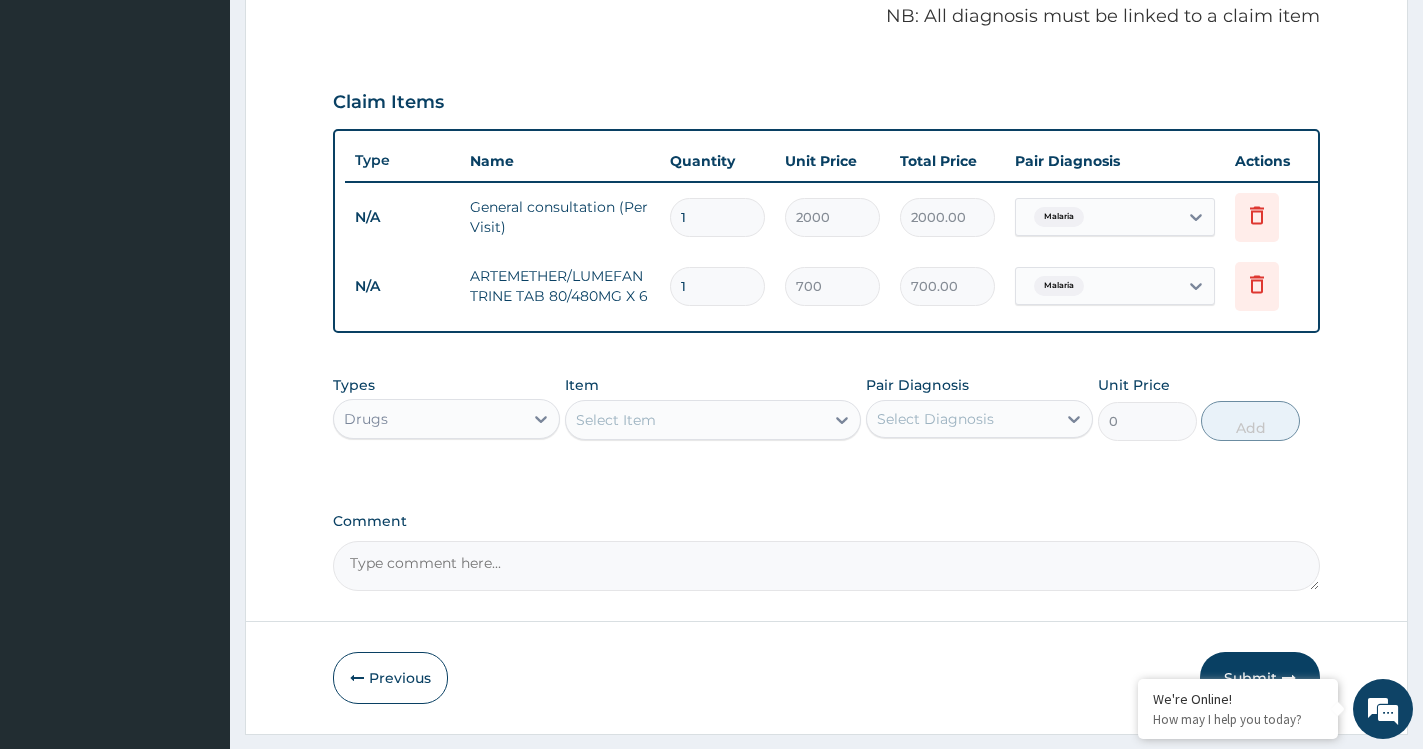 click on "Select Item" at bounding box center (695, 420) 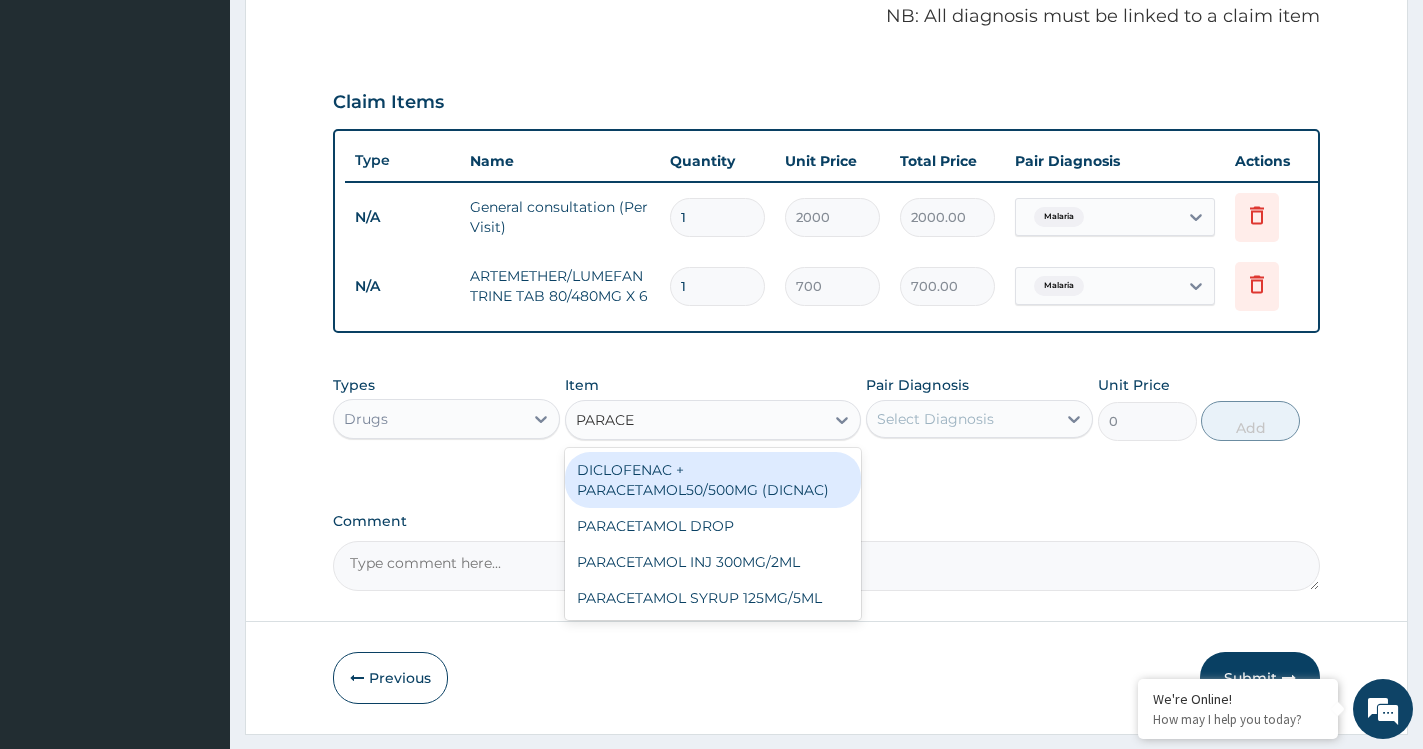 type on "PARACET" 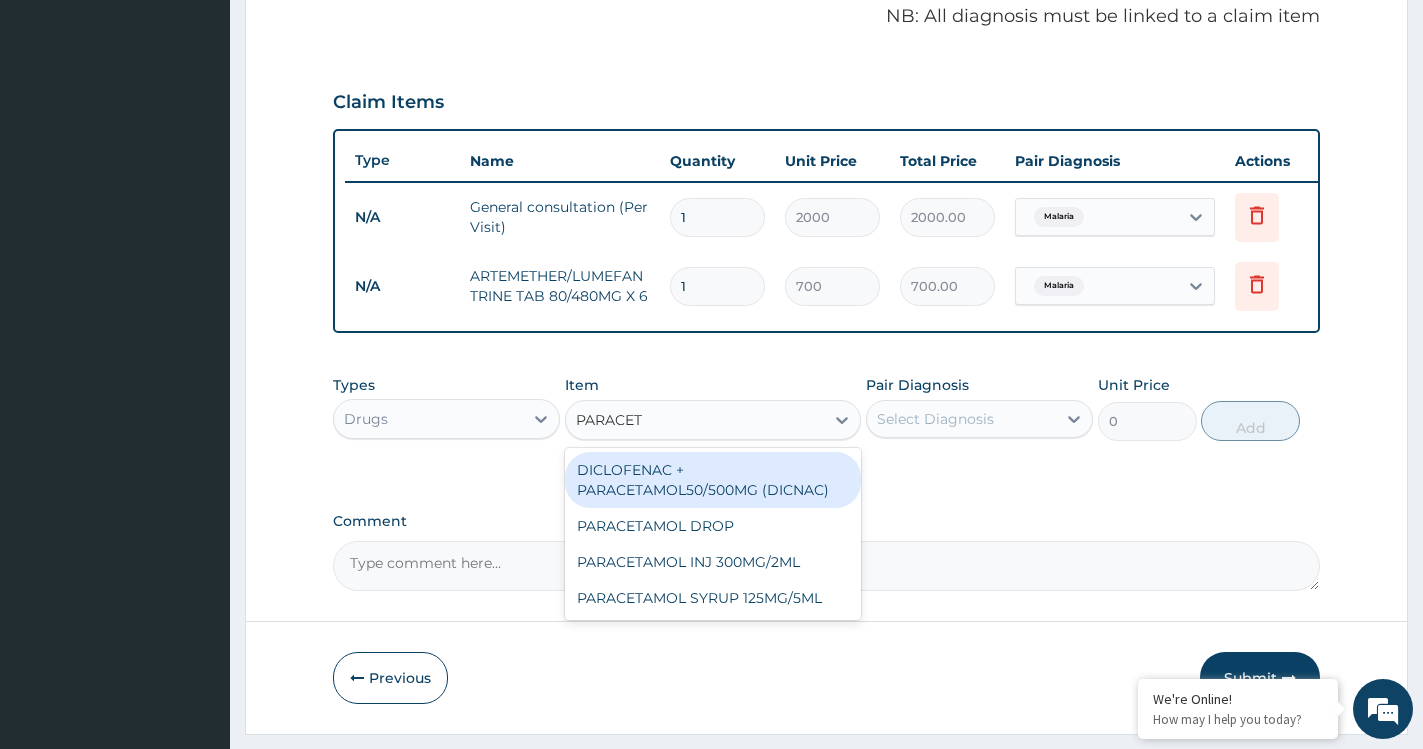 click on "DICLOFENAC + PARACETAMOL50/500MG (DICNAC)" at bounding box center (713, 480) 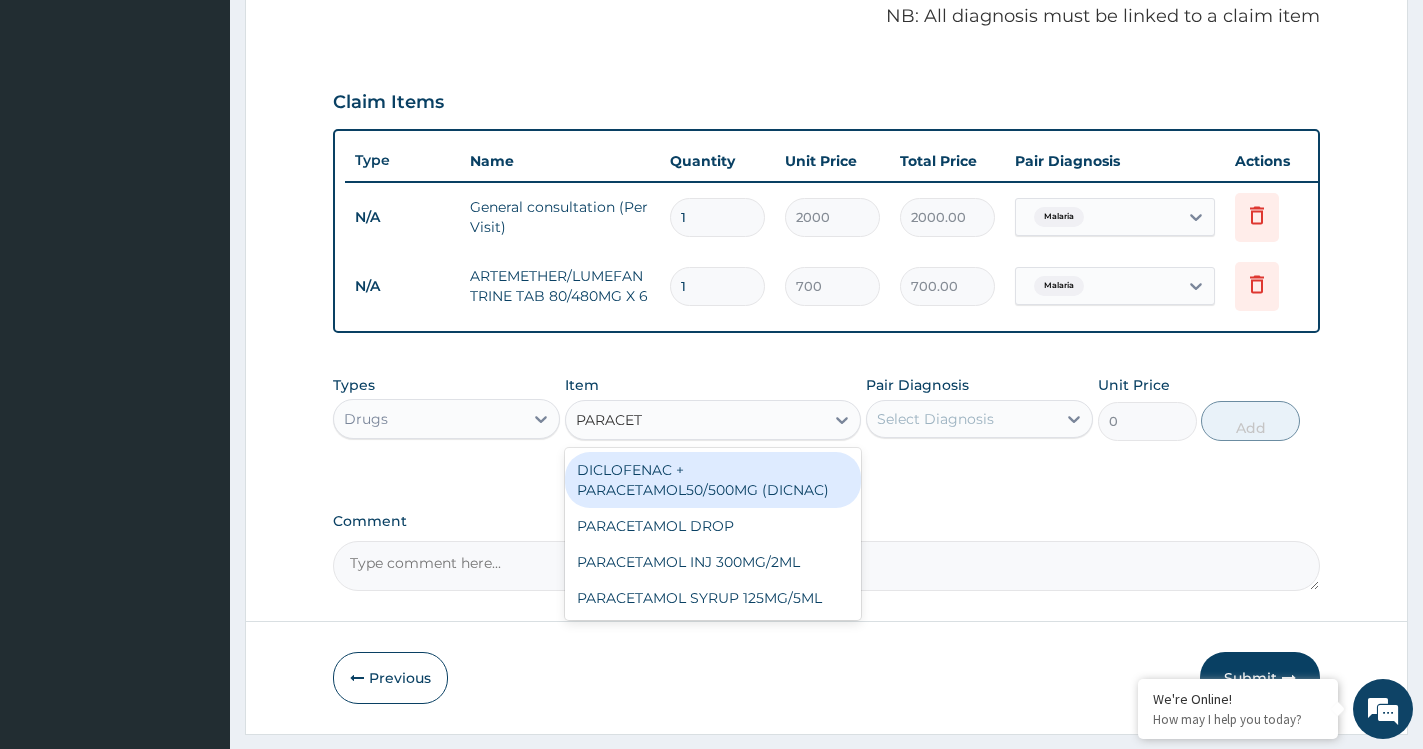 type 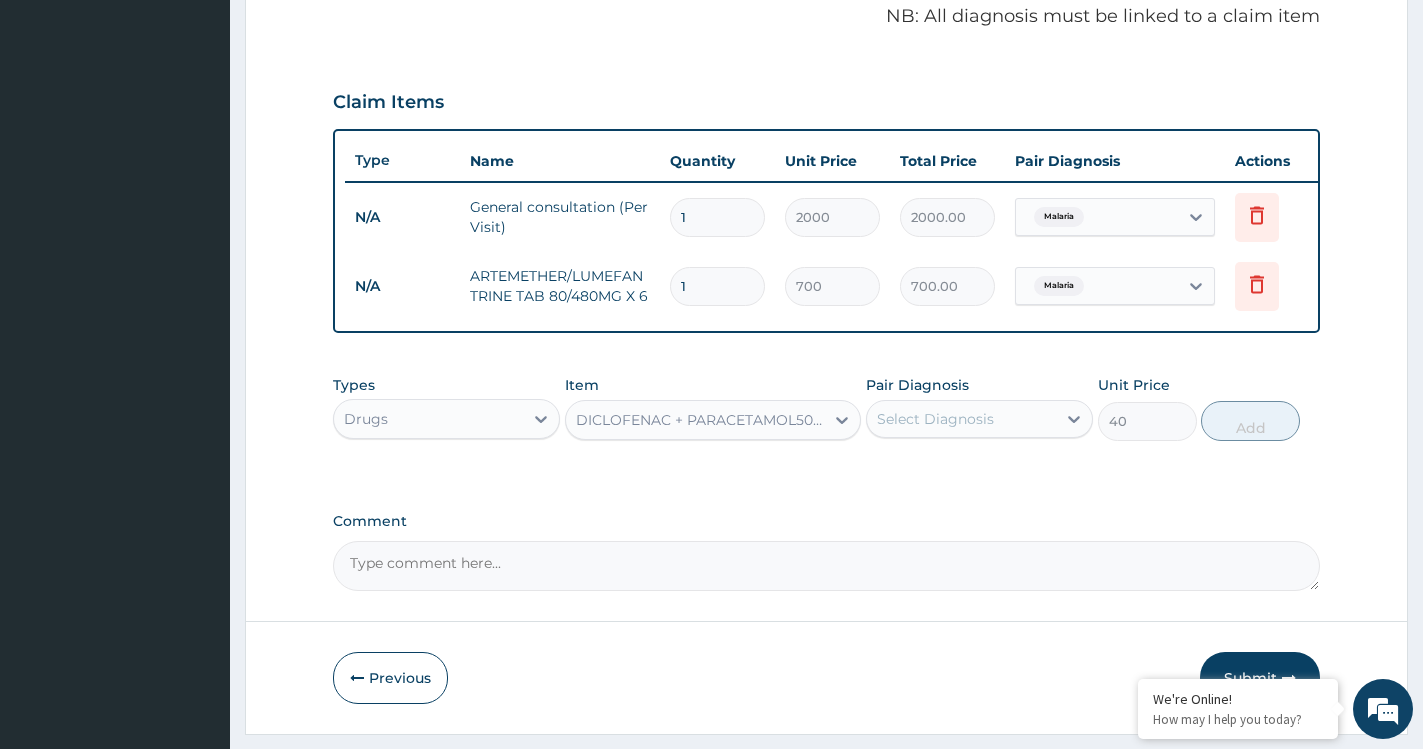 click on "Select Diagnosis" at bounding box center [979, 419] 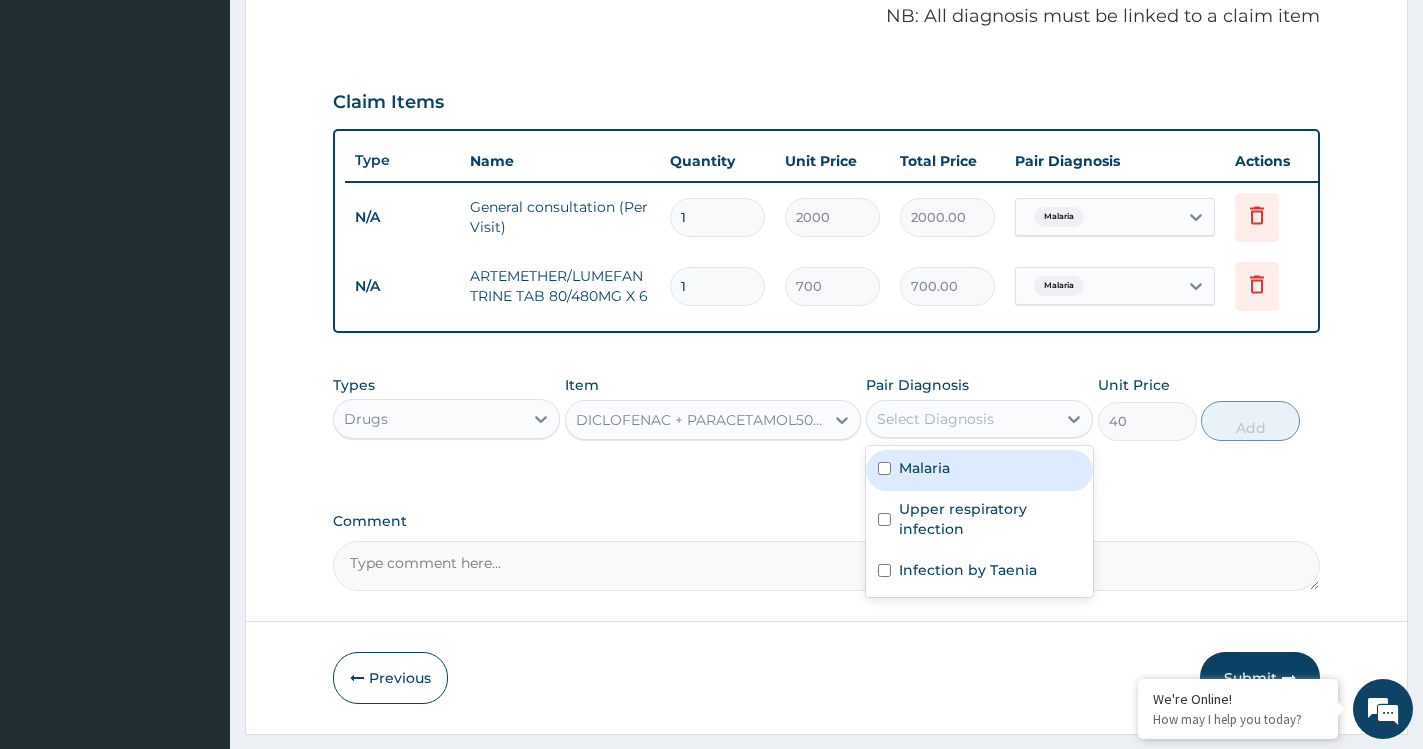 click on "Malaria" at bounding box center [924, 468] 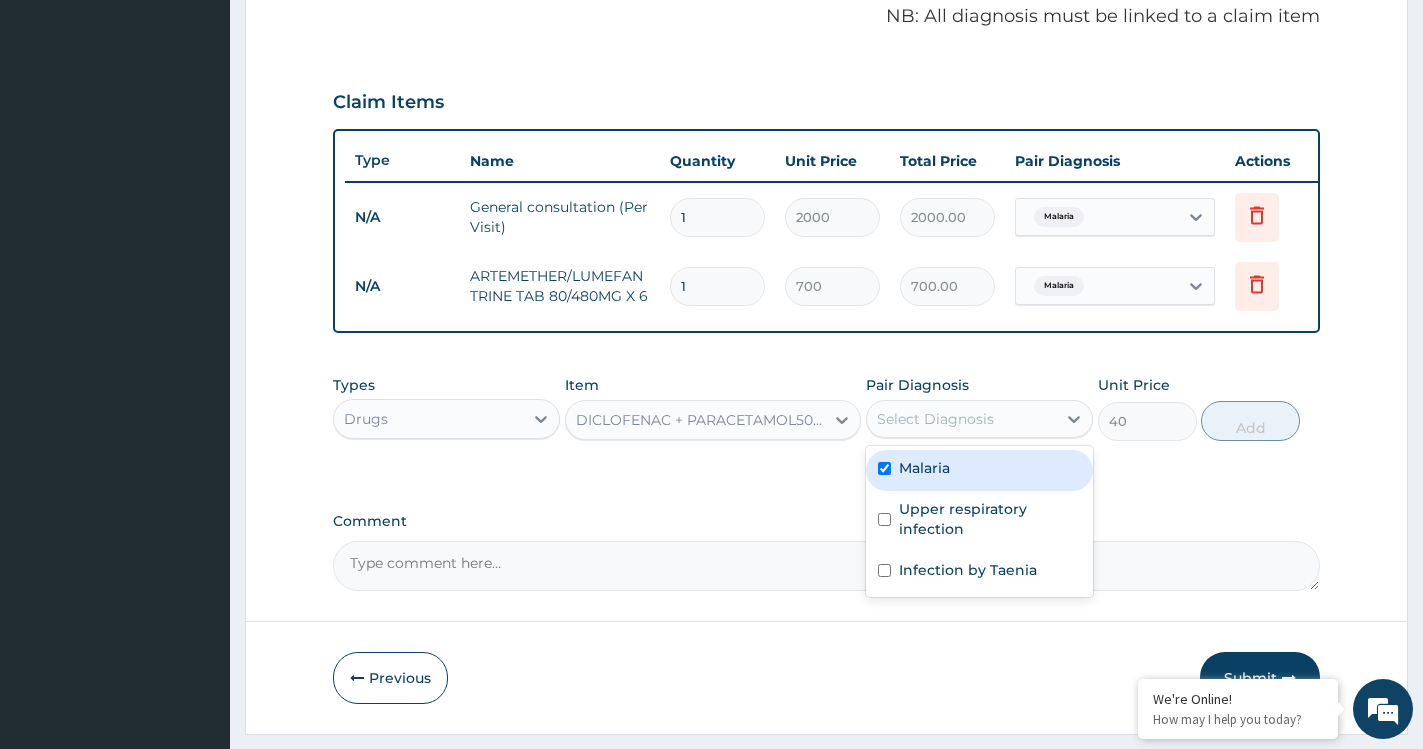 checkbox on "true" 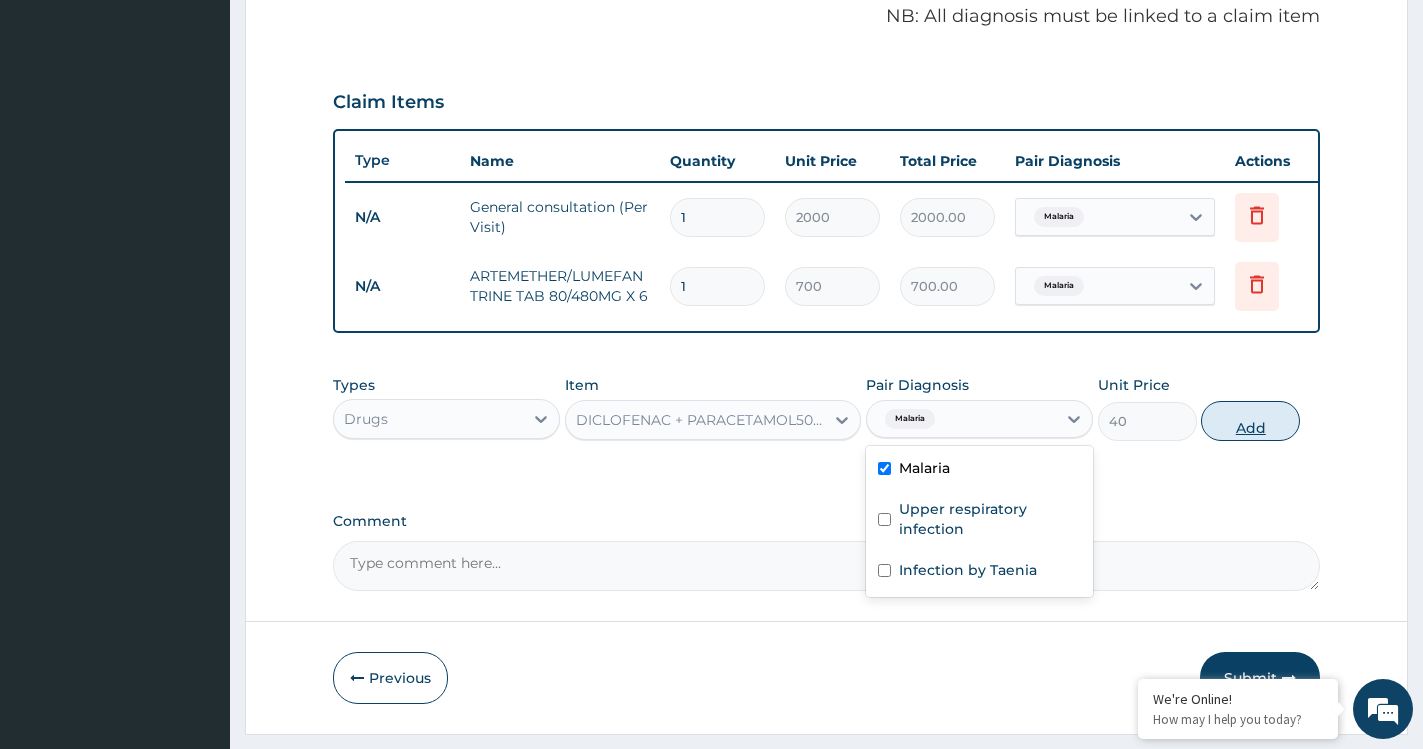 click on "Add" at bounding box center (1250, 421) 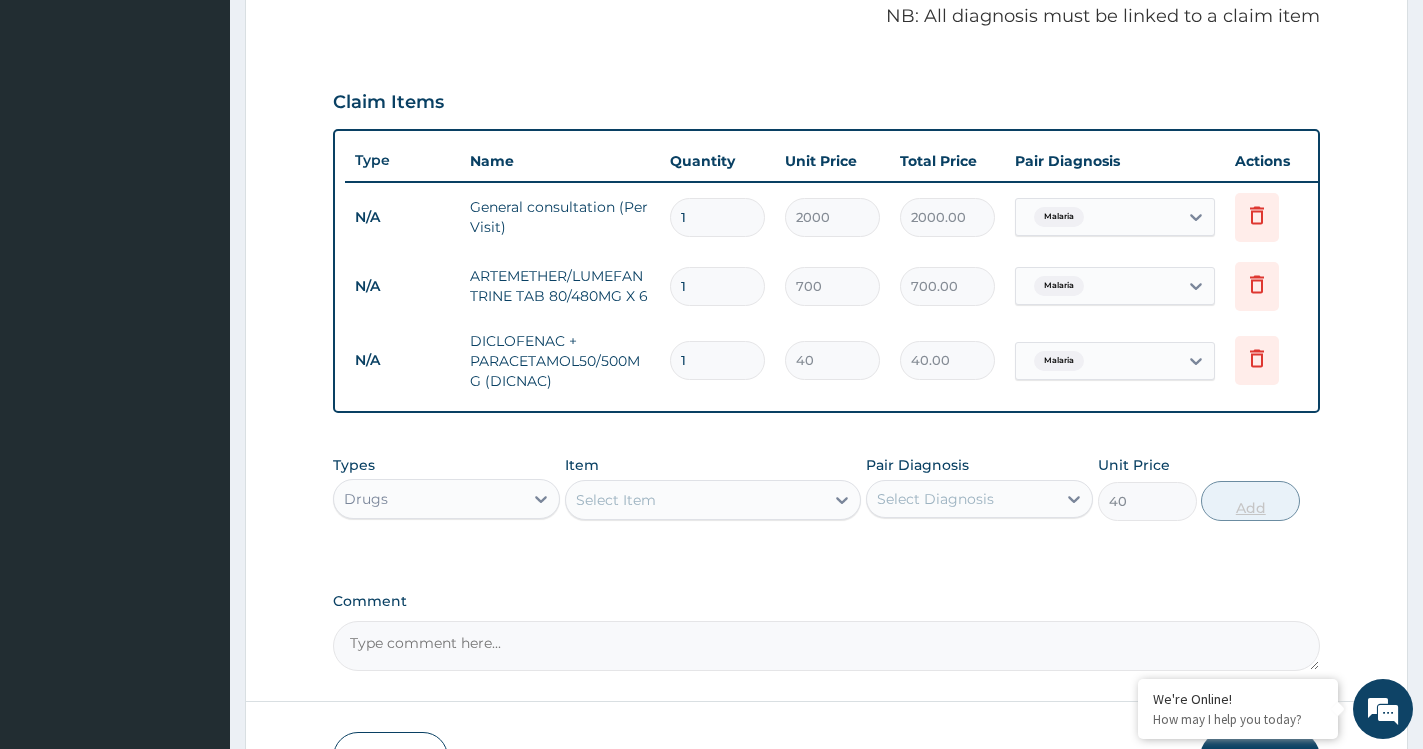 type on "0" 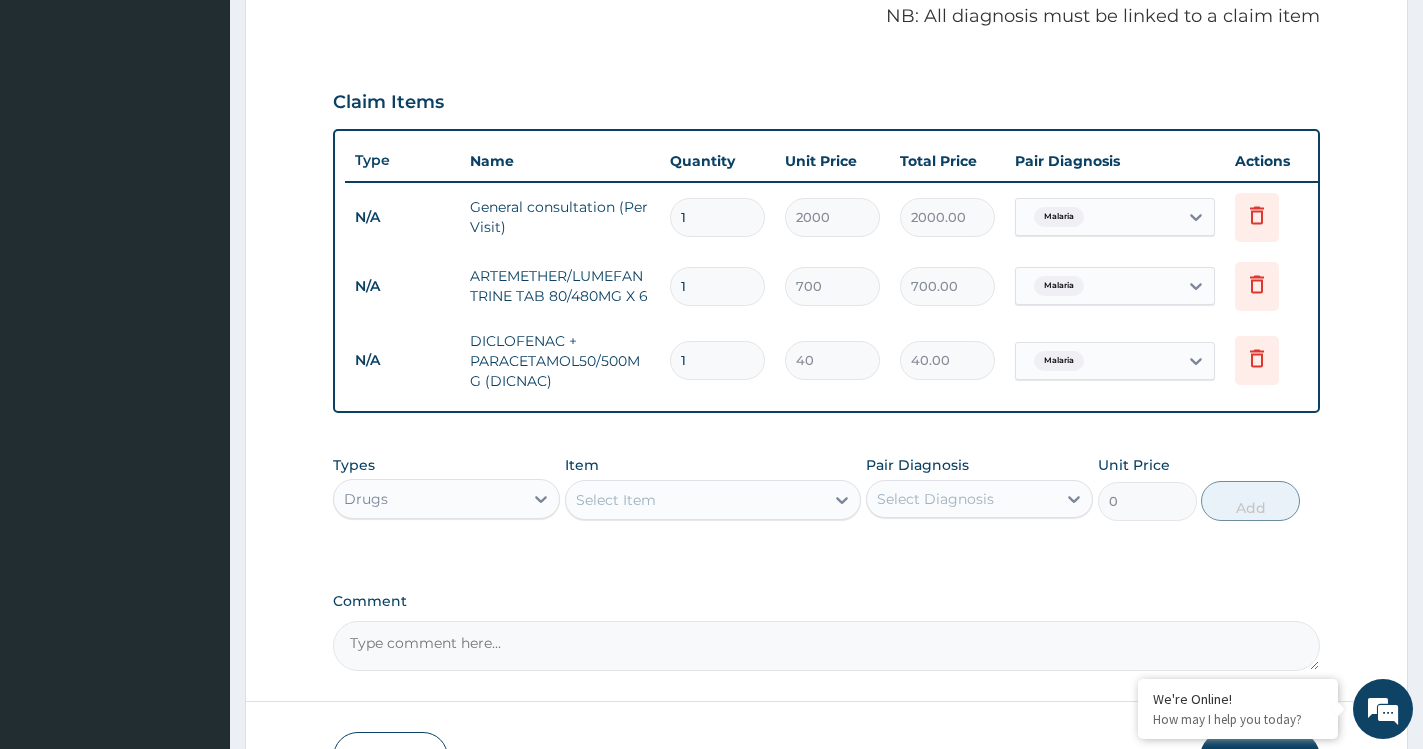 type on "18" 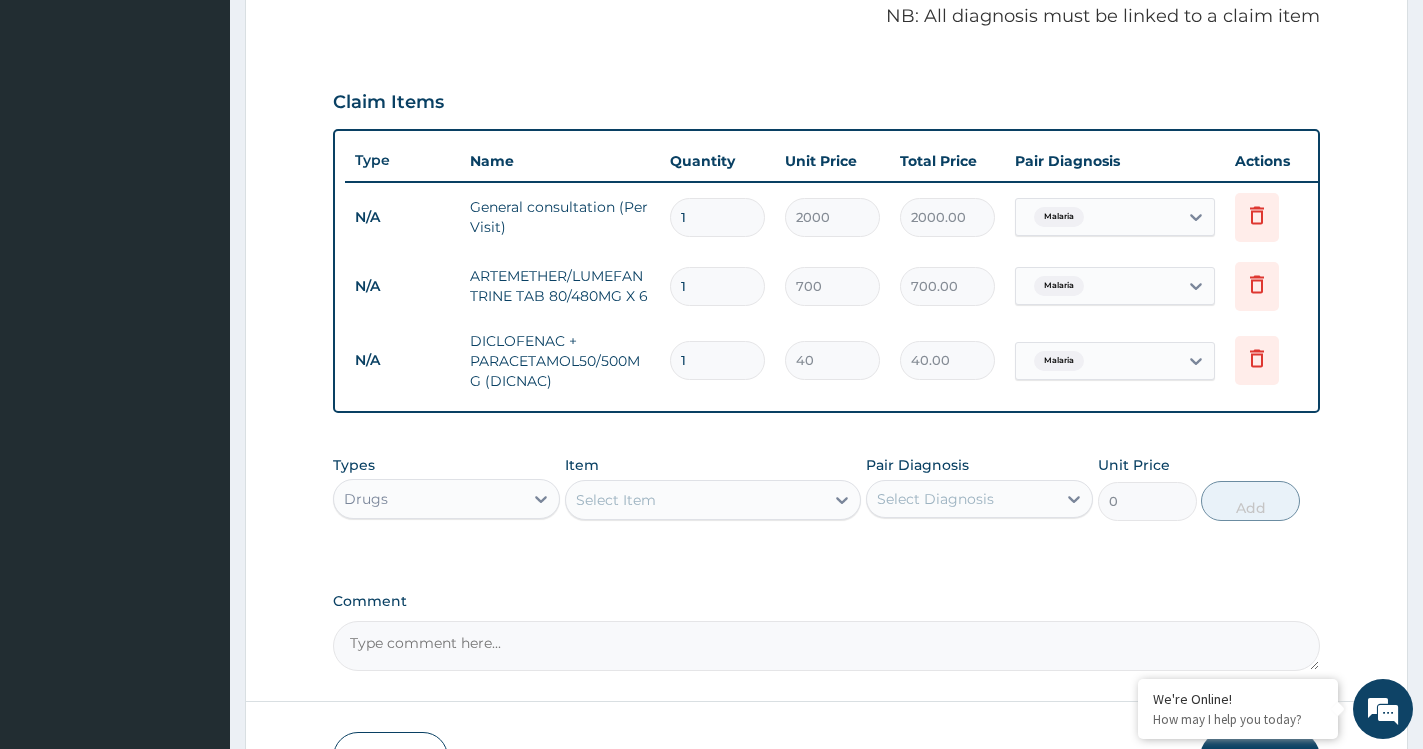 type on "720.00" 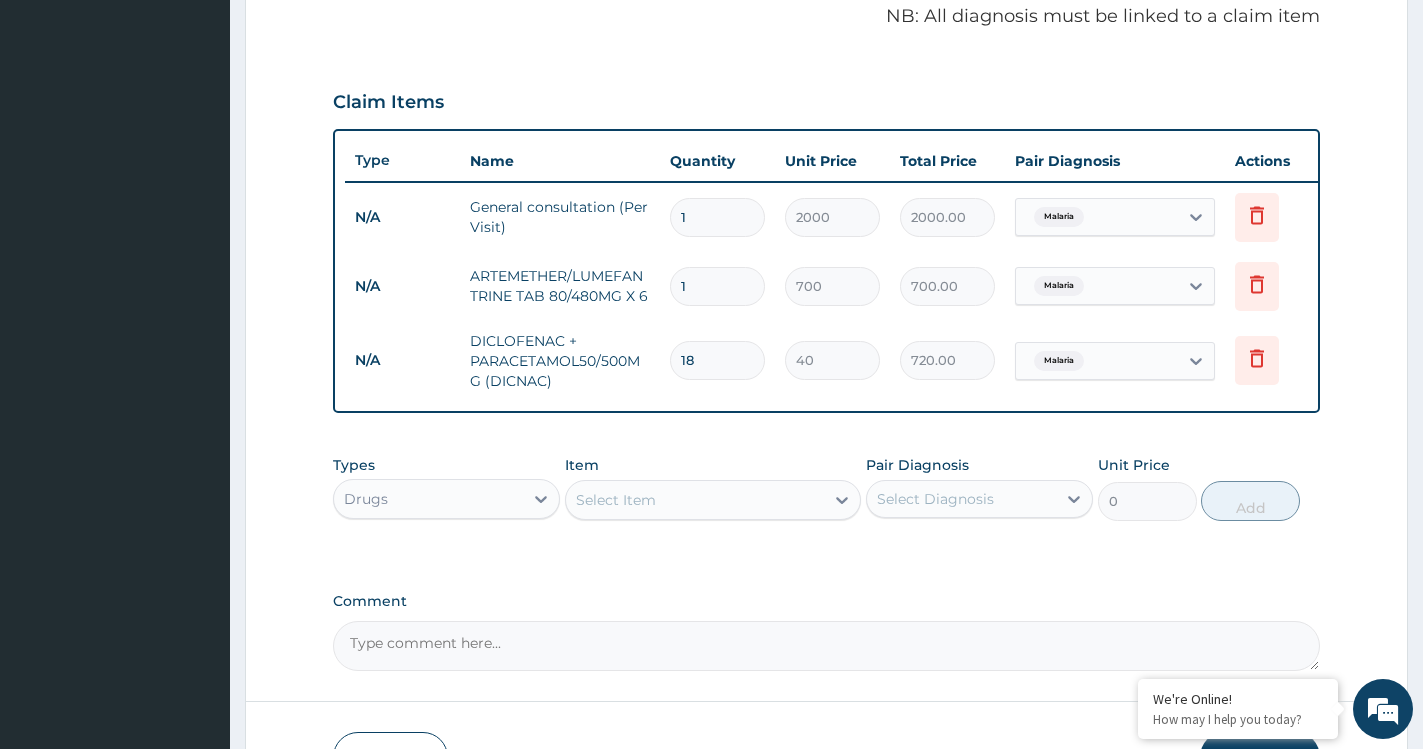 scroll, scrollTop: 411, scrollLeft: 0, axis: vertical 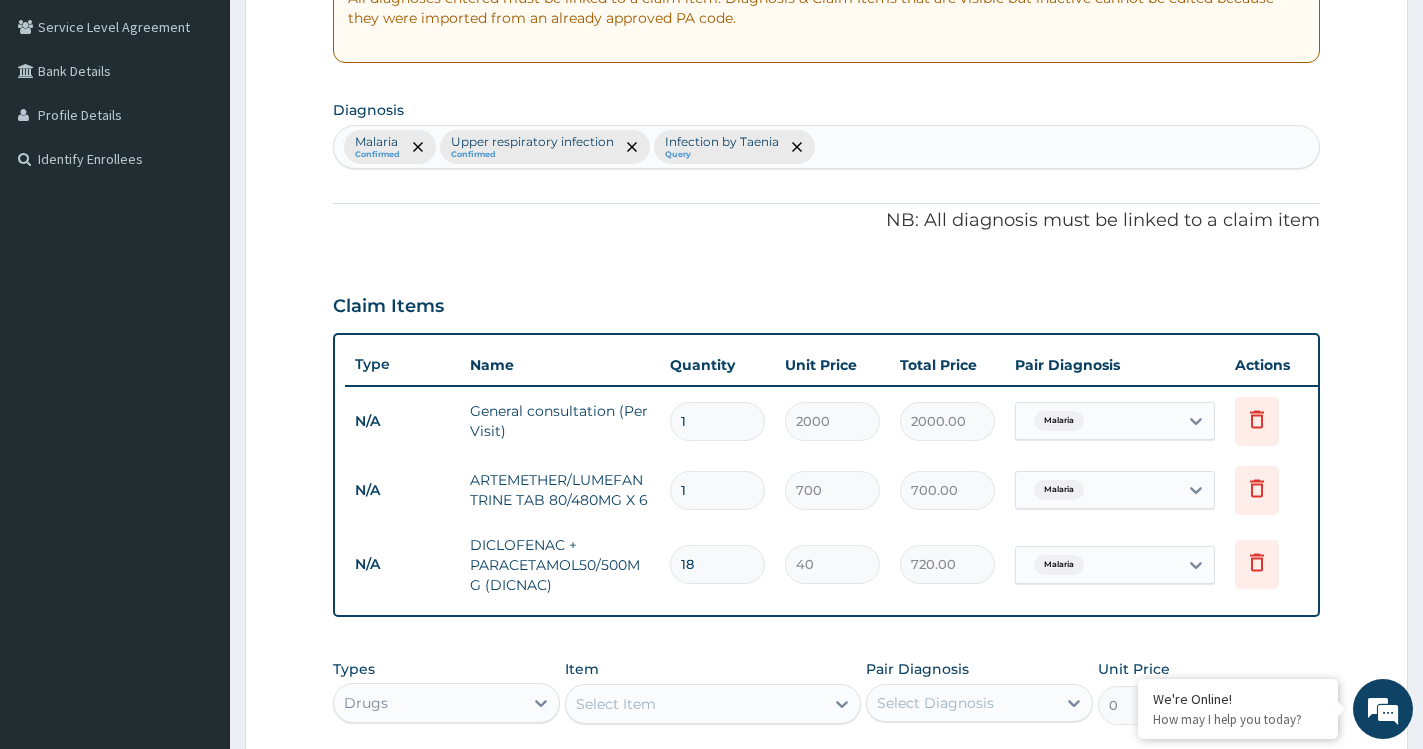 type on "18" 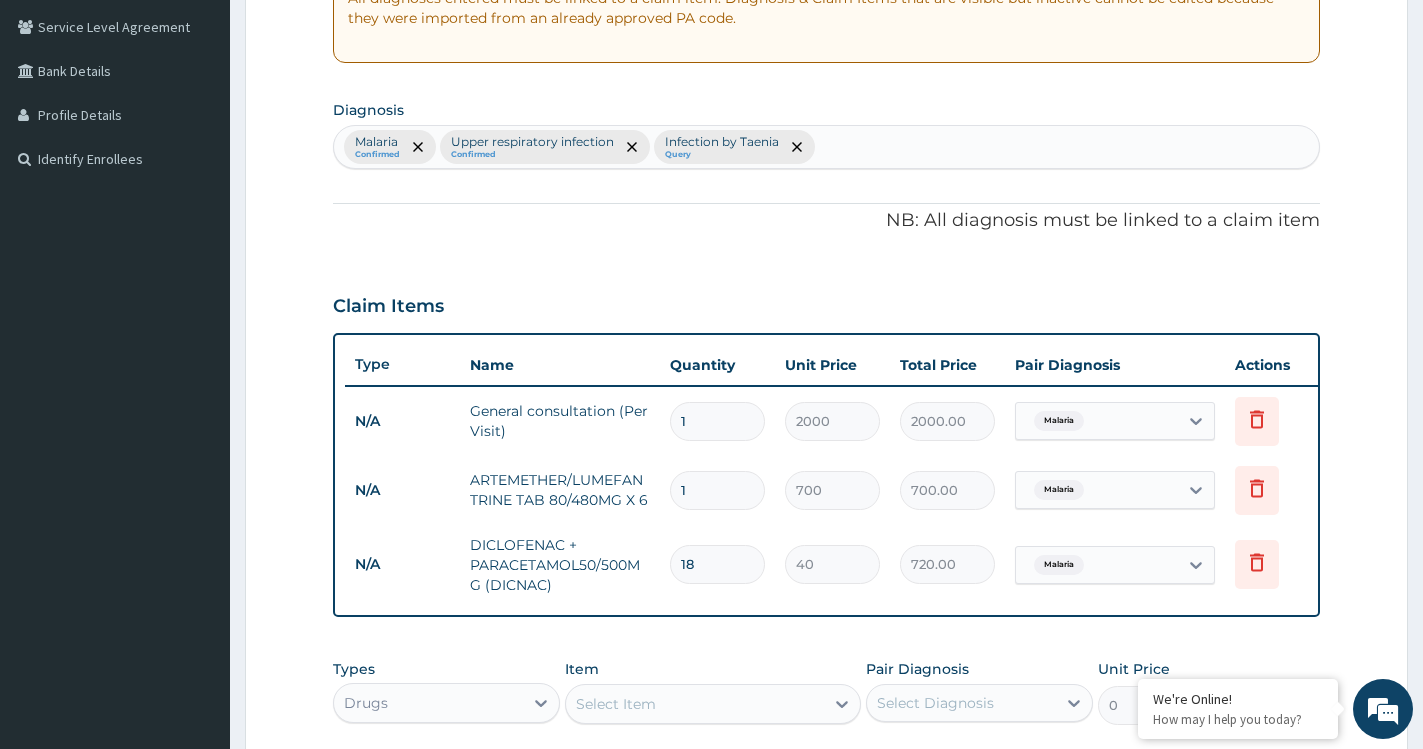 click on "Malaria Confirmed Upper respiratory infection Confirmed Infection by Taenia Query" at bounding box center [826, 147] 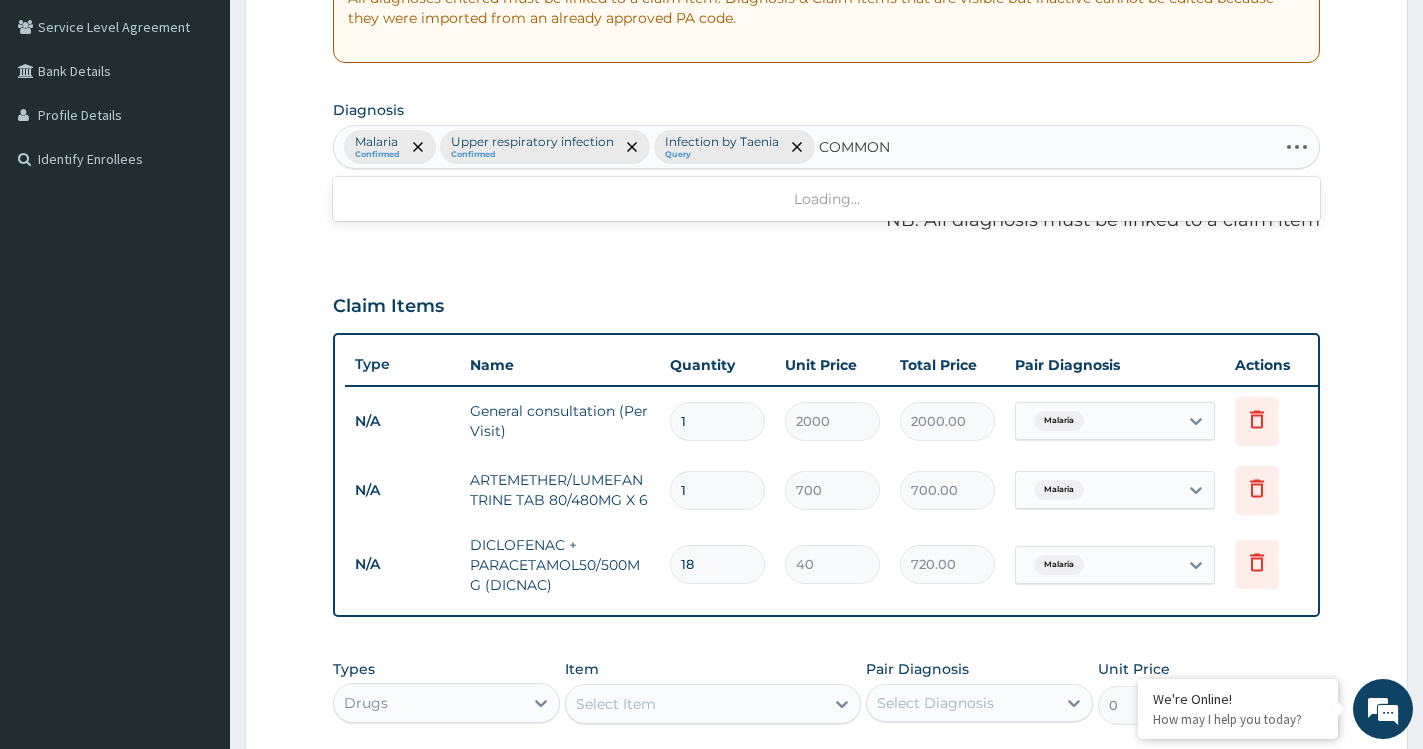 type on "COMMON C" 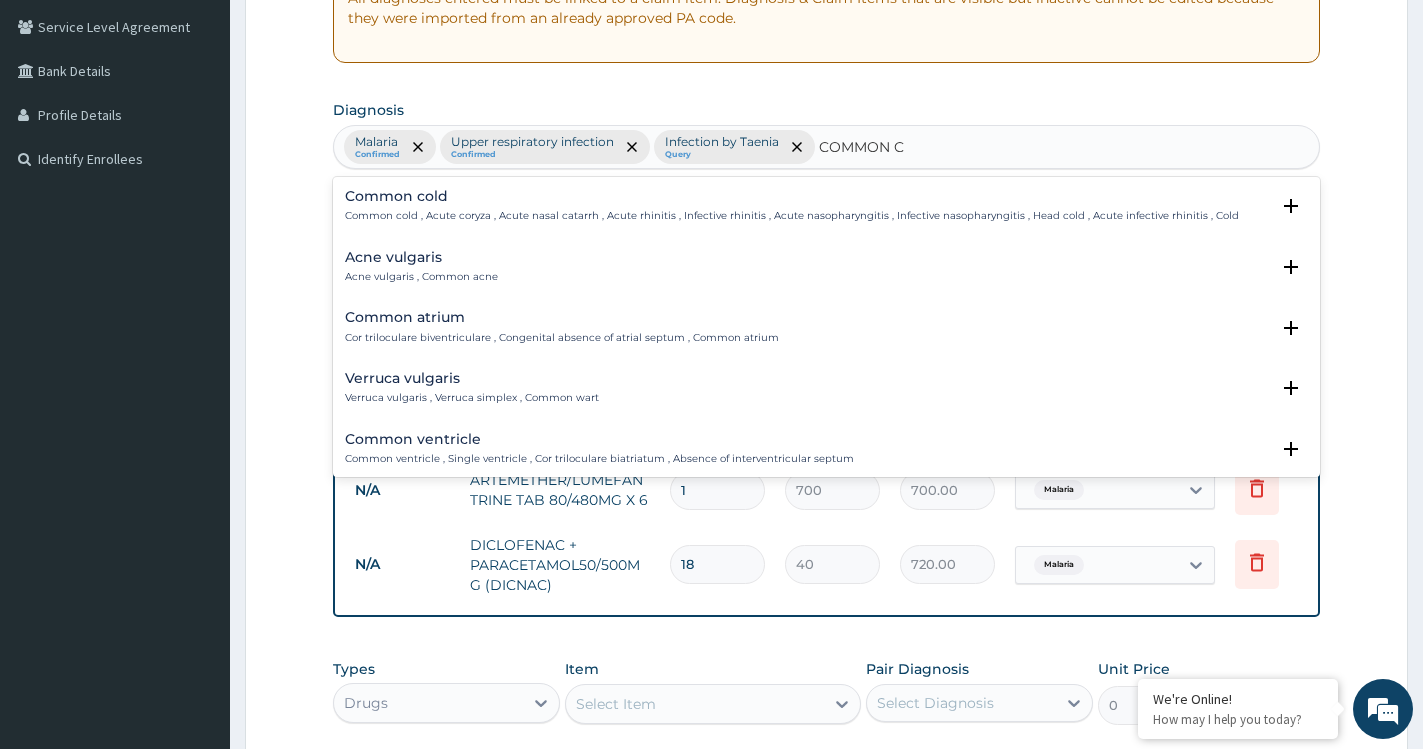 click on "Common cold , Acute coryza , Acute nasal catarrh , Acute rhinitis , Infective rhinitis , Acute nasopharyngitis , Infective nasopharyngitis , Head cold , Acute infective rhinitis , Cold" at bounding box center (792, 216) 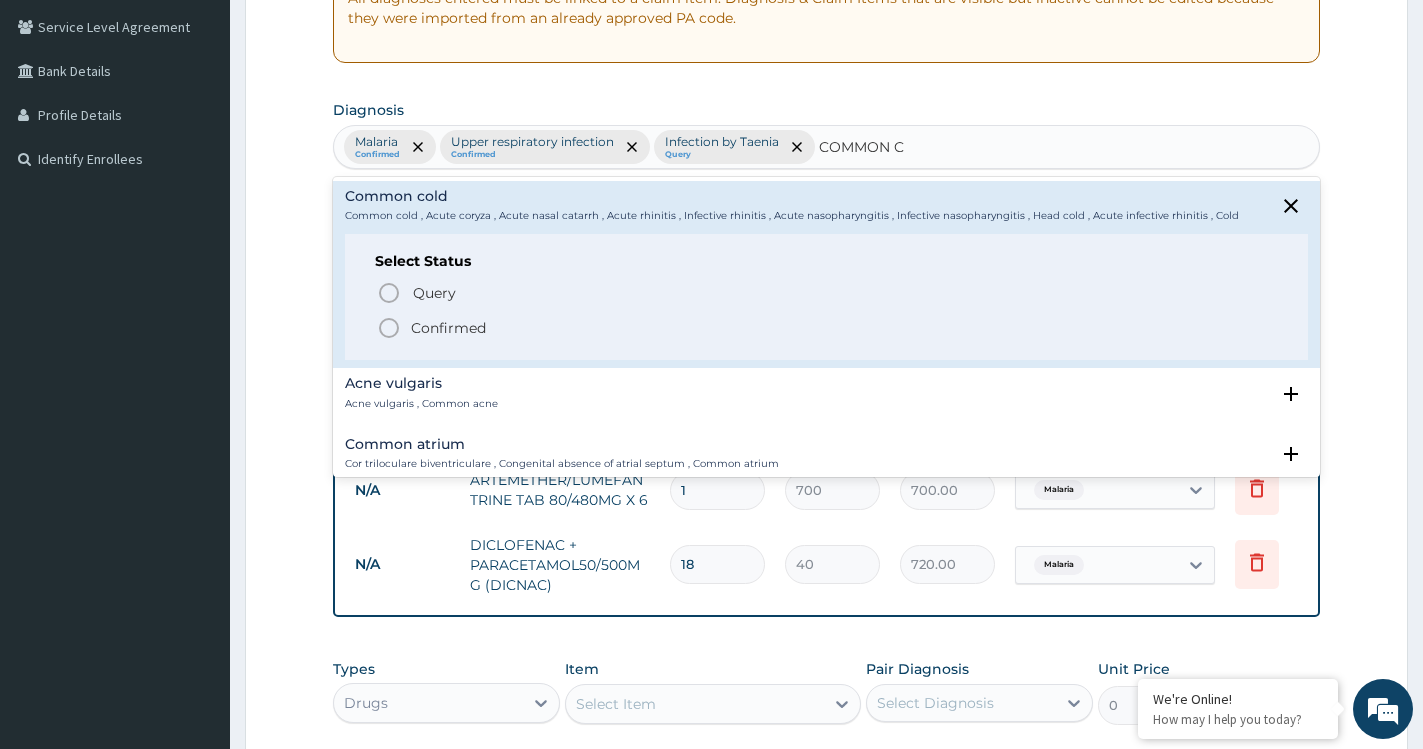 click on "Confirmed" at bounding box center [448, 328] 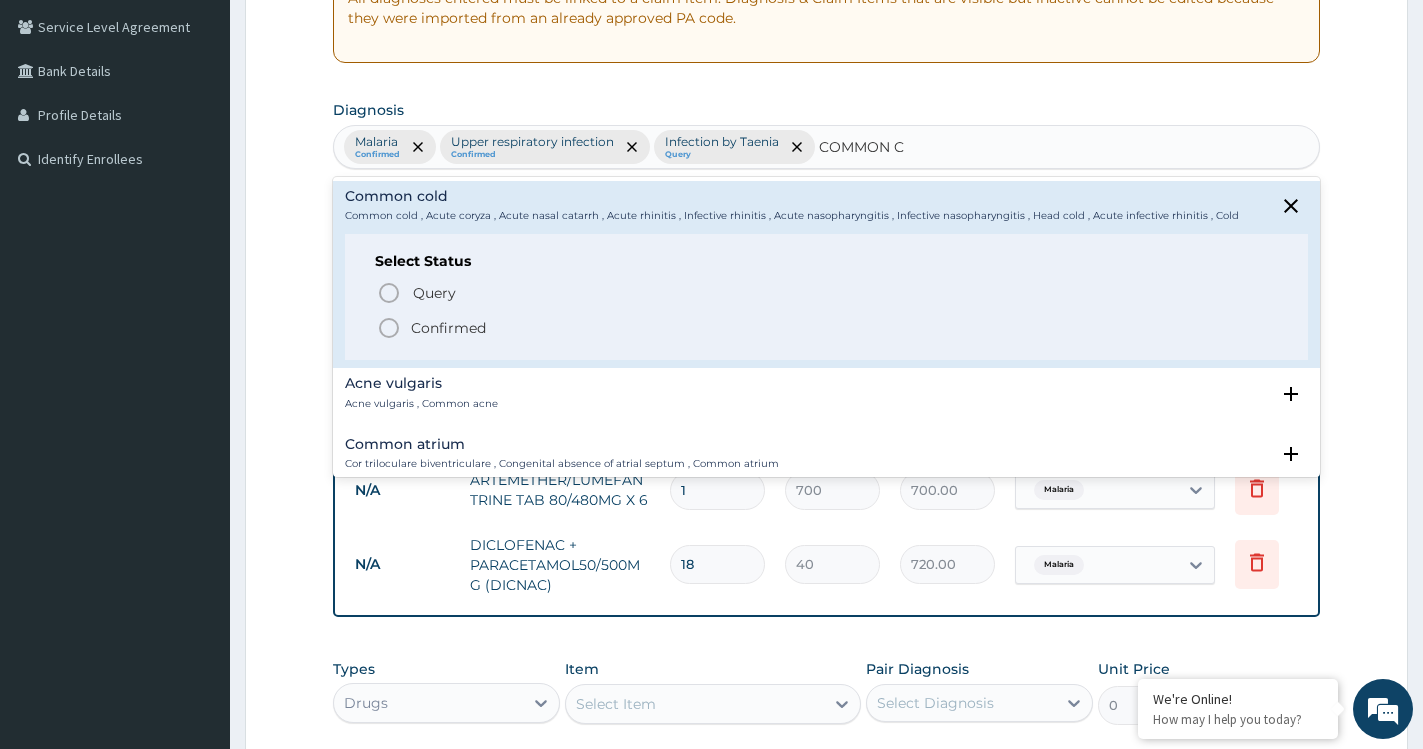 type 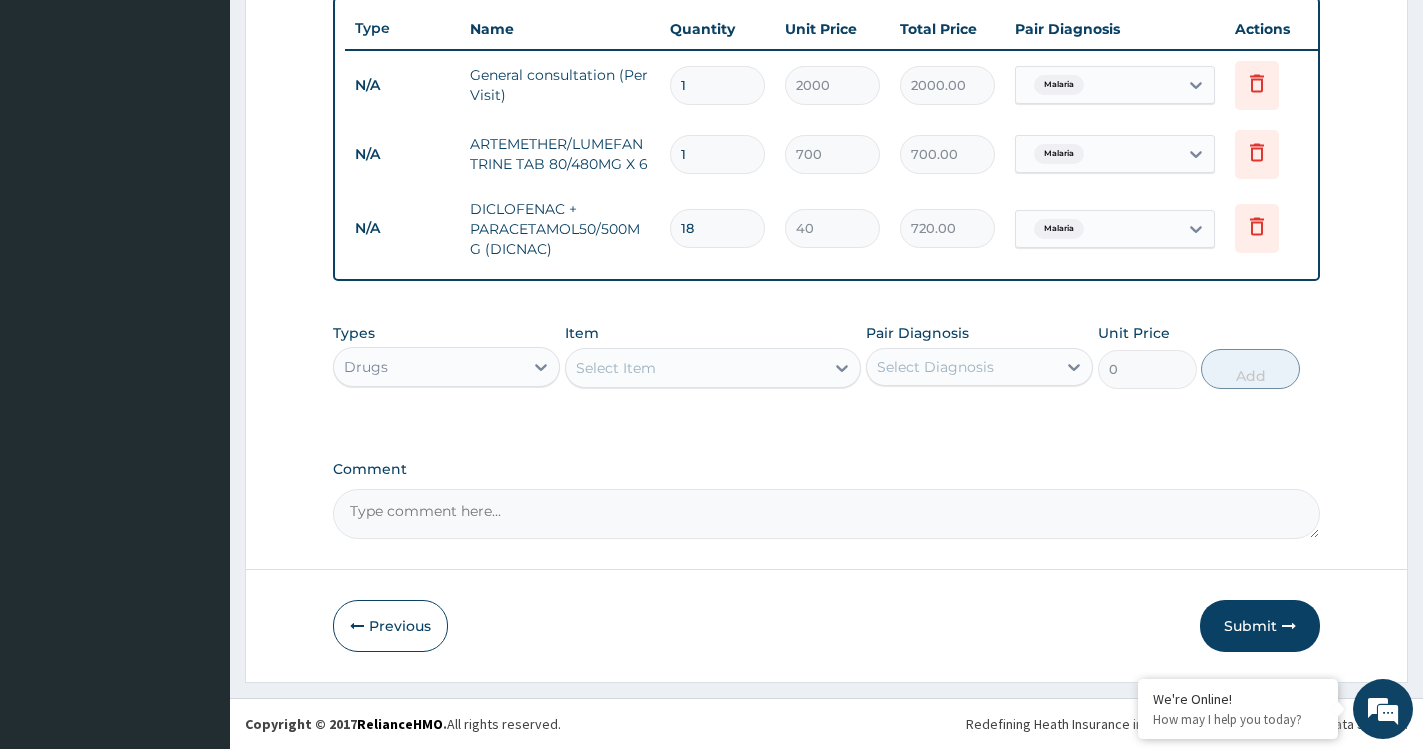 scroll, scrollTop: 775, scrollLeft: 0, axis: vertical 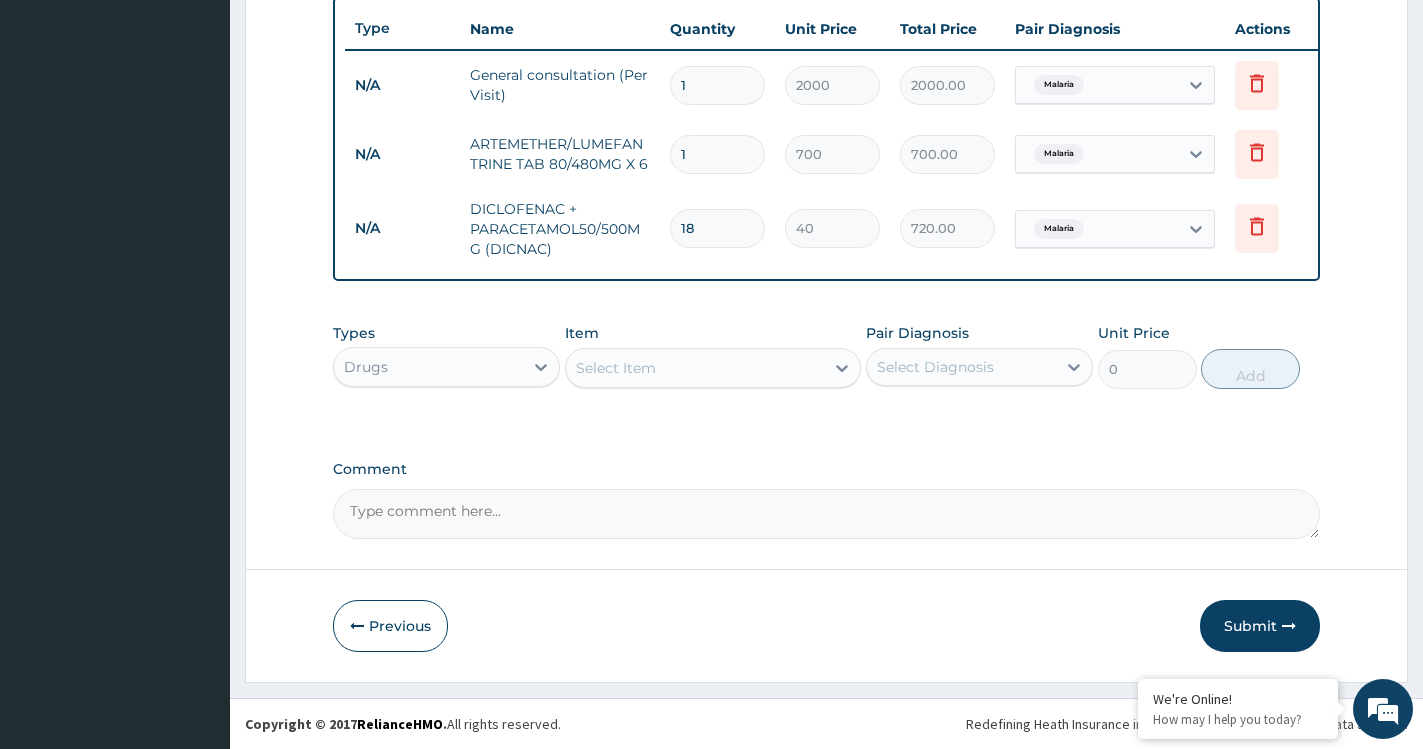click on "Select Item" at bounding box center (616, 368) 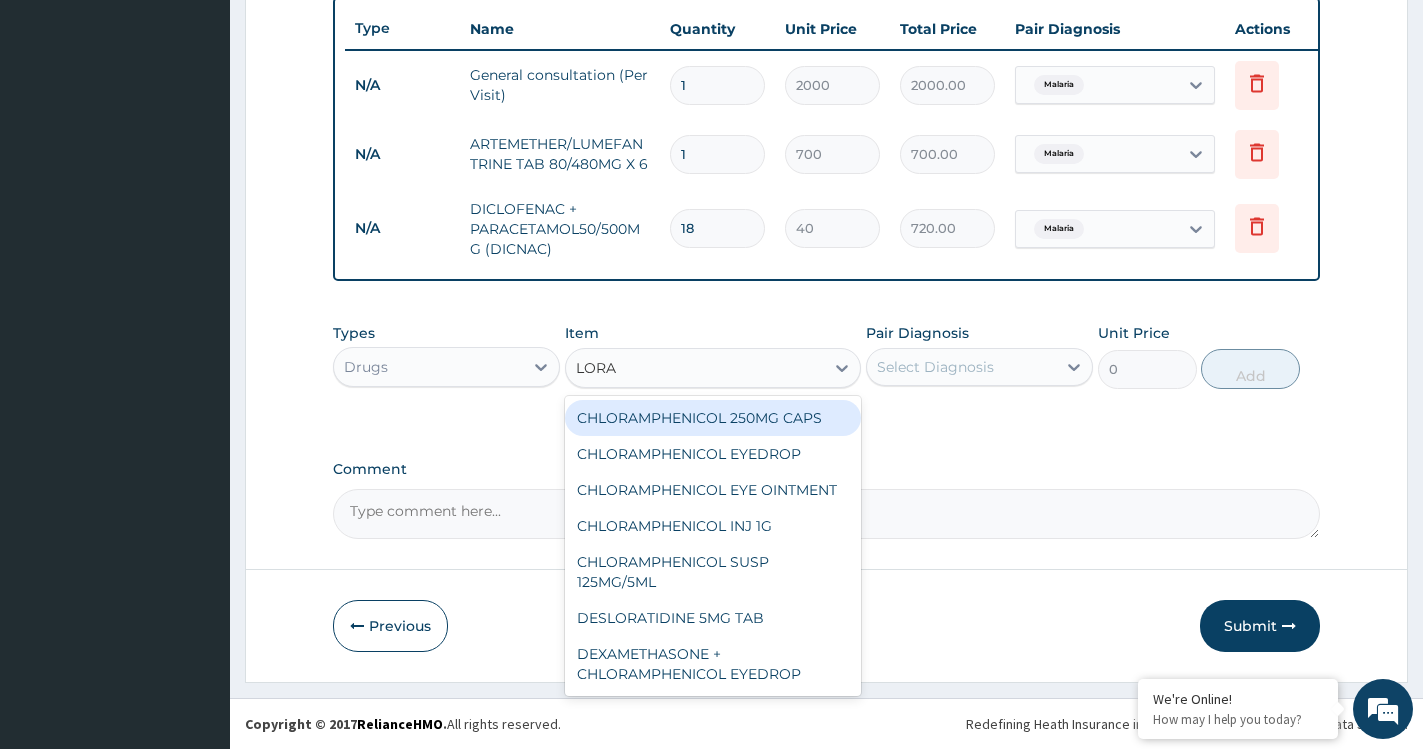 type on "LORAT" 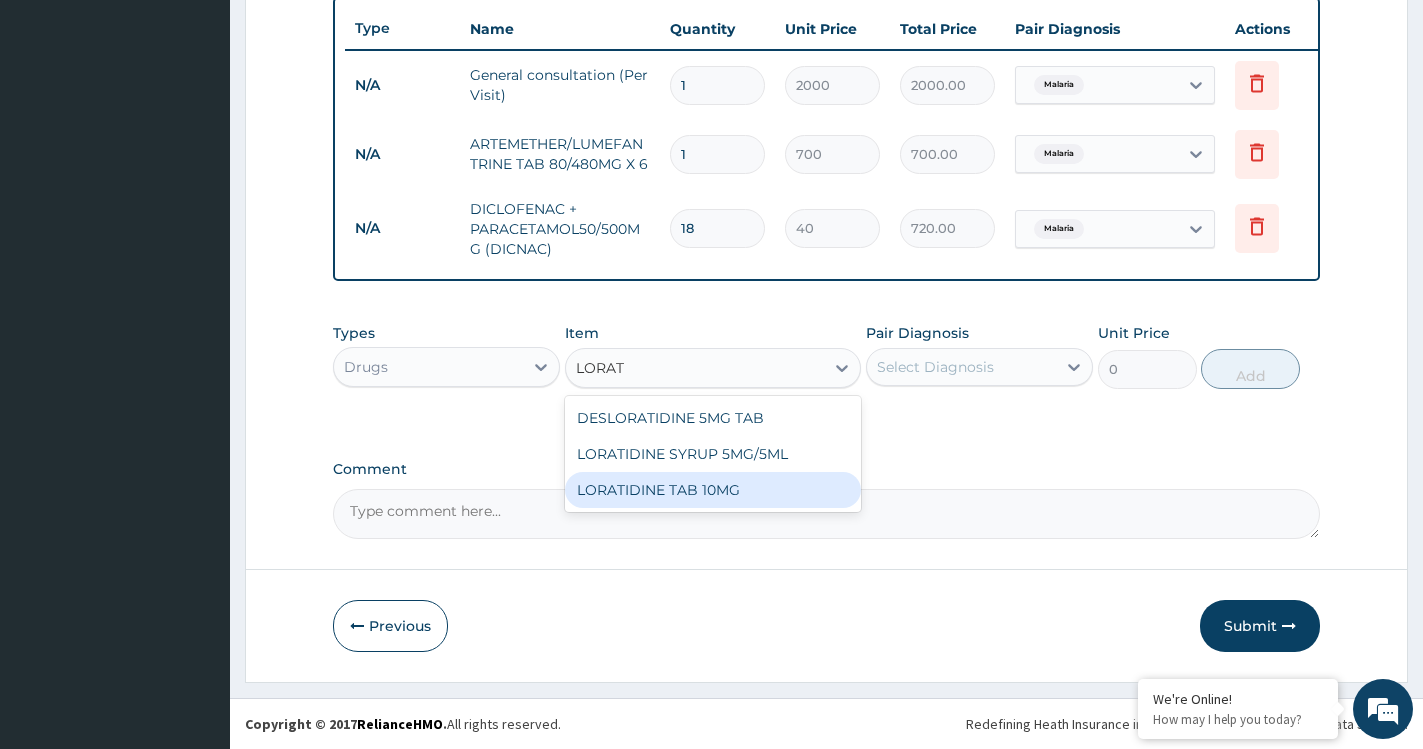 click on "LORATIDINE TAB 10MG" at bounding box center (713, 490) 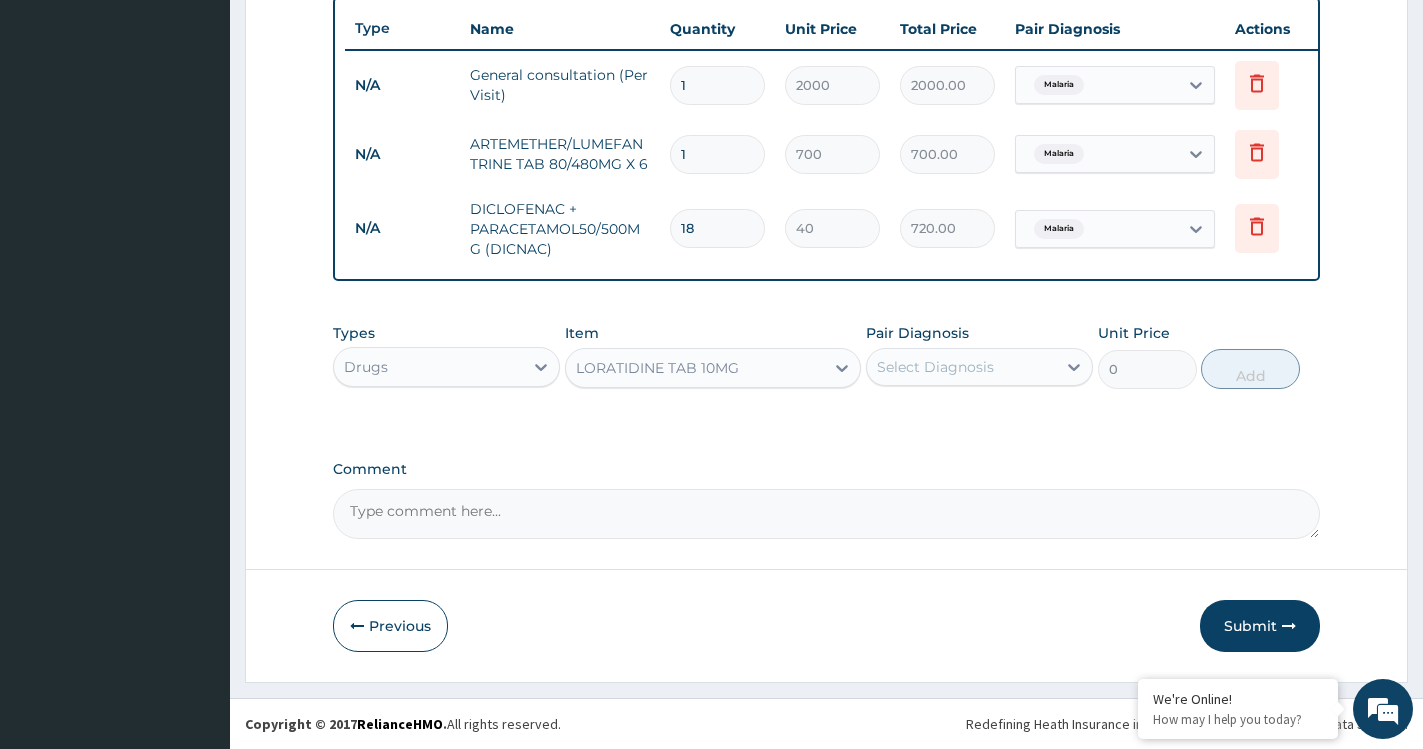 type 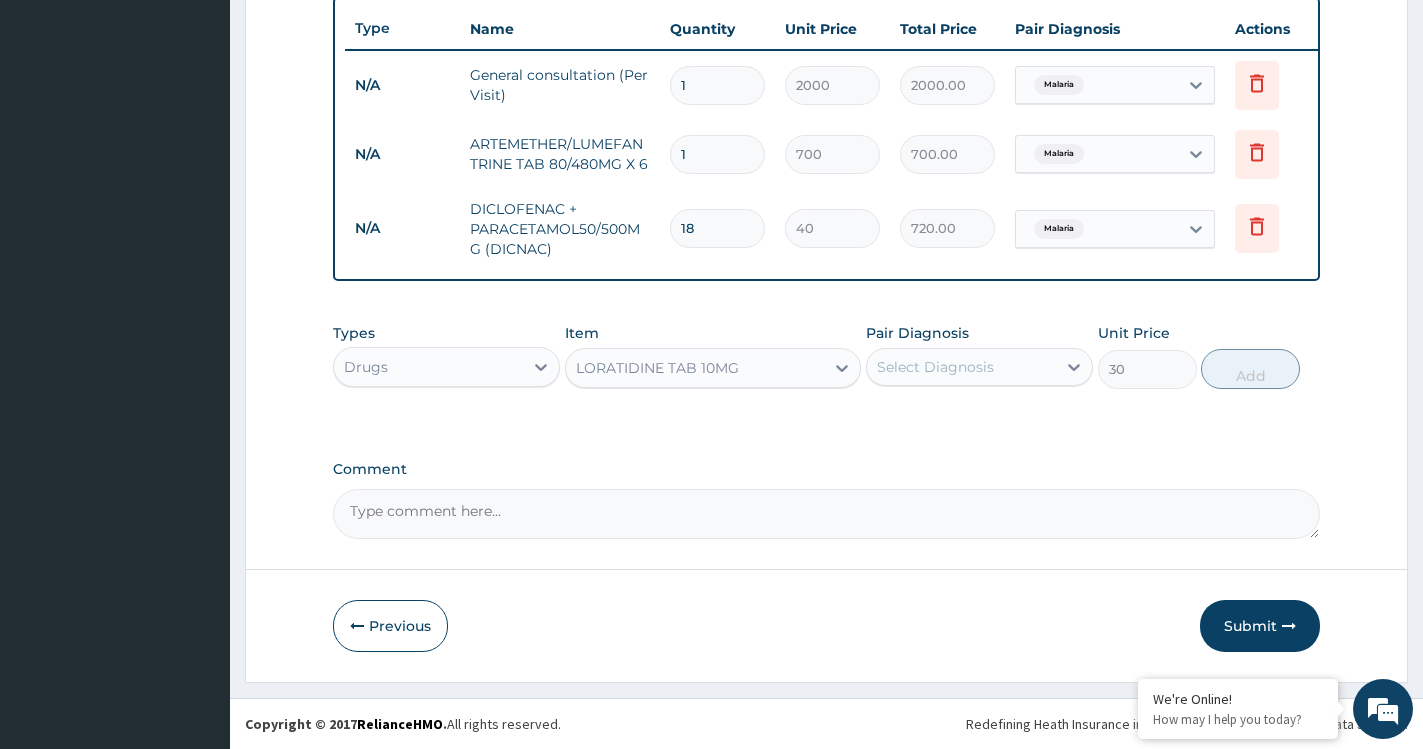 click on "Select Diagnosis" at bounding box center (935, 367) 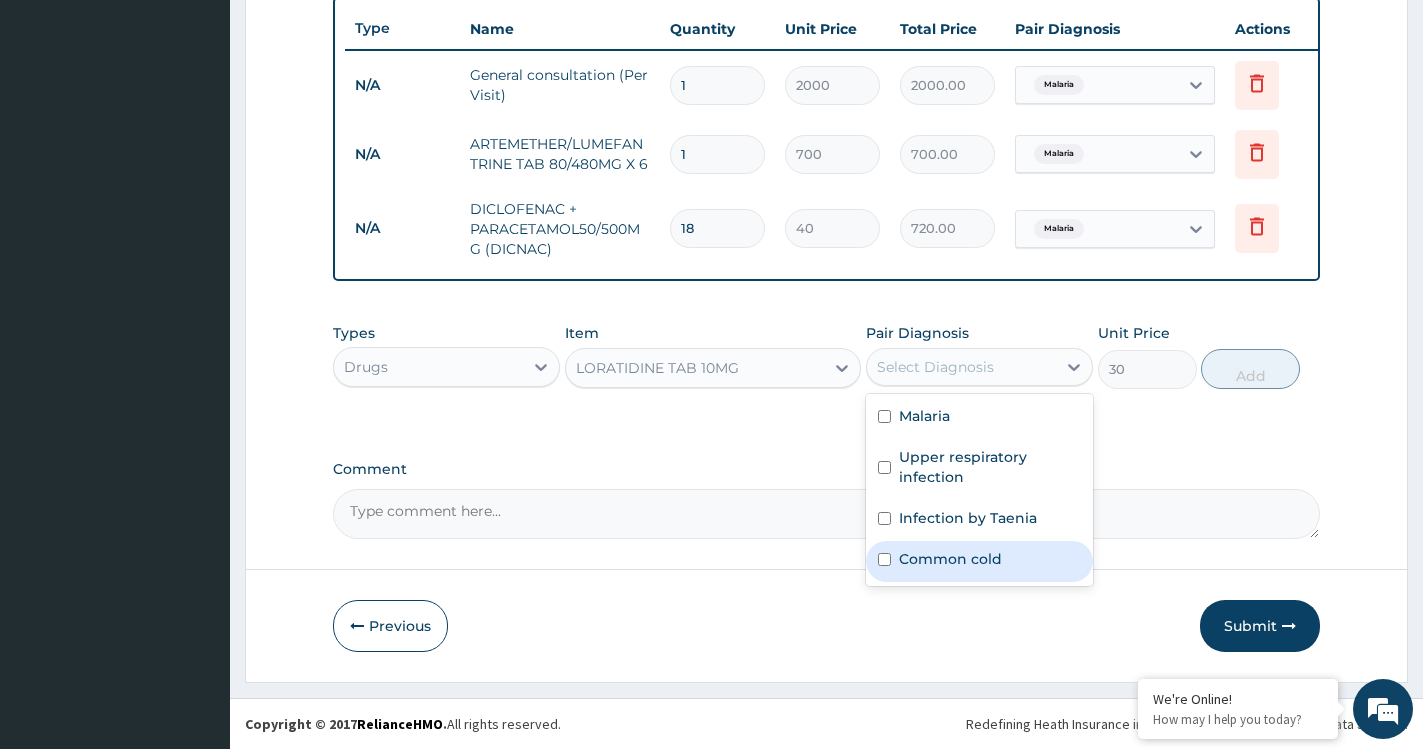 click on "Common cold" at bounding box center [950, 559] 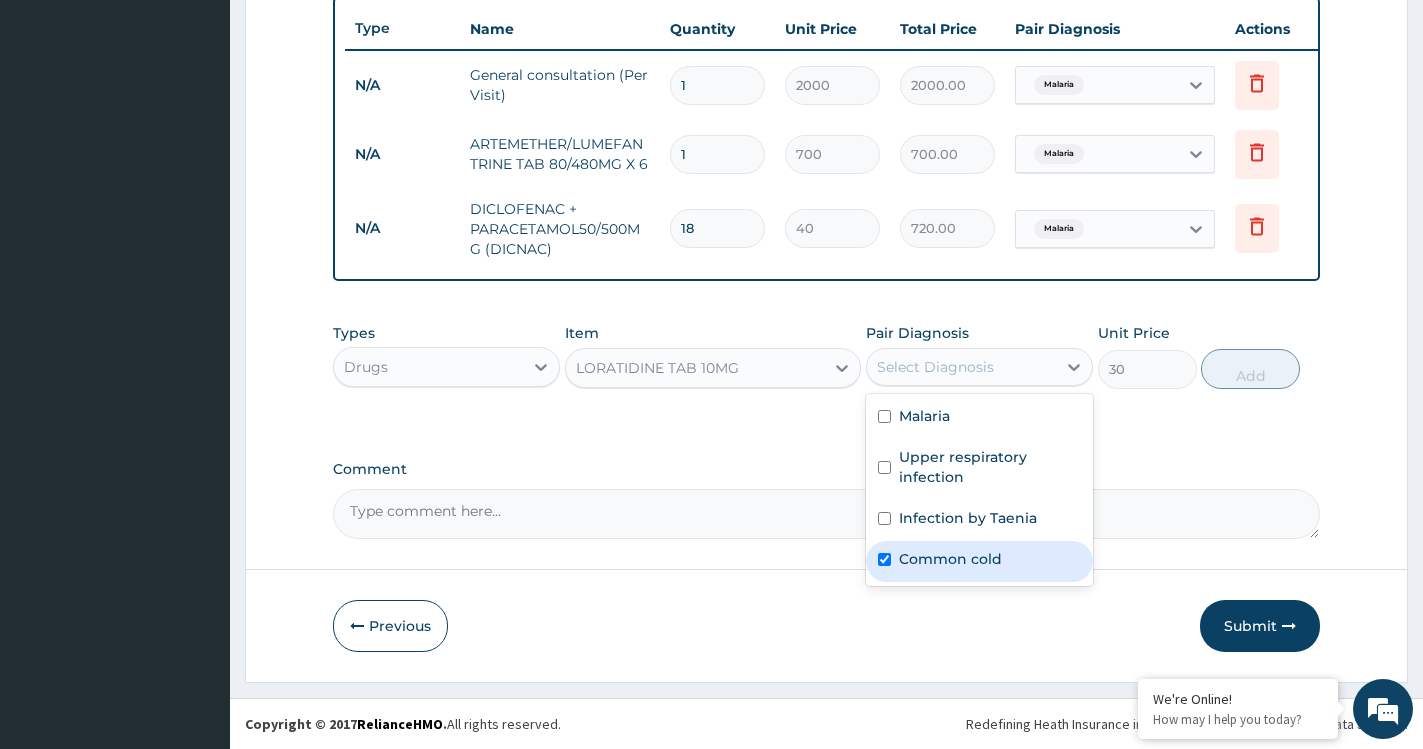 checkbox on "true" 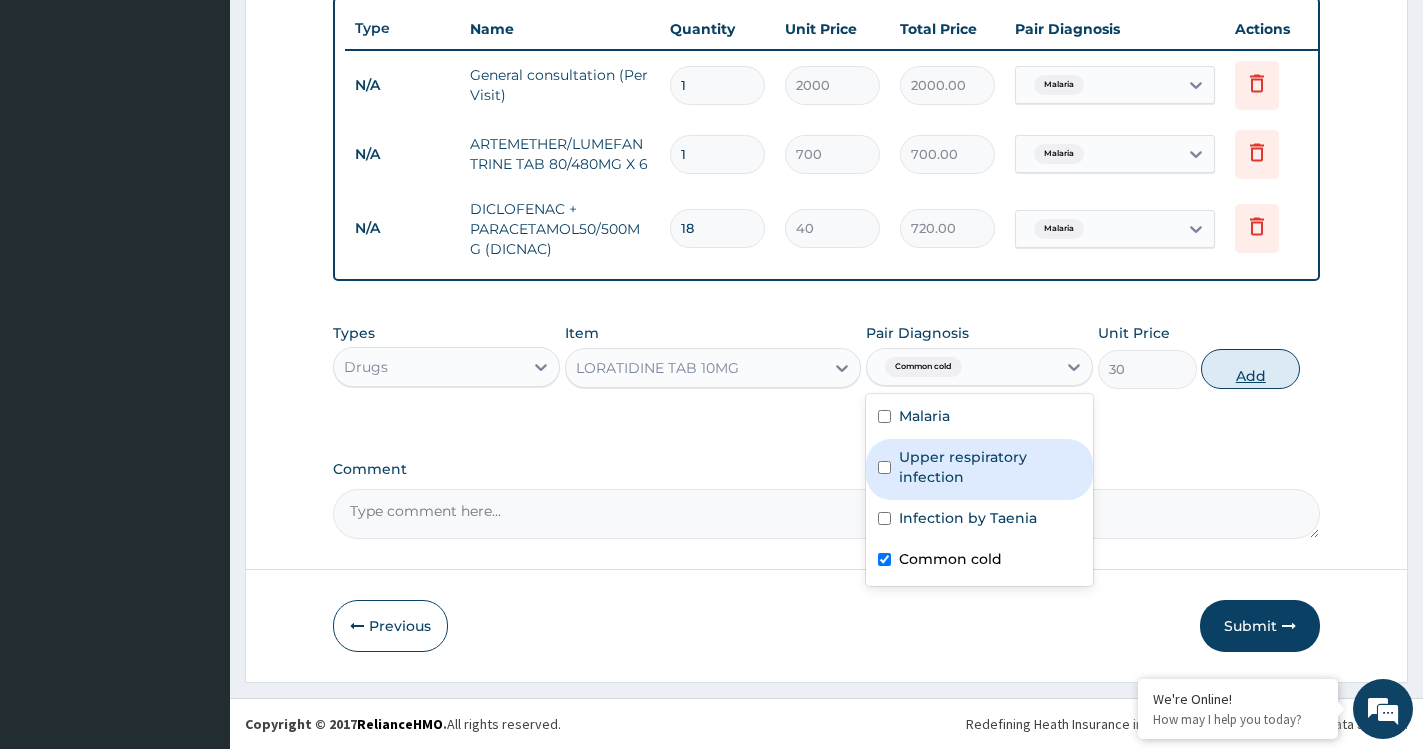 click on "Add" at bounding box center [1250, 369] 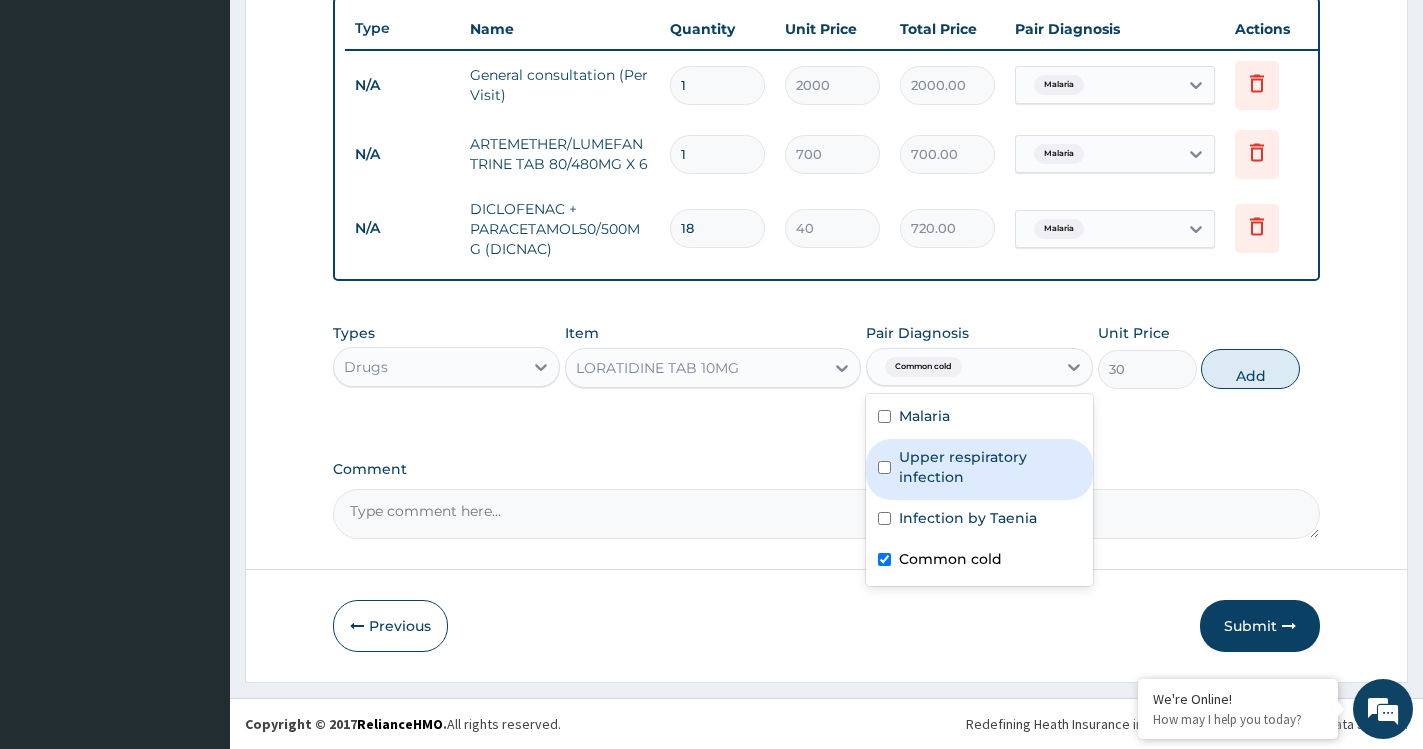 type on "0" 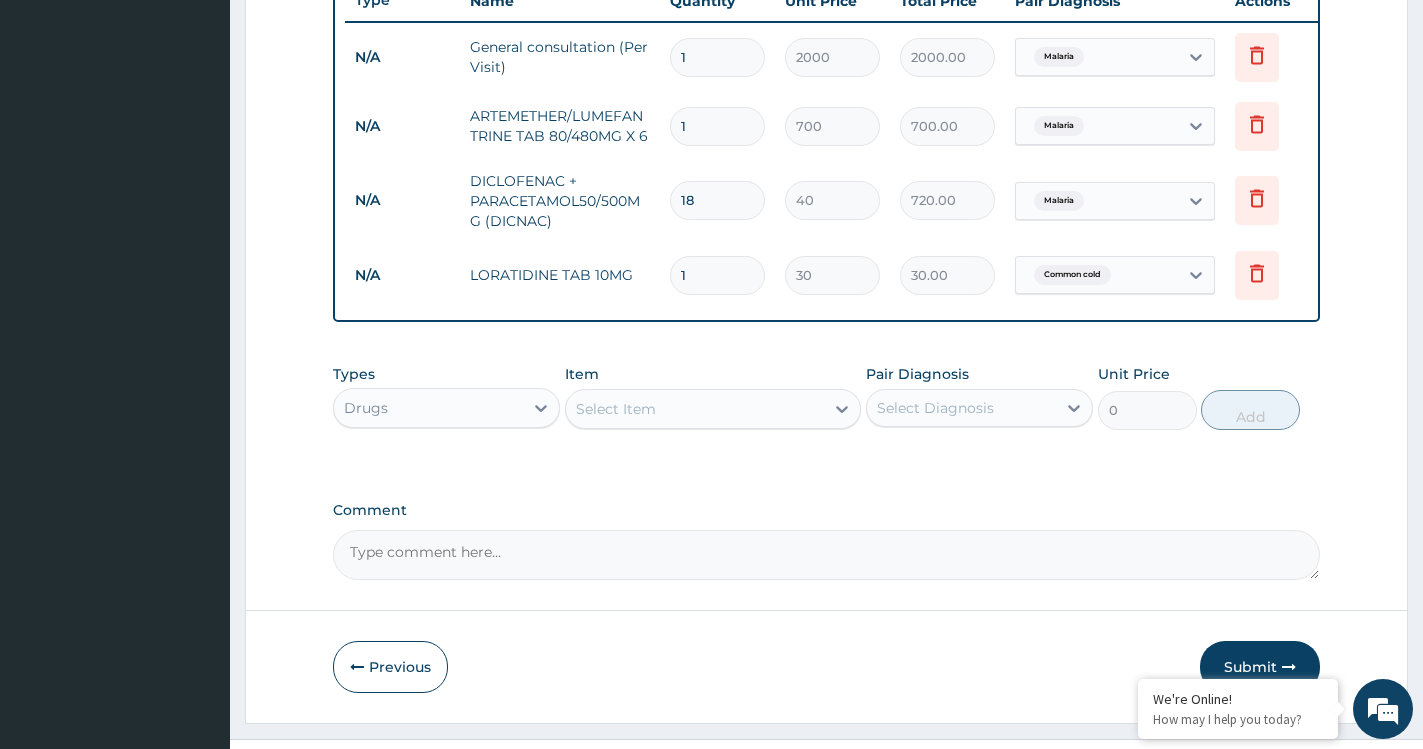 type on "10" 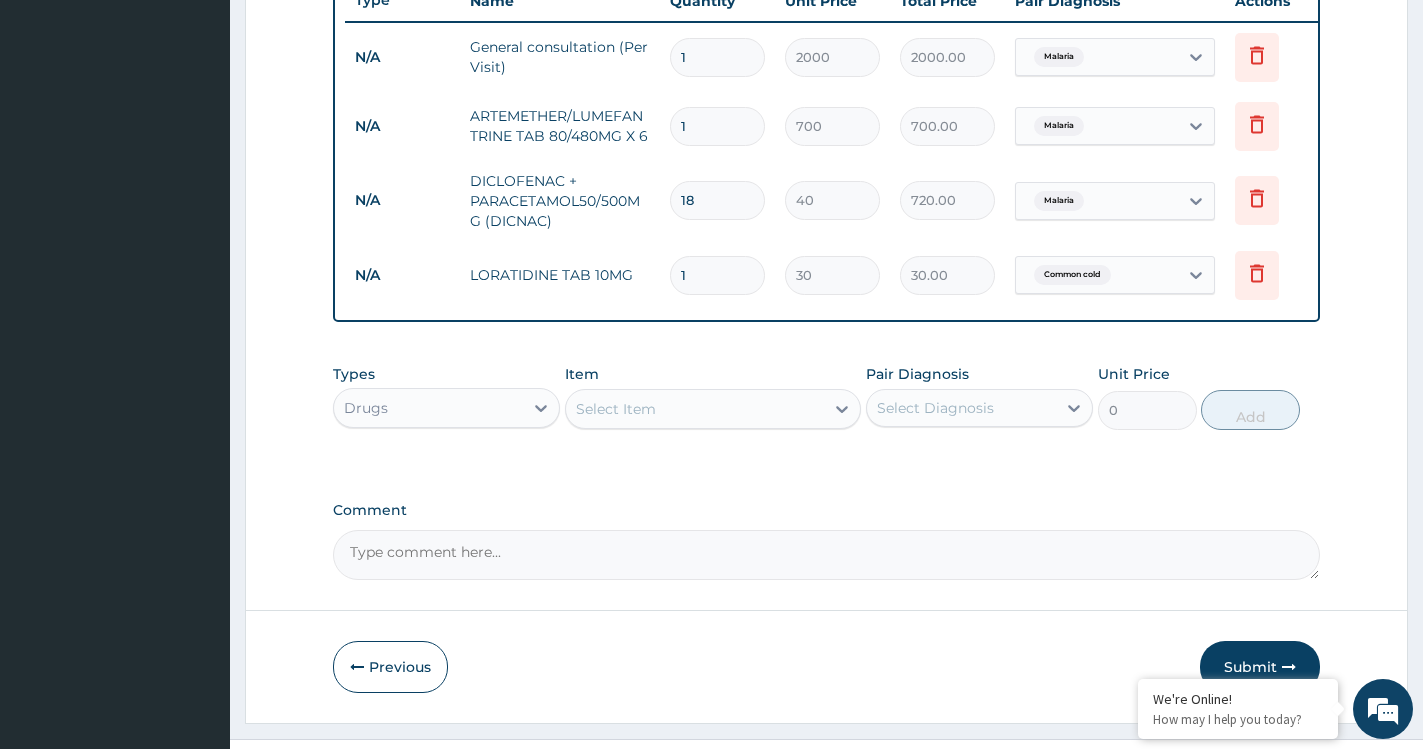 type on "300.00" 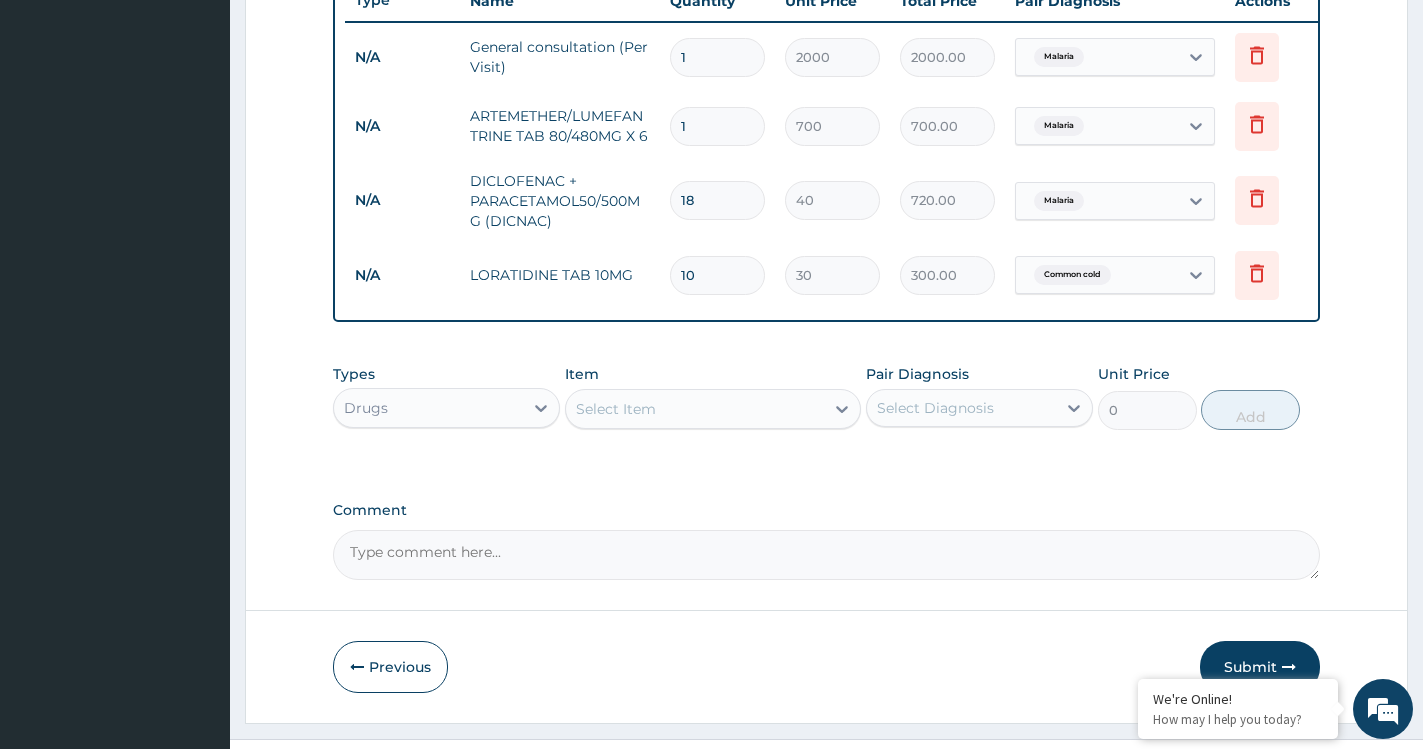 type on "10" 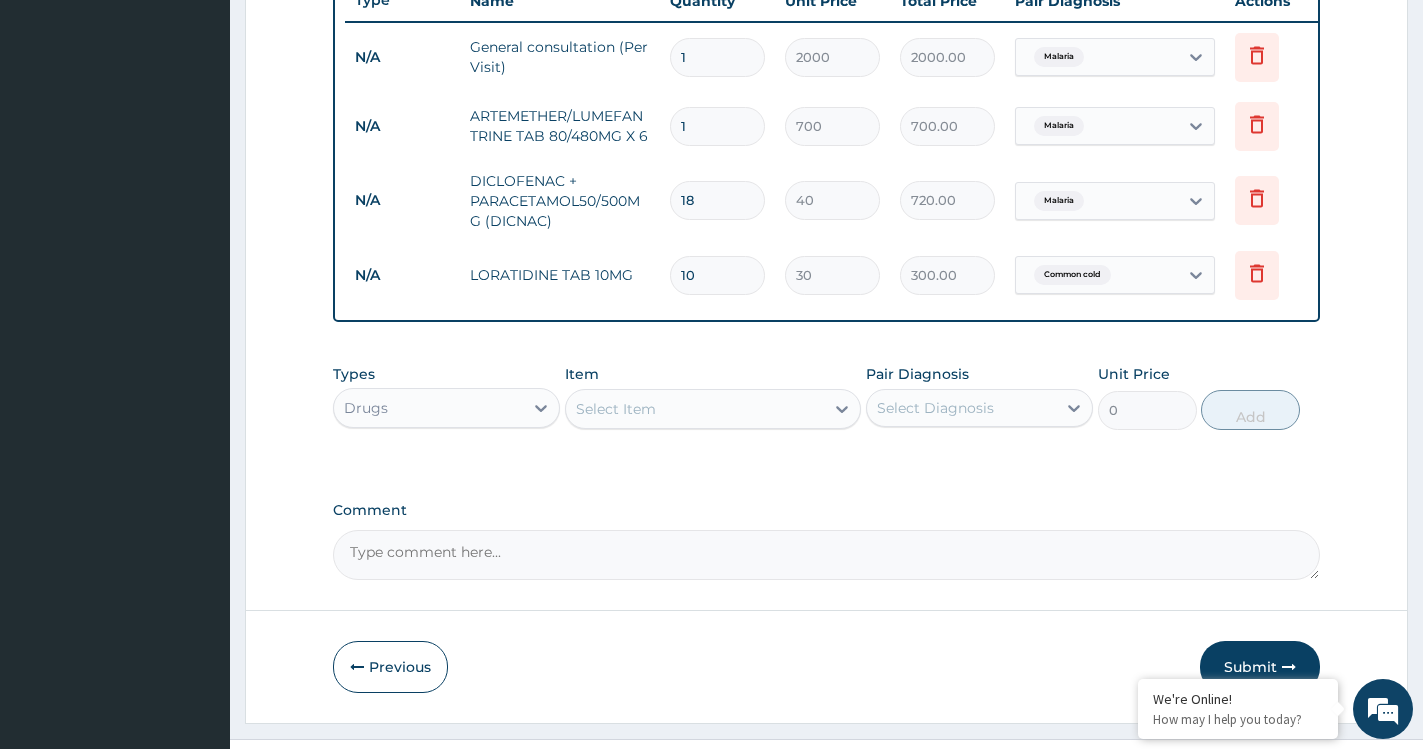 click on "Select Item" at bounding box center [616, 409] 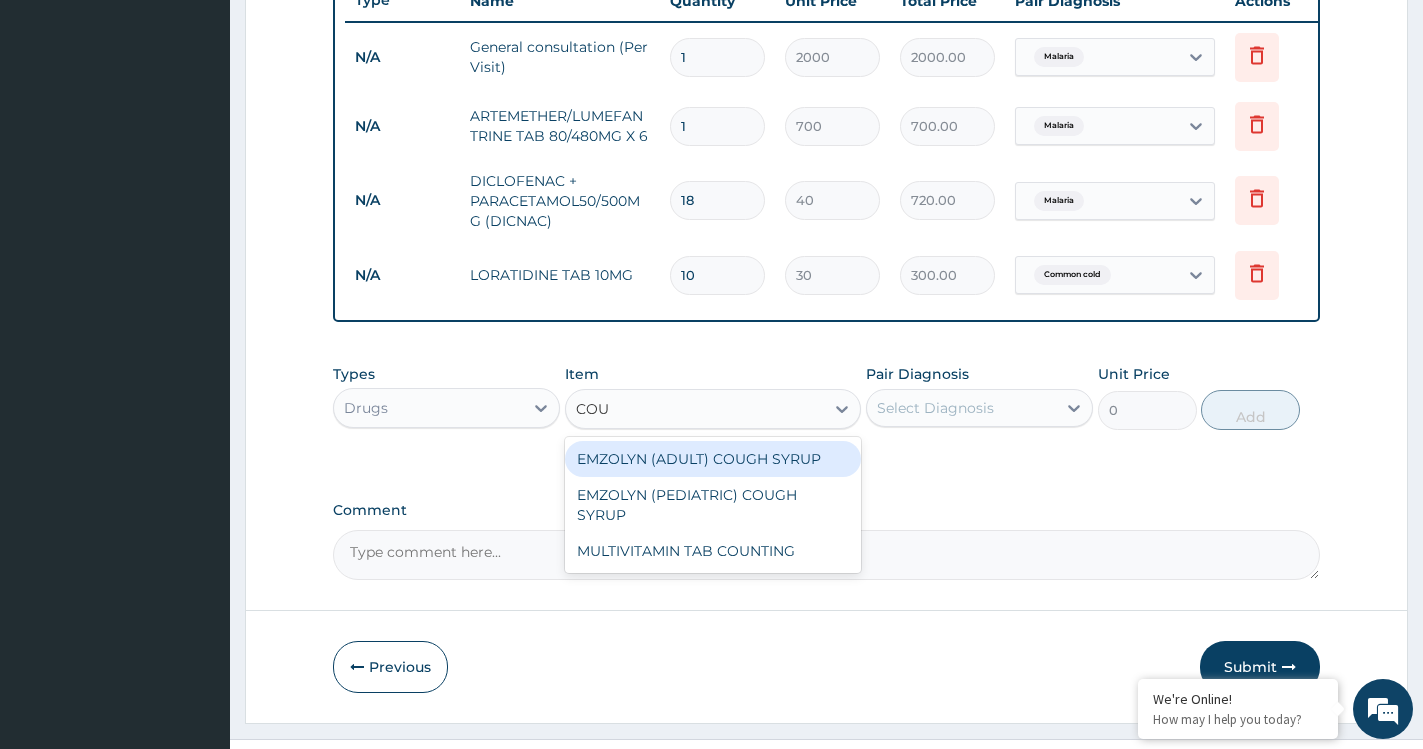 type on "COUG" 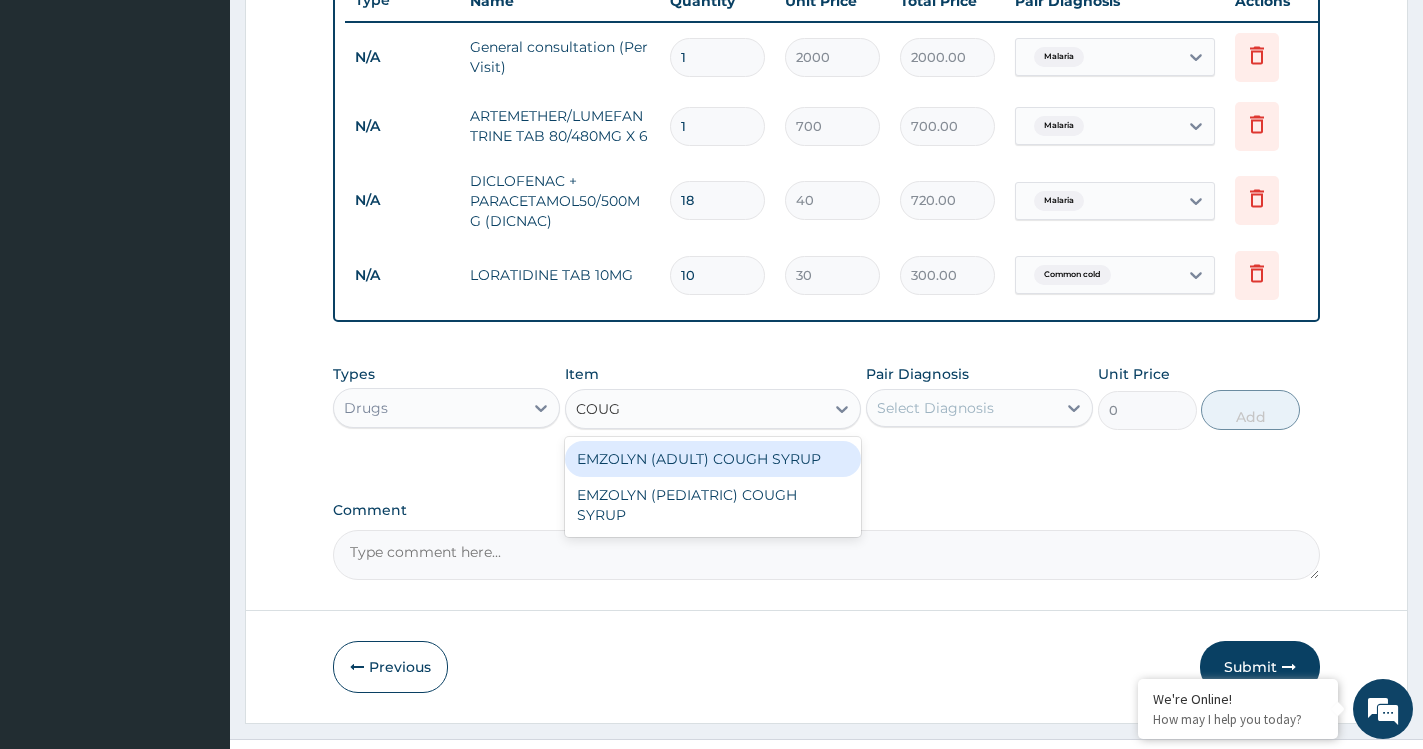 click on "EMZOLYN (ADULT) COUGH SYRUP" at bounding box center (713, 459) 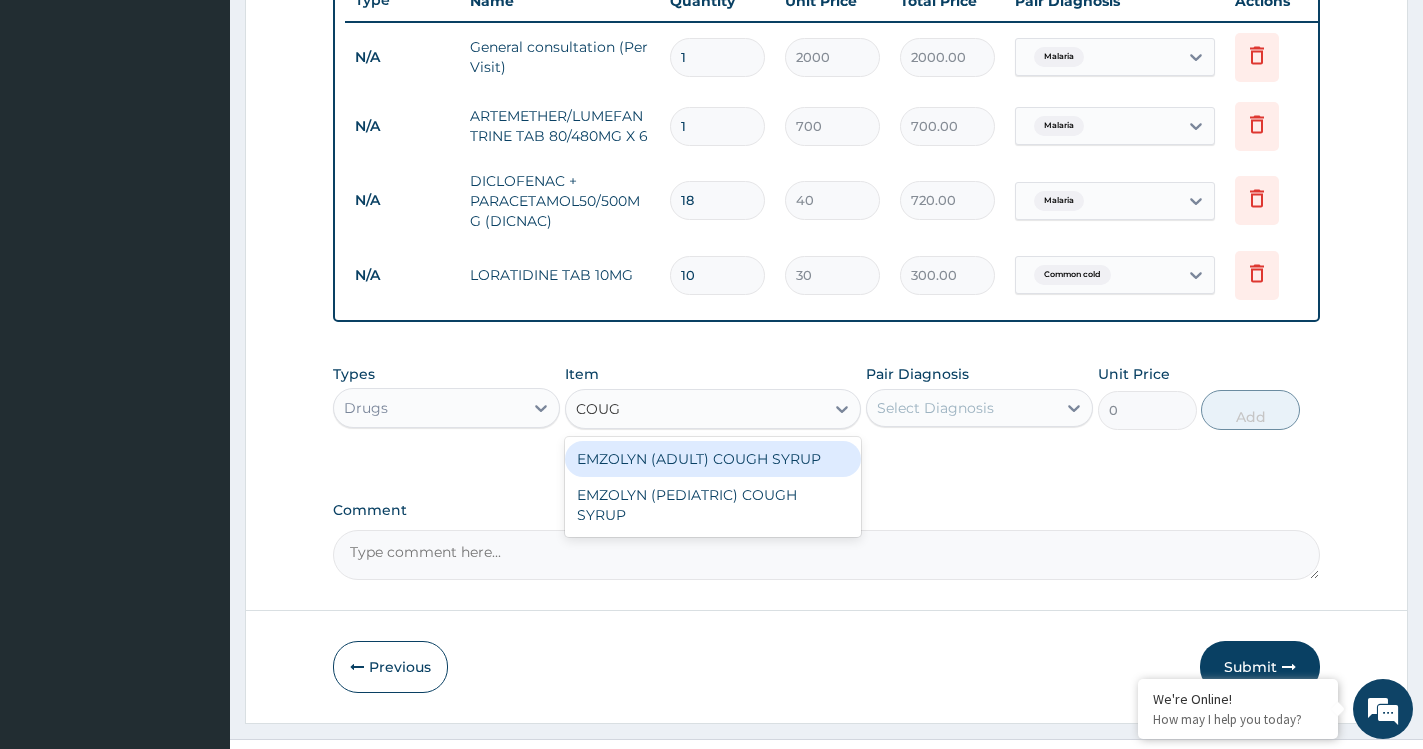type 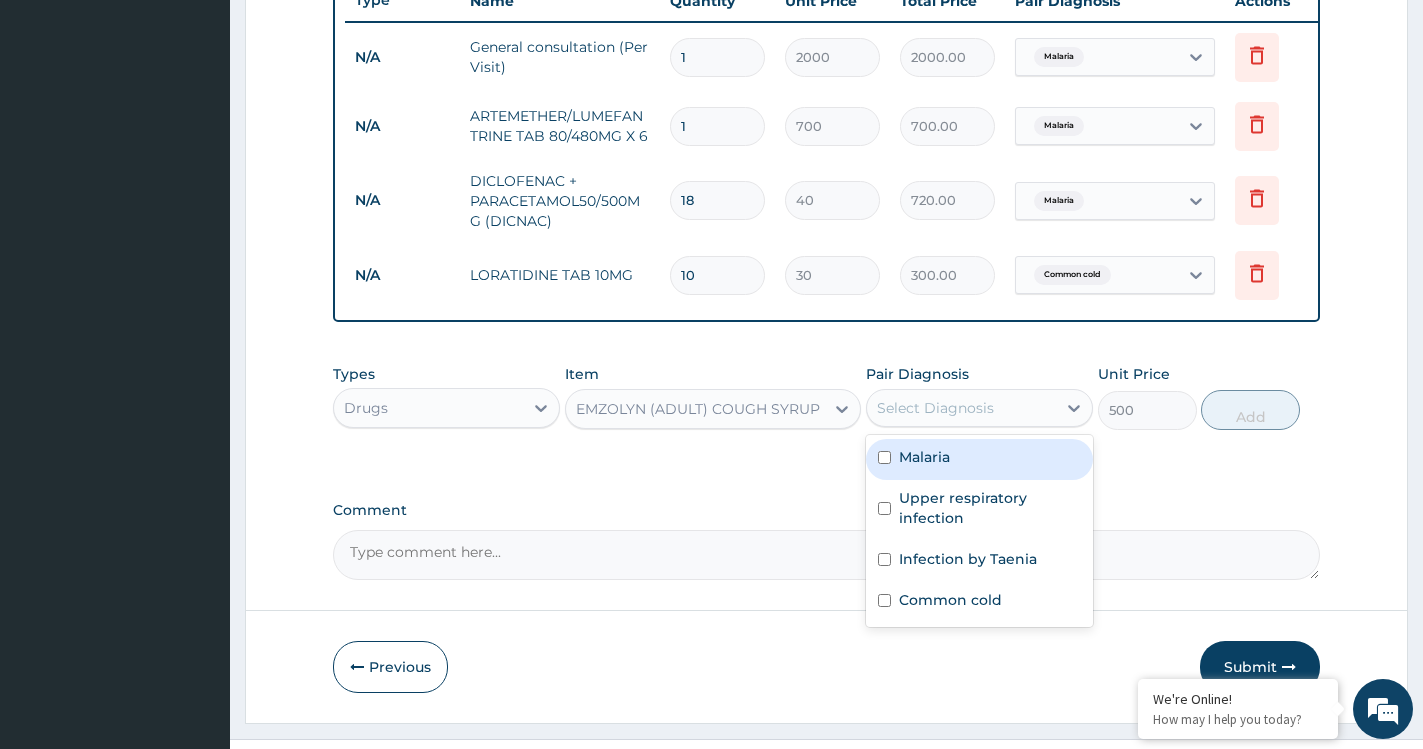 click on "Select Diagnosis" at bounding box center [961, 408] 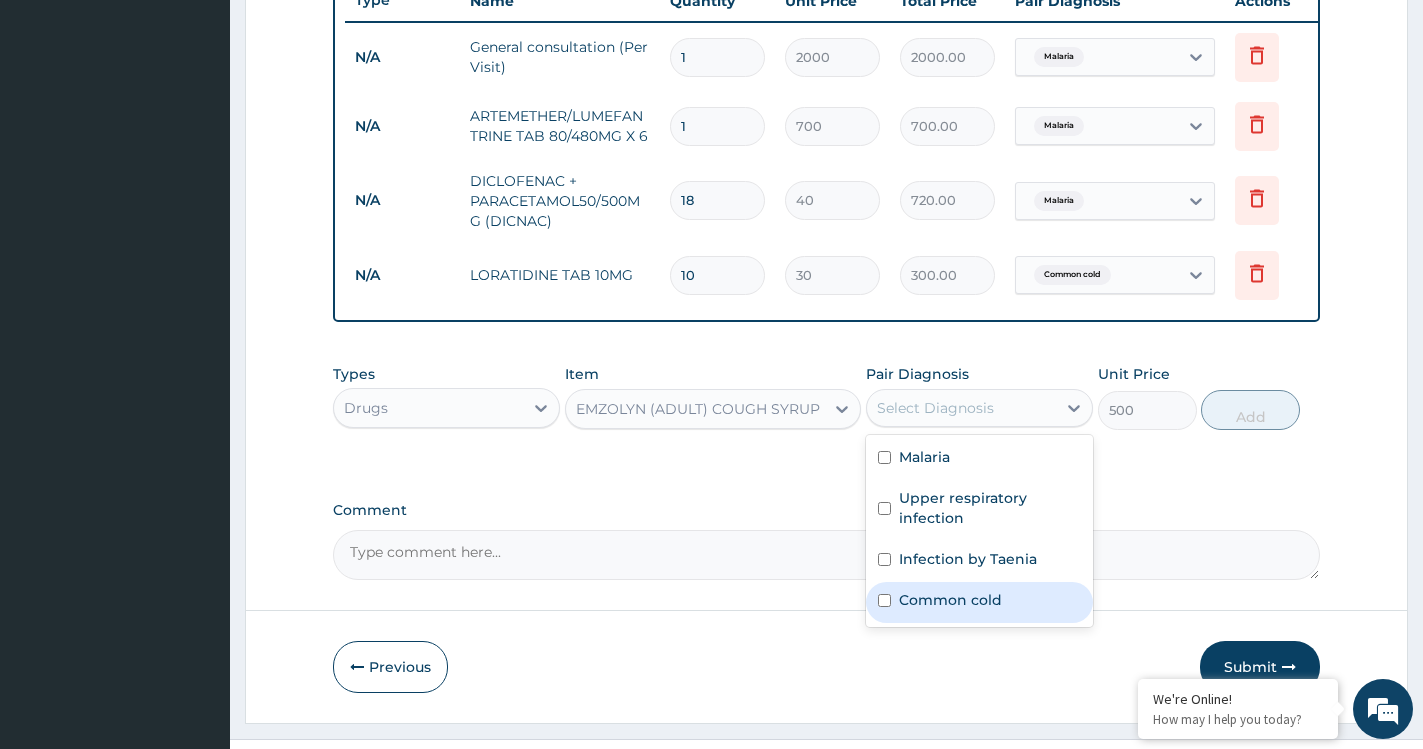 click on "Common cold" at bounding box center [950, 600] 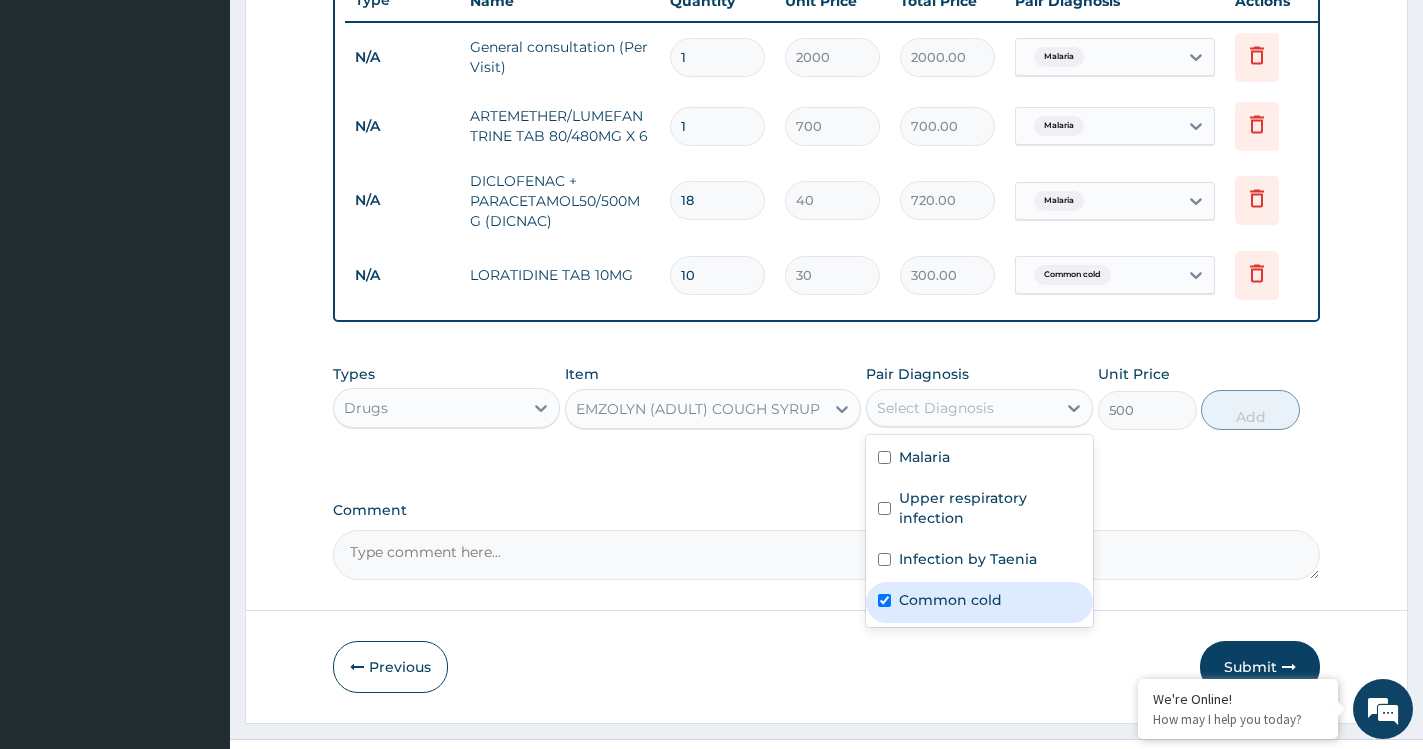 checkbox on "true" 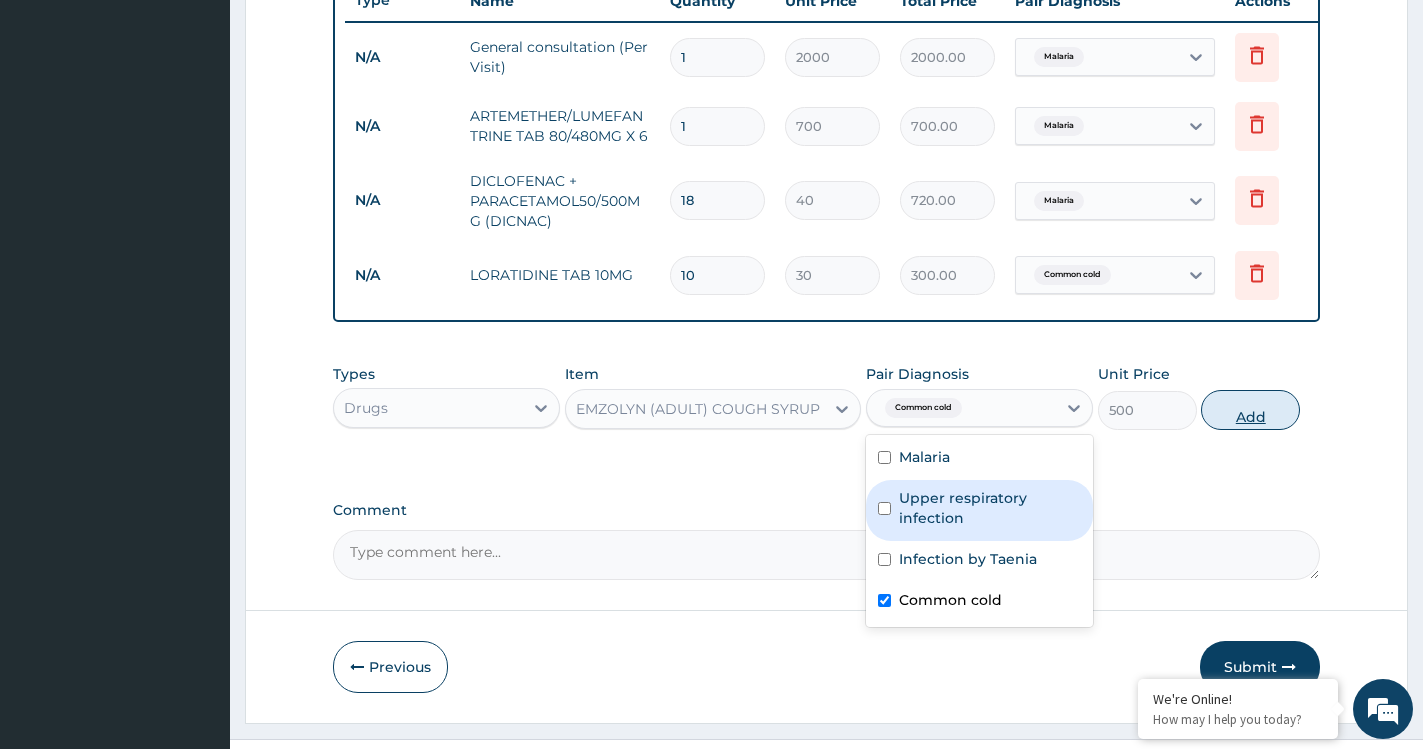 click on "Add" at bounding box center (1250, 410) 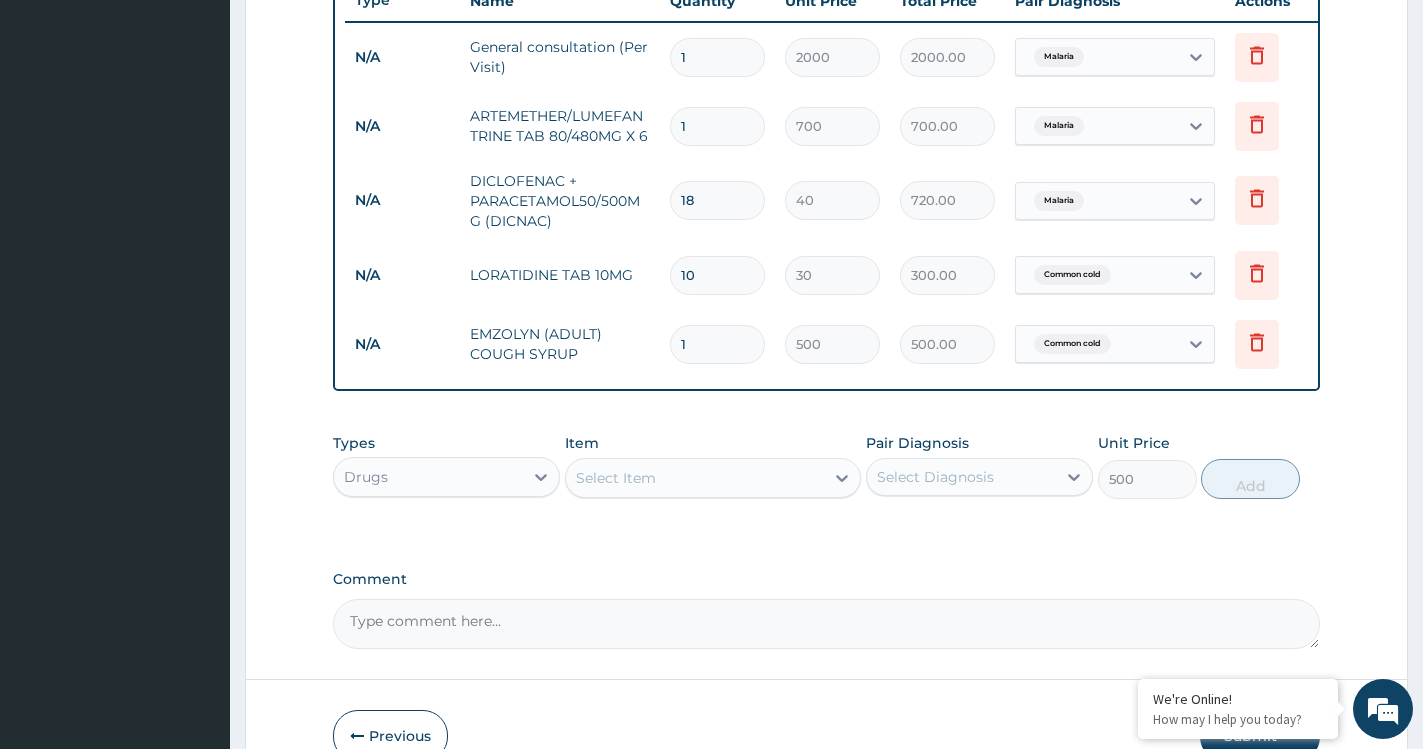 type on "0" 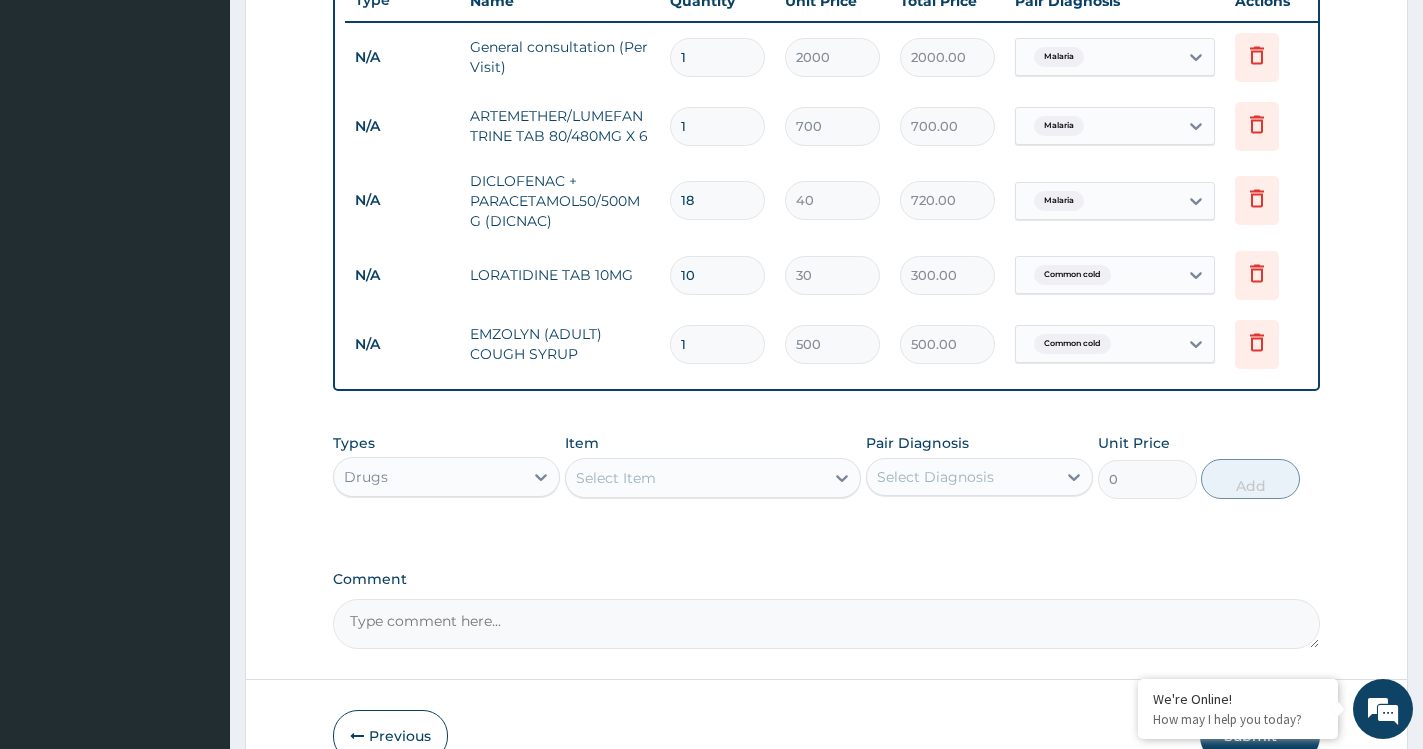 type 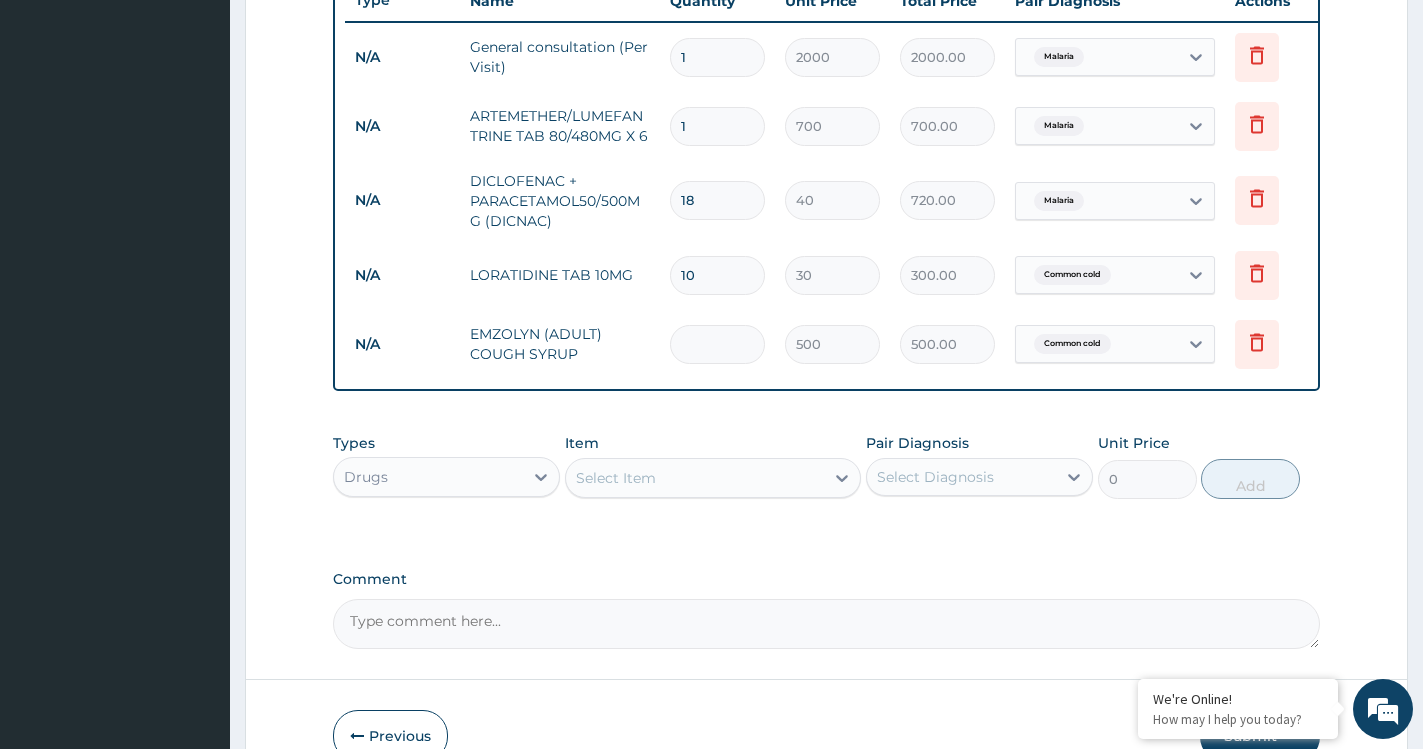 type on "0.00" 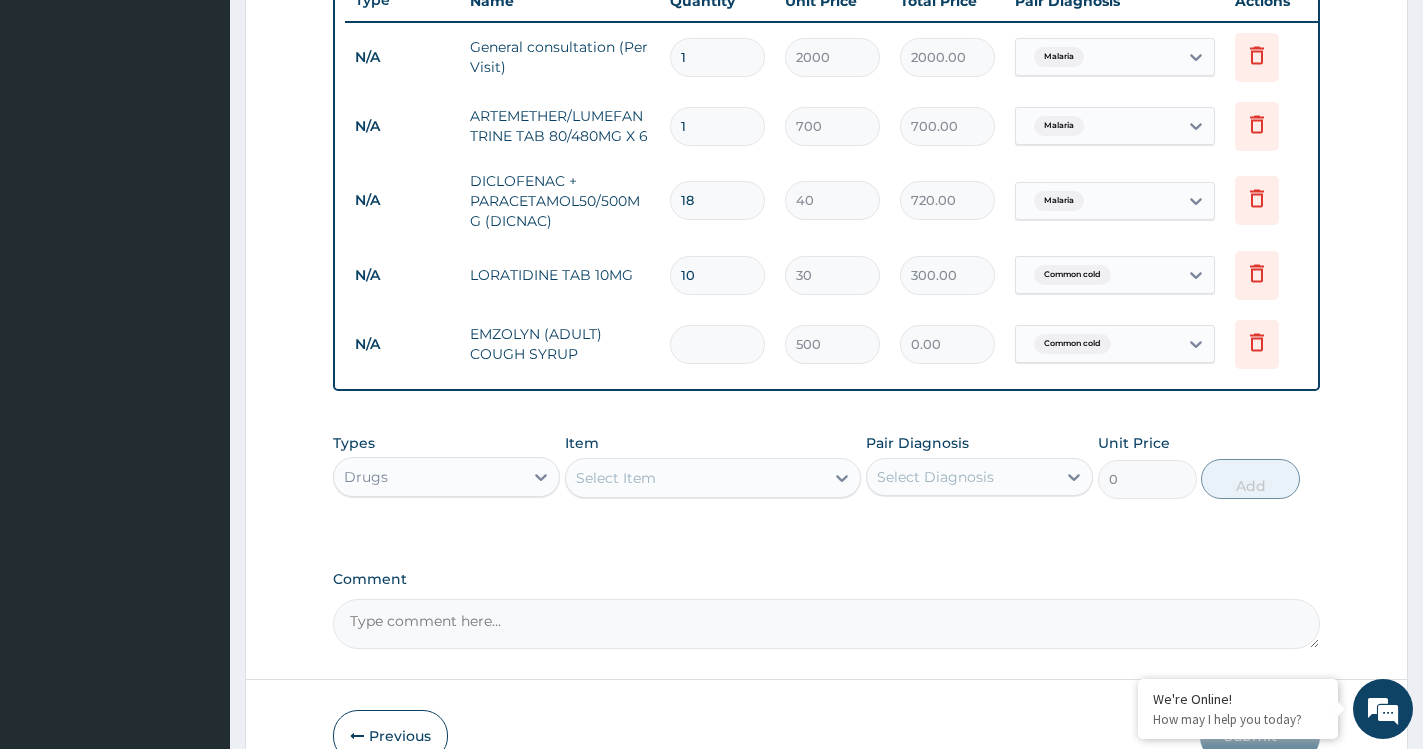 type on "1" 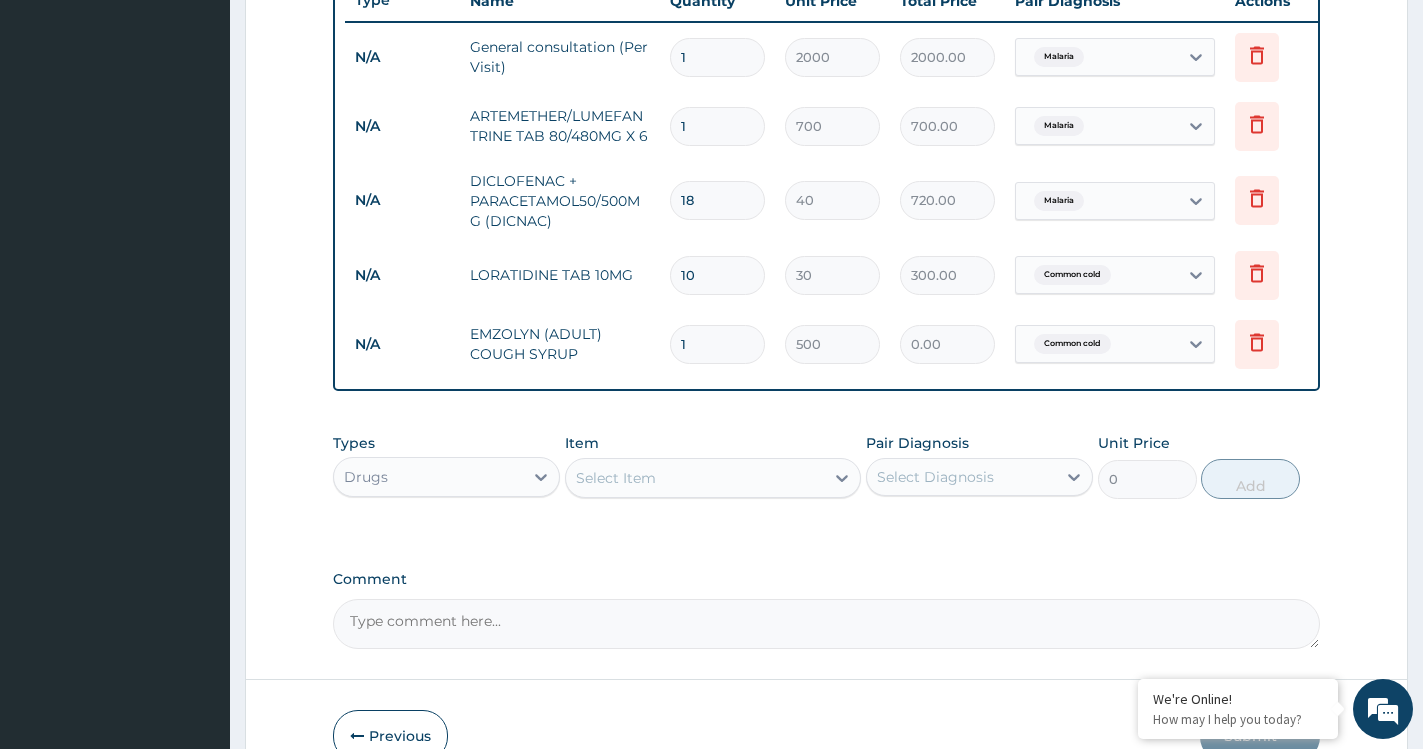 type on "500.00" 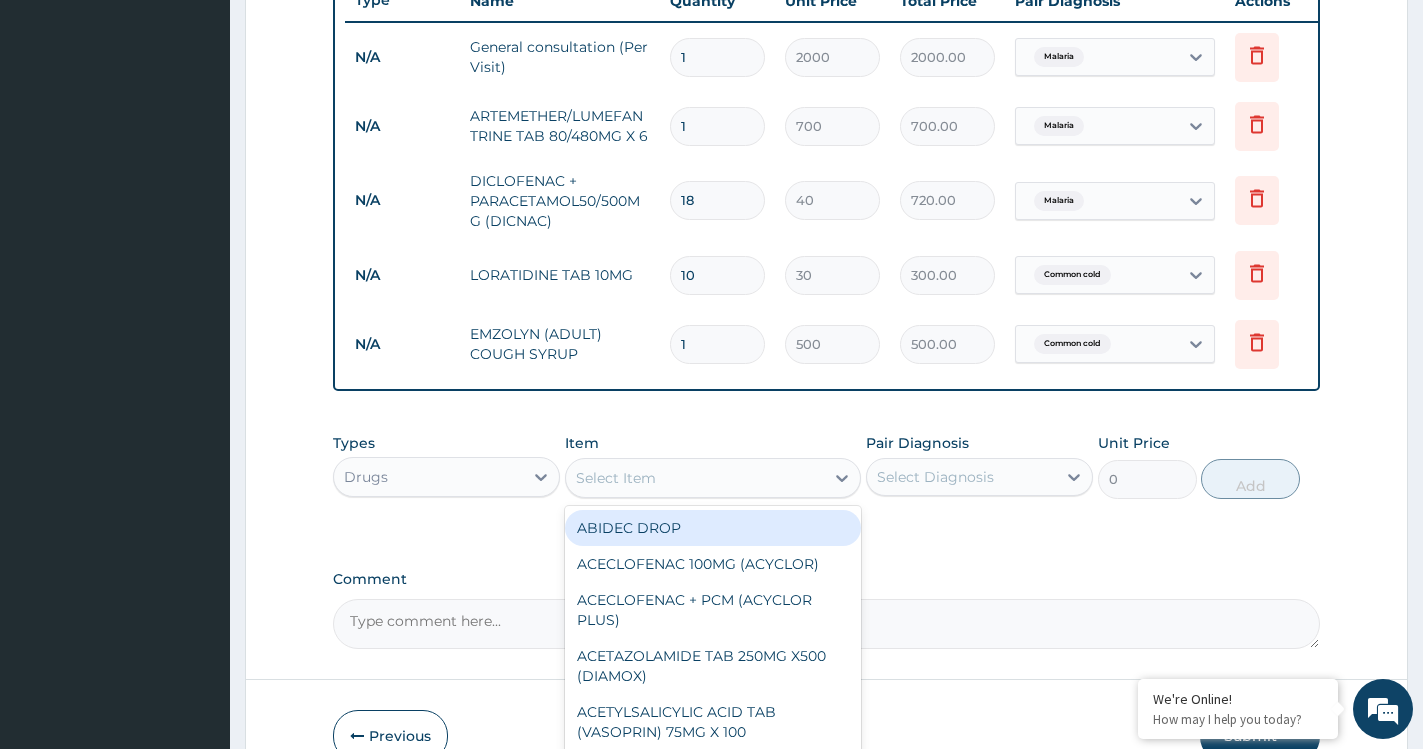 click on "Select Item" at bounding box center [695, 478] 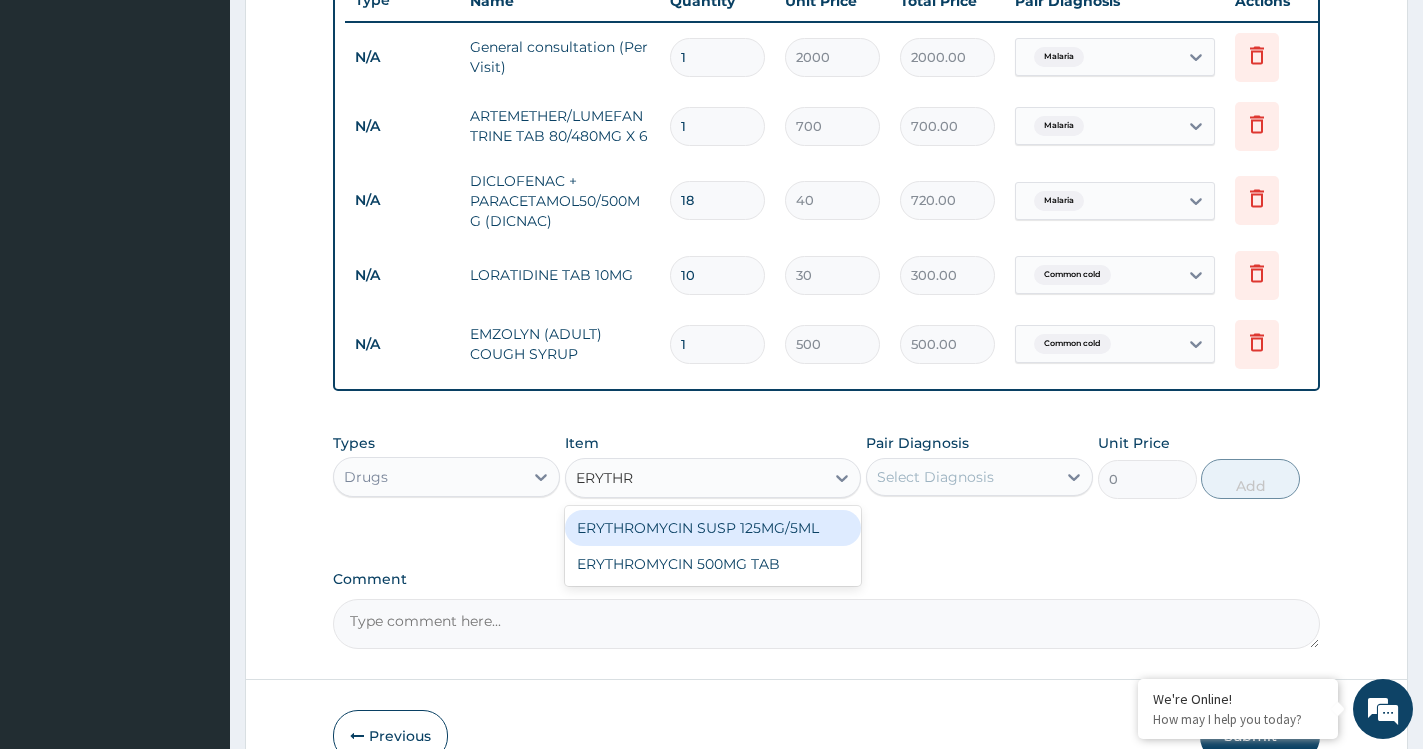 type on "ERYTHRO" 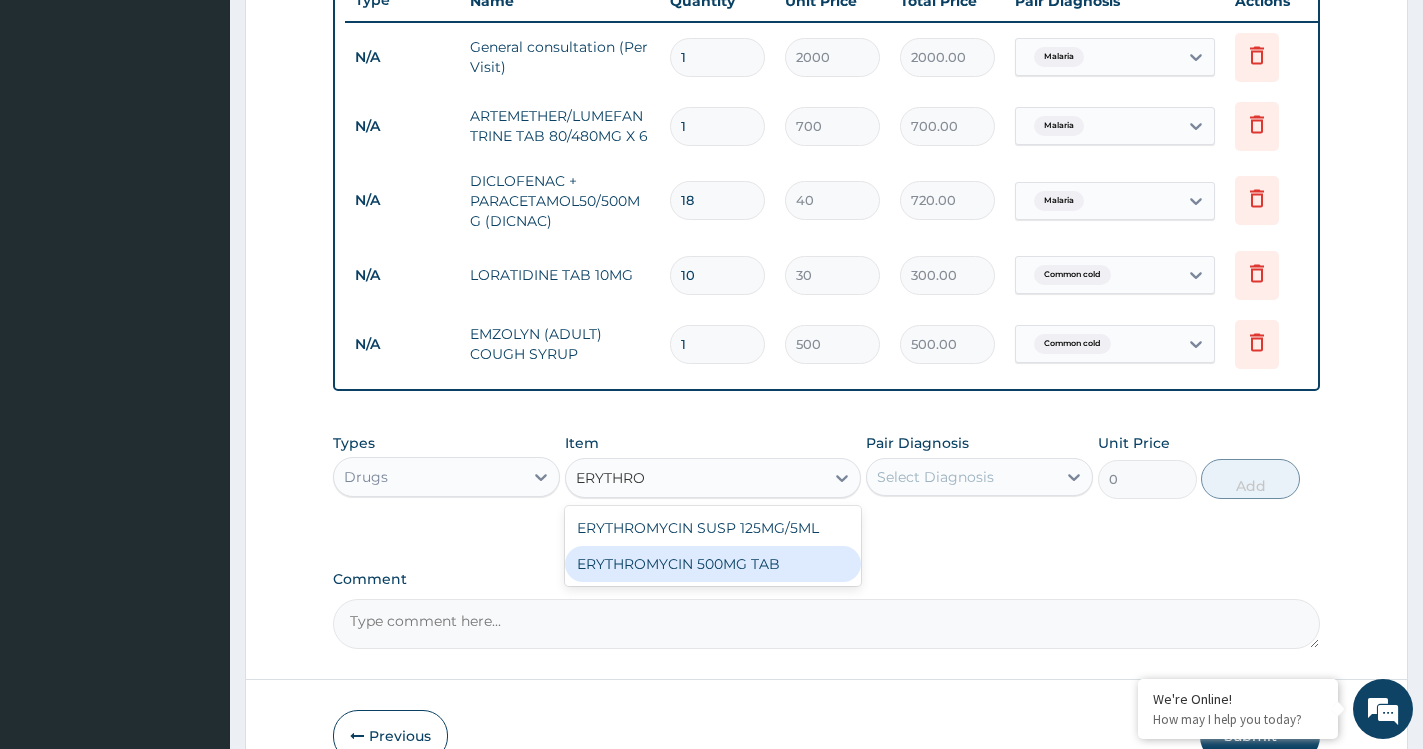 click on "ERYTHROMYCIN 500MG TAB" at bounding box center [713, 564] 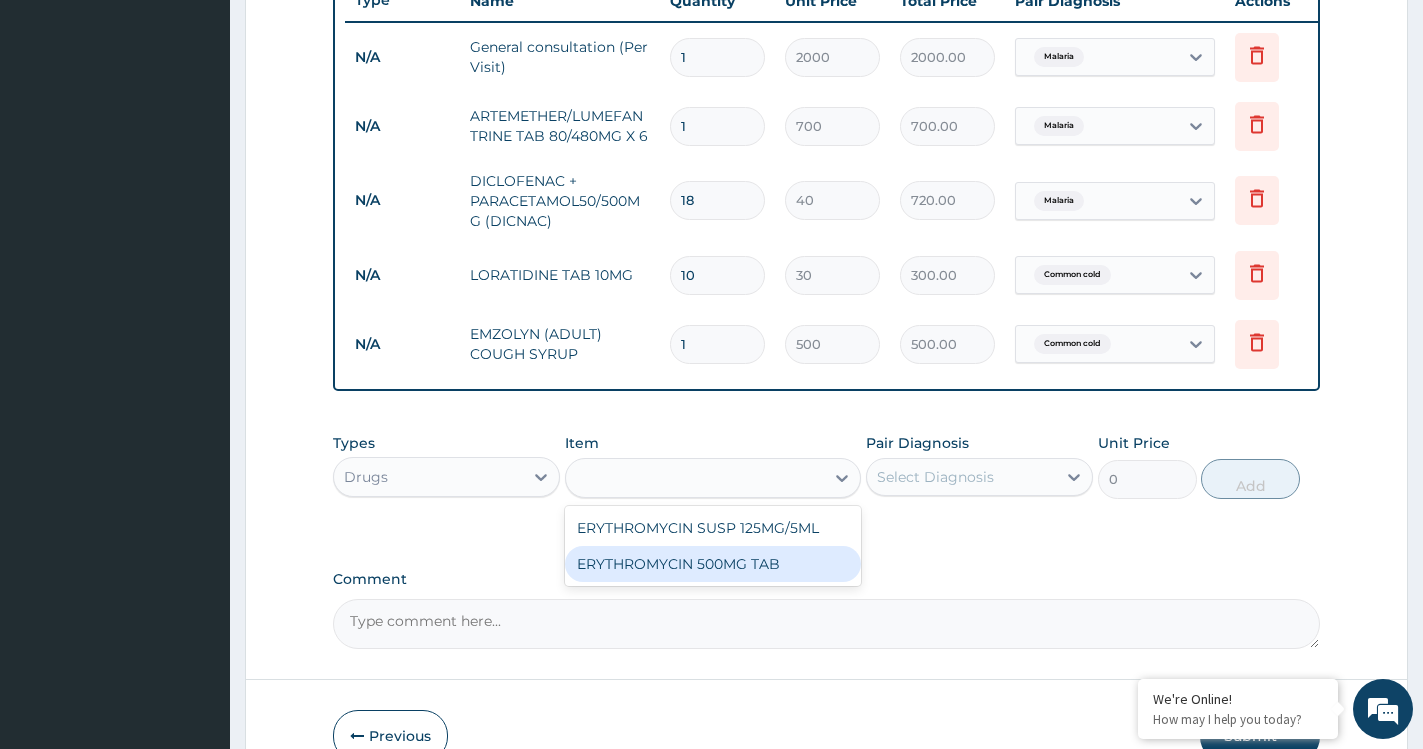 type on "80" 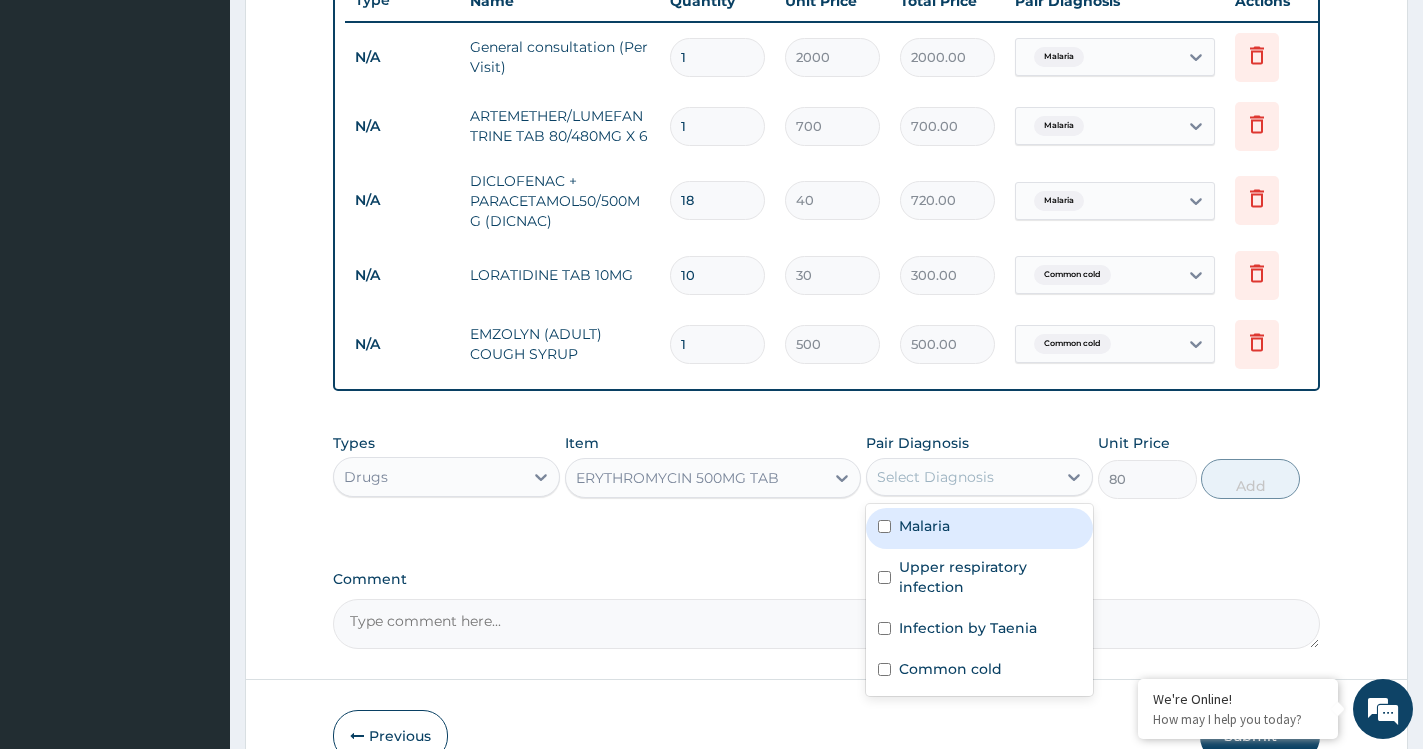 click on "Select Diagnosis" at bounding box center [935, 477] 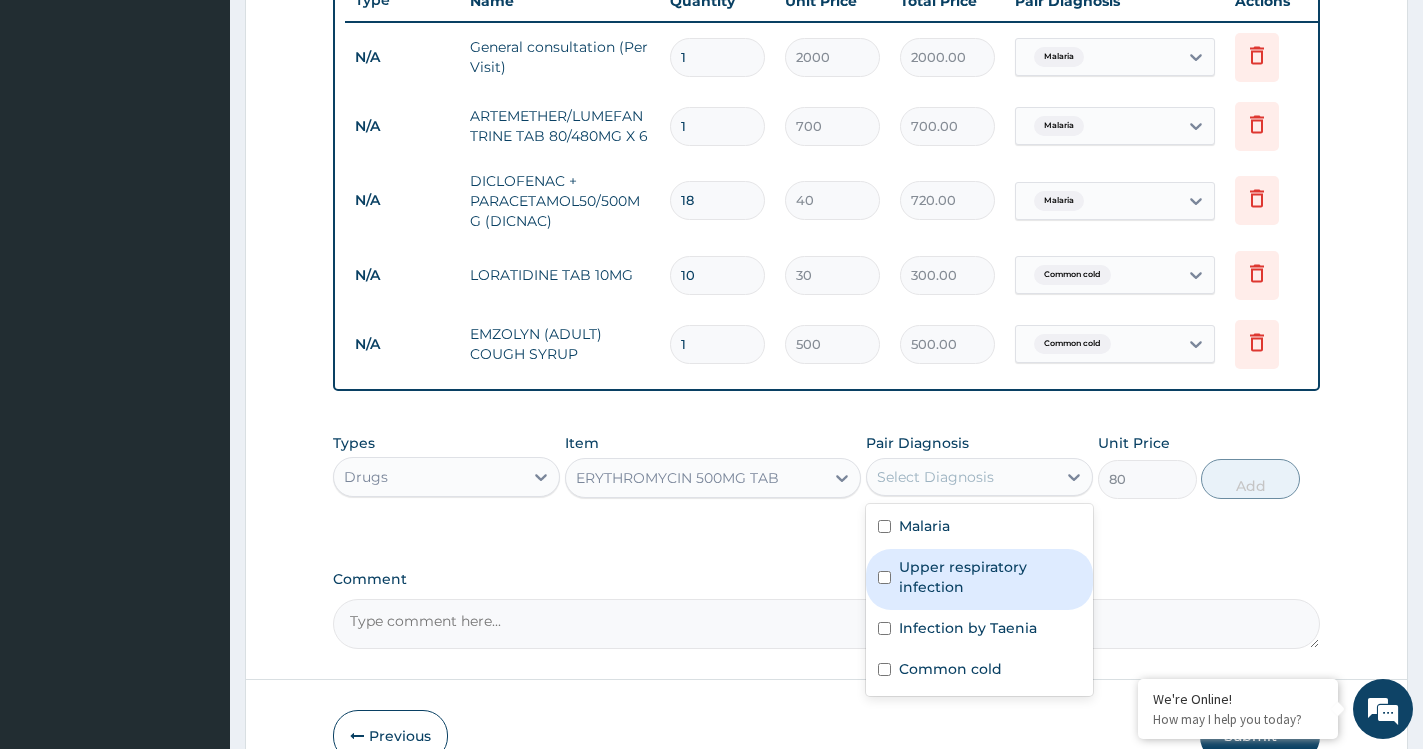 click on "Upper respiratory infection" at bounding box center (990, 577) 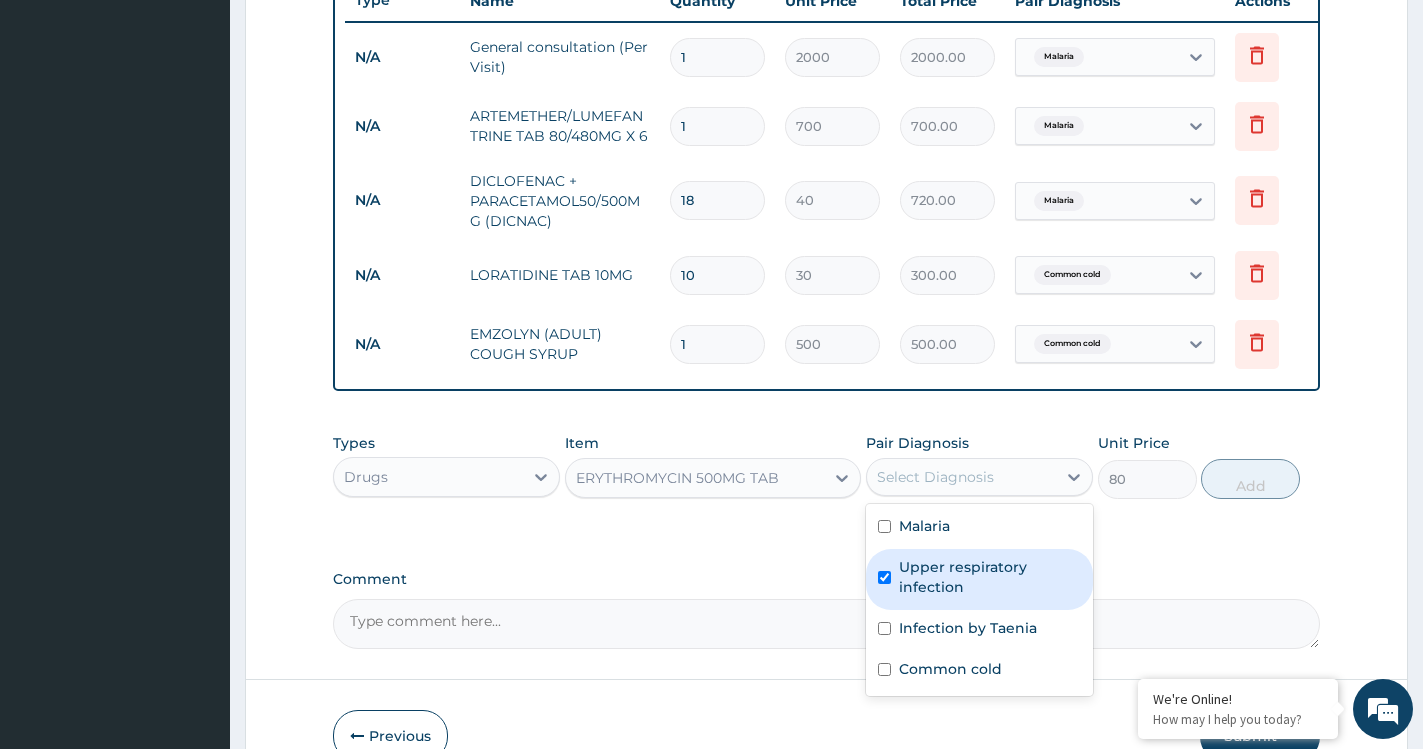 checkbox on "true" 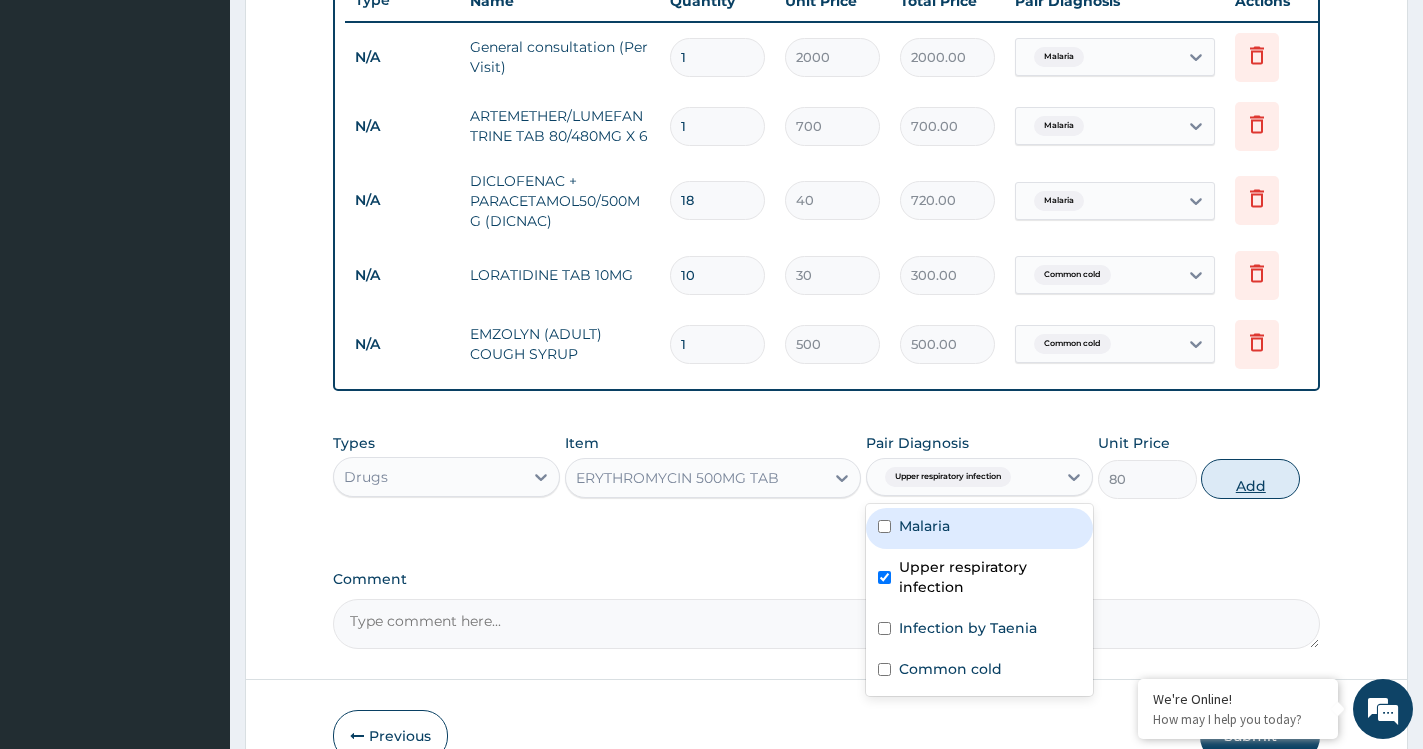 click on "Add" at bounding box center [1250, 479] 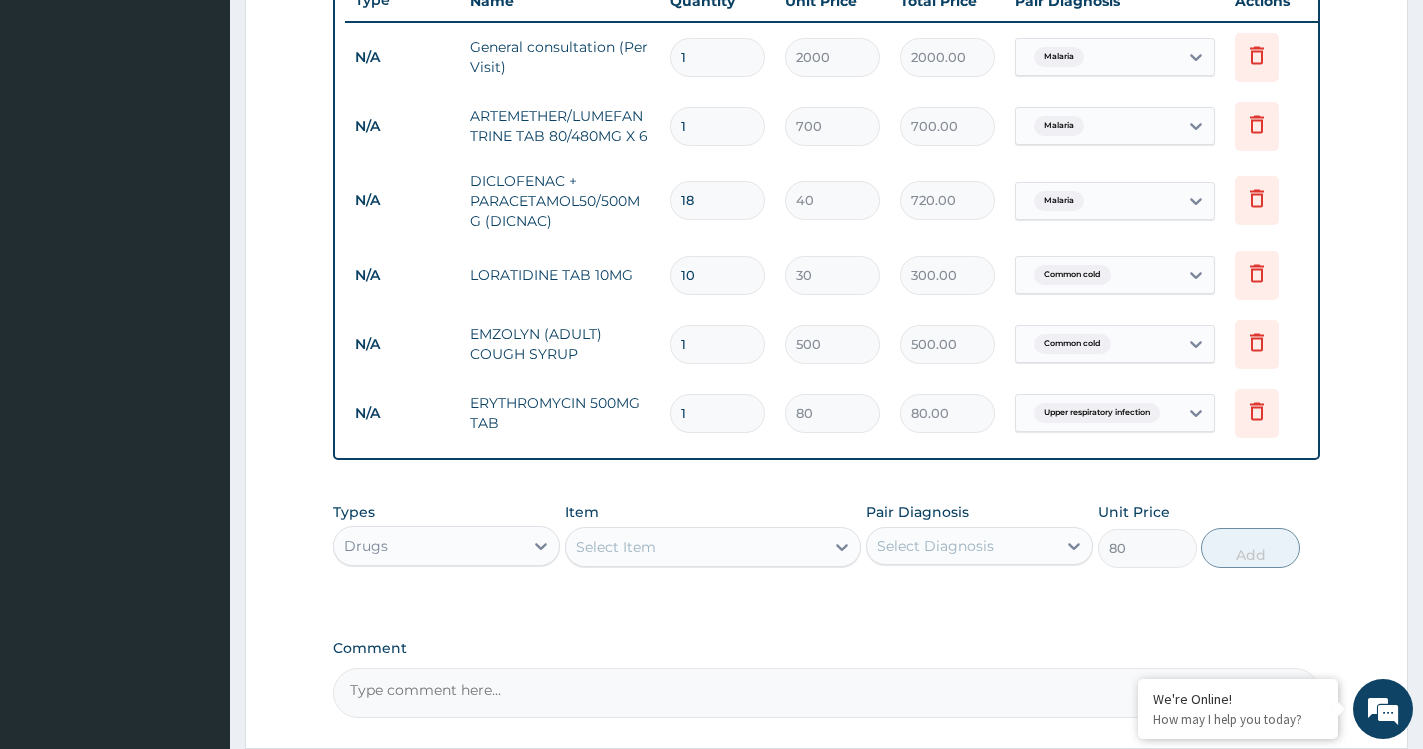 type on "0" 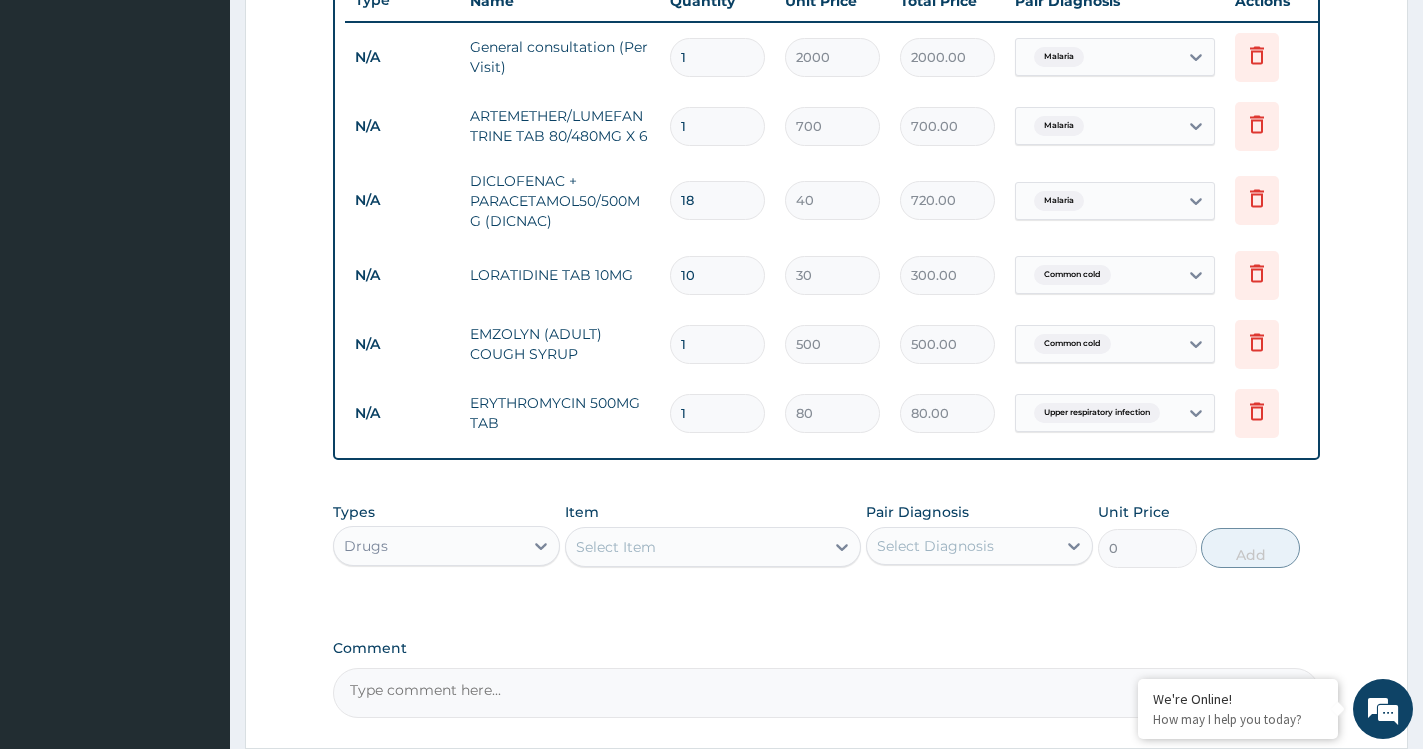 type on "10" 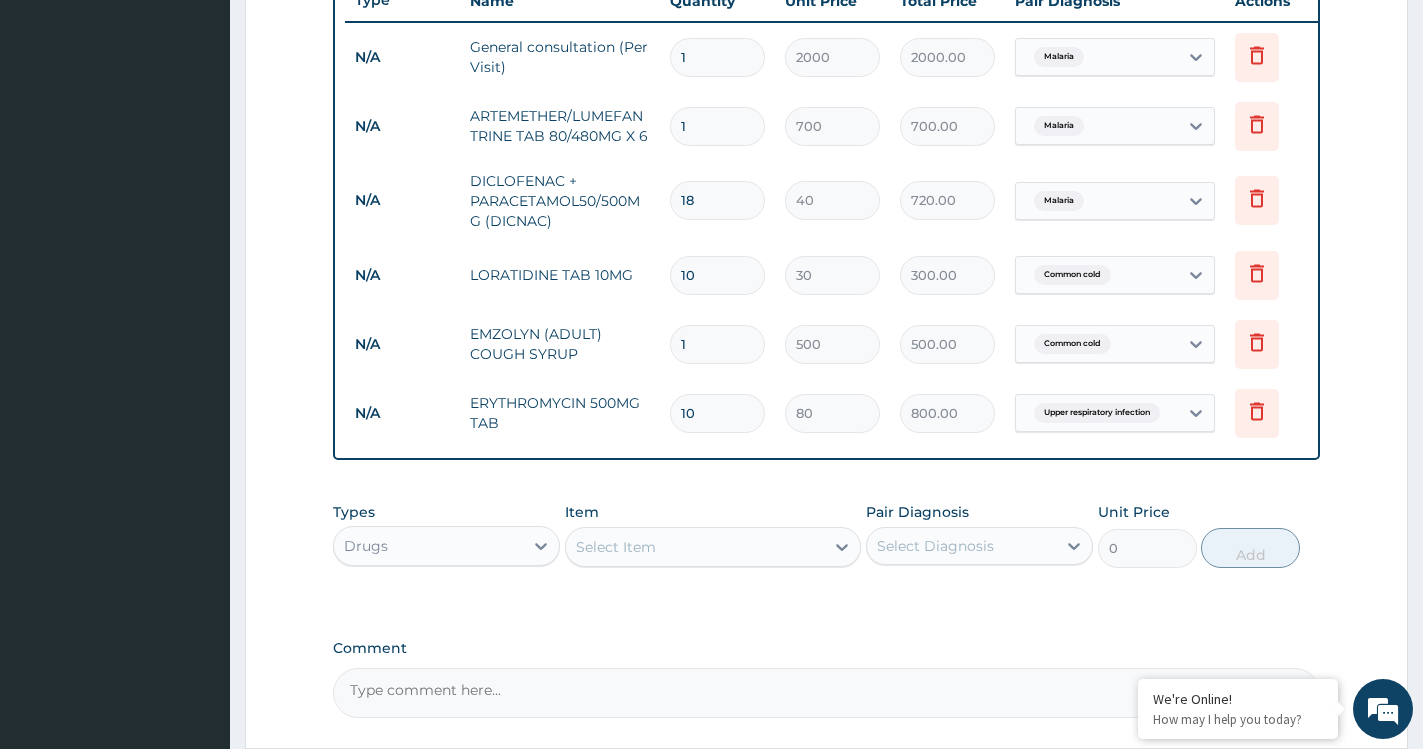 type on "10" 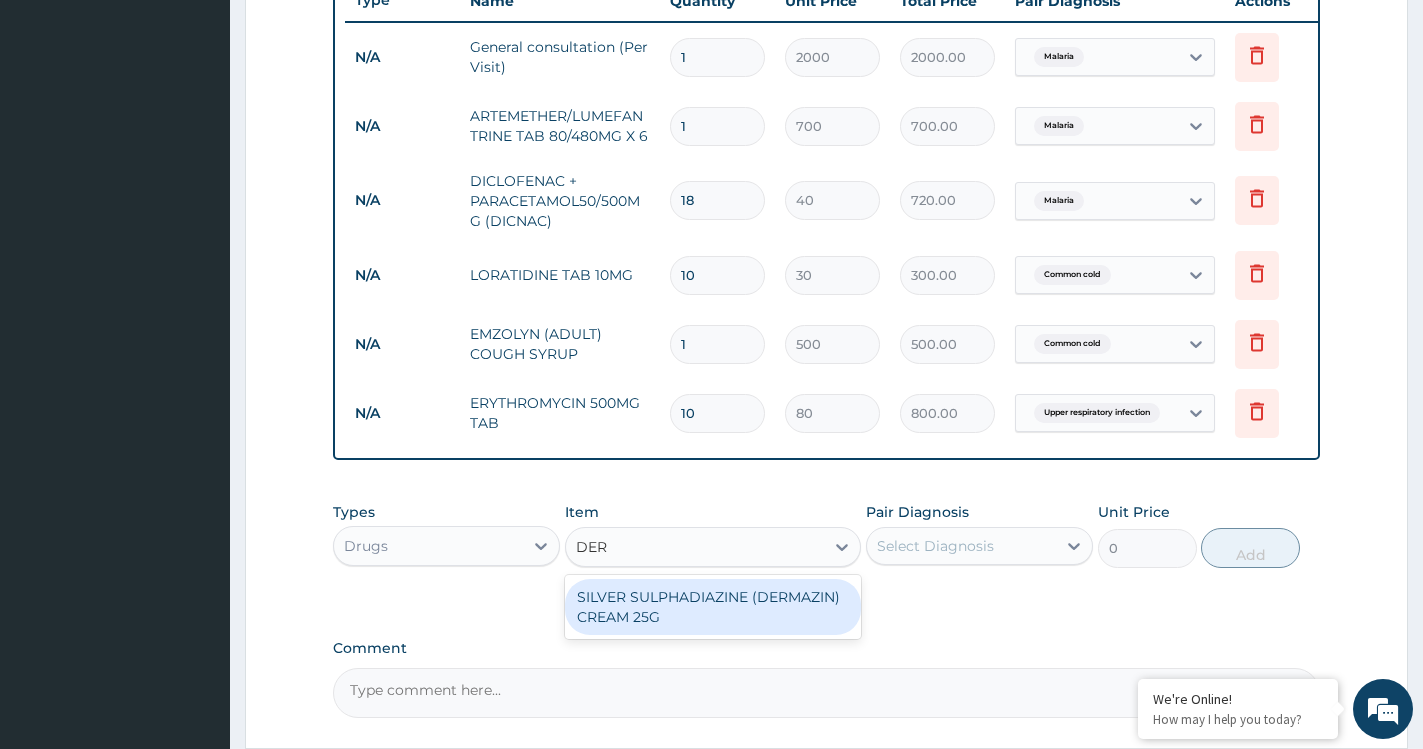 type on "DERM" 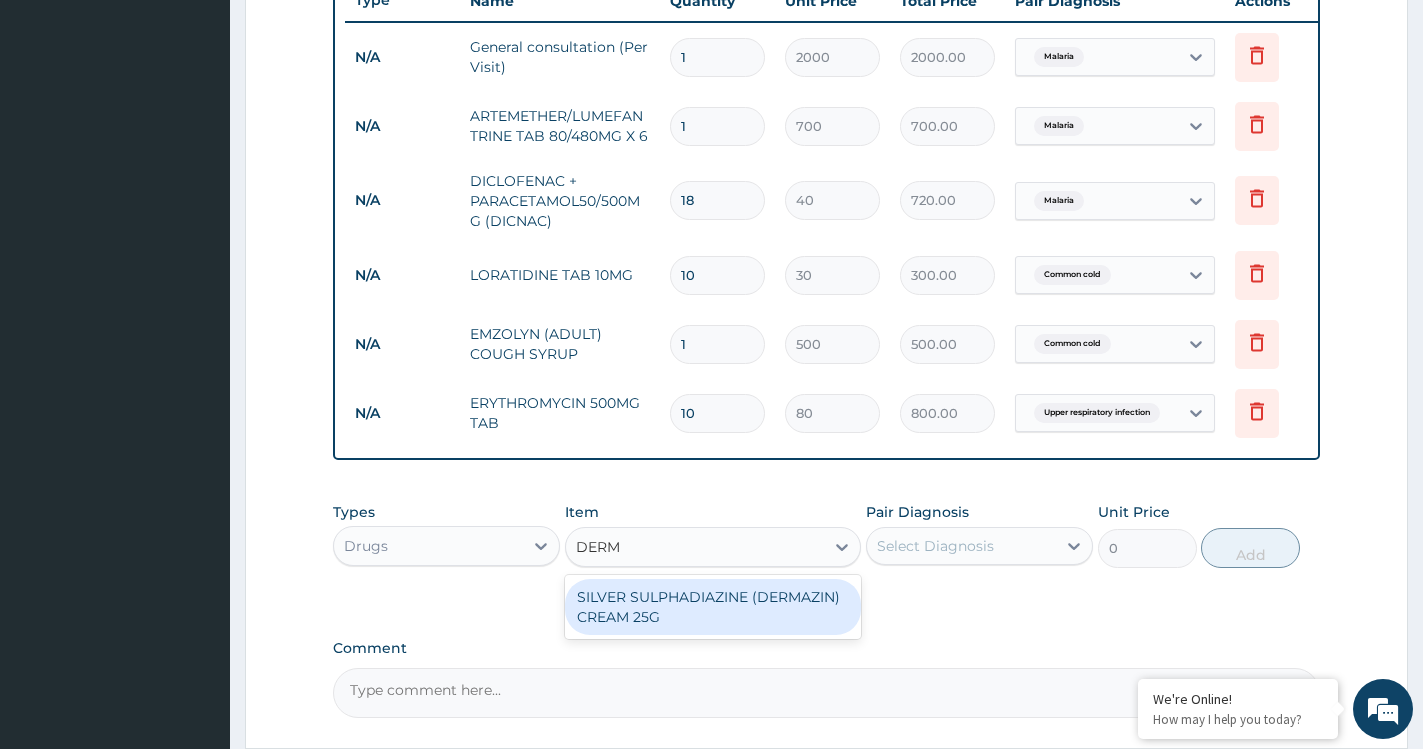 click on "SILVER SULPHADIAZINE (DERMAZIN) CREAM 25G" at bounding box center (713, 607) 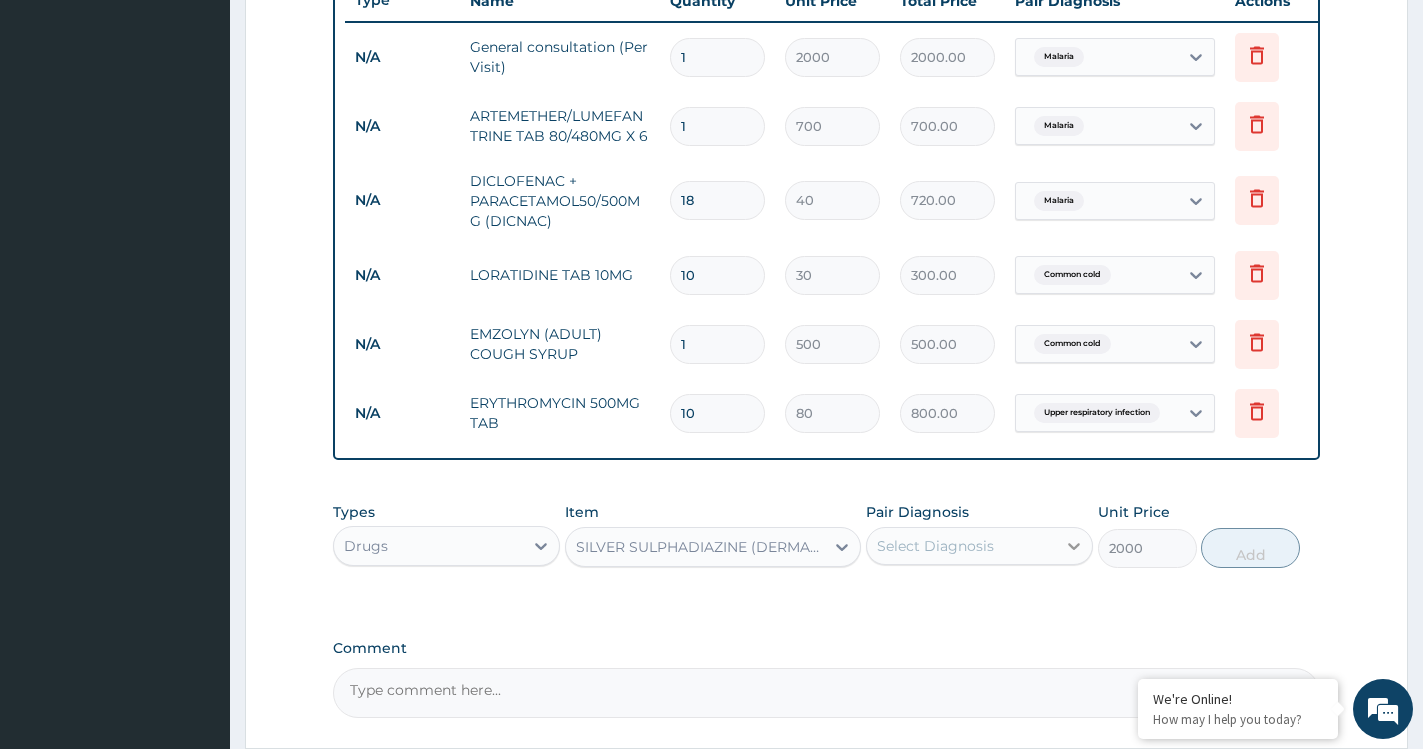 click 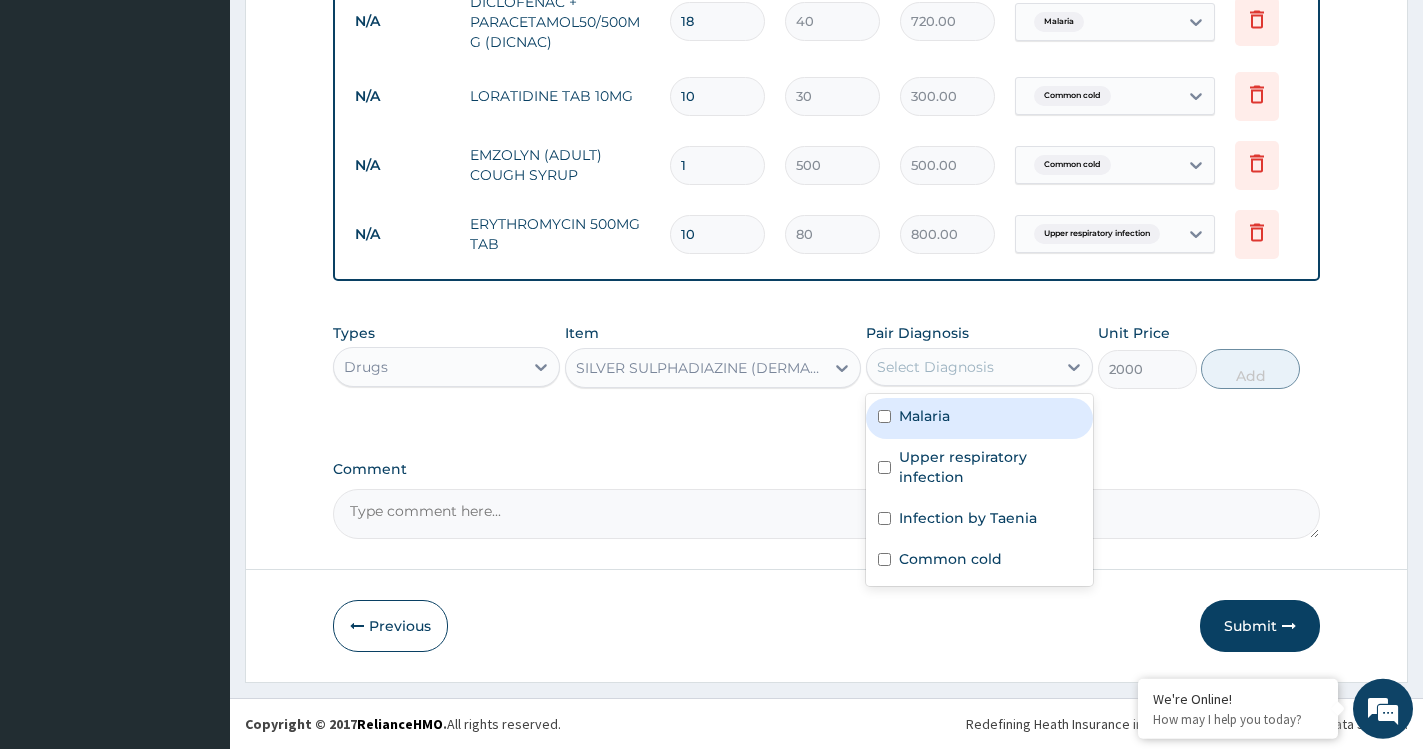 scroll, scrollTop: 979, scrollLeft: 0, axis: vertical 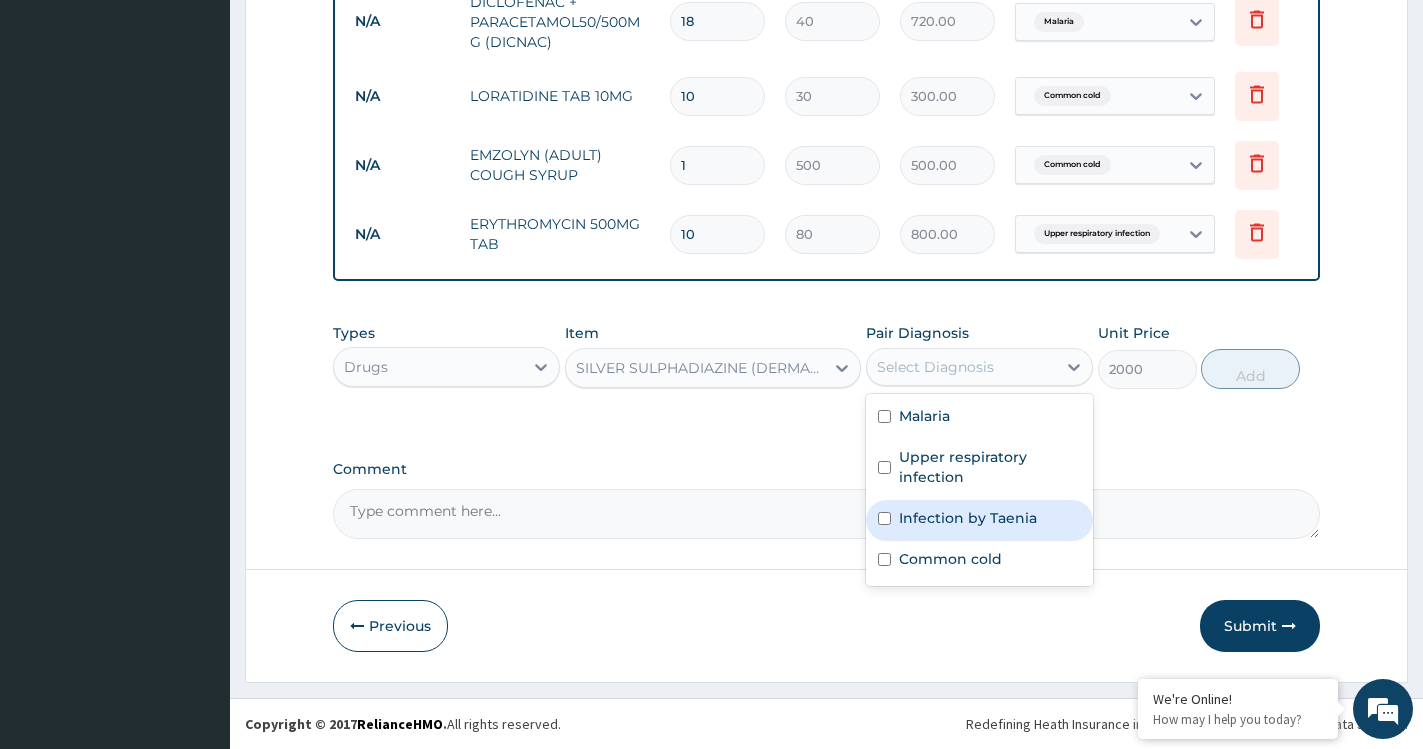 click on "Infection by Taenia" at bounding box center (968, 518) 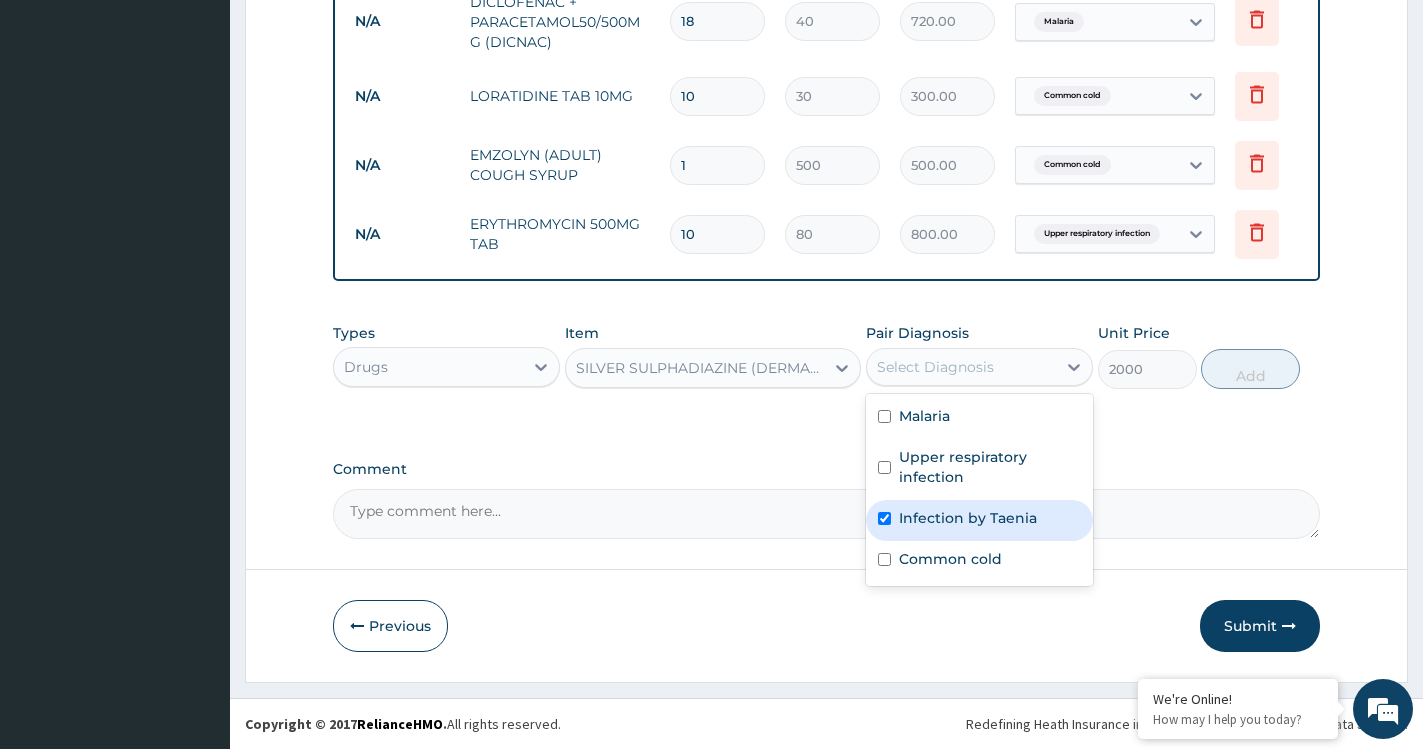 checkbox on "true" 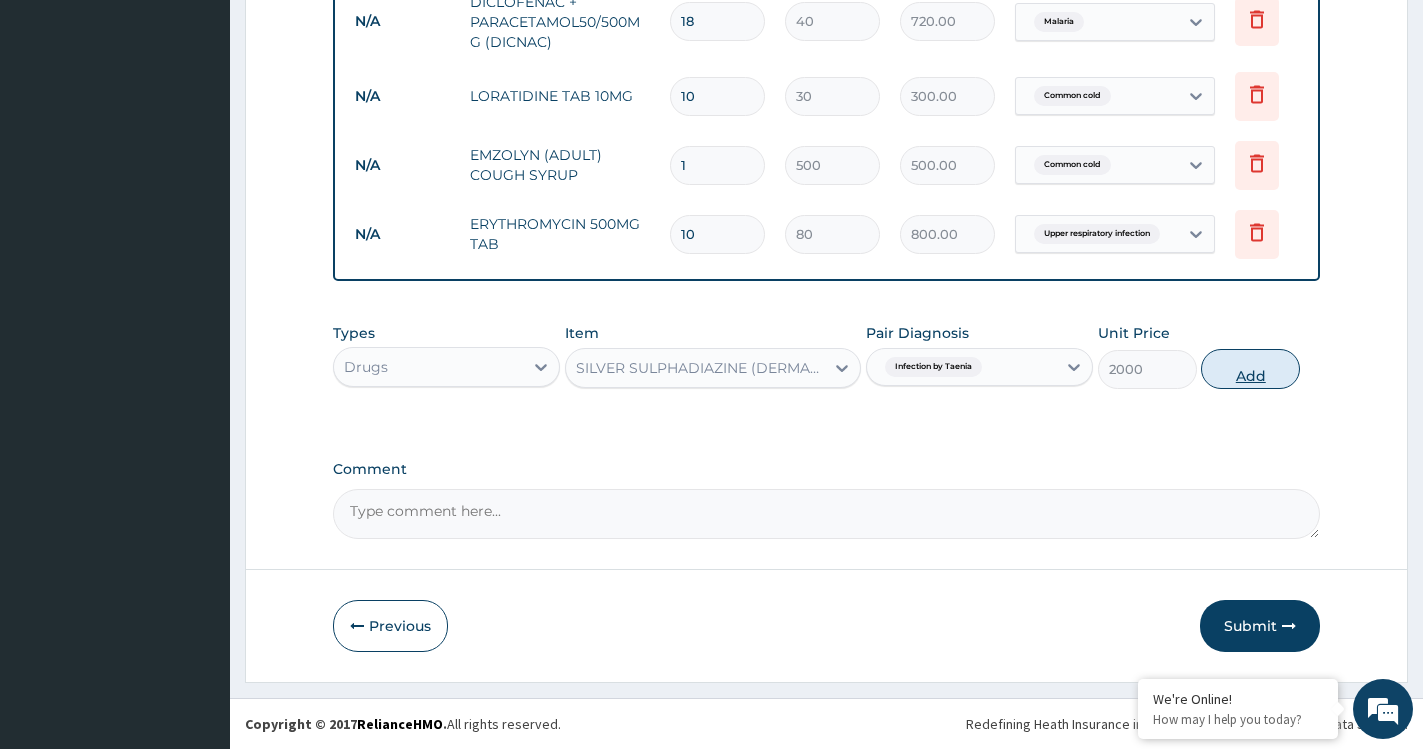 click on "Add" at bounding box center (1250, 369) 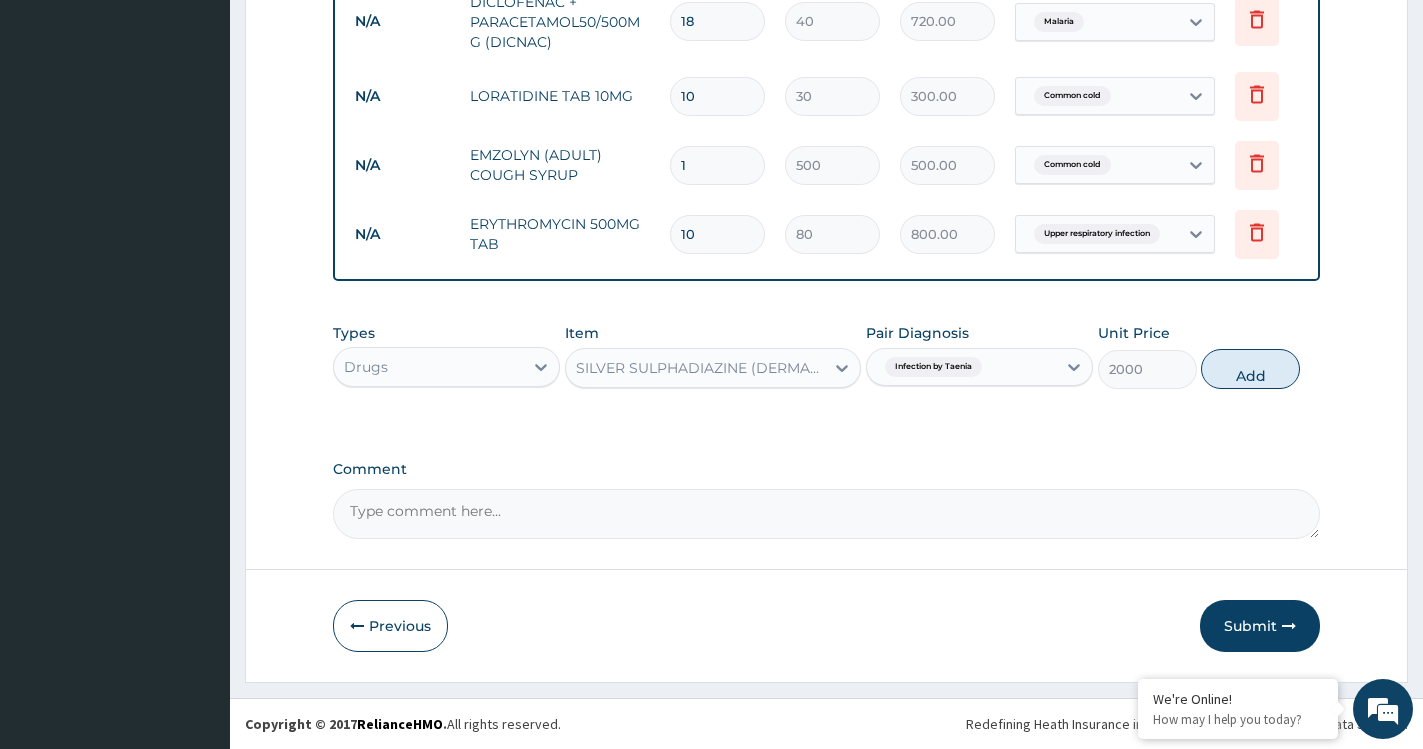 type on "0" 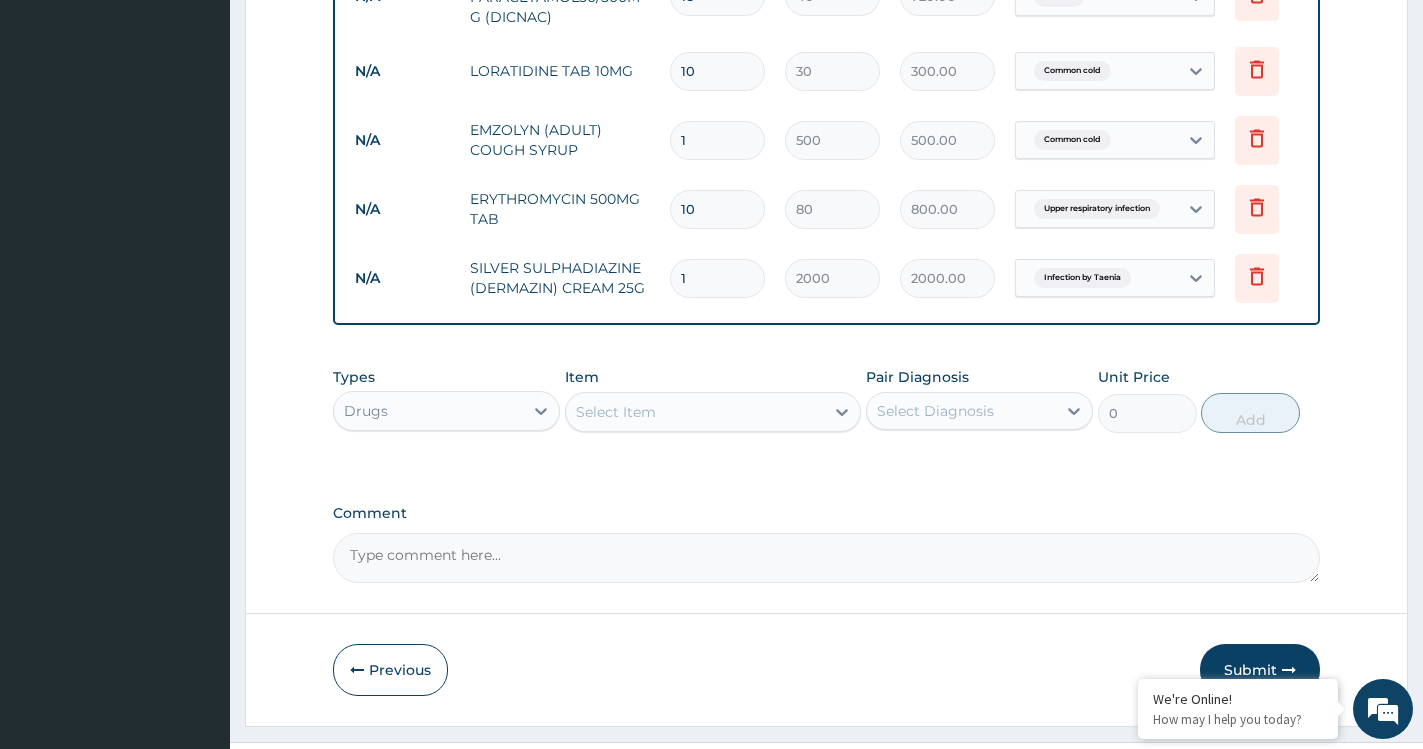 click on "Select Item" at bounding box center (616, 412) 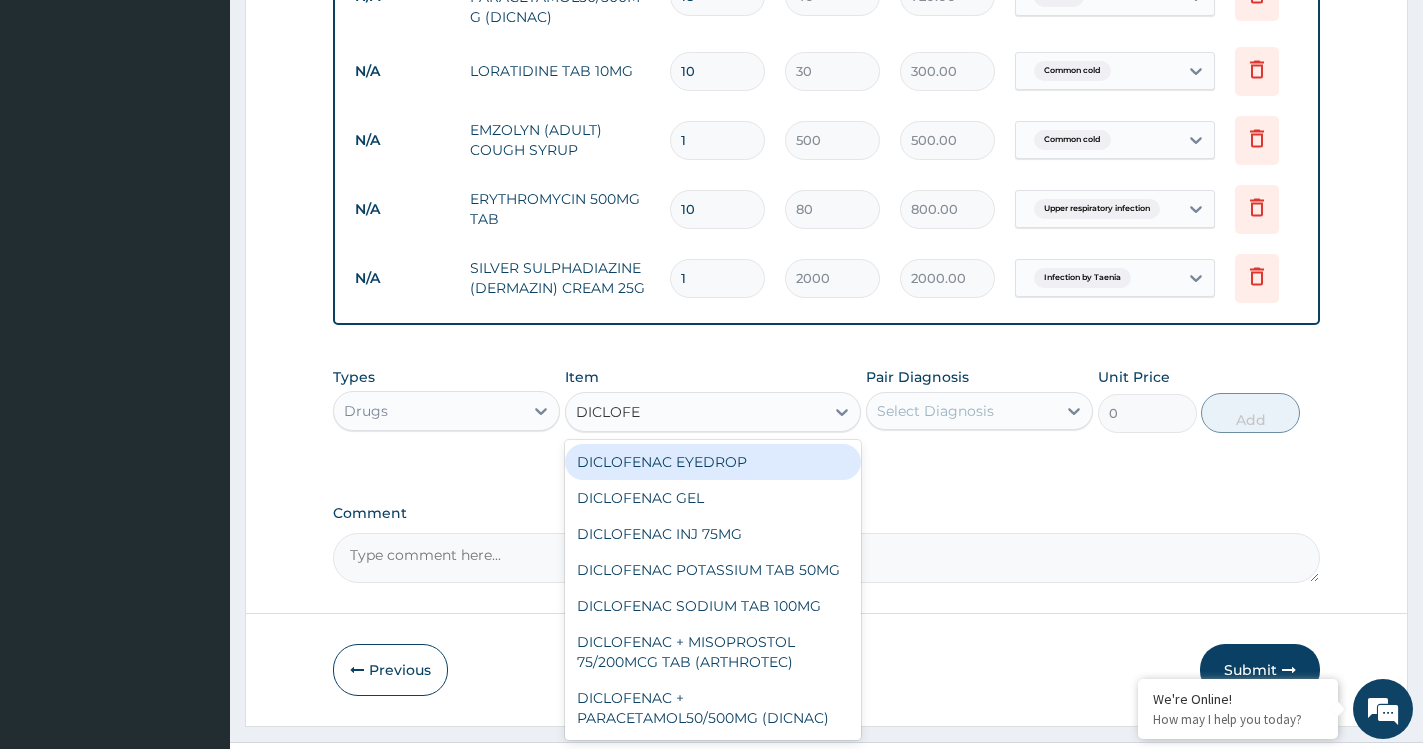 type on "DICLOFEN" 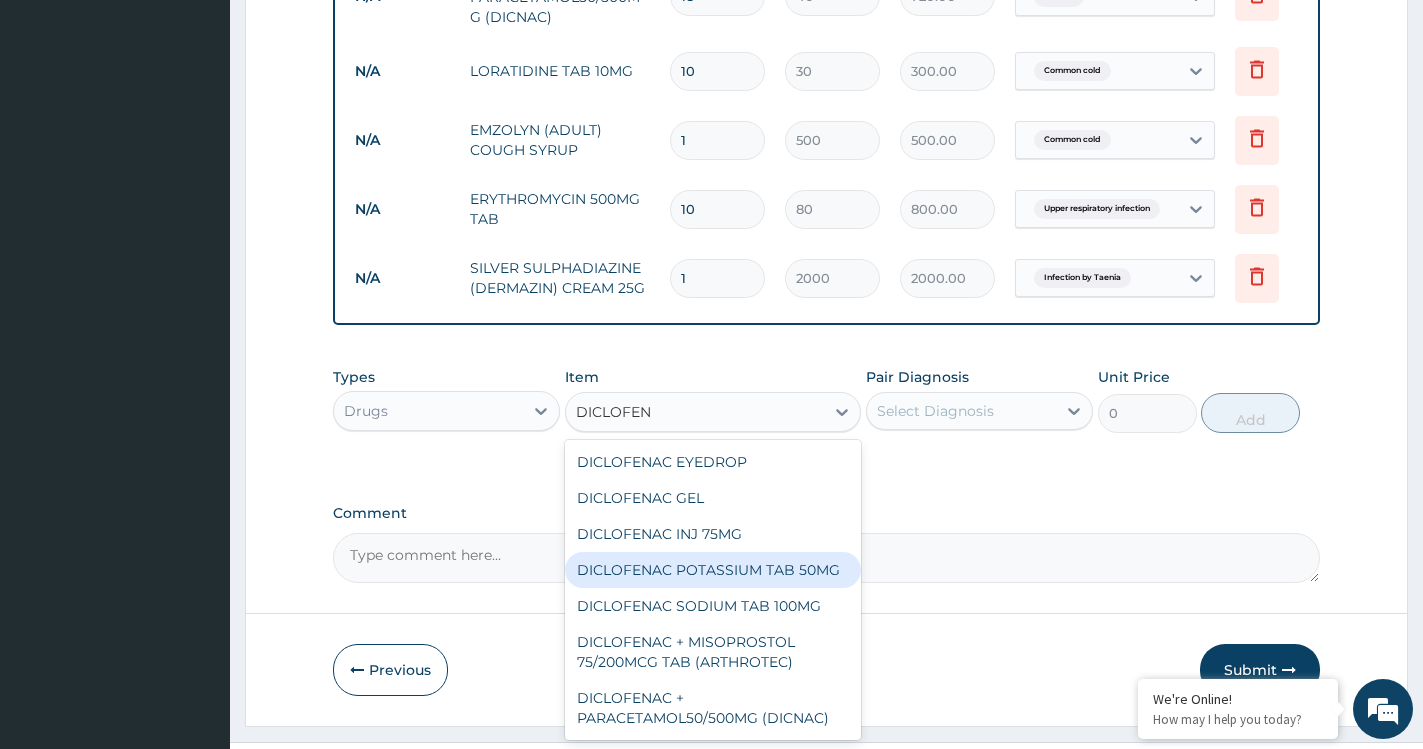 click on "DICLOFENAC POTASSIUM TAB 50MG" at bounding box center [713, 570] 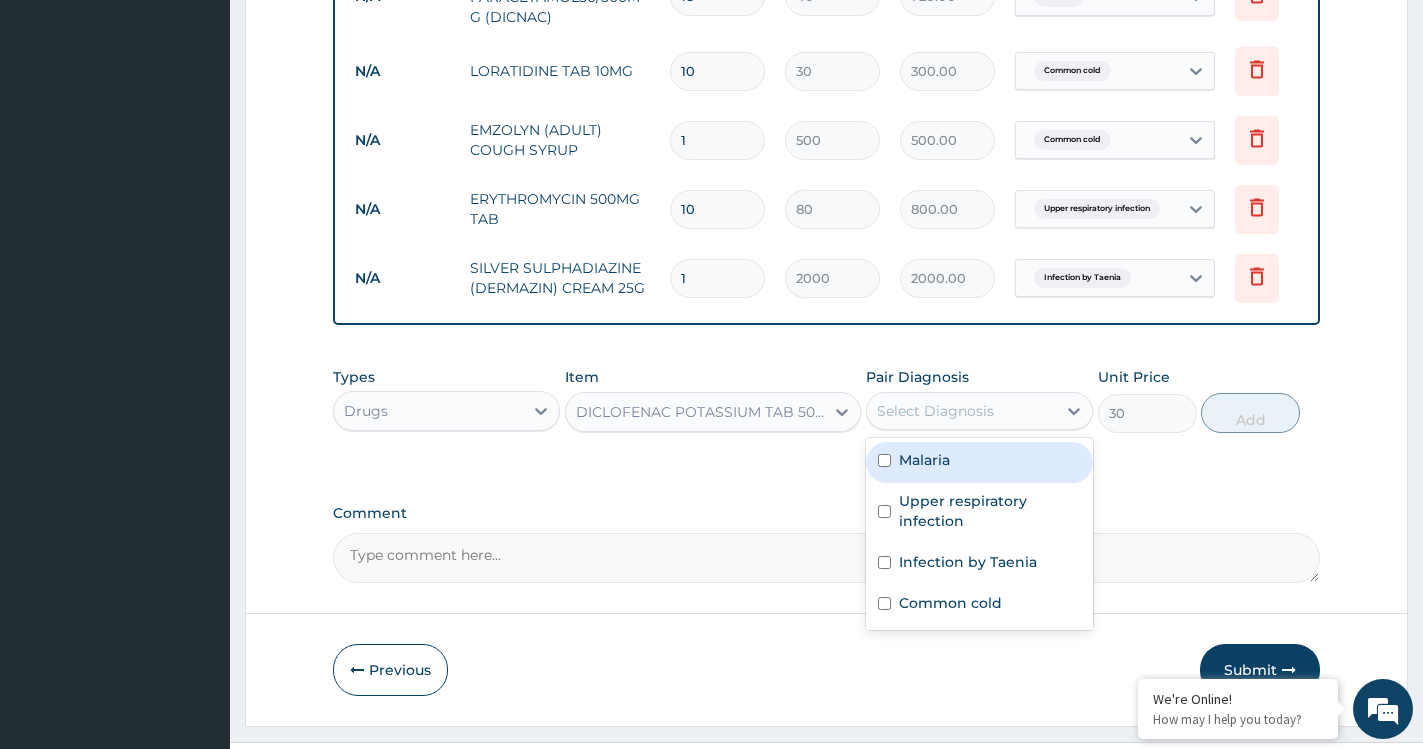 click on "Select Diagnosis" at bounding box center (961, 411) 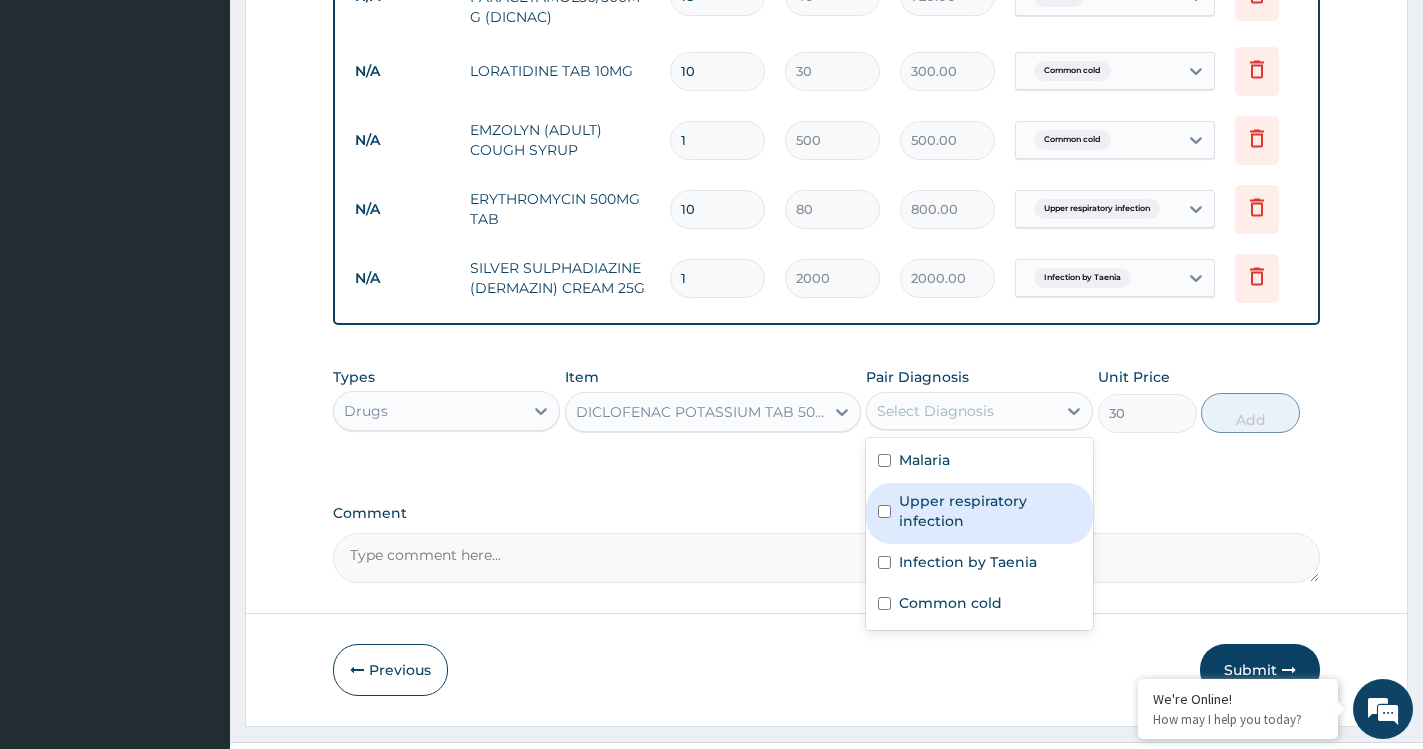 click on "Upper respiratory infection" at bounding box center (990, 511) 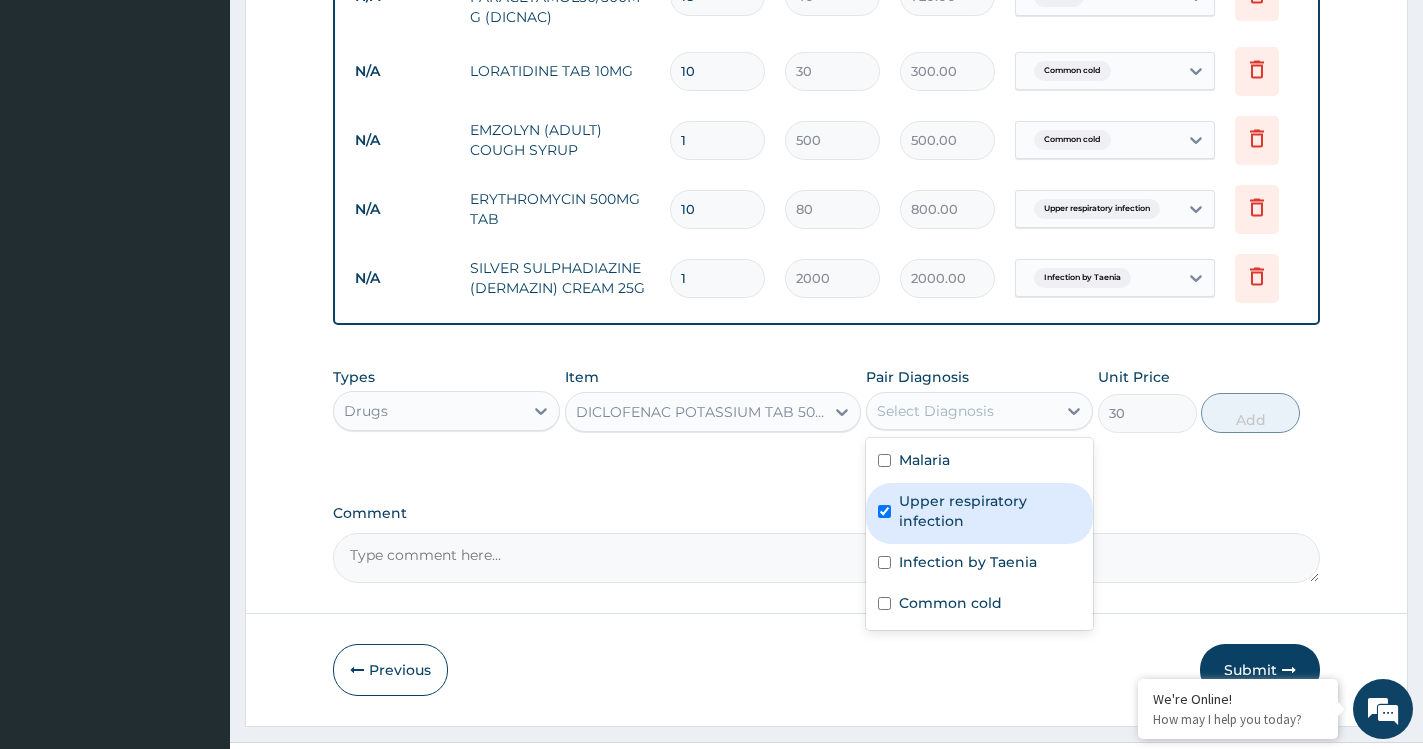 checkbox on "true" 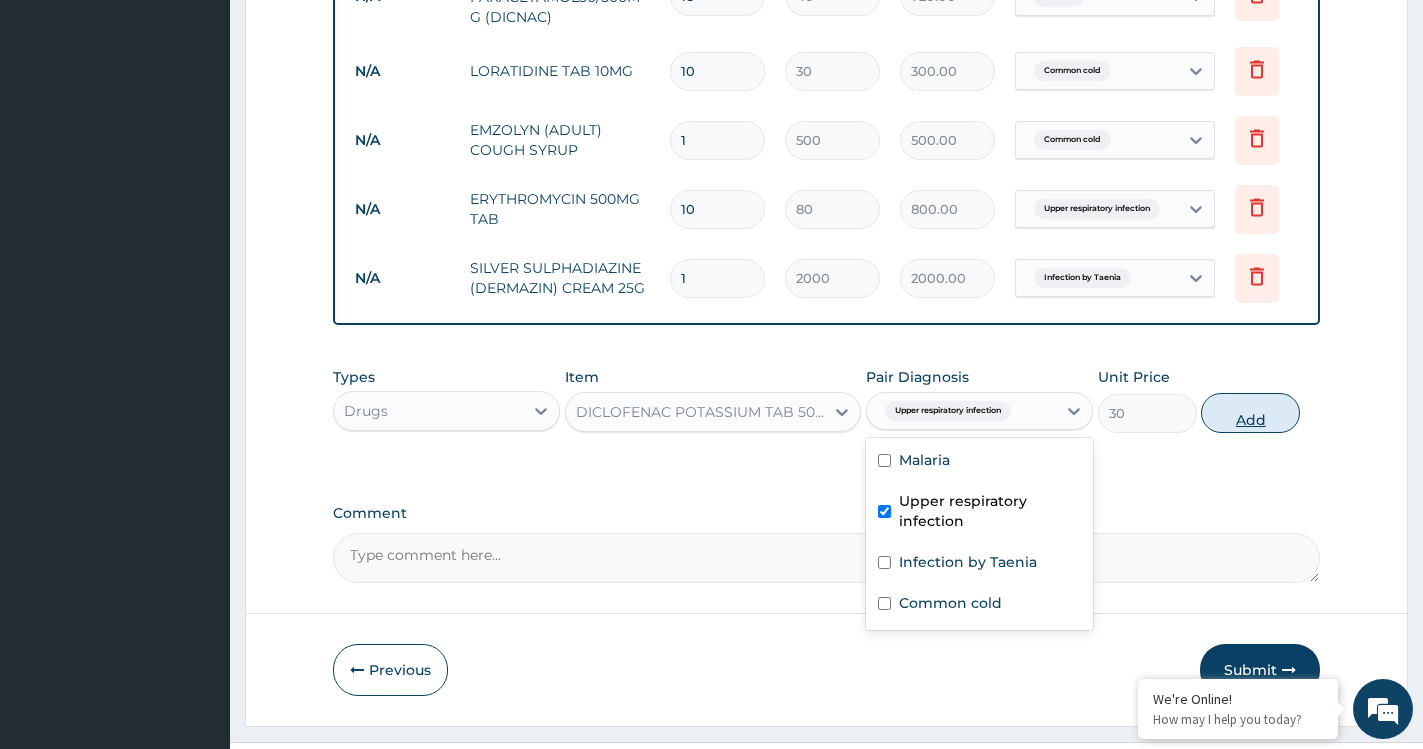 click on "Add" at bounding box center [1250, 413] 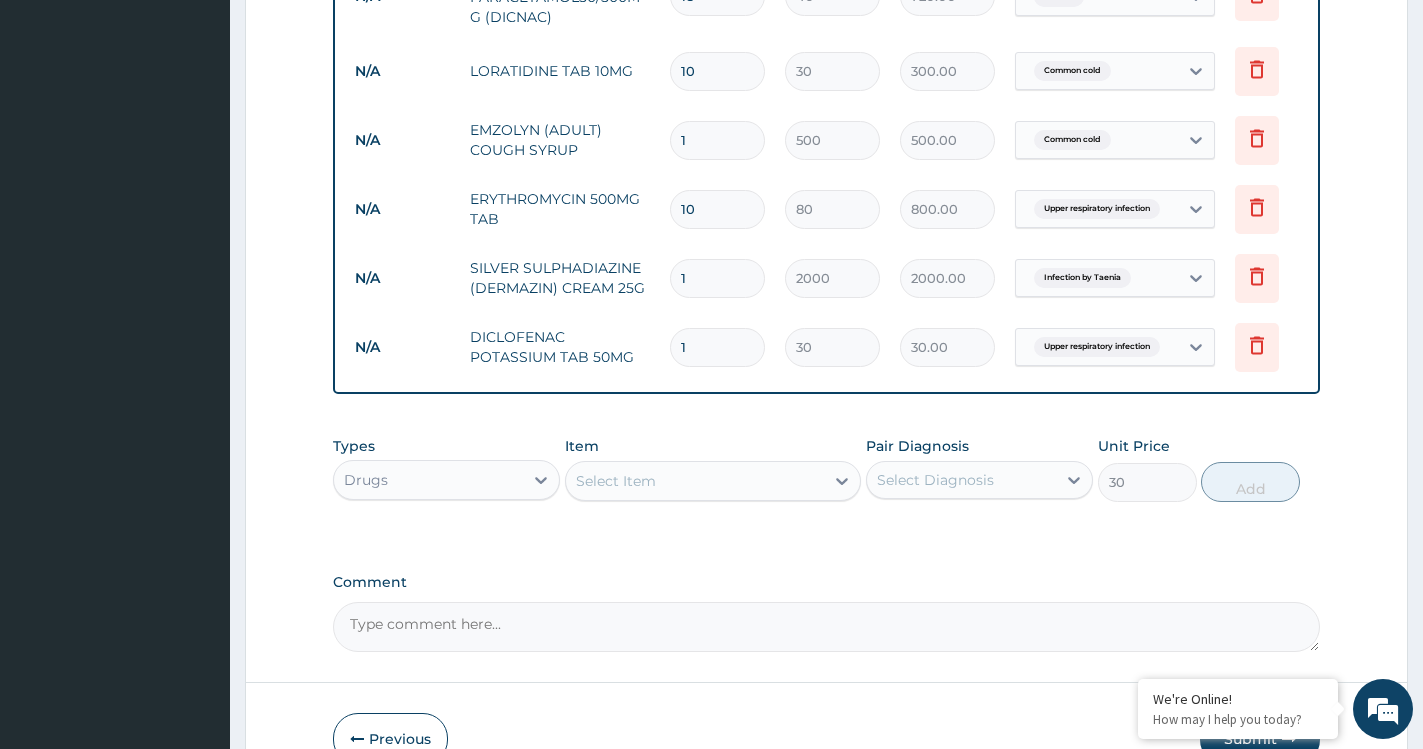 type on "0" 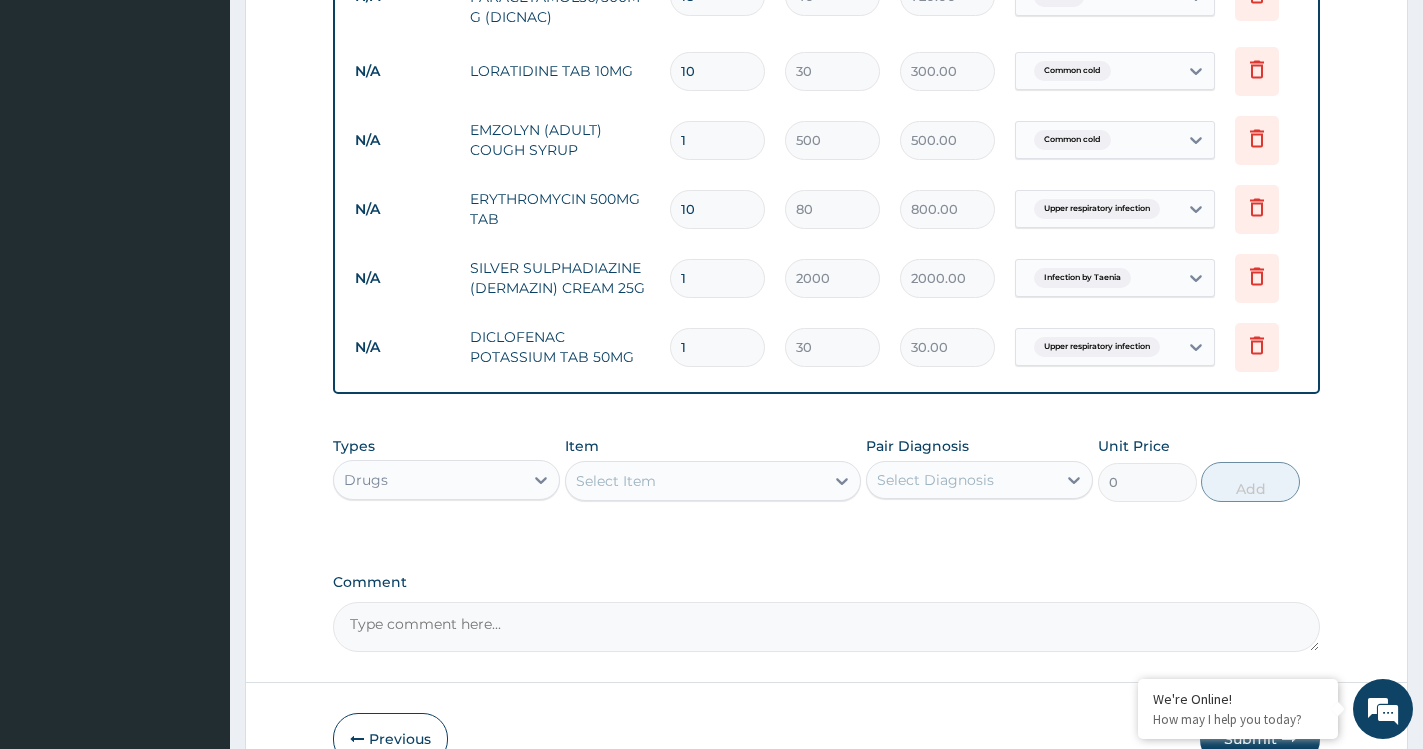 type on "10" 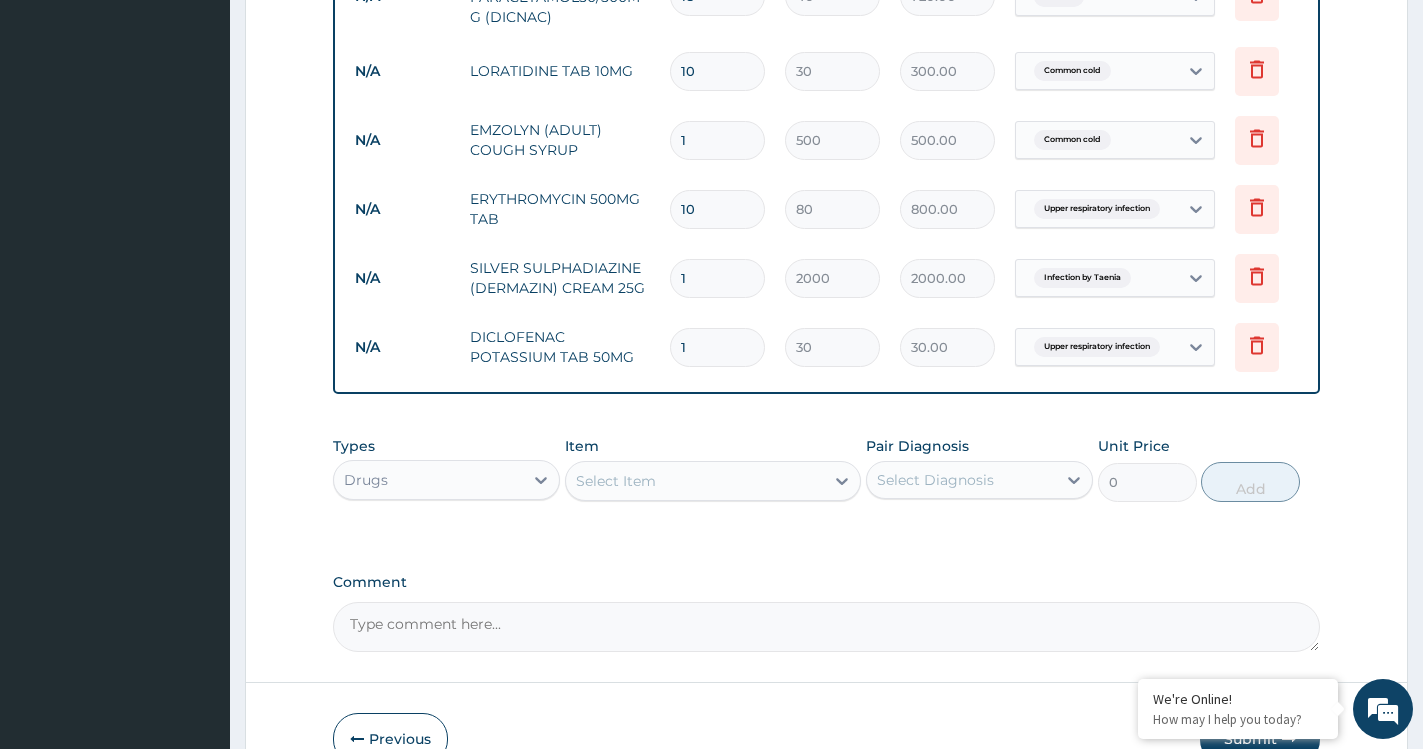 type on "300.00" 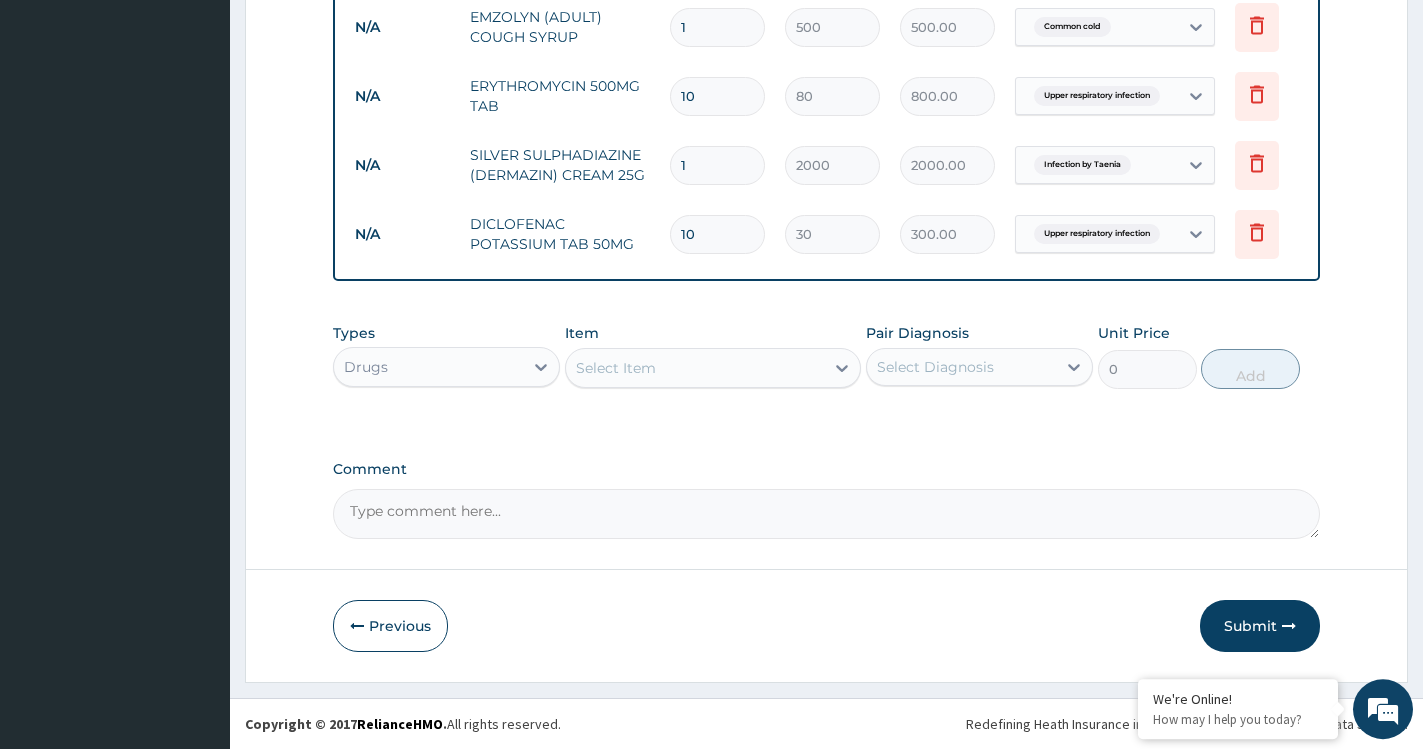 scroll, scrollTop: 1120, scrollLeft: 0, axis: vertical 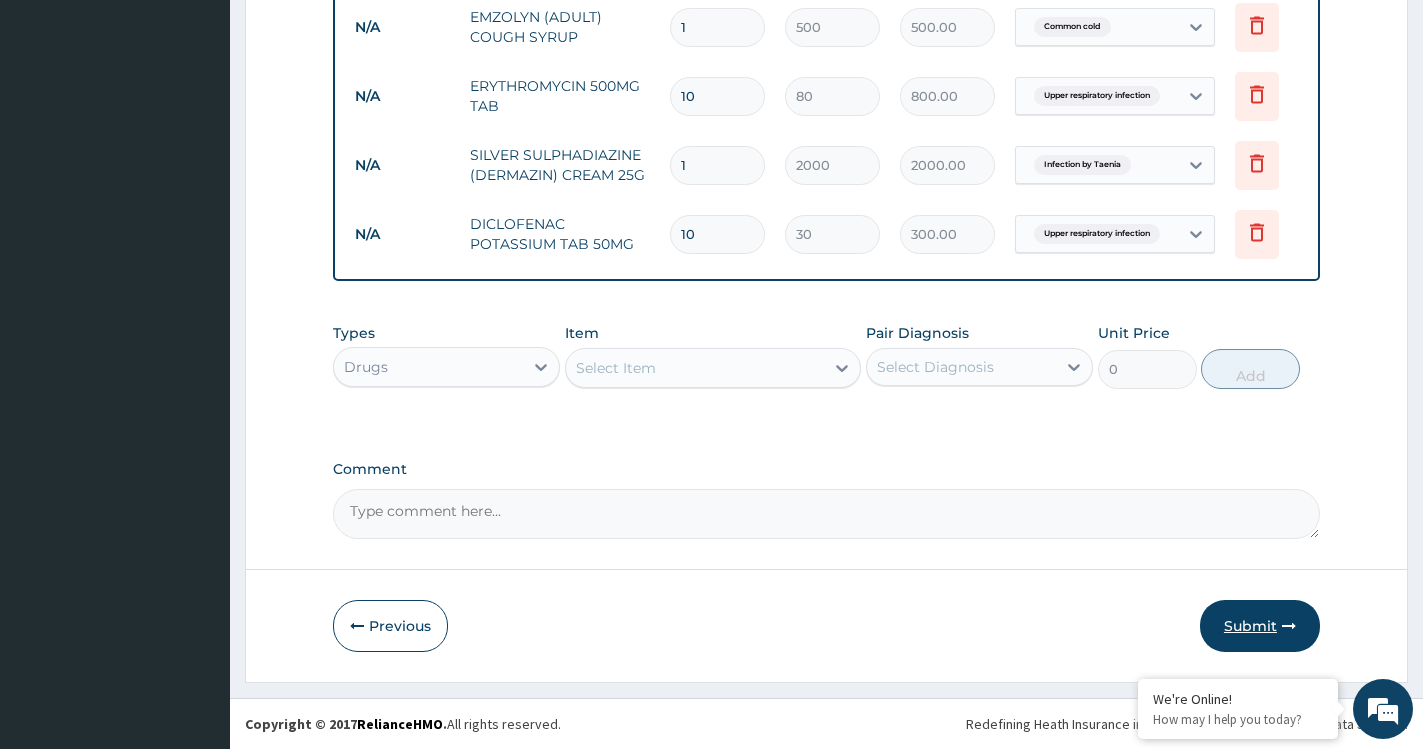 type on "10" 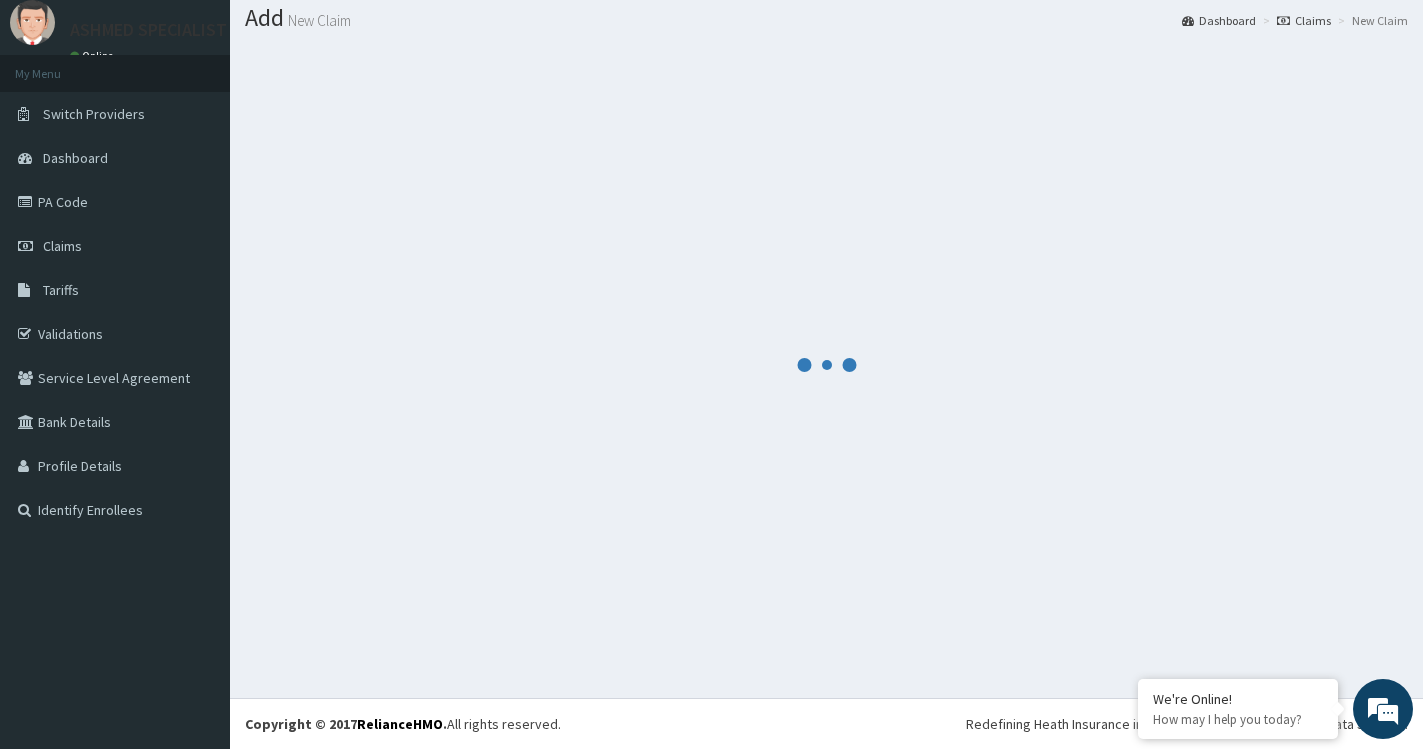 scroll, scrollTop: 60, scrollLeft: 0, axis: vertical 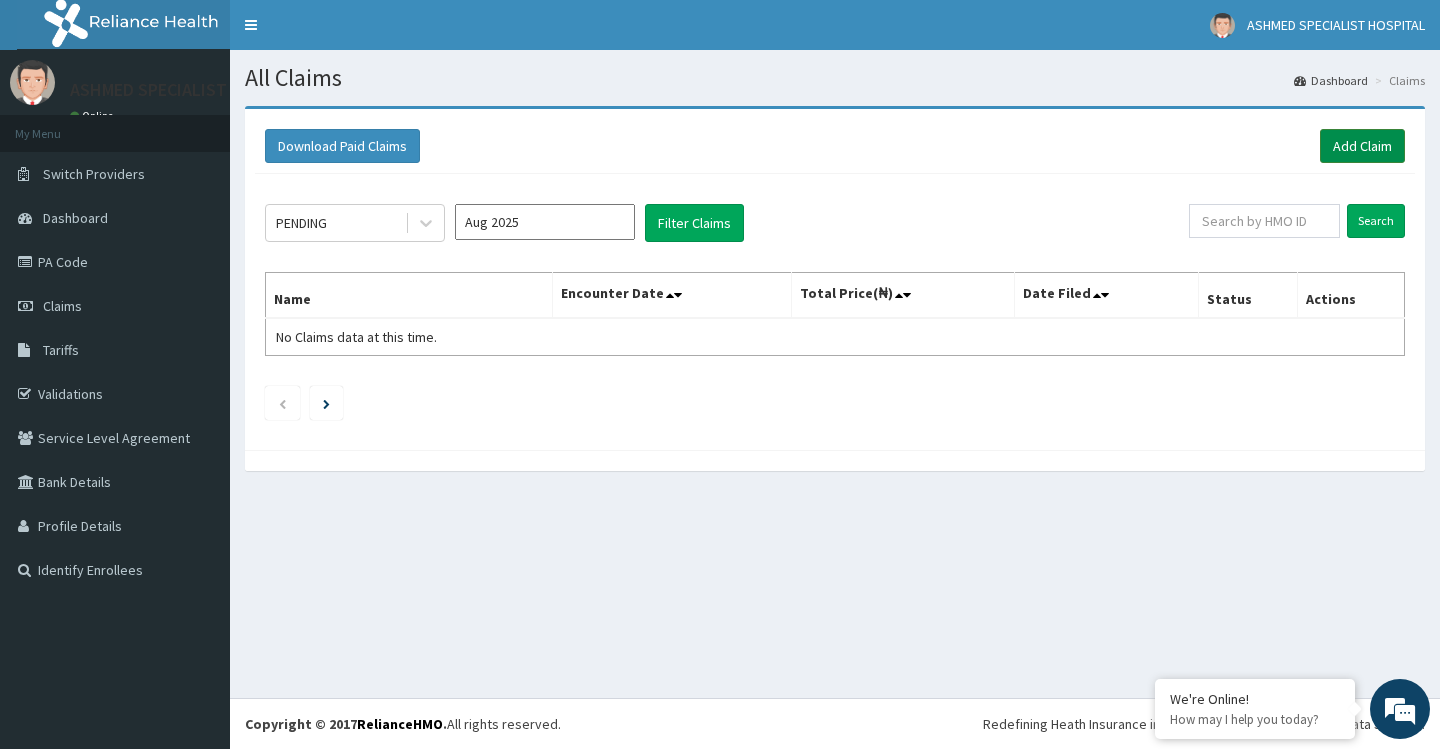 click on "Add Claim" at bounding box center [1362, 146] 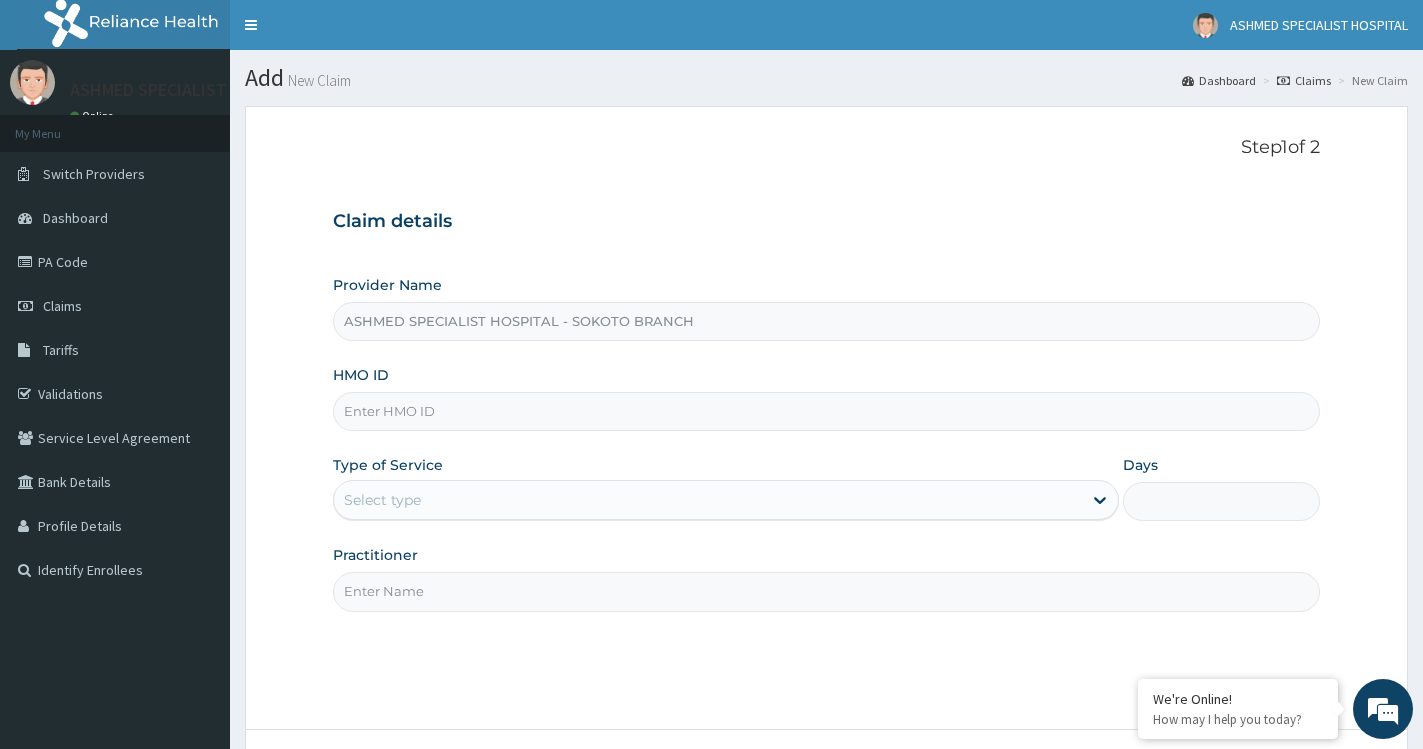 scroll, scrollTop: 0, scrollLeft: 0, axis: both 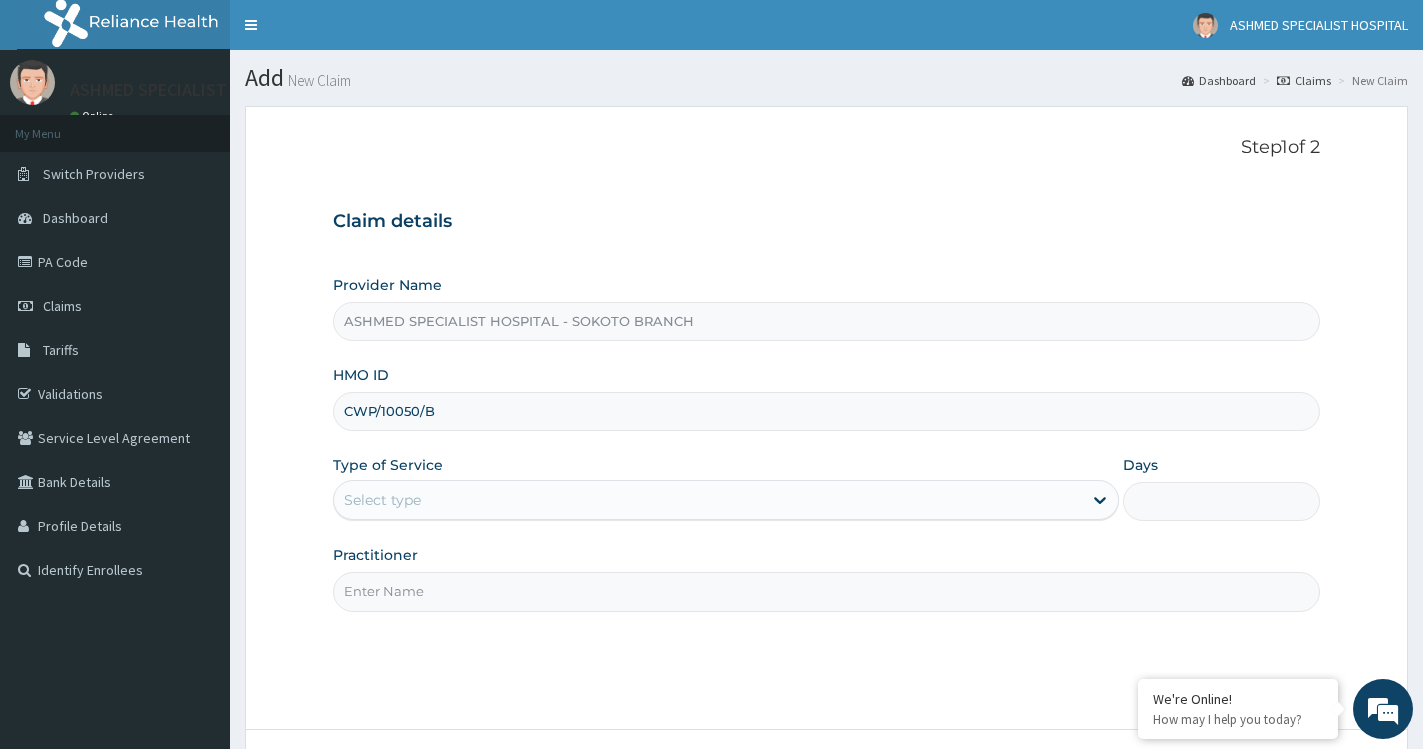 type on "CWP/10050/B" 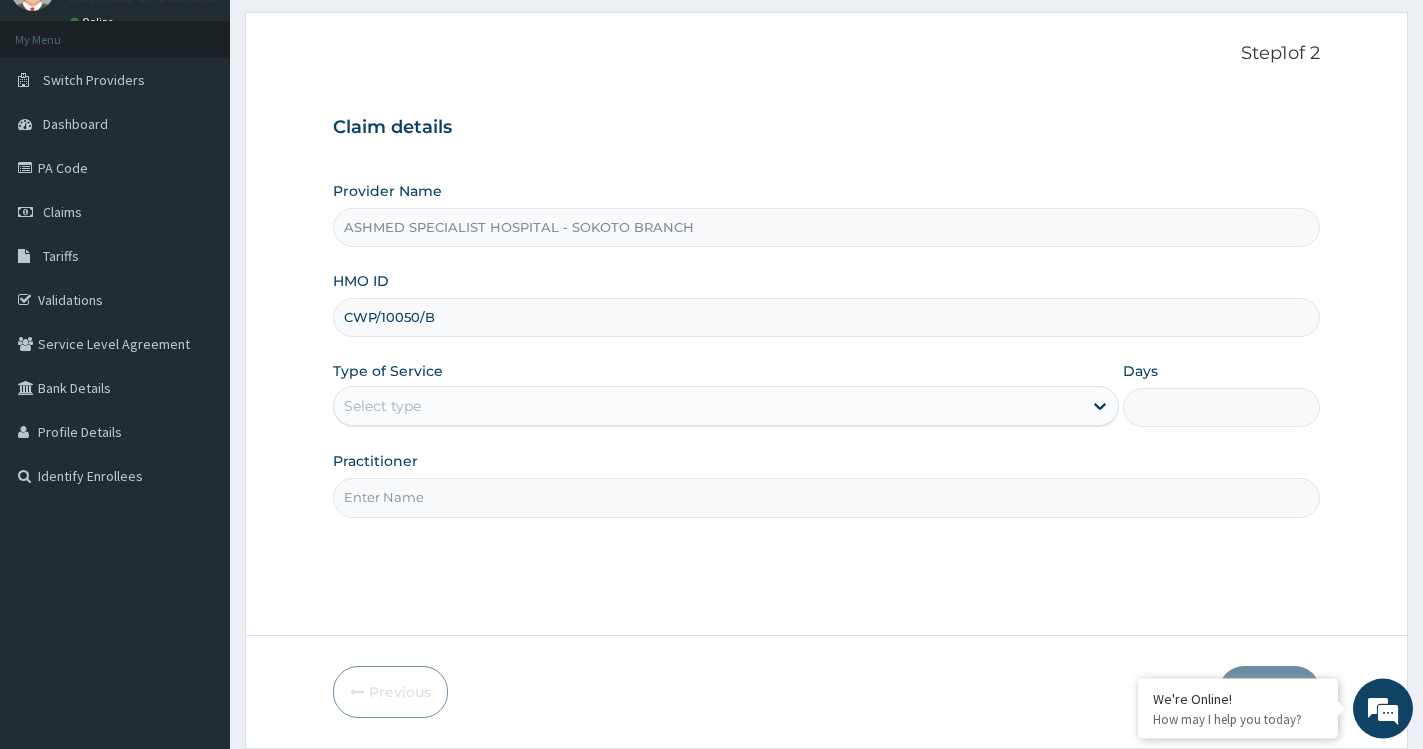 scroll, scrollTop: 160, scrollLeft: 0, axis: vertical 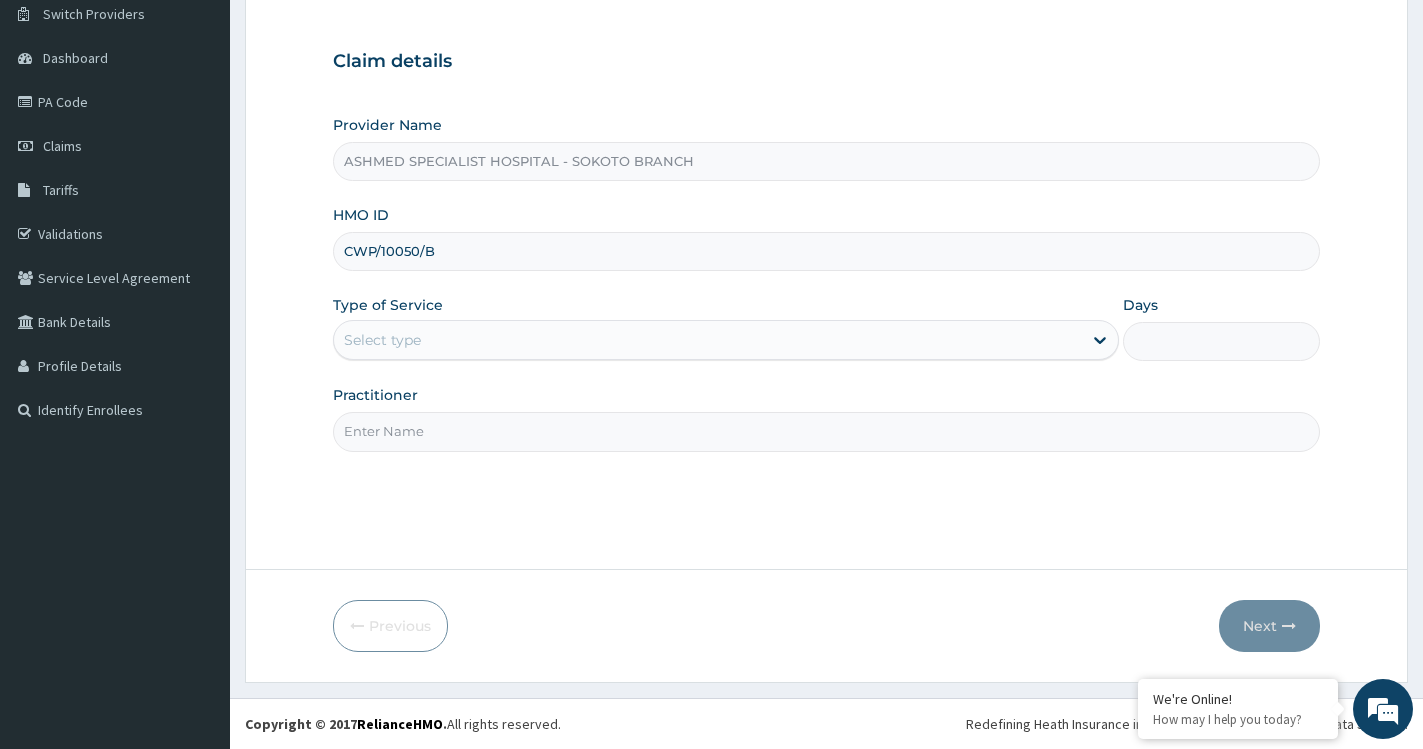 click on "Select type" at bounding box center (708, 340) 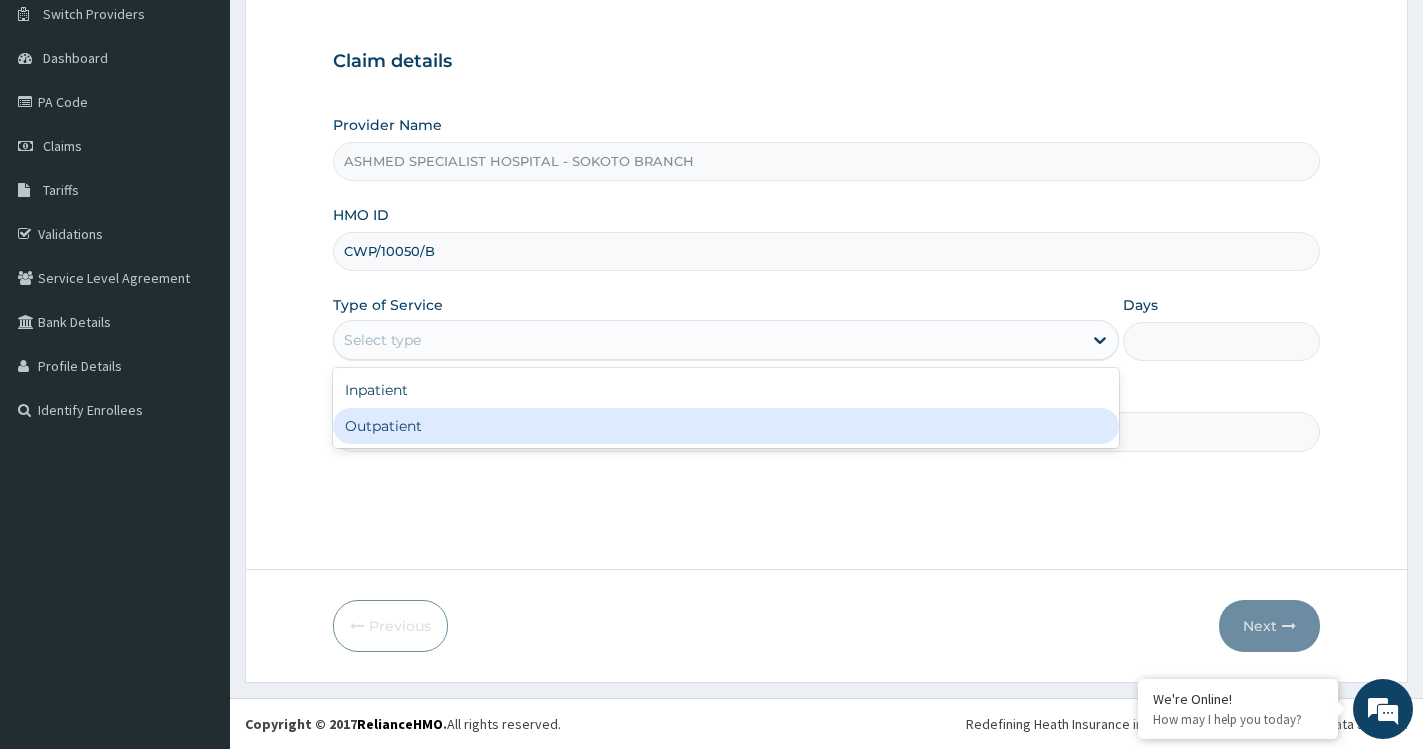 click on "Outpatient" at bounding box center (726, 426) 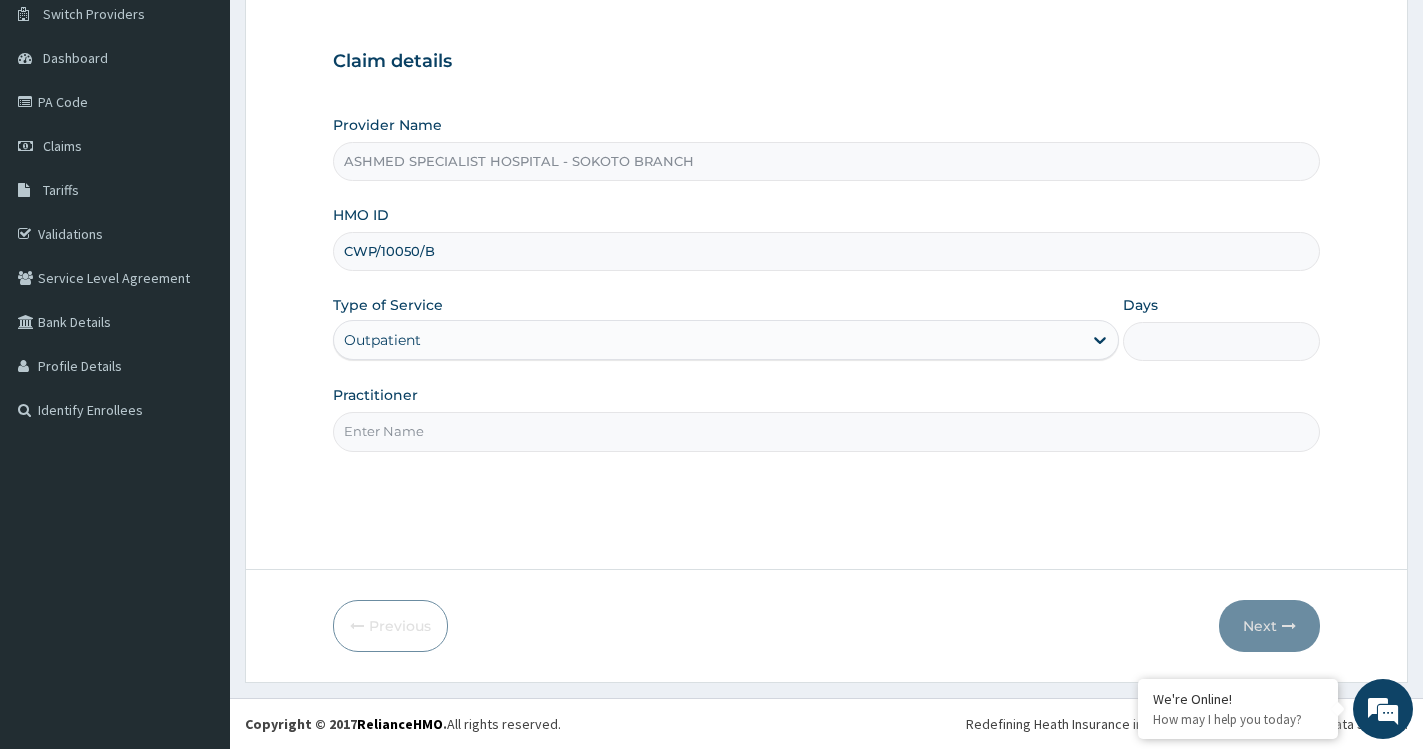 type on "1" 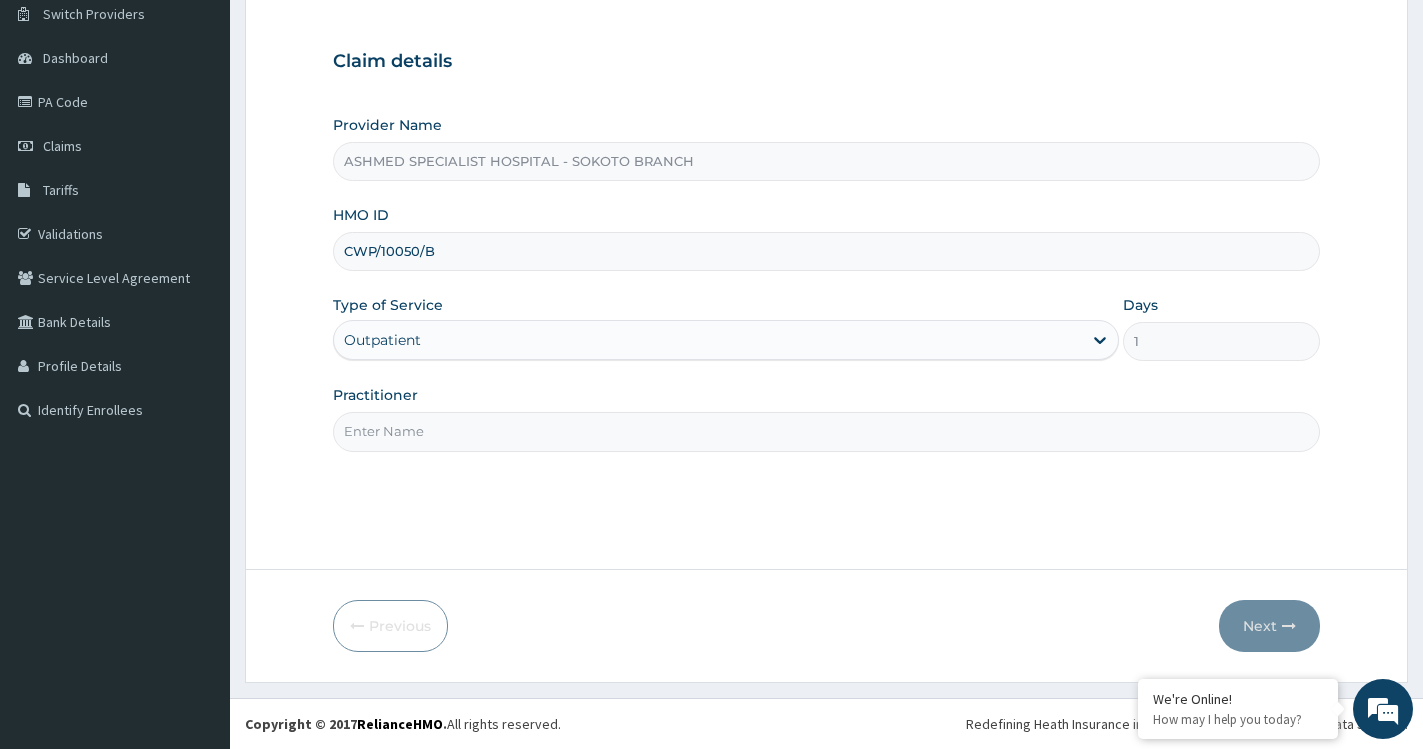 click on "Practitioner" at bounding box center (826, 431) 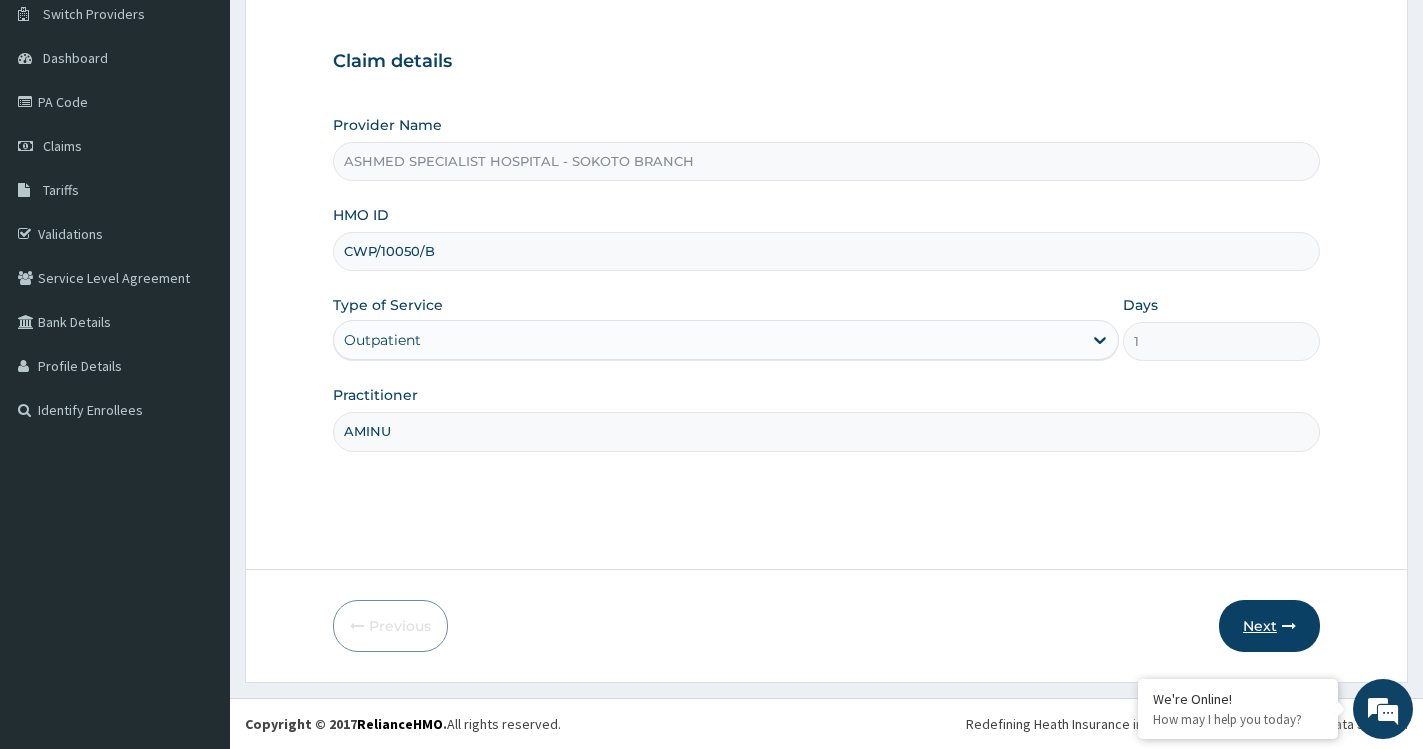 type on "AMINU" 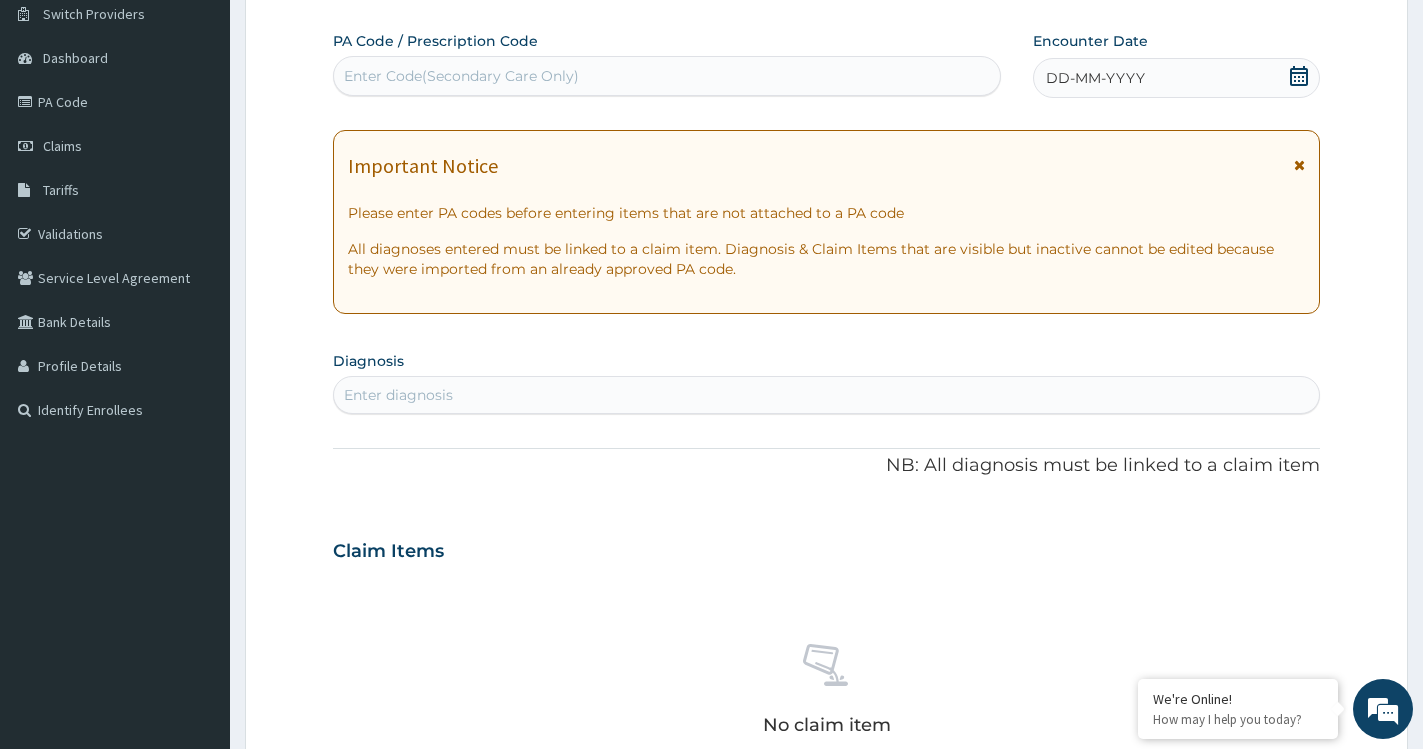 click 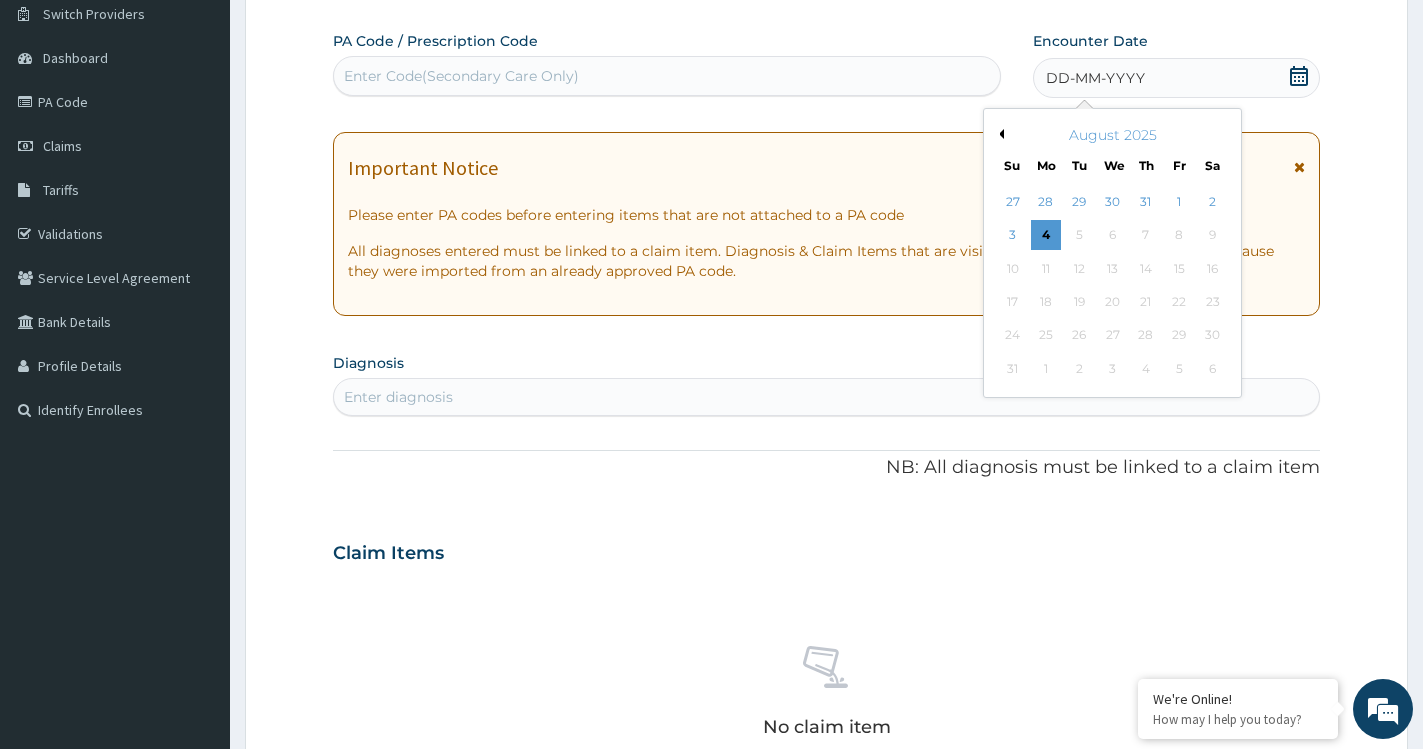 click on "August 2025" at bounding box center (1112, 135) 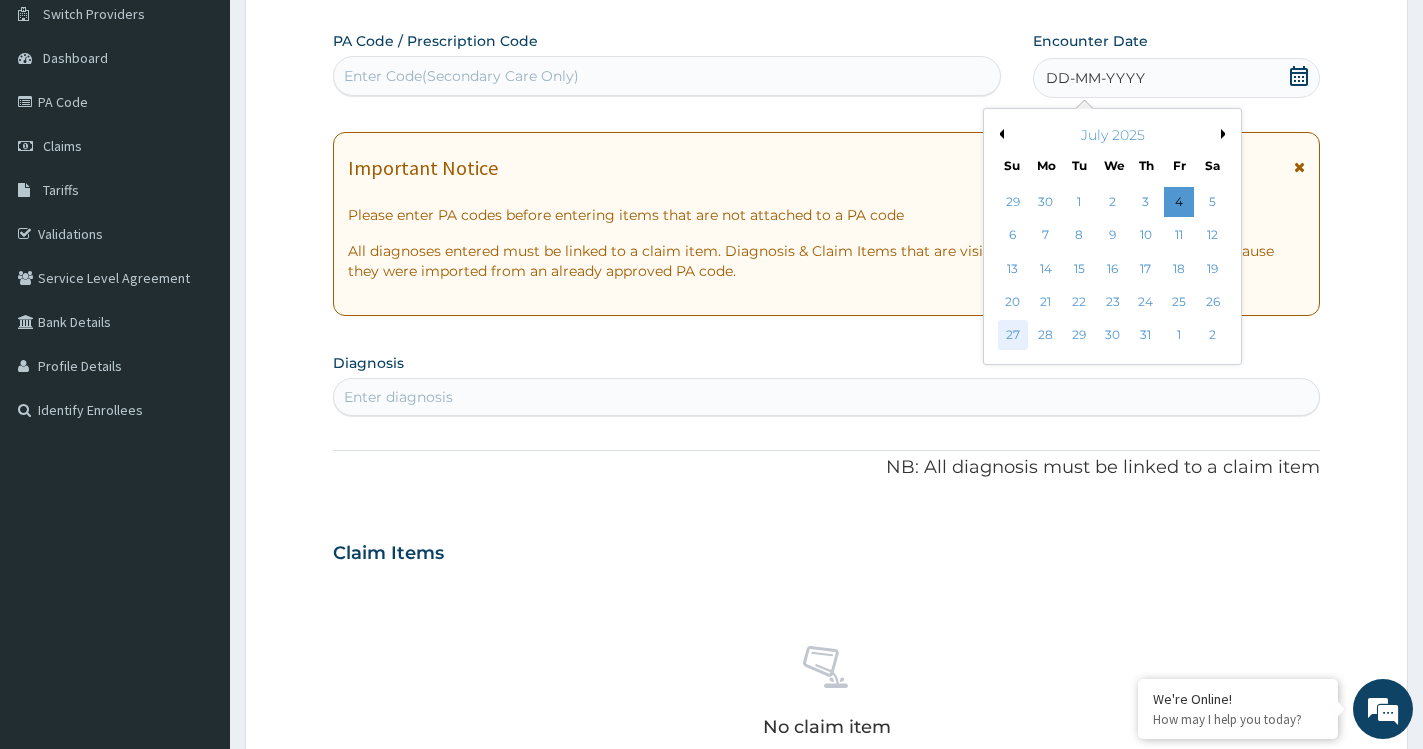 click on "27" at bounding box center (1013, 336) 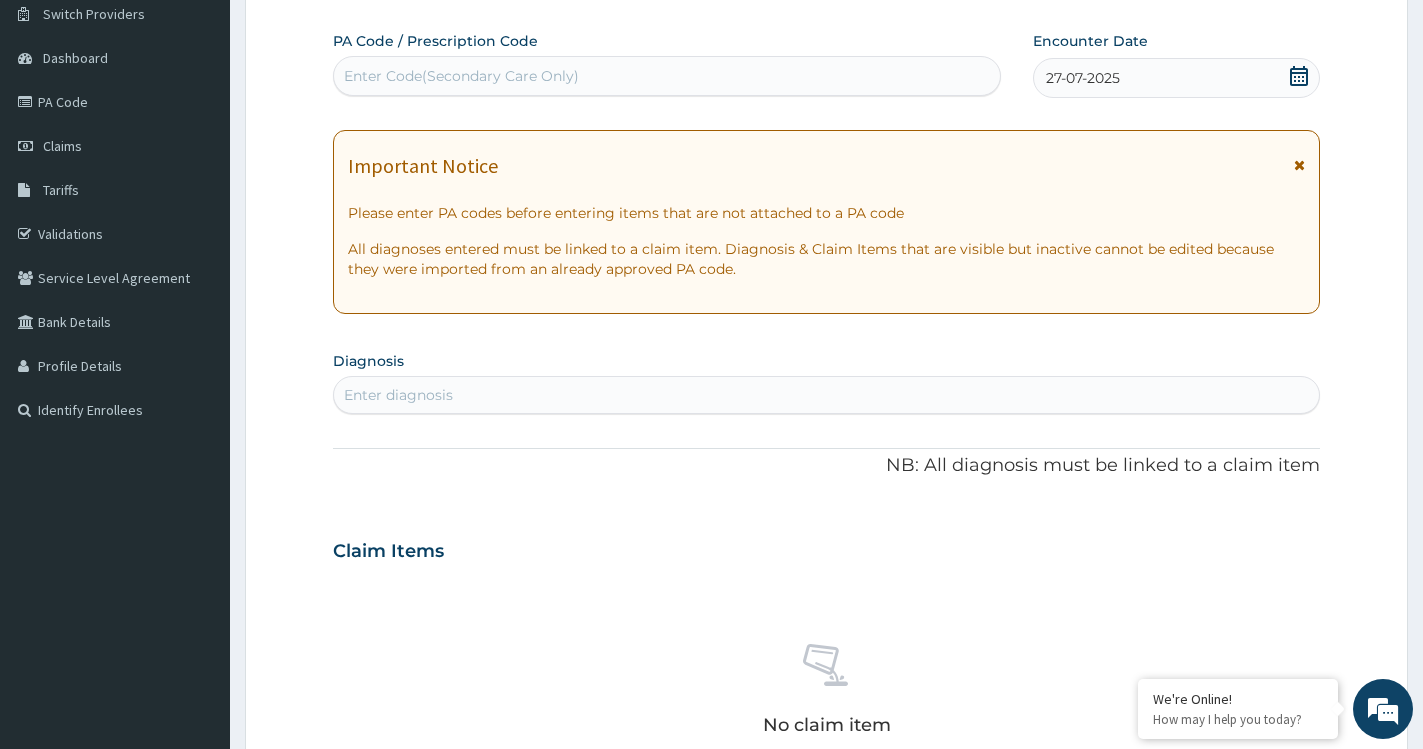 click on "Enter diagnosis" at bounding box center (826, 395) 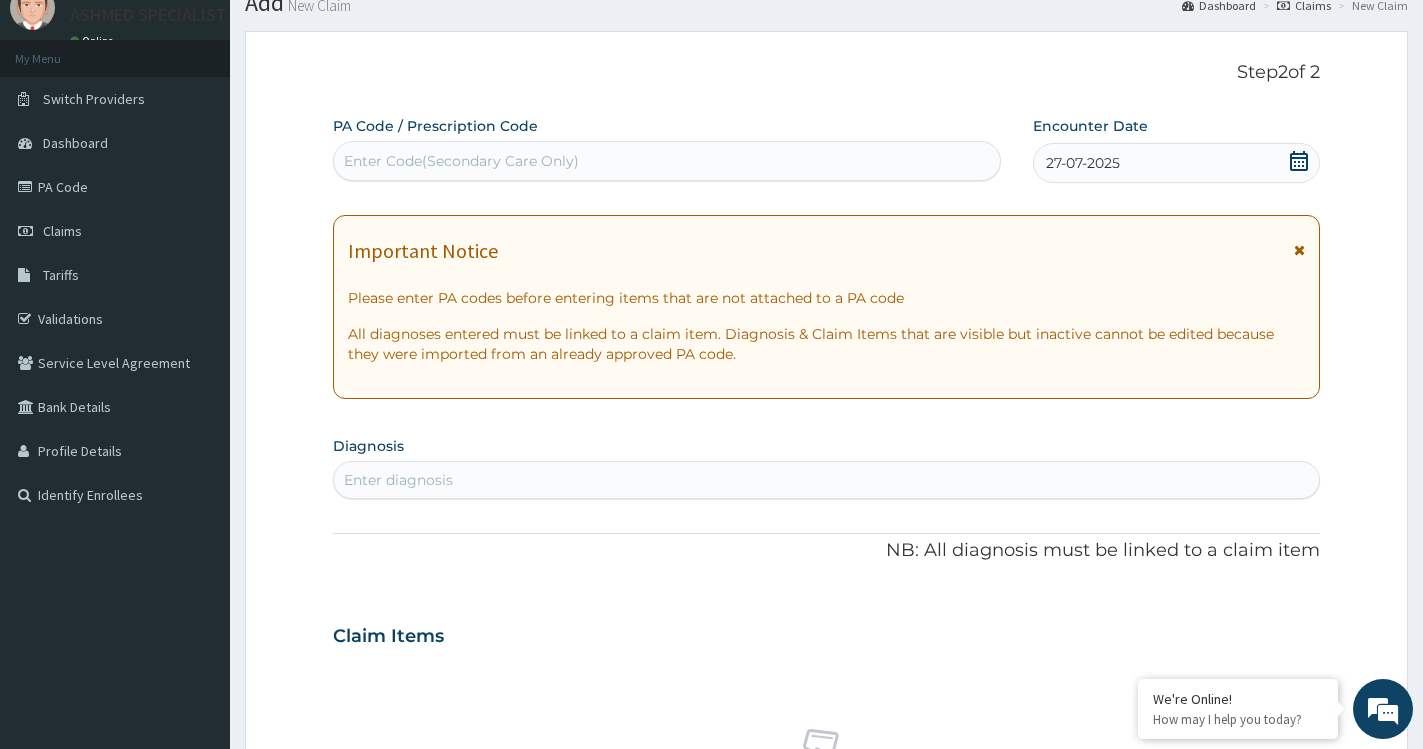 scroll, scrollTop: 347, scrollLeft: 0, axis: vertical 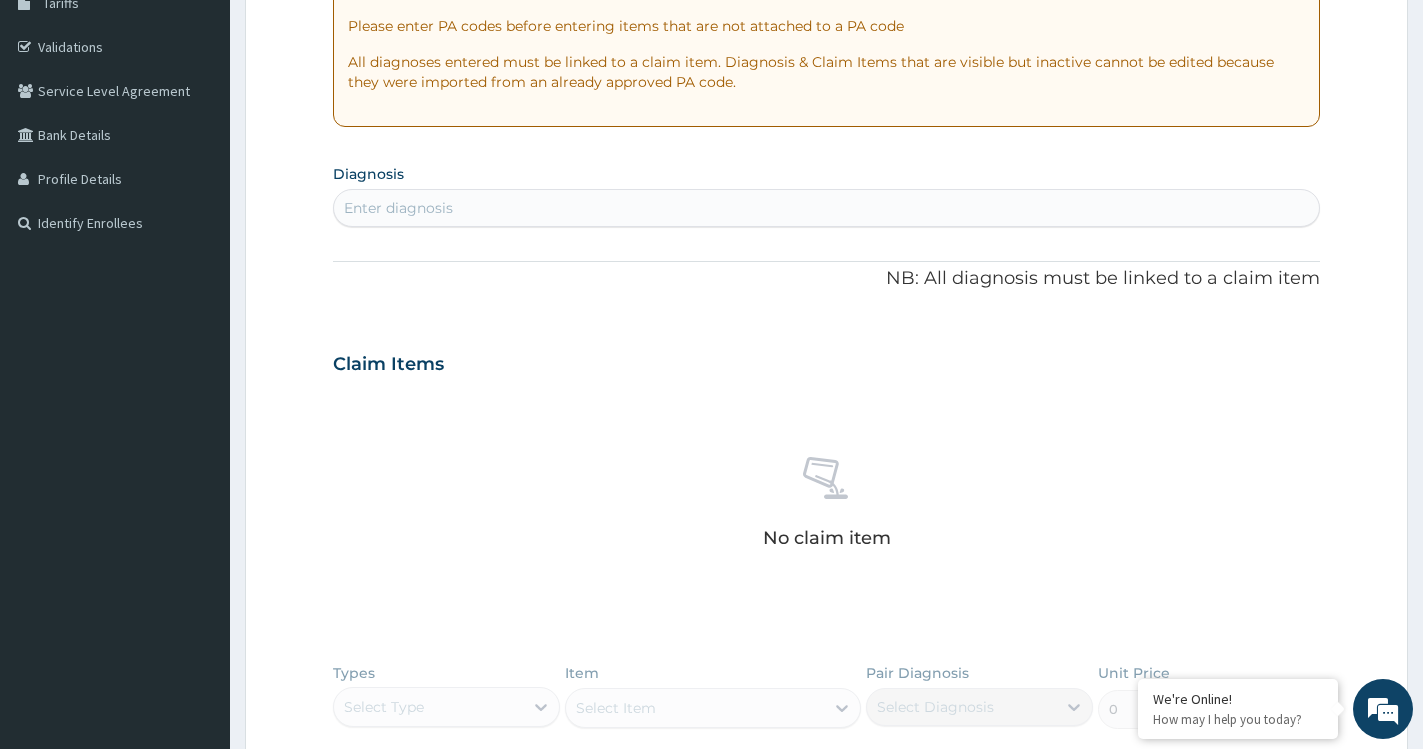 click on "Enter diagnosis" at bounding box center (826, 208) 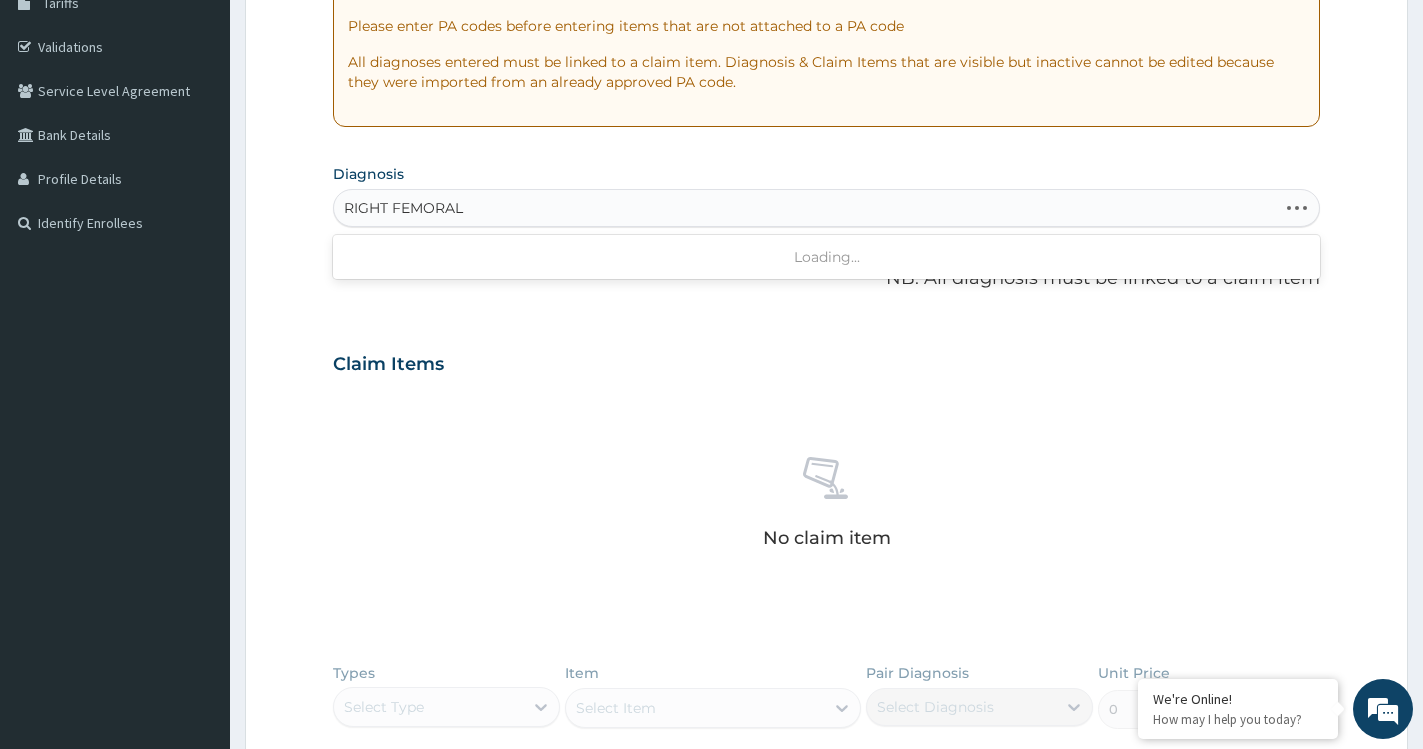 type on "RIGHT FEMORAL" 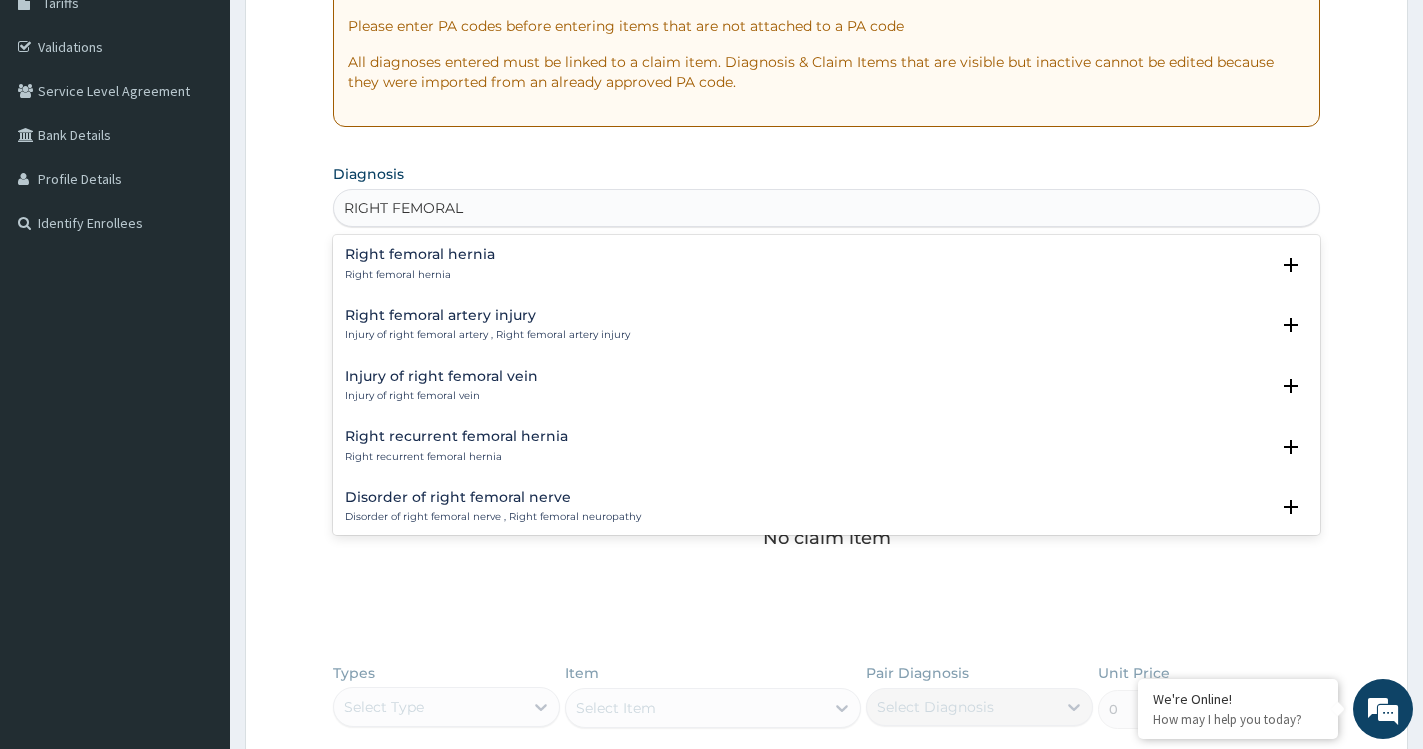 click on "Right femoral hernia Right femoral hernia" at bounding box center (826, 264) 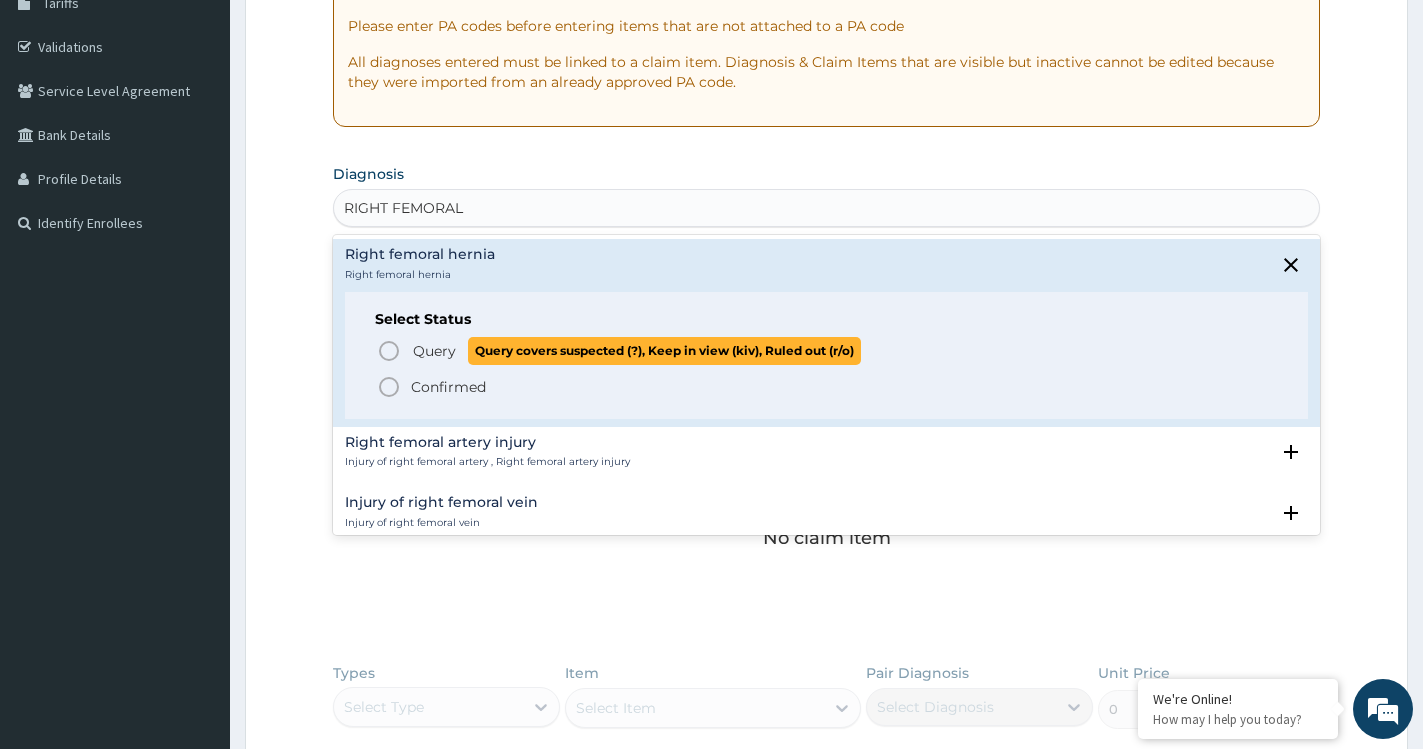 click on "Query" at bounding box center (434, 351) 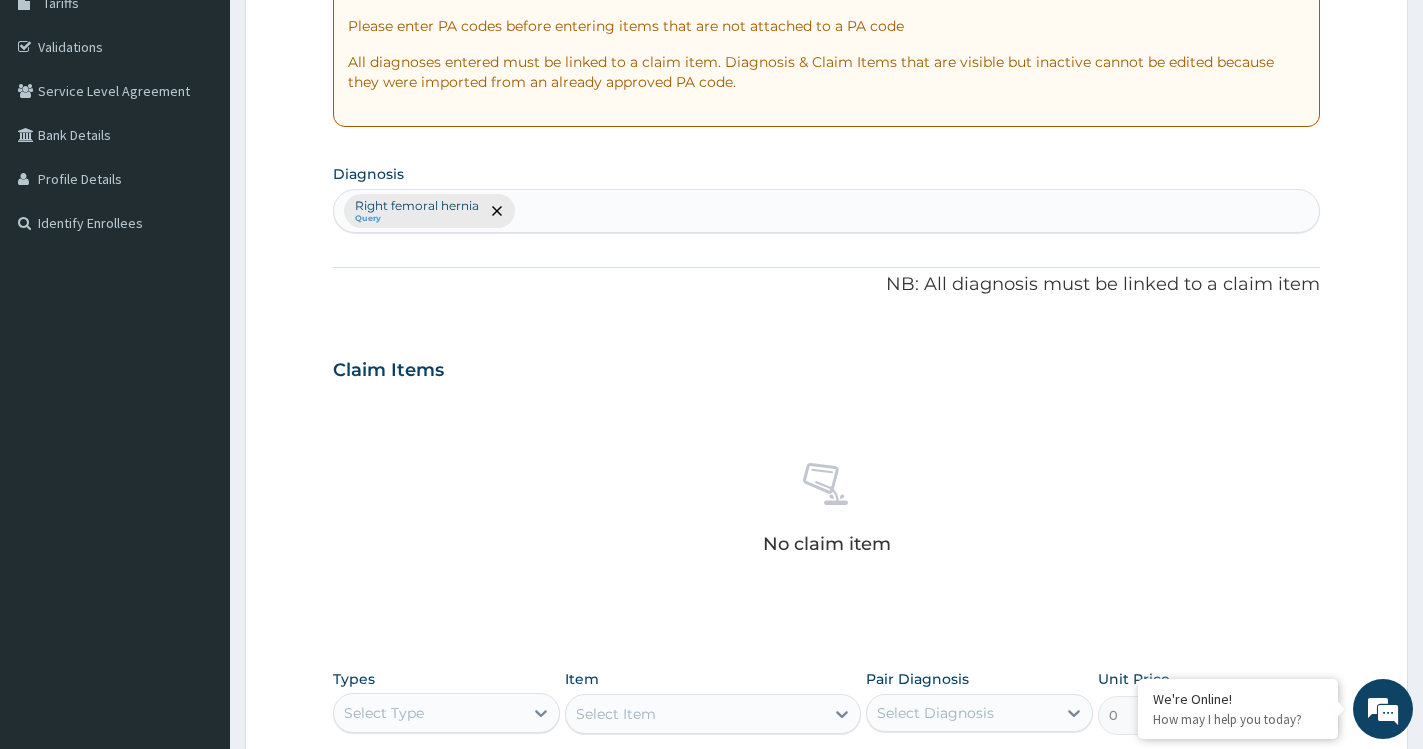 click on "Right femoral hernia Query" at bounding box center (826, 211) 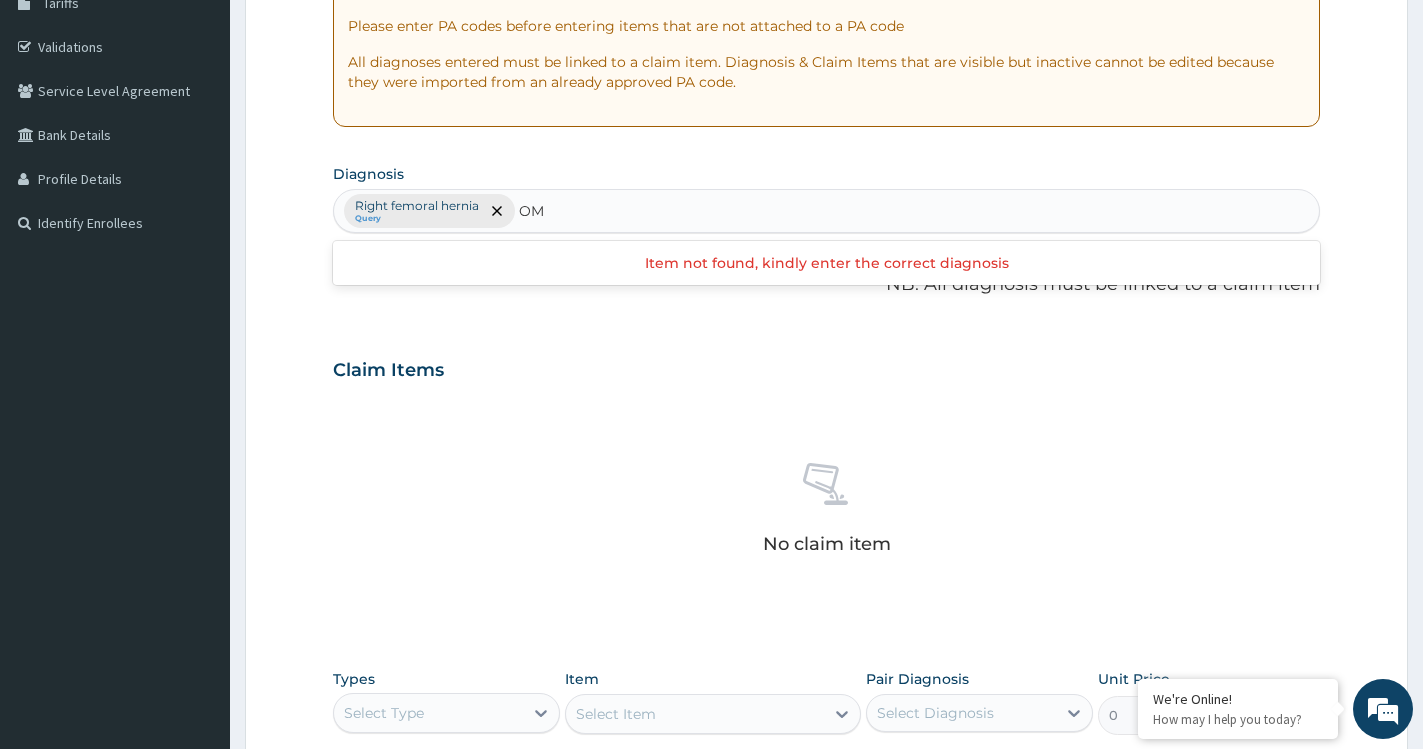 type on "OM" 